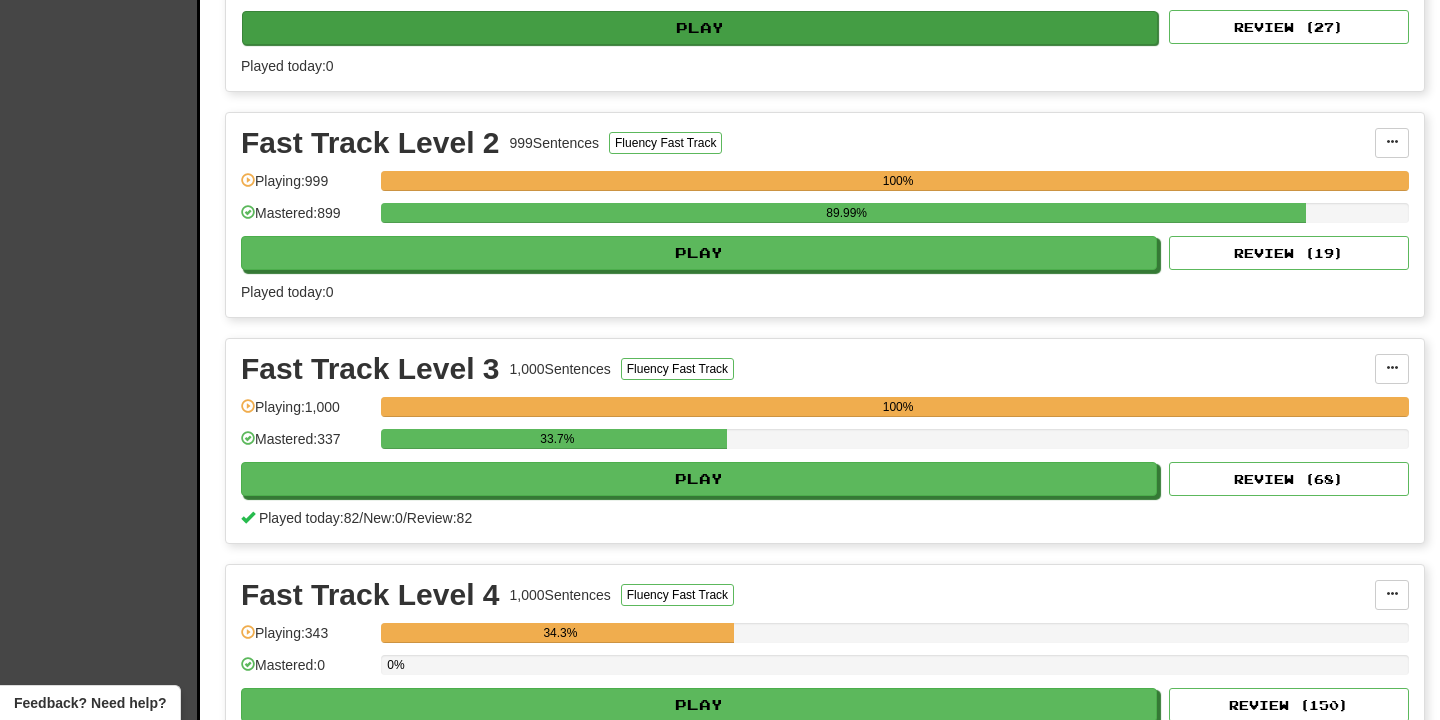 scroll, scrollTop: 617, scrollLeft: 0, axis: vertical 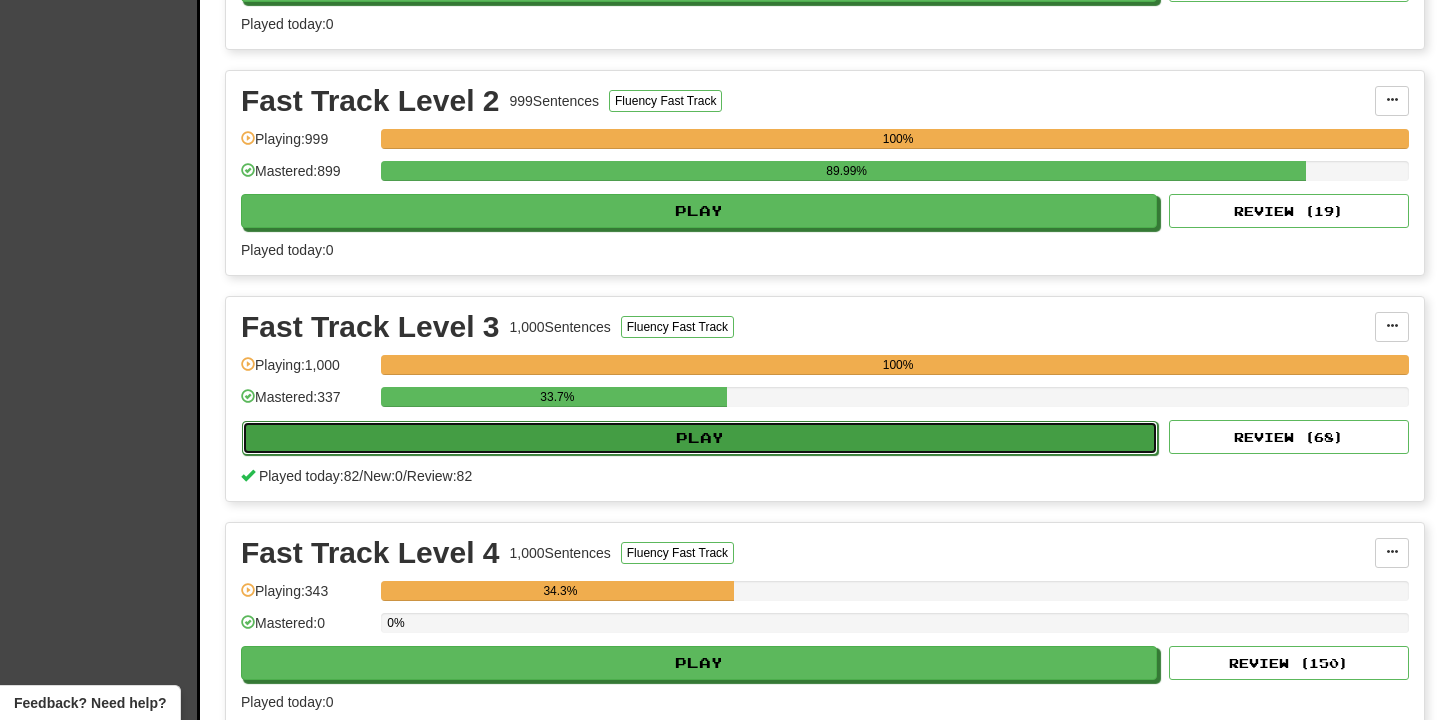 click on "Play" at bounding box center [700, 438] 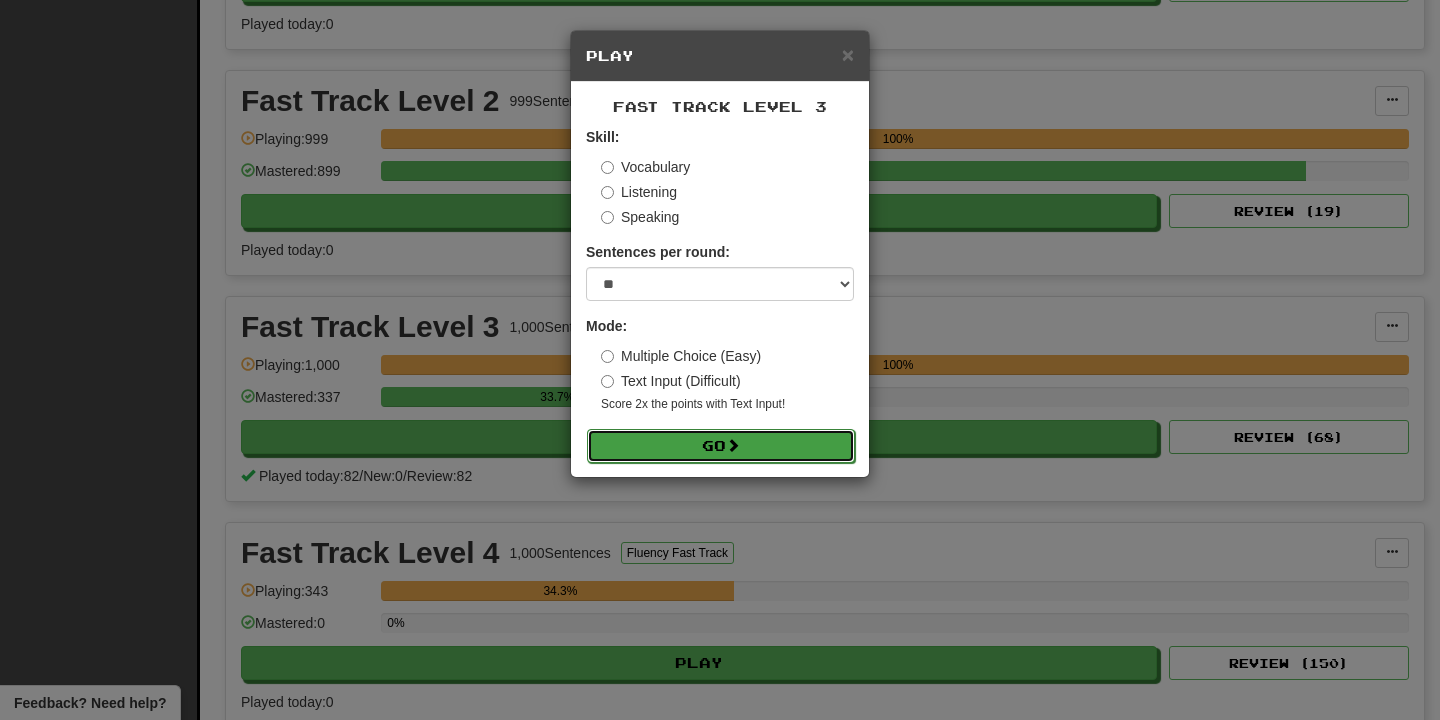 click on "Go" at bounding box center [721, 446] 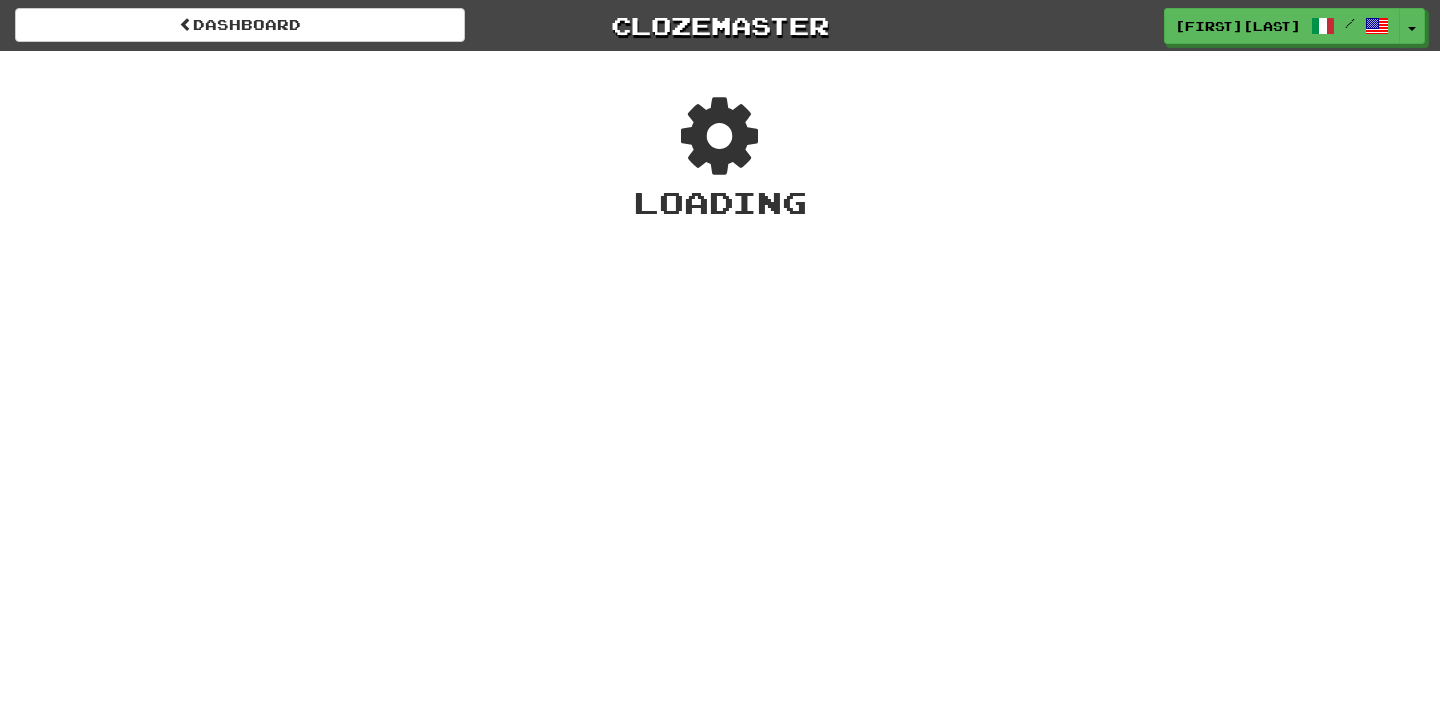 scroll, scrollTop: 0, scrollLeft: 0, axis: both 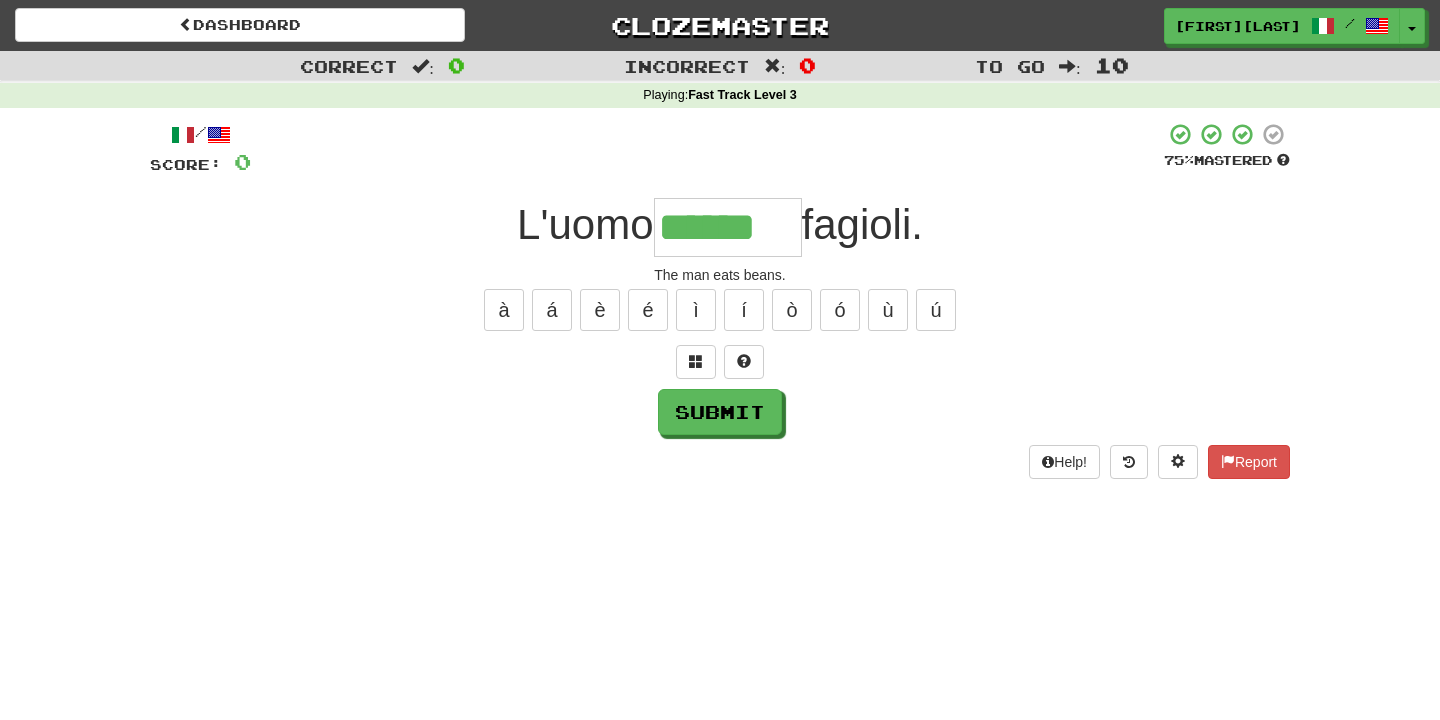 type on "******" 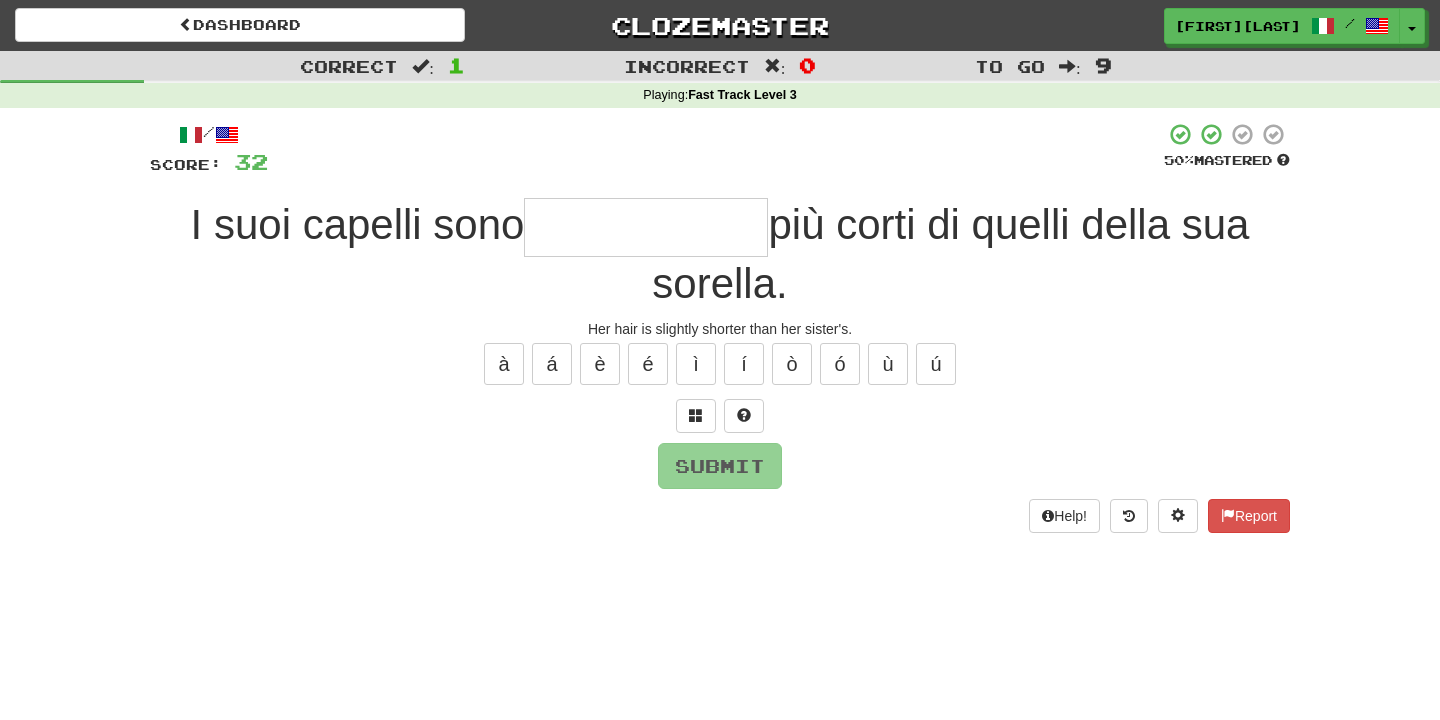 type on "*" 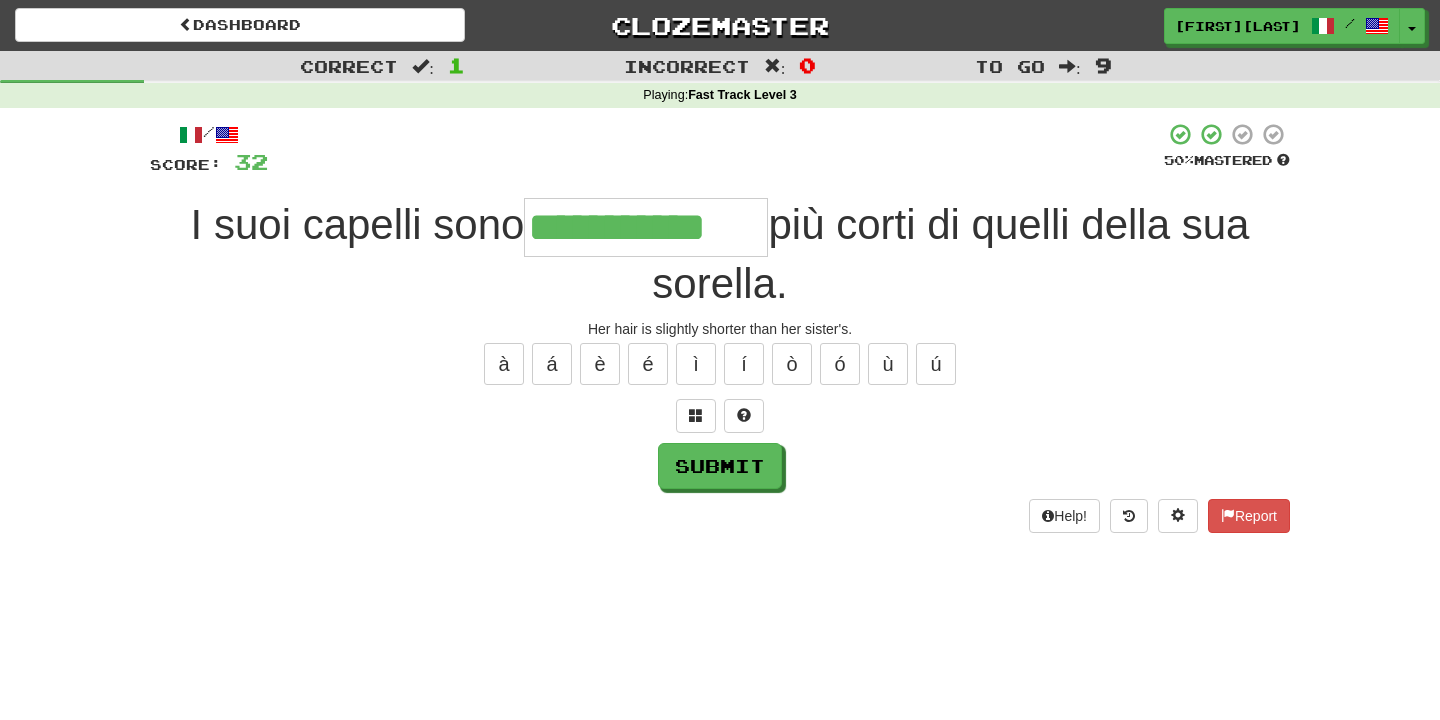type on "**********" 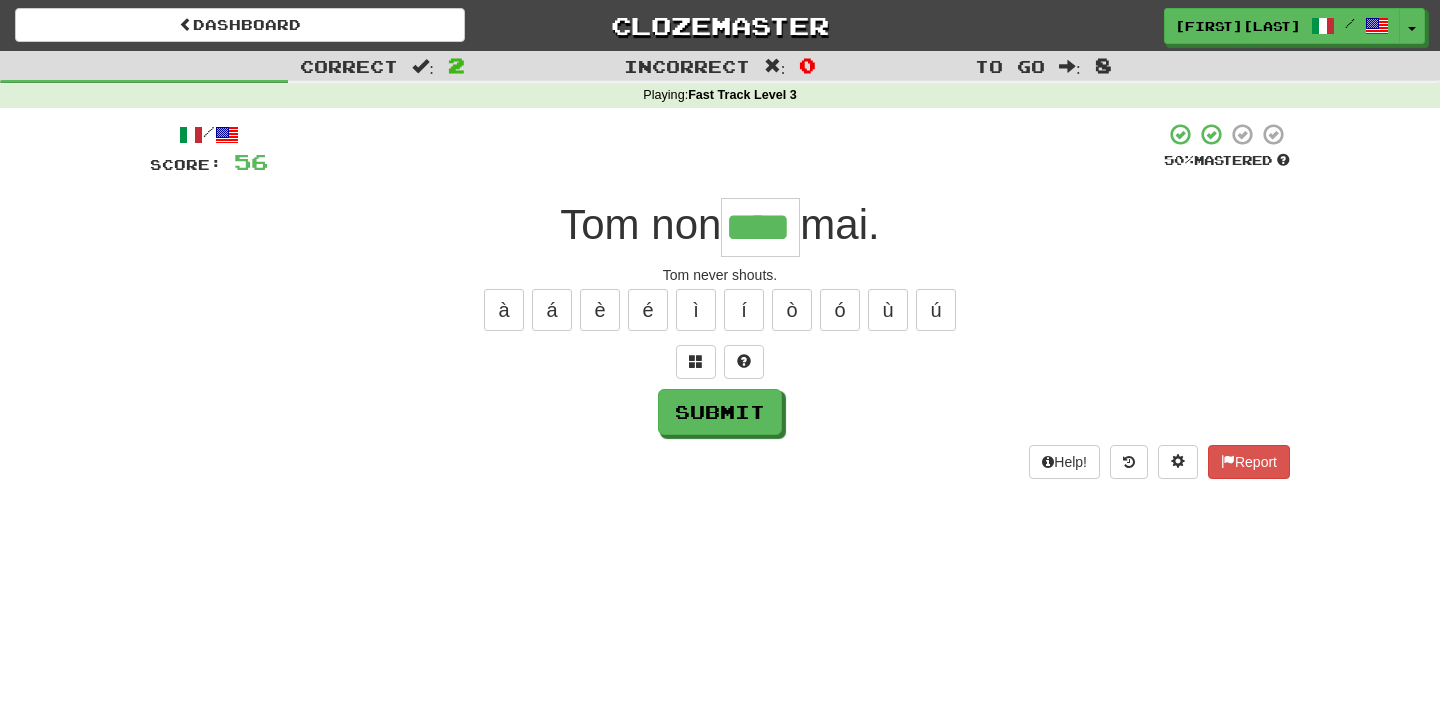 type on "****" 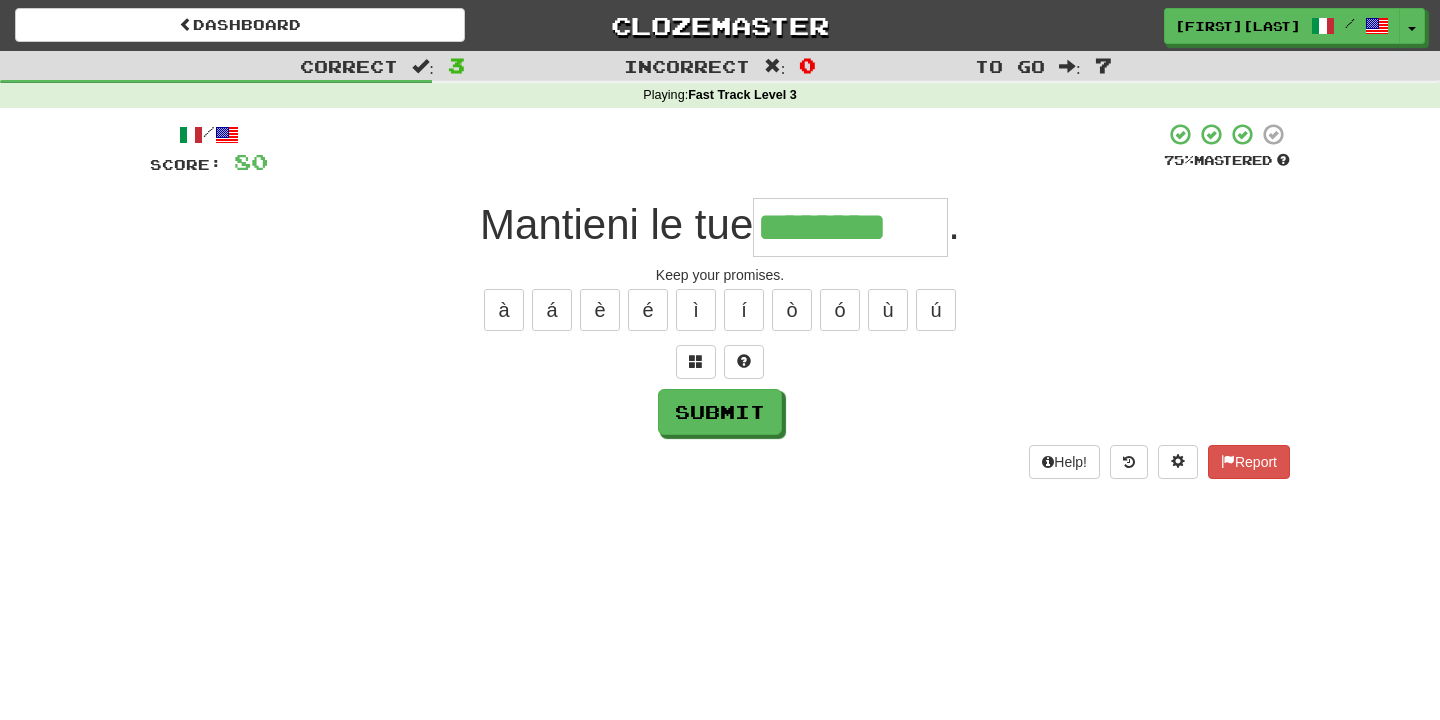 type on "********" 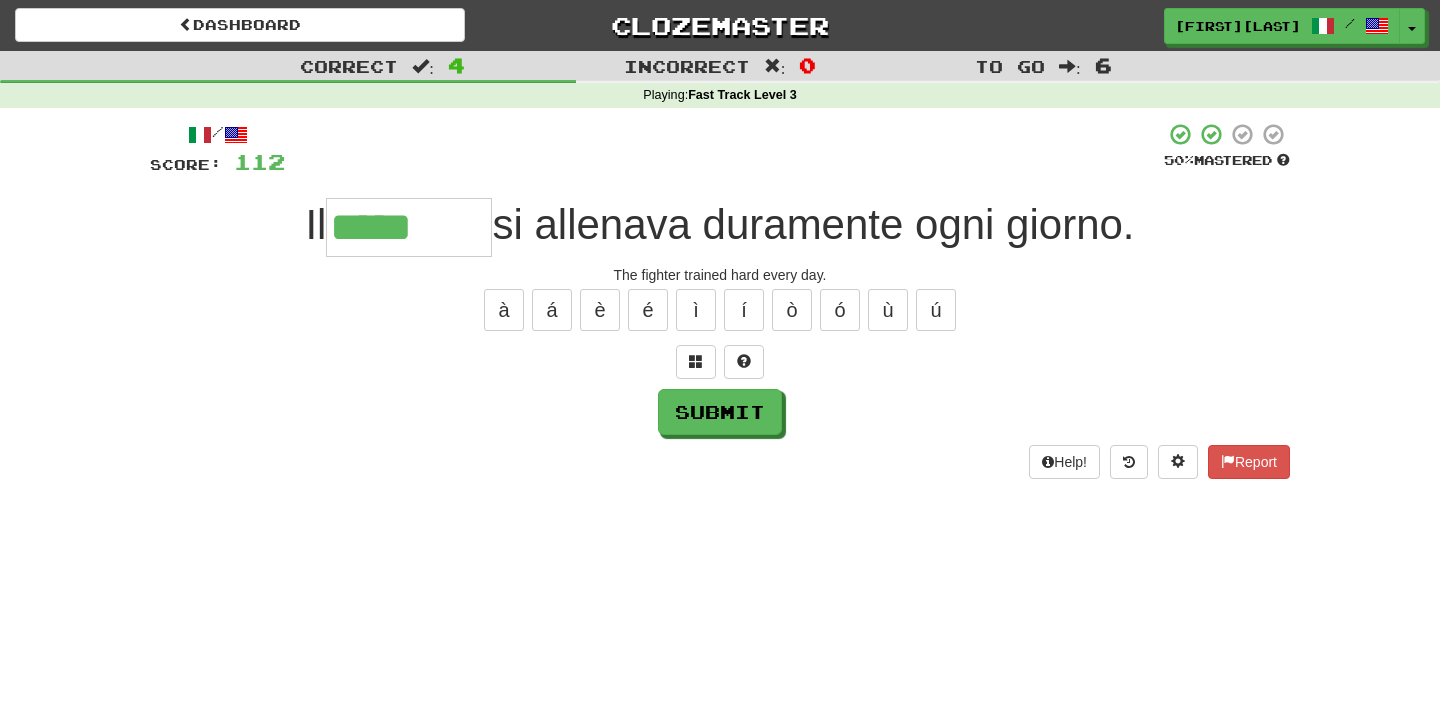 type on "*********" 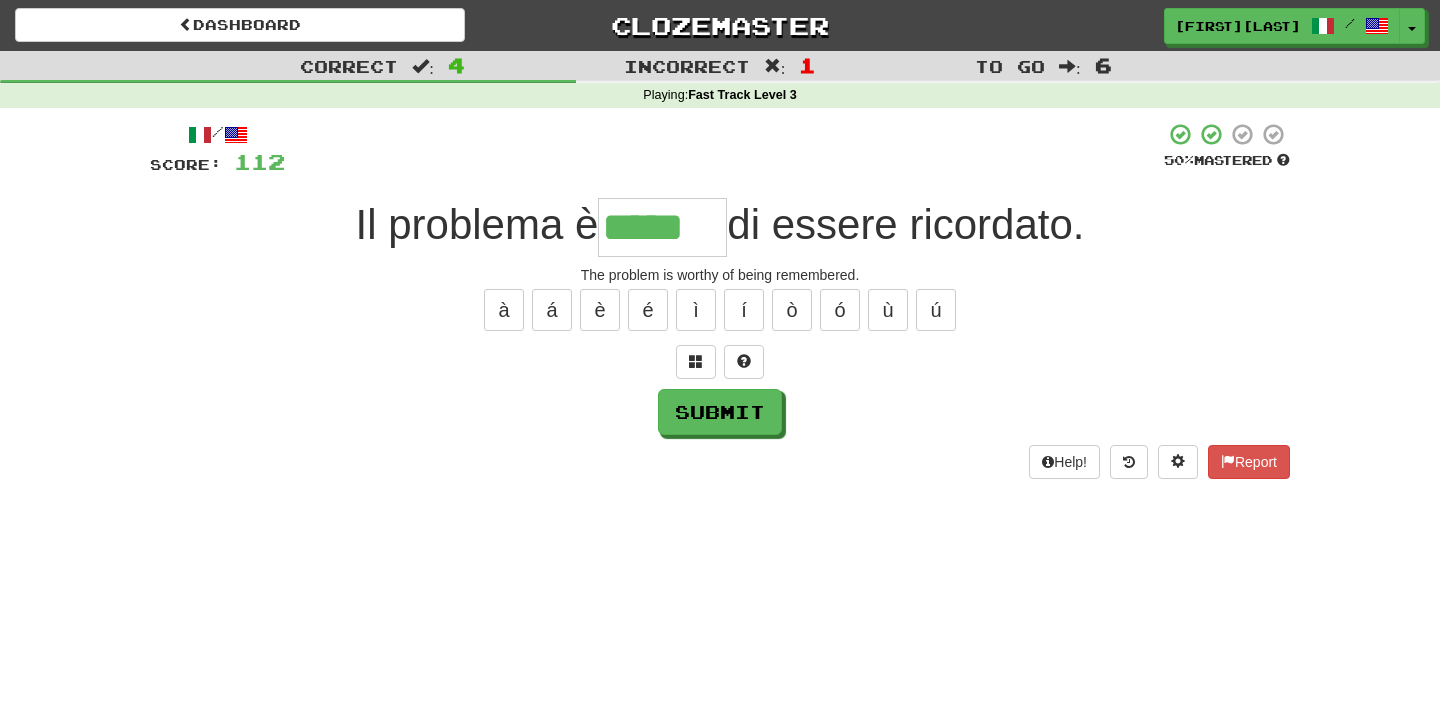 type on "*****" 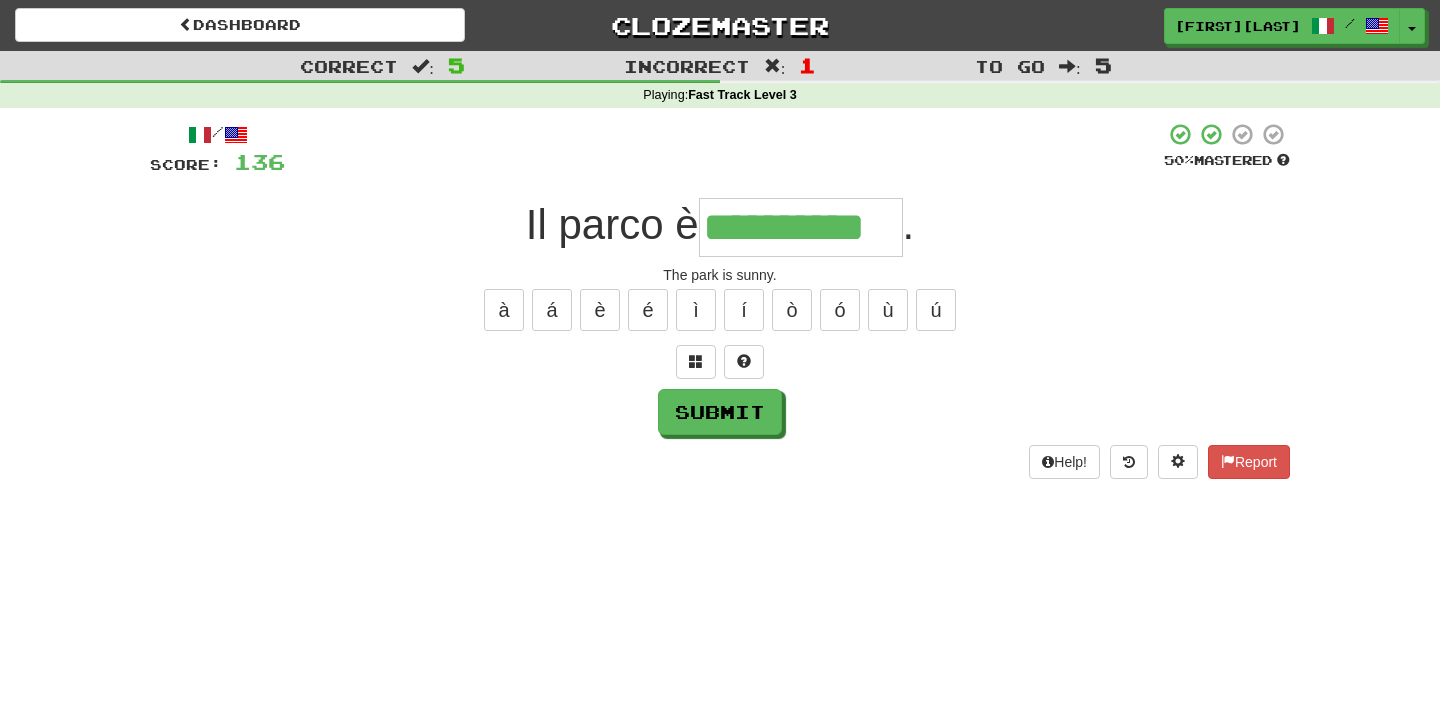 type on "**********" 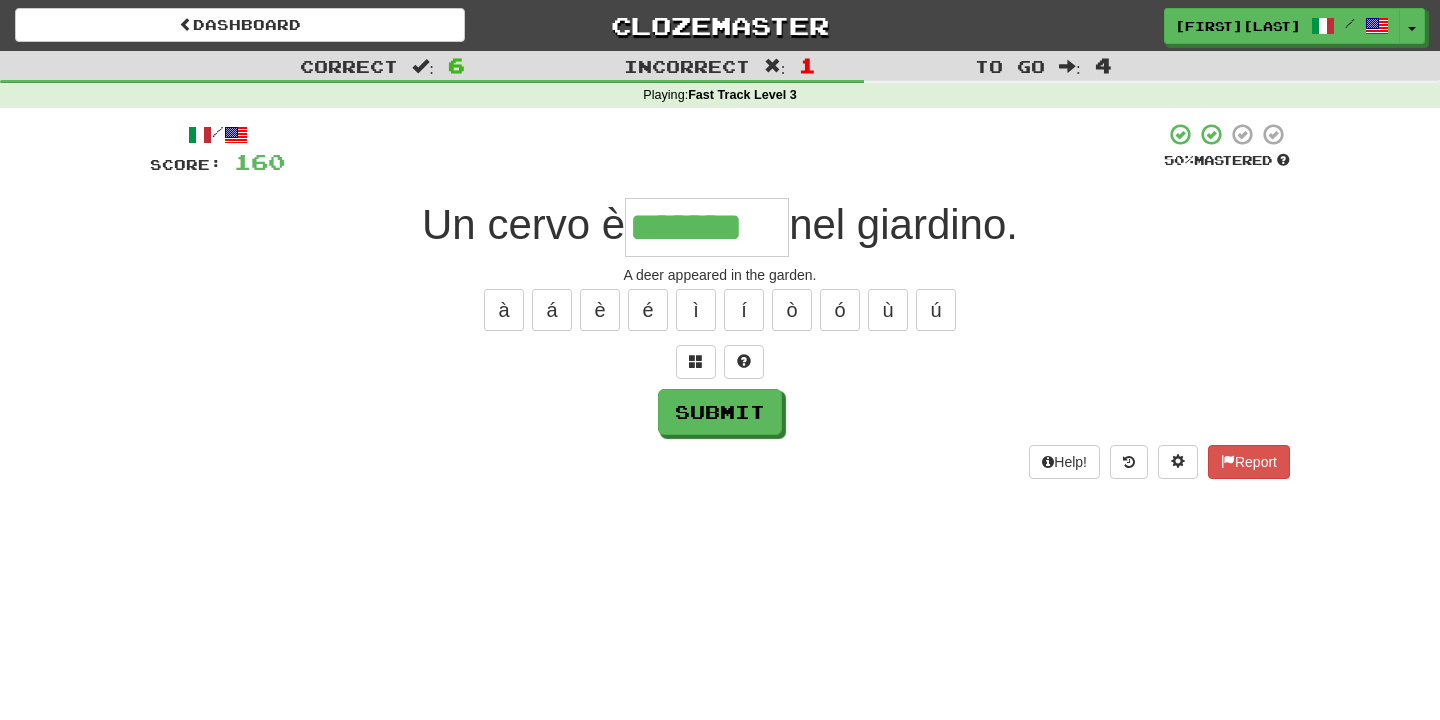 type on "*******" 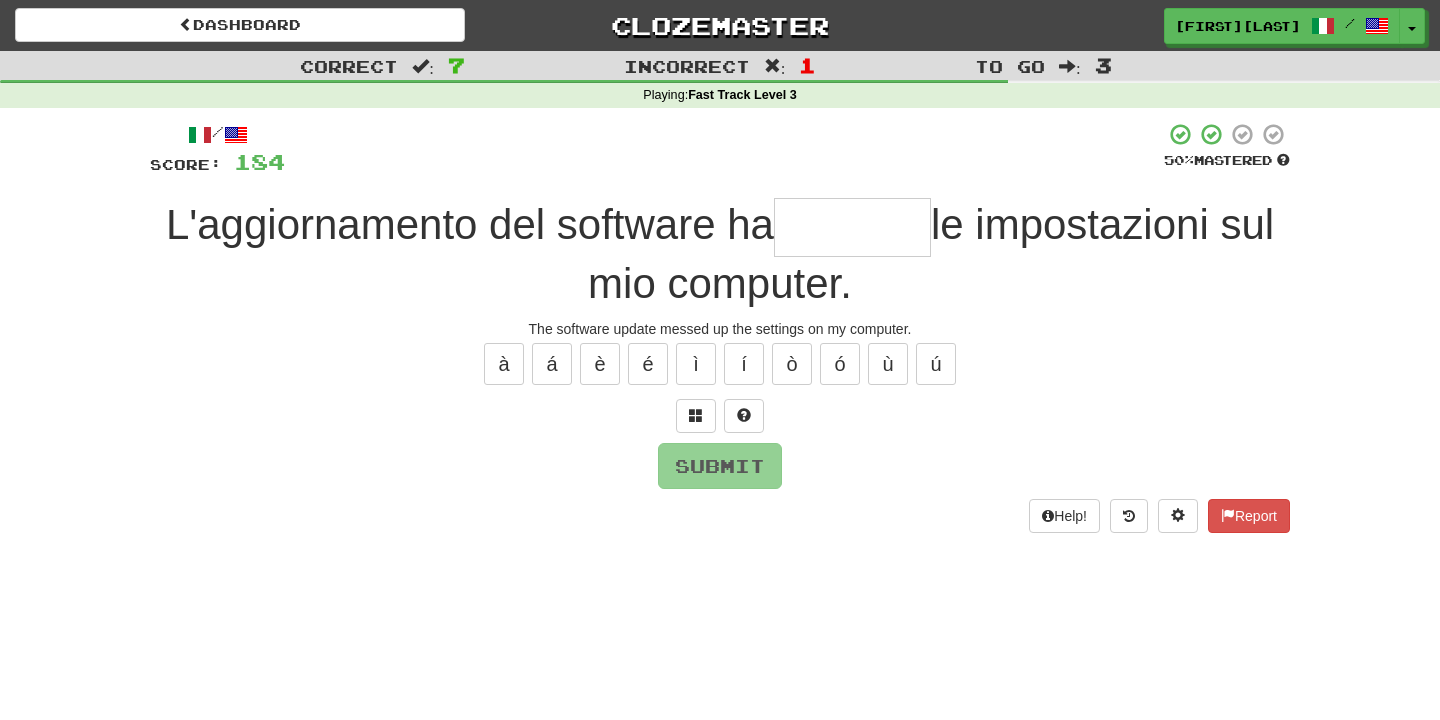 type on "********" 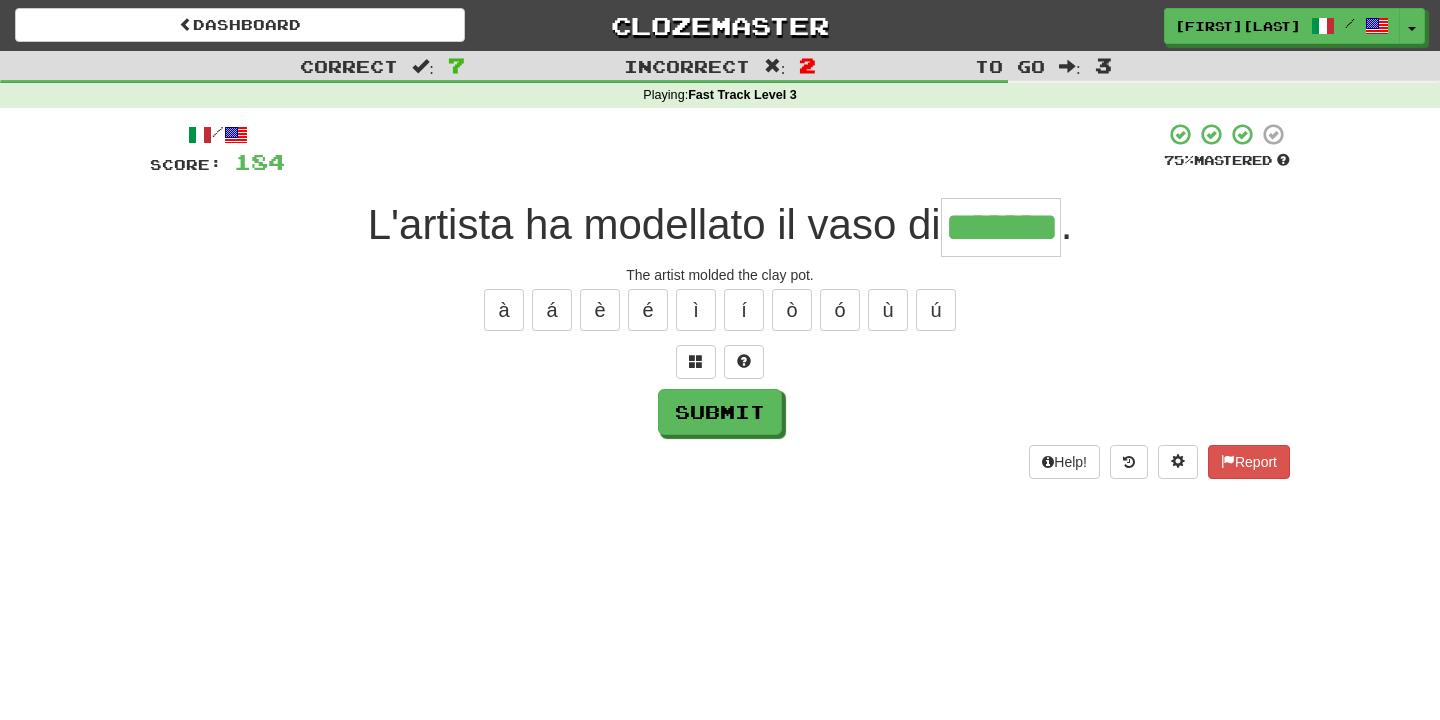 type on "*******" 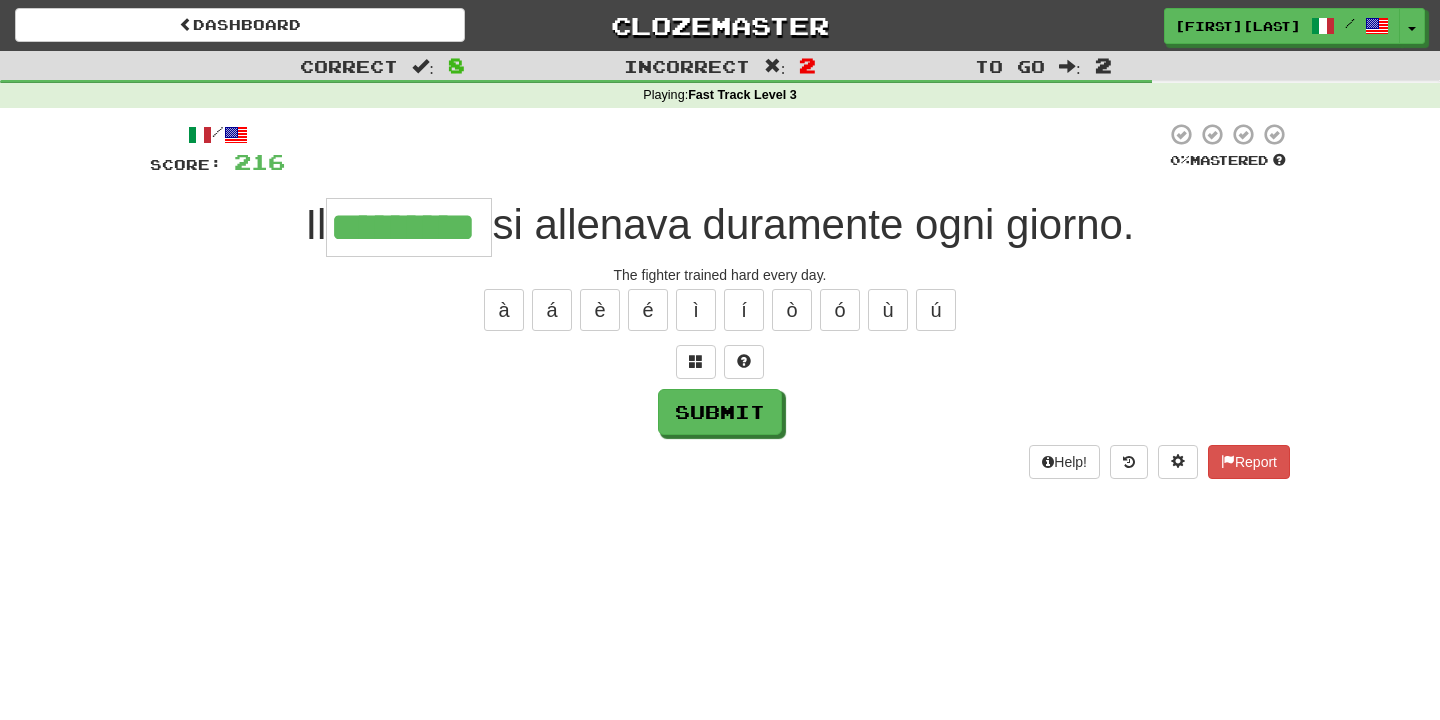 type on "*********" 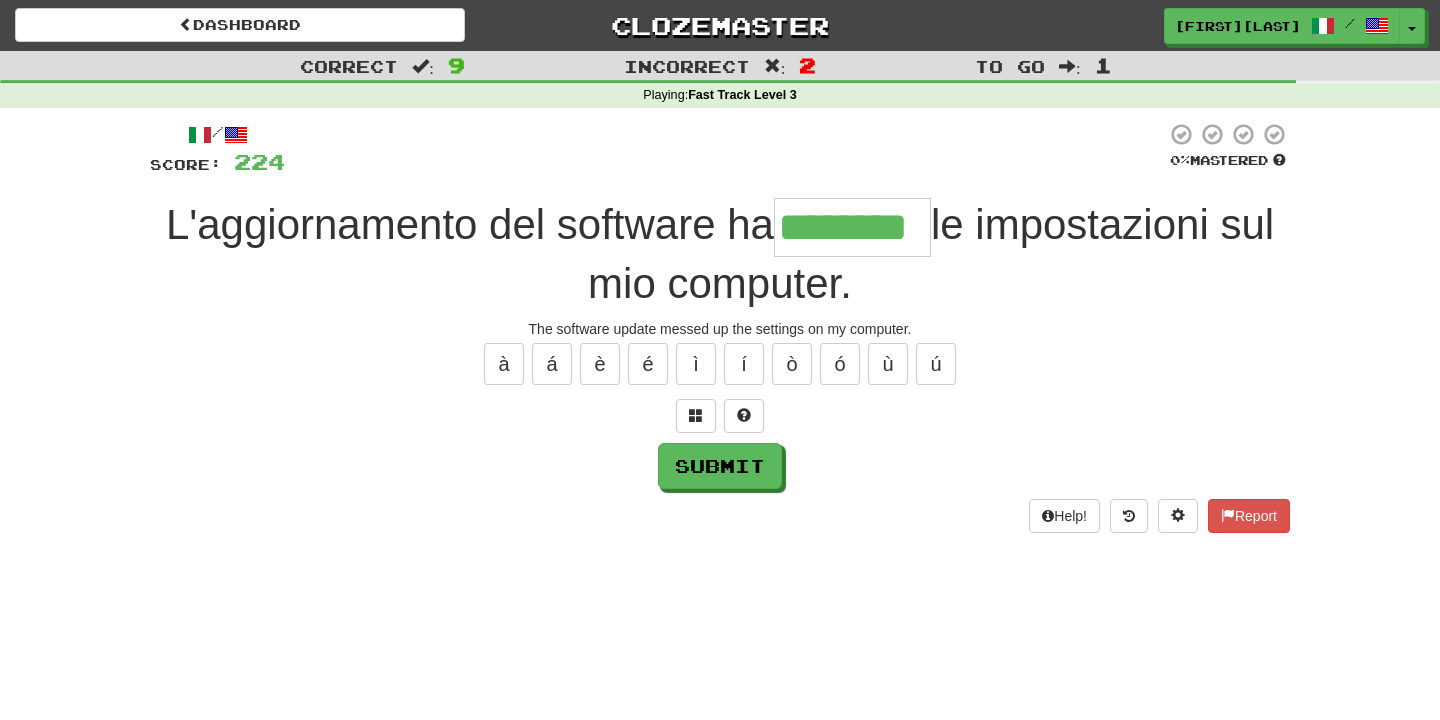 type on "********" 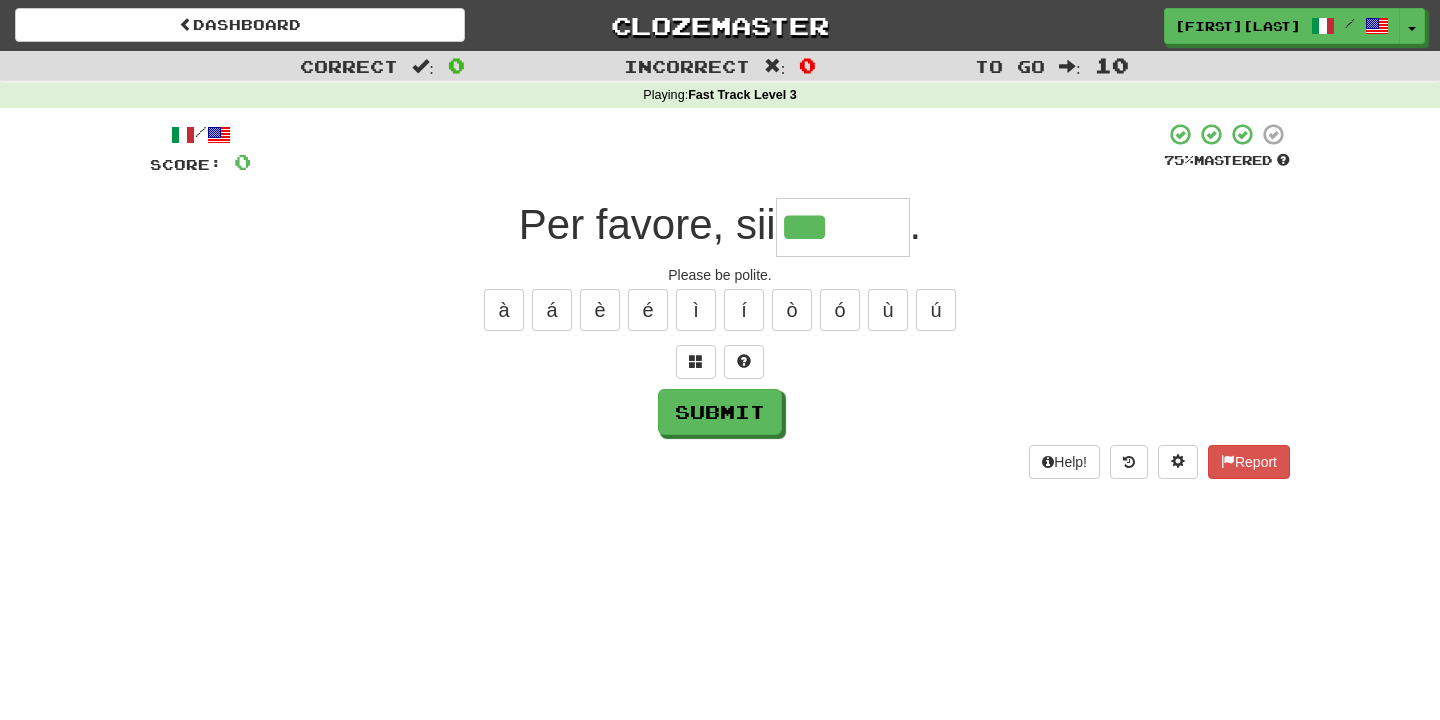 type on "*******" 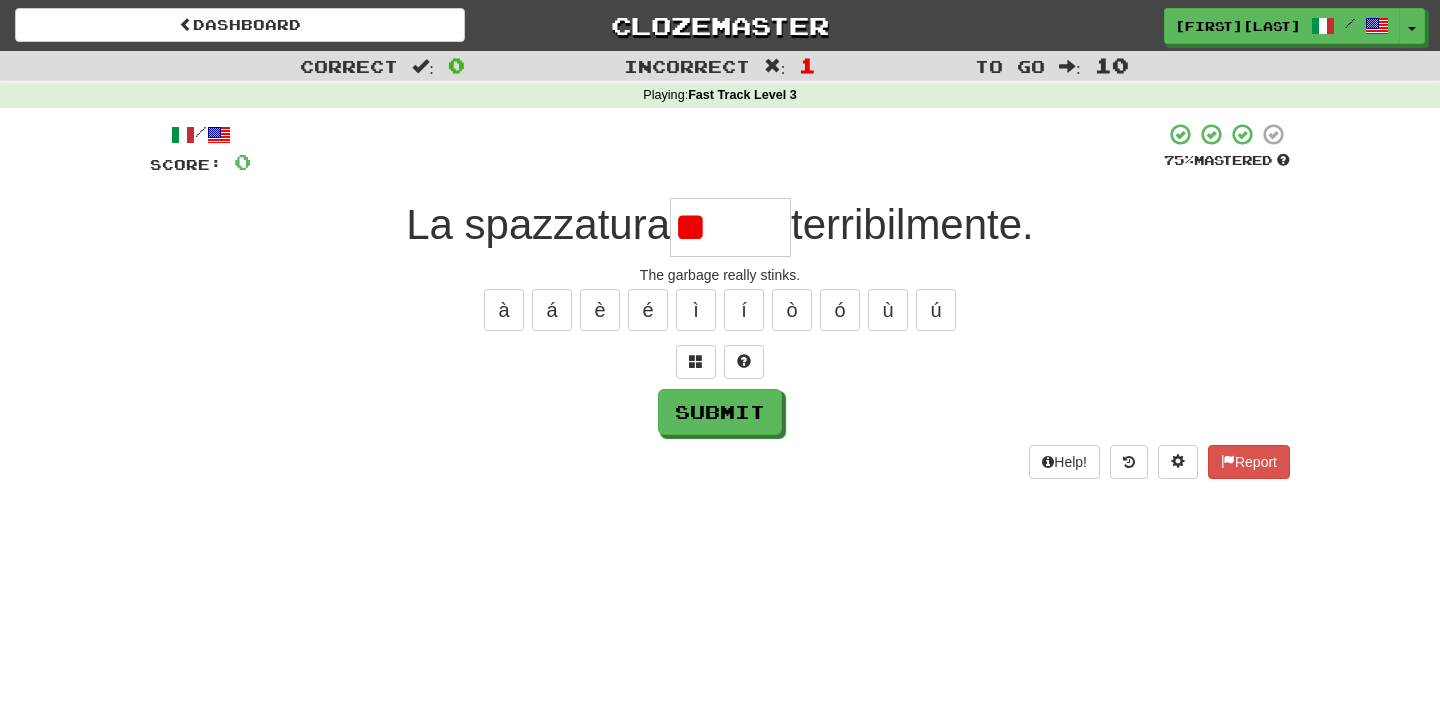 type on "*" 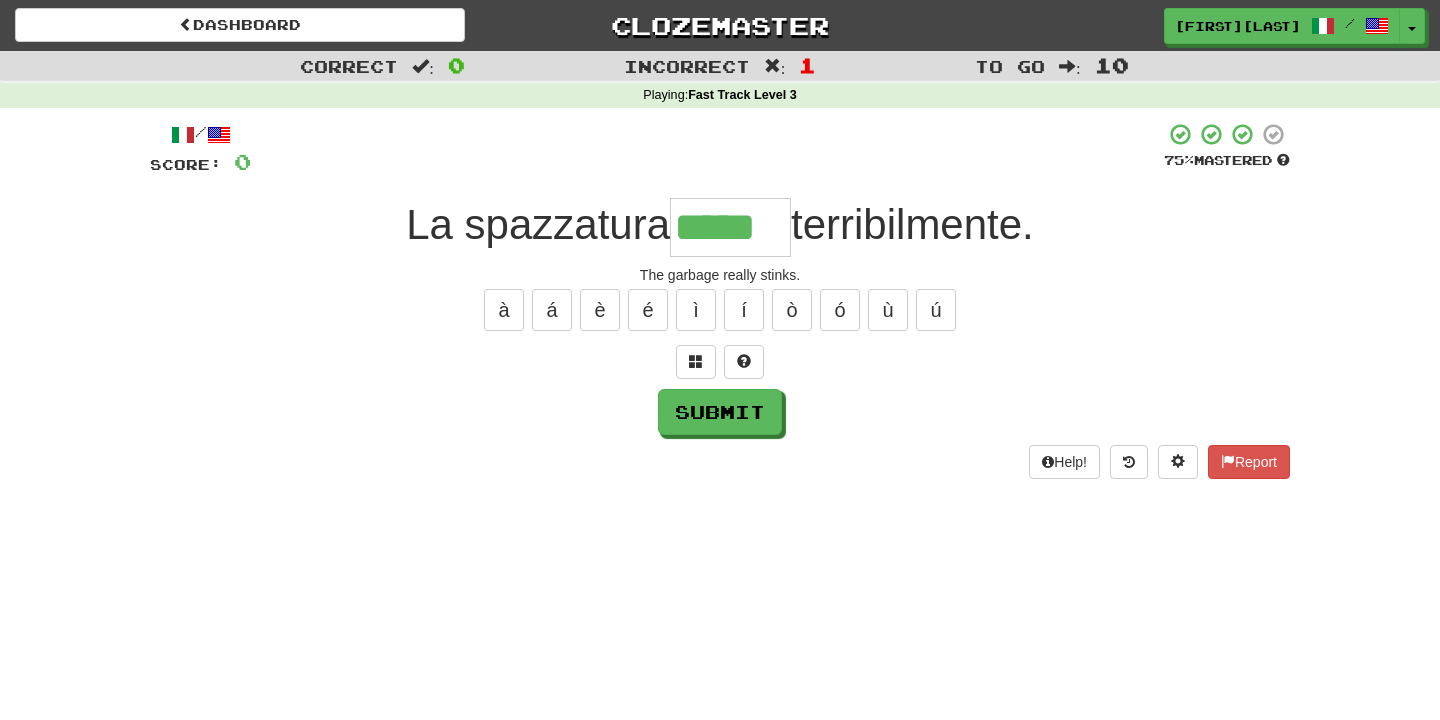 type on "*****" 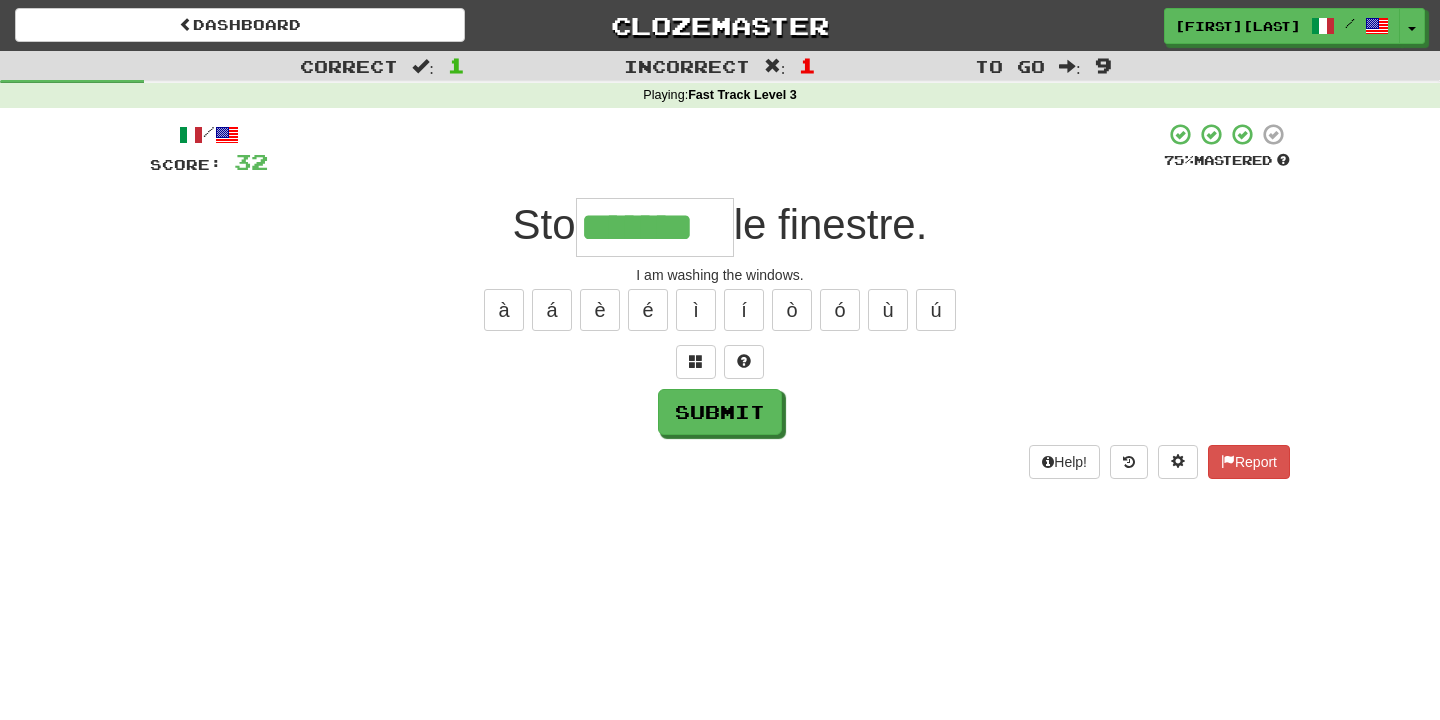 type on "*******" 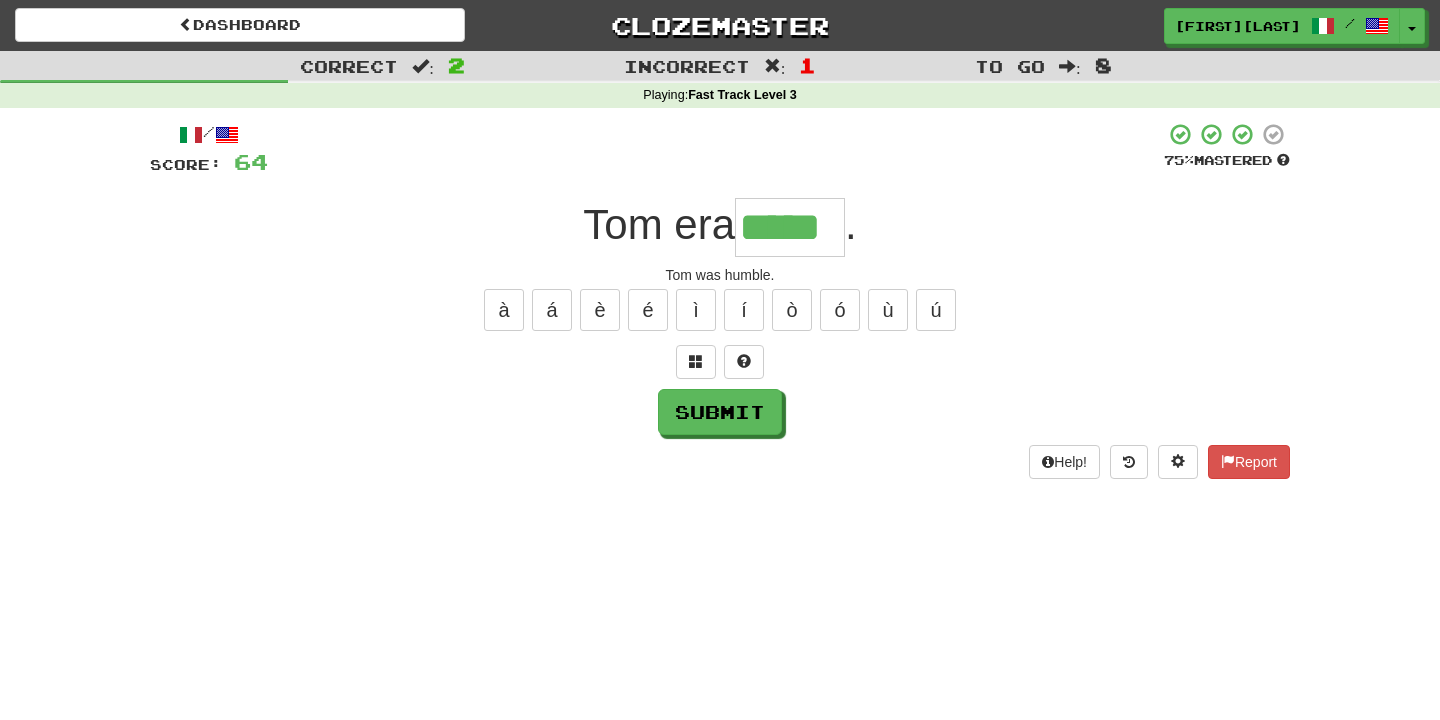 type on "*****" 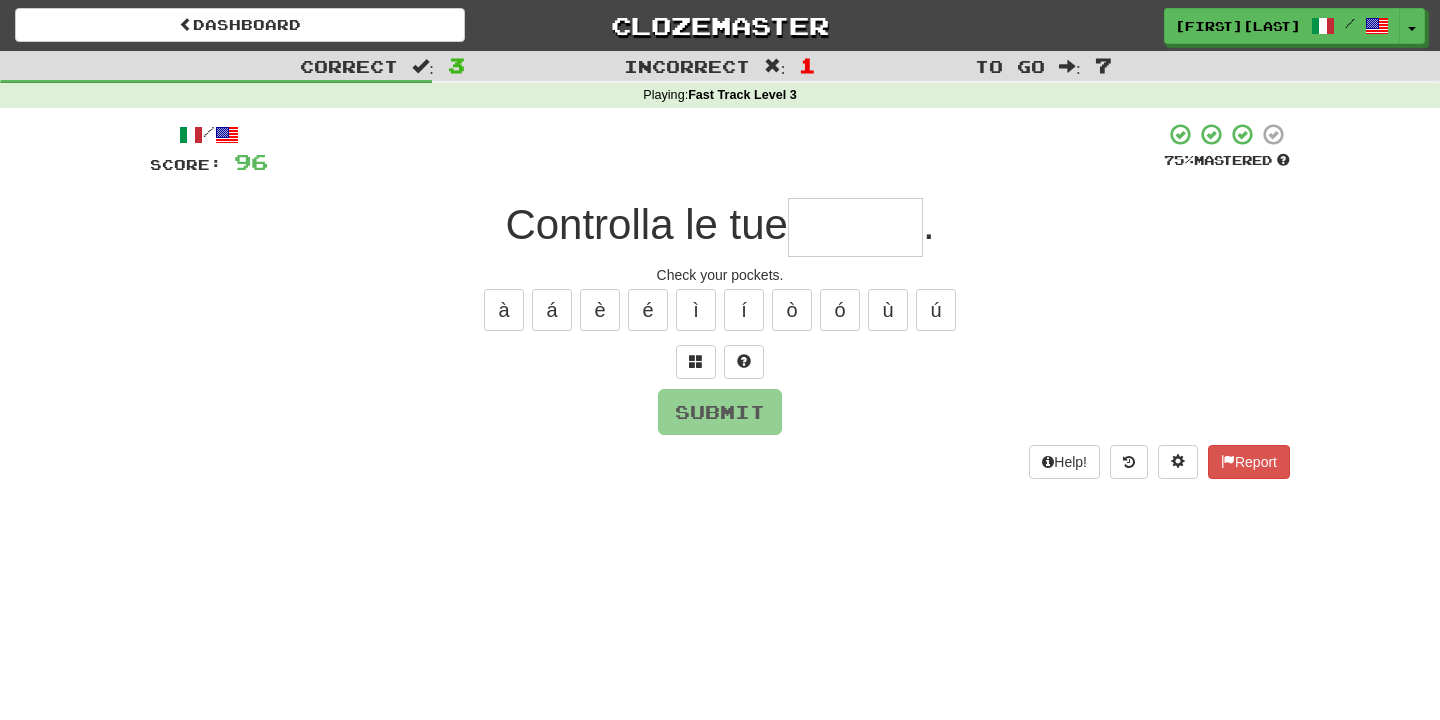 type on "*" 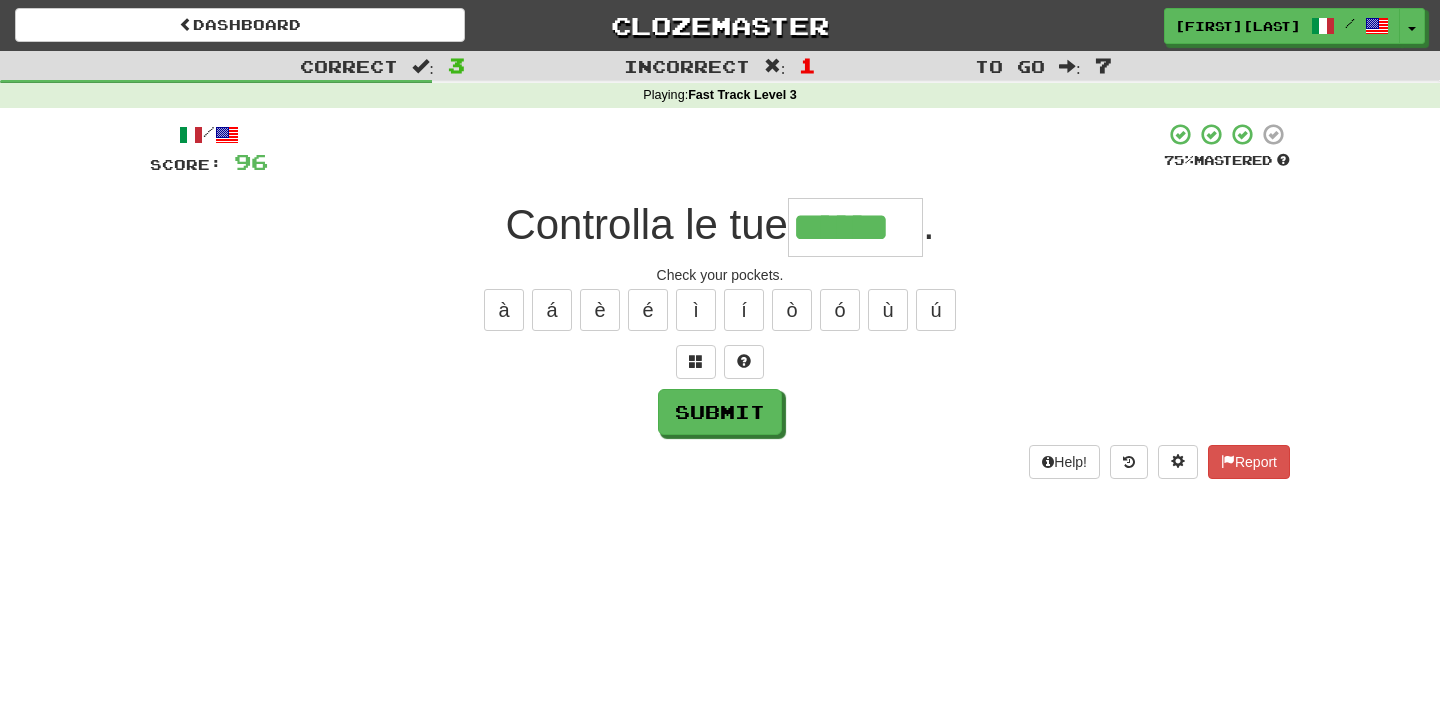 type on "******" 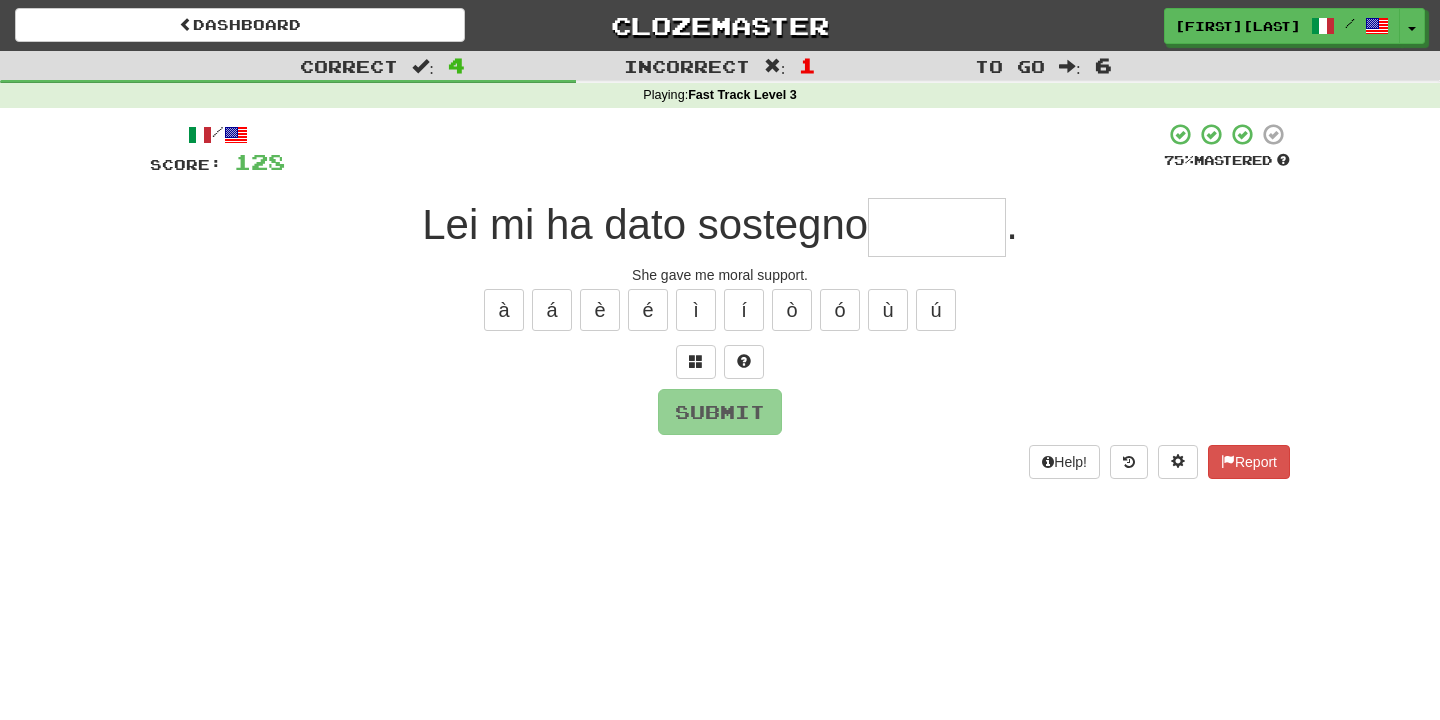 type on "*" 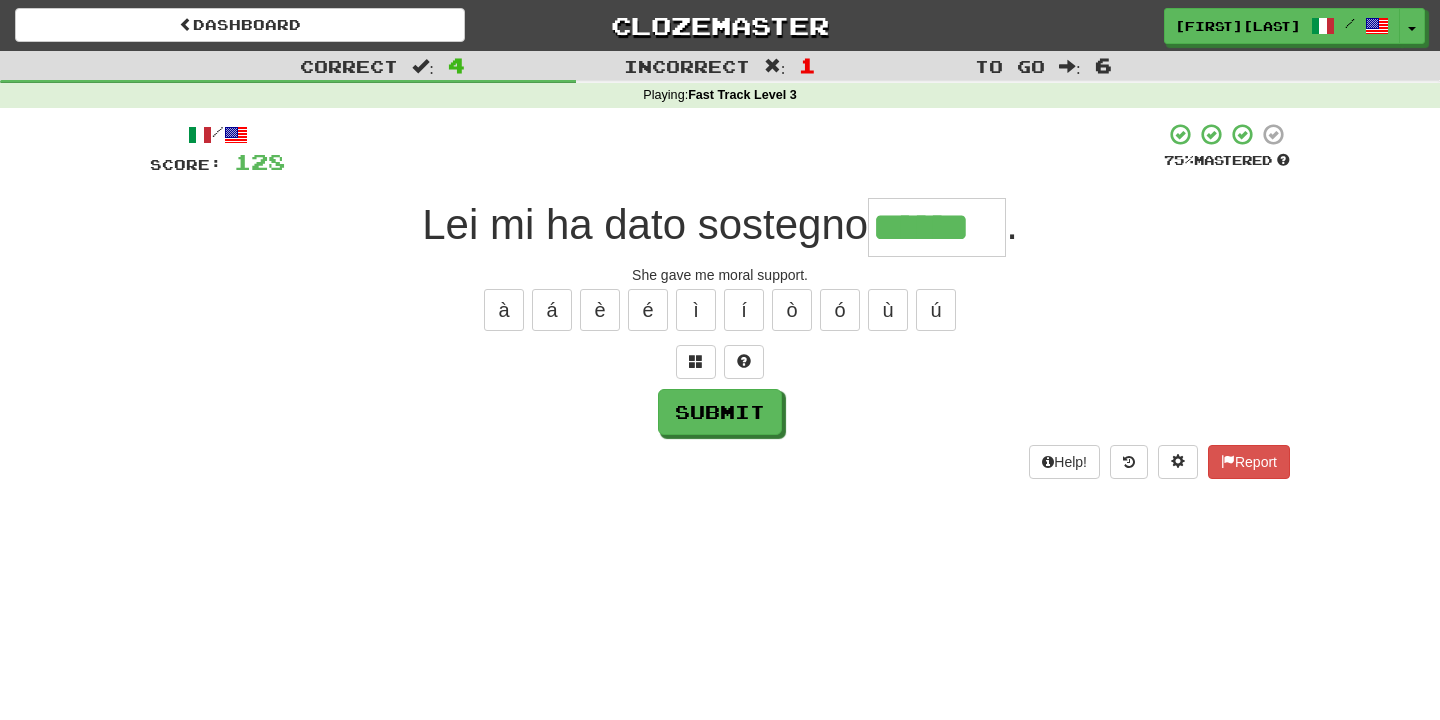 type on "******" 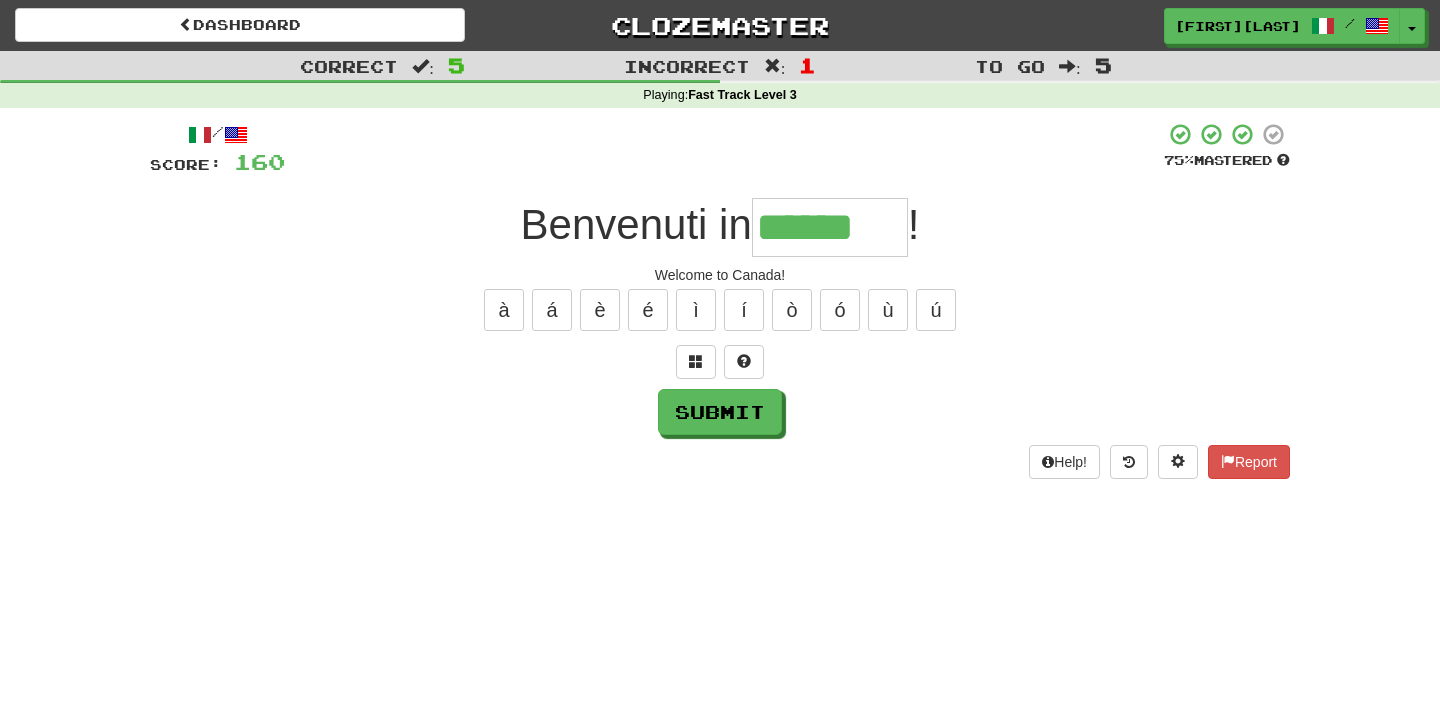 type on "******" 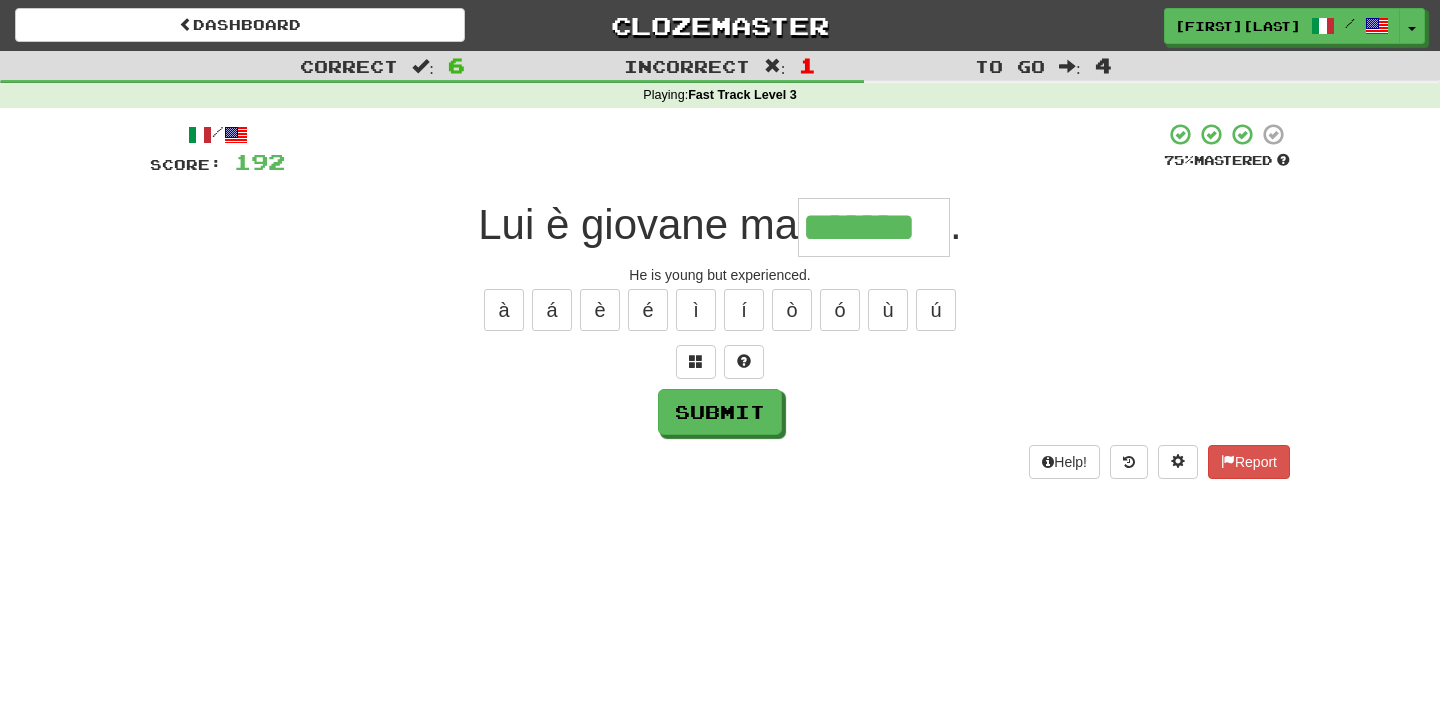 type on "*******" 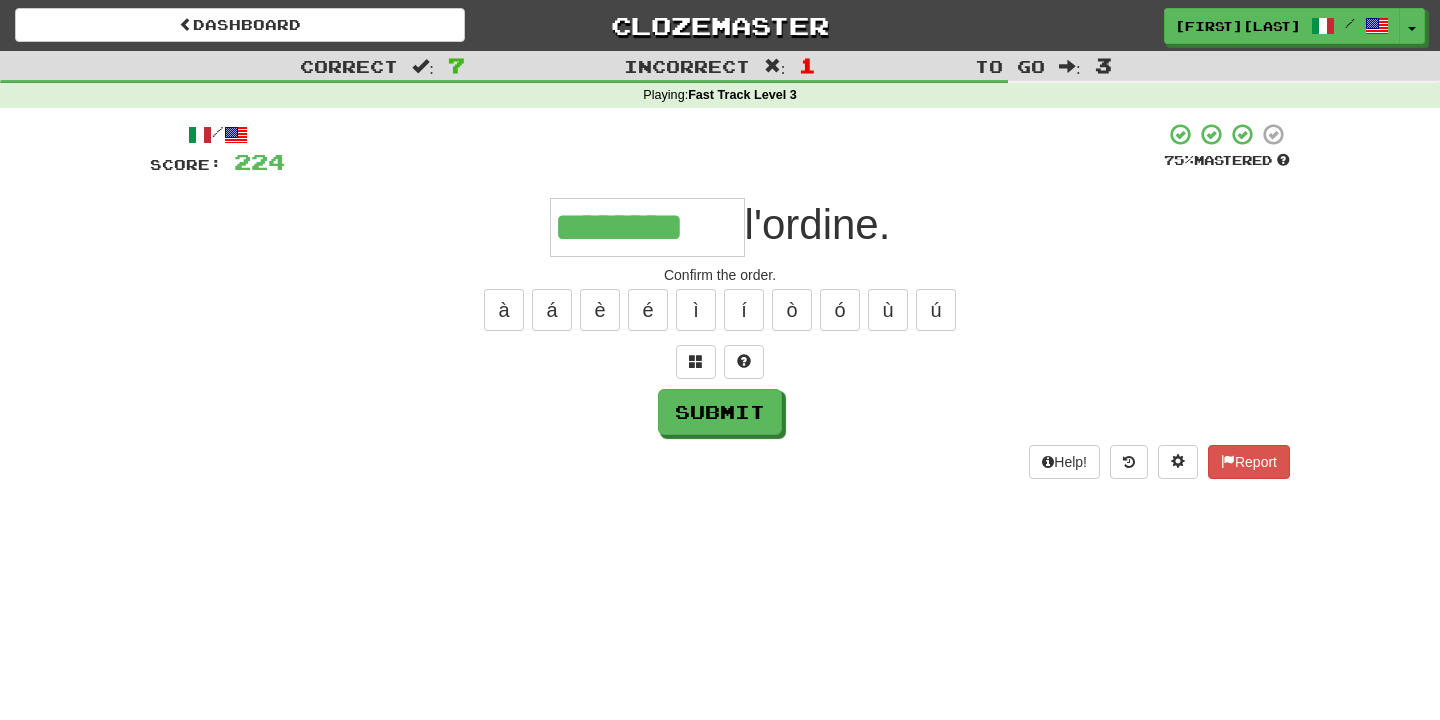 type on "********" 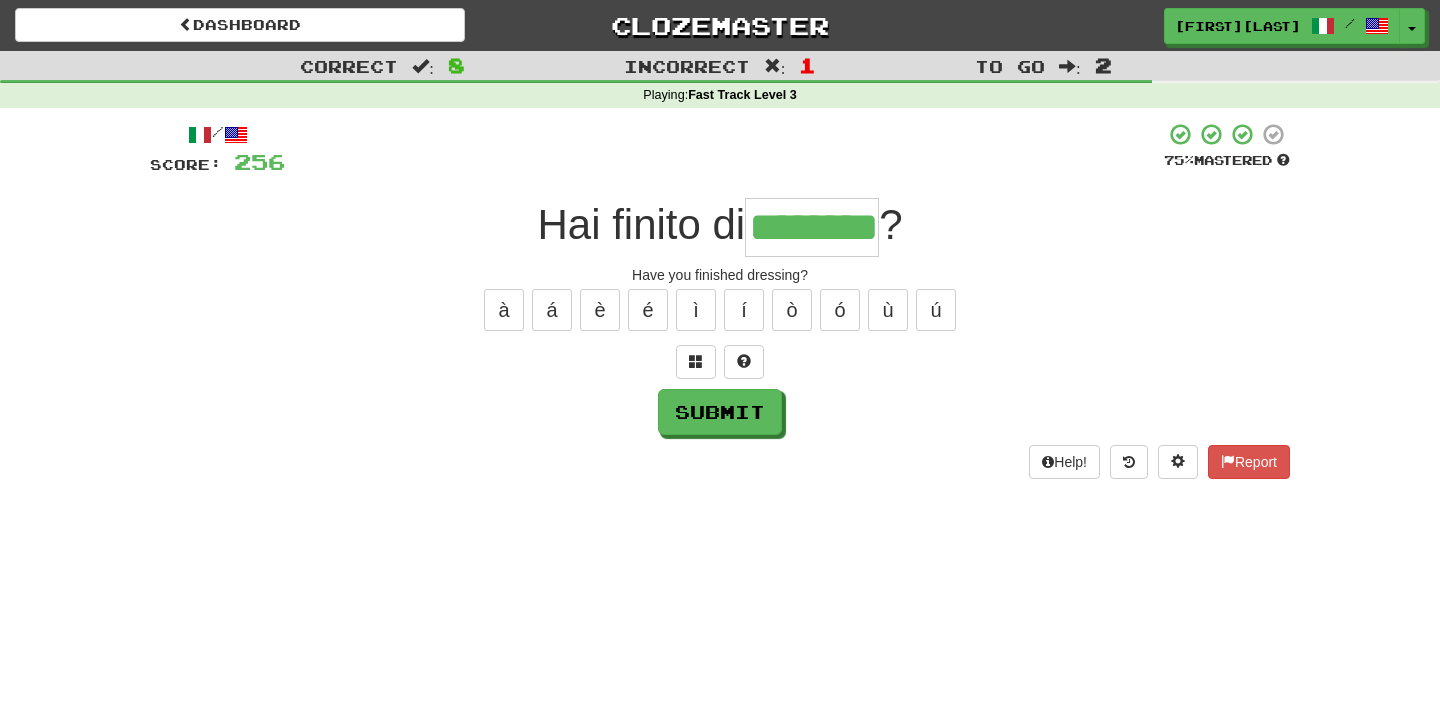 type on "********" 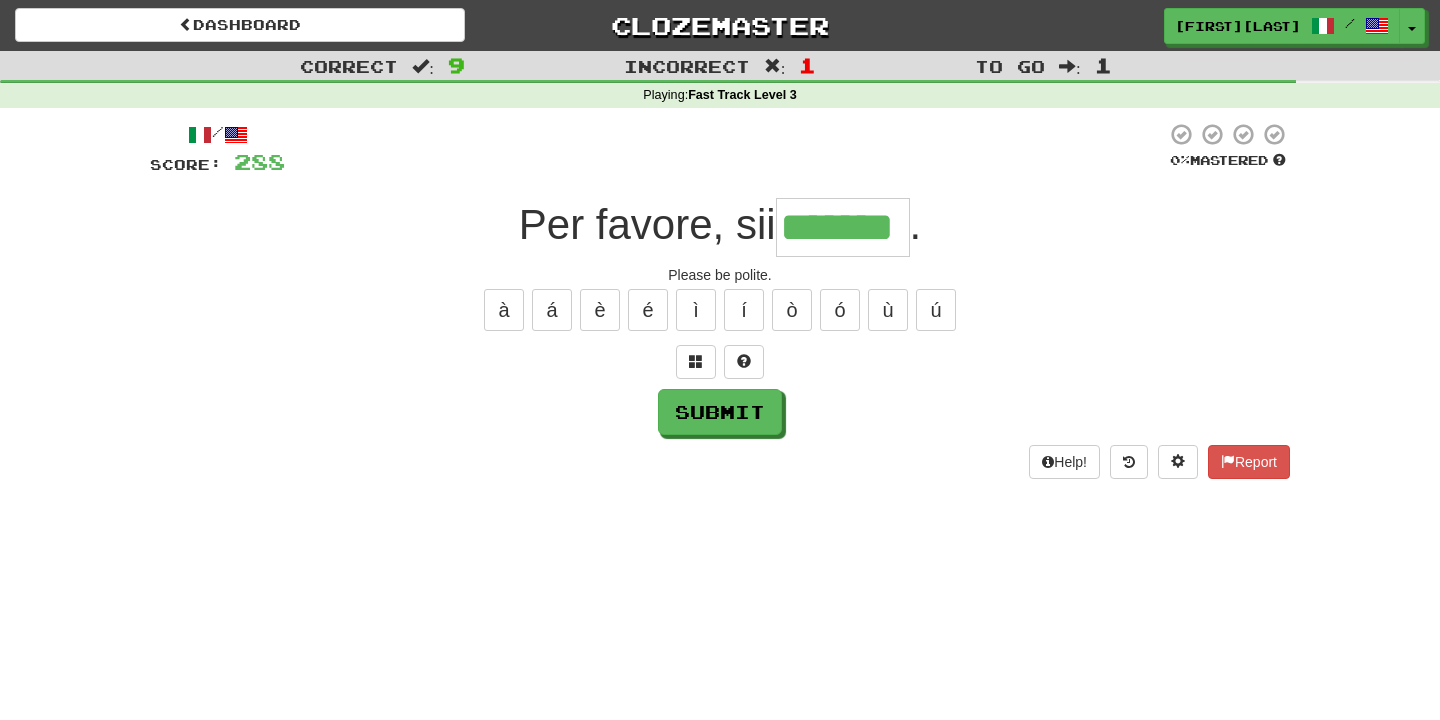 type on "*******" 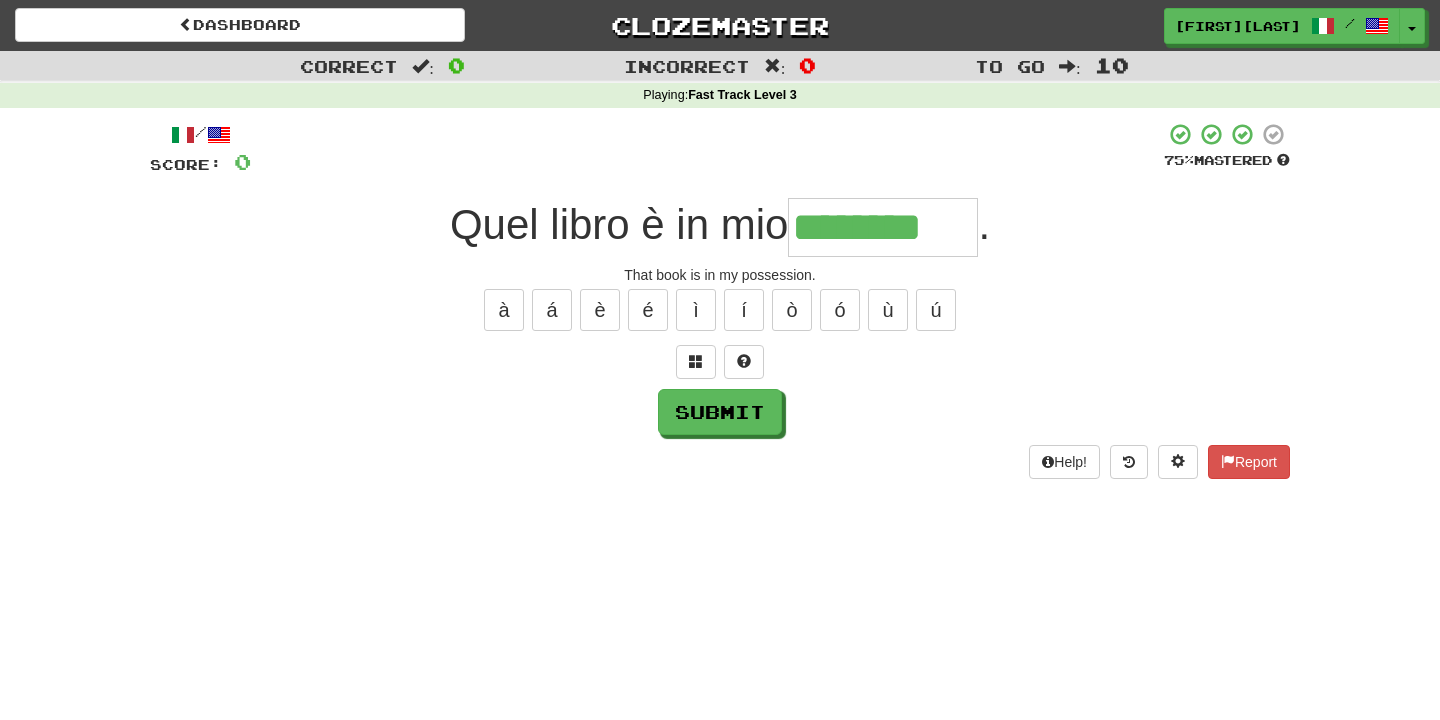 type on "********" 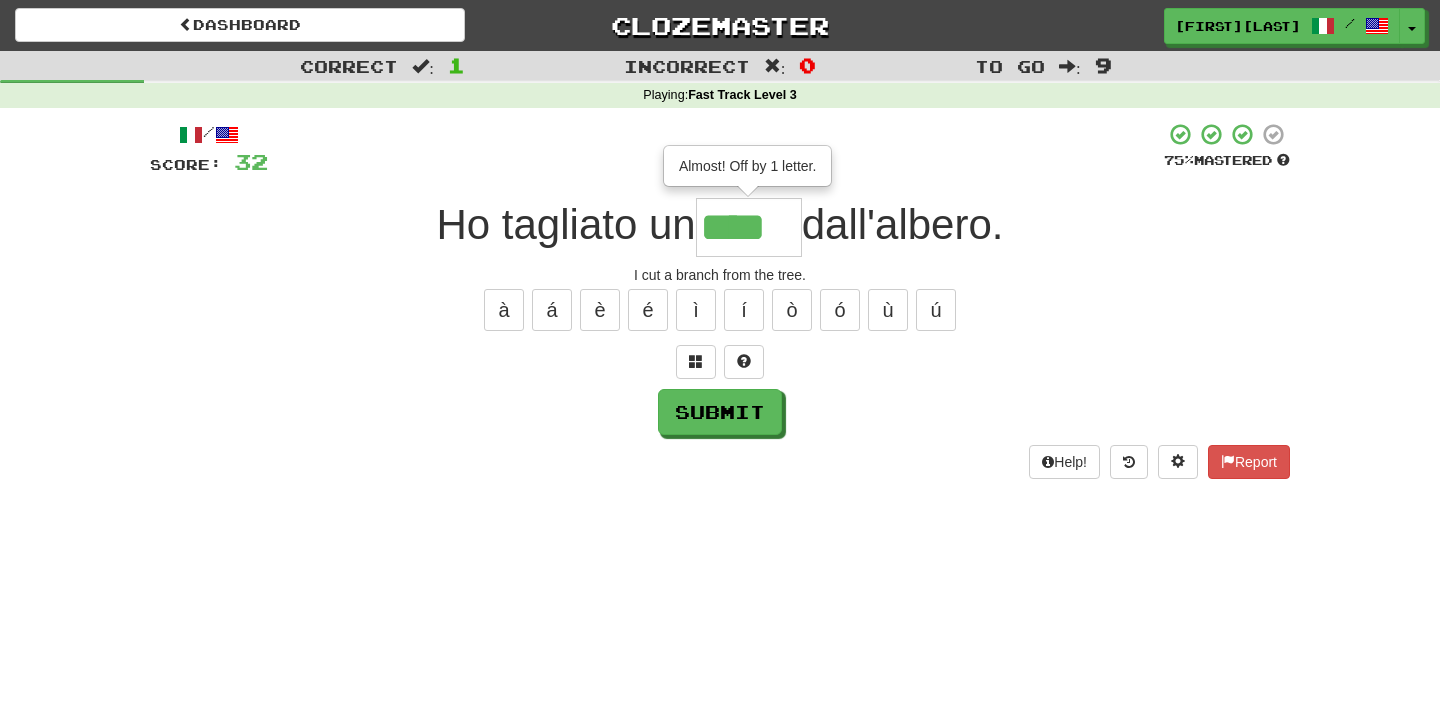 type on "****" 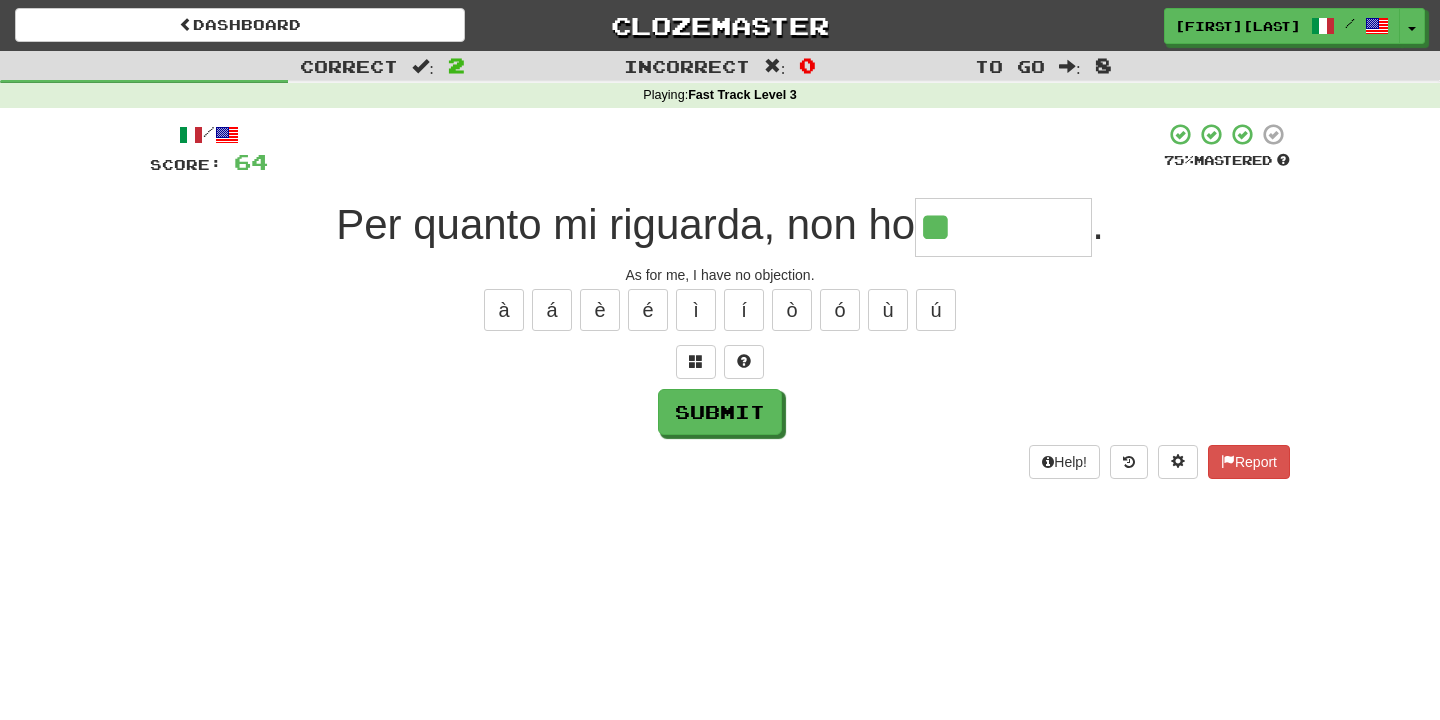 type on "*********" 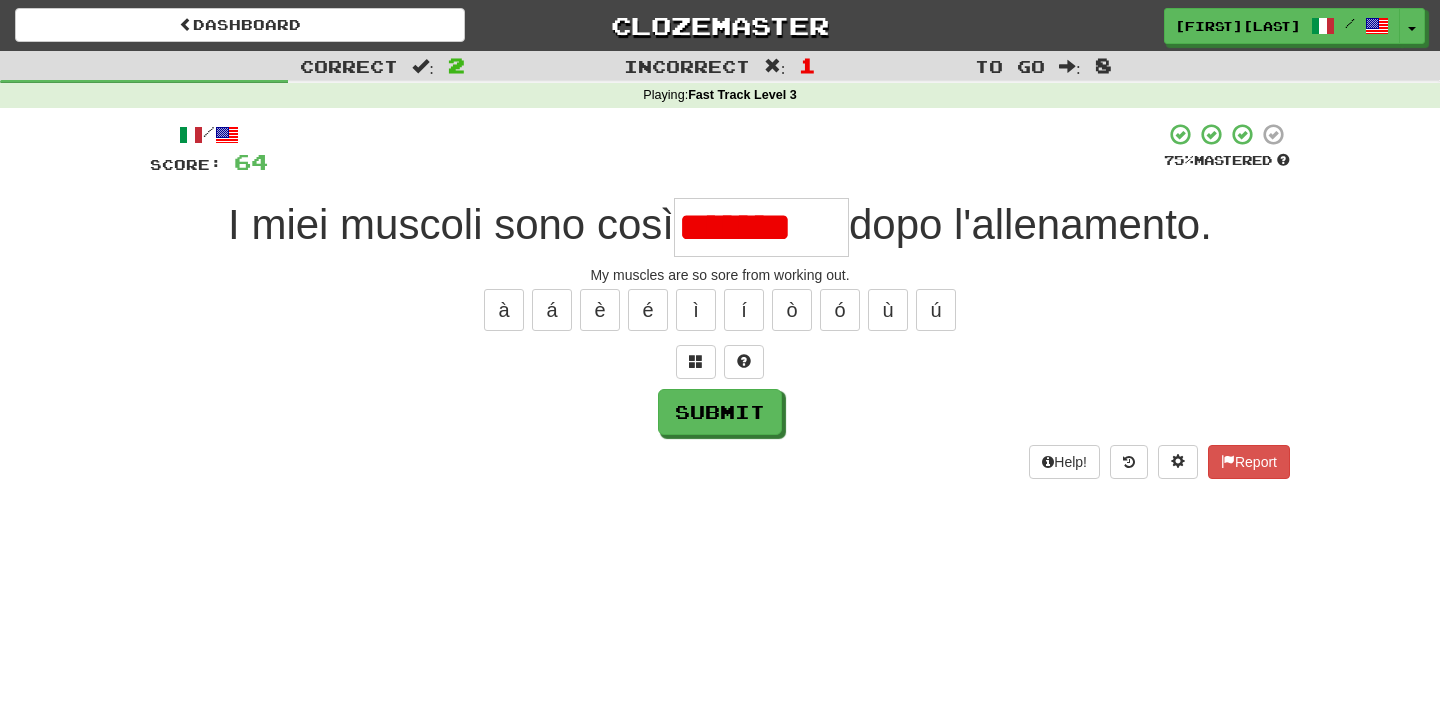 scroll, scrollTop: 0, scrollLeft: 0, axis: both 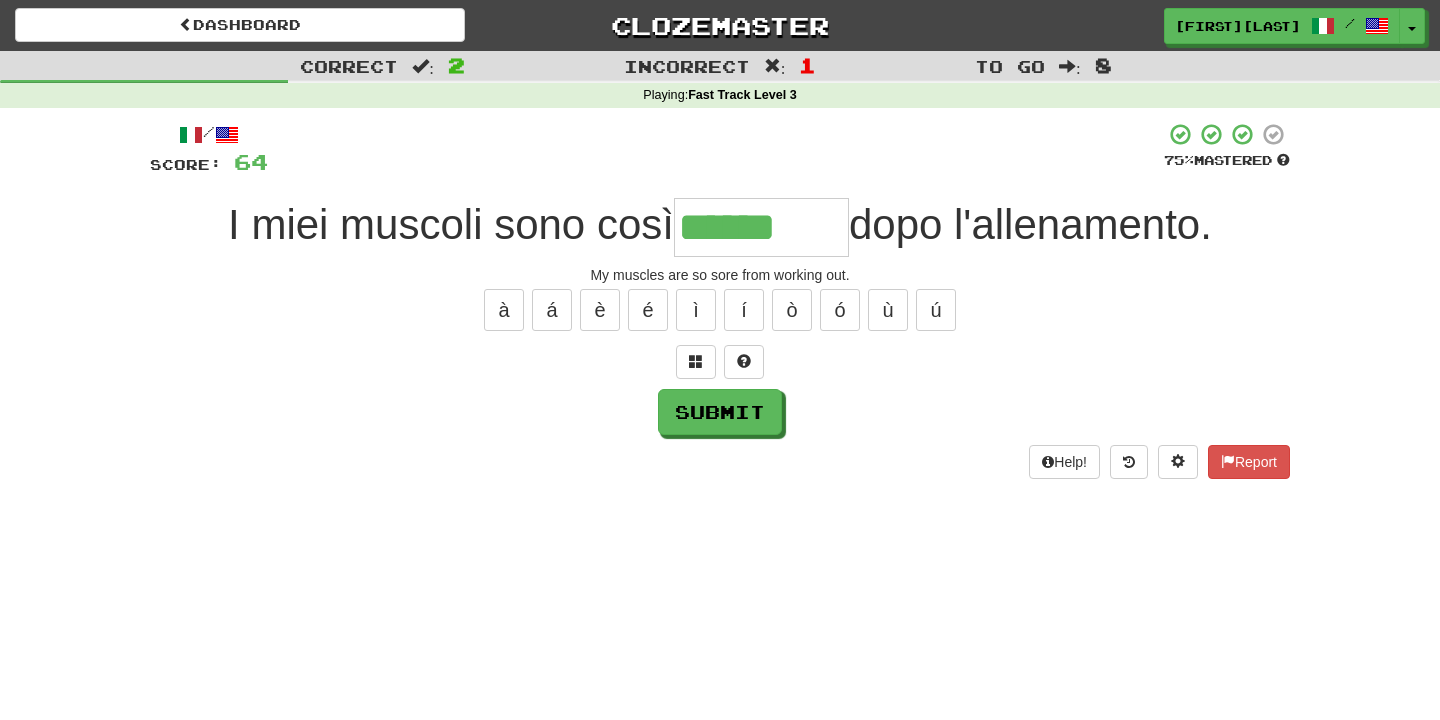 type on "*********" 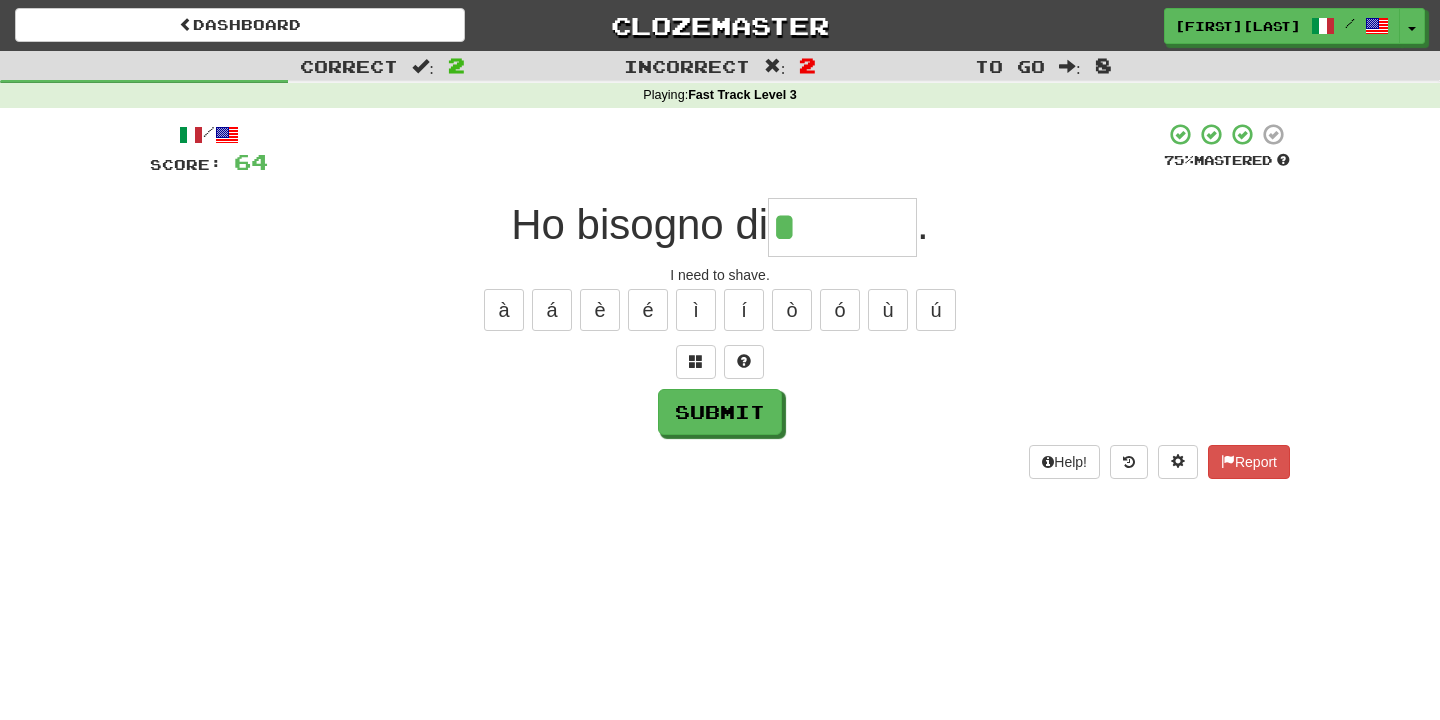 type on "*******" 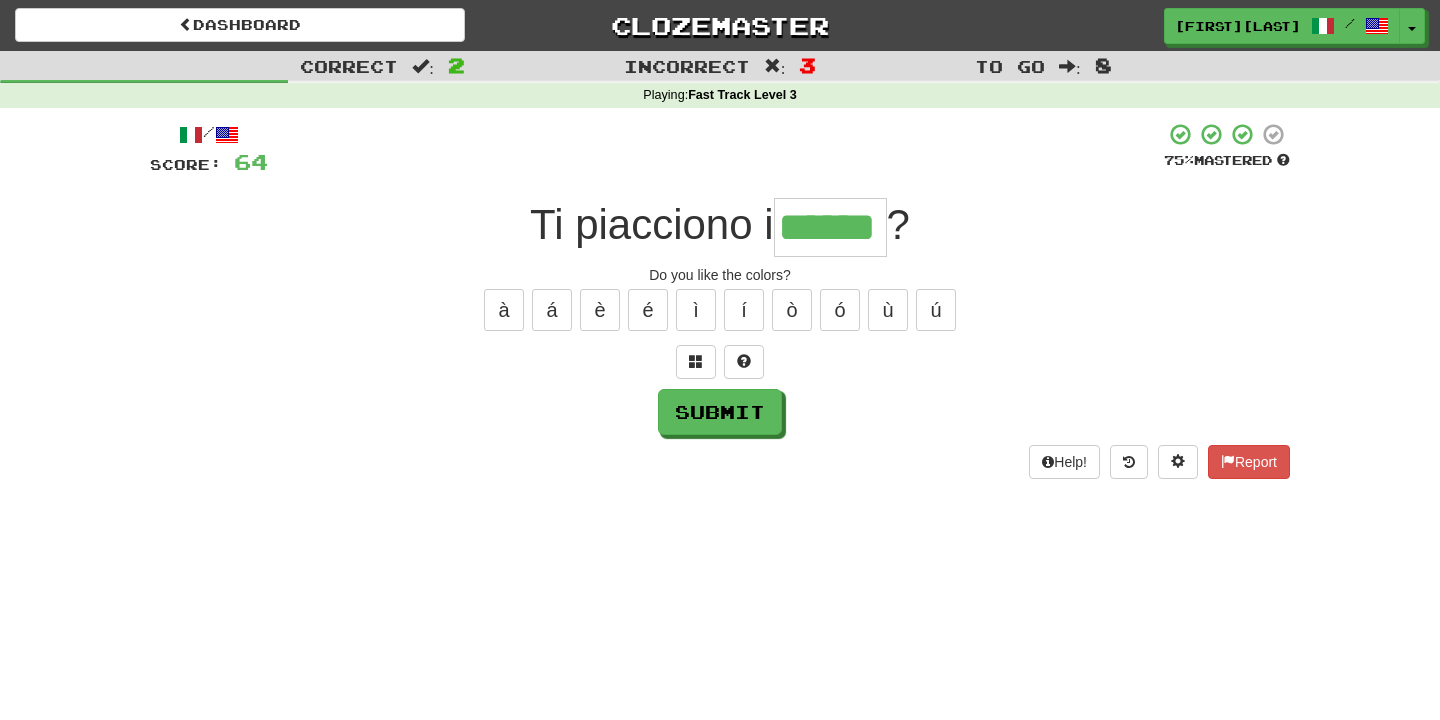 type on "******" 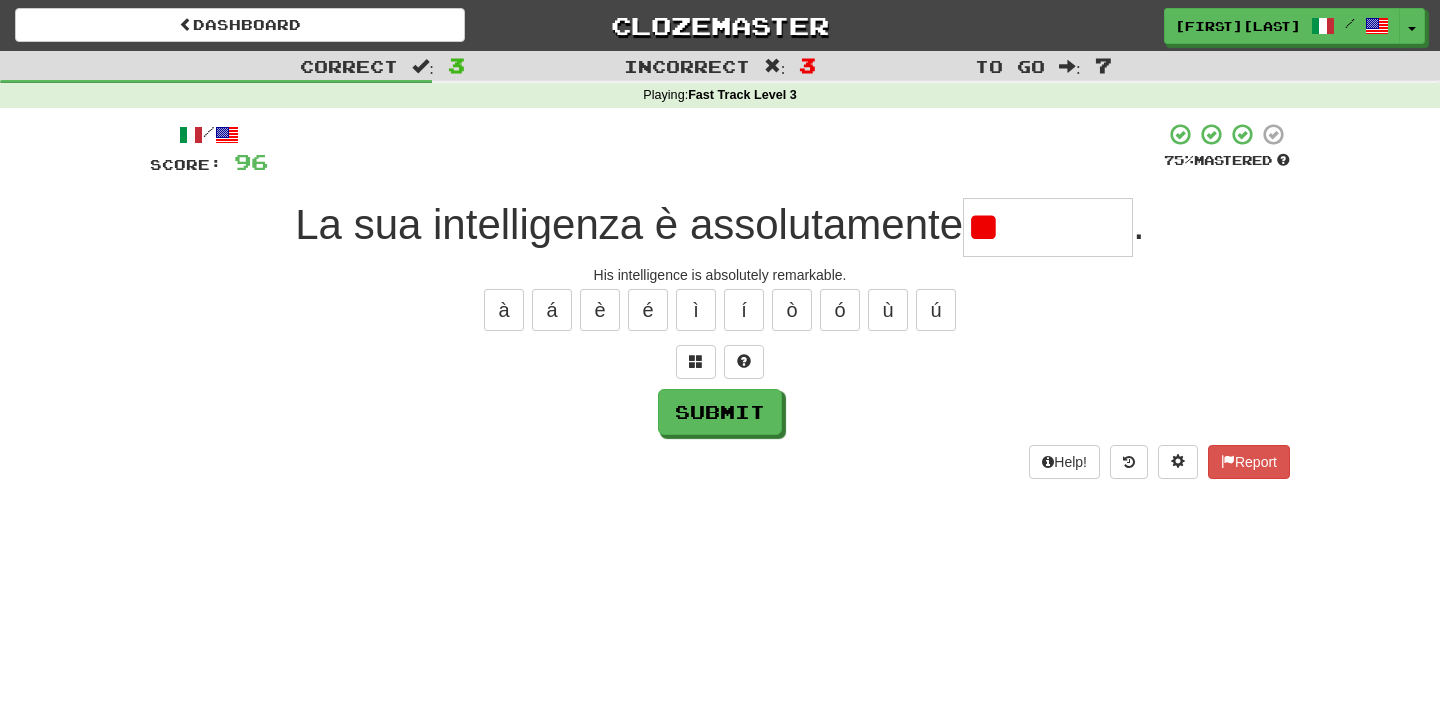 type on "*" 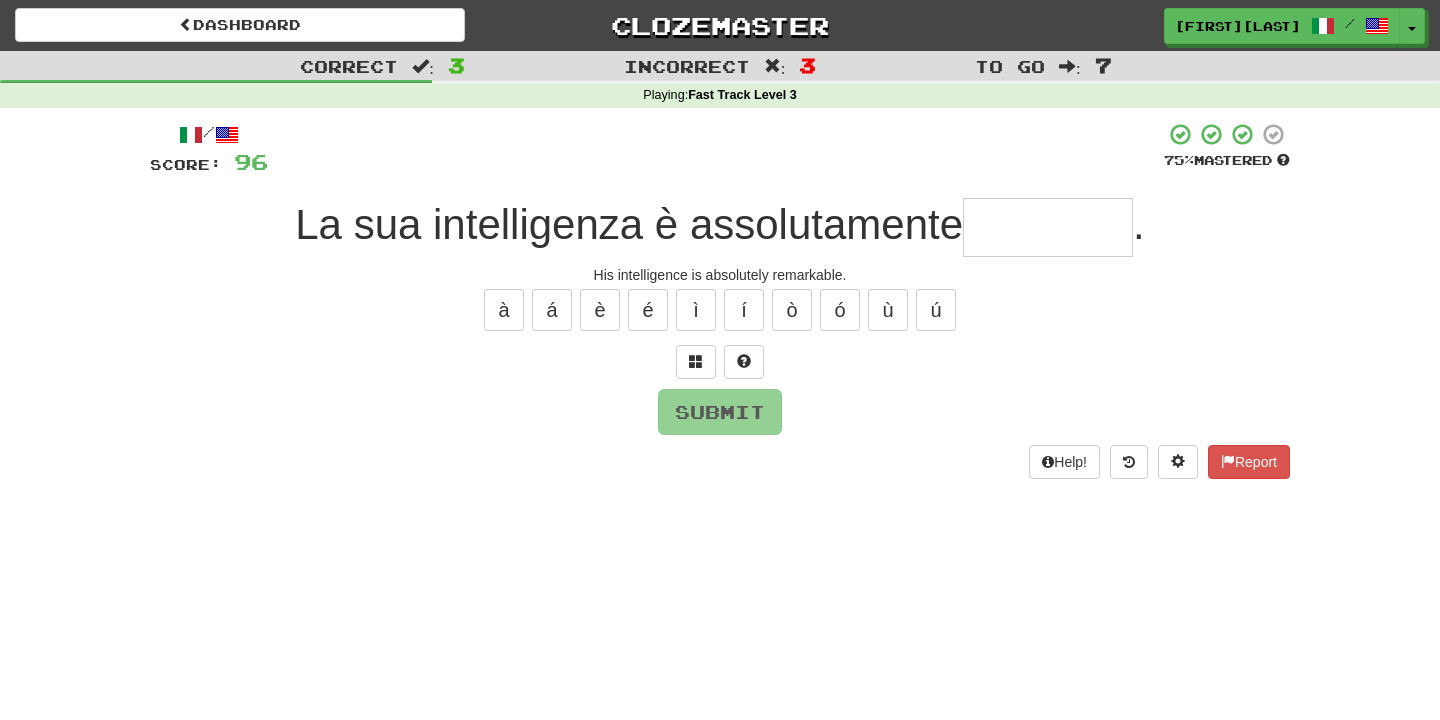 type on "********" 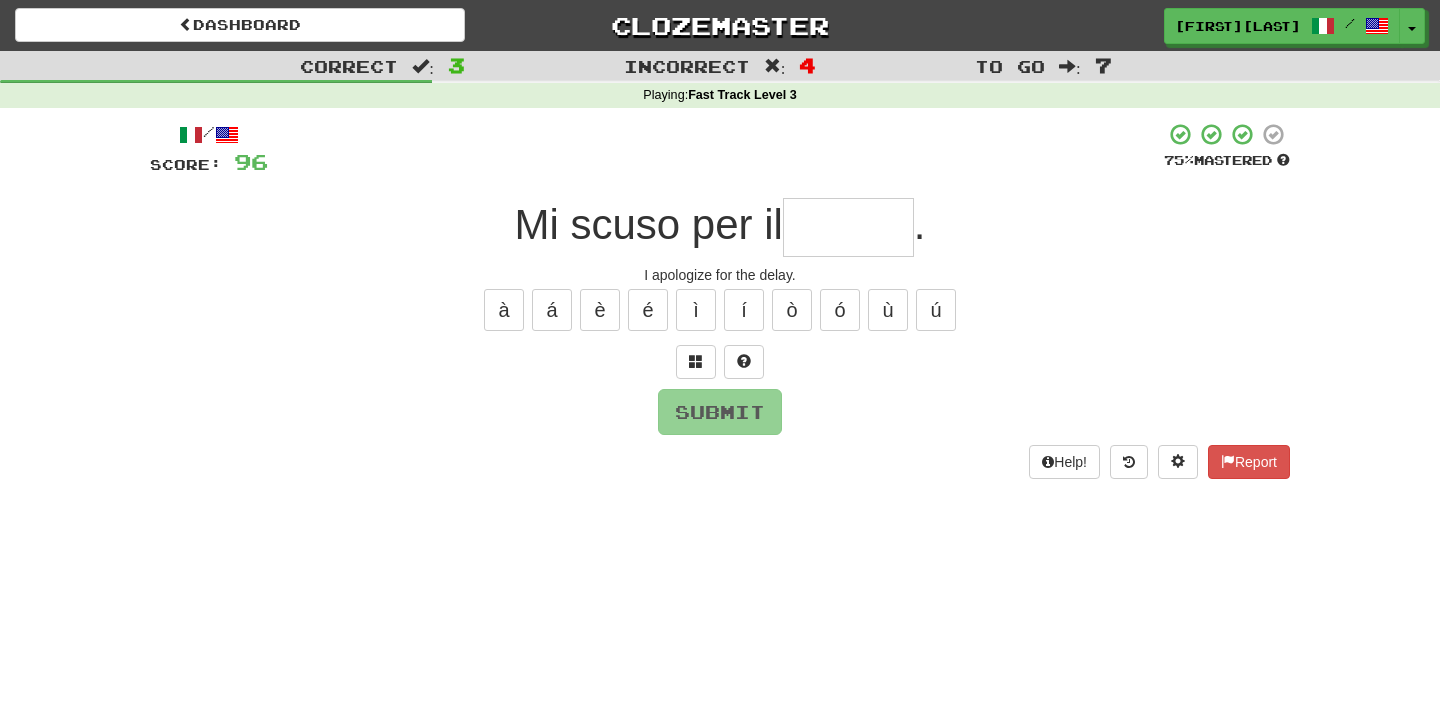 type on "*******" 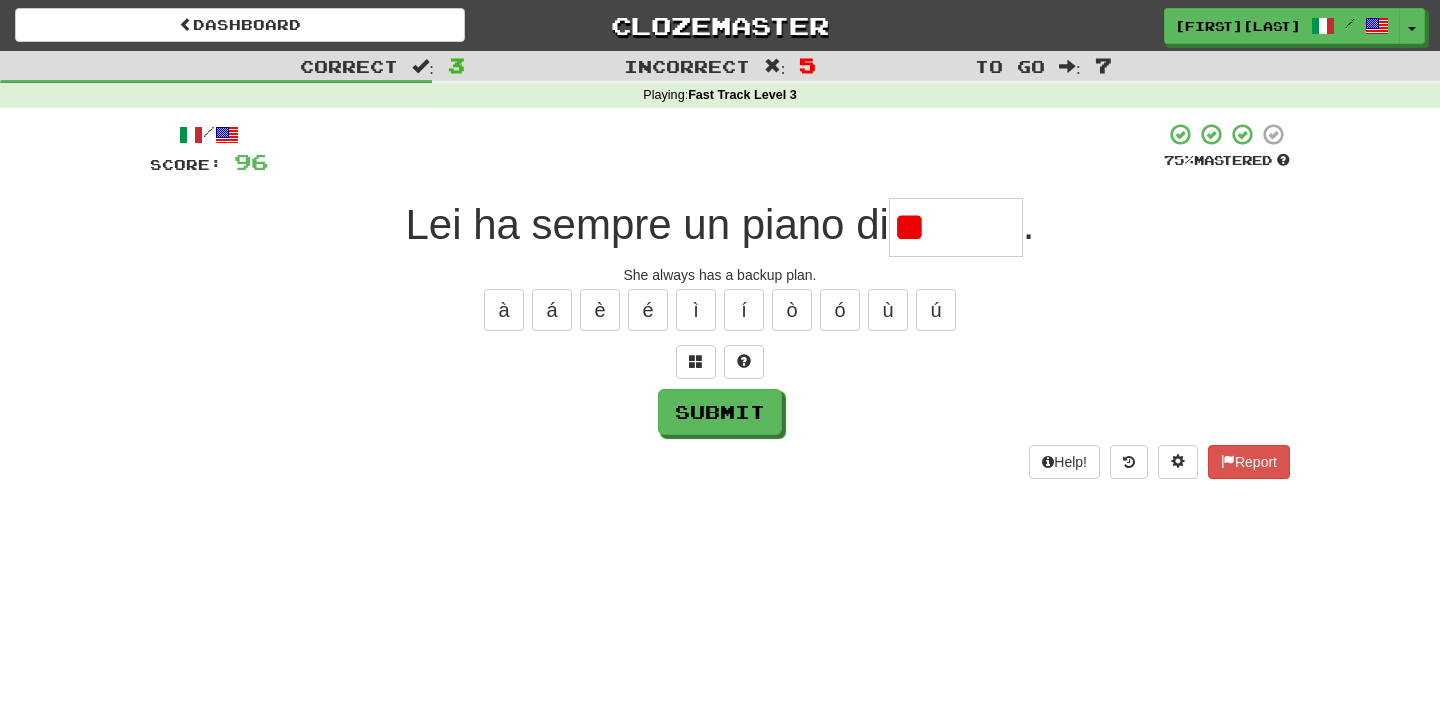 type on "*" 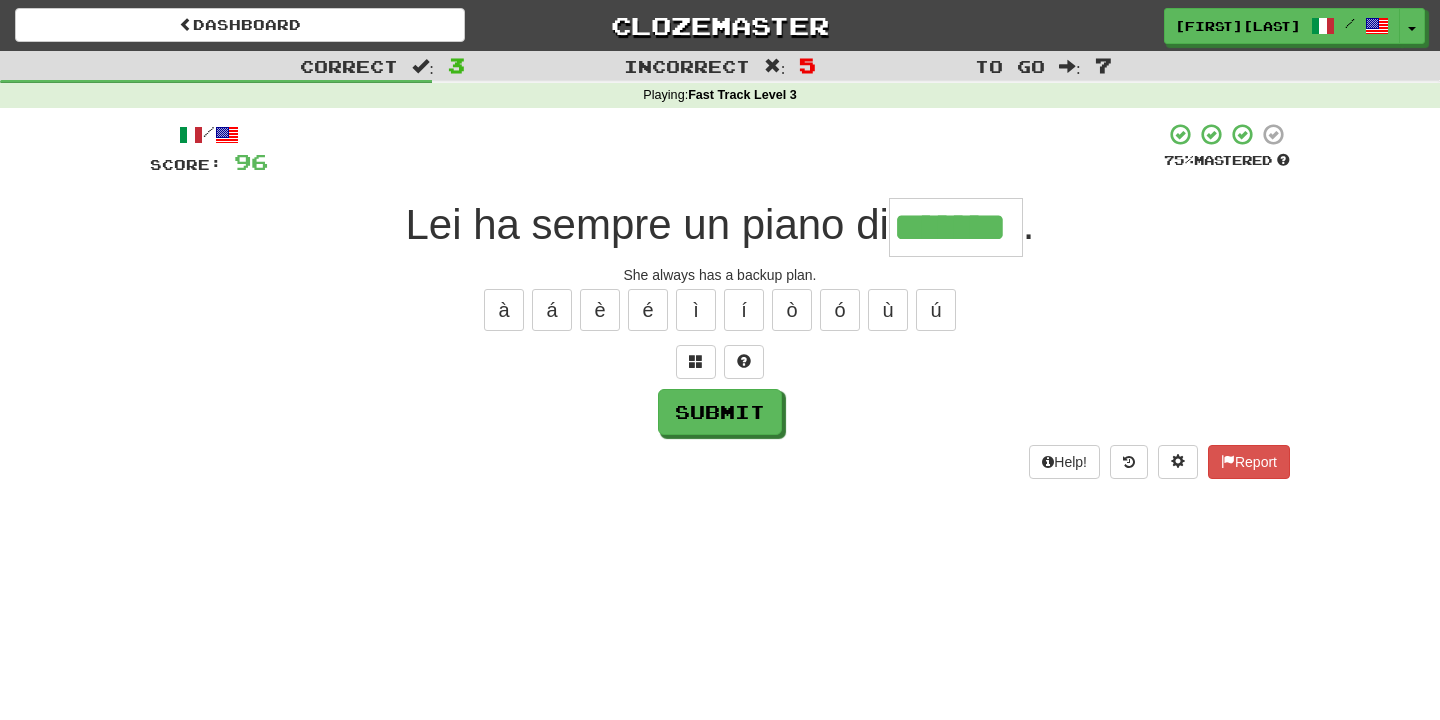 type on "*******" 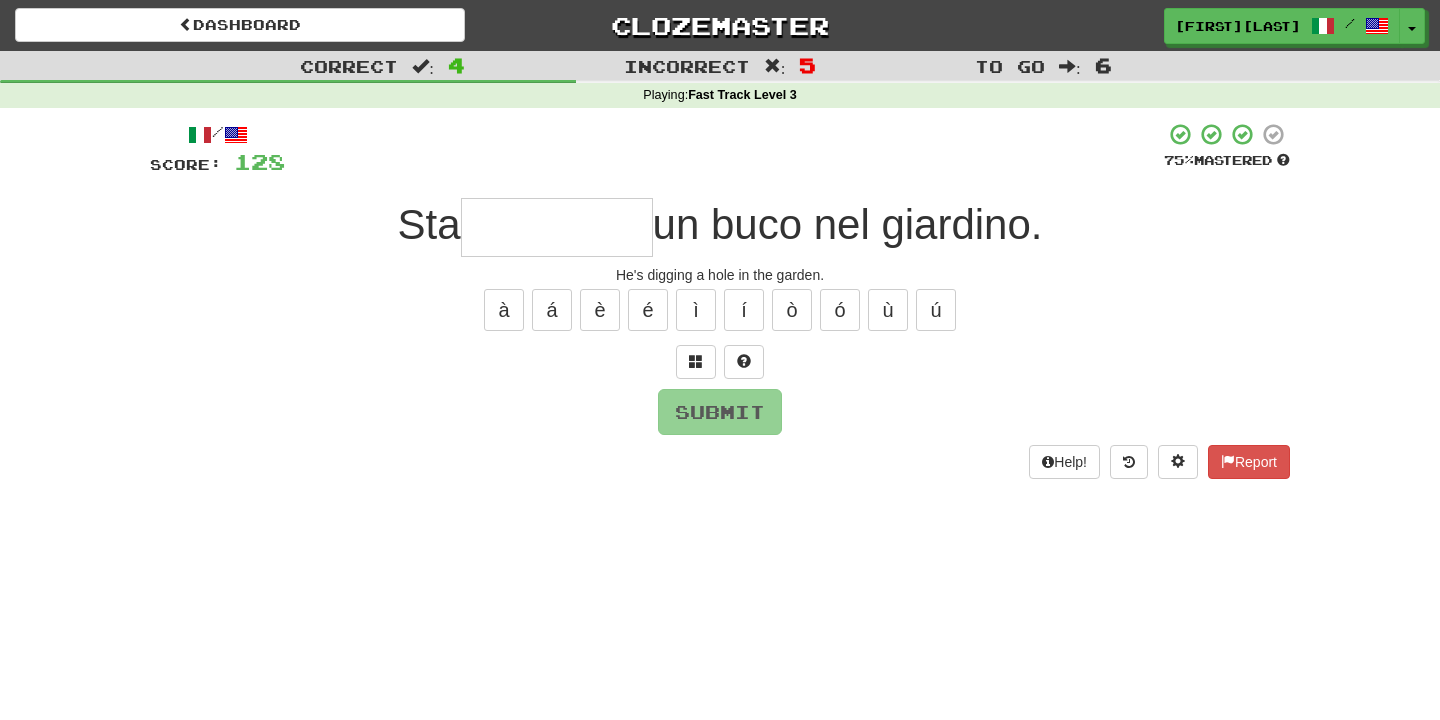 type on "*" 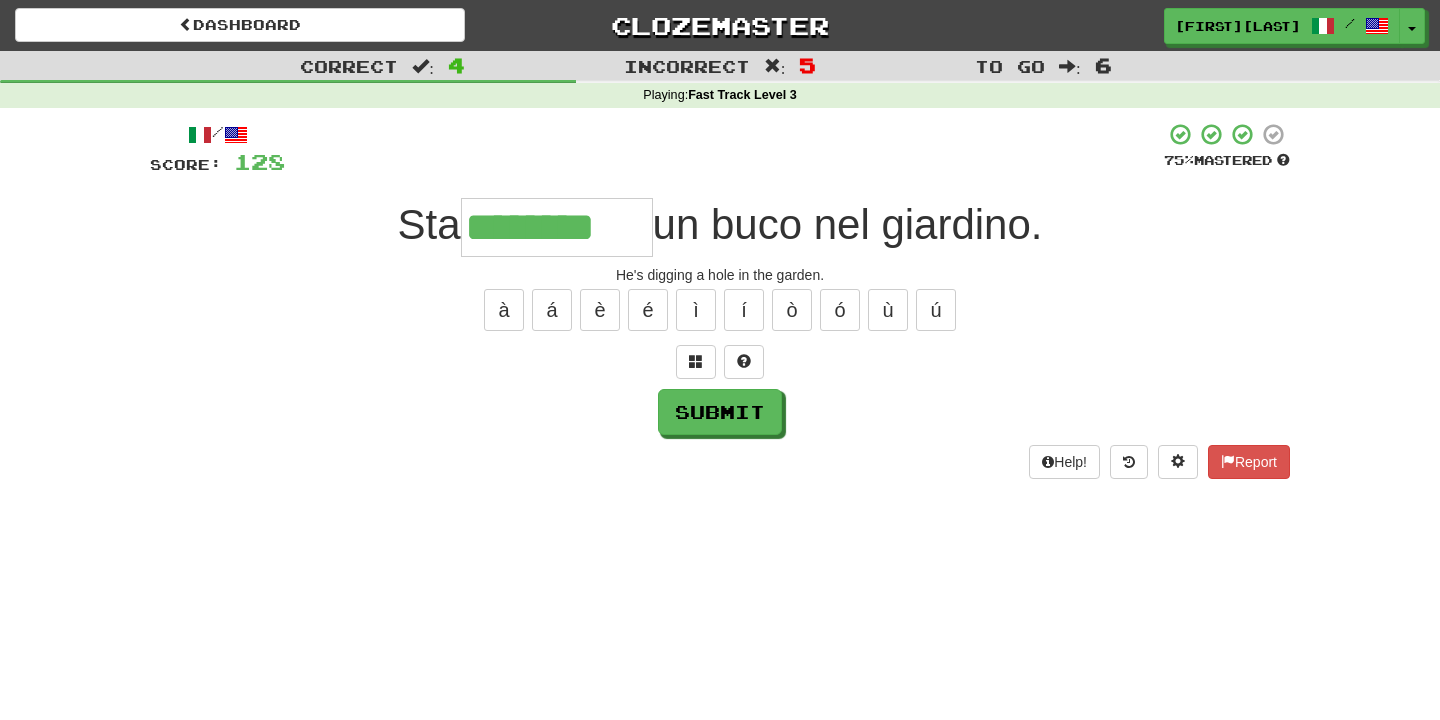 type on "********" 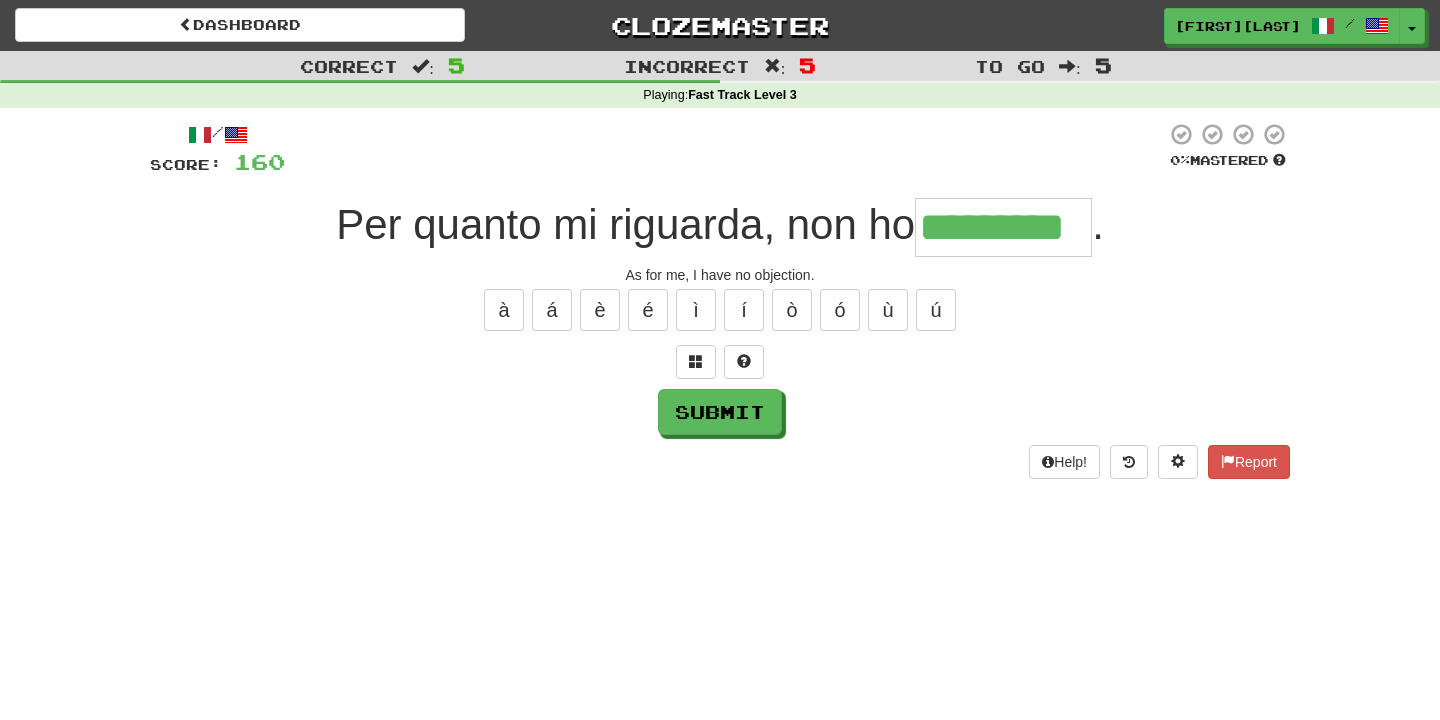 type on "*********" 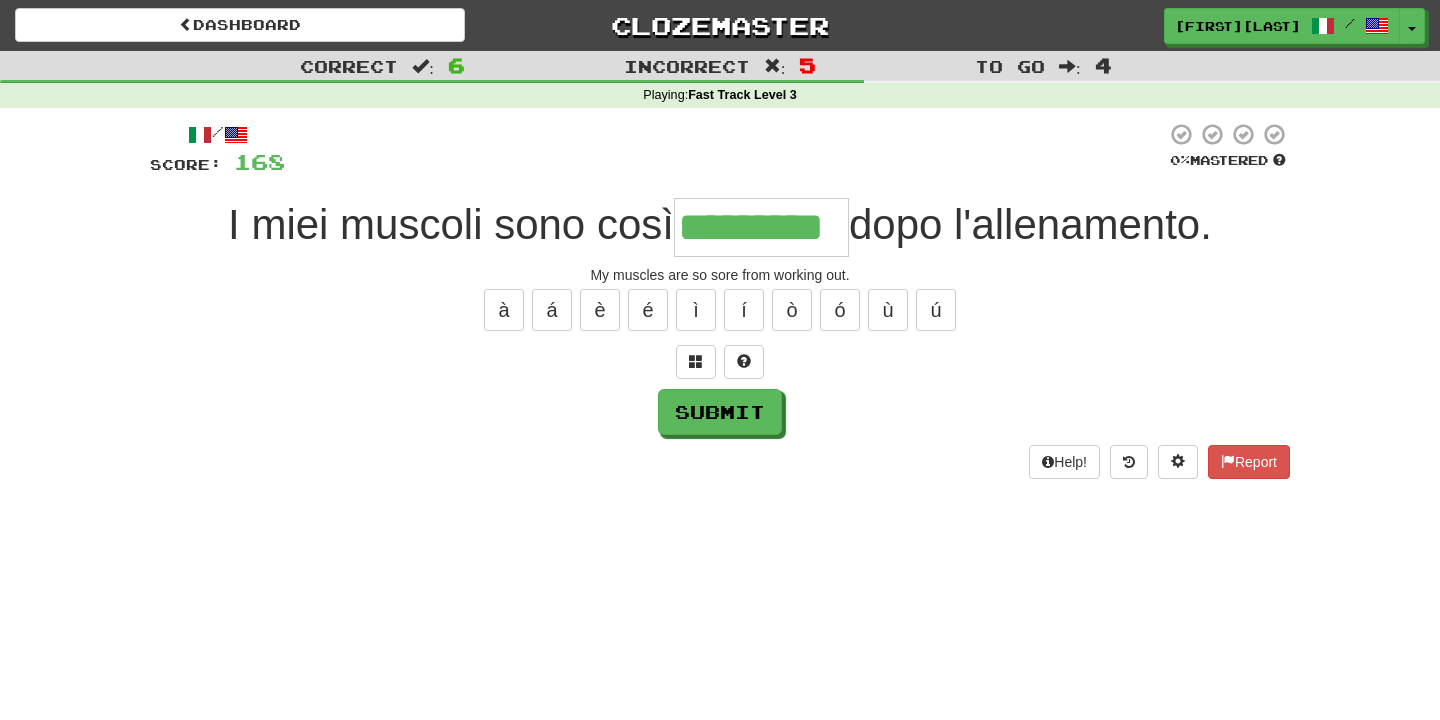 type on "*********" 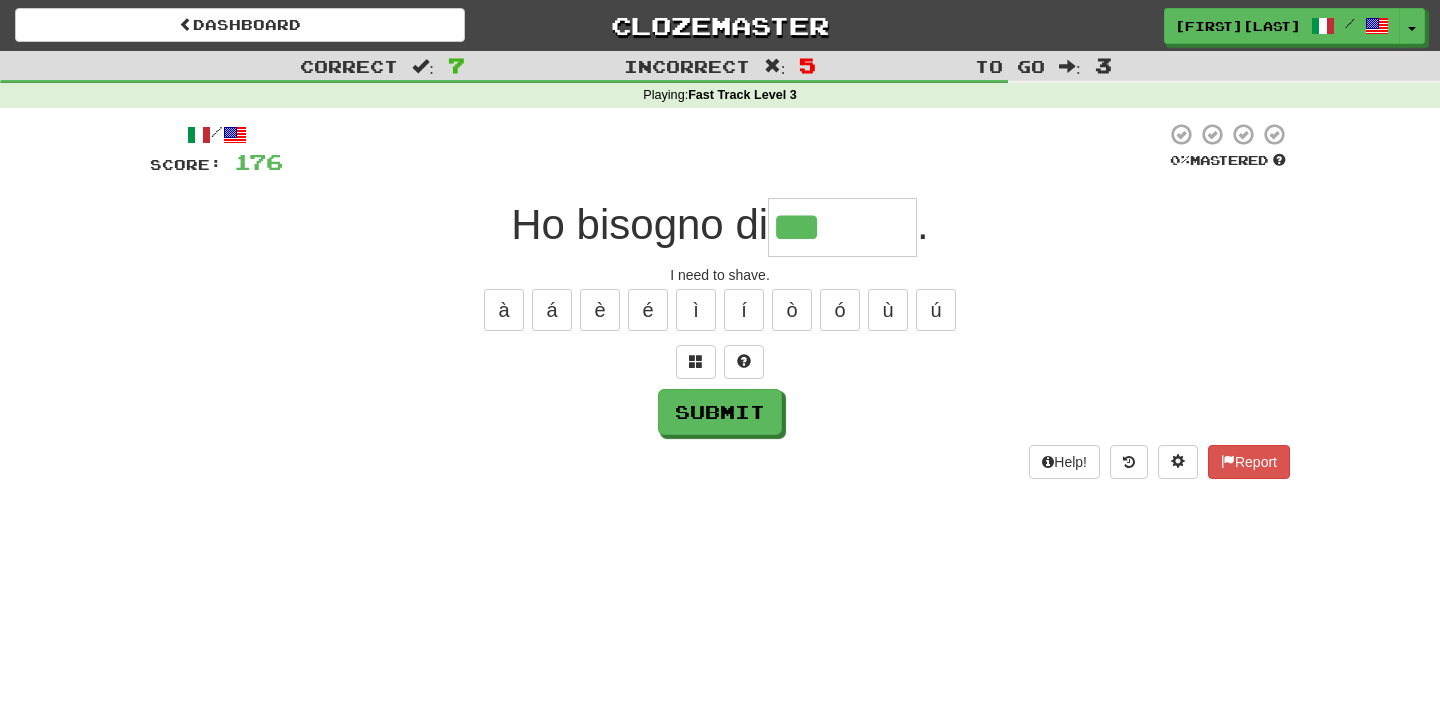 type on "*******" 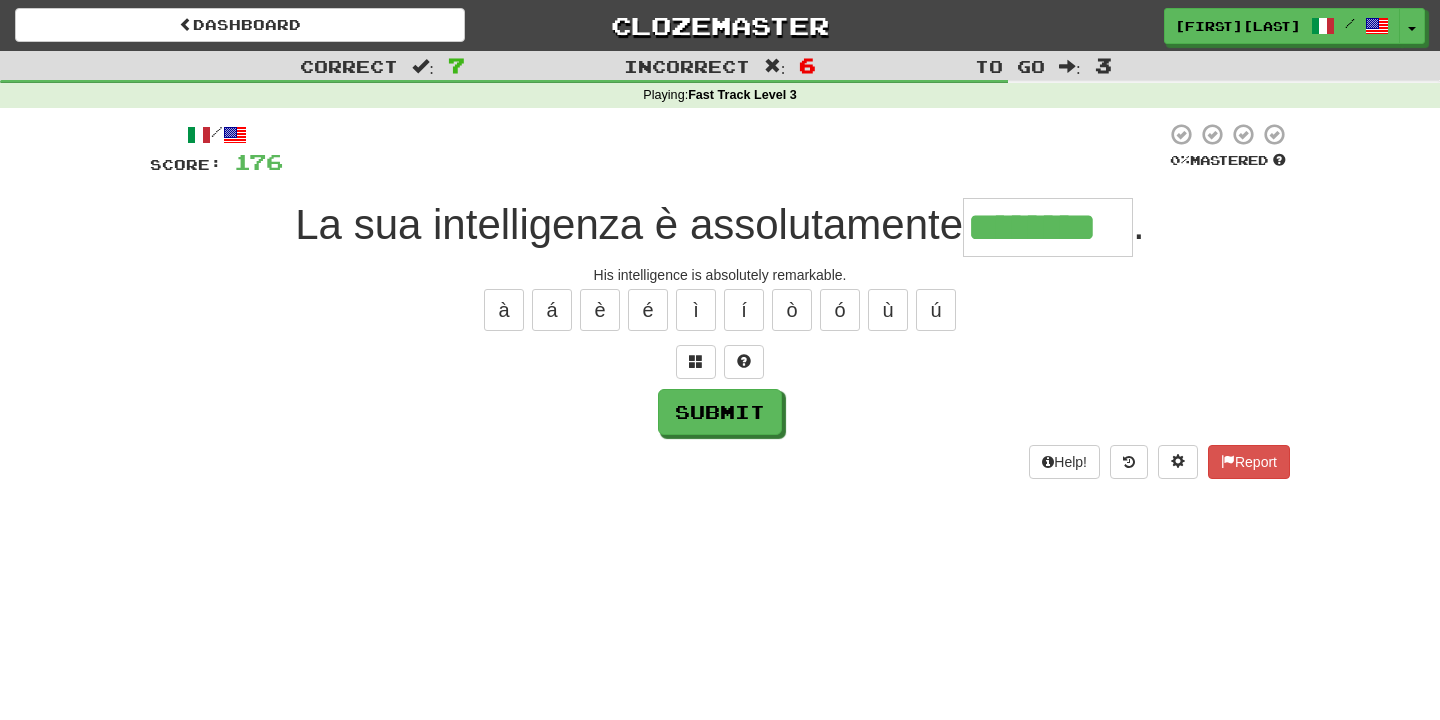 type on "********" 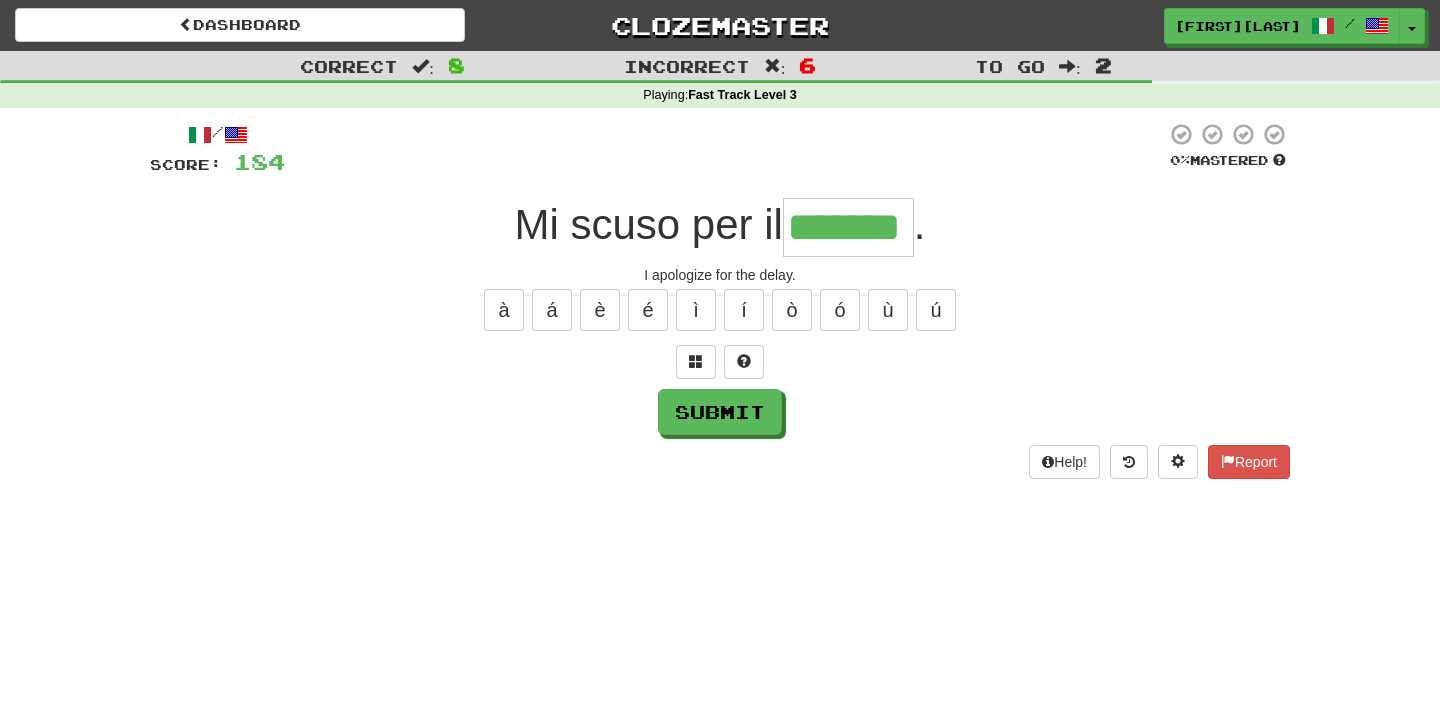 type on "*******" 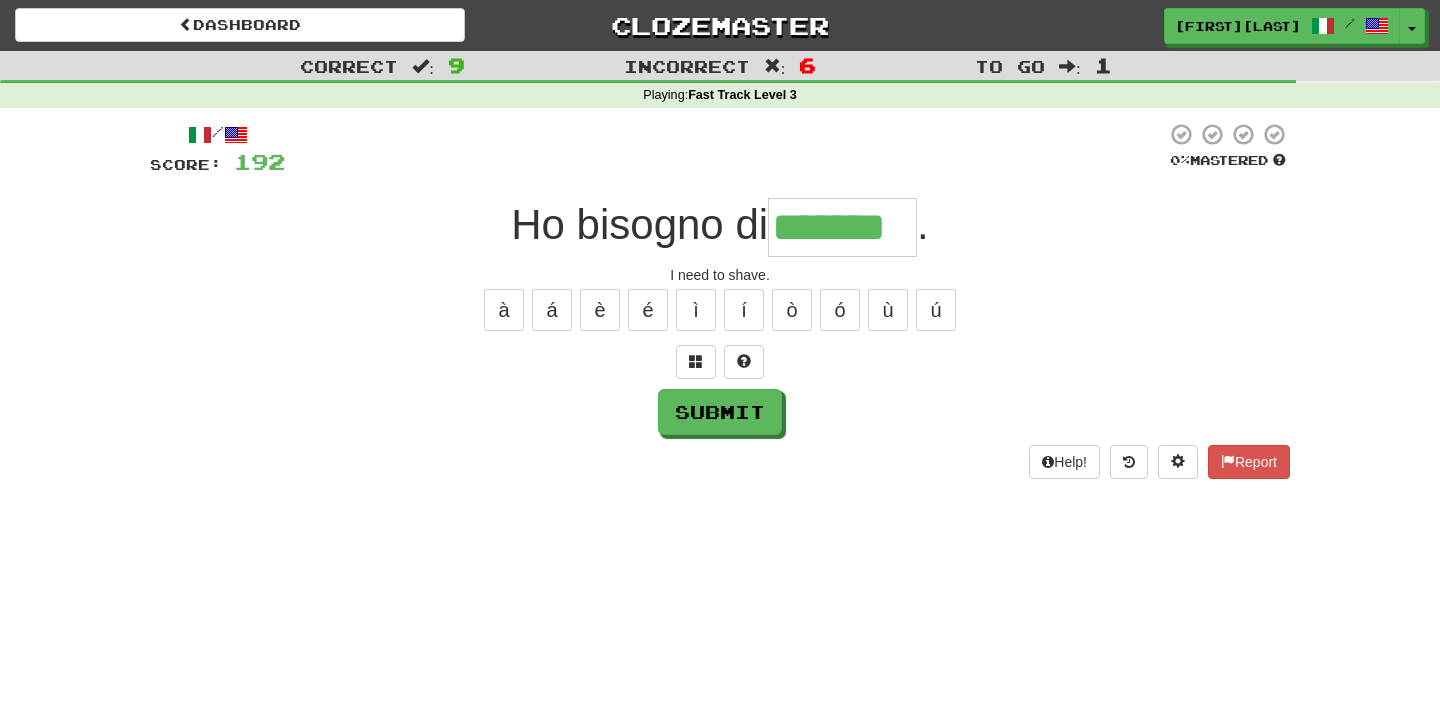type on "*******" 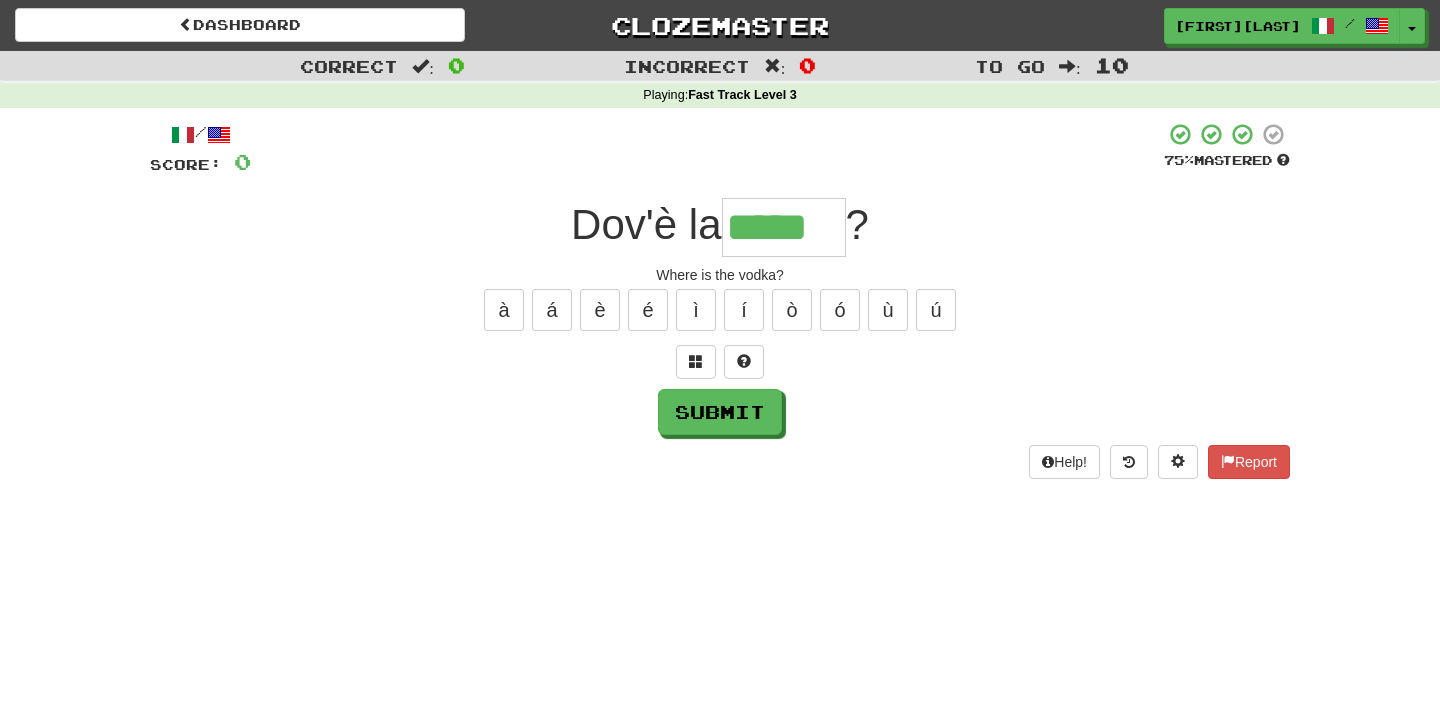 type on "*****" 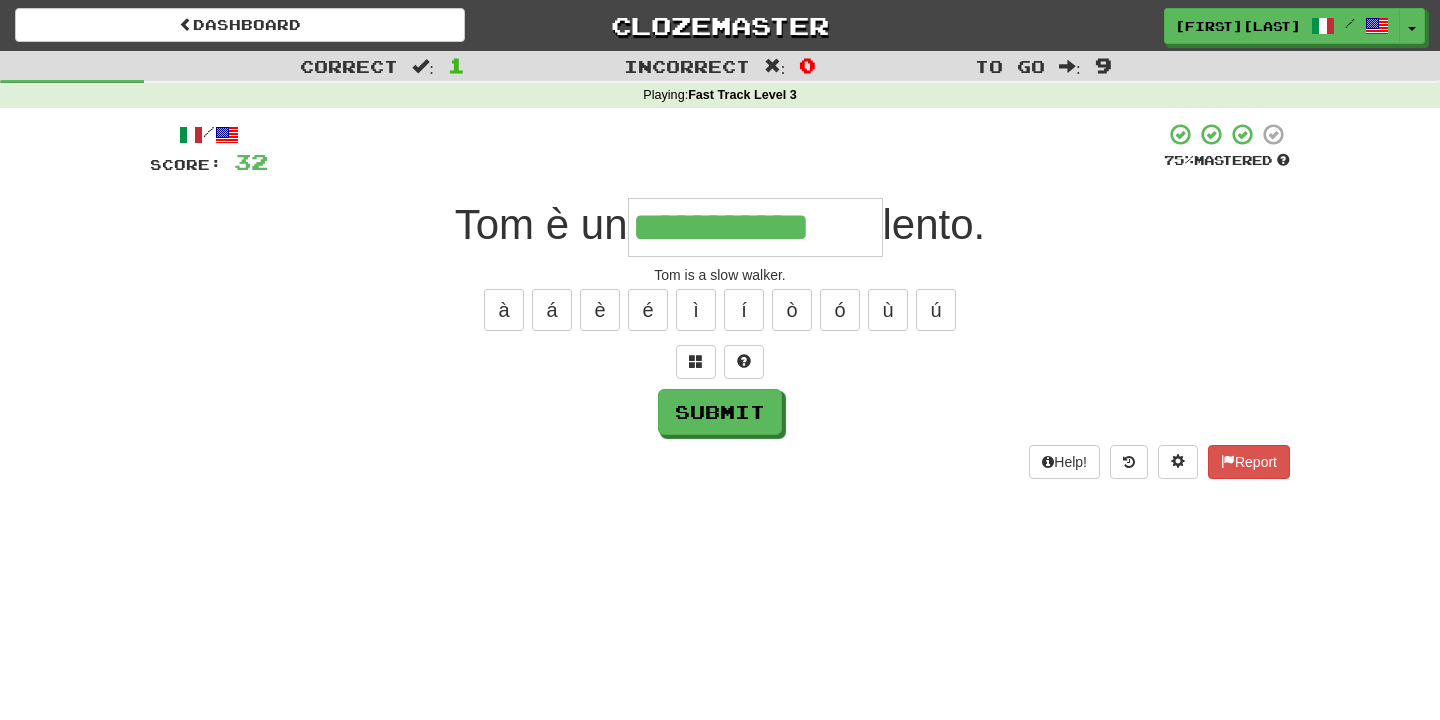 type on "**********" 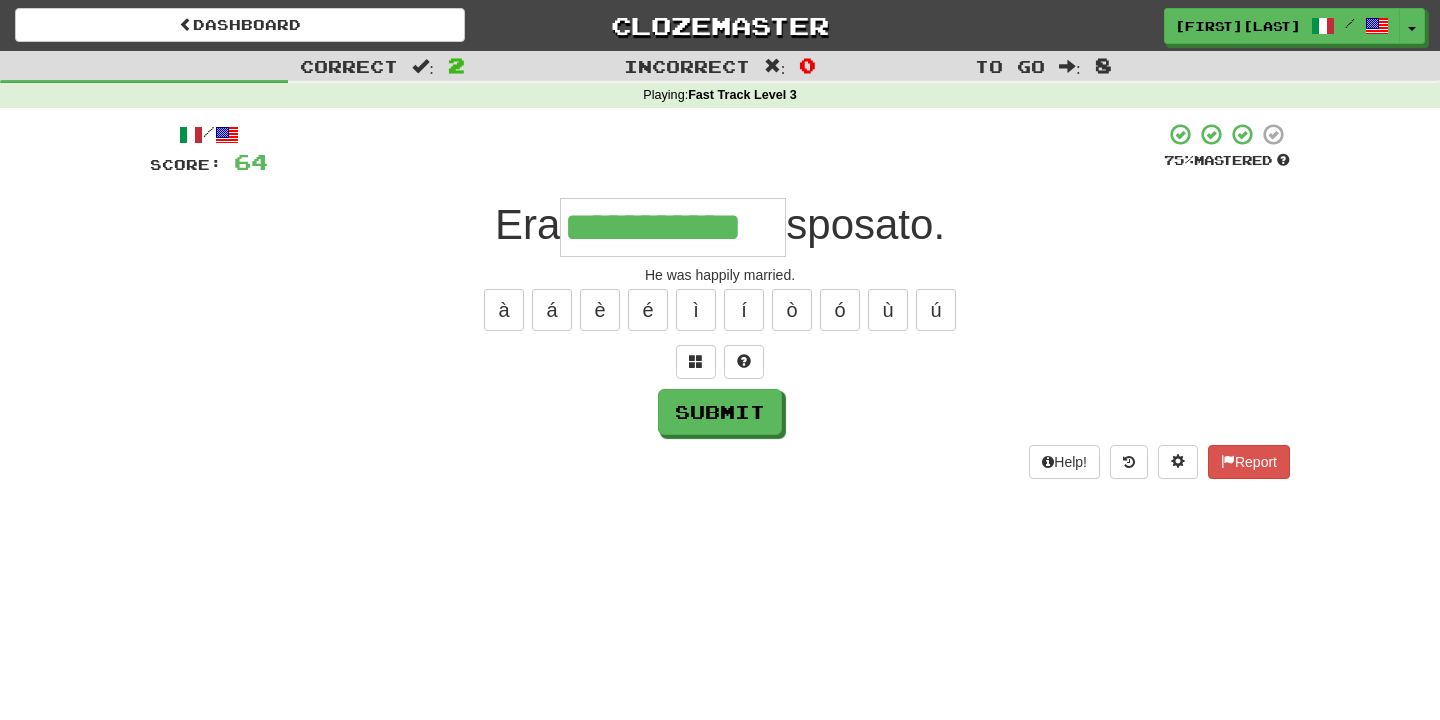 type on "**********" 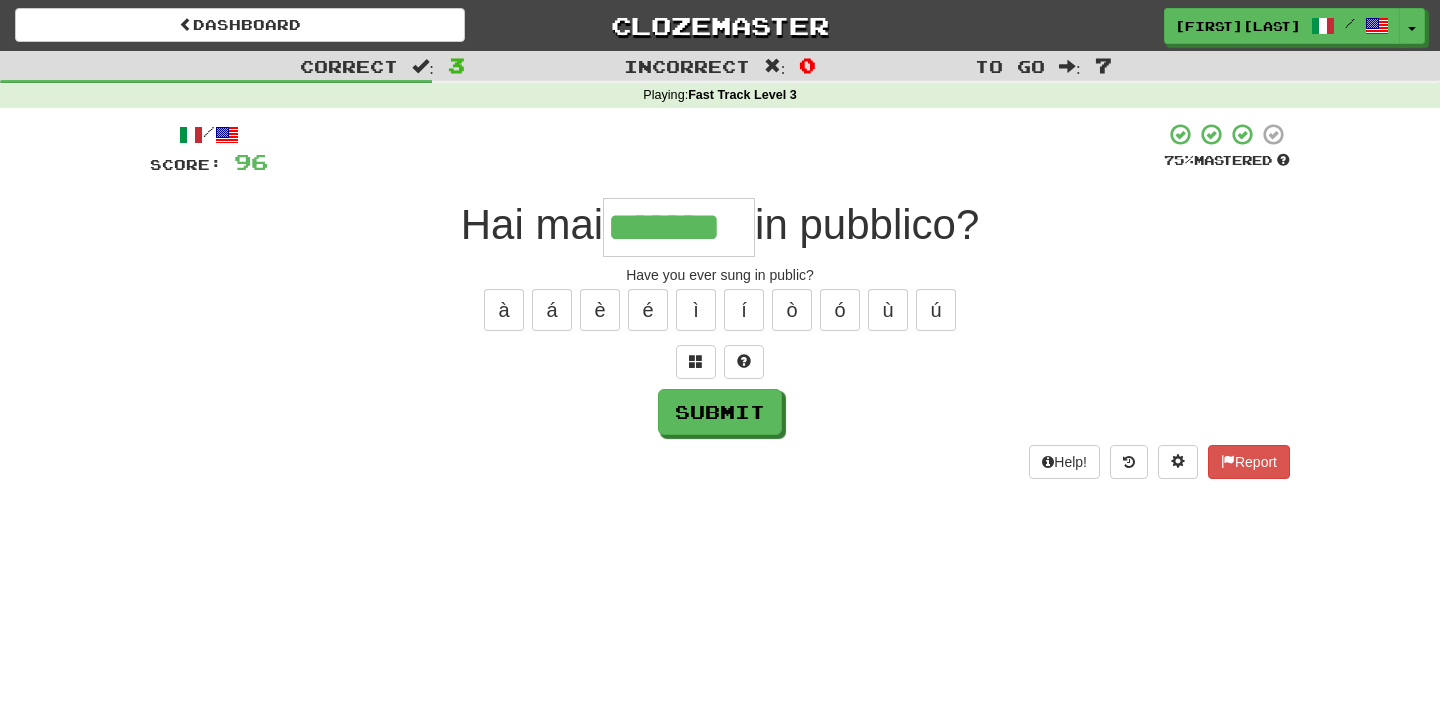 type on "*******" 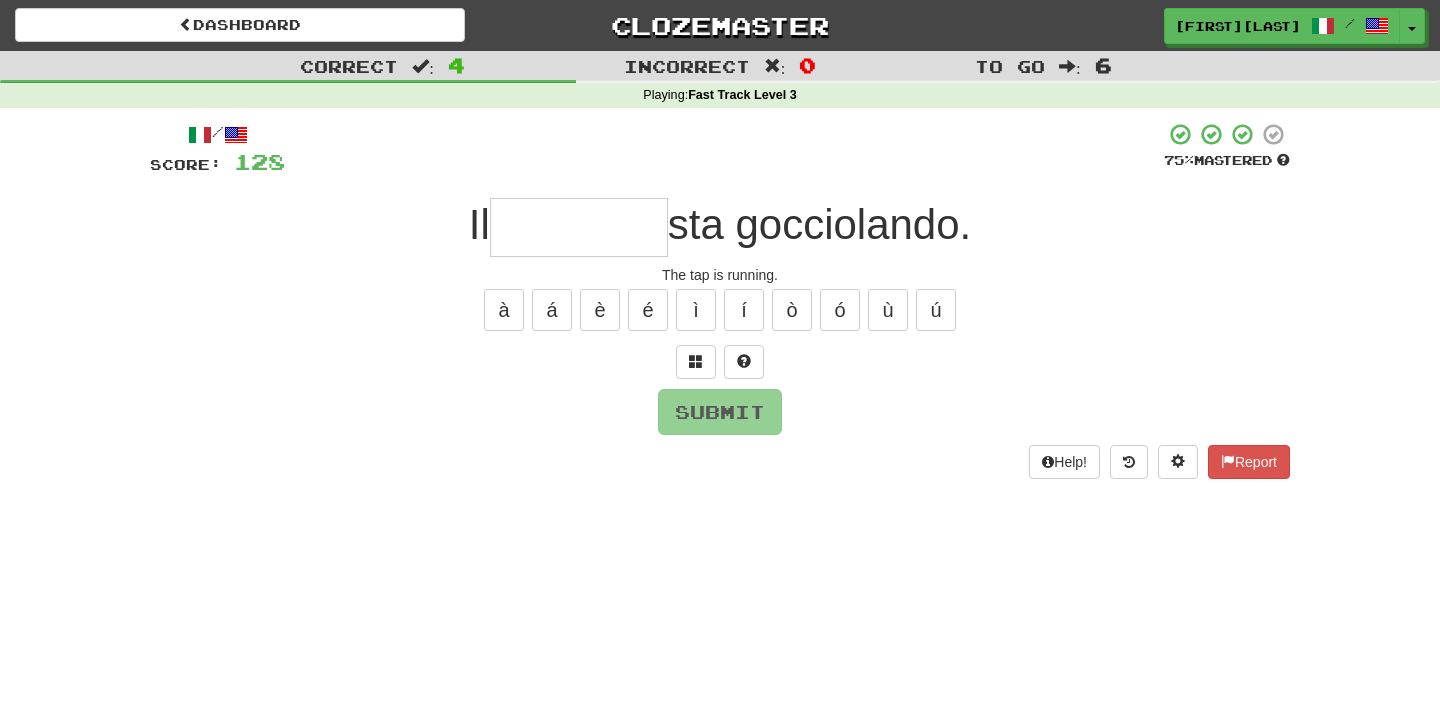 type on "*" 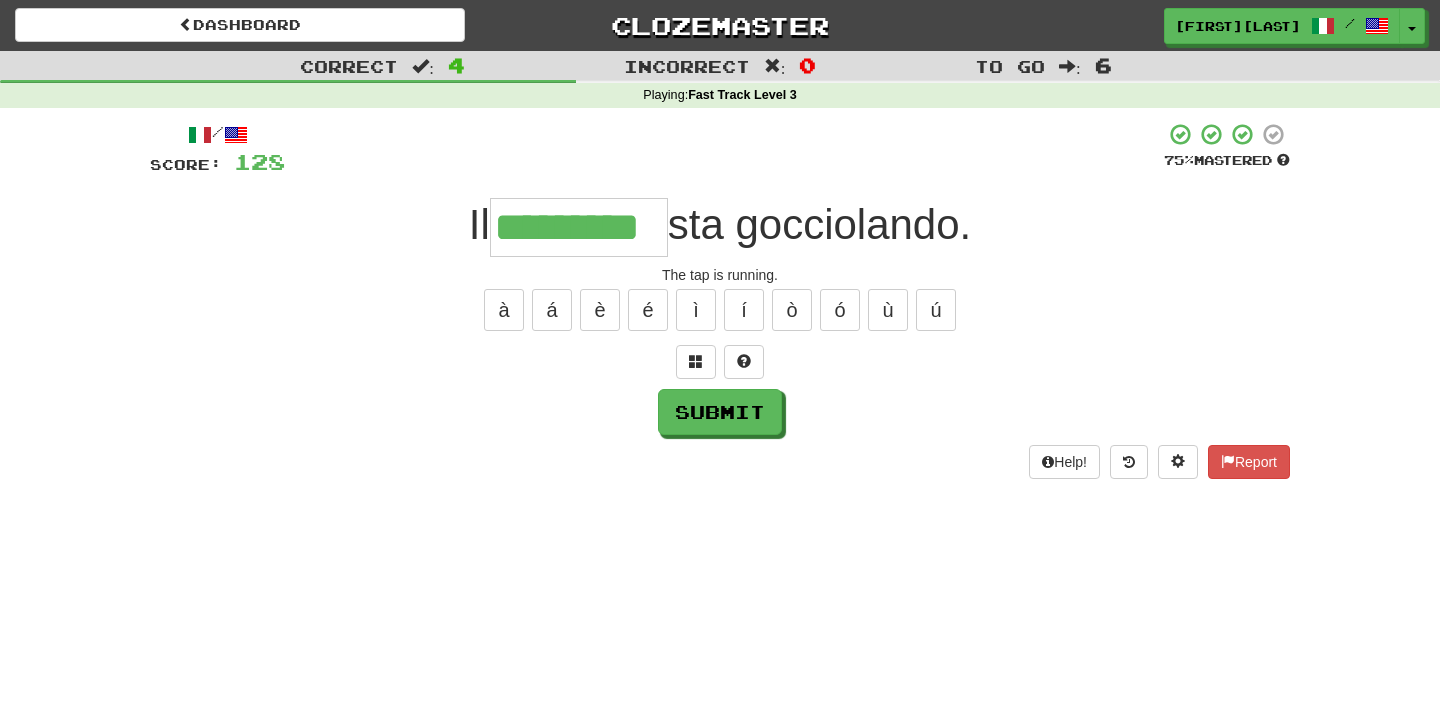 type on "*********" 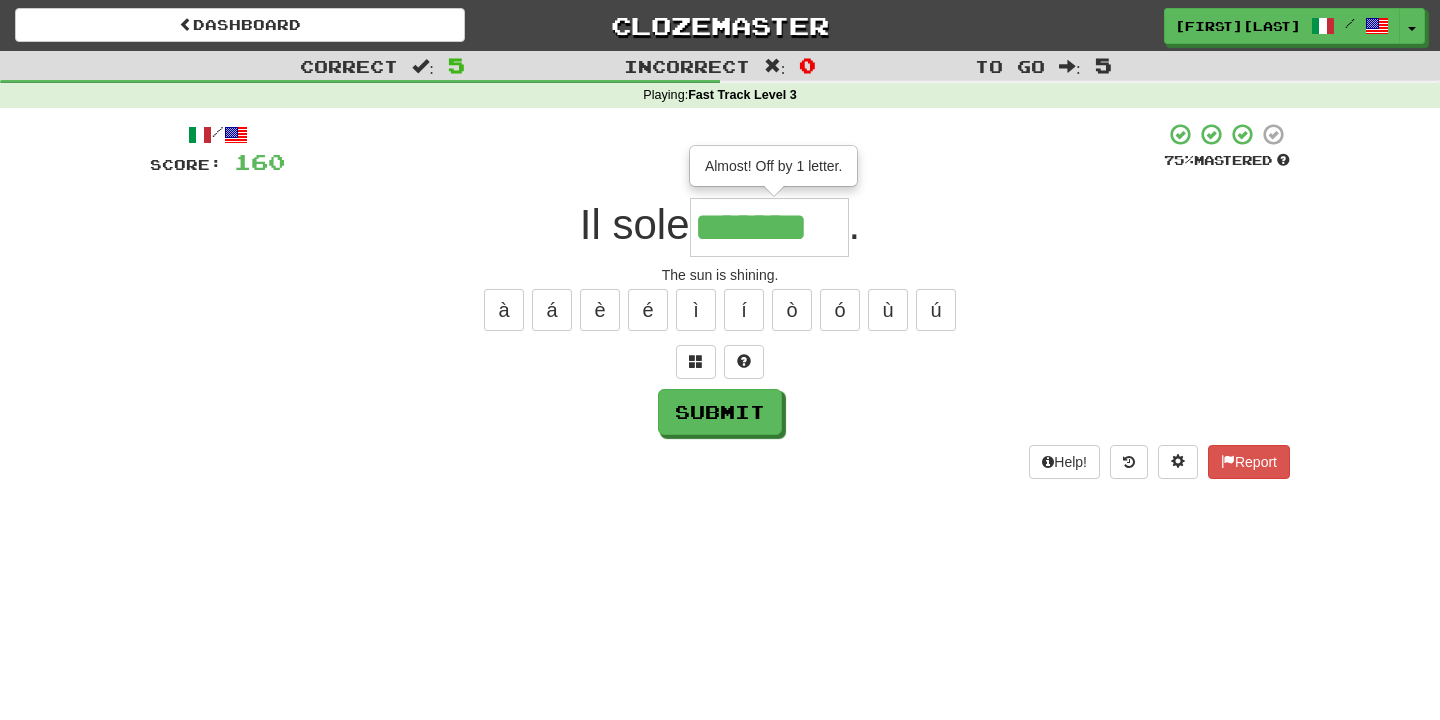 type on "*******" 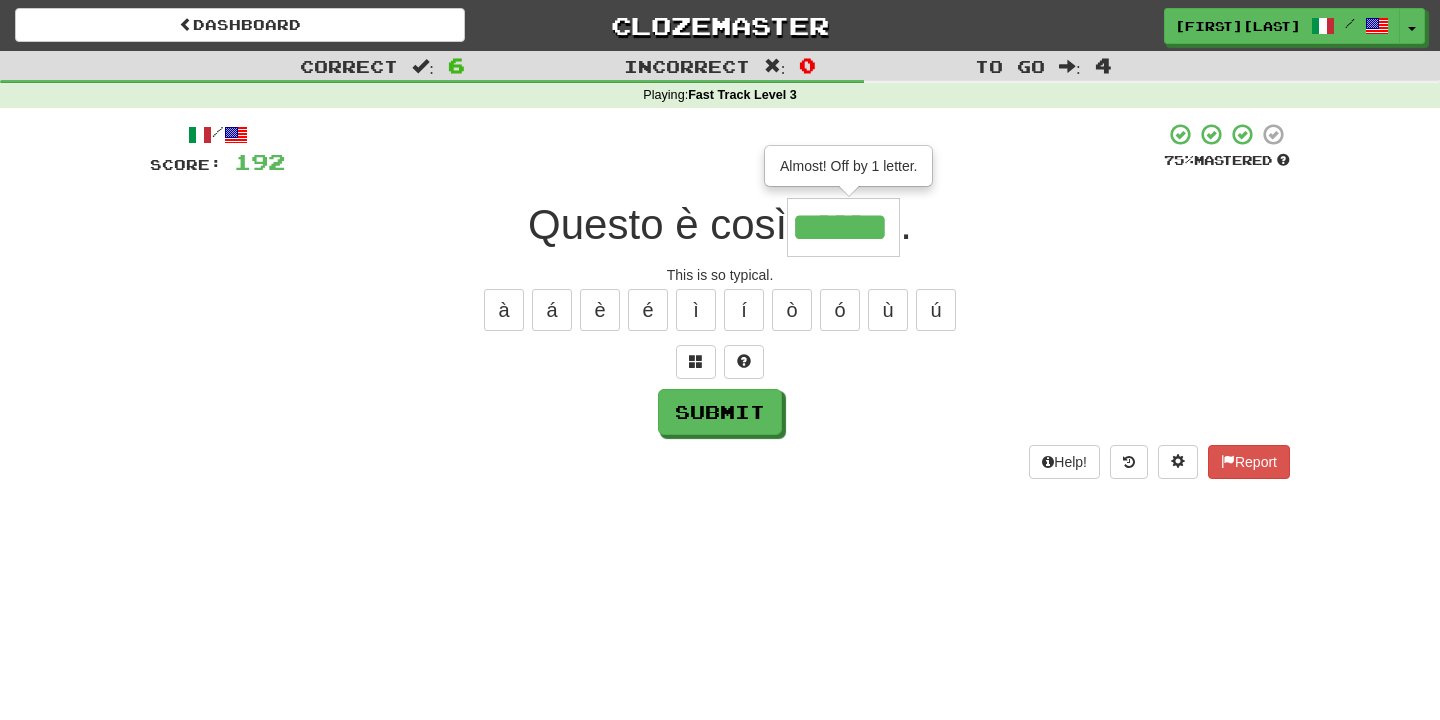 type on "******" 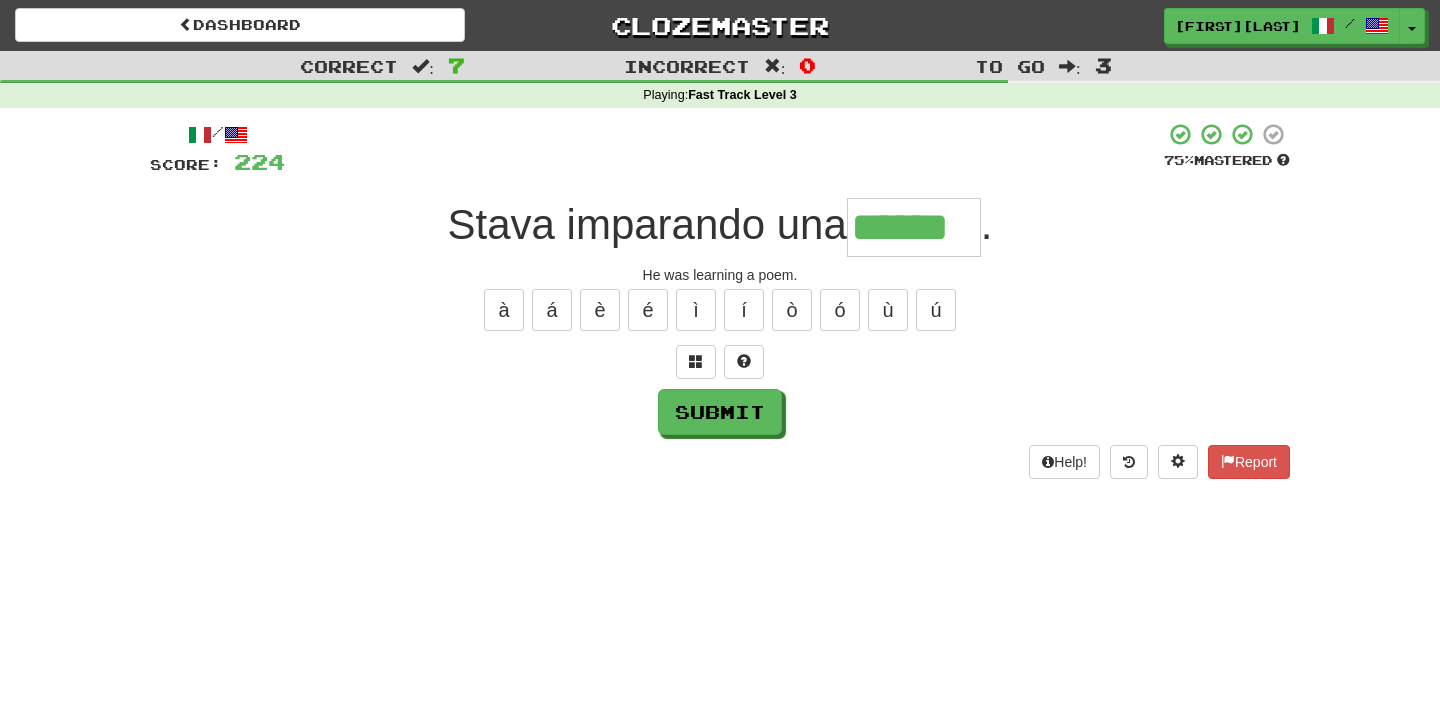 type on "******" 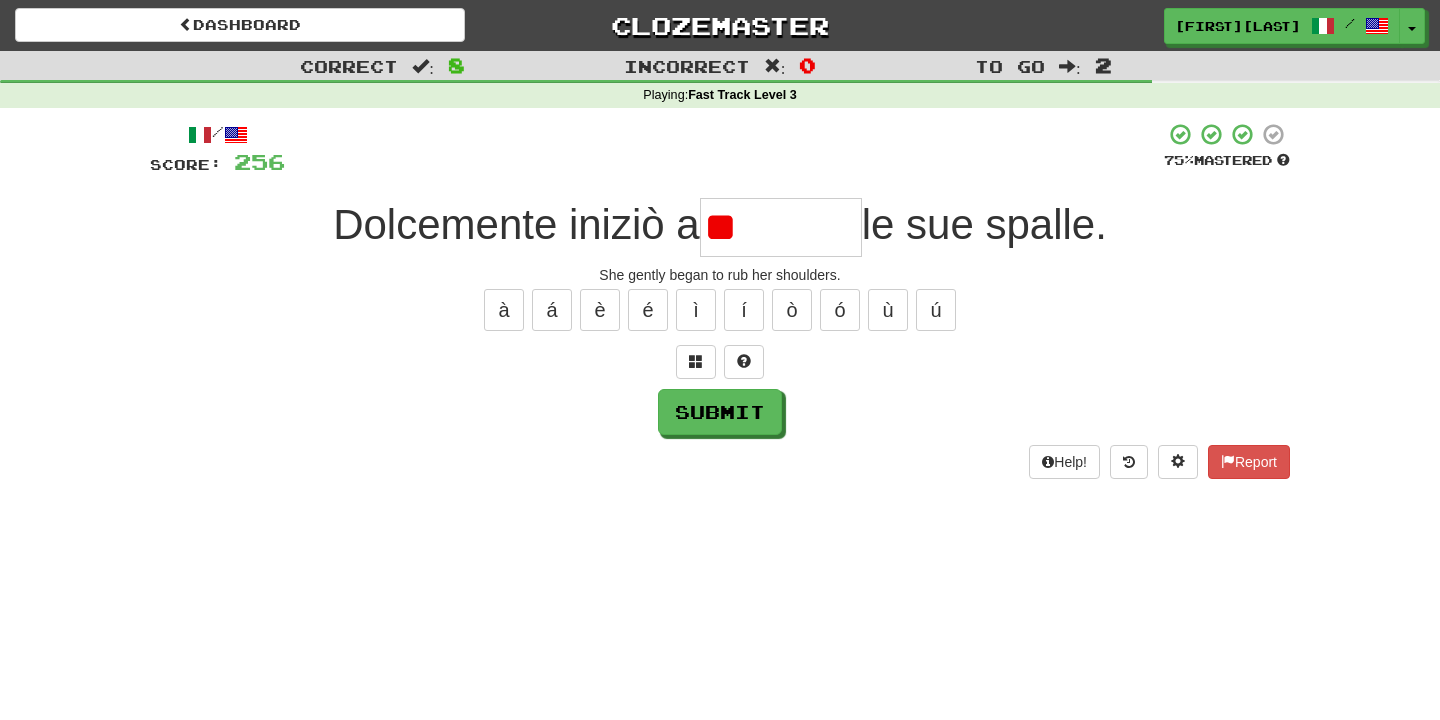 type on "*" 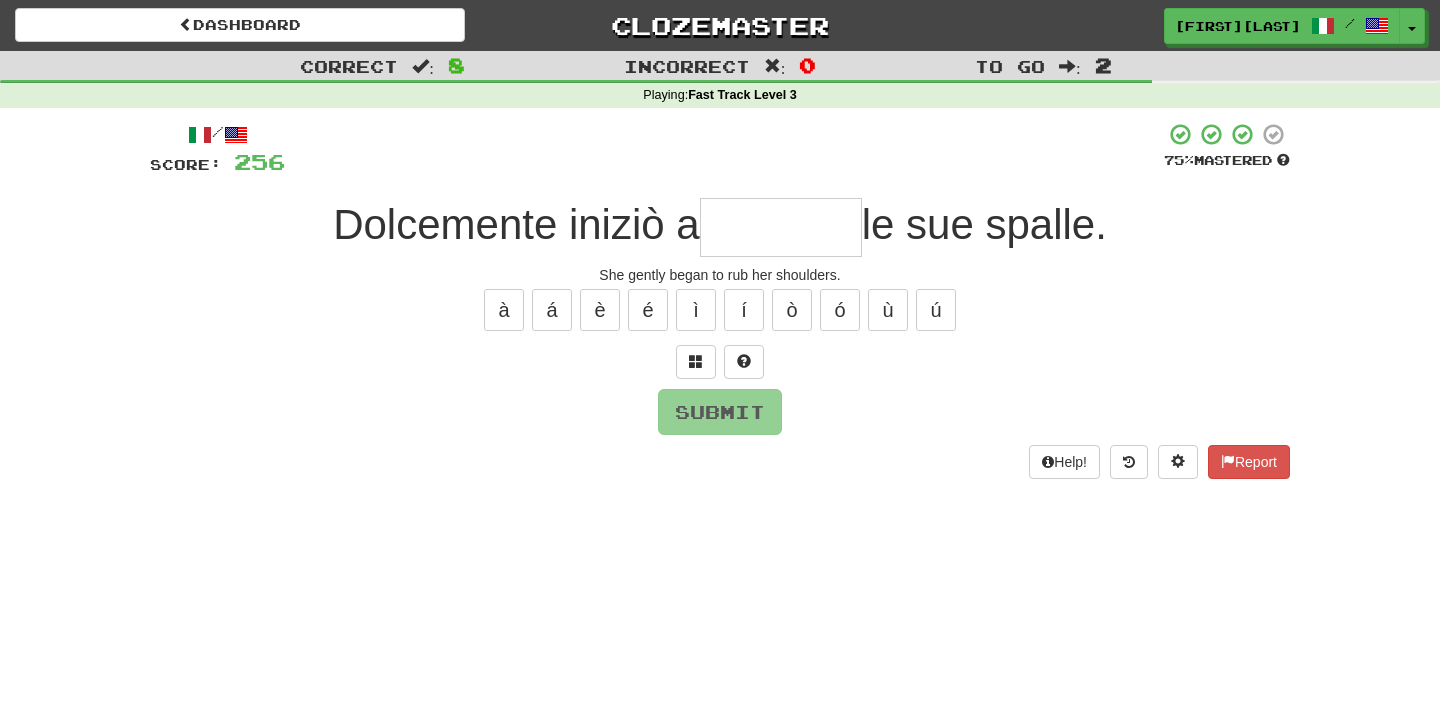 type on "********" 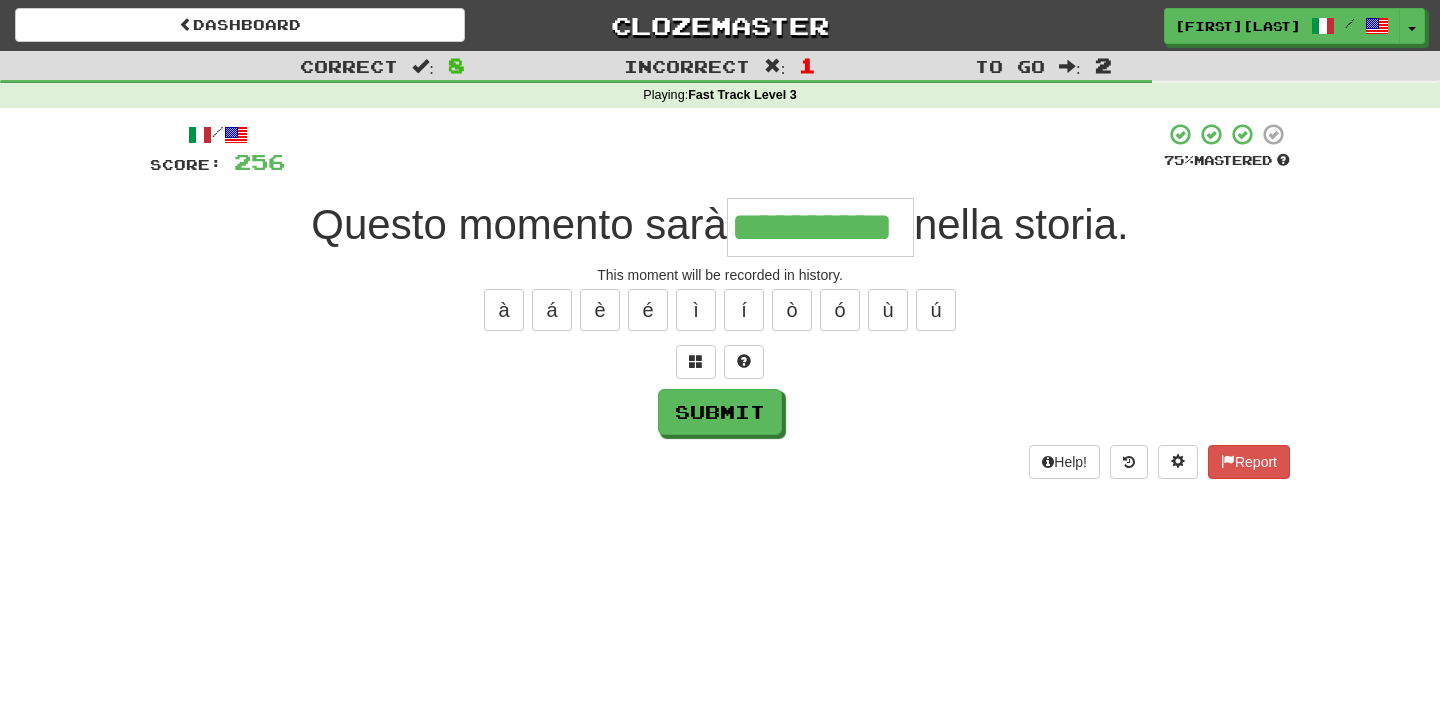 type on "**********" 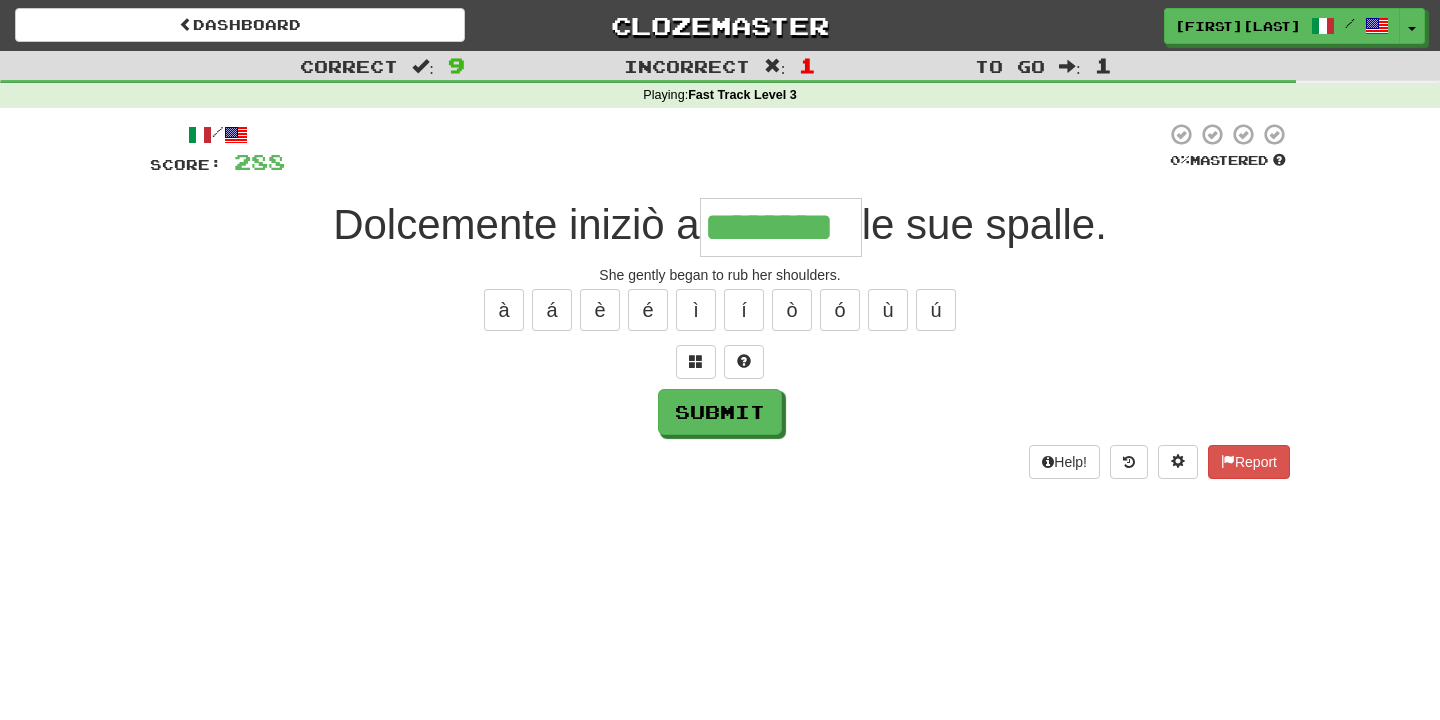 type on "********" 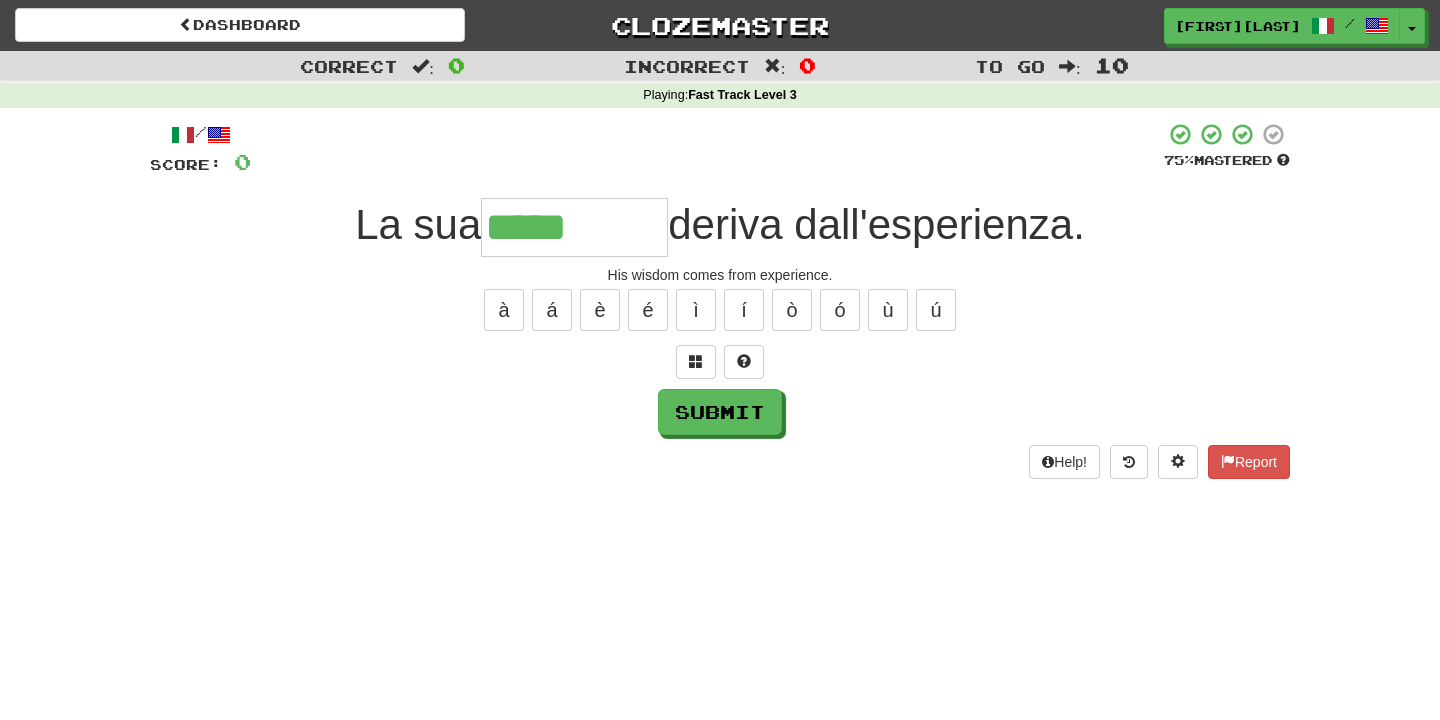 type on "********" 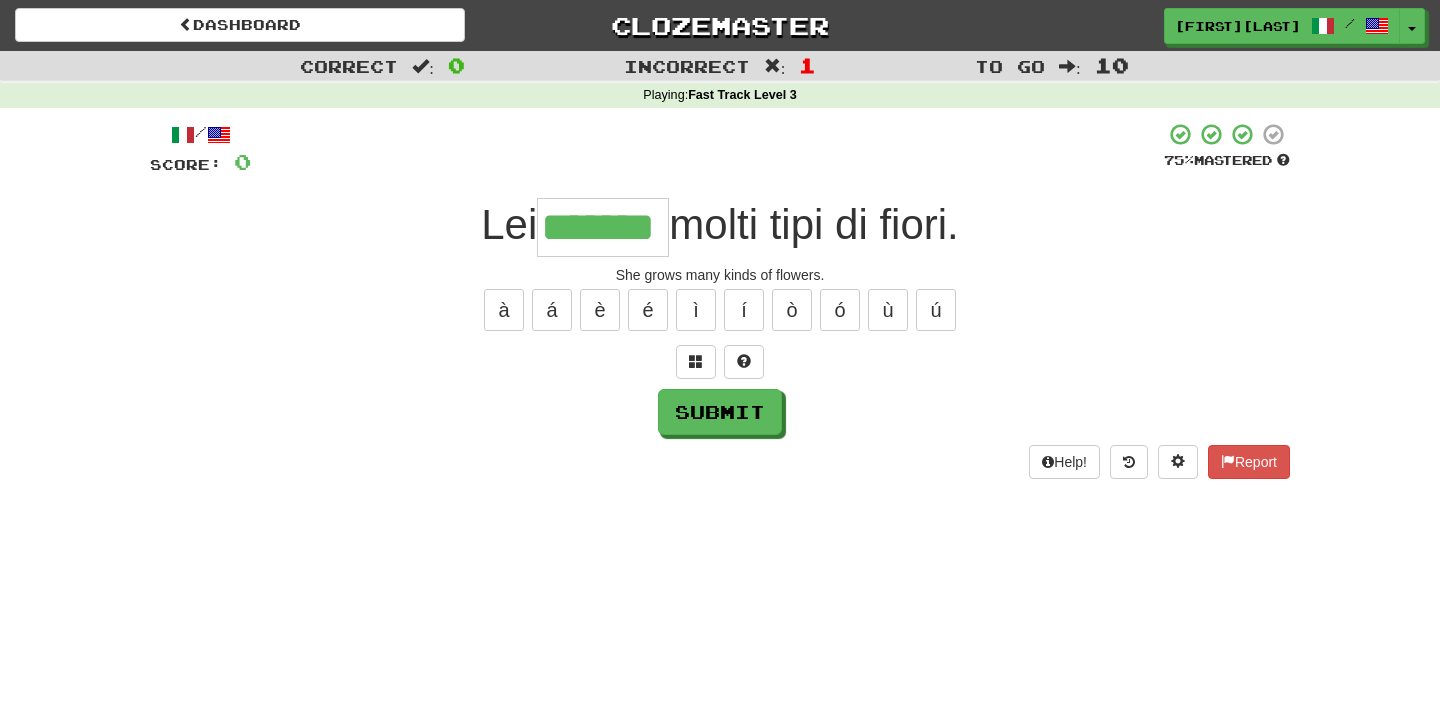 type on "*******" 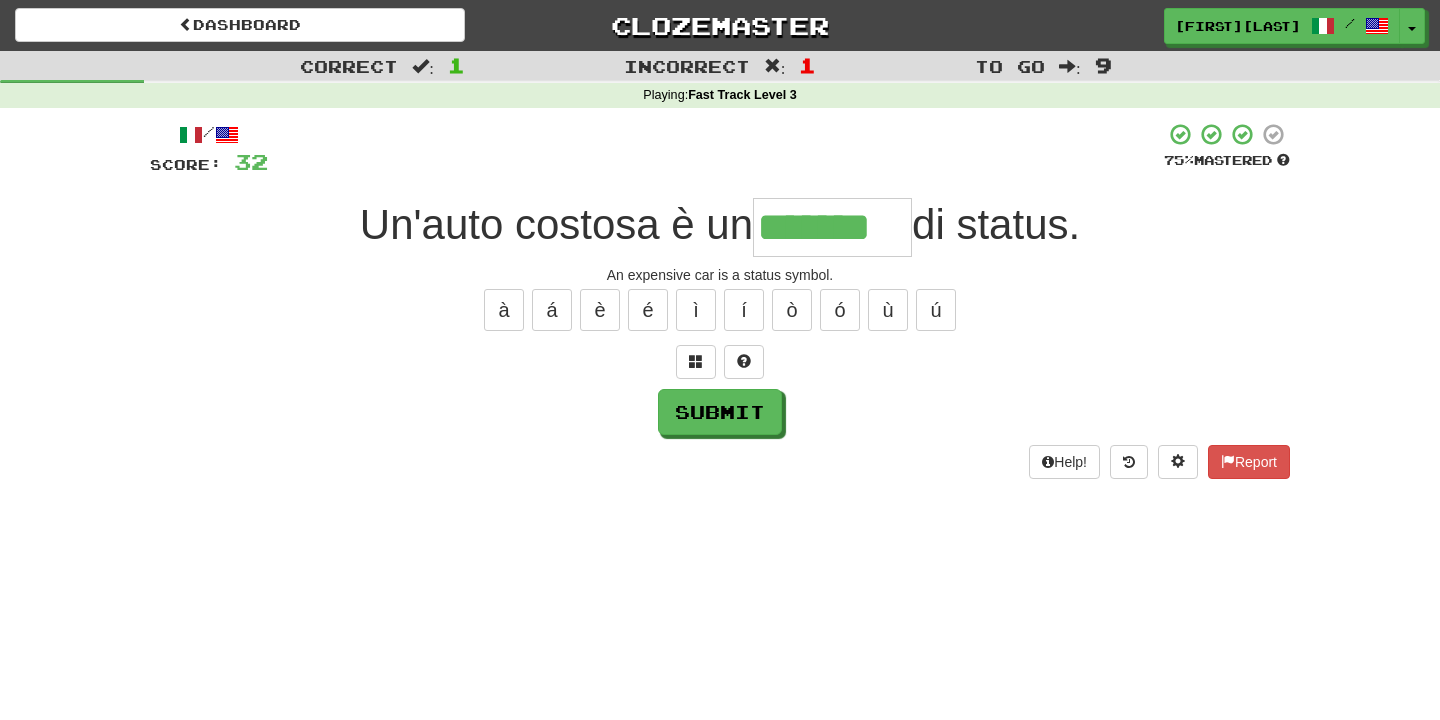type on "*******" 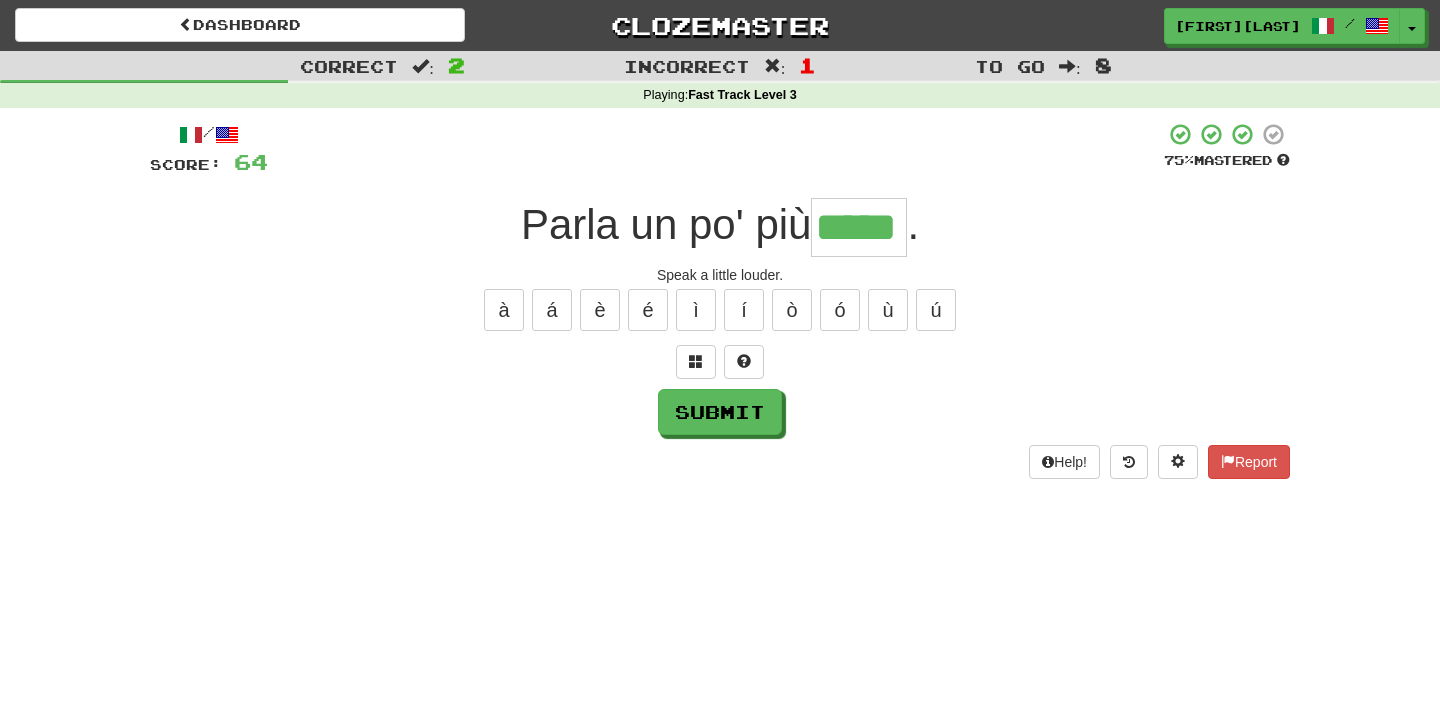 type on "*****" 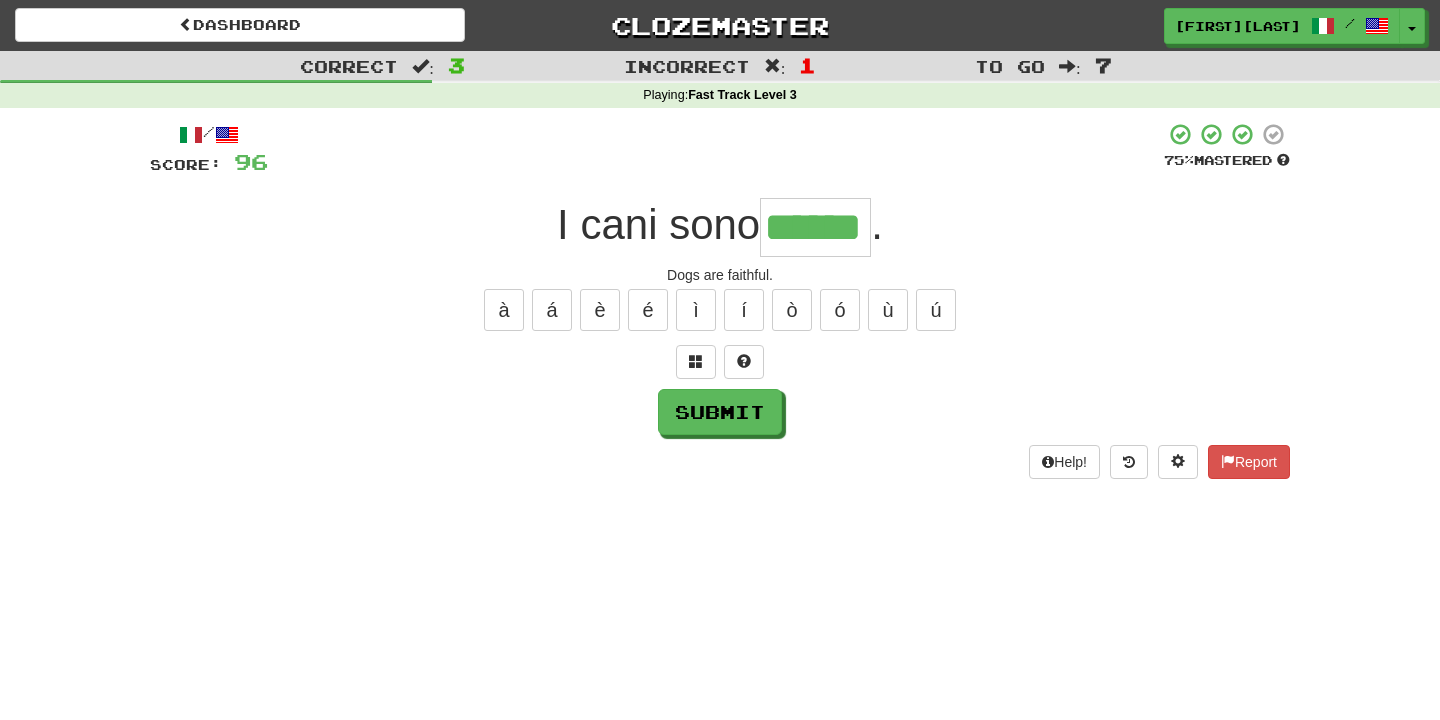 type on "******" 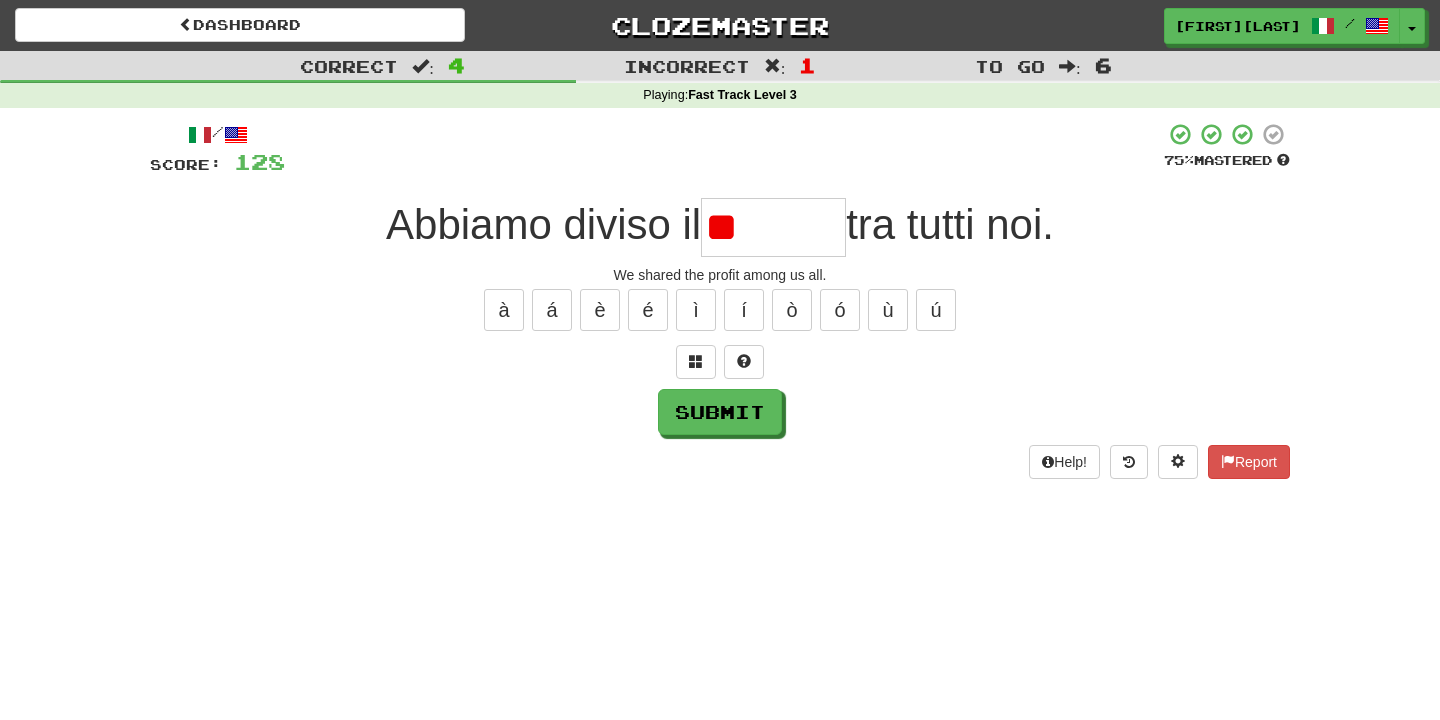 type on "*" 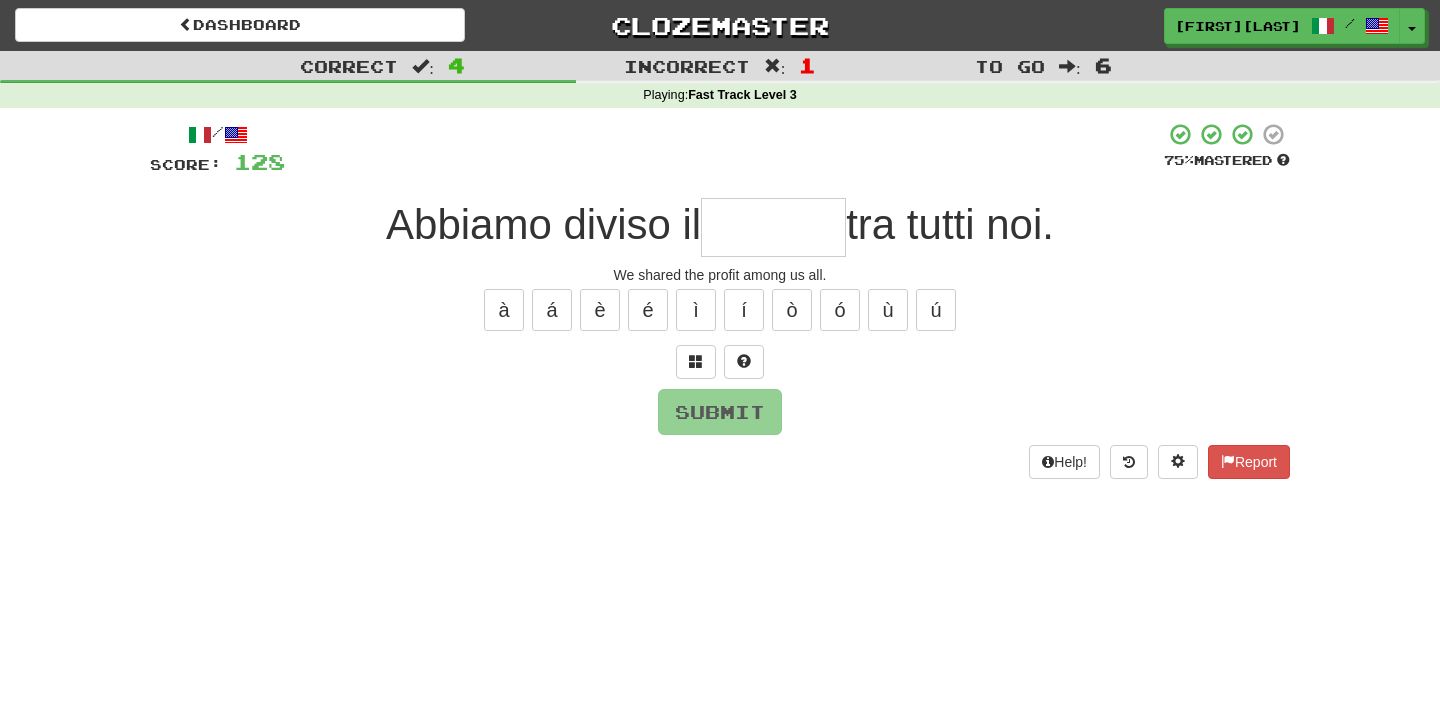 type on "*" 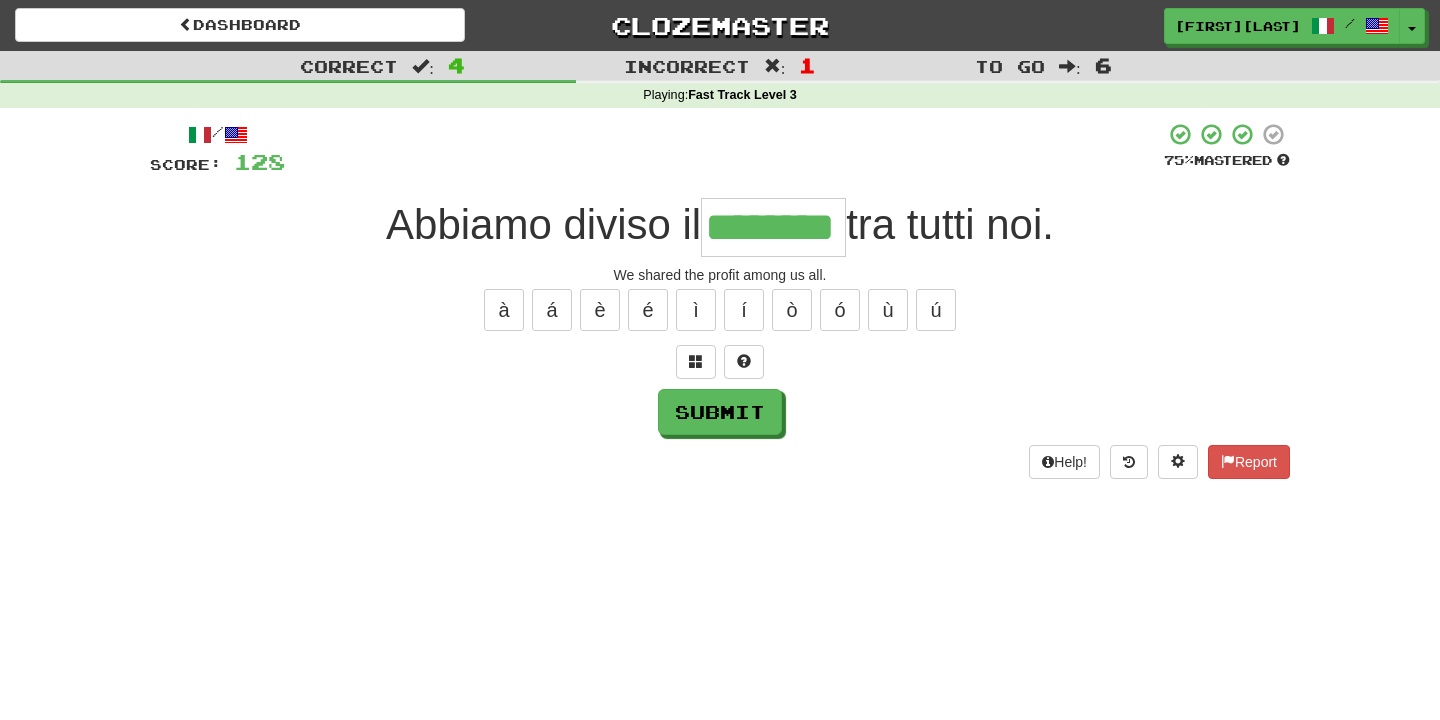 type on "********" 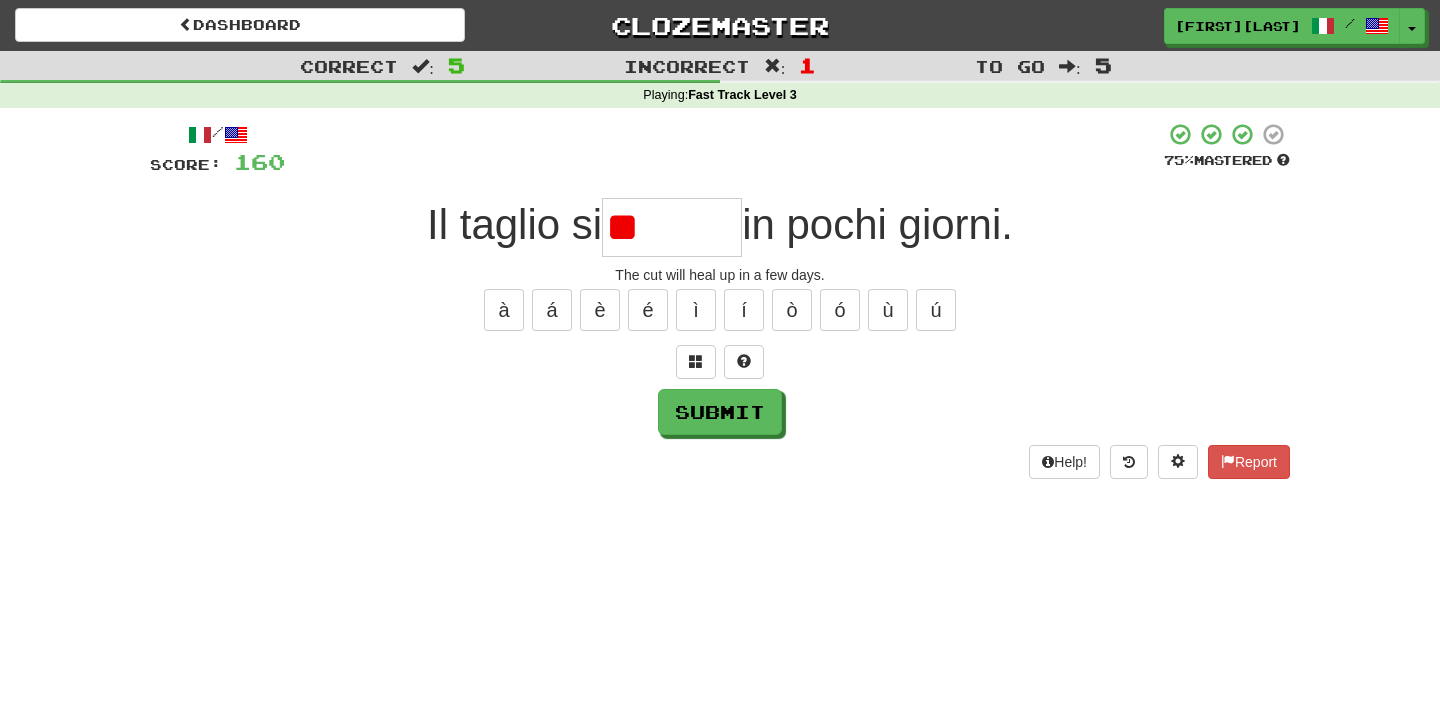type on "*" 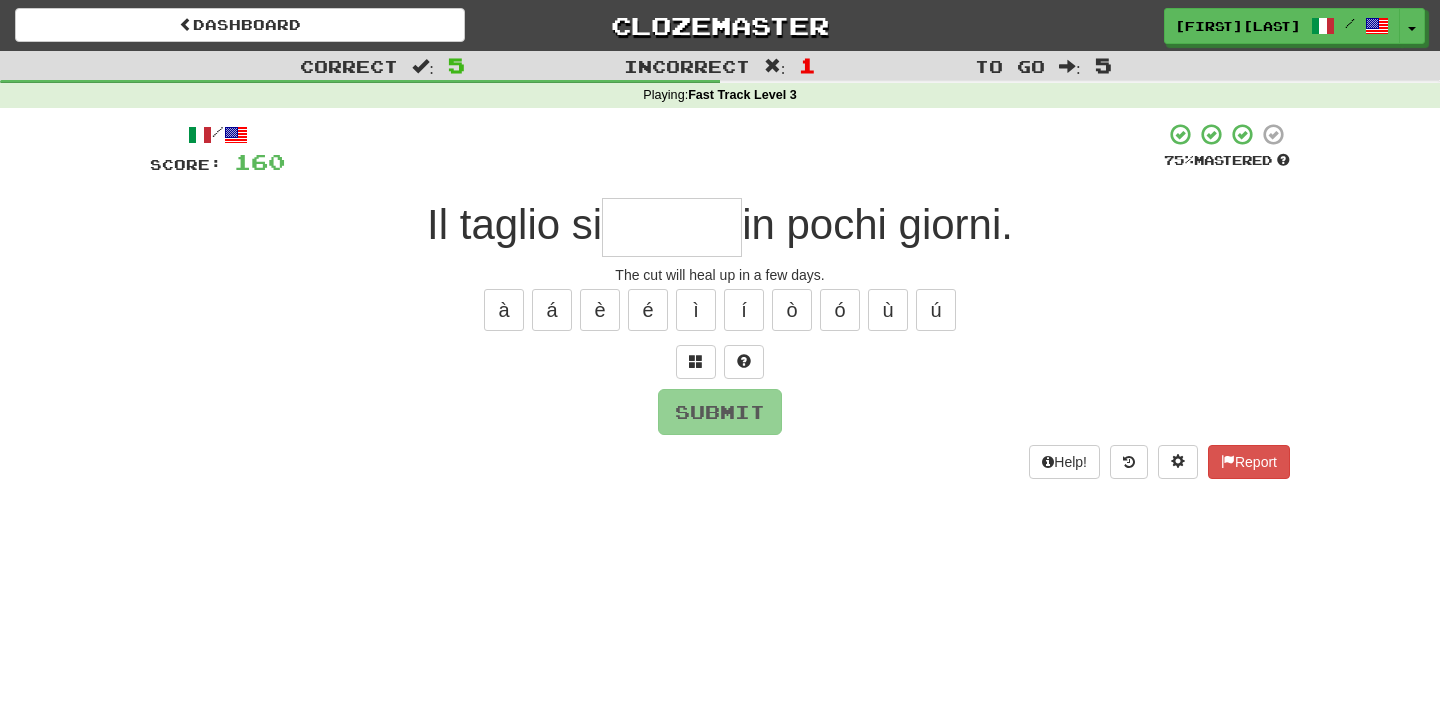 type on "*******" 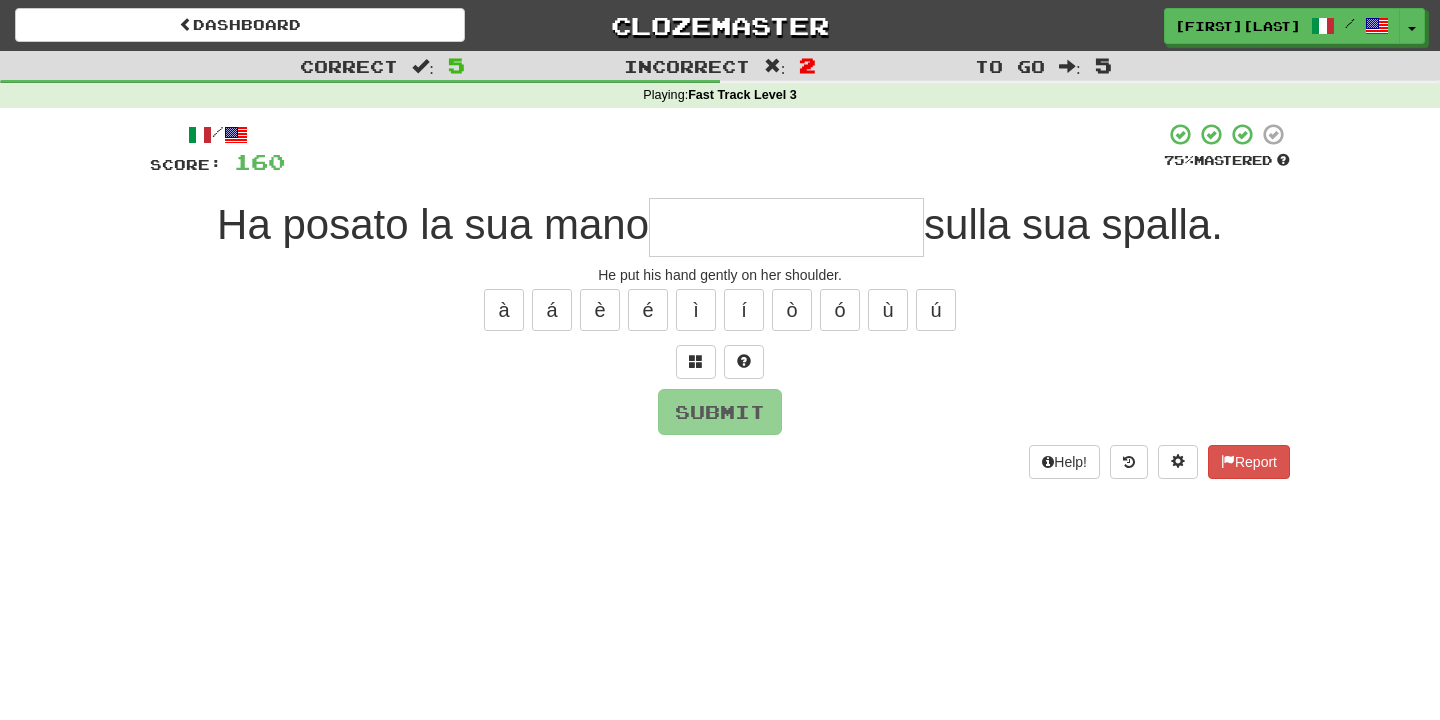 type on "**********" 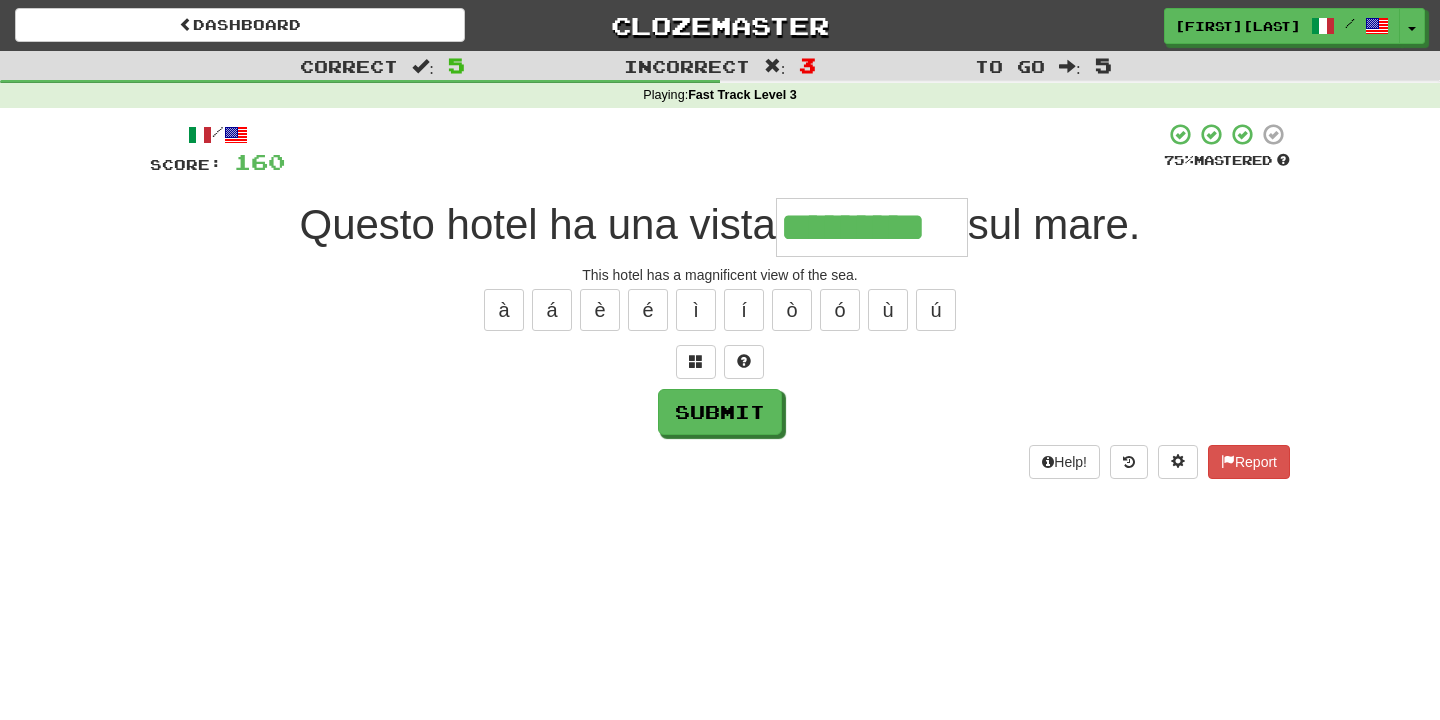 type on "*********" 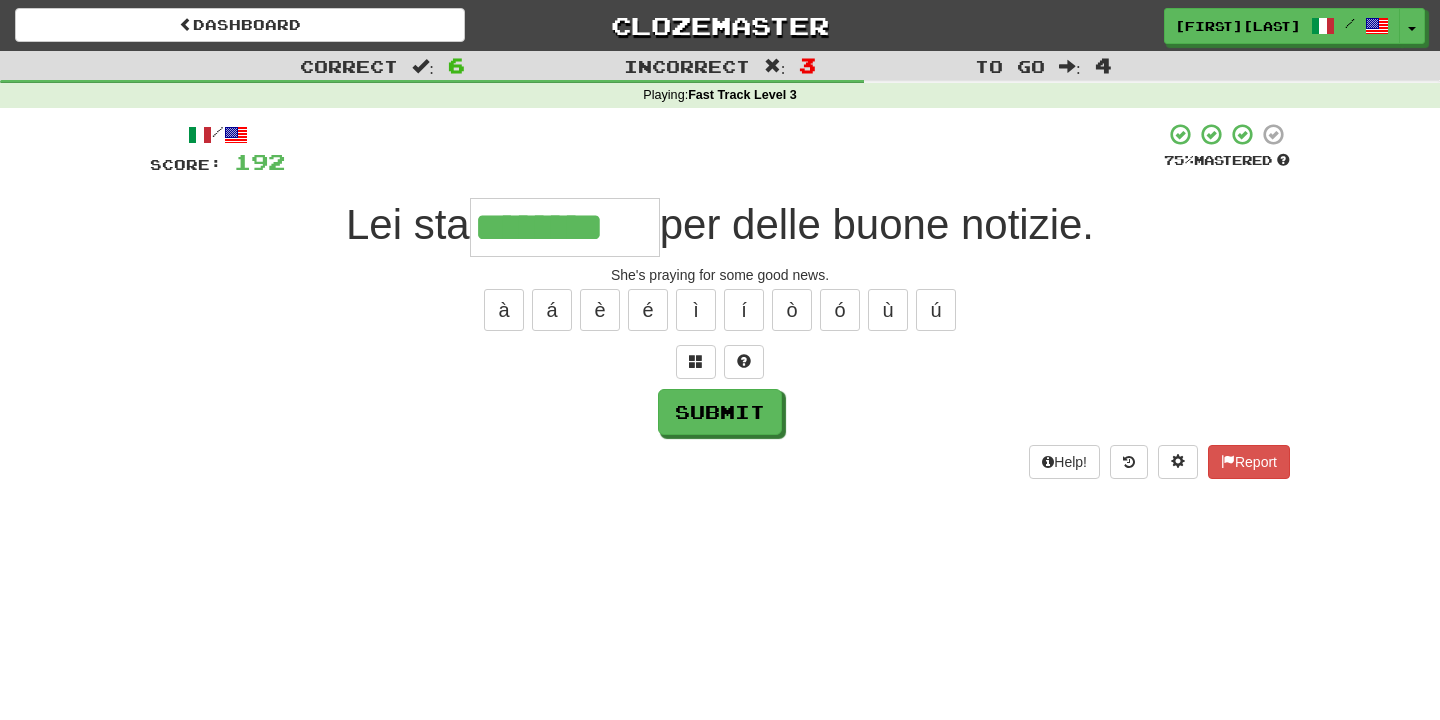 type on "********" 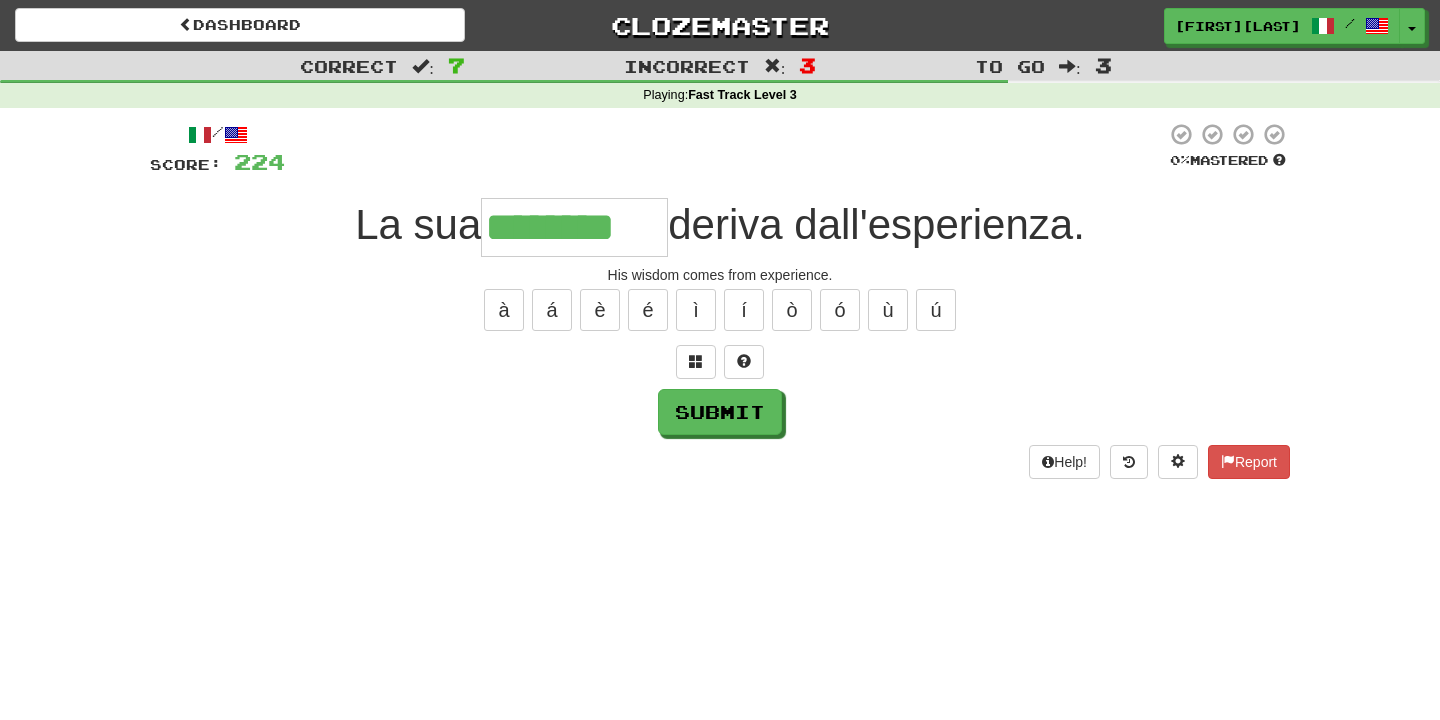 type on "********" 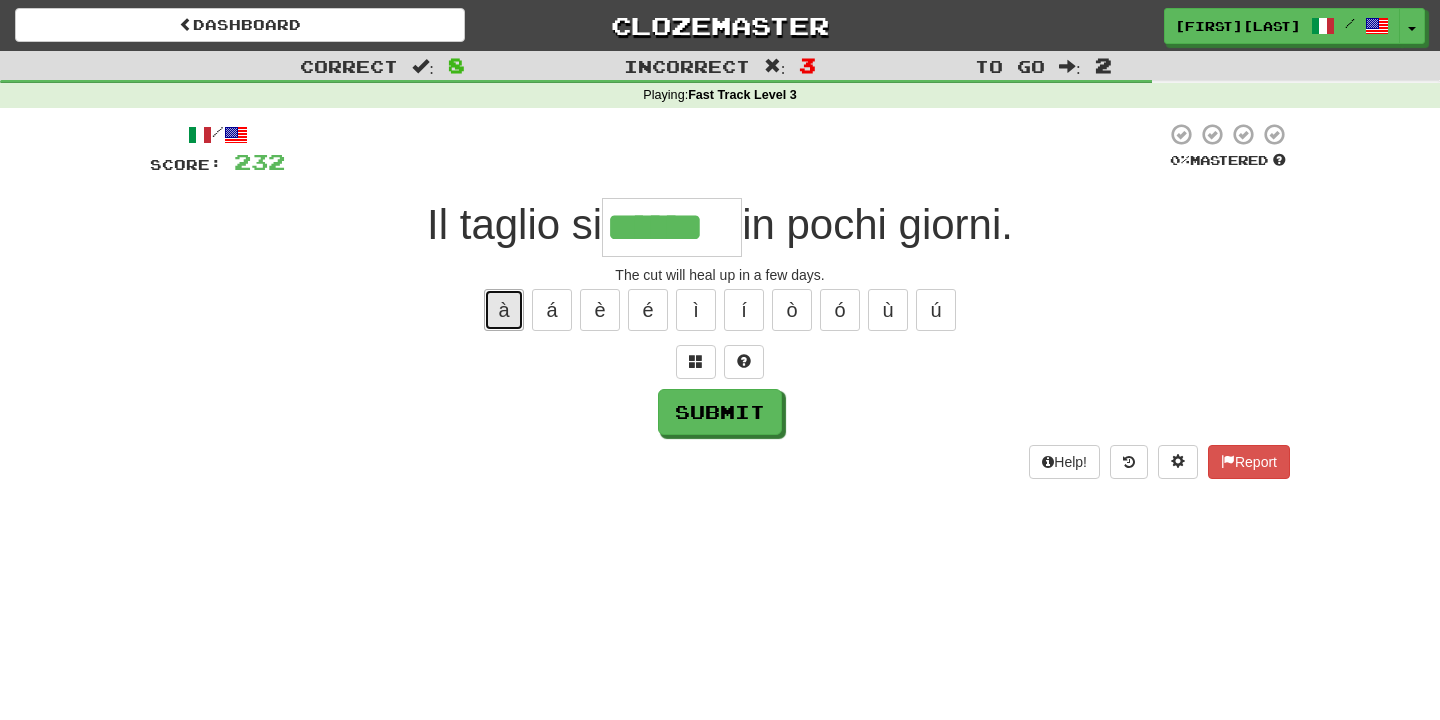 click on "à" at bounding box center (504, 310) 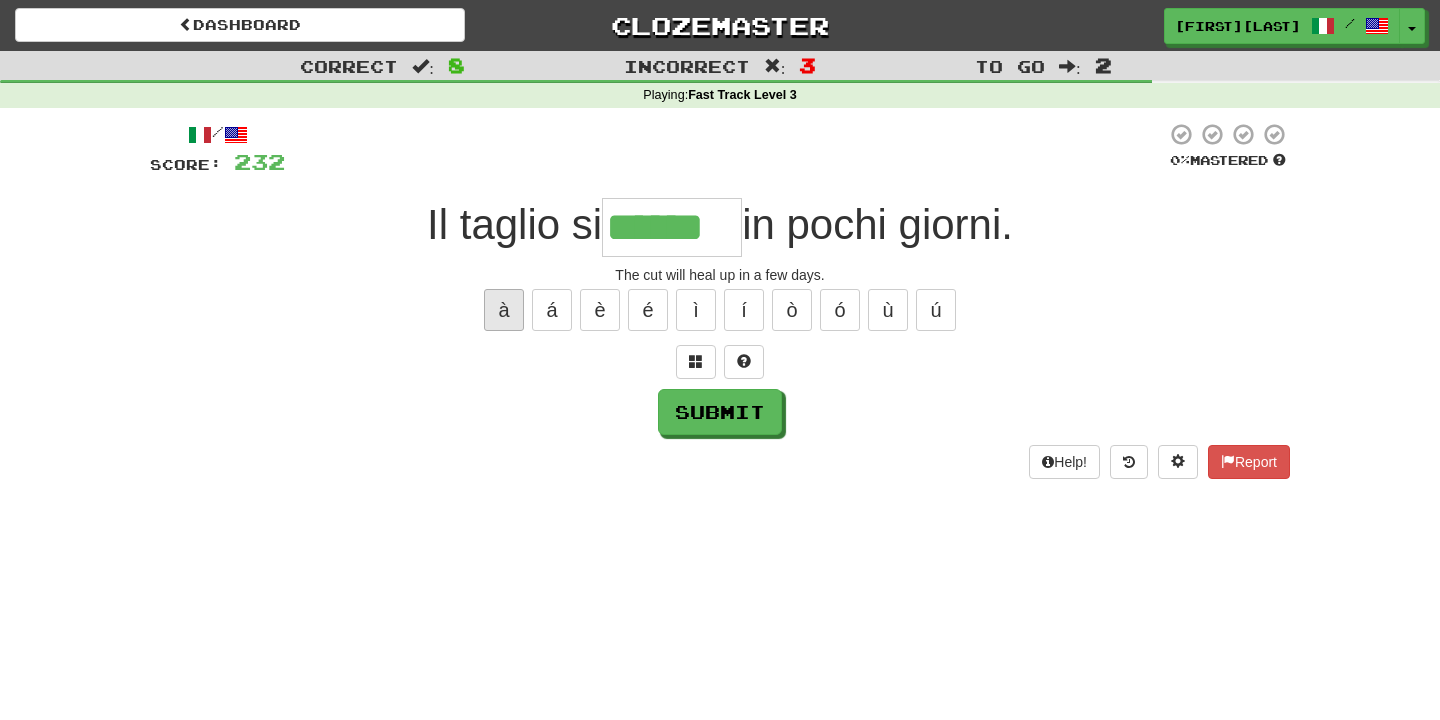 type on "*******" 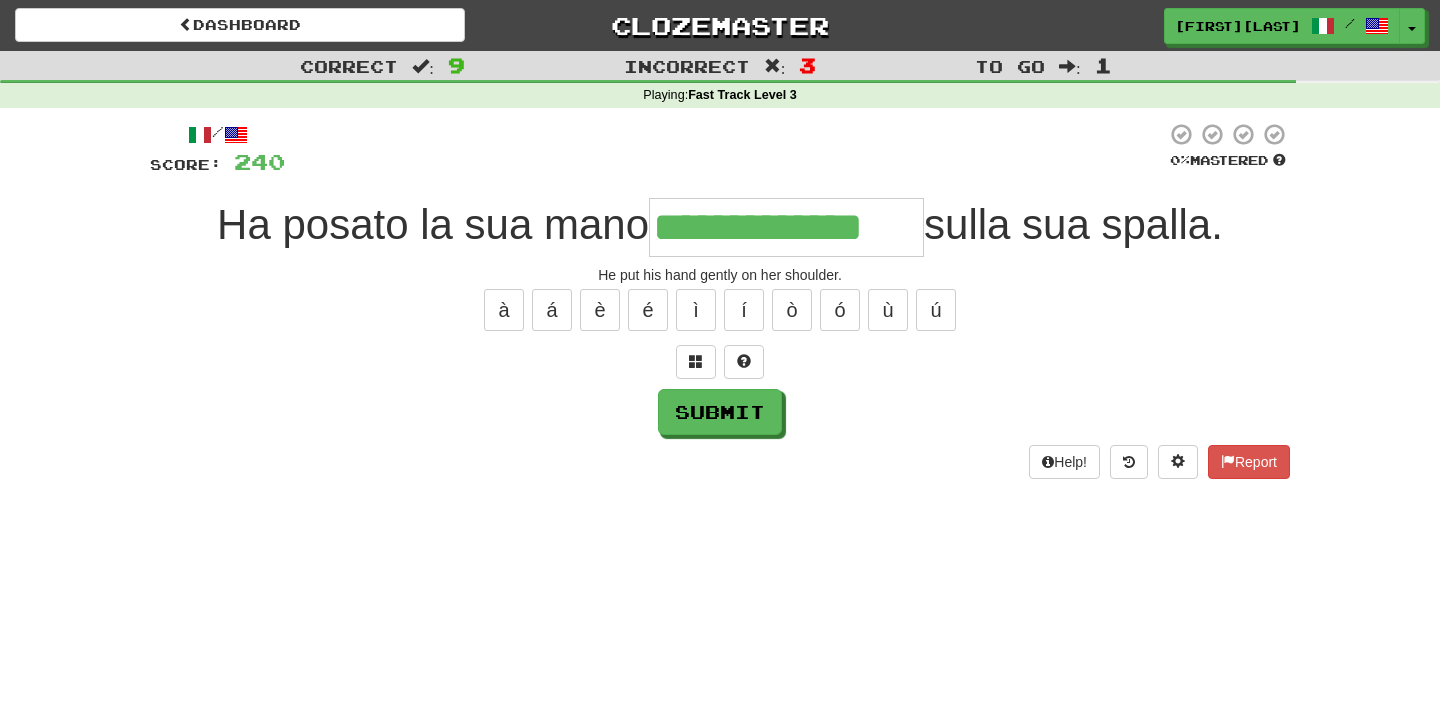 type on "**********" 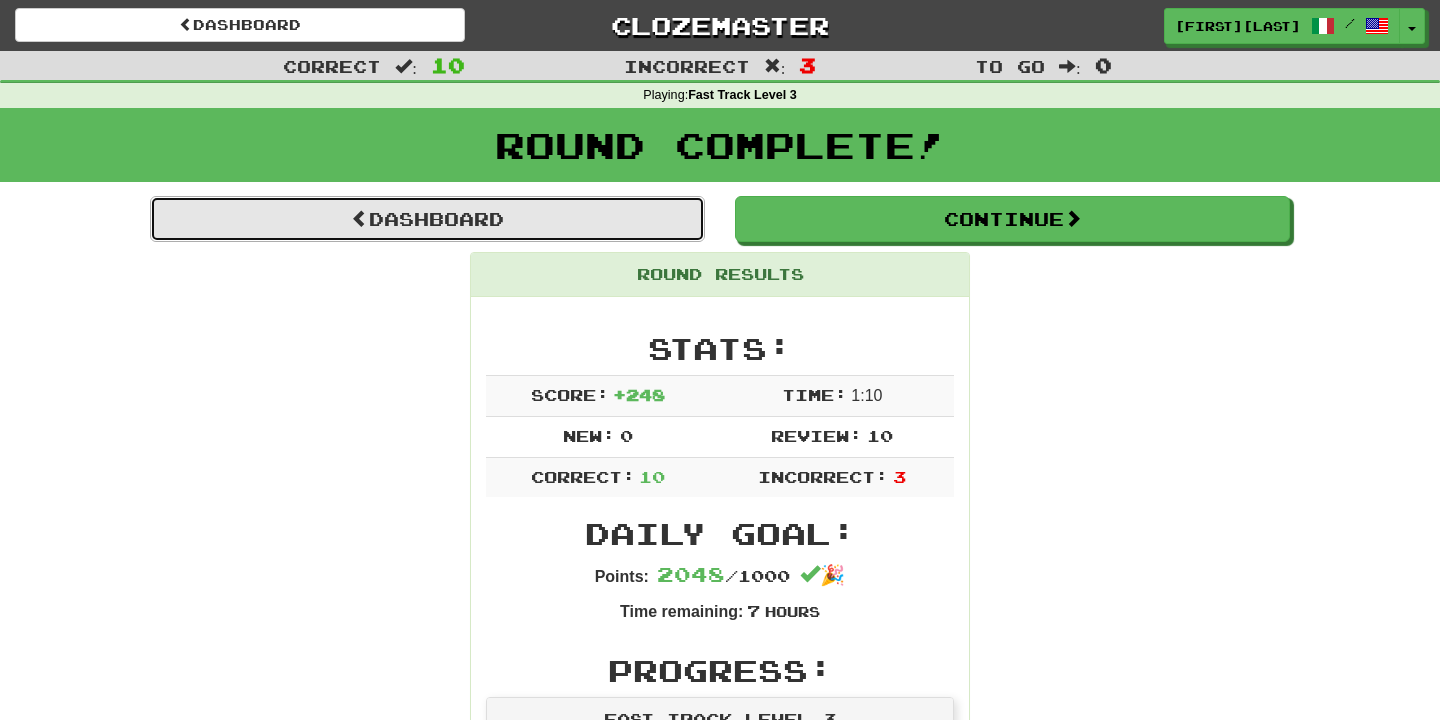 click on "Dashboard" at bounding box center [427, 219] 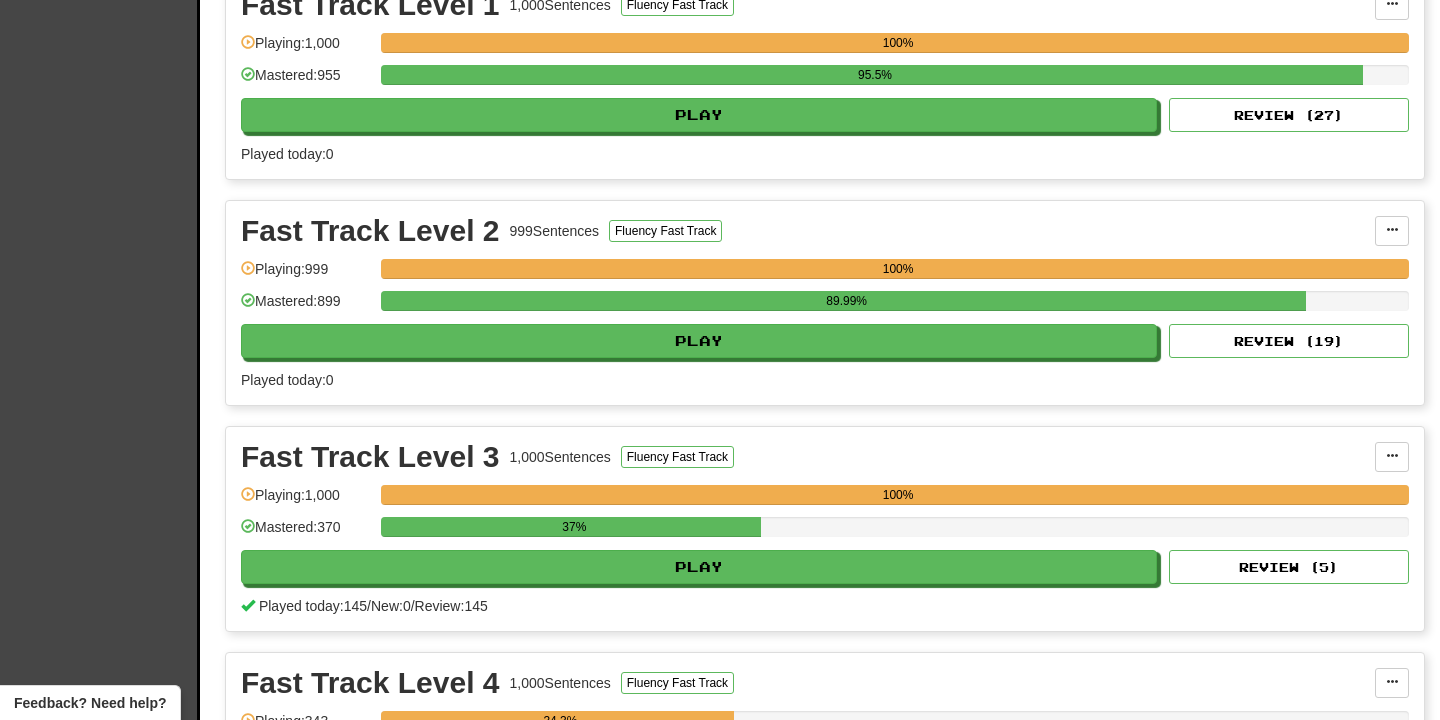 scroll, scrollTop: 516, scrollLeft: 0, axis: vertical 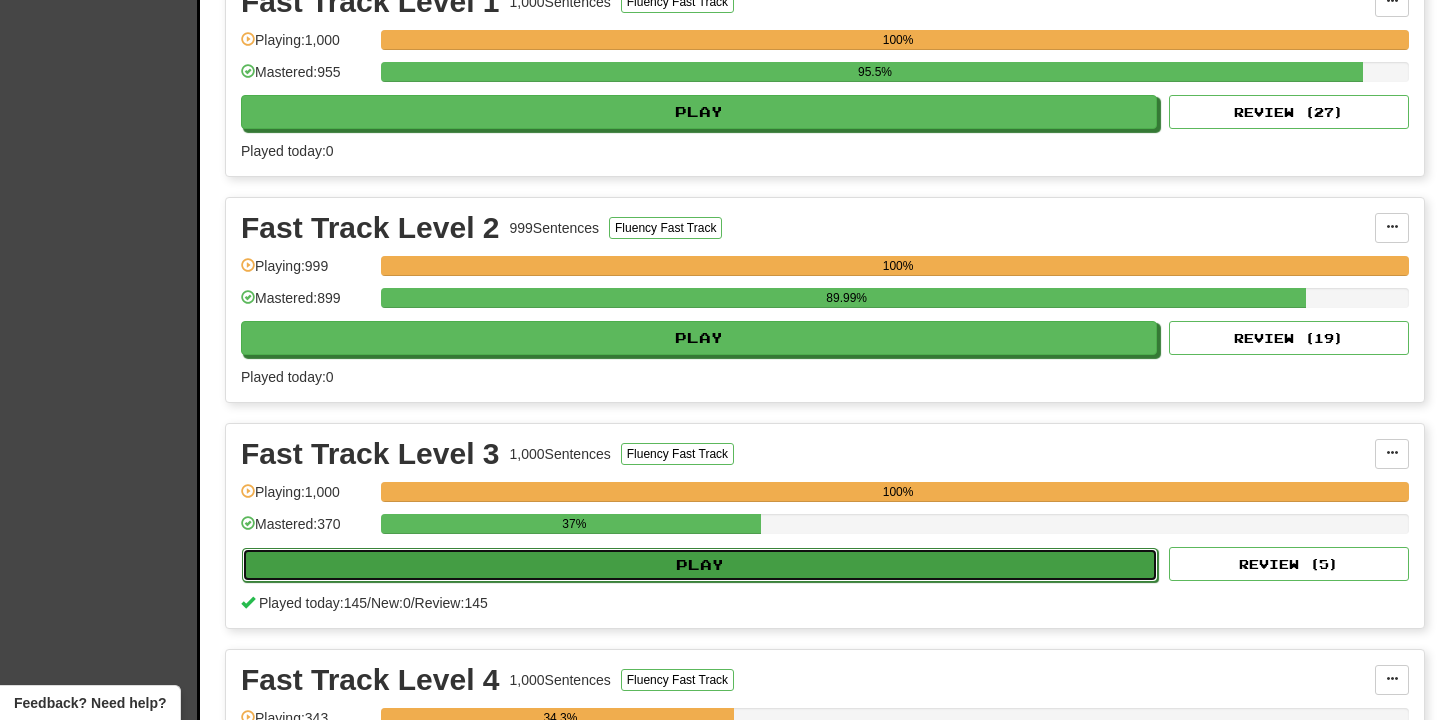 click on "Play" at bounding box center [700, 565] 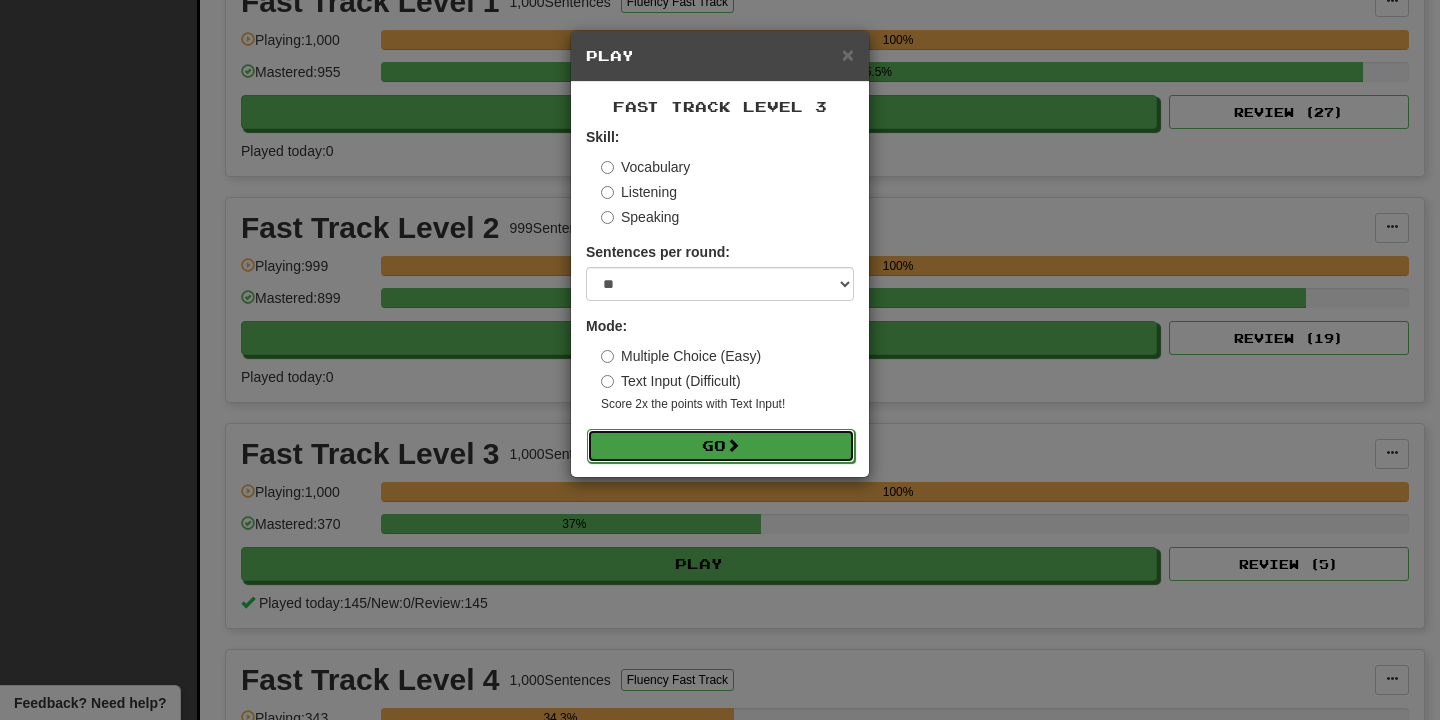click on "Go" at bounding box center [721, 446] 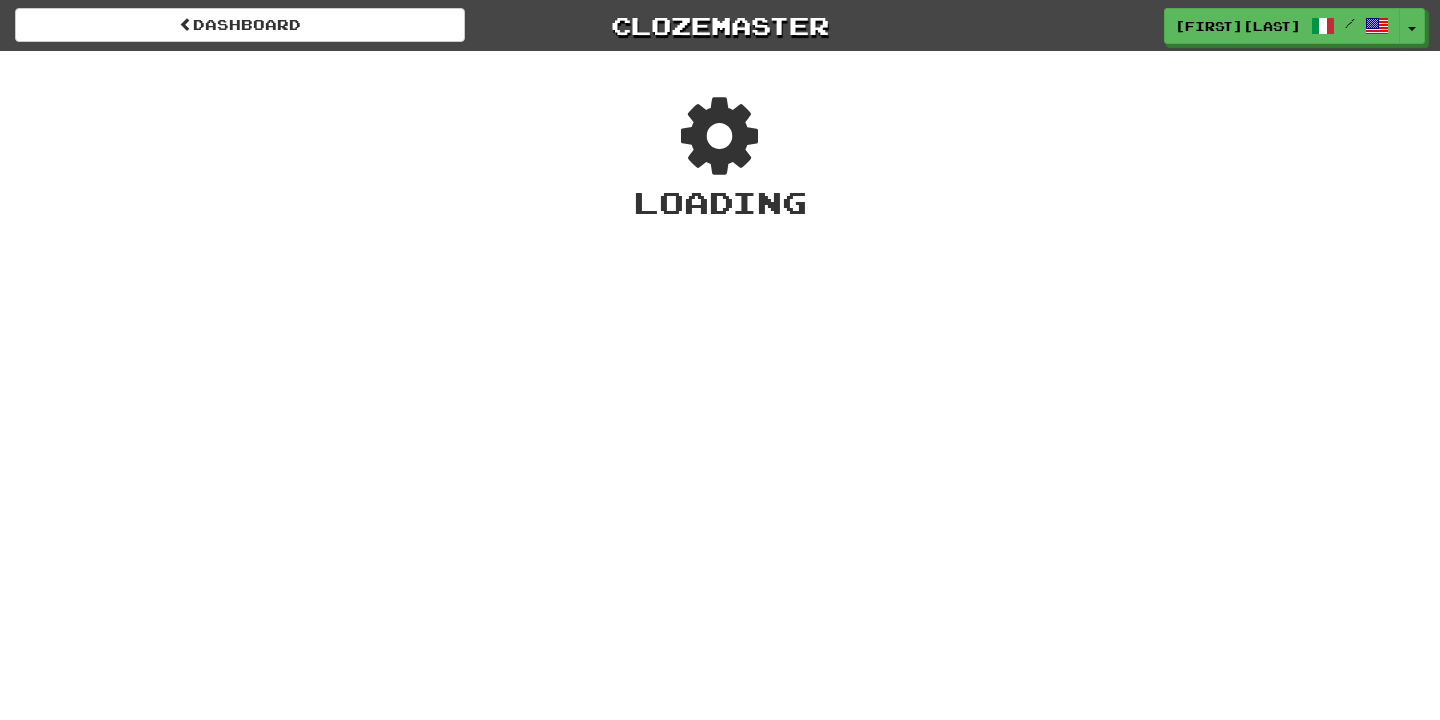 scroll, scrollTop: 0, scrollLeft: 0, axis: both 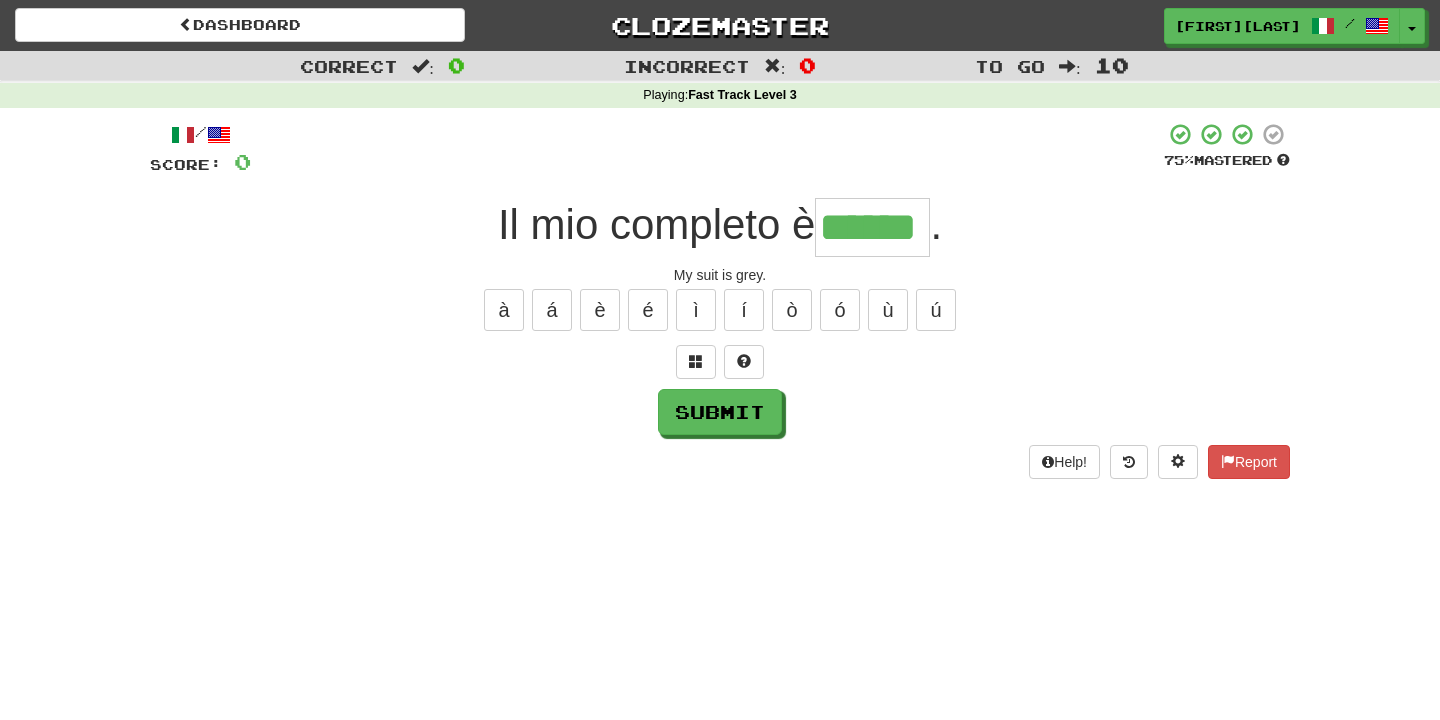 type on "******" 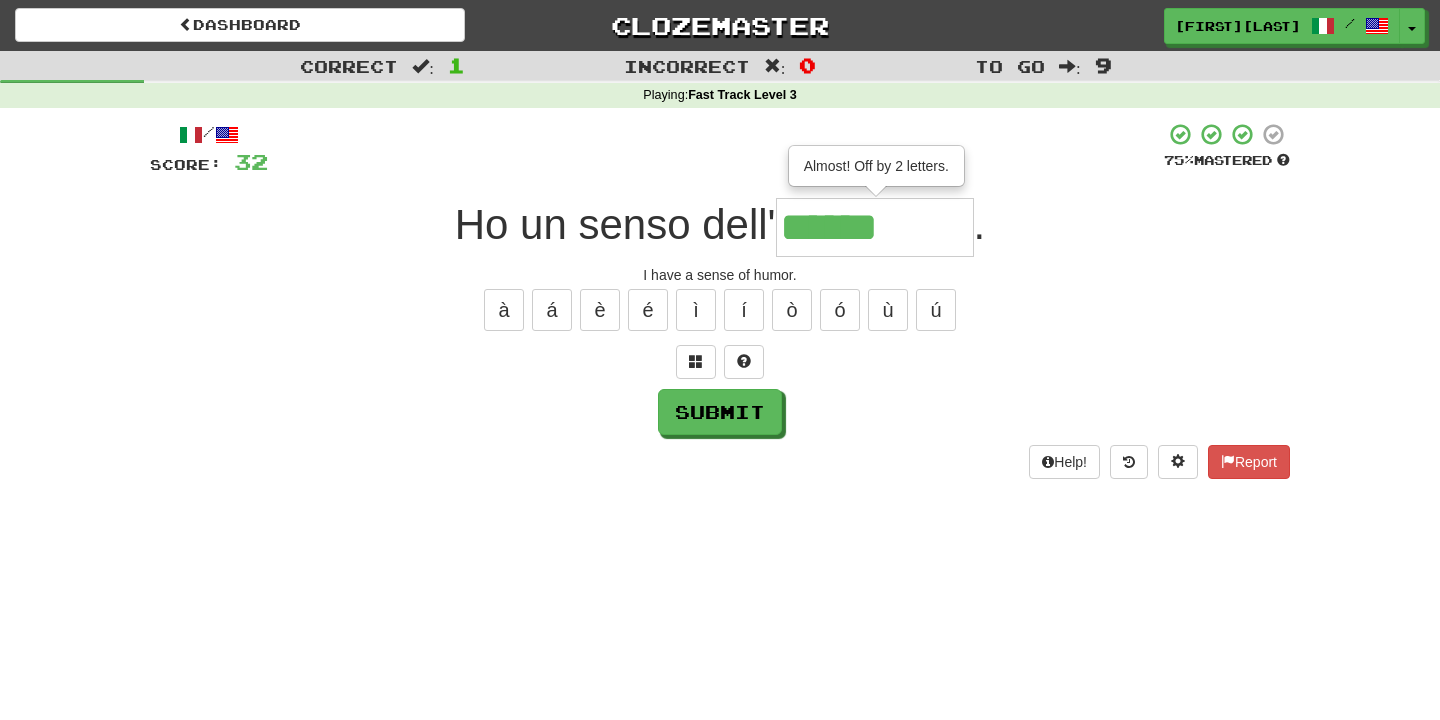 type on "********" 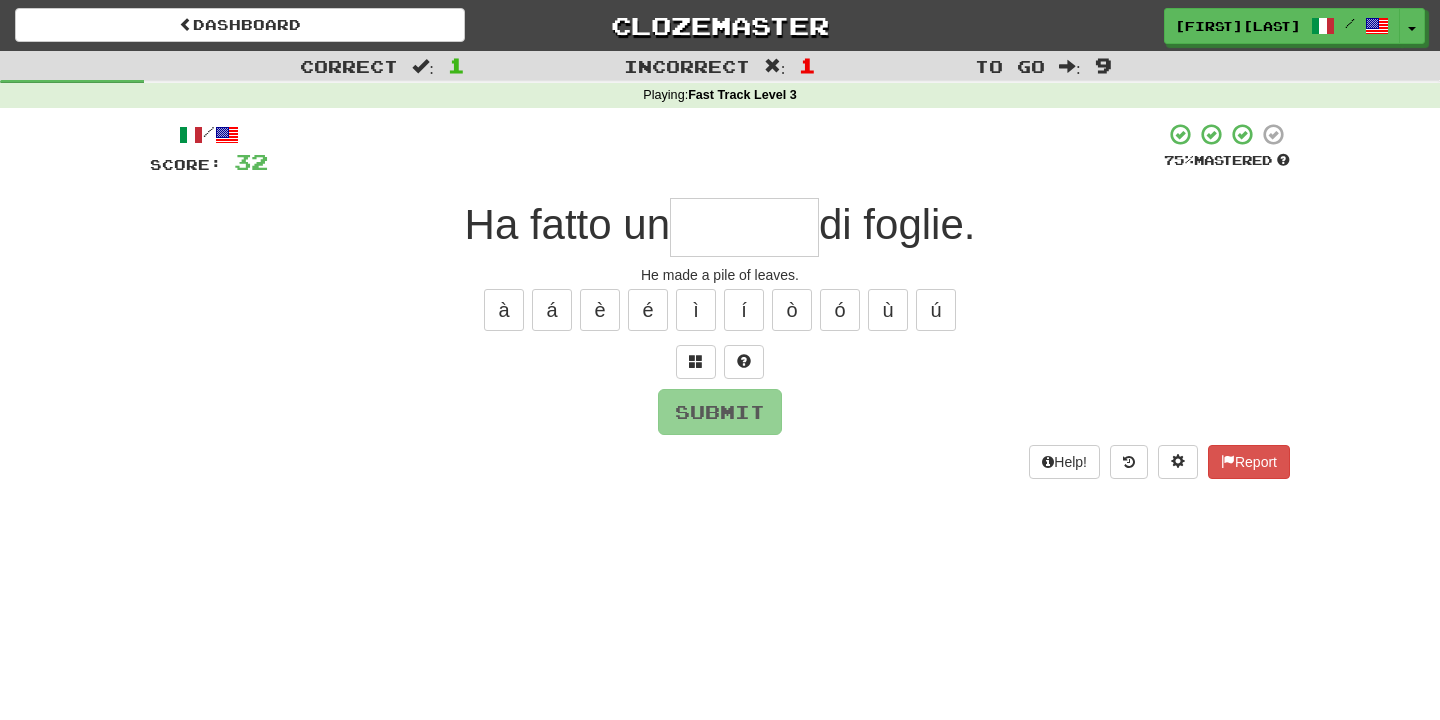 type on "*" 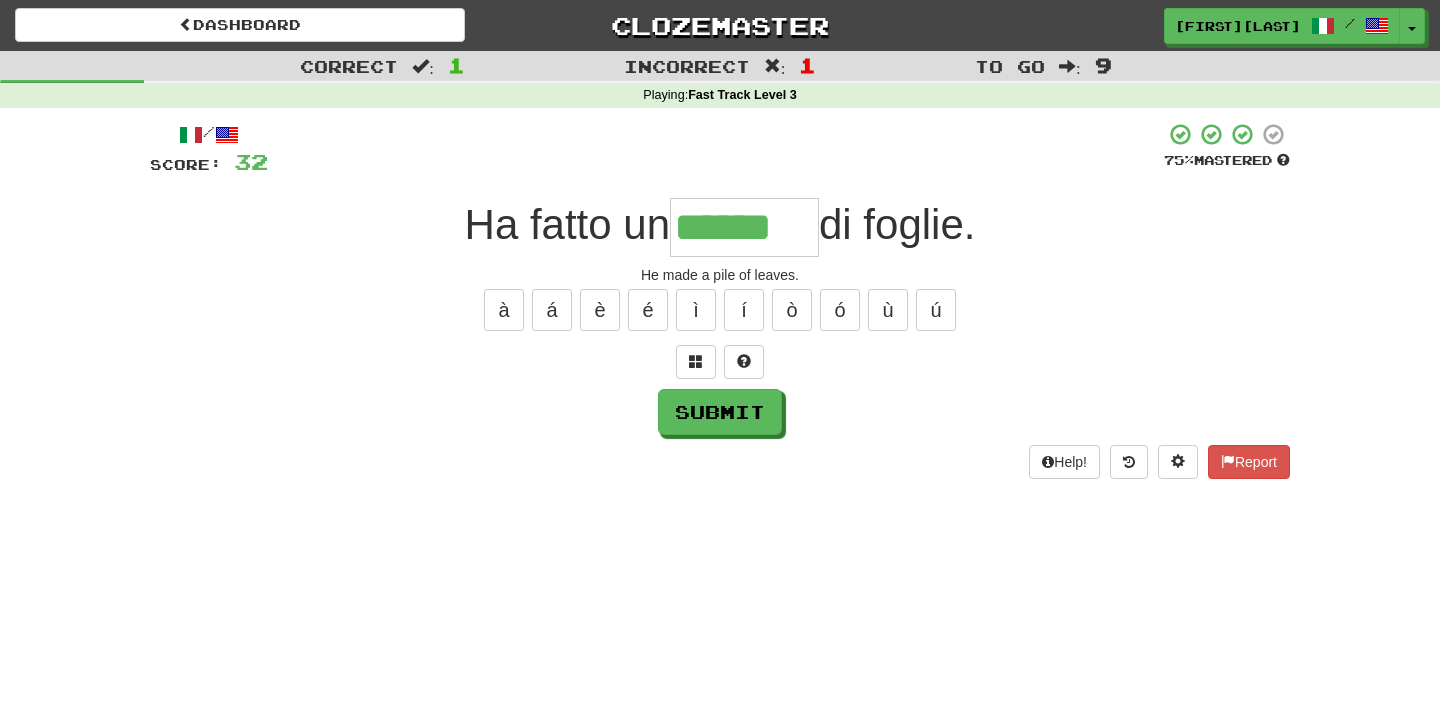 type on "******" 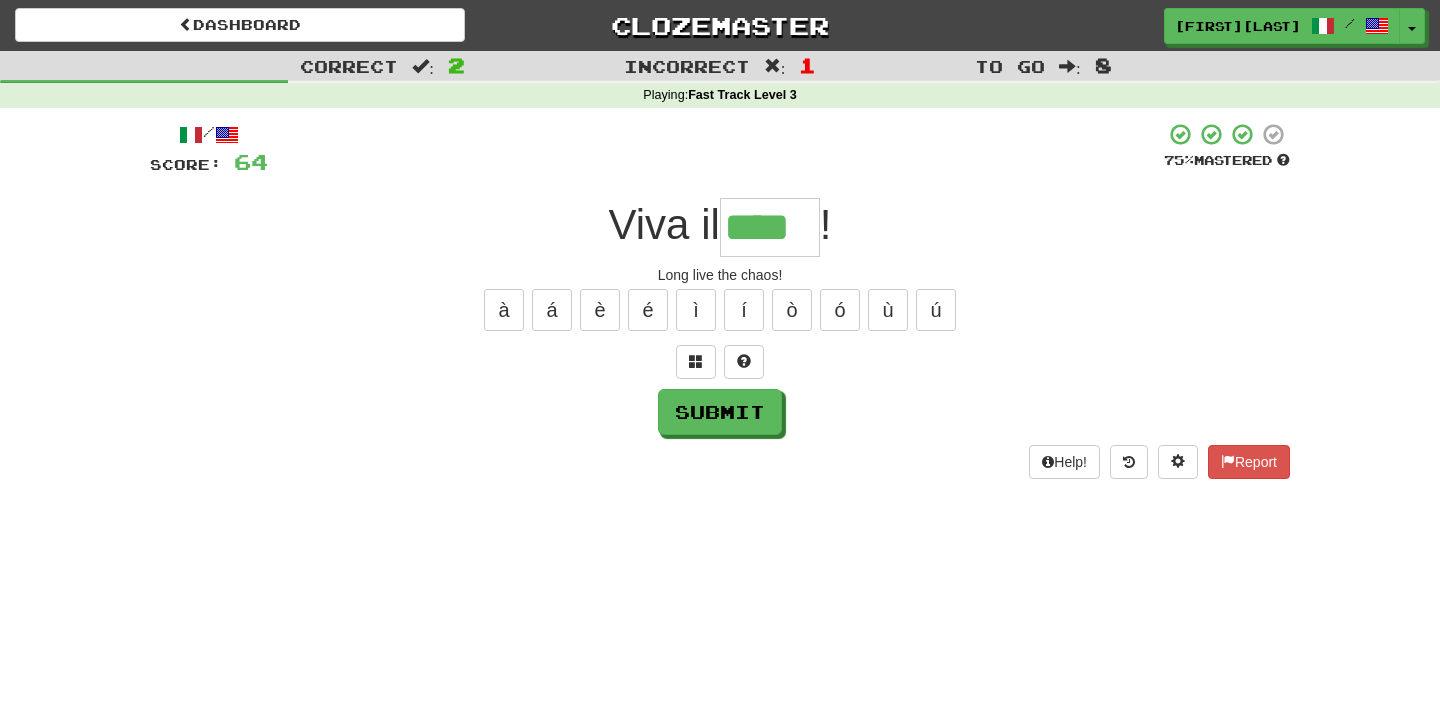 type on "****" 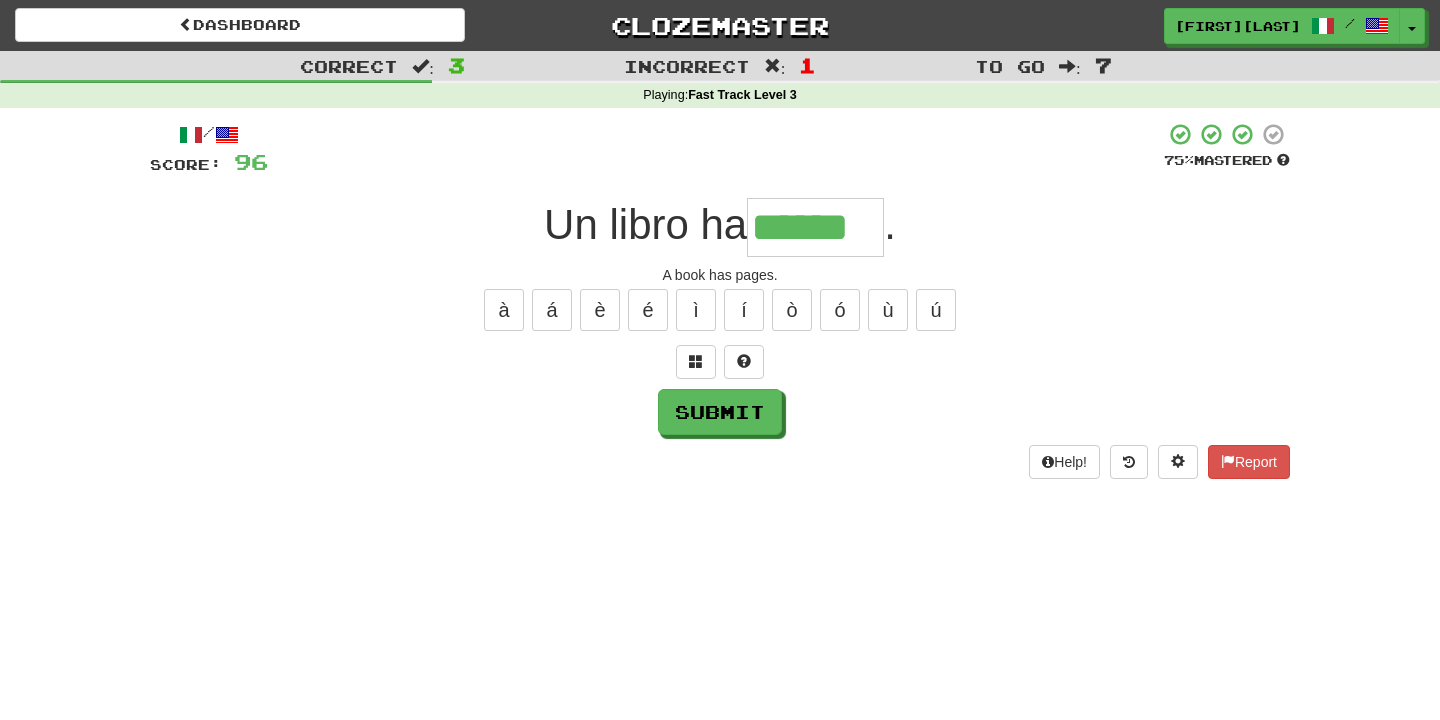 type on "******" 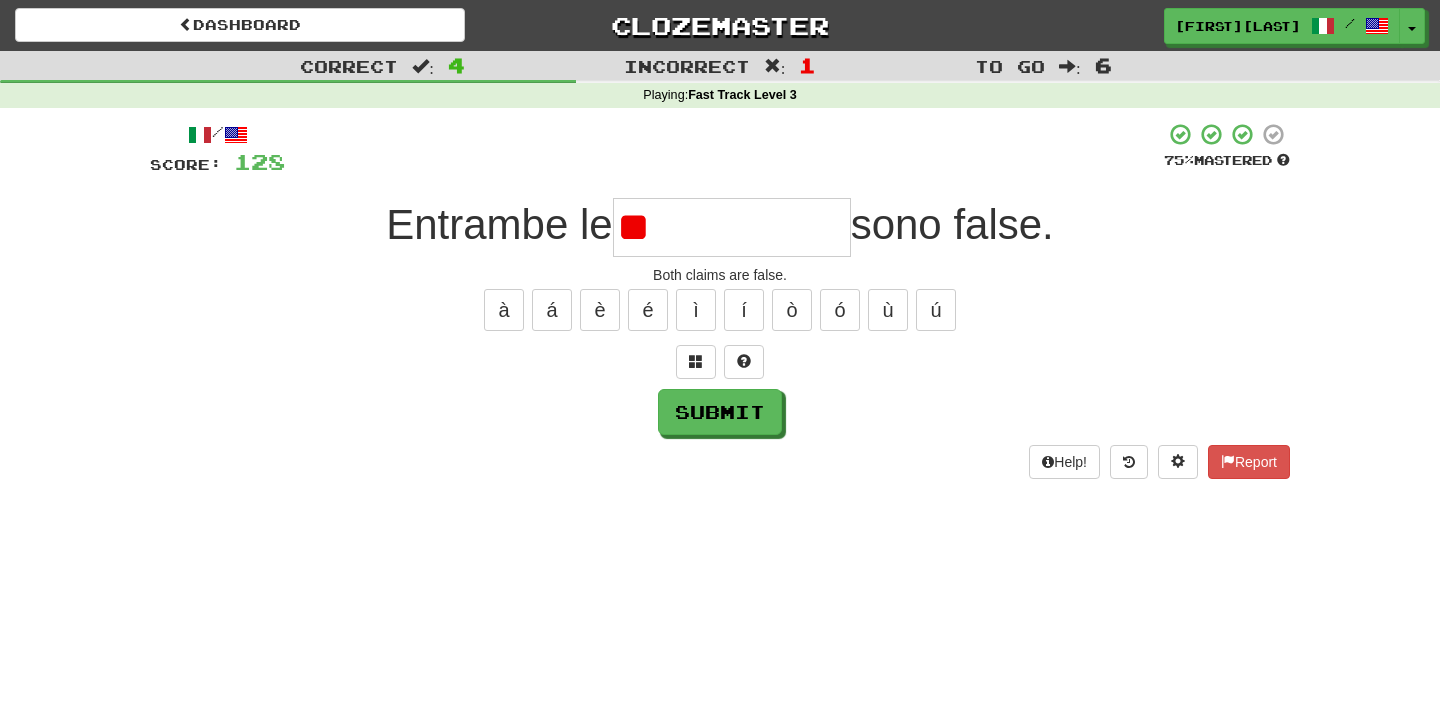 type on "*" 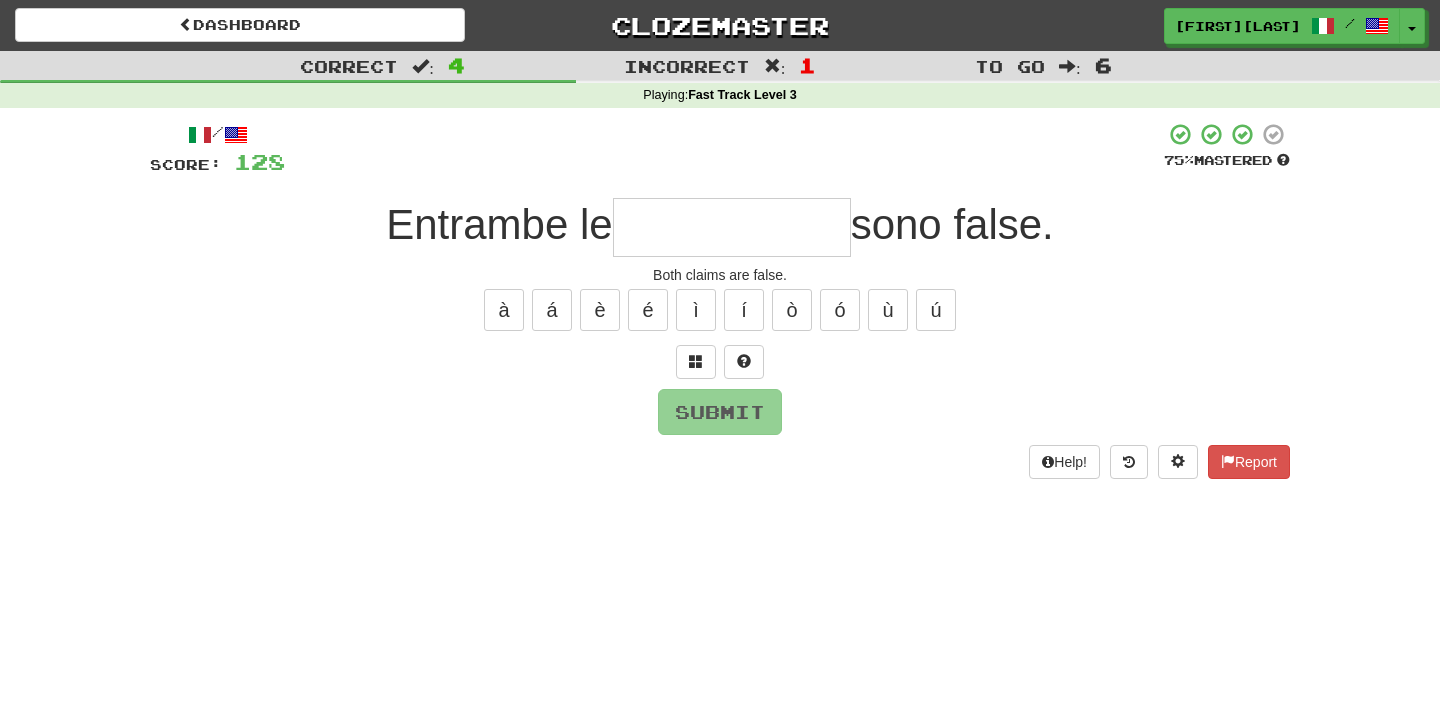 type on "**********" 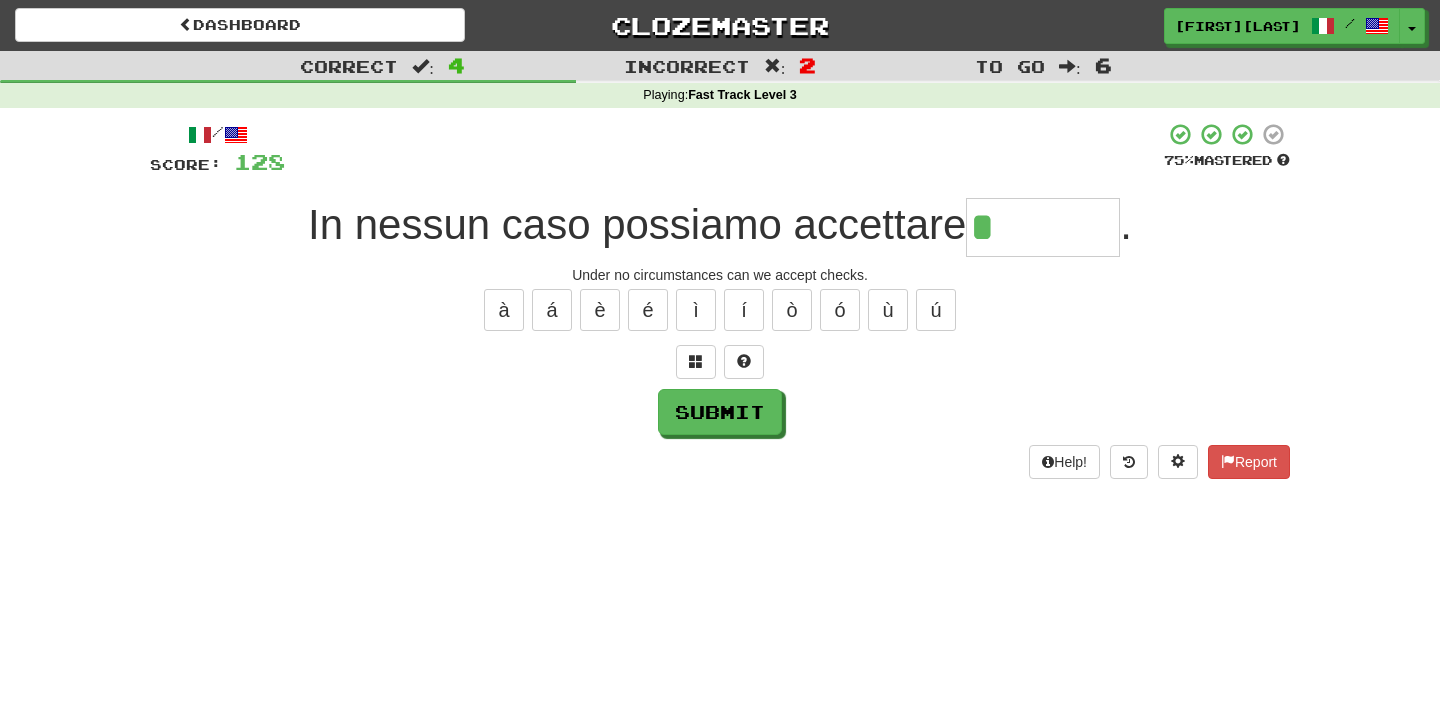 type on "*******" 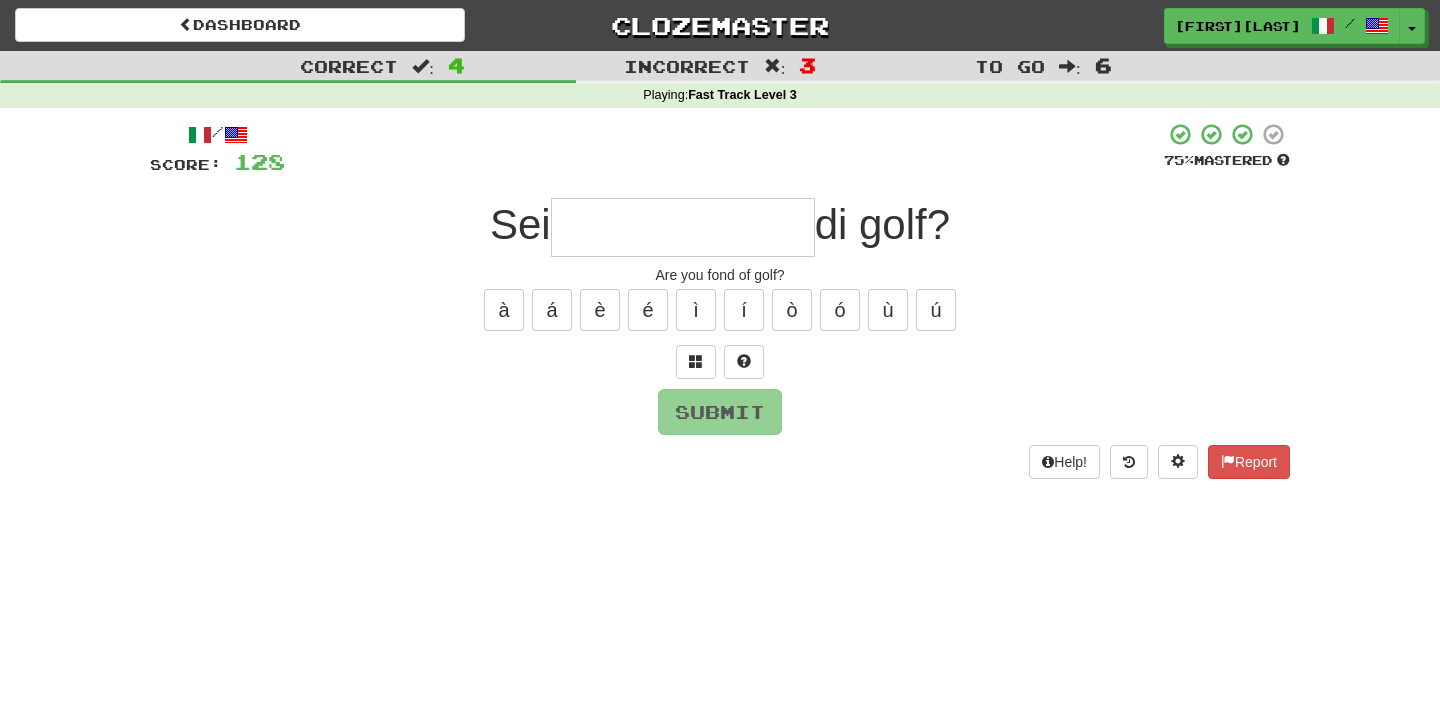 type on "*" 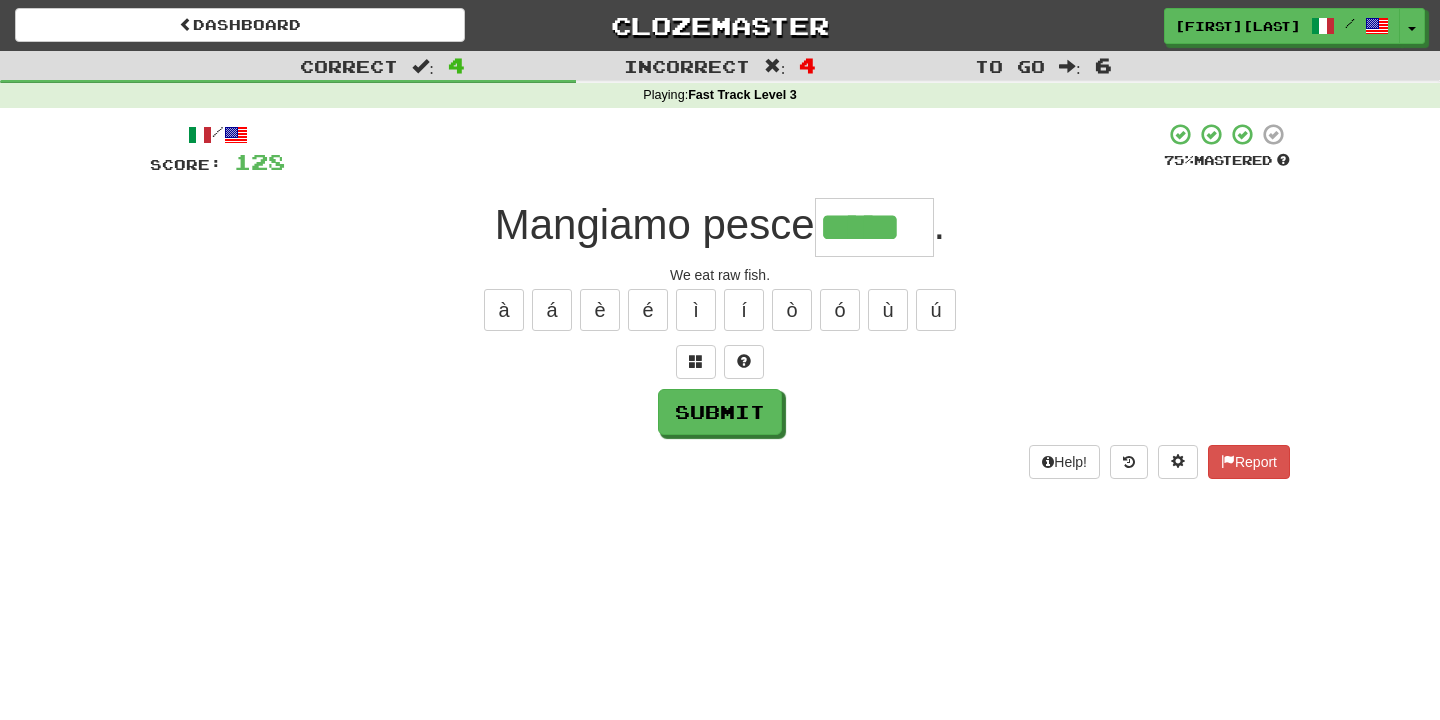 type on "*****" 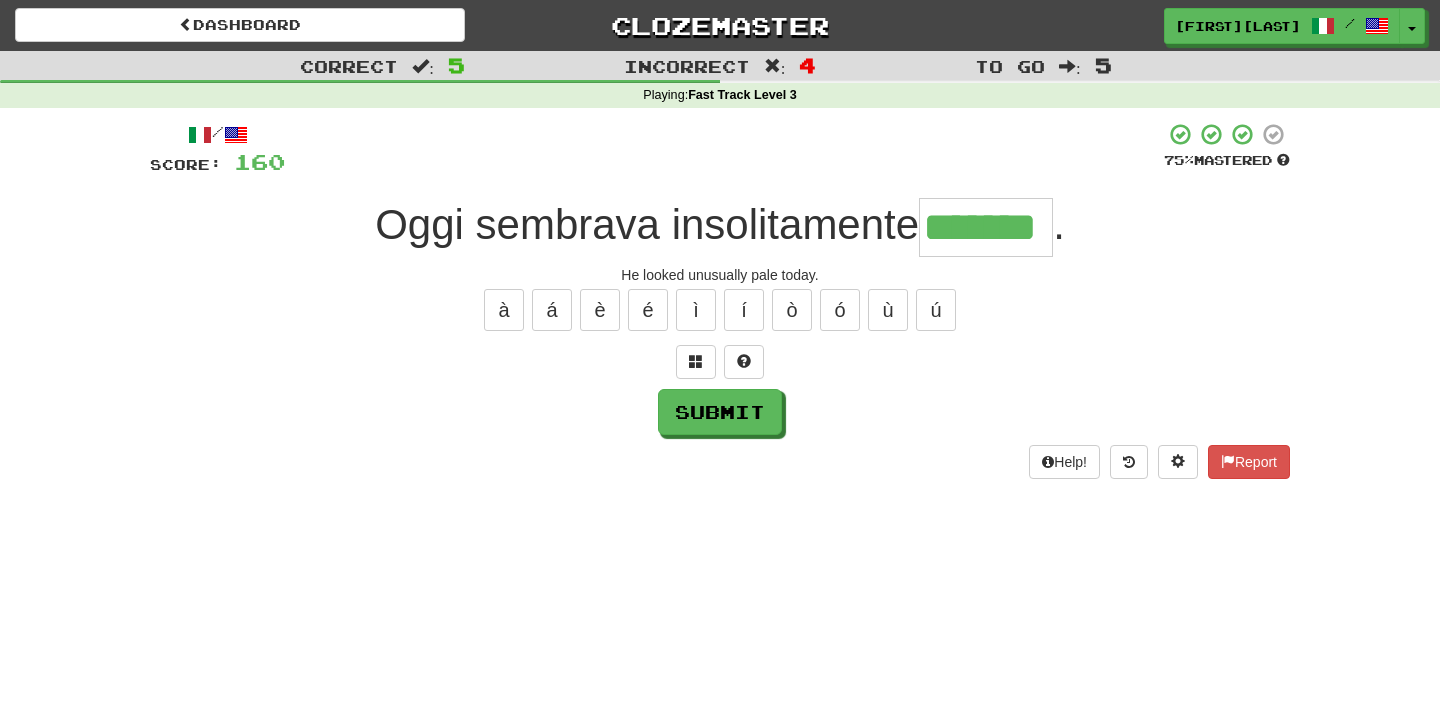 type on "*******" 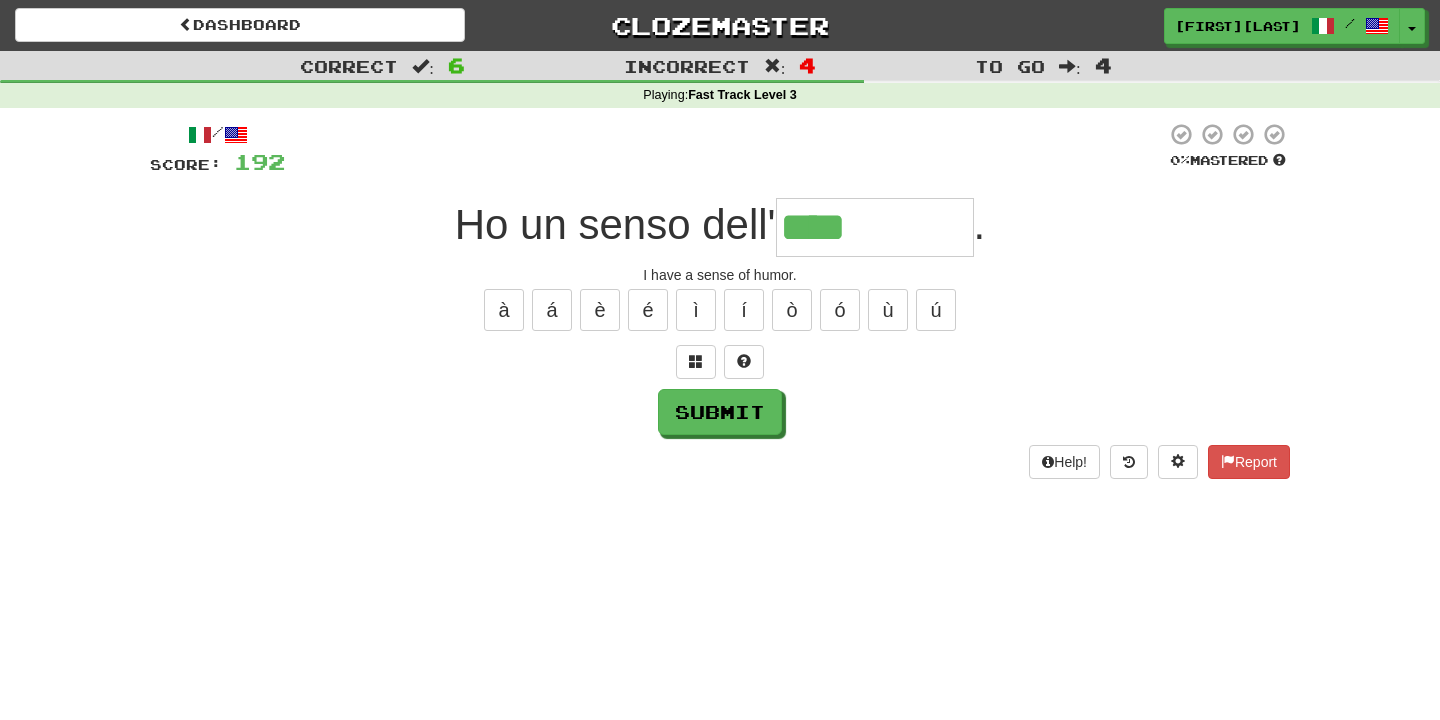 type on "********" 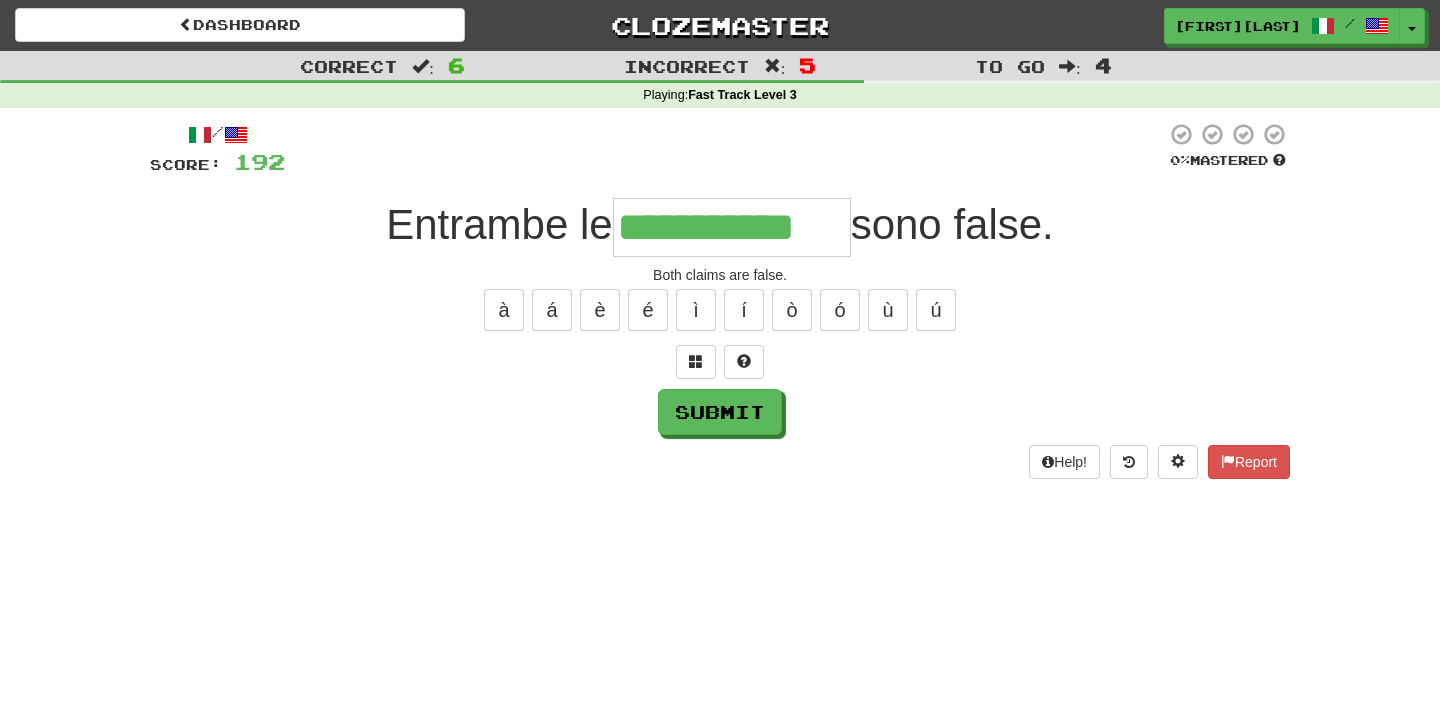 scroll, scrollTop: 0, scrollLeft: 0, axis: both 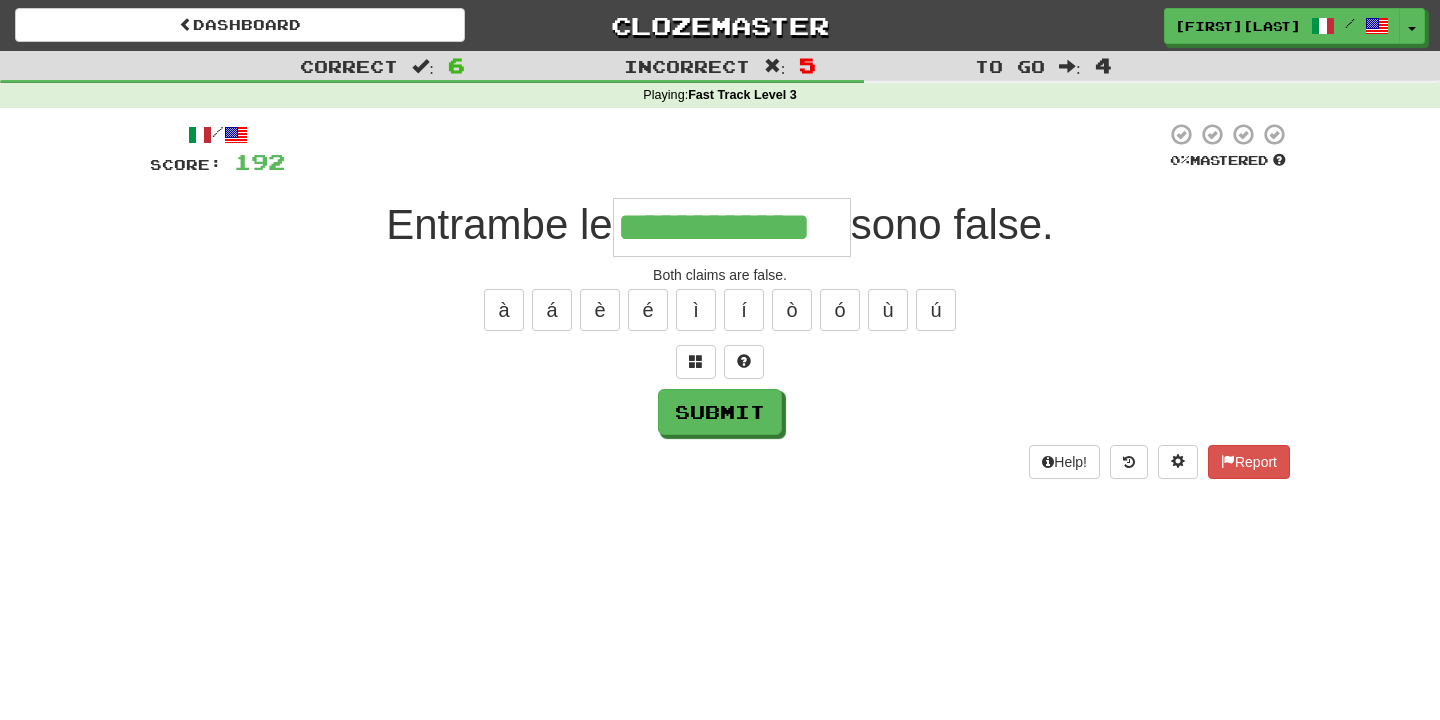 type on "**********" 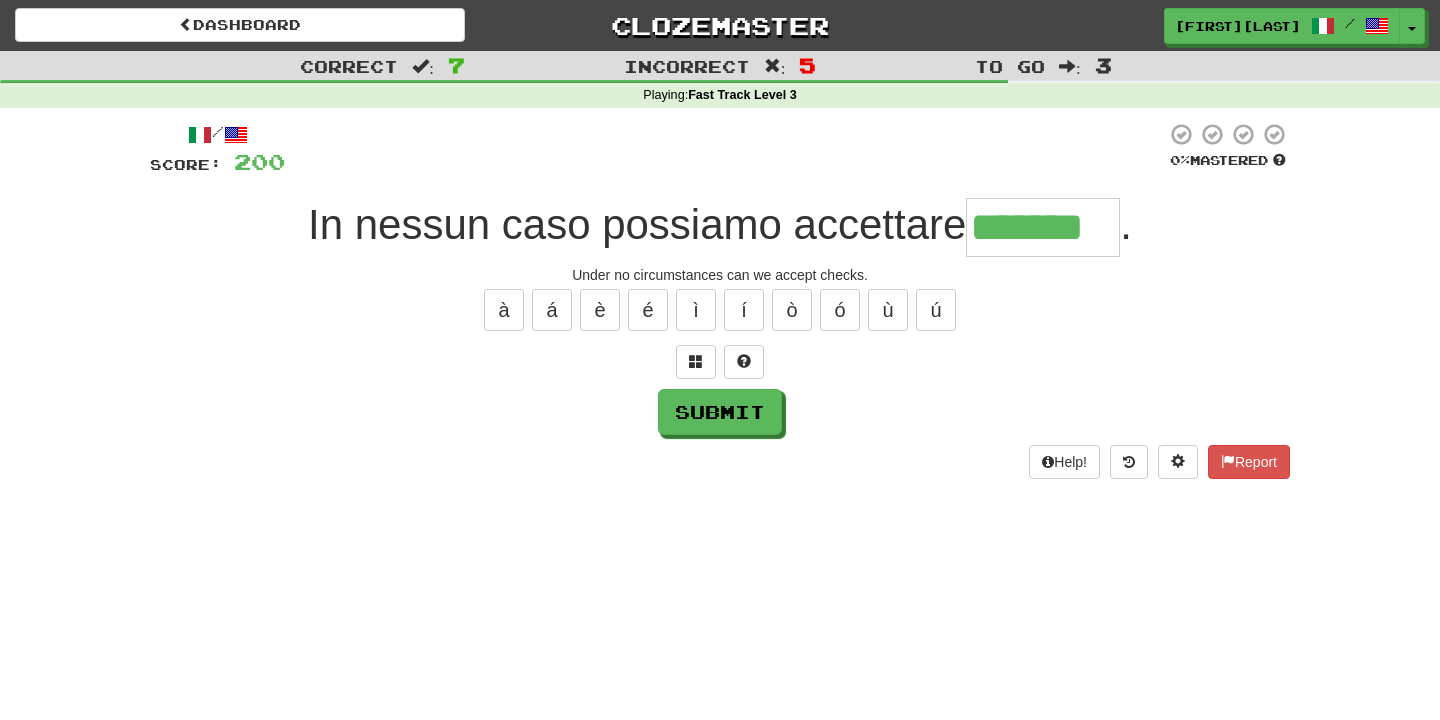 type on "*******" 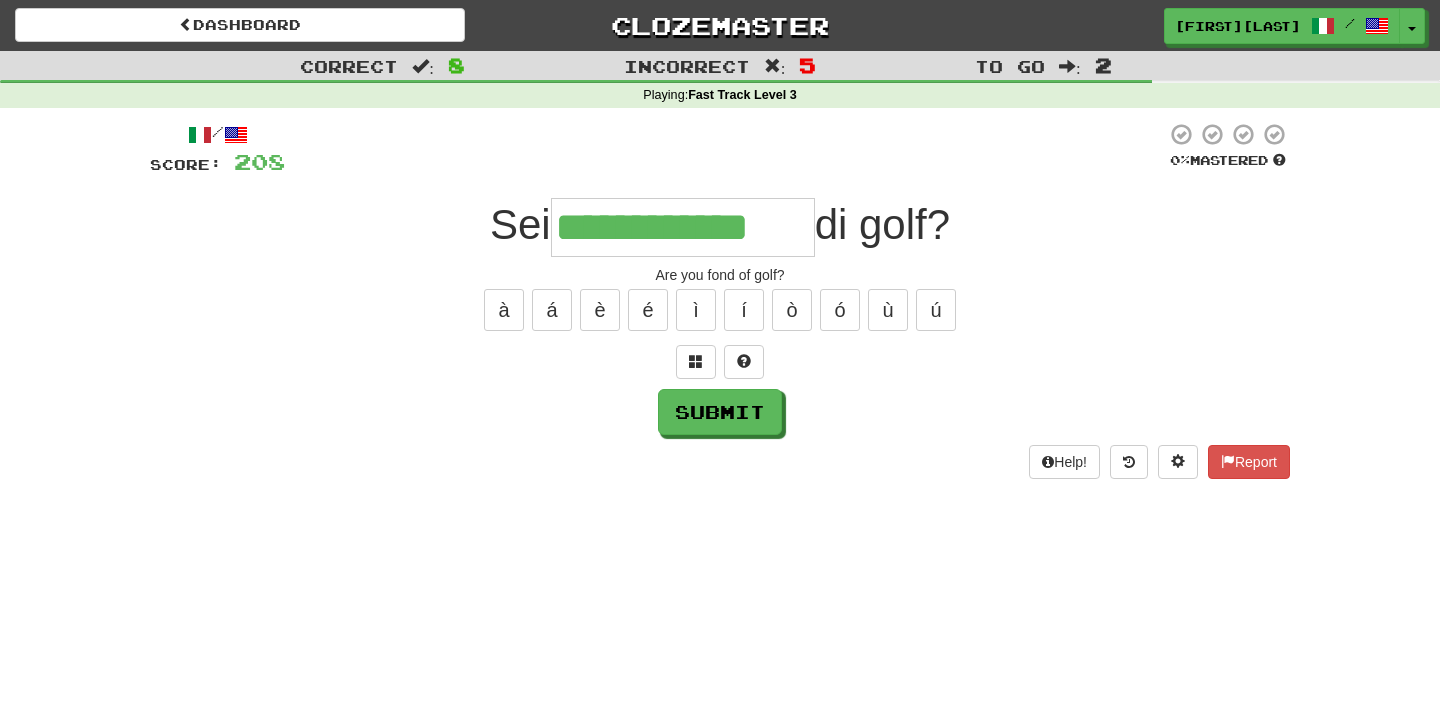 type on "**********" 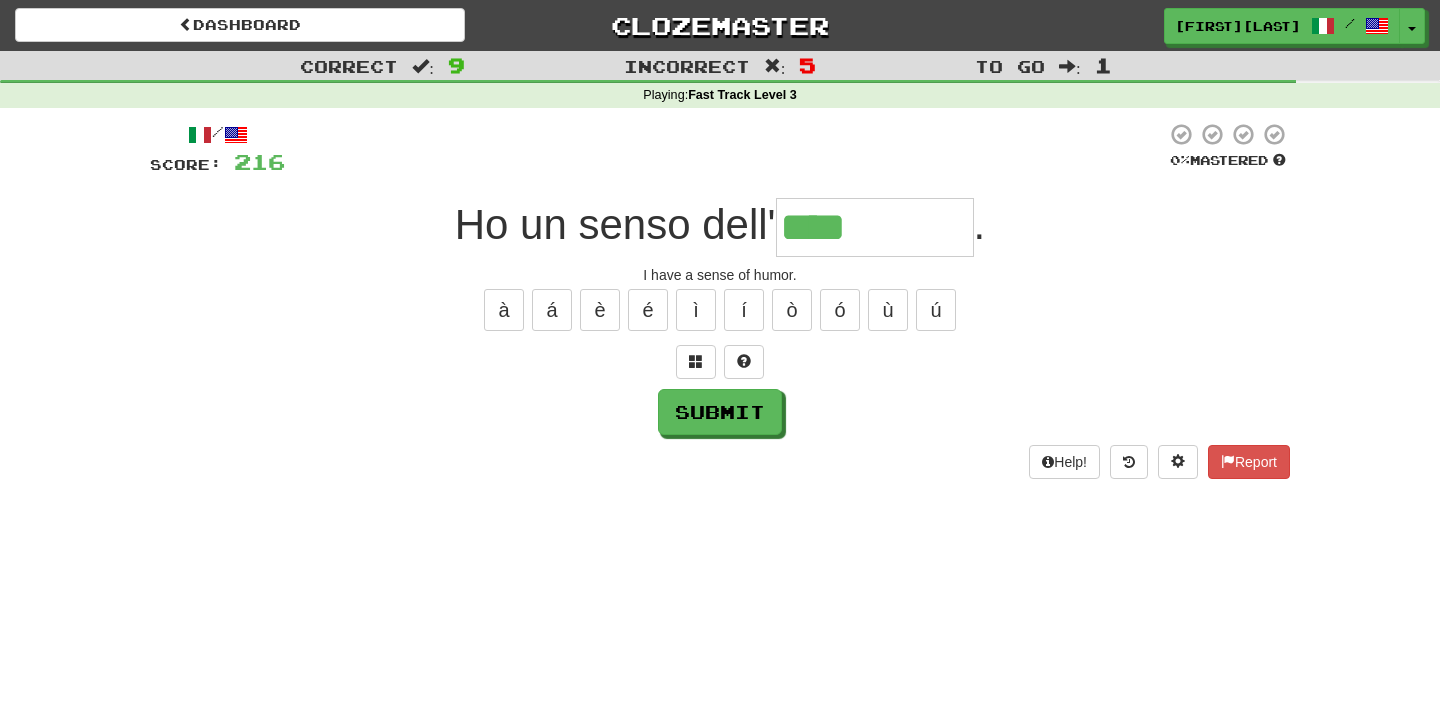 type on "********" 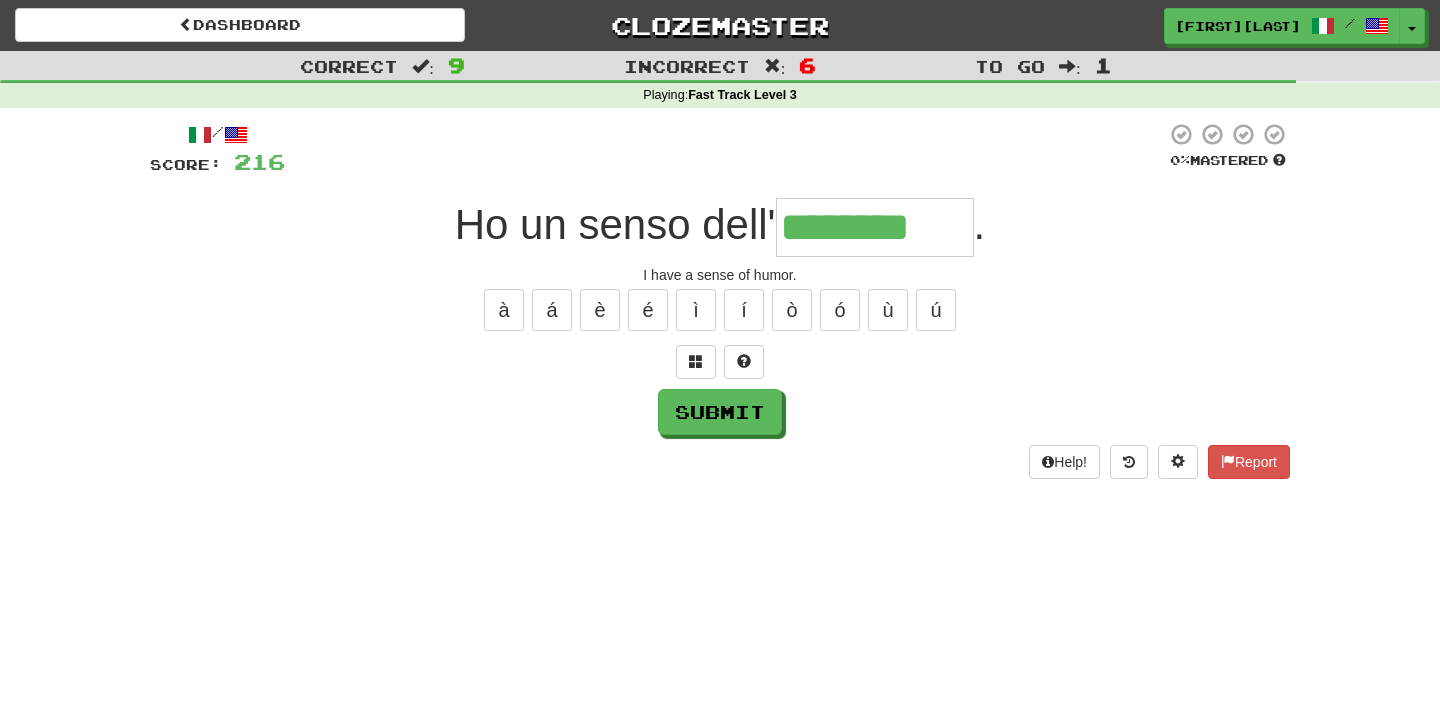 type on "********" 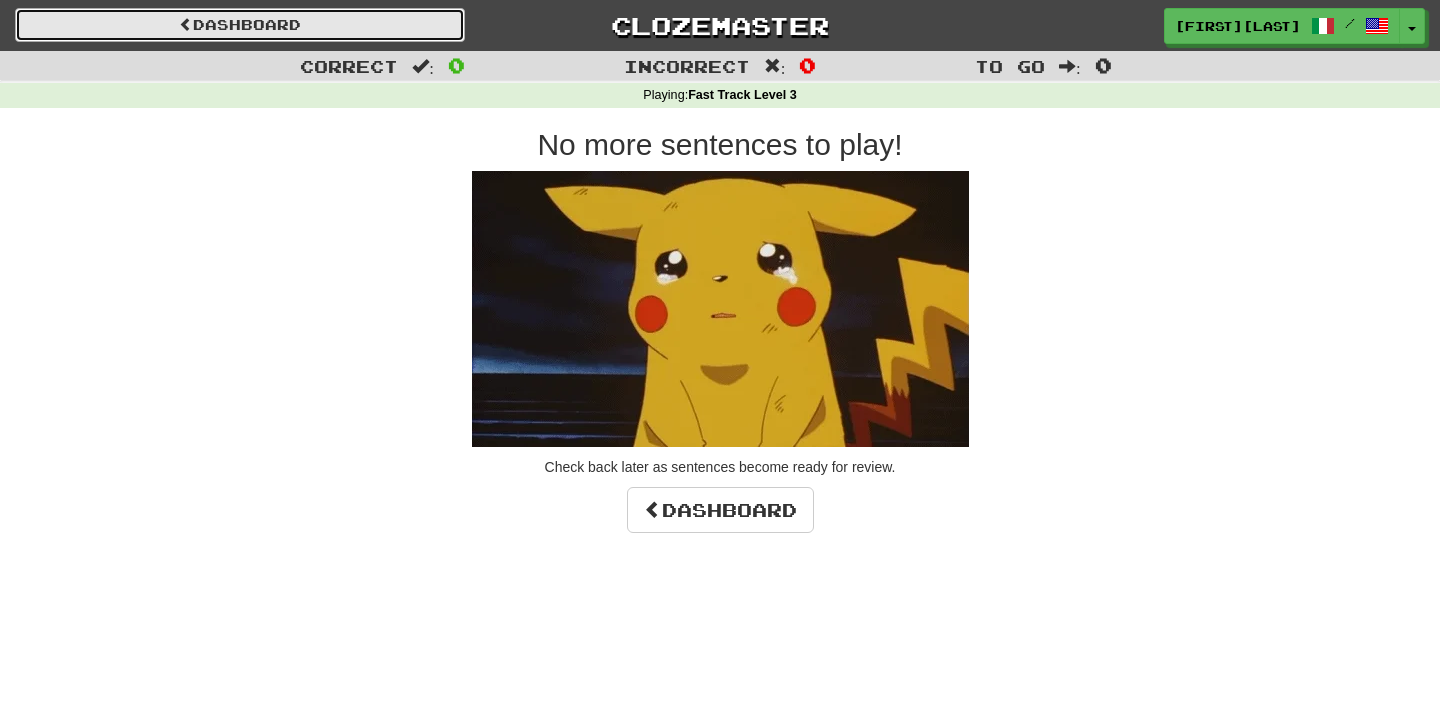 click on "Dashboard" at bounding box center [240, 25] 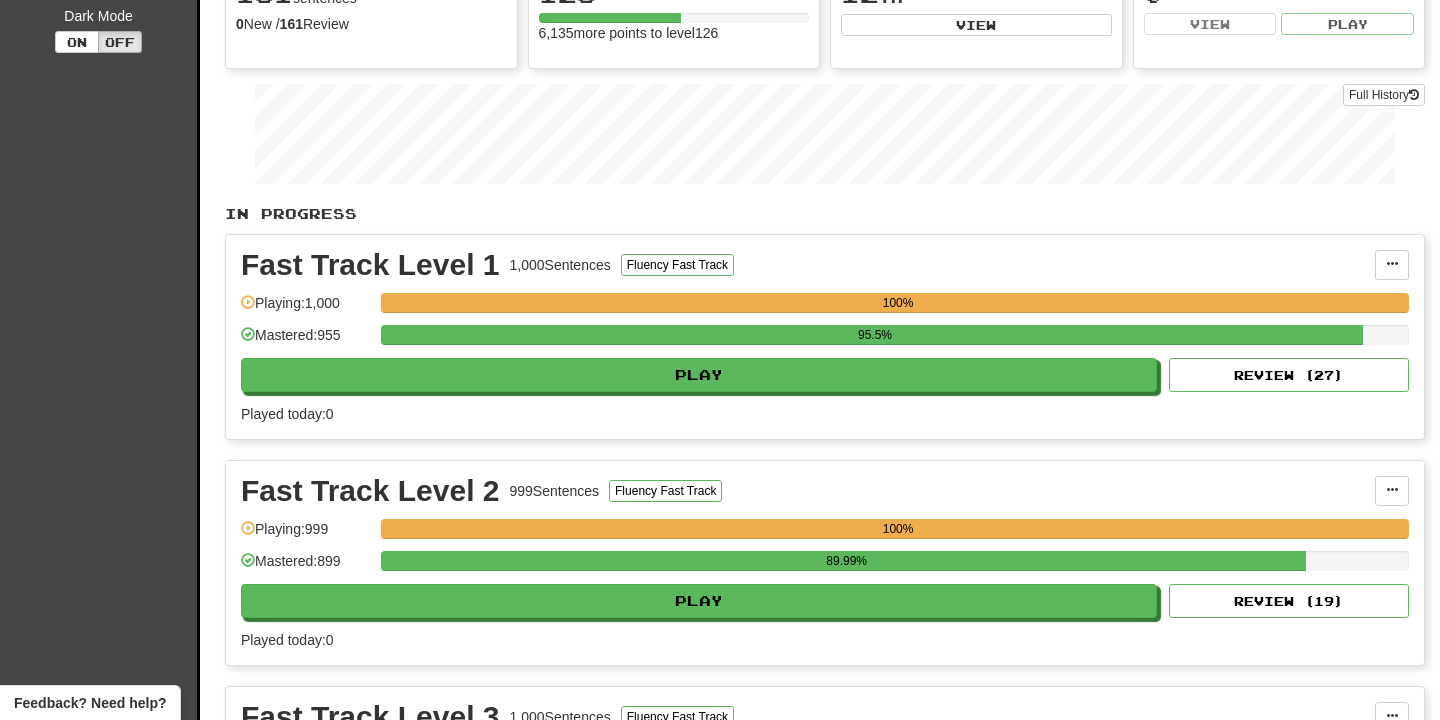 scroll, scrollTop: 313, scrollLeft: 0, axis: vertical 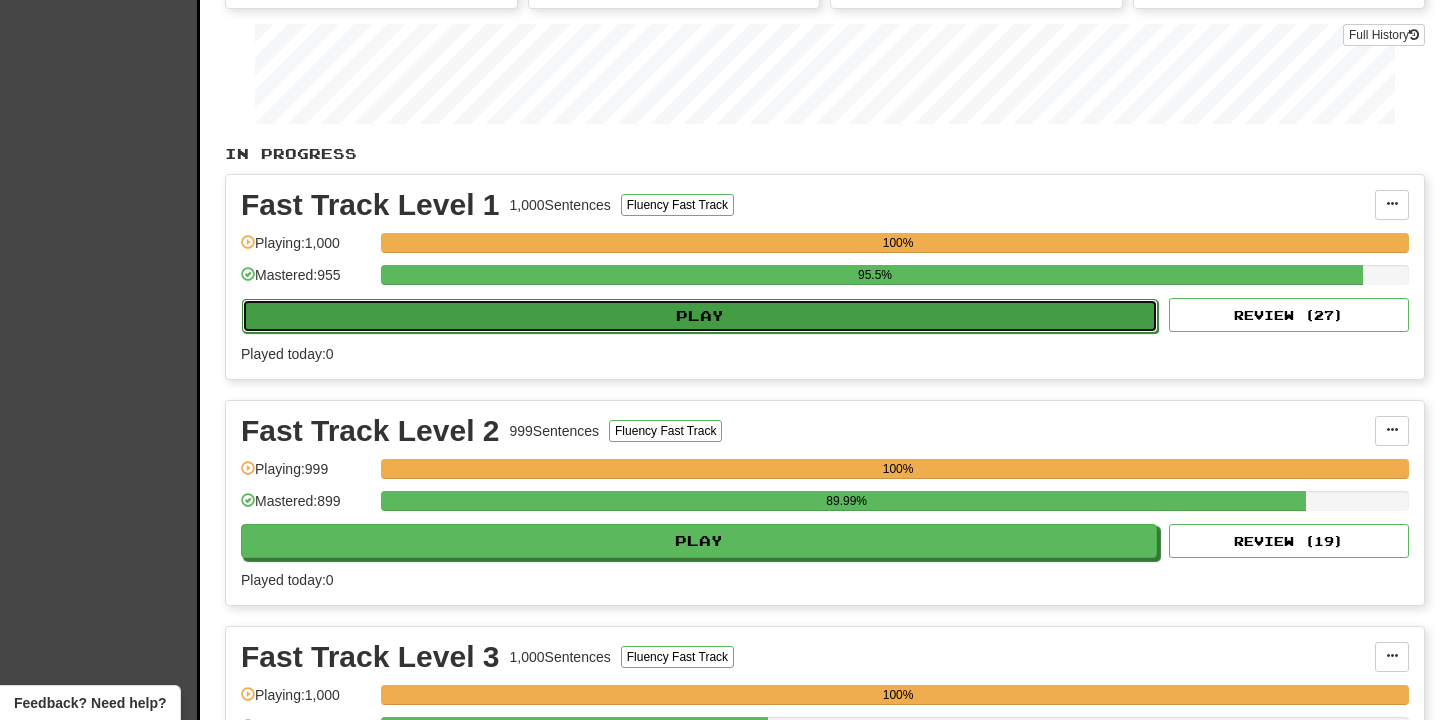 click on "Play" at bounding box center [700, 316] 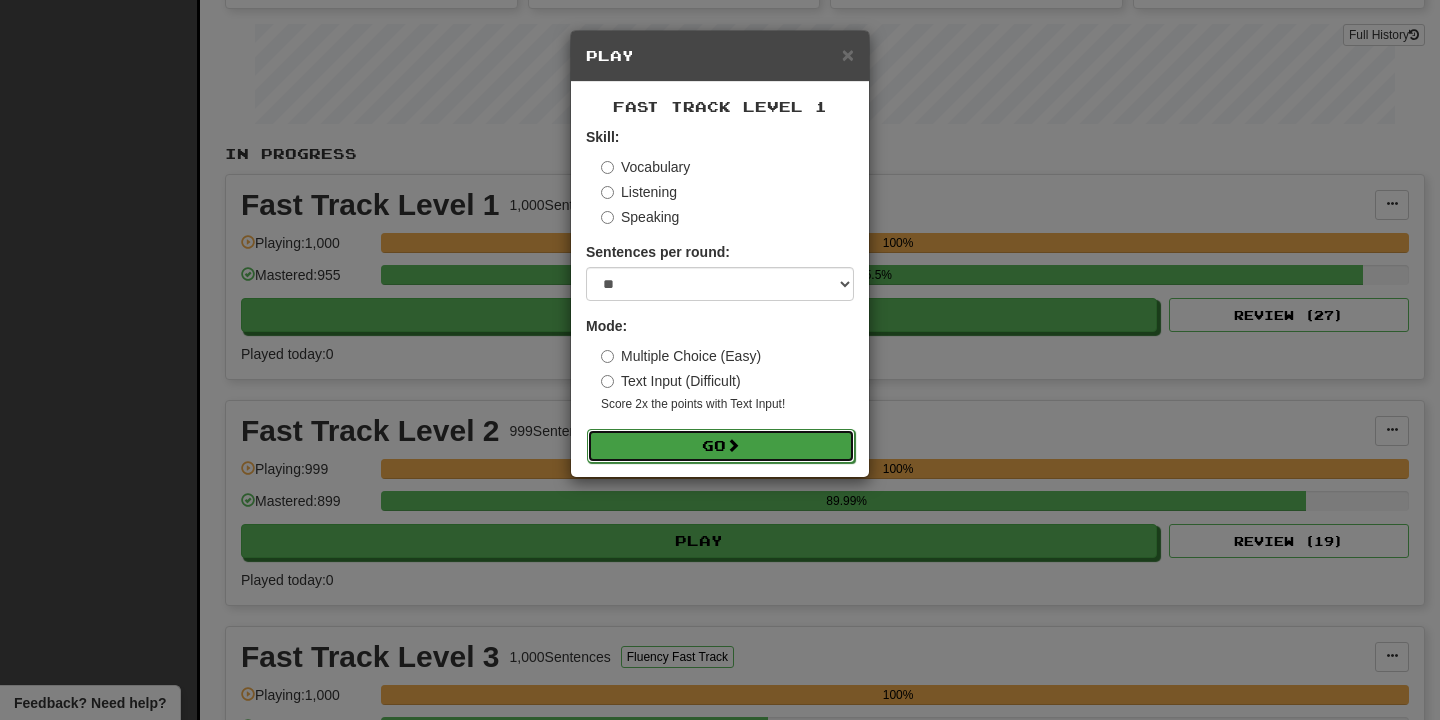 click on "Go" at bounding box center (721, 446) 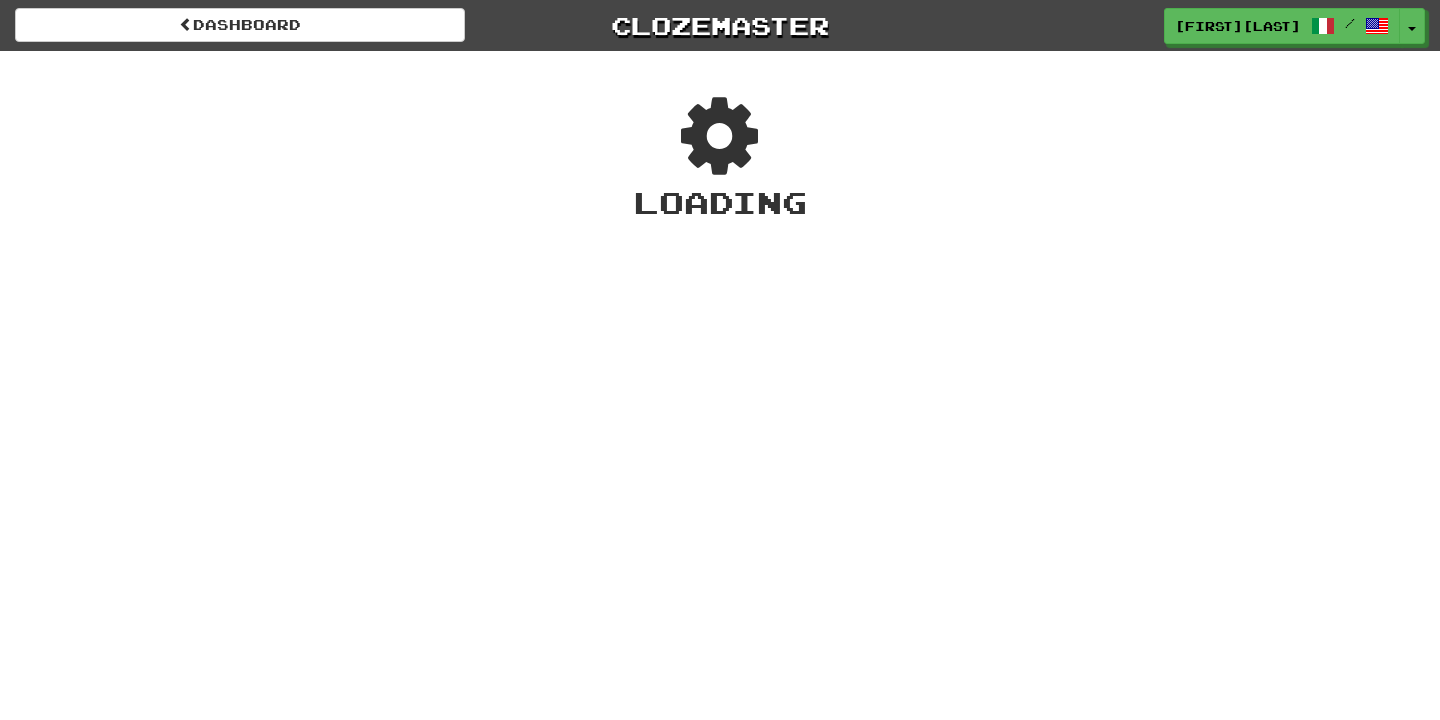 scroll, scrollTop: 0, scrollLeft: 0, axis: both 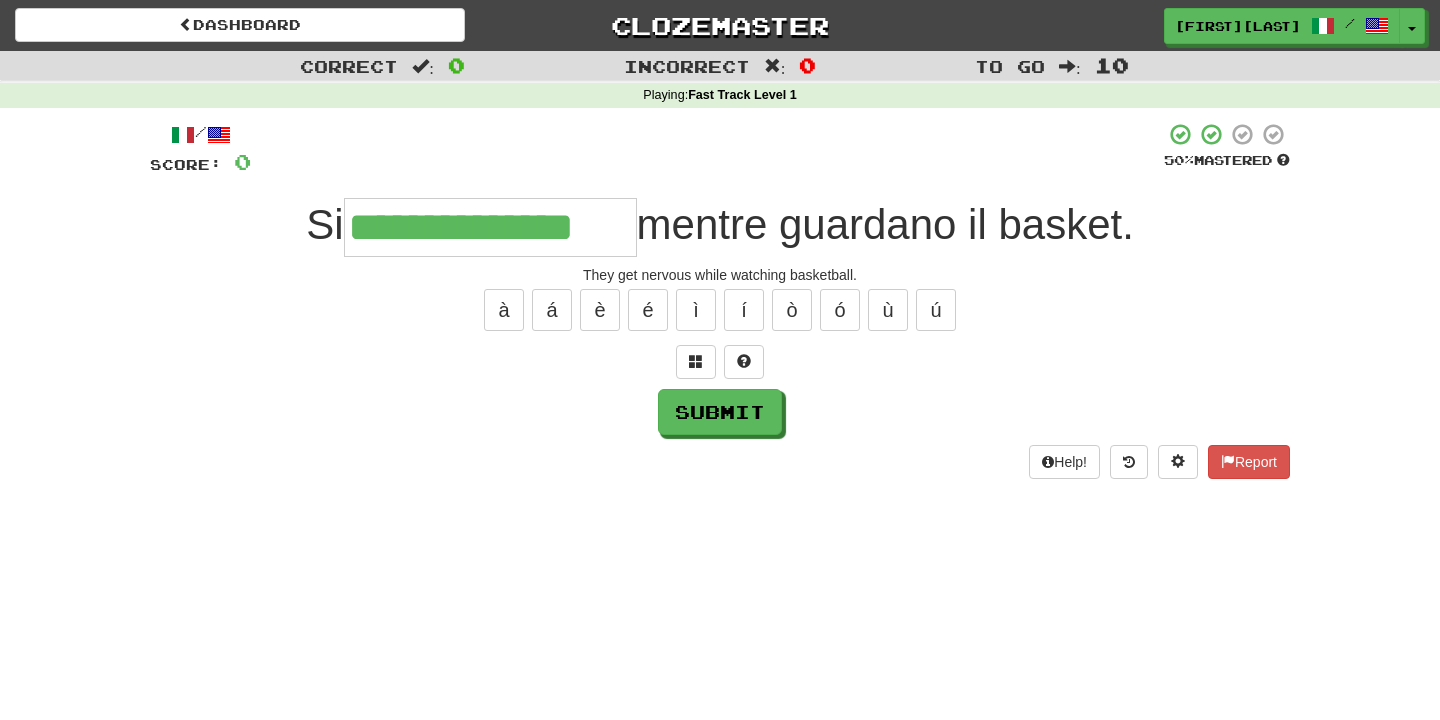 type on "**********" 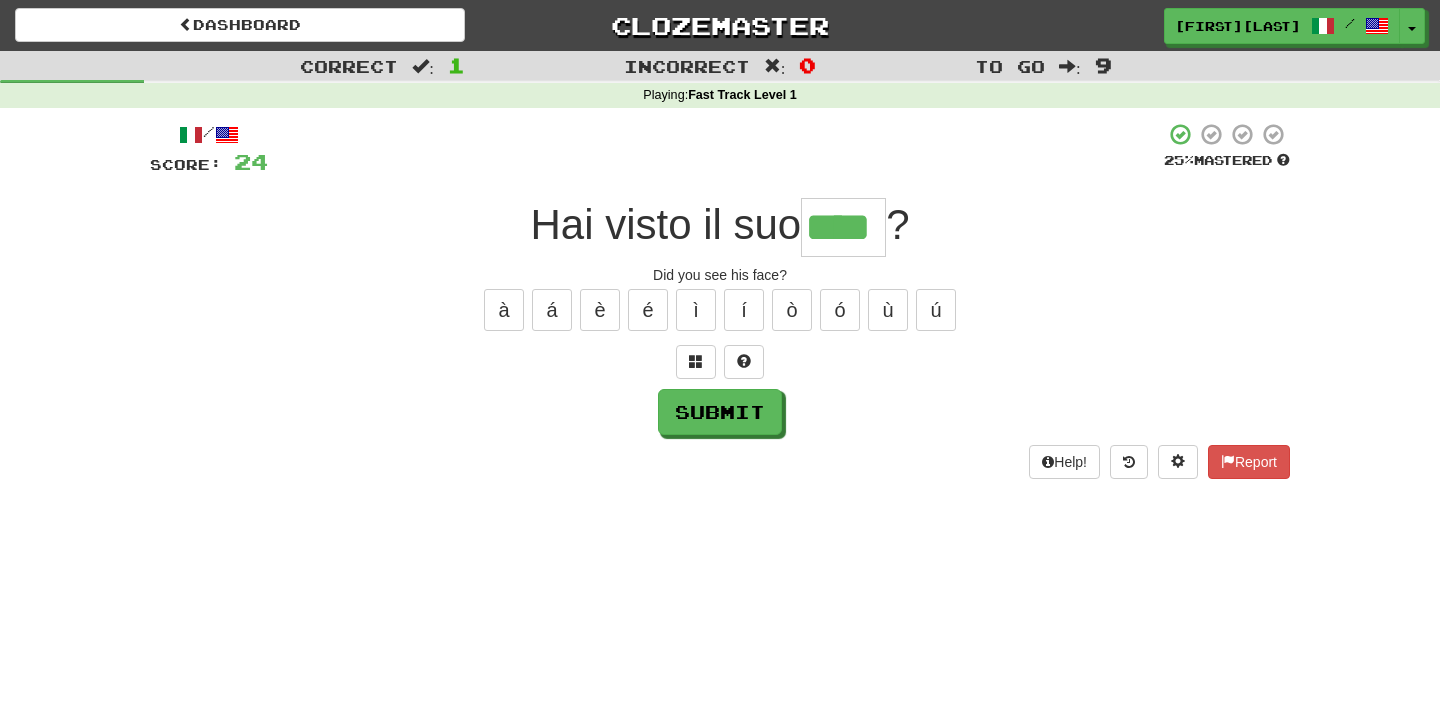 type on "****" 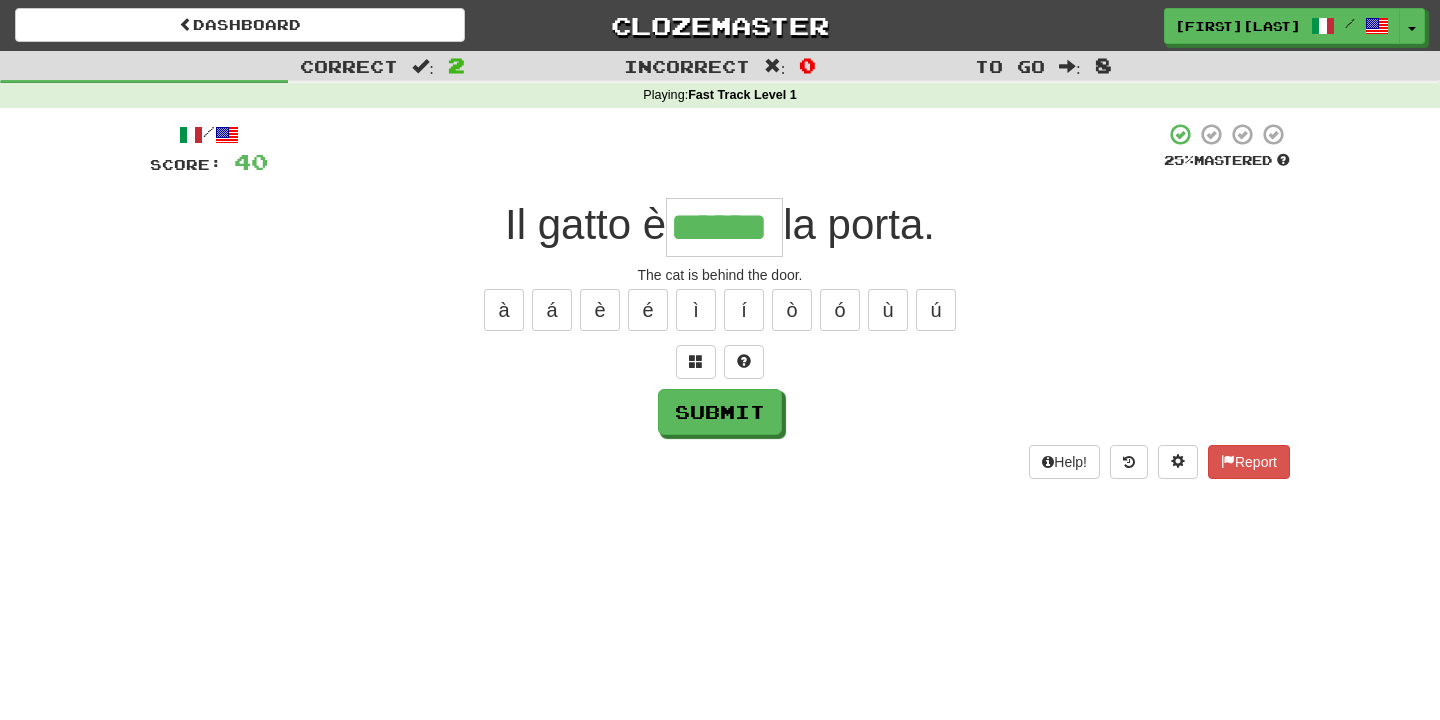 type on "******" 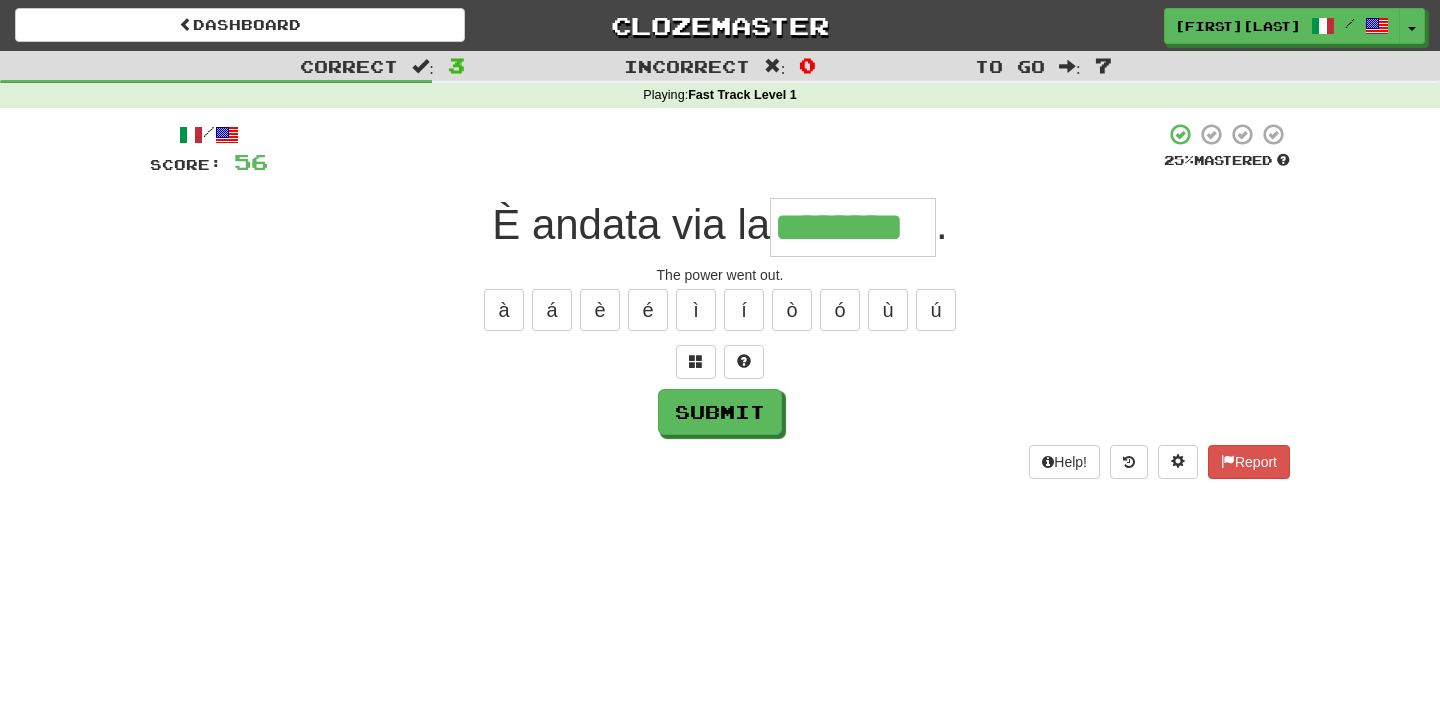 type on "********" 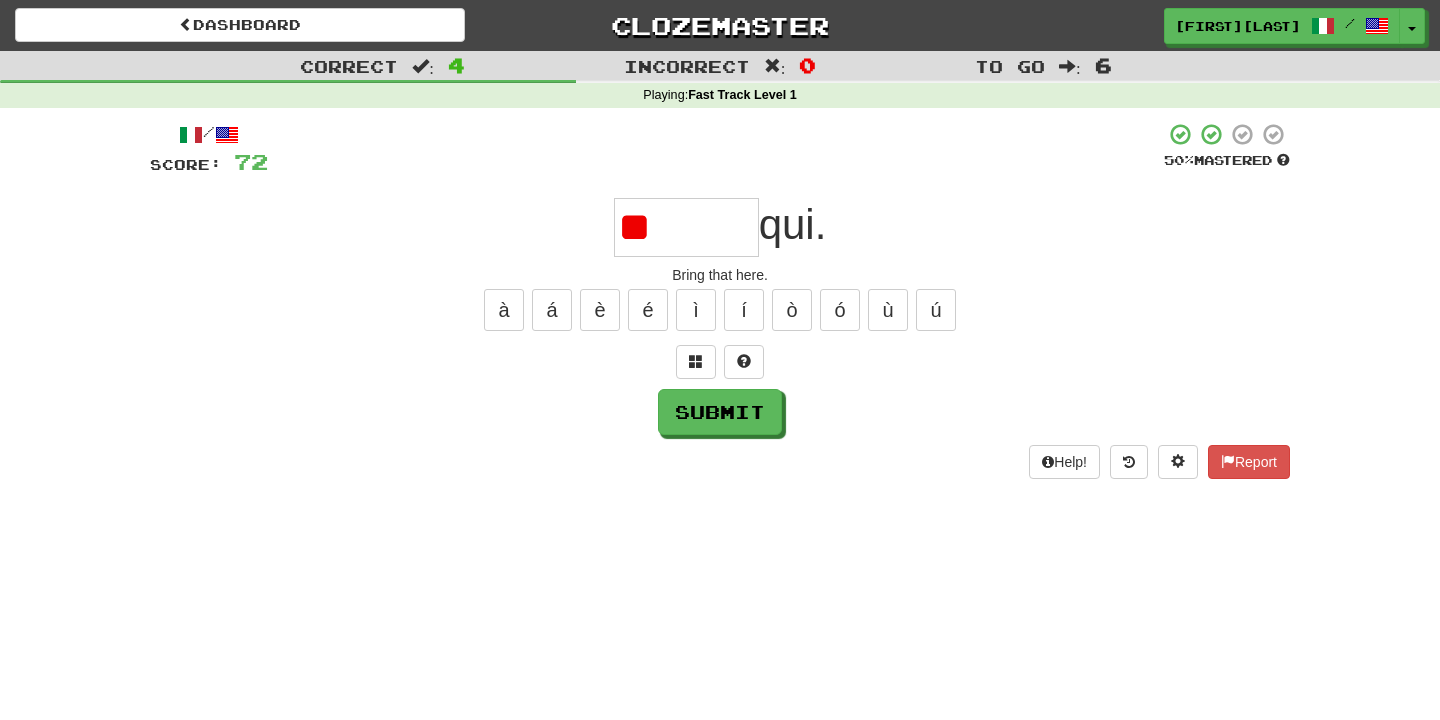 type on "*" 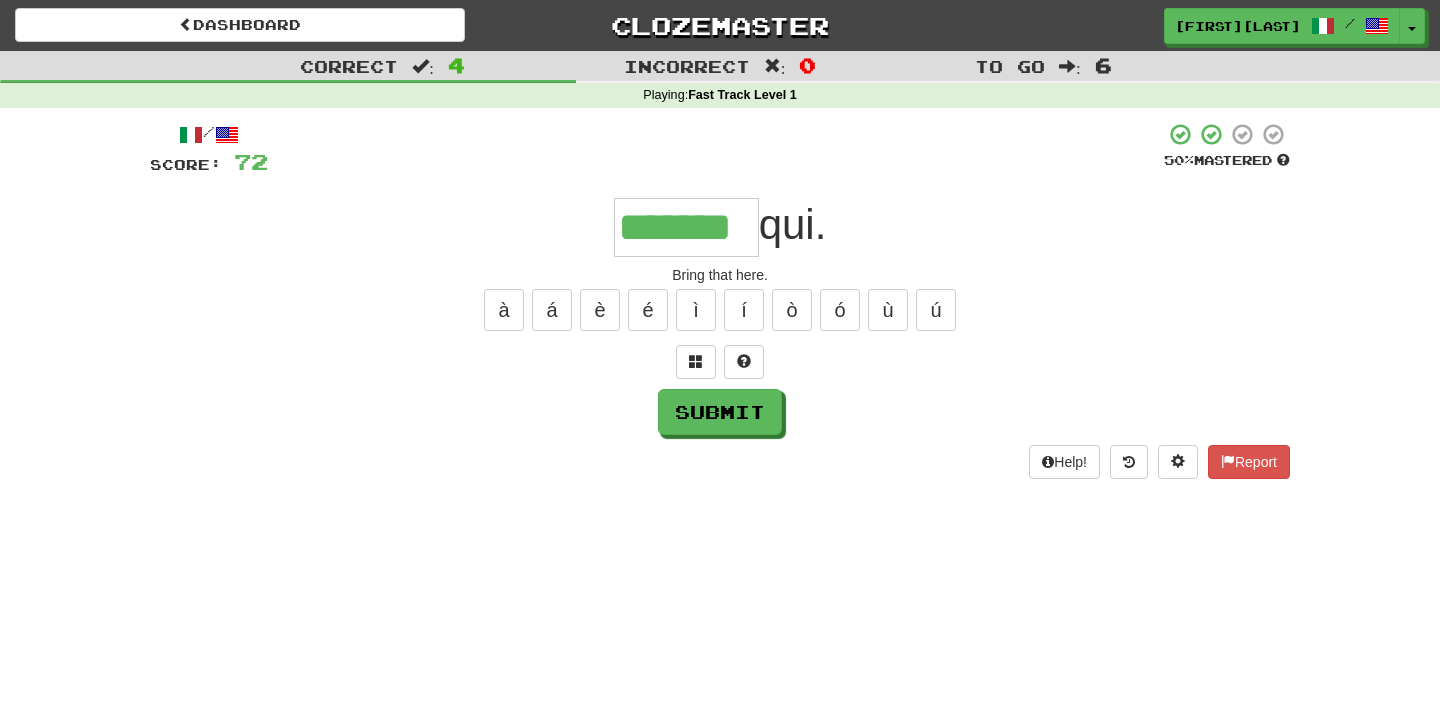 type on "*******" 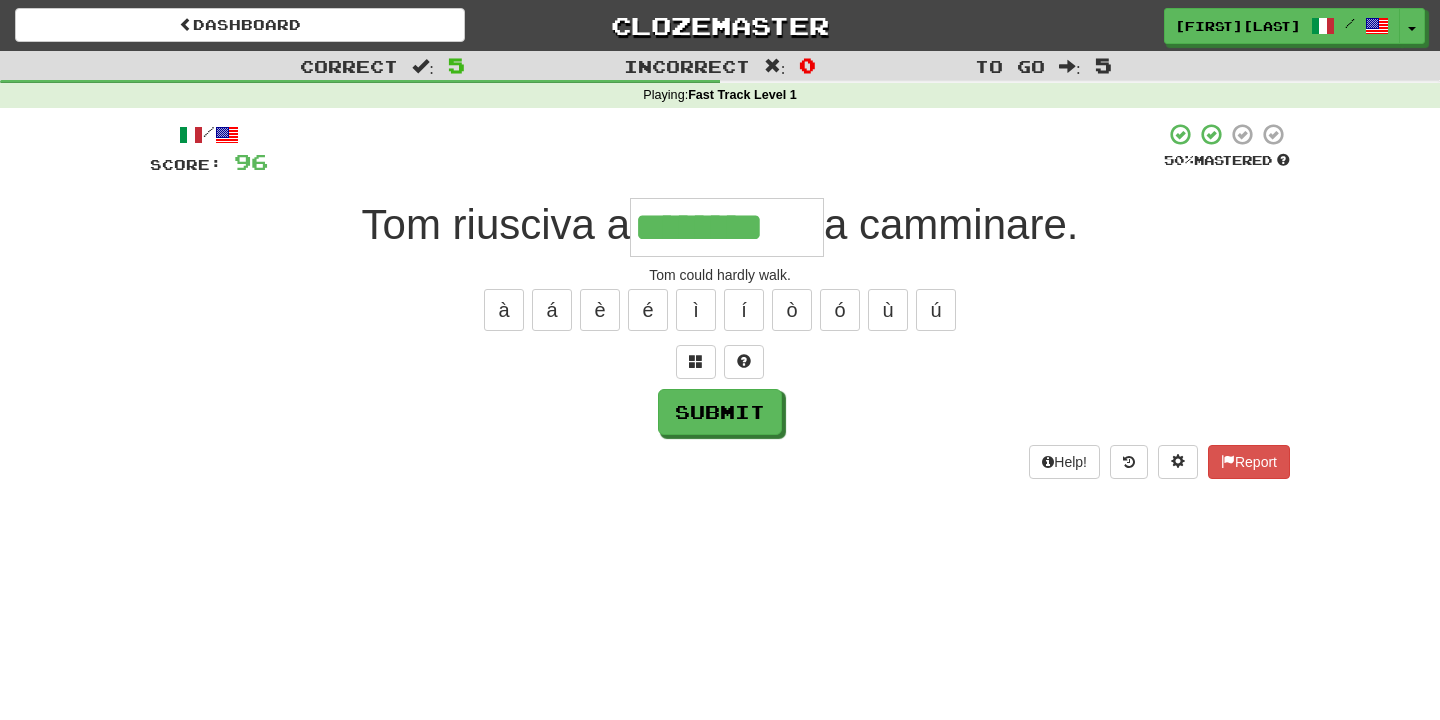 type on "********" 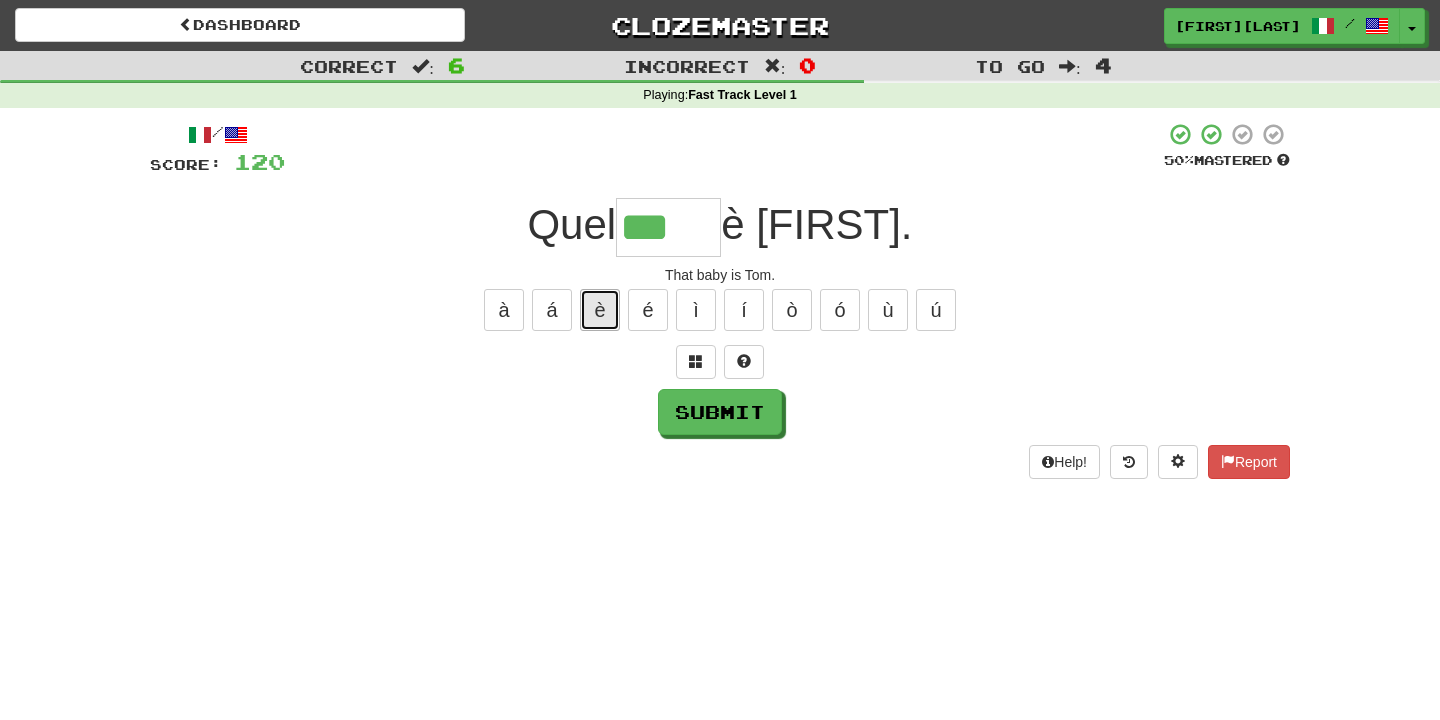 click on "è" at bounding box center (600, 310) 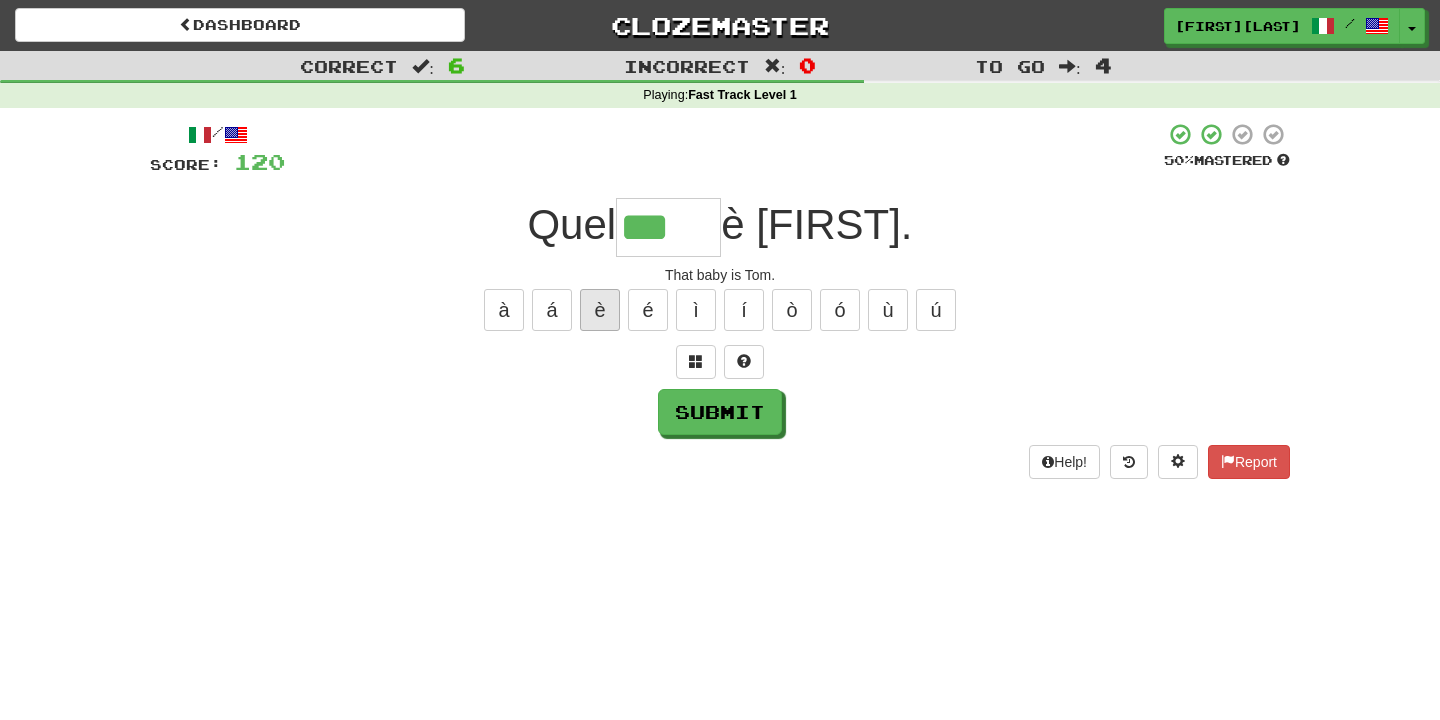 type on "****" 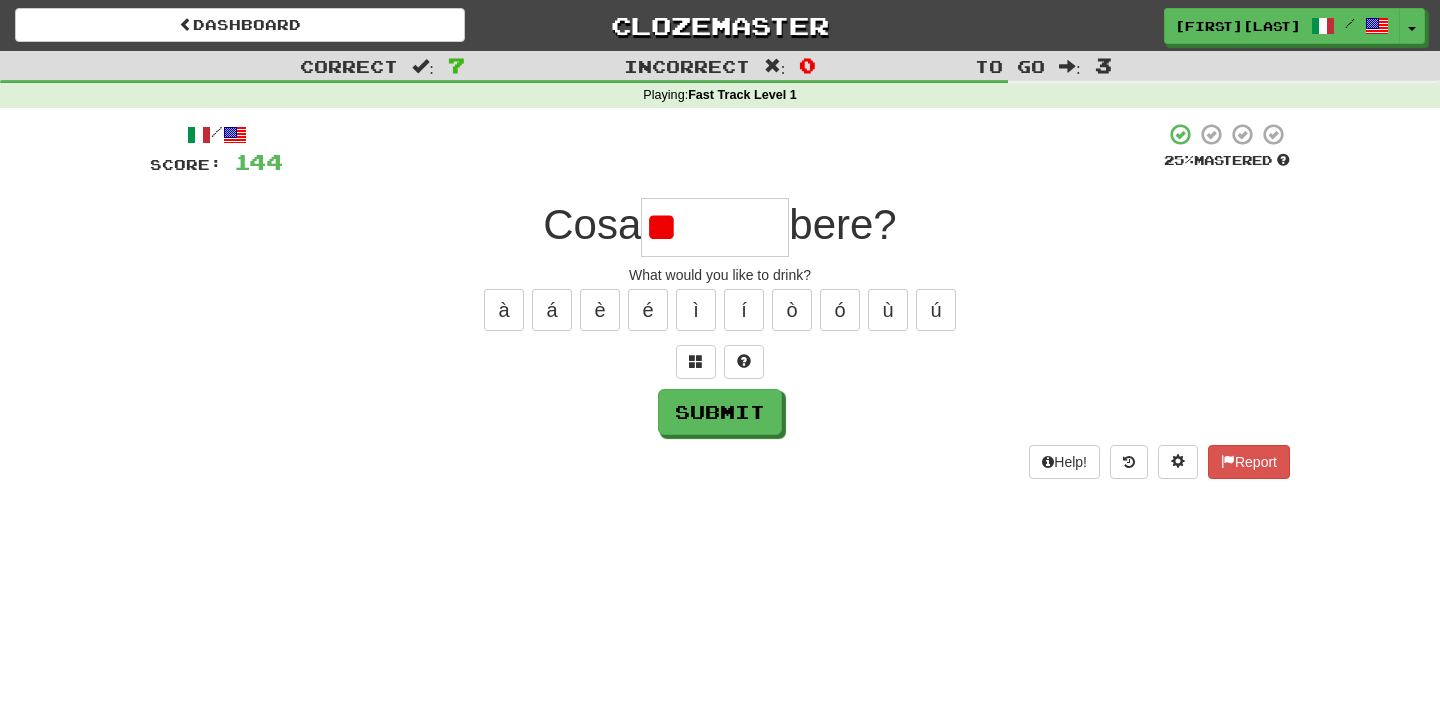 type on "*" 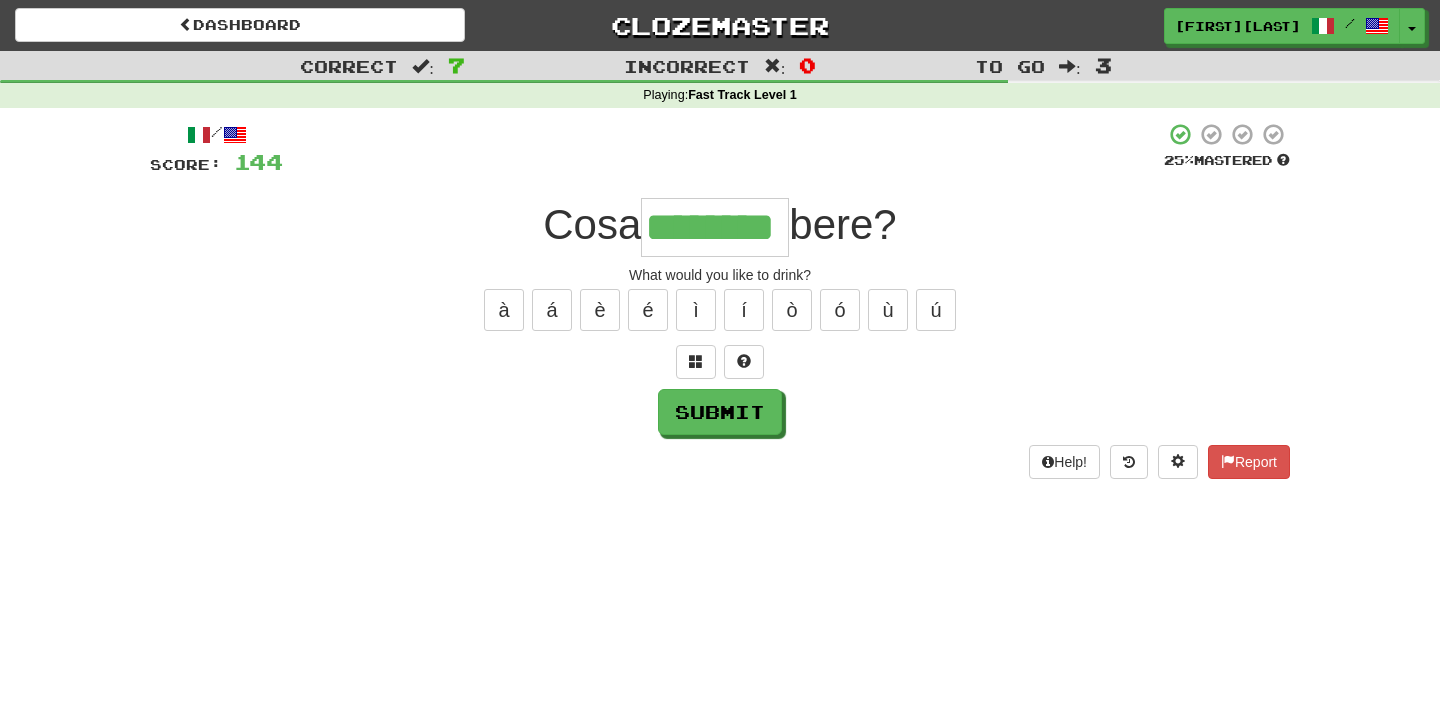 type on "********" 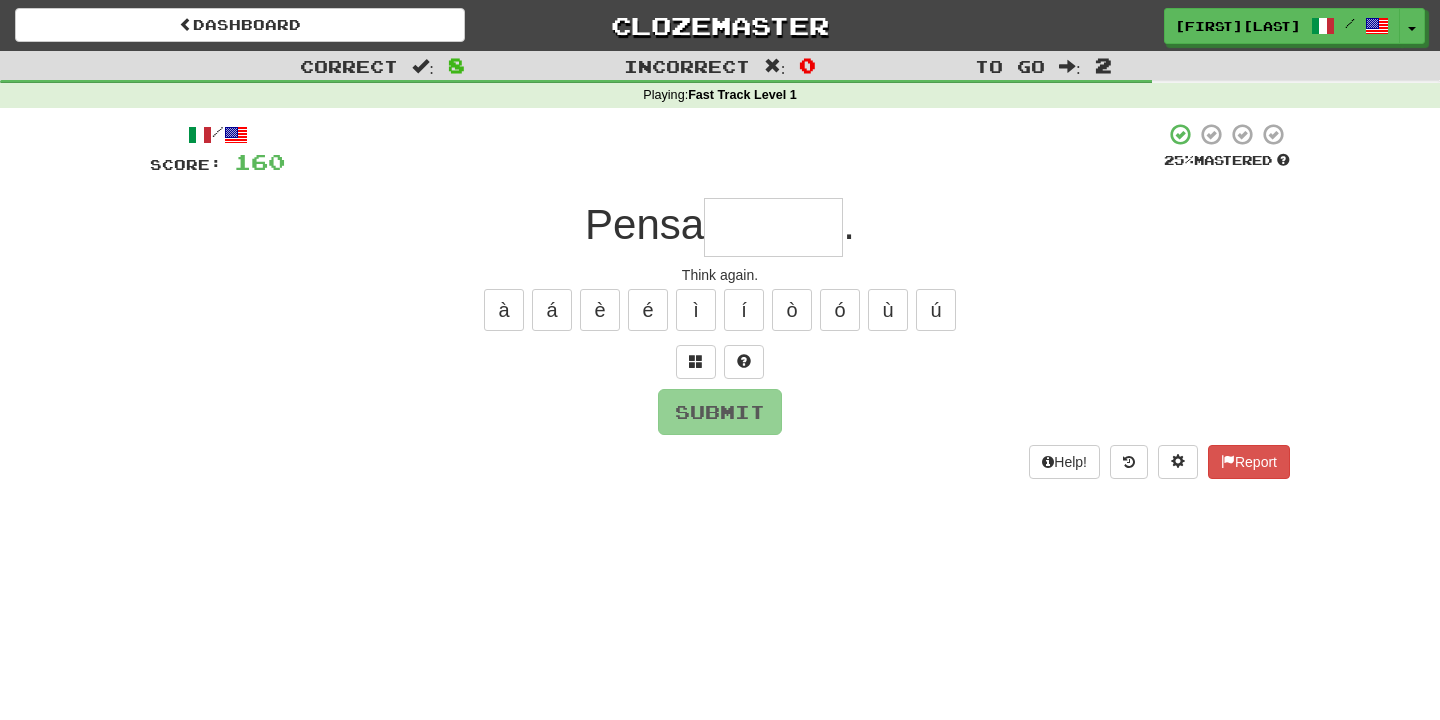 type on "******" 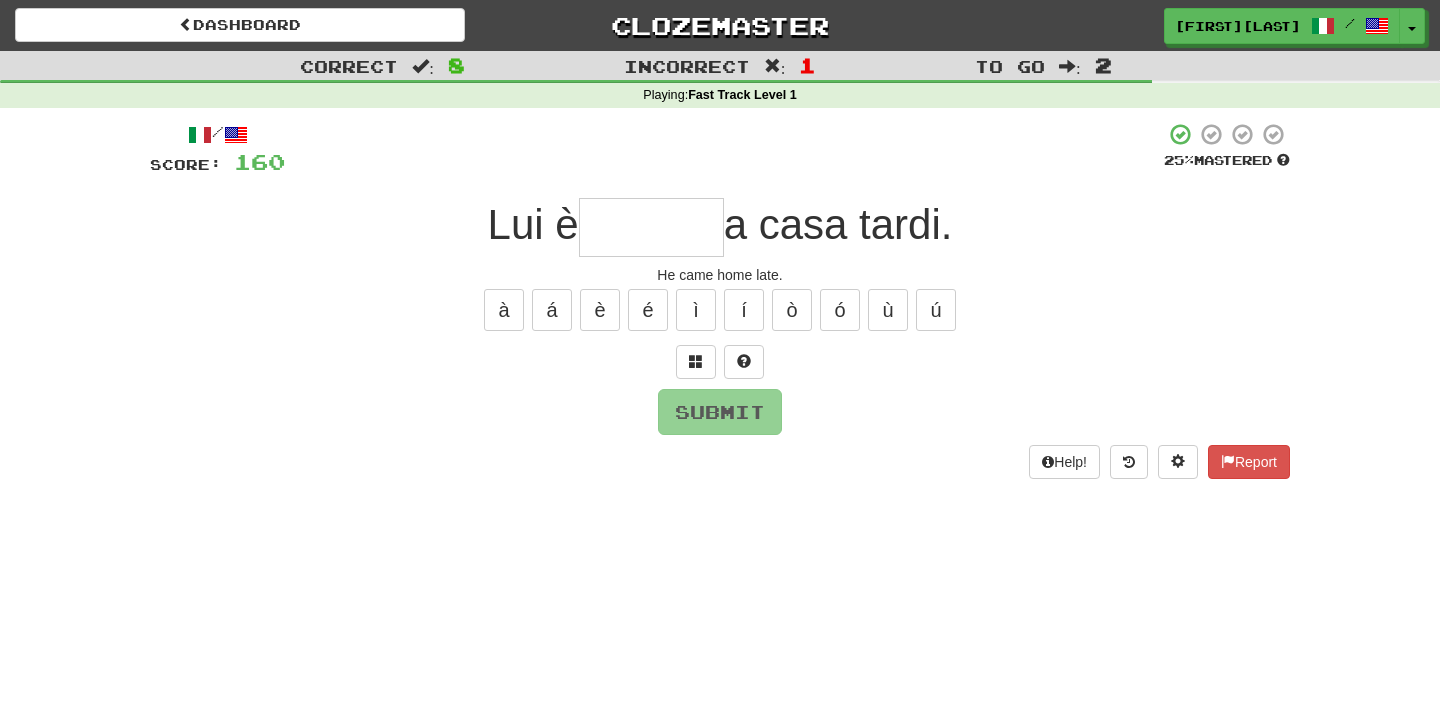 type on "*" 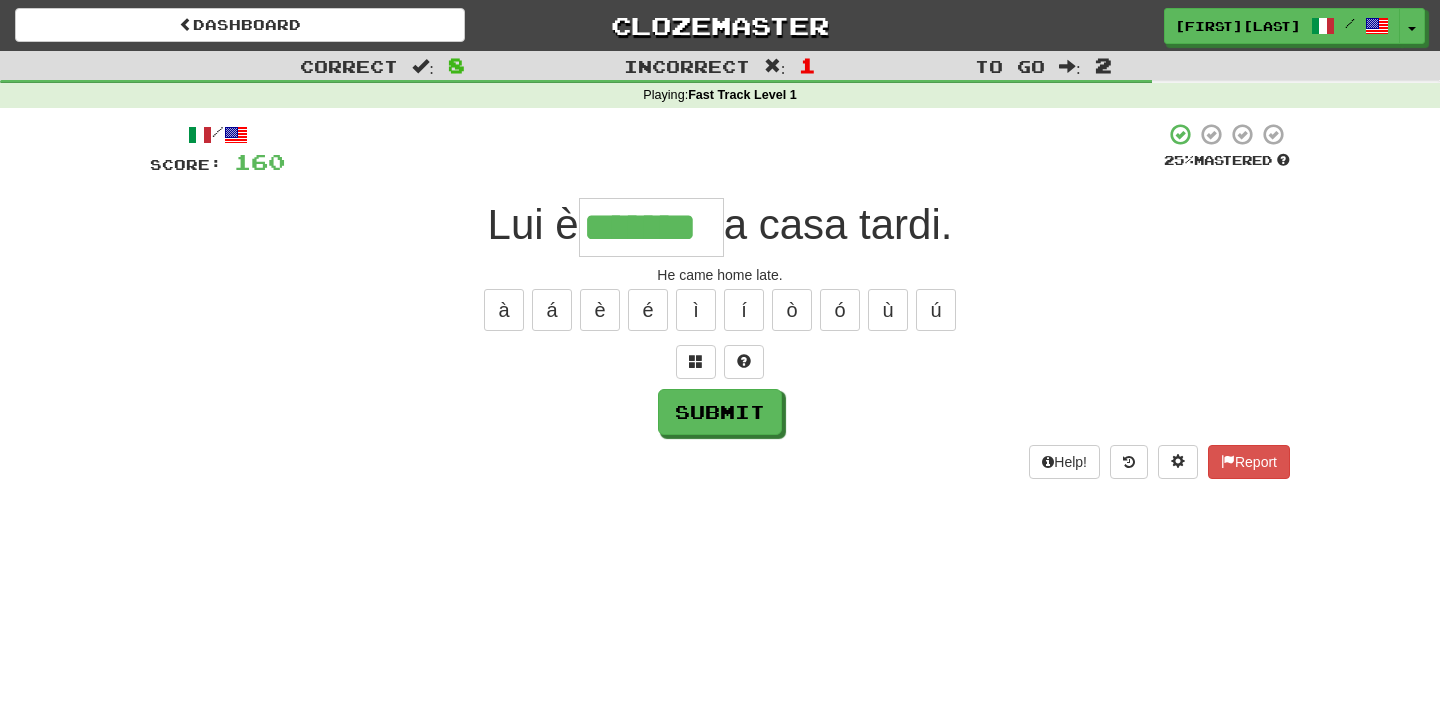 type on "*******" 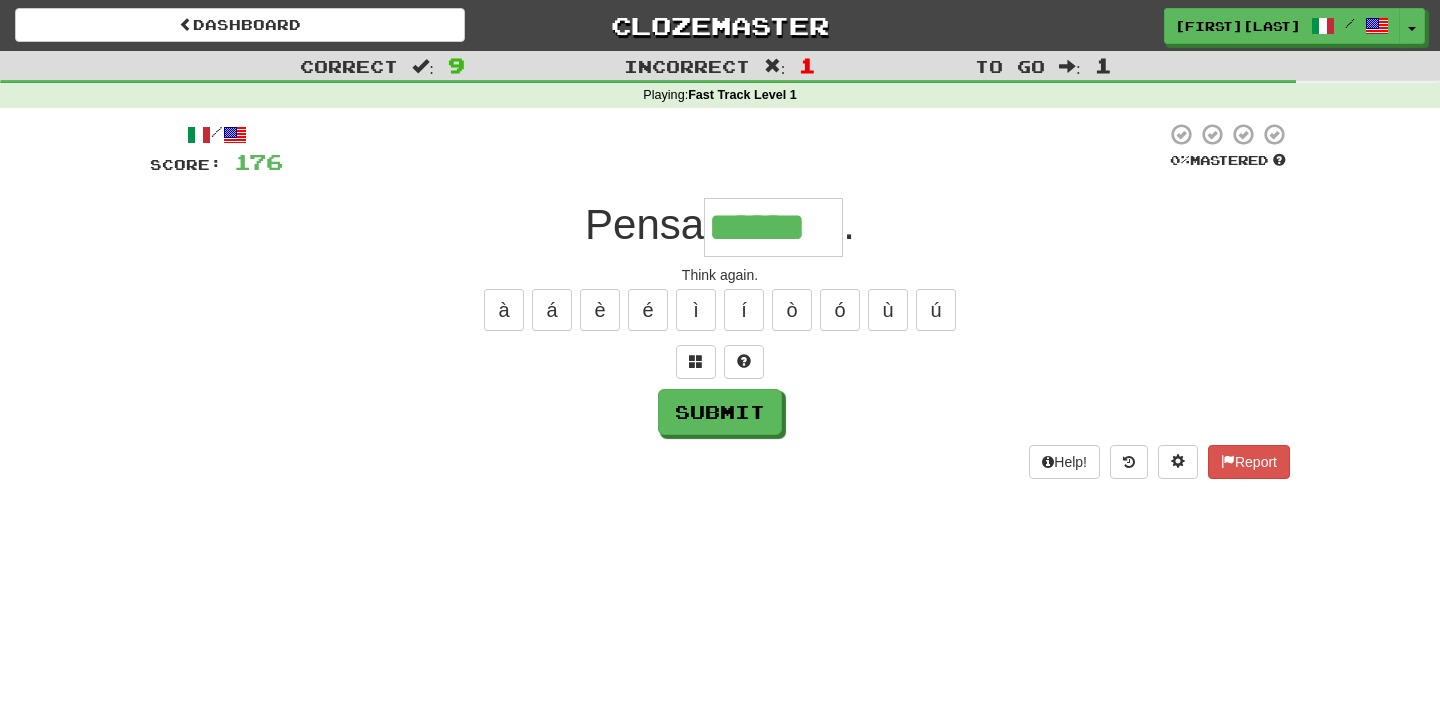 type on "******" 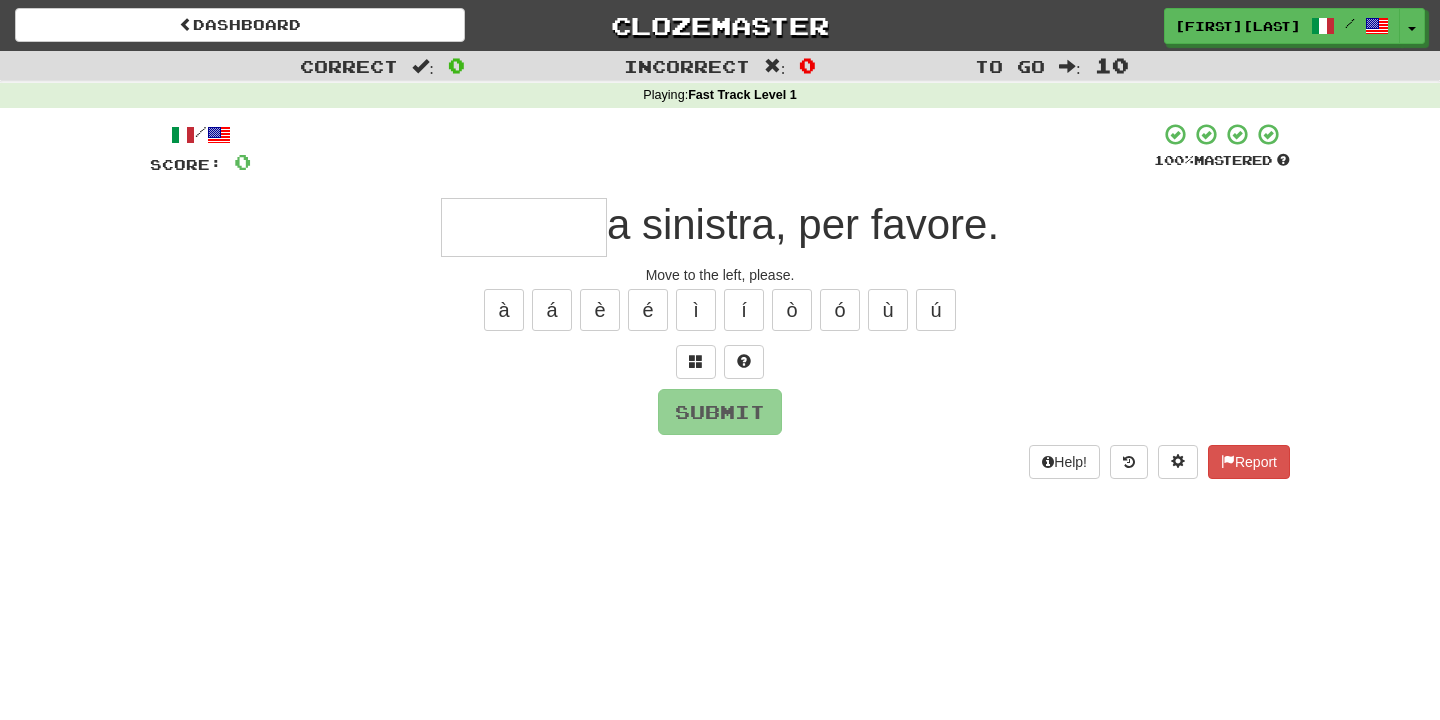 type on "*" 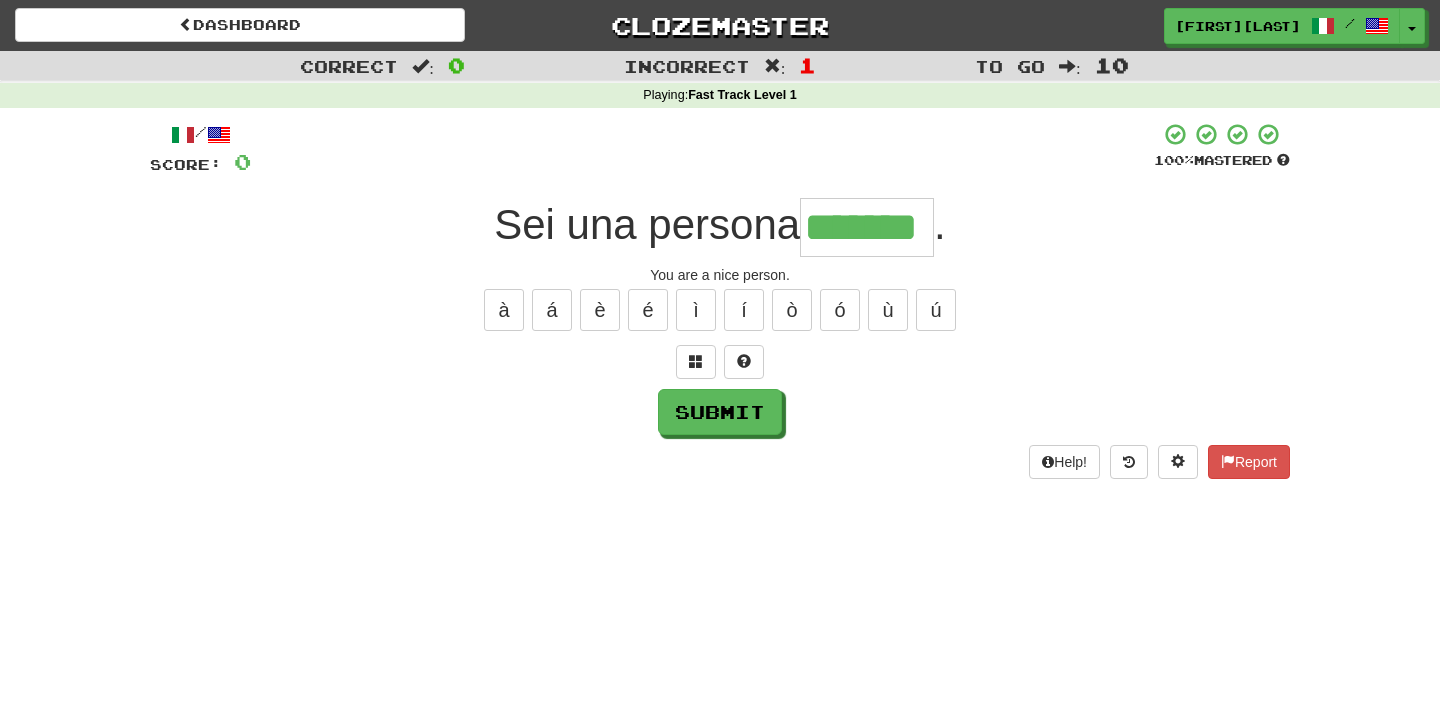 type on "*******" 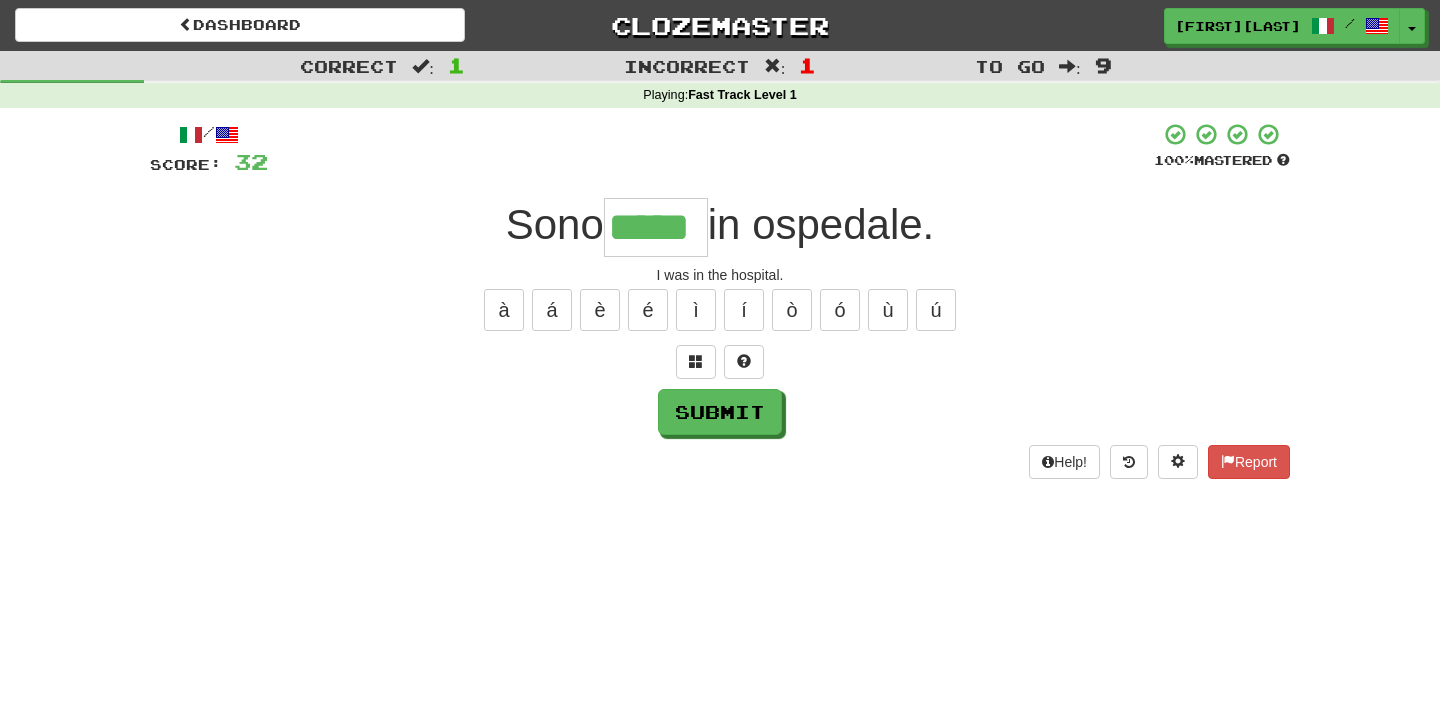 type on "*****" 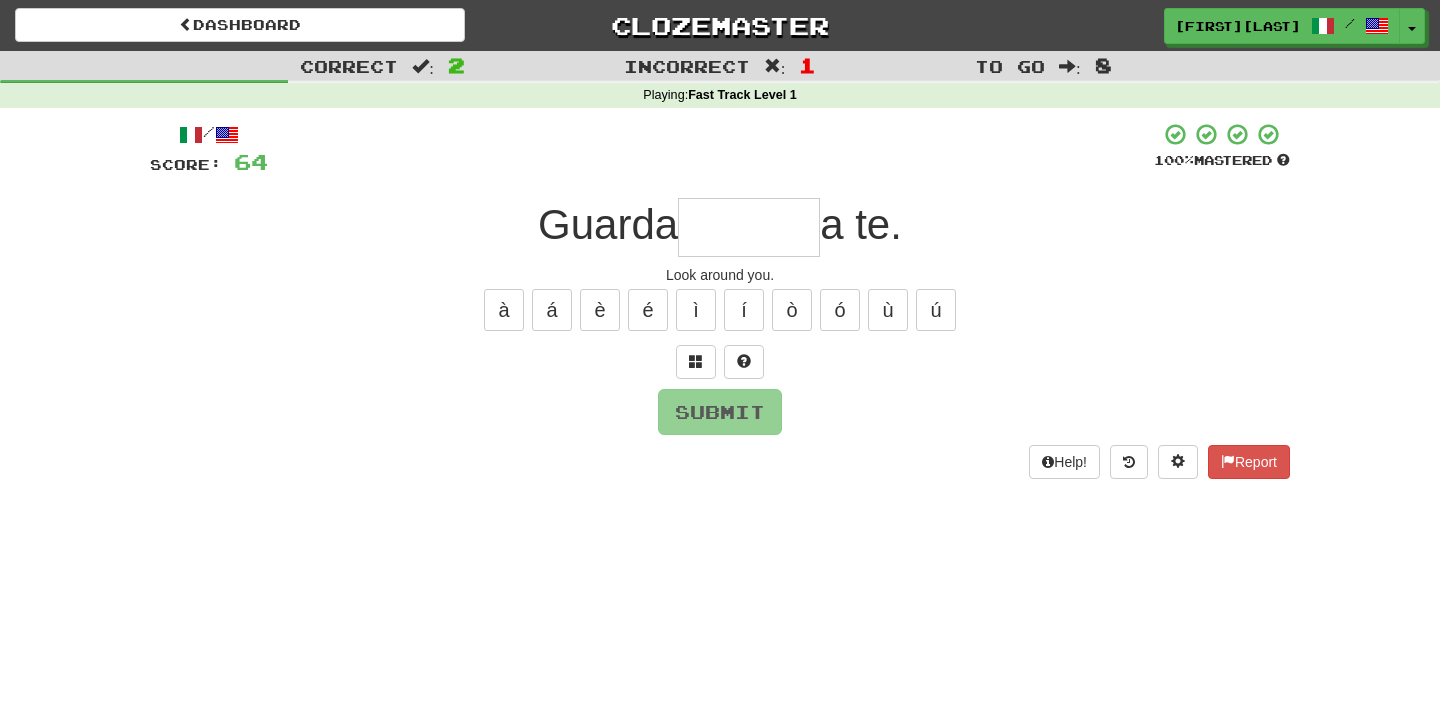 type on "*******" 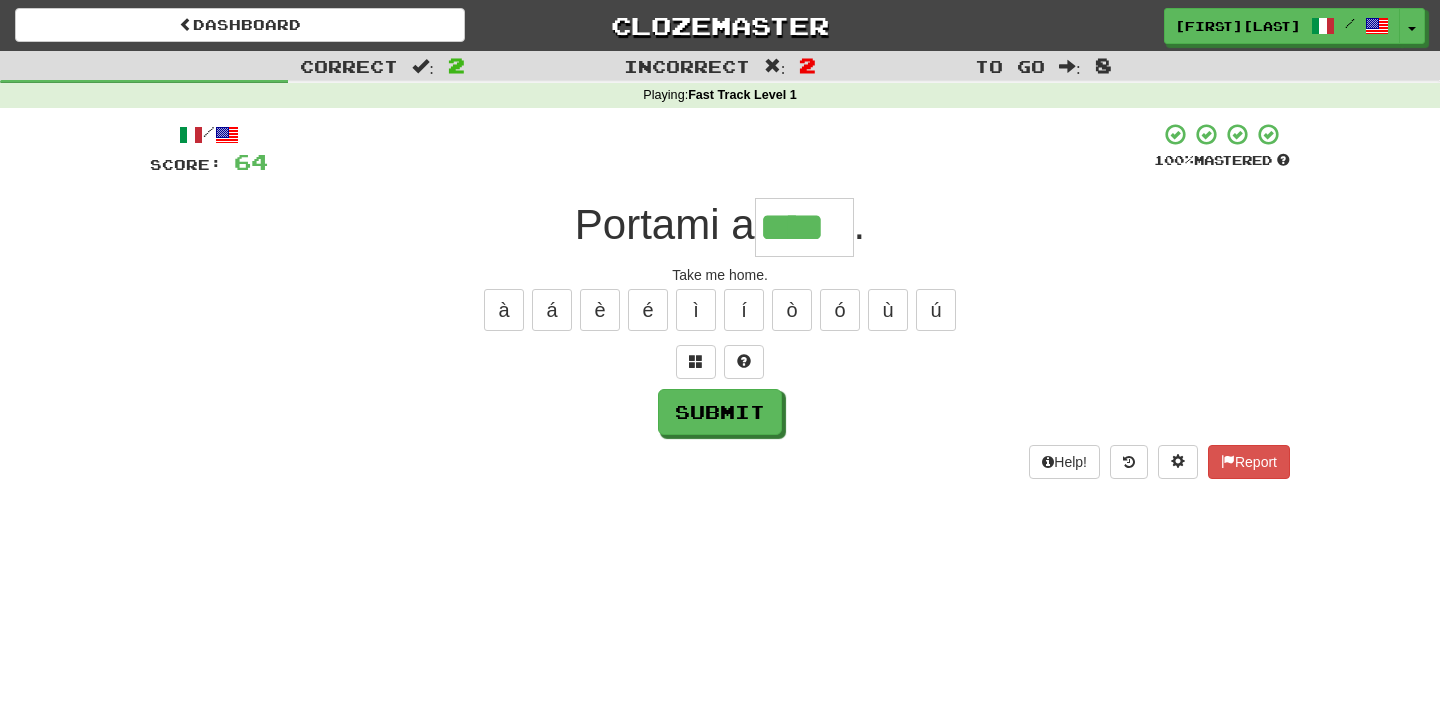 type on "****" 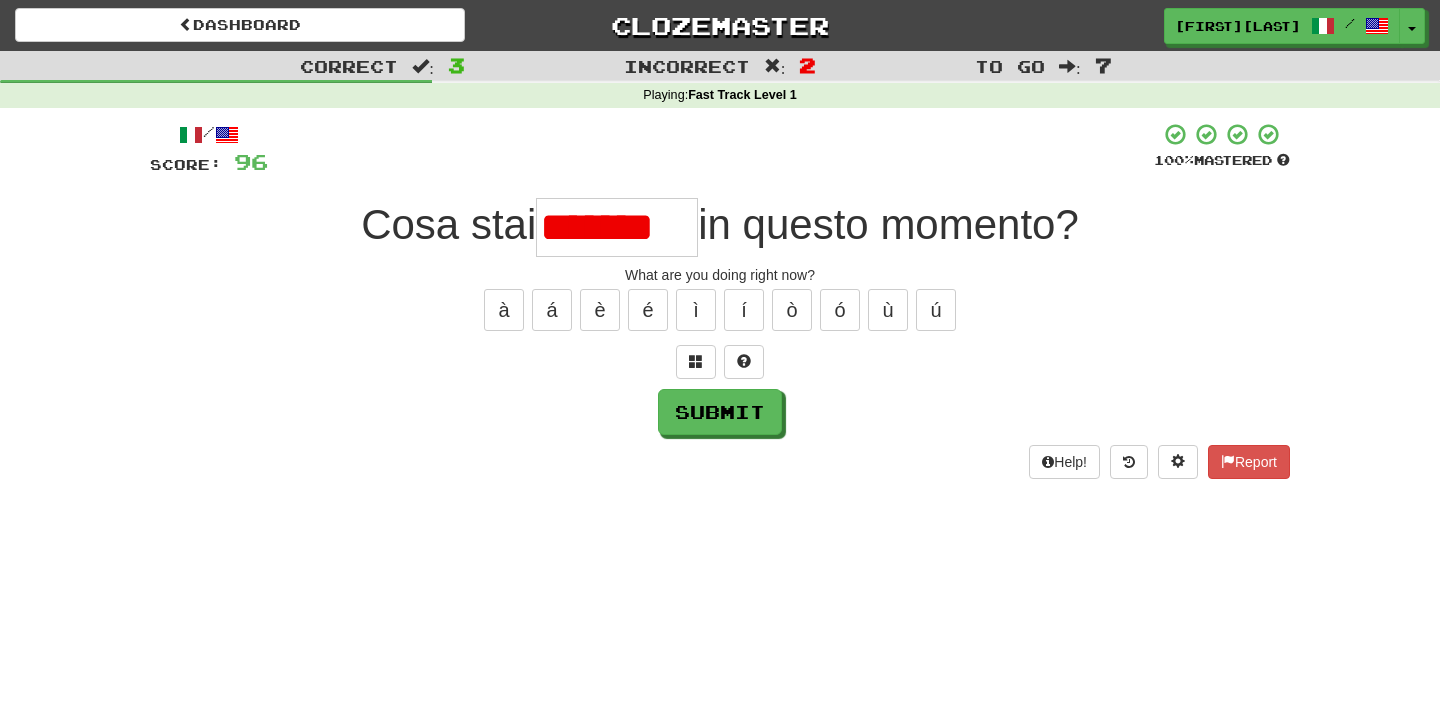 scroll, scrollTop: 0, scrollLeft: 0, axis: both 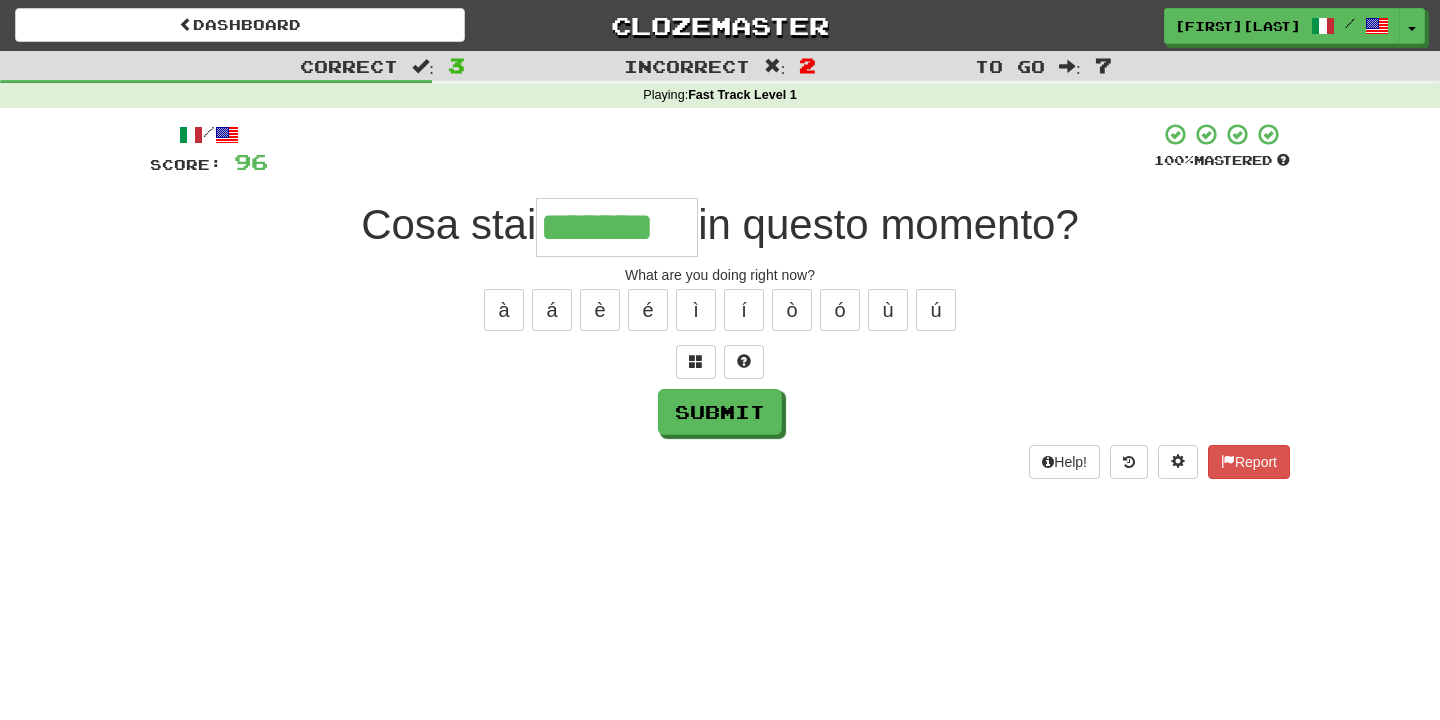 type on "*******" 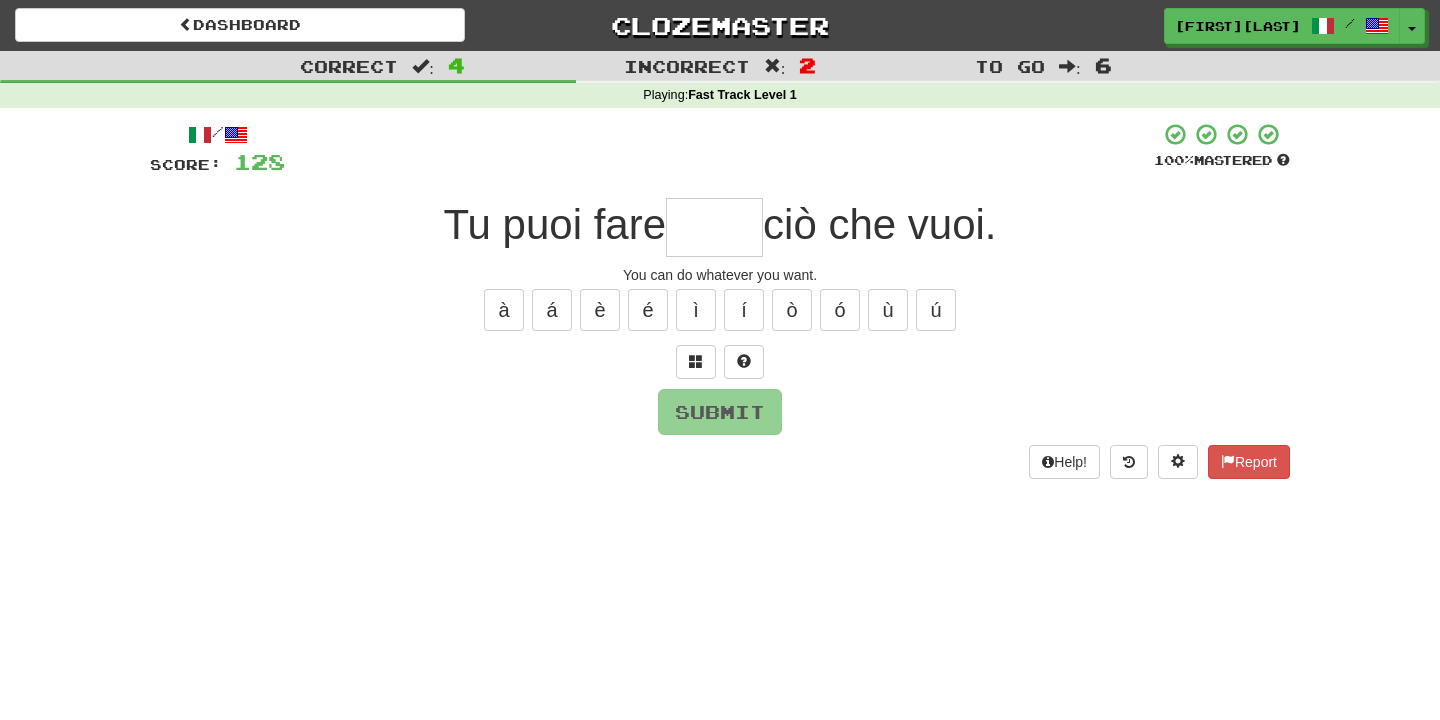 type on "*" 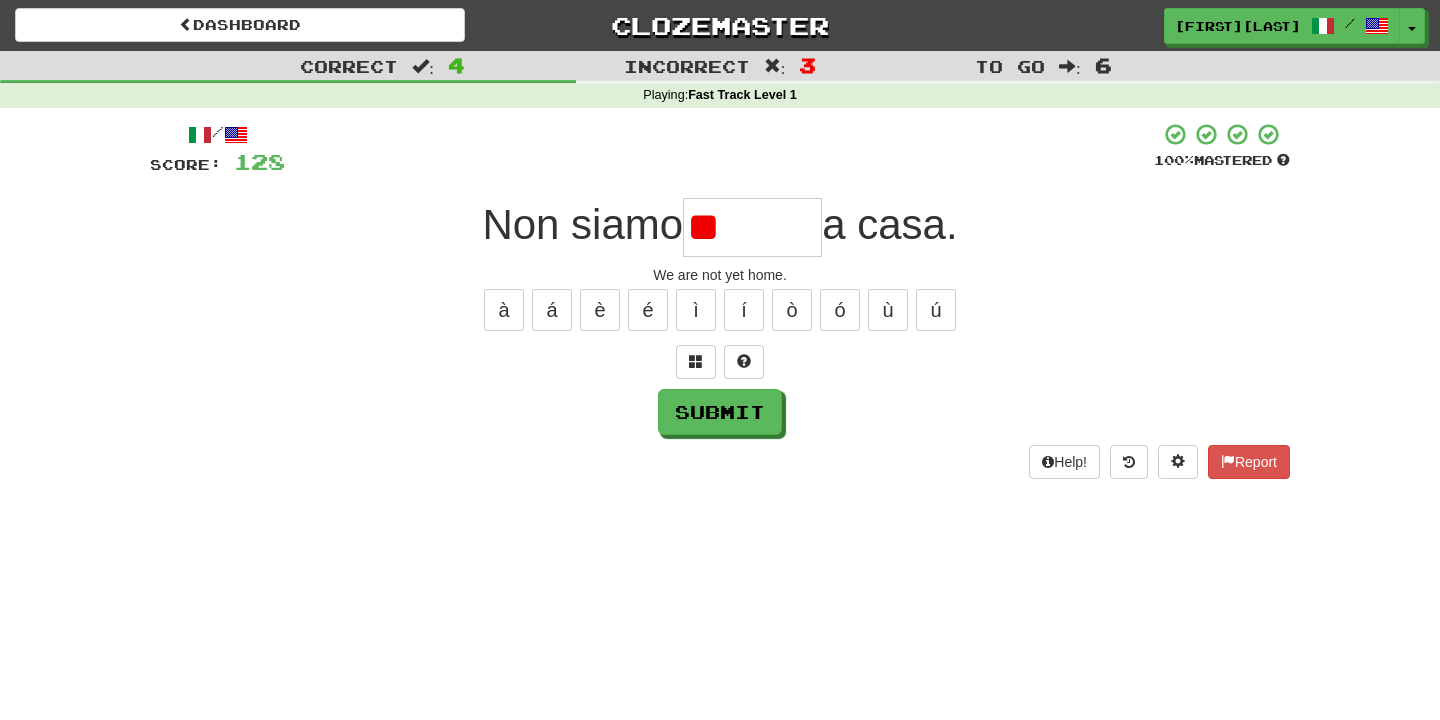 type on "*" 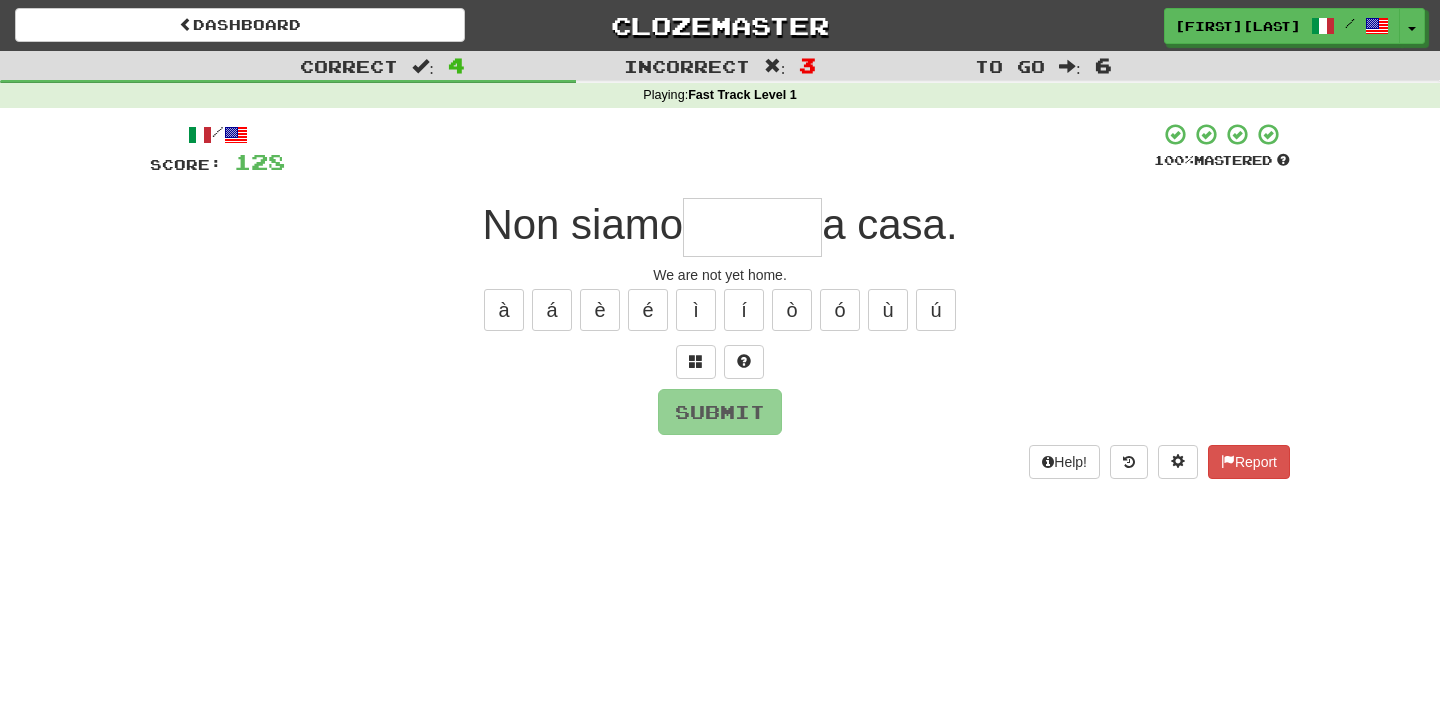 type on "******" 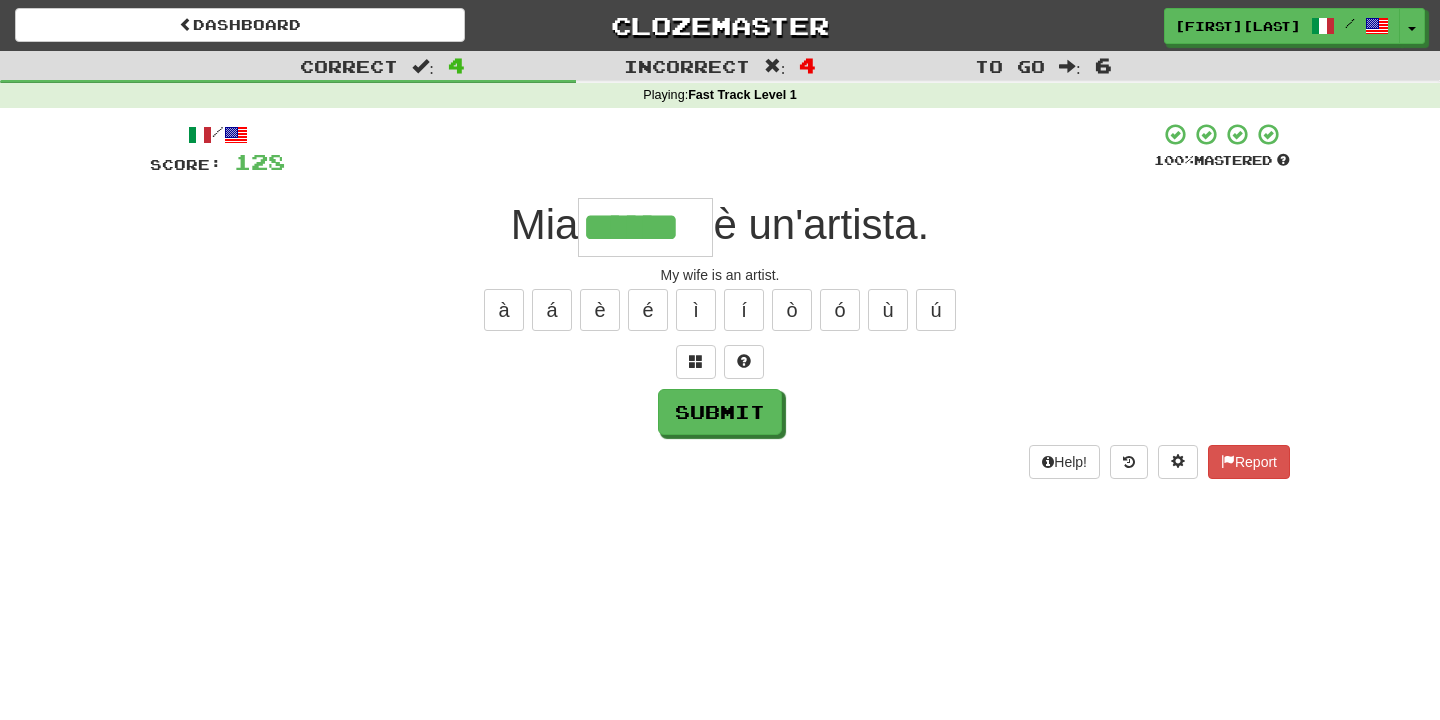 type on "******" 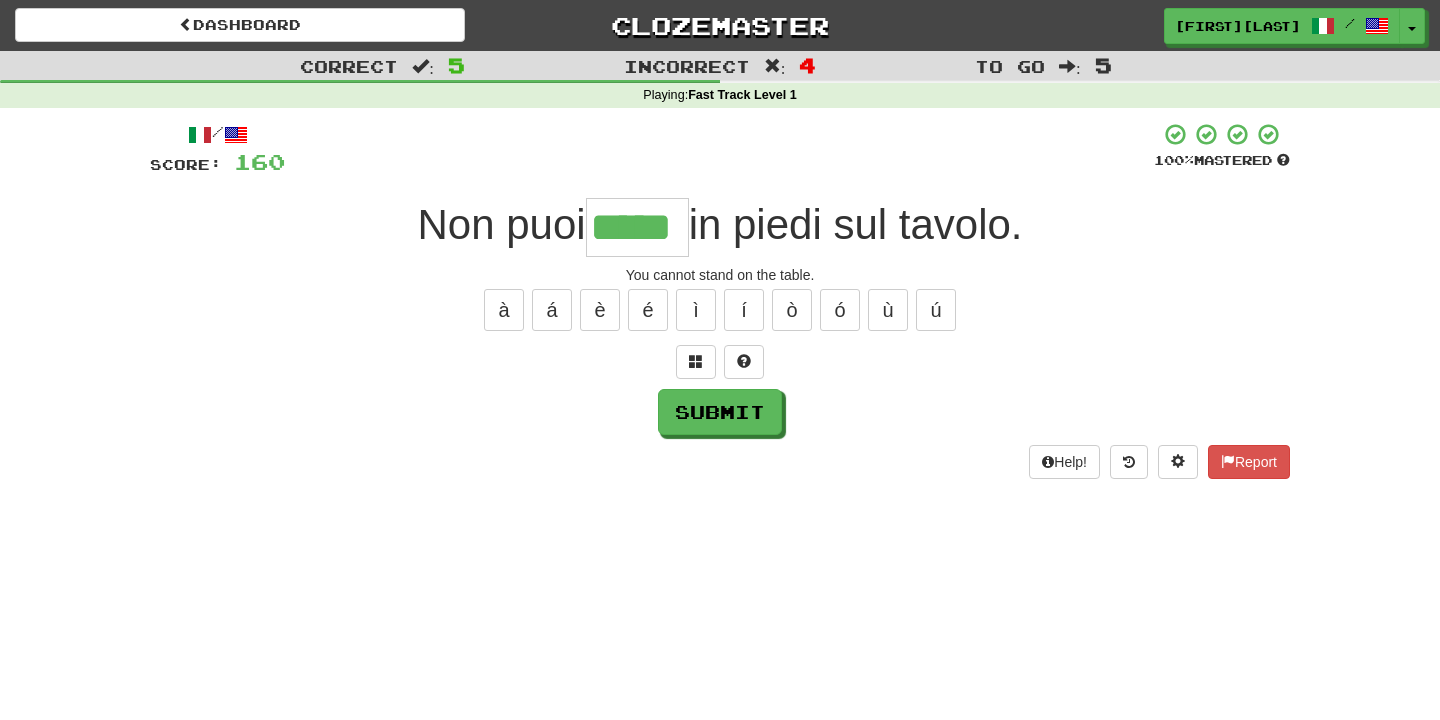 type on "*****" 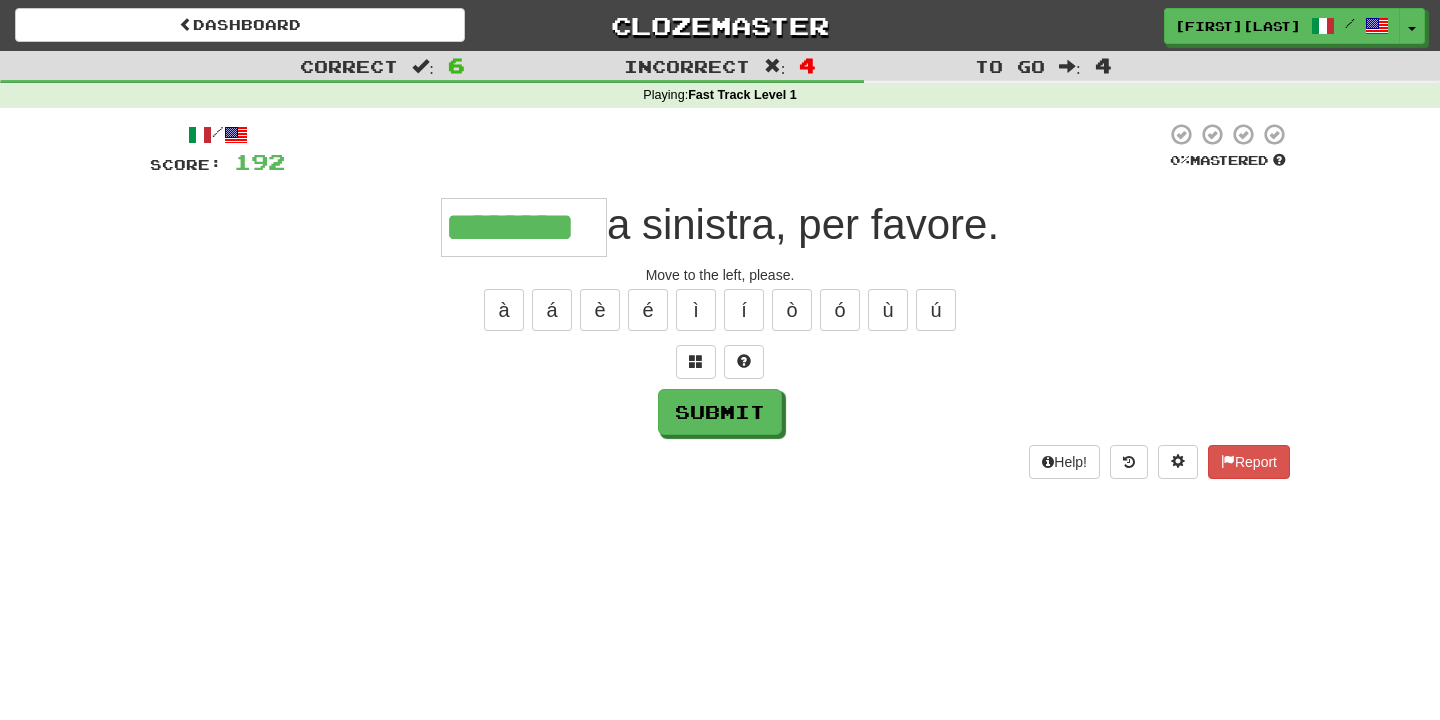 type on "********" 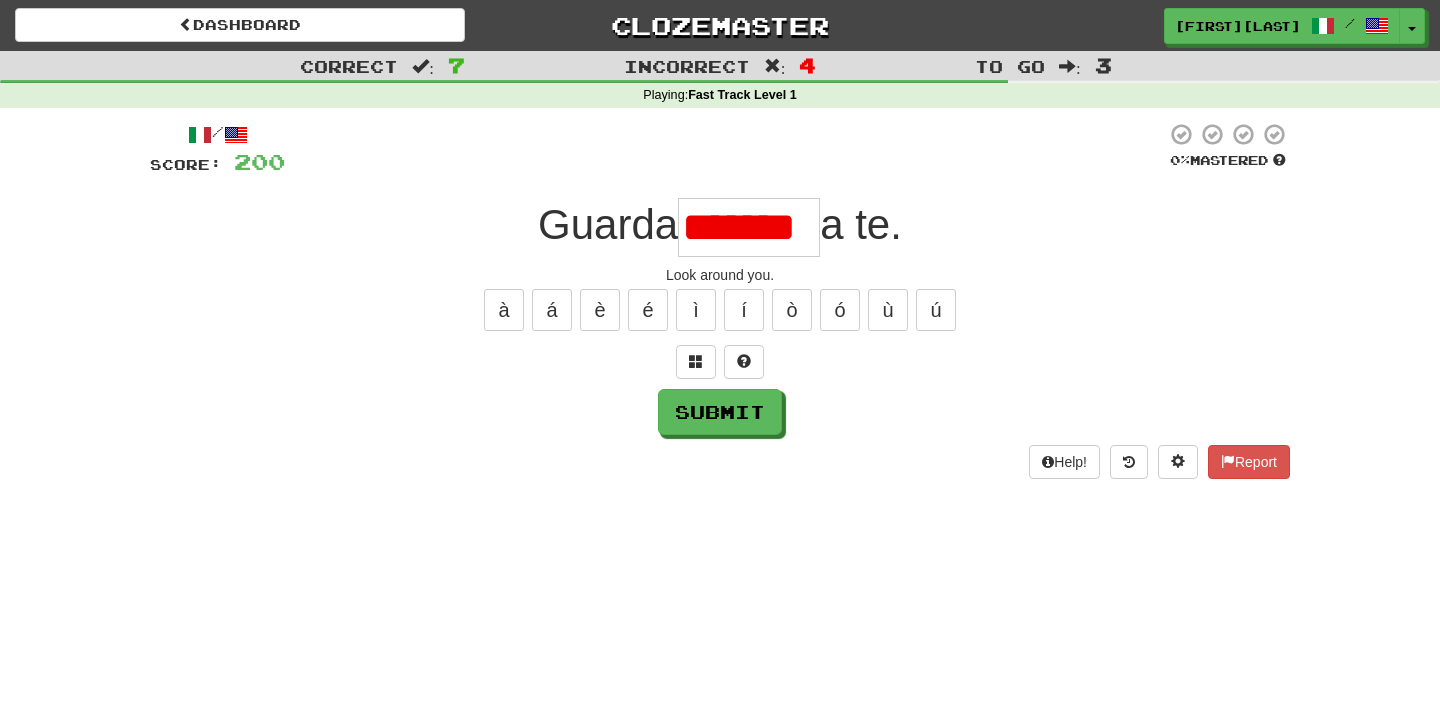 scroll, scrollTop: 0, scrollLeft: 0, axis: both 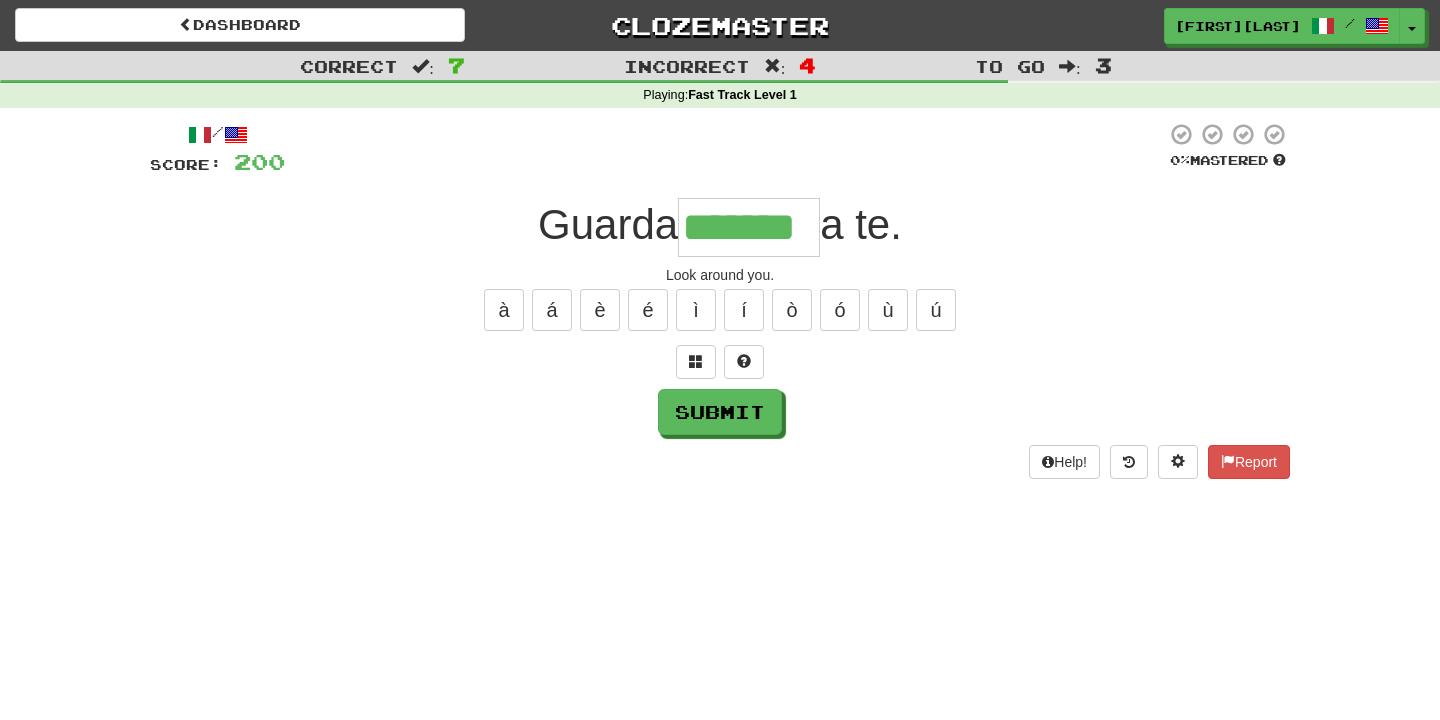 type on "*******" 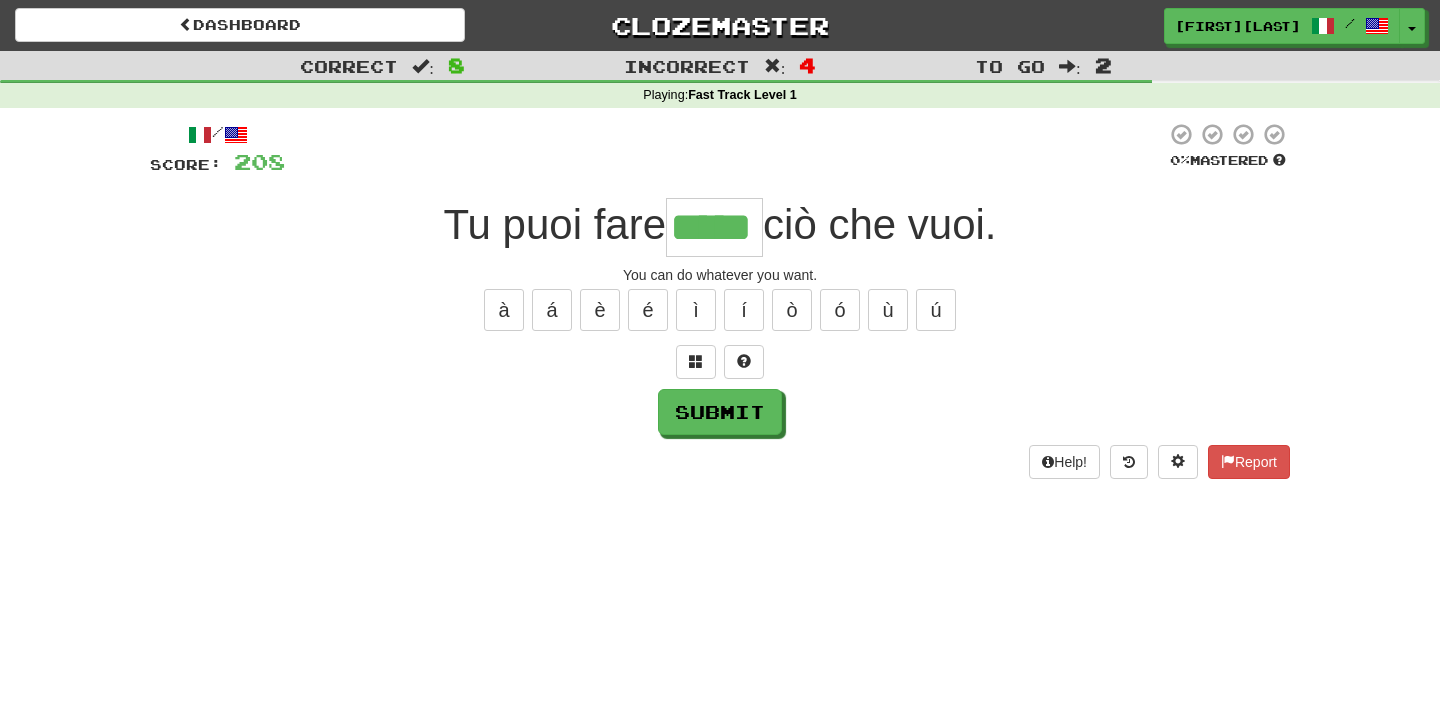 type on "*****" 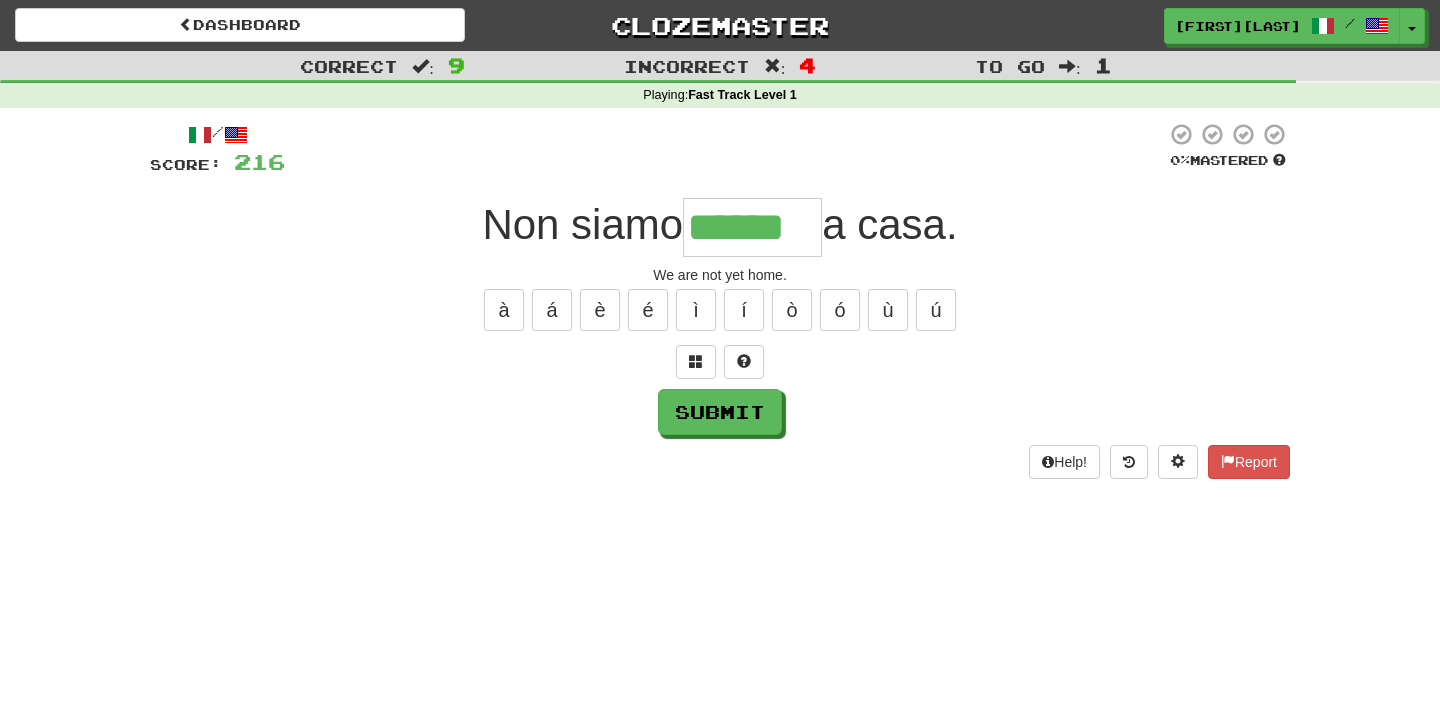 type on "******" 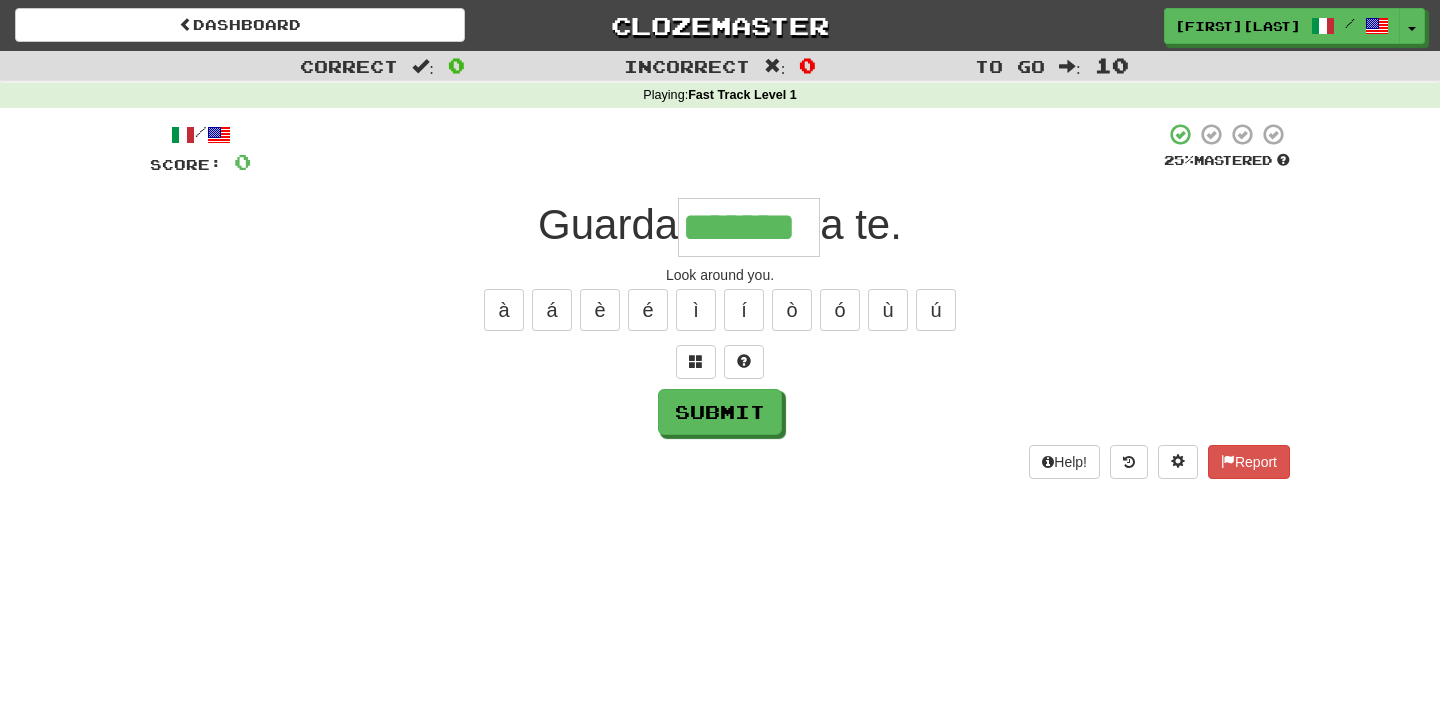 type on "*******" 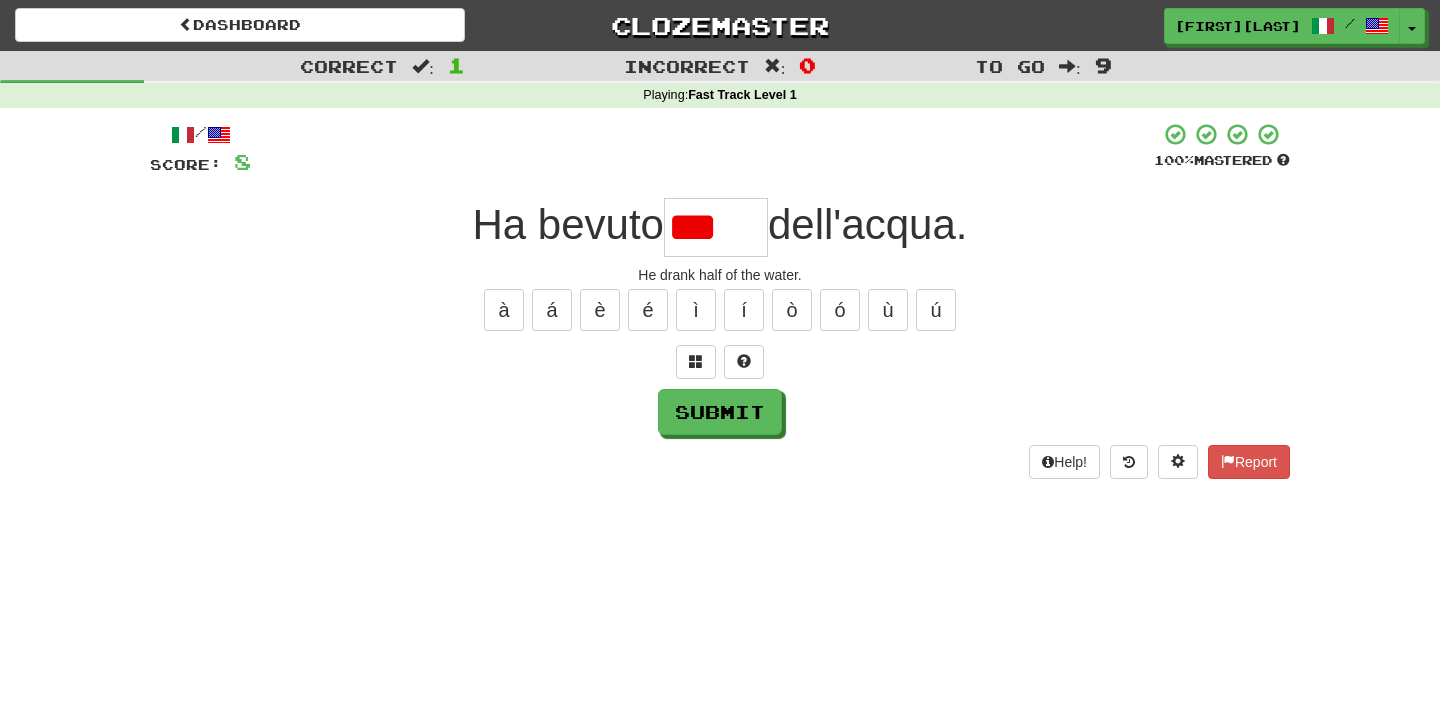 scroll, scrollTop: 0, scrollLeft: 0, axis: both 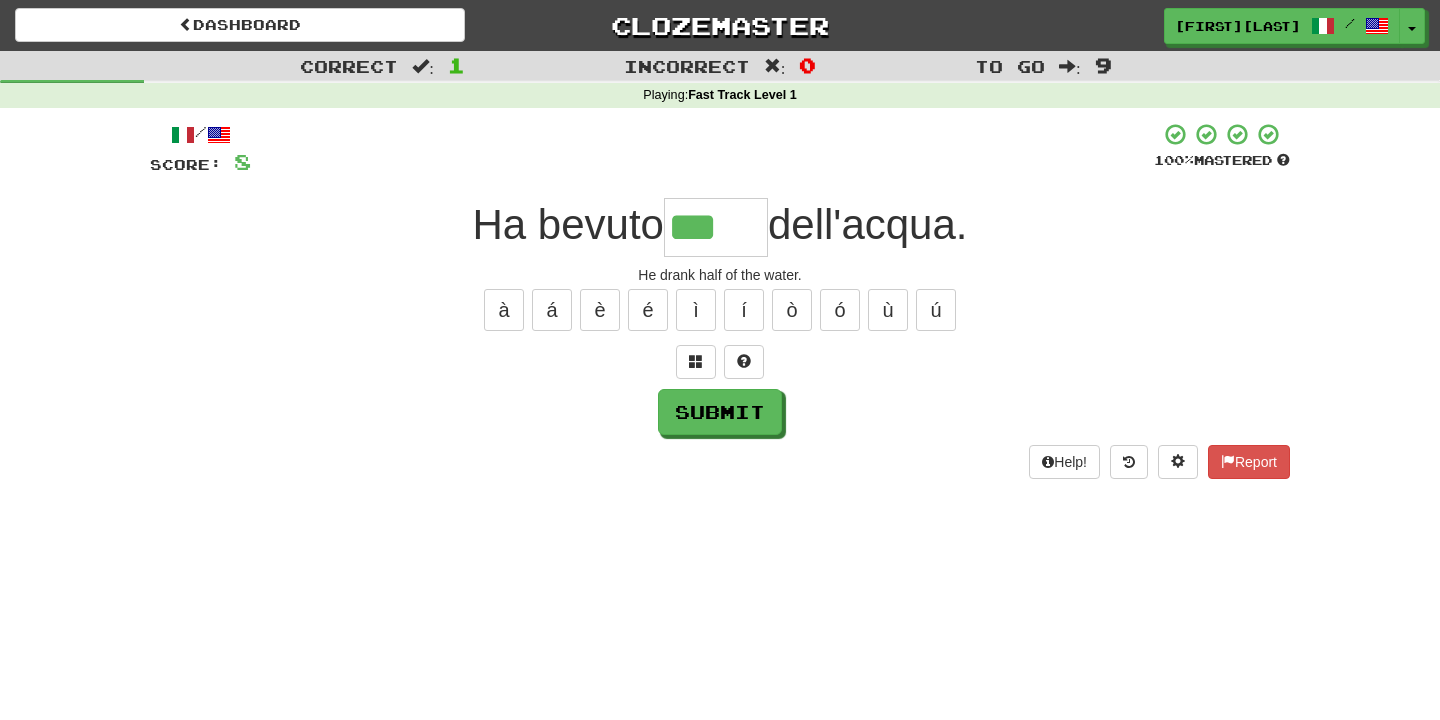 click on "à á è é ì í ò ó ù ú" at bounding box center (720, 310) 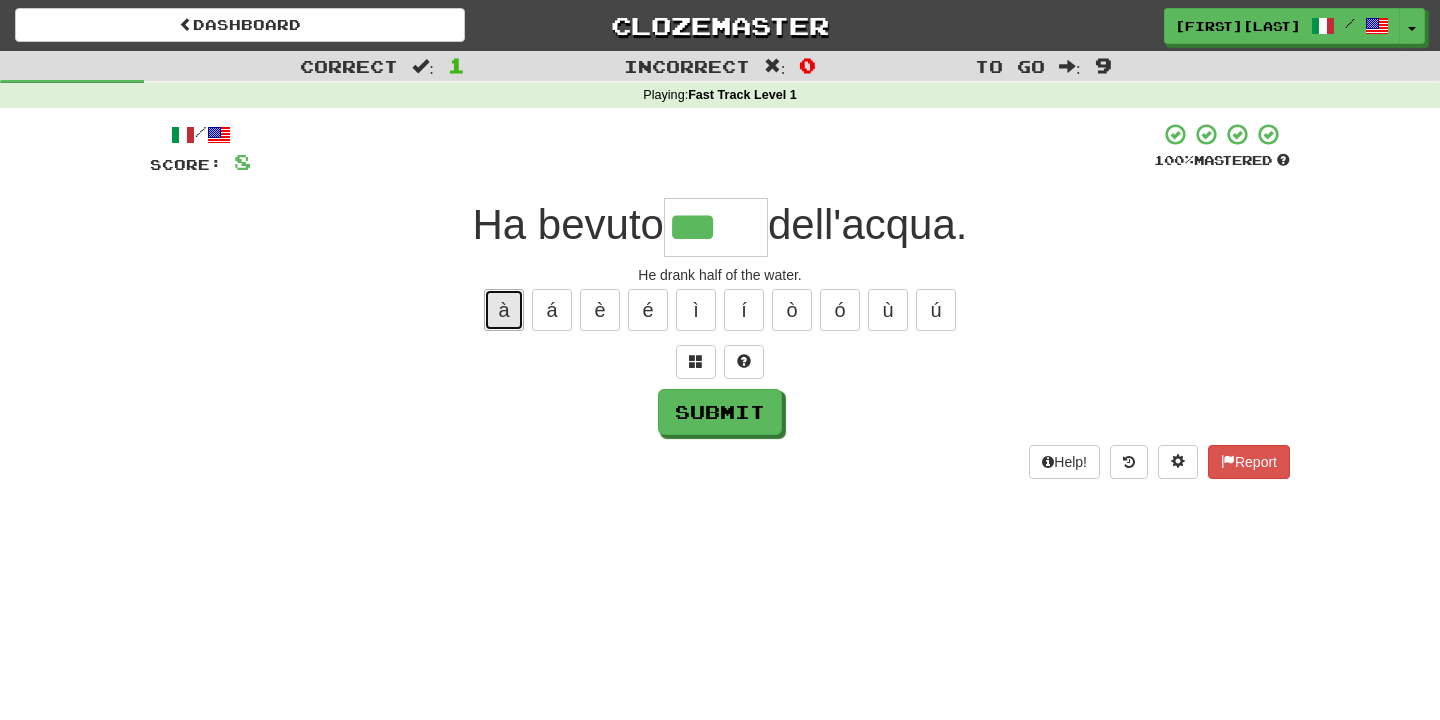 click on "à" at bounding box center (504, 310) 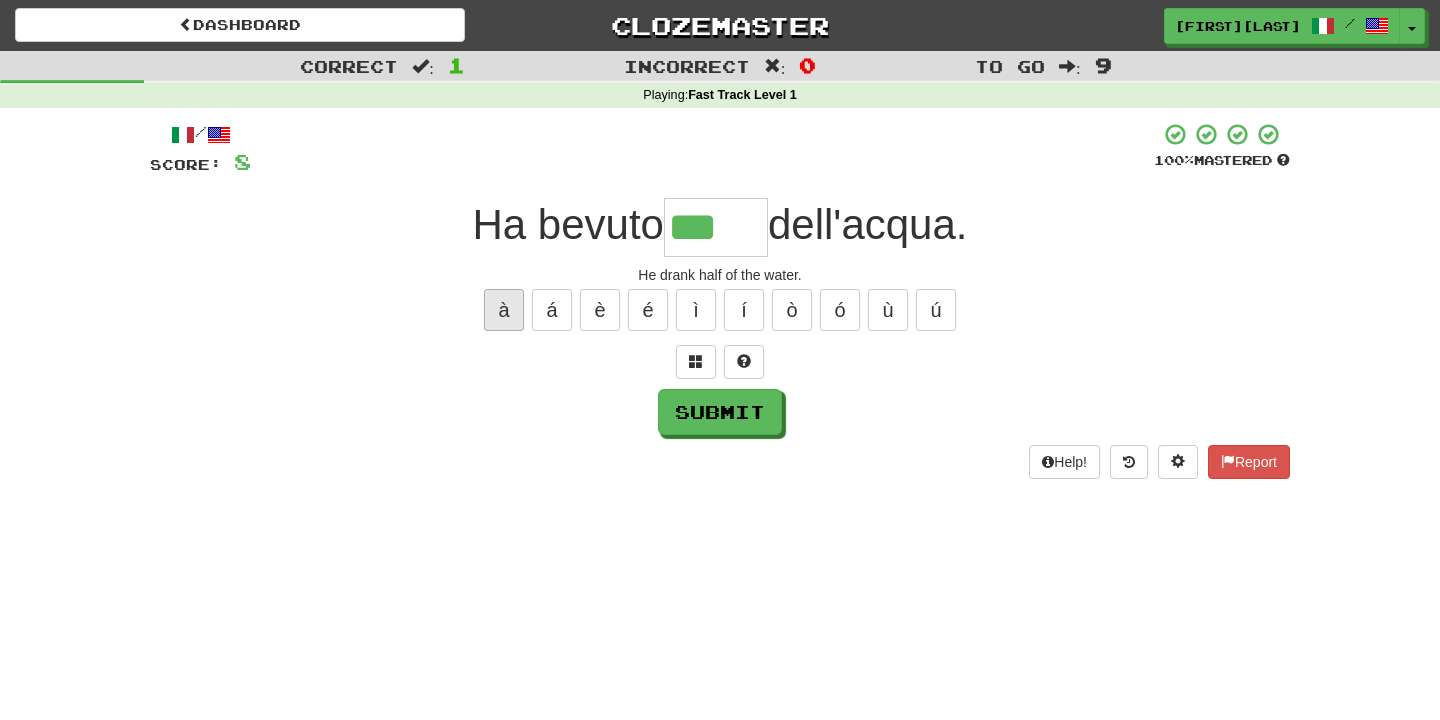 type on "****" 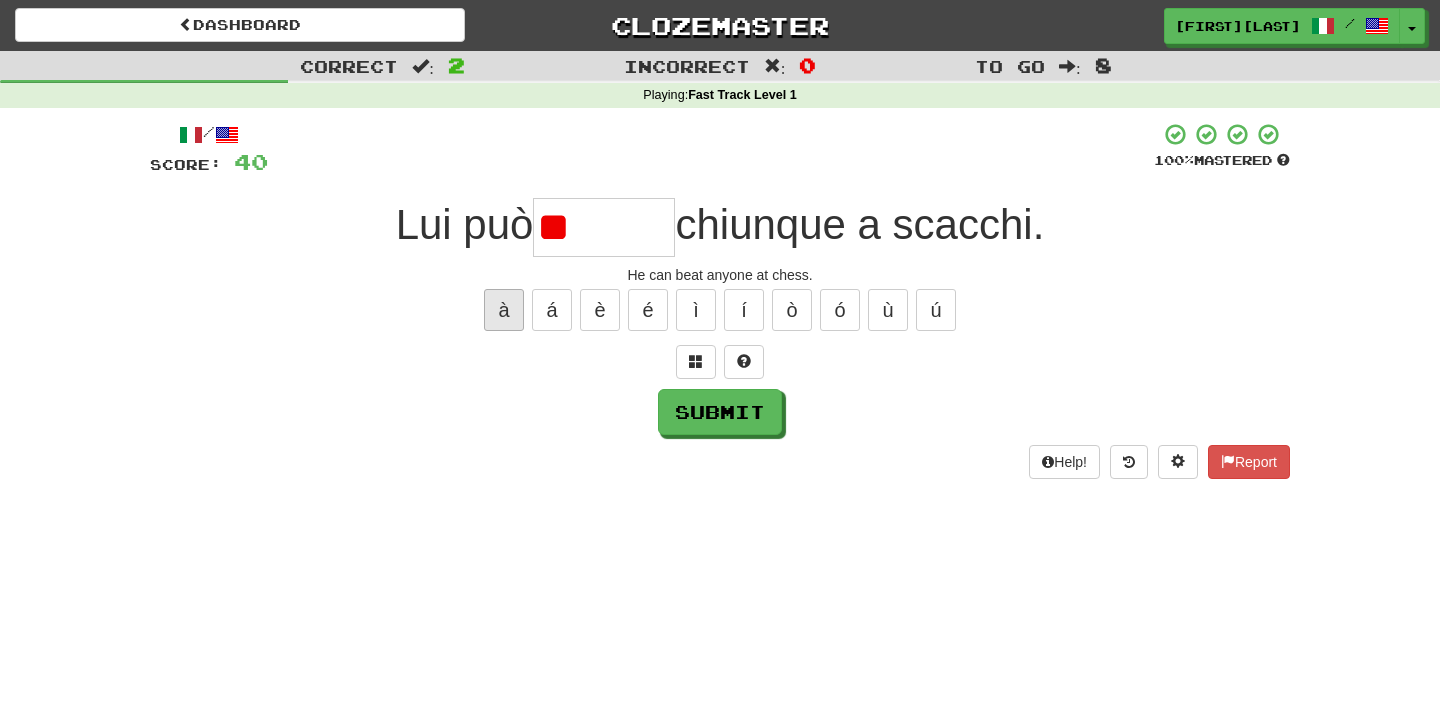 type on "*" 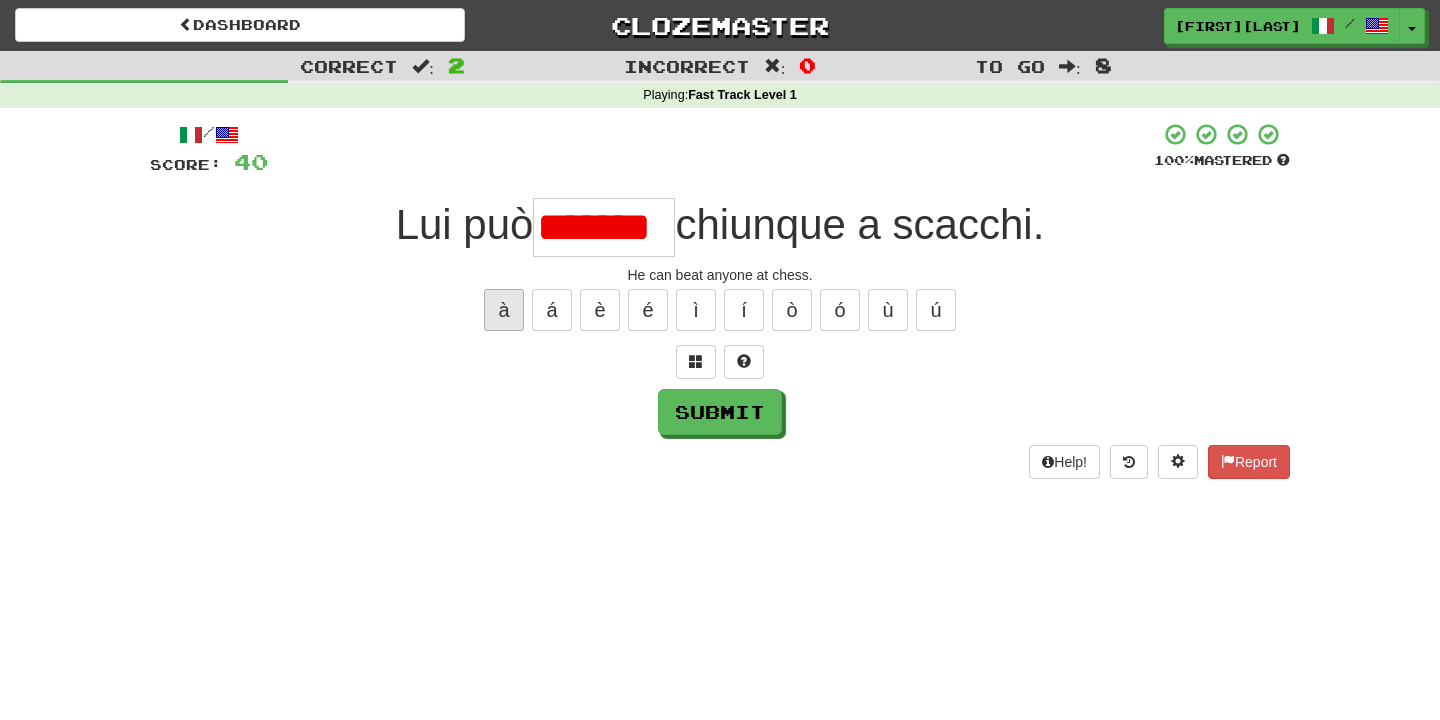 scroll, scrollTop: 0, scrollLeft: 1, axis: horizontal 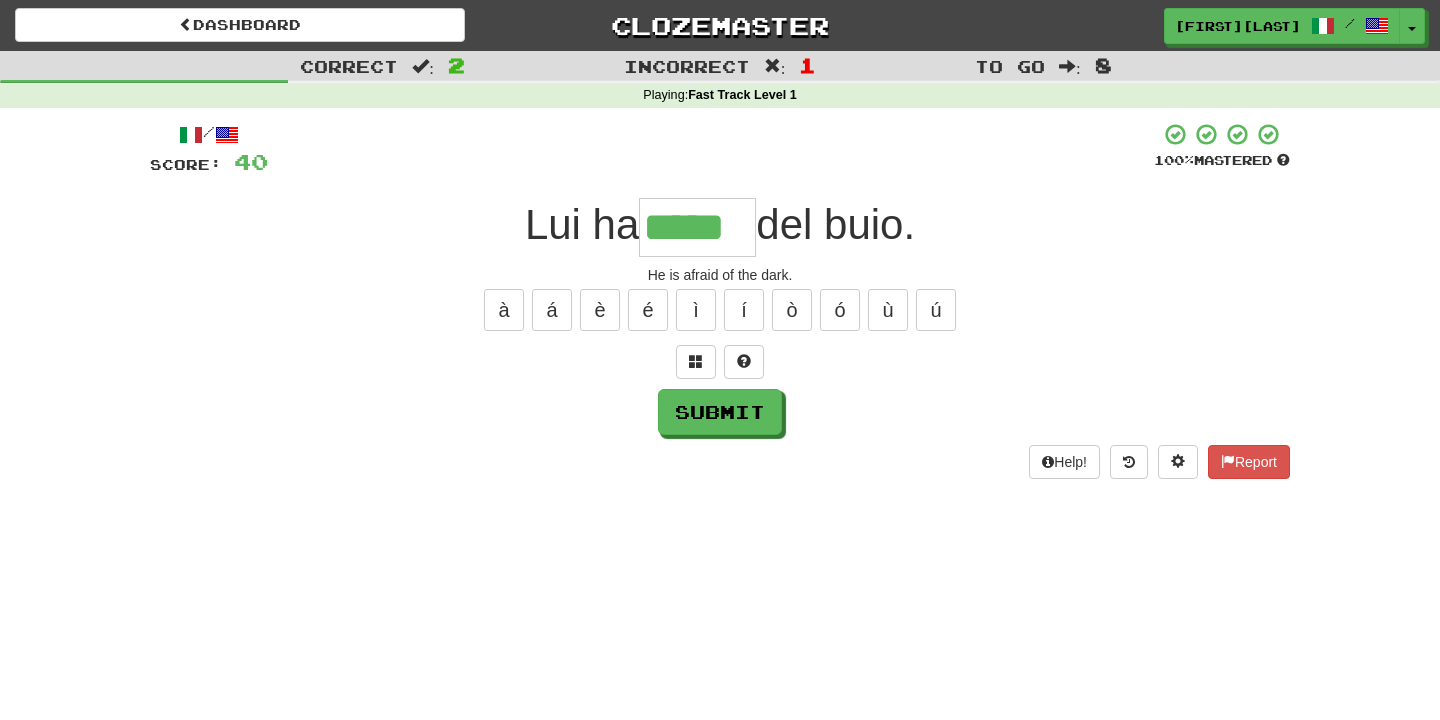 type on "*****" 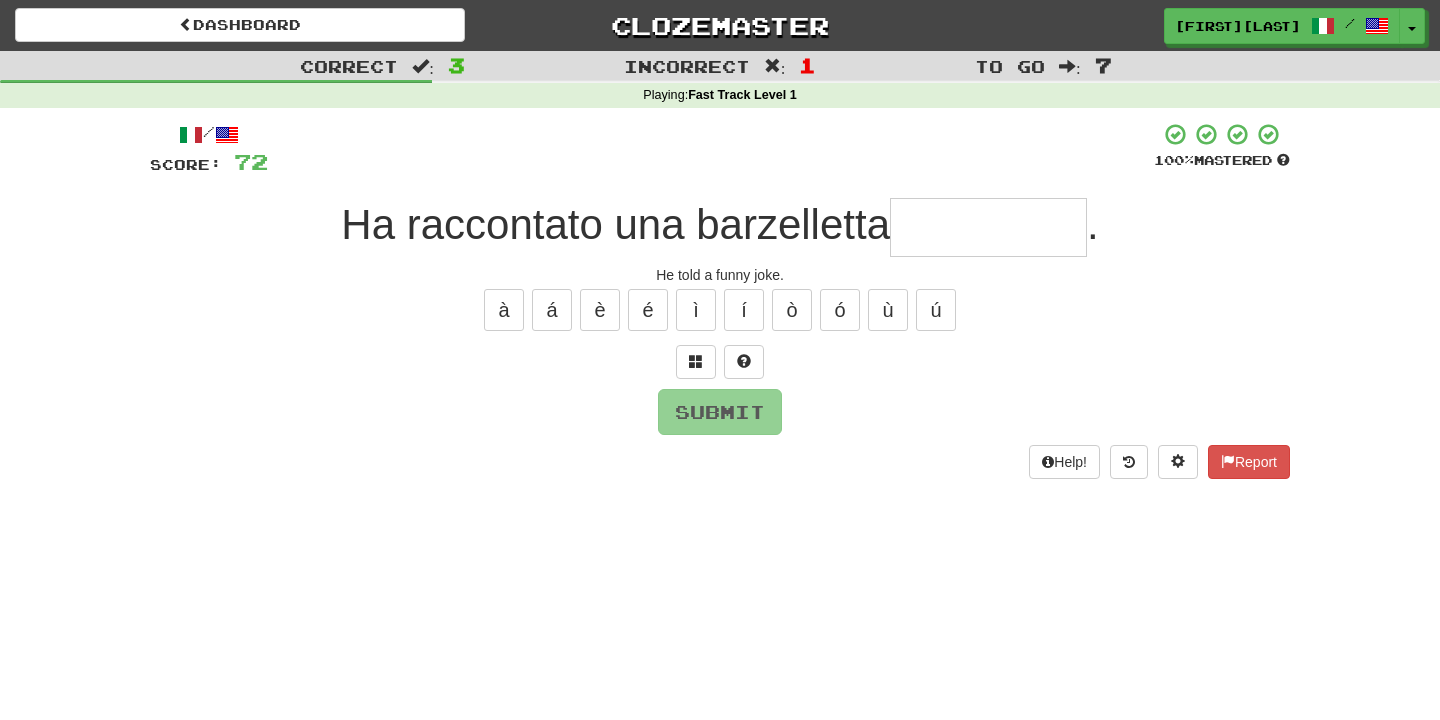 type on "*" 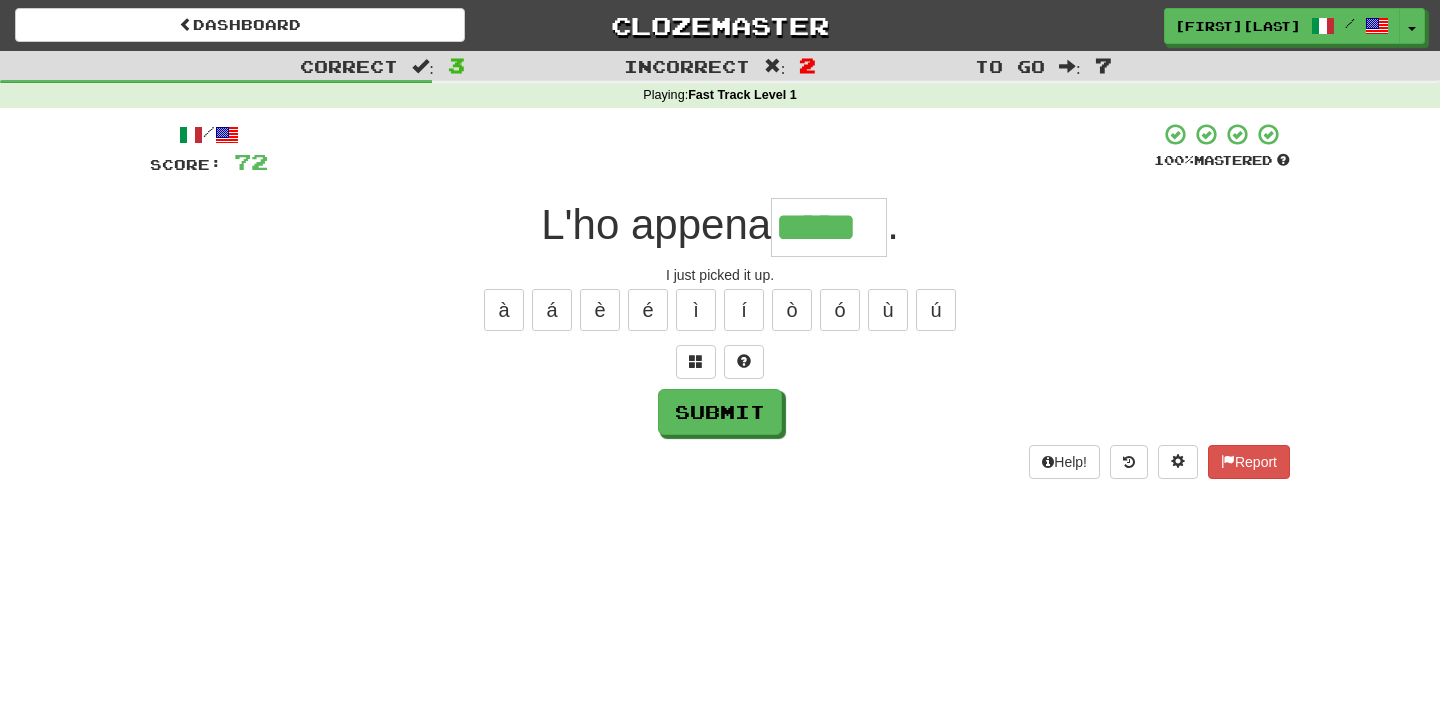 type on "*****" 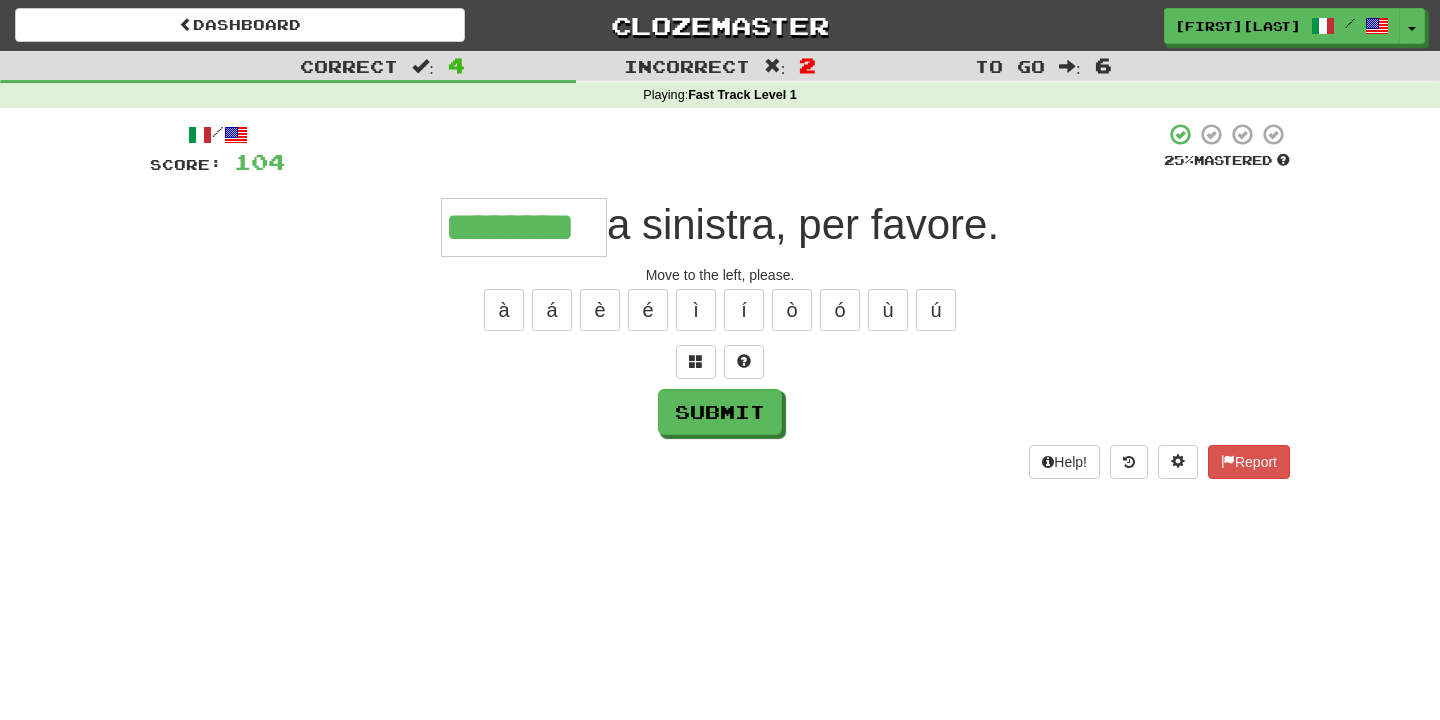 type on "********" 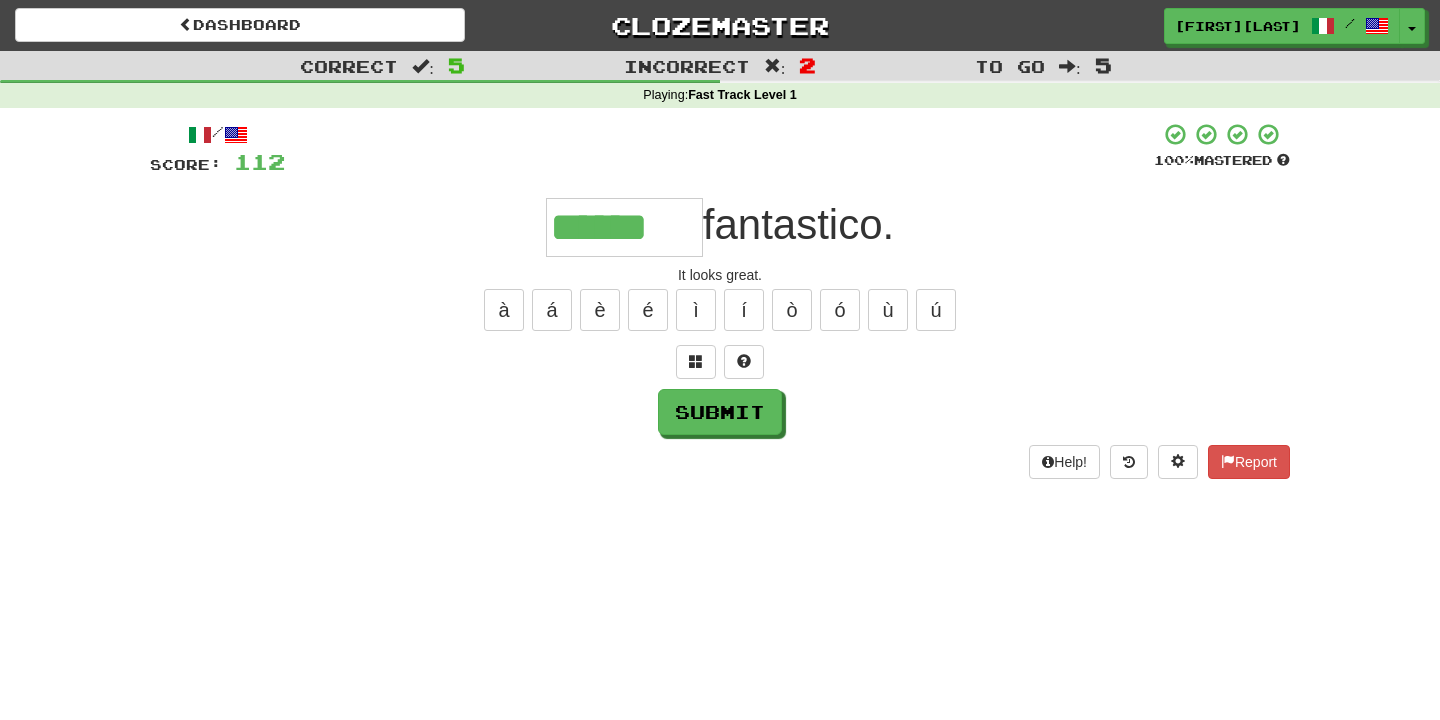 type on "******" 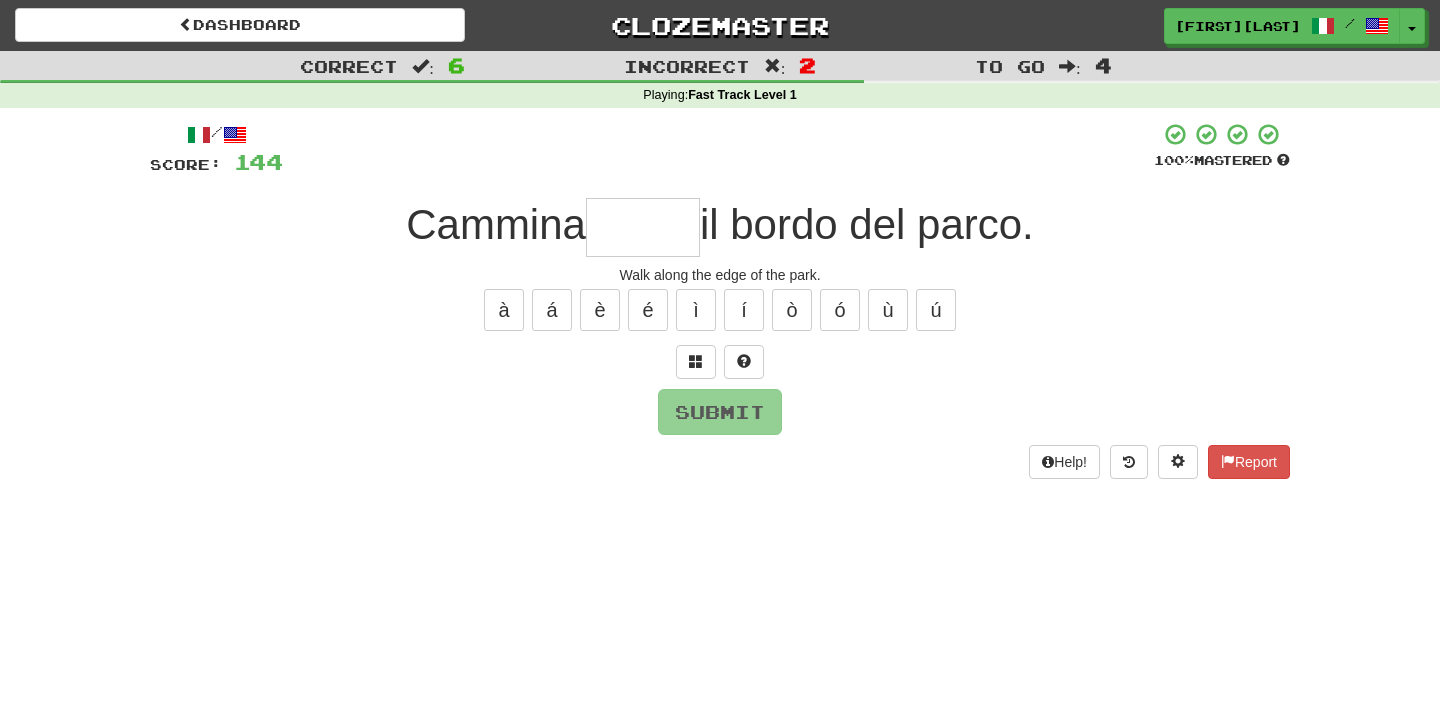 type on "*****" 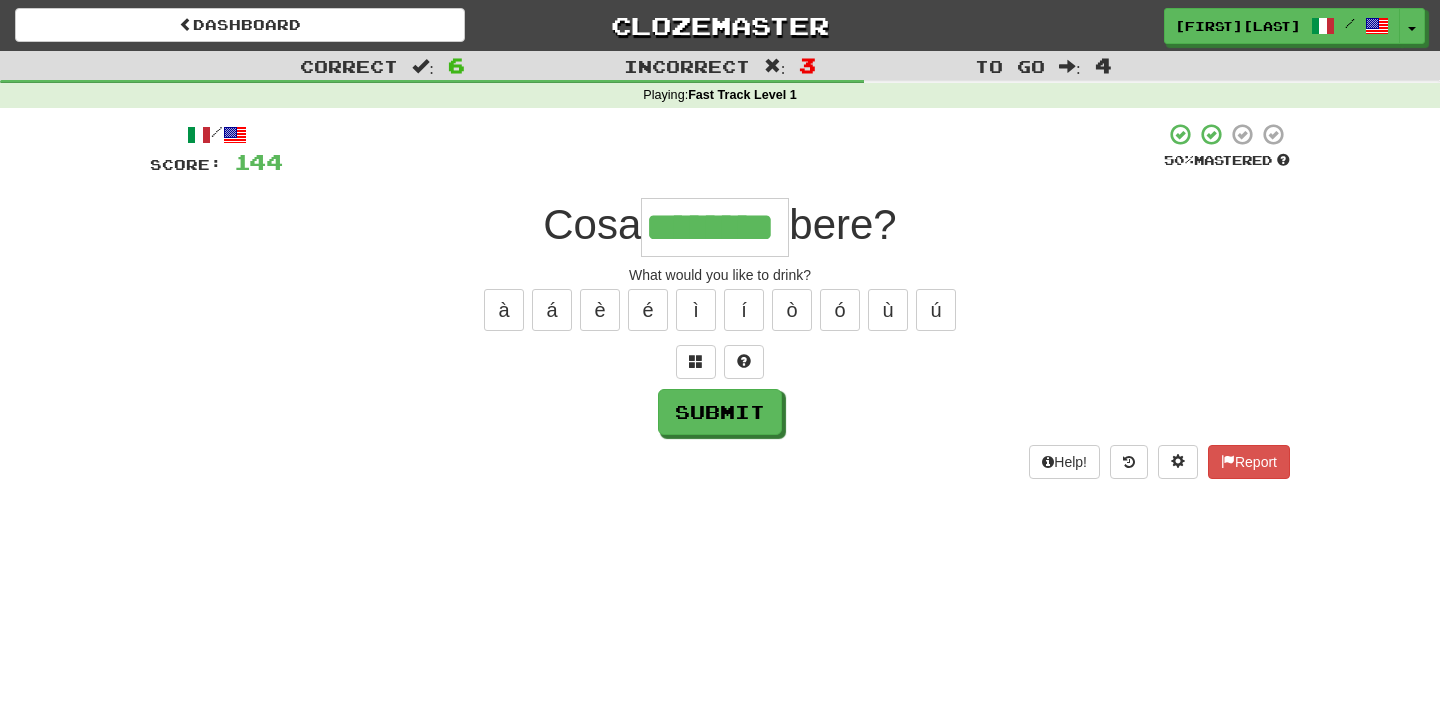 type on "********" 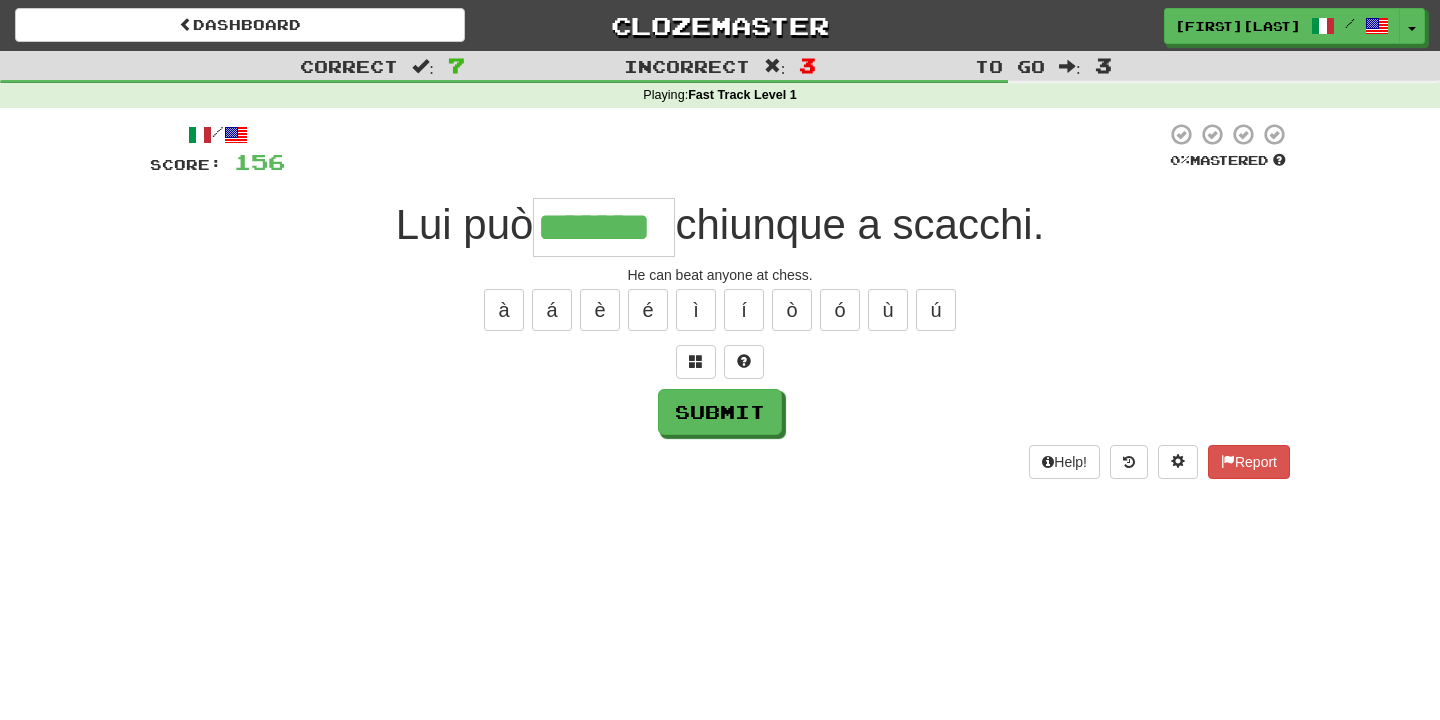 type on "*******" 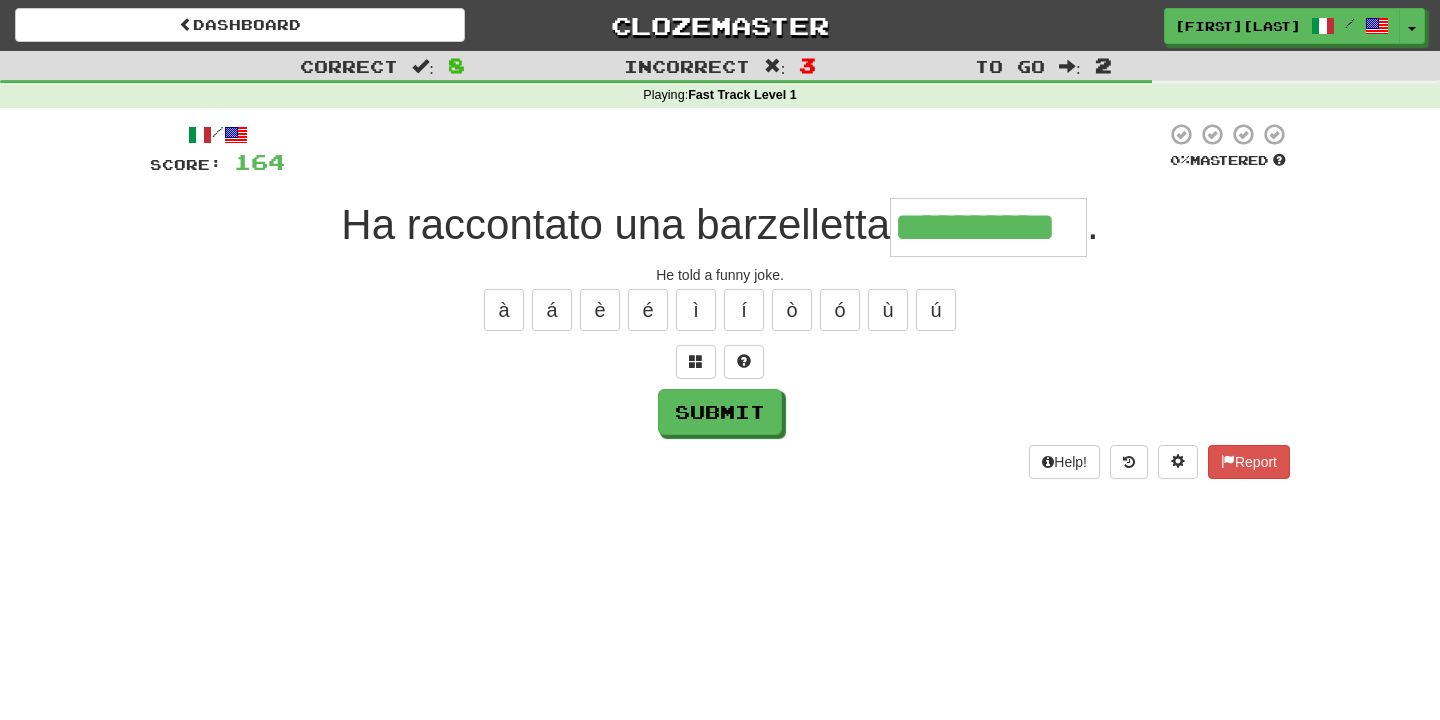 type on "**********" 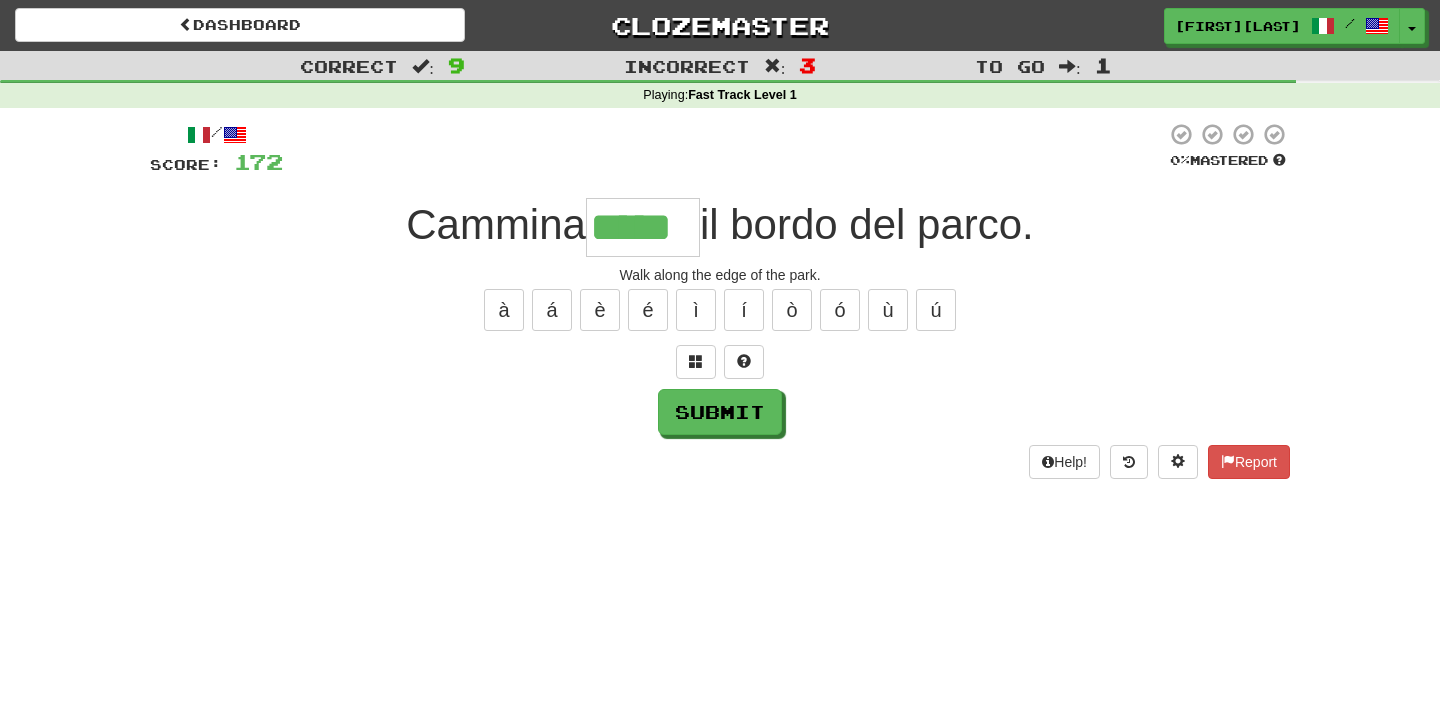 type on "*****" 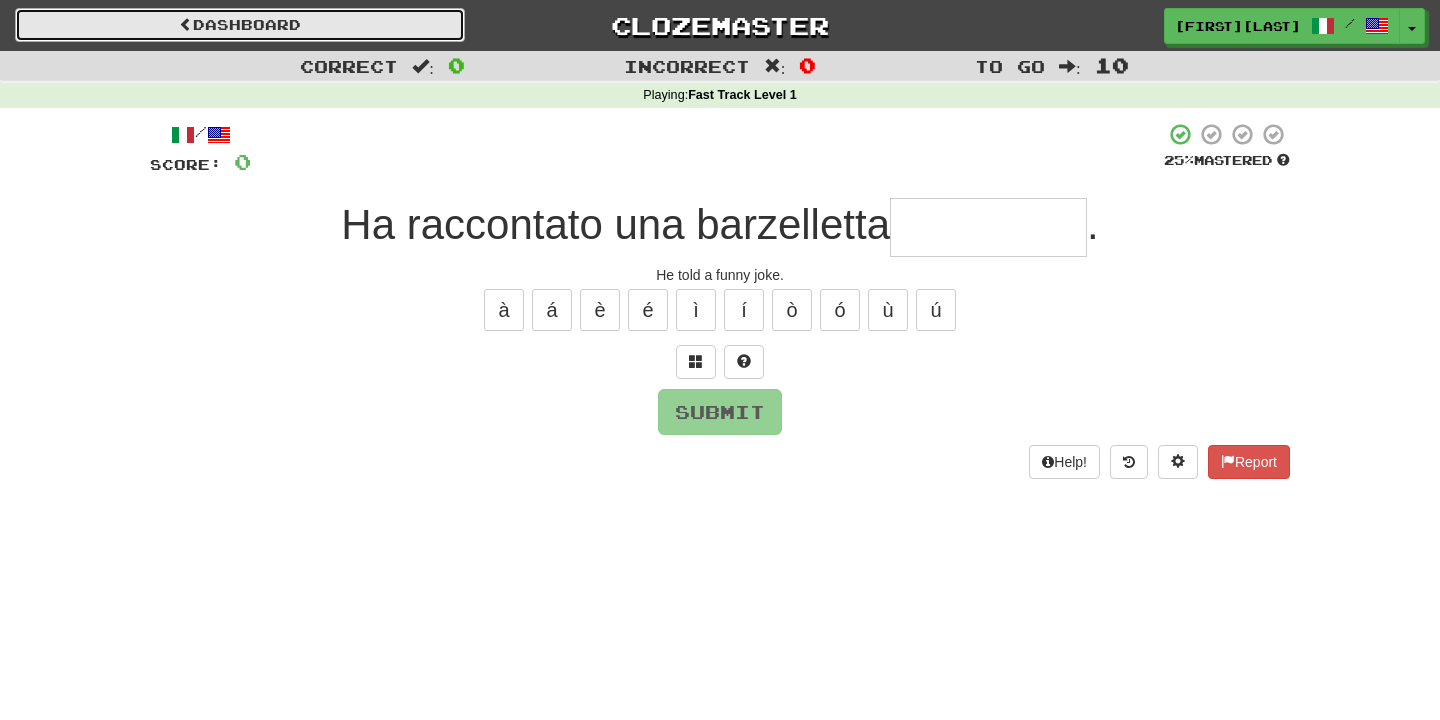 click on "Dashboard" at bounding box center [240, 25] 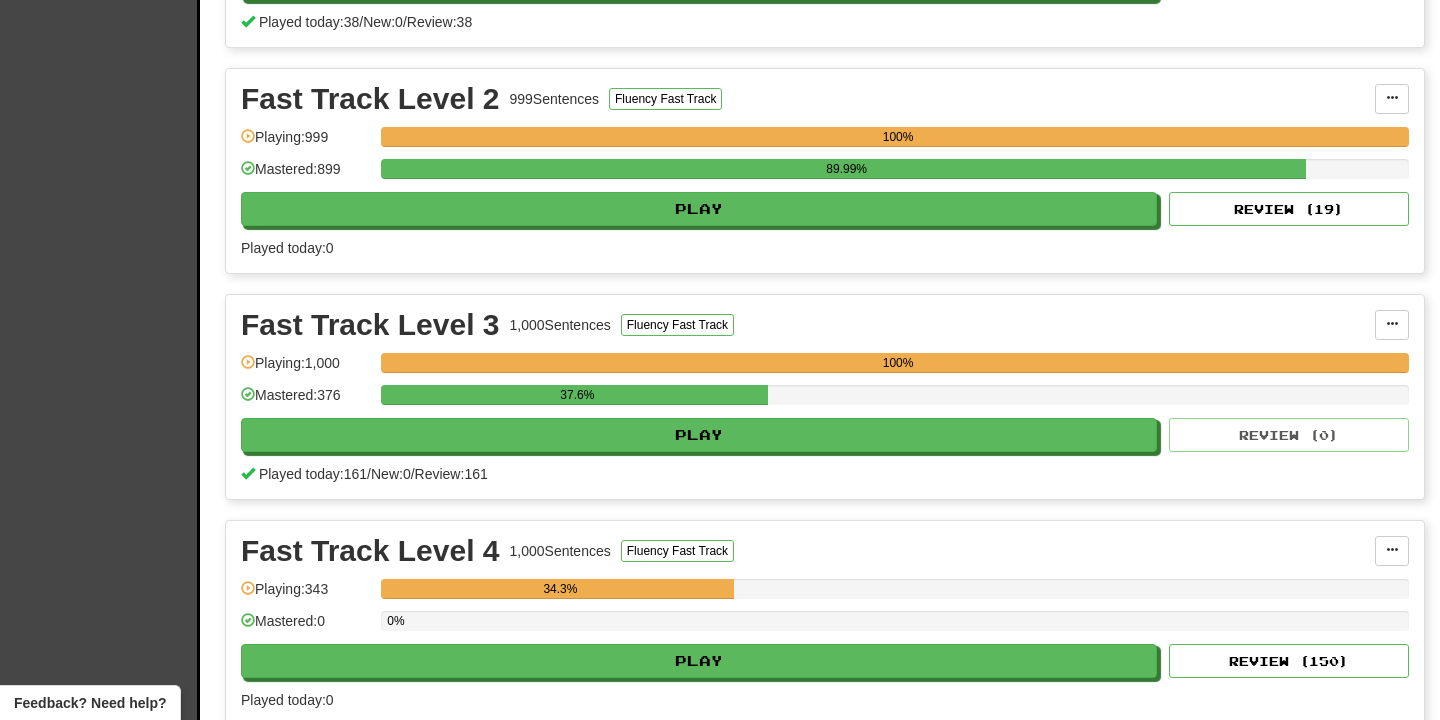 scroll, scrollTop: 625, scrollLeft: 0, axis: vertical 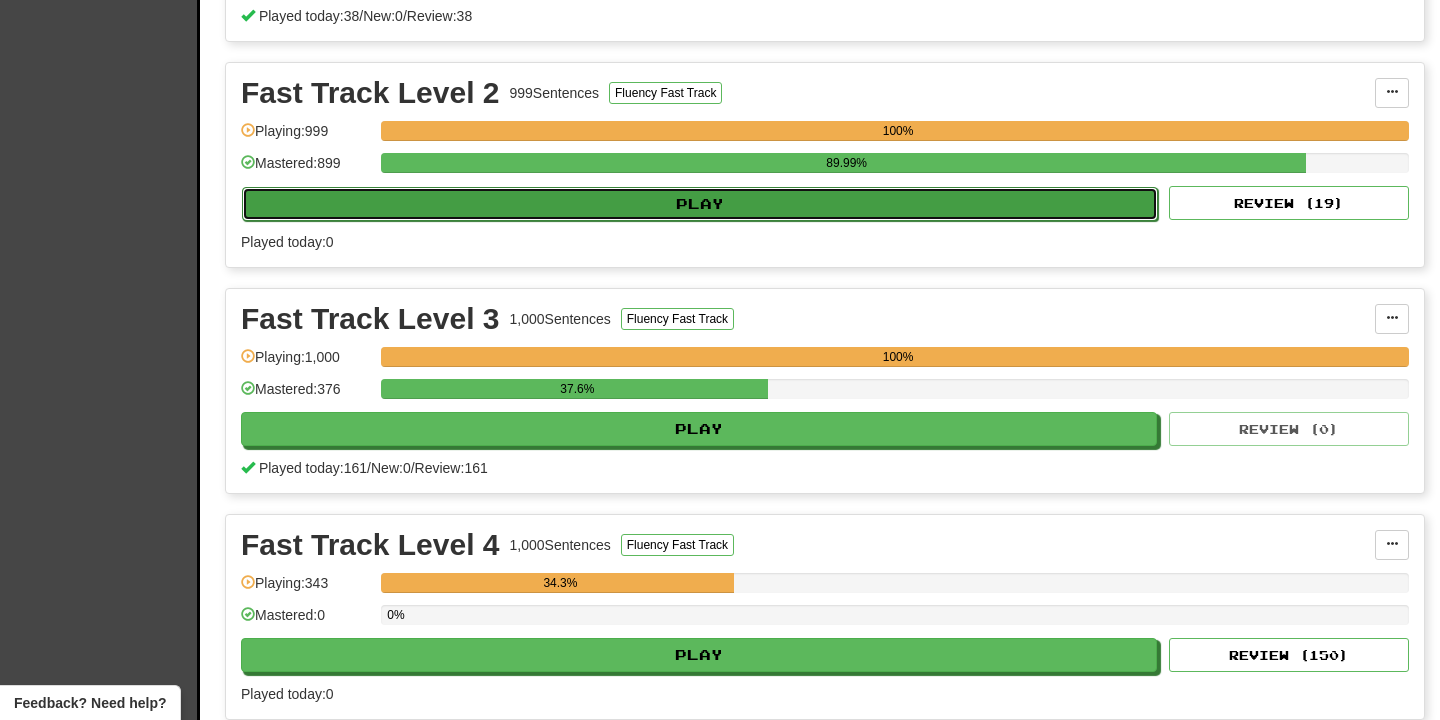 click on "Play" at bounding box center [700, 204] 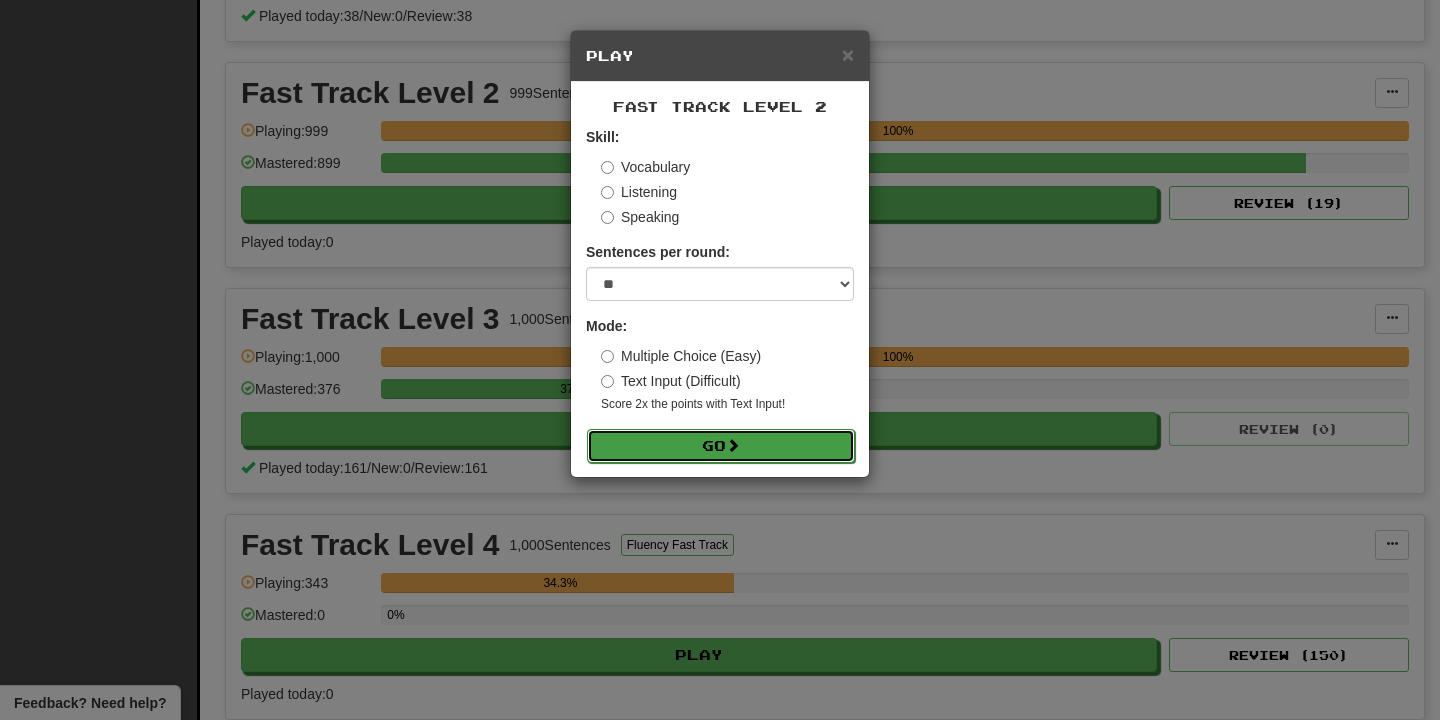 click on "Go" at bounding box center [721, 446] 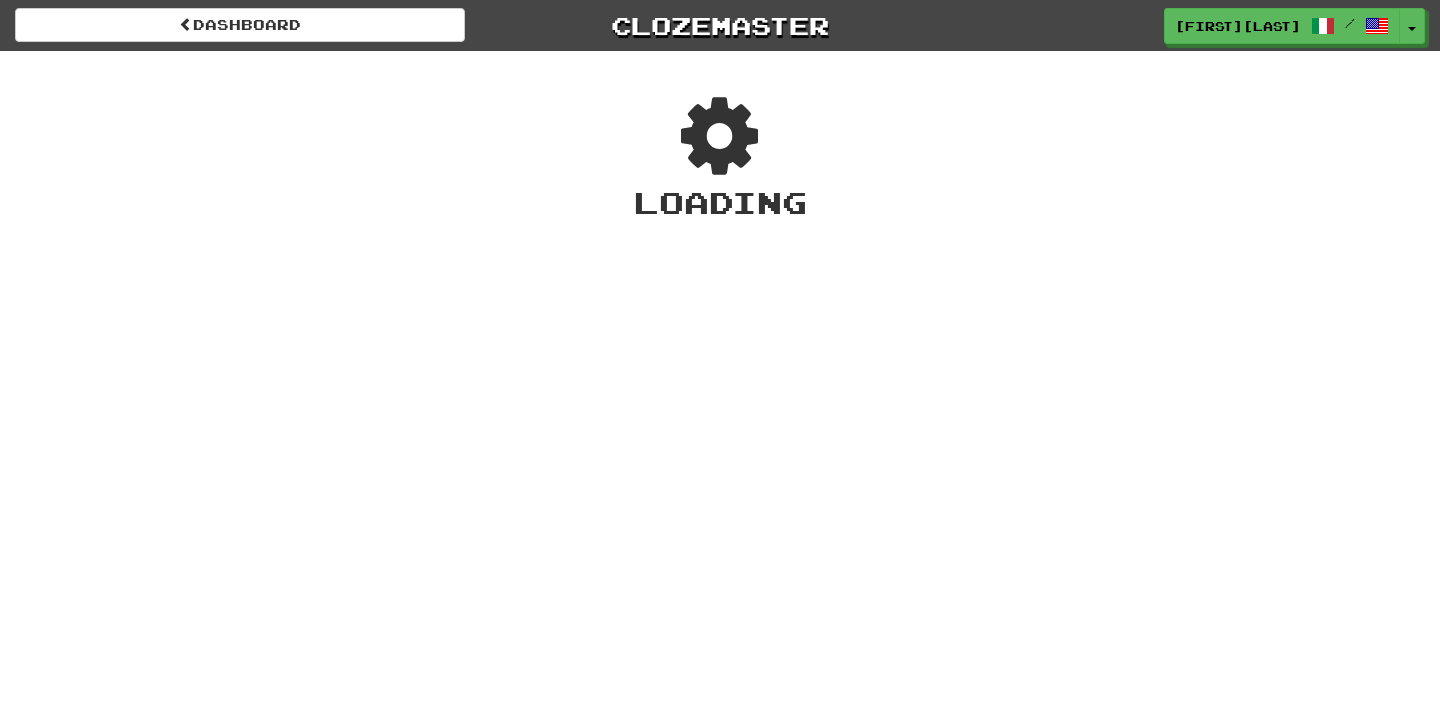 scroll, scrollTop: 0, scrollLeft: 0, axis: both 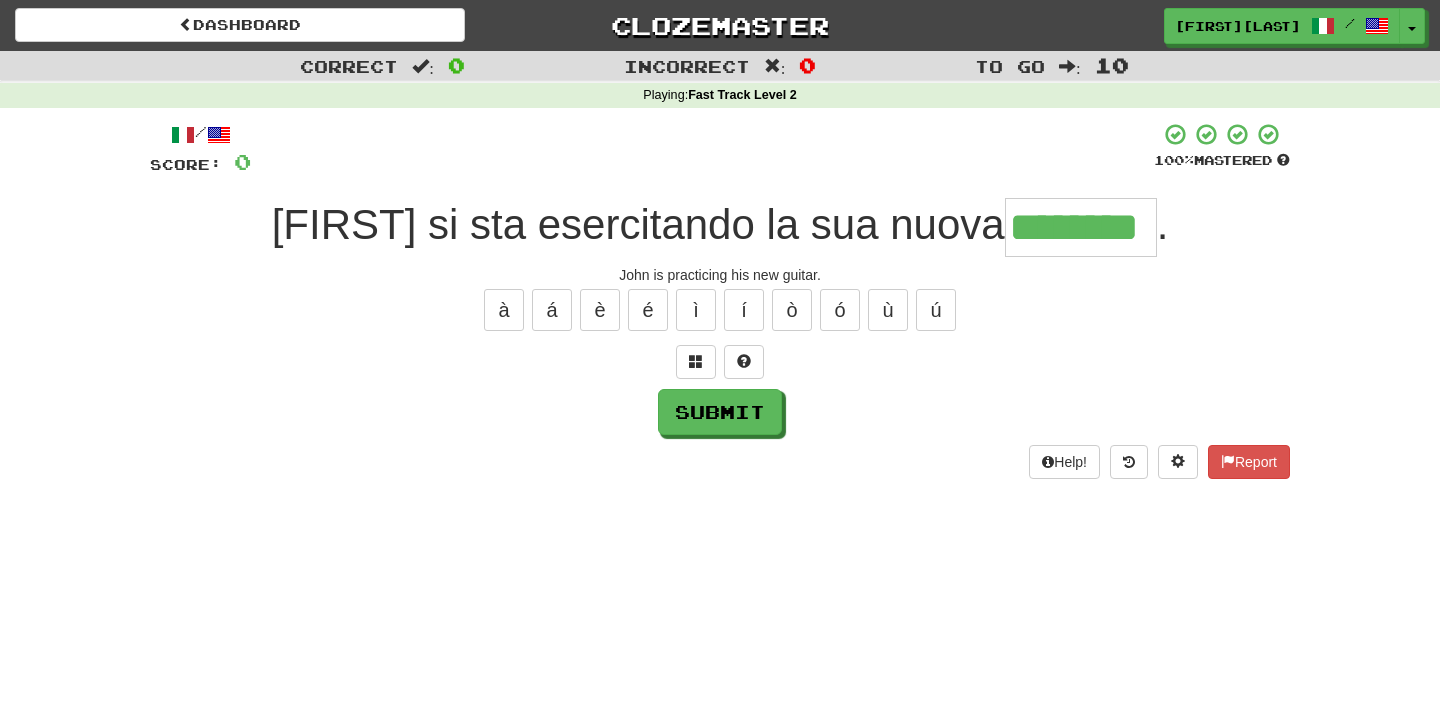type on "********" 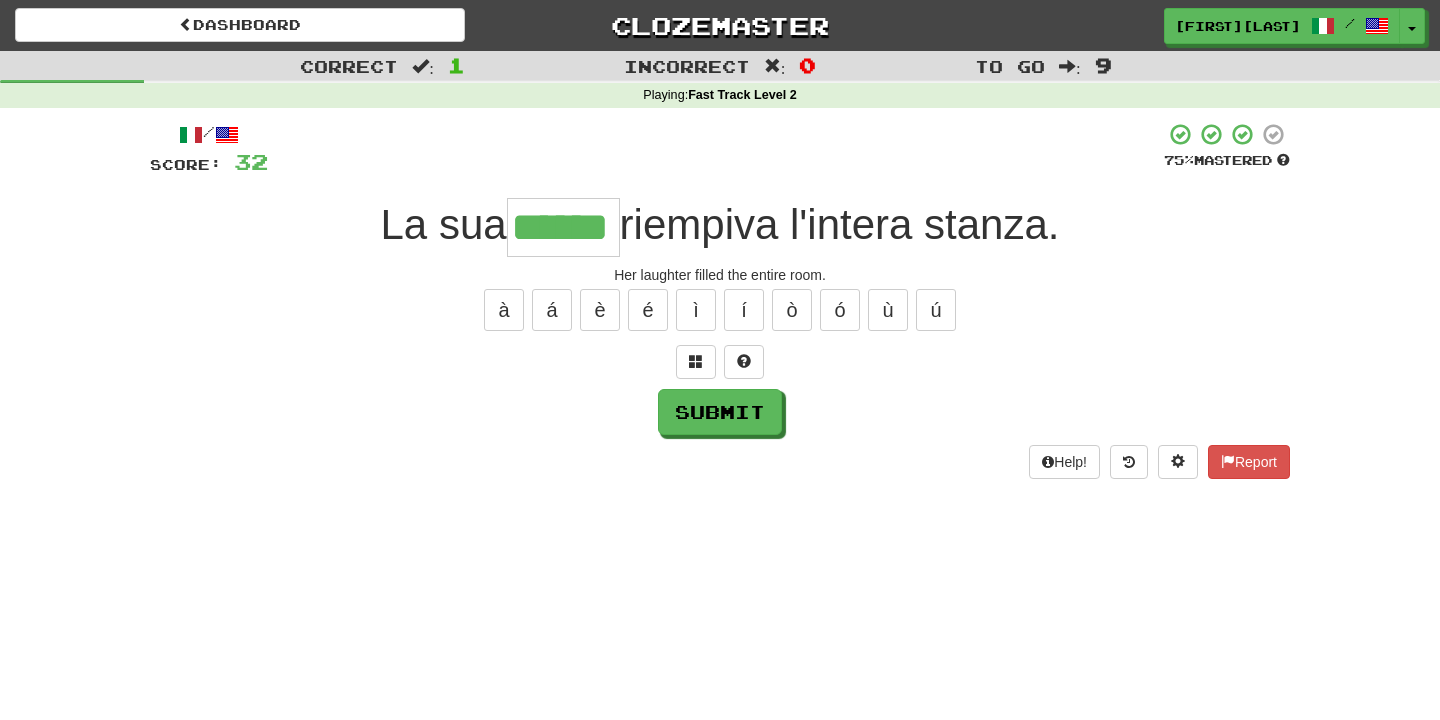 type on "******" 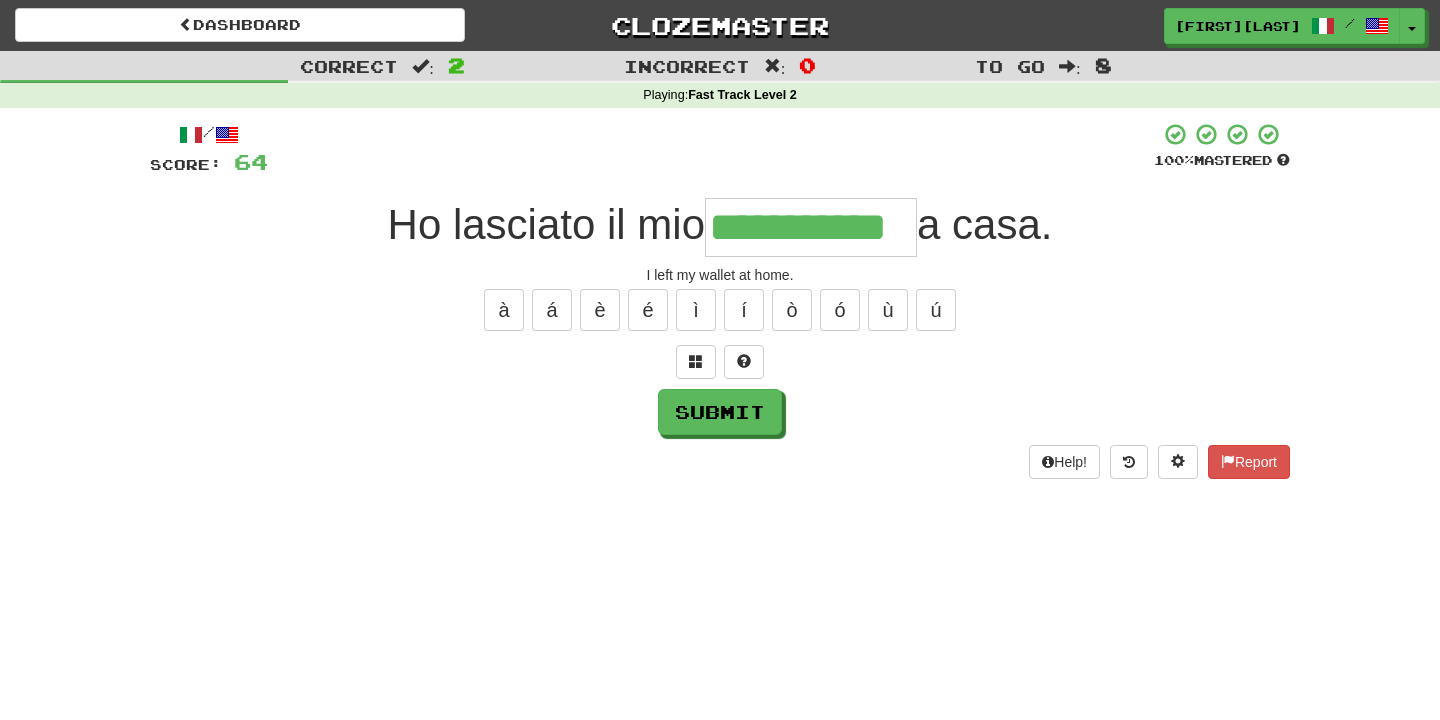 type on "**********" 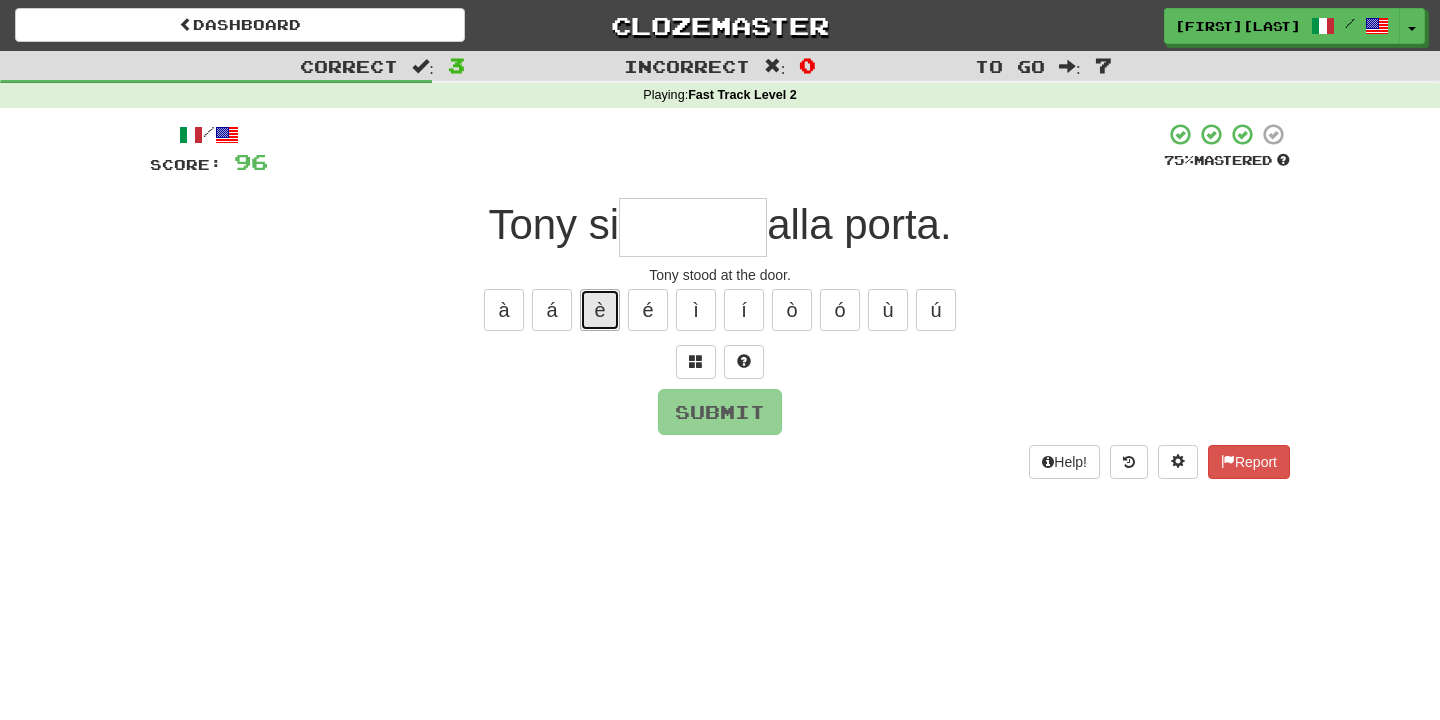 click on "è" at bounding box center [600, 310] 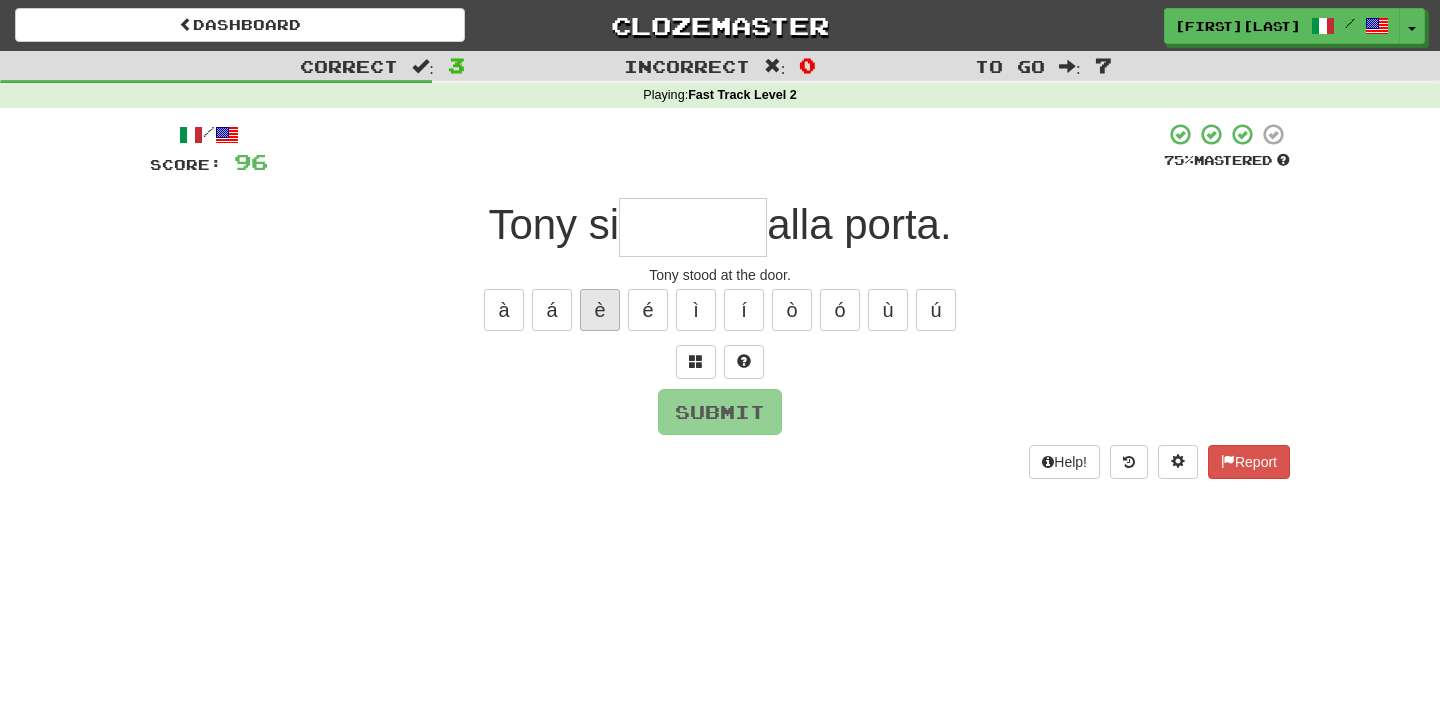 type on "*" 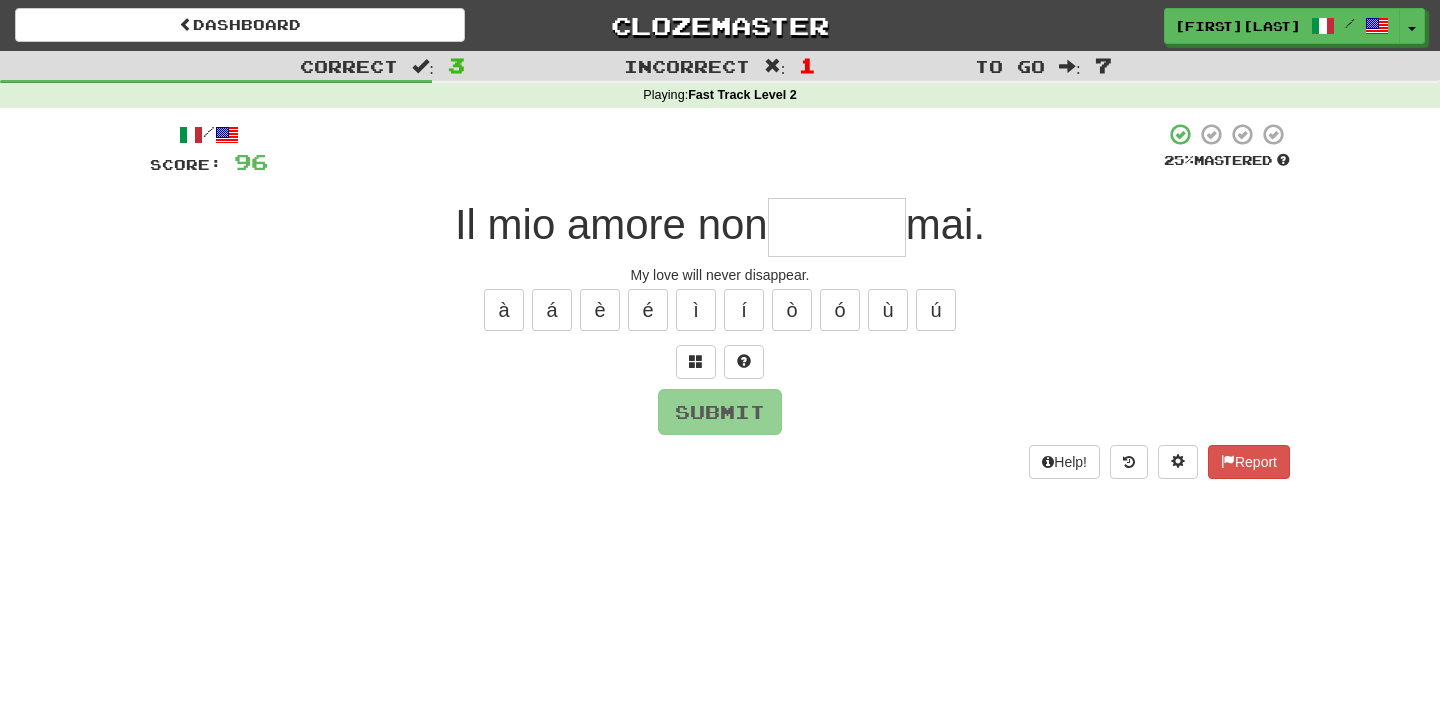 type on "*" 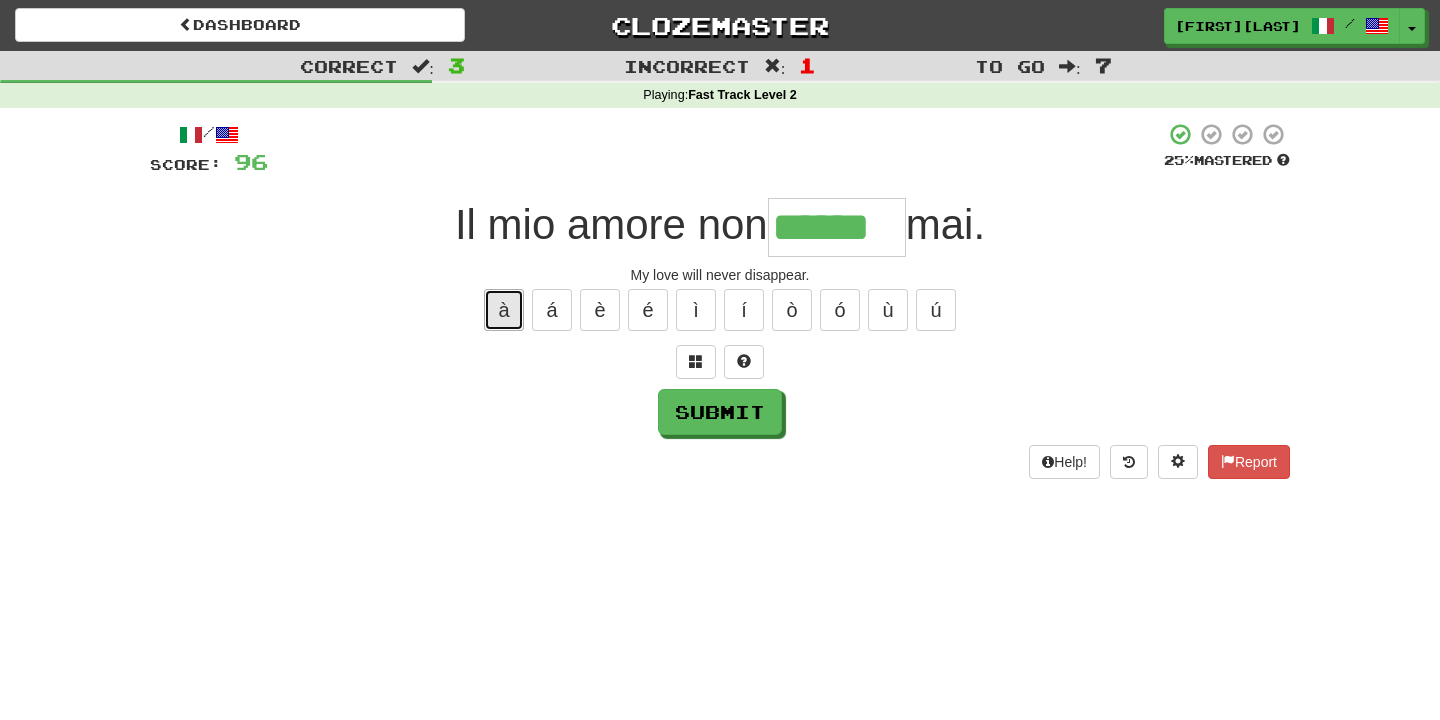 click on "à" at bounding box center (504, 310) 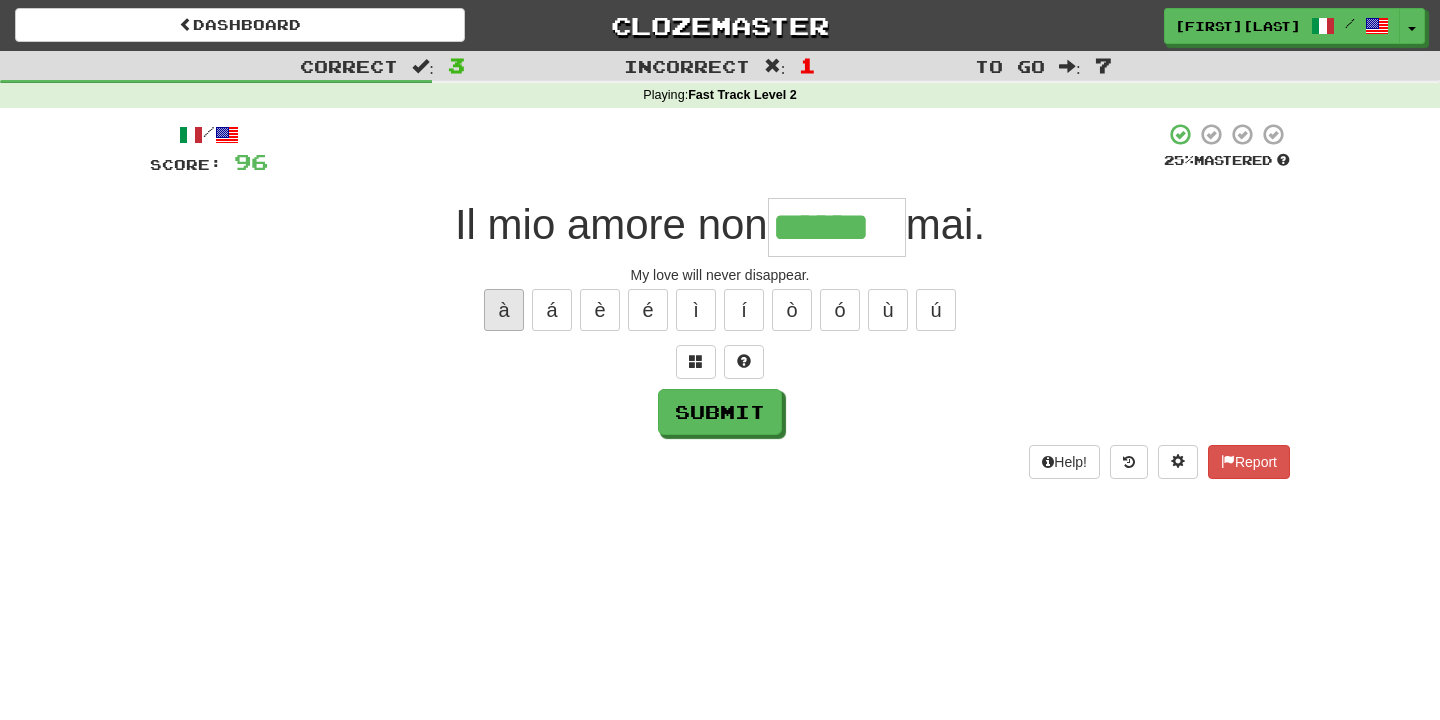 type on "*******" 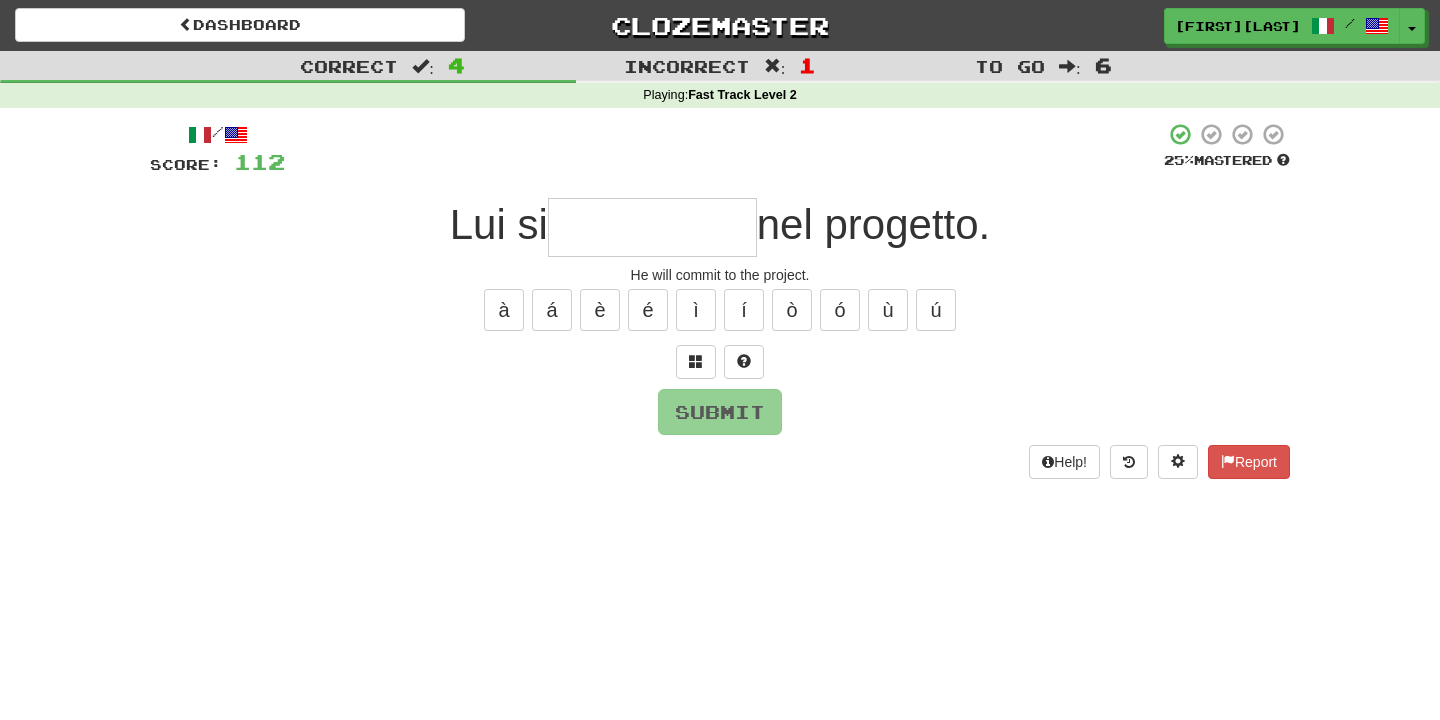type on "*" 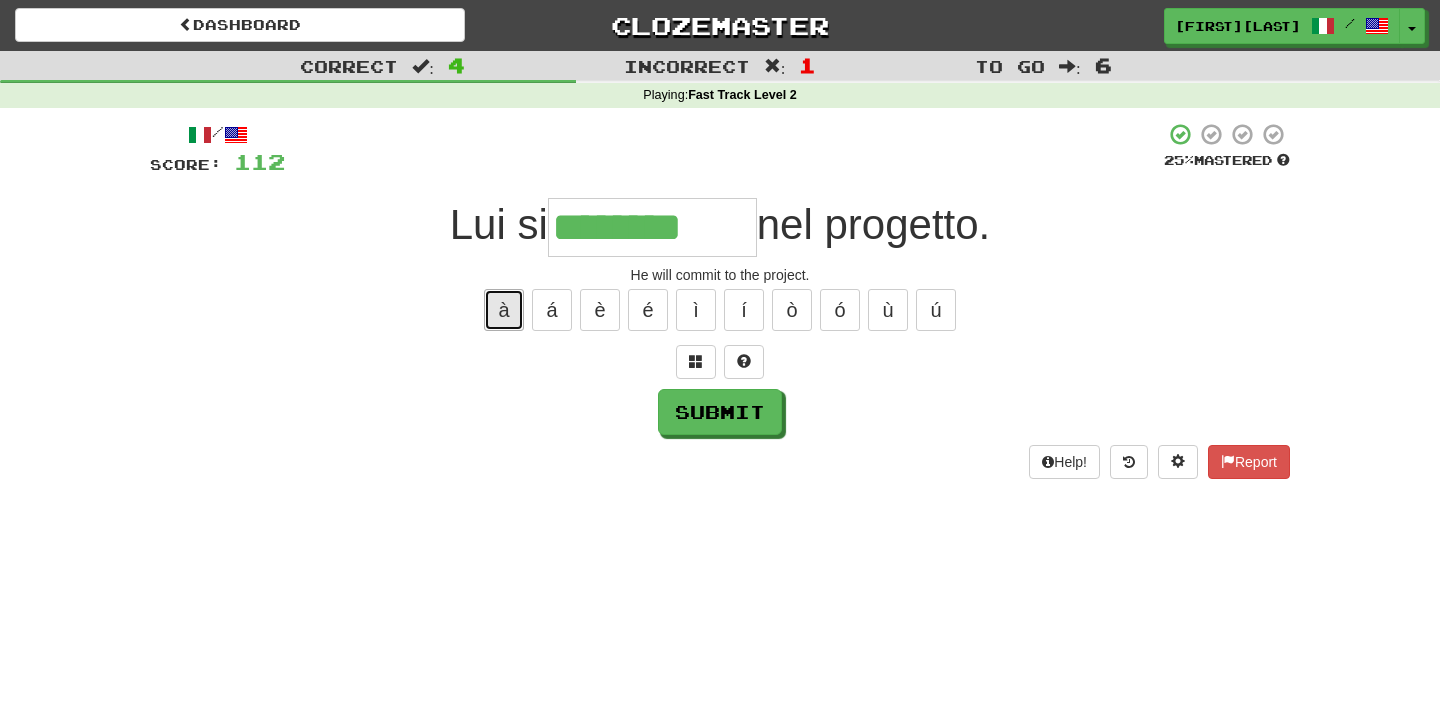 click on "à" at bounding box center (504, 310) 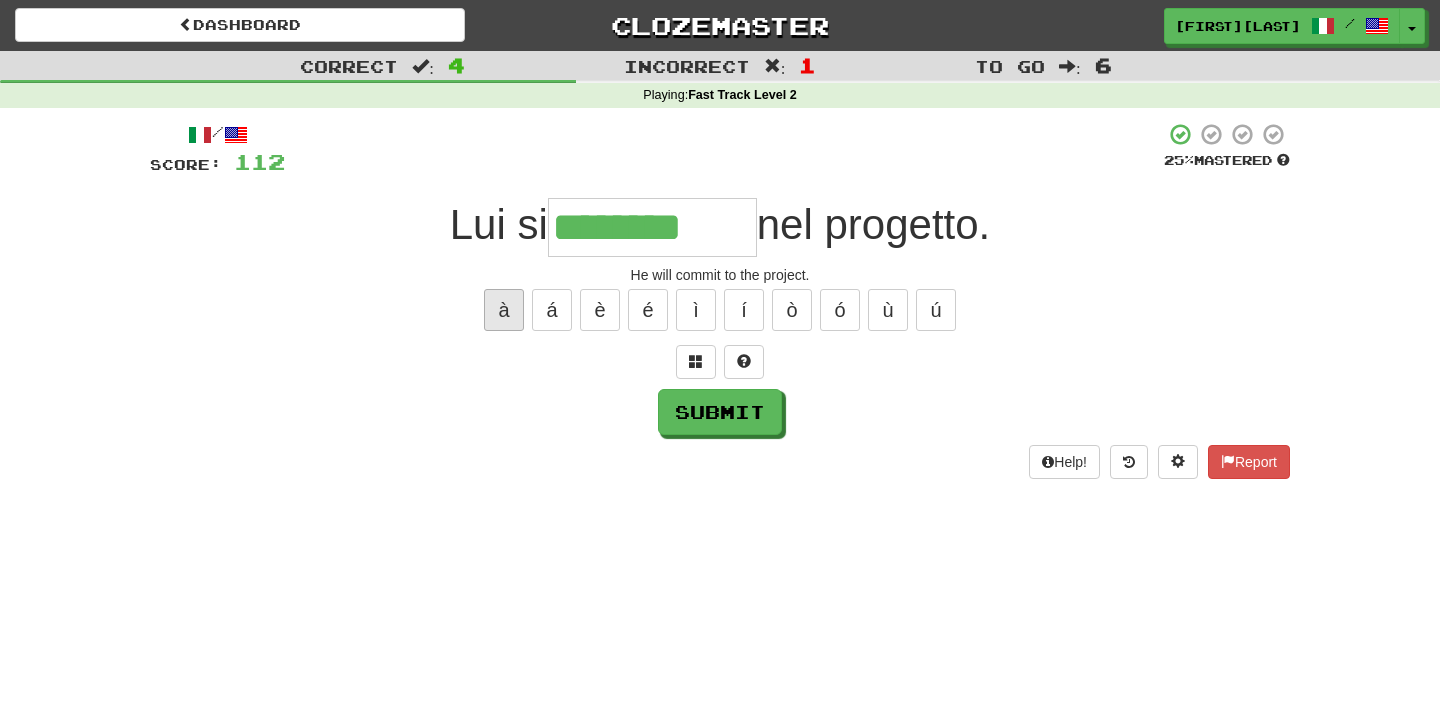 type on "*********" 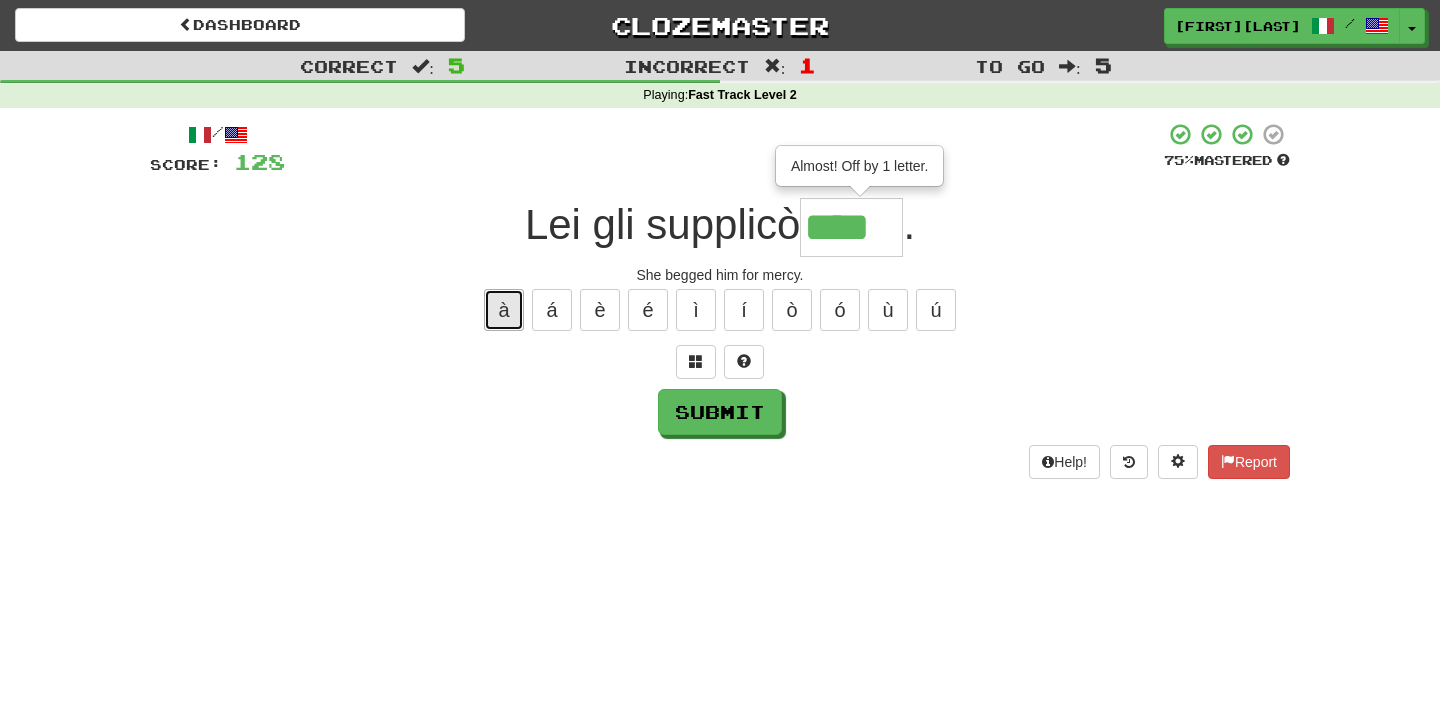 click on "à" at bounding box center (504, 310) 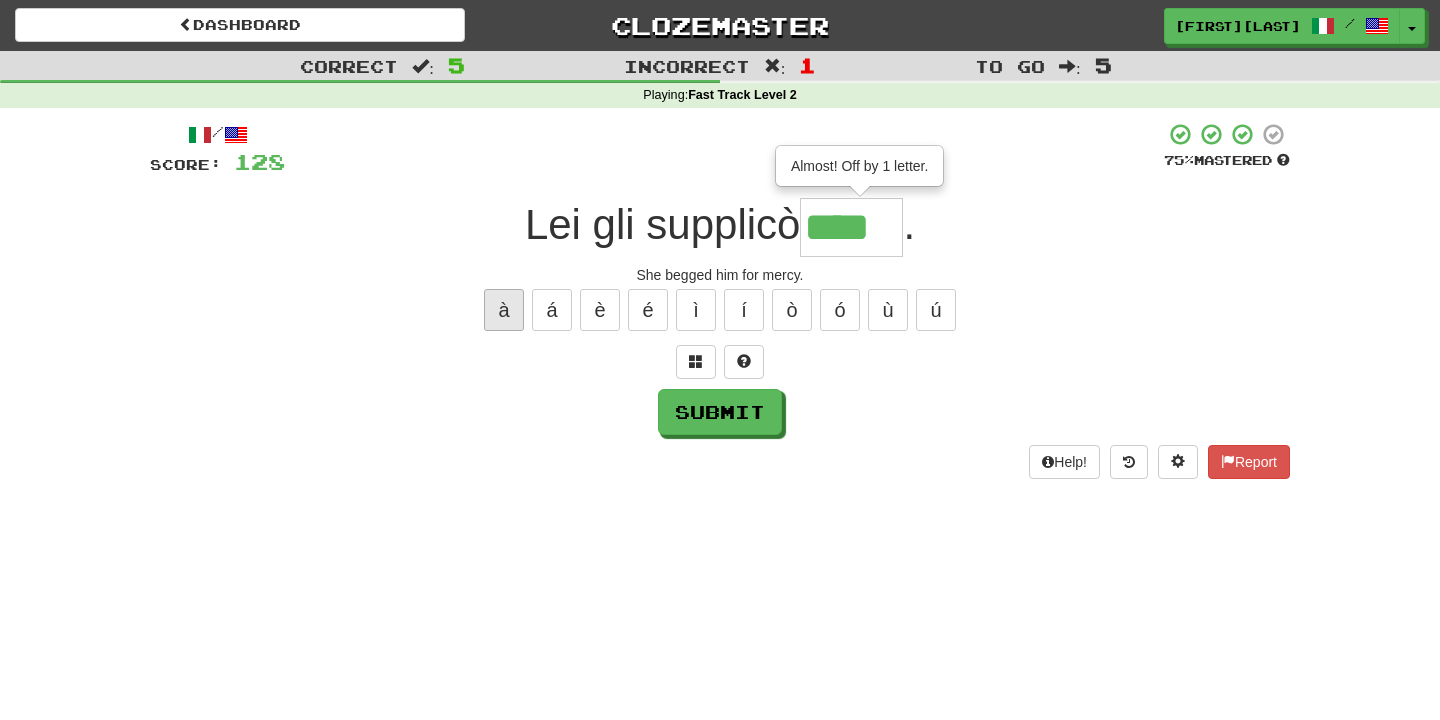 type on "*****" 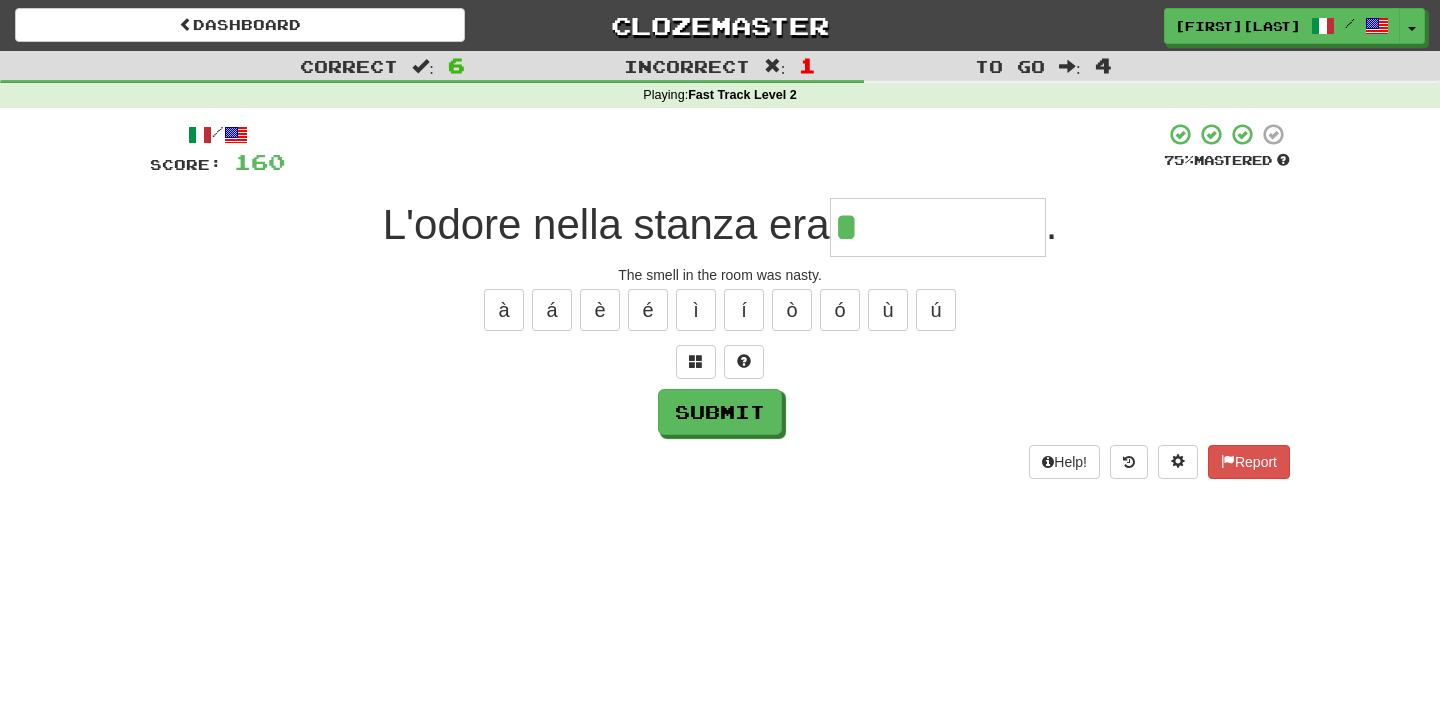 type on "**********" 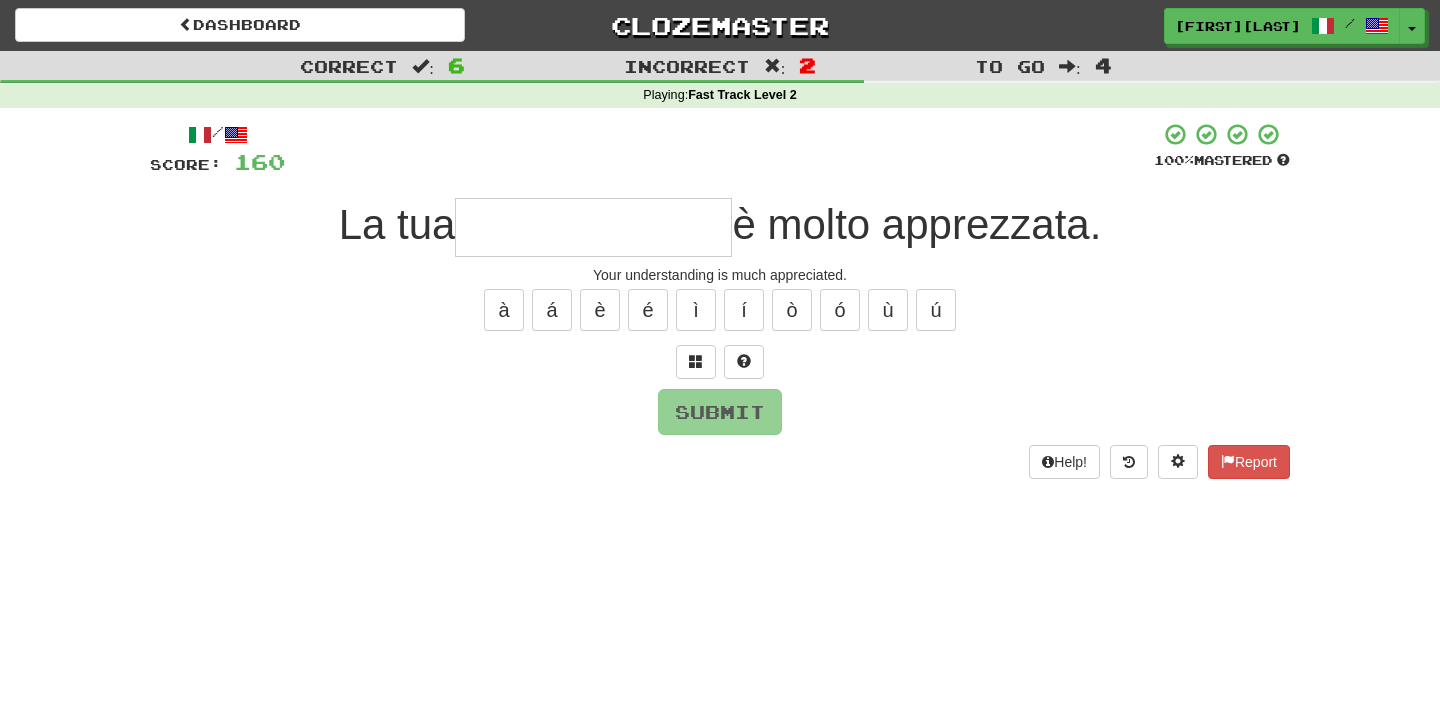 type on "**********" 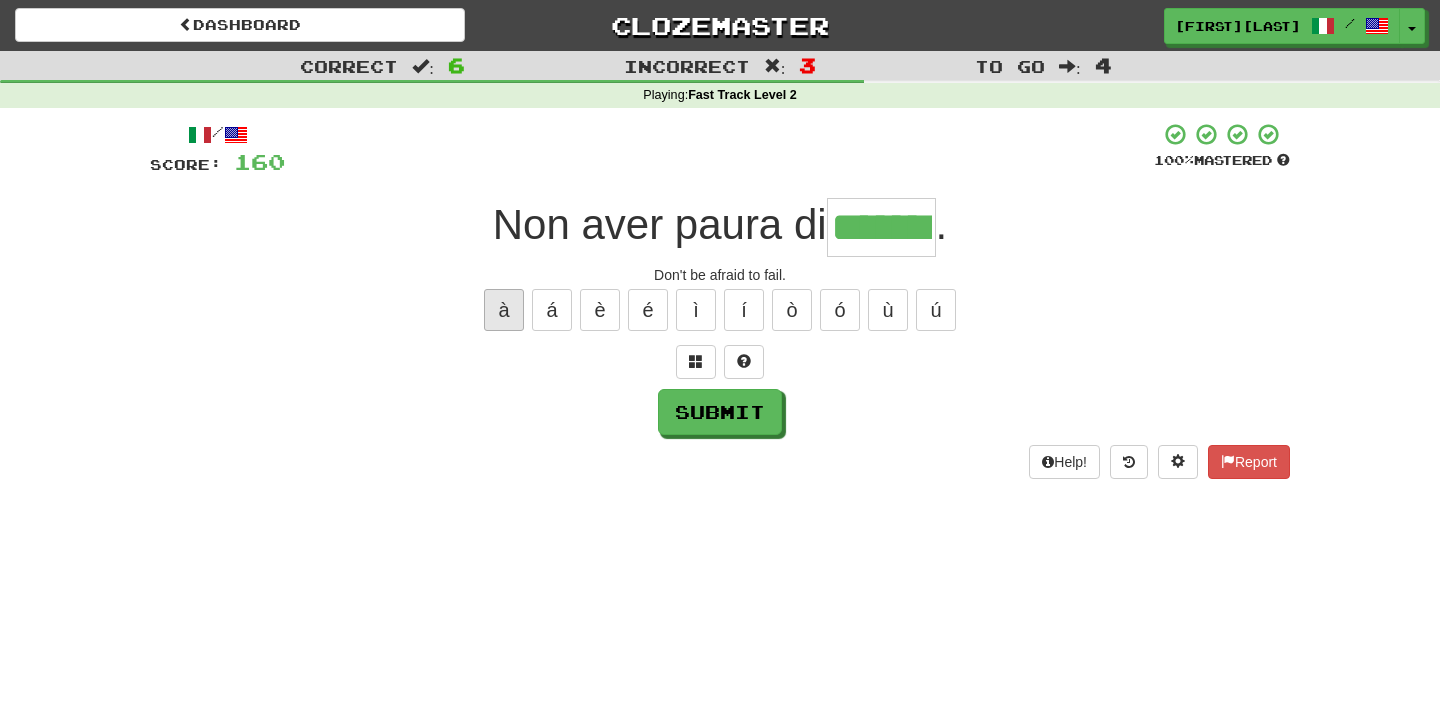 type on "*******" 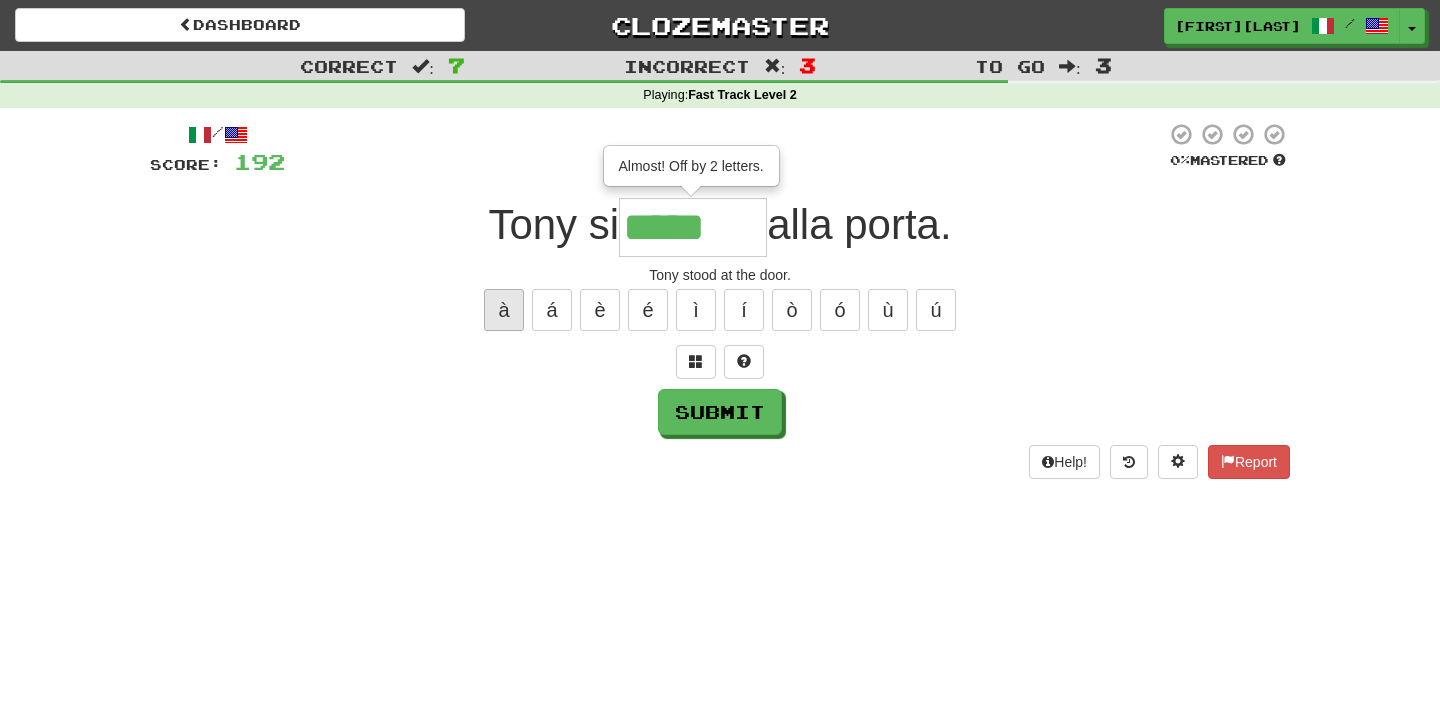 type on "*******" 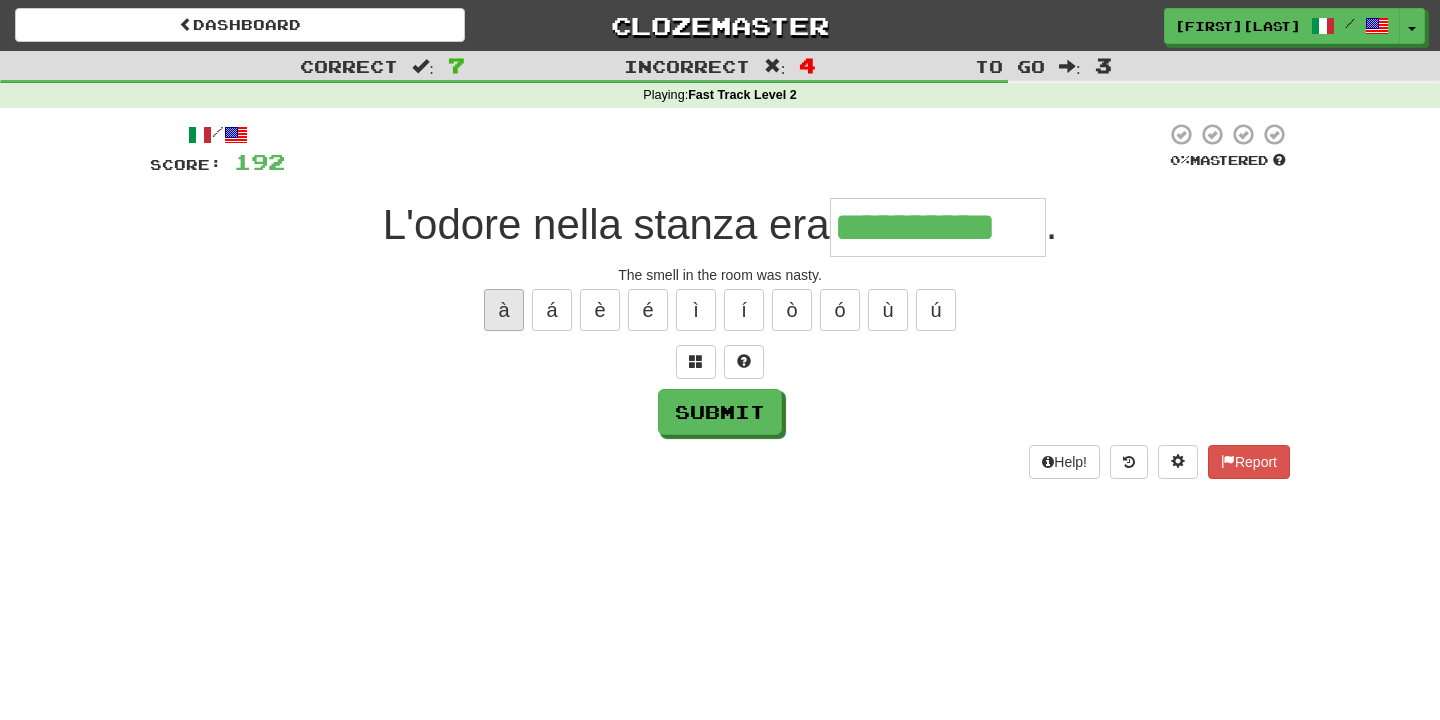 type on "**********" 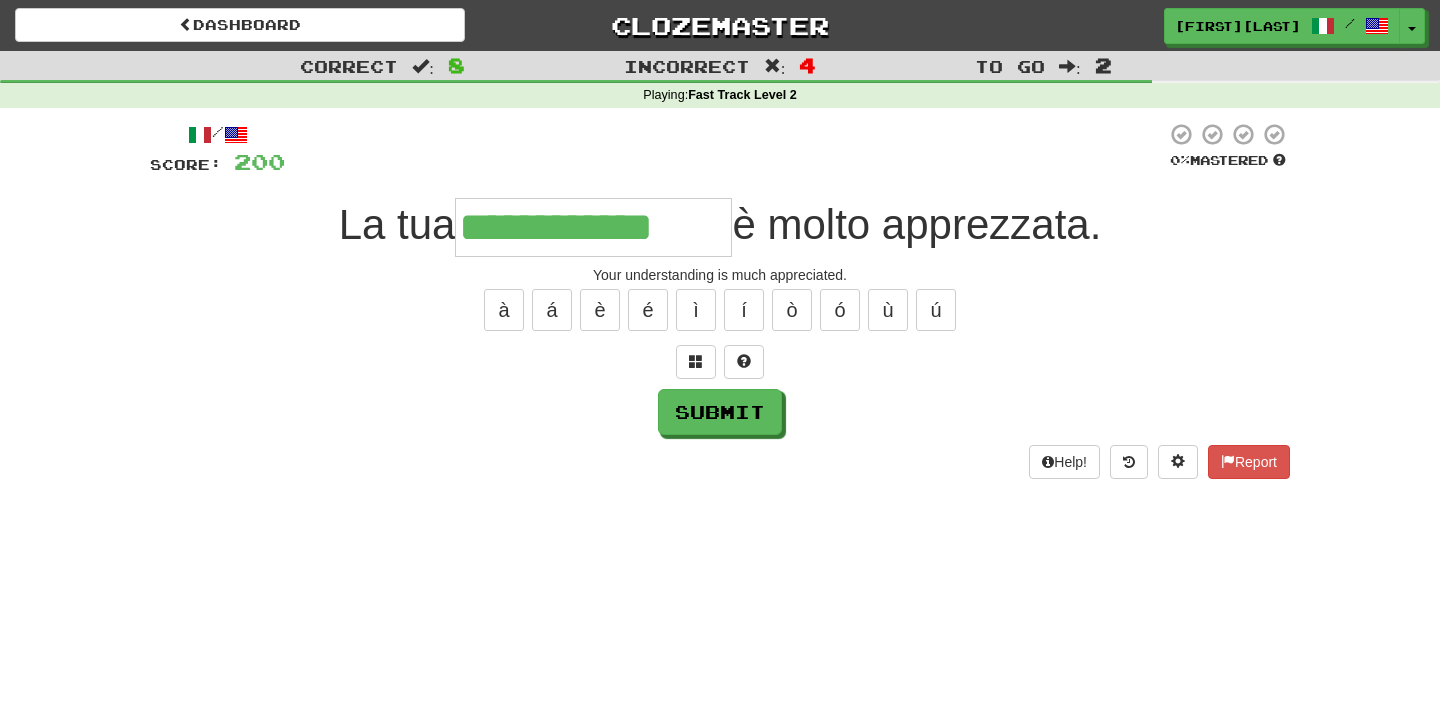 type on "**********" 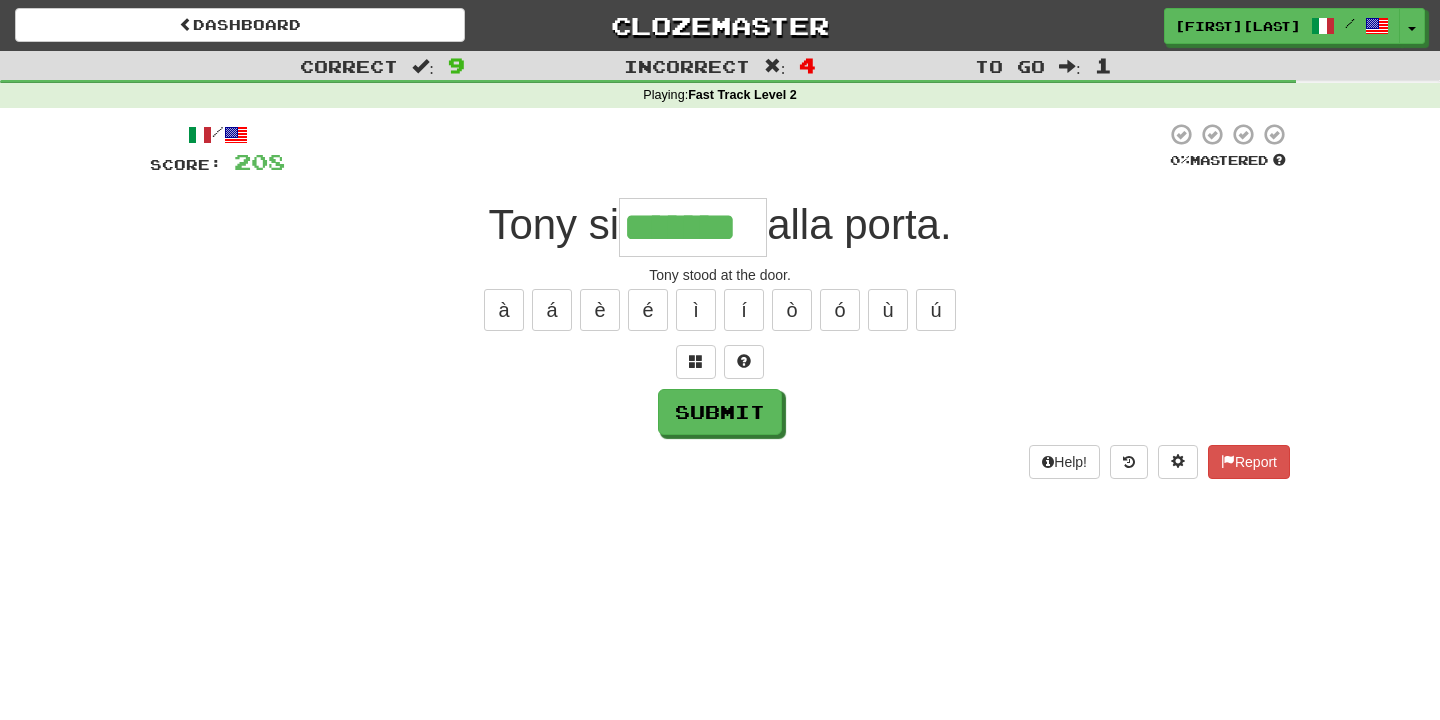 type on "*******" 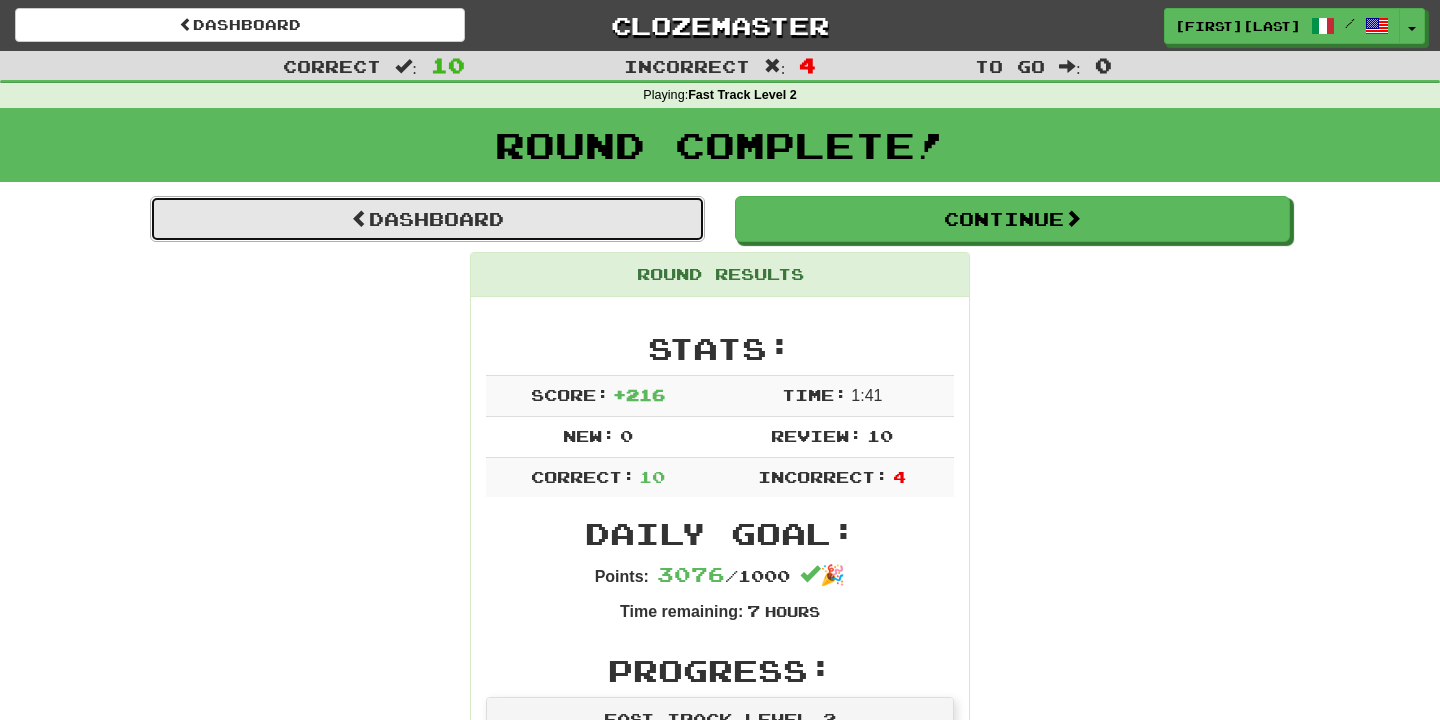 click on "Dashboard" at bounding box center [427, 219] 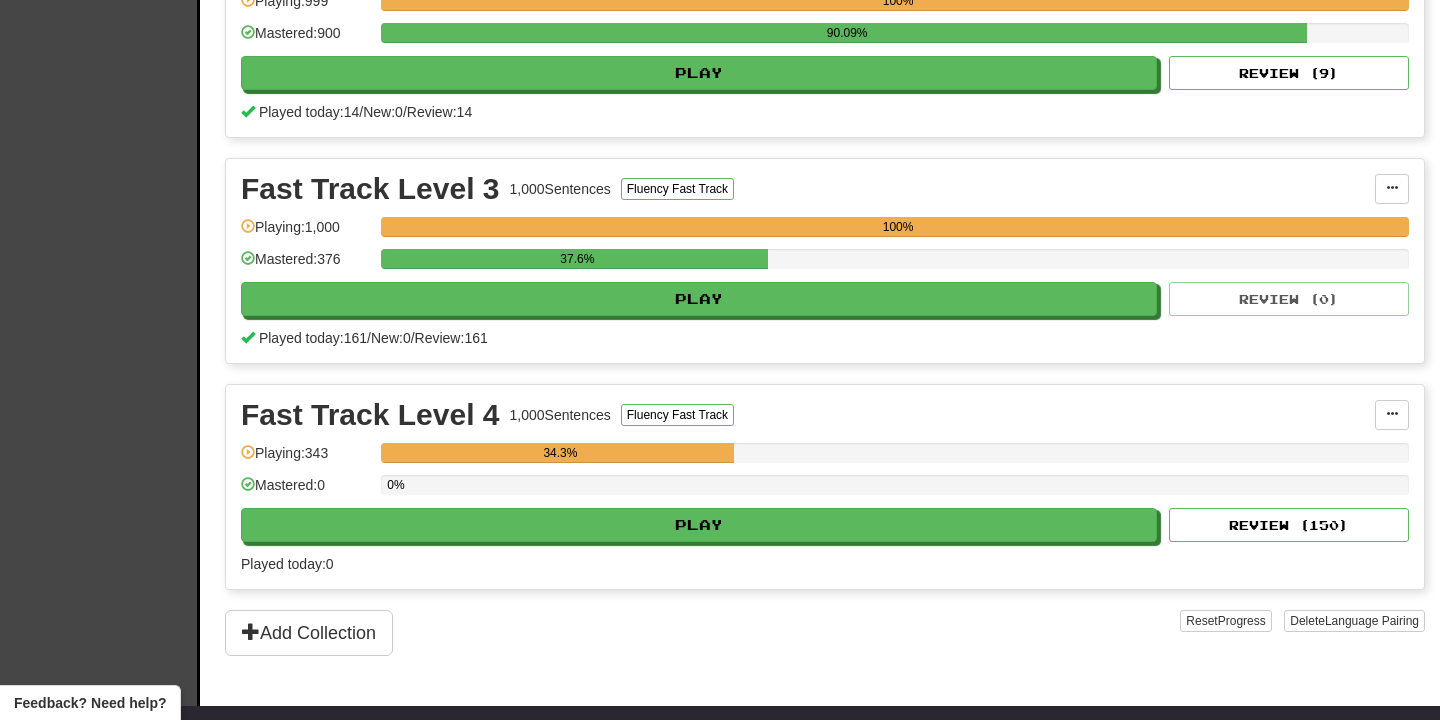 scroll, scrollTop: 733, scrollLeft: 0, axis: vertical 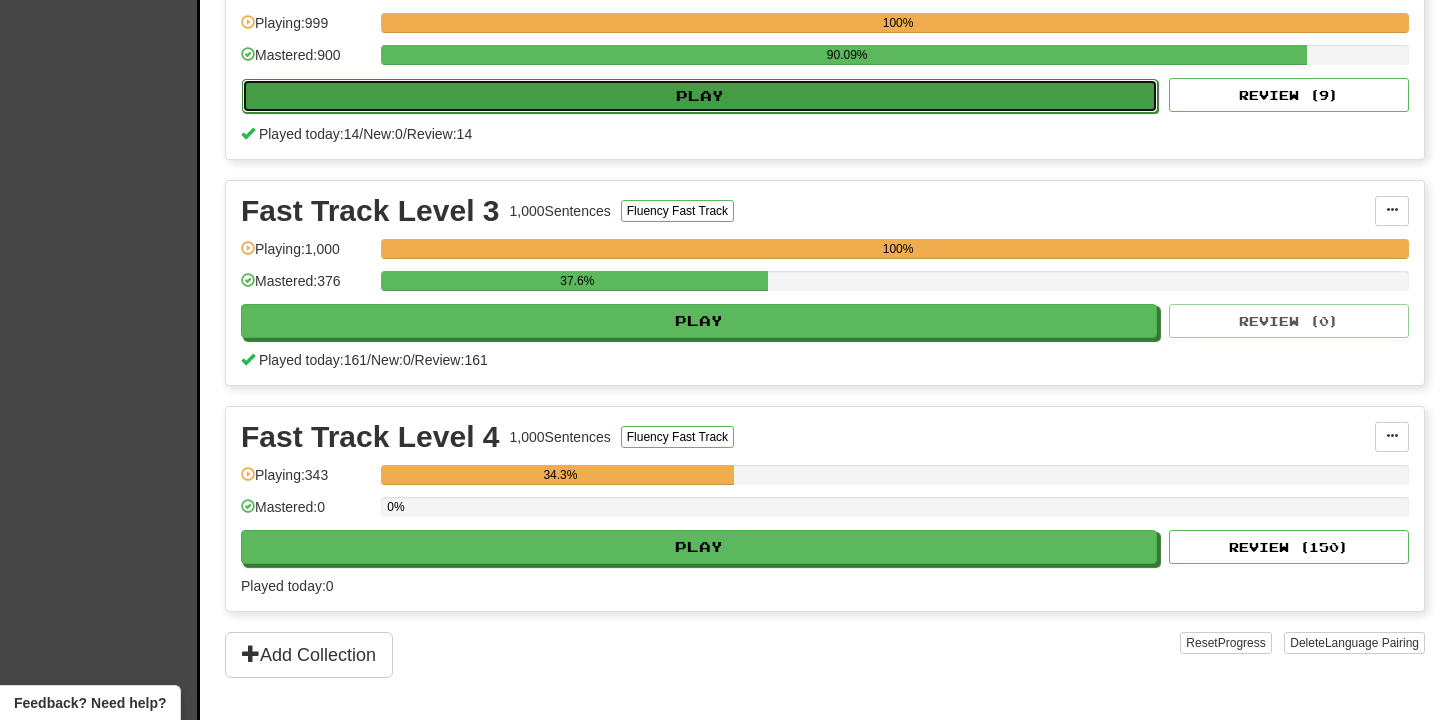 click on "Play" at bounding box center (700, 96) 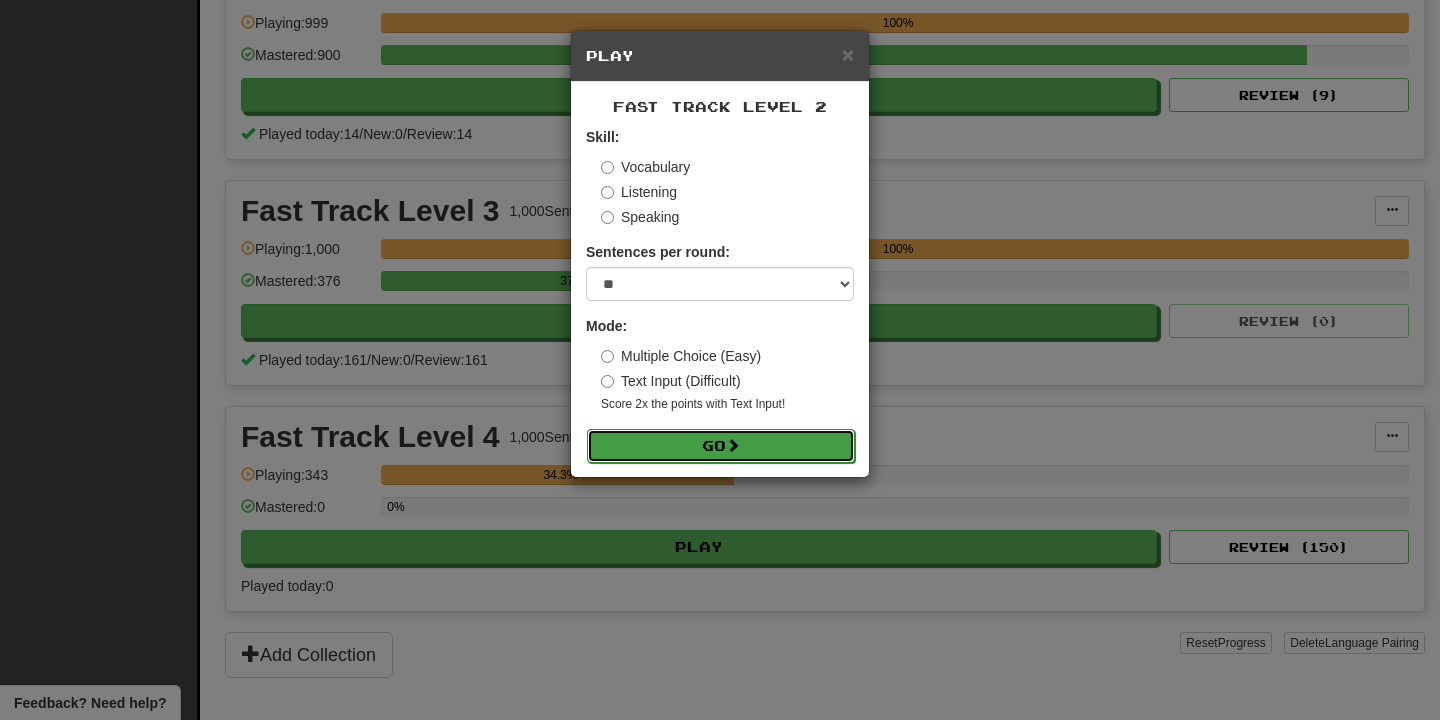 click on "Go" at bounding box center [721, 446] 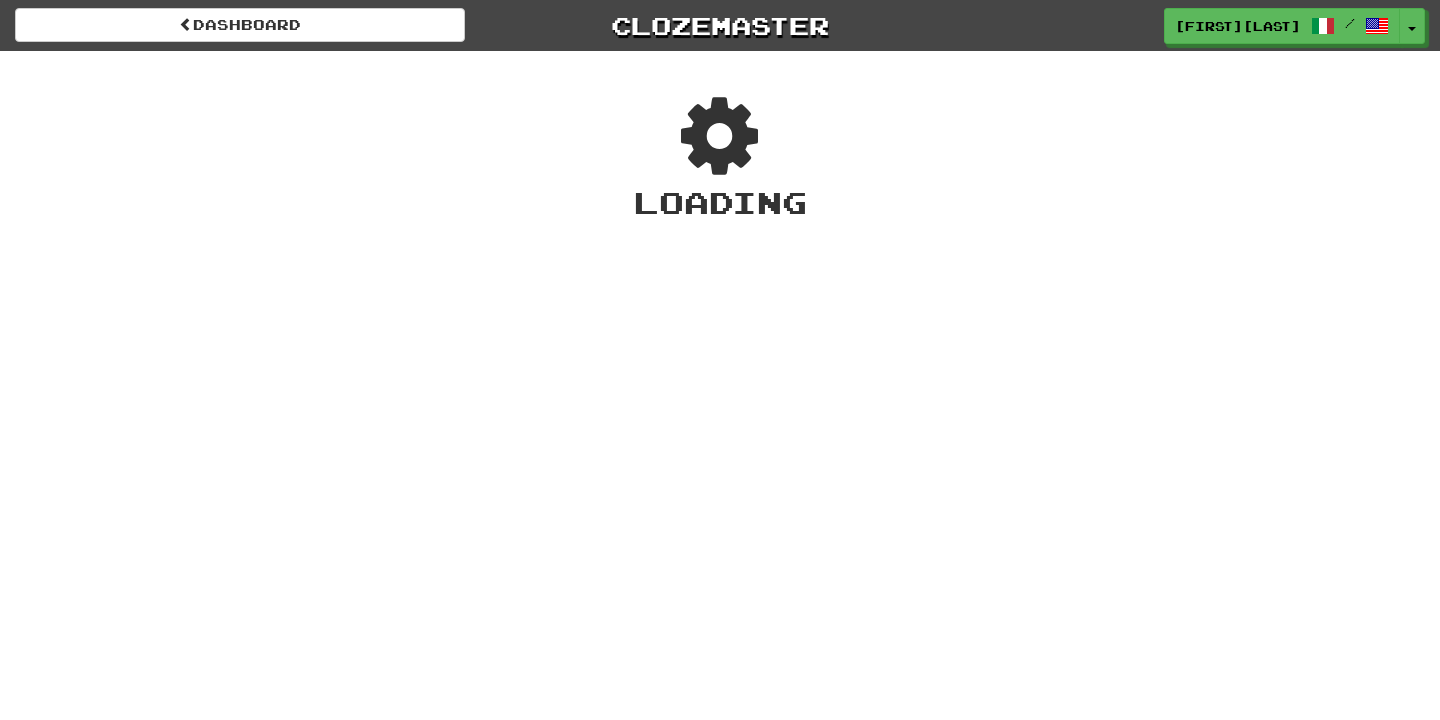 scroll, scrollTop: 0, scrollLeft: 0, axis: both 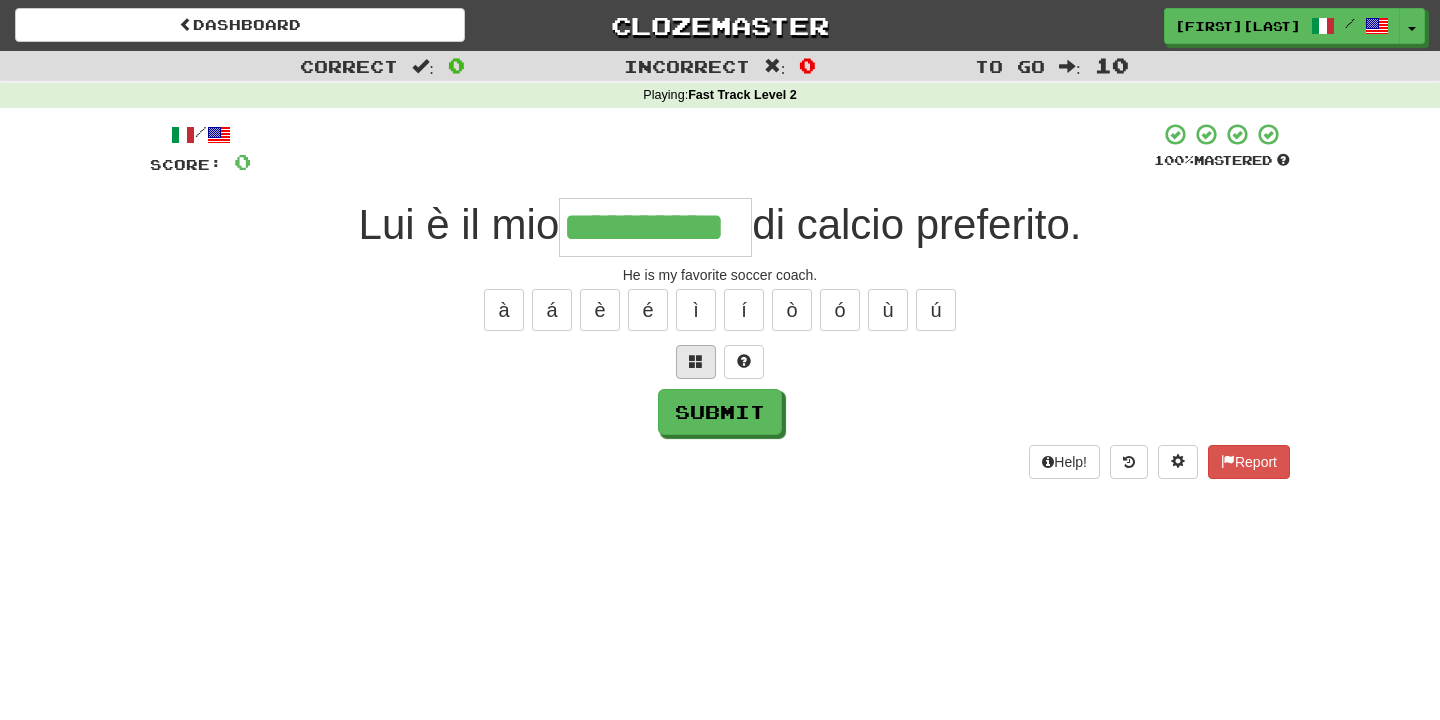 type on "**********" 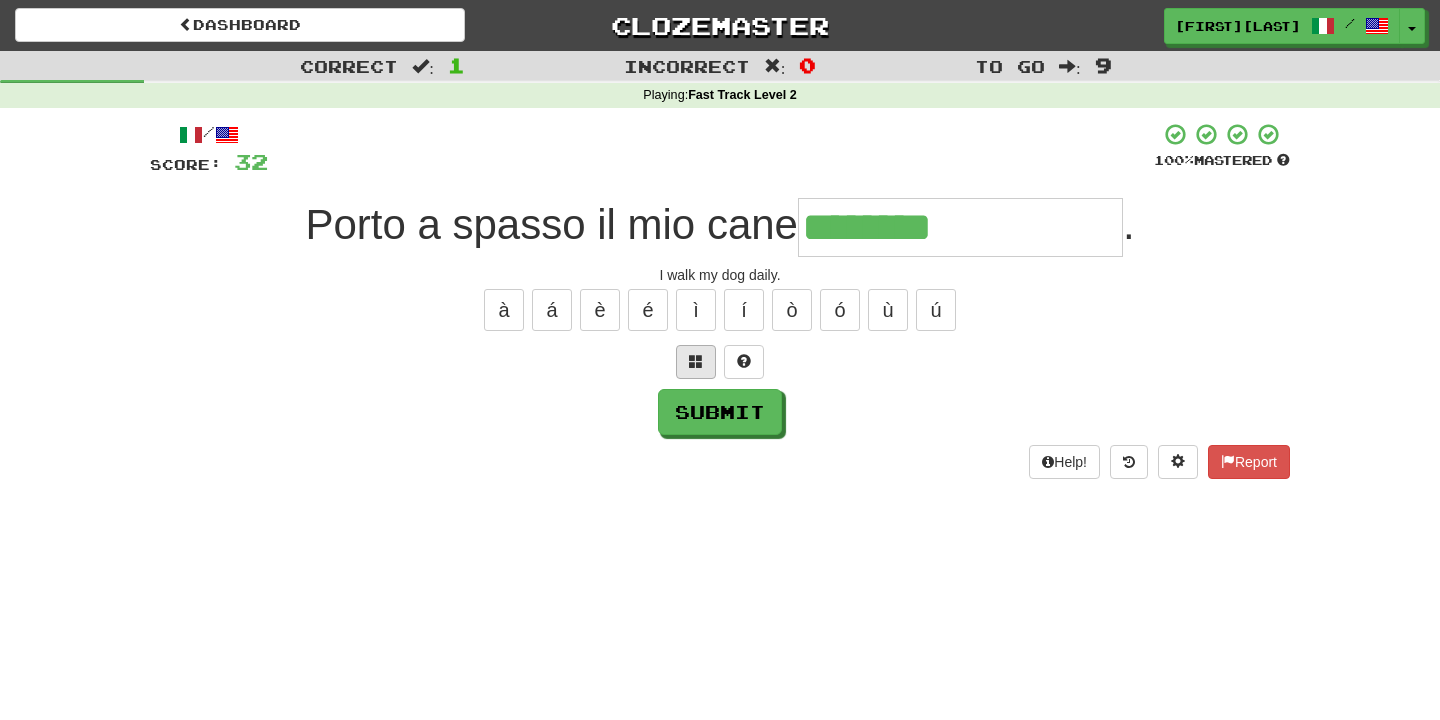 type on "**********" 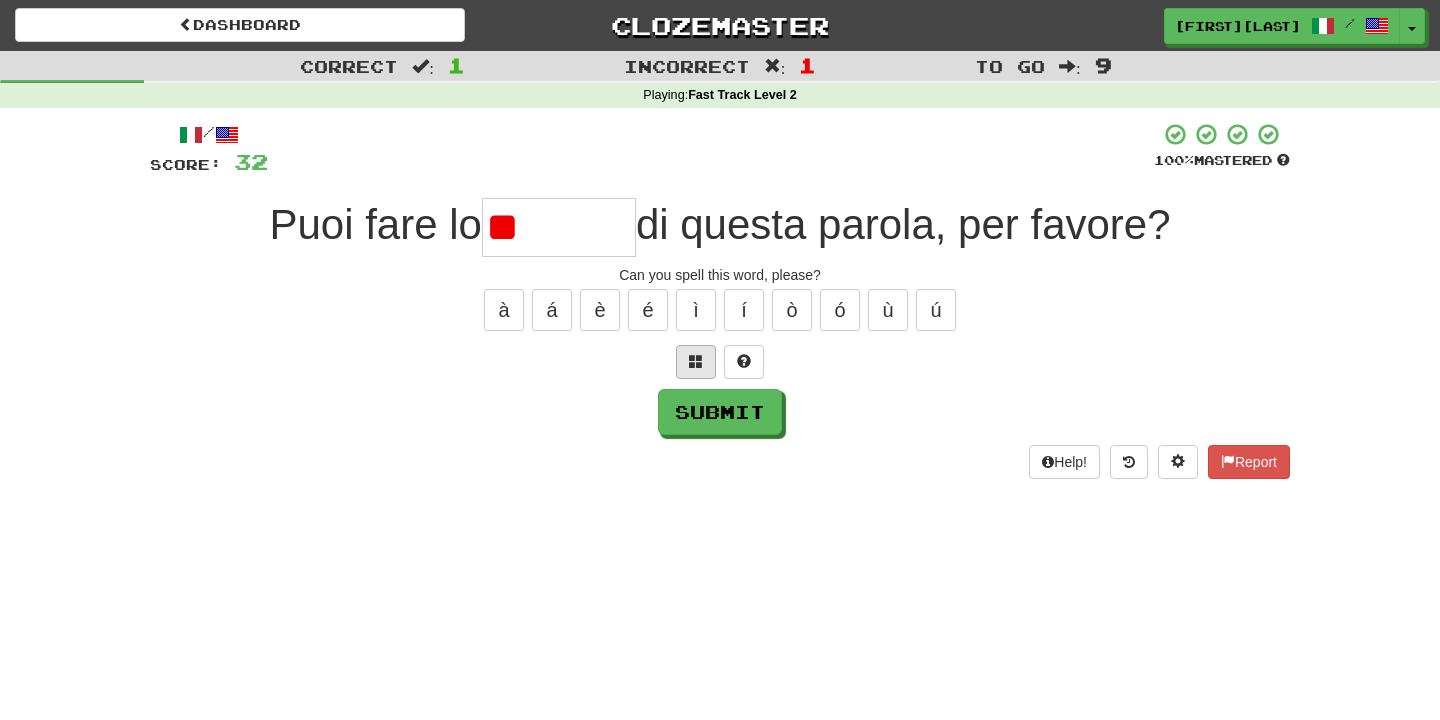 type on "*" 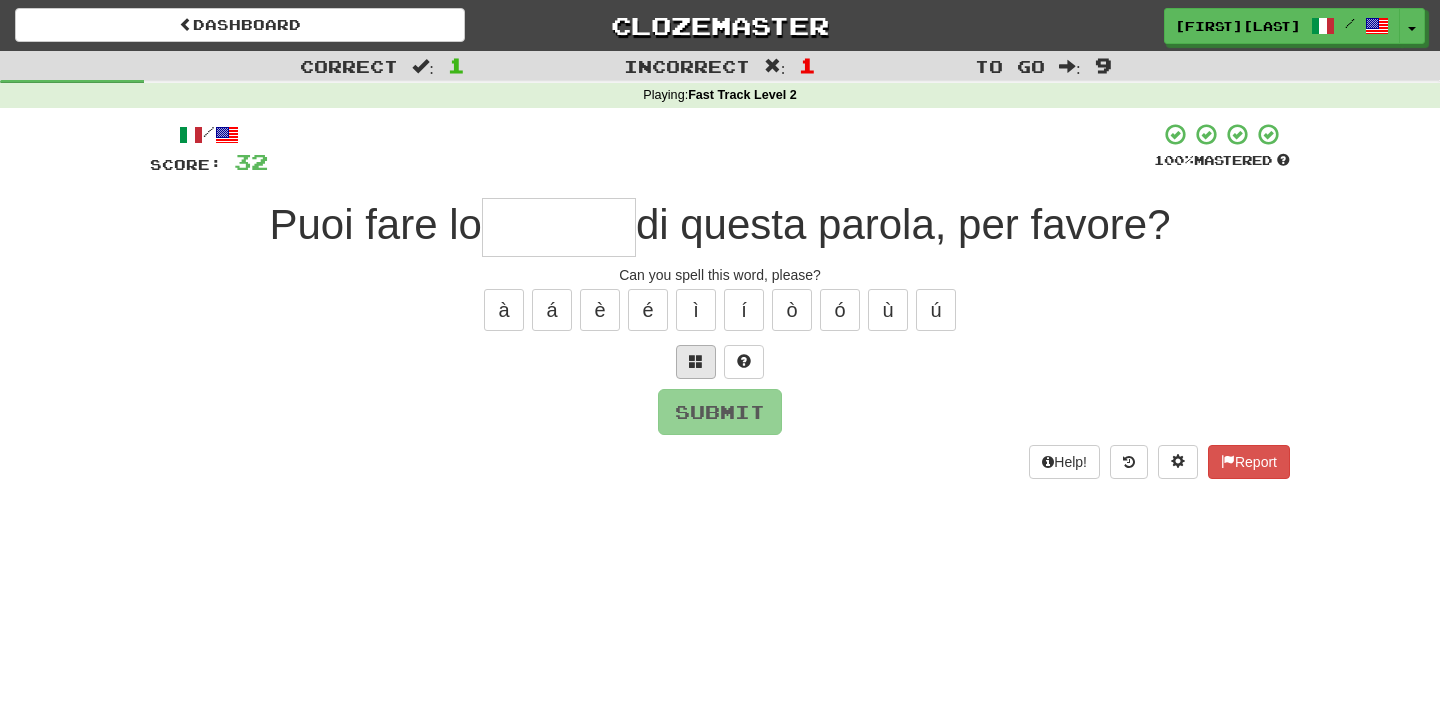 type on "********" 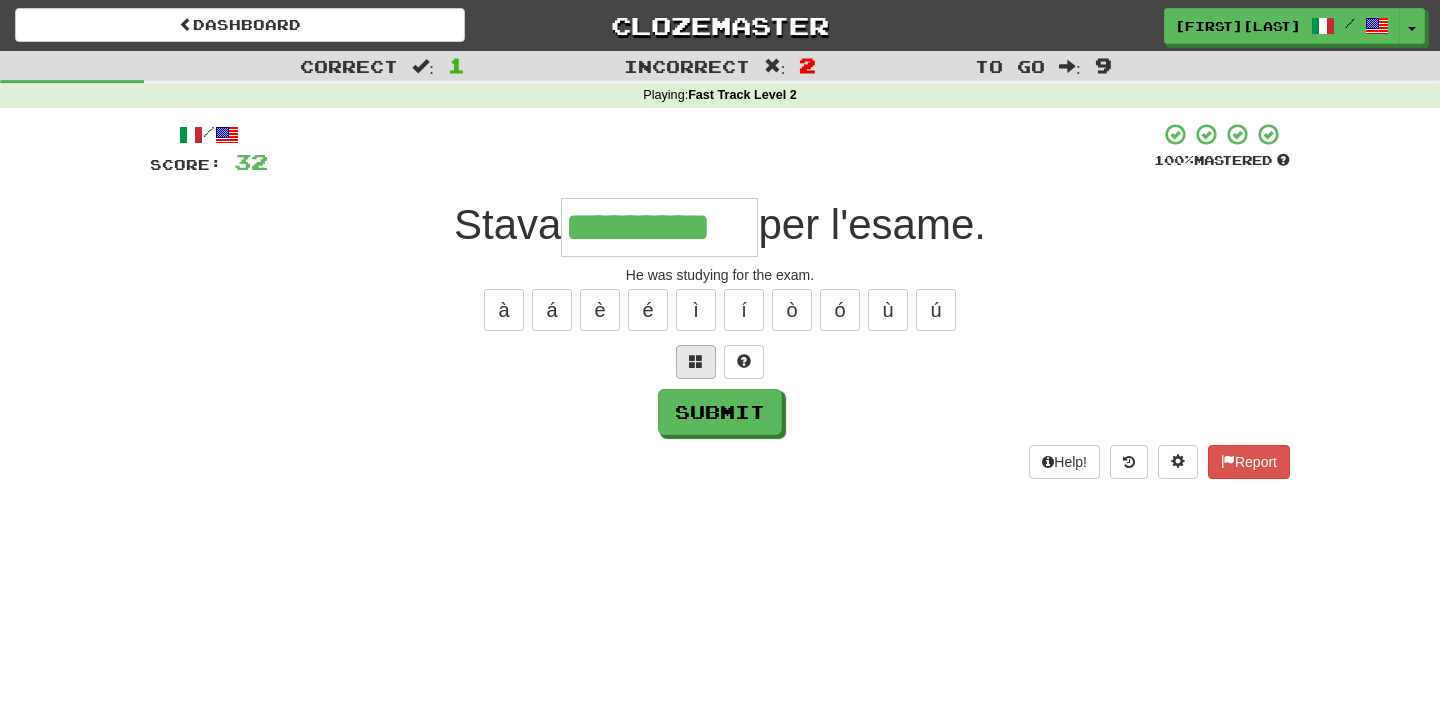type on "*********" 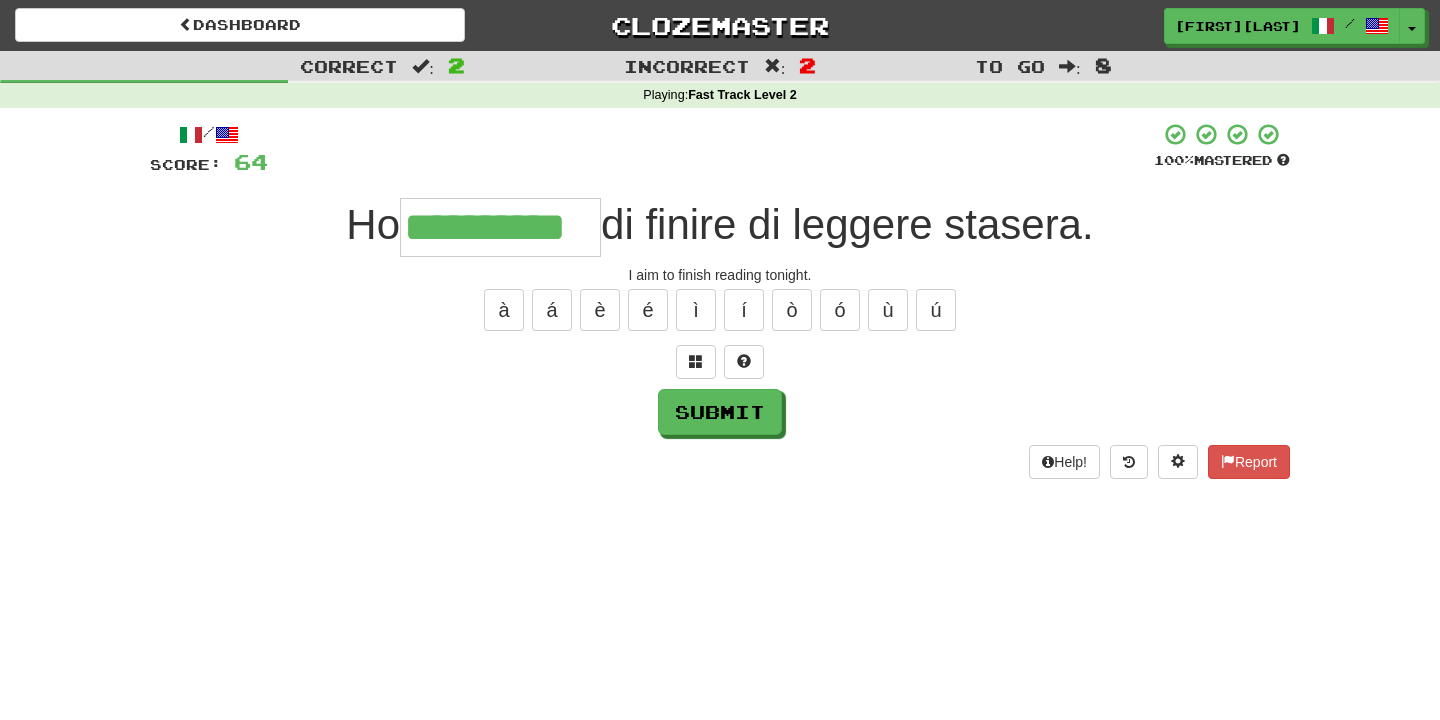 type on "**********" 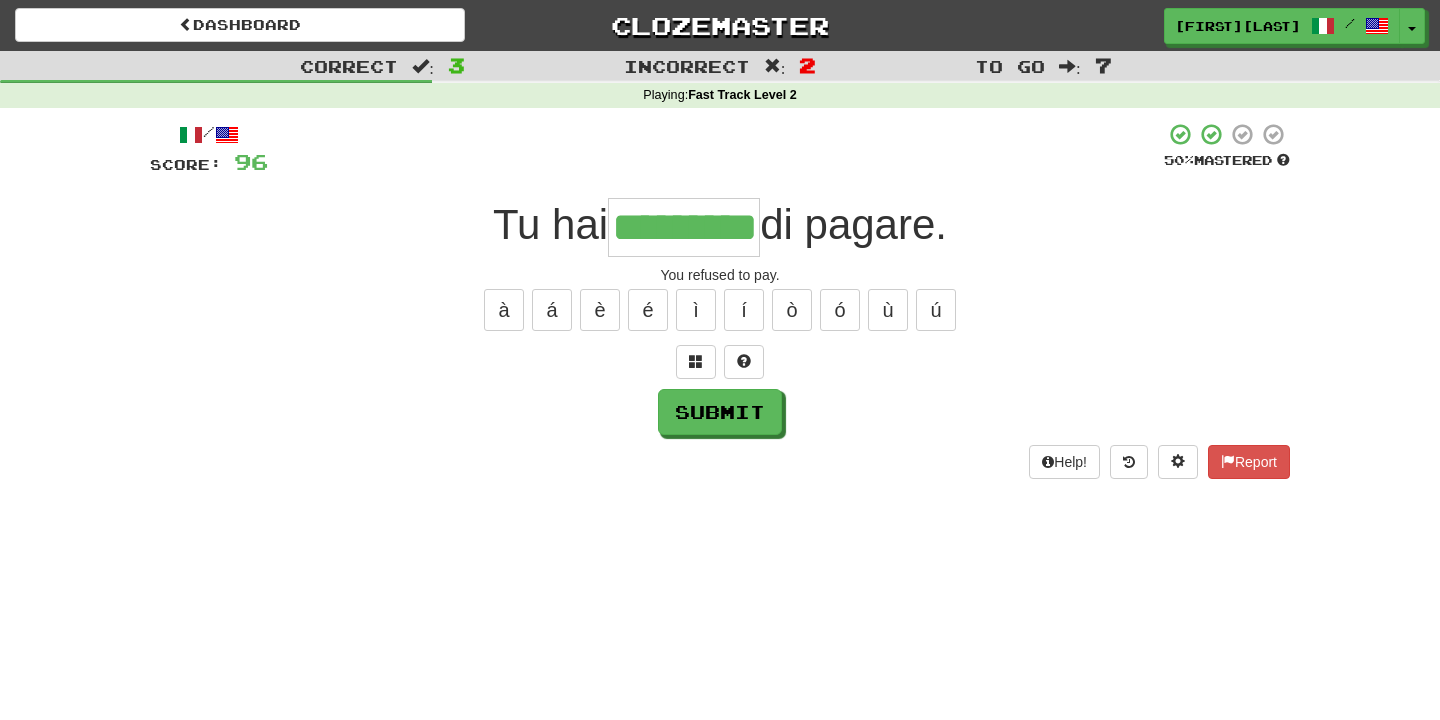 type on "*********" 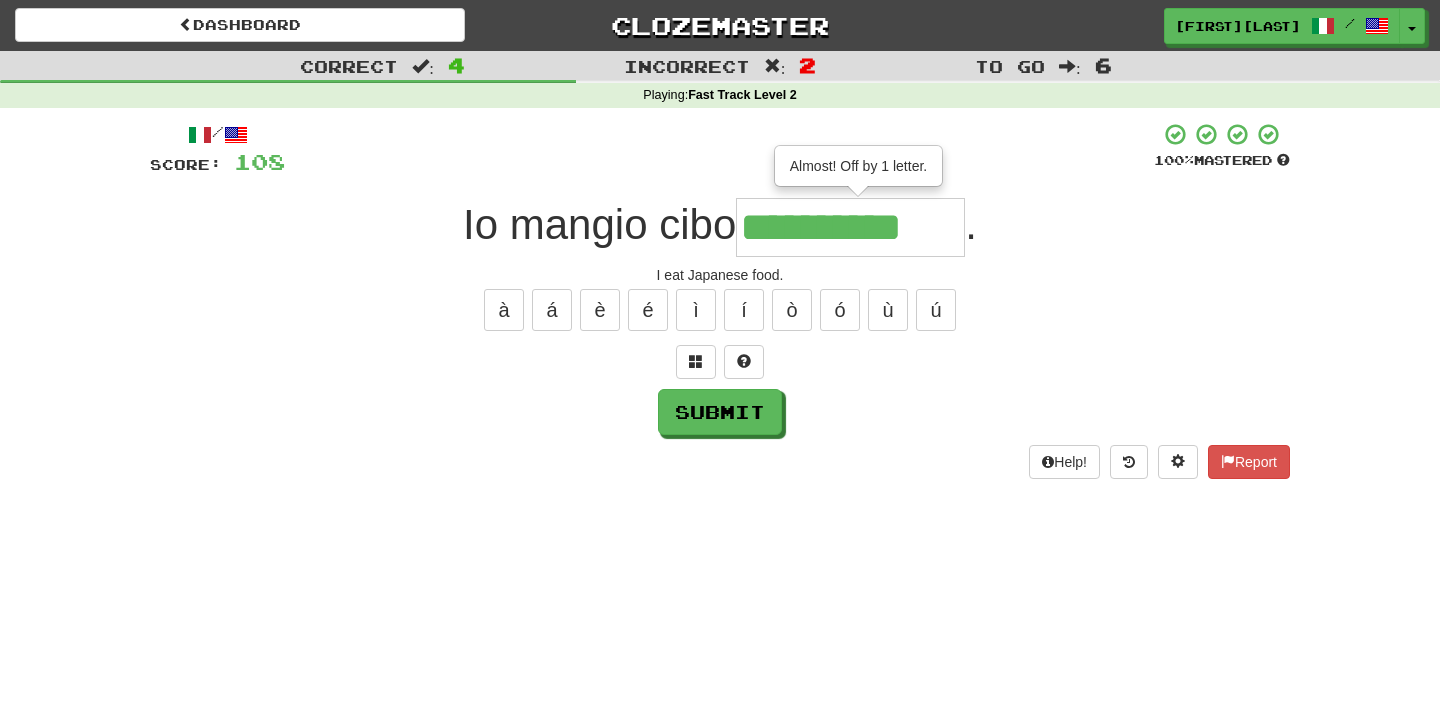 type on "**********" 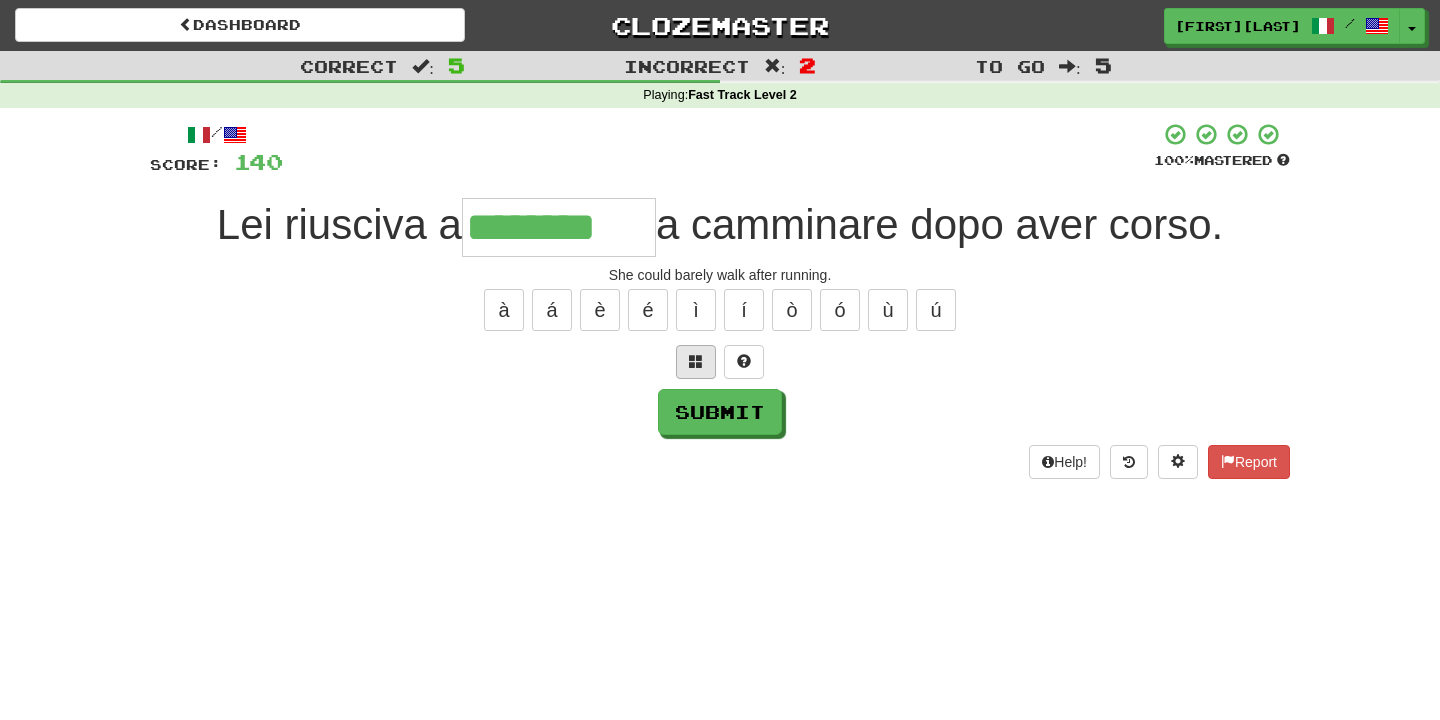 type on "********" 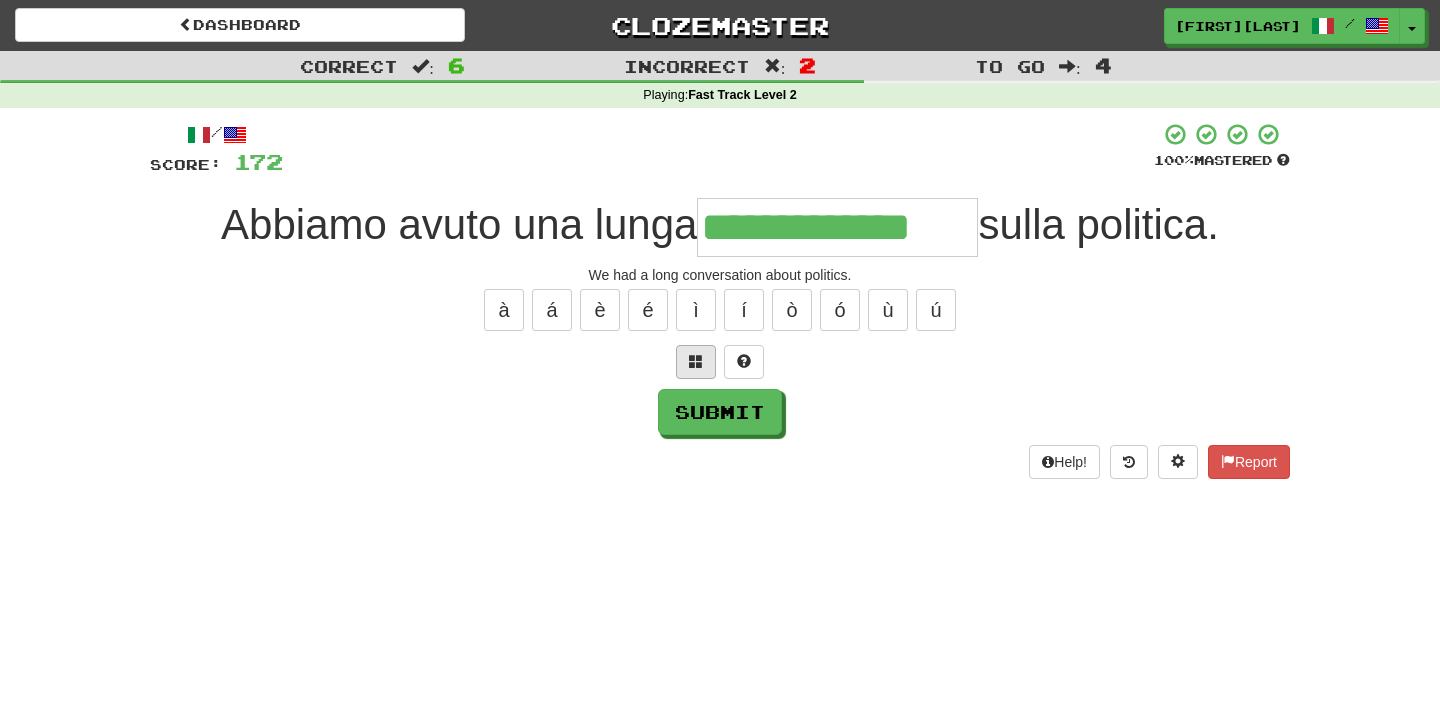 type on "**********" 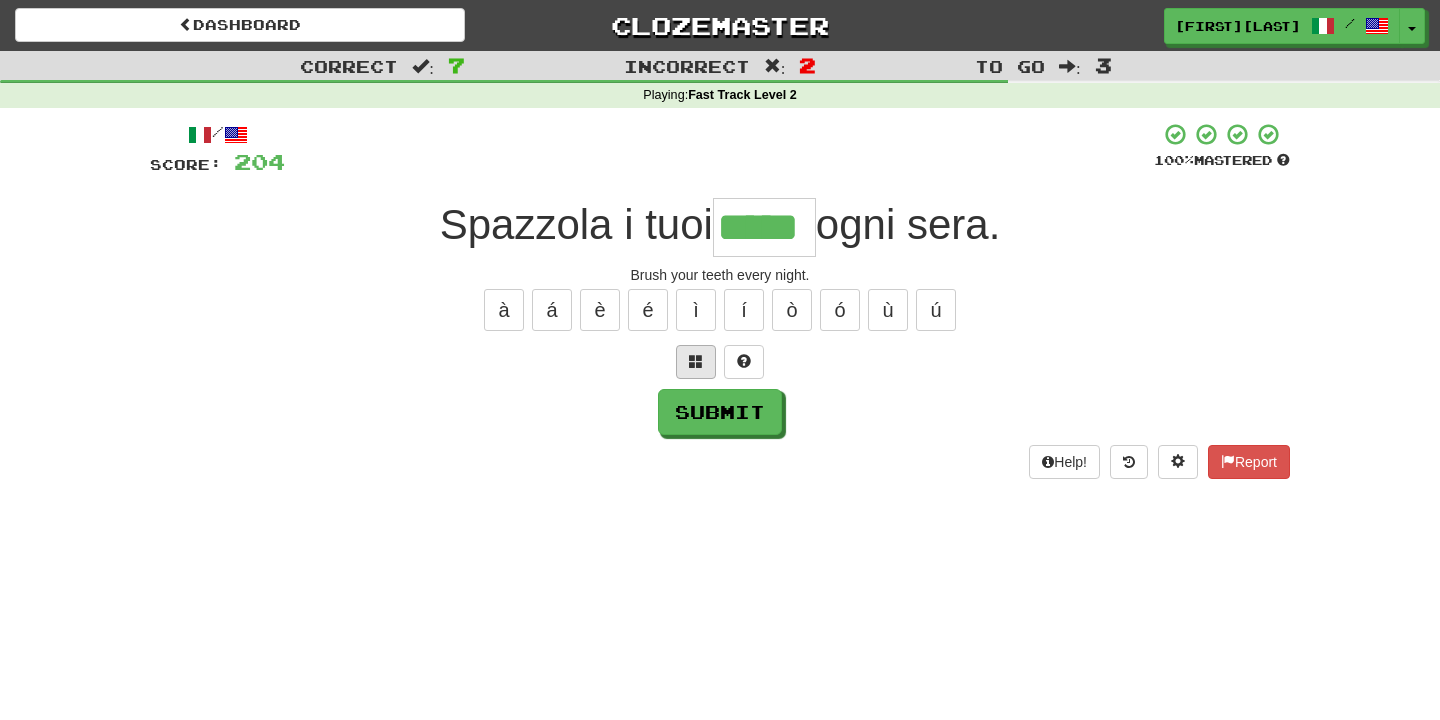 type on "*****" 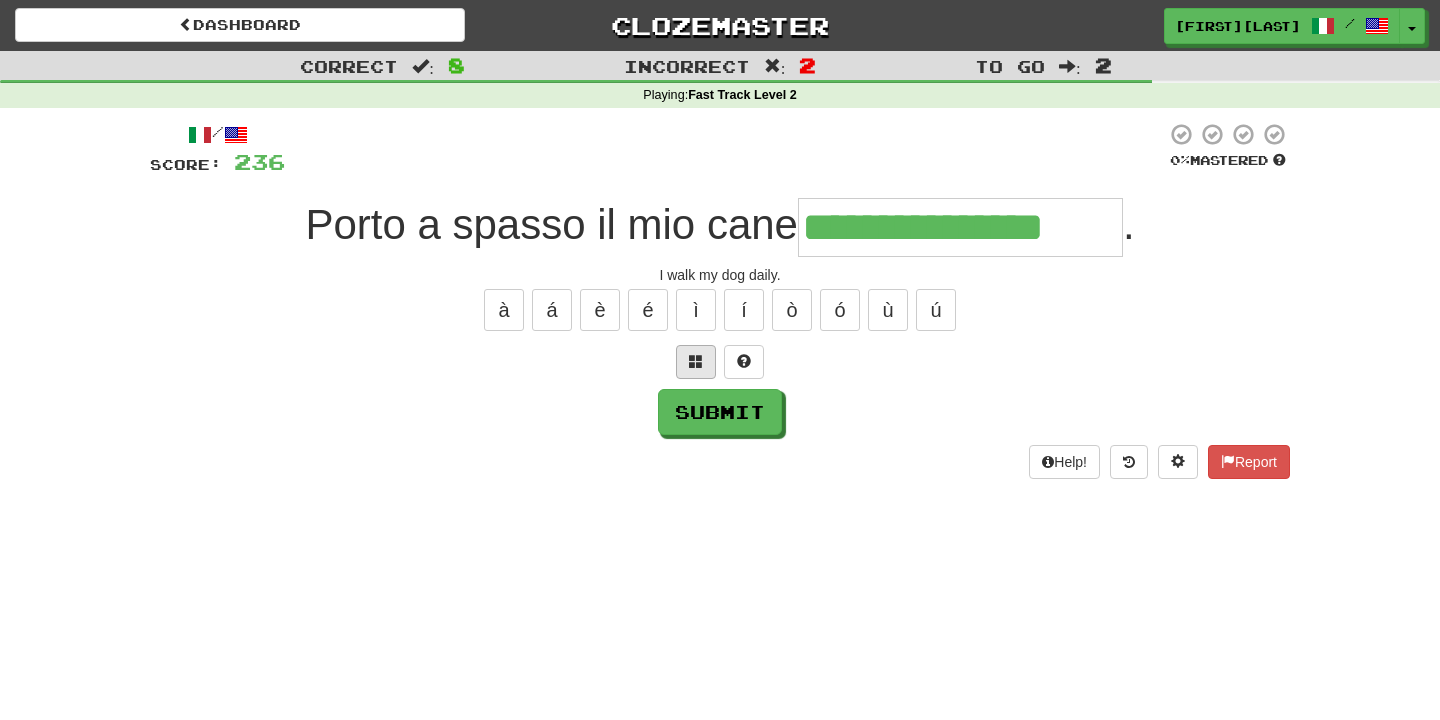 type on "**********" 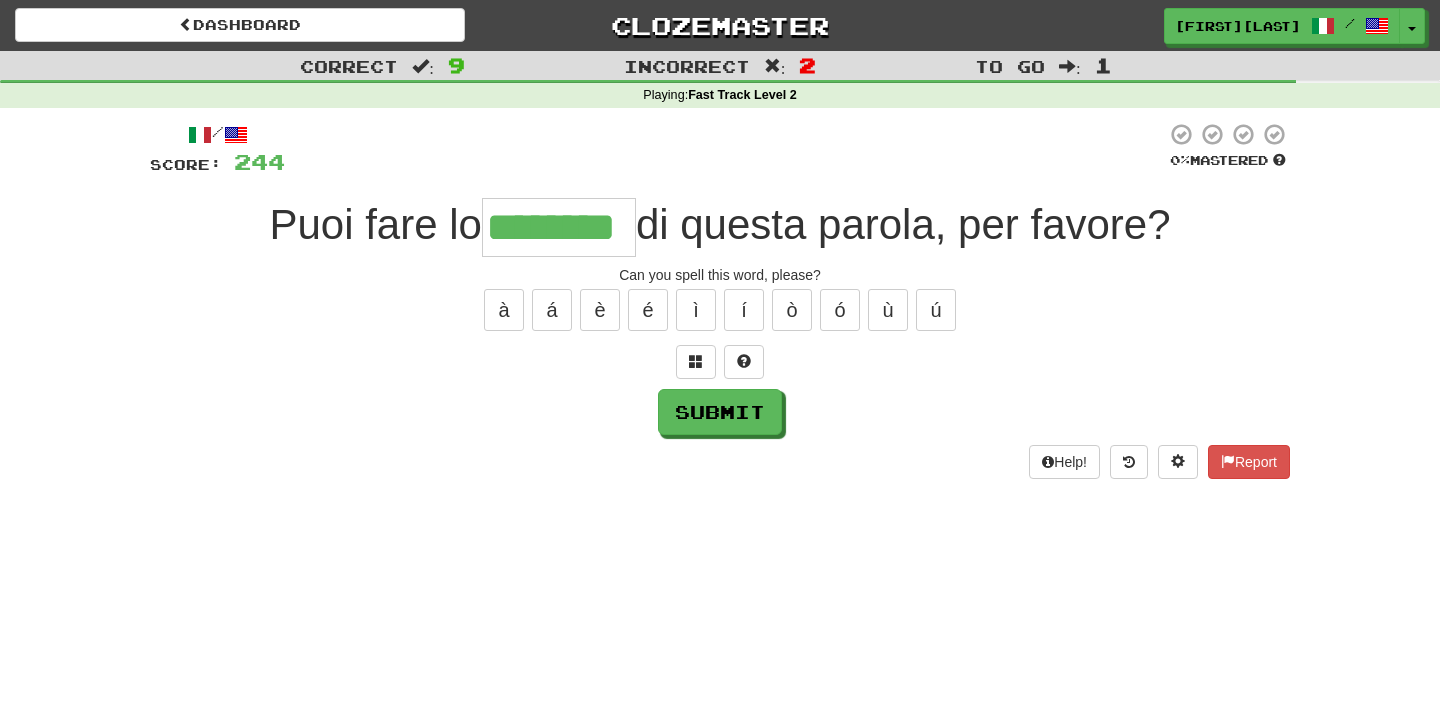 type on "********" 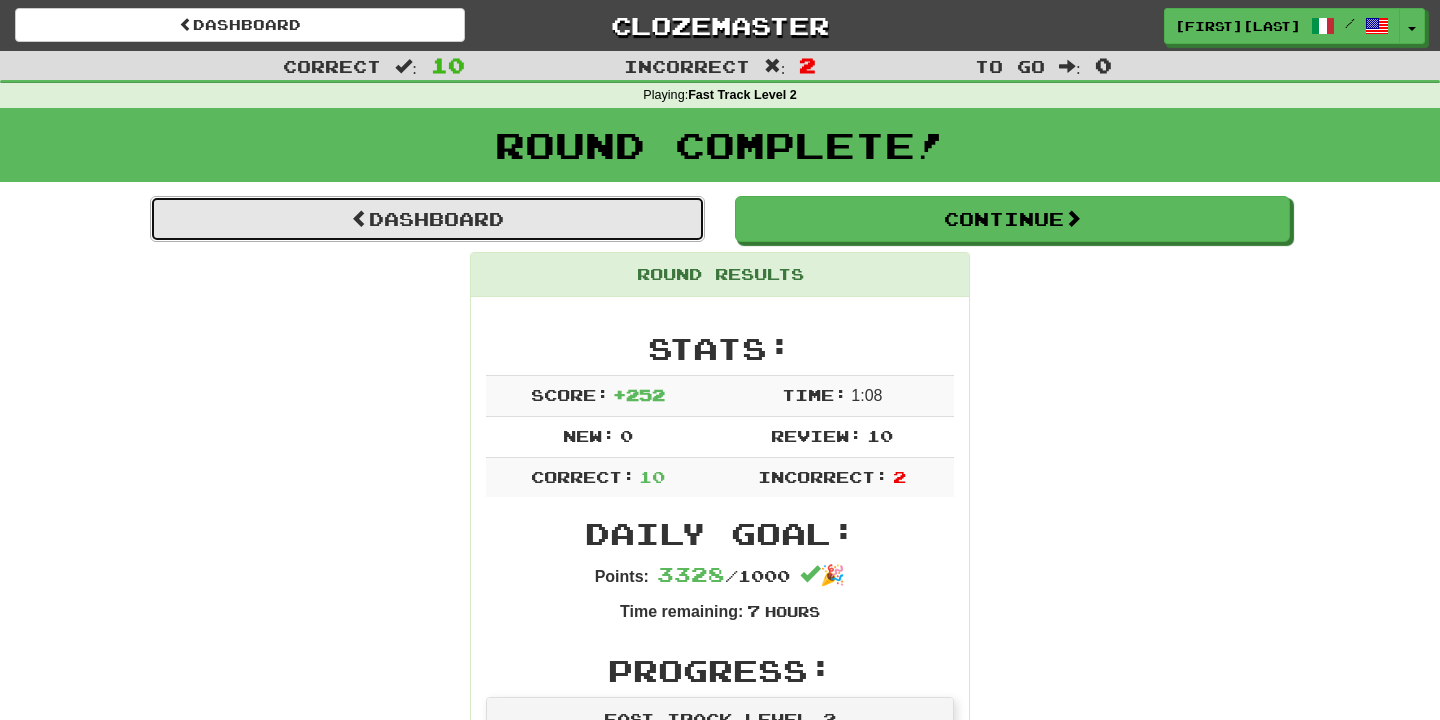 click on "Dashboard" at bounding box center (427, 219) 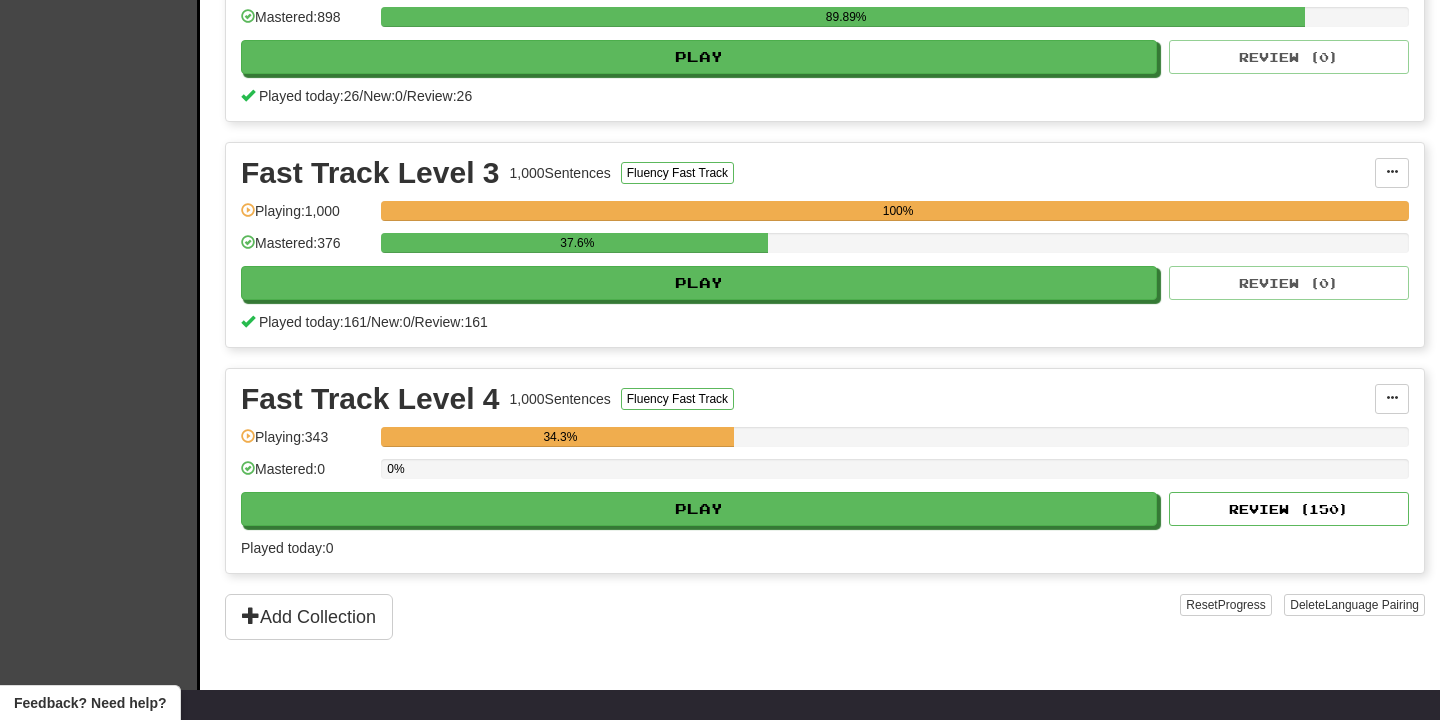 scroll, scrollTop: 773, scrollLeft: 0, axis: vertical 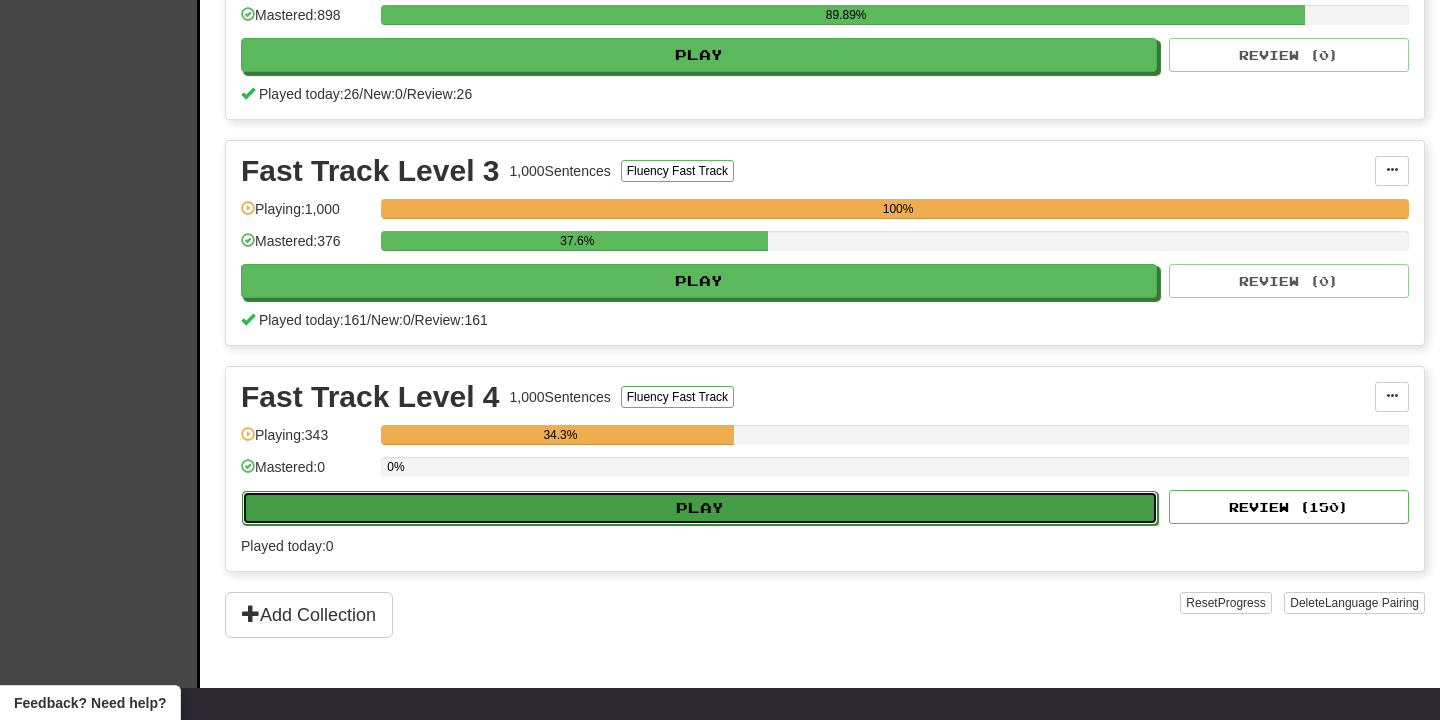 click on "Play" at bounding box center [700, 508] 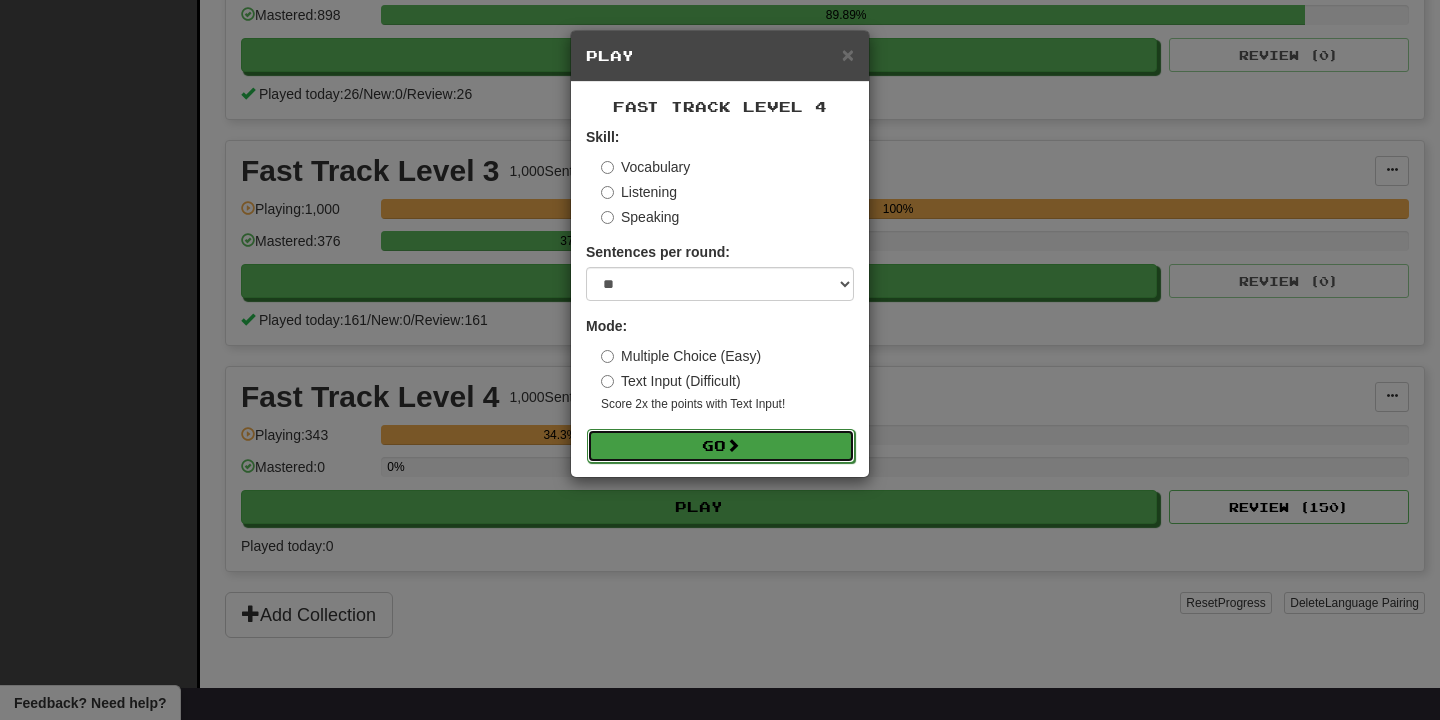 click on "Go" at bounding box center (721, 446) 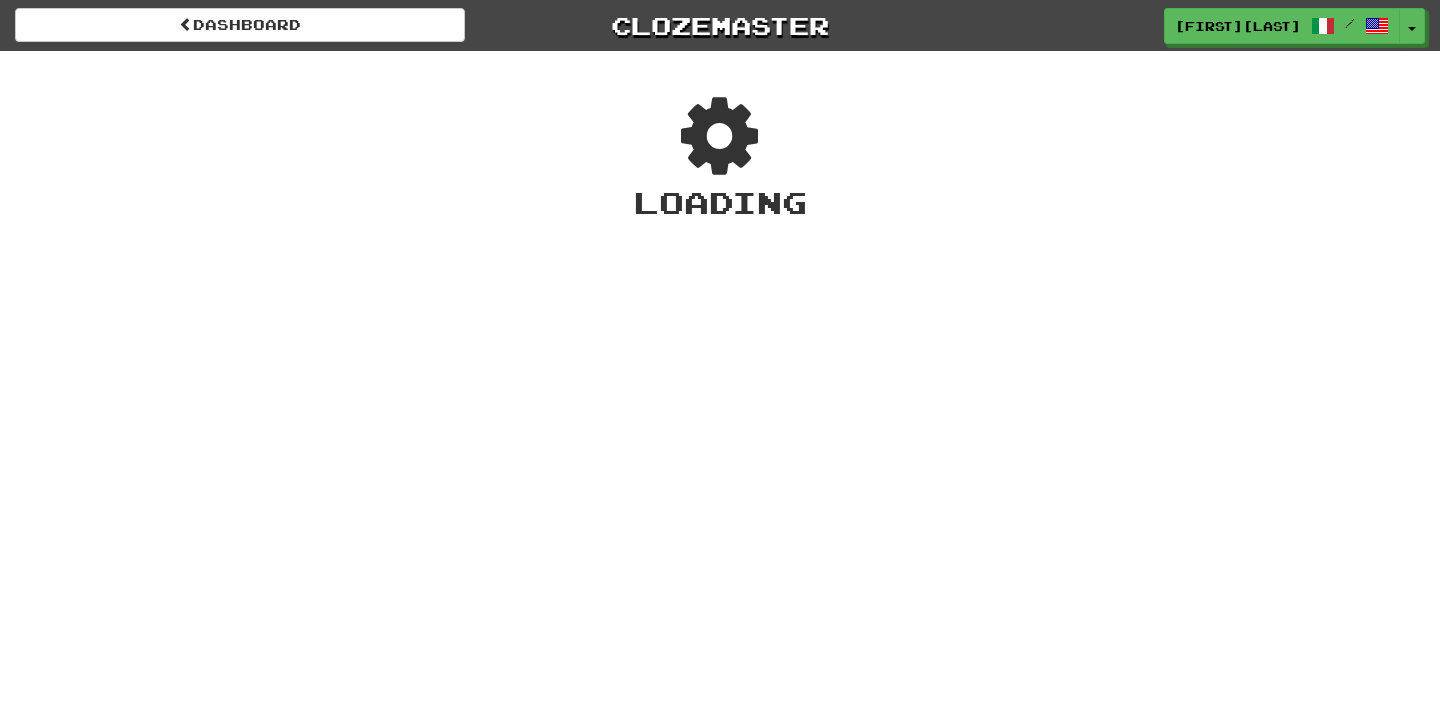 scroll, scrollTop: 0, scrollLeft: 0, axis: both 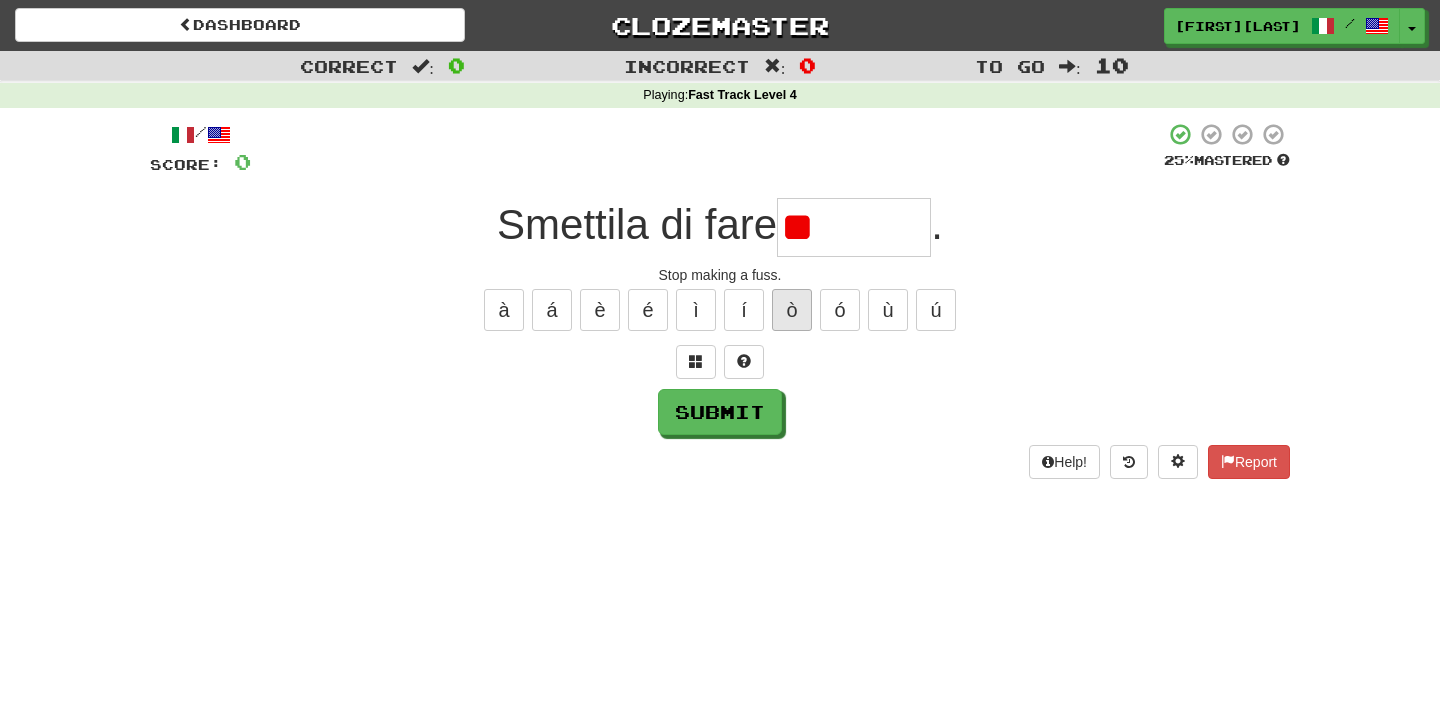 type on "*" 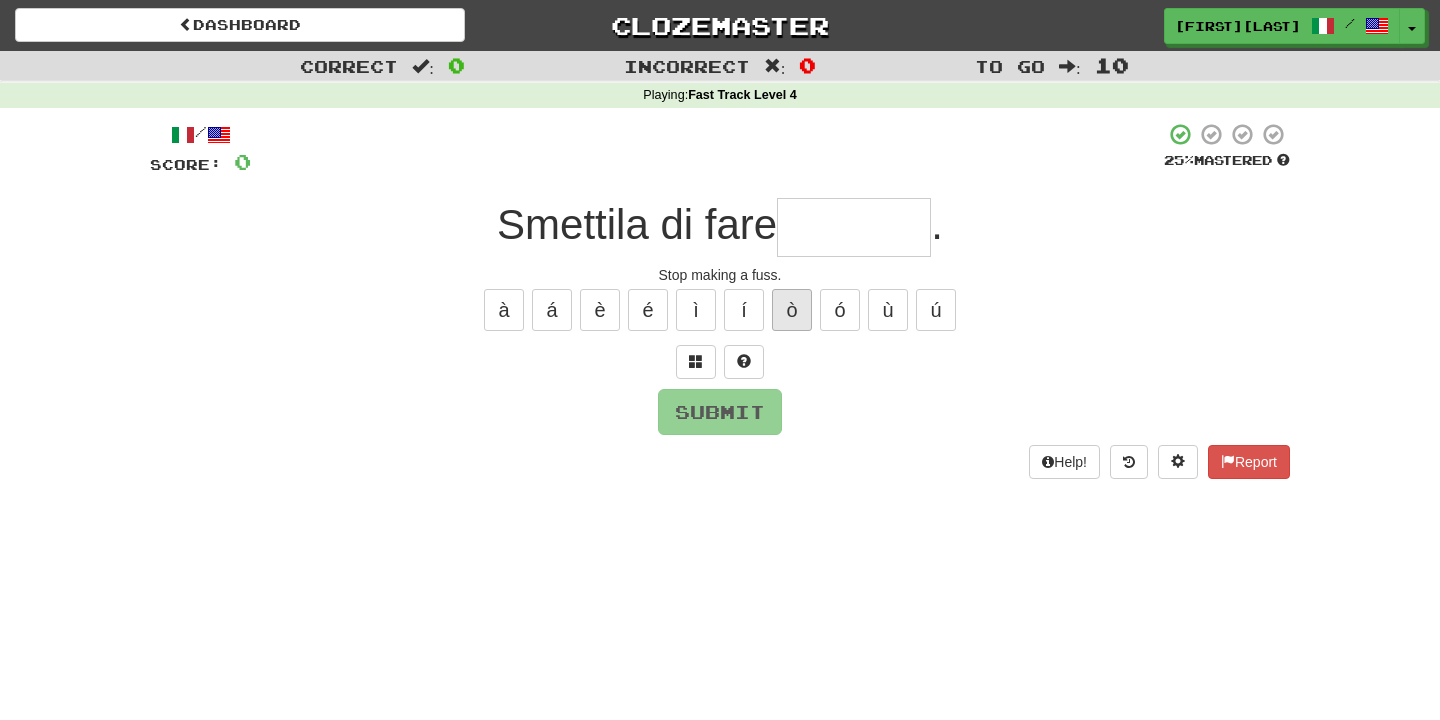 type on "*******" 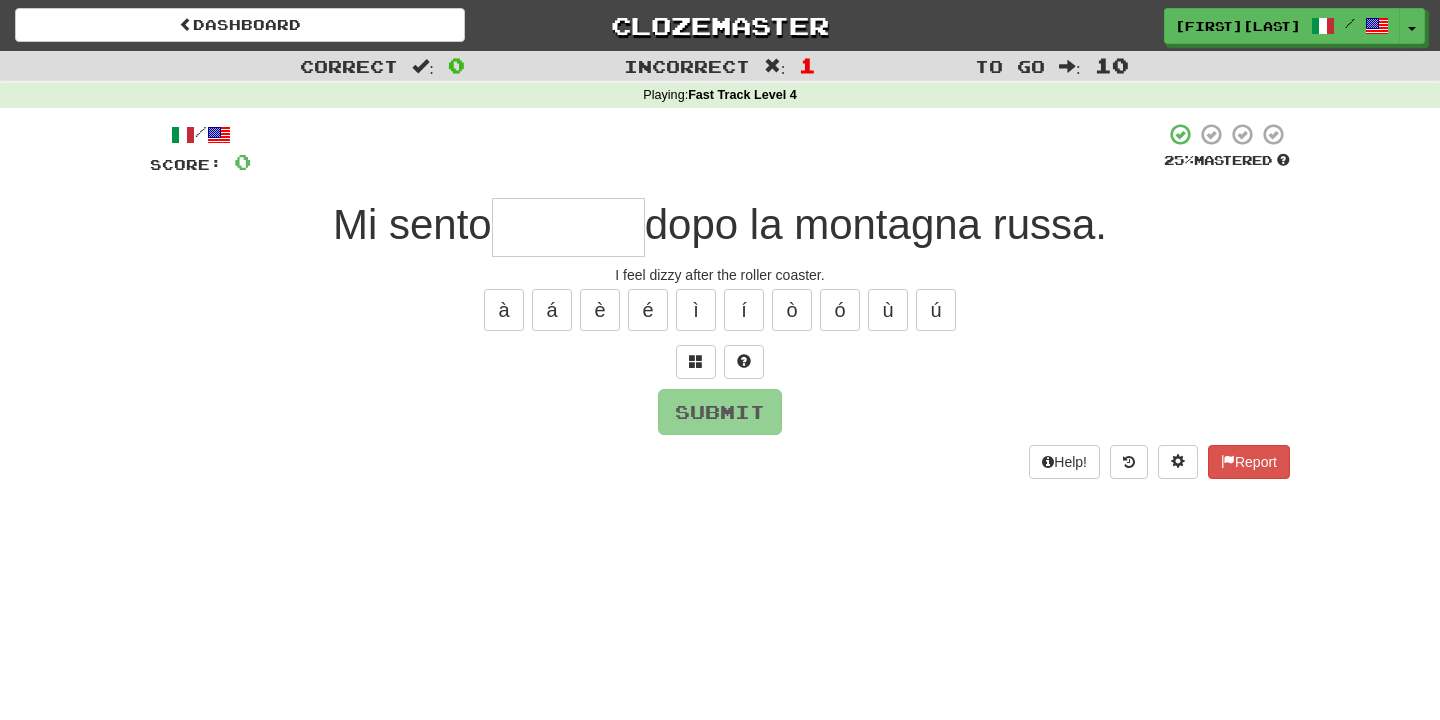 type on "*" 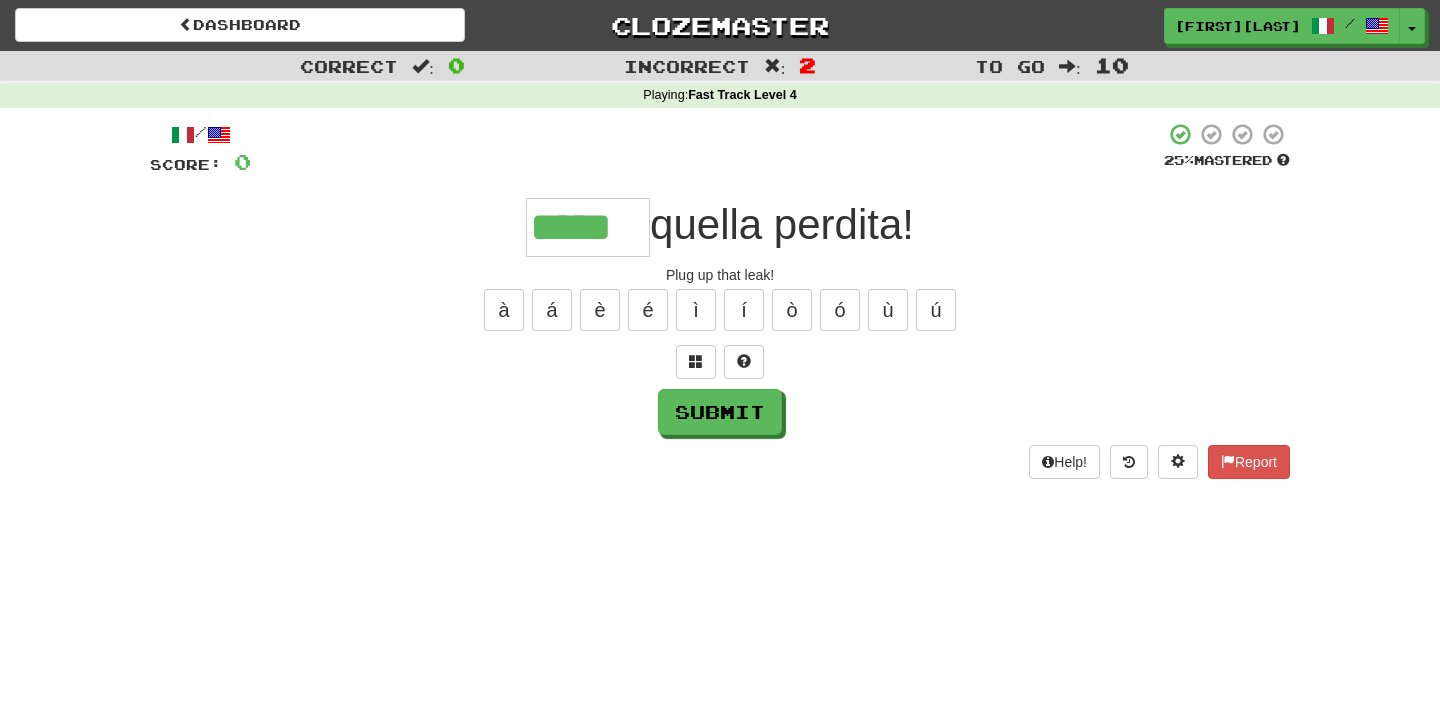 type on "*****" 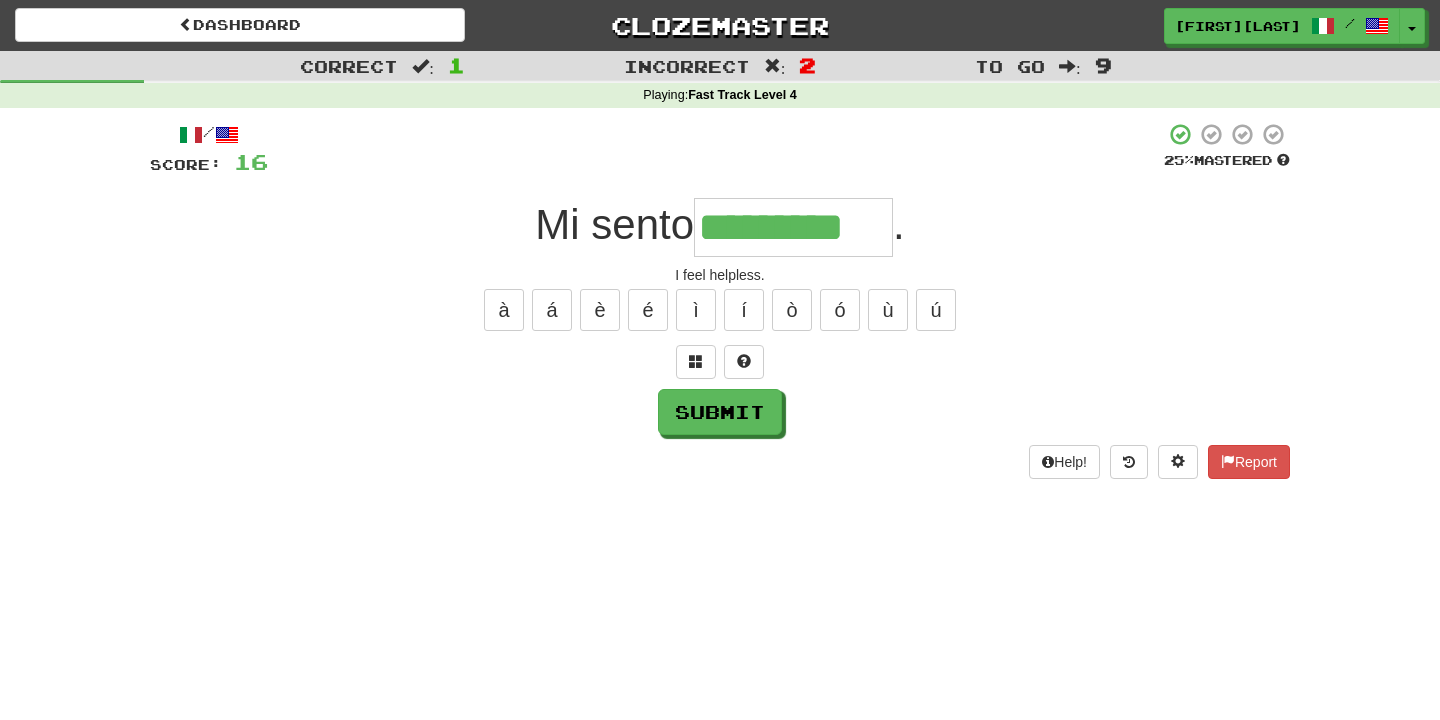 type on "*********" 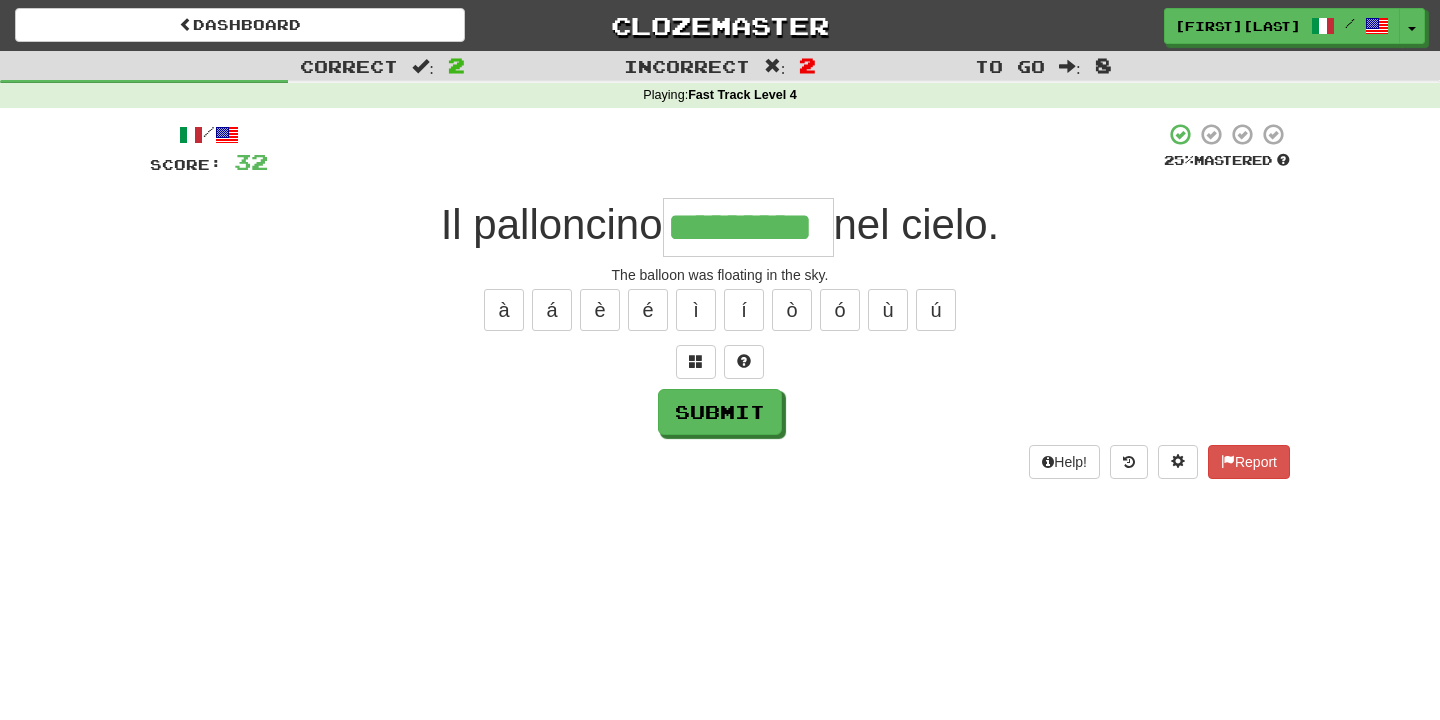type on "*********" 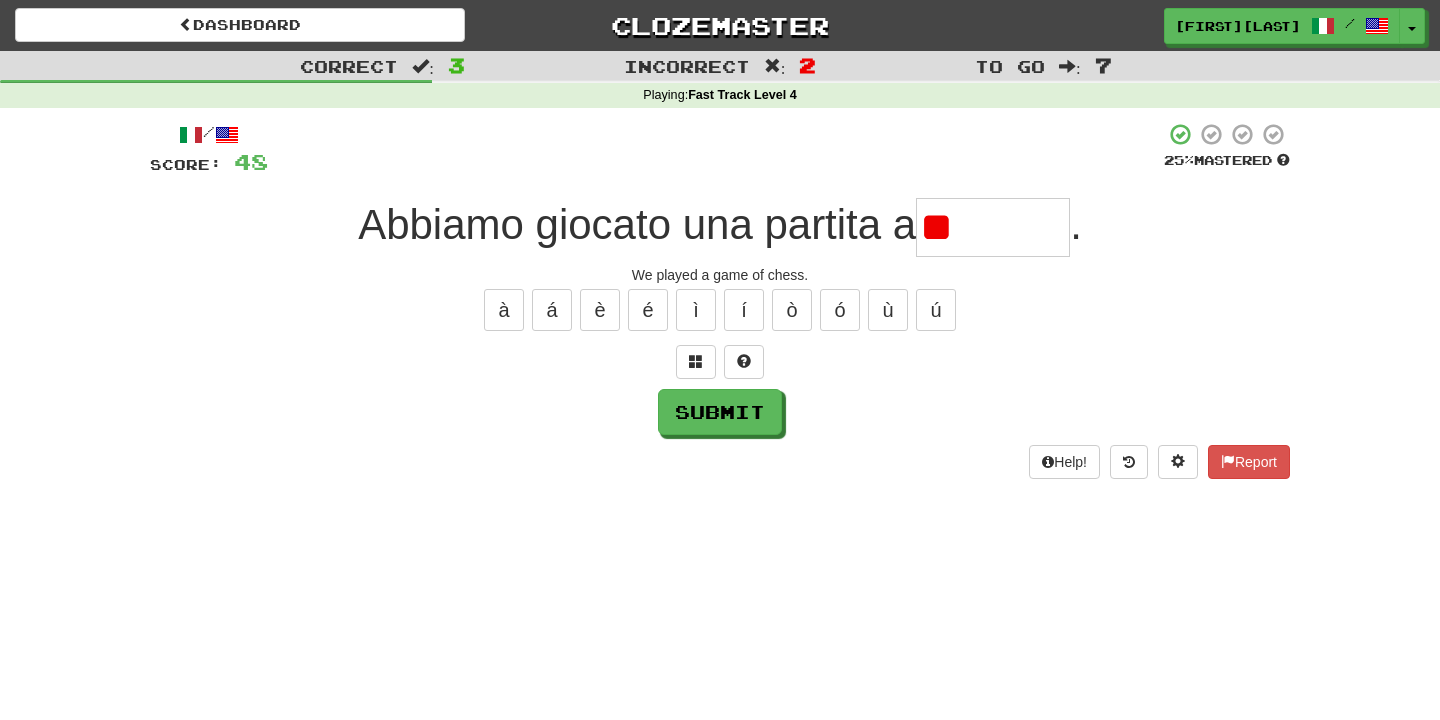 type on "*" 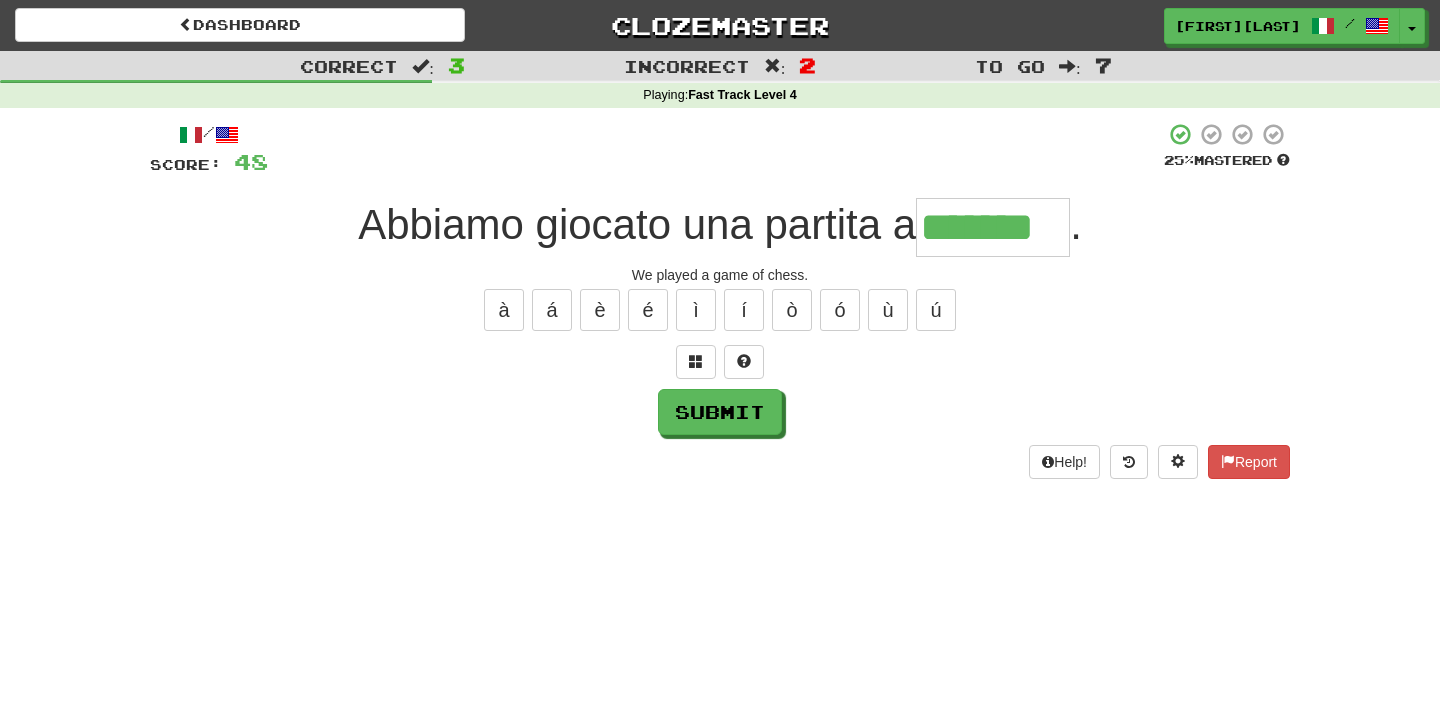 type on "*******" 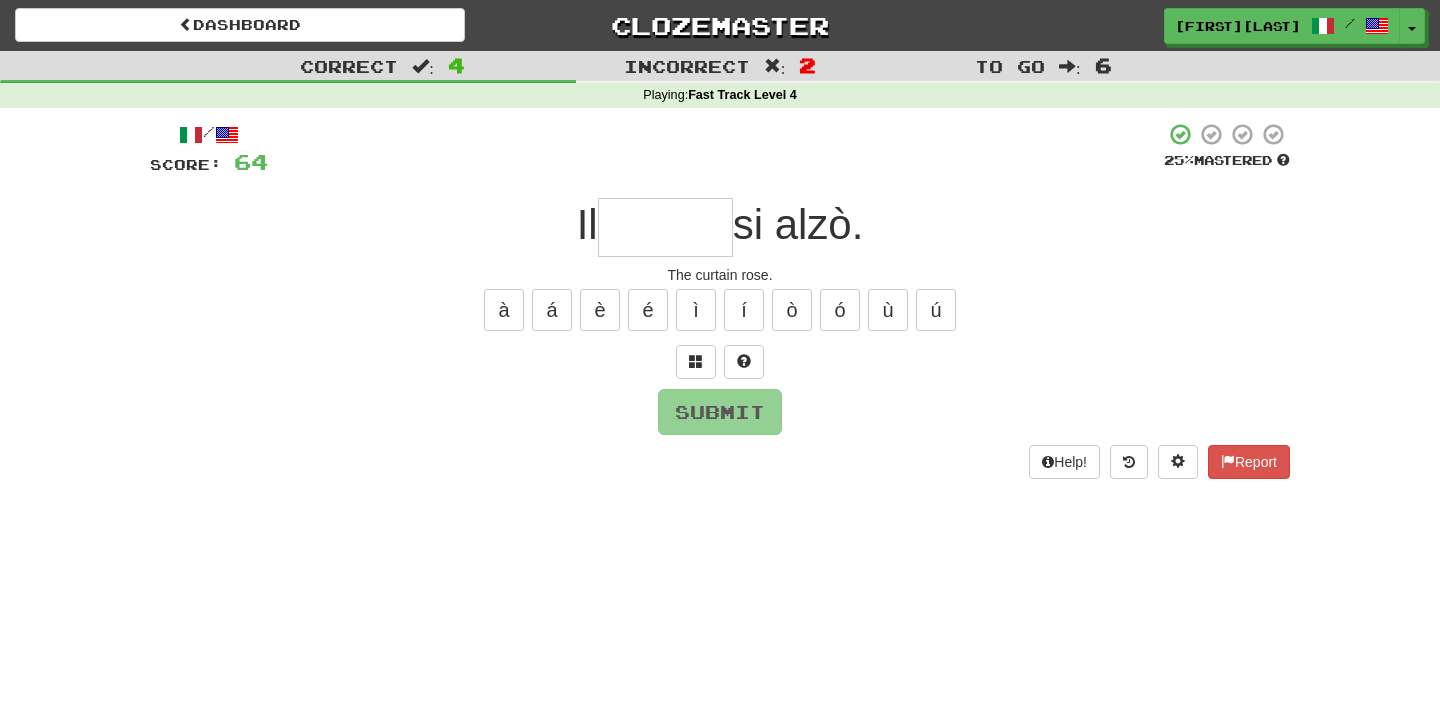 type on "*******" 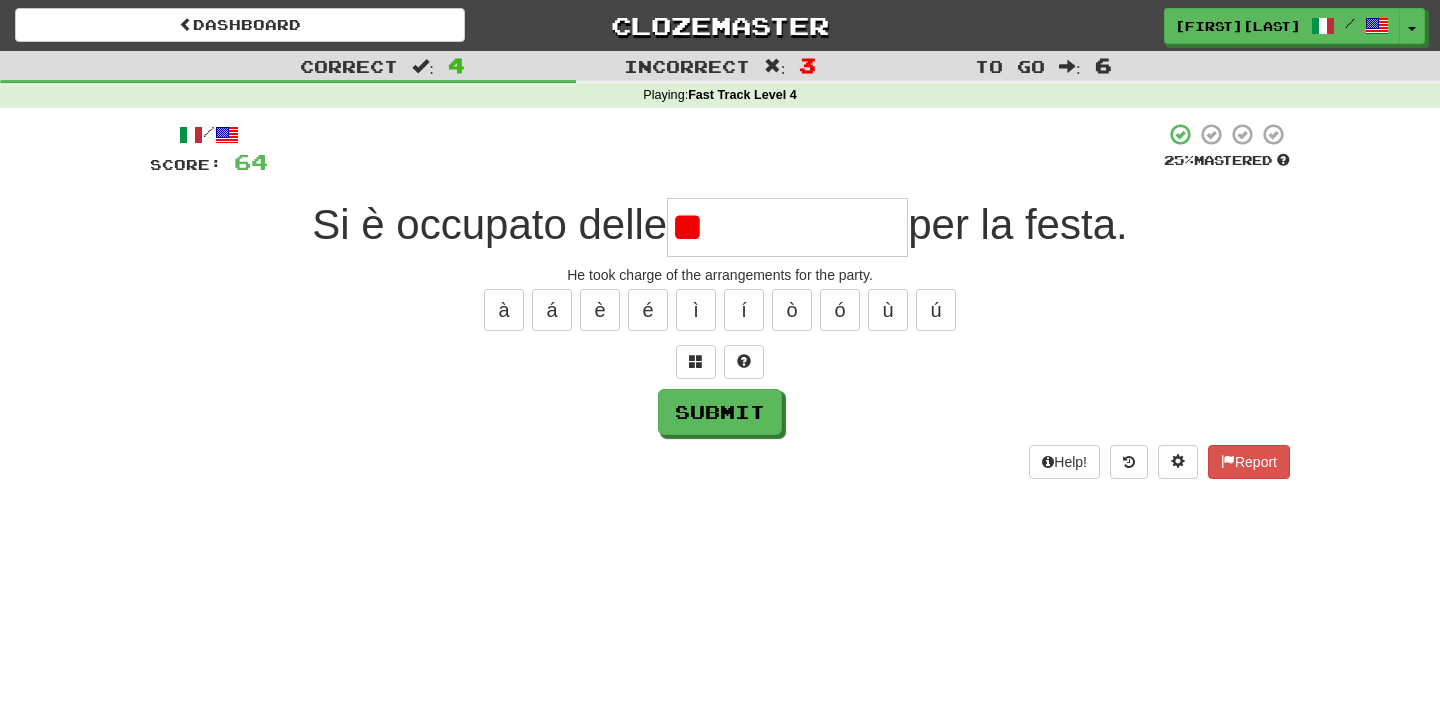 type on "*" 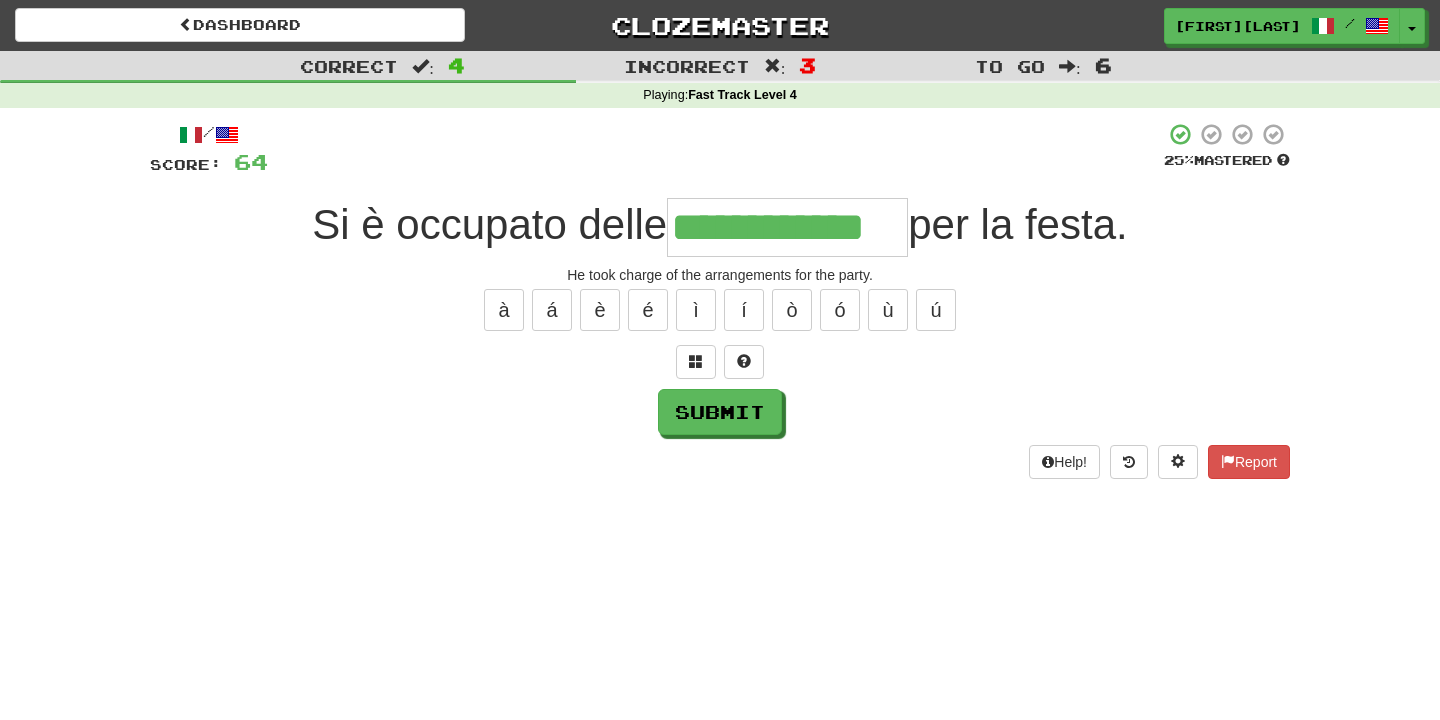 type on "**********" 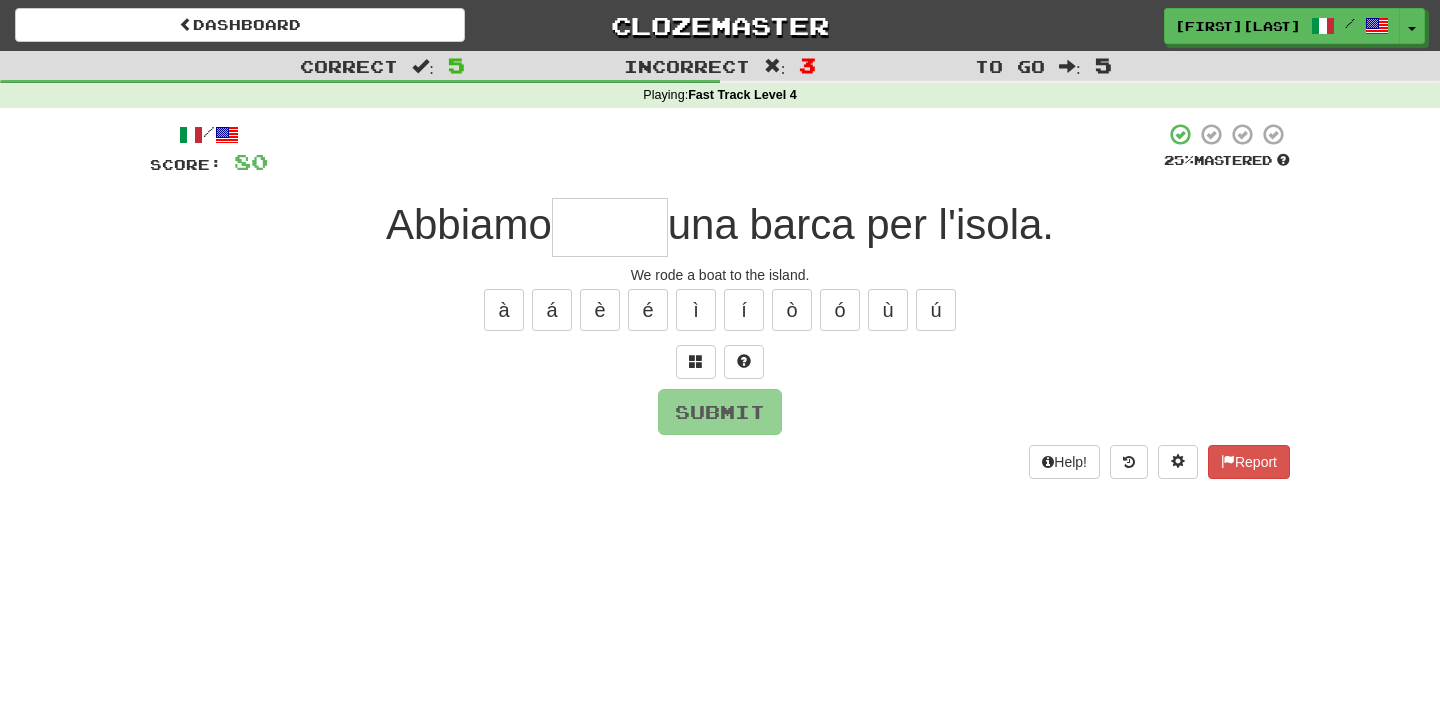 type on "*****" 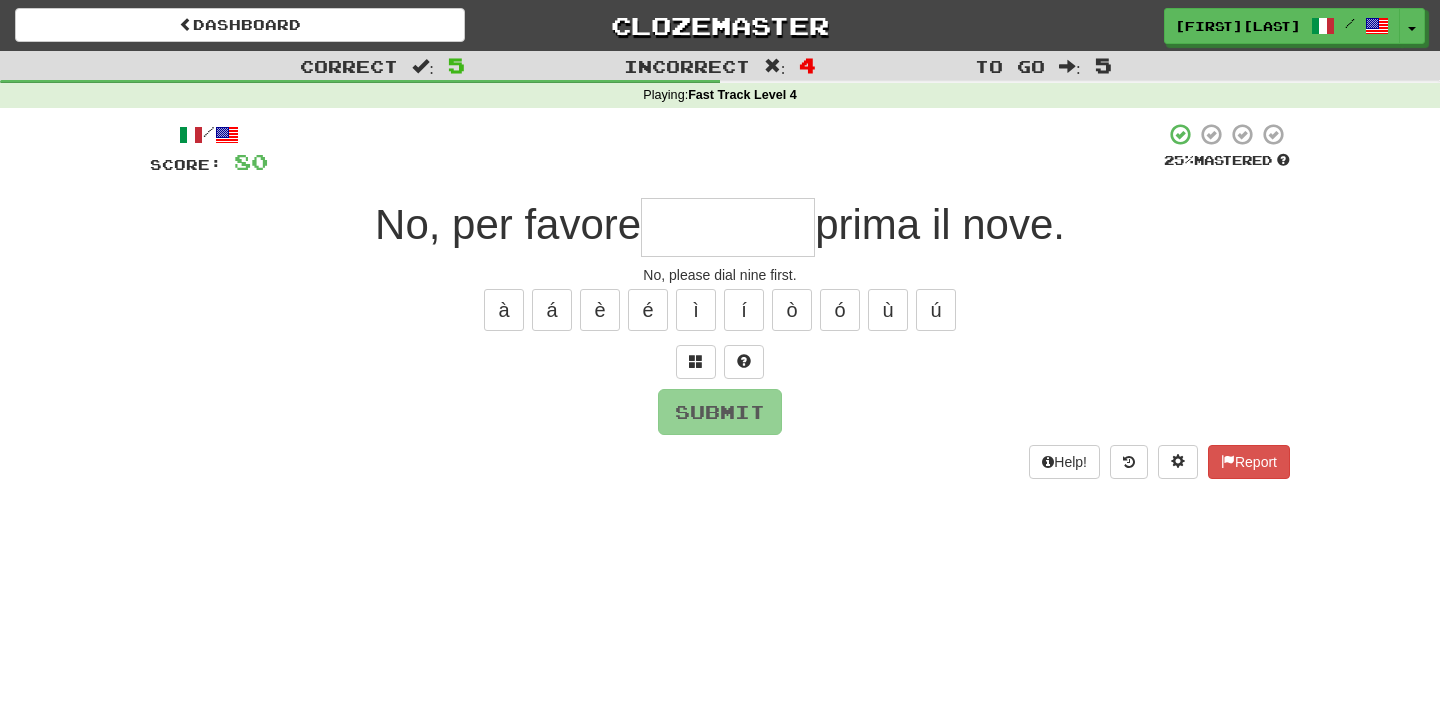 type on "*" 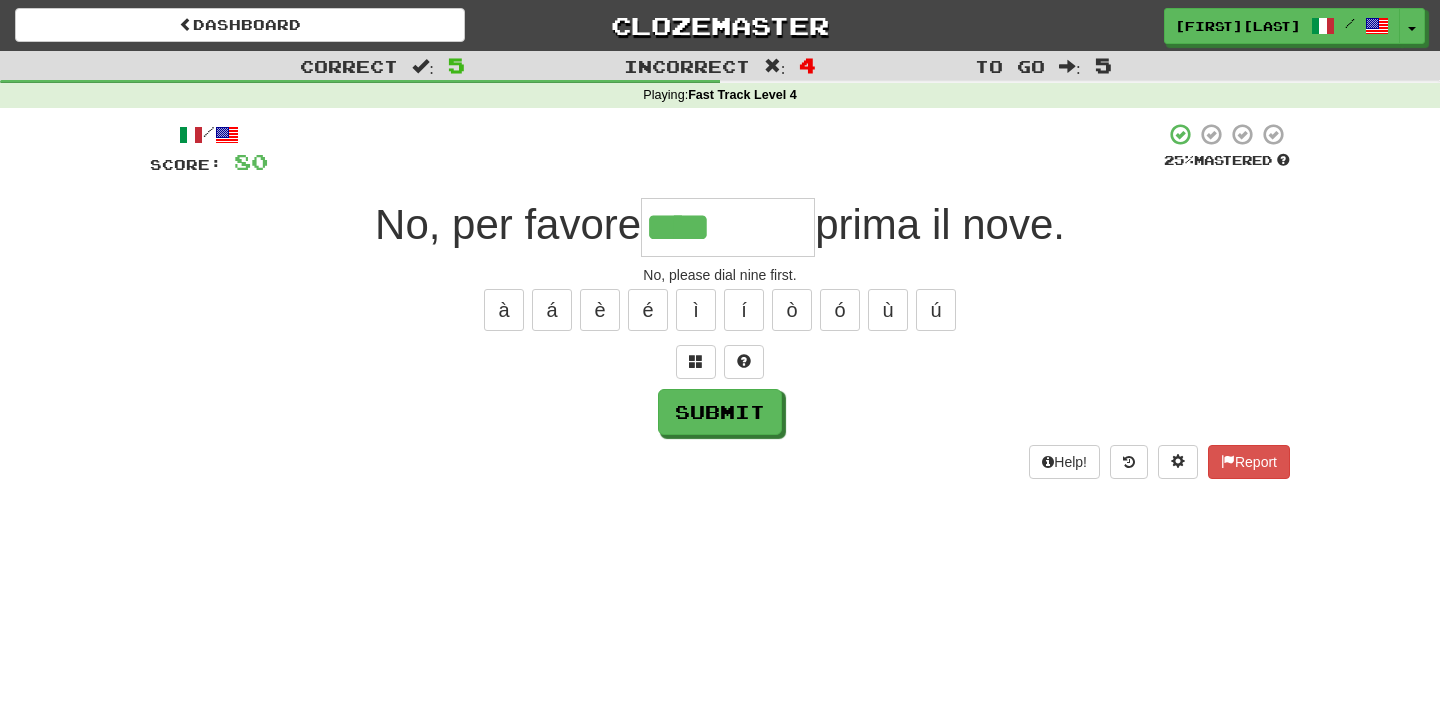 type on "*******" 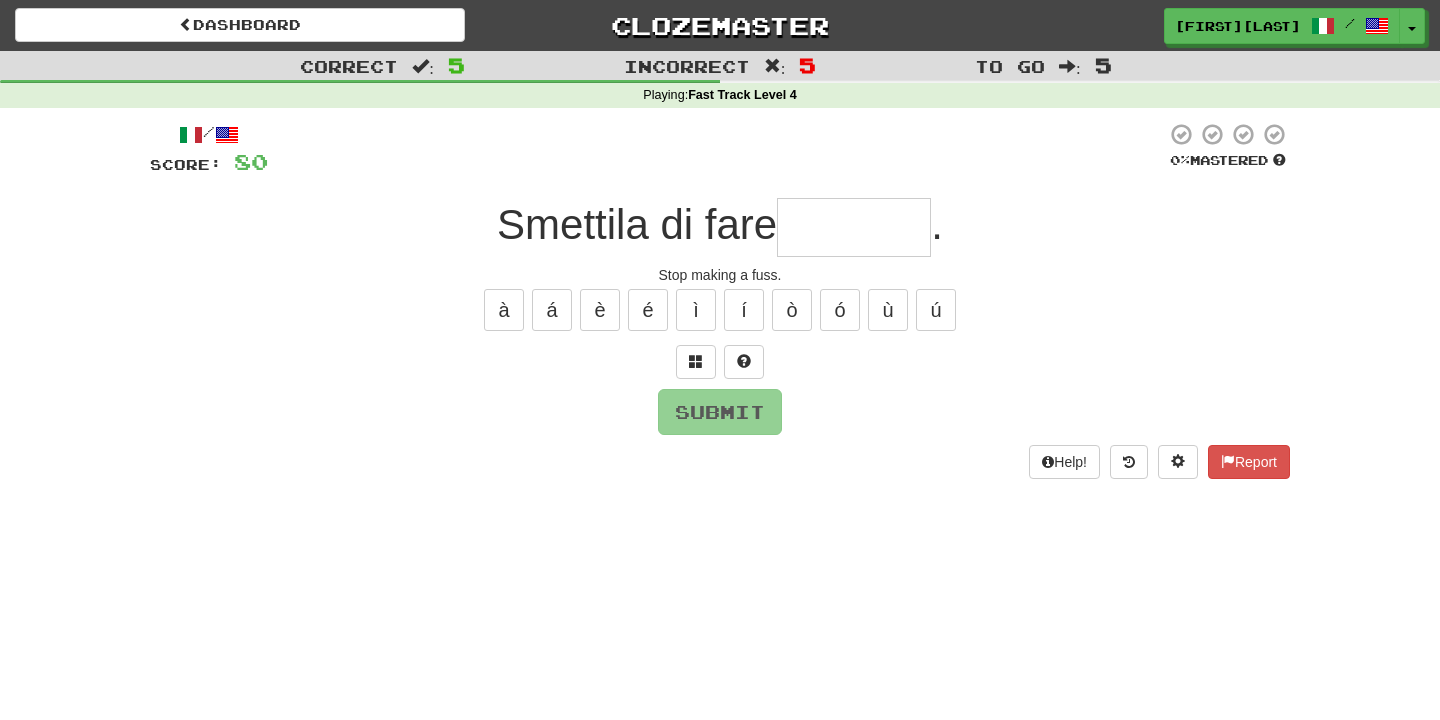 type on "*" 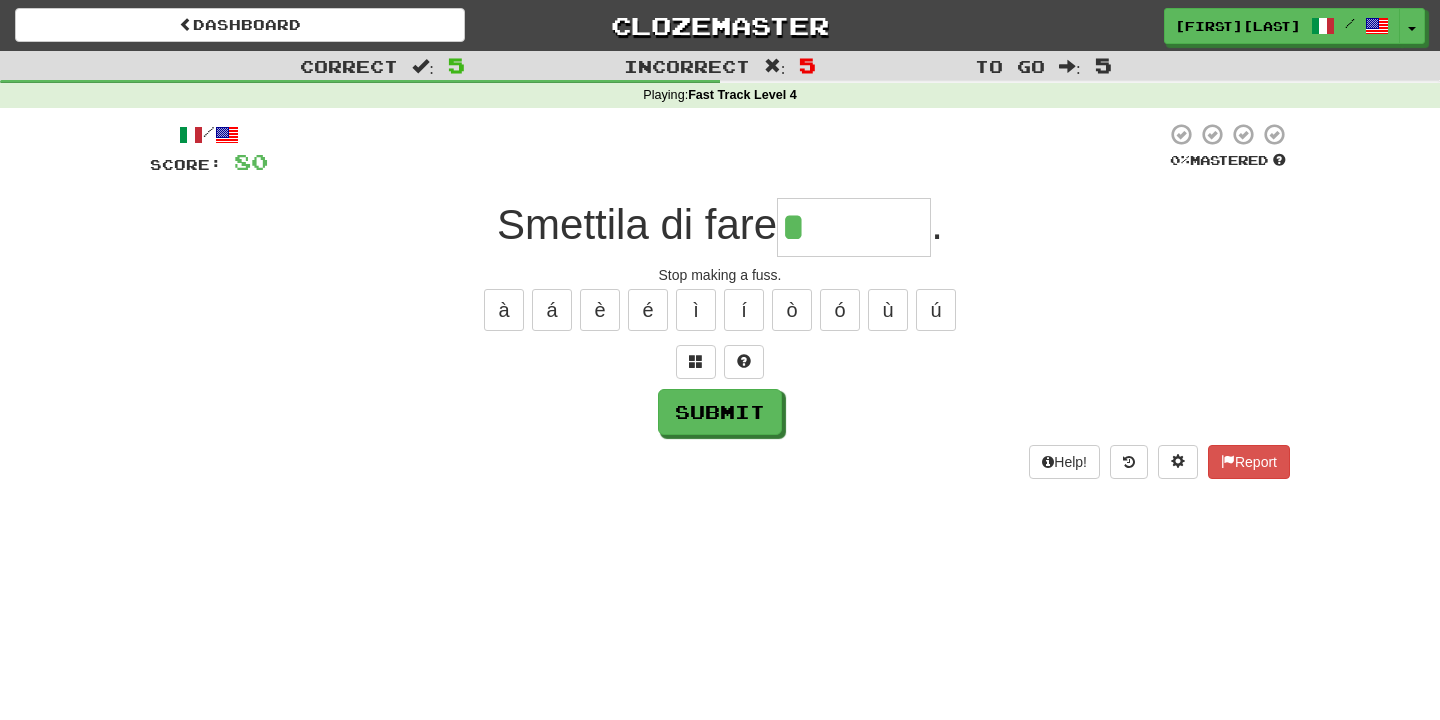 type on "*******" 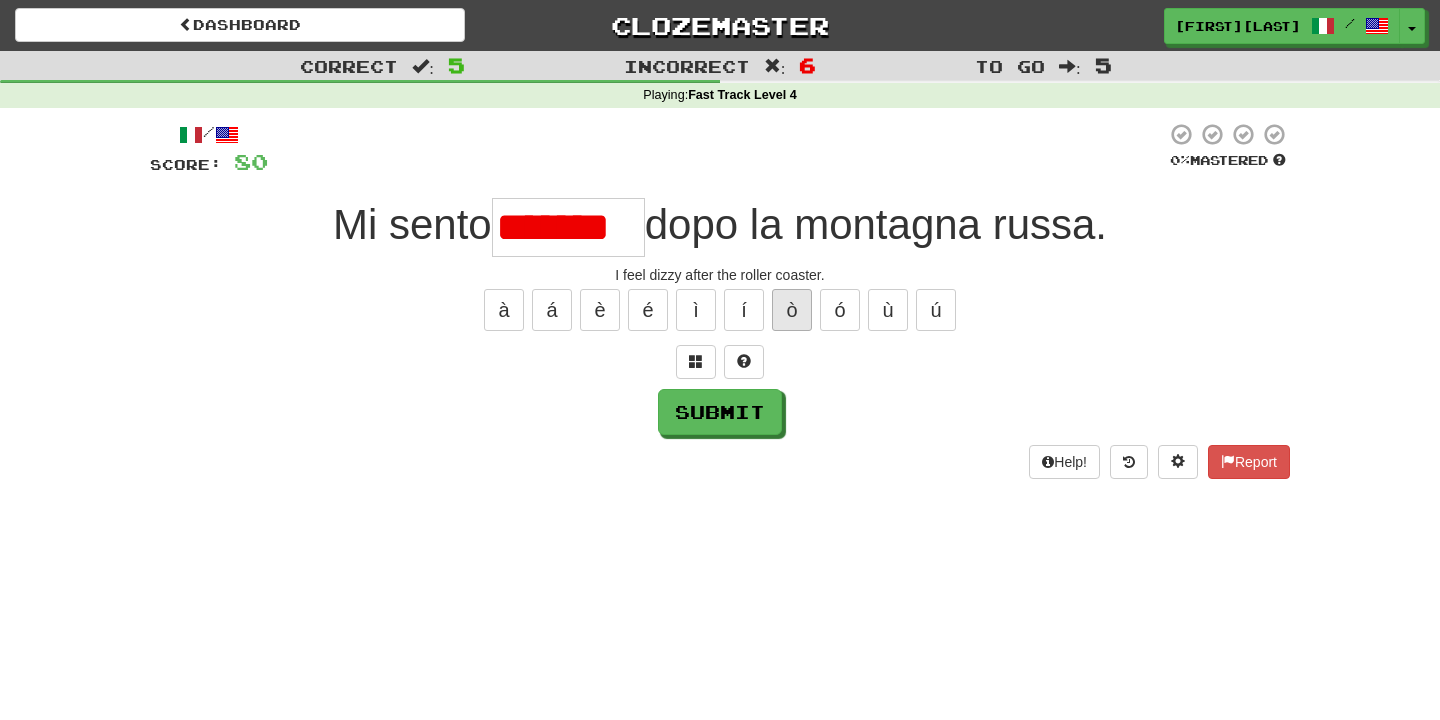 scroll, scrollTop: 0, scrollLeft: 0, axis: both 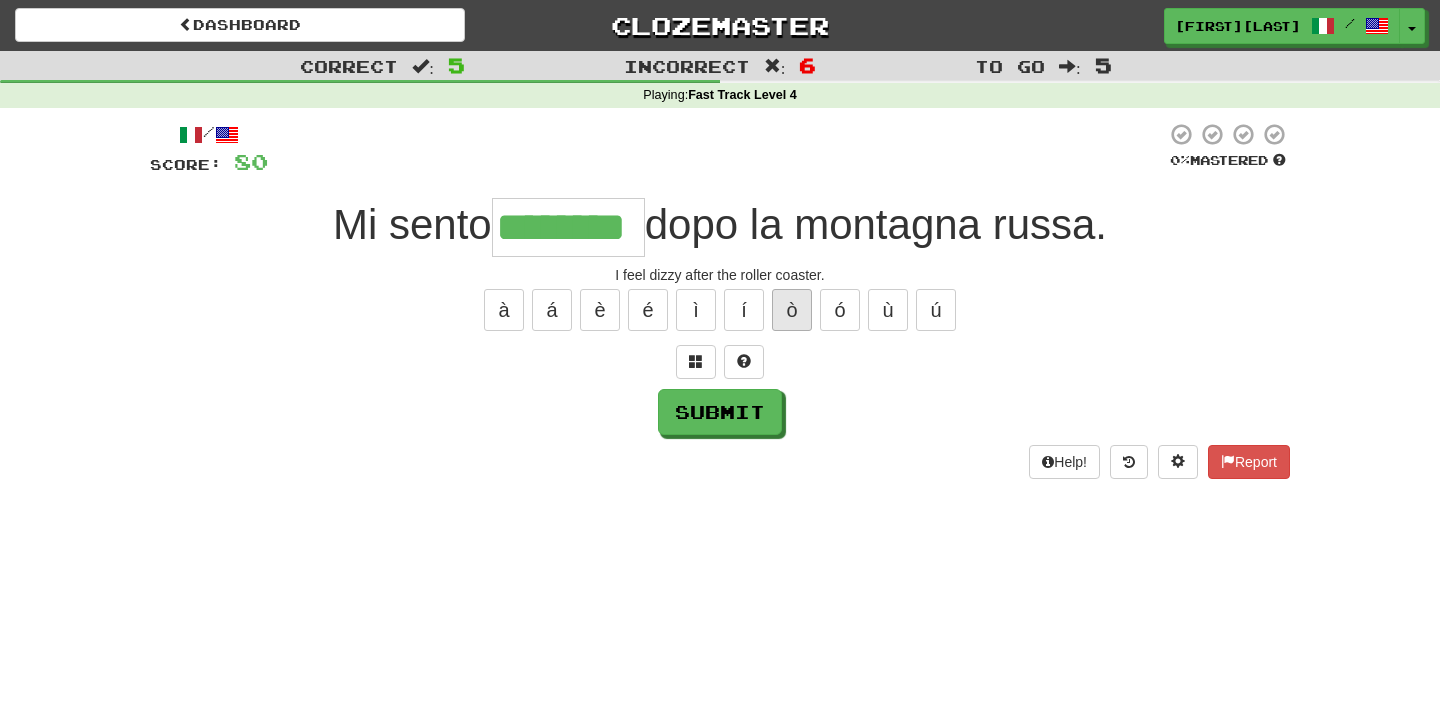 type on "********" 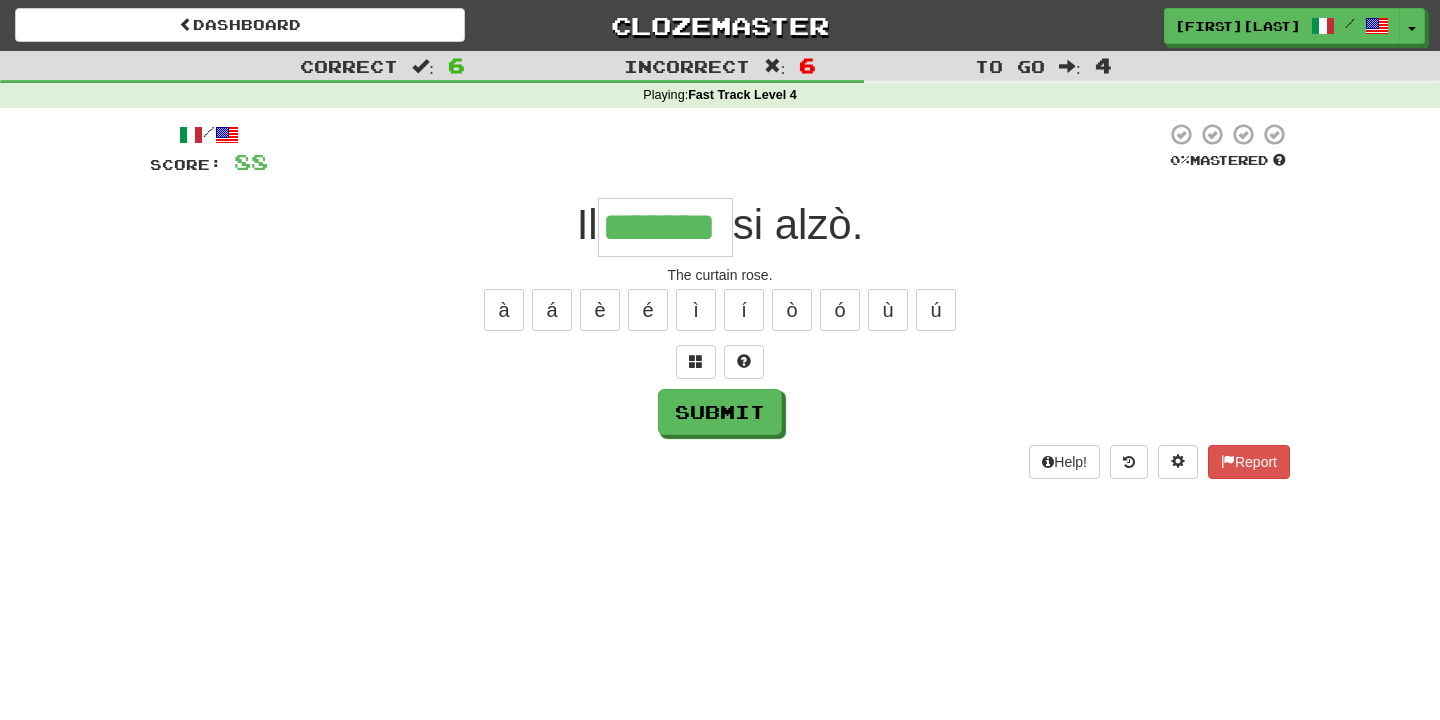 type on "*******" 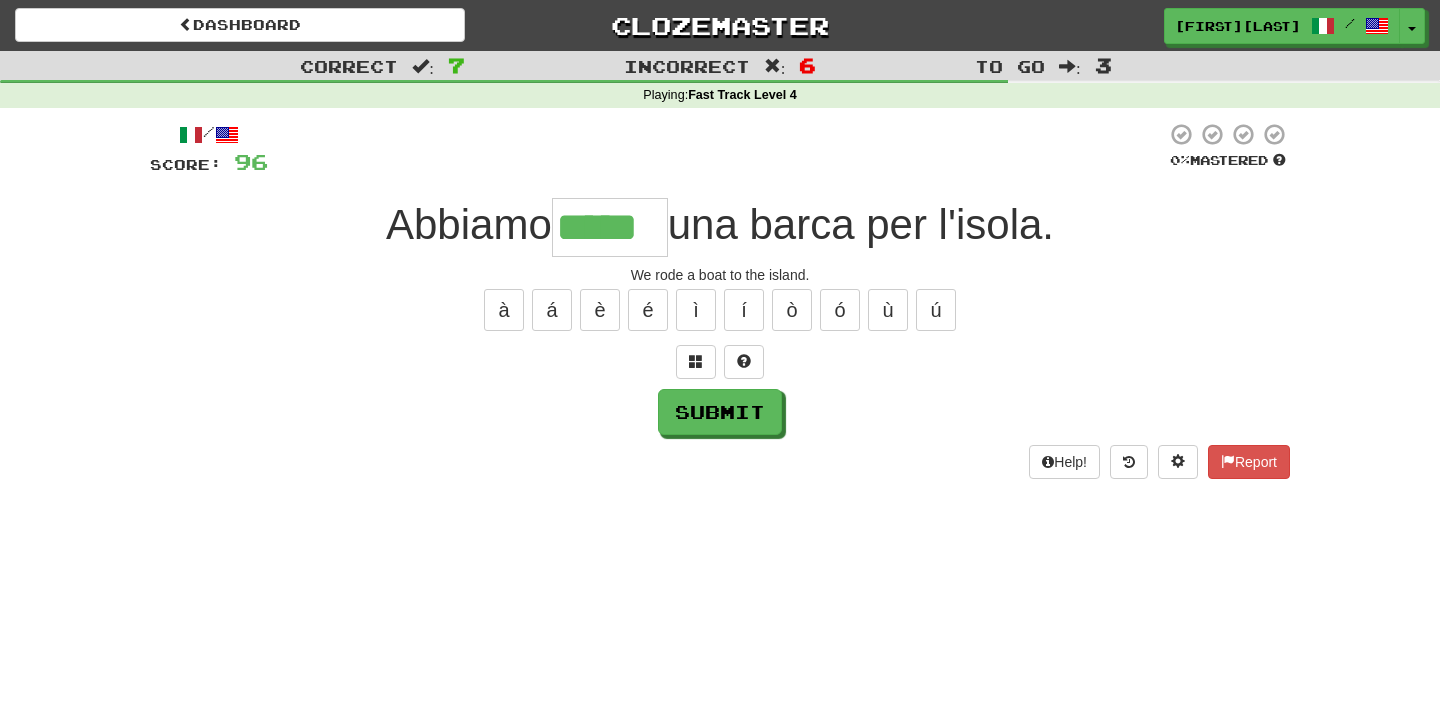 type on "*****" 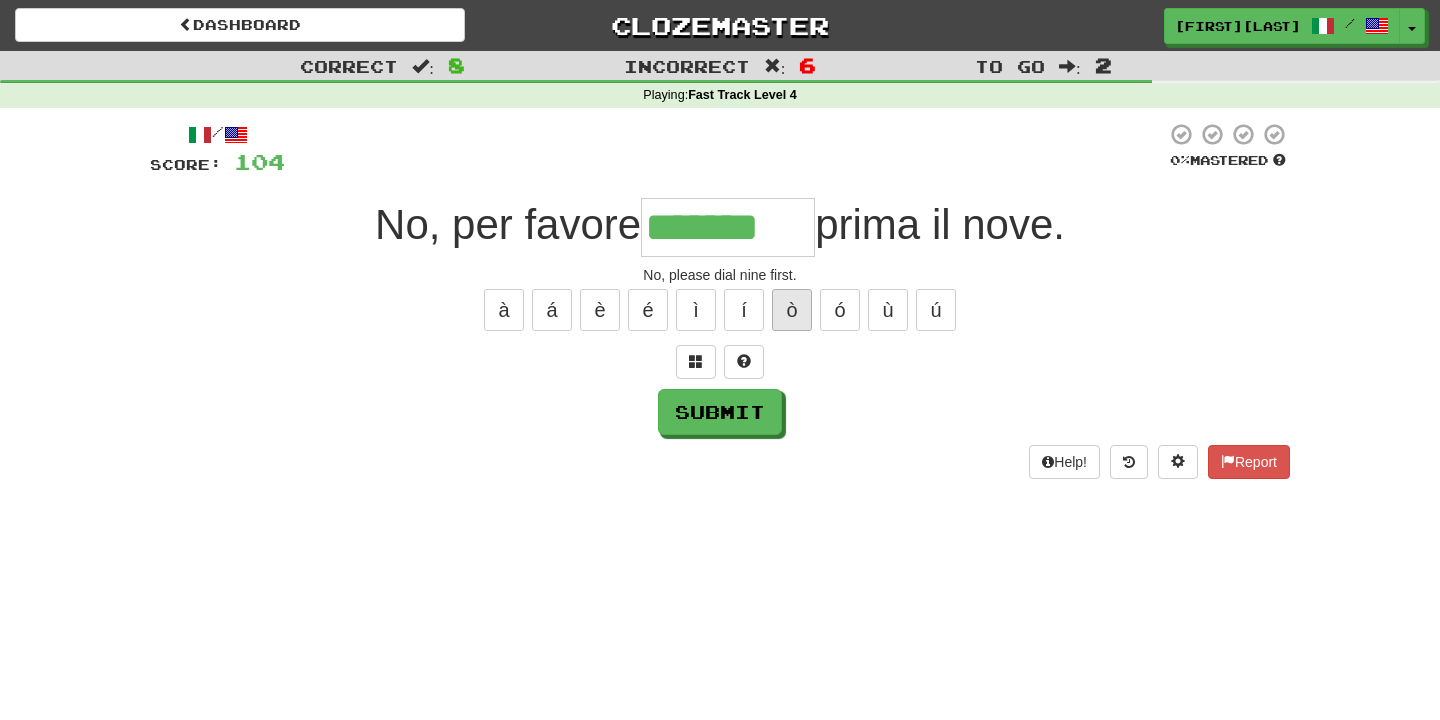 type on "*******" 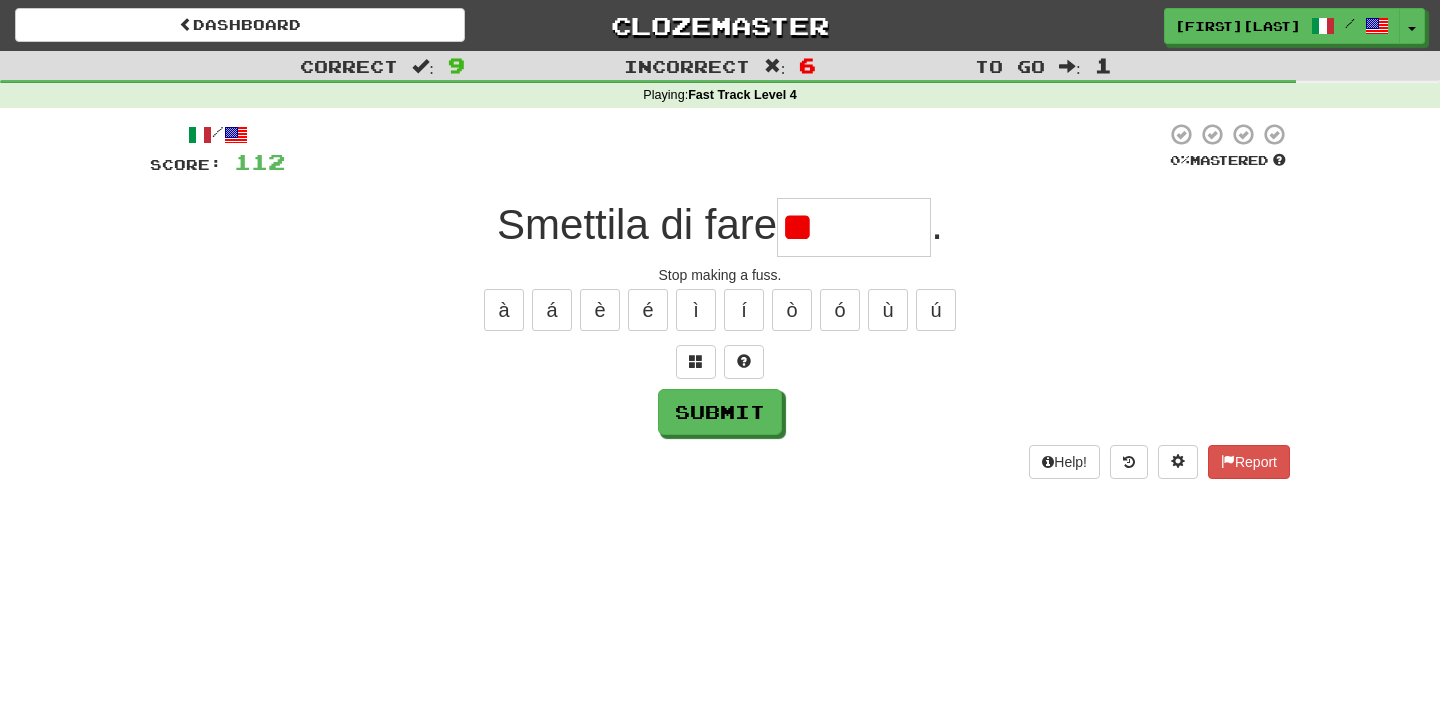 type on "*" 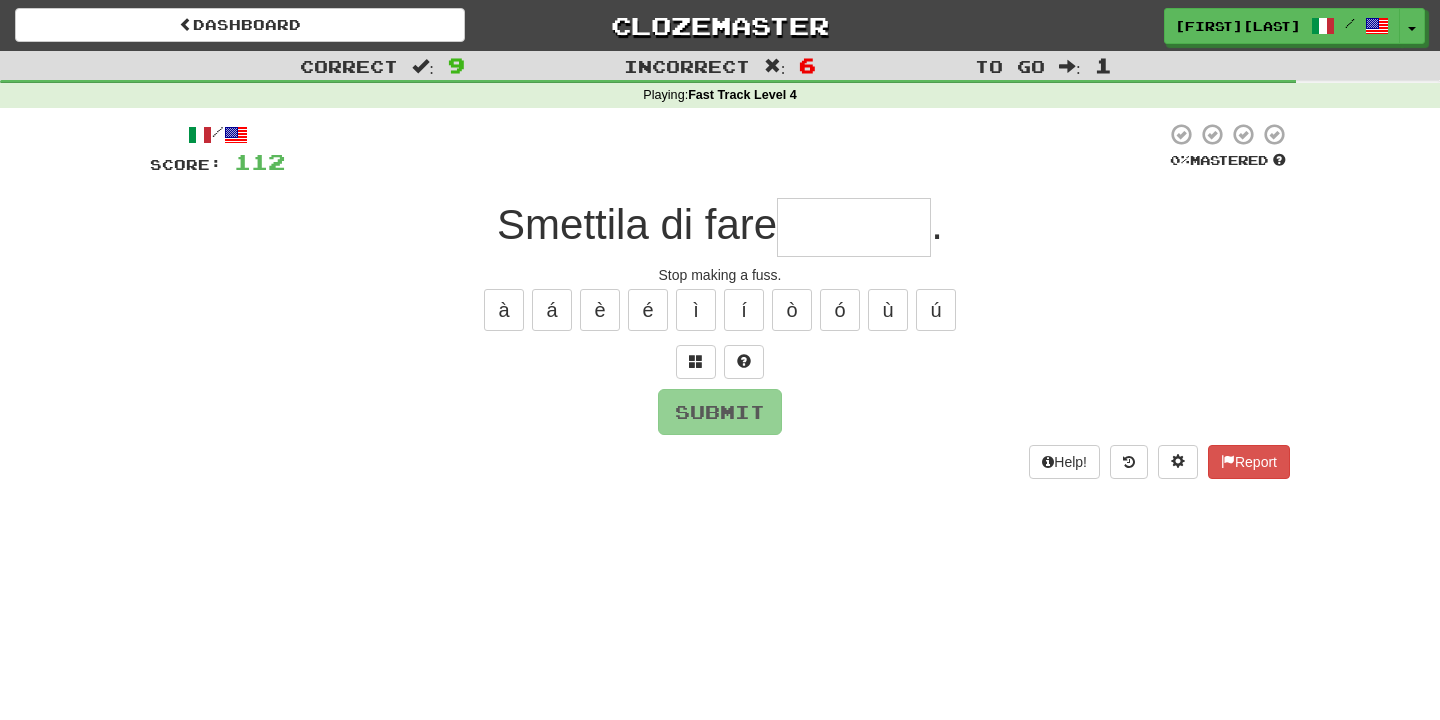 type on "*******" 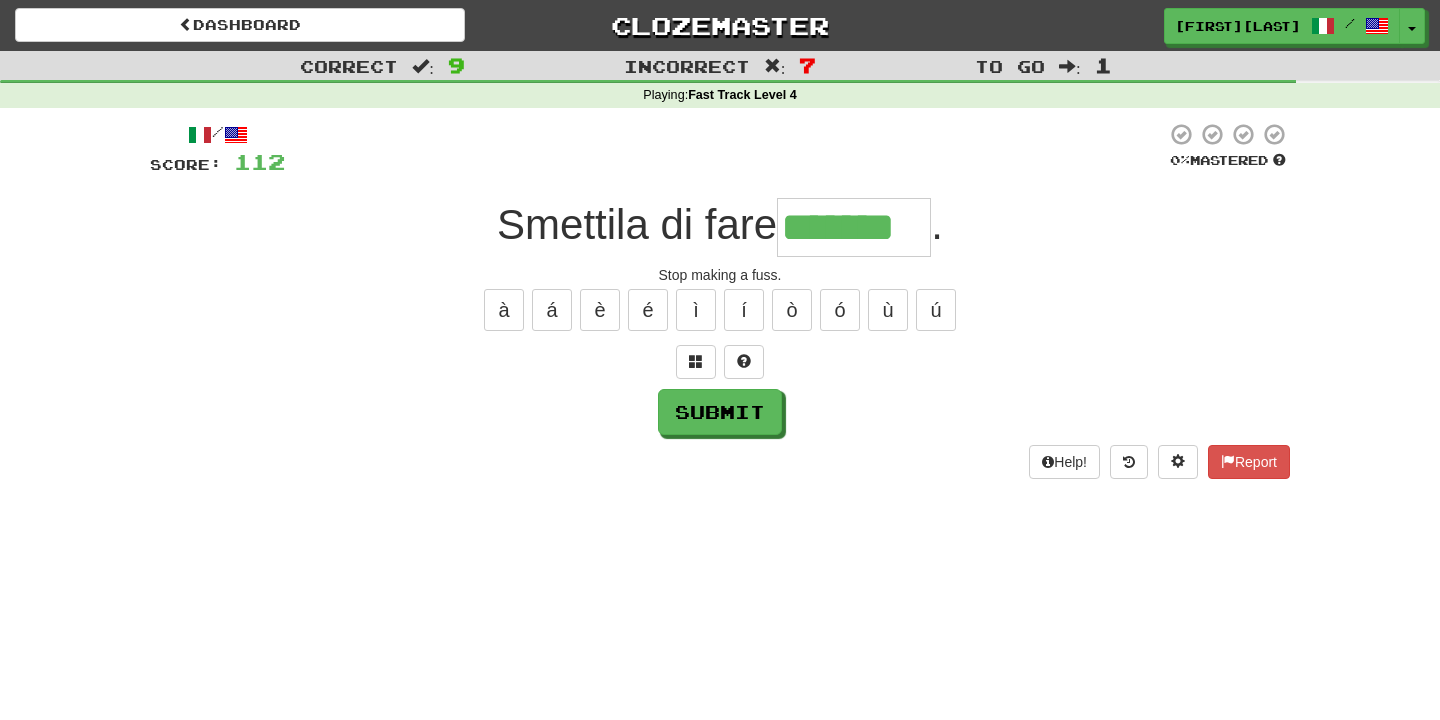 type on "*******" 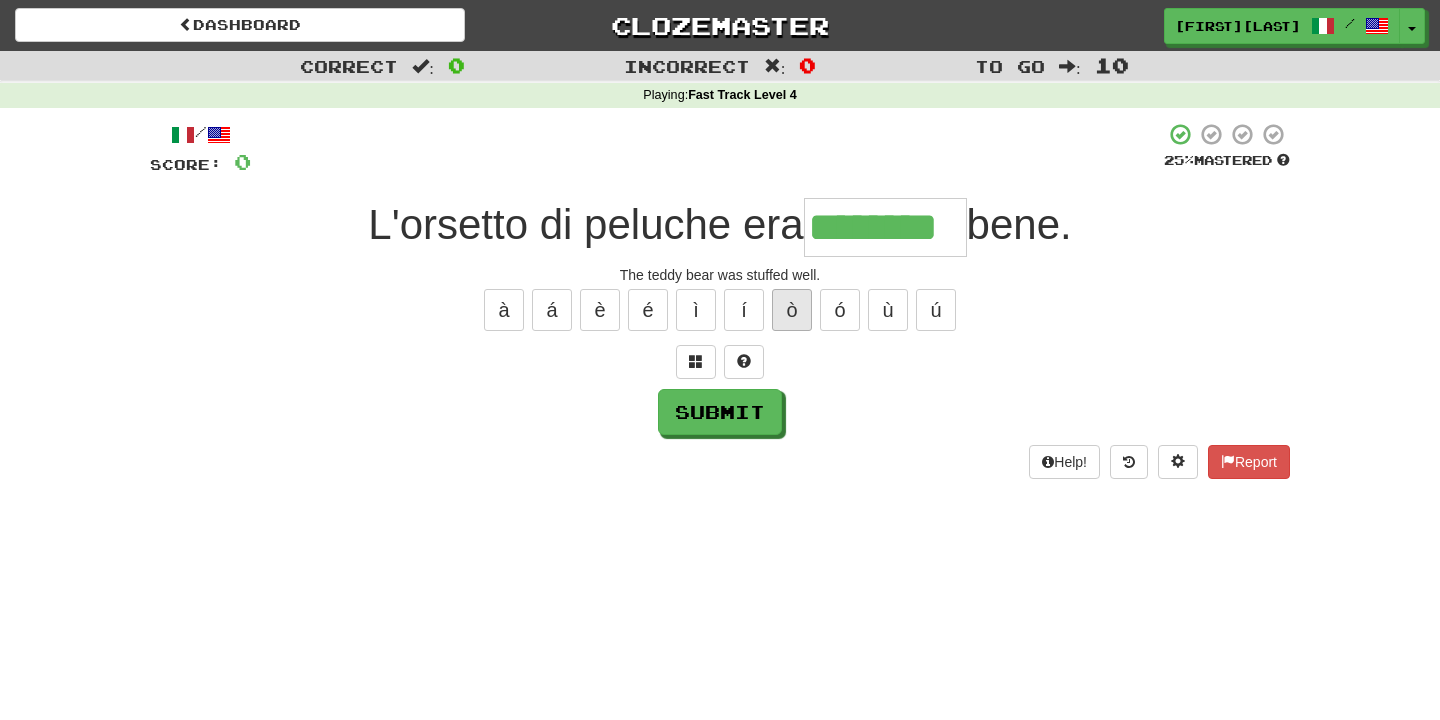 type on "********" 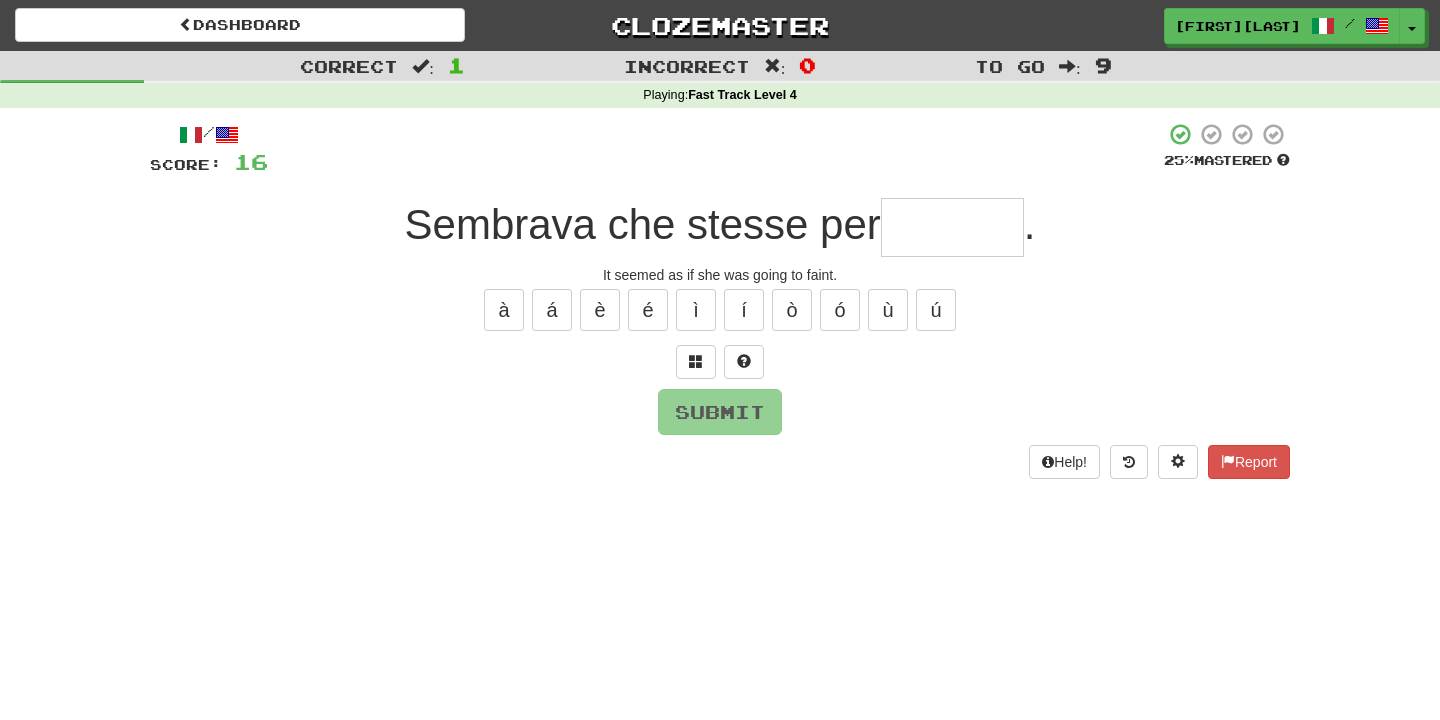 type on "*******" 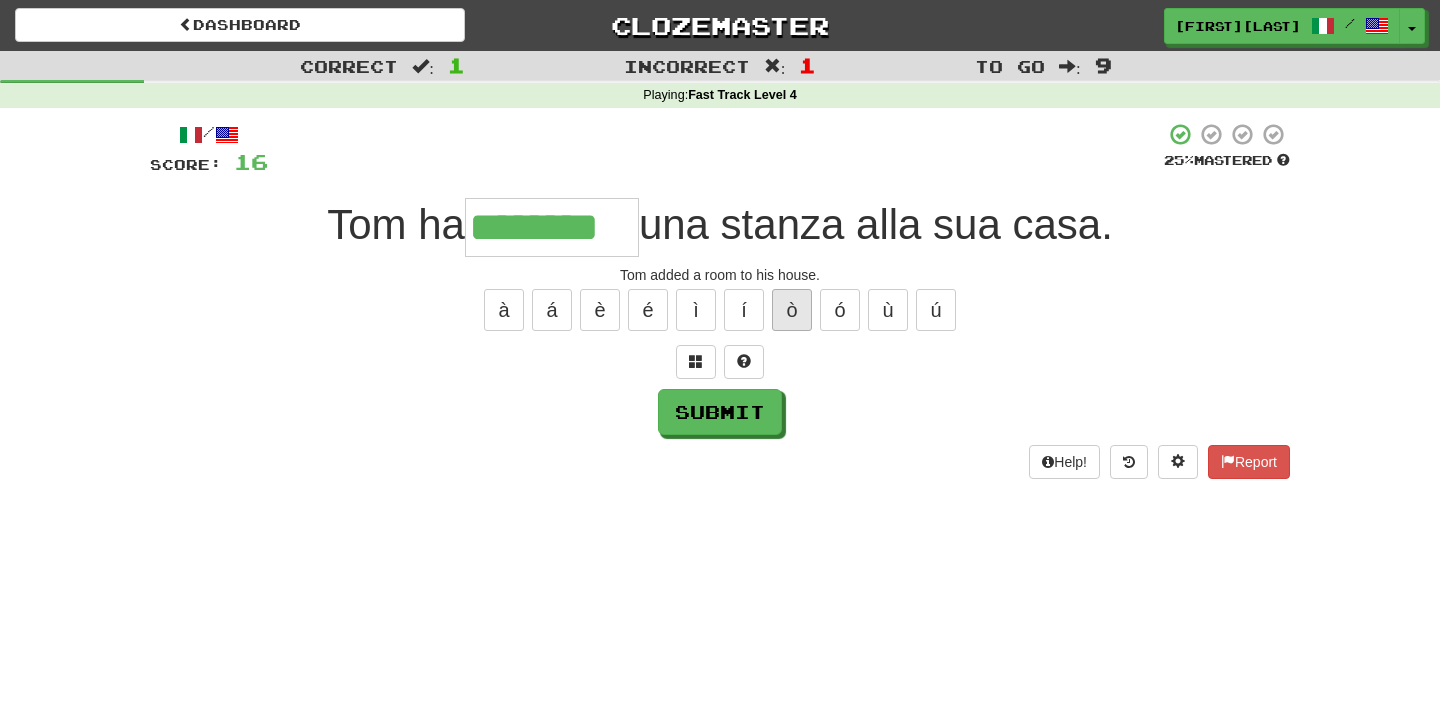 type on "********" 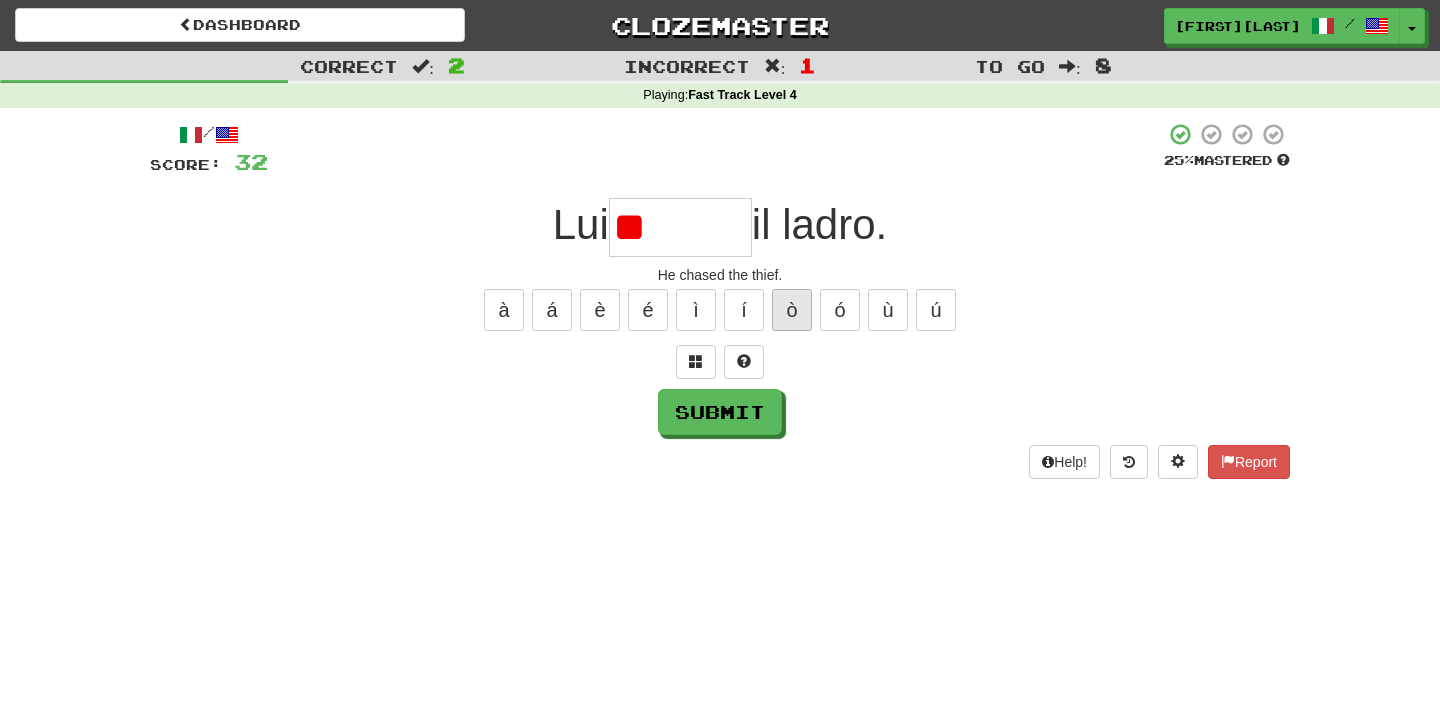 type on "*" 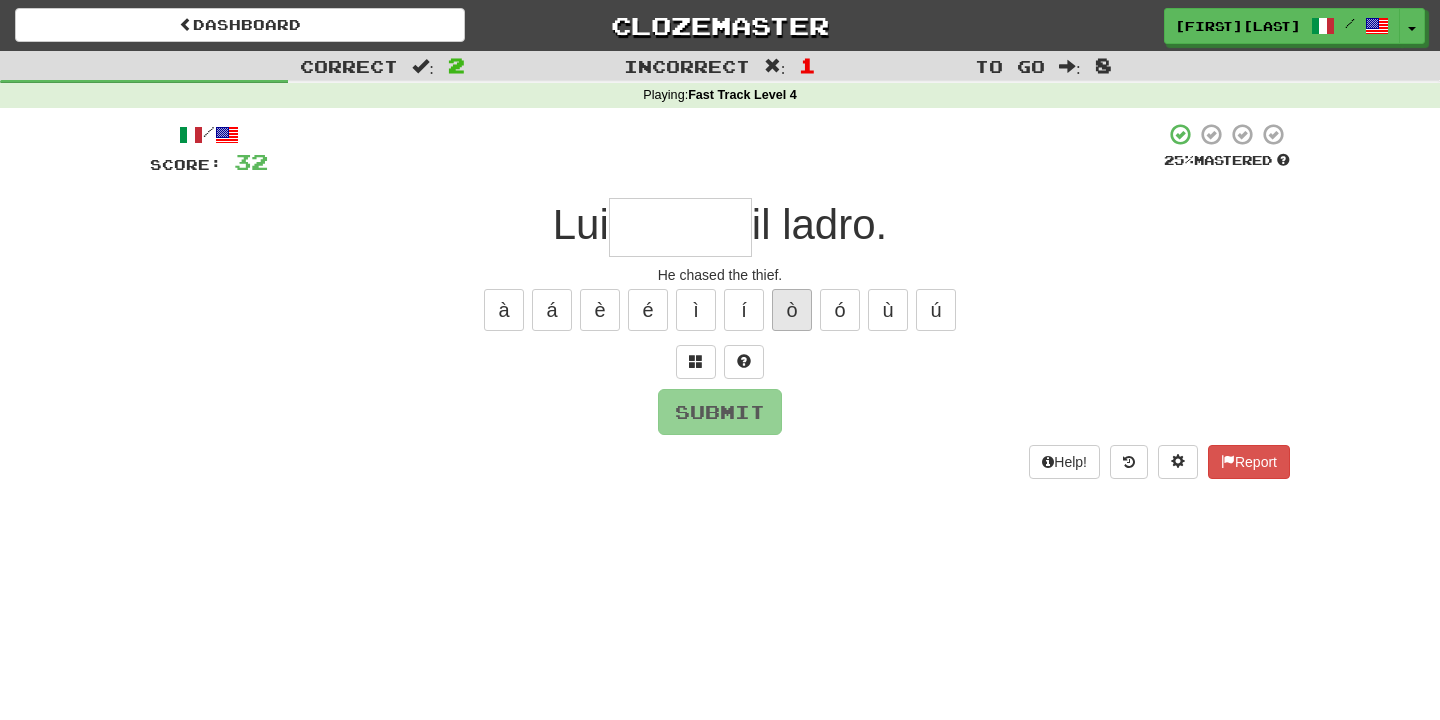 type on "*******" 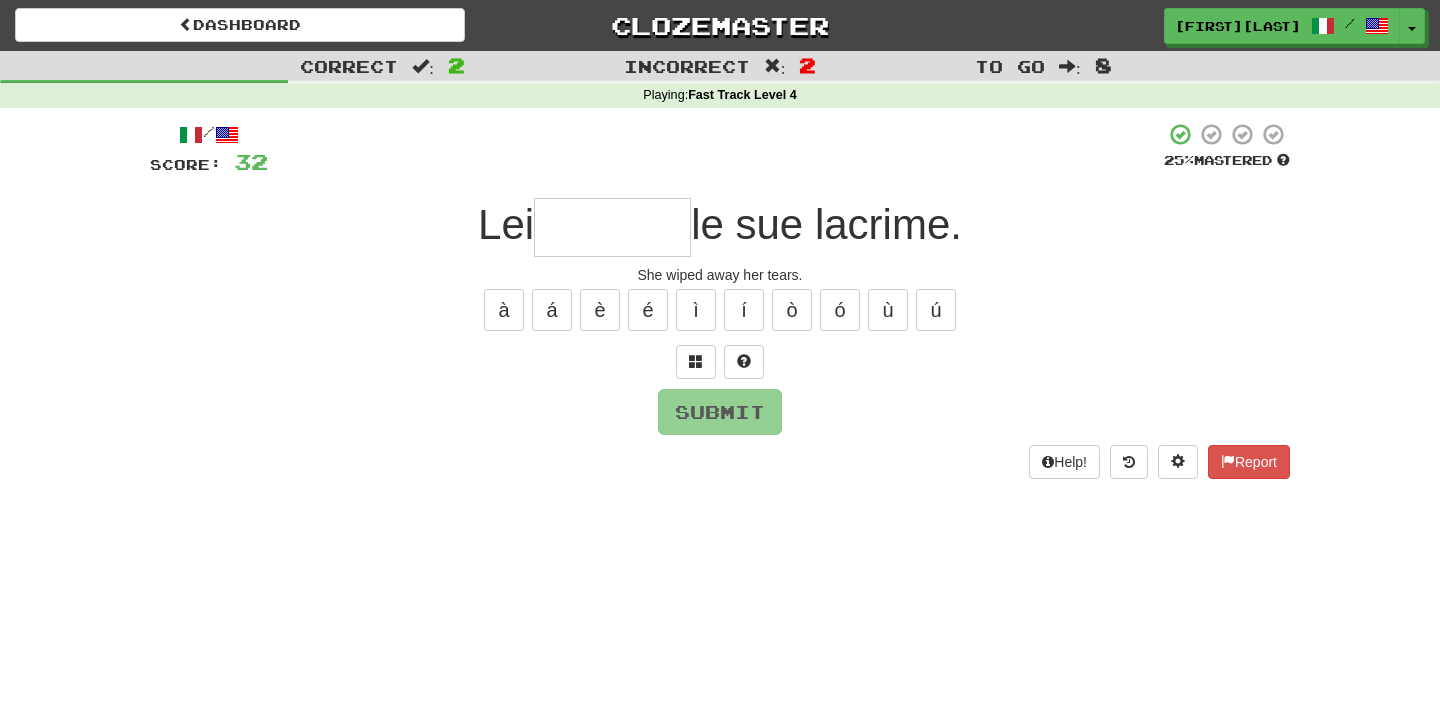 type on "*******" 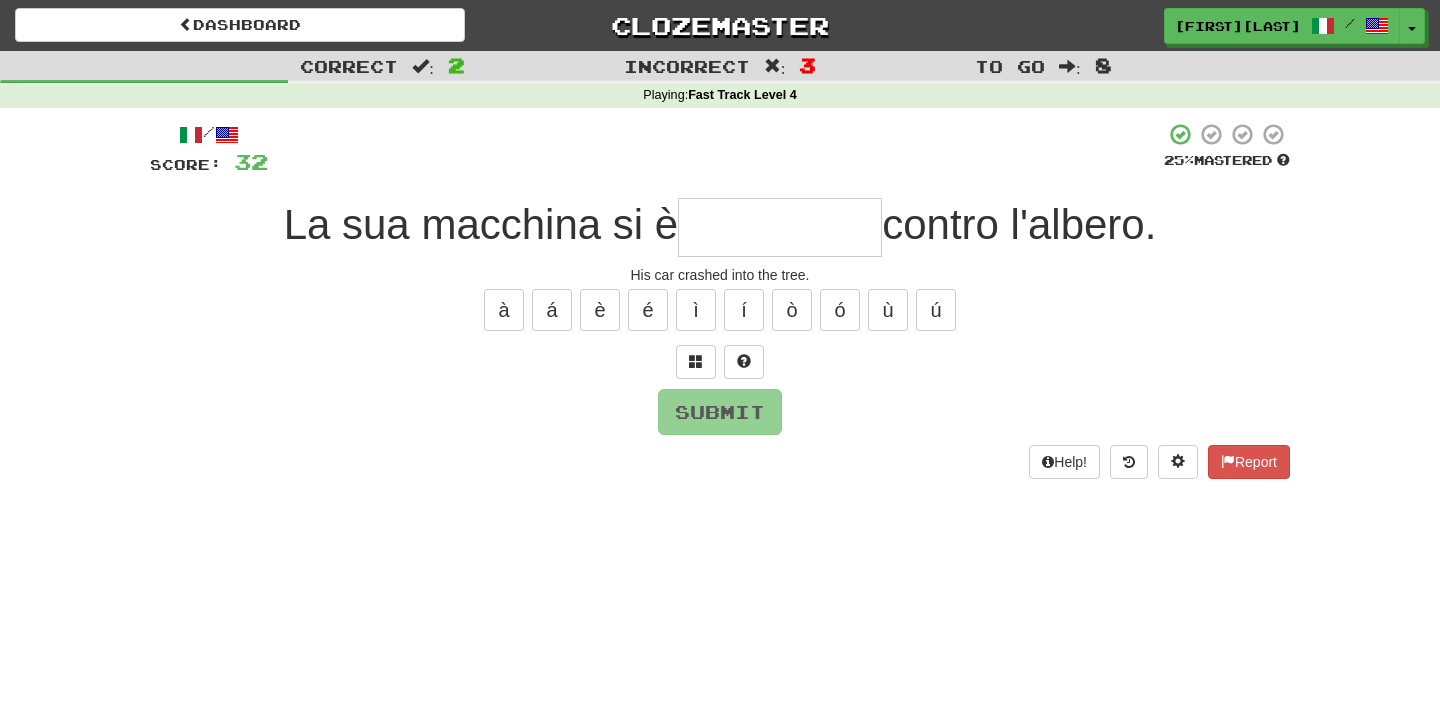 type on "**********" 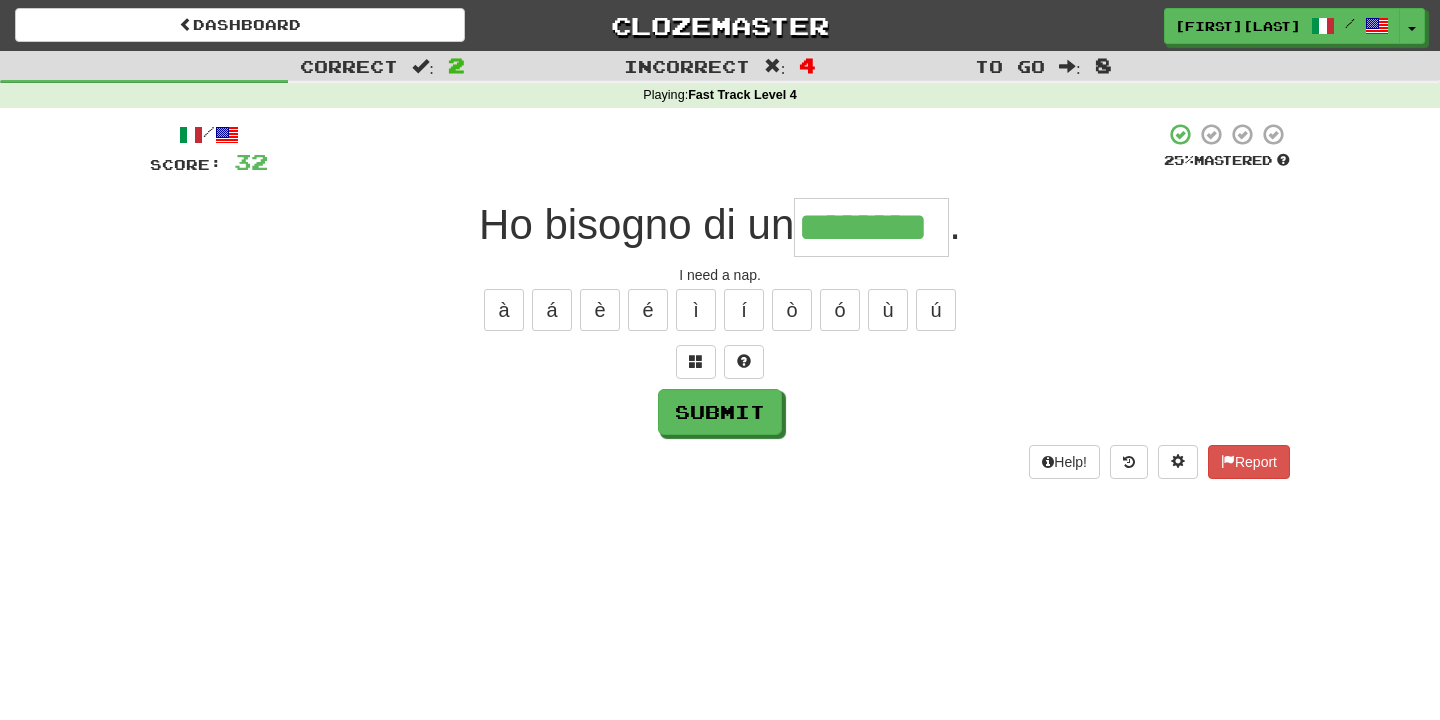 type on "********" 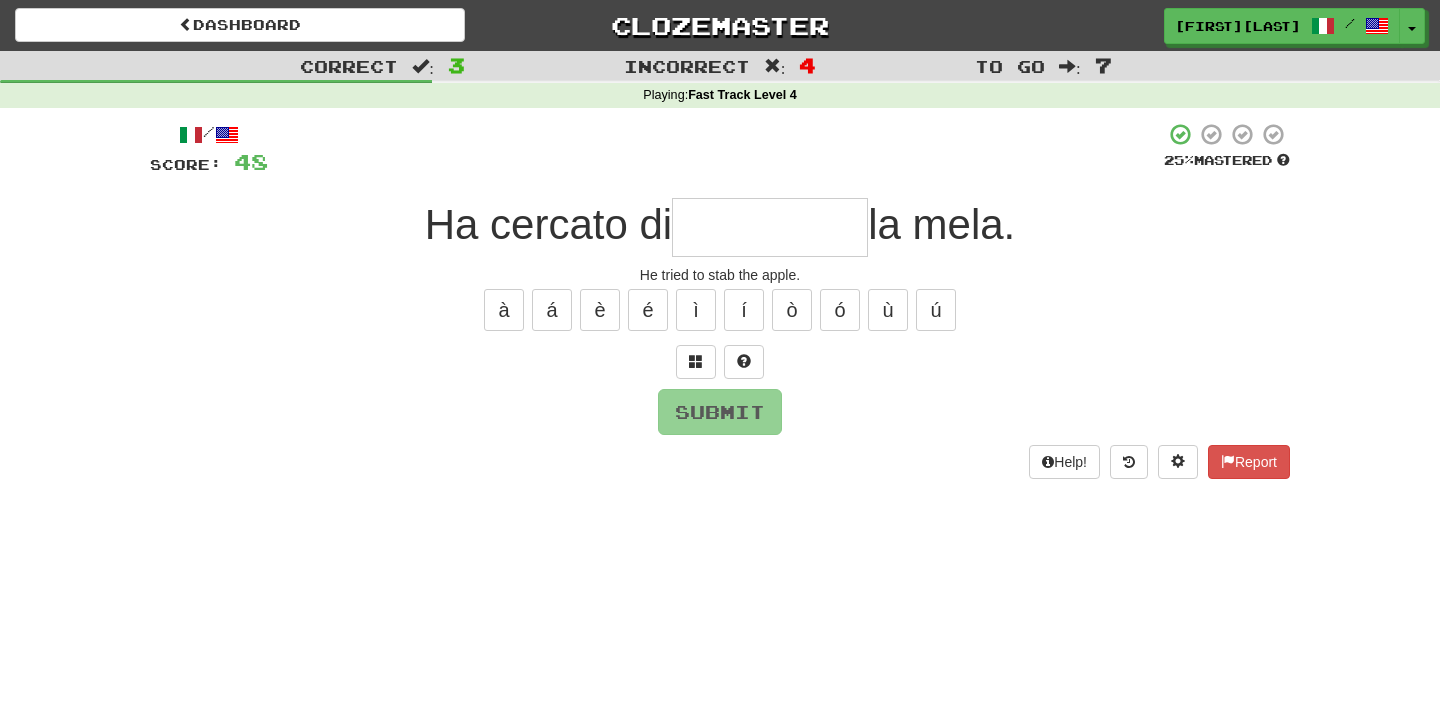 type on "*" 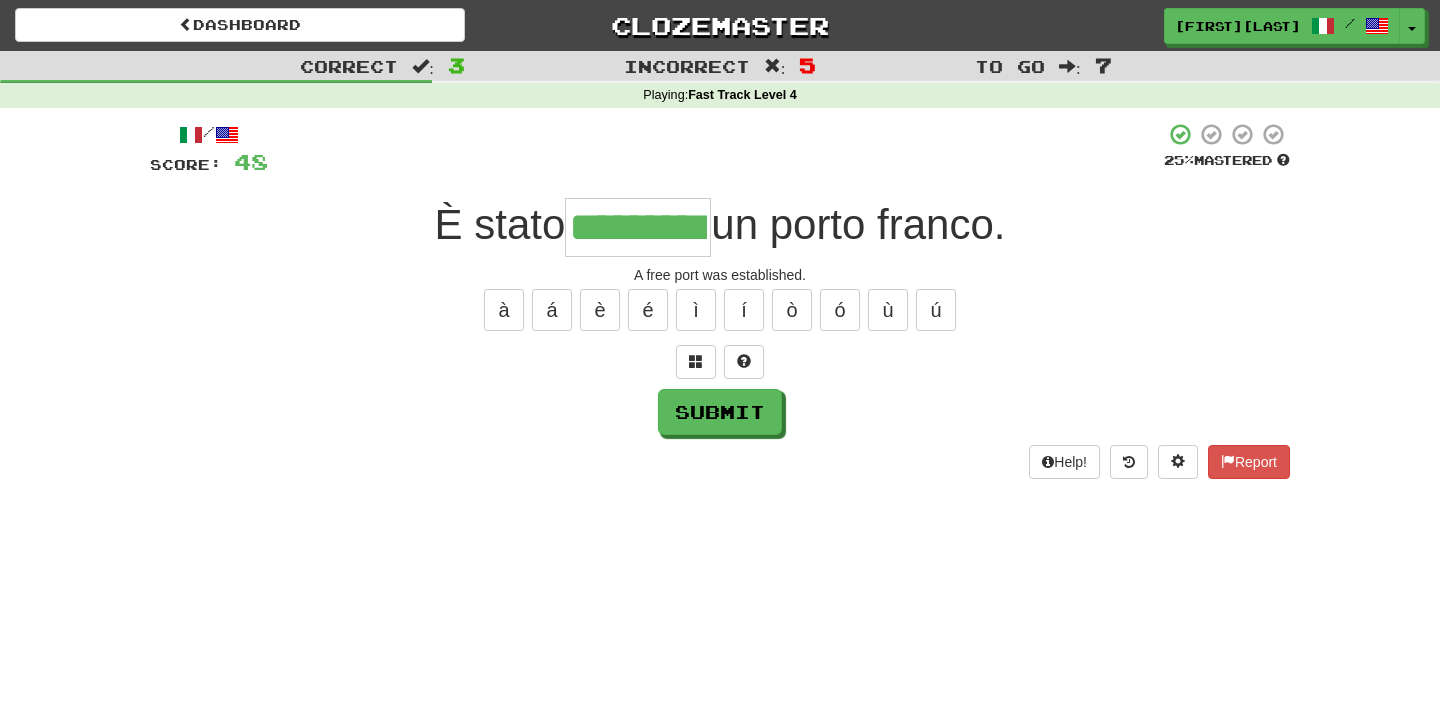 type on "*********" 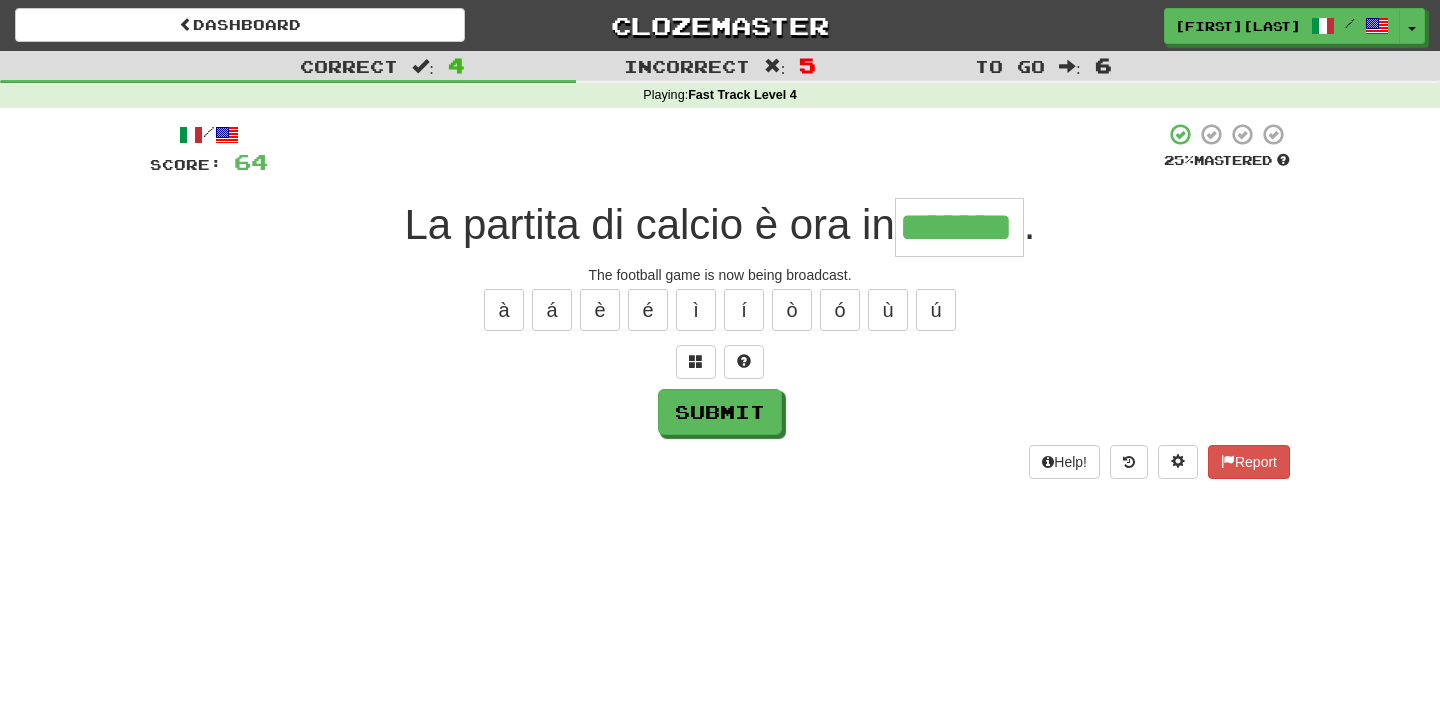 type on "*******" 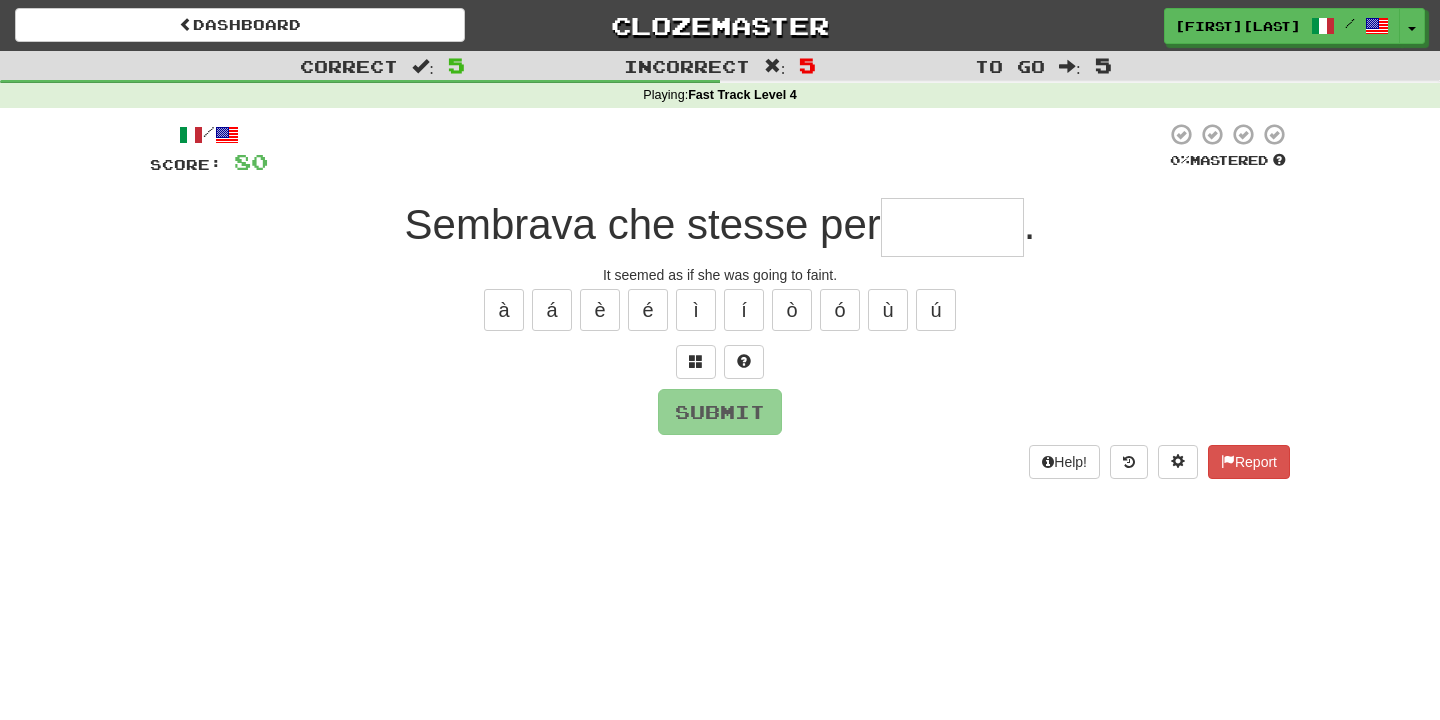 type on "*******" 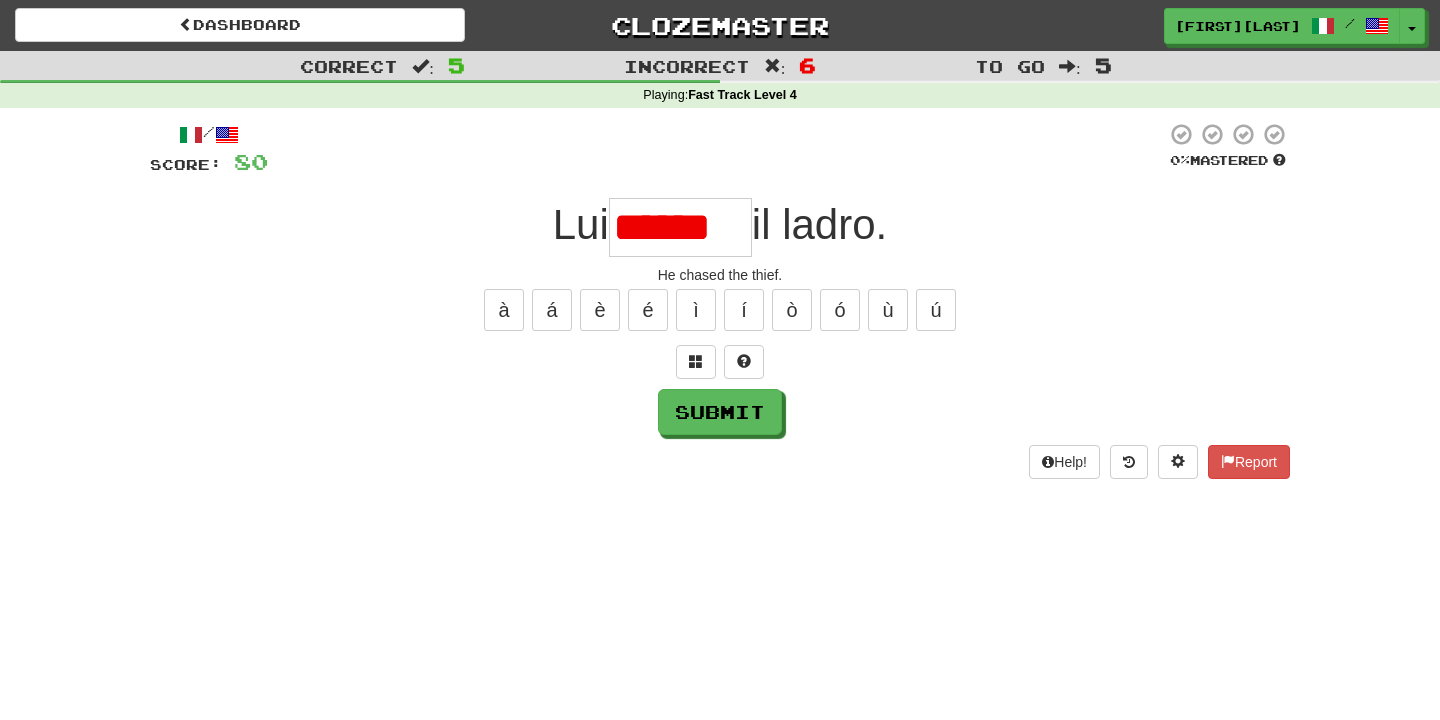 scroll, scrollTop: 0, scrollLeft: 0, axis: both 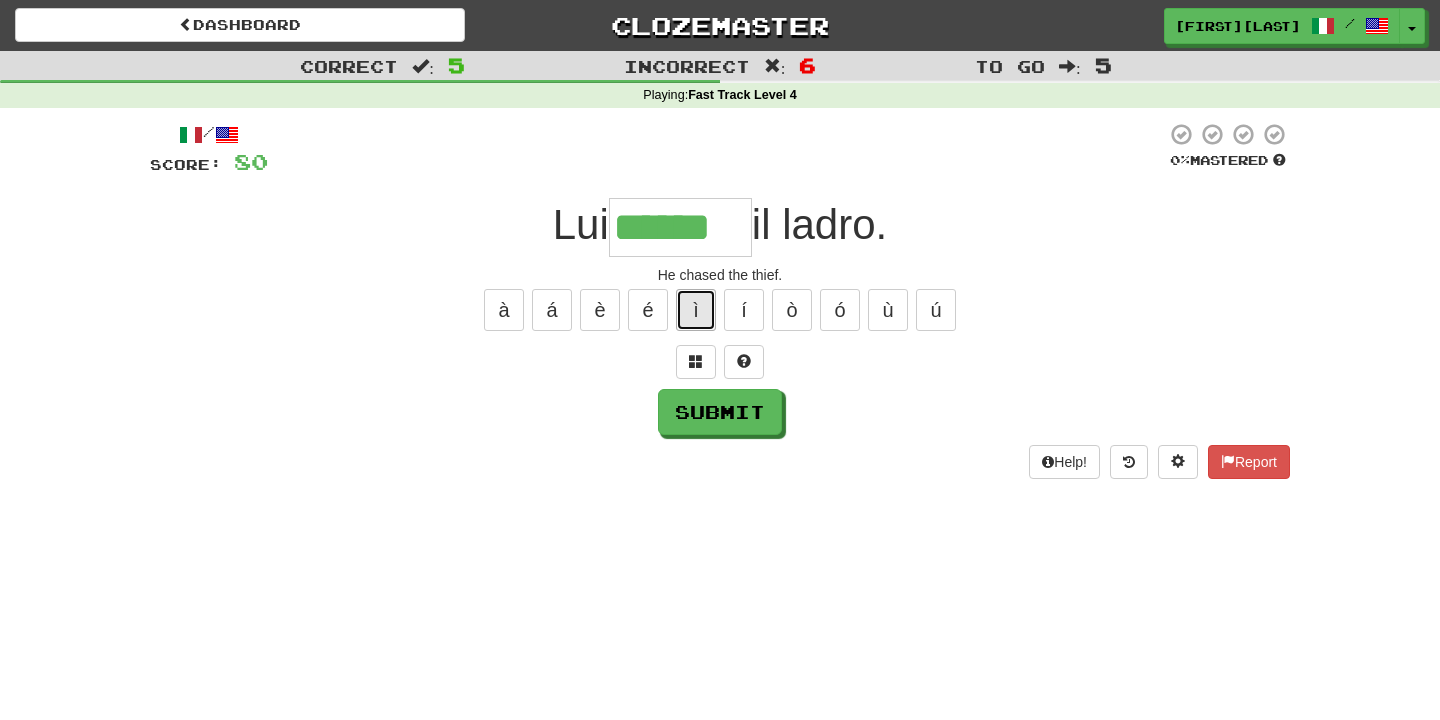 click on "ì" at bounding box center [696, 310] 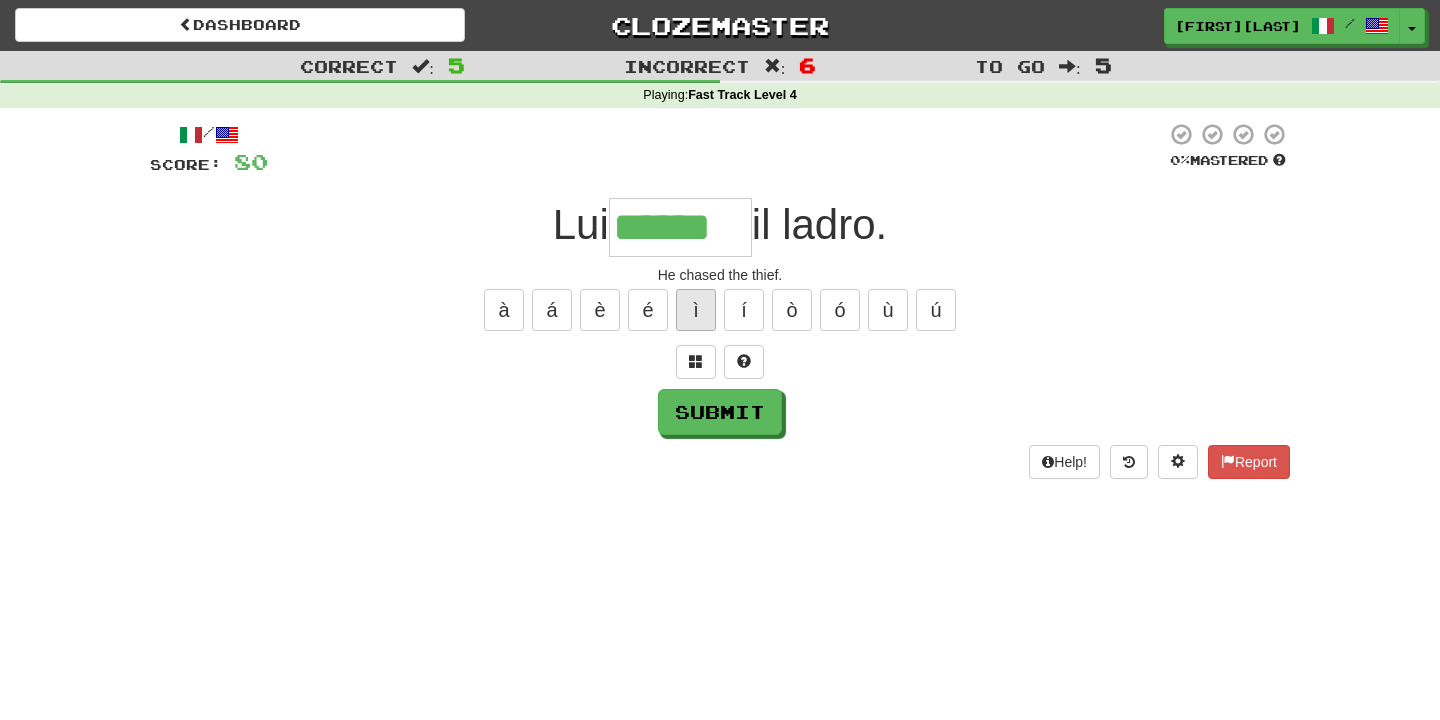type on "*******" 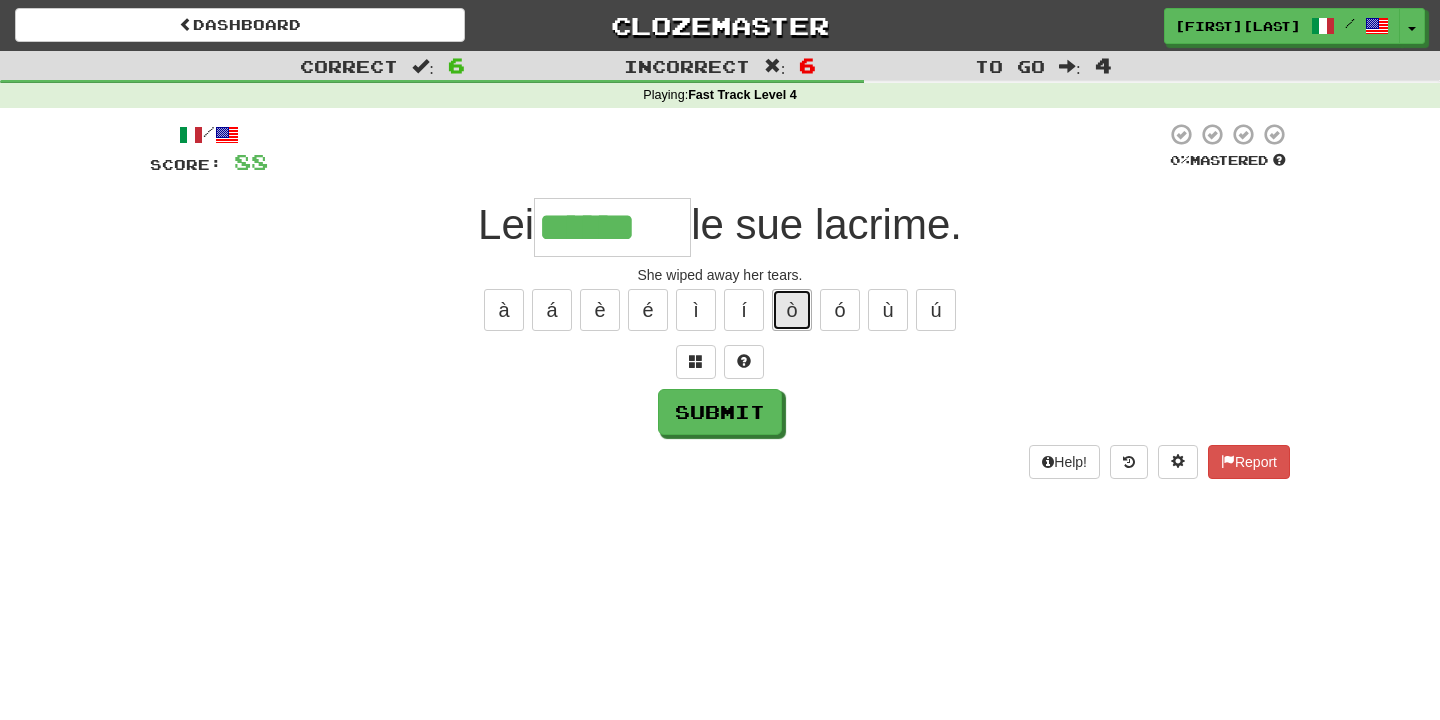 click on "ò" at bounding box center [792, 310] 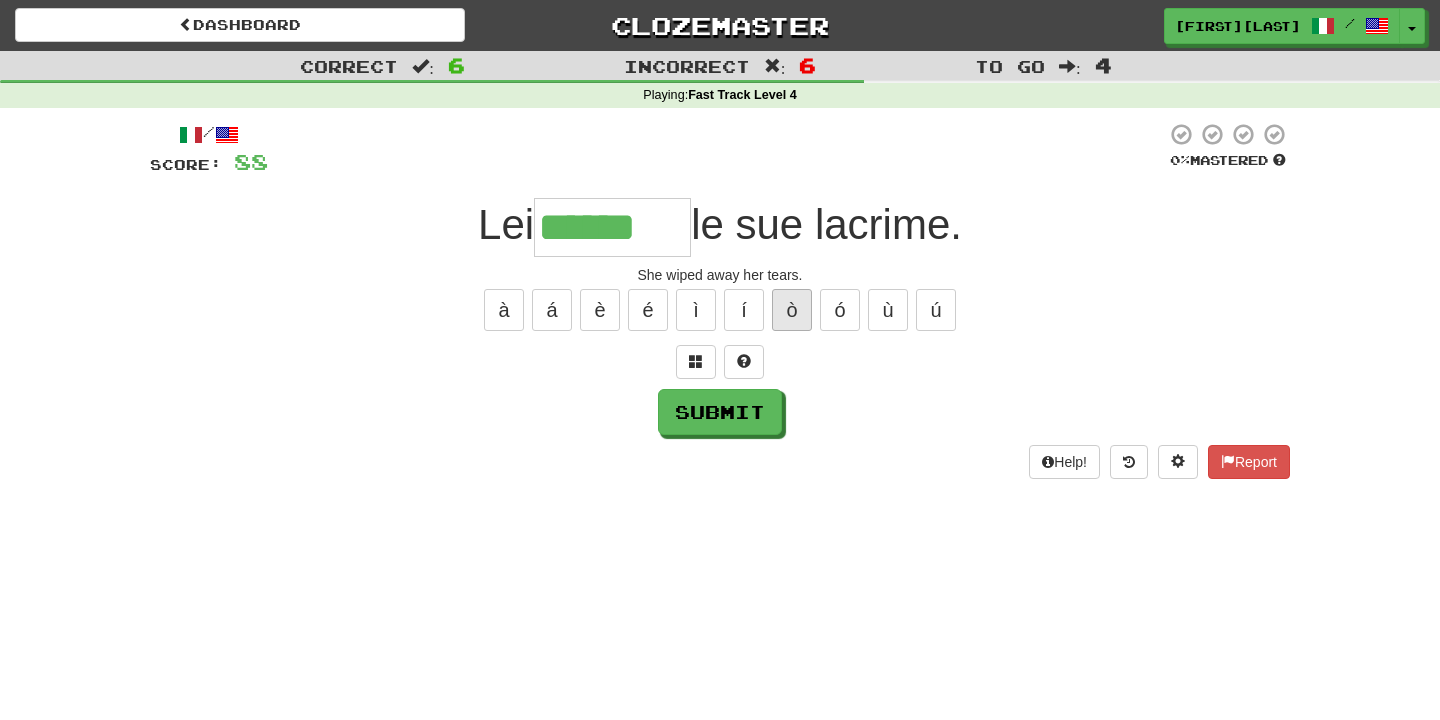 type on "*******" 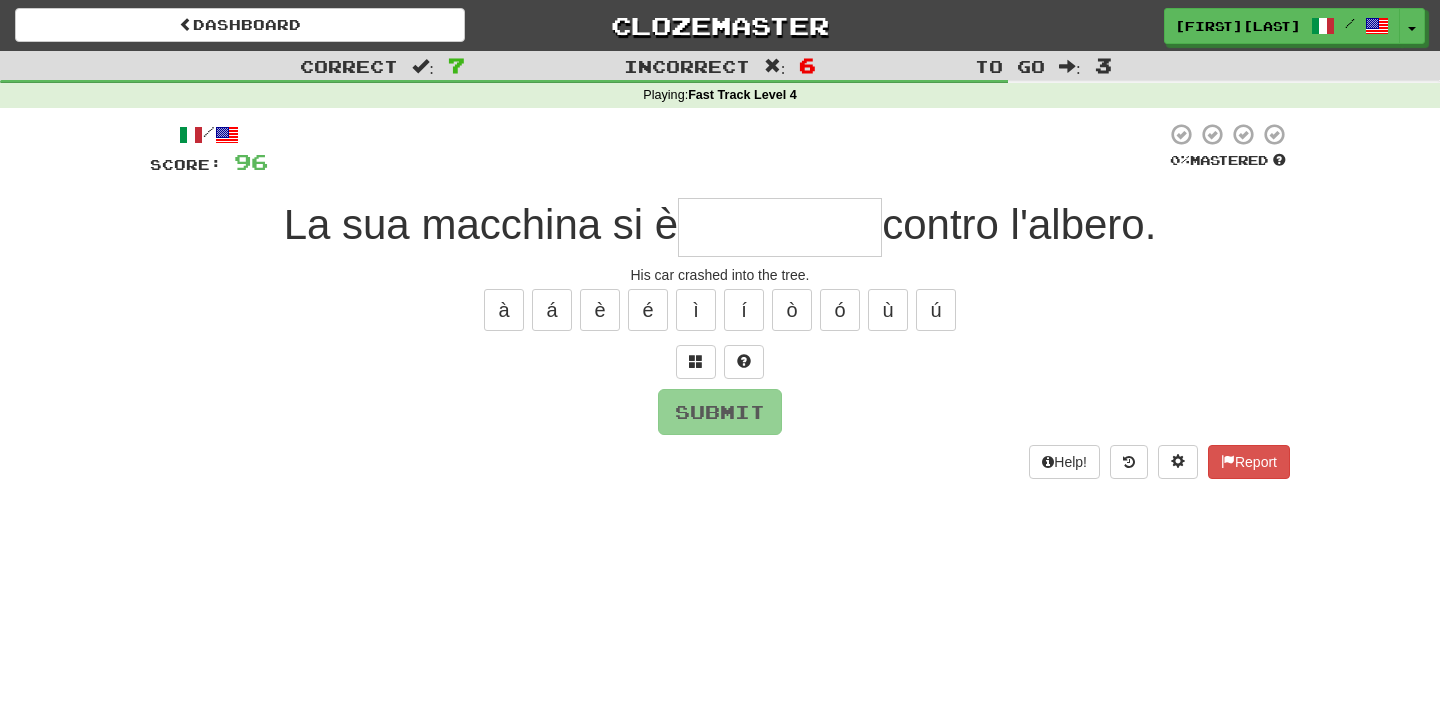 type on "**********" 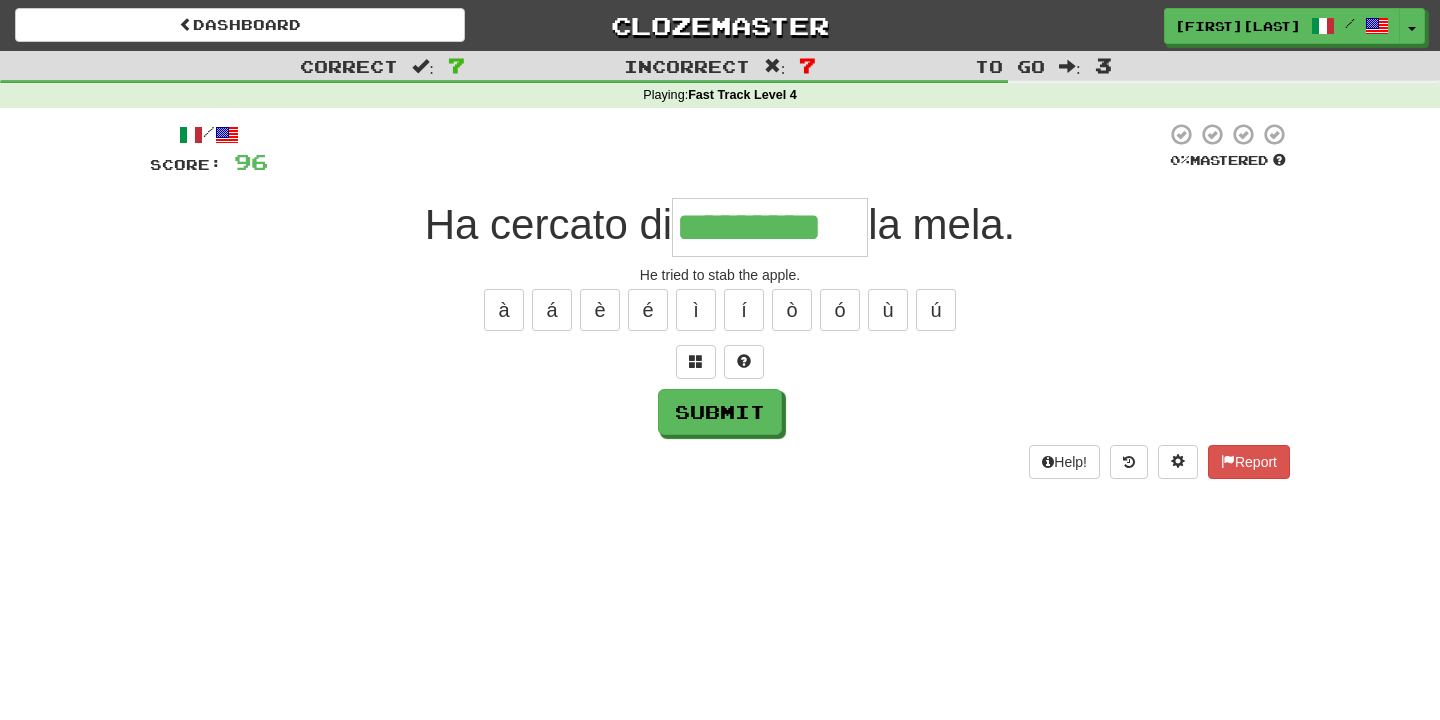 type on "*********" 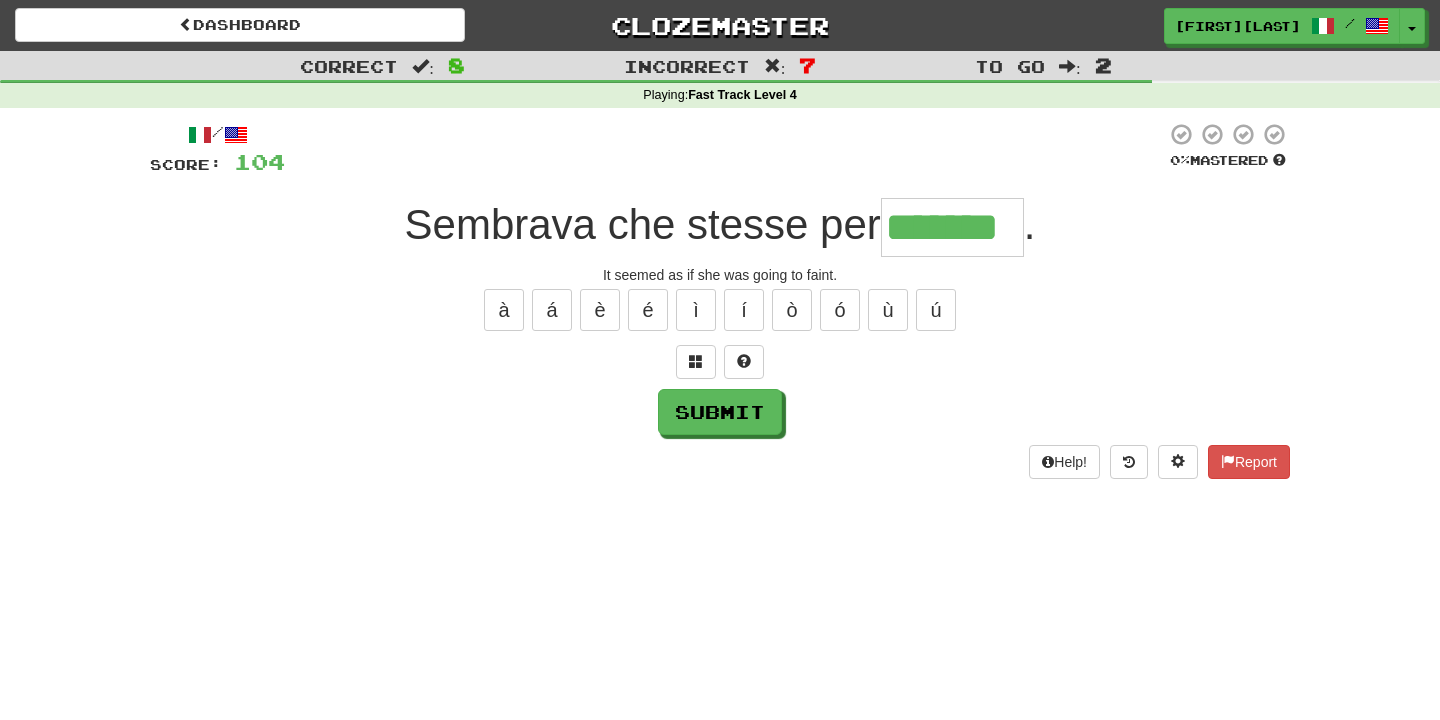 type on "*******" 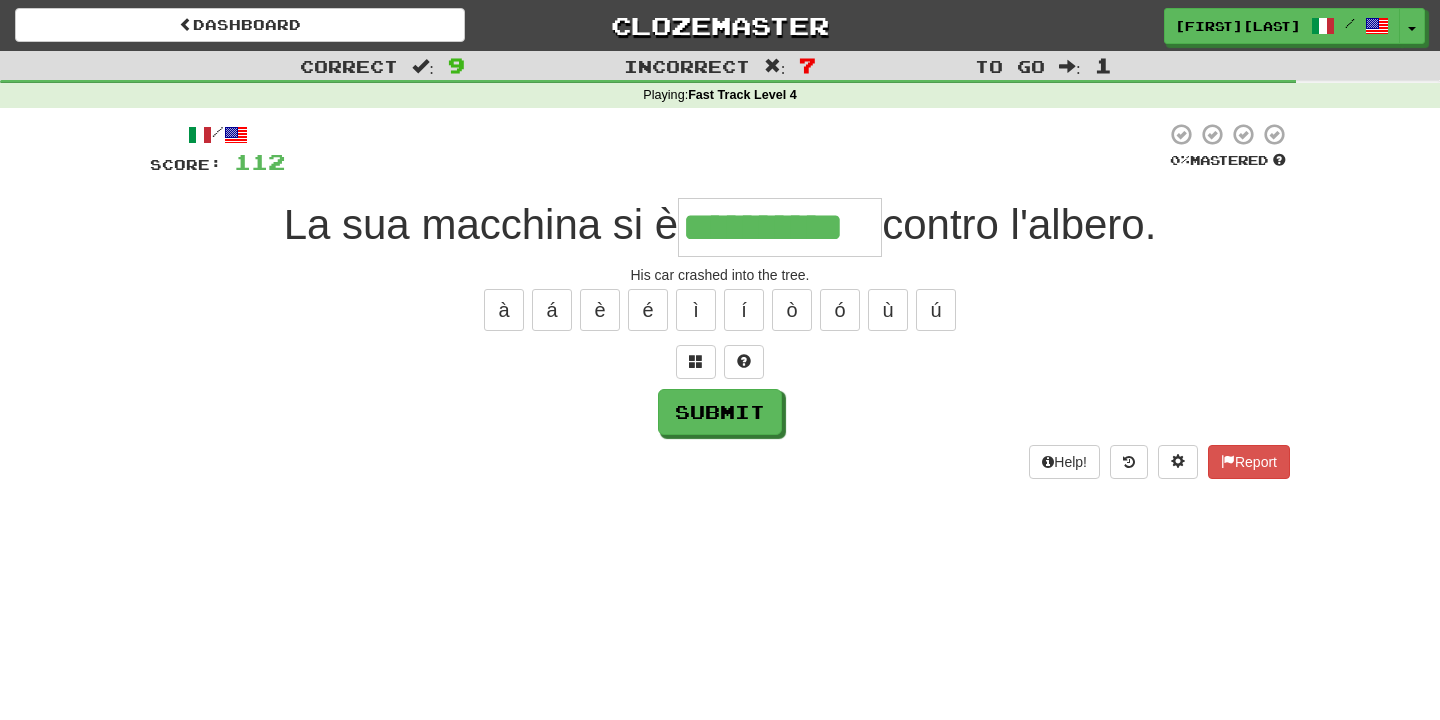 type on "**********" 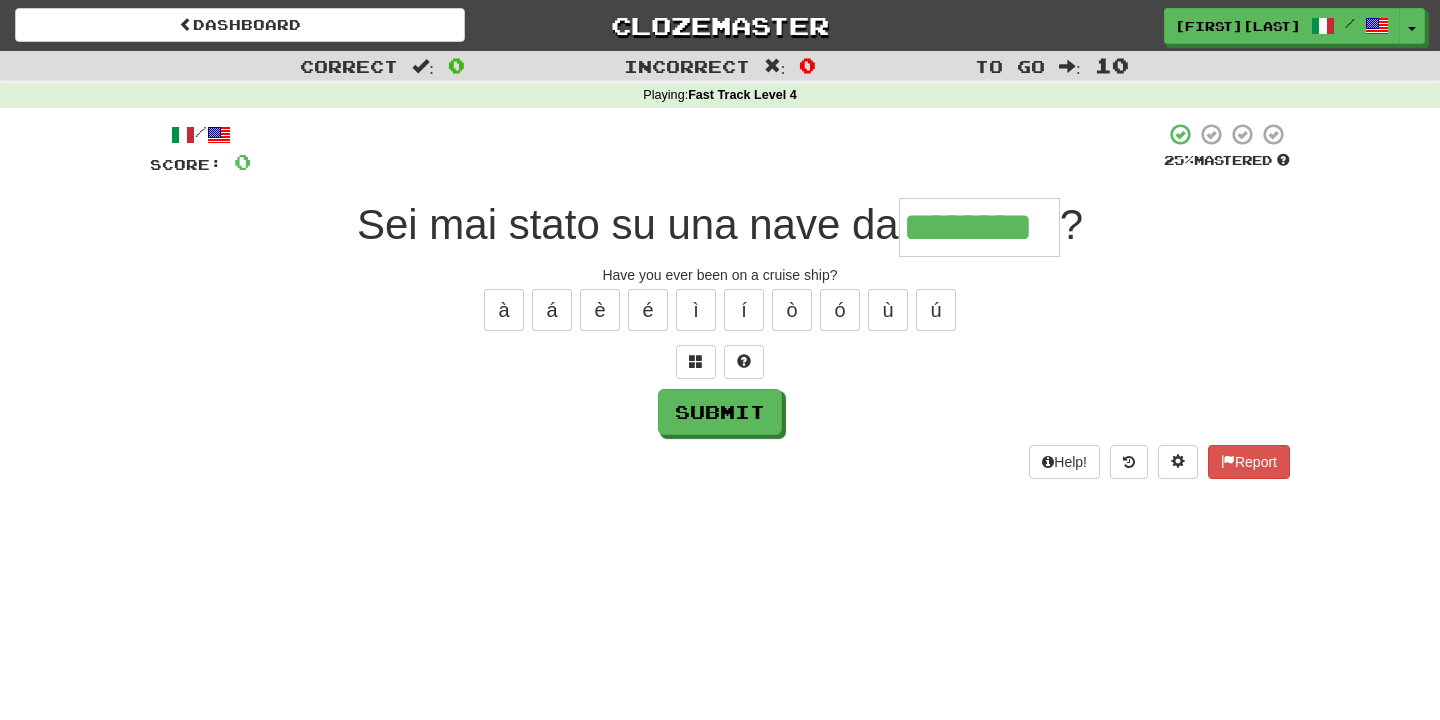 type on "********" 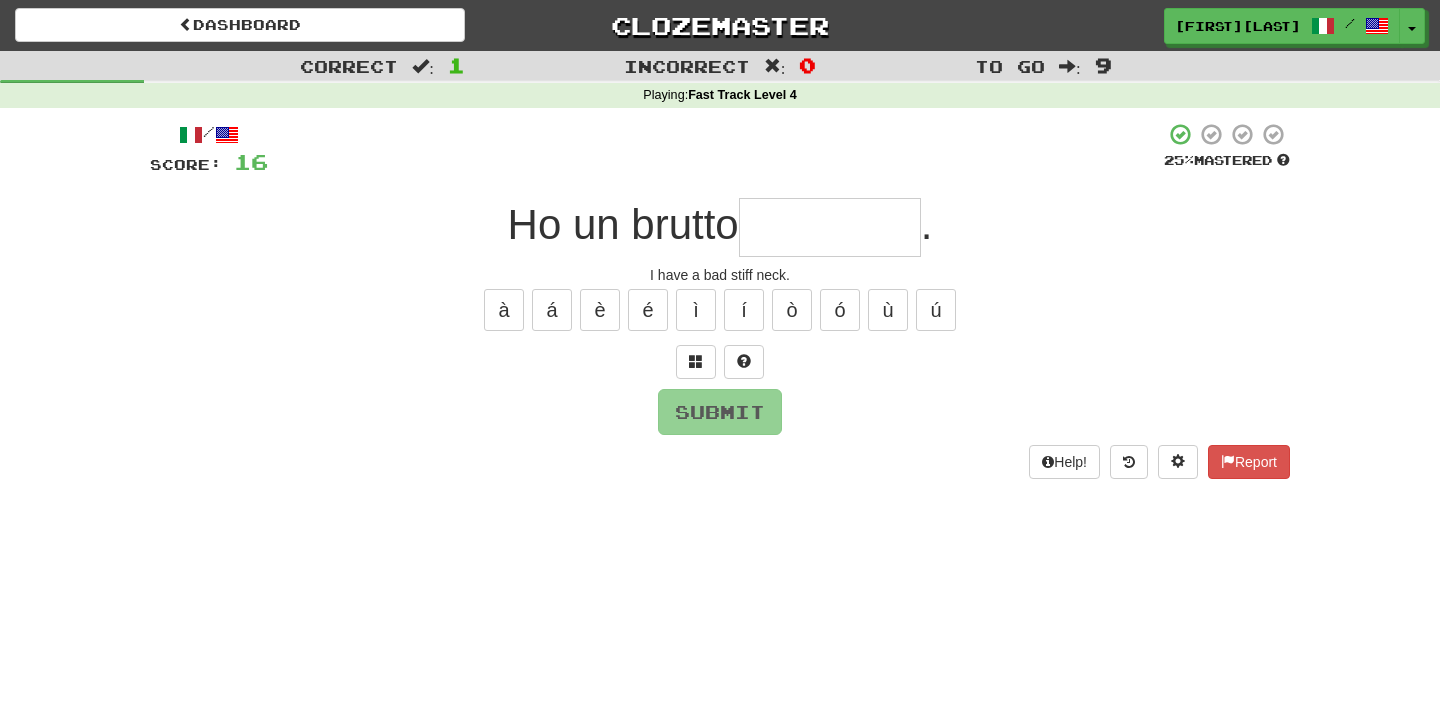type on "*" 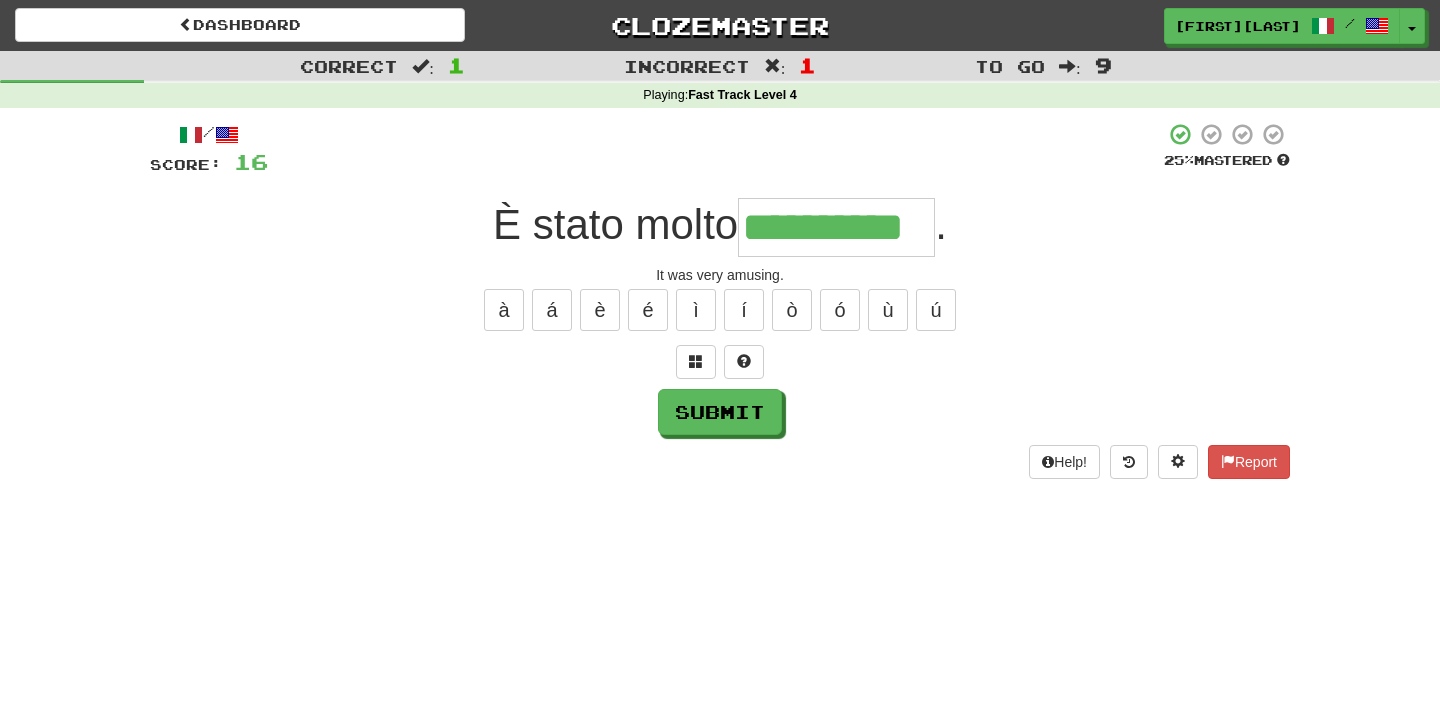 type on "**********" 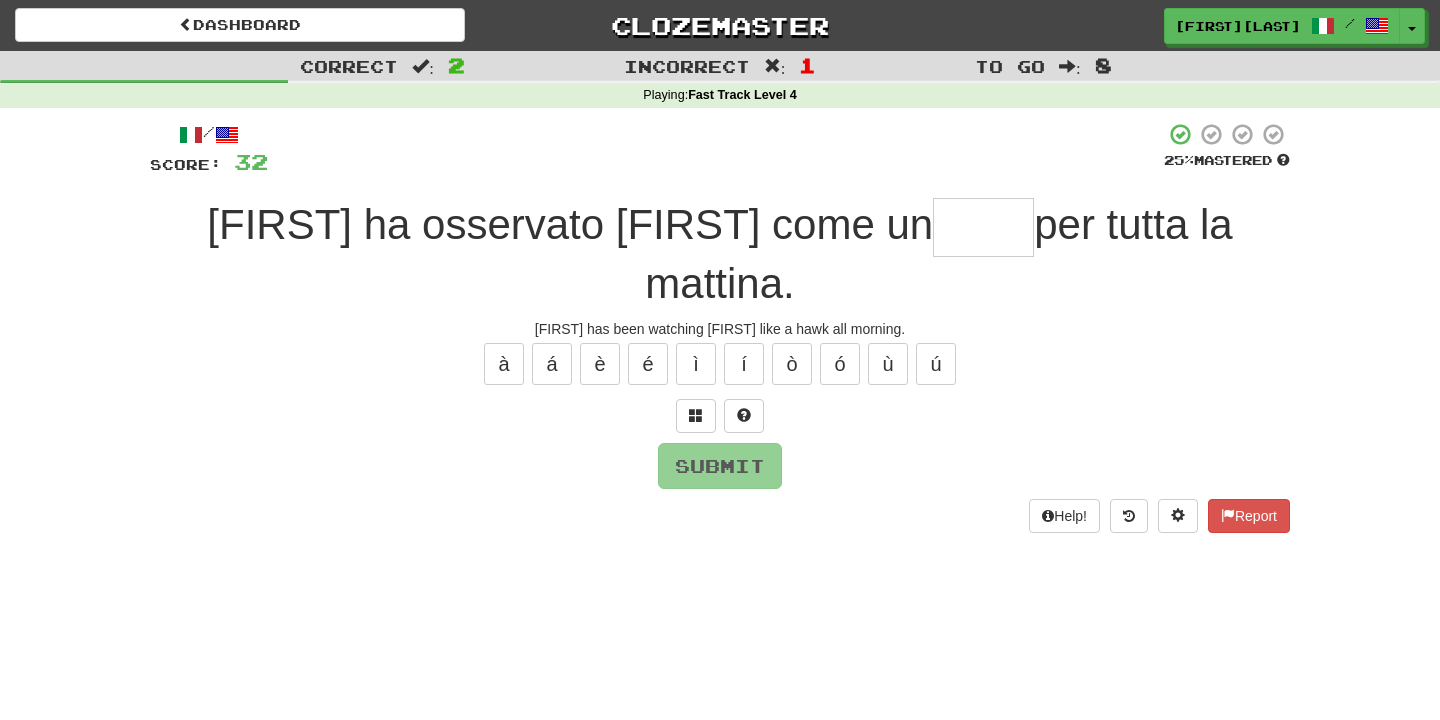 type on "*****" 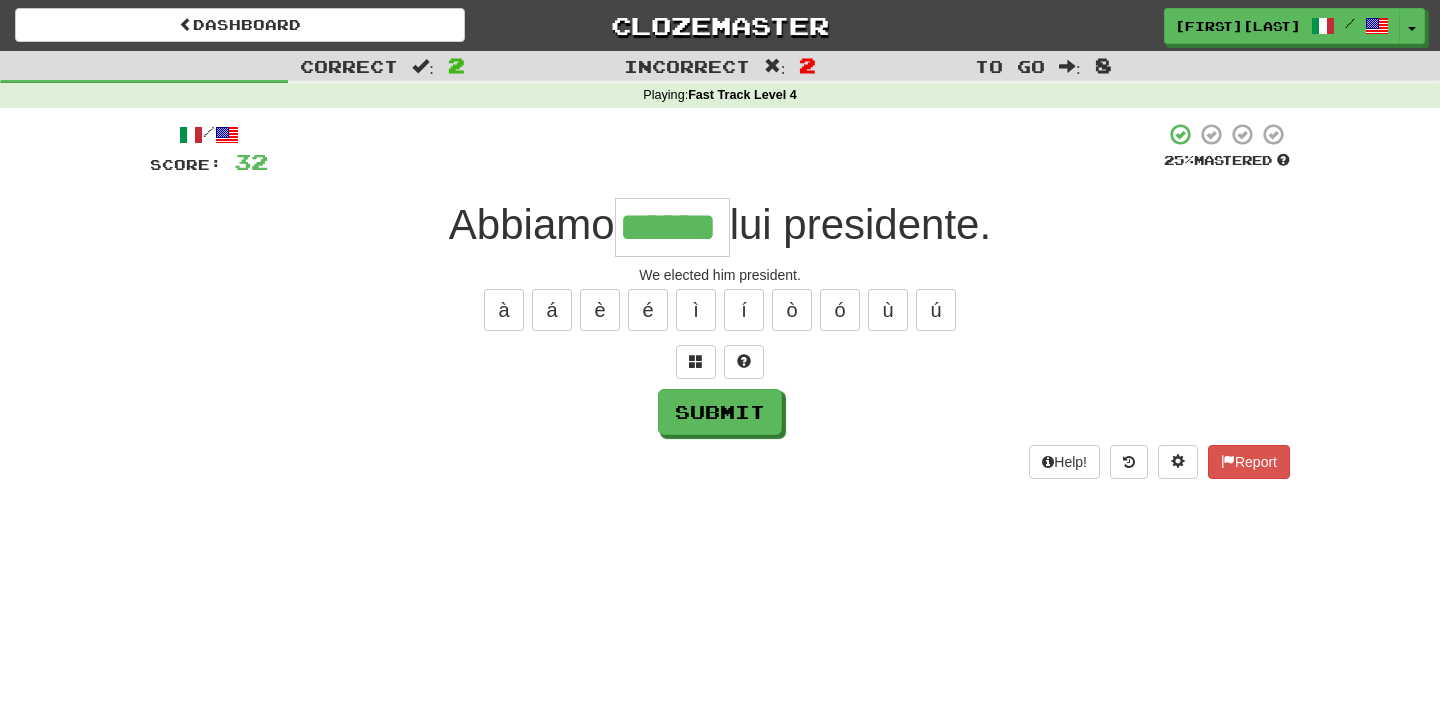 type on "******" 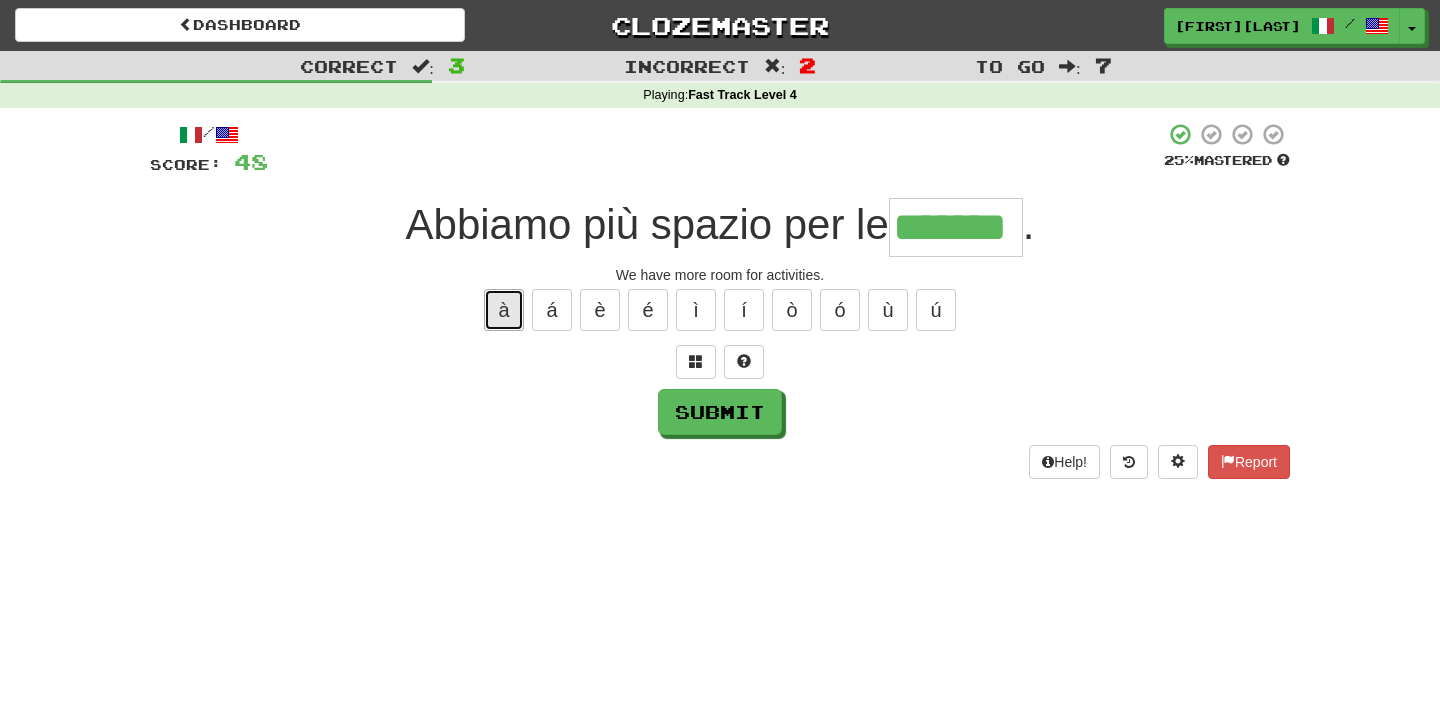 click on "à" at bounding box center (504, 310) 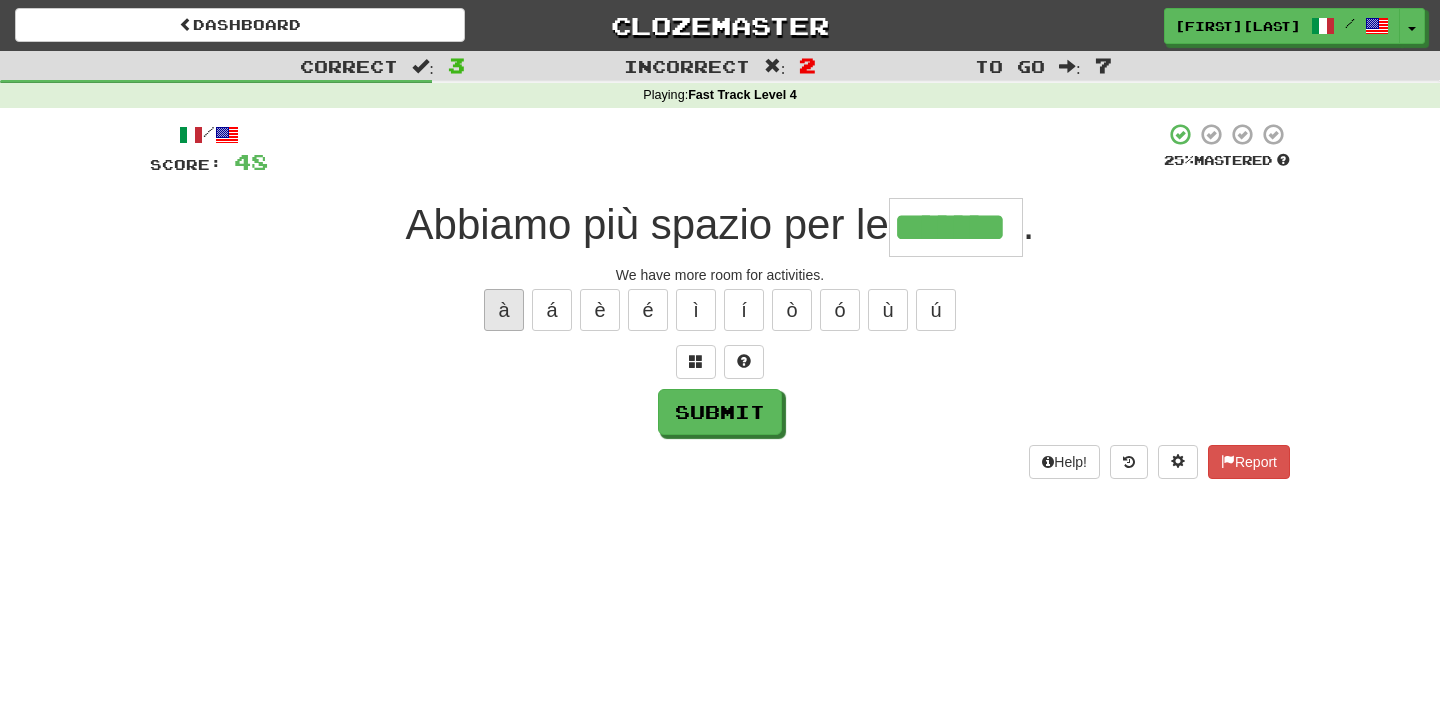 type on "********" 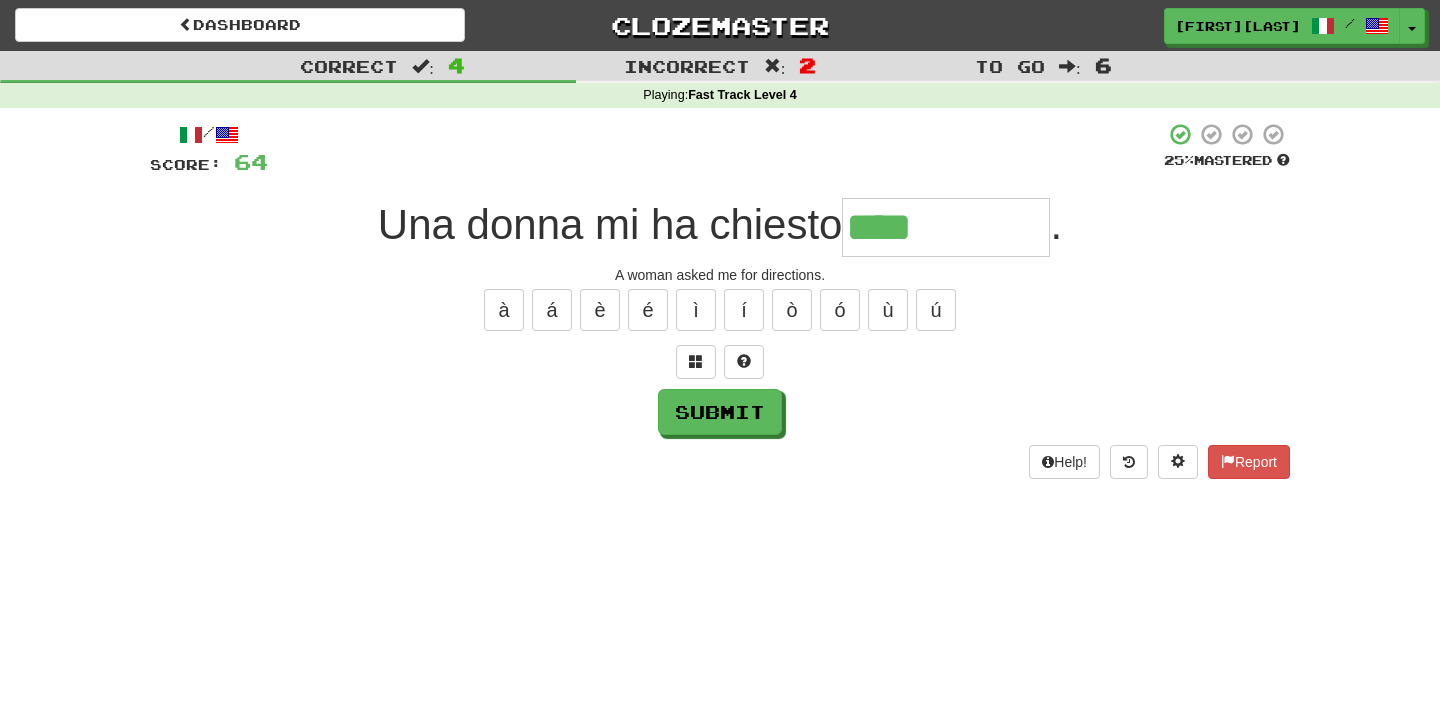 type on "**********" 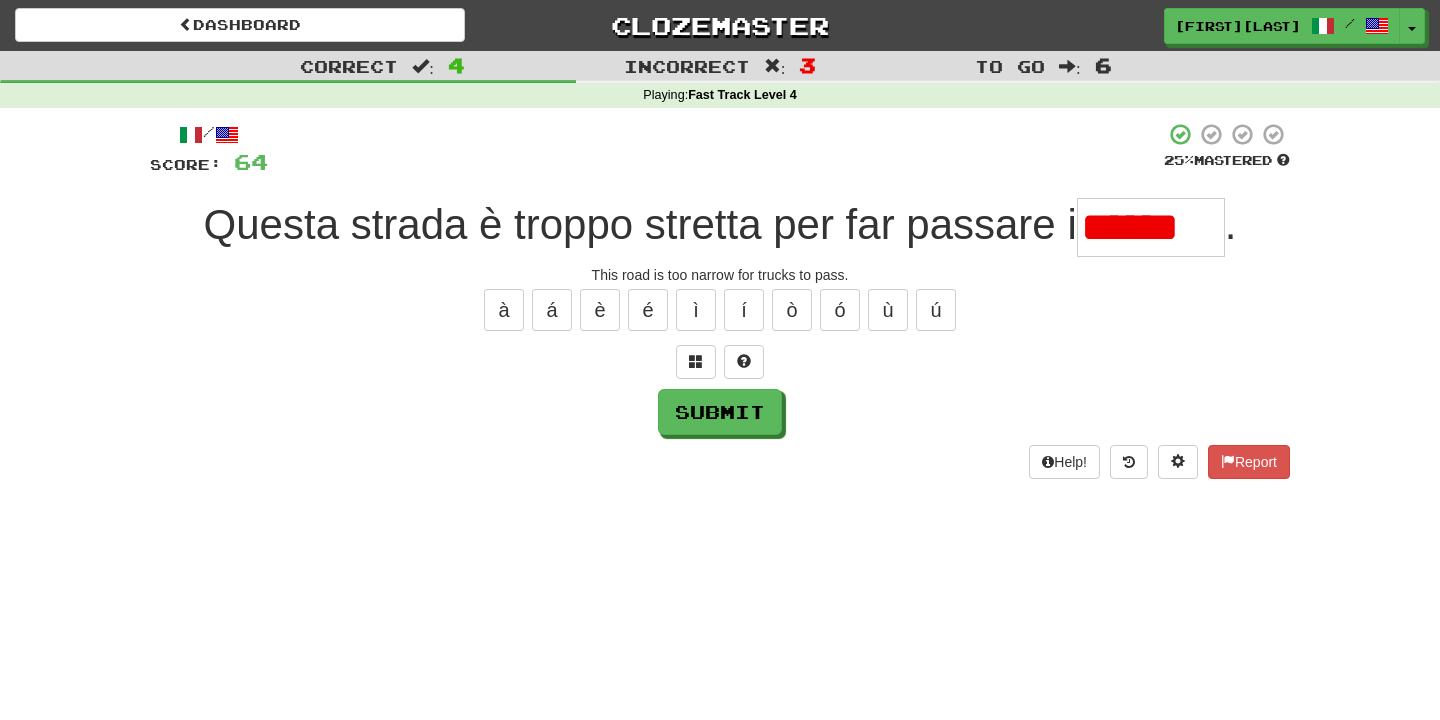 scroll, scrollTop: 0, scrollLeft: 0, axis: both 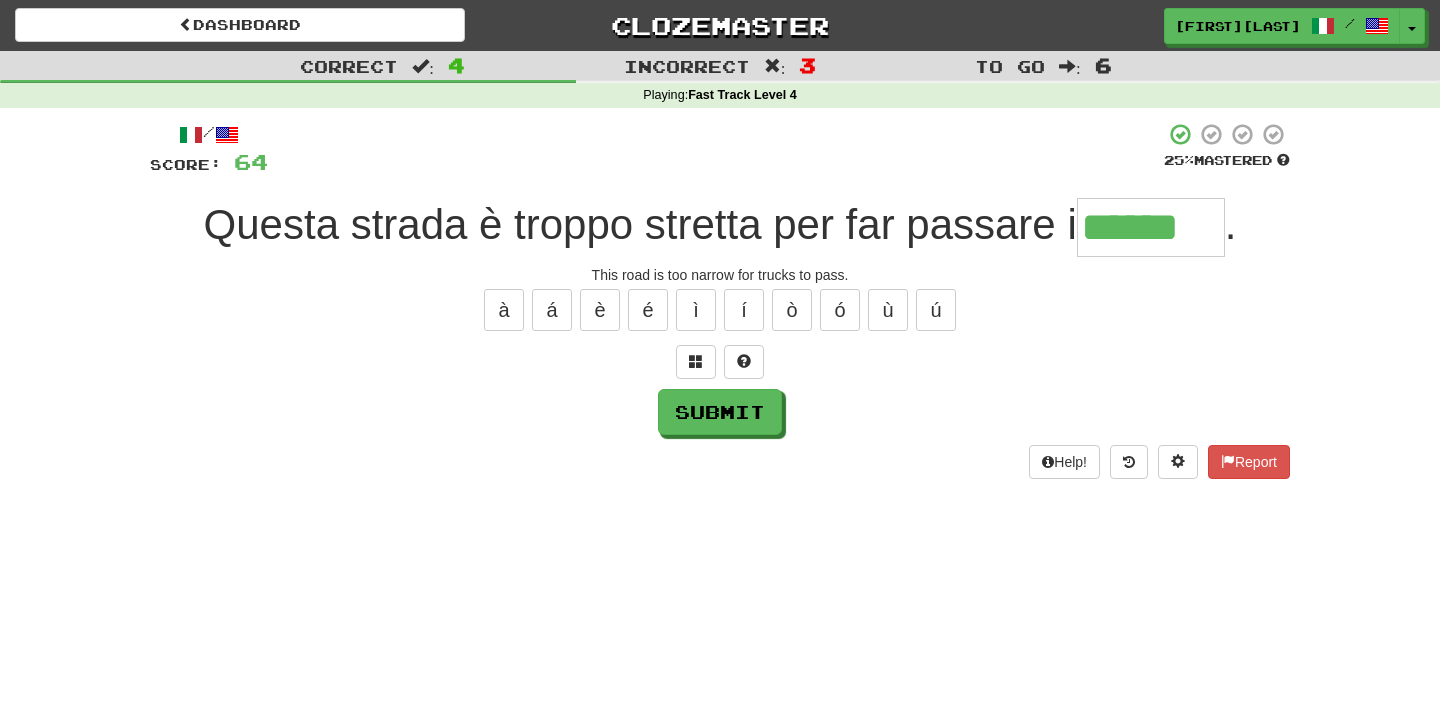 type on "******" 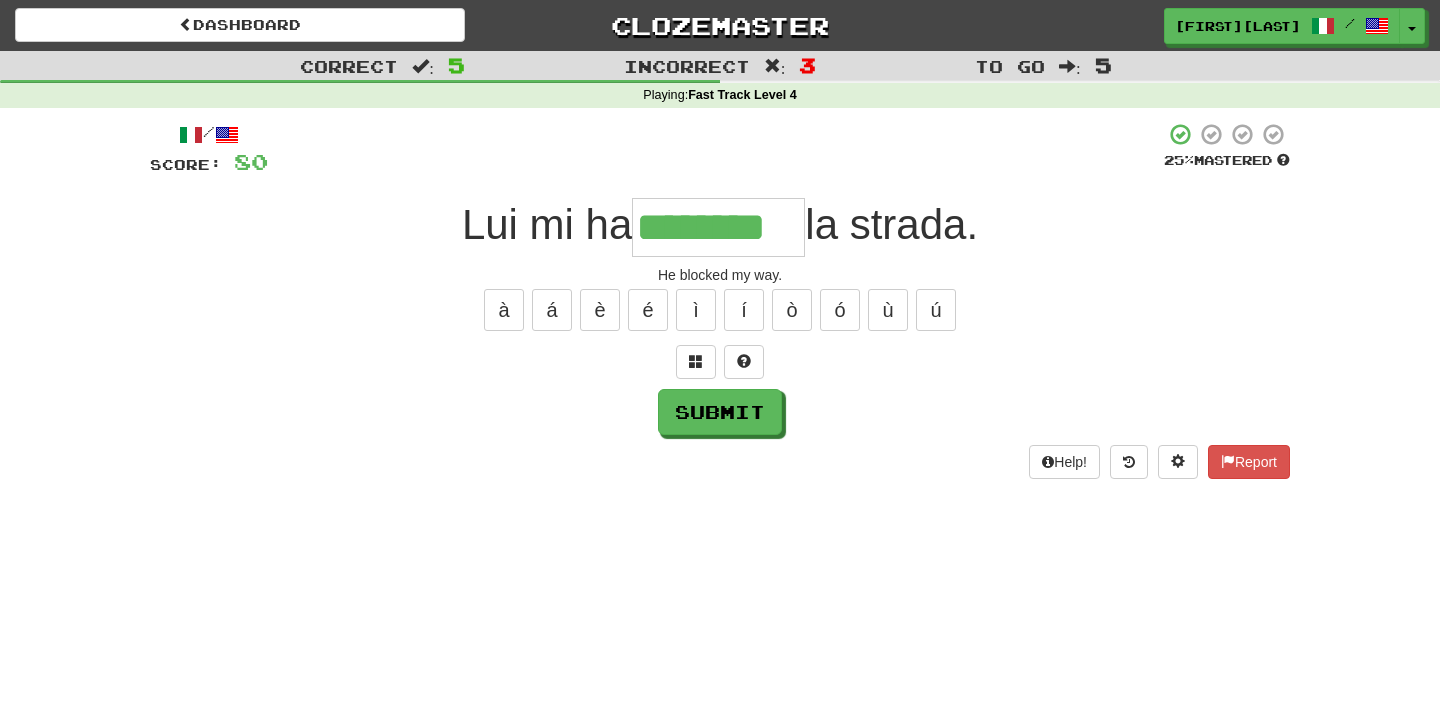 type on "********" 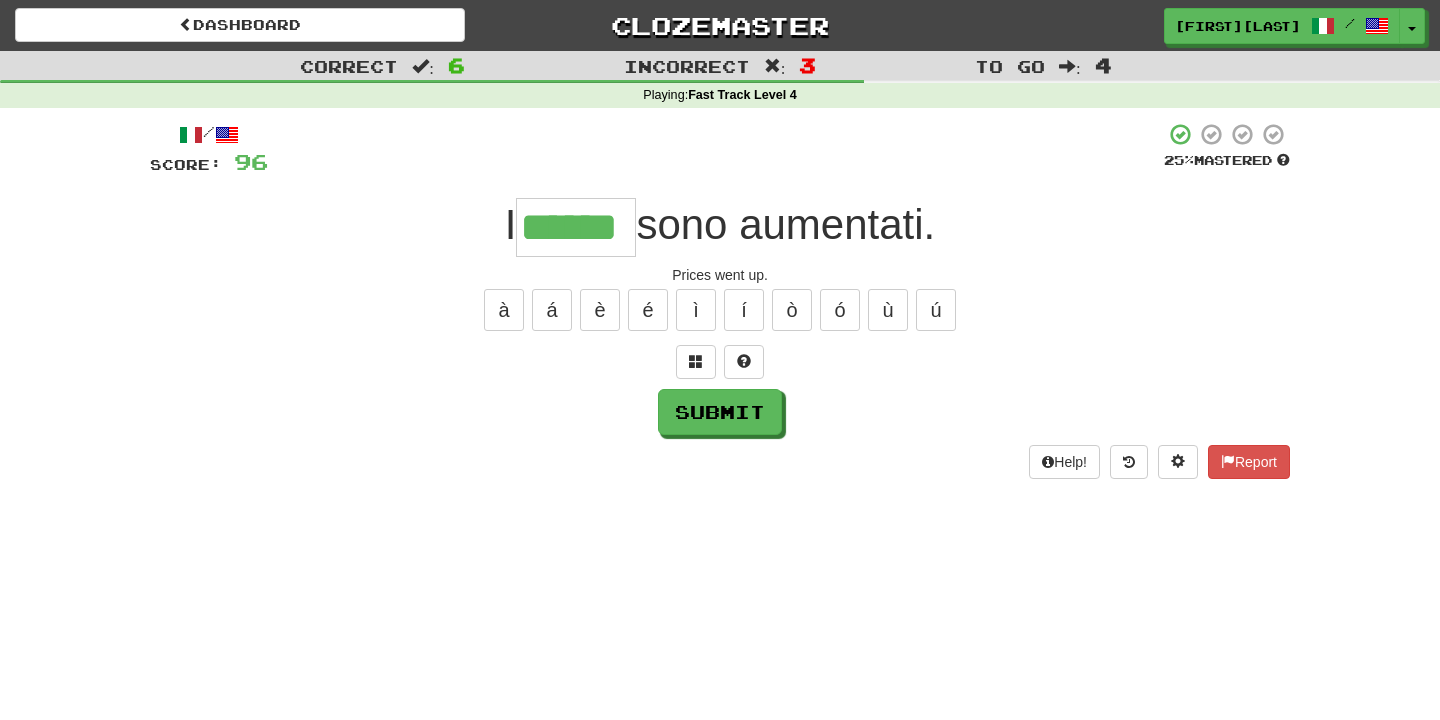 type on "******" 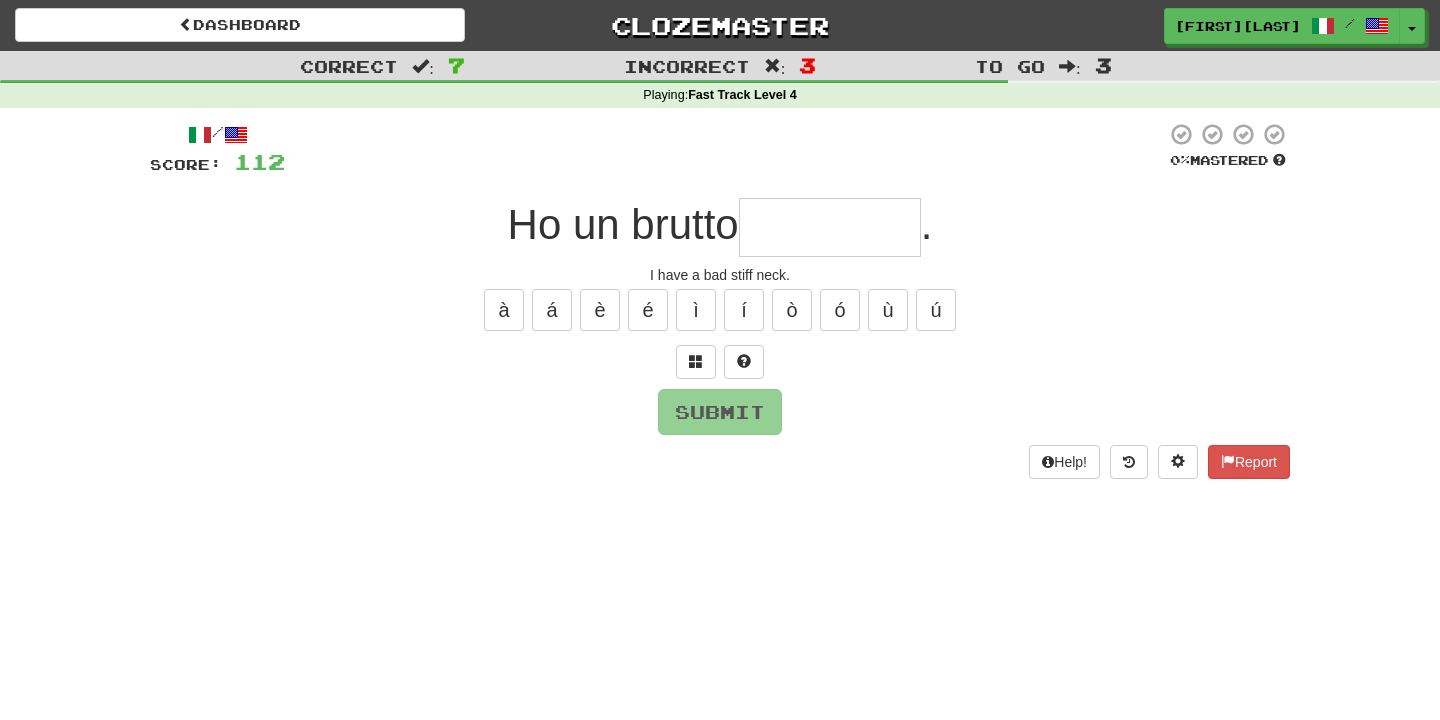 type on "**********" 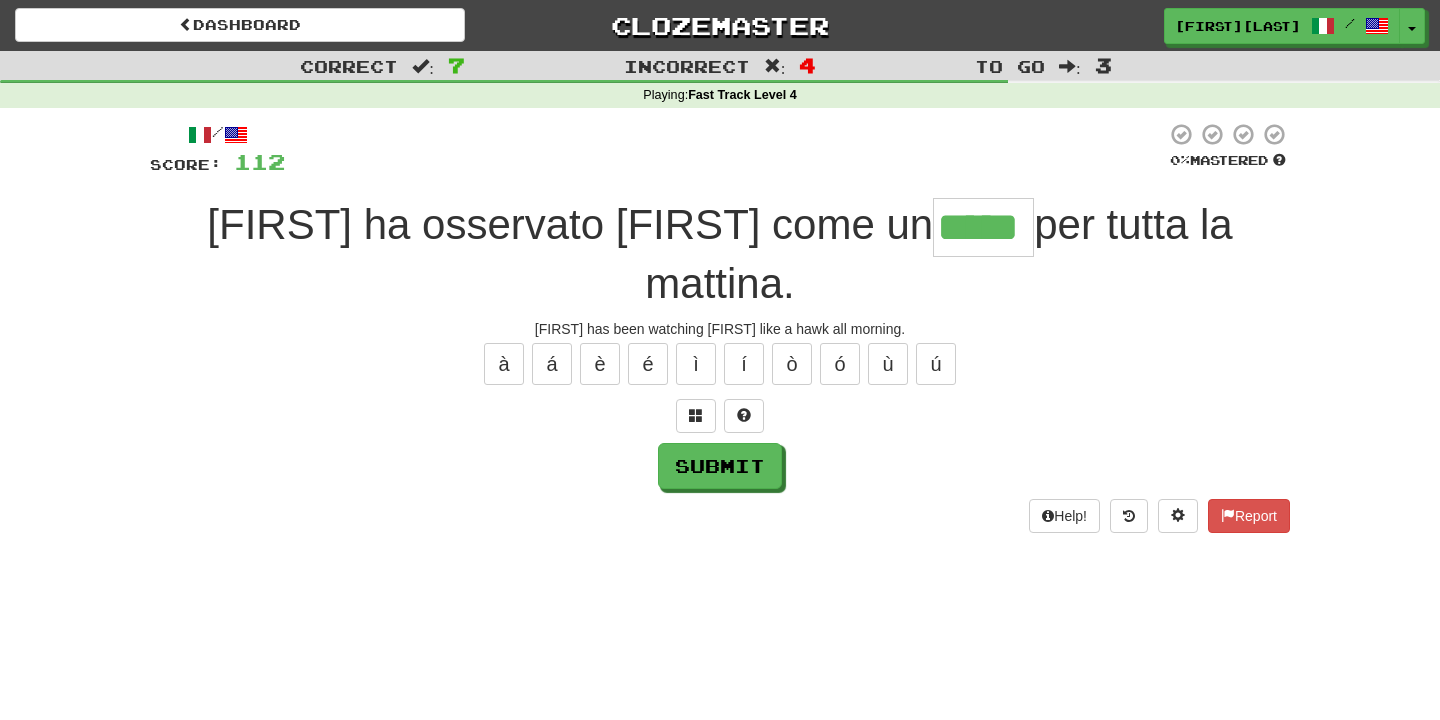 type on "*****" 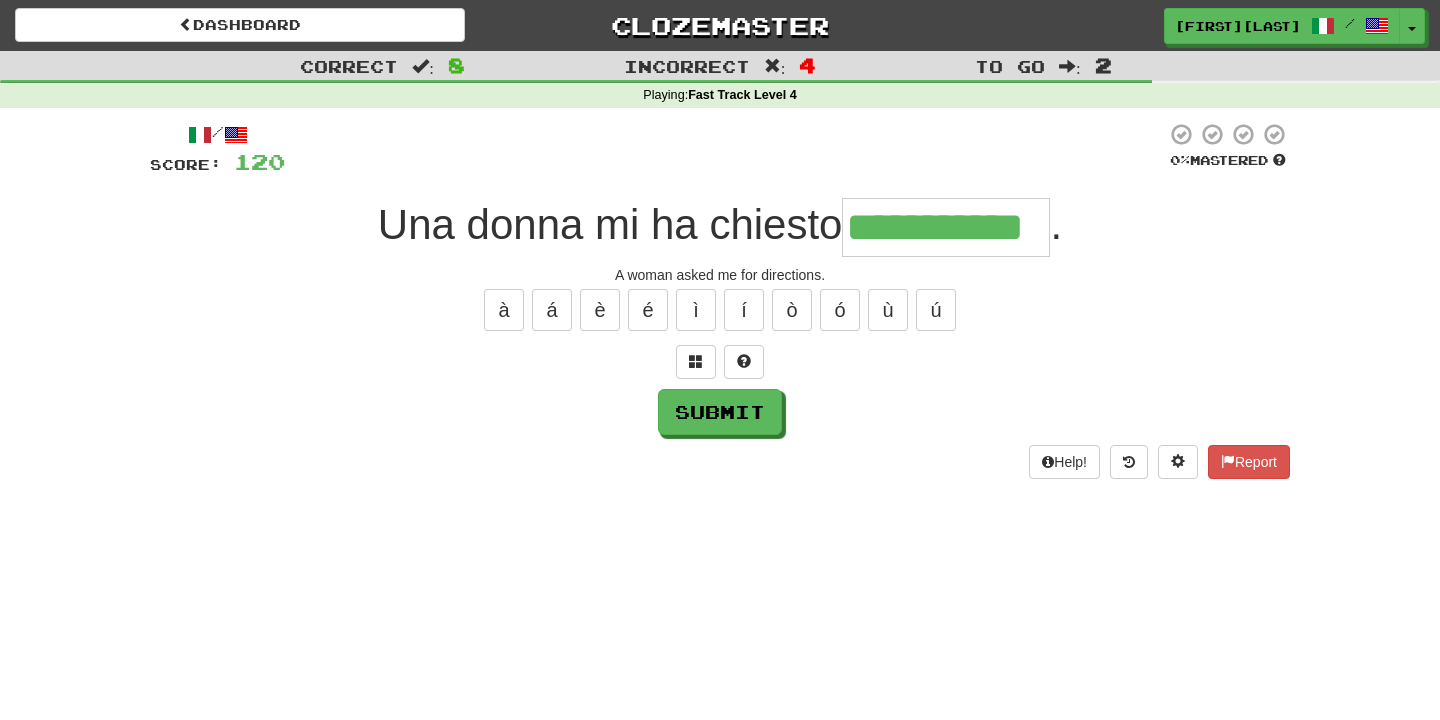 type on "**********" 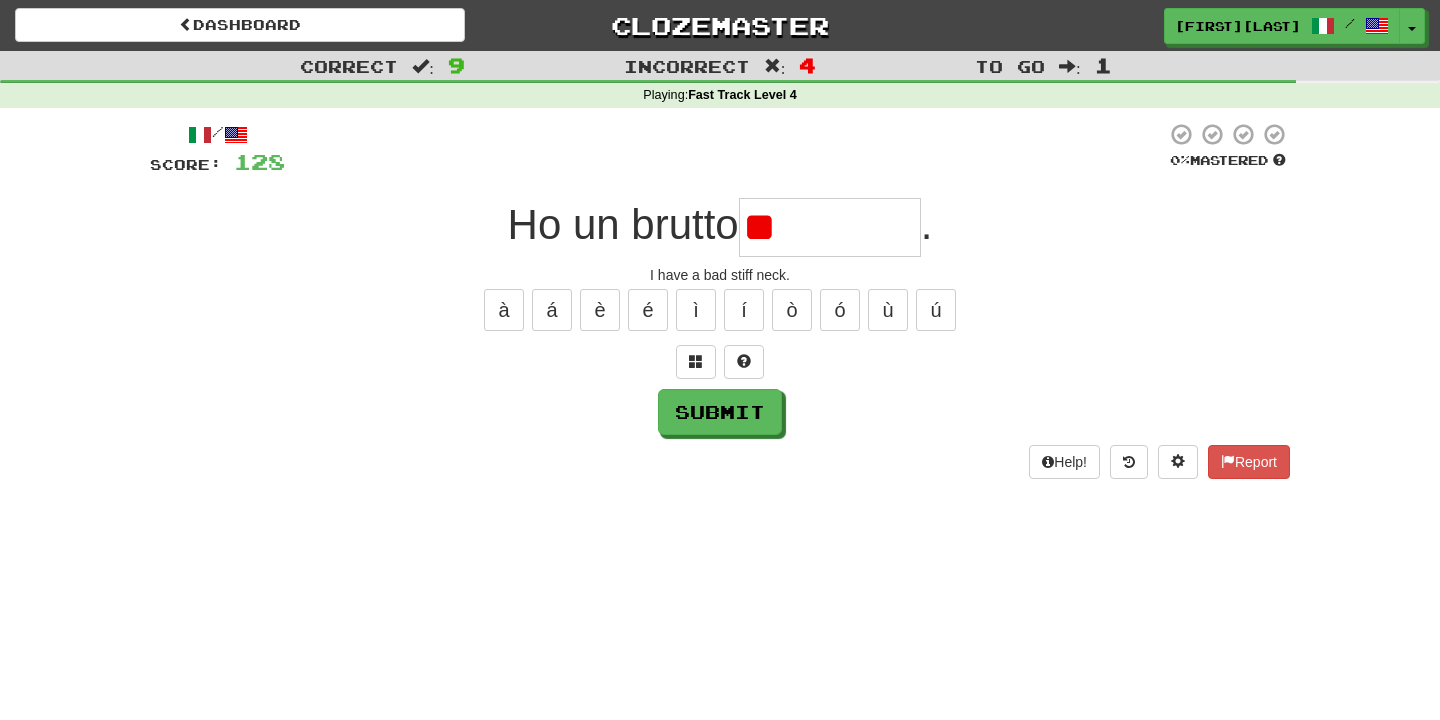 type on "*" 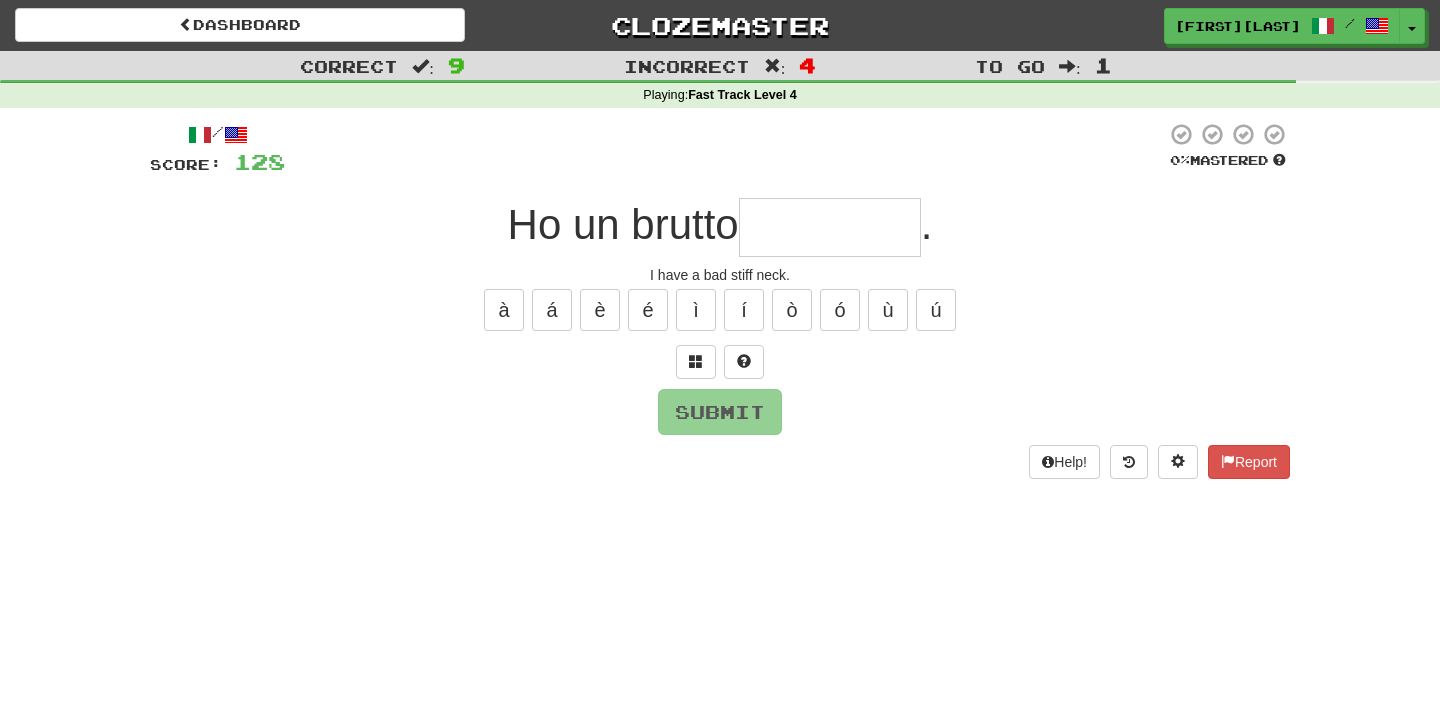 type on "*" 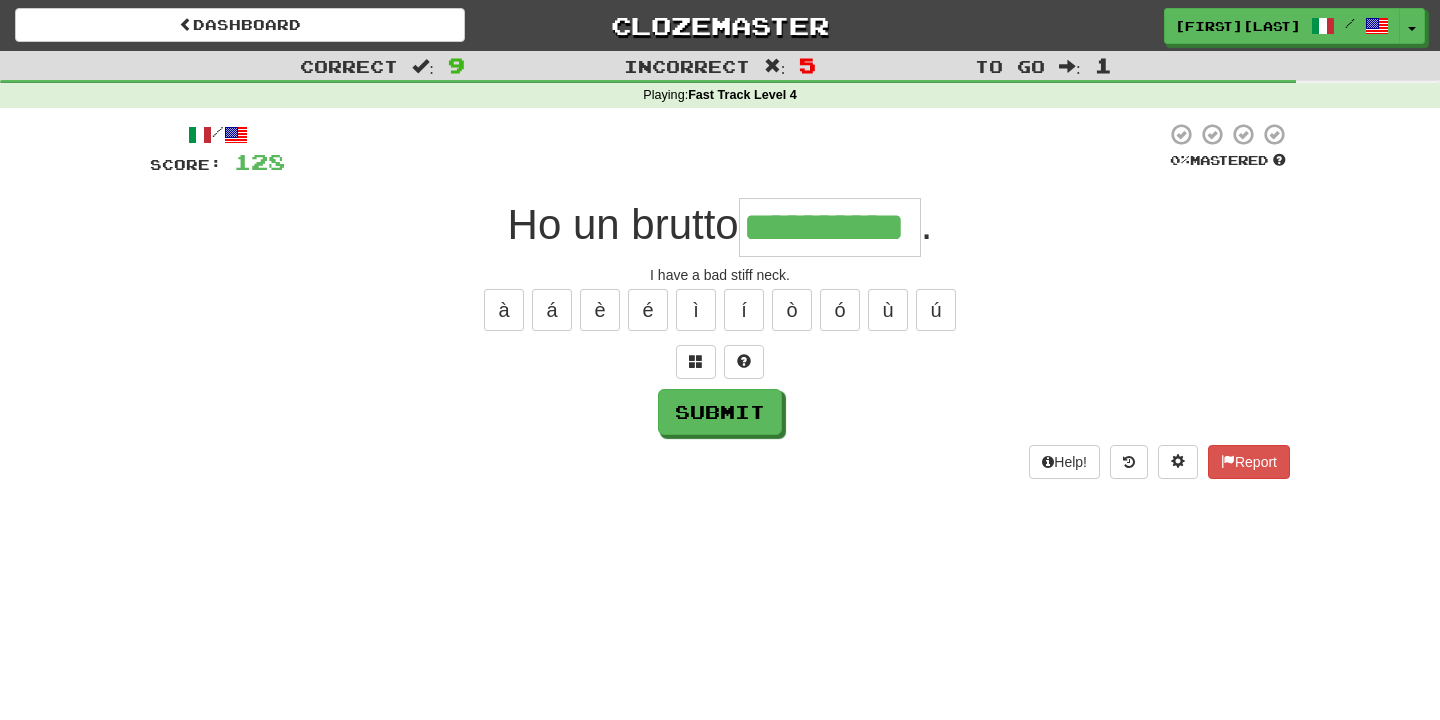 type on "**********" 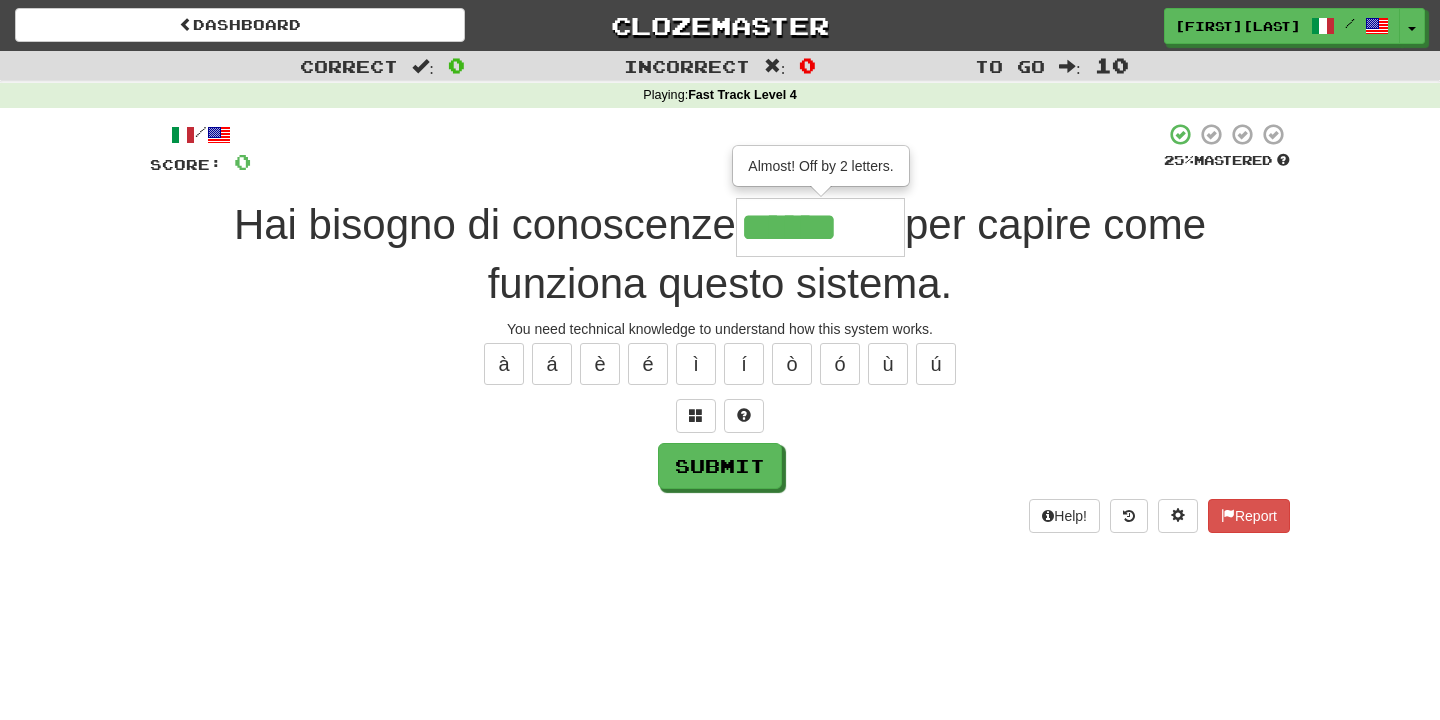 type on "********" 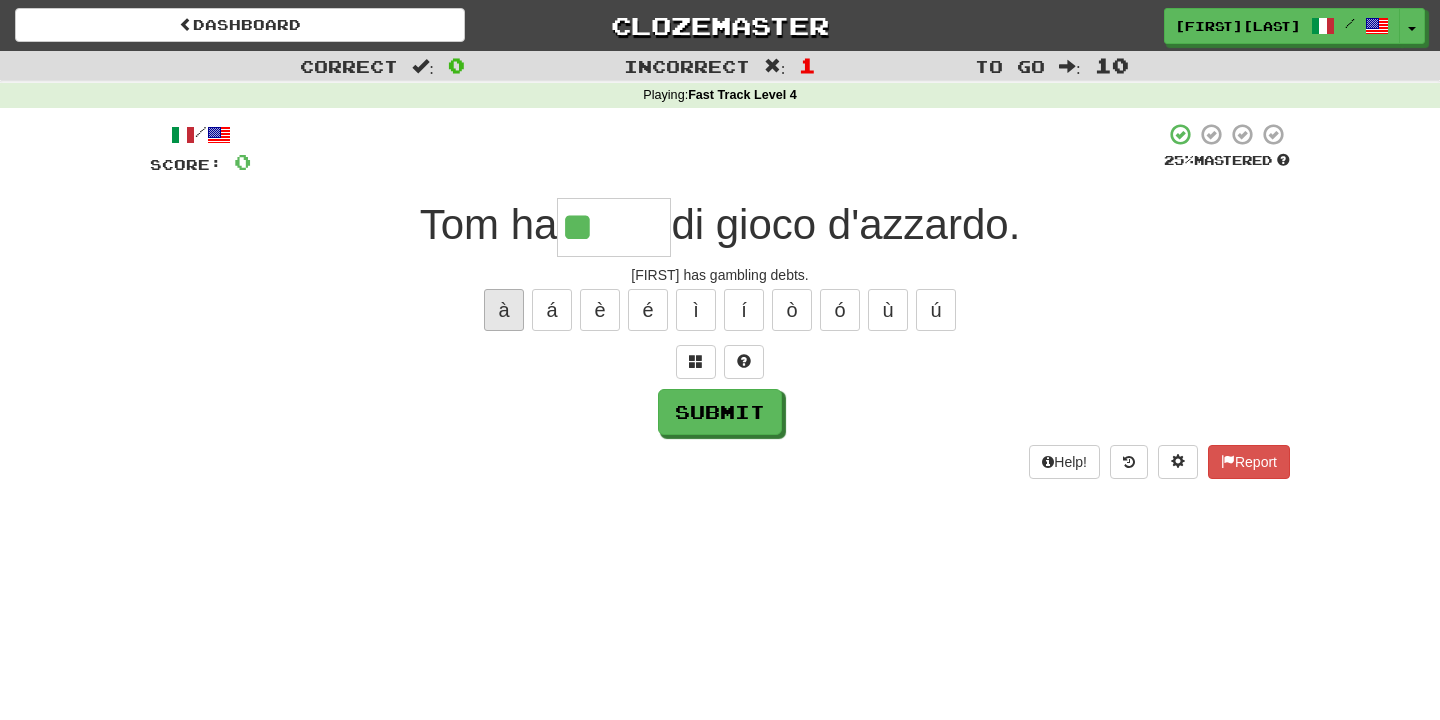 type on "******" 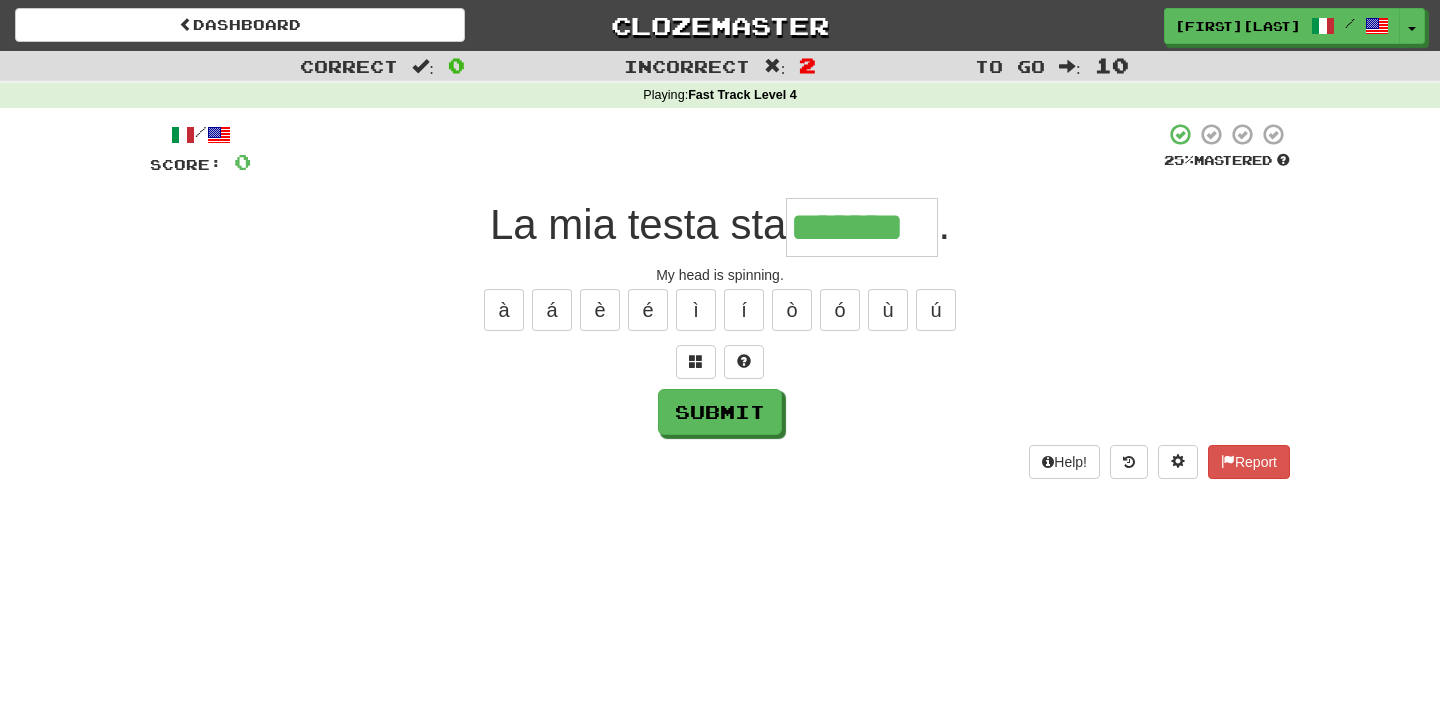 type on "*******" 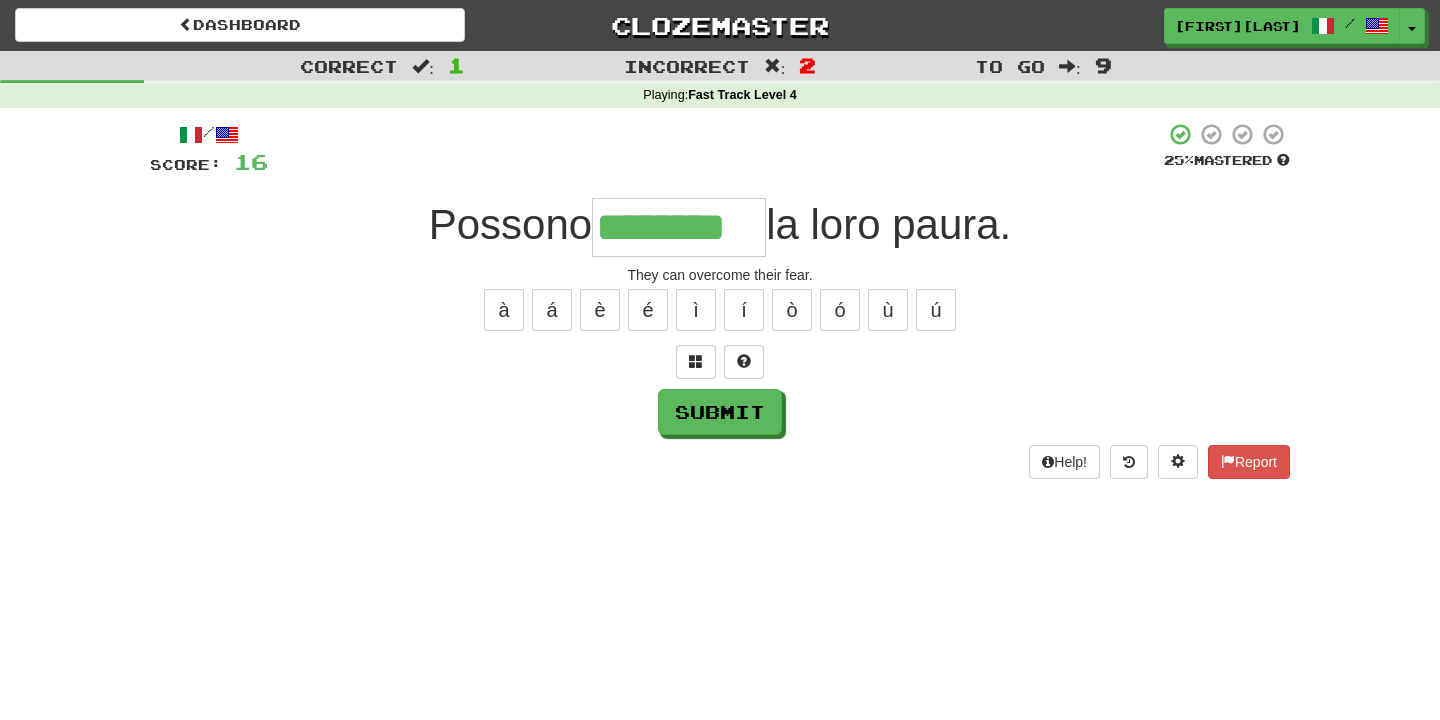 type on "********" 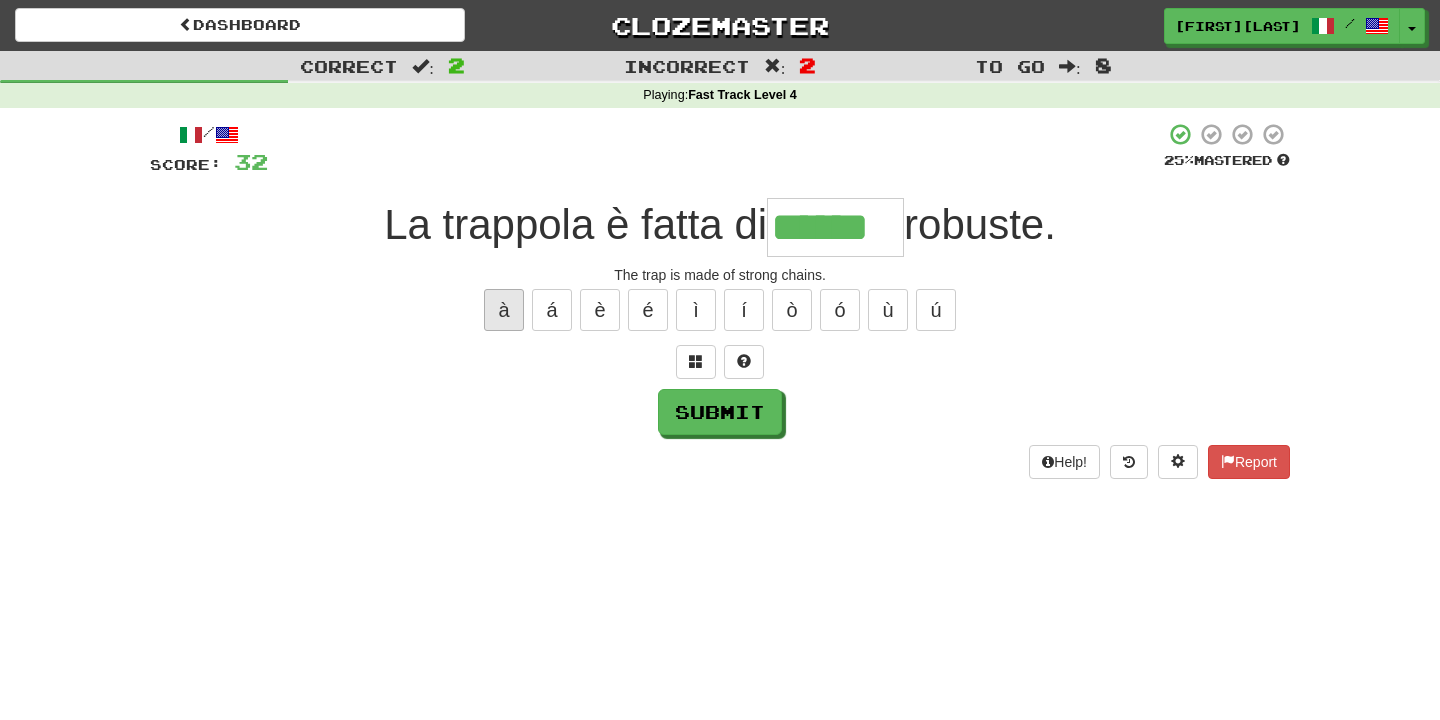 type on "******" 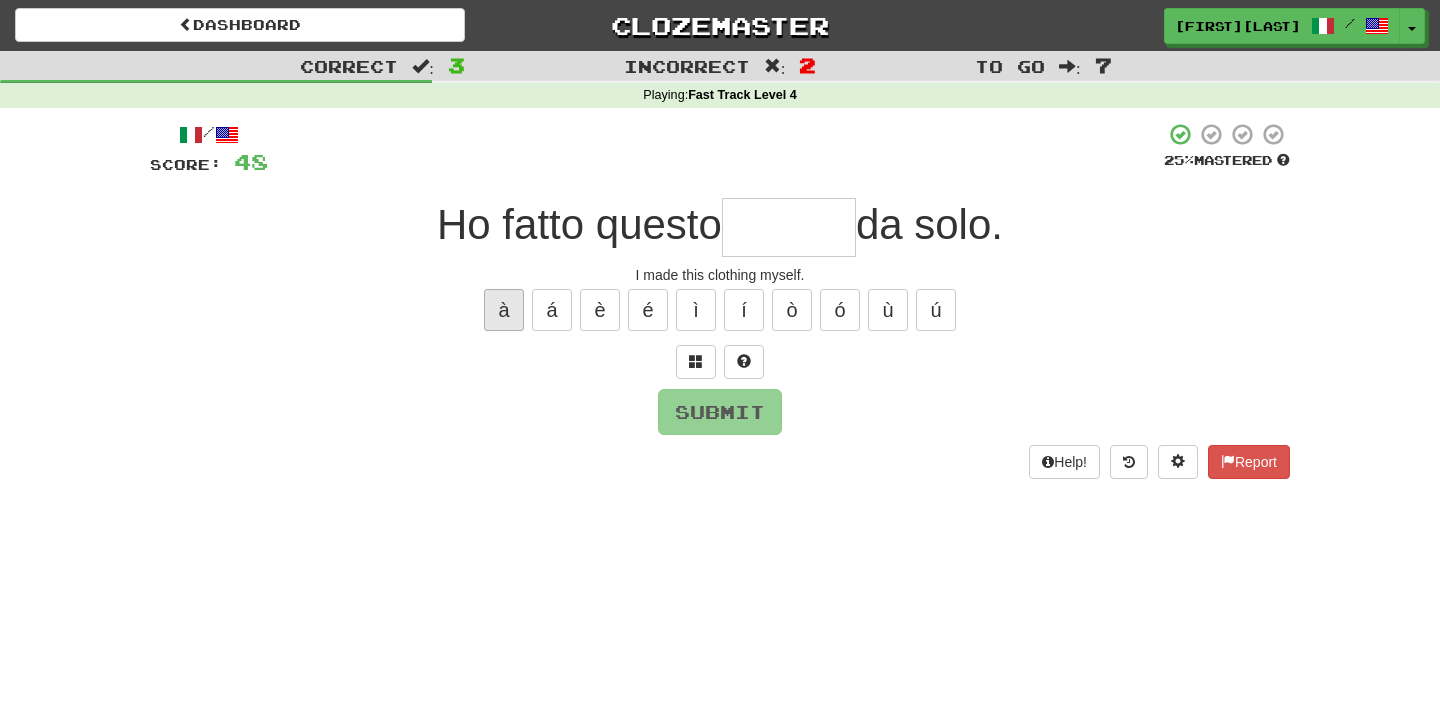 type on "*******" 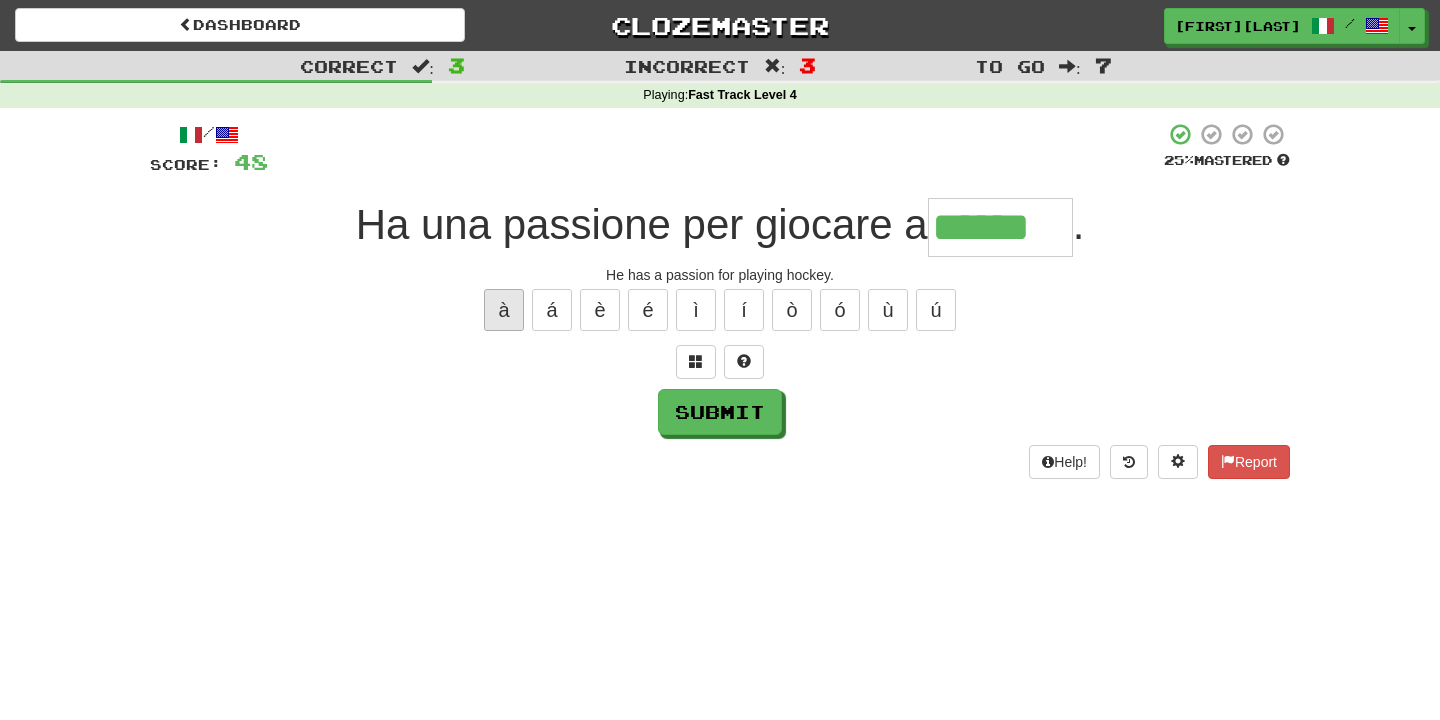 type on "******" 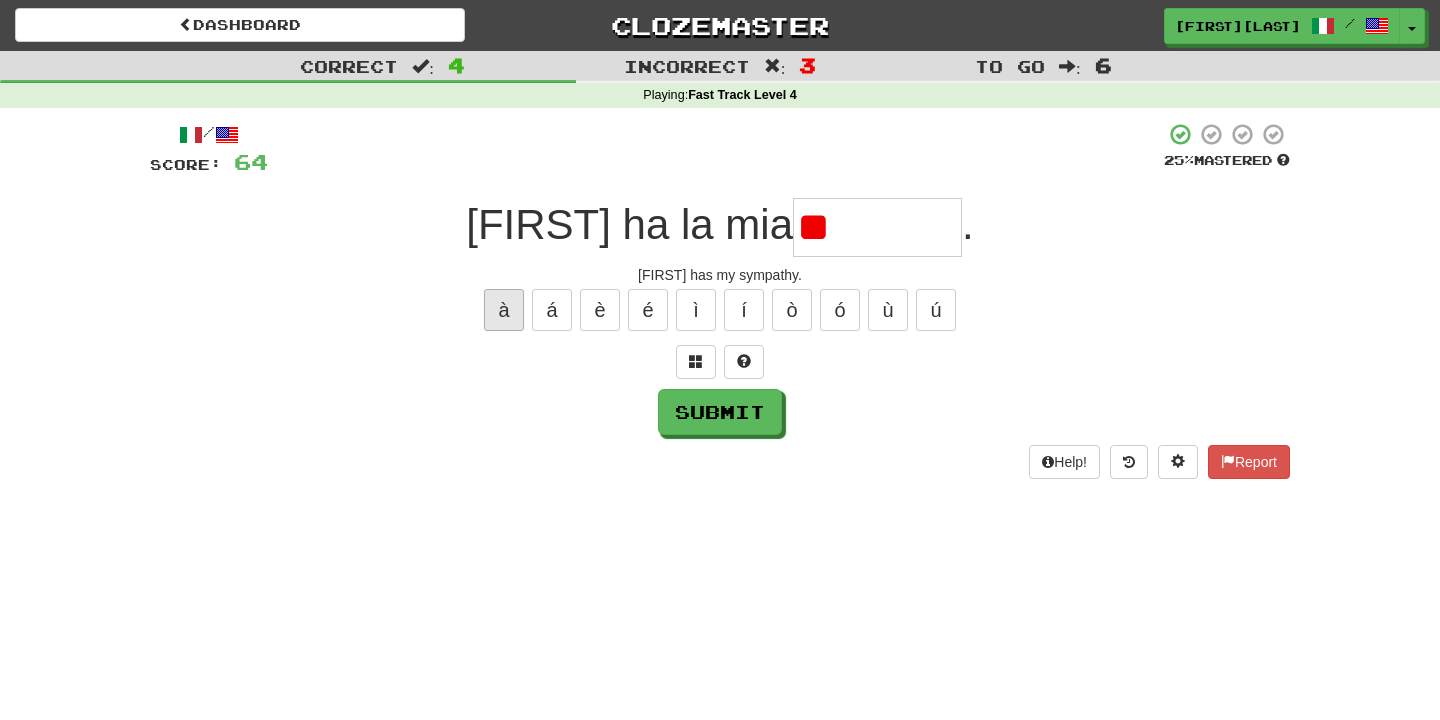 type on "*" 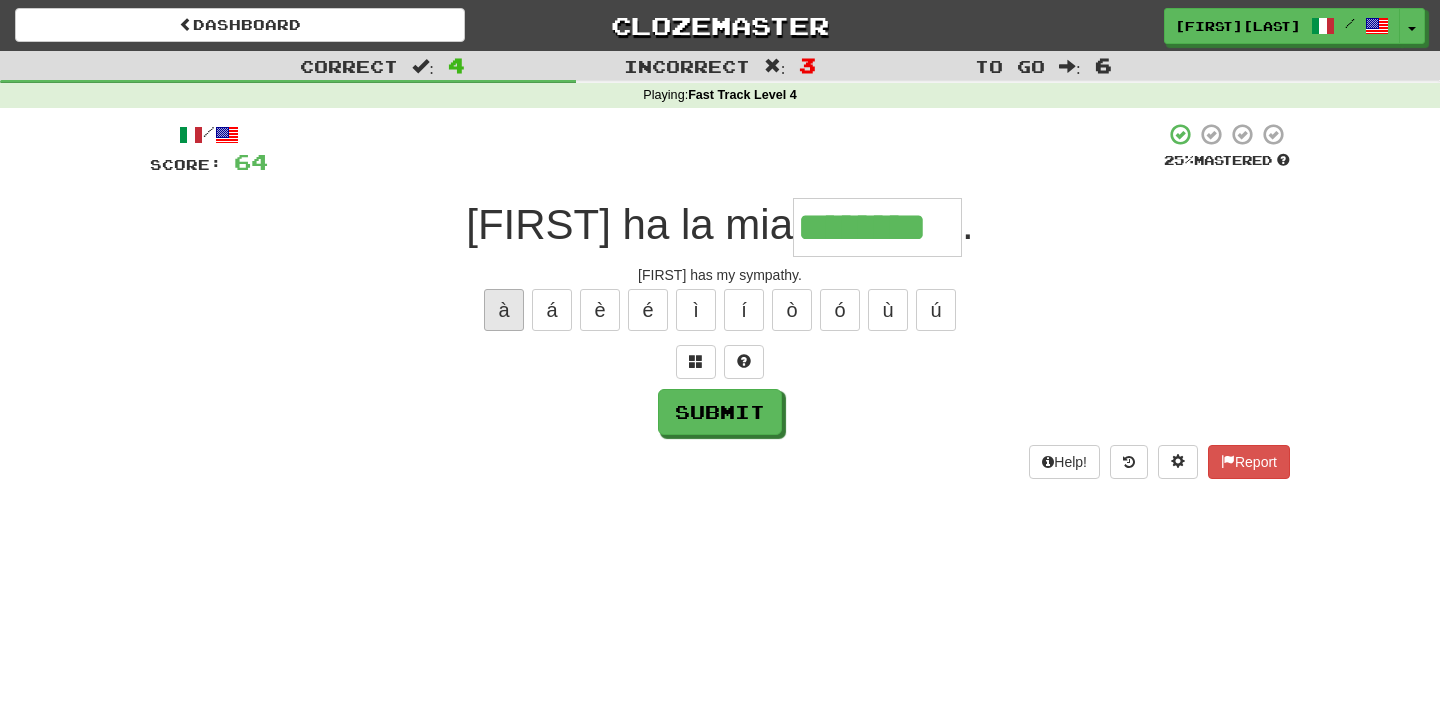 type on "********" 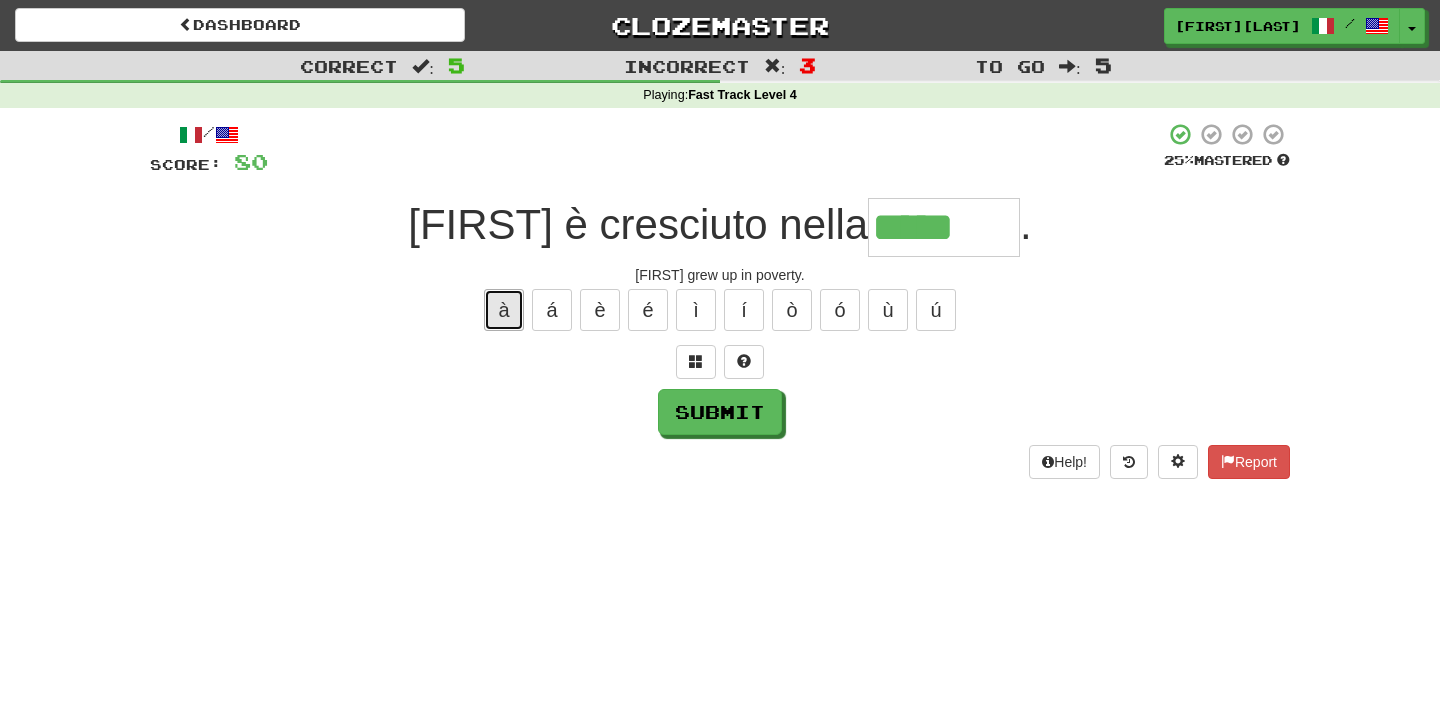 click on "à" at bounding box center [504, 310] 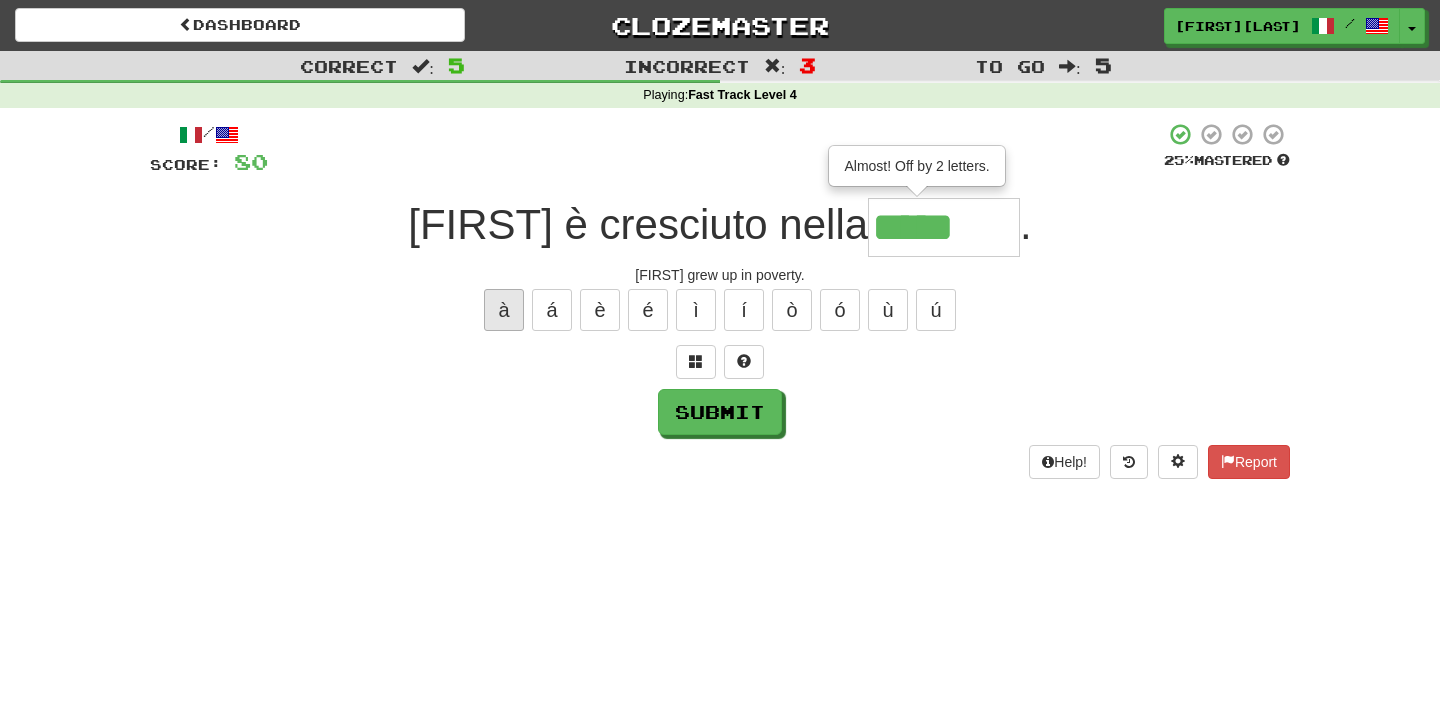 type on "*******" 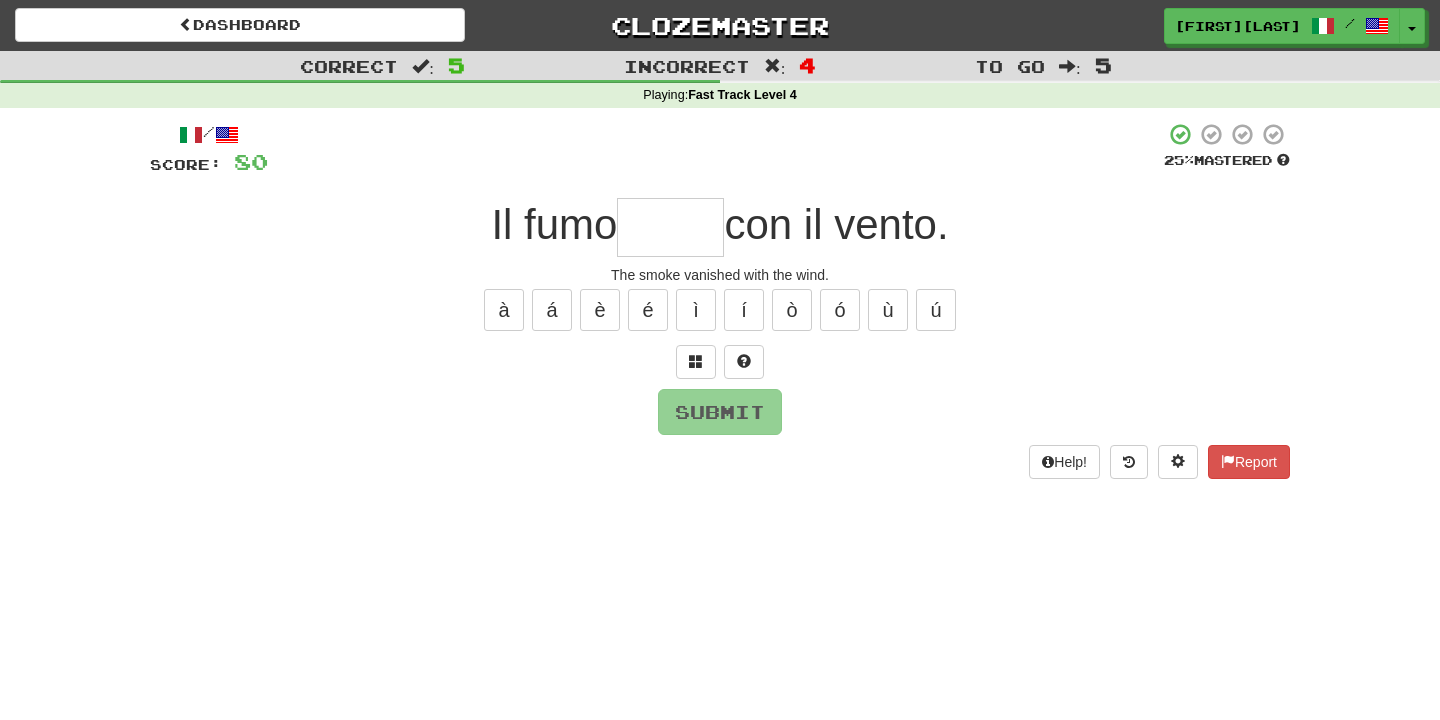 type on "*****" 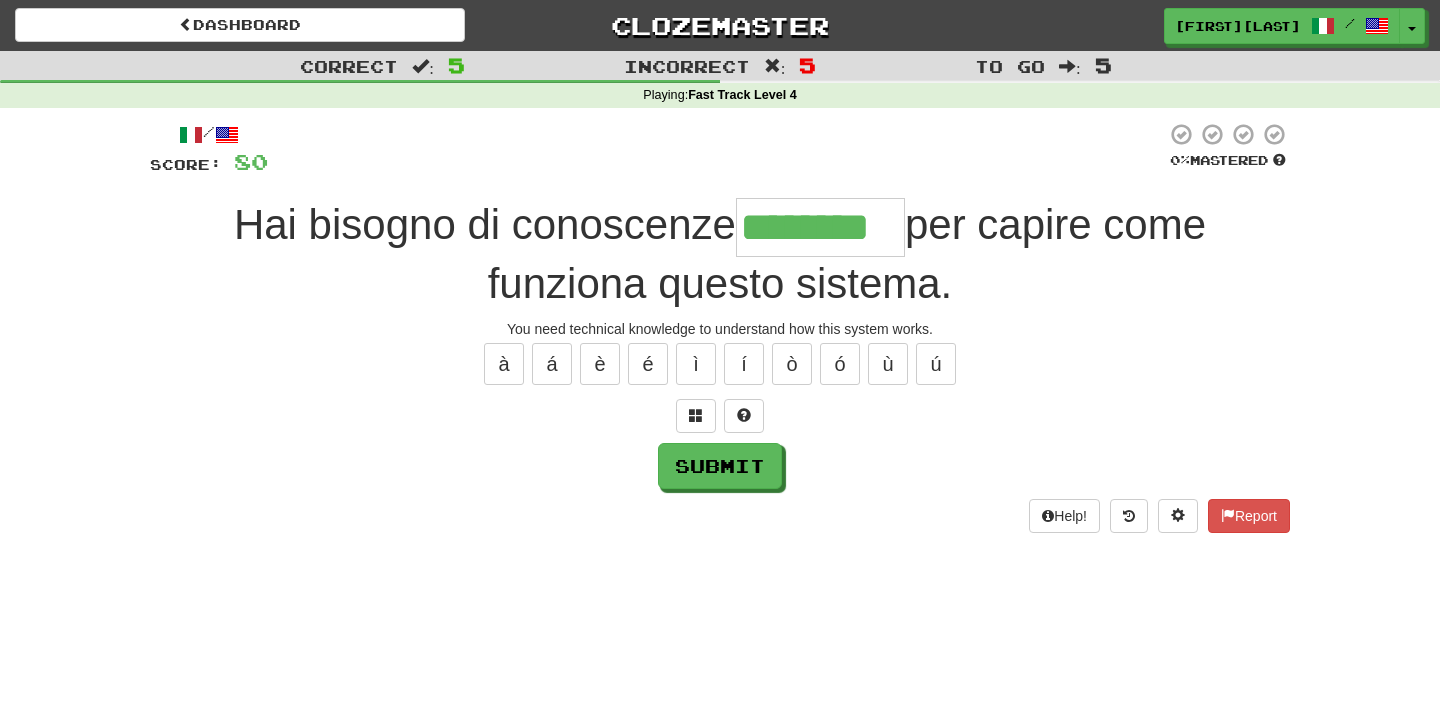 type on "********" 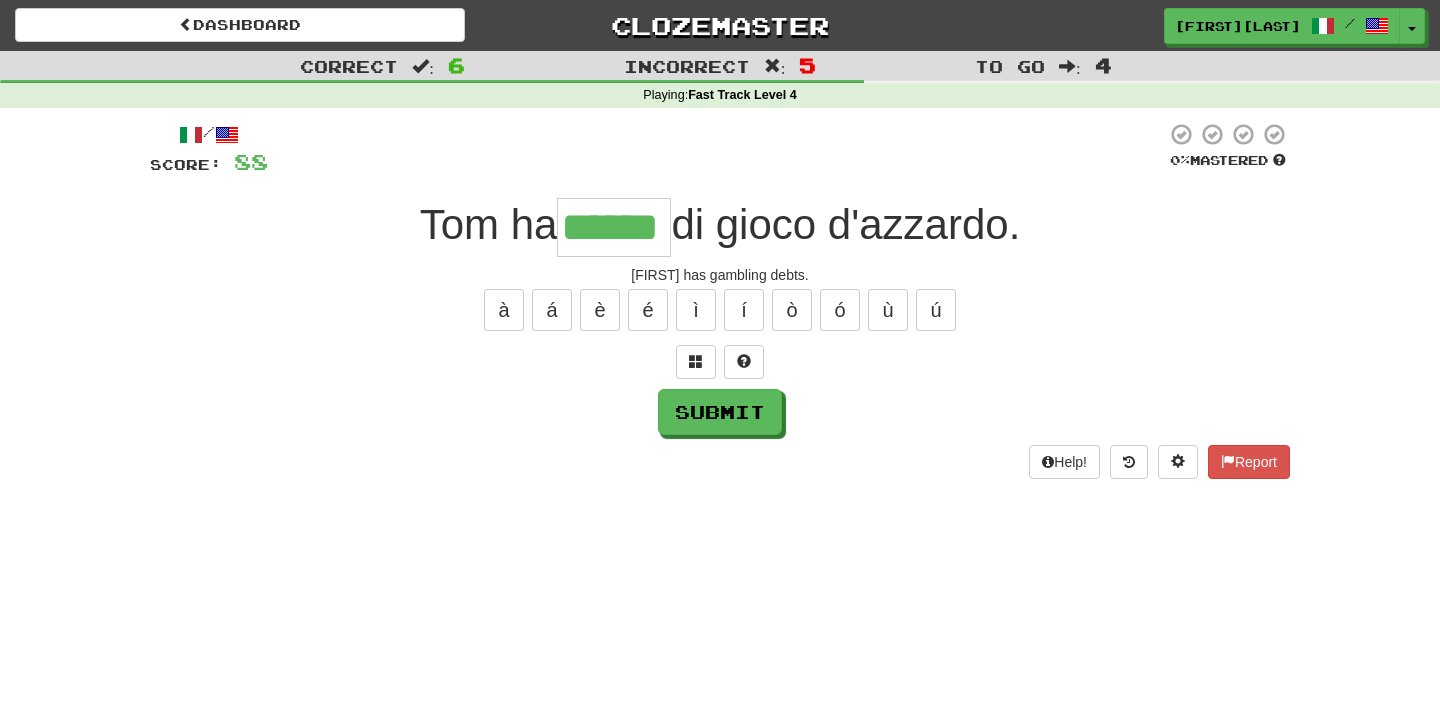 type on "******" 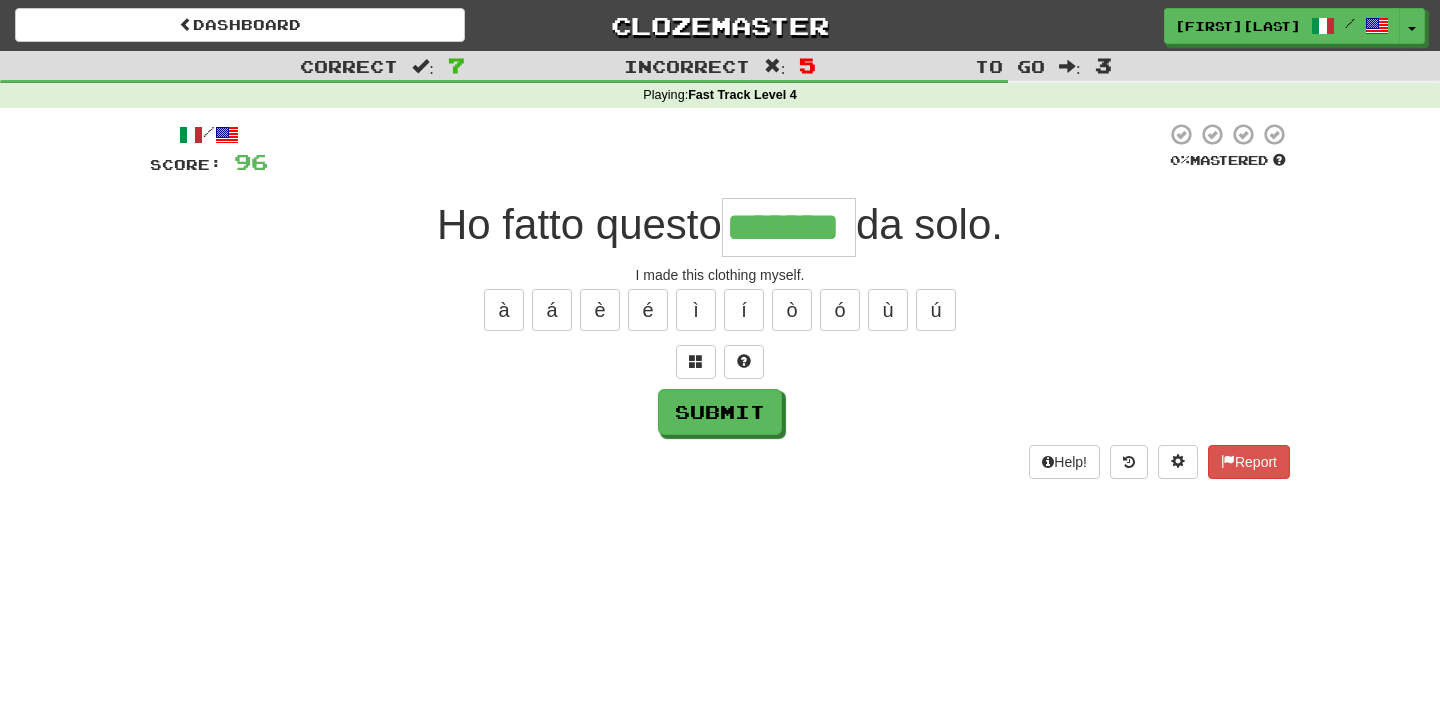 type on "*******" 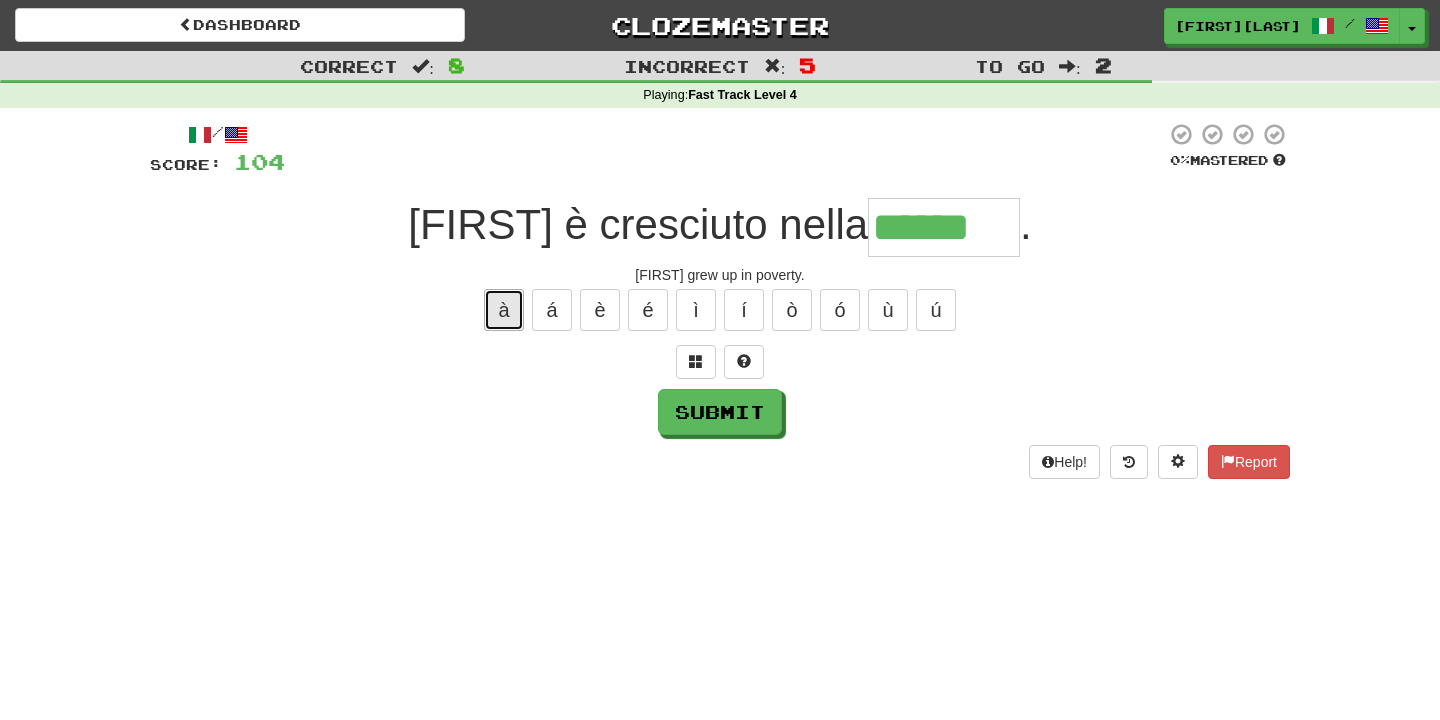 click on "à" at bounding box center [504, 310] 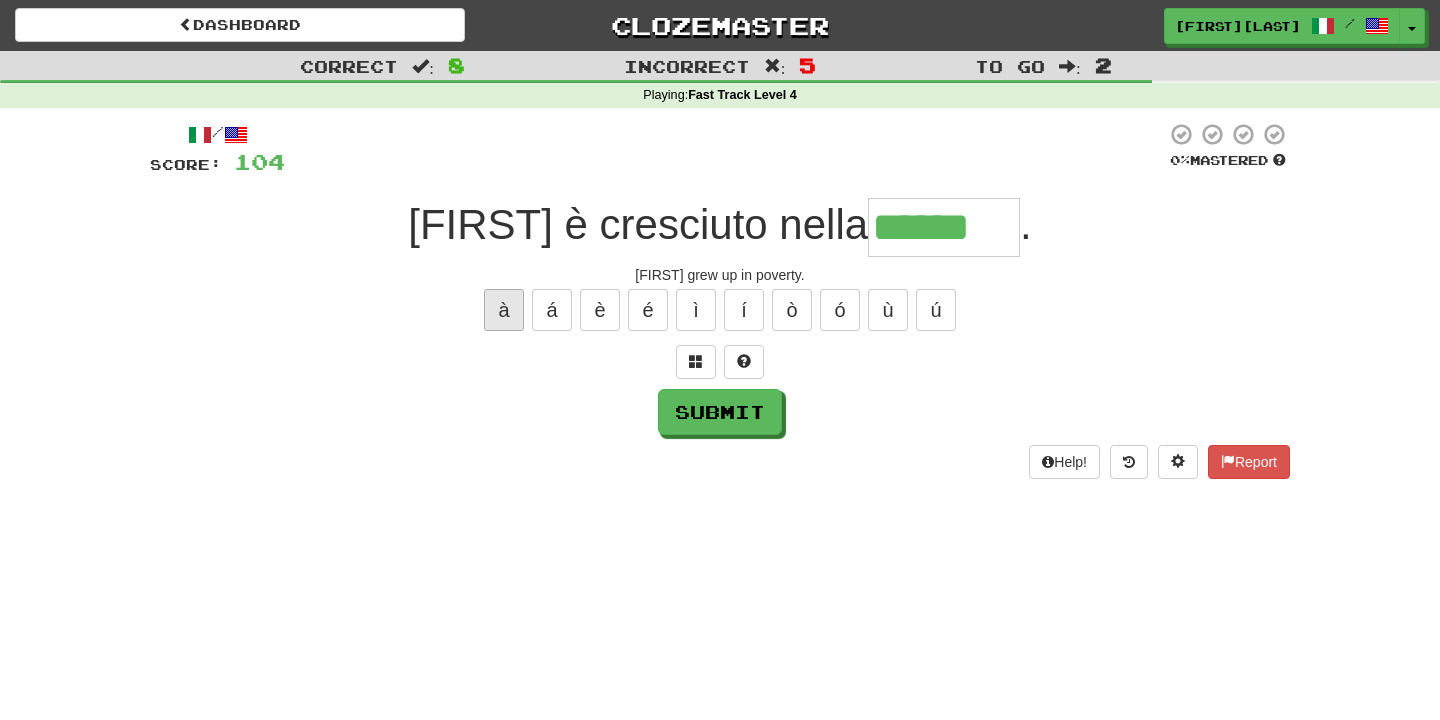 type on "*******" 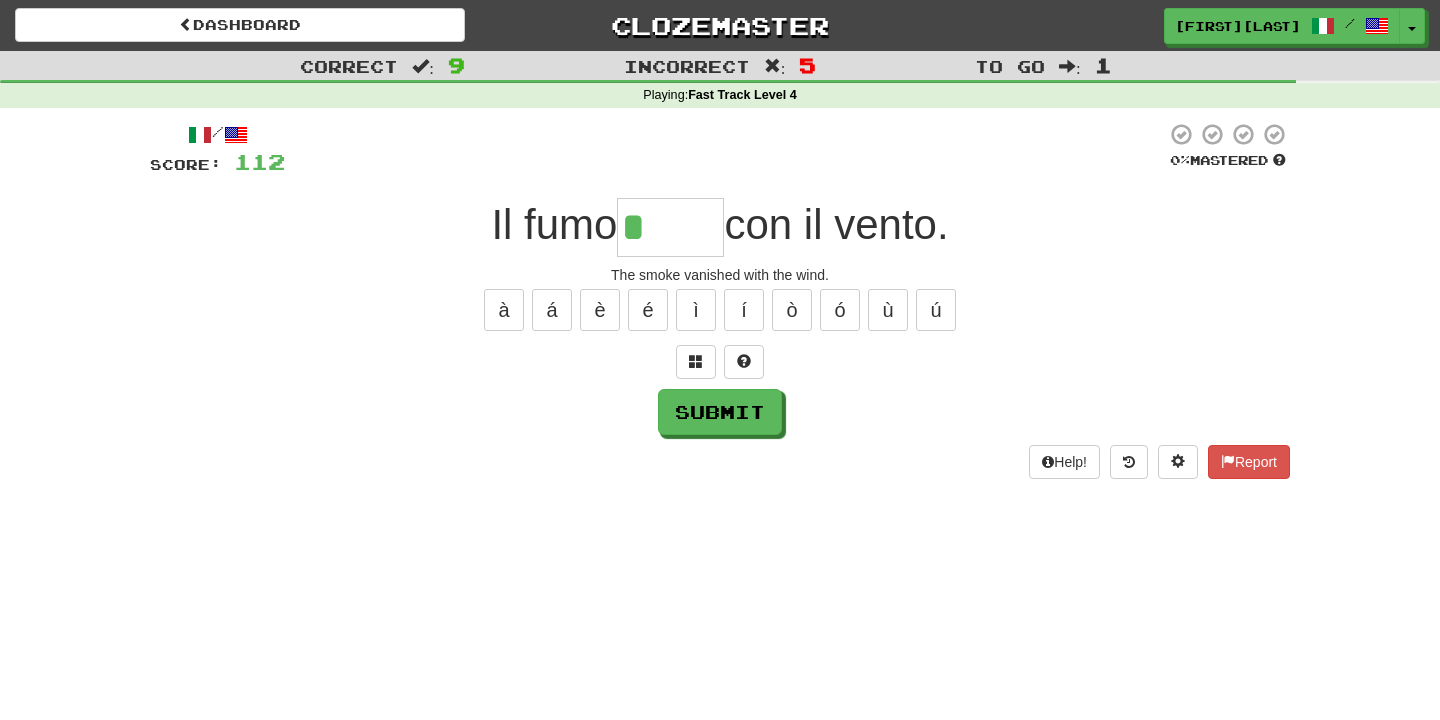 type on "*****" 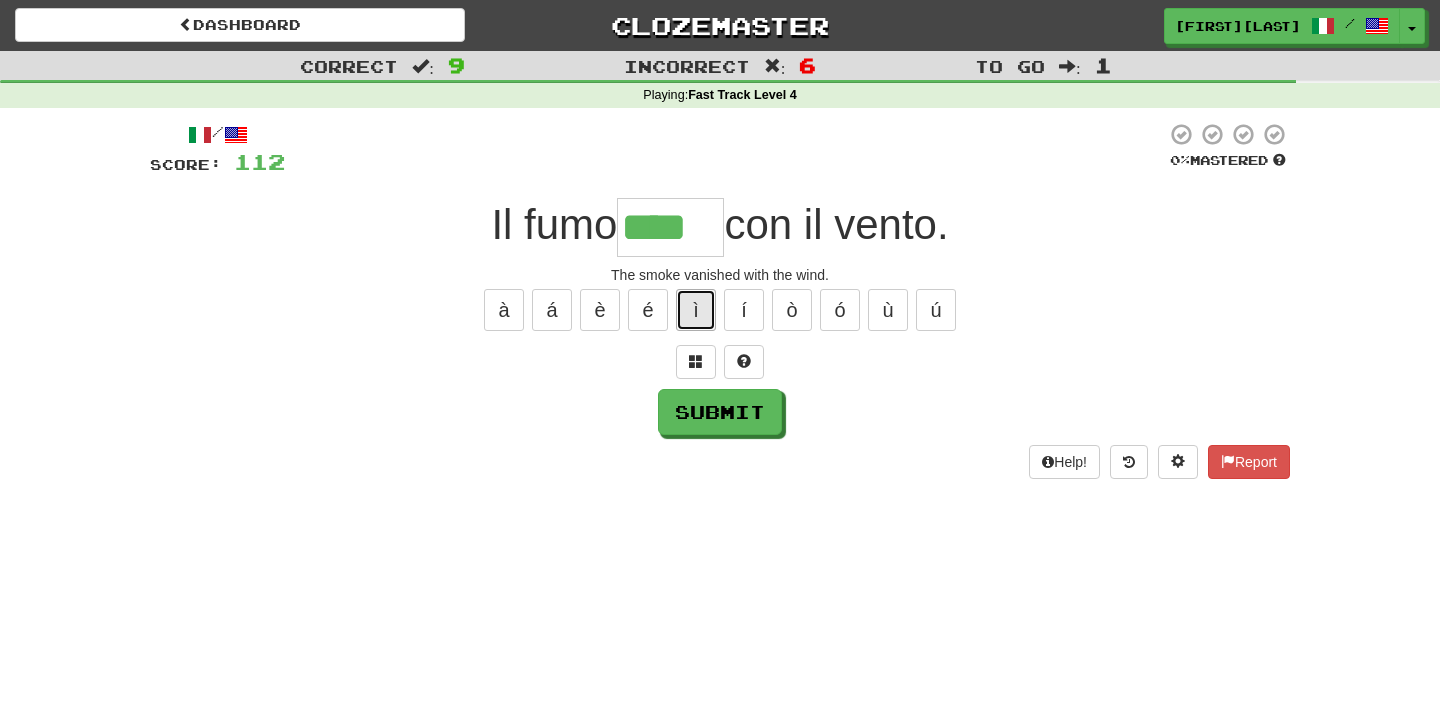 click on "ì" at bounding box center (696, 310) 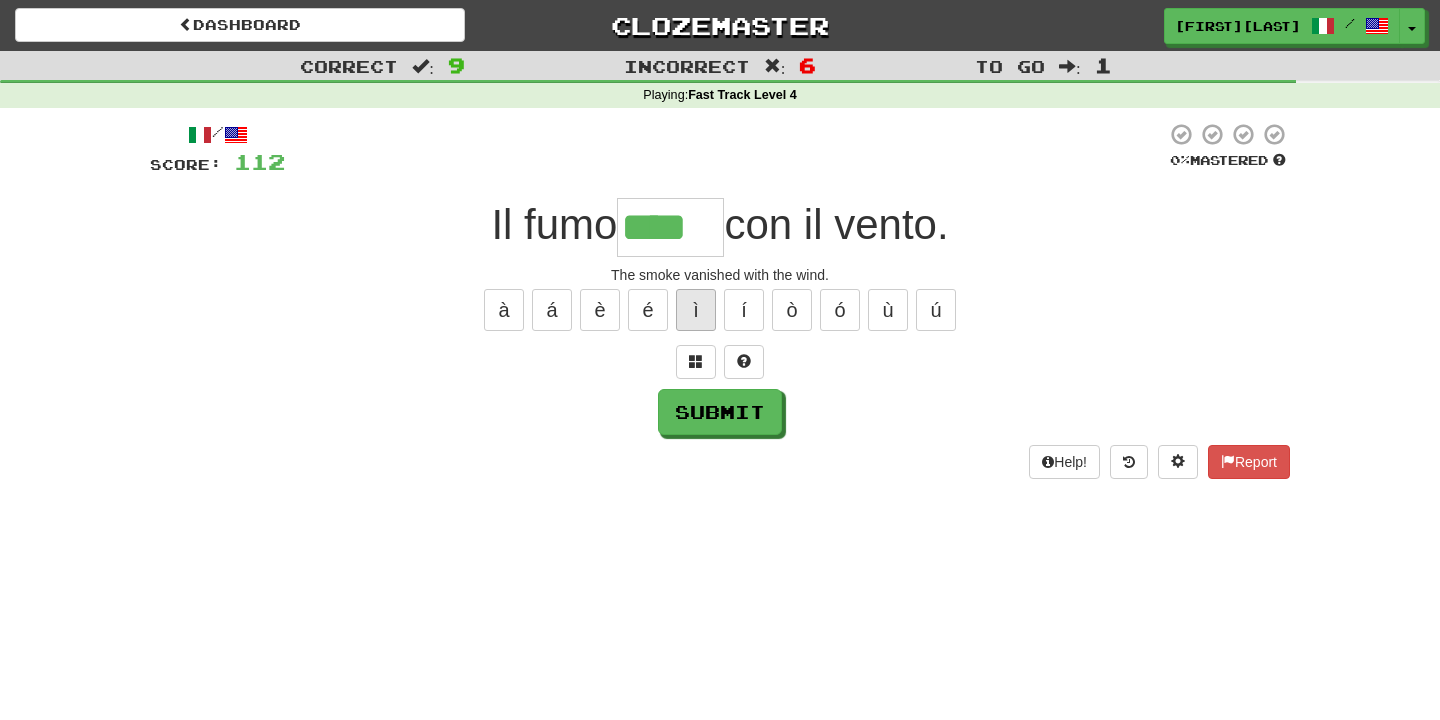type on "*****" 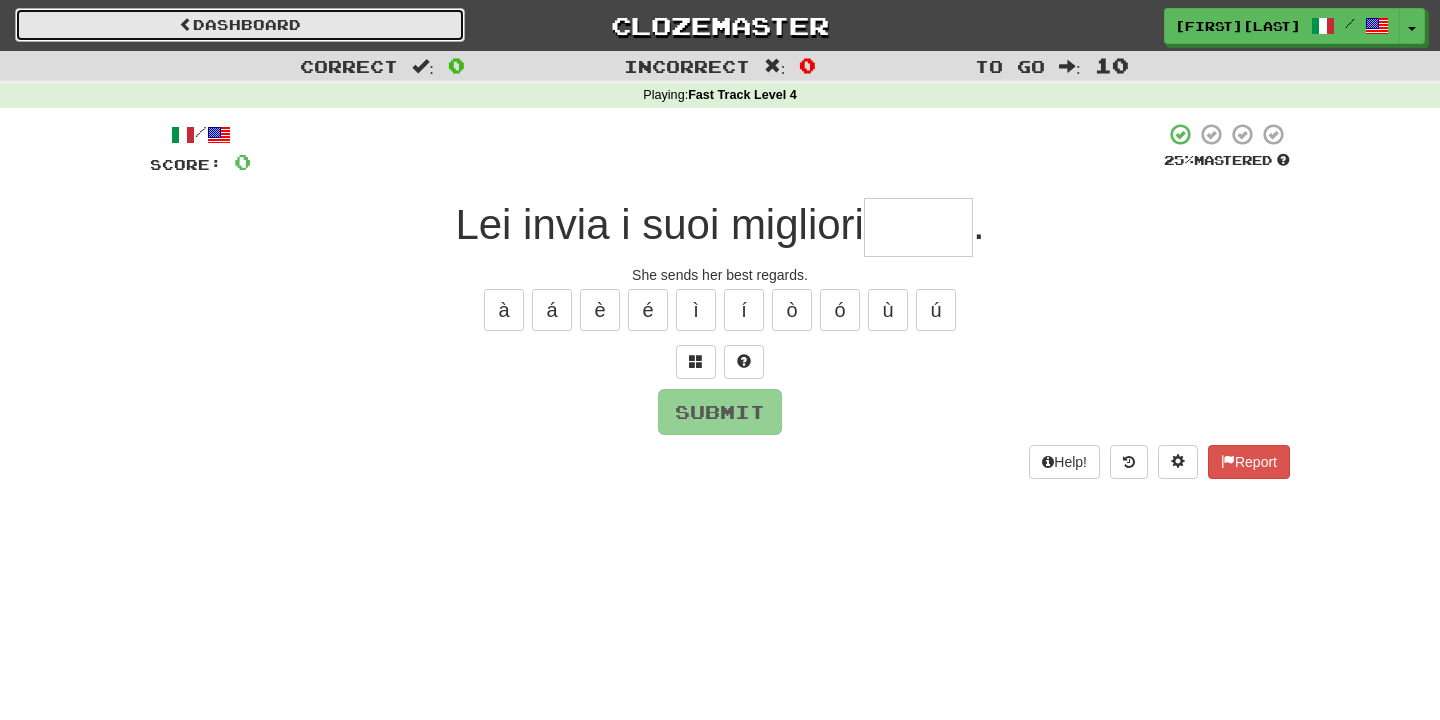 click on "Dashboard" at bounding box center (240, 25) 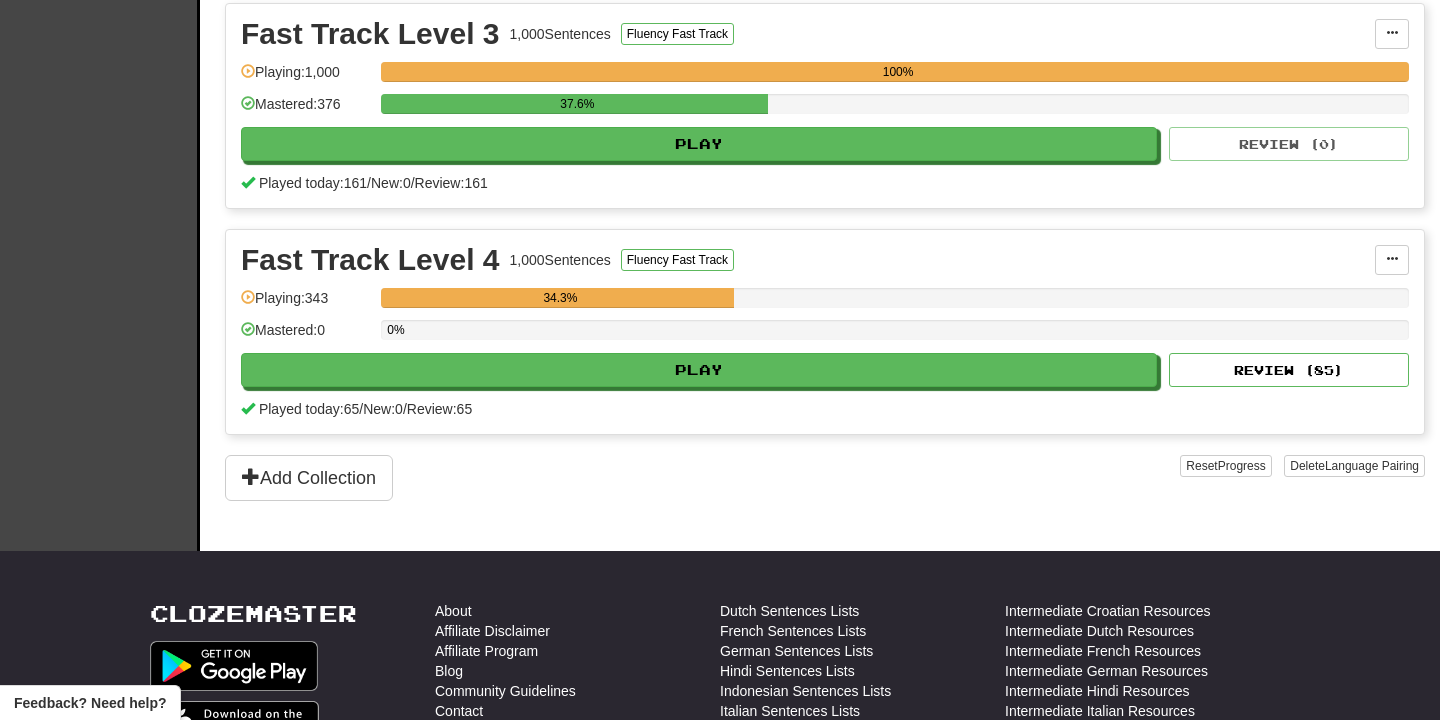scroll, scrollTop: 956, scrollLeft: 0, axis: vertical 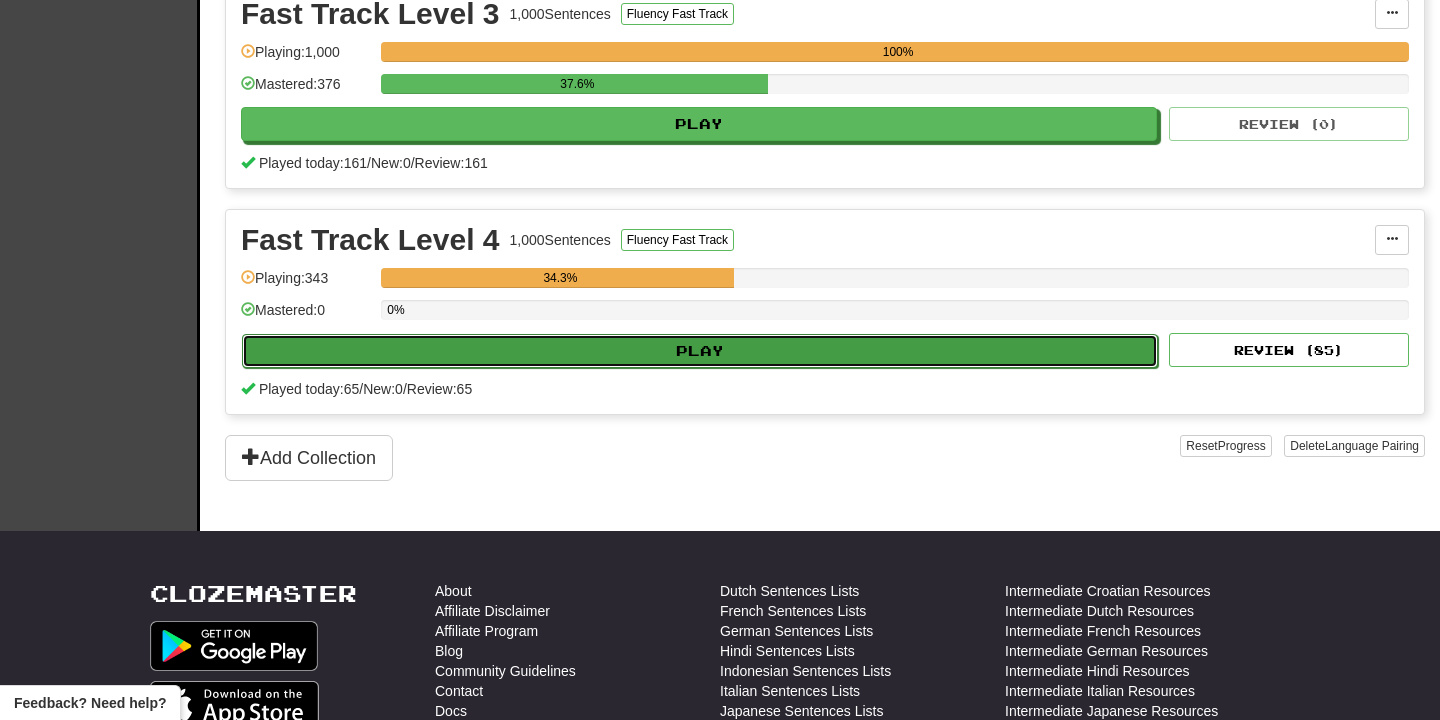 click on "Play" at bounding box center (700, 351) 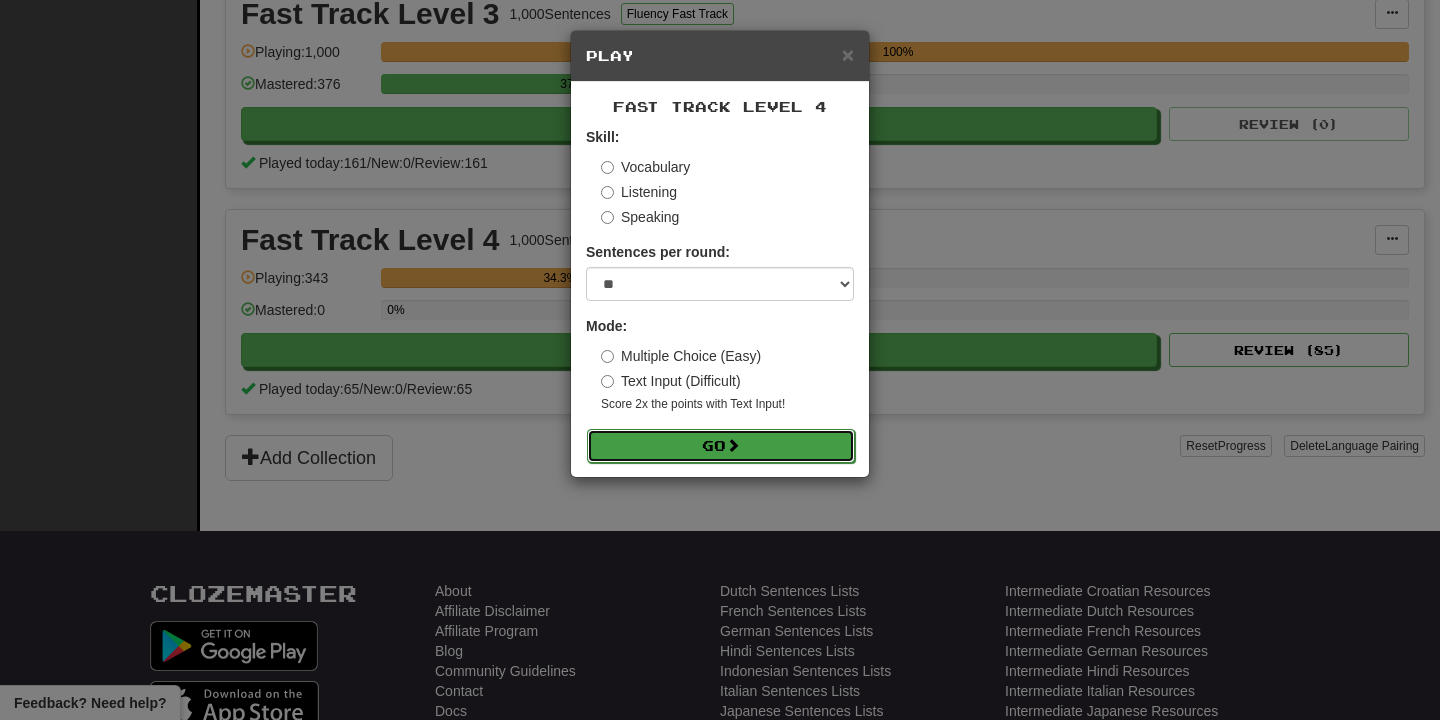 click on "Go" at bounding box center (721, 446) 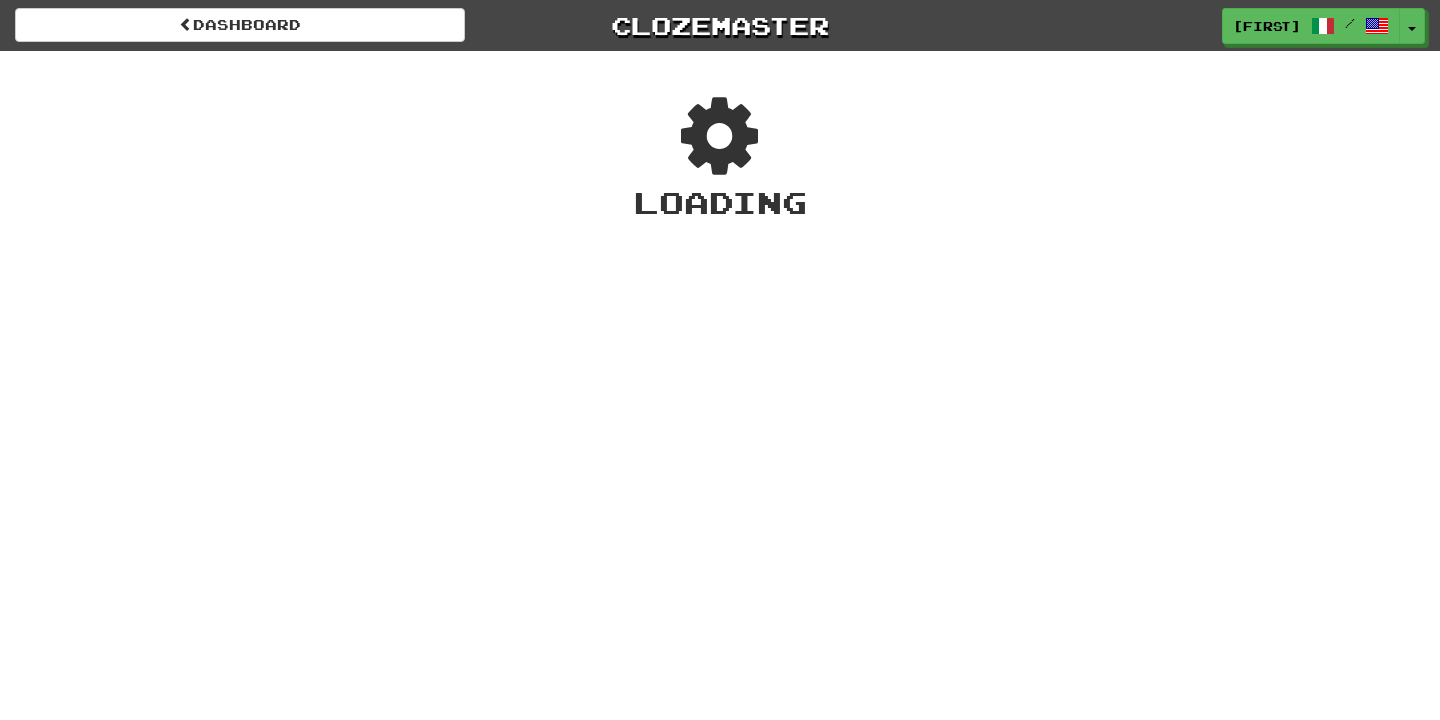 scroll, scrollTop: 0, scrollLeft: 0, axis: both 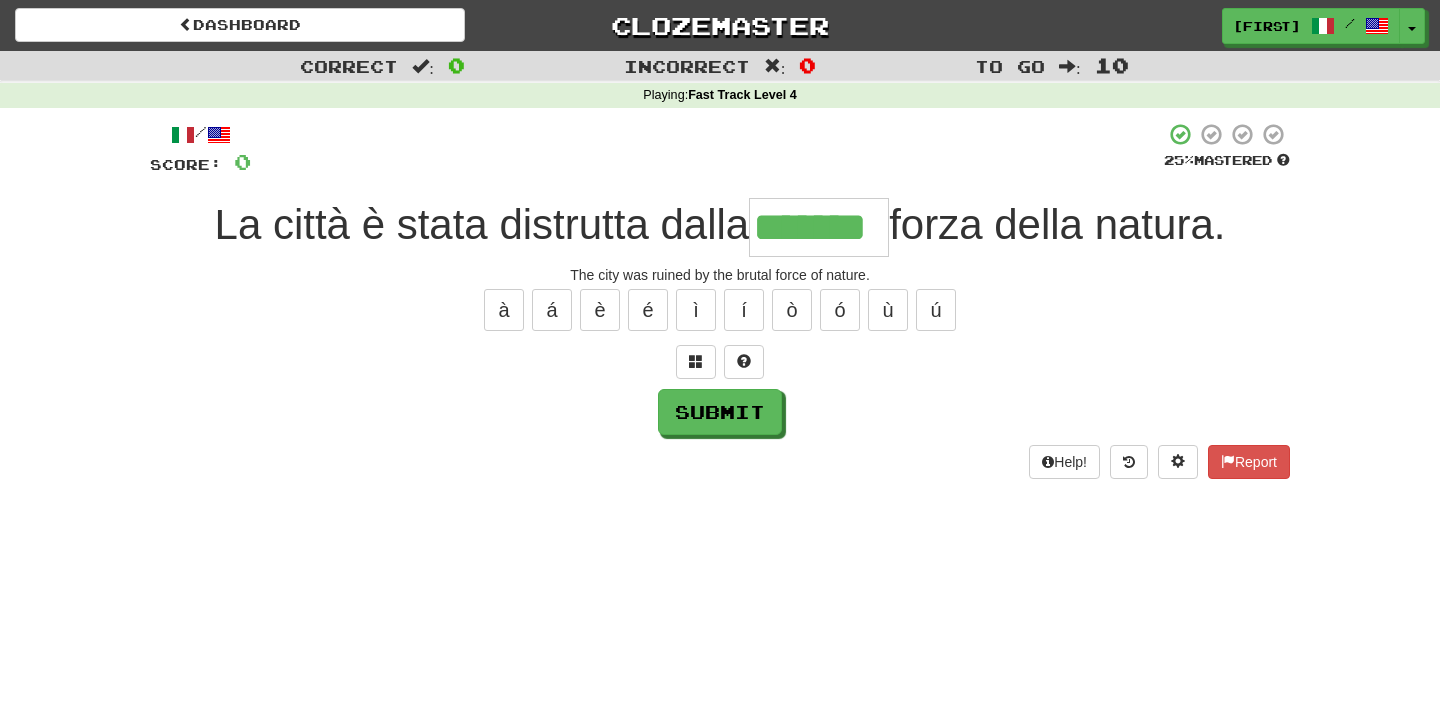 type on "*******" 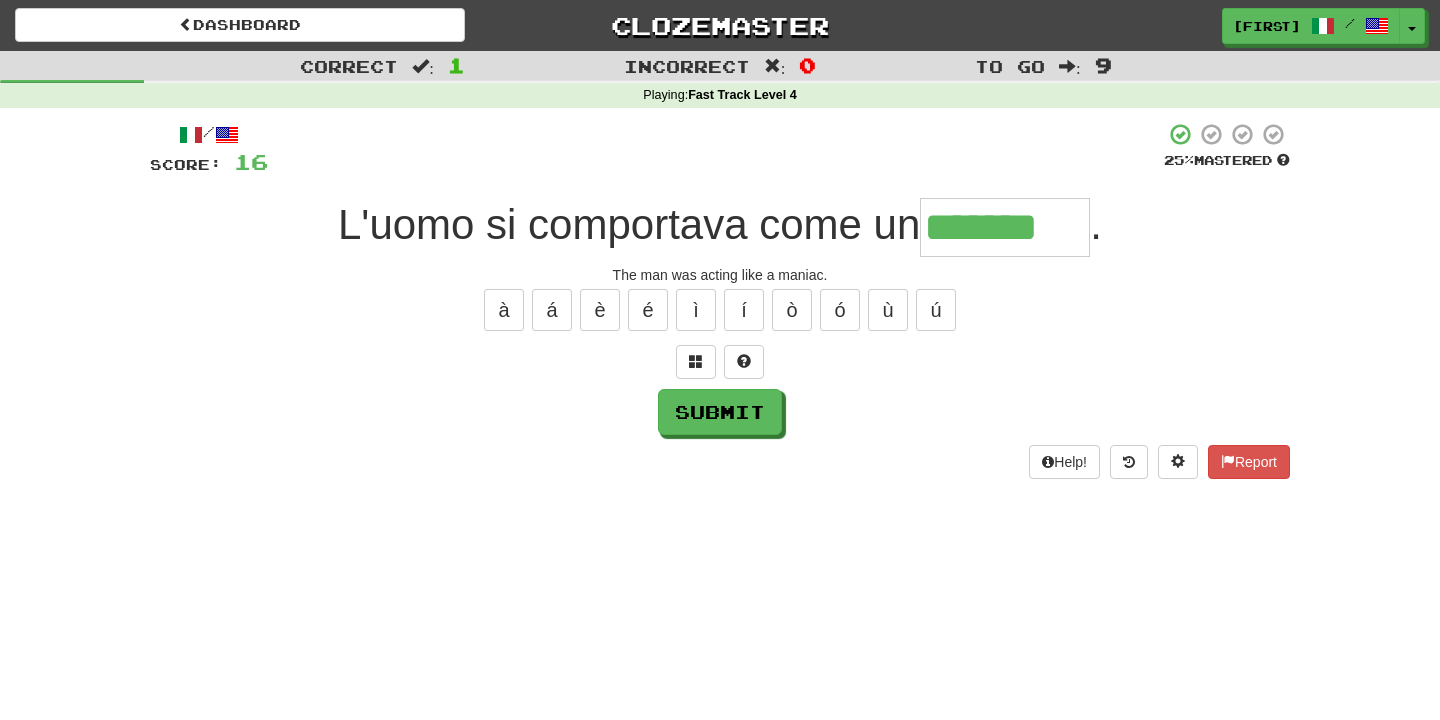 type on "*******" 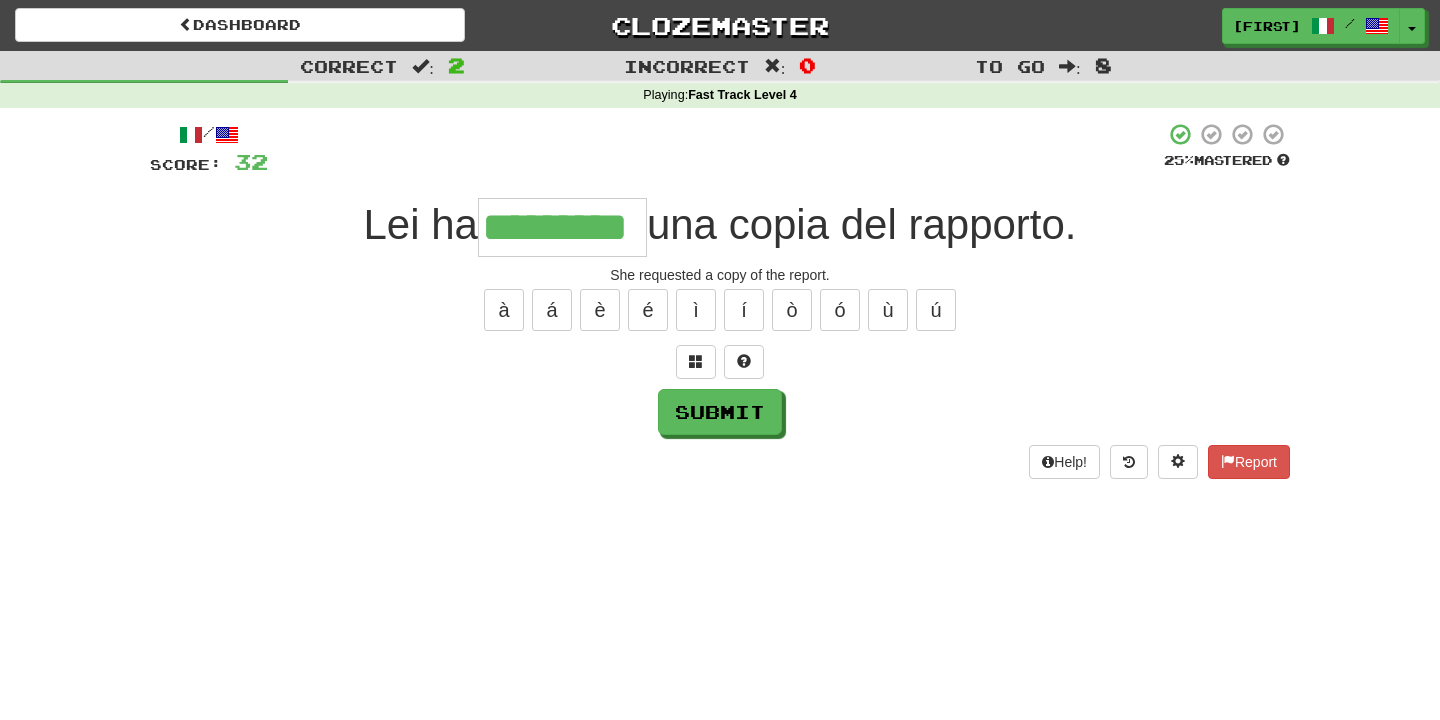 type on "*********" 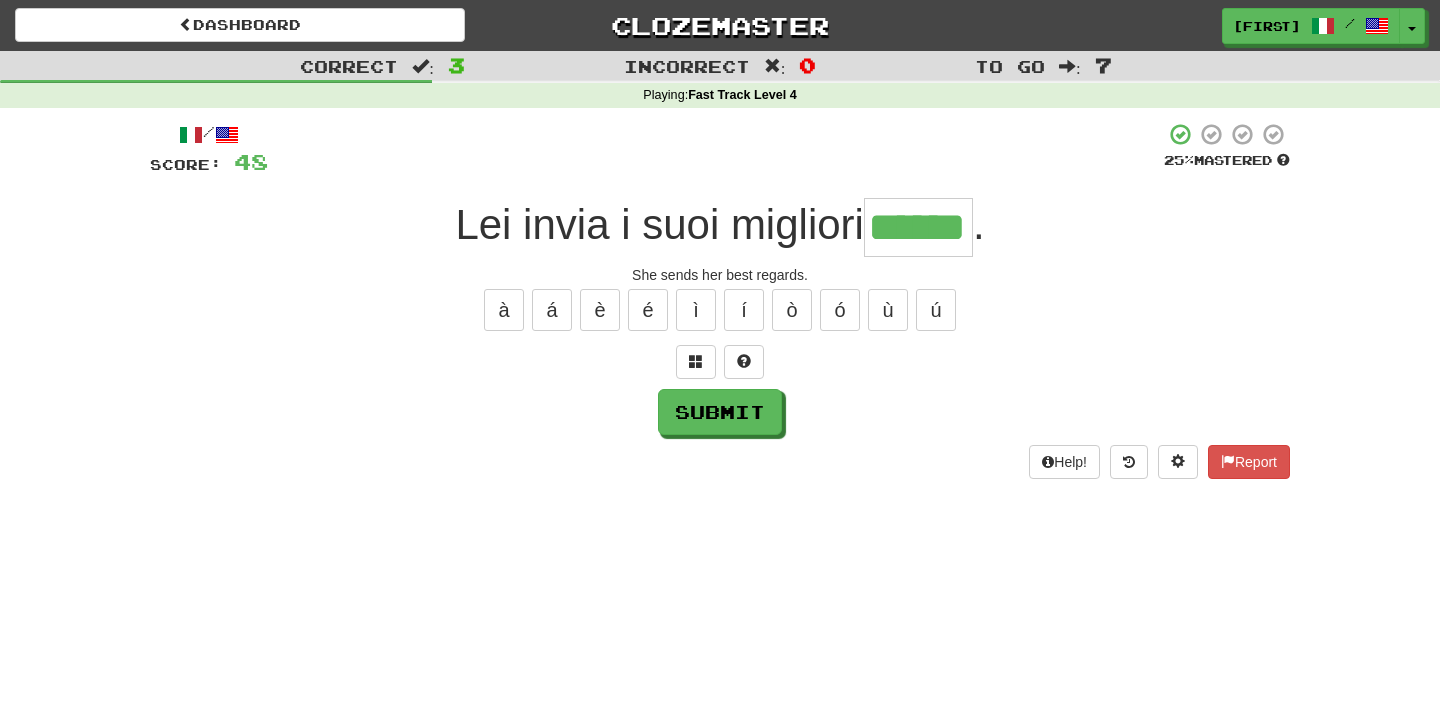 type on "******" 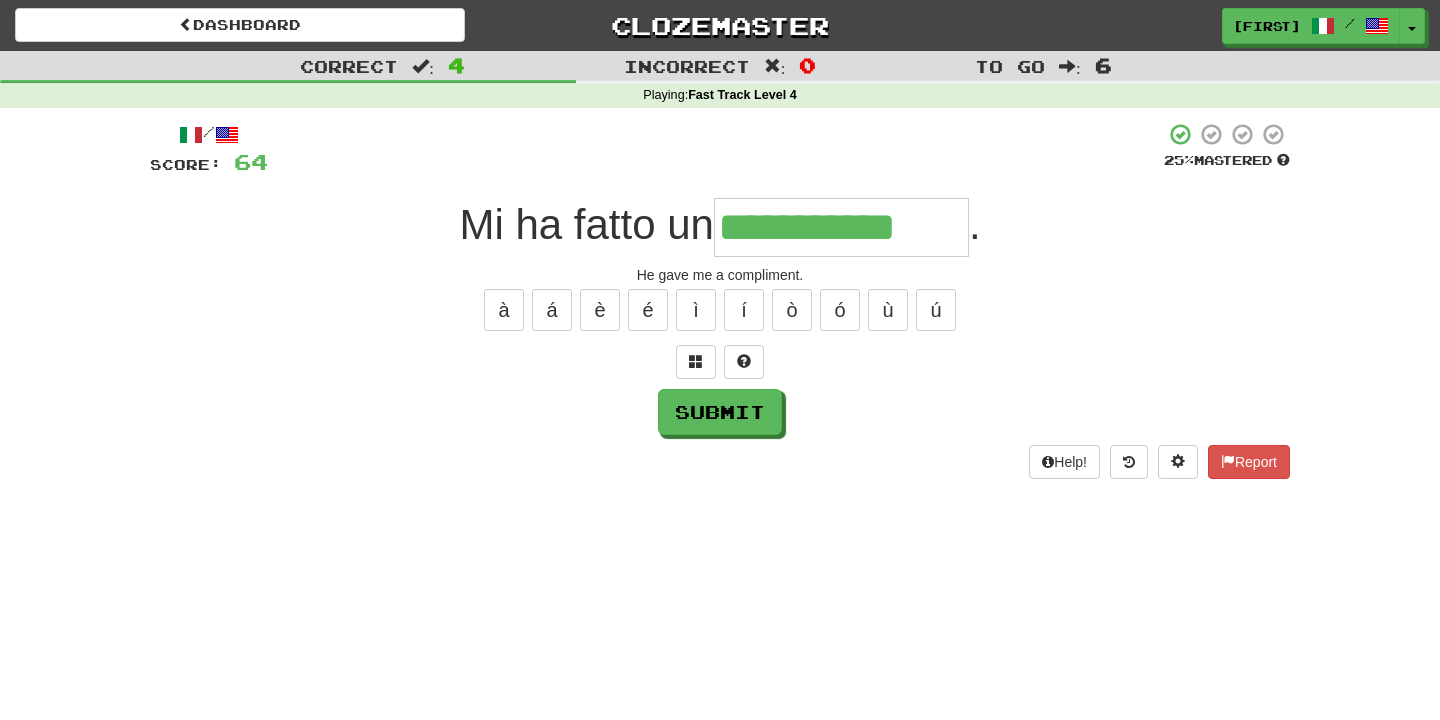type on "**********" 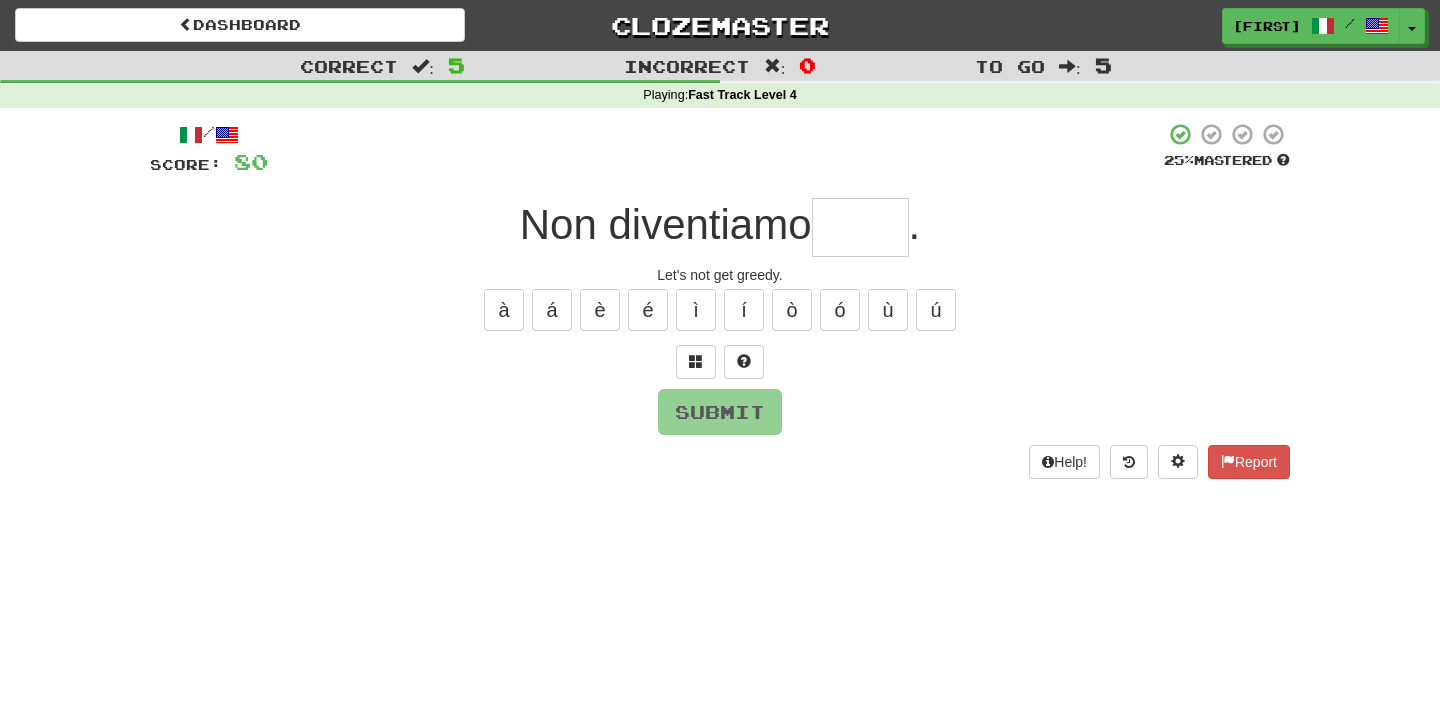 type on "*****" 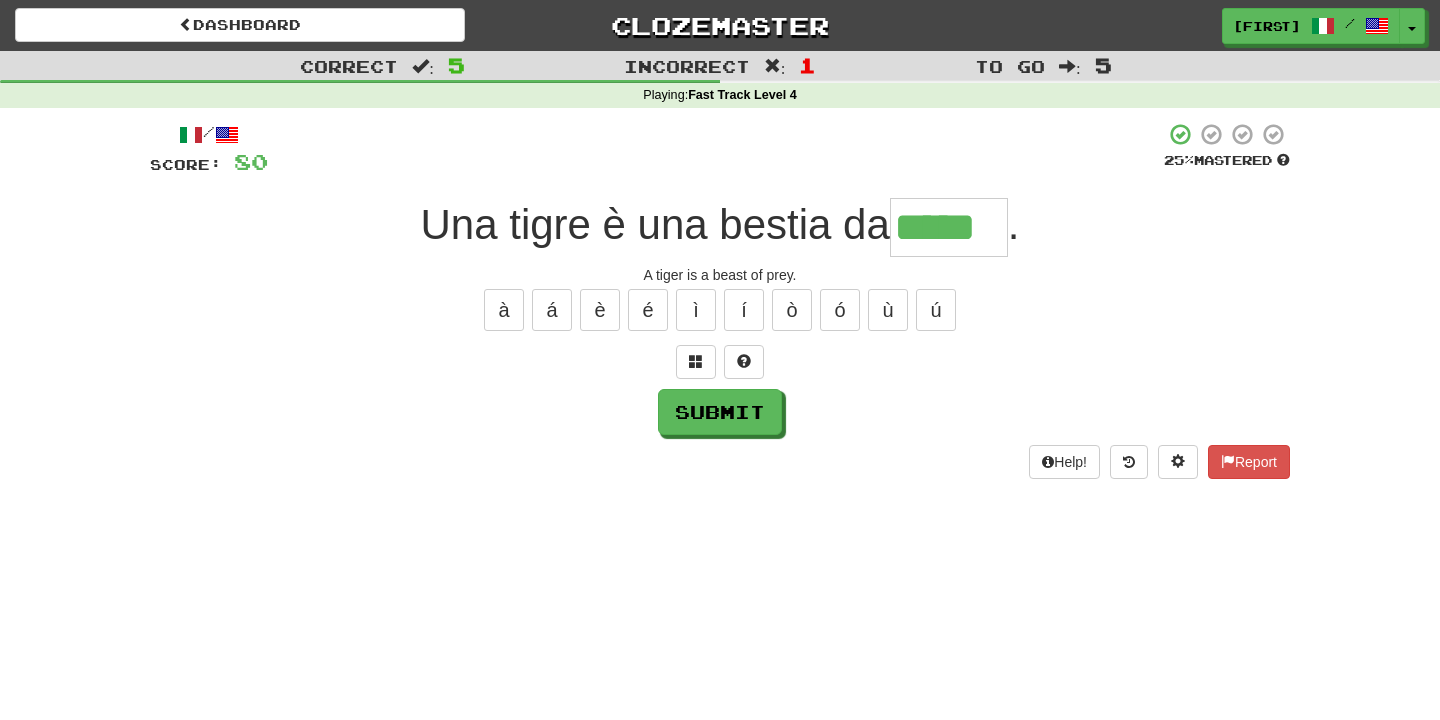 type on "*****" 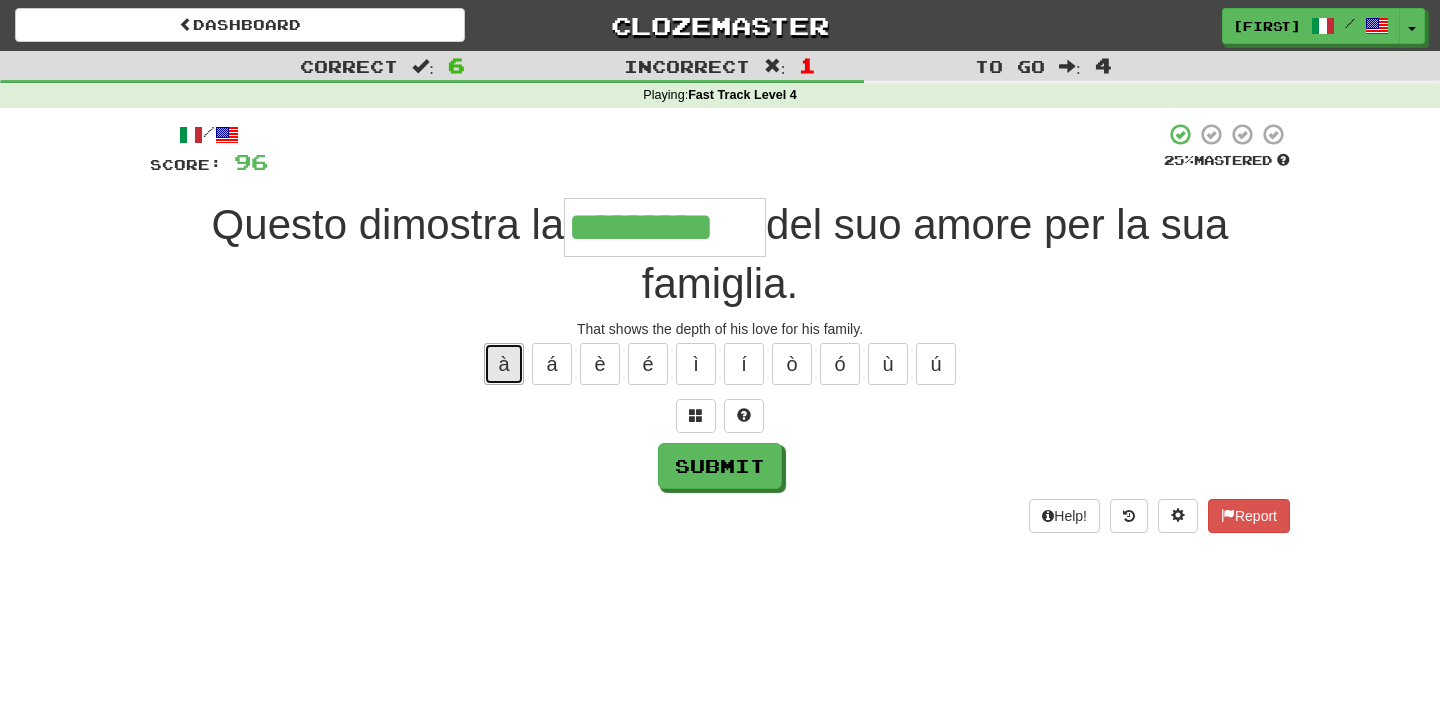 click on "à" at bounding box center (504, 364) 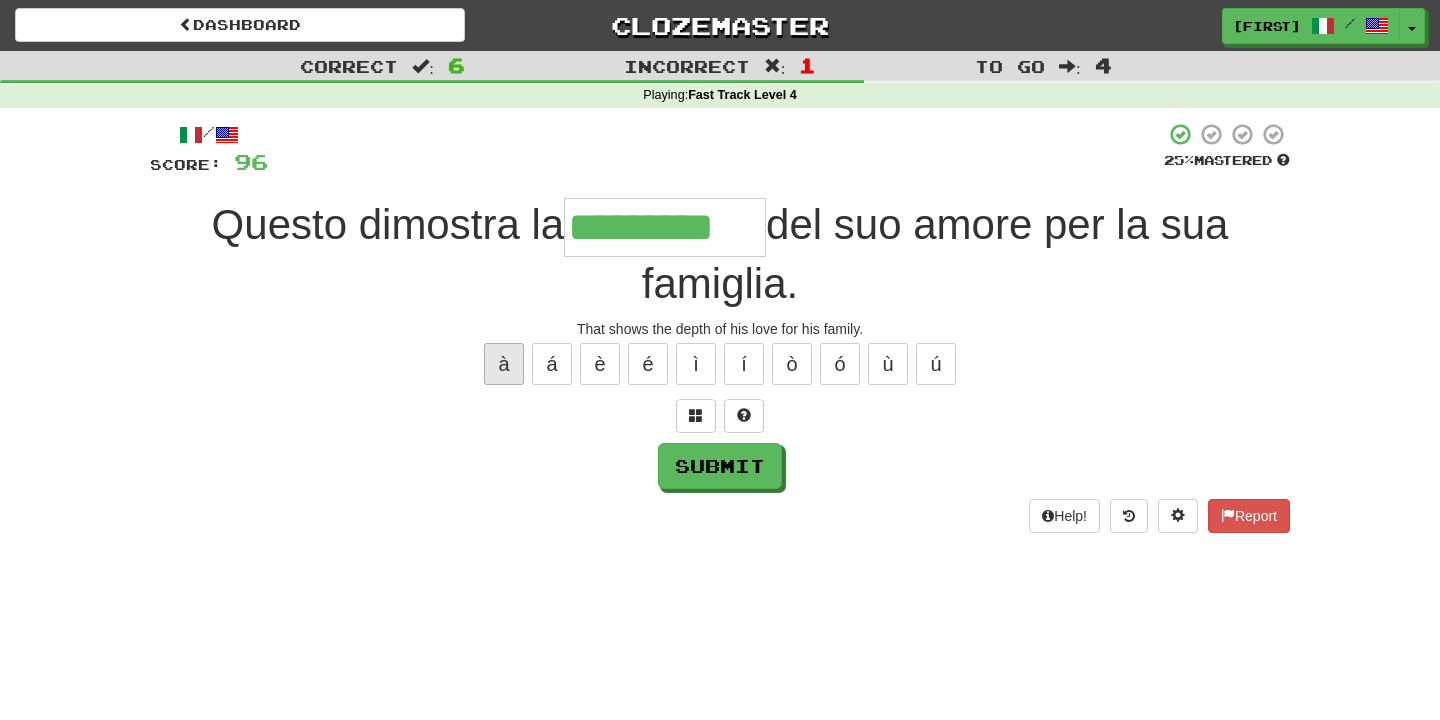 type on "**********" 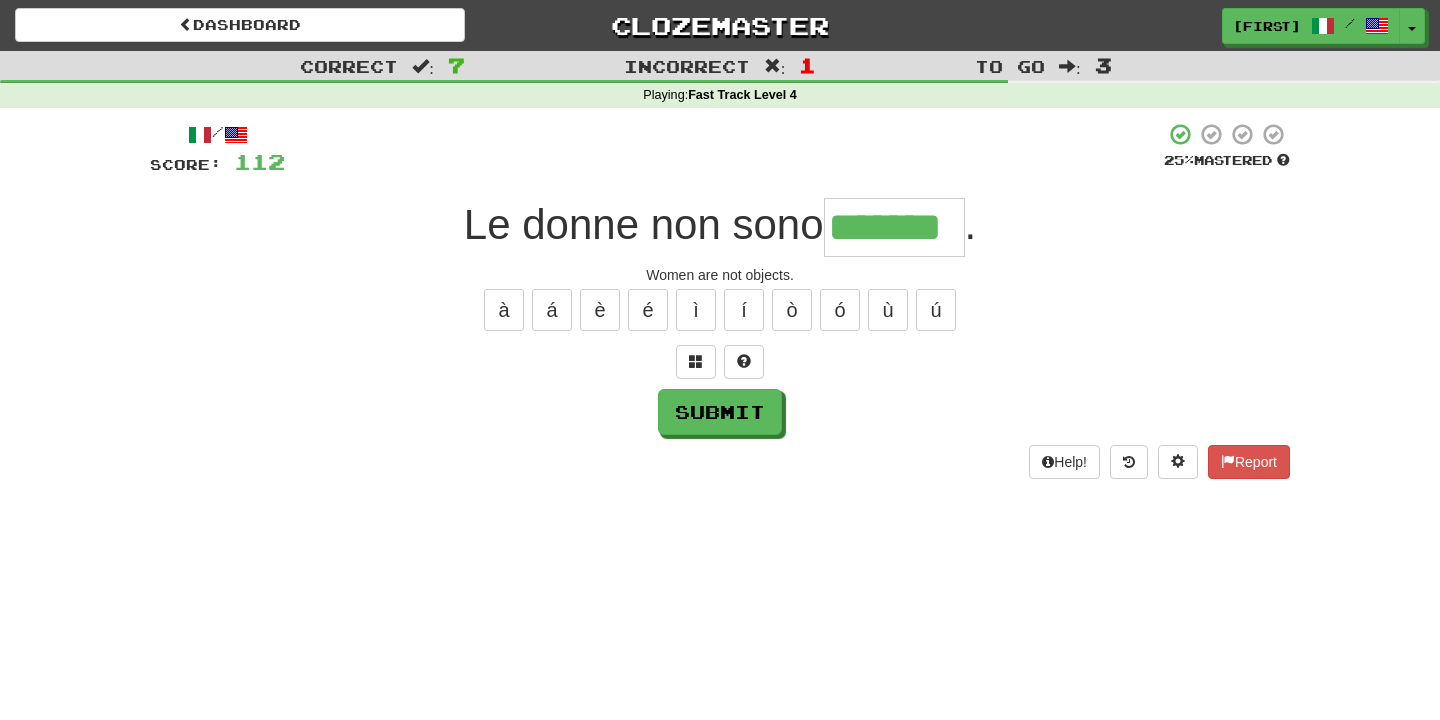 type on "*******" 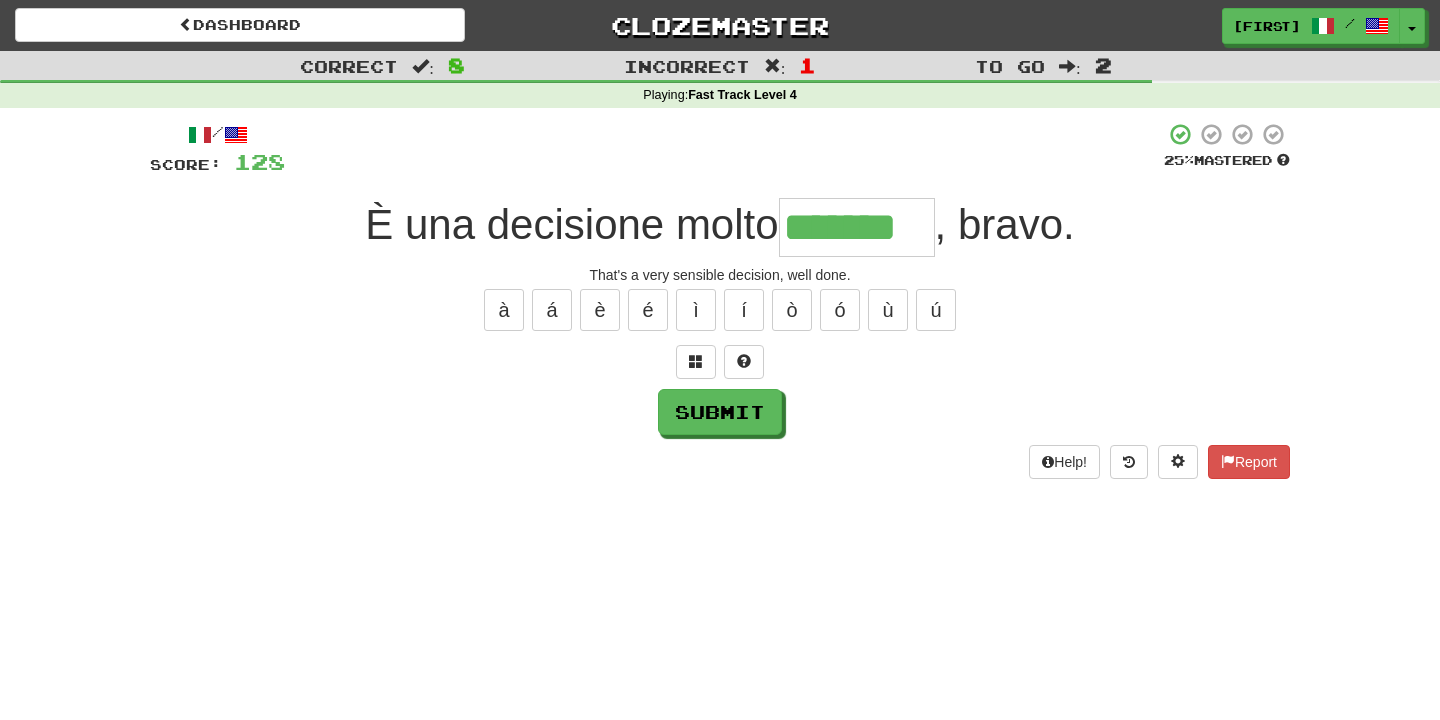 type on "*******" 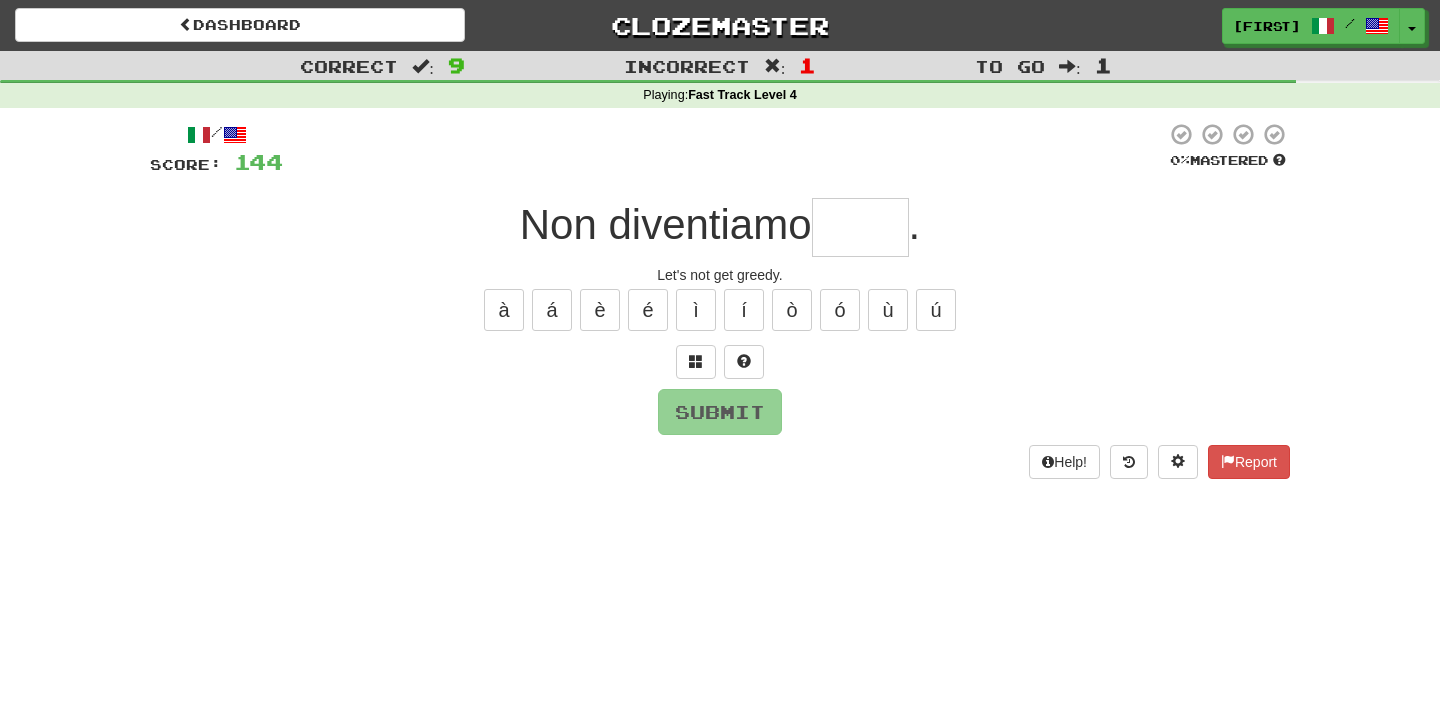 type on "*****" 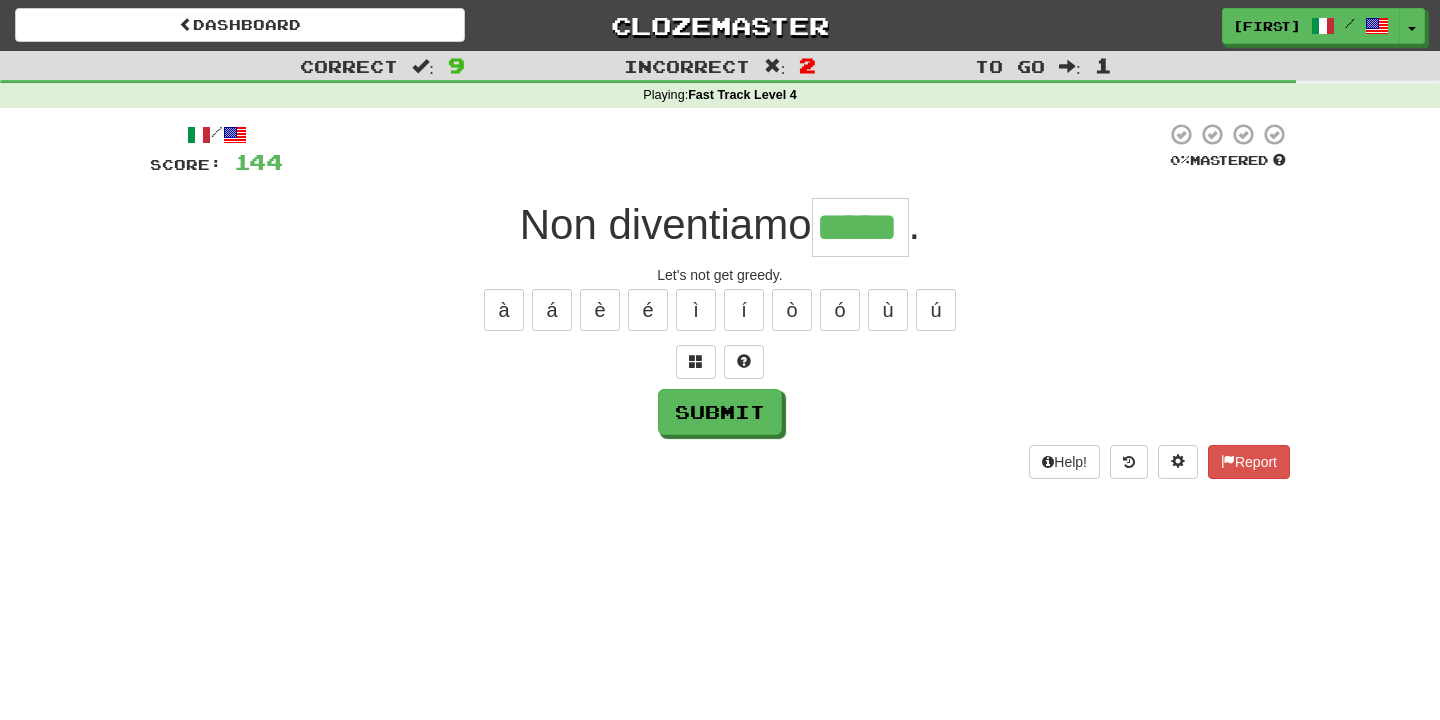 type on "*****" 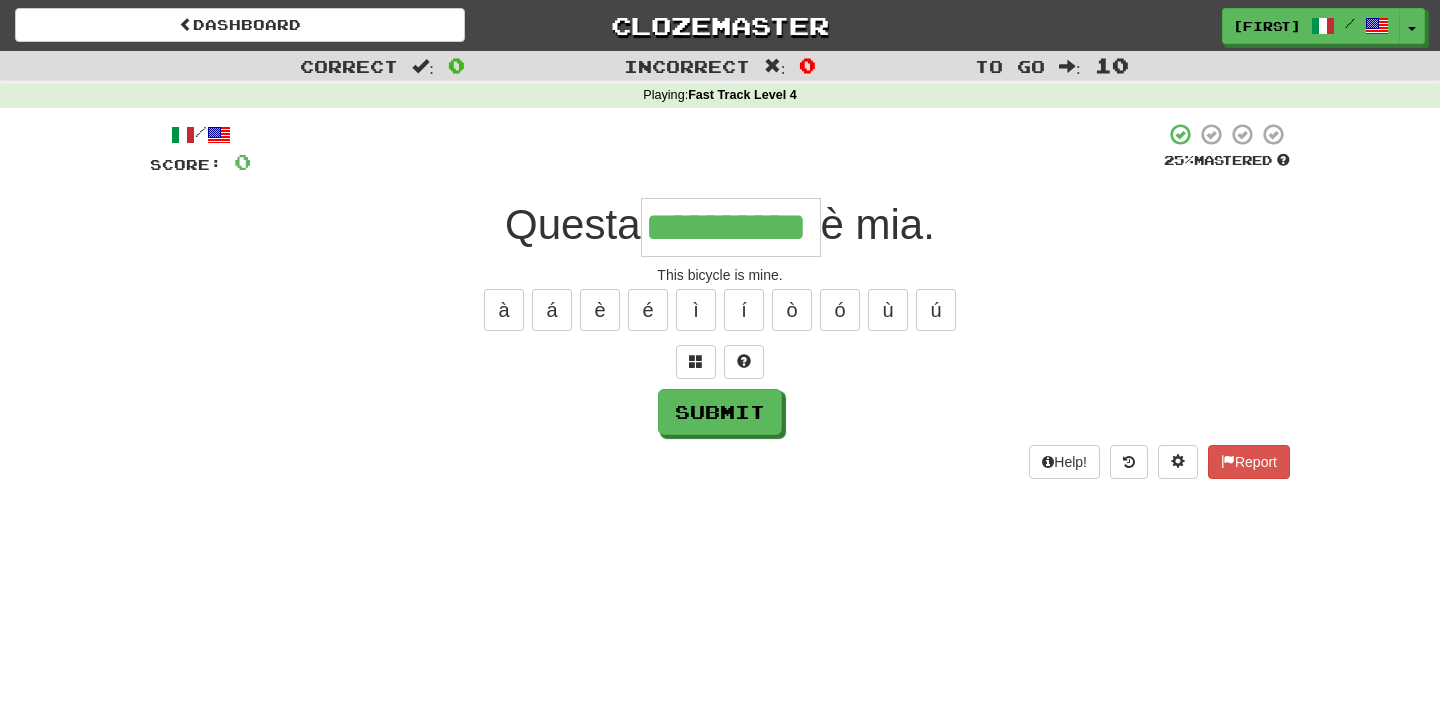 type on "**********" 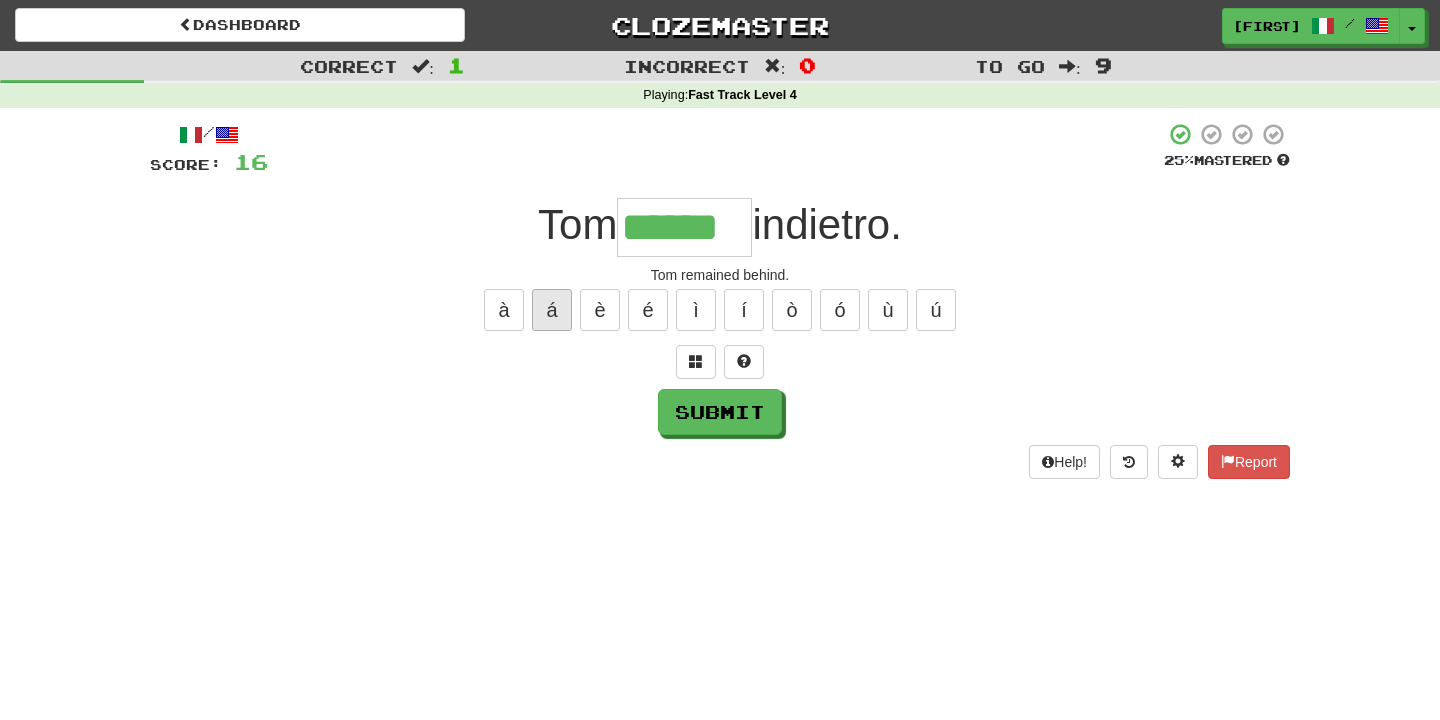 type on "******" 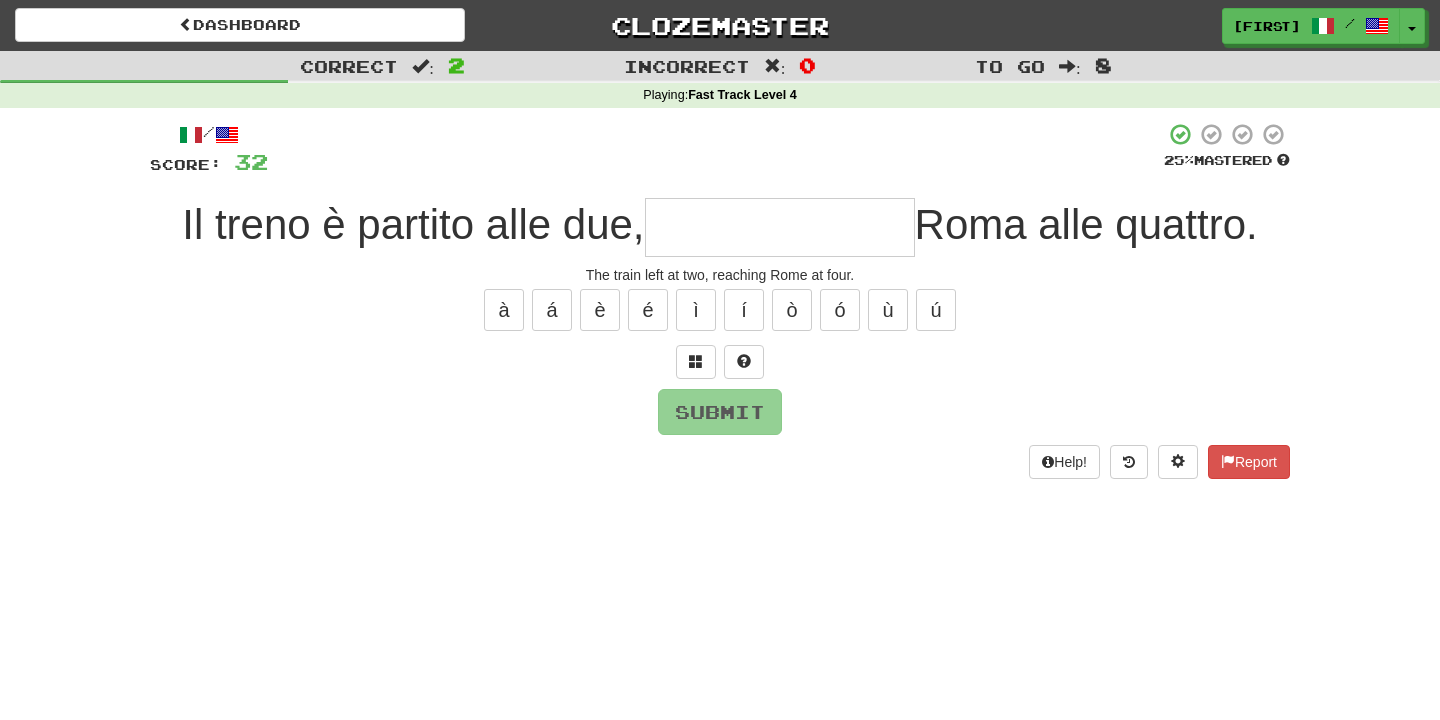 type on "**********" 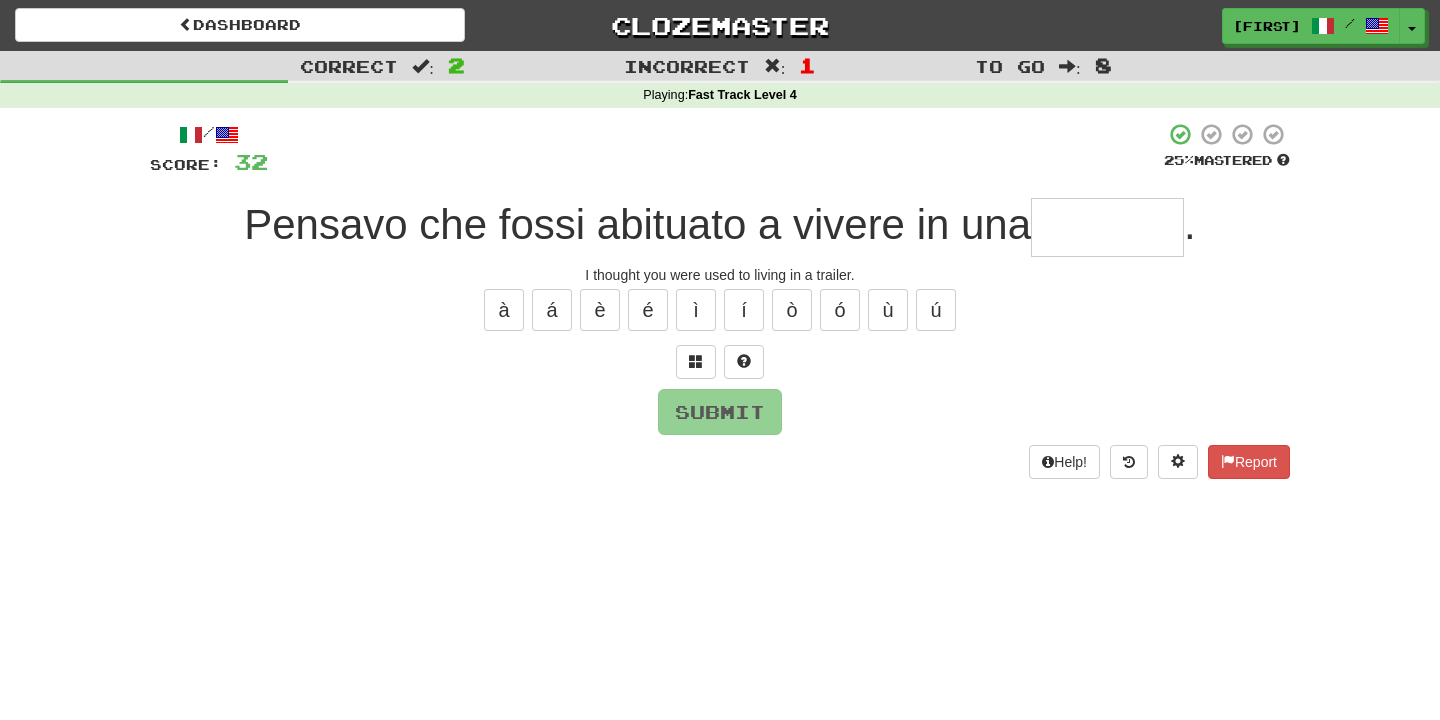 type on "********" 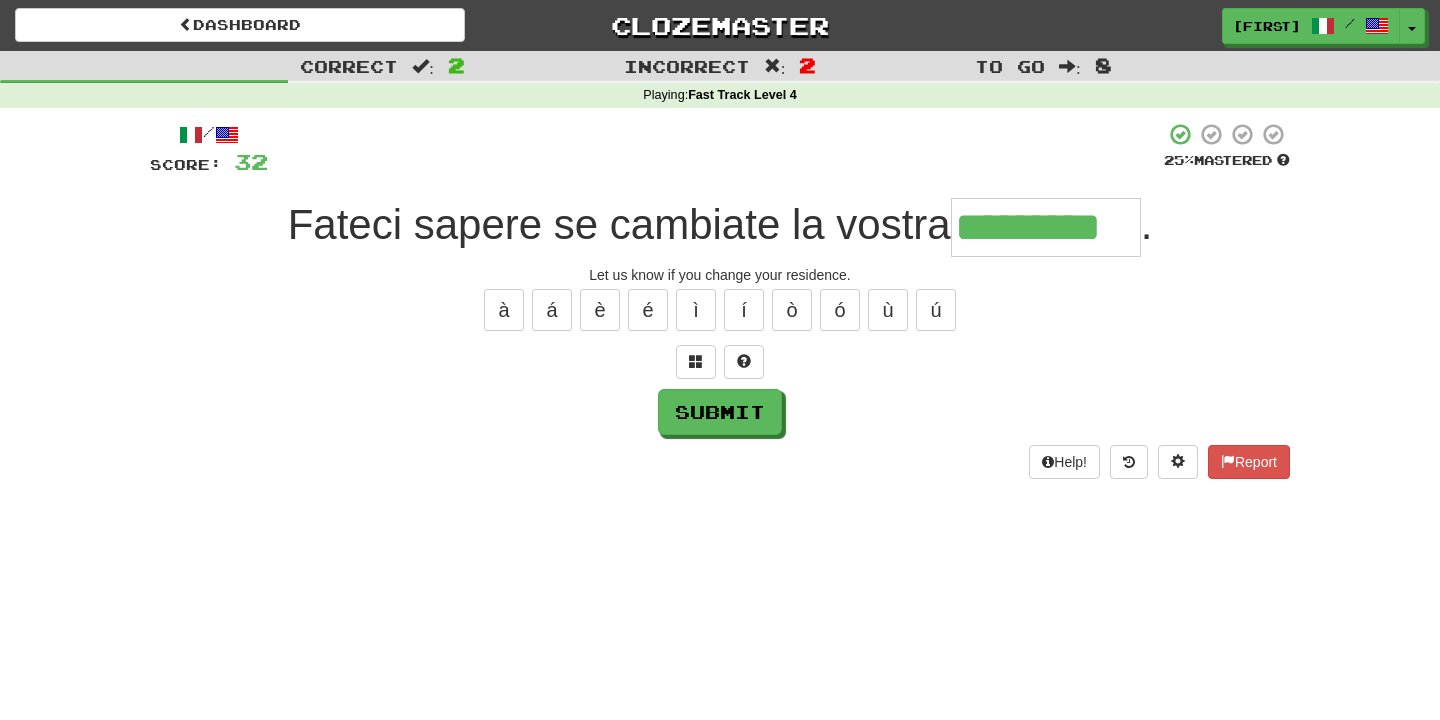 type on "*********" 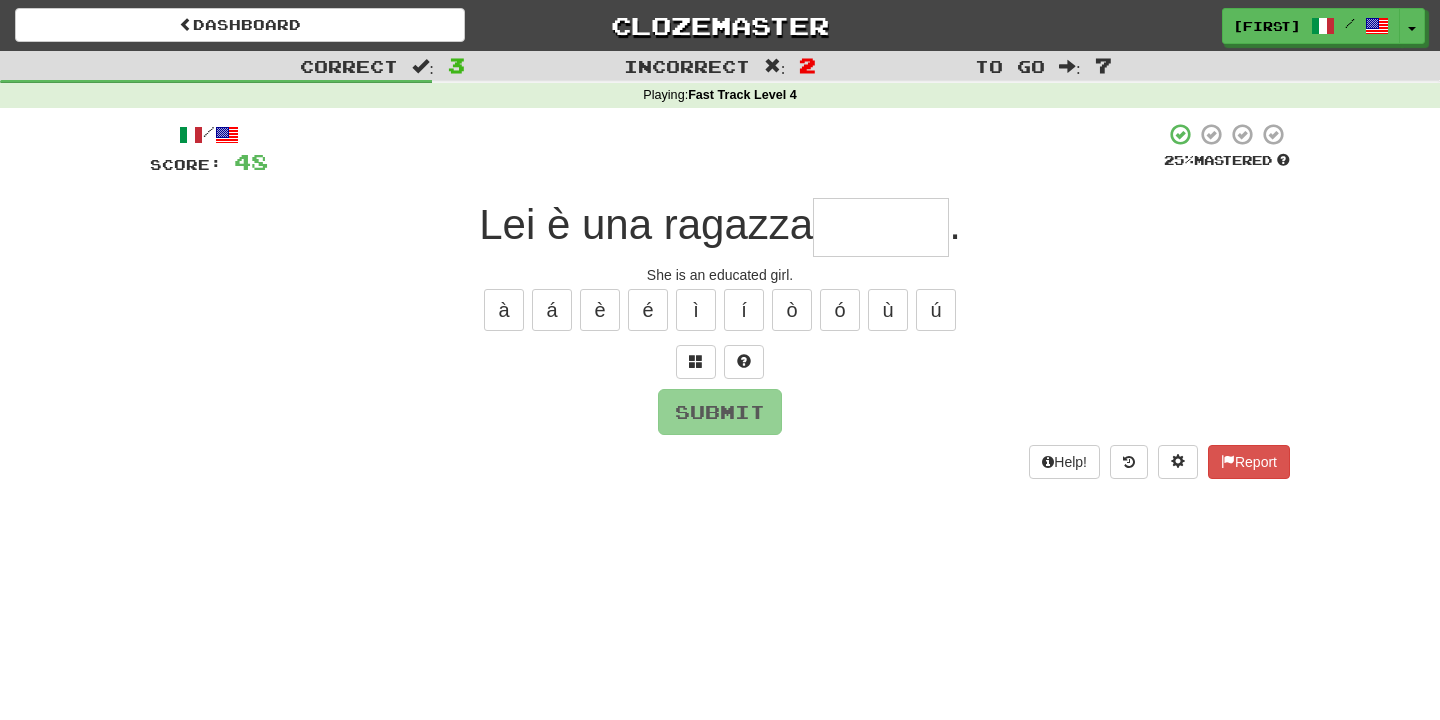 type on "*" 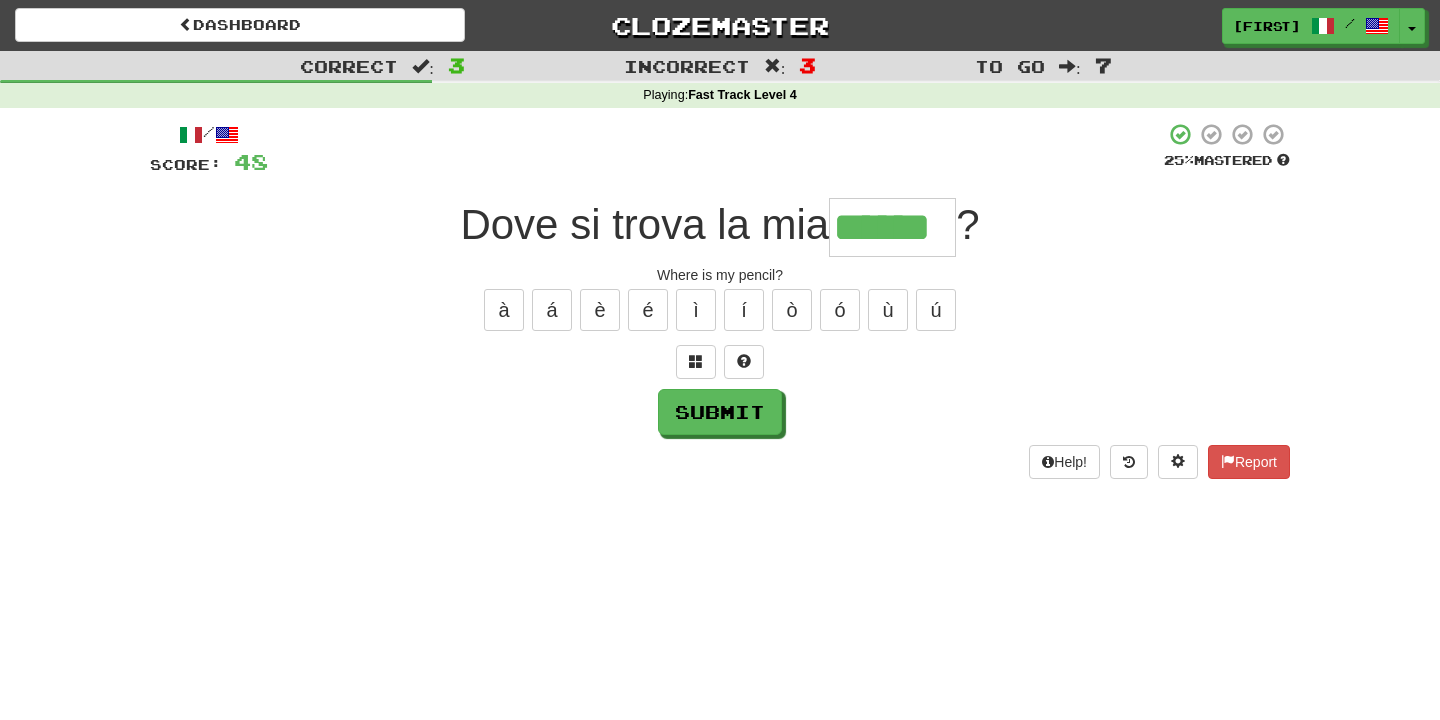 type on "******" 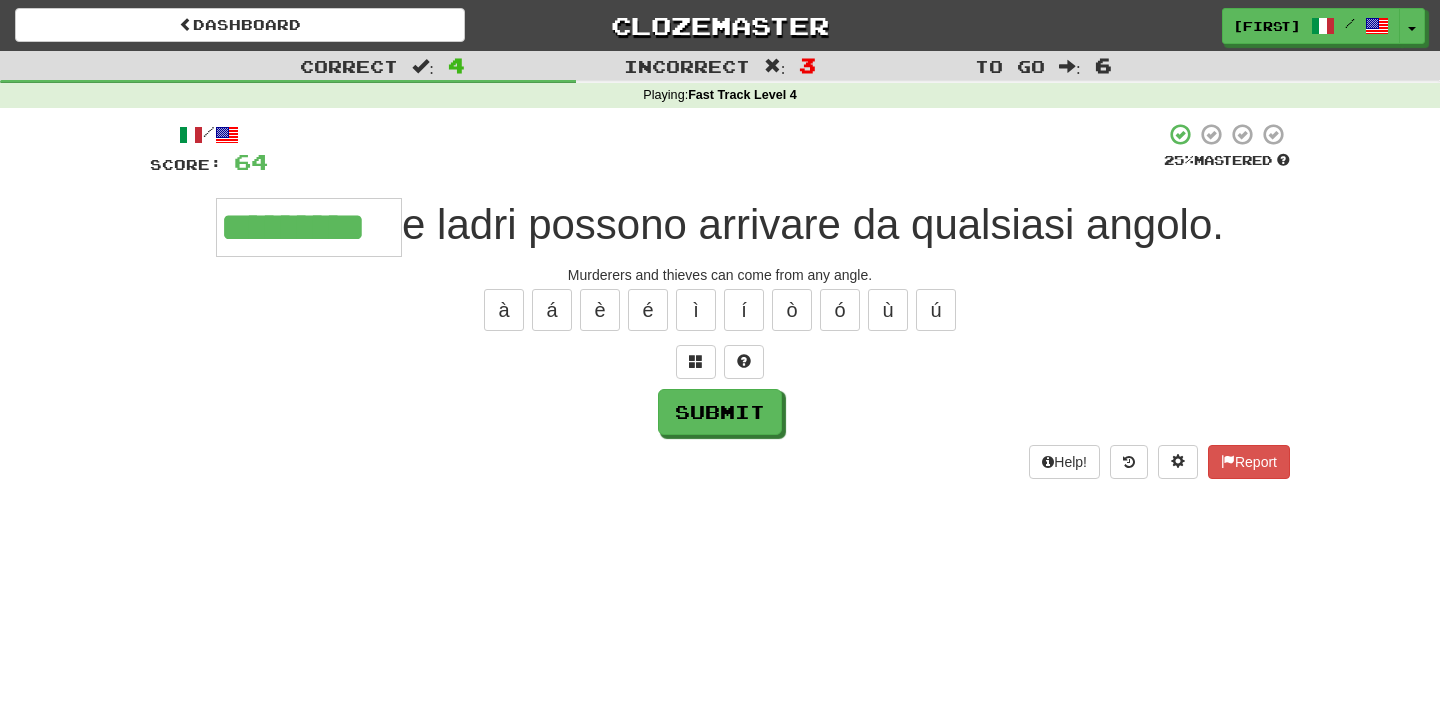 type on "*********" 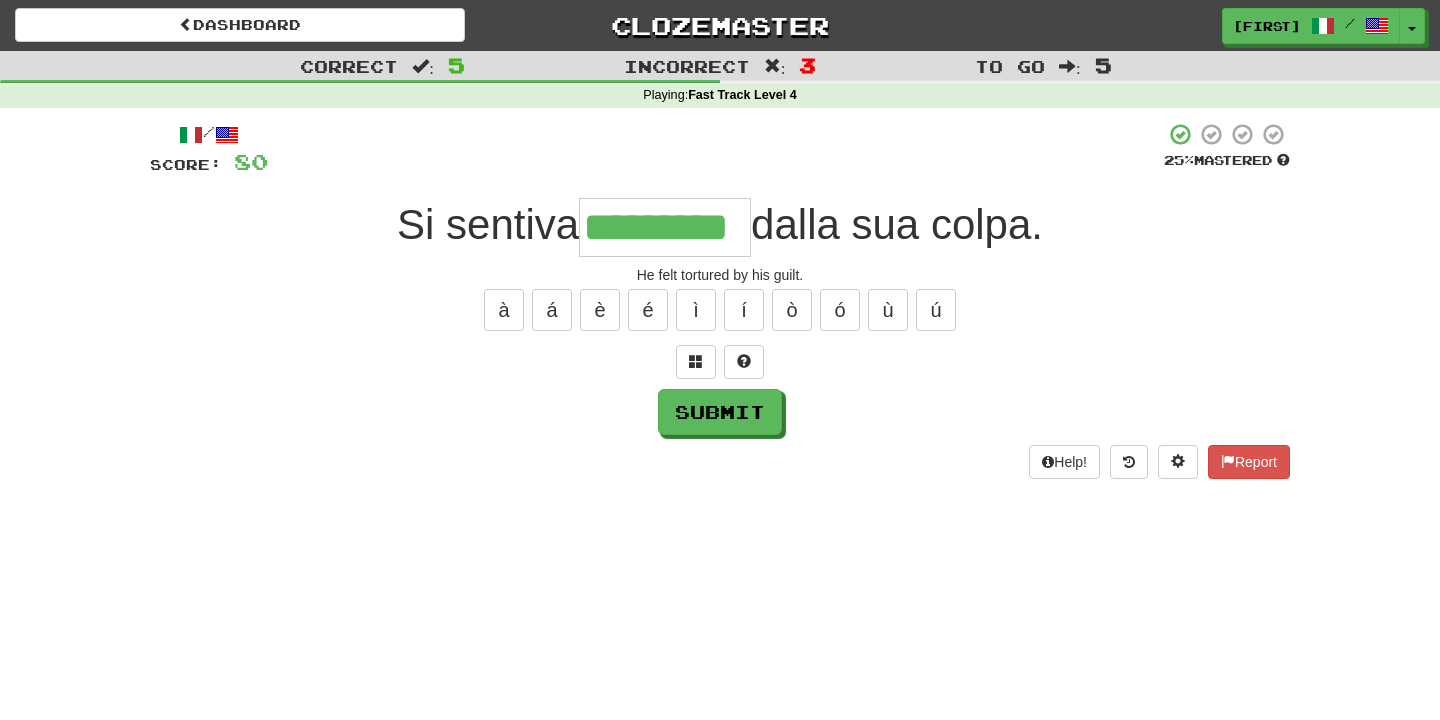 type on "*********" 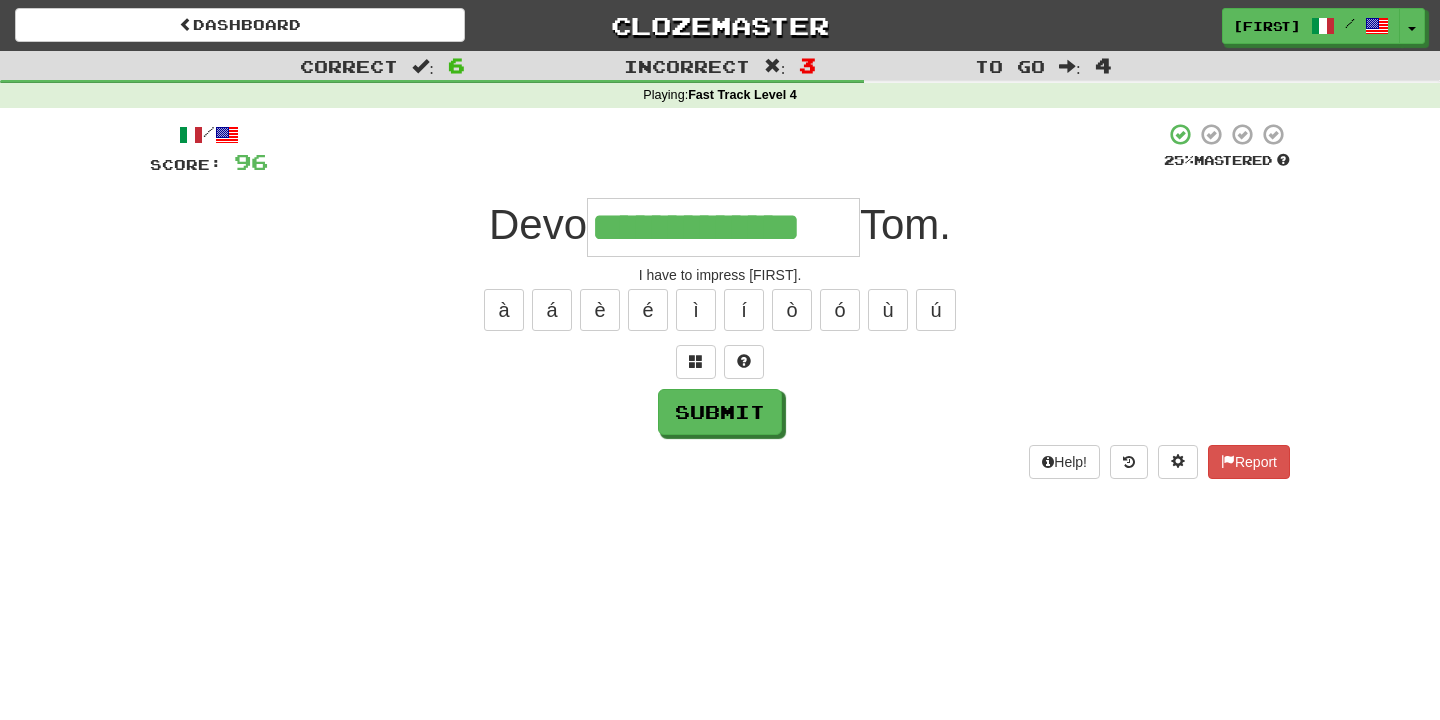 type on "**********" 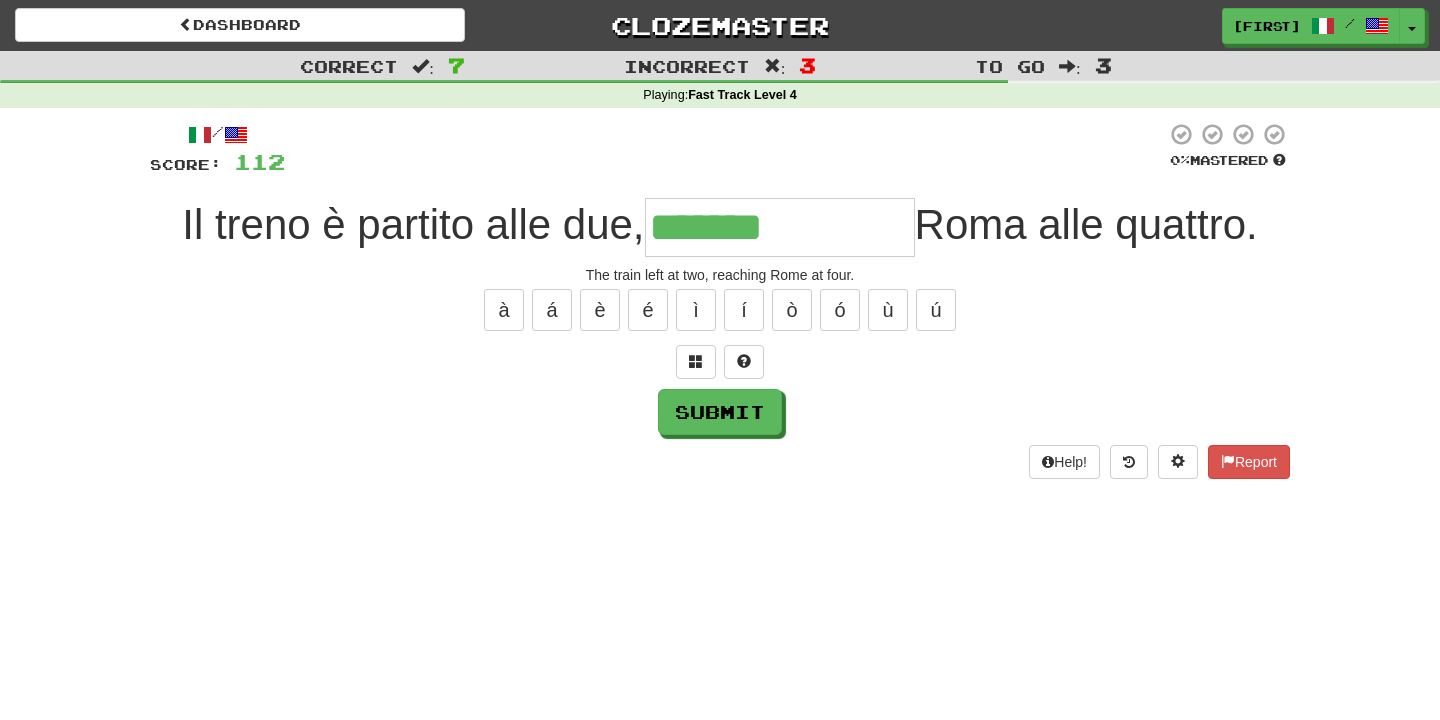 type on "**********" 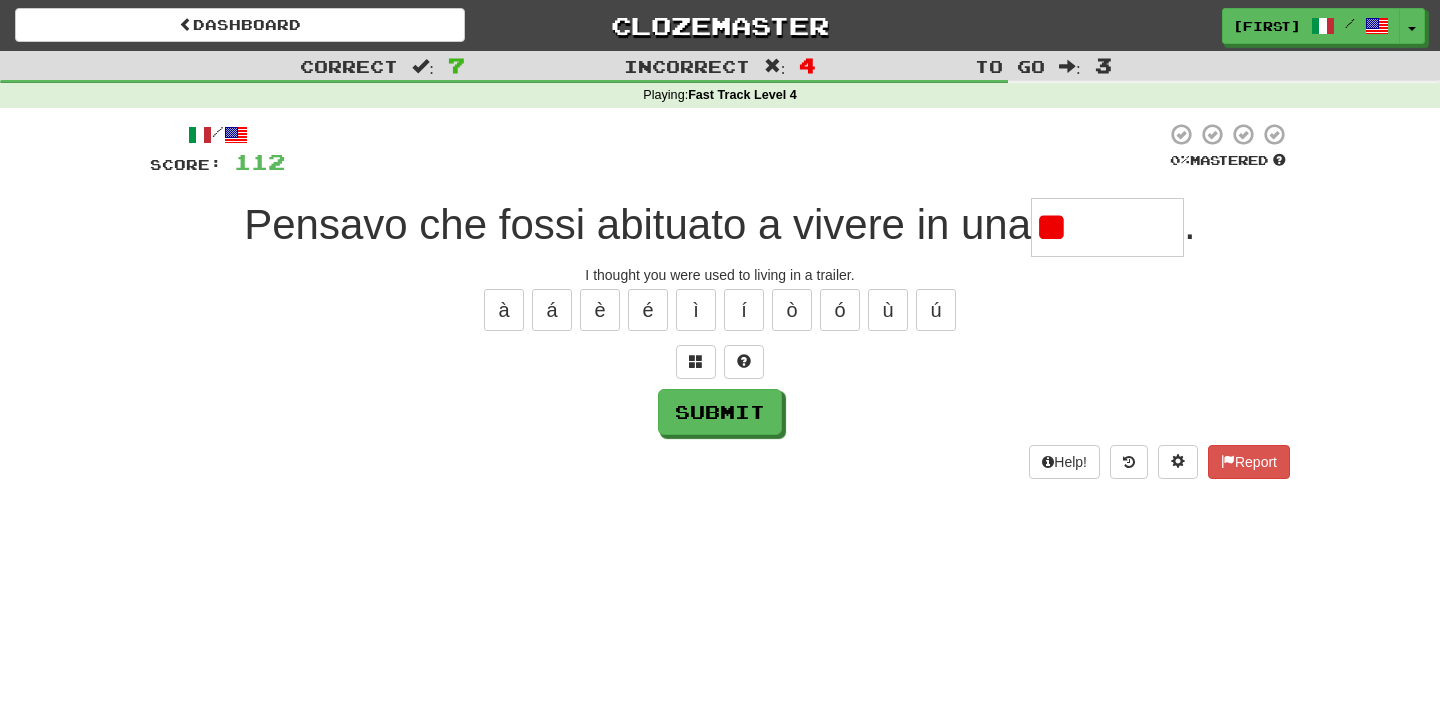 type on "*" 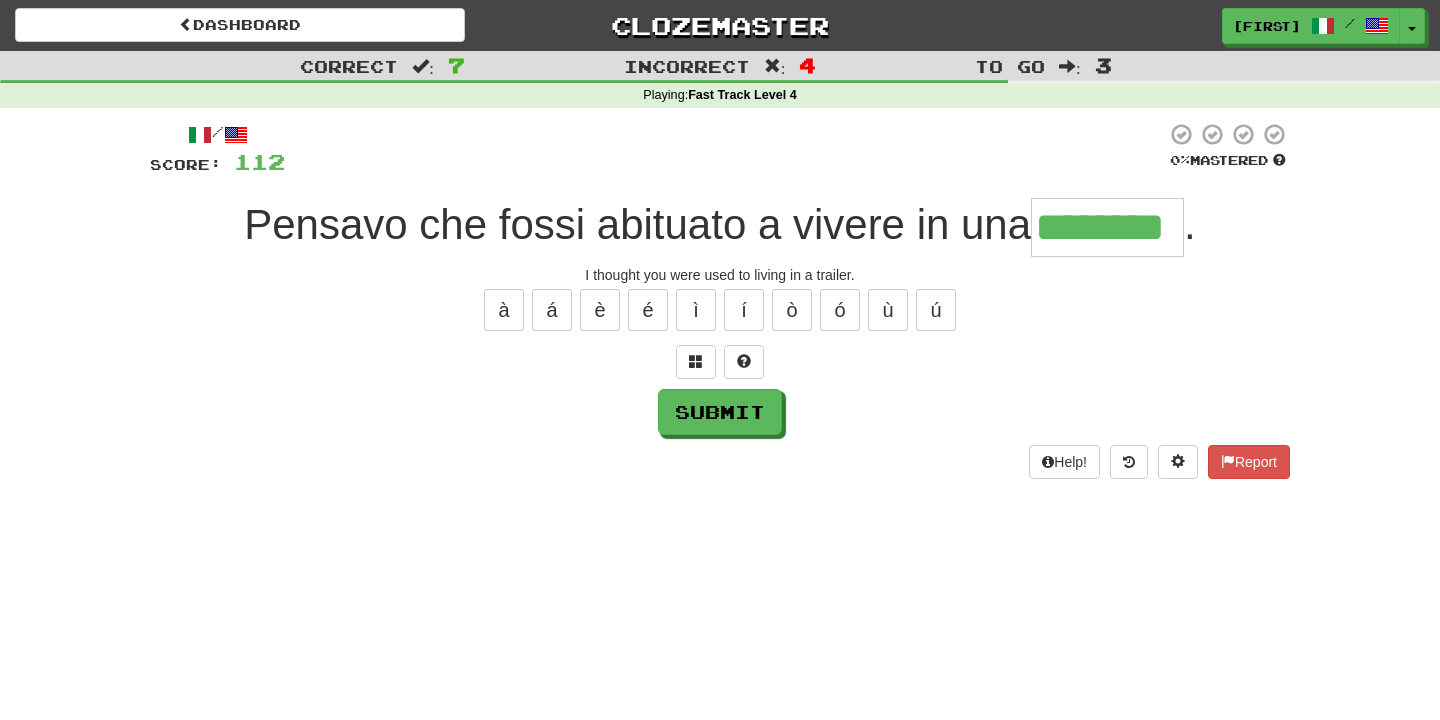 type on "********" 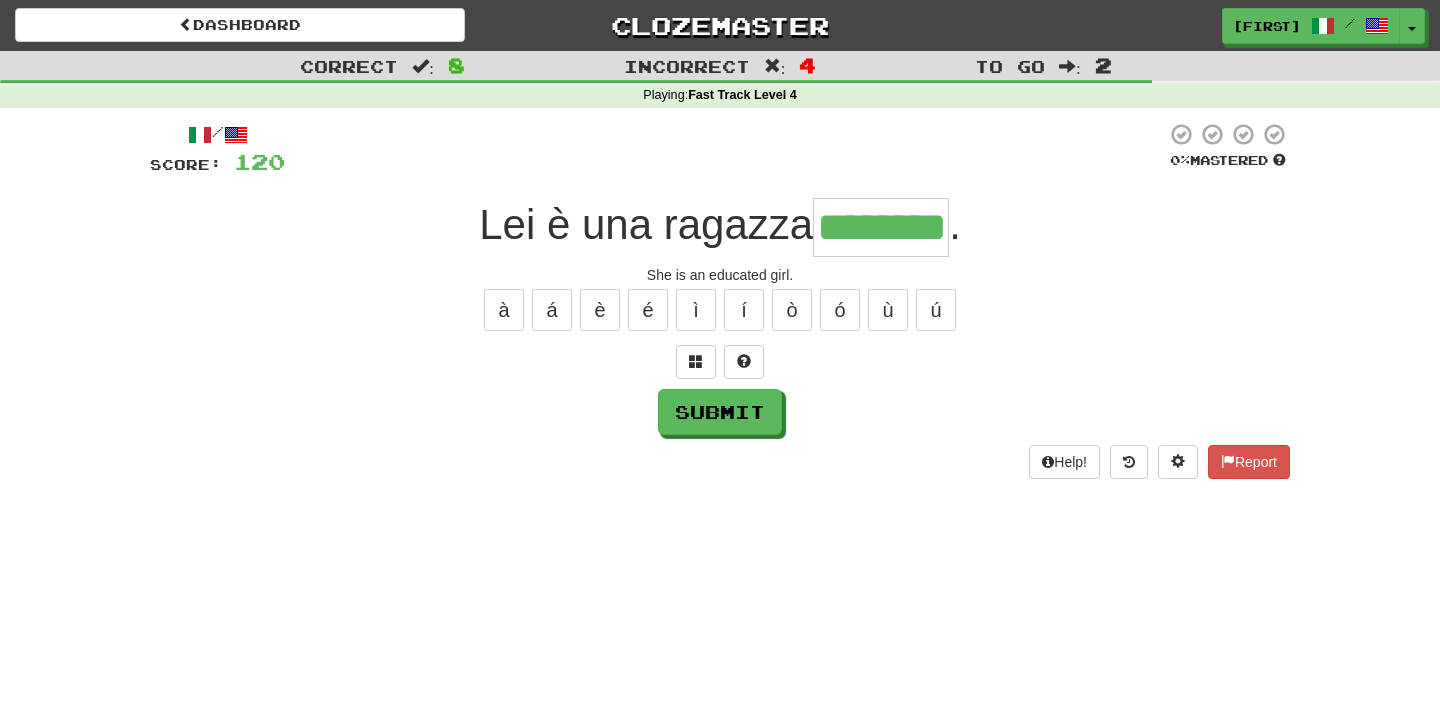 type on "********" 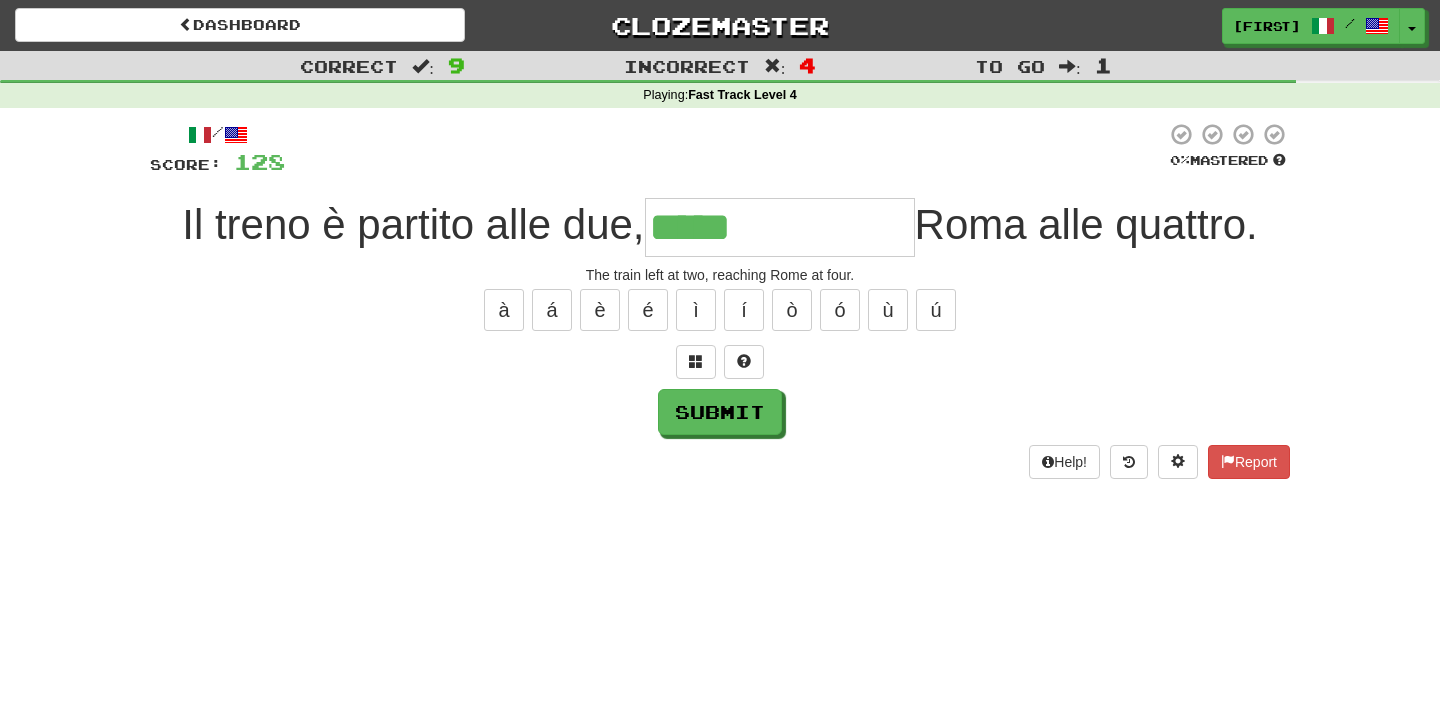 type on "**********" 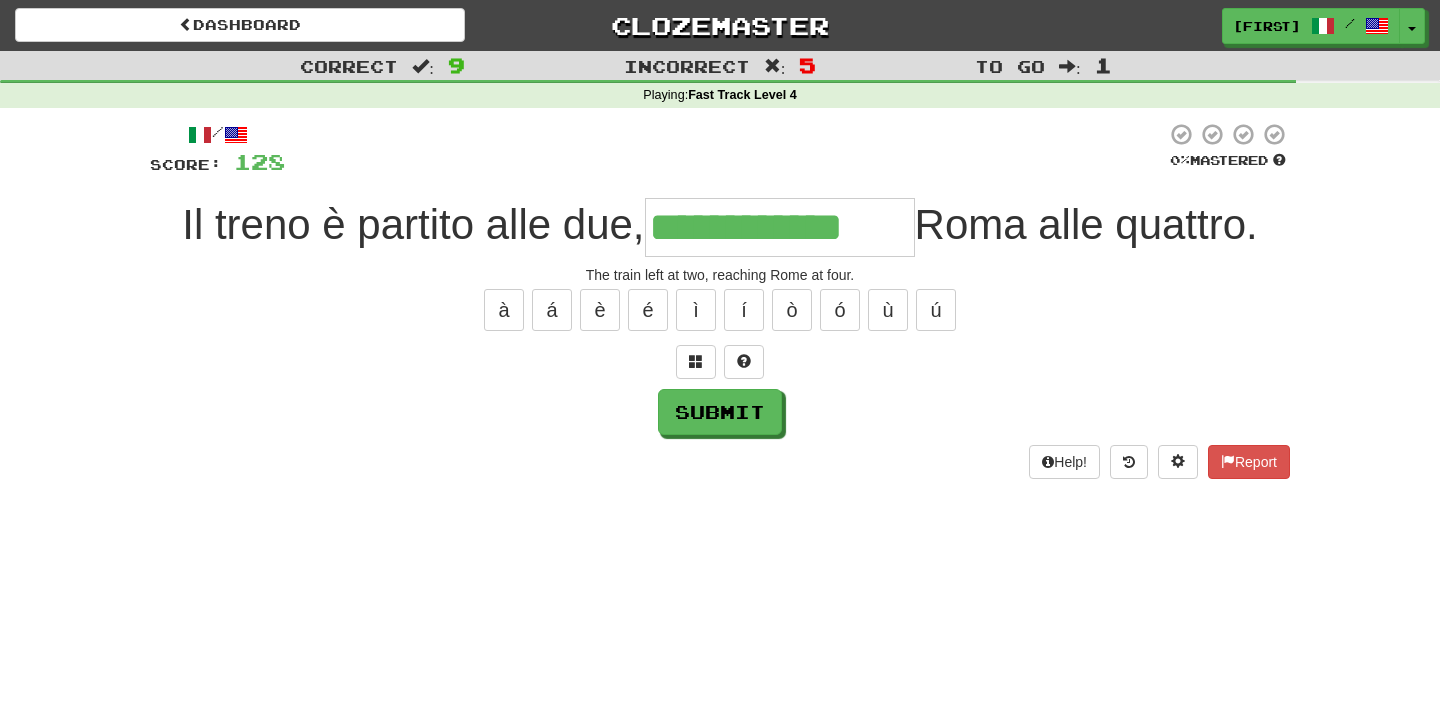 type on "**********" 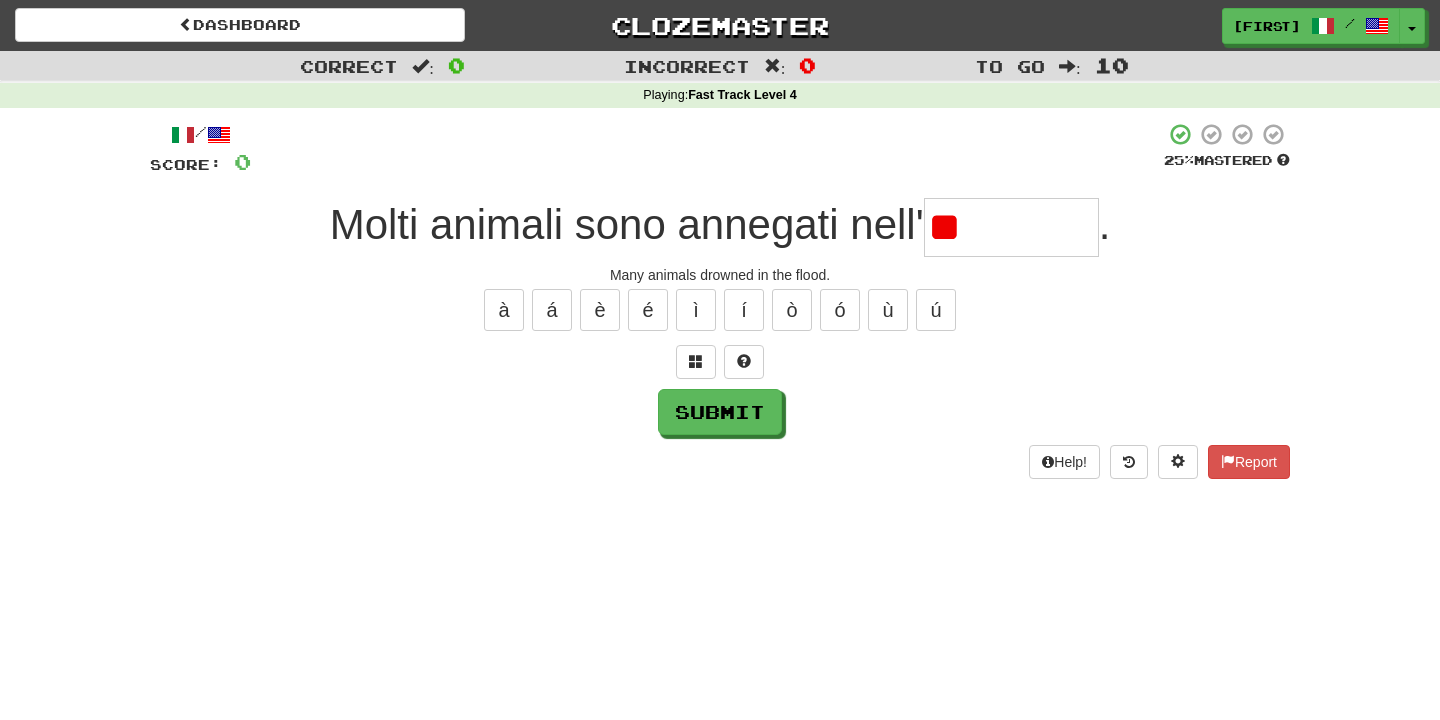type on "*" 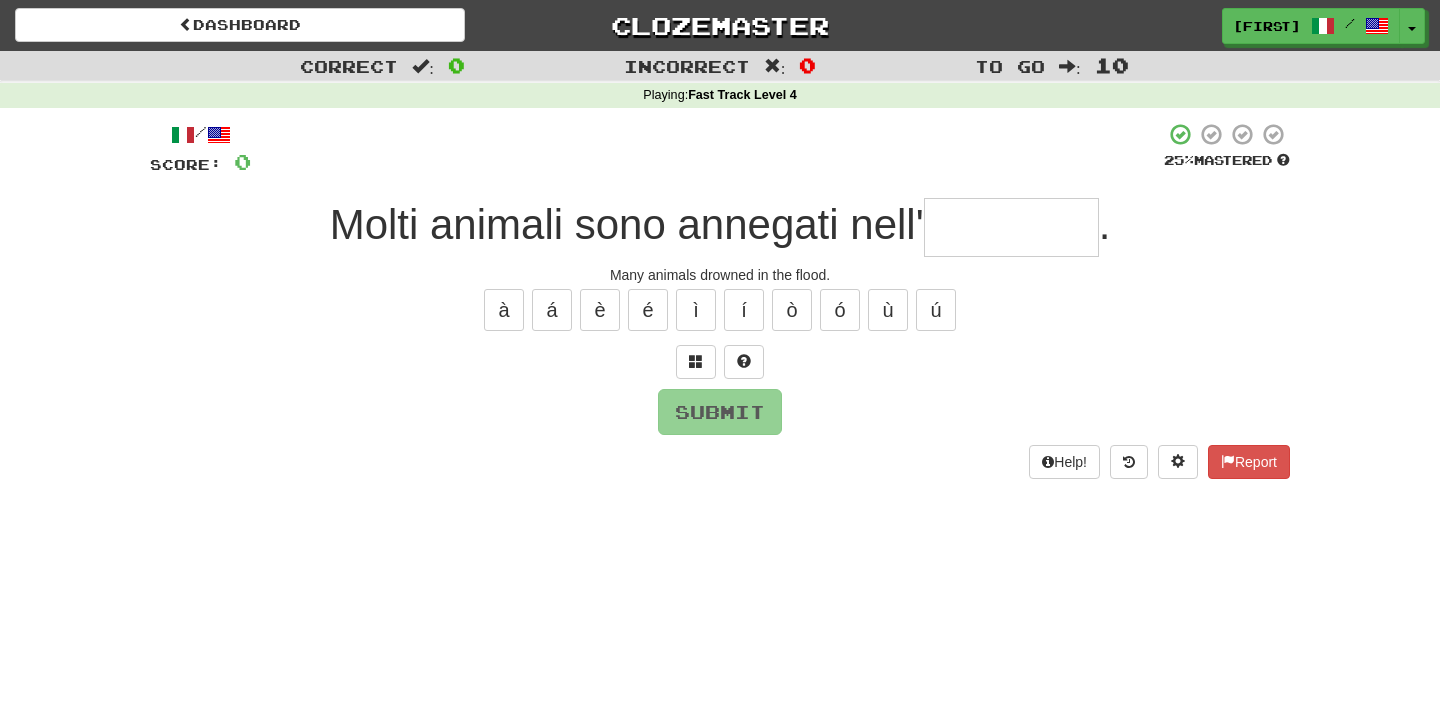 type on "*********" 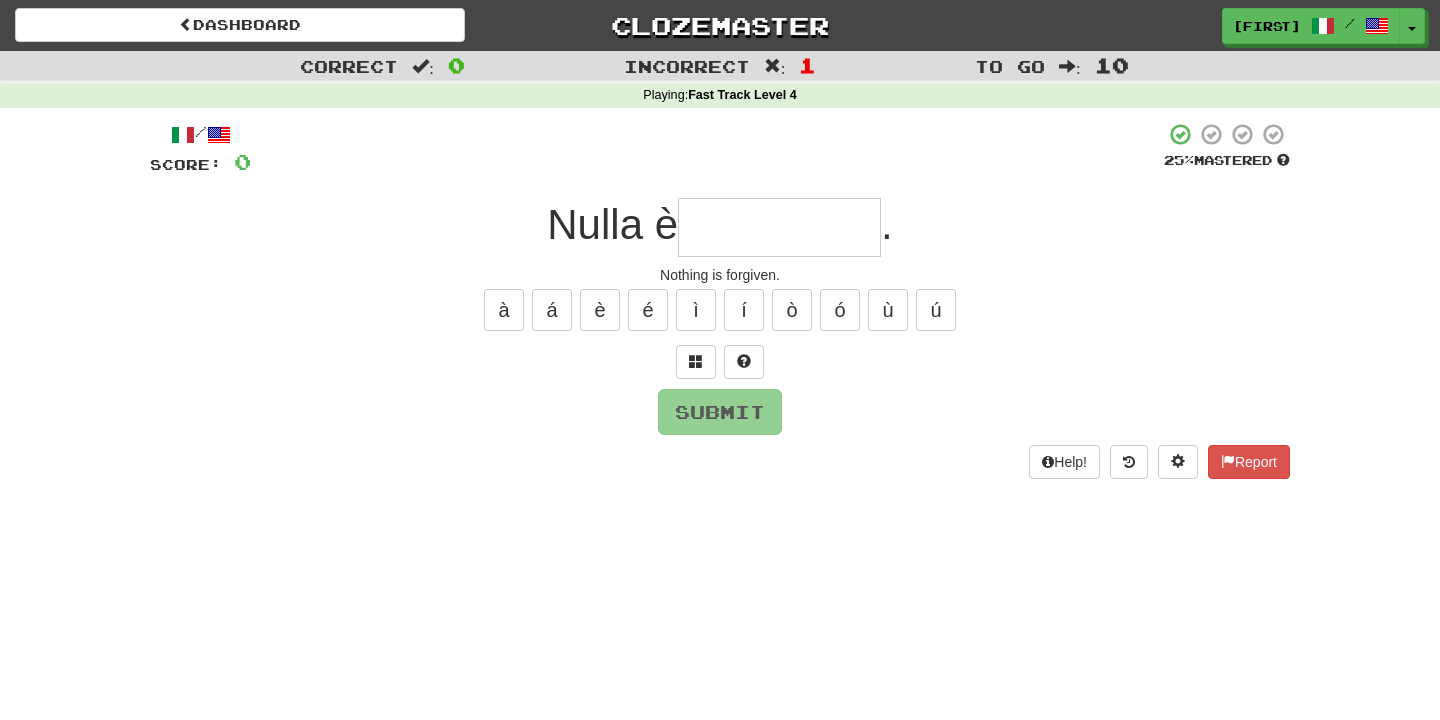 type on "*********" 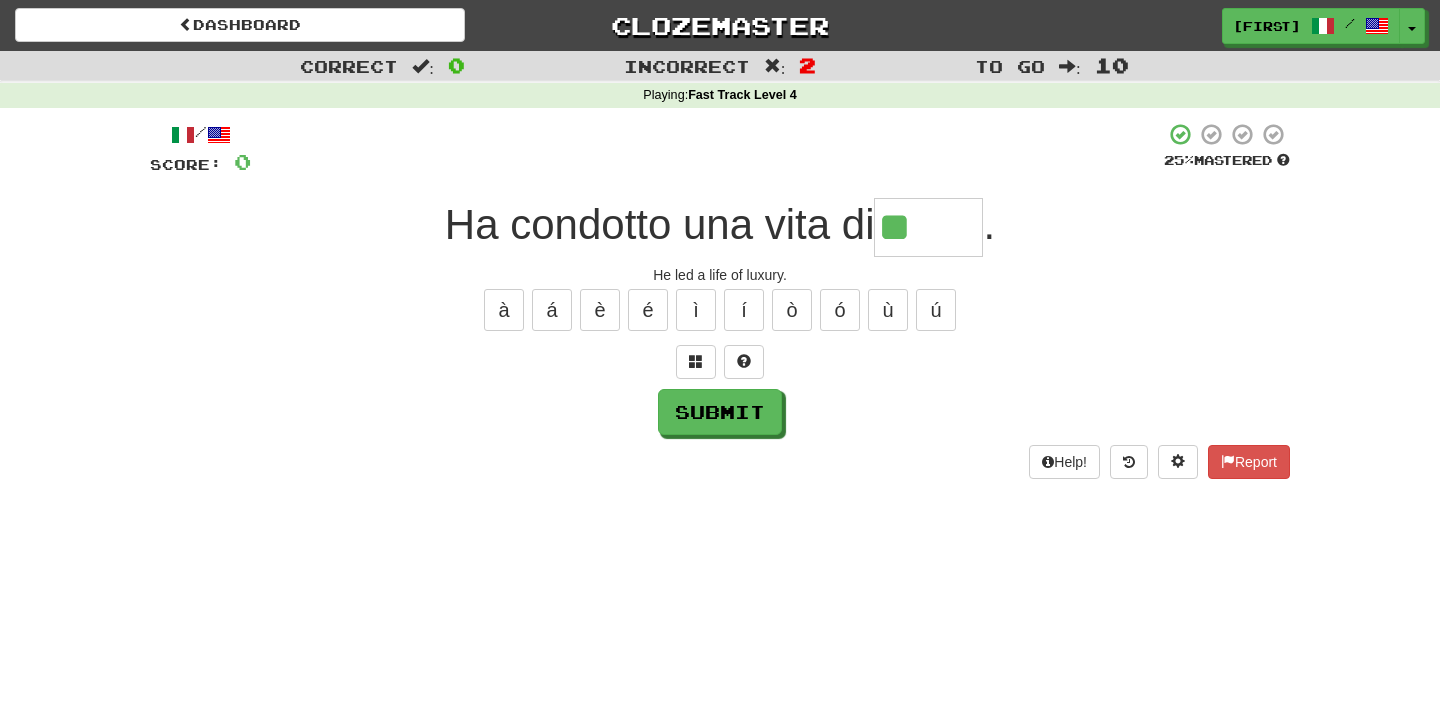 type on "*****" 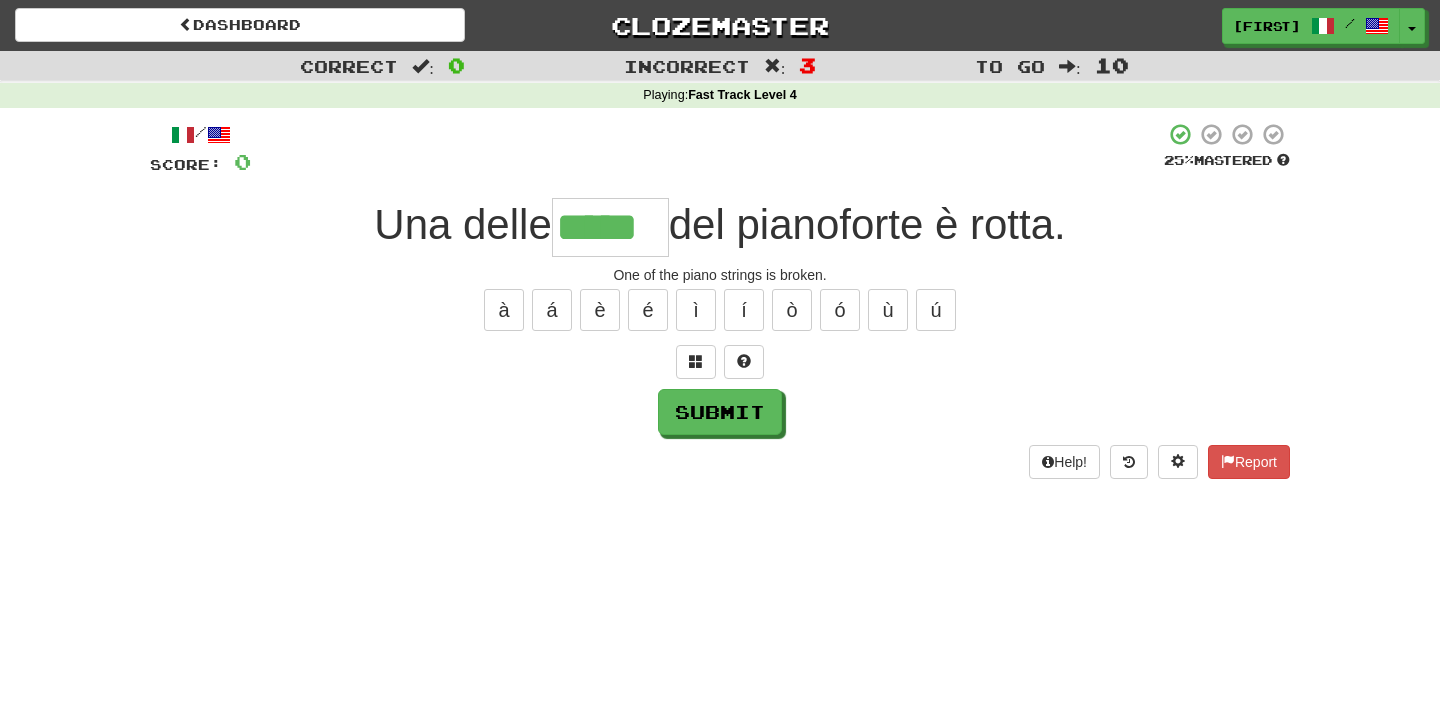 type on "*****" 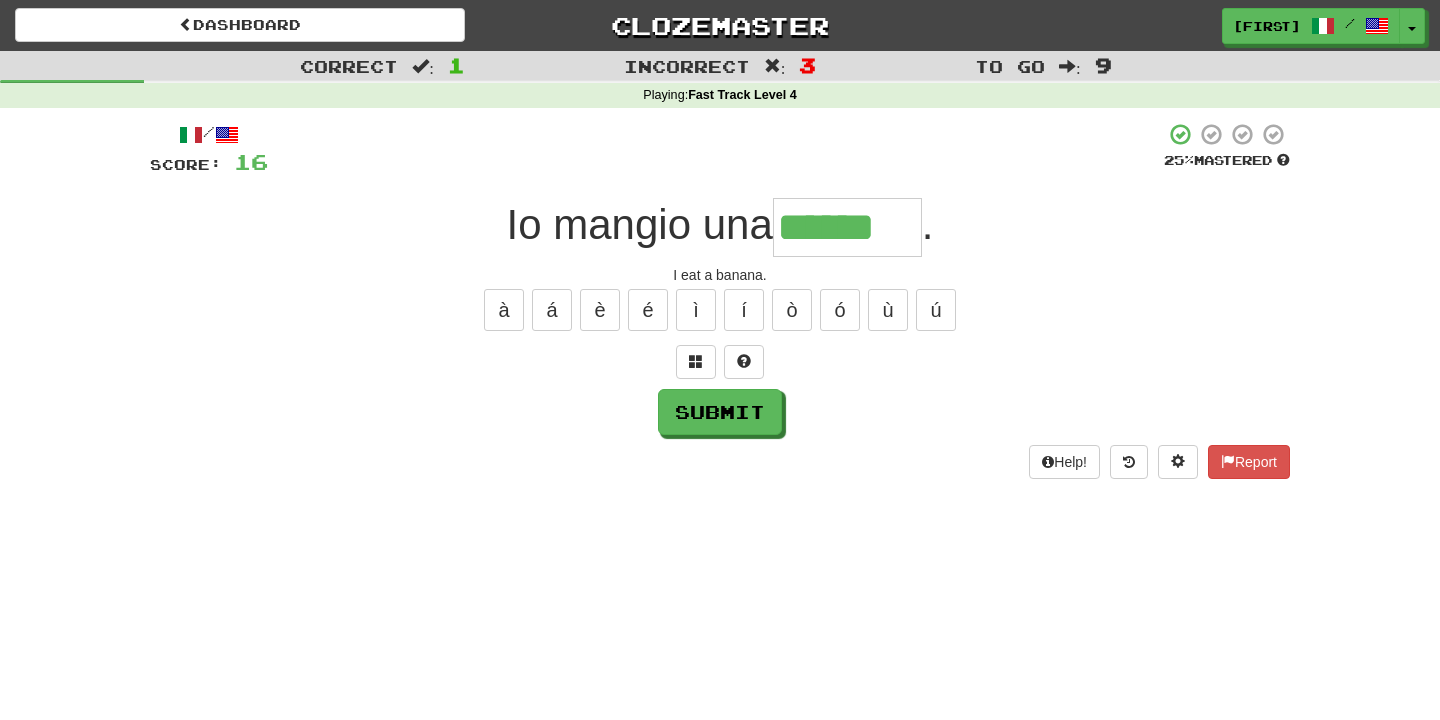 type on "******" 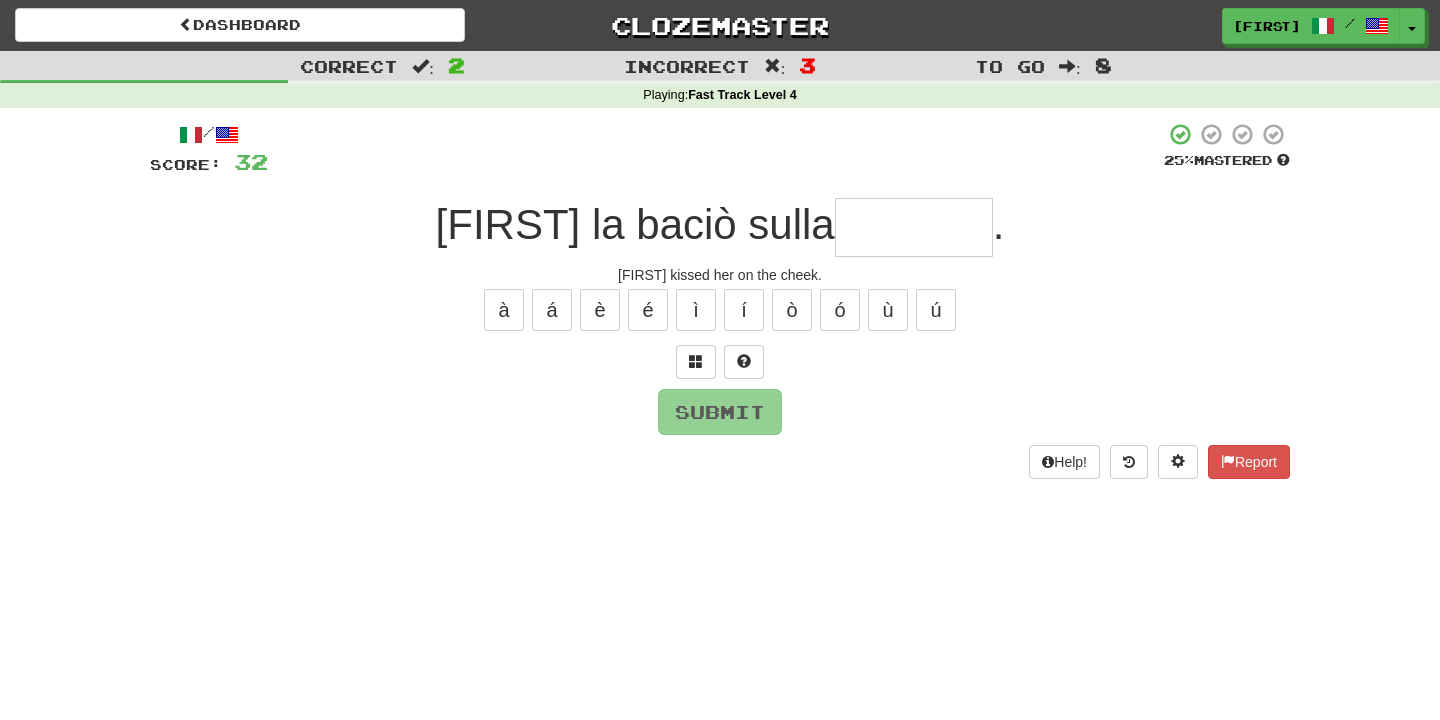type on "*******" 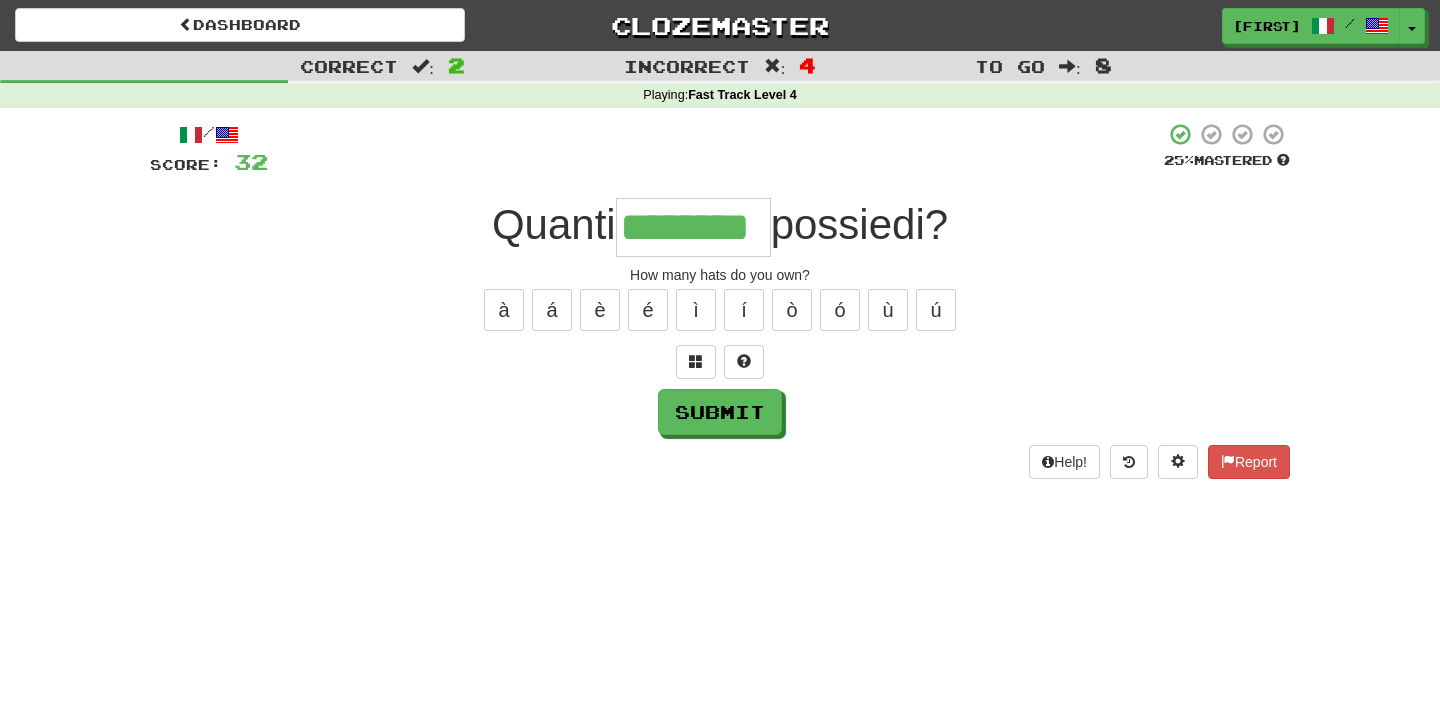 type on "********" 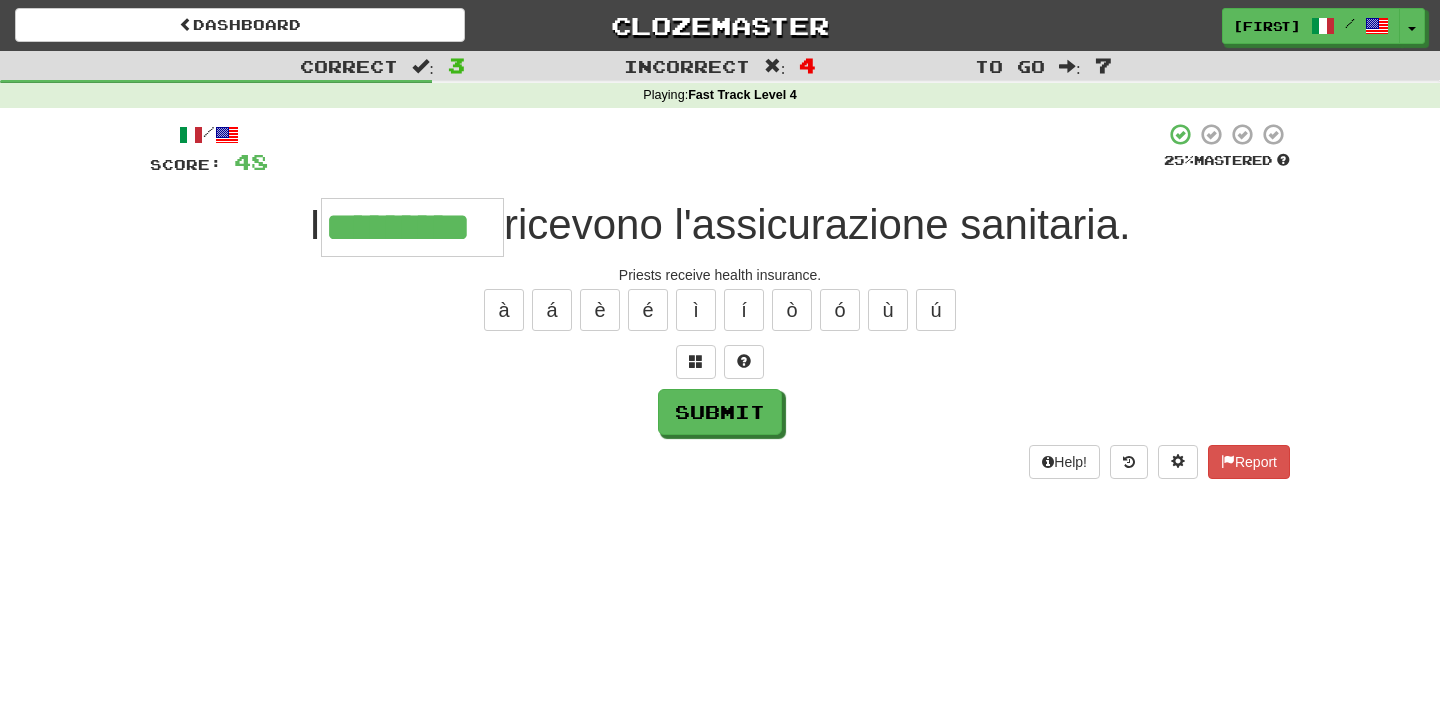 type on "*********" 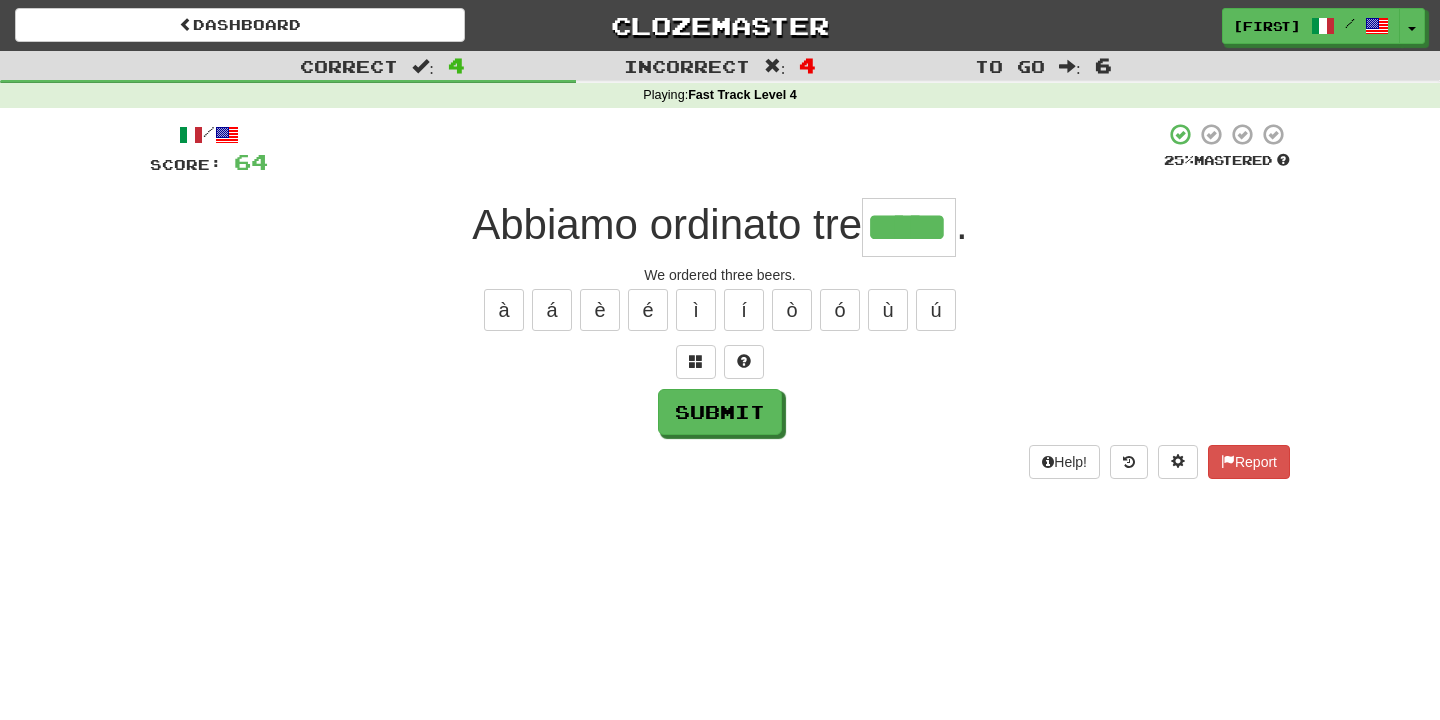type on "*****" 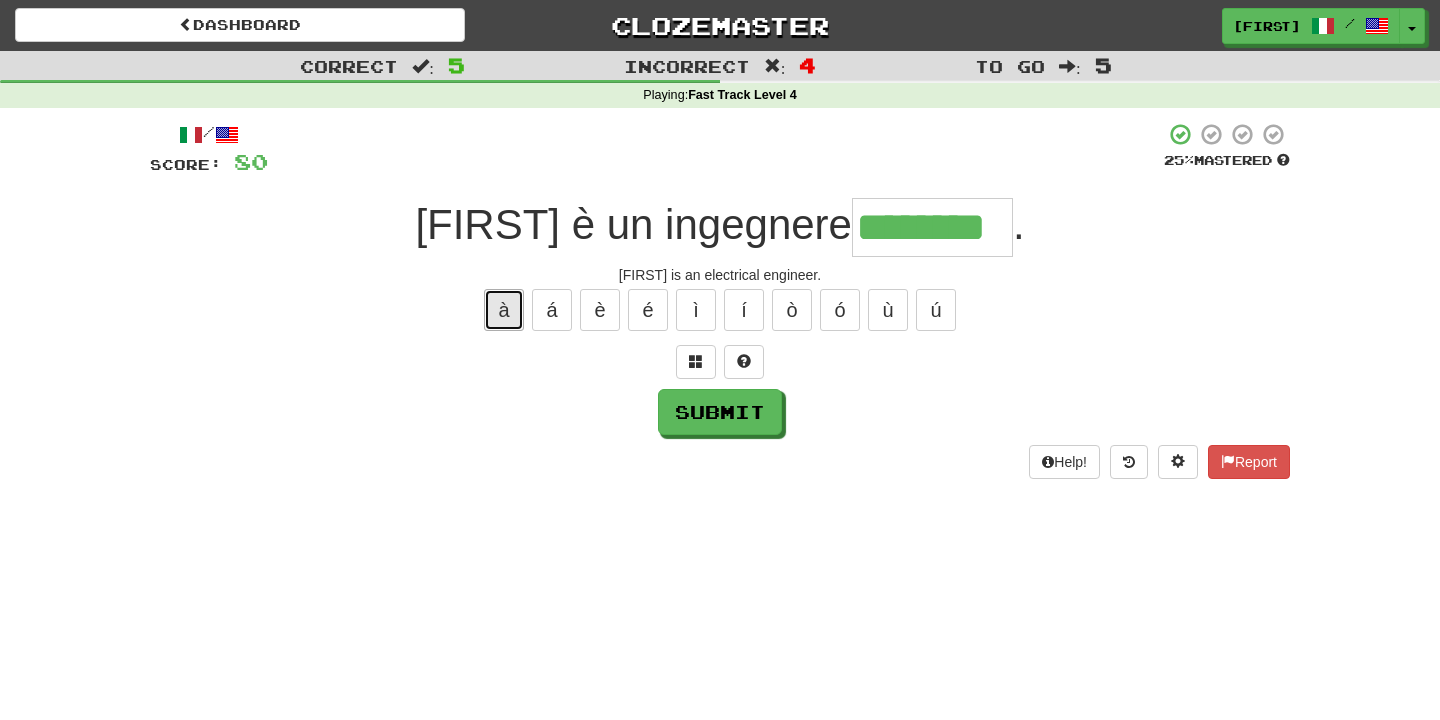 click on "à" at bounding box center (504, 310) 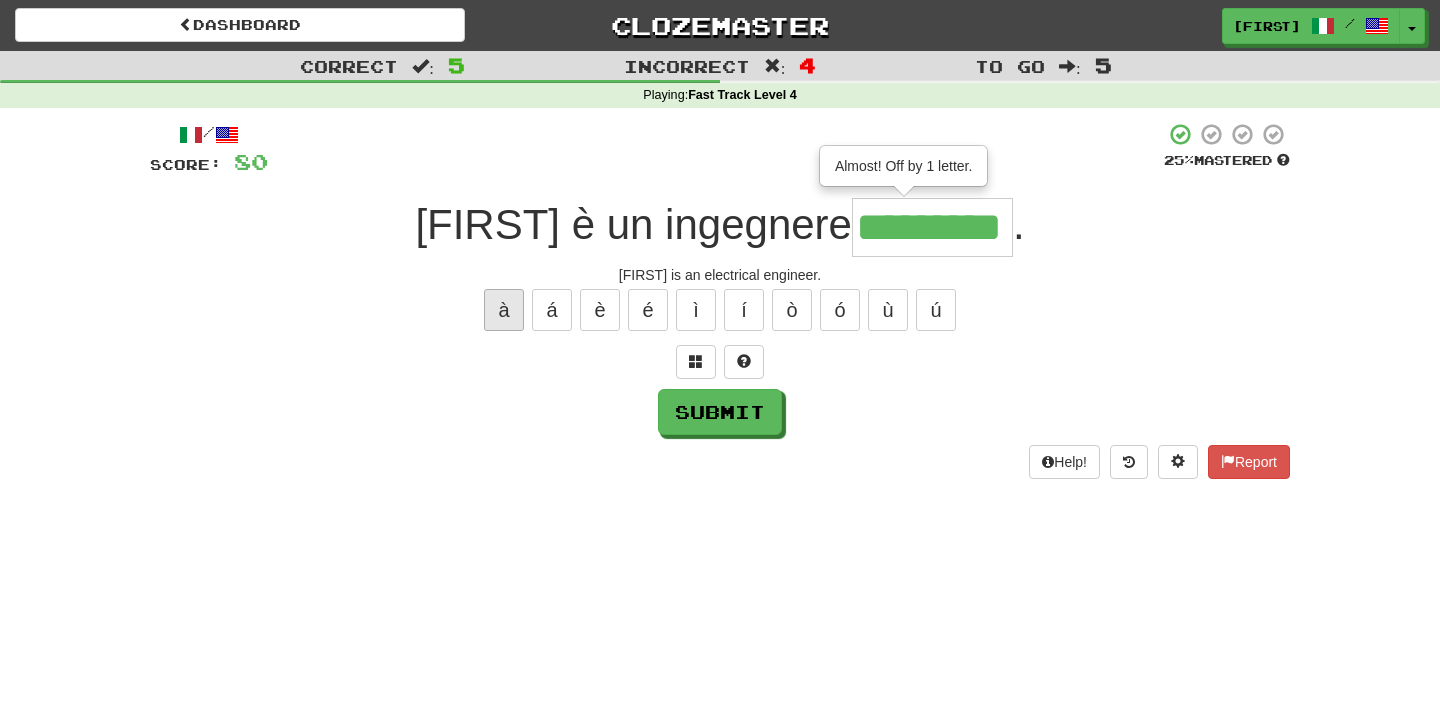 type on "*********" 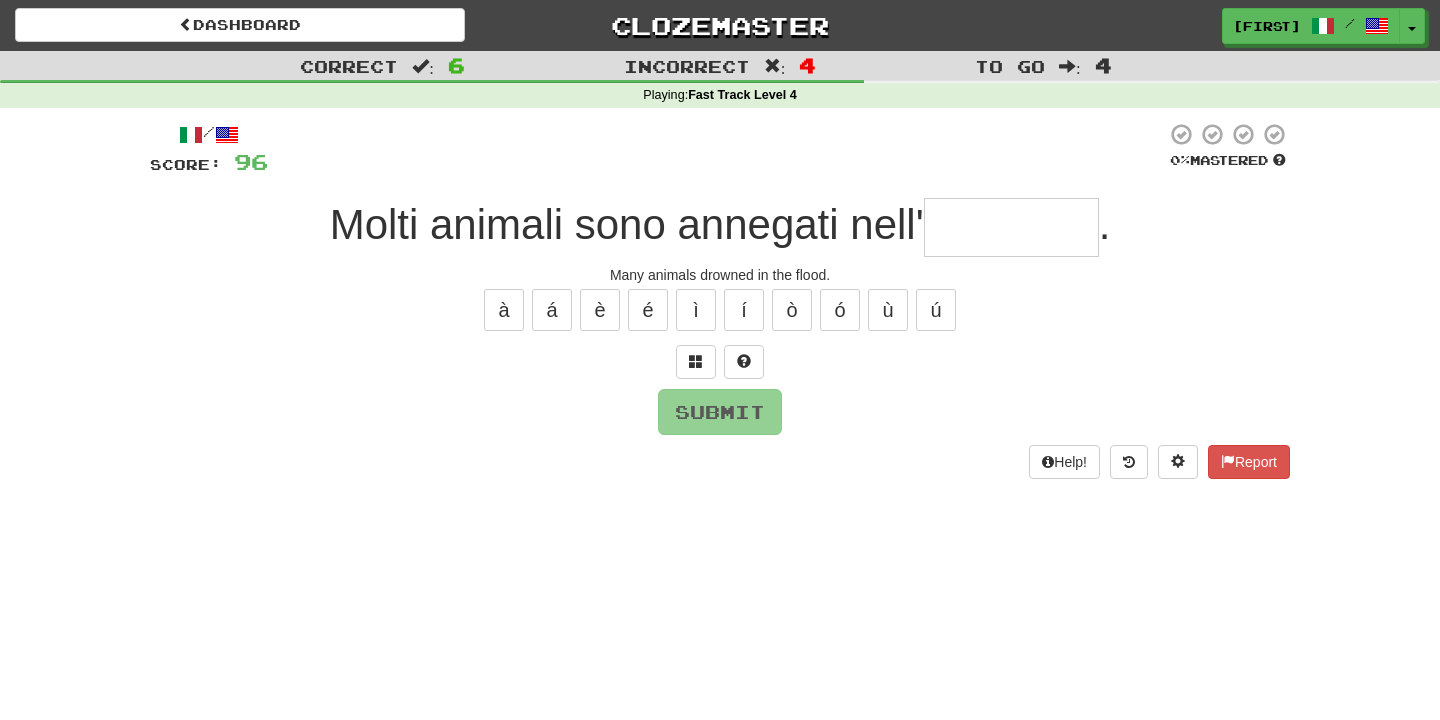 type on "*" 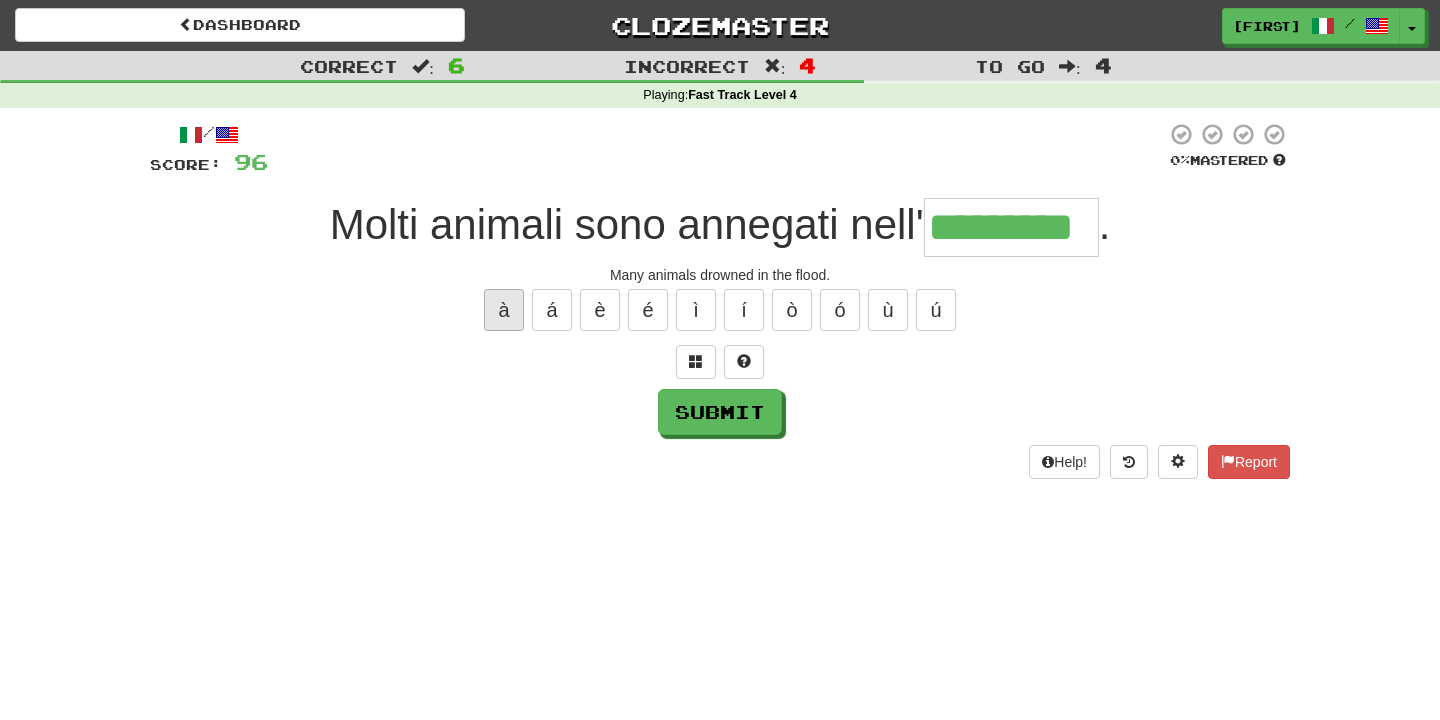 type on "*********" 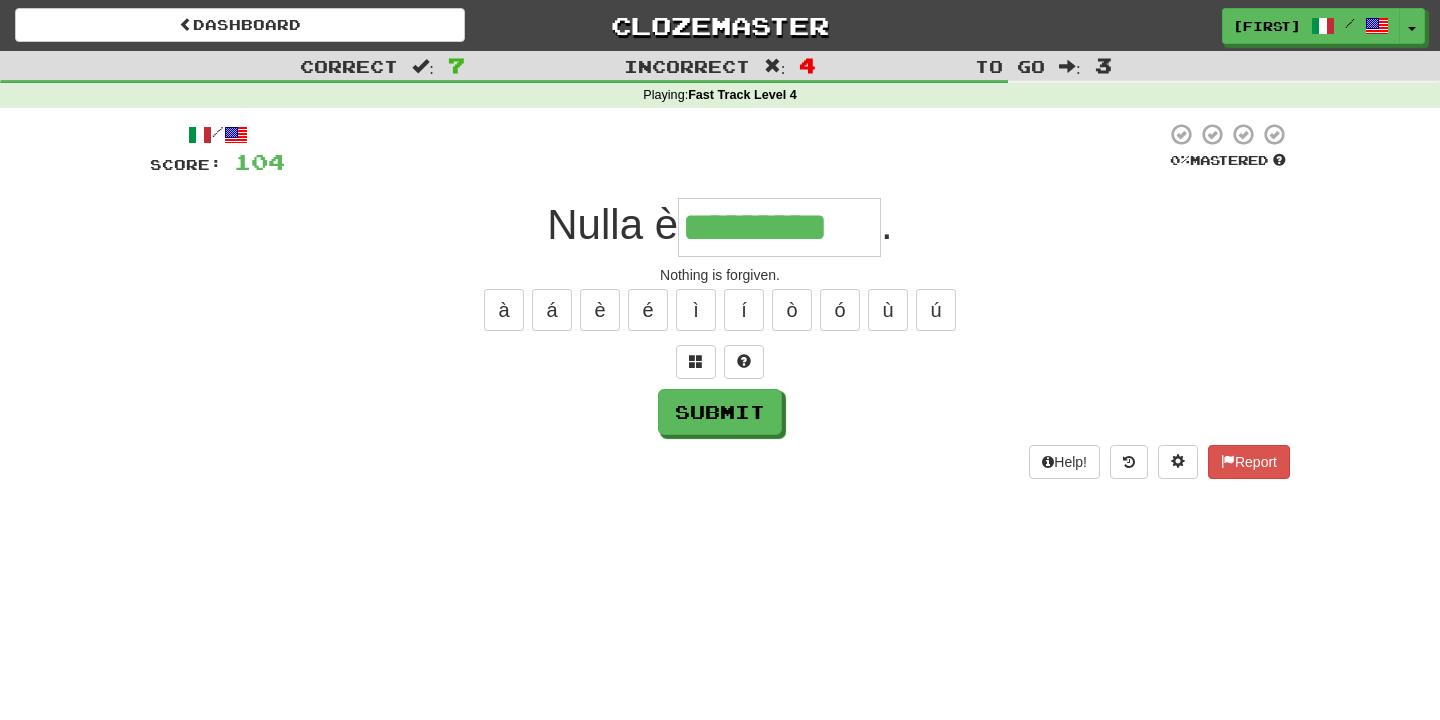 type on "*********" 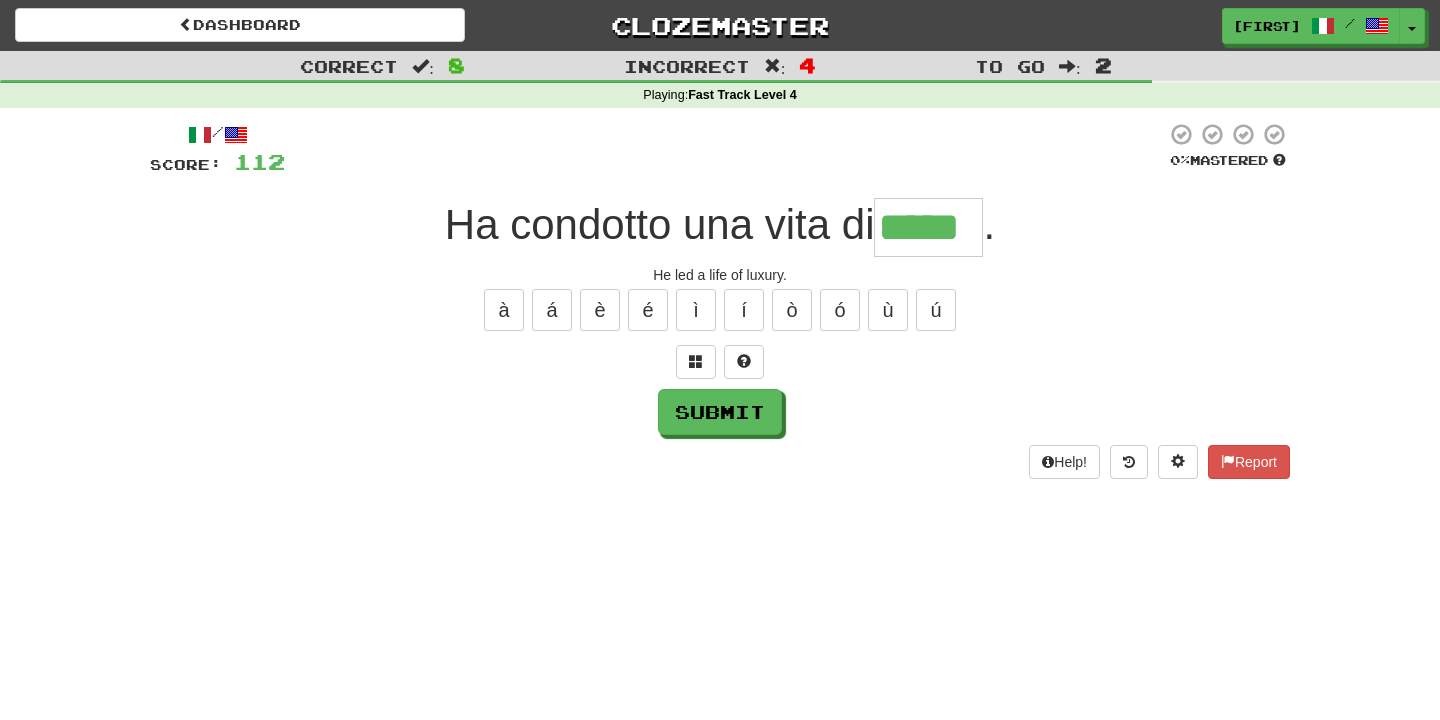 type on "*****" 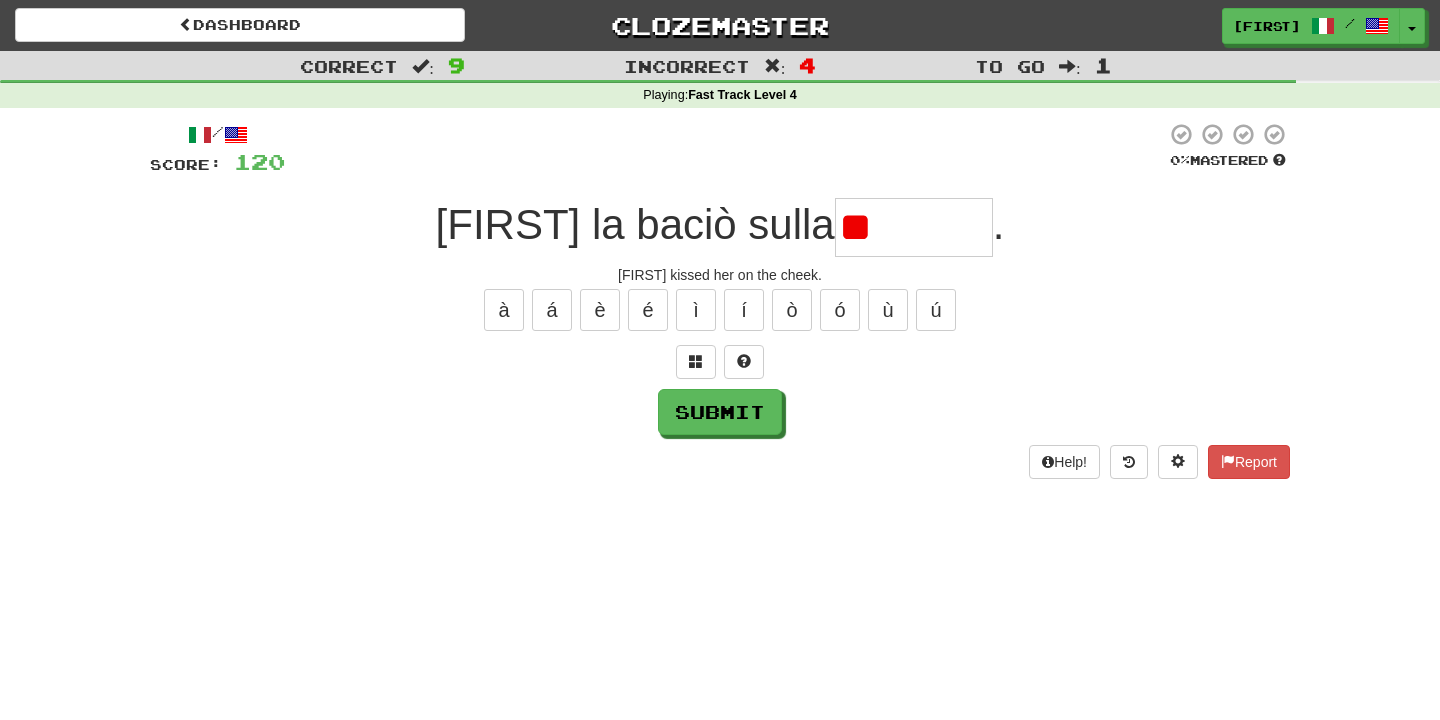 type on "*" 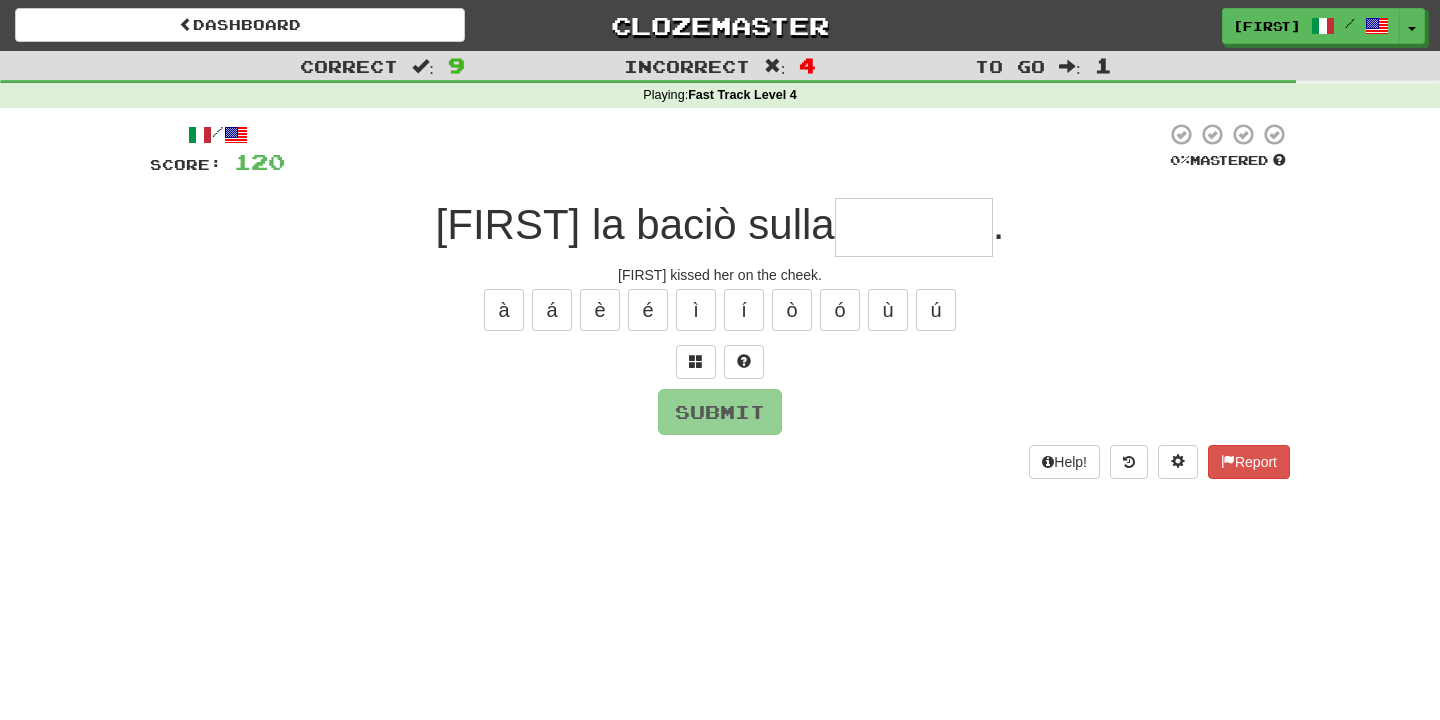 type on "*******" 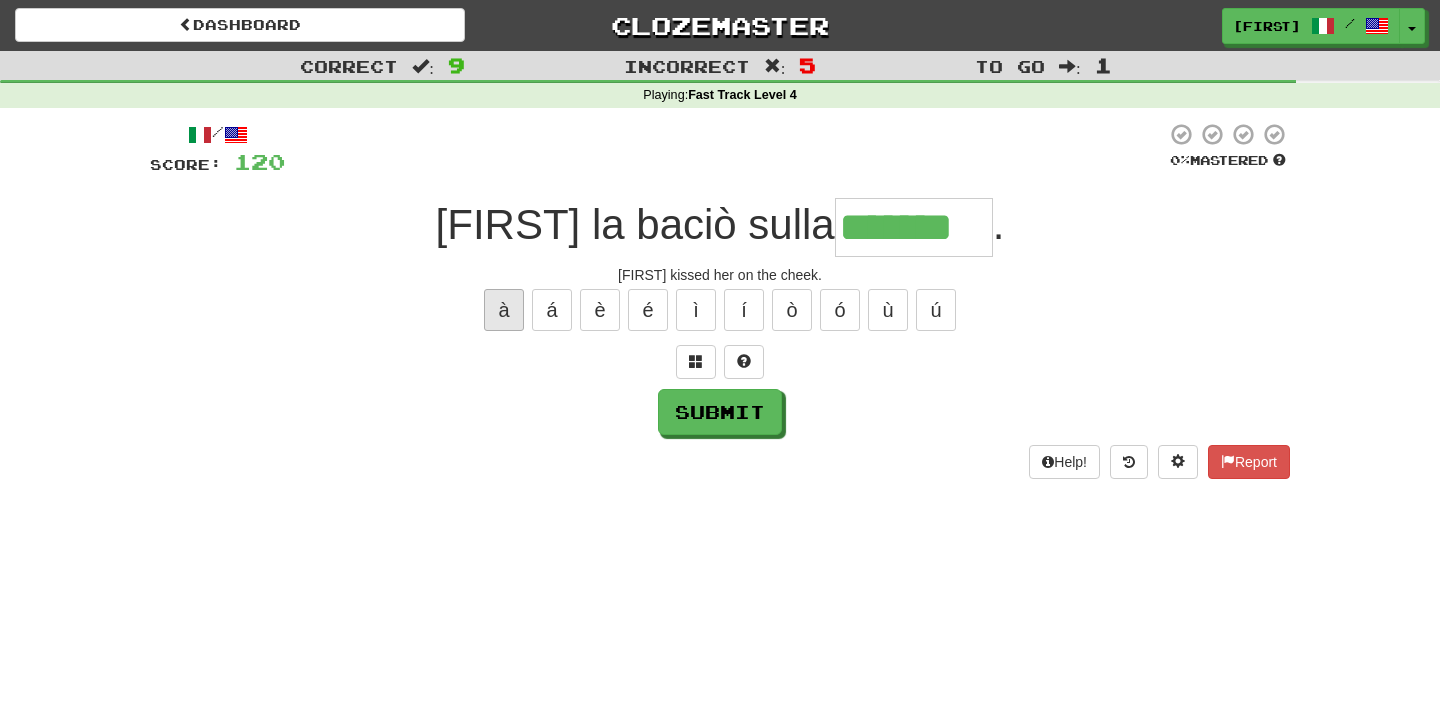 type on "*******" 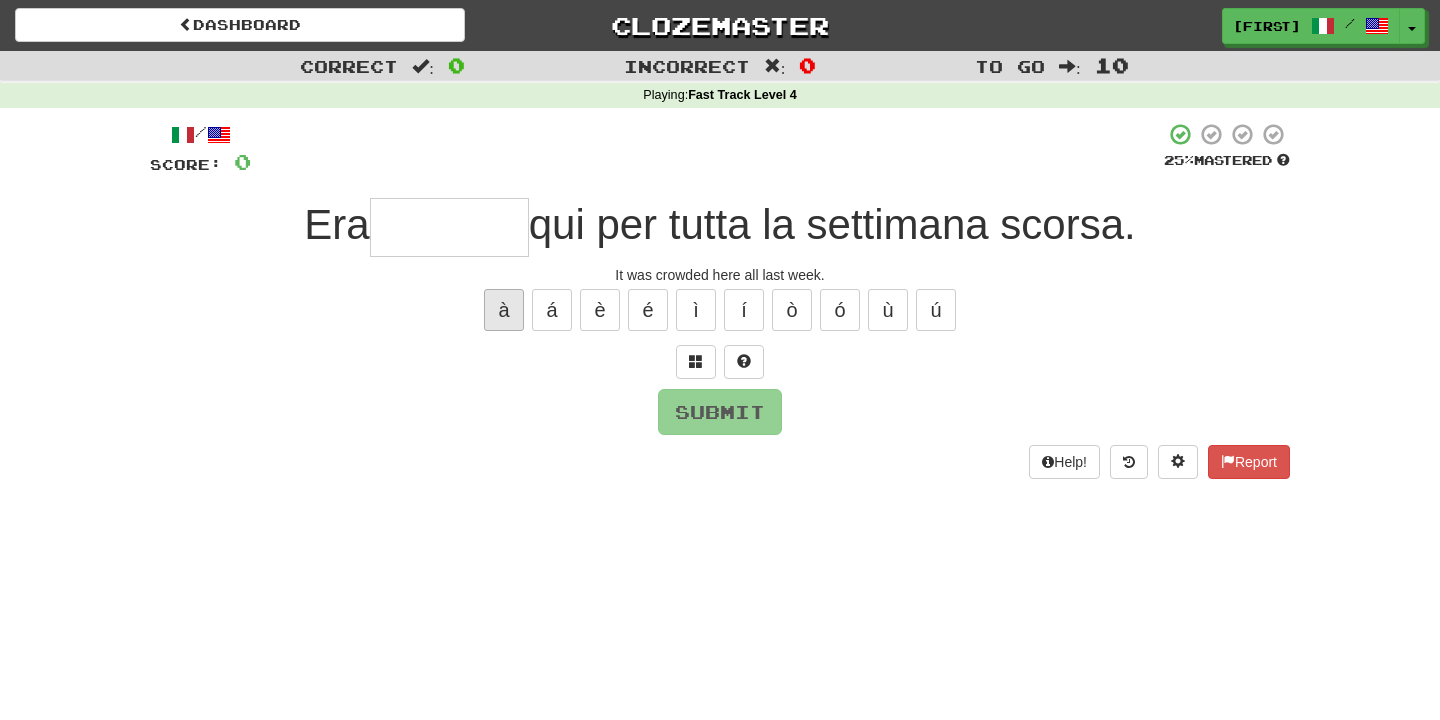 type on "*" 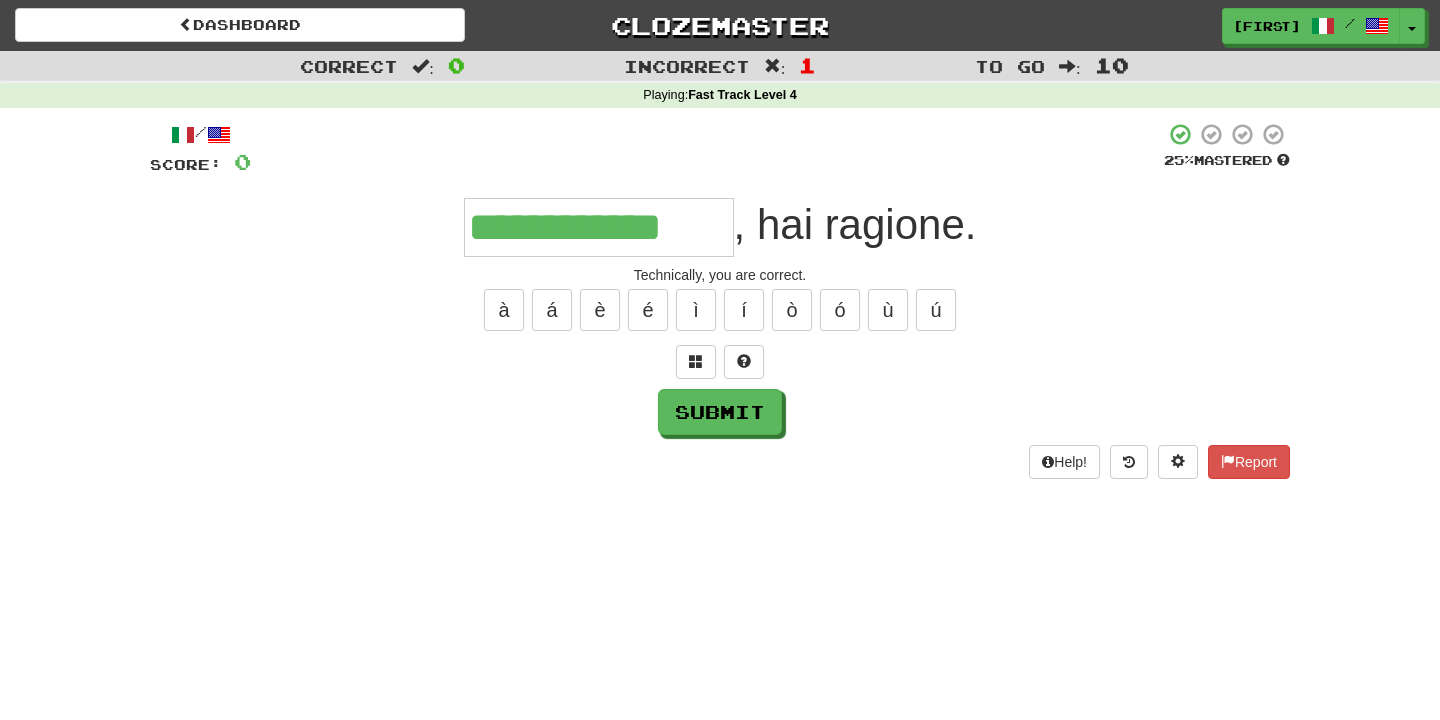 type on "**********" 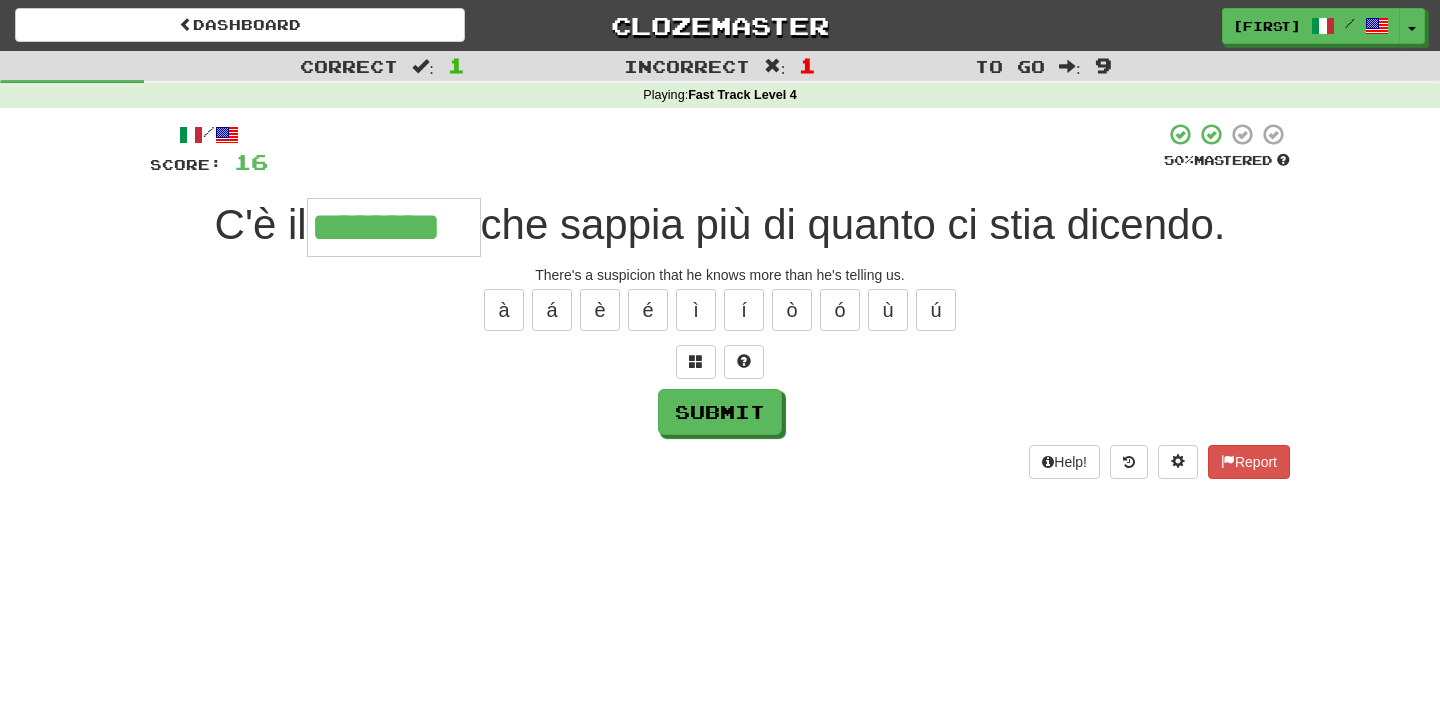 type on "********" 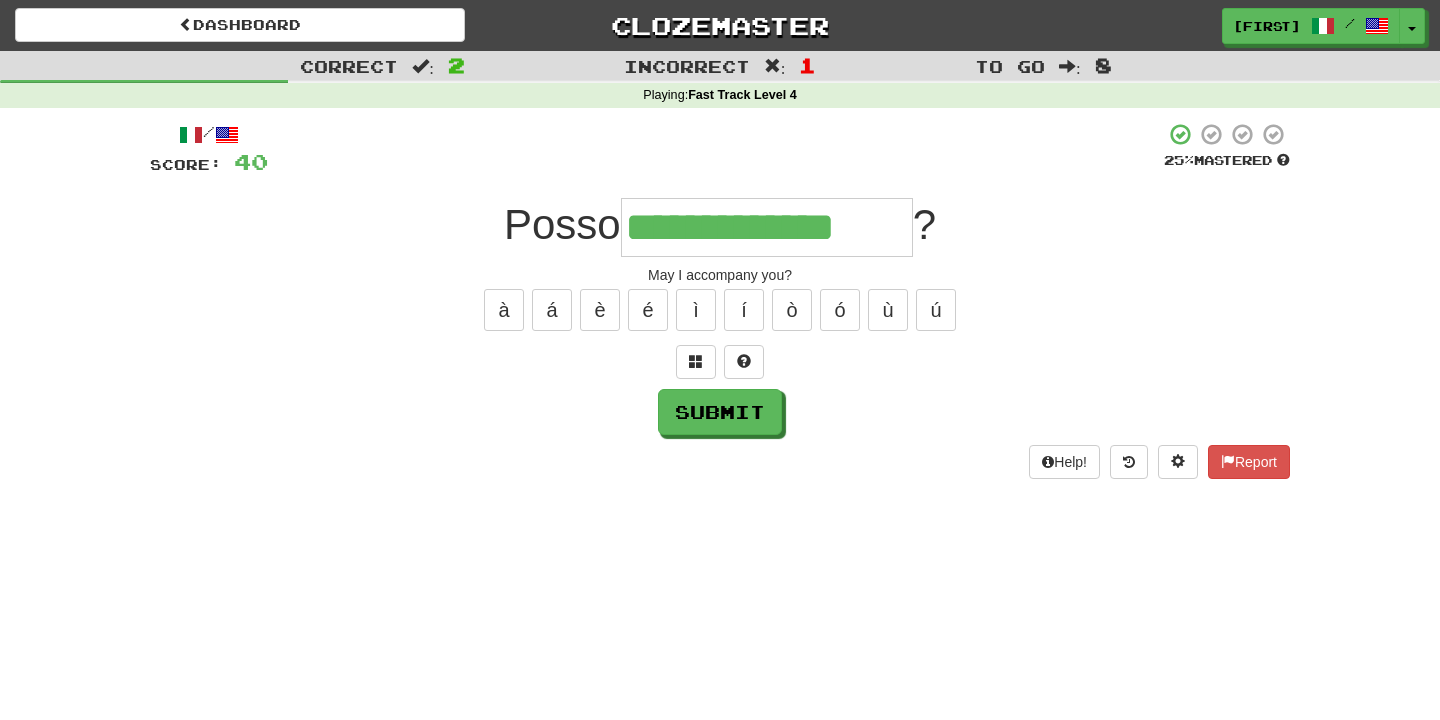 type on "**********" 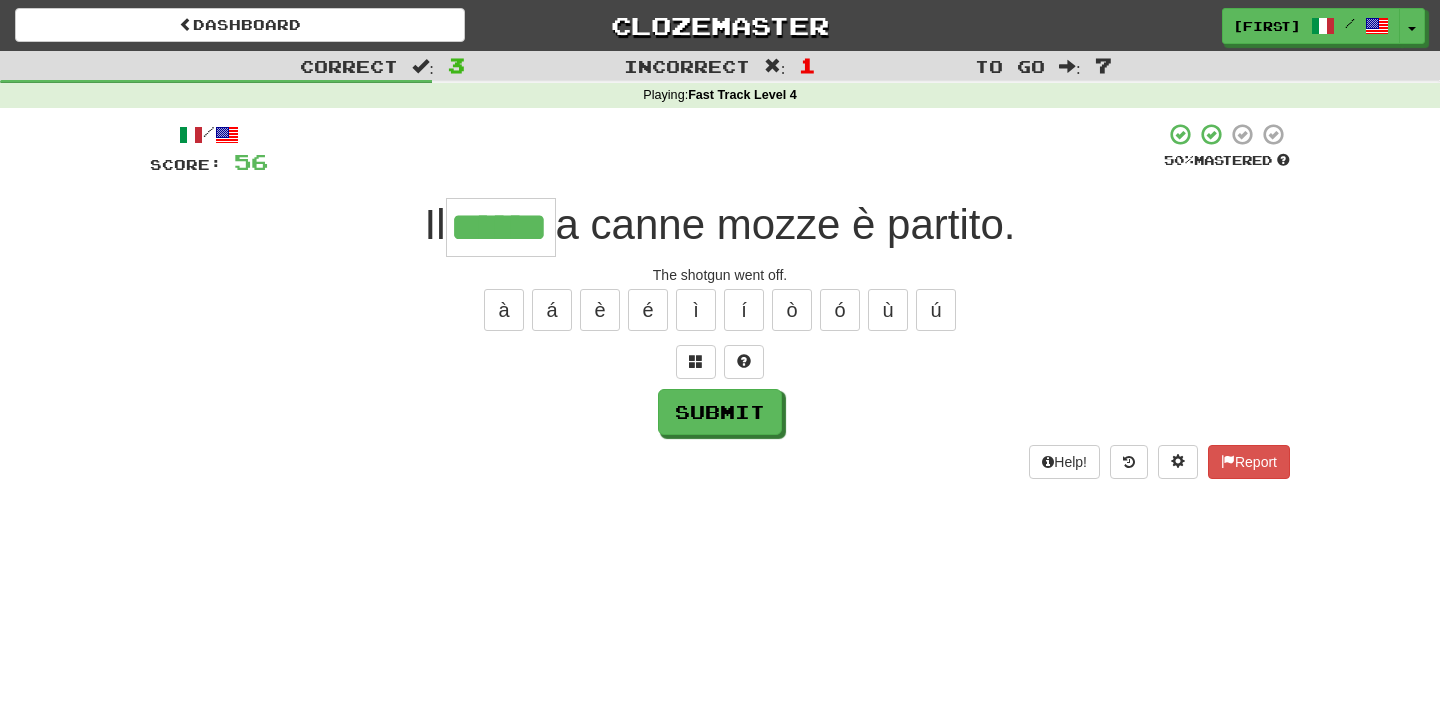 type on "******" 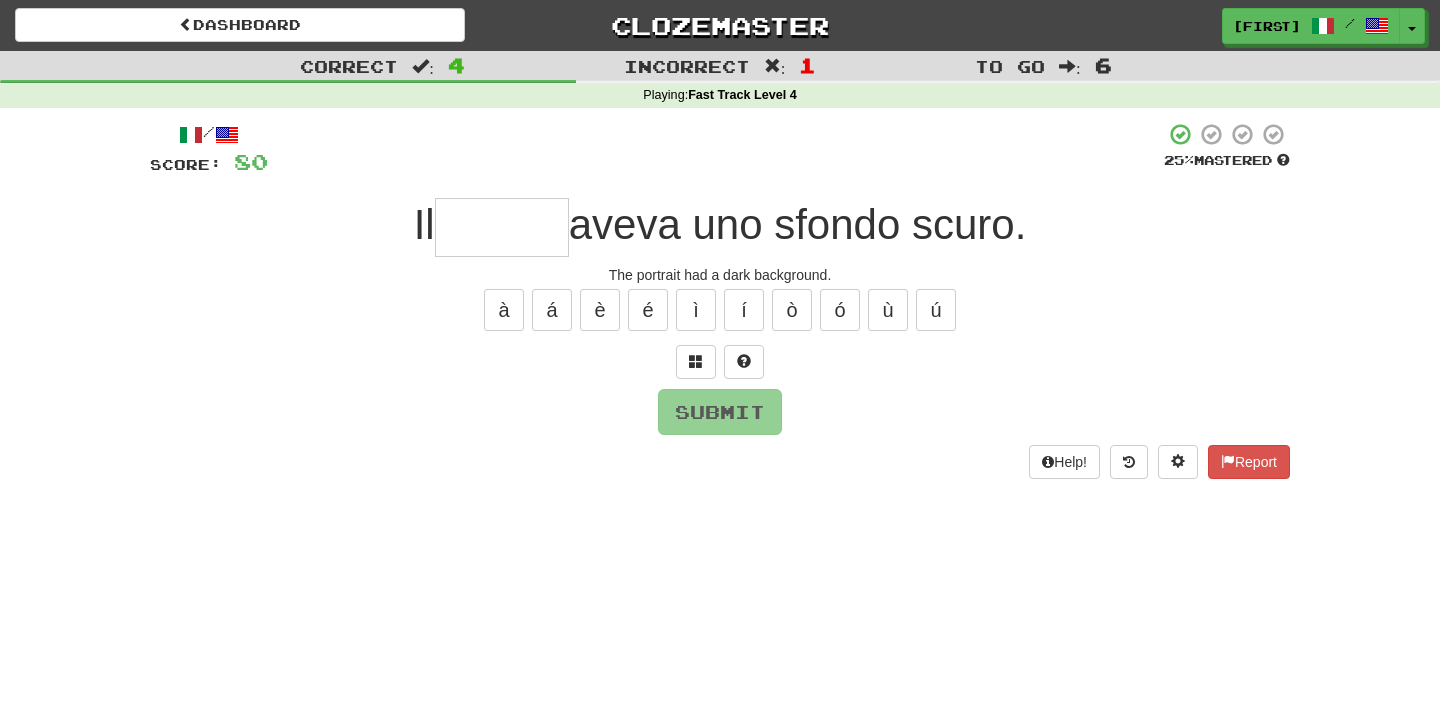 type on "*" 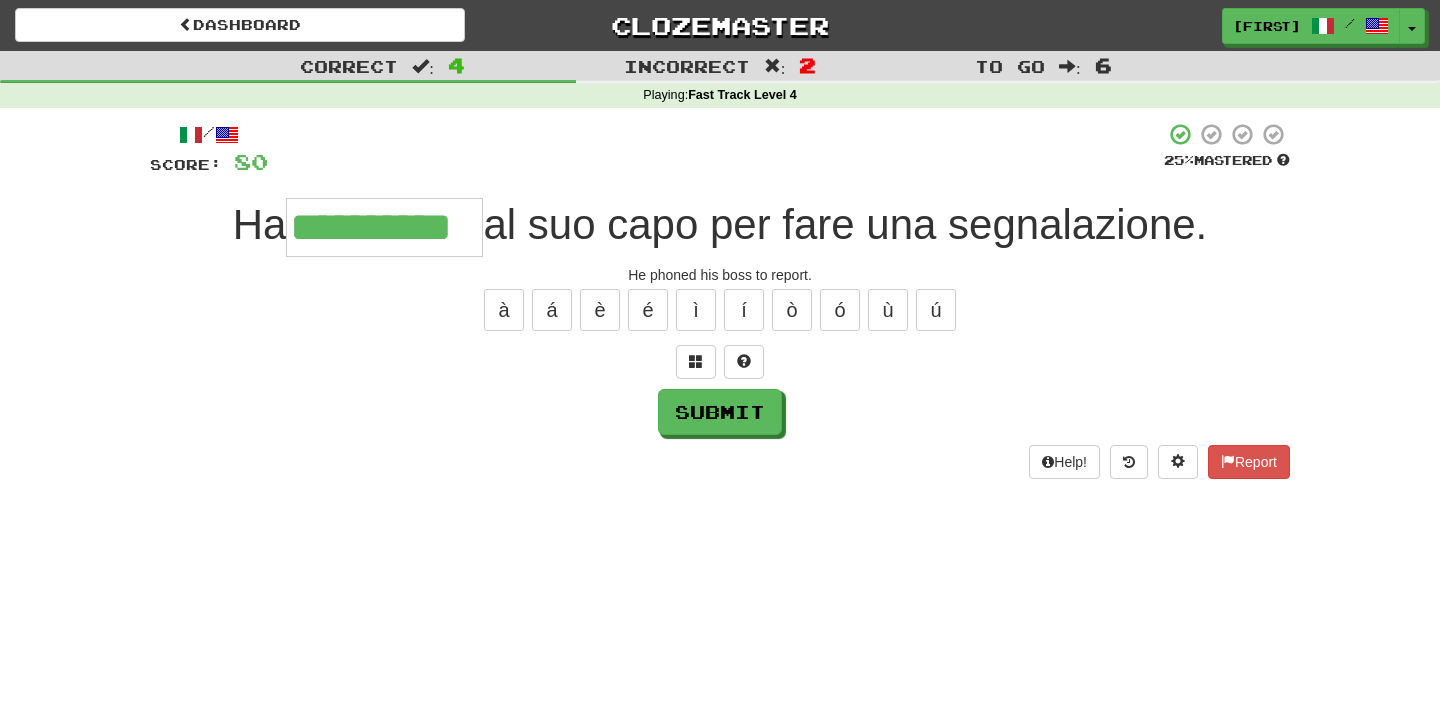 type on "**********" 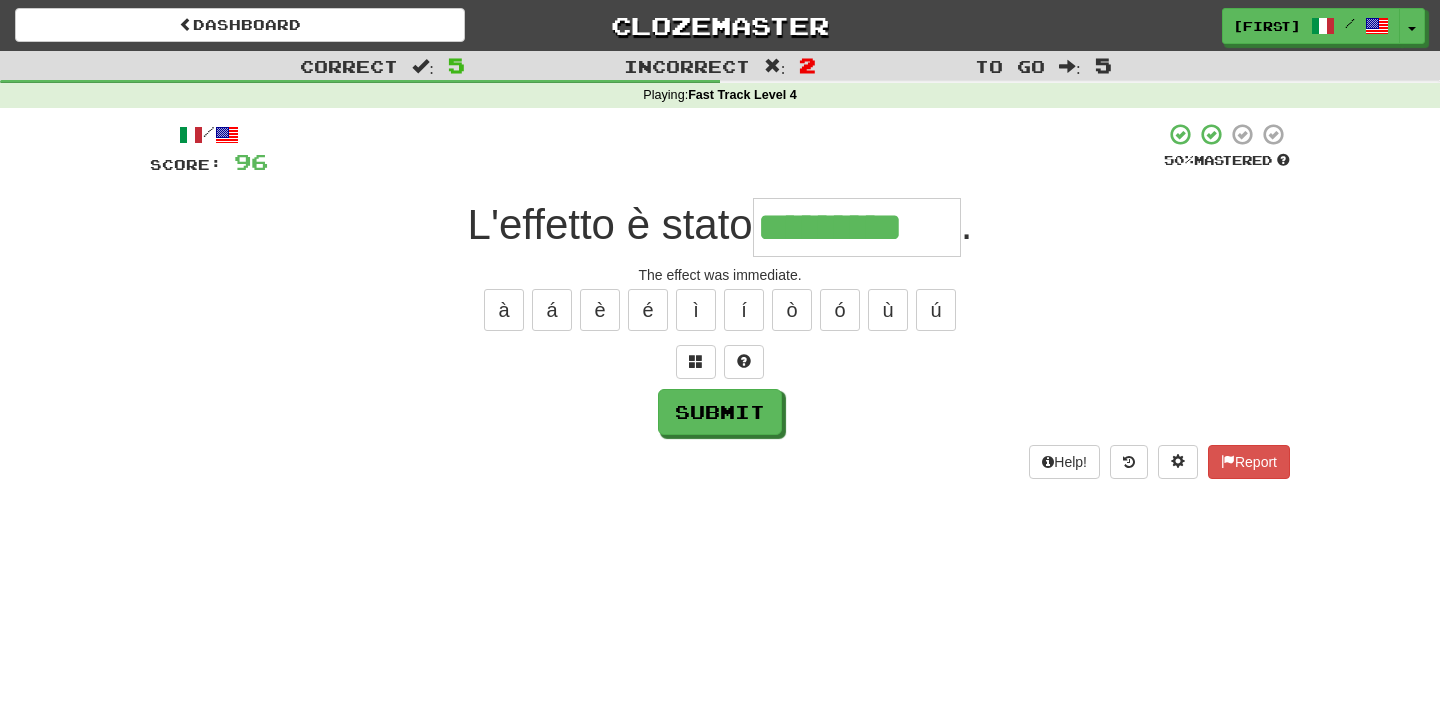 type on "*********" 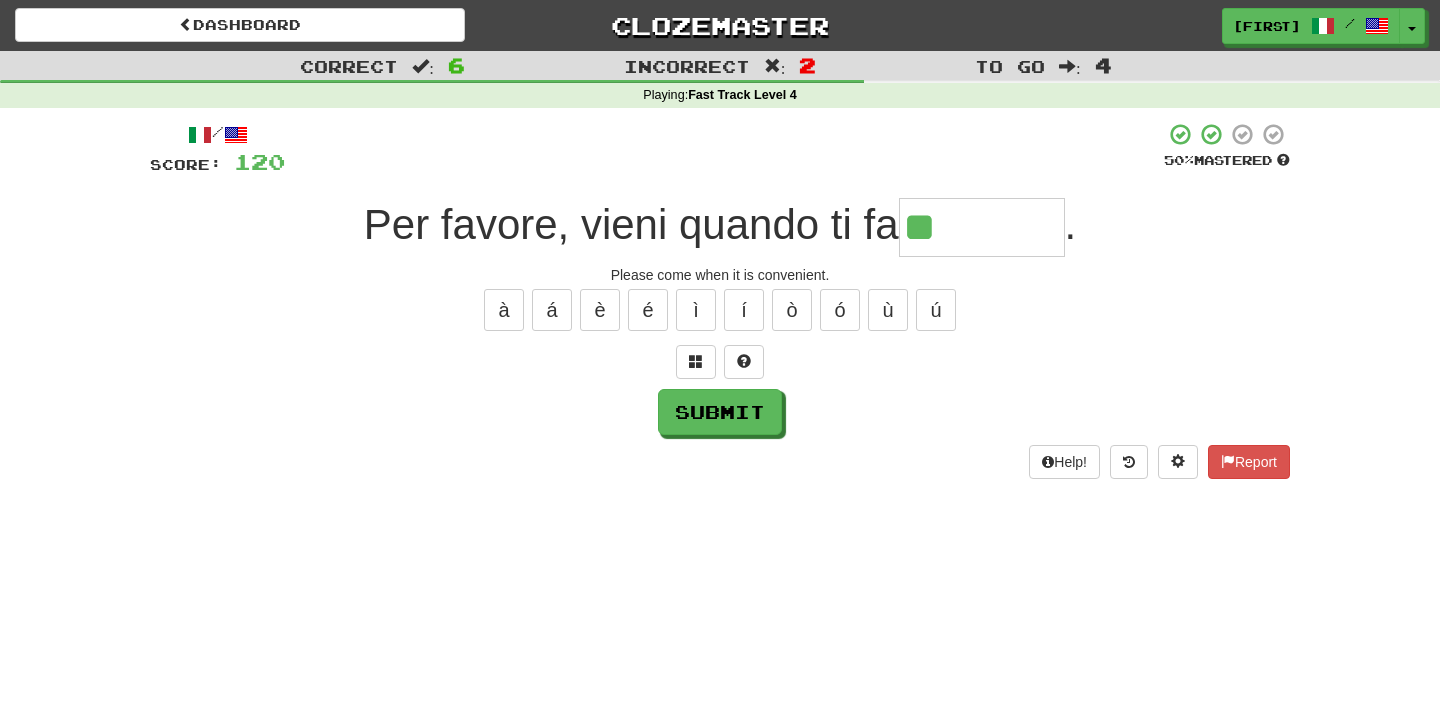 type on "******" 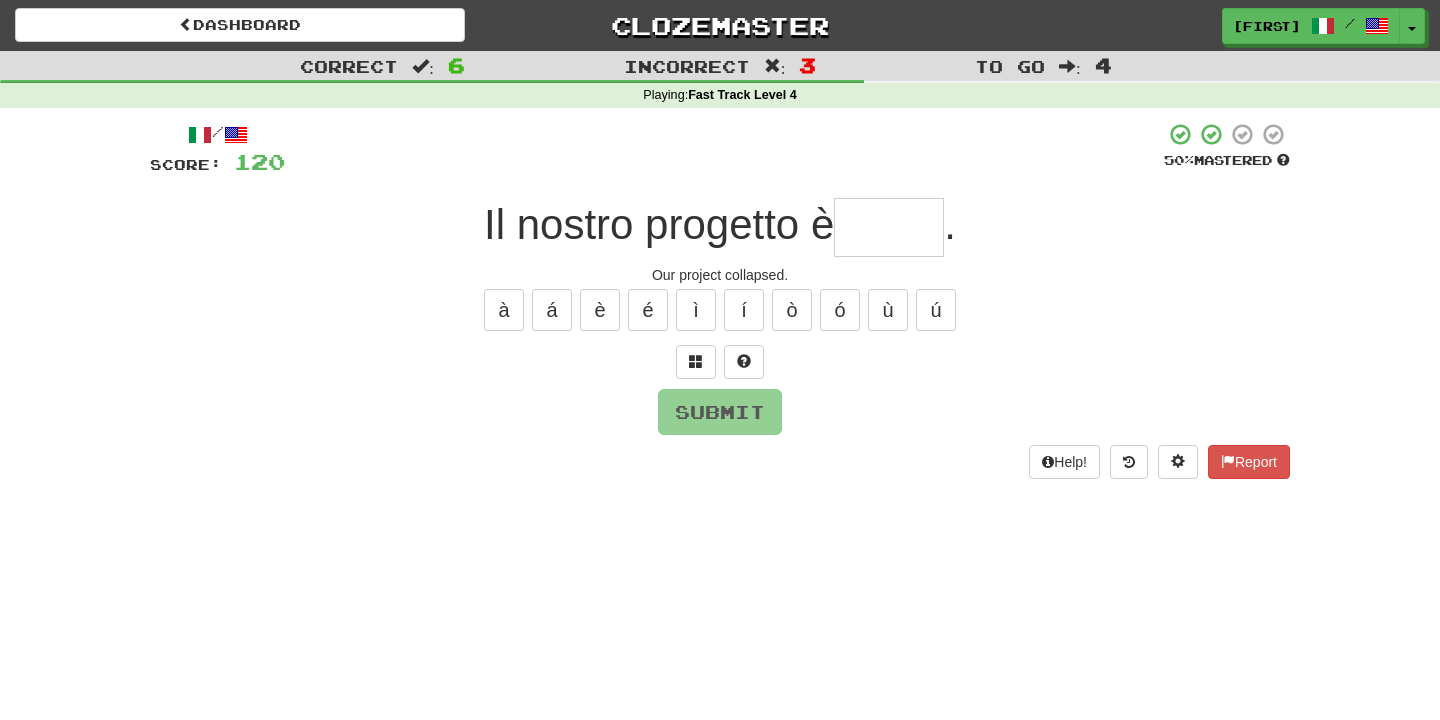 type on "*******" 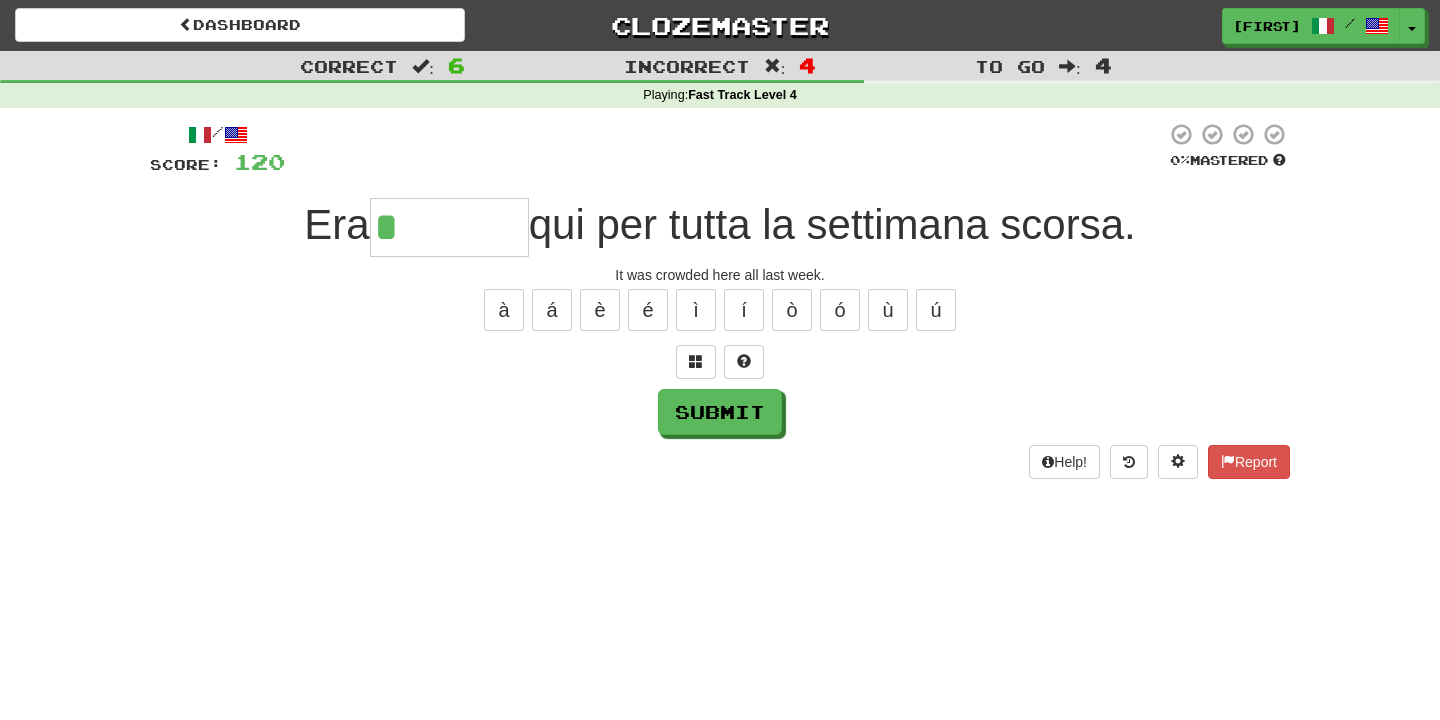 type on "*********" 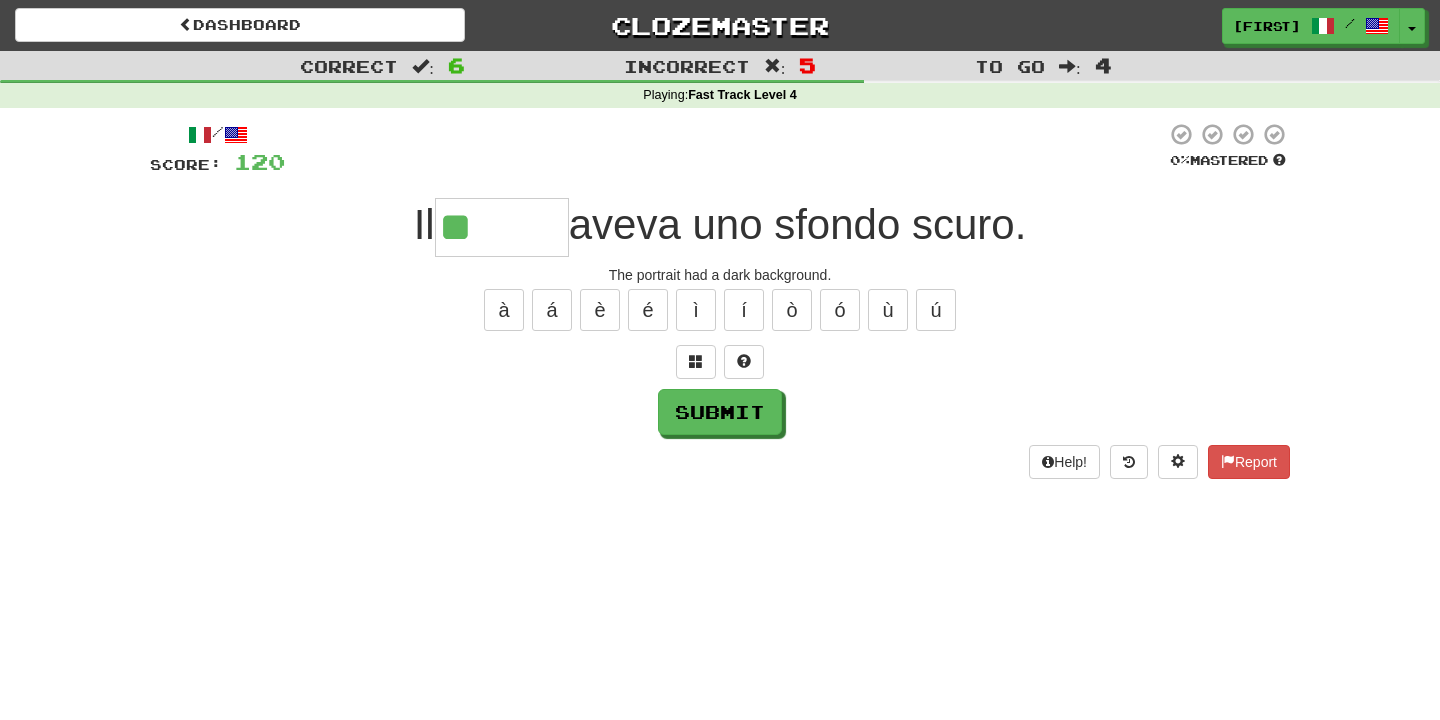 type on "********" 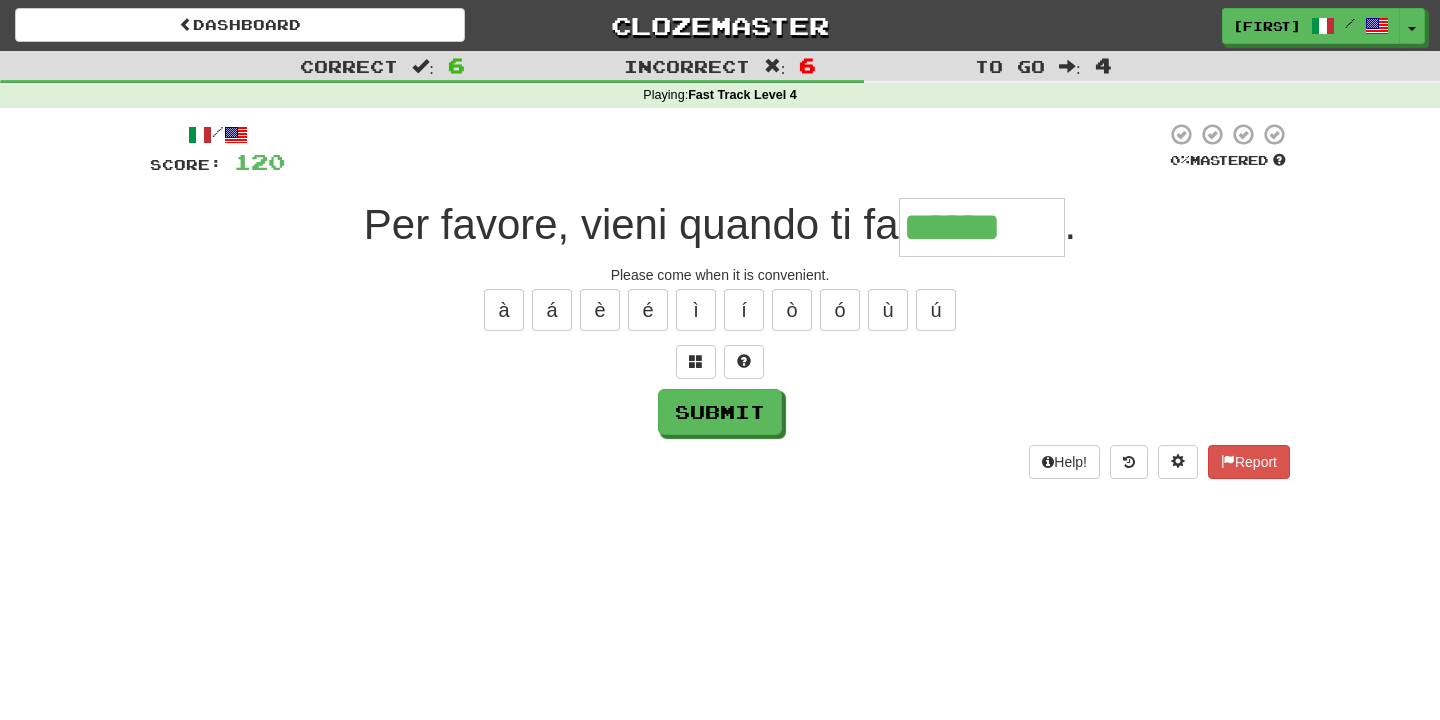 type on "******" 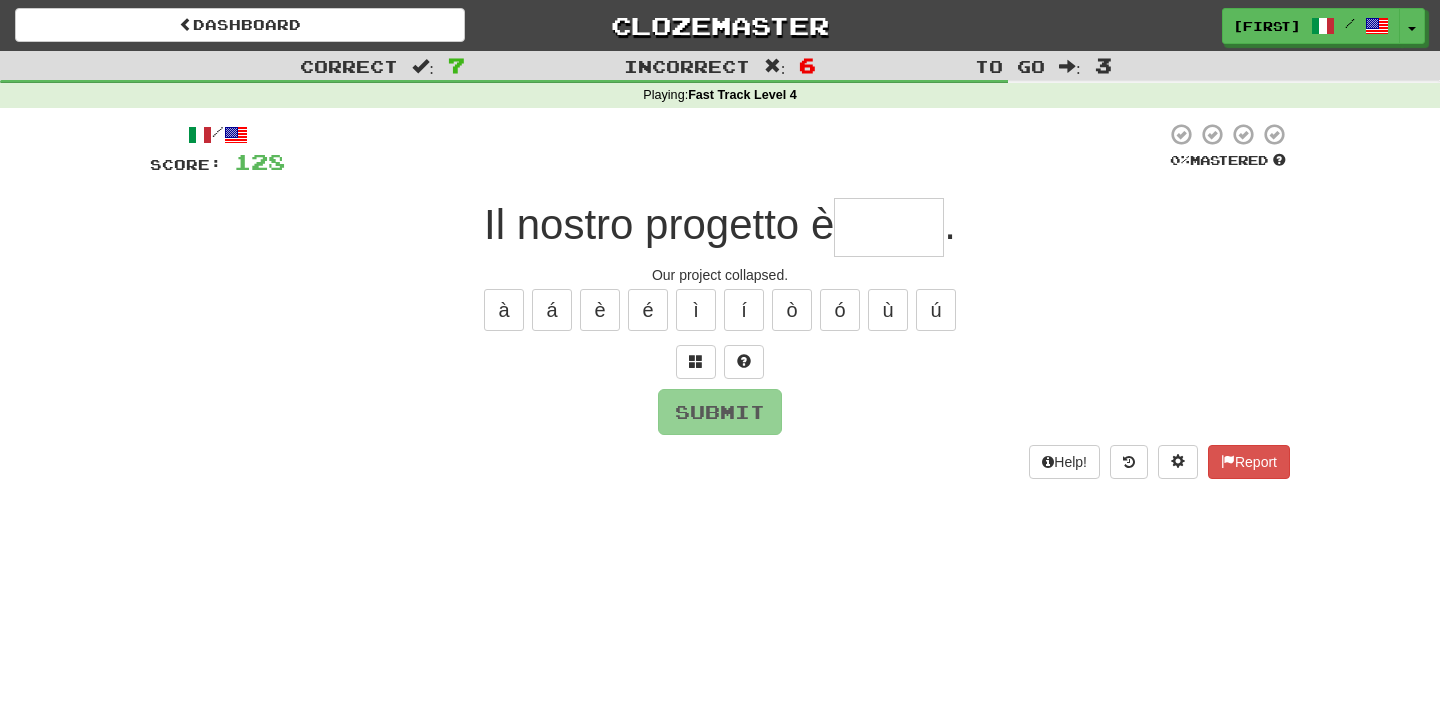 scroll, scrollTop: 3, scrollLeft: 0, axis: vertical 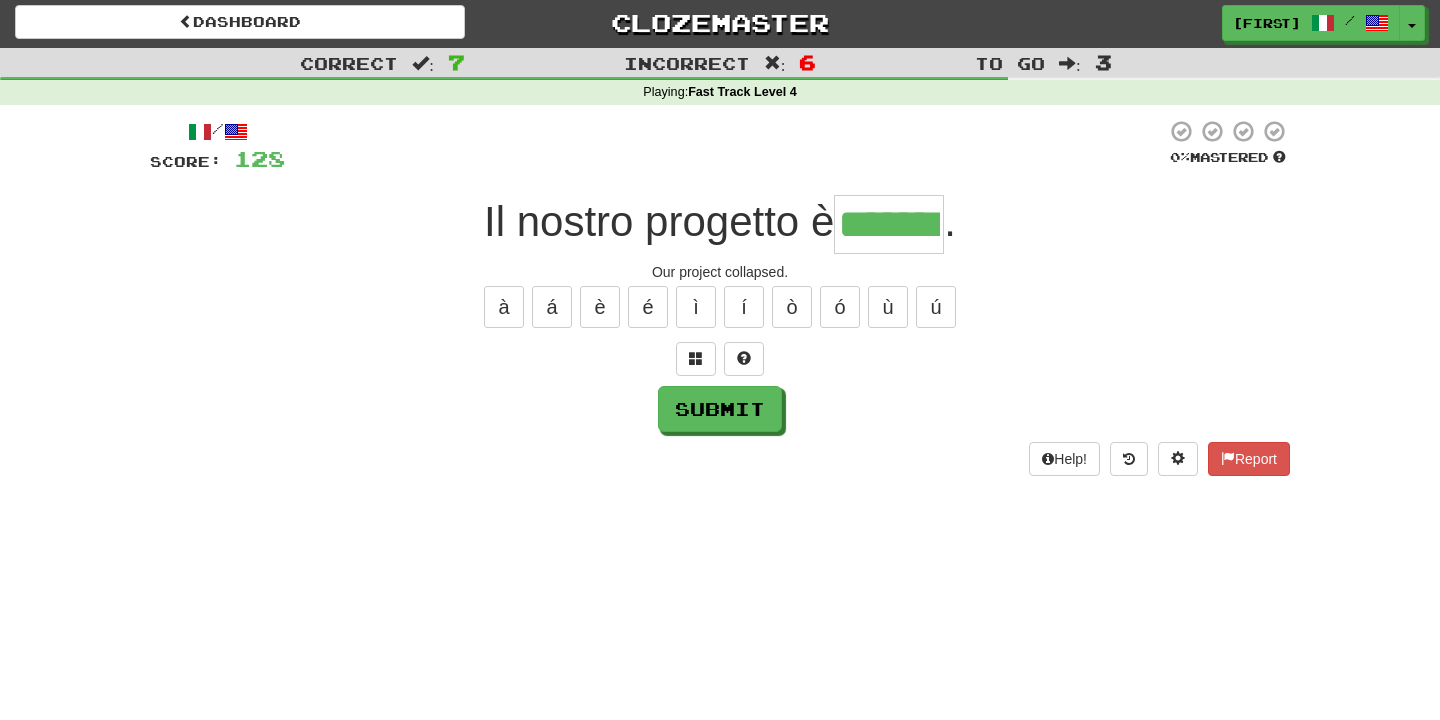 type on "*******" 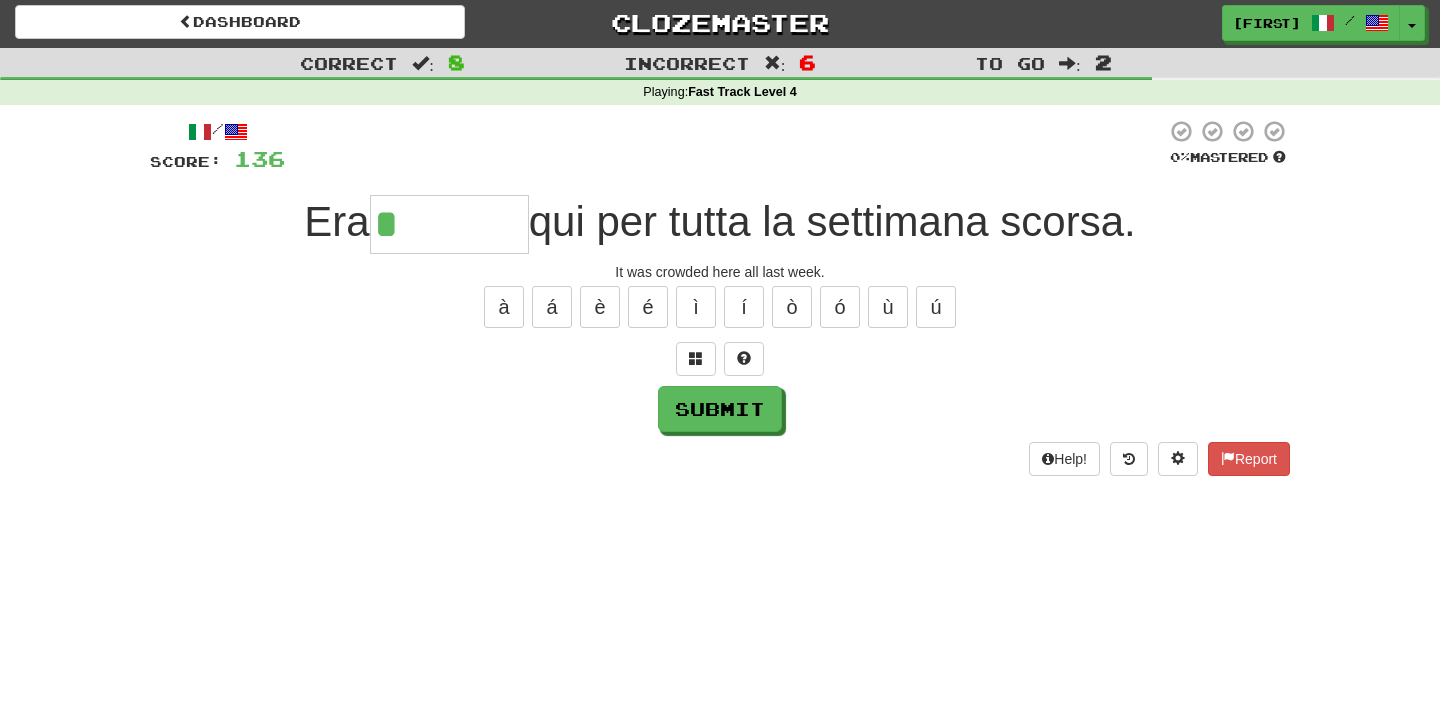type on "*********" 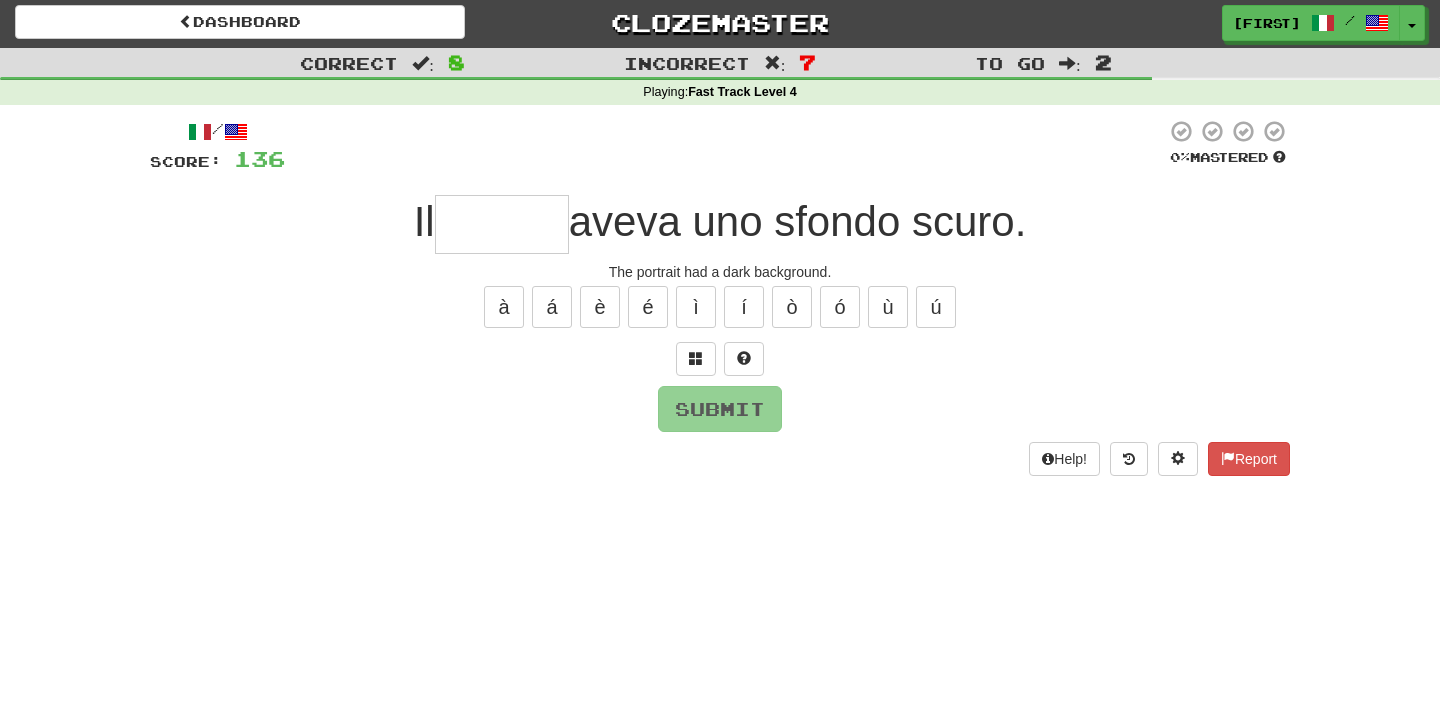 type on "*" 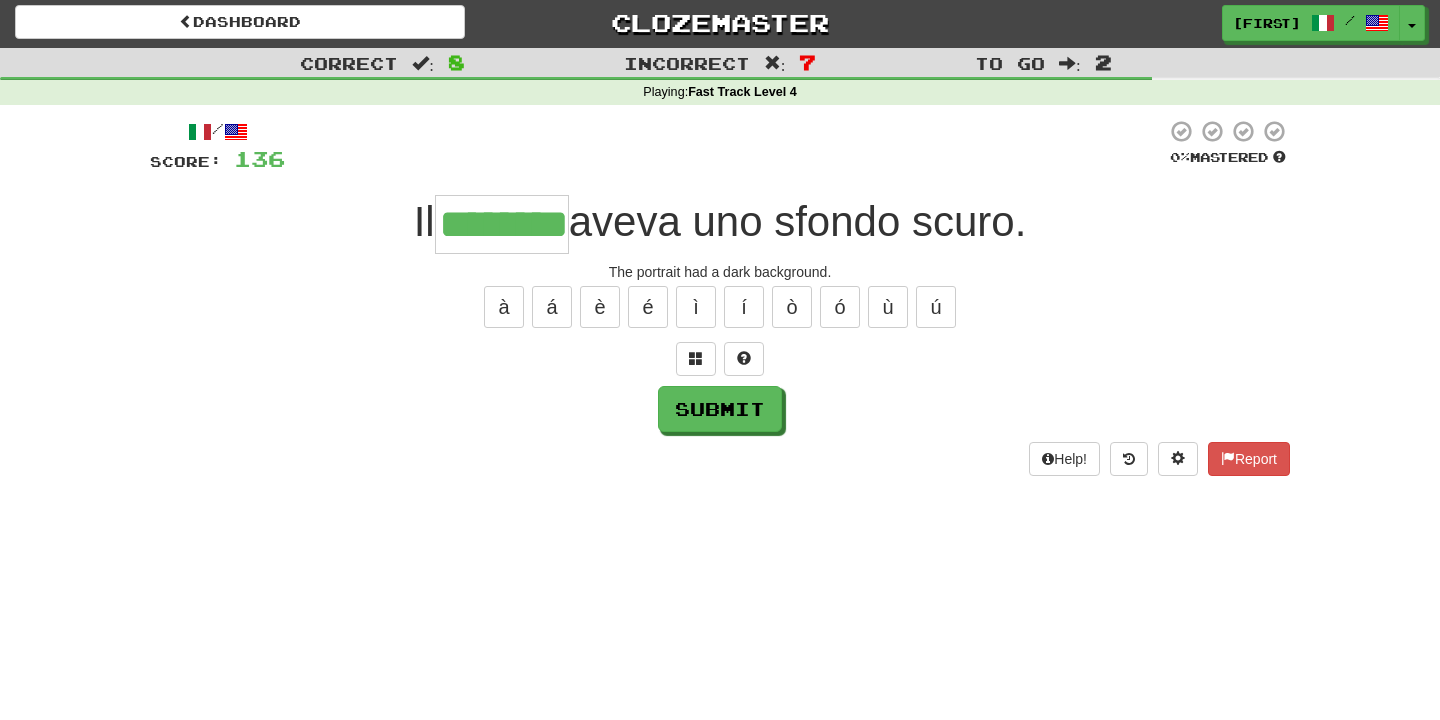 type on "********" 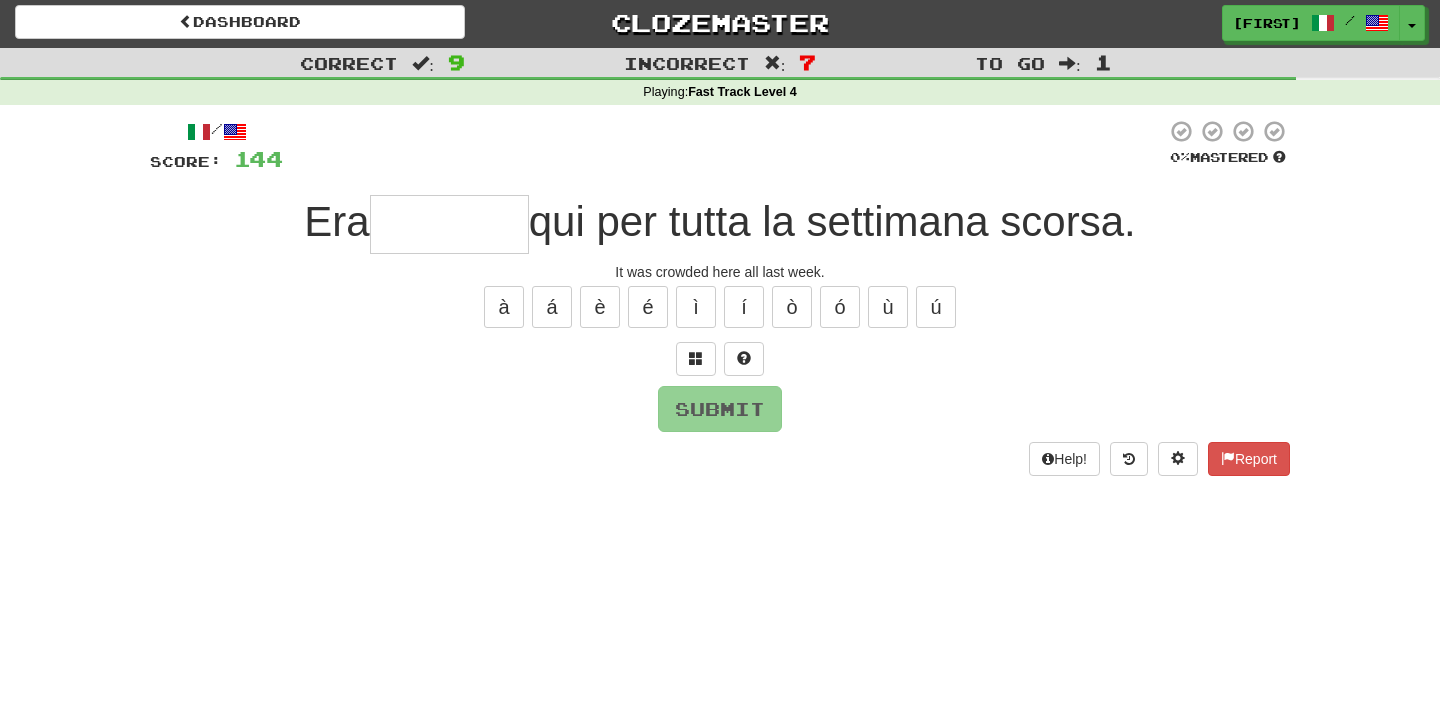 type on "*********" 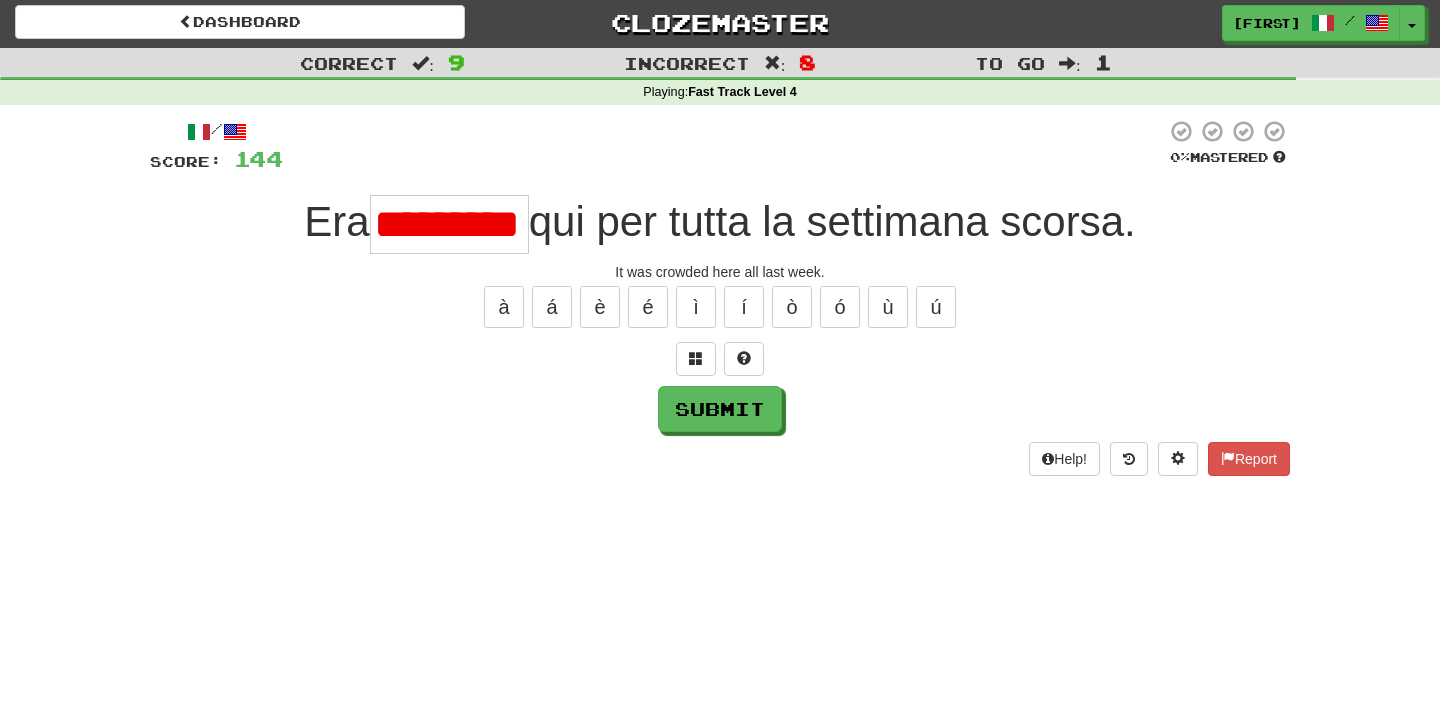 scroll, scrollTop: 0, scrollLeft: 0, axis: both 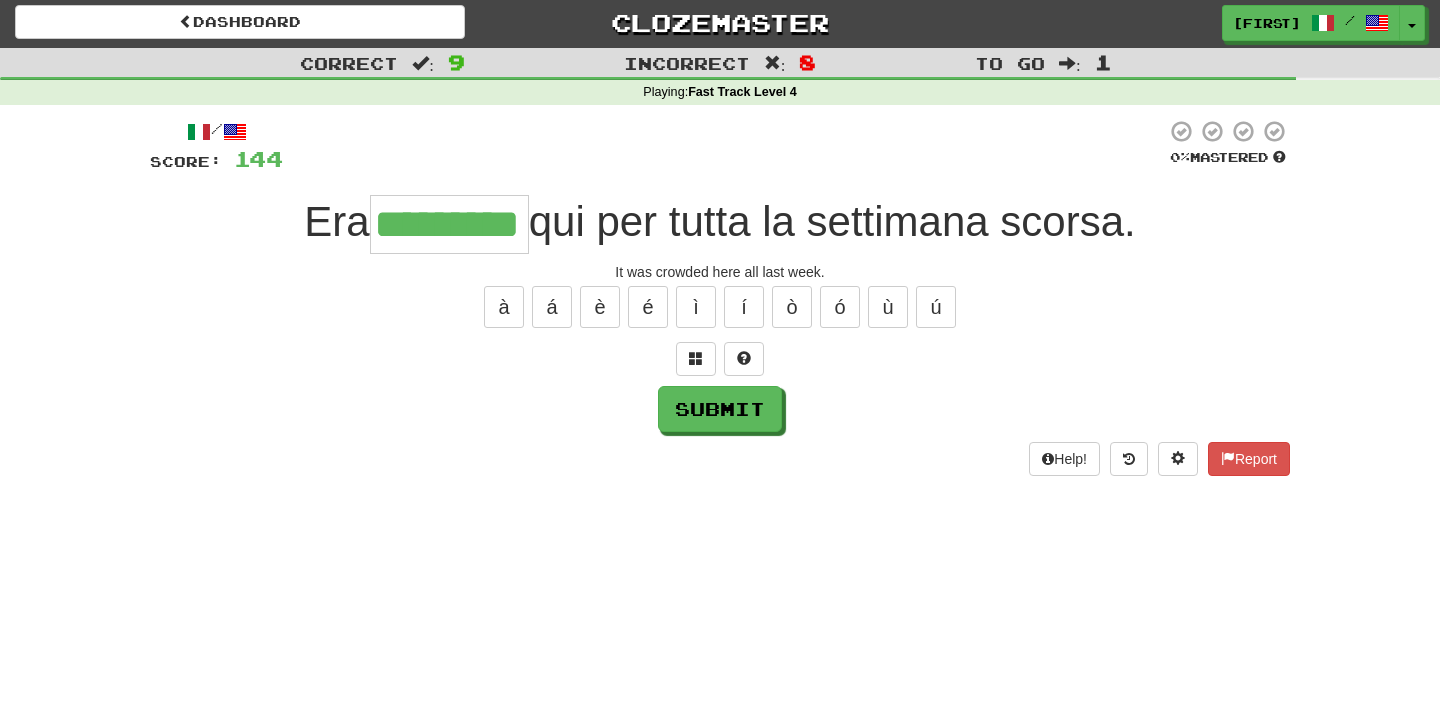 type on "*********" 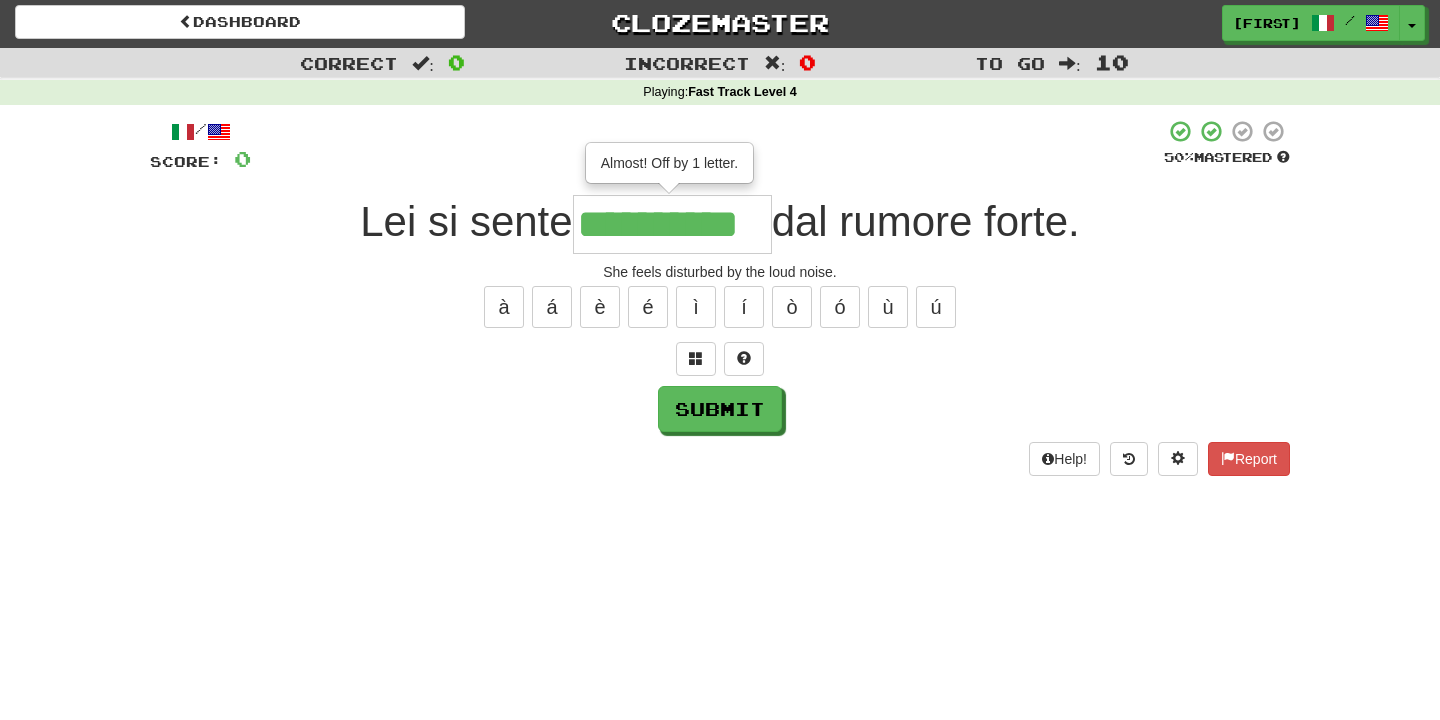 type on "**********" 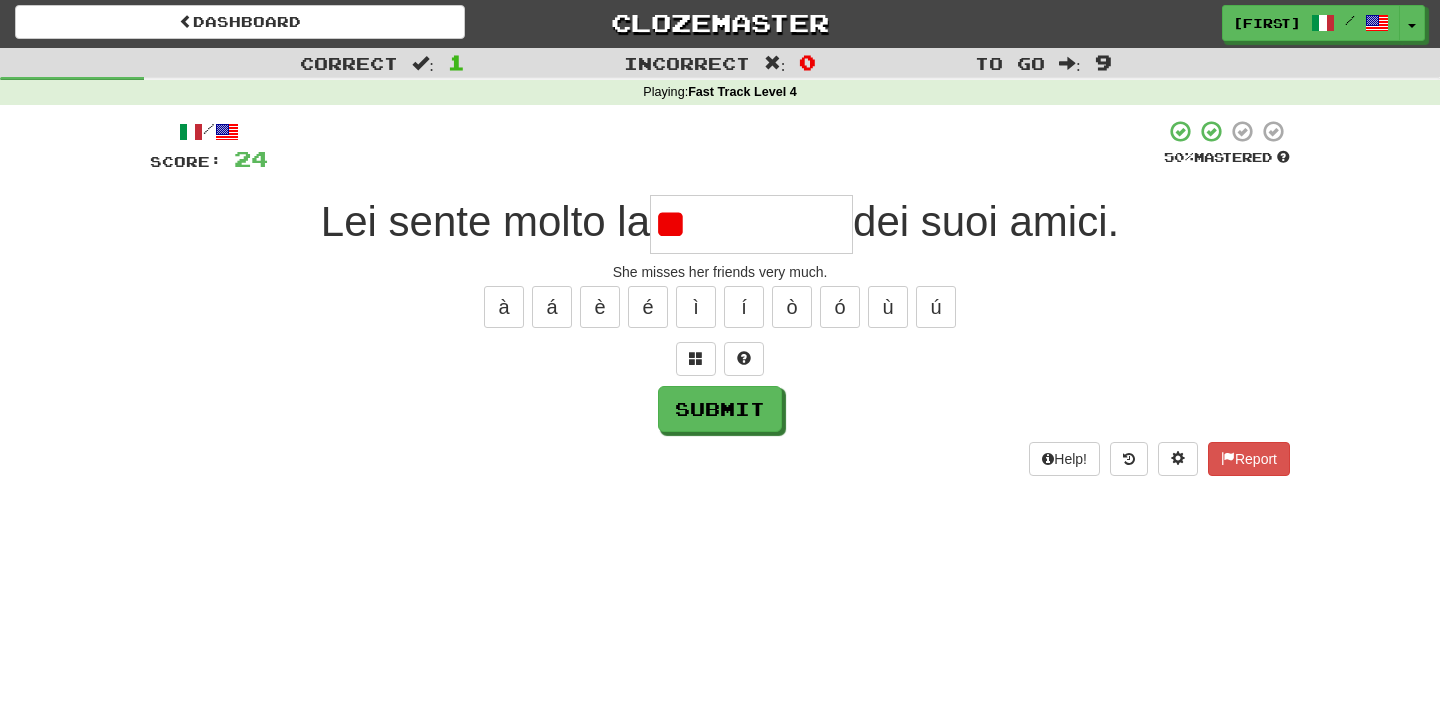 type on "*" 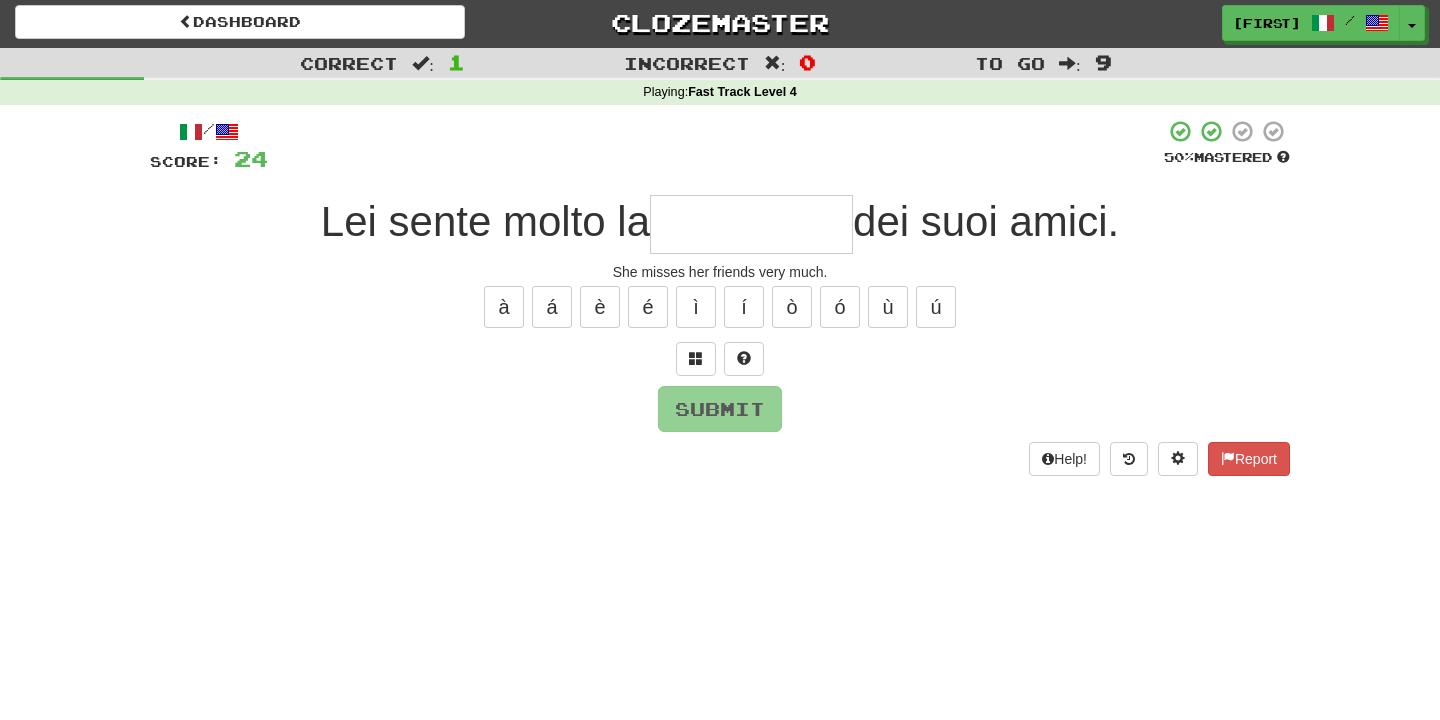 type on "********" 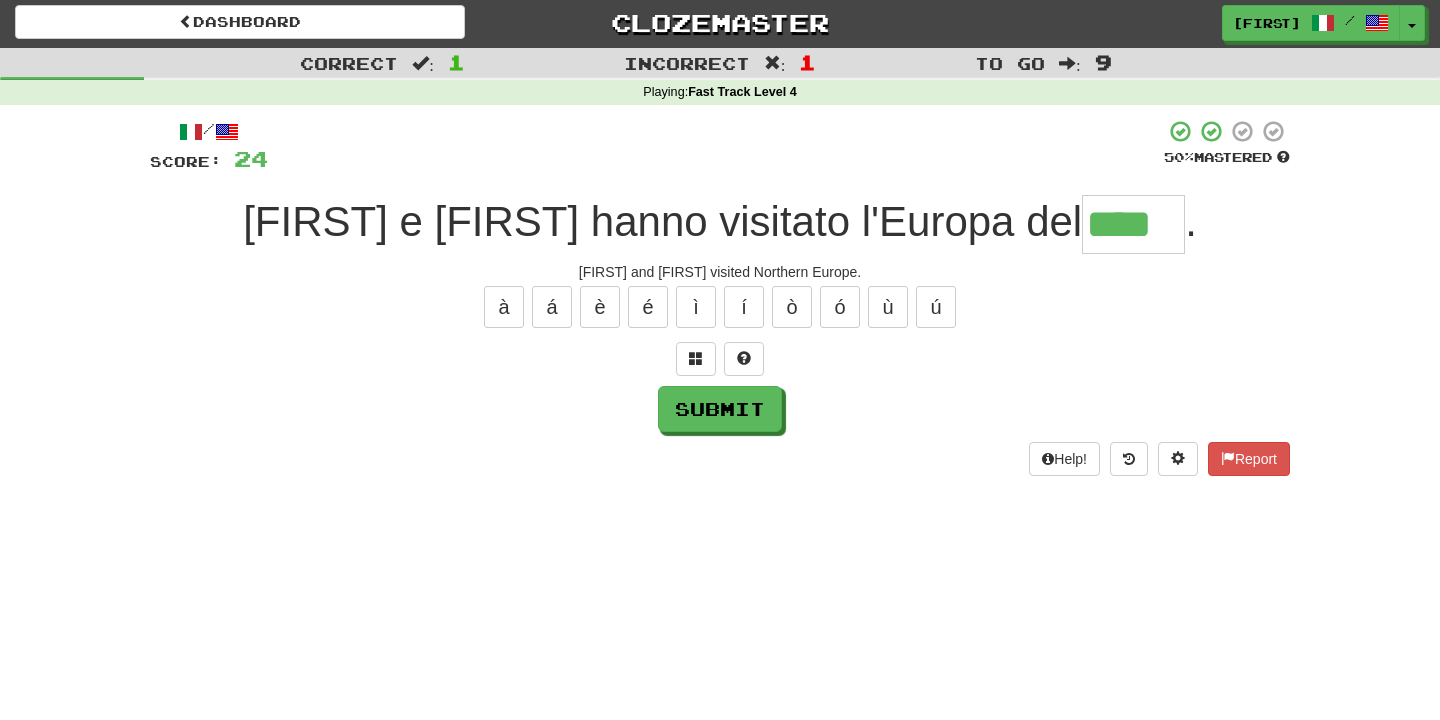type on "****" 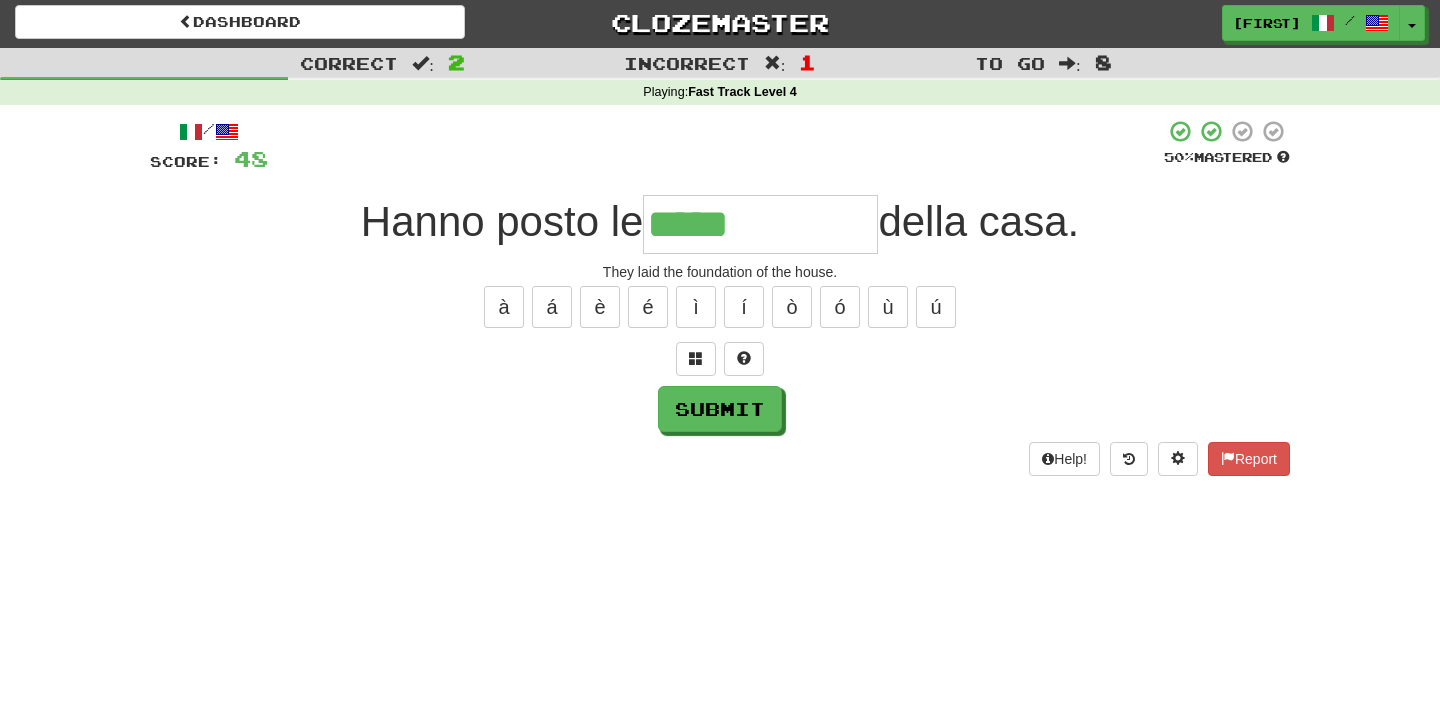 type on "**********" 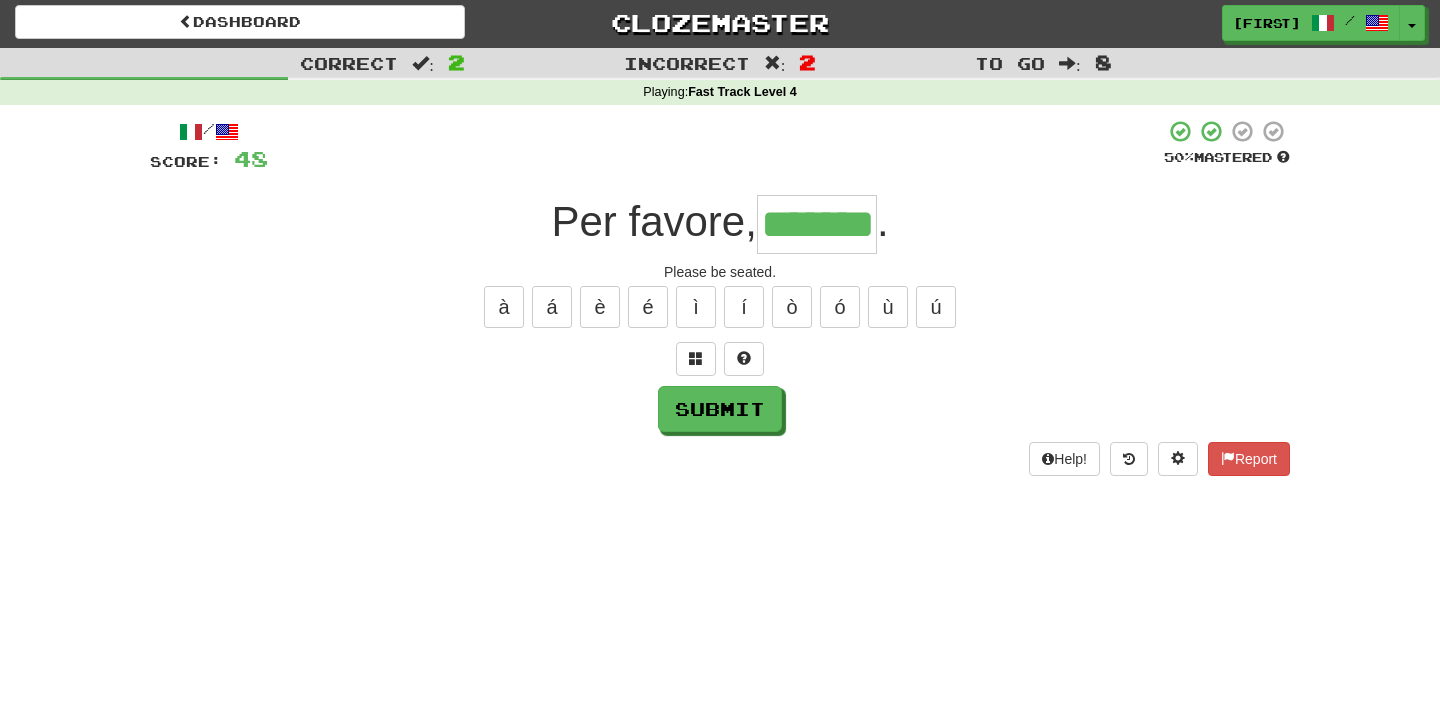 type on "*******" 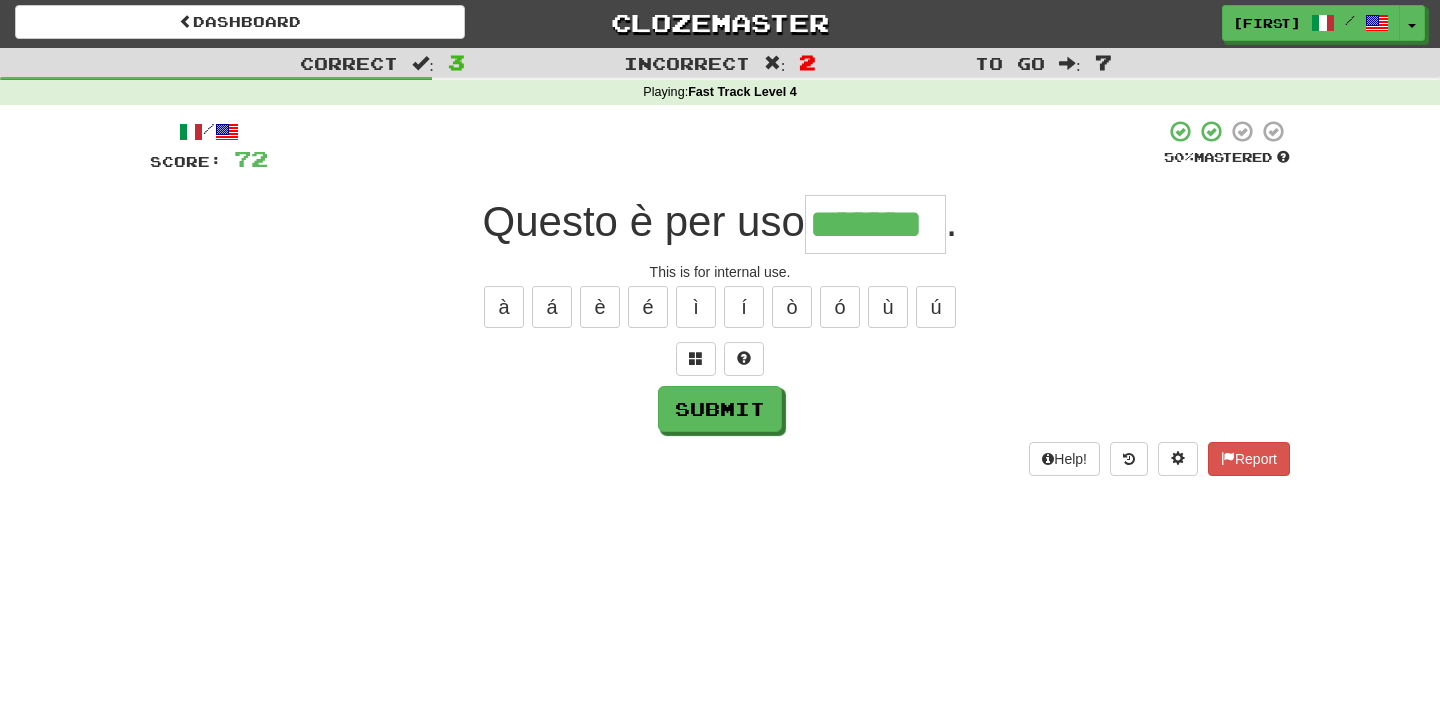 type on "*******" 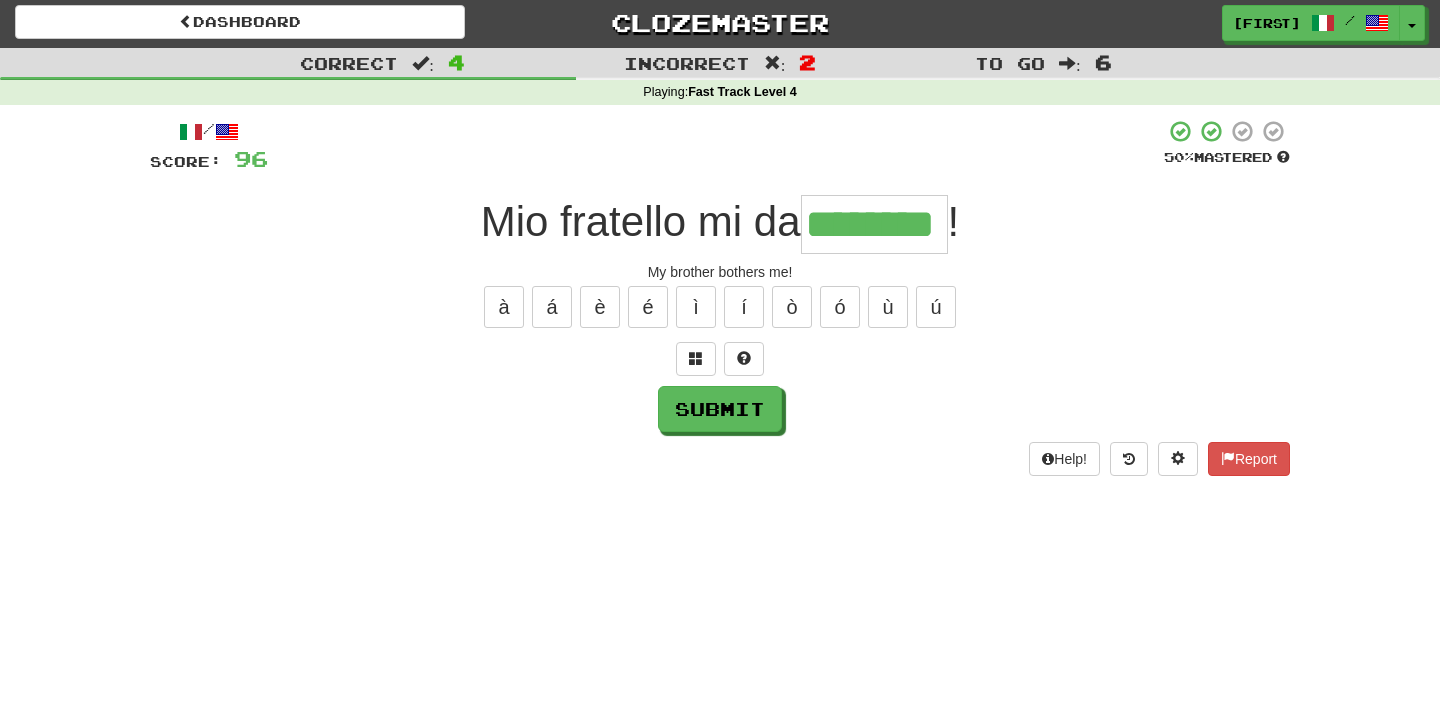 type on "********" 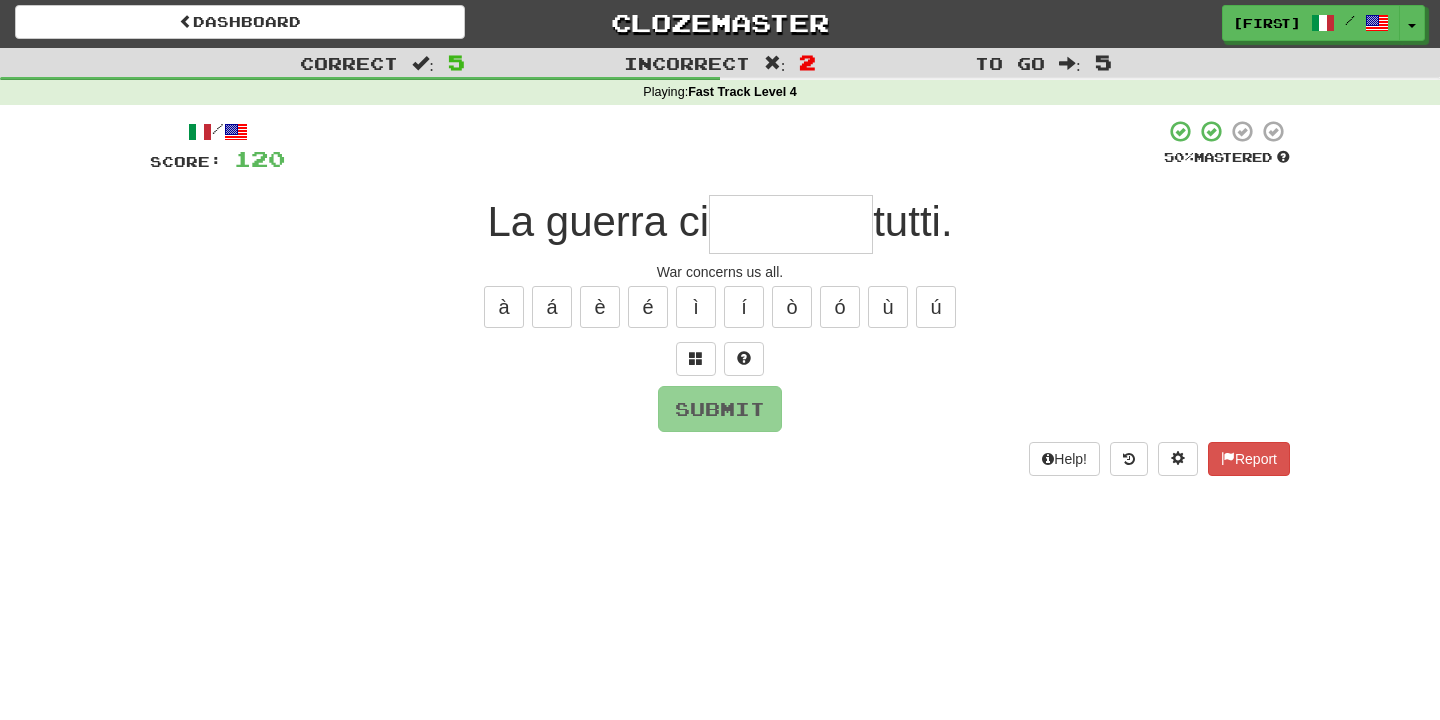 type on "********" 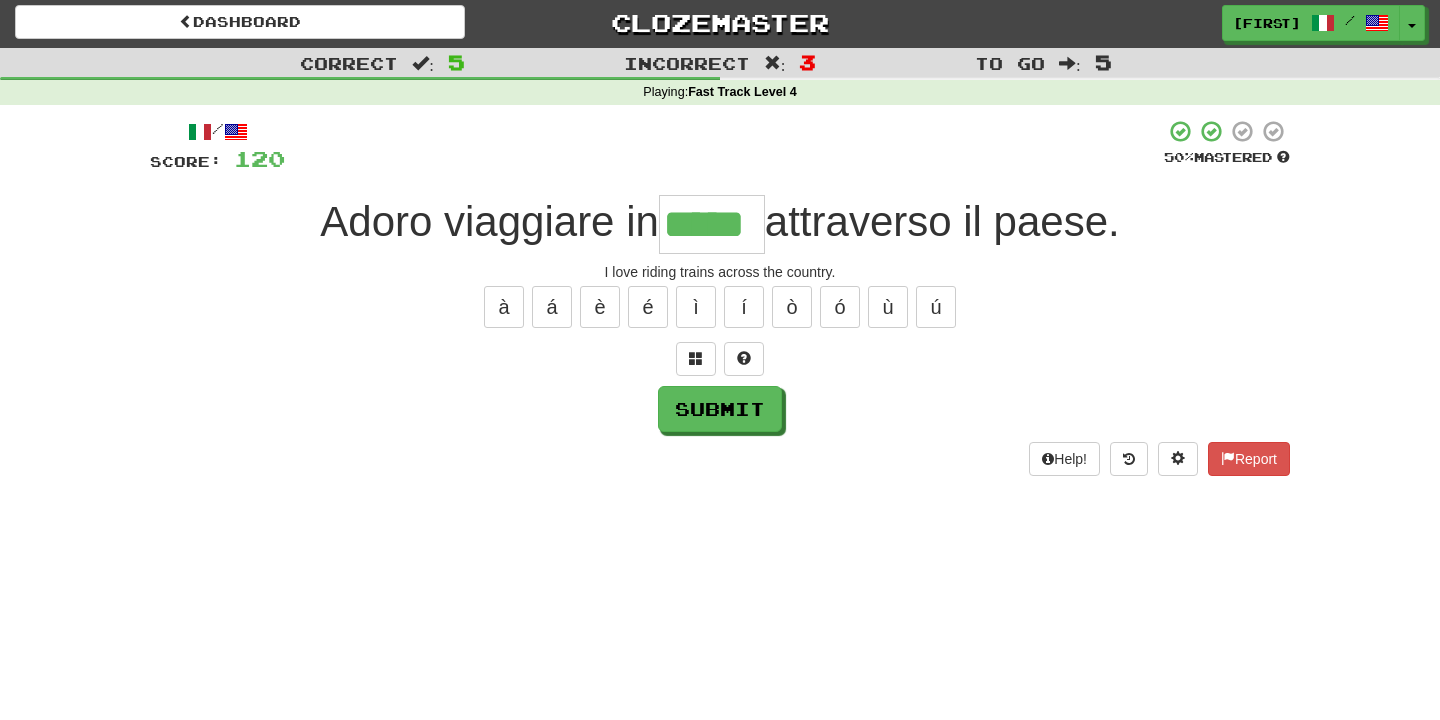 type on "*****" 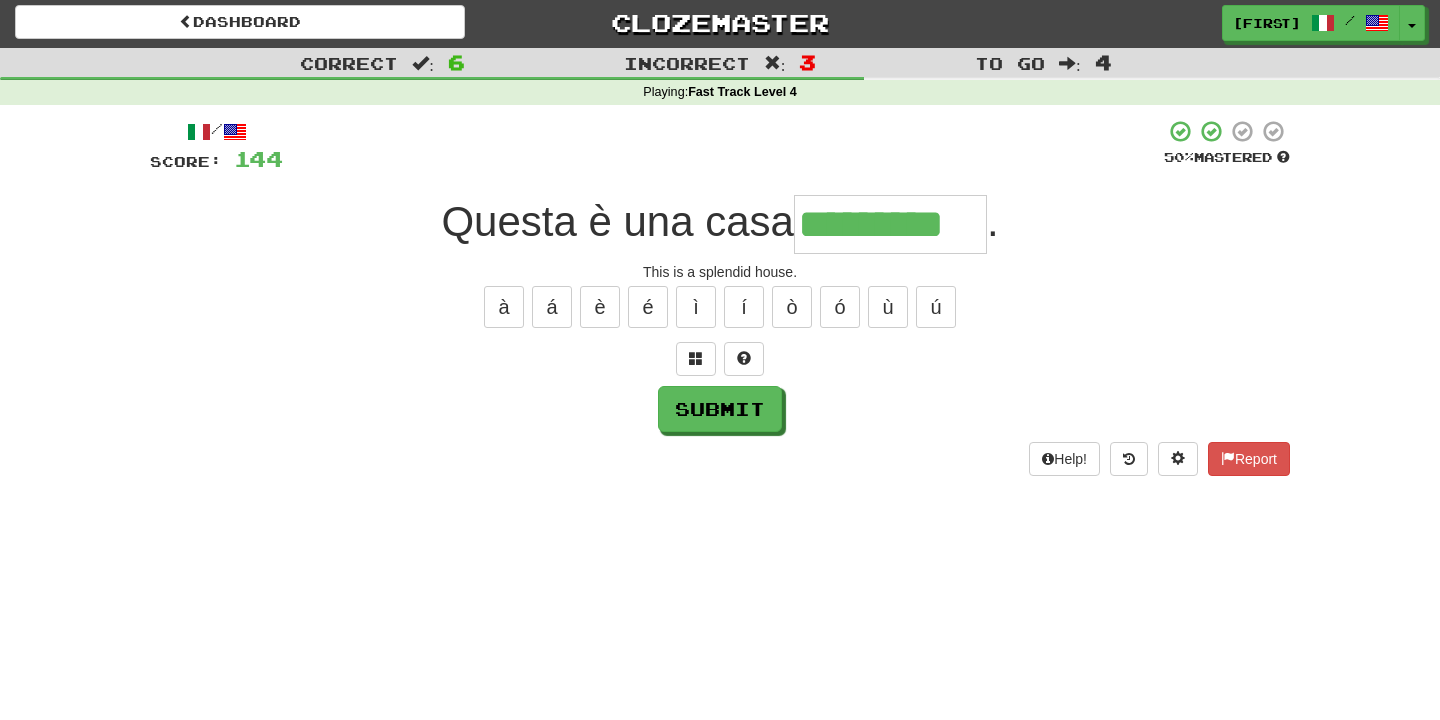 type on "*********" 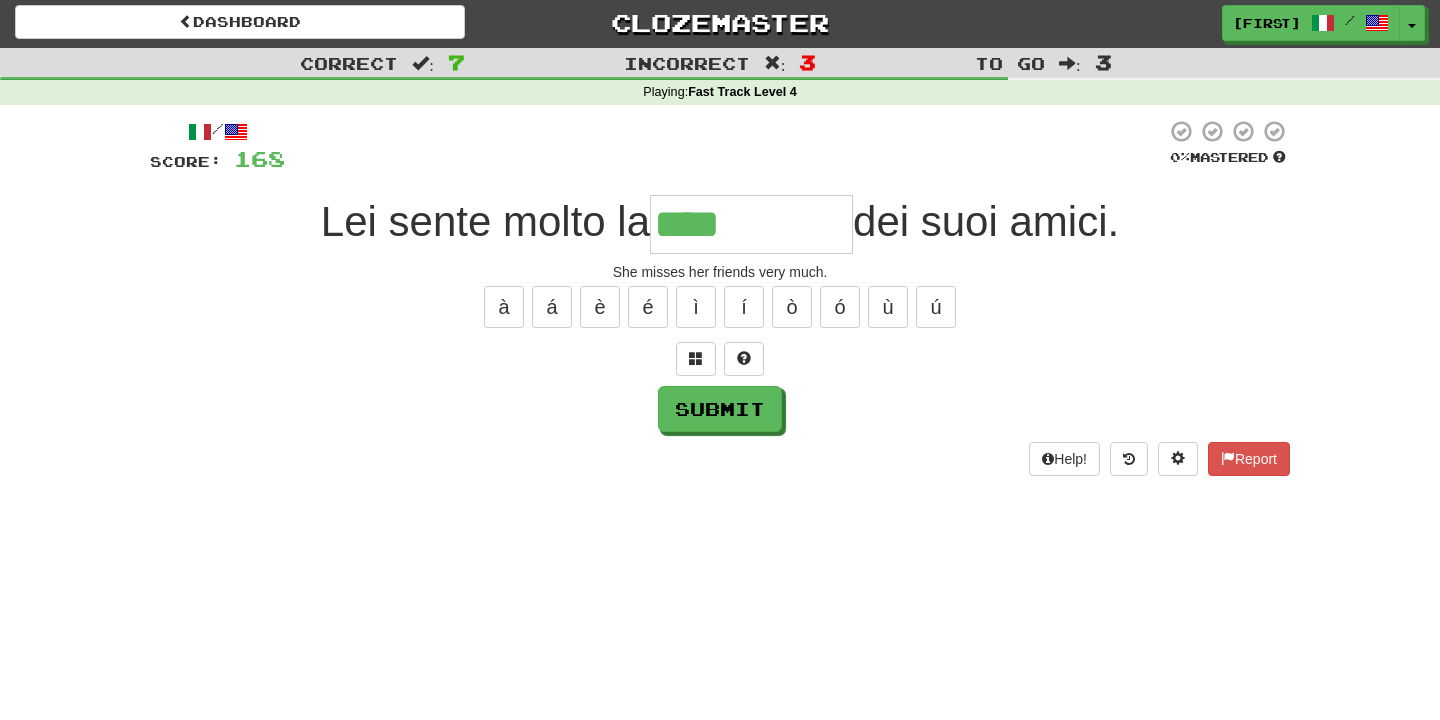 type on "********" 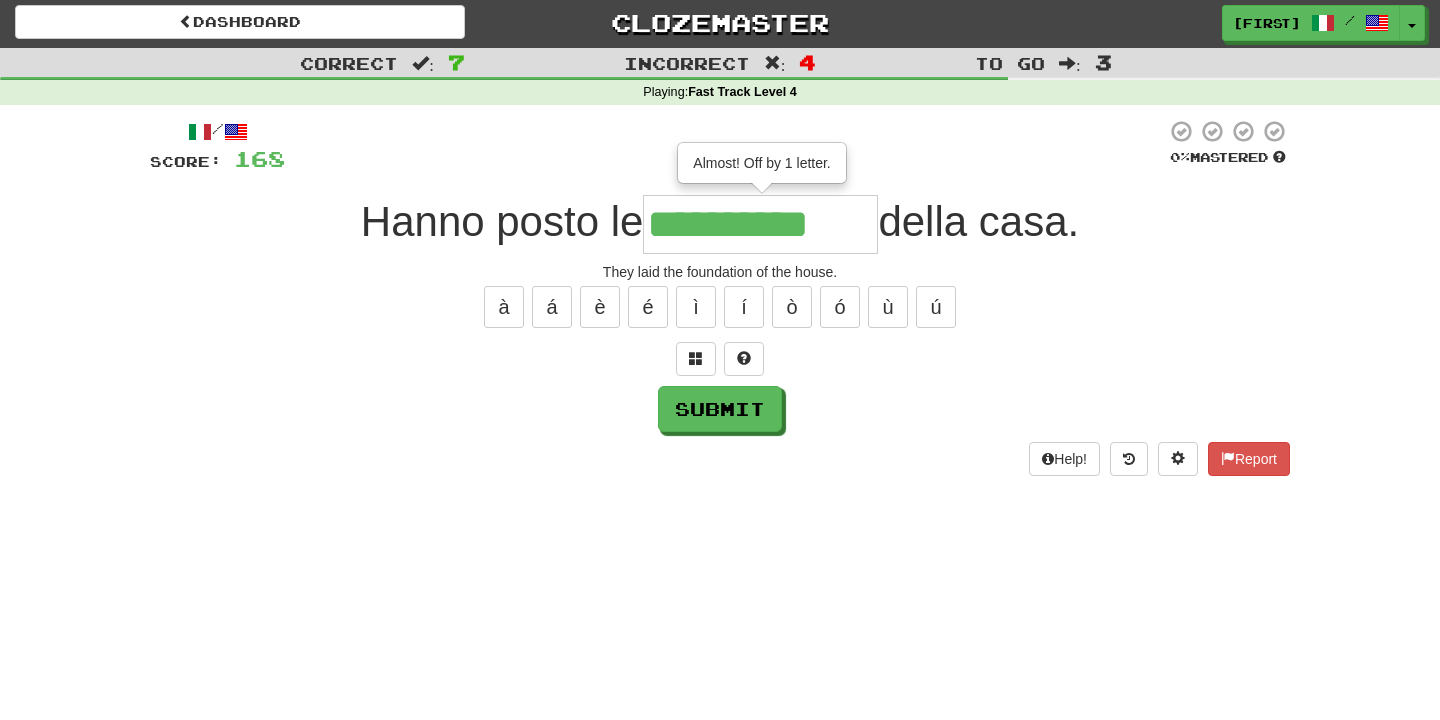 type on "**********" 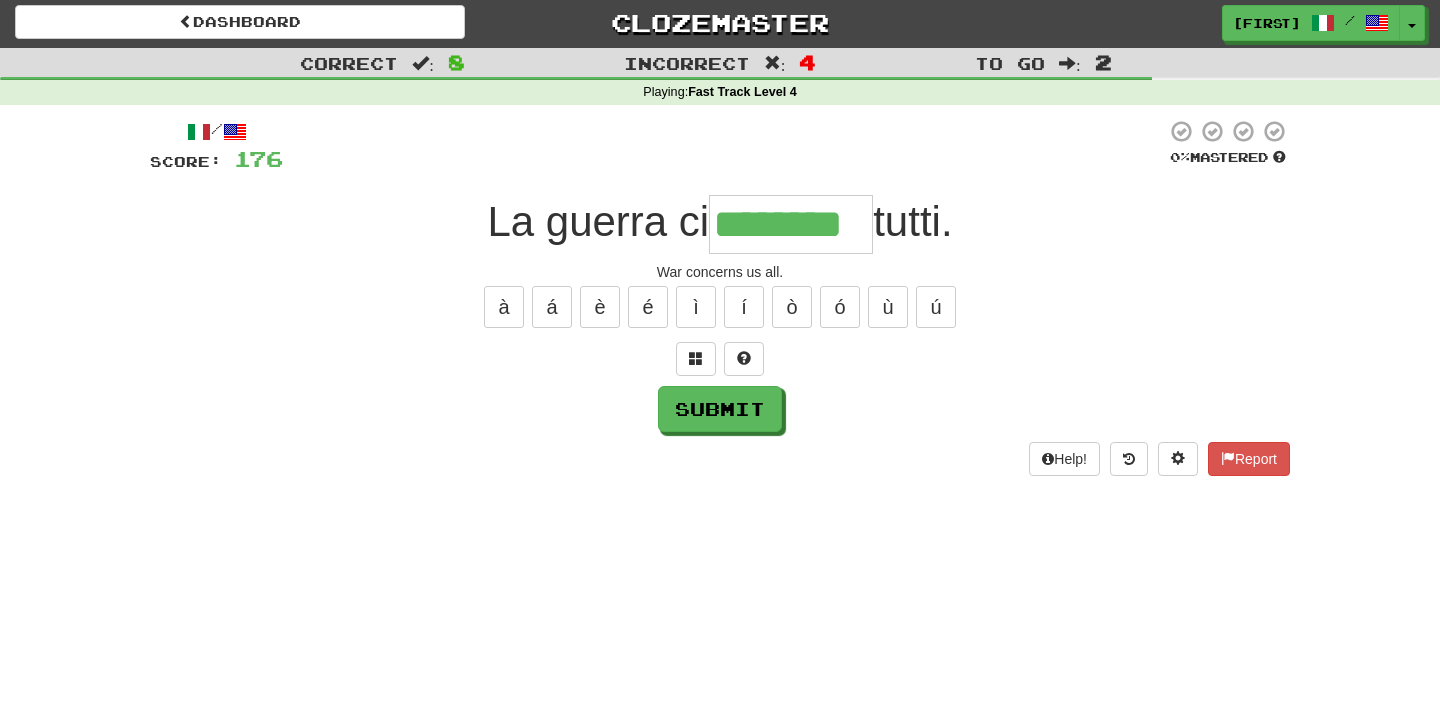 type on "********" 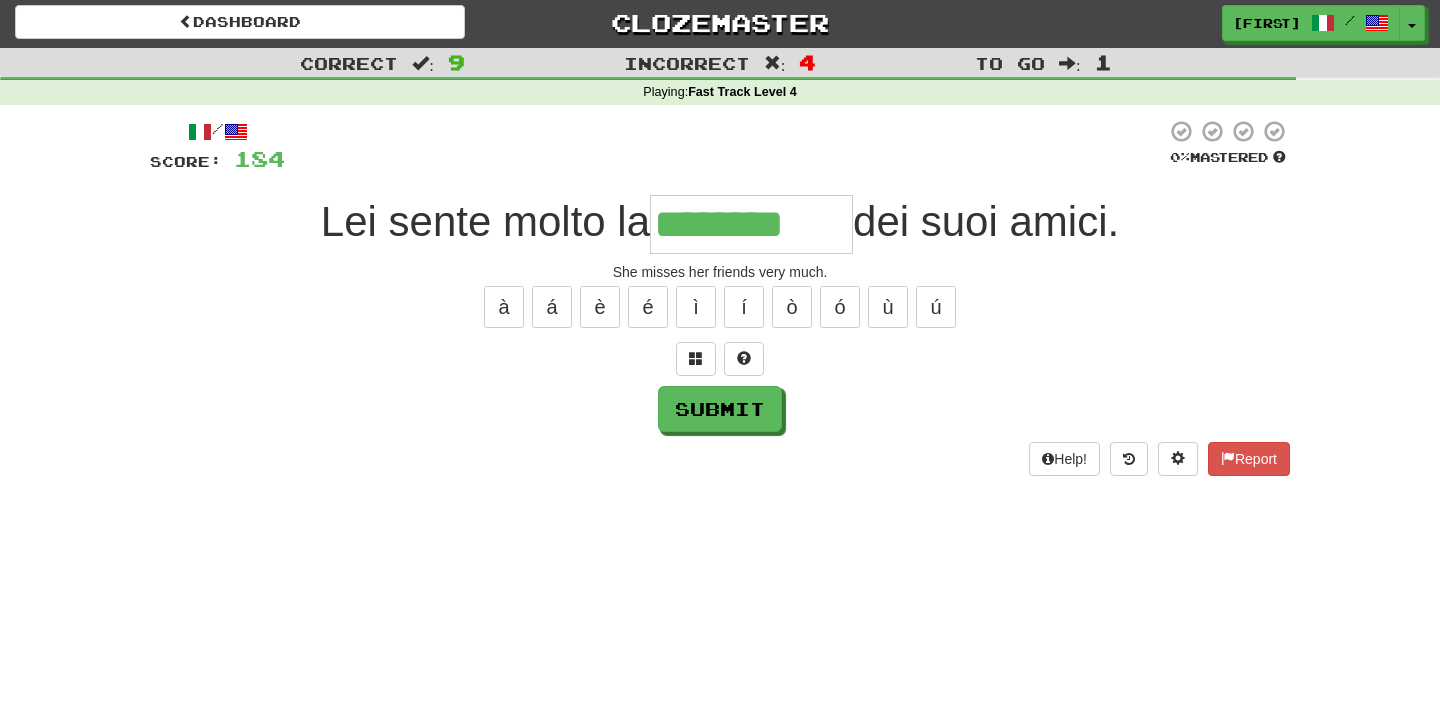 type on "********" 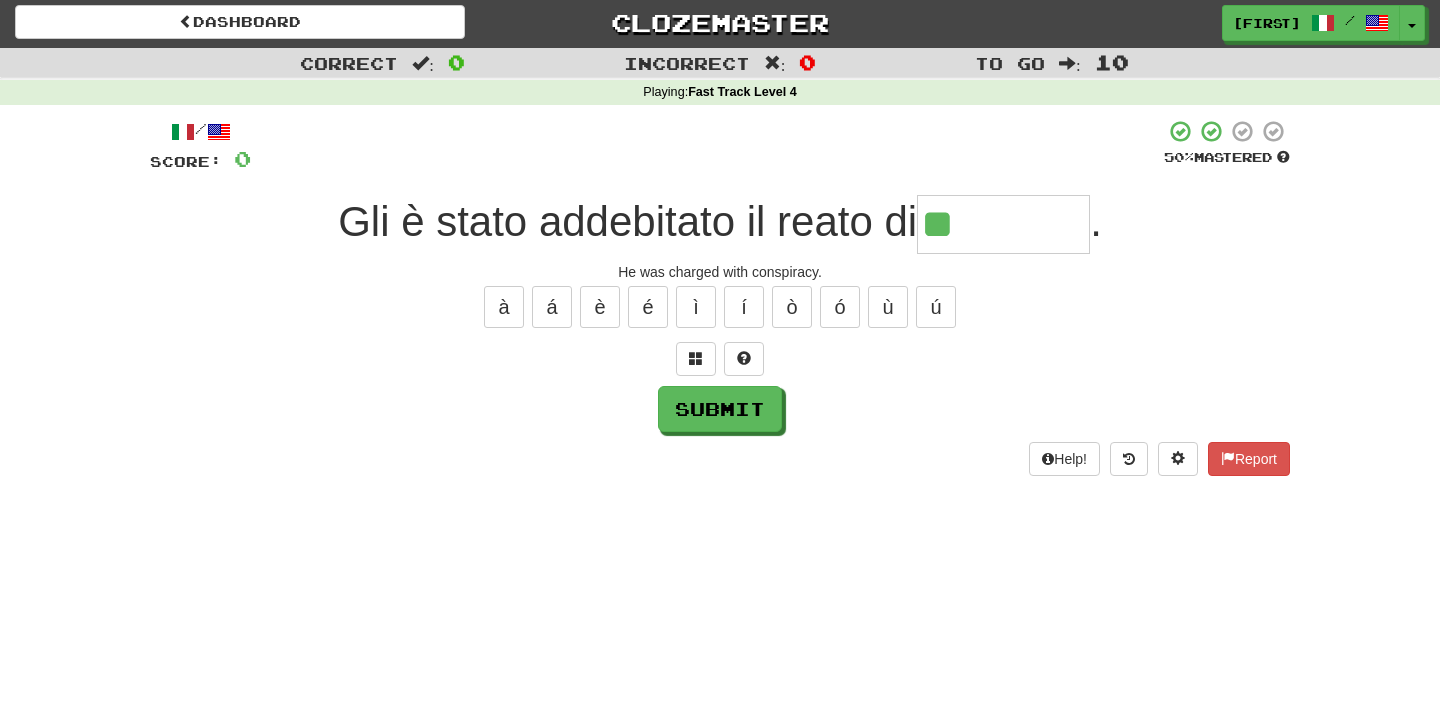 type on "*" 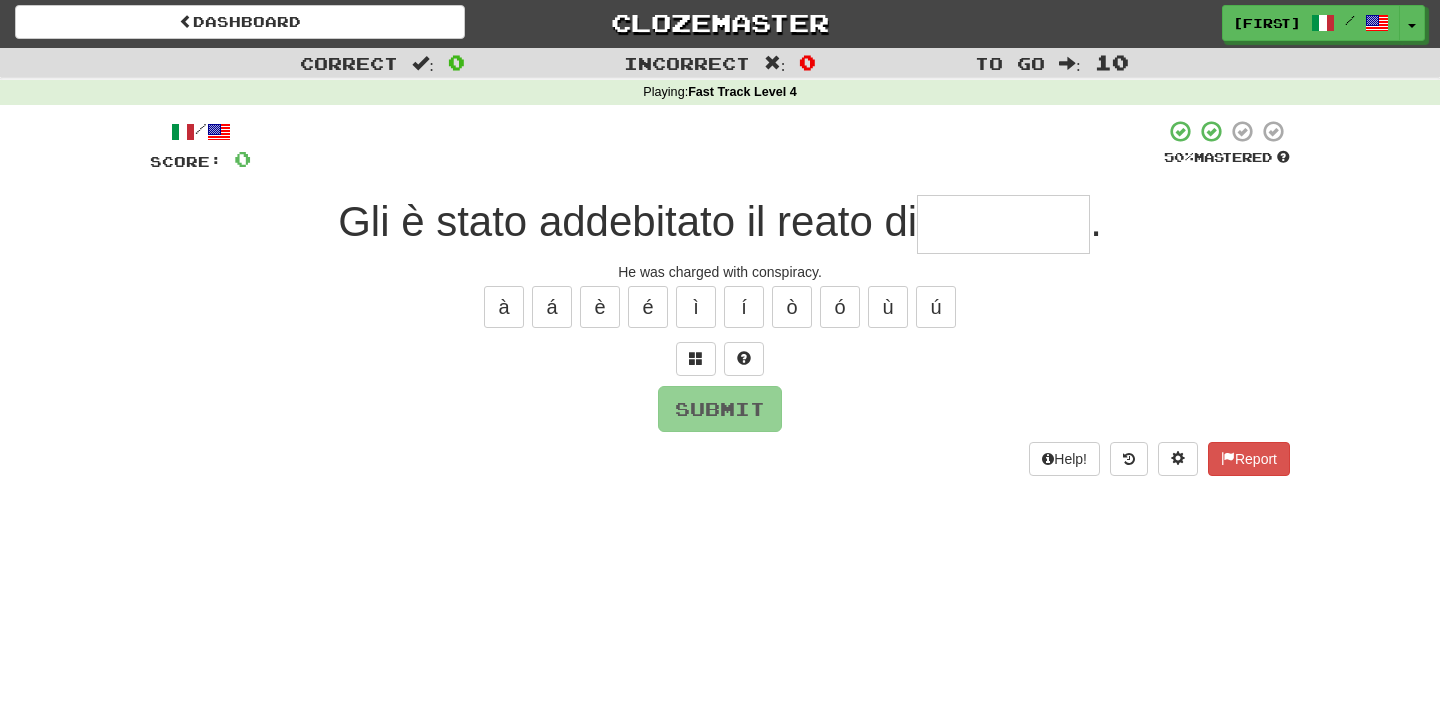 type on "********" 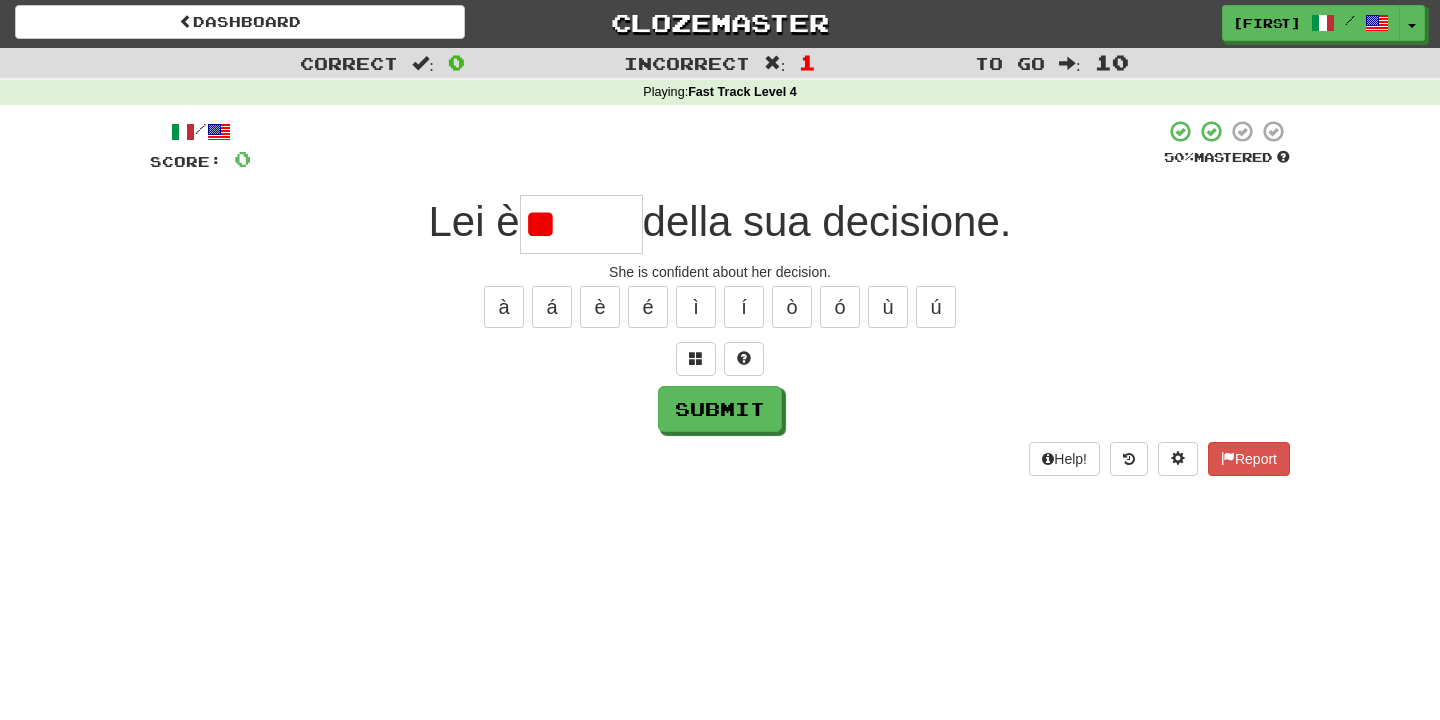 type on "*" 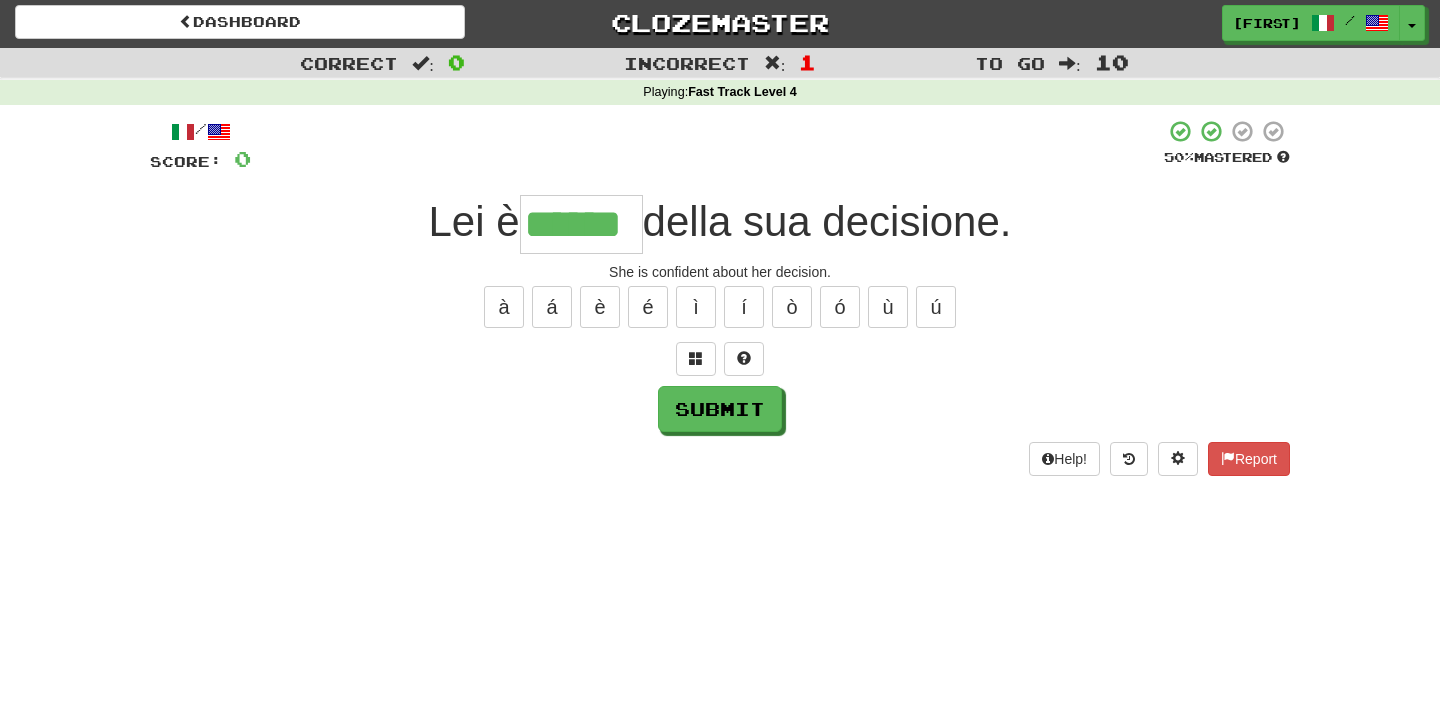 type on "******" 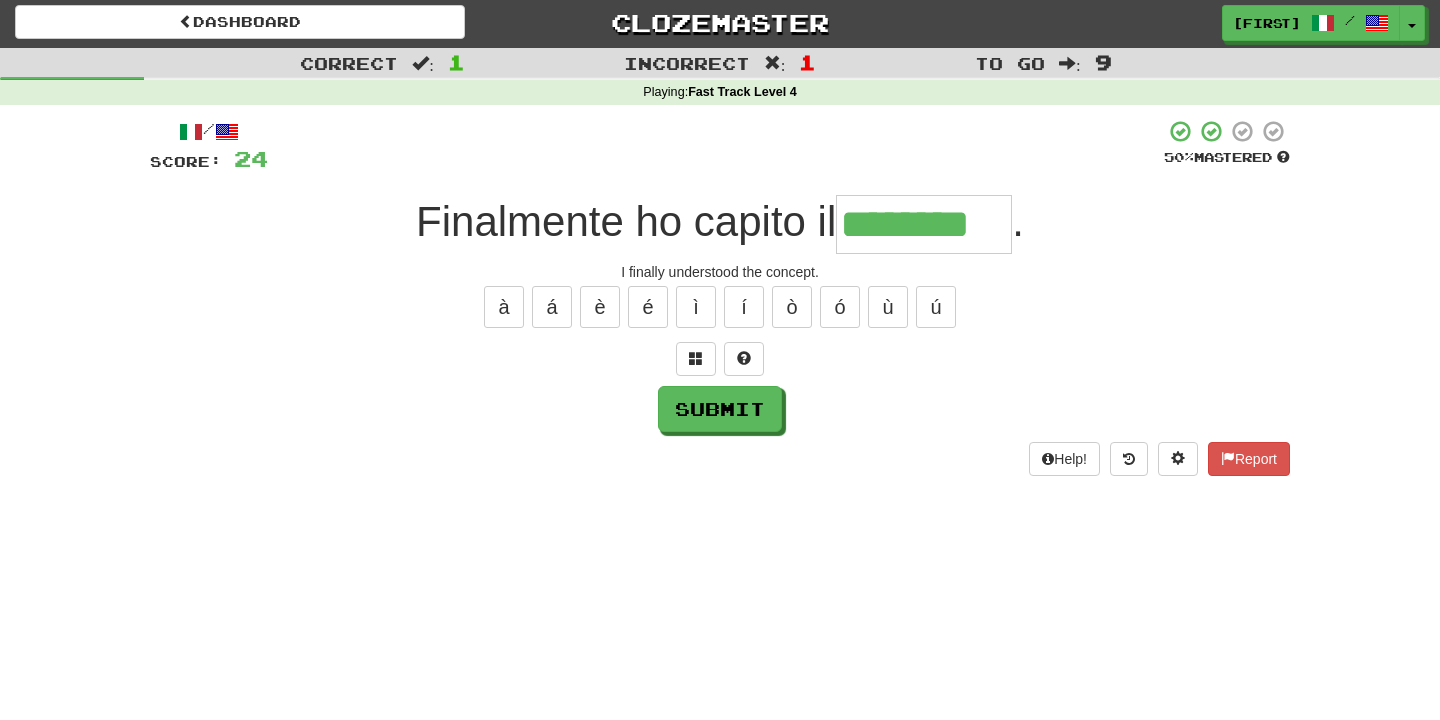 type on "********" 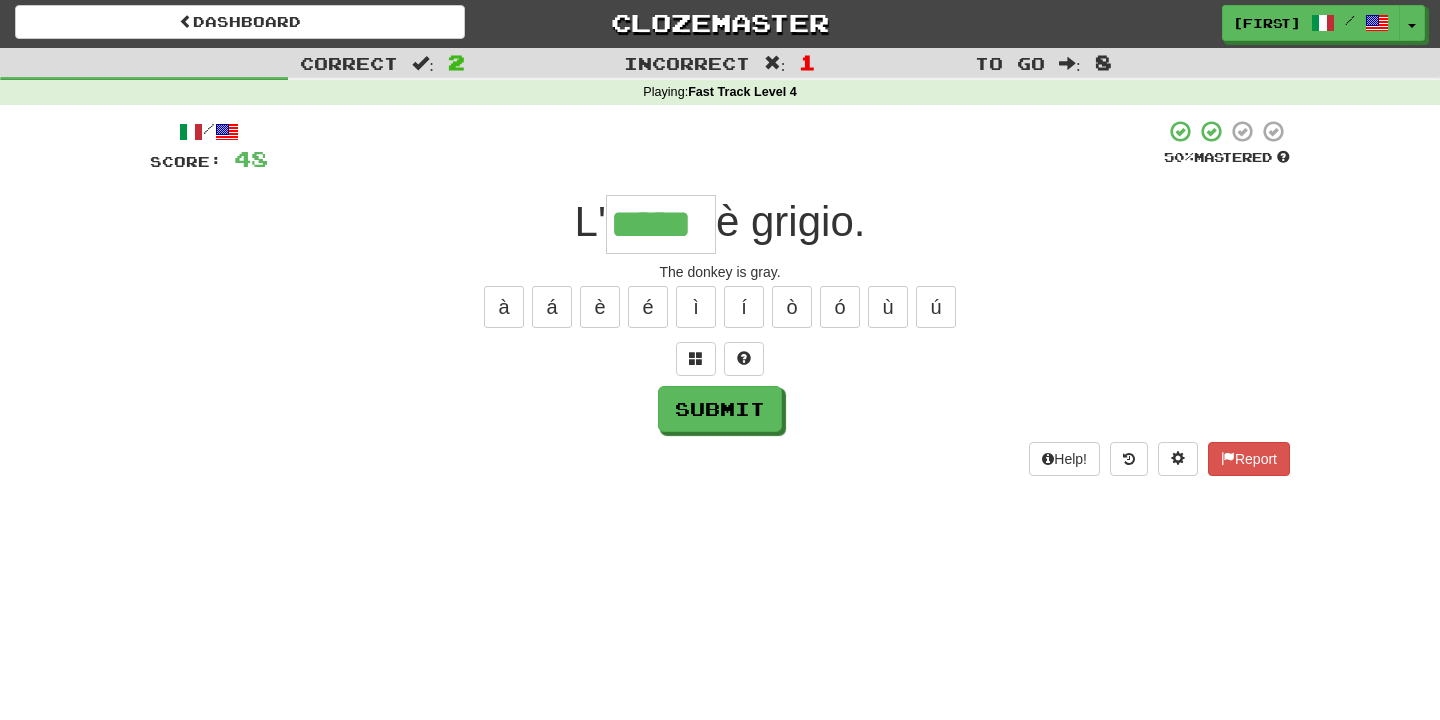type on "*****" 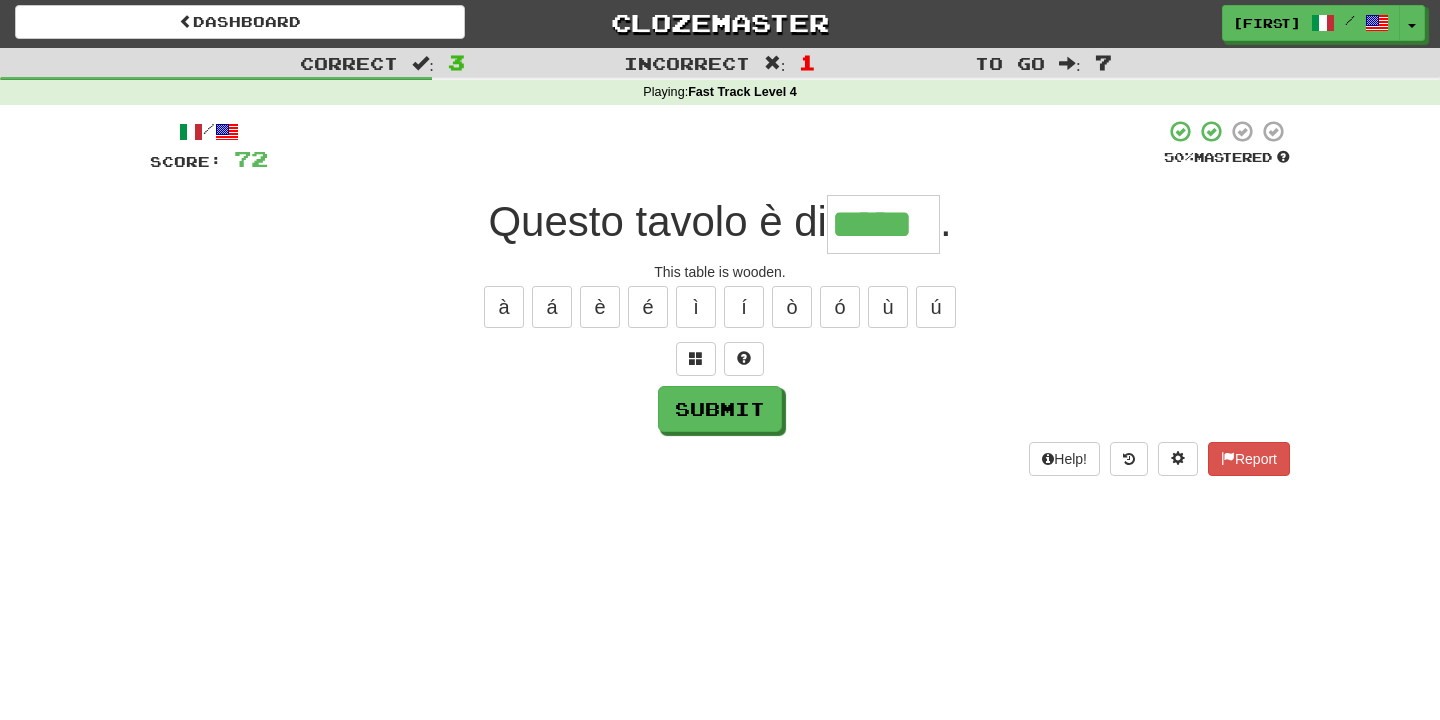 type on "*****" 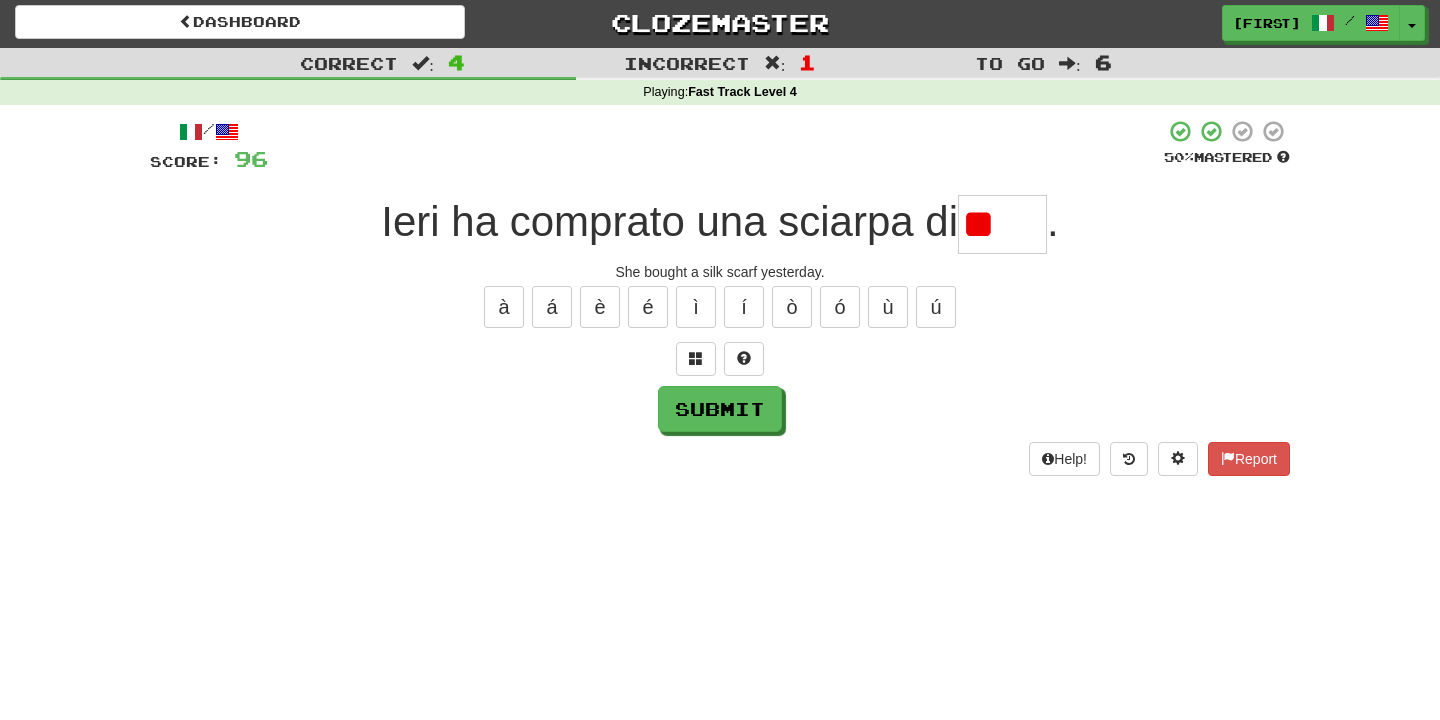 type on "*" 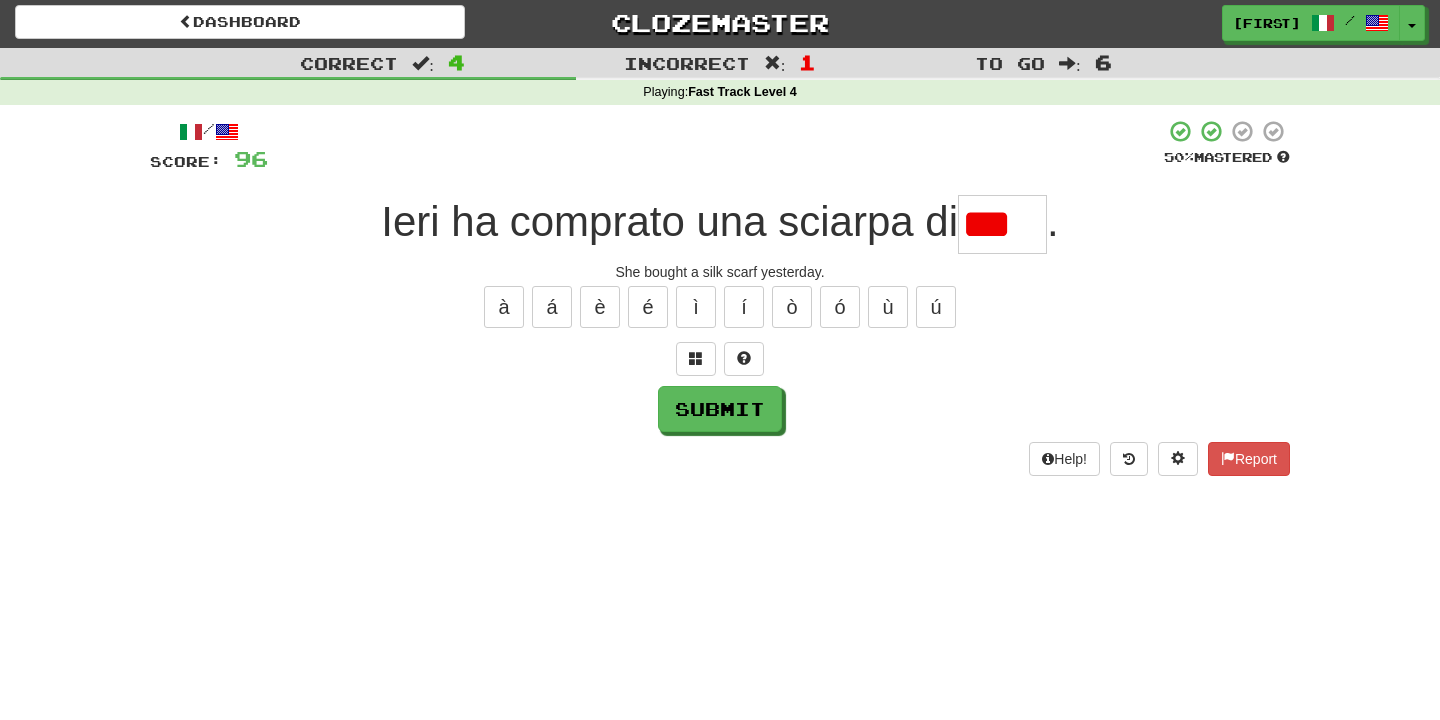 scroll, scrollTop: 0, scrollLeft: 0, axis: both 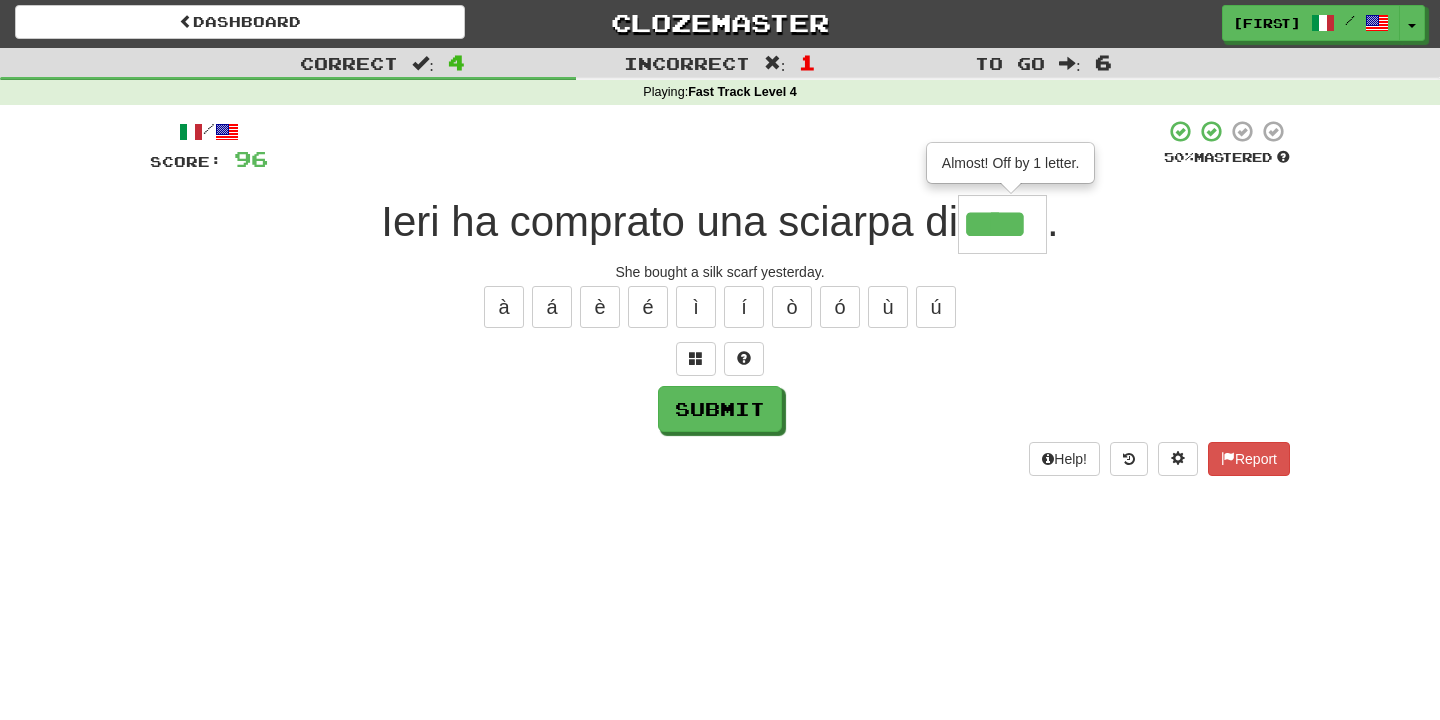 type on "****" 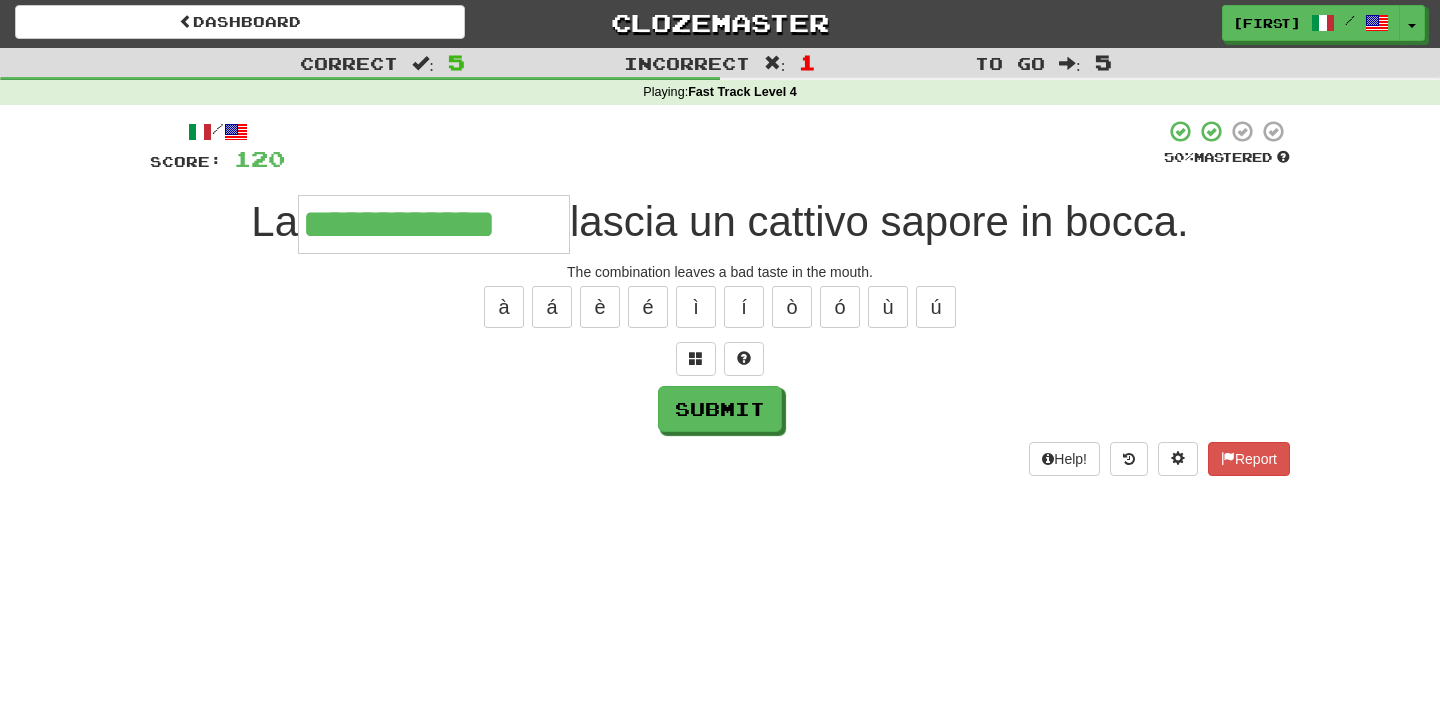 type on "**********" 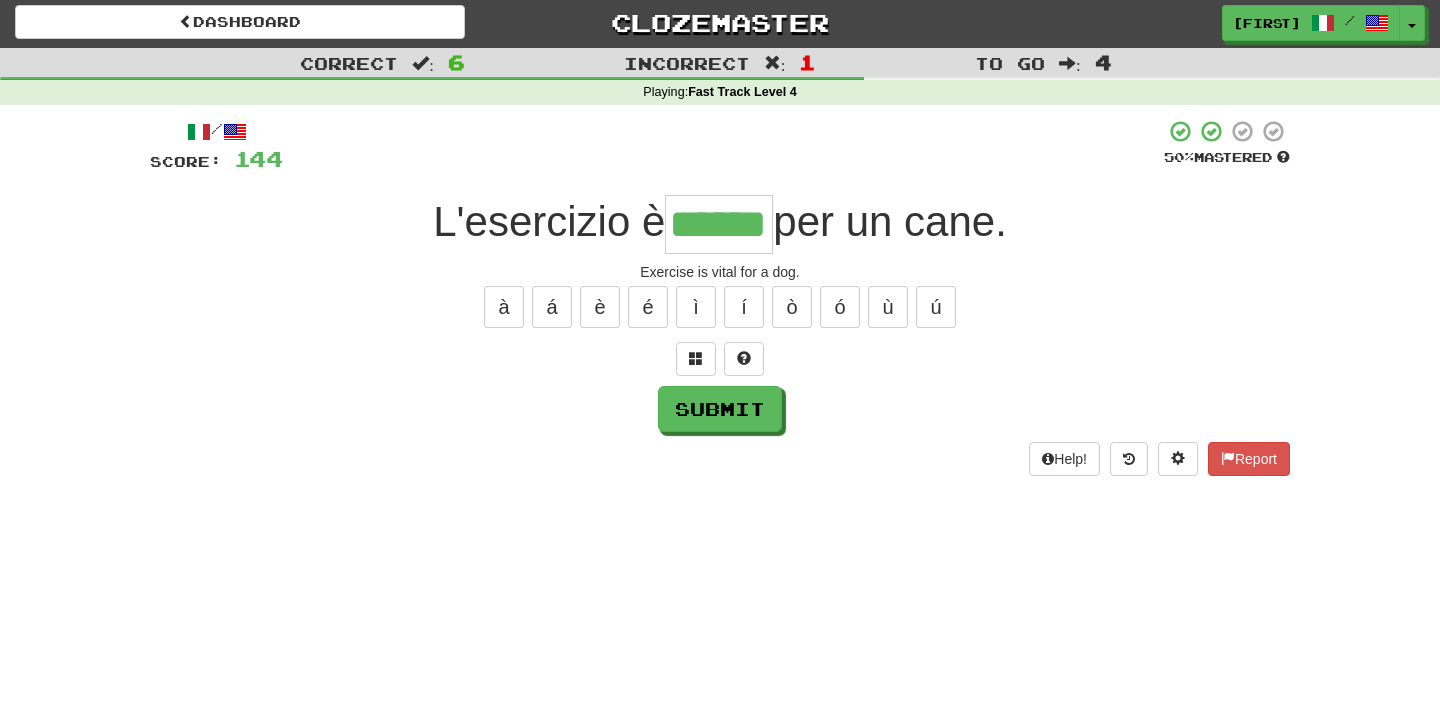 type on "******" 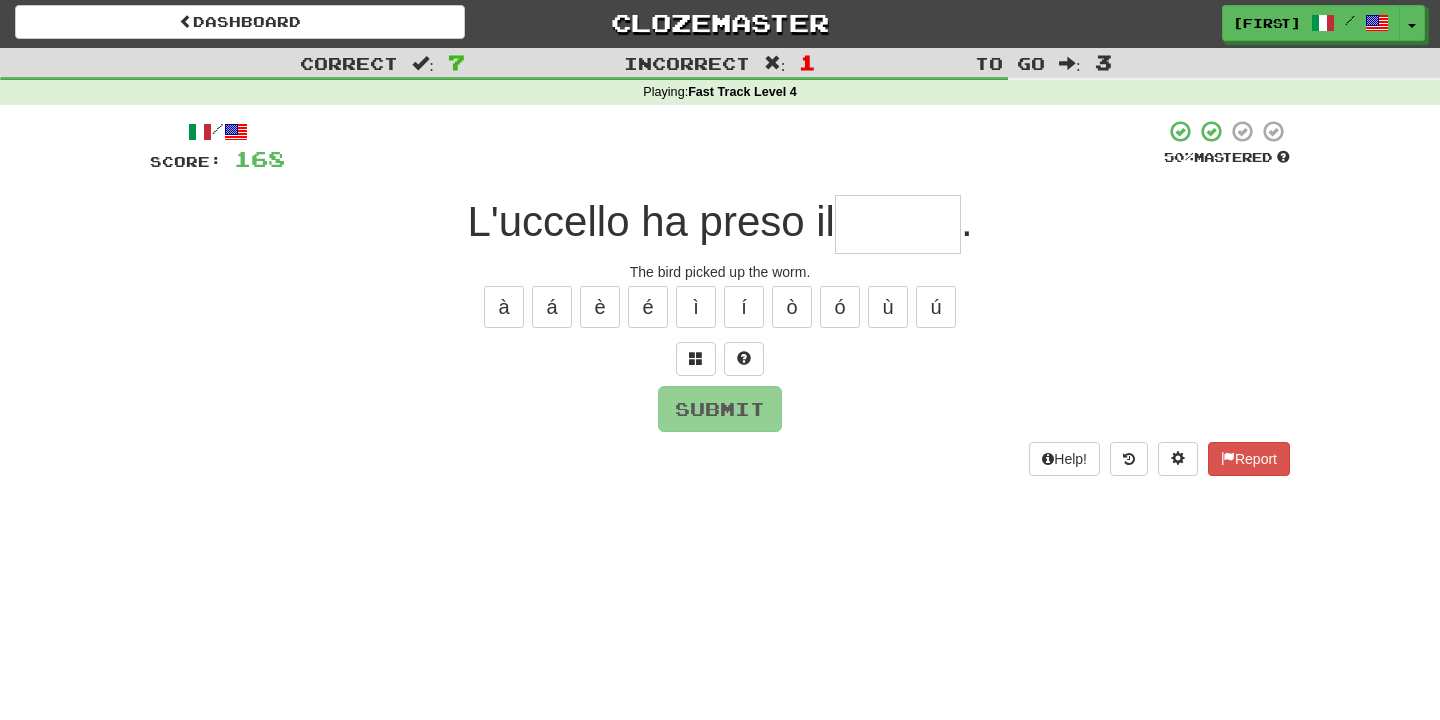 type on "*****" 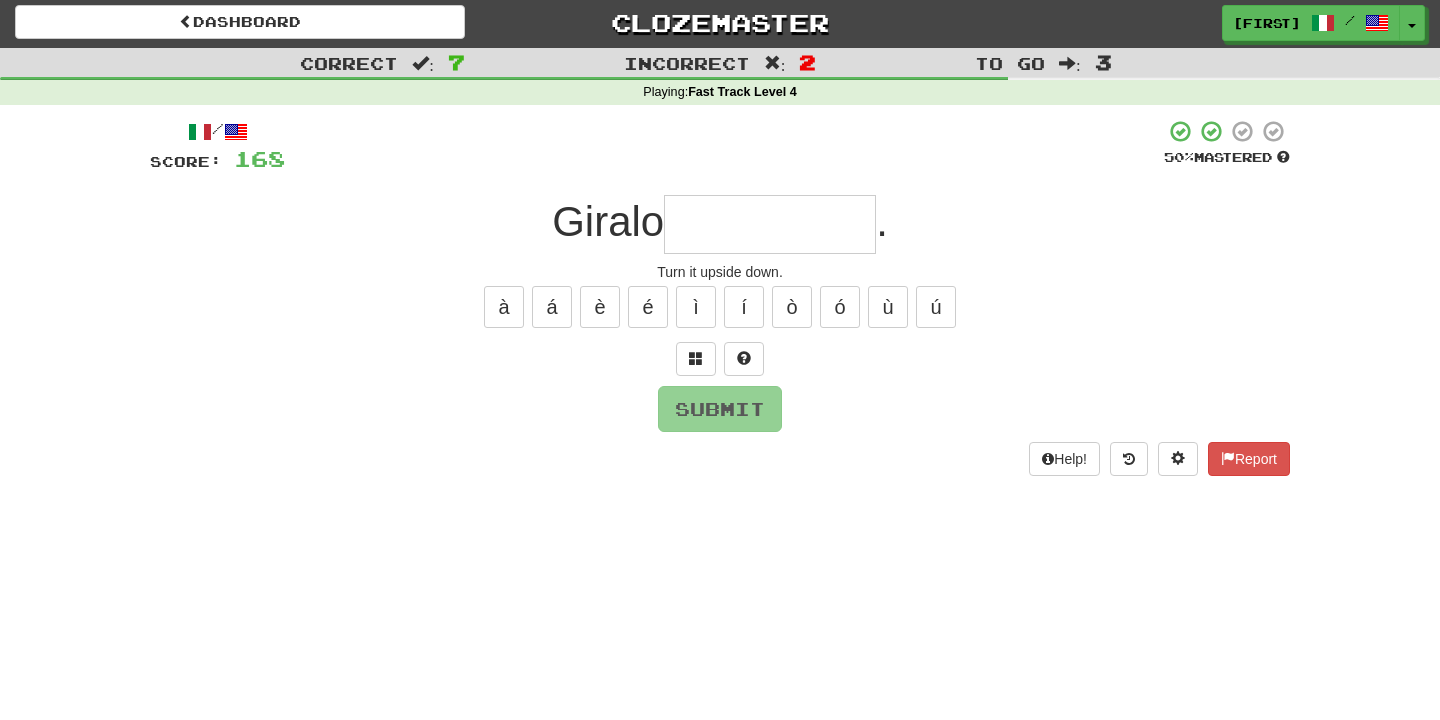 type on "**********" 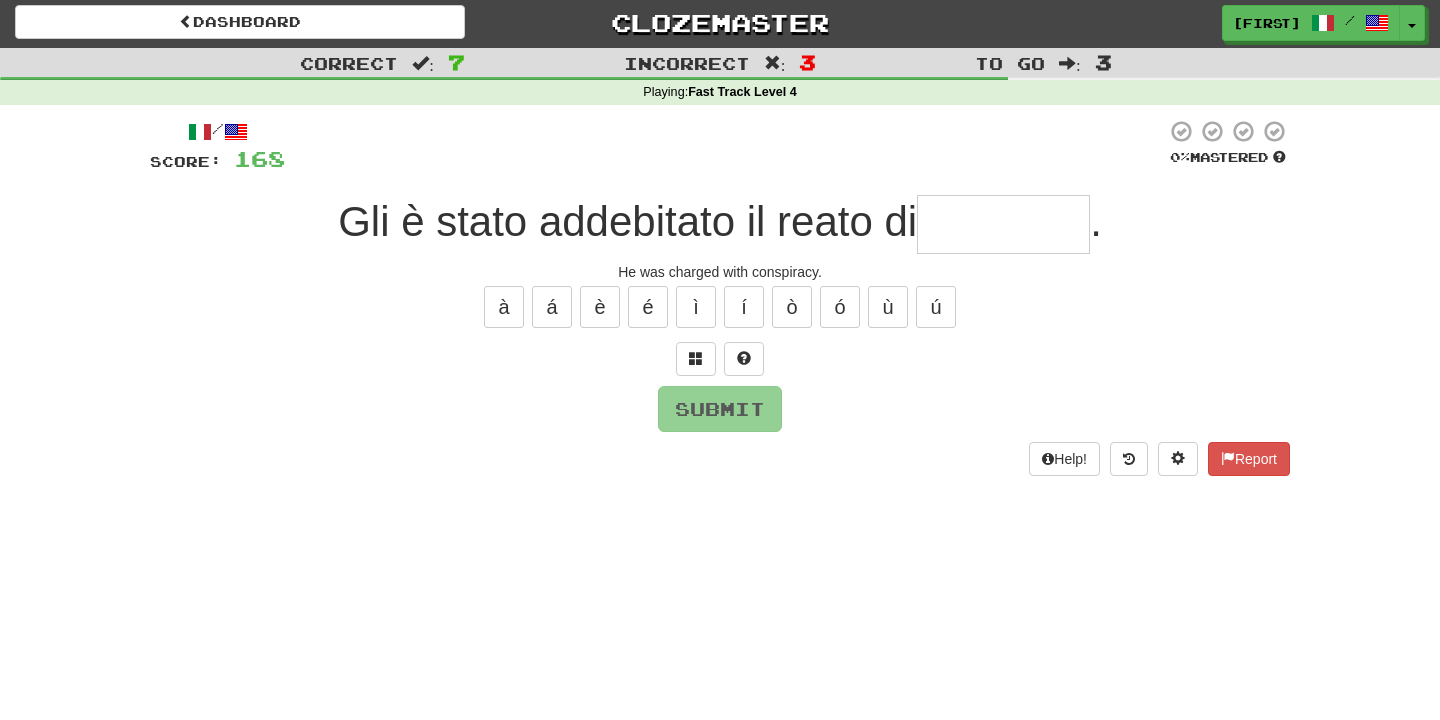 type on "*" 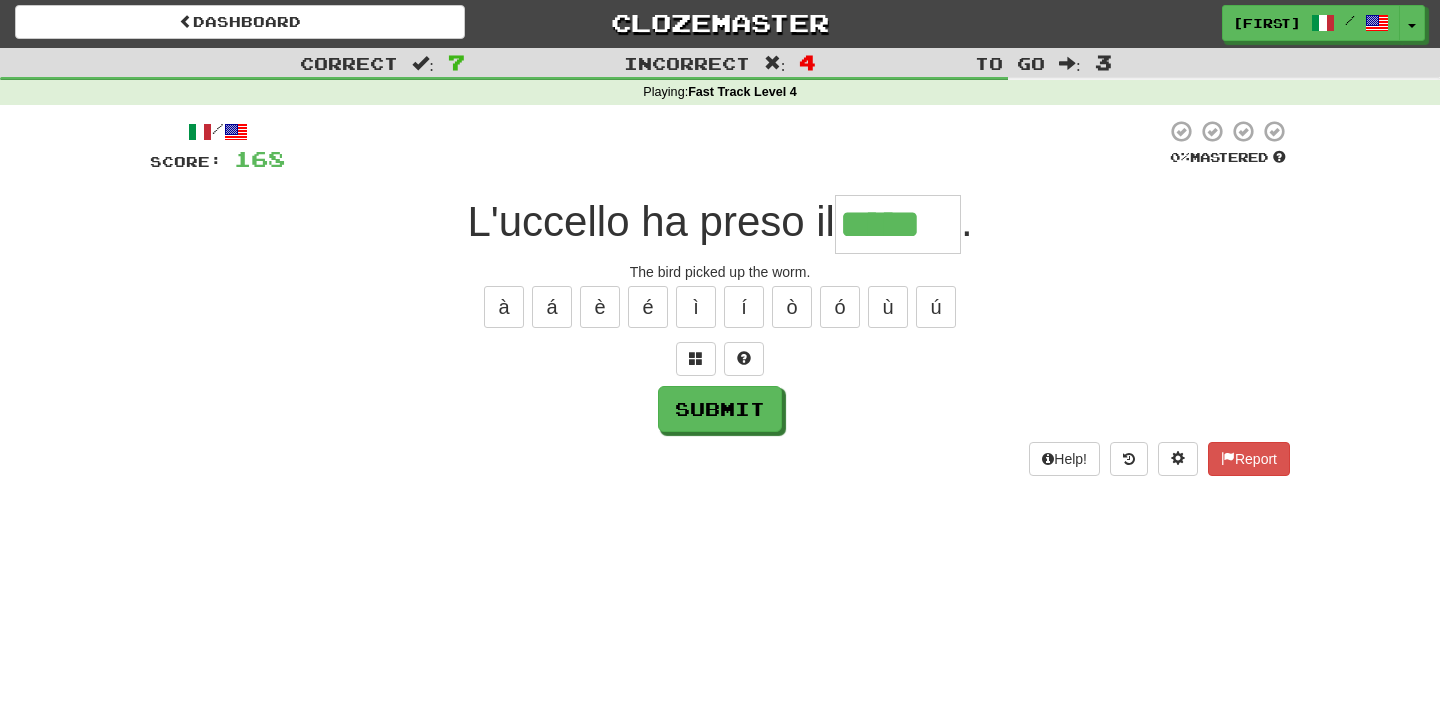 type on "*****" 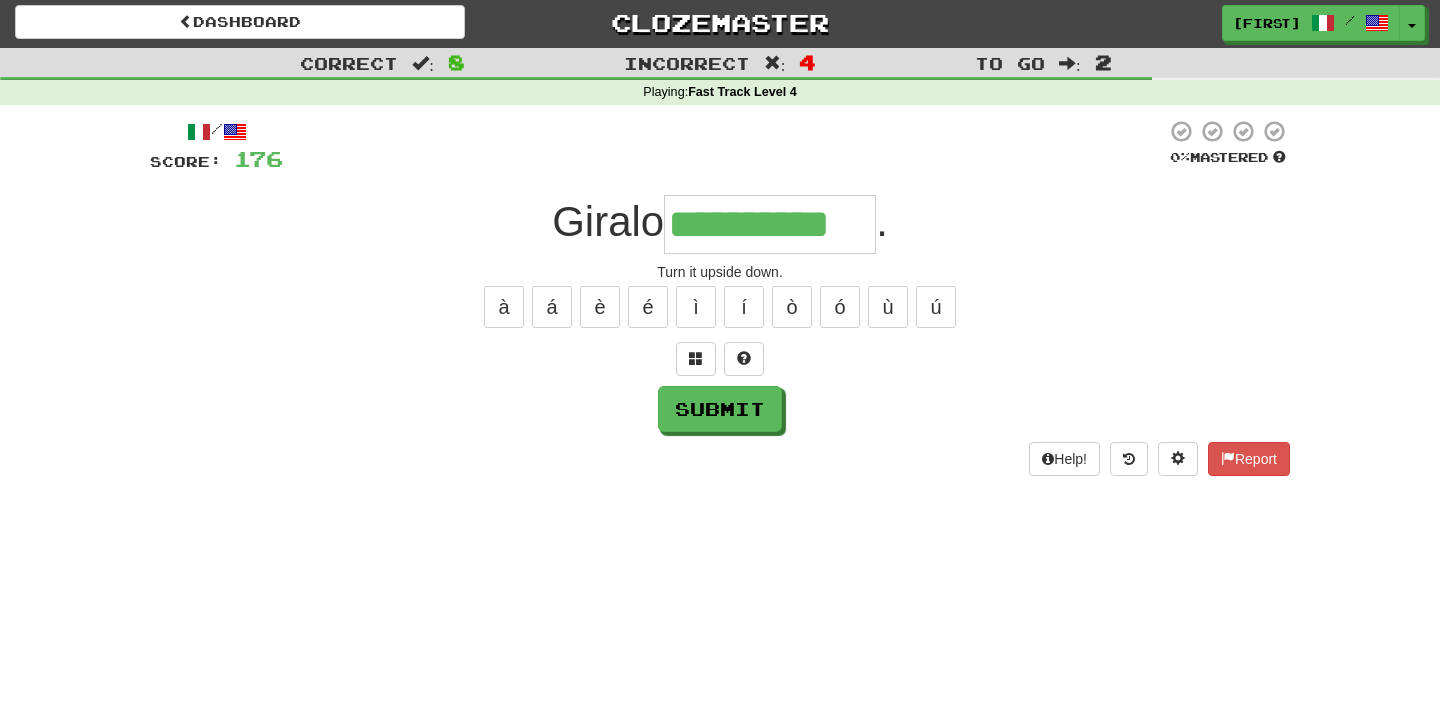 type on "**********" 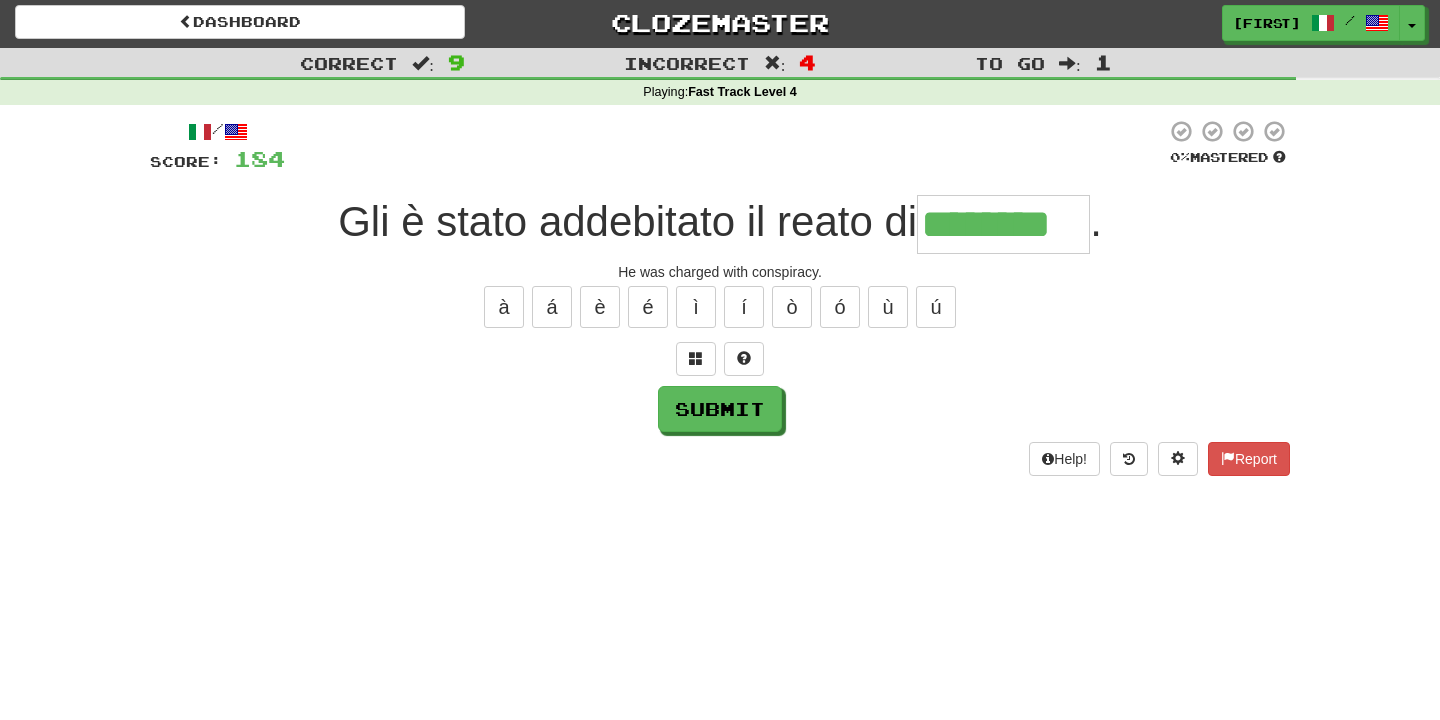 type on "********" 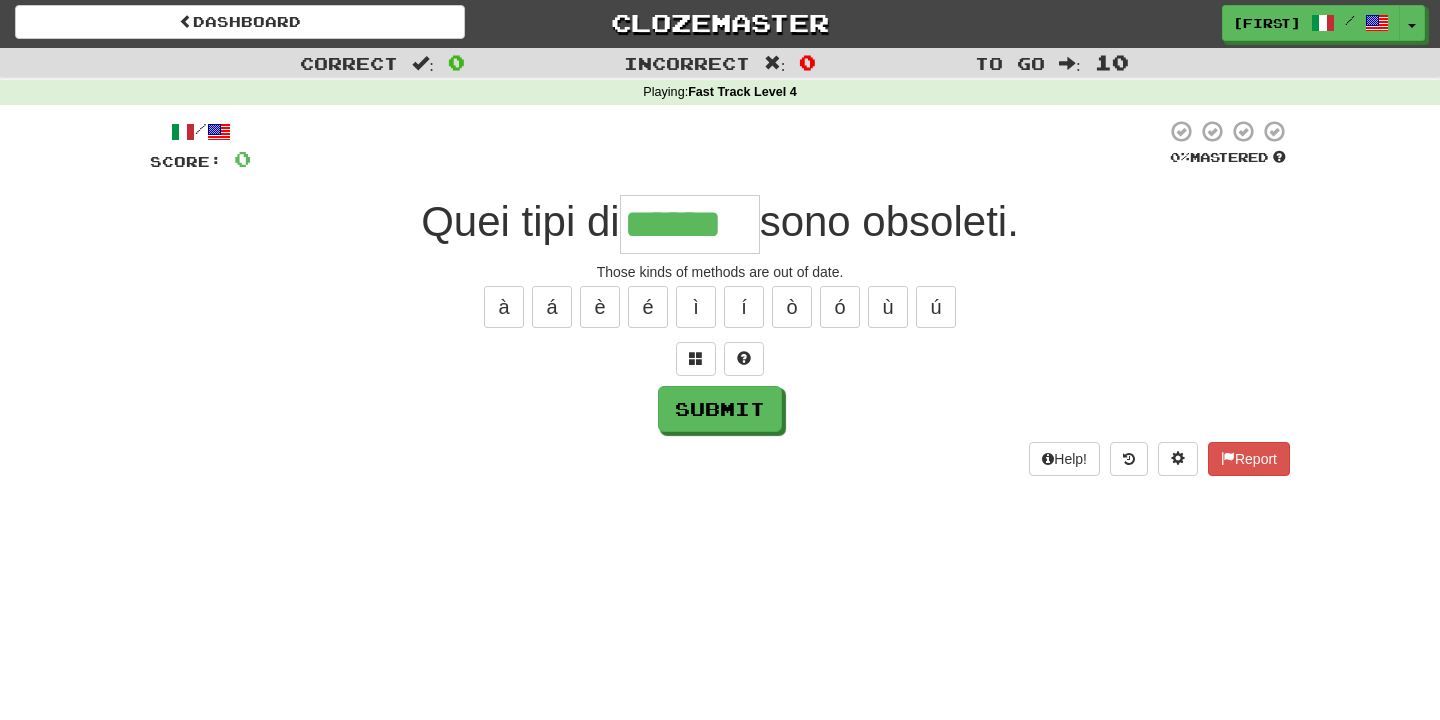 type on "******" 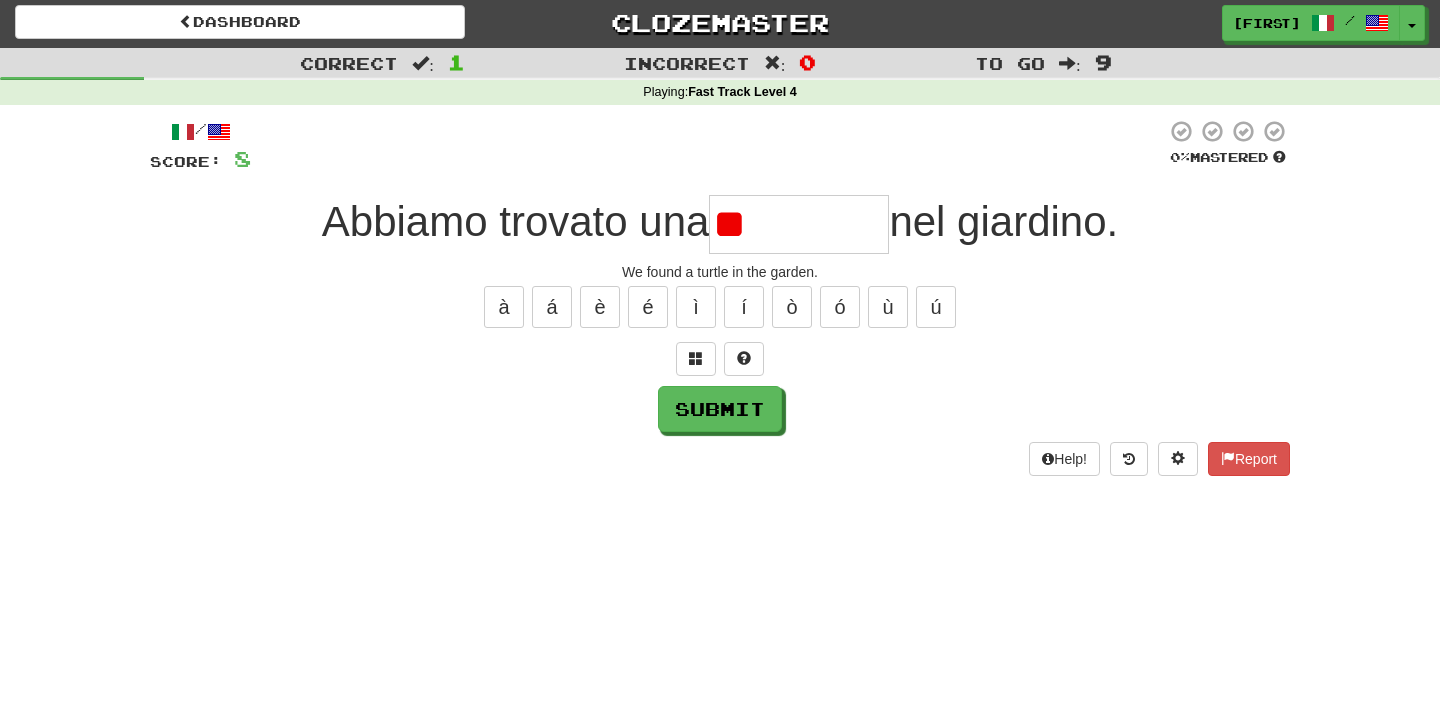 type on "*" 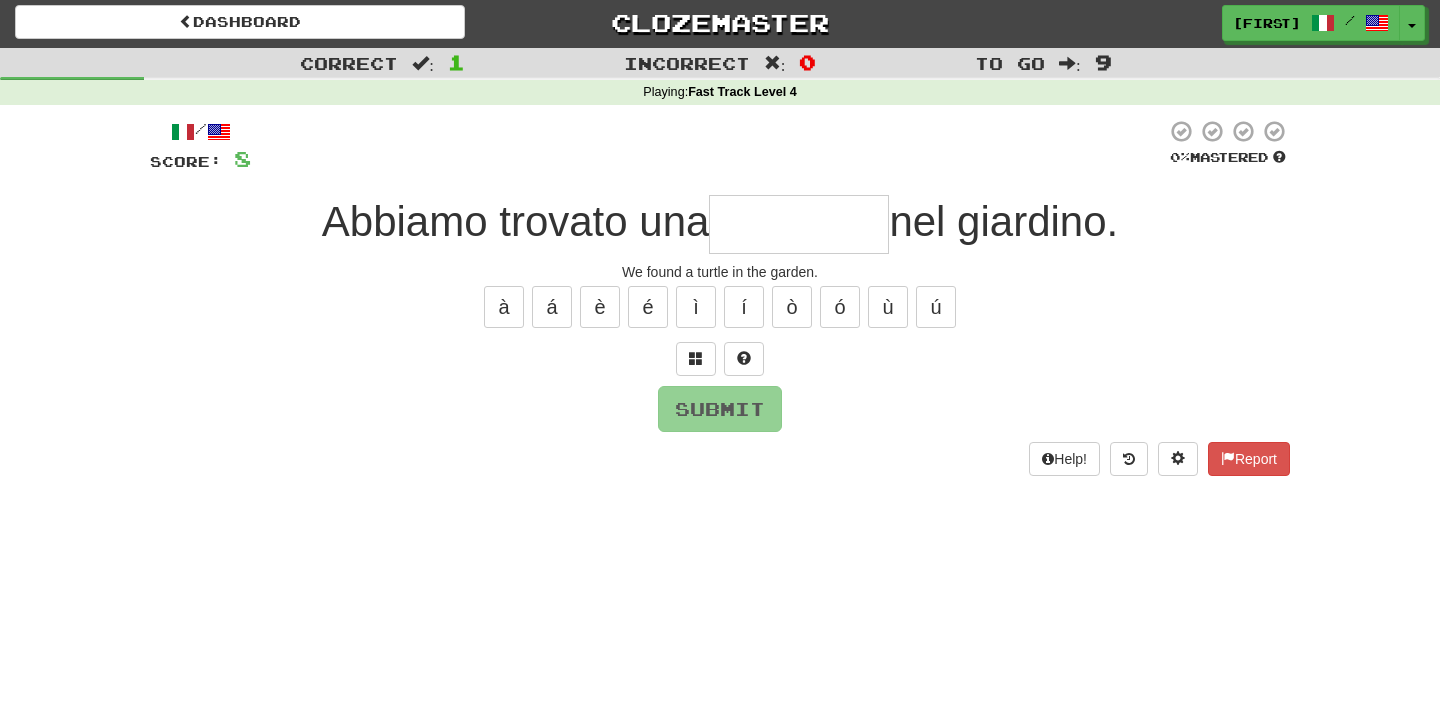 type on "*********" 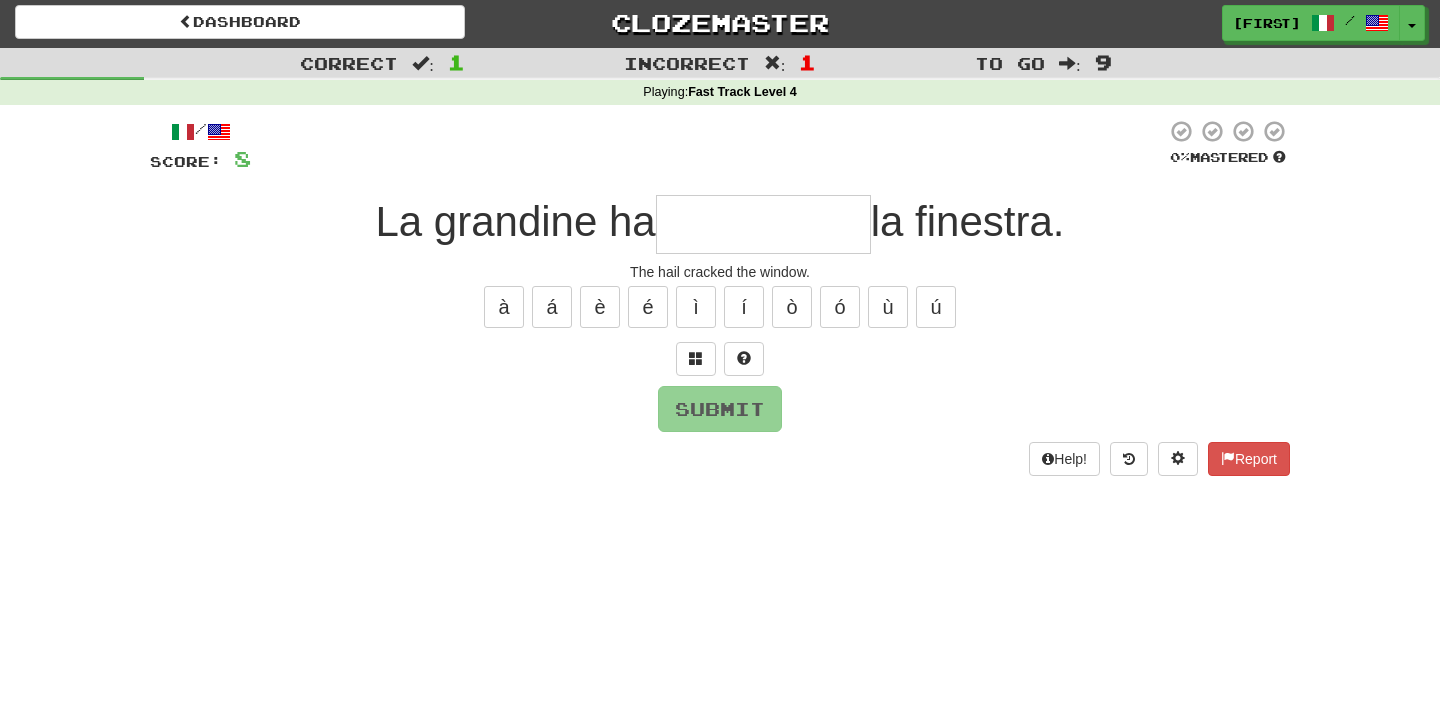 type on "**********" 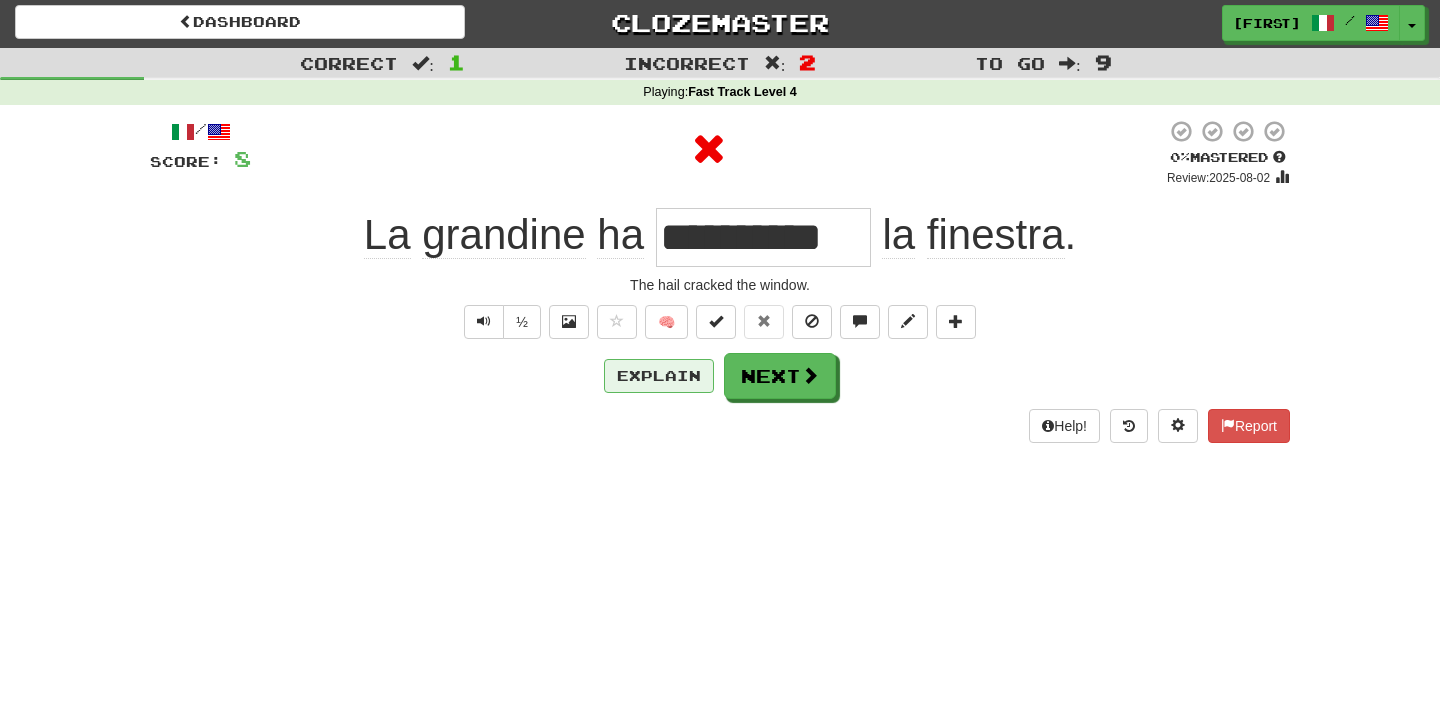 type 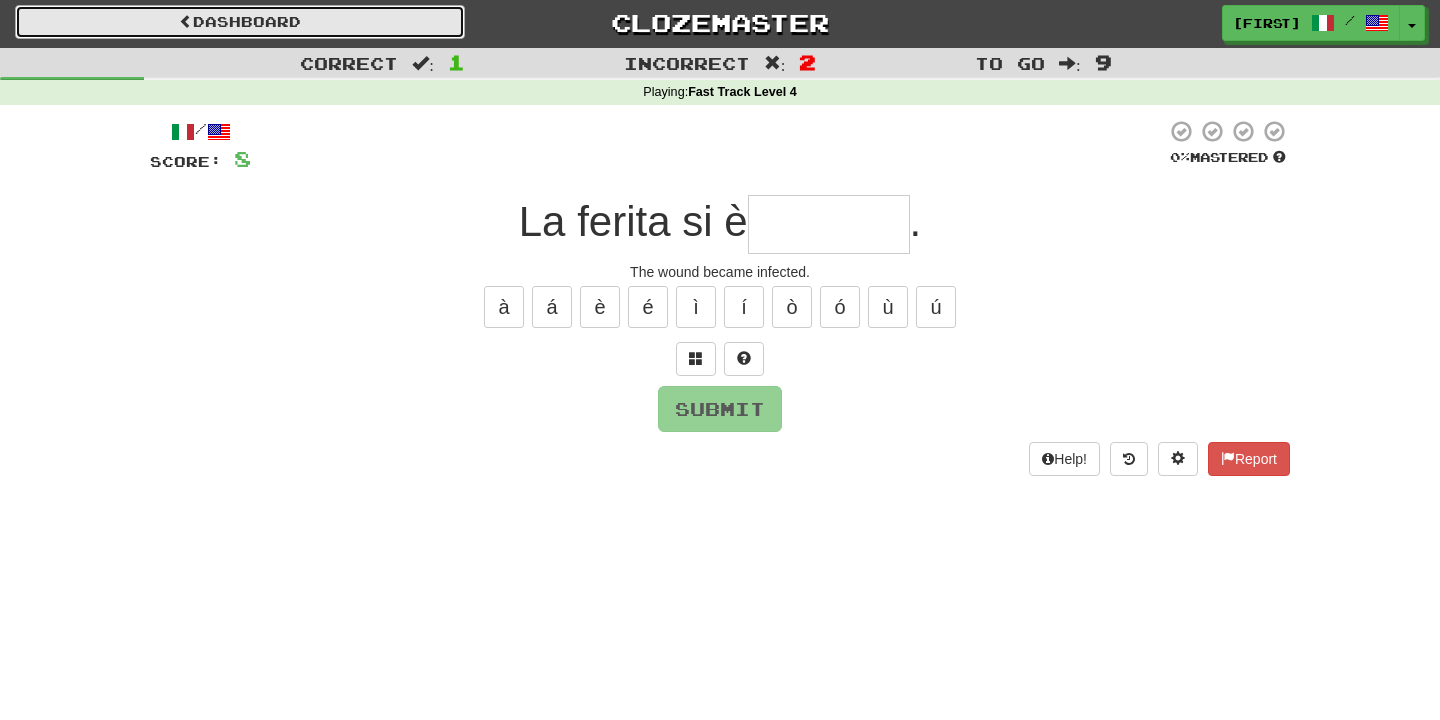 click on "Dashboard" at bounding box center (240, 22) 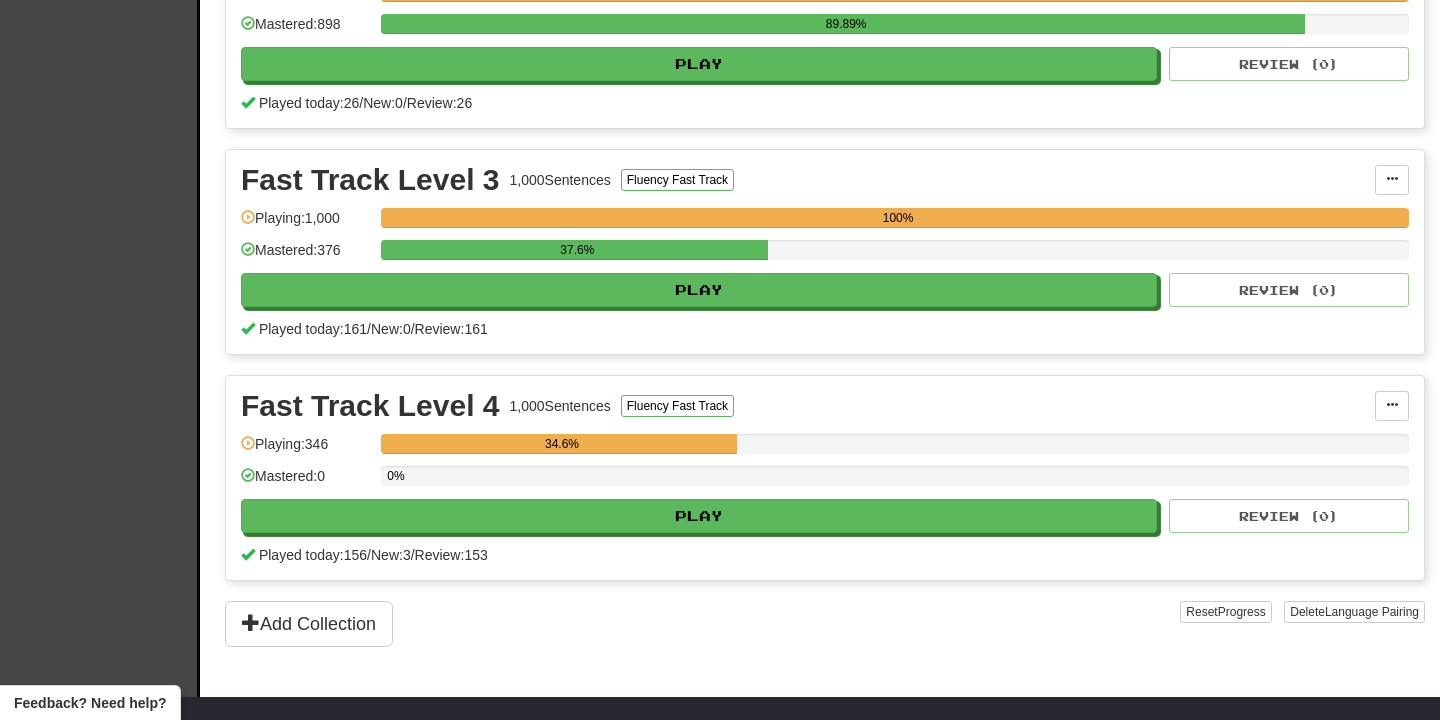 scroll, scrollTop: 795, scrollLeft: 0, axis: vertical 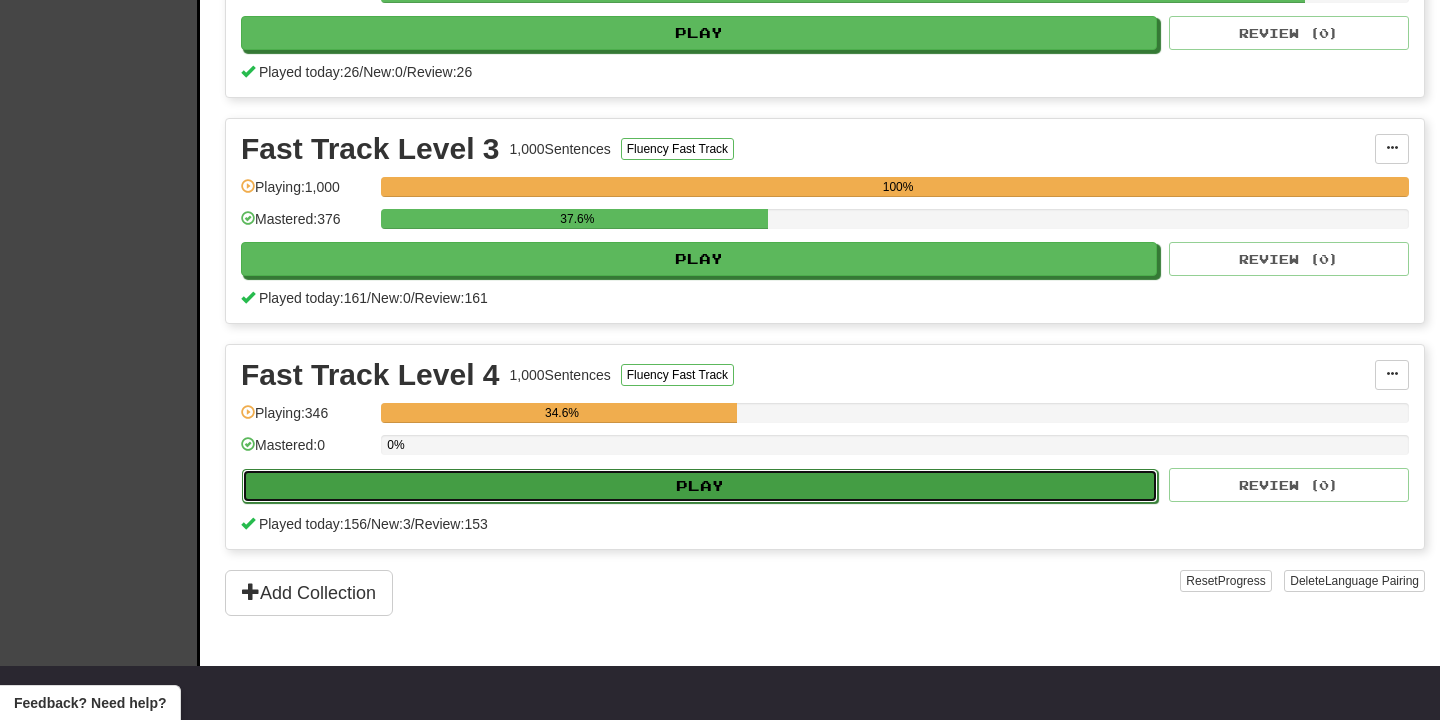 click on "Play" at bounding box center [700, 486] 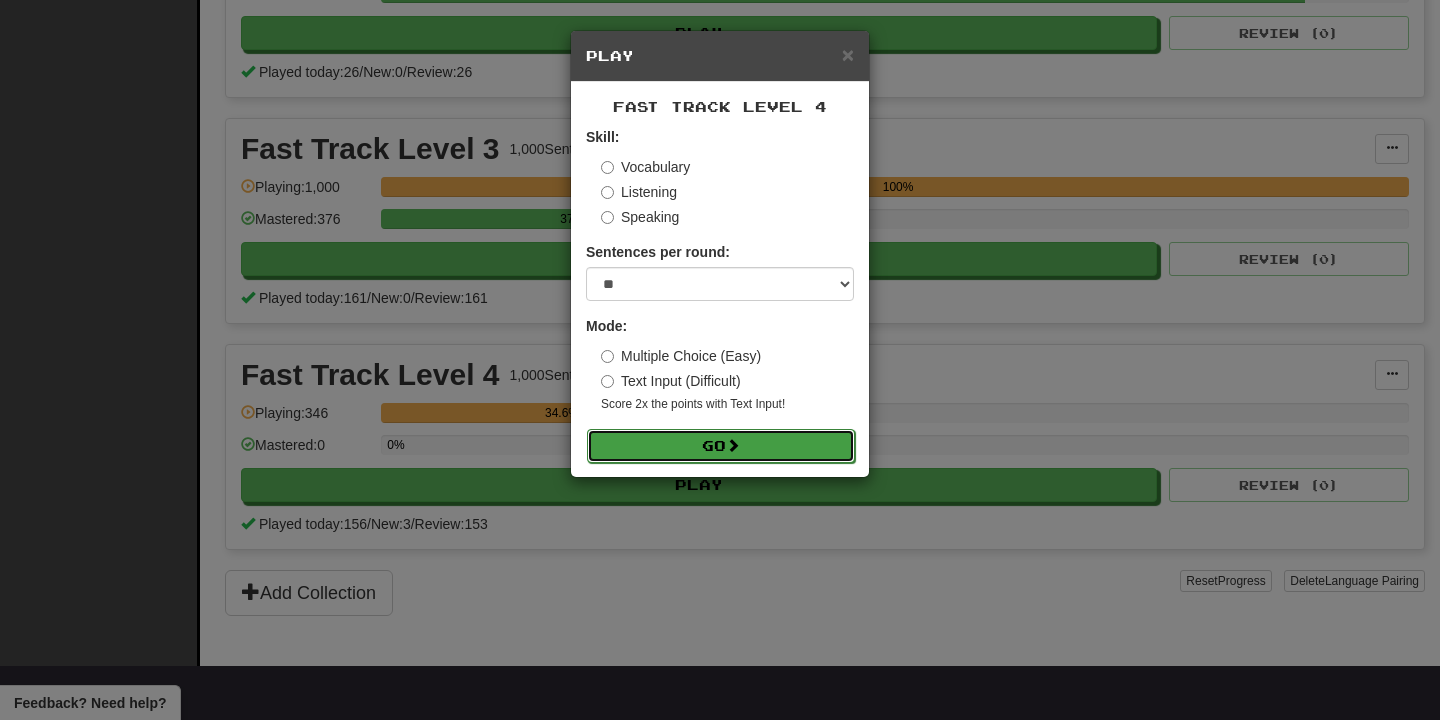 click on "Go" at bounding box center [721, 446] 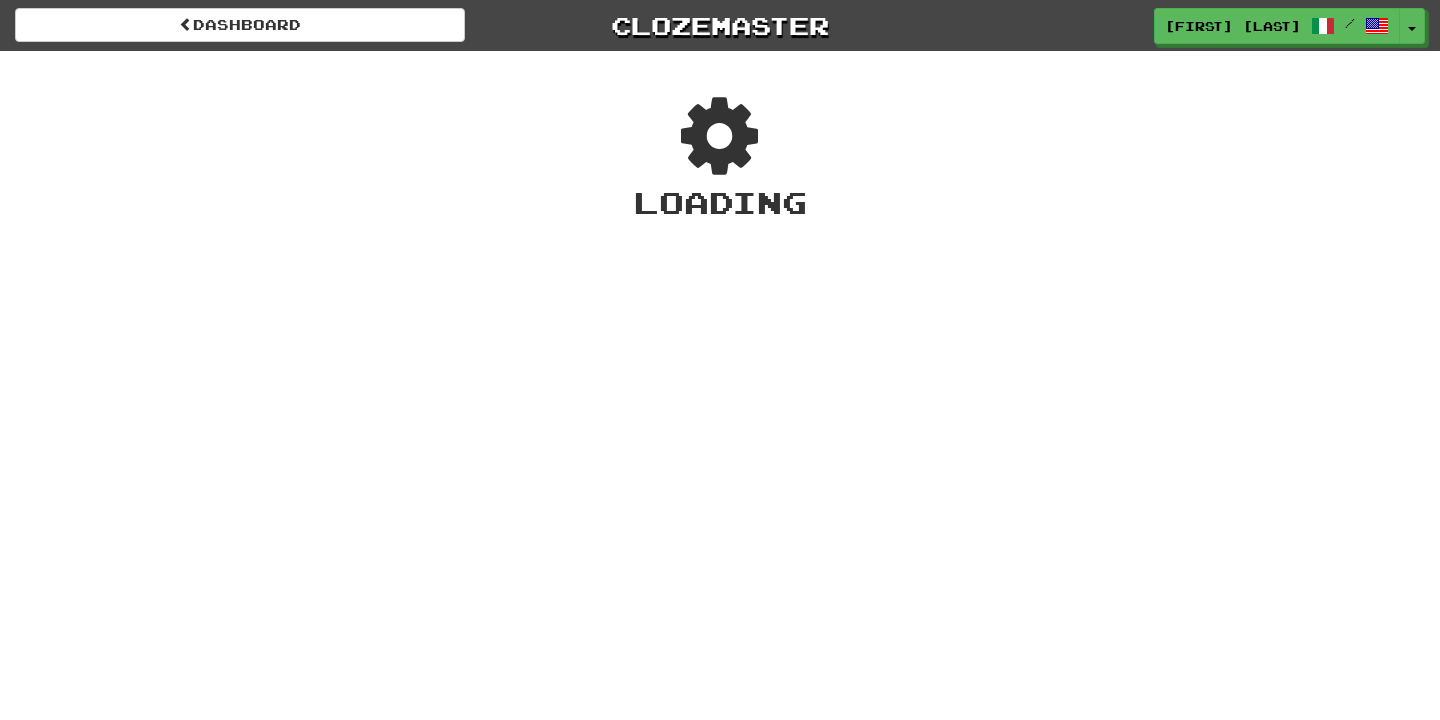 scroll, scrollTop: 0, scrollLeft: 0, axis: both 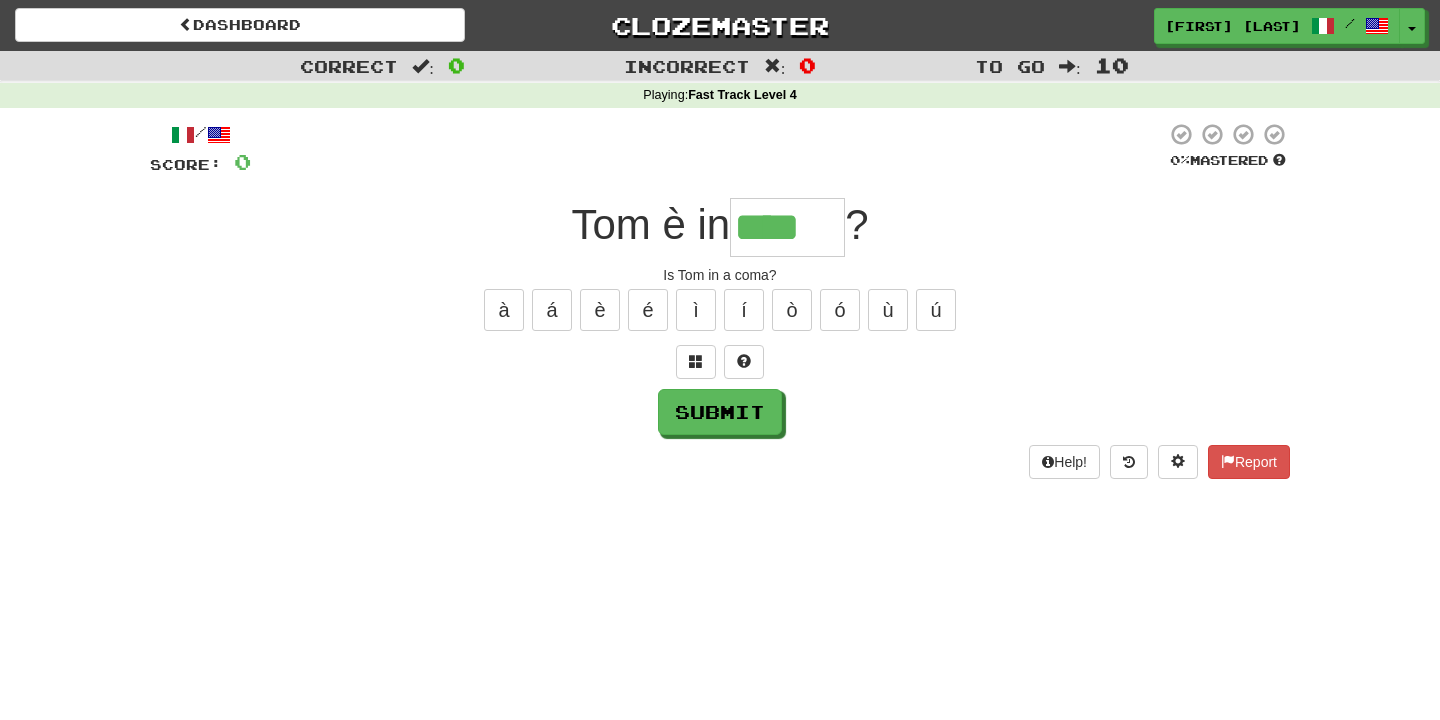 type on "****" 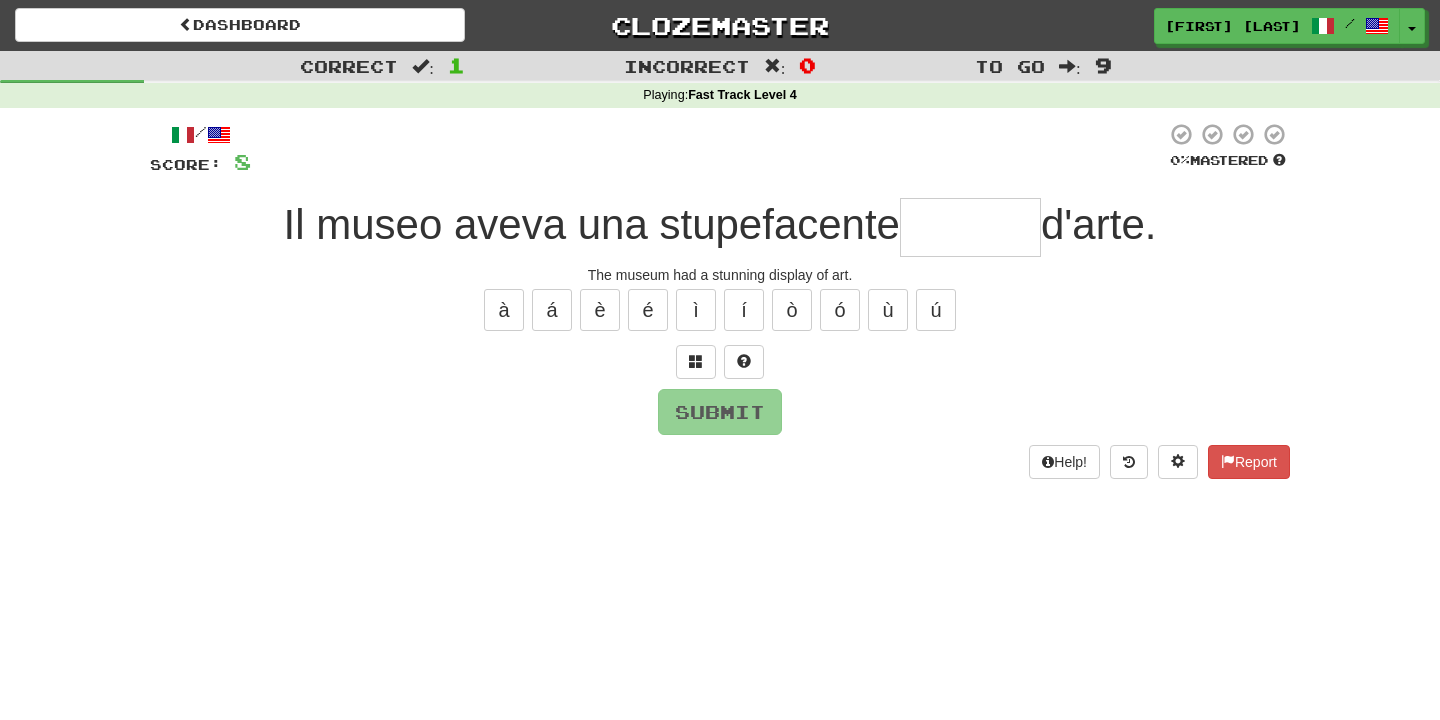 type on "******" 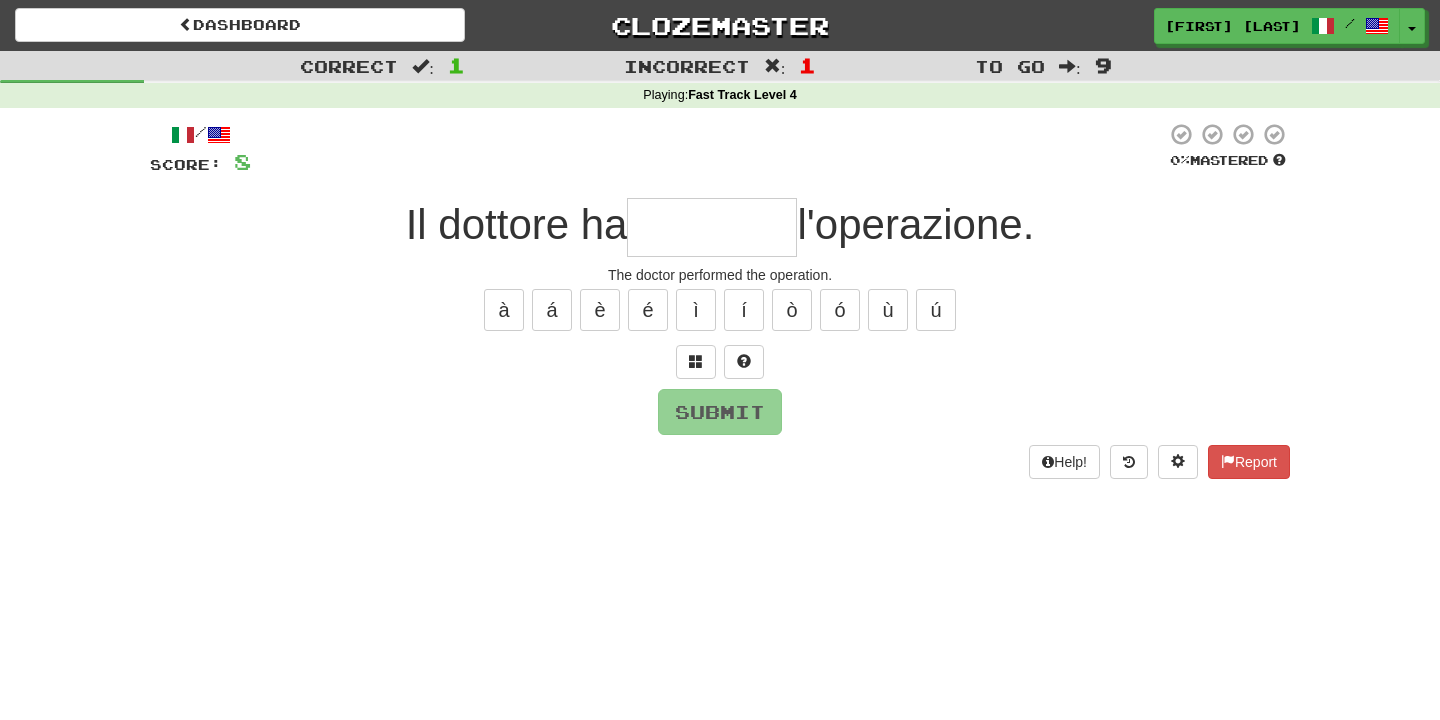 type on "********" 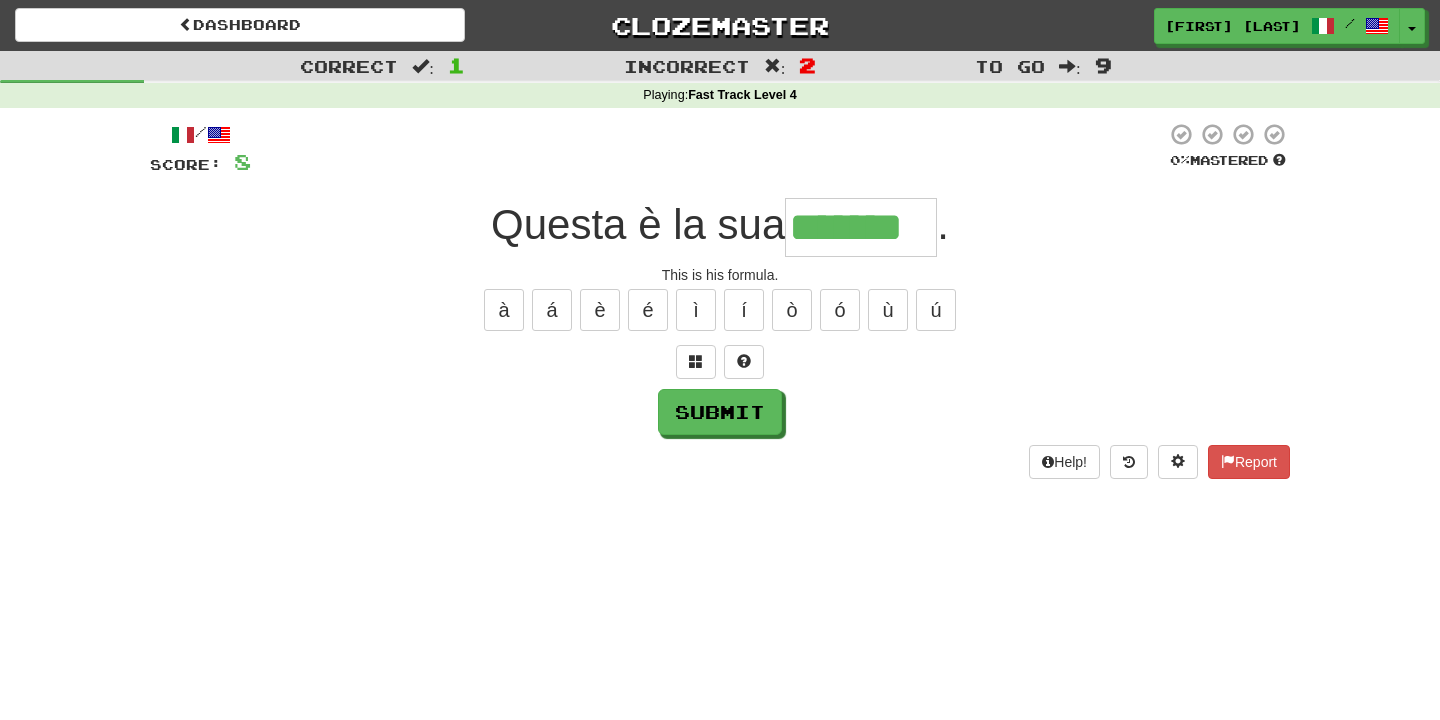type on "*******" 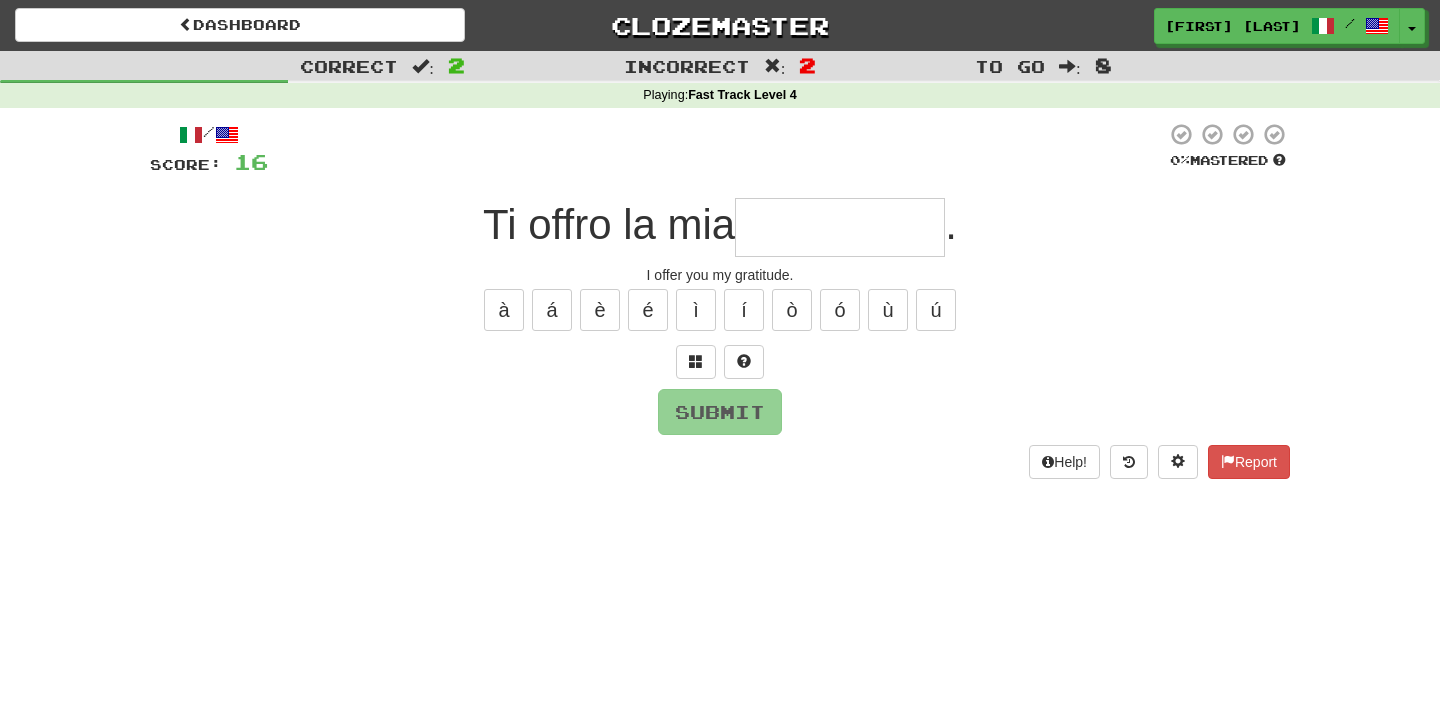 type on "**********" 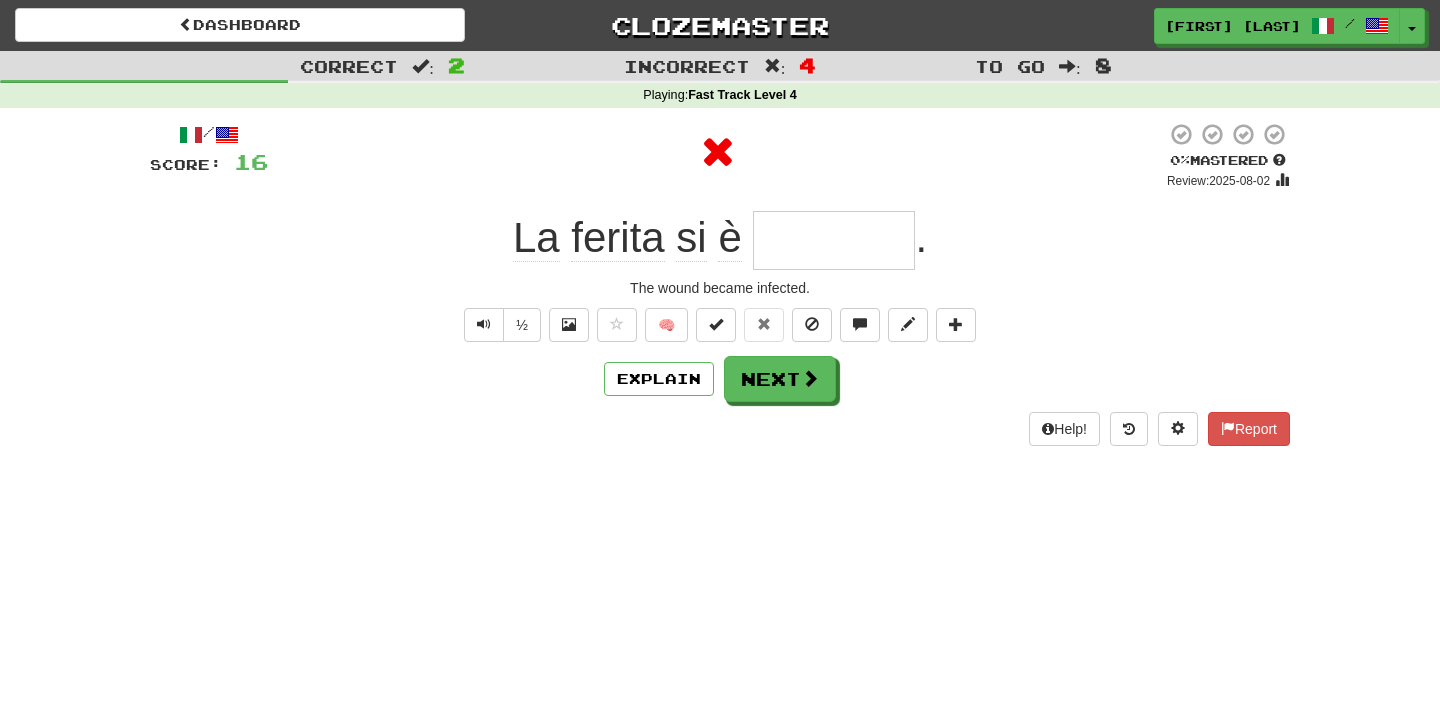 type on "*********" 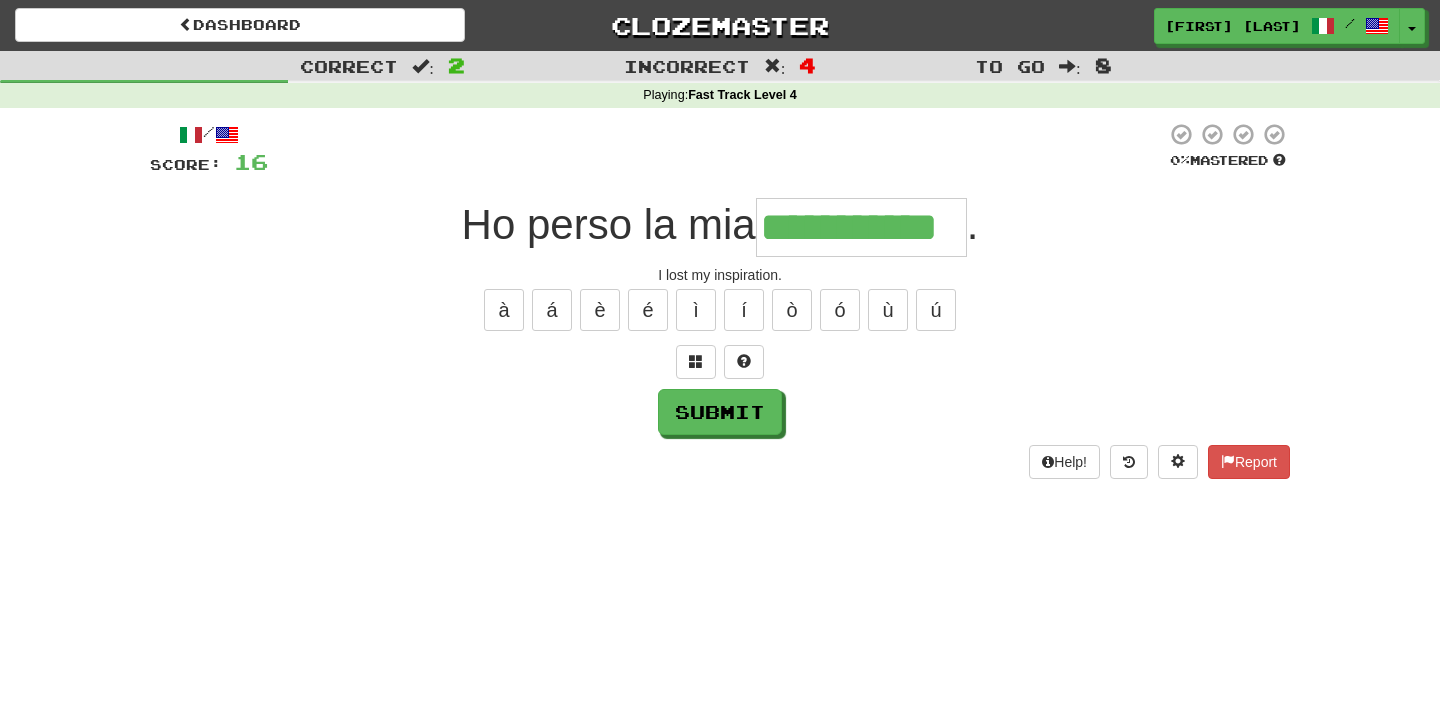 type on "**********" 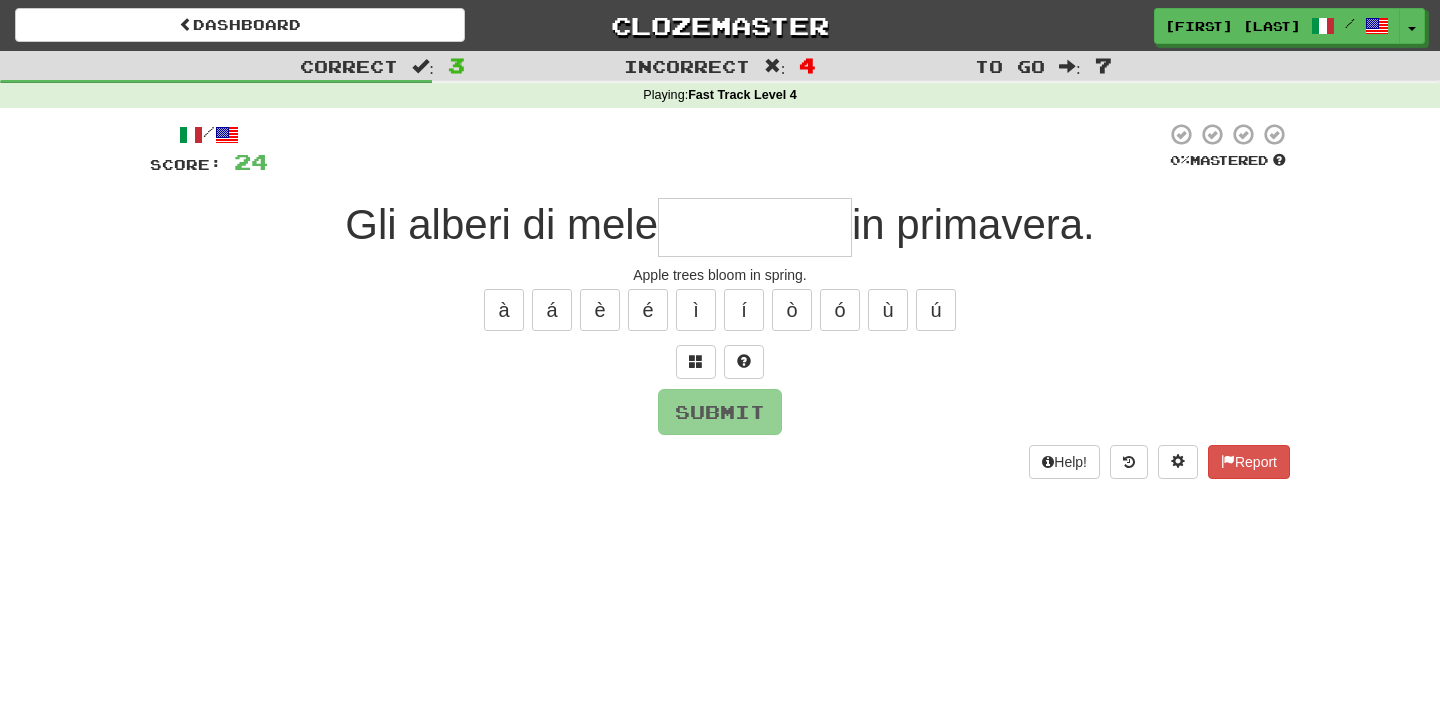 type on "*" 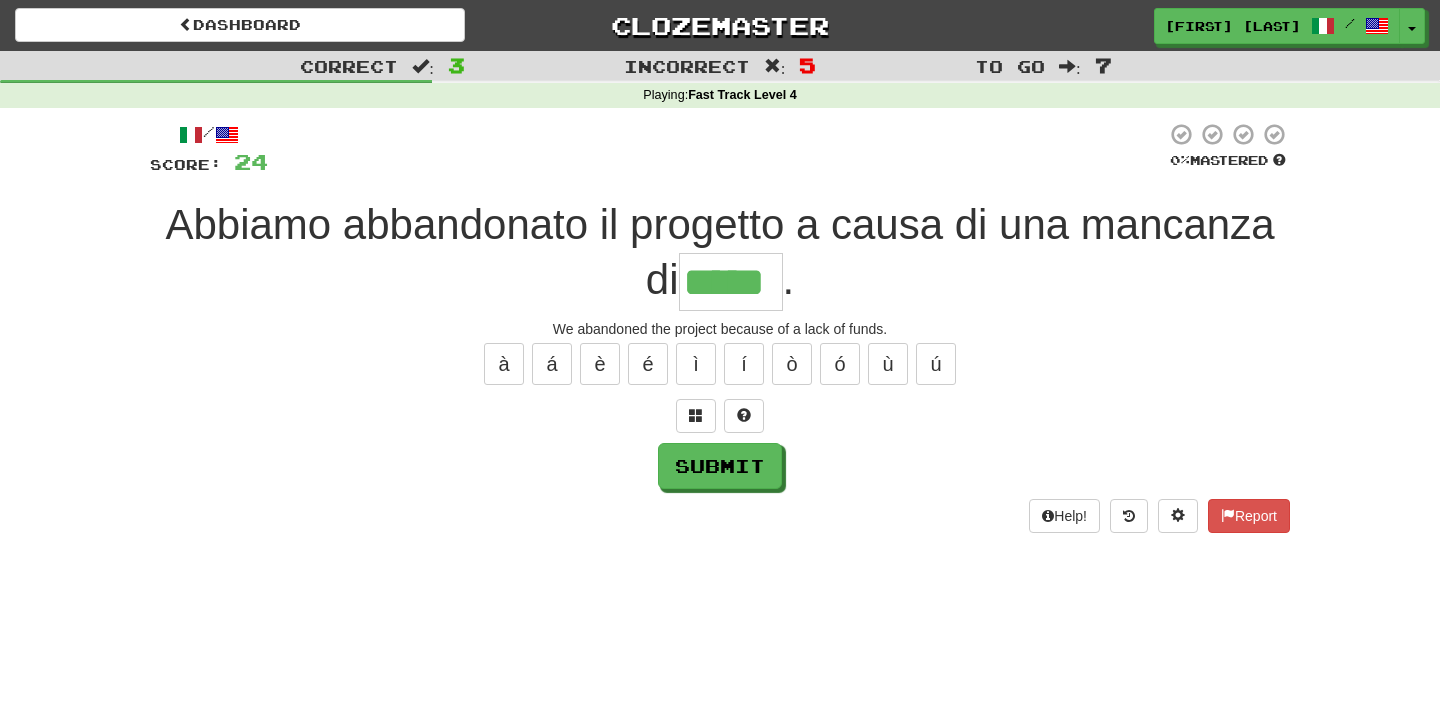 type on "*****" 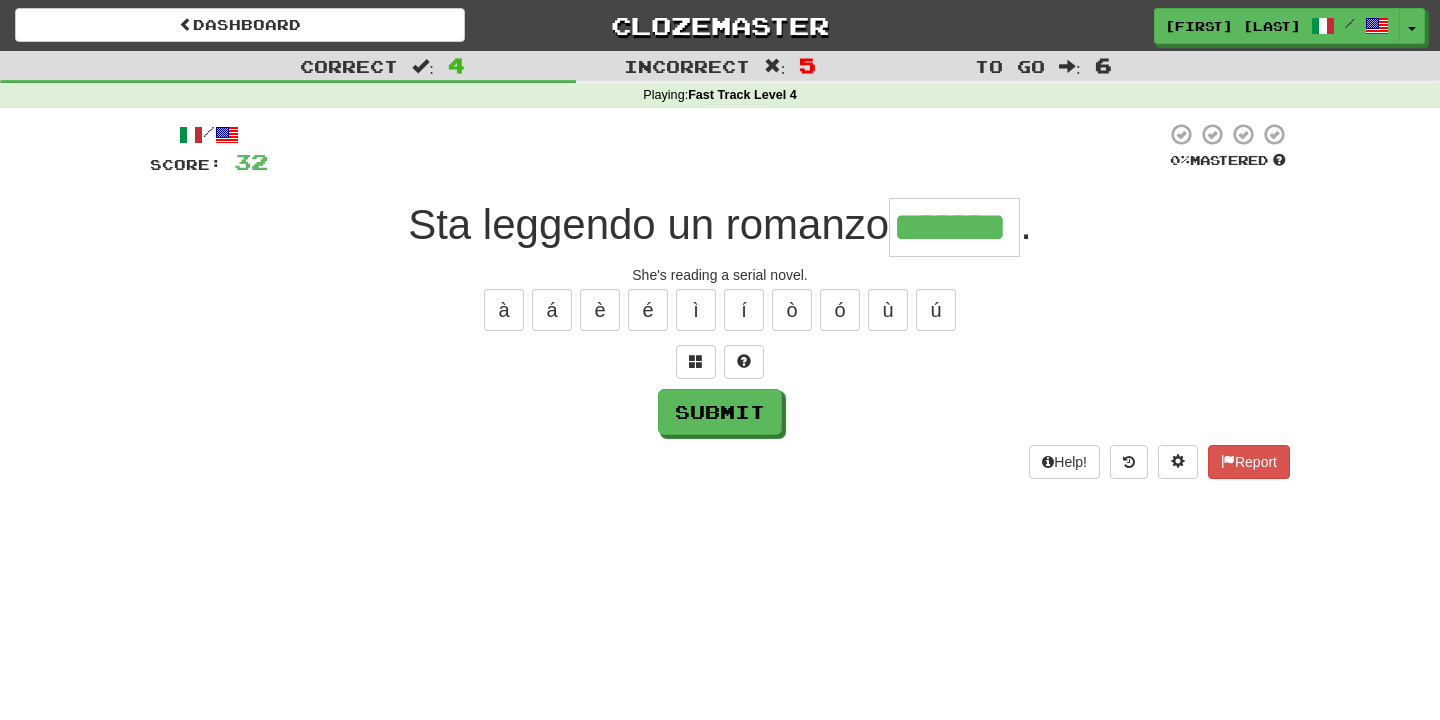 type on "*******" 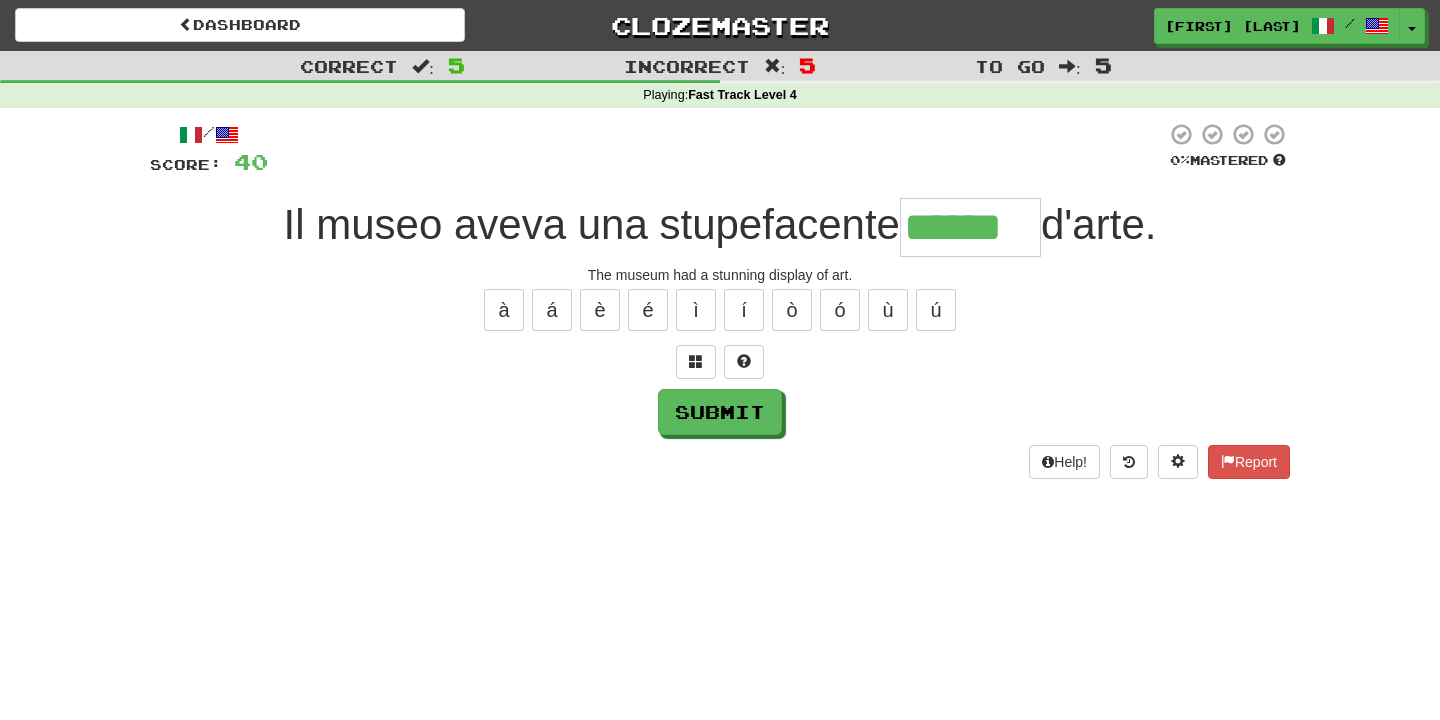 type on "******" 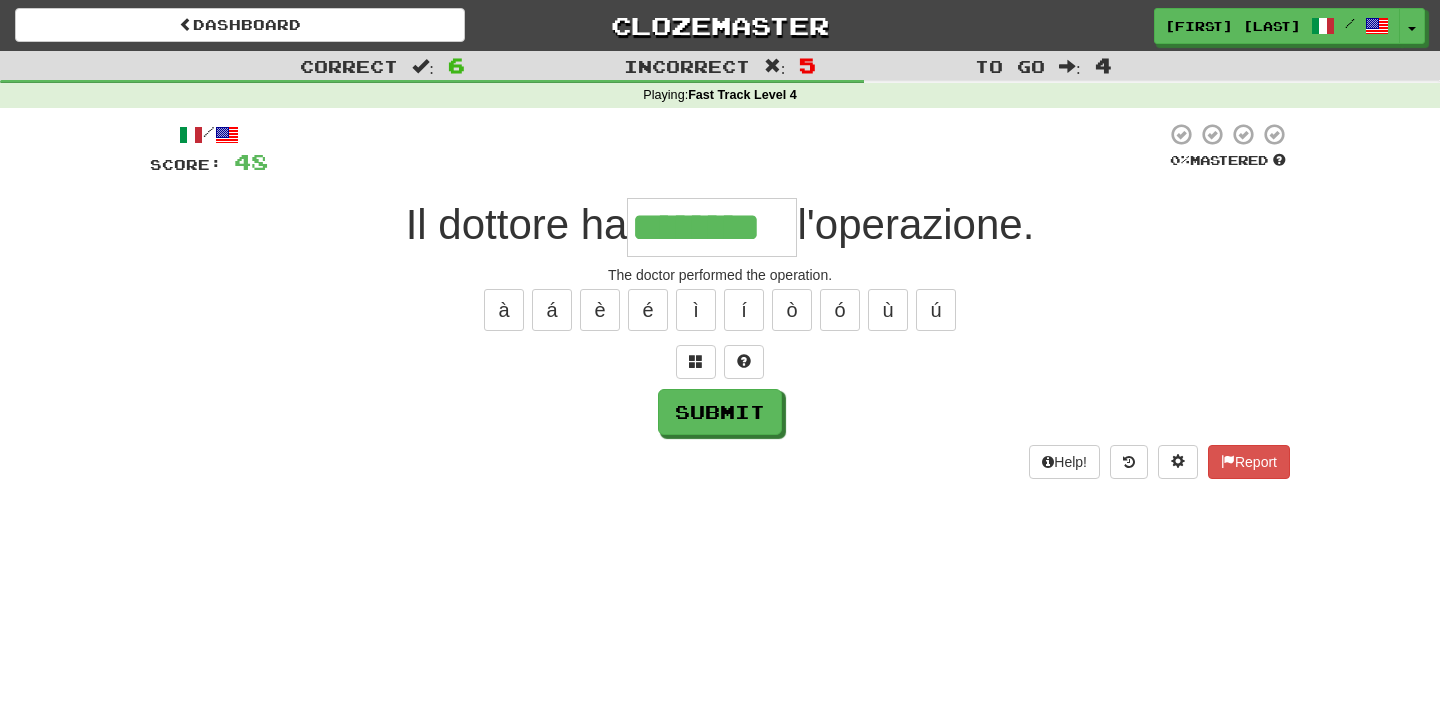 type on "********" 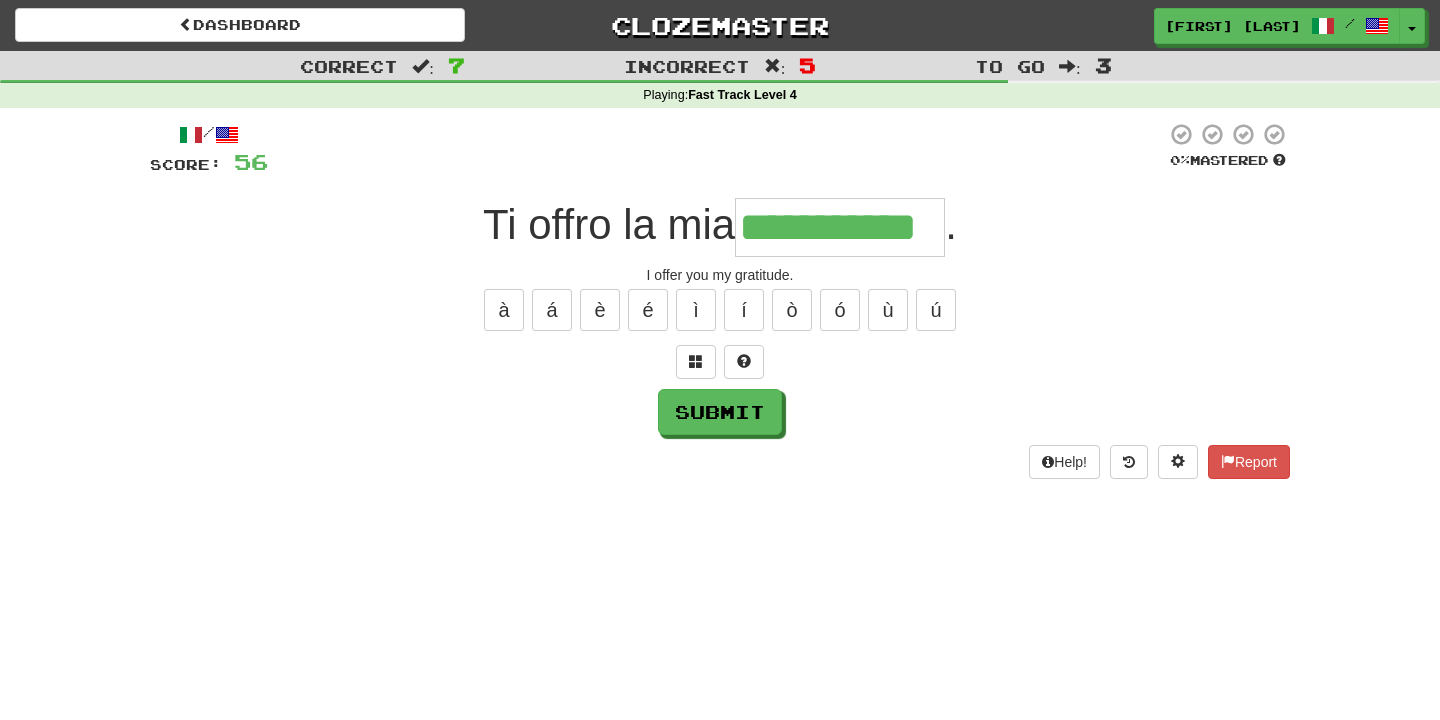 type on "**********" 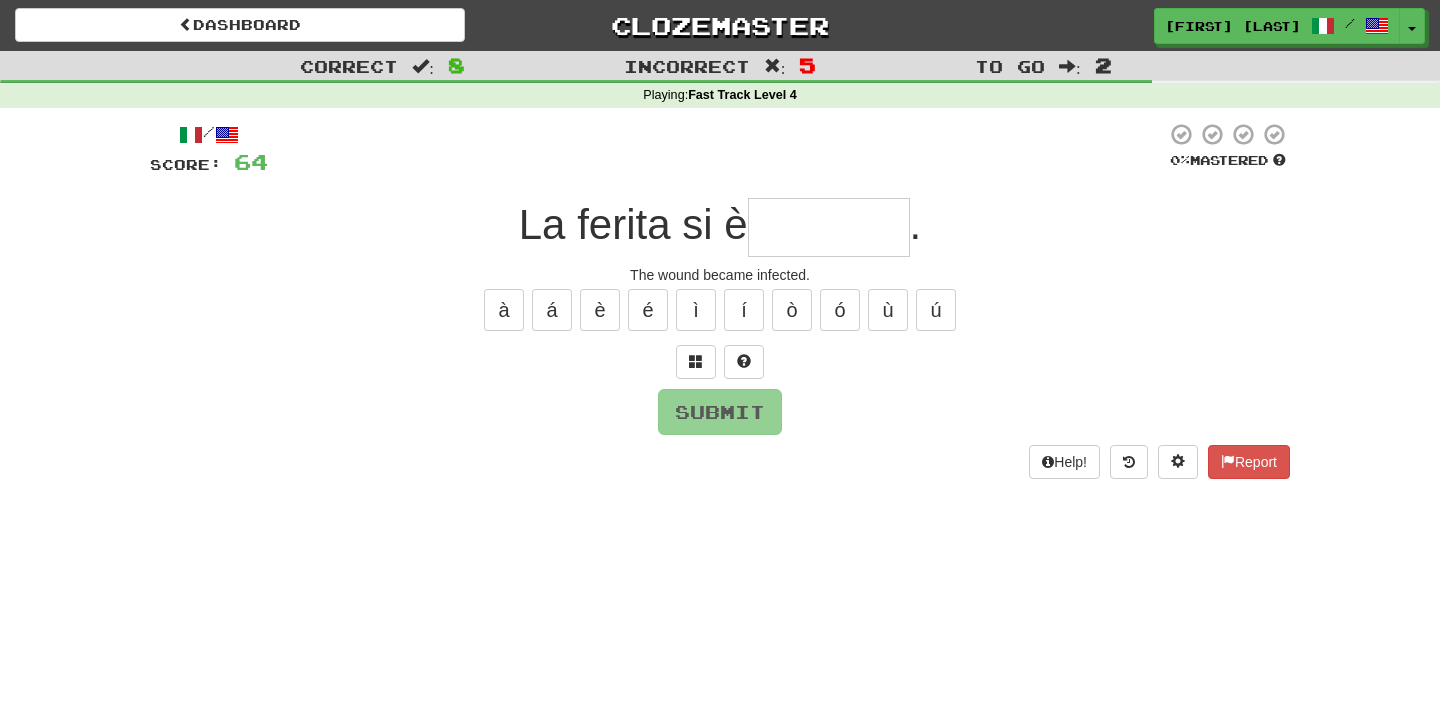 type on "*********" 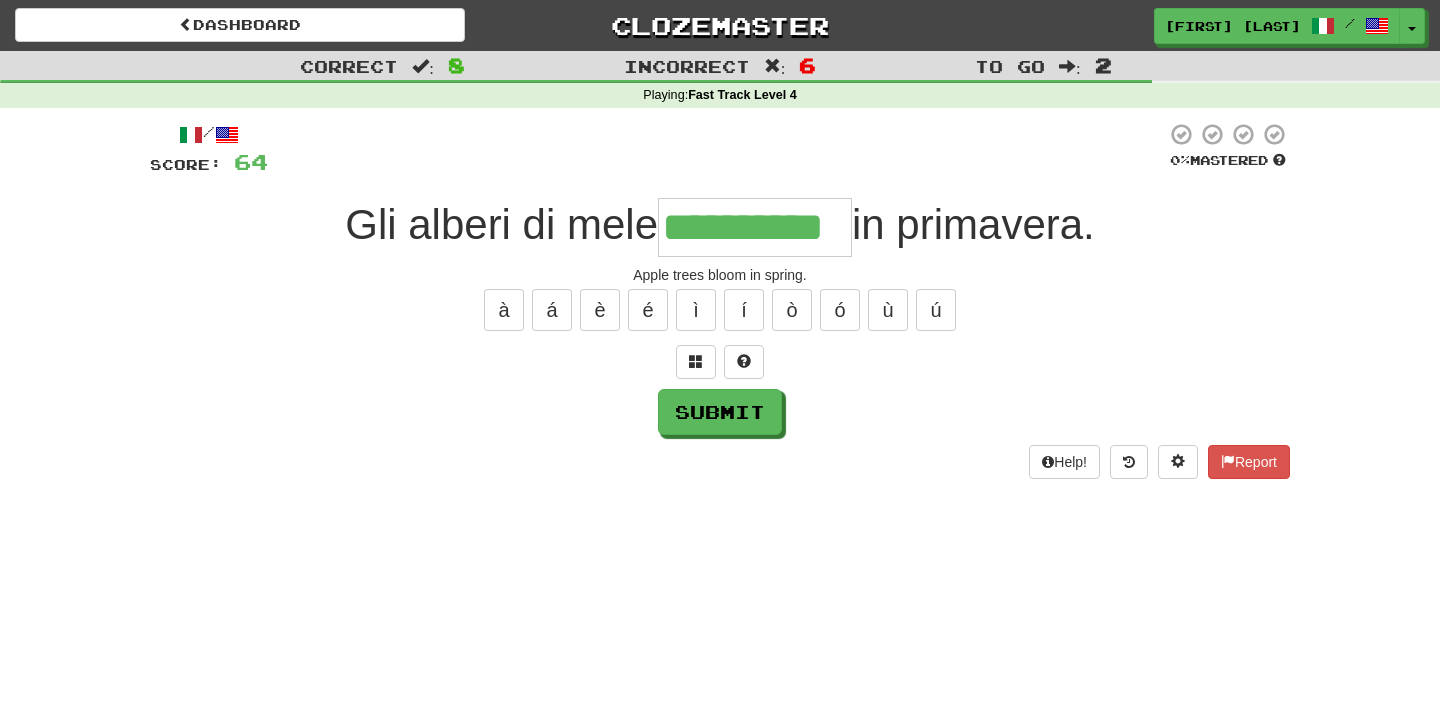 type on "**********" 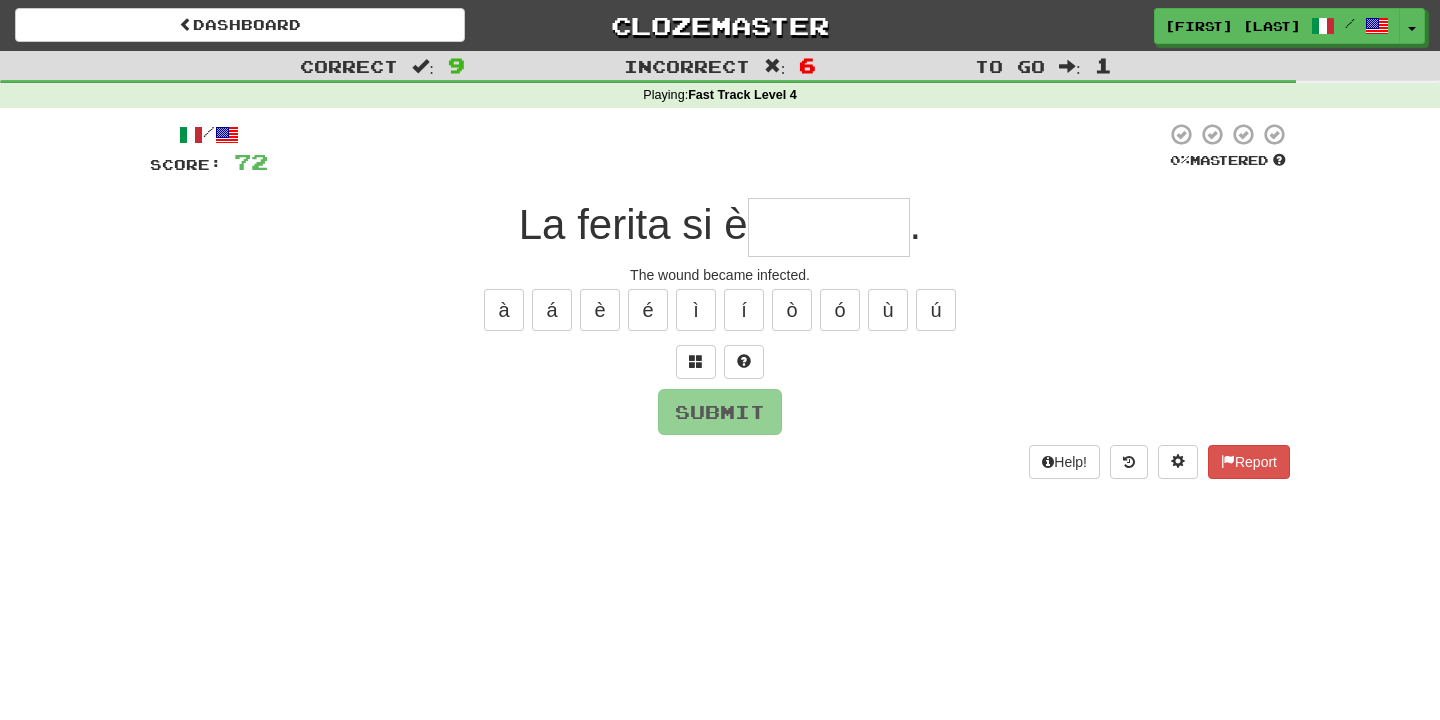 type on "*********" 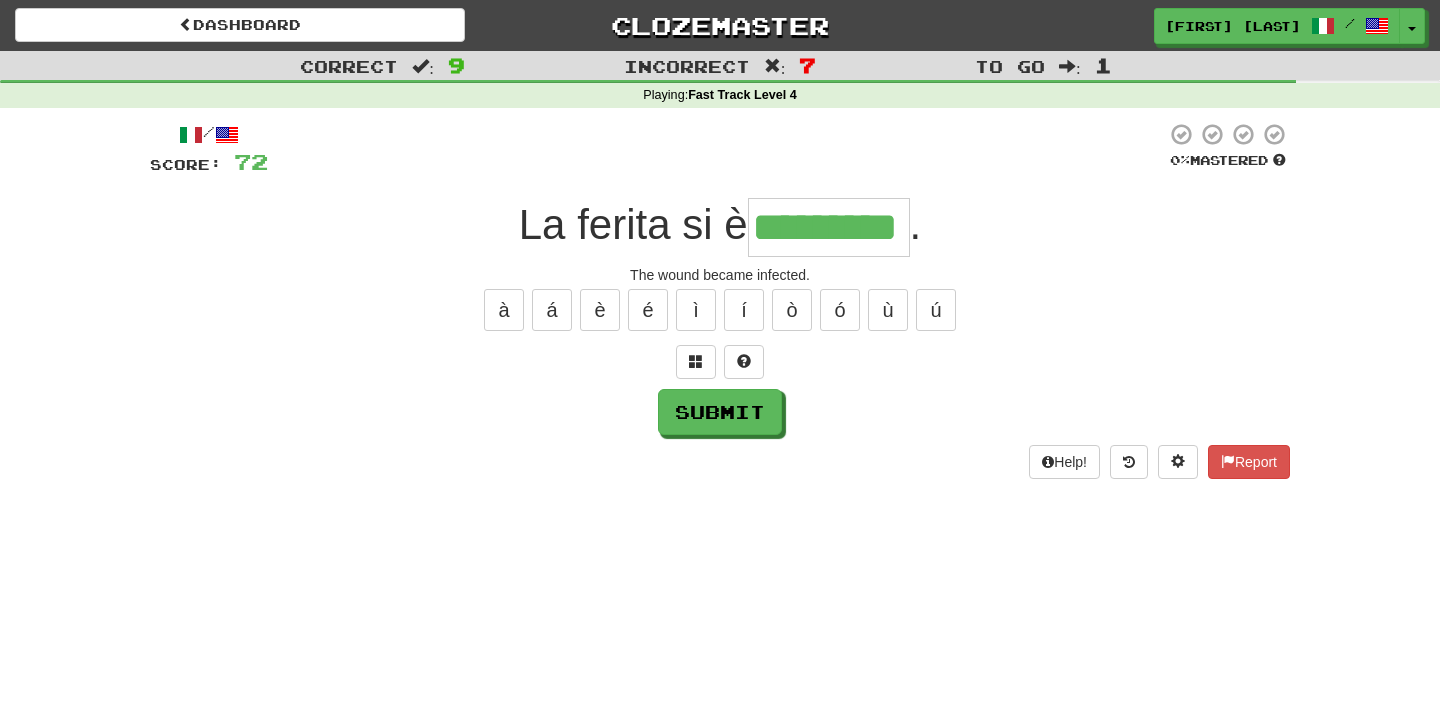 type on "*********" 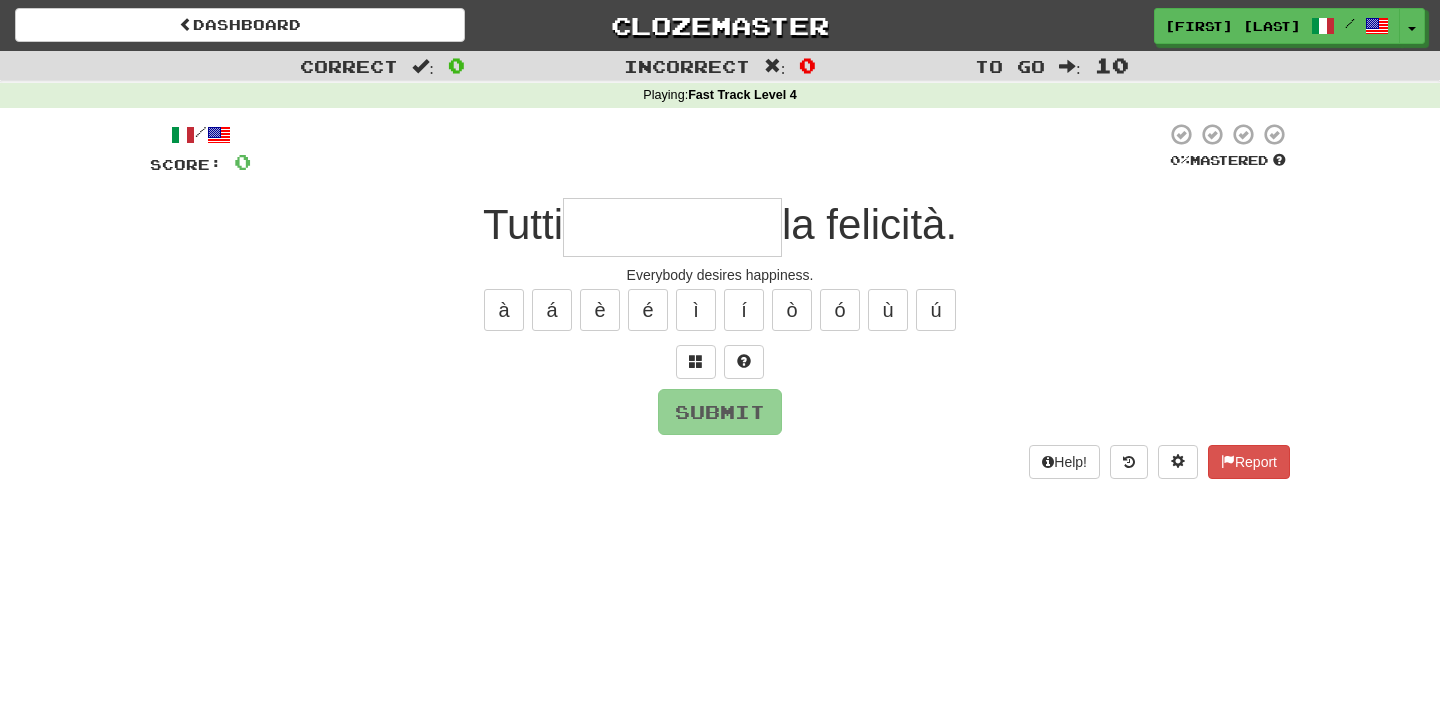 type on "**********" 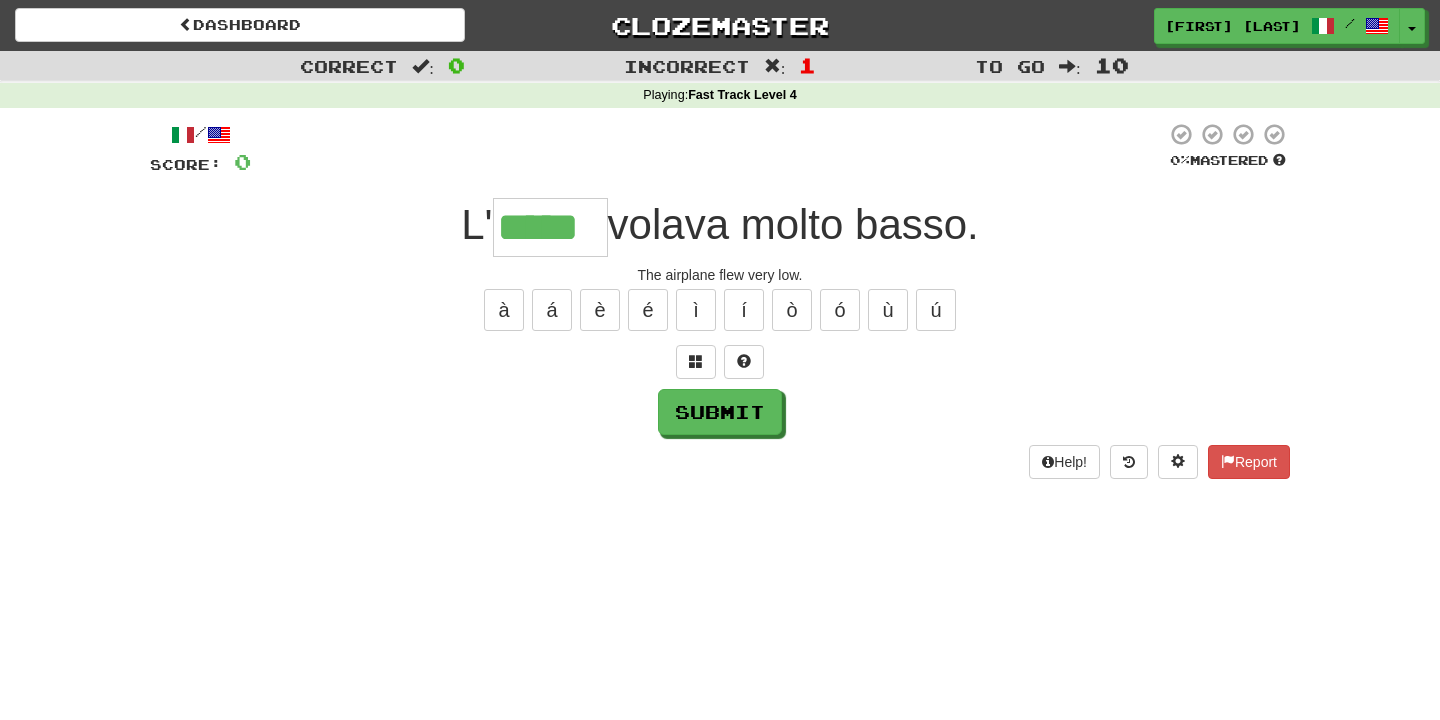 type on "*****" 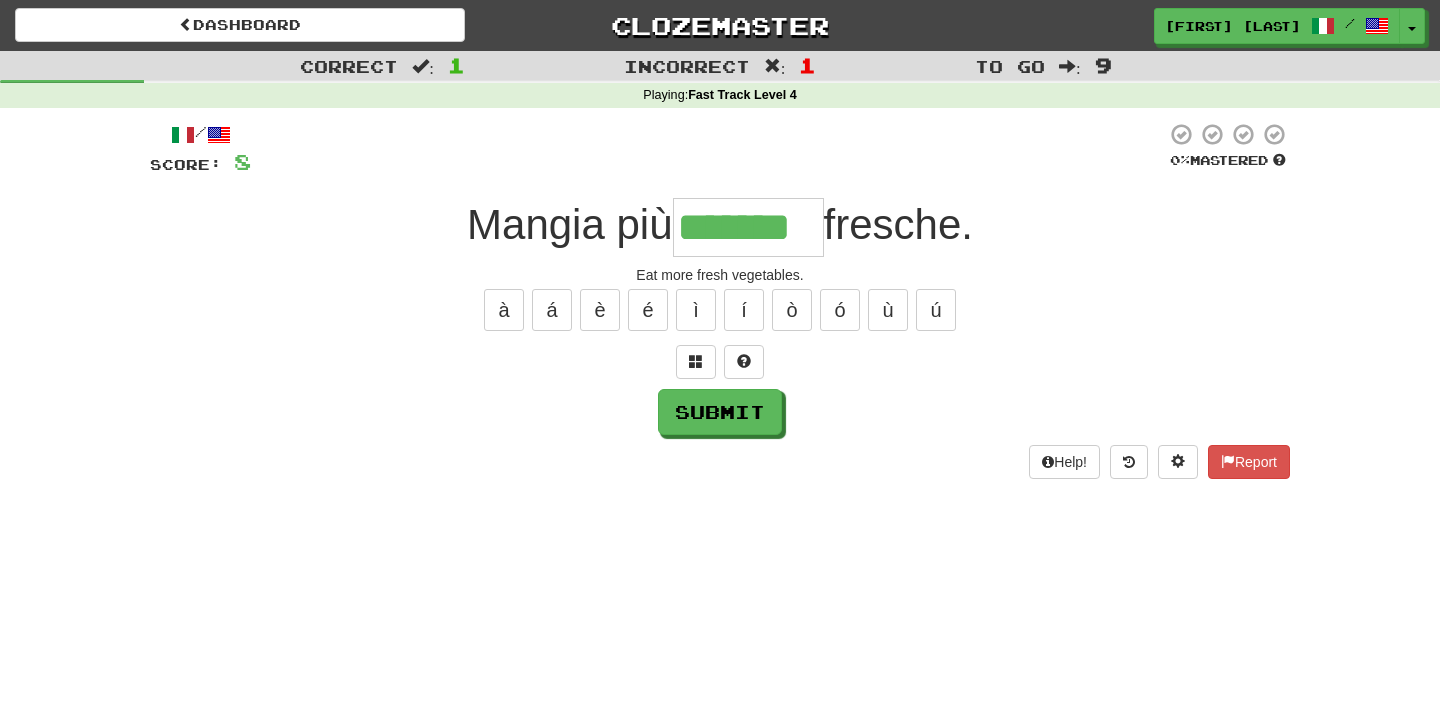 type on "*******" 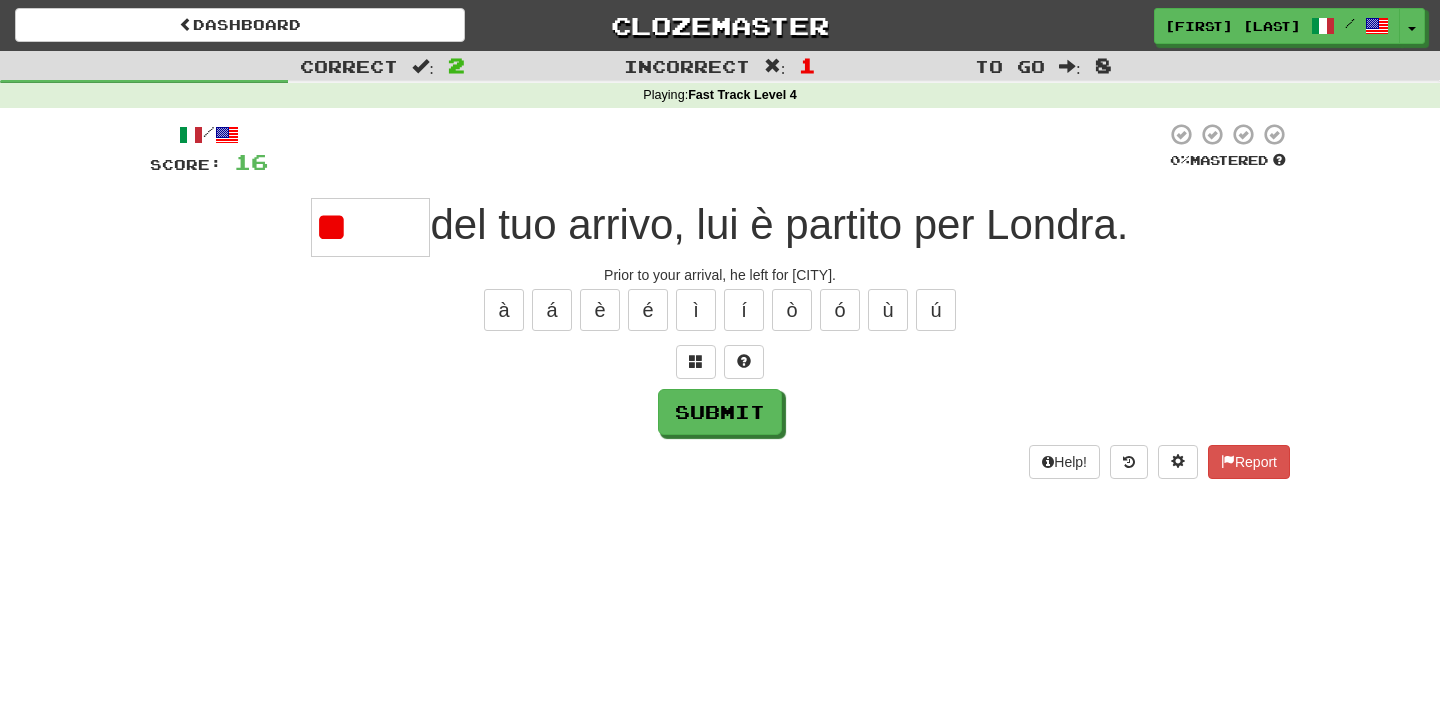 type on "*" 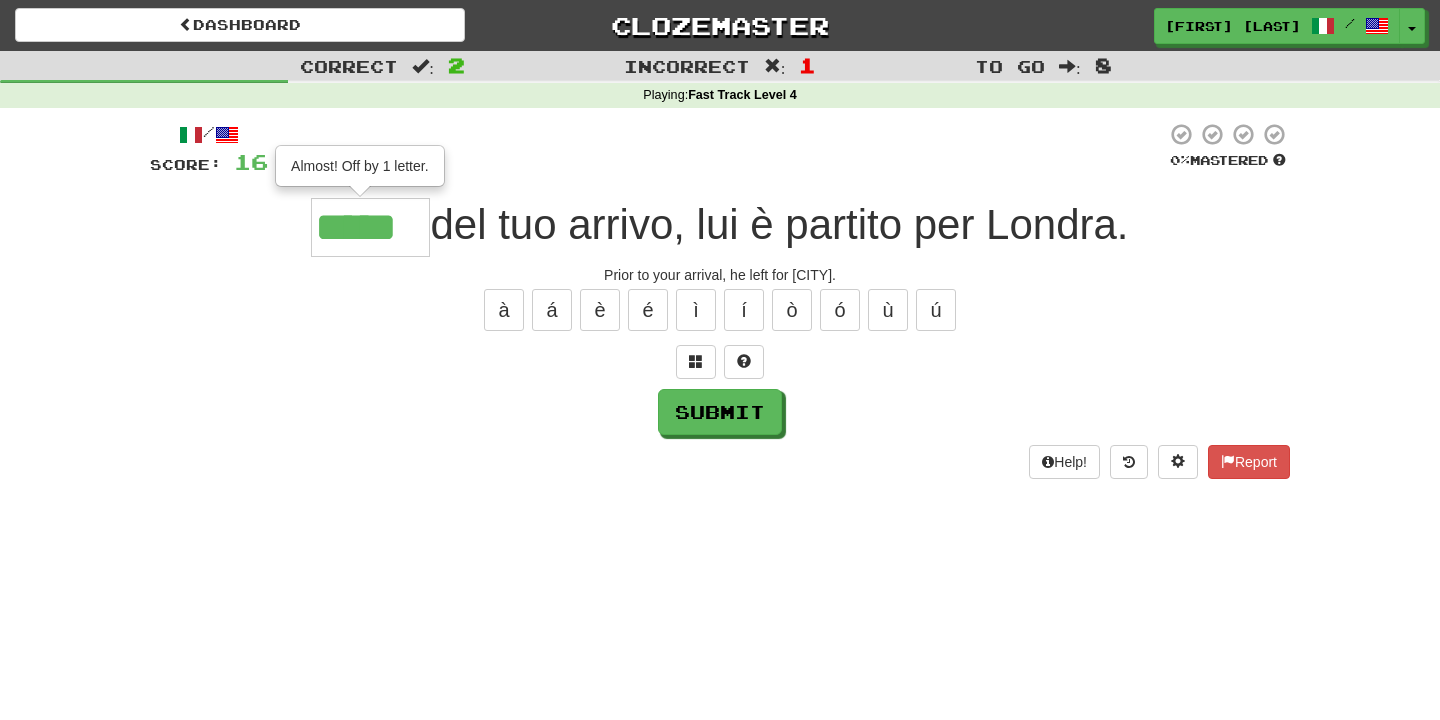 type on "*****" 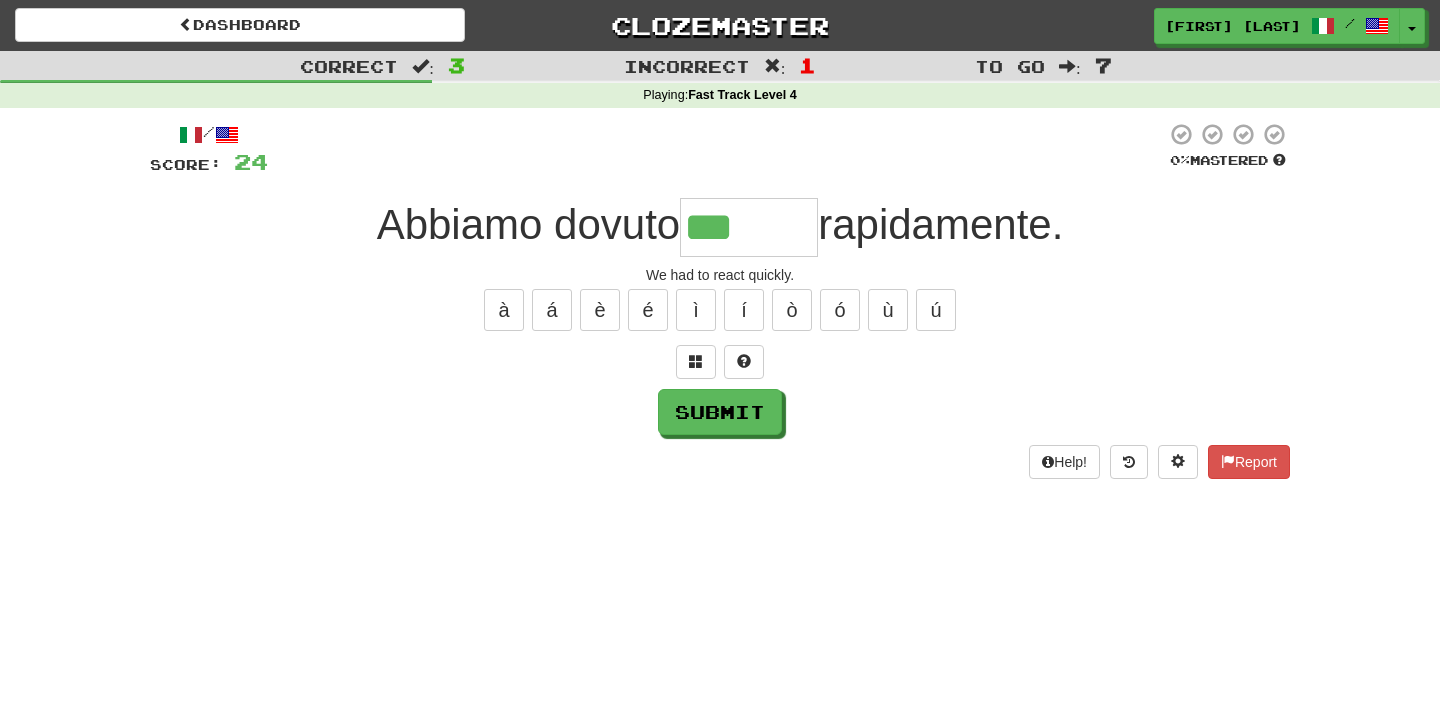 type on "*******" 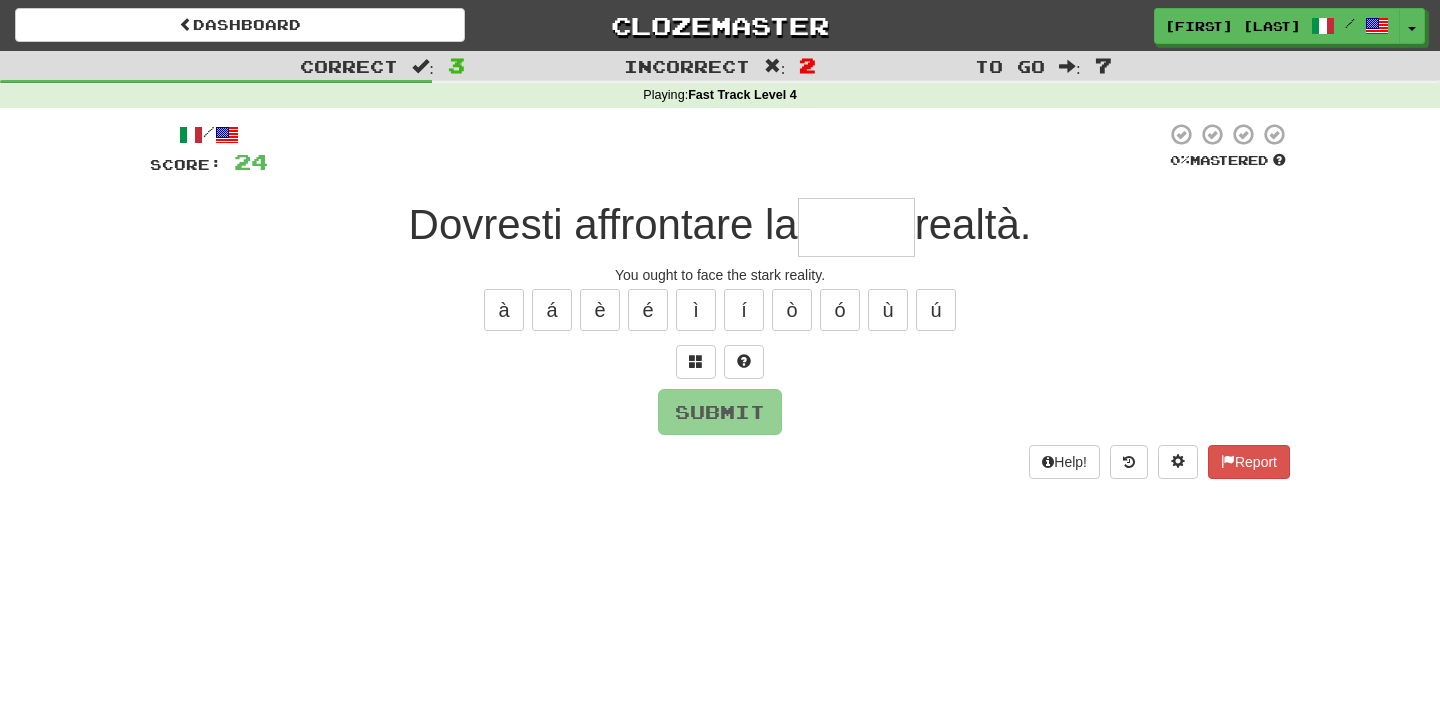 type on "*" 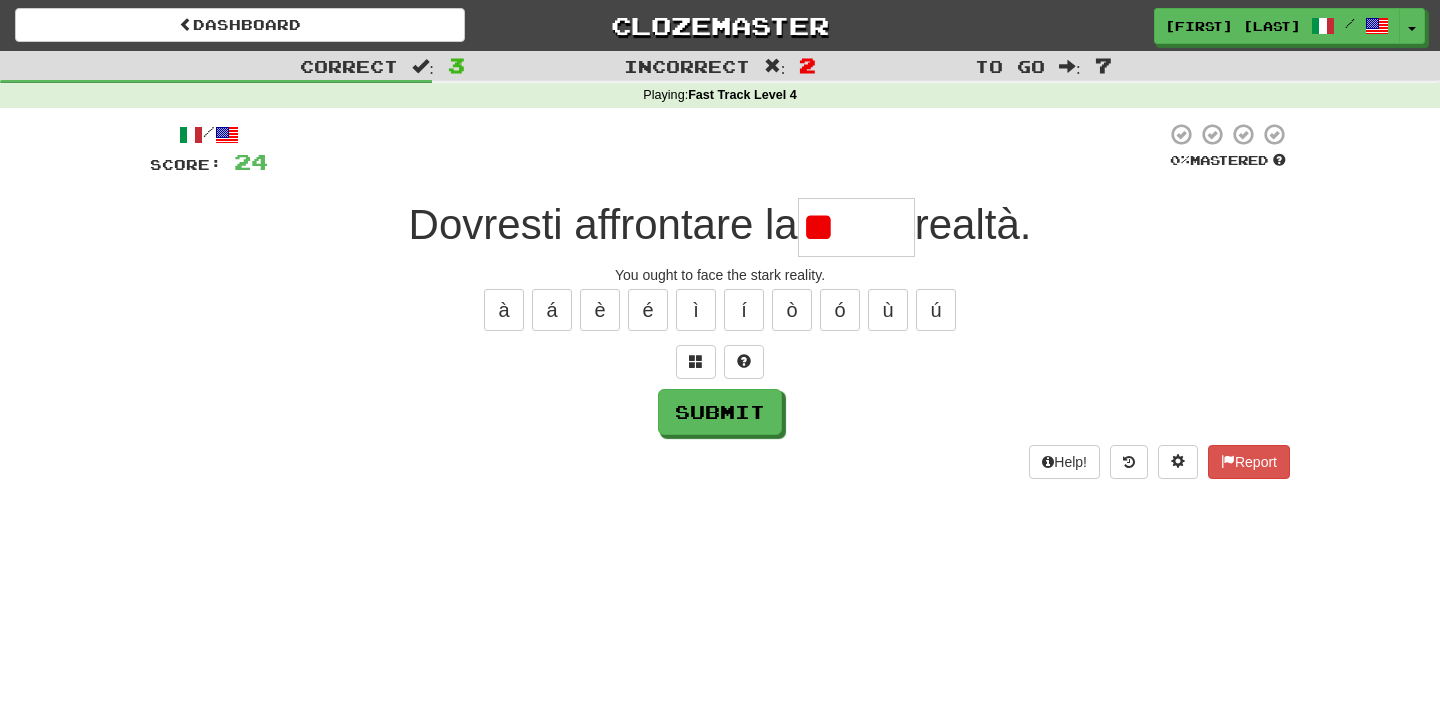 type on "*" 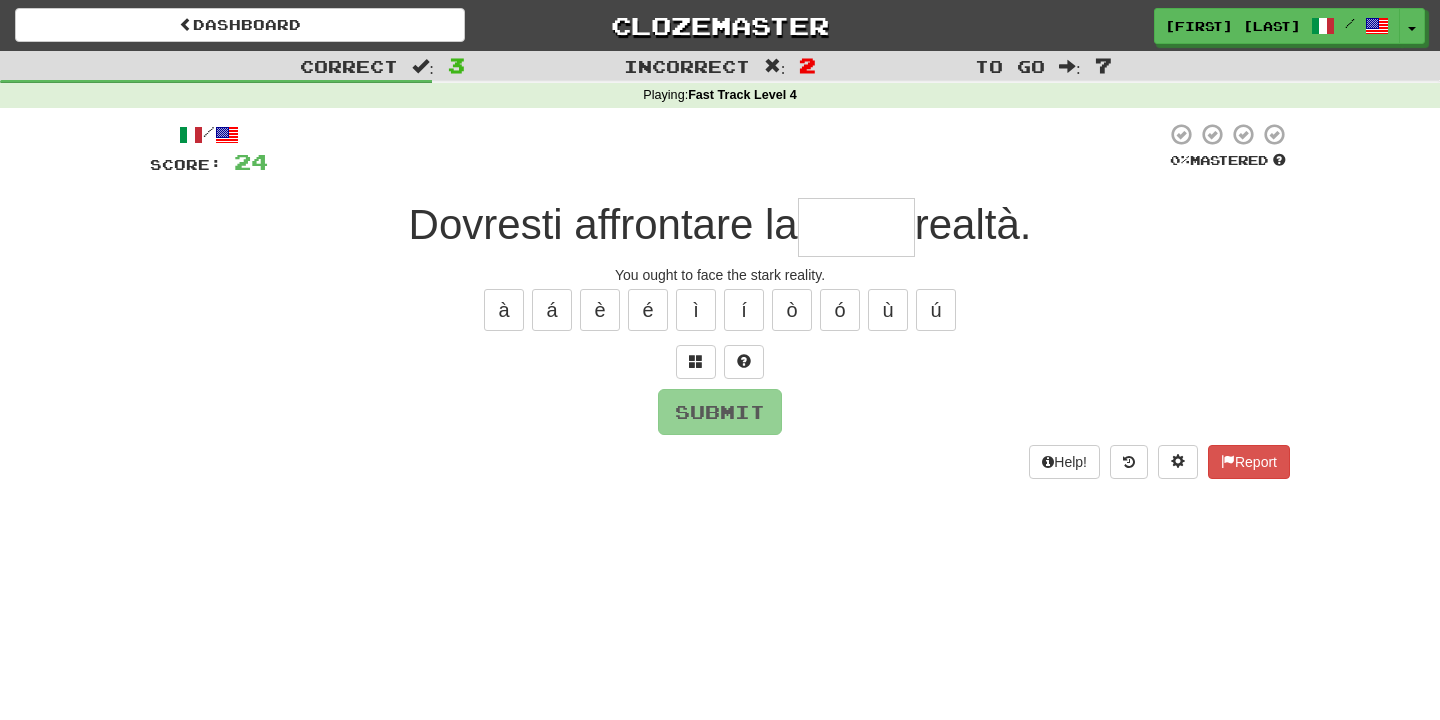 type on "*****" 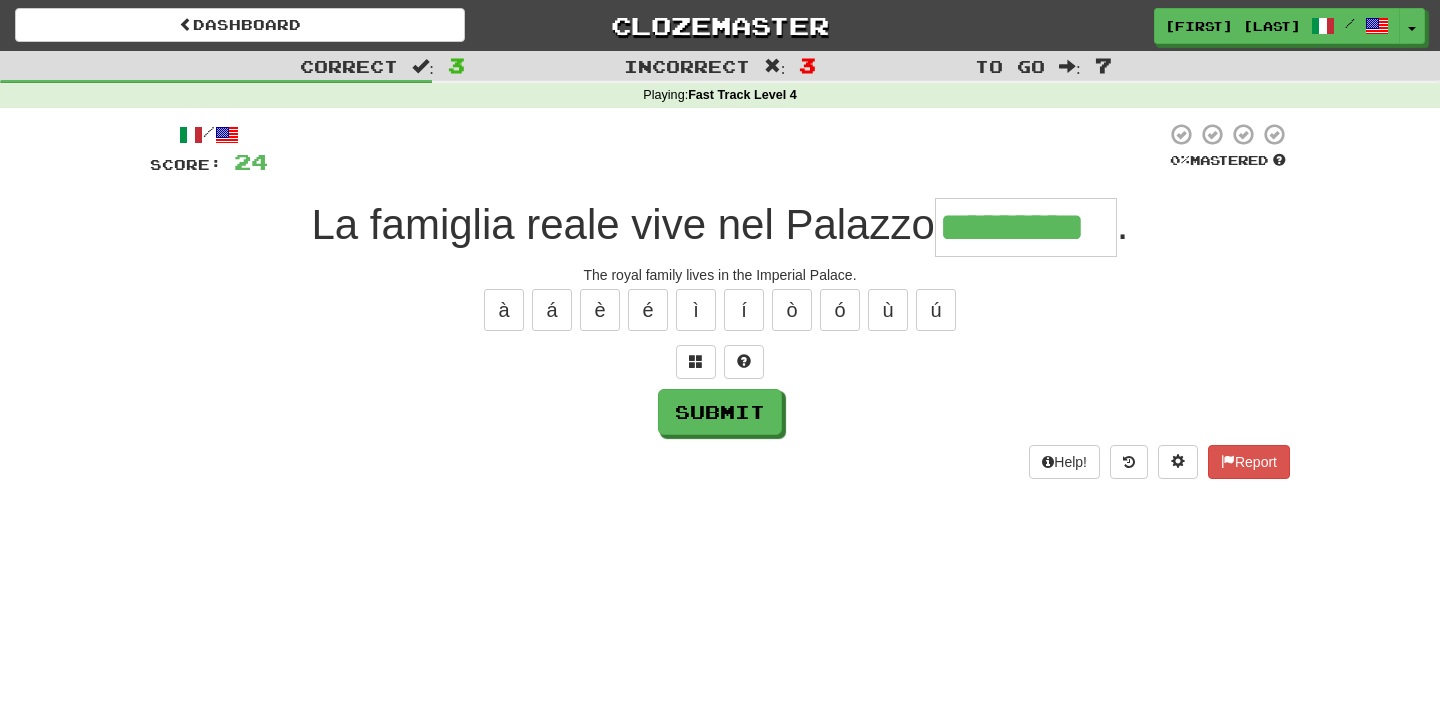 type on "*********" 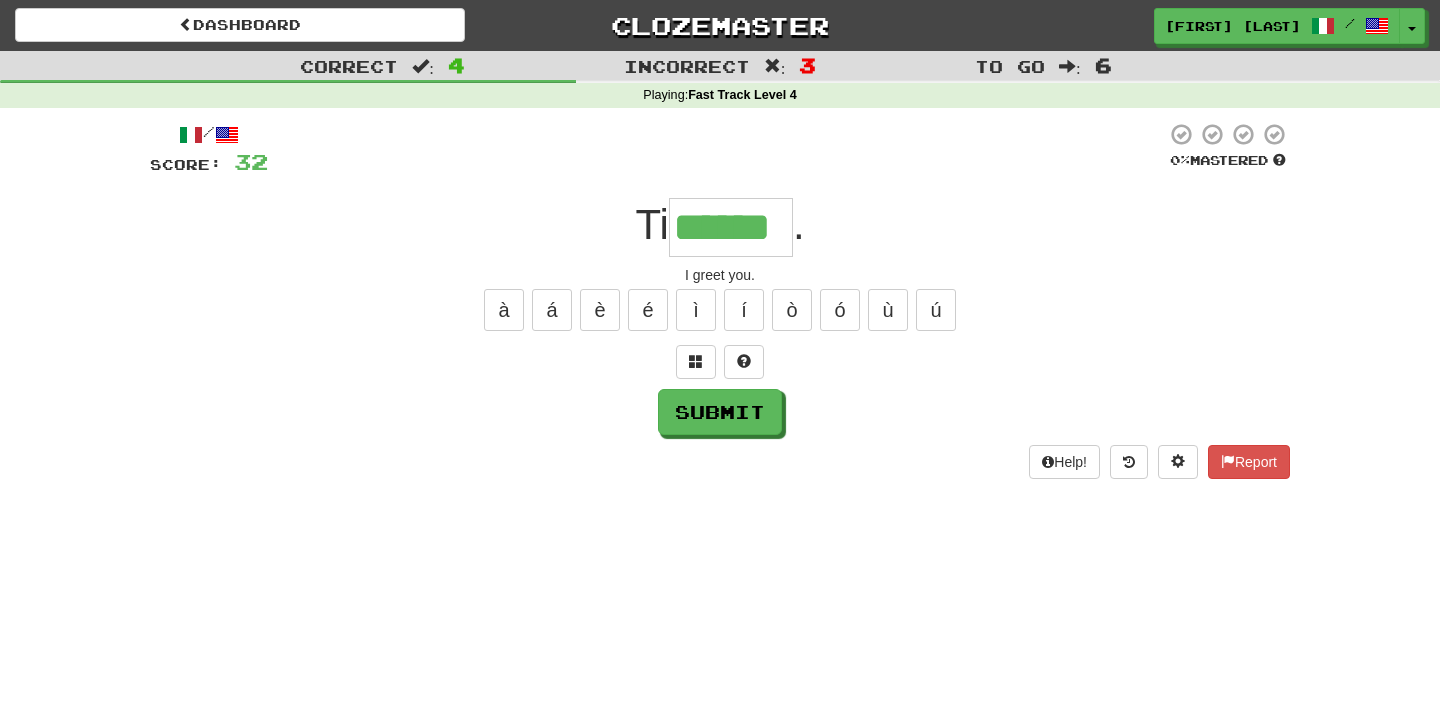 type on "******" 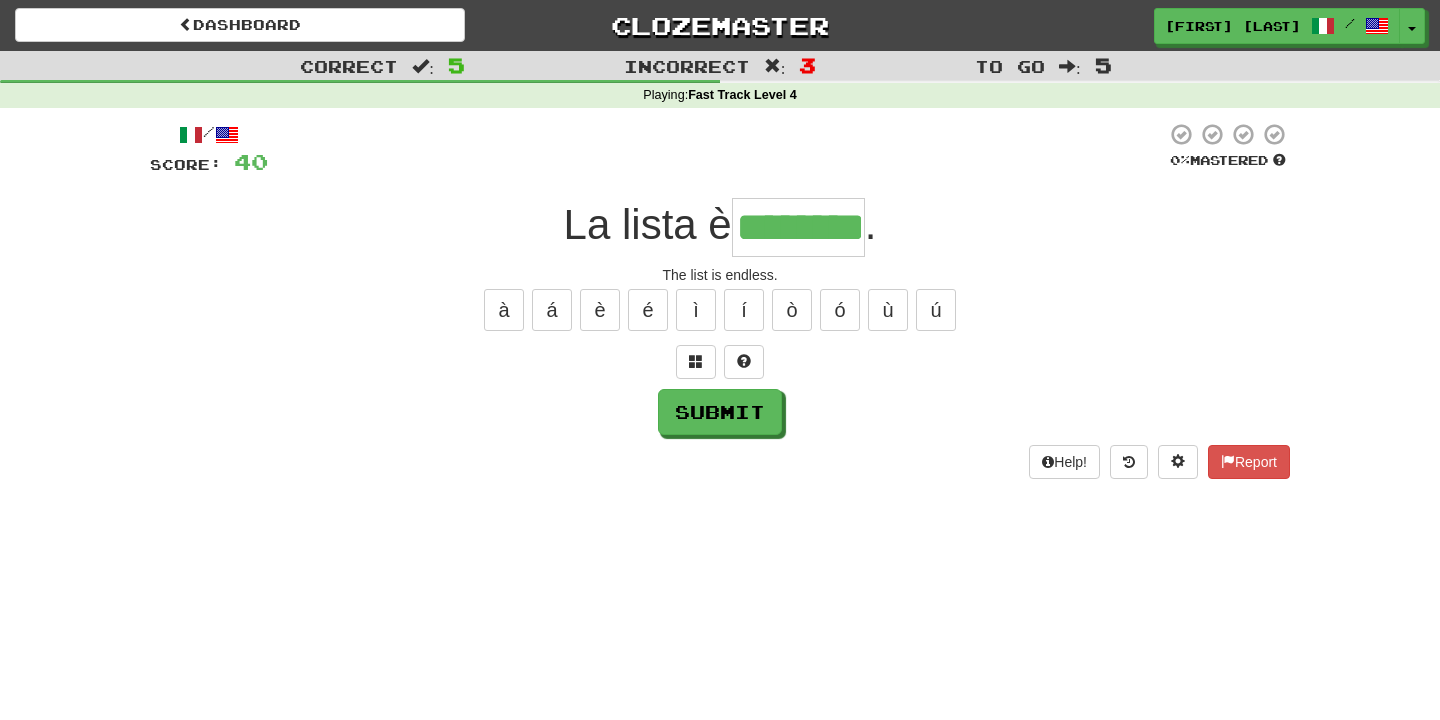 type on "********" 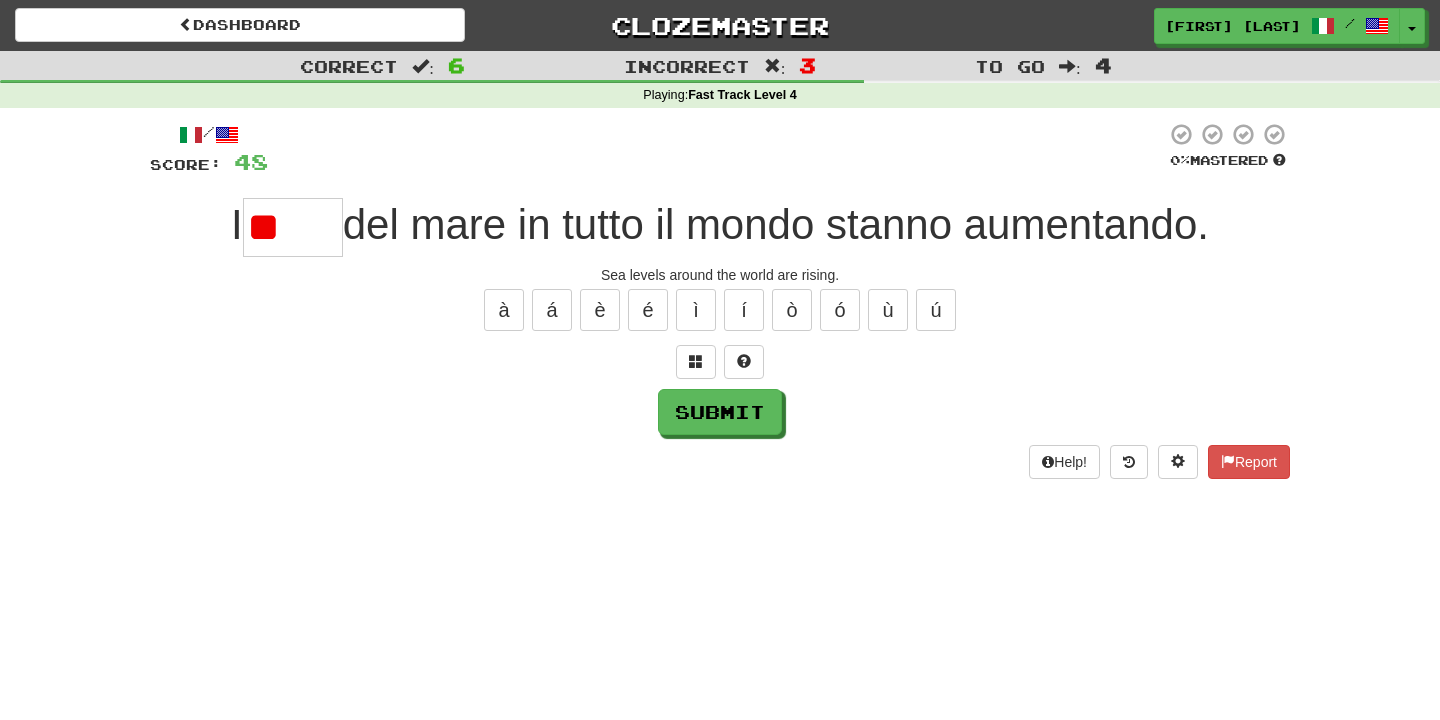 type on "*" 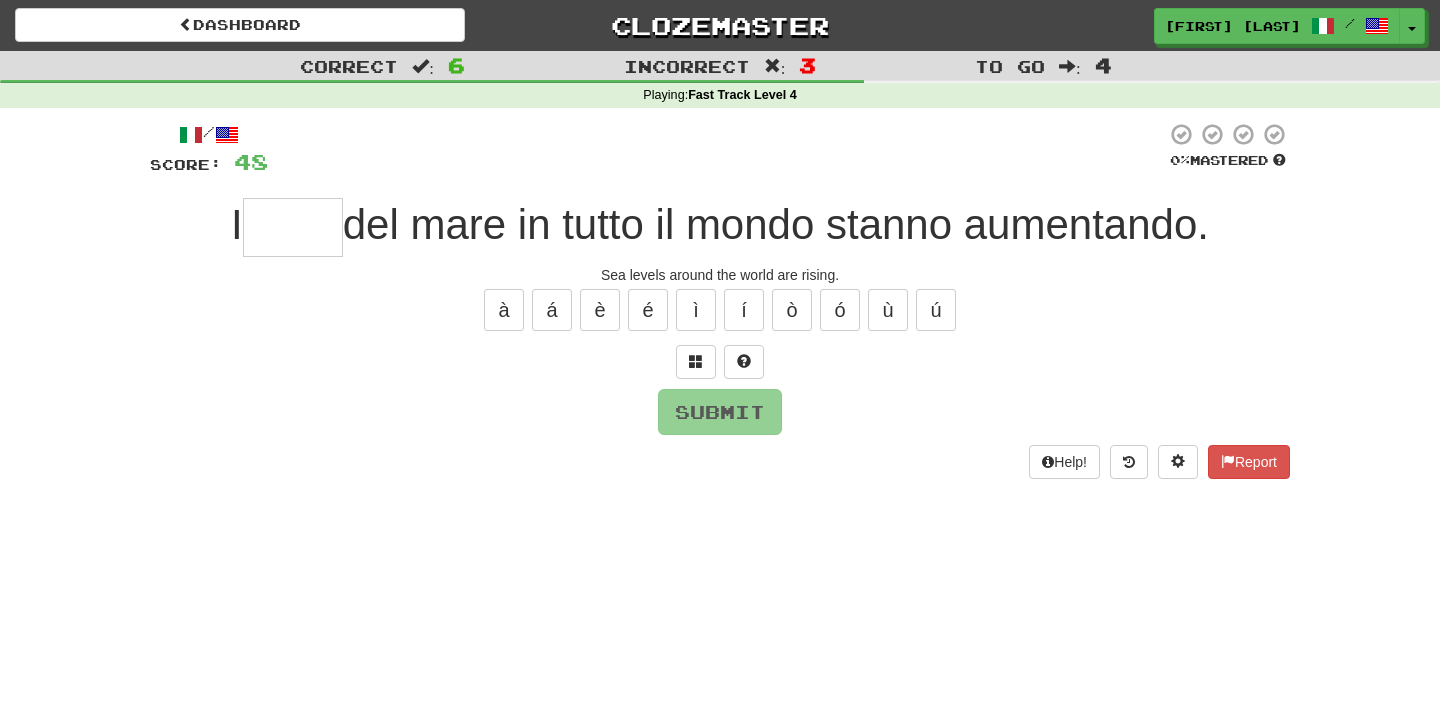 type on "*******" 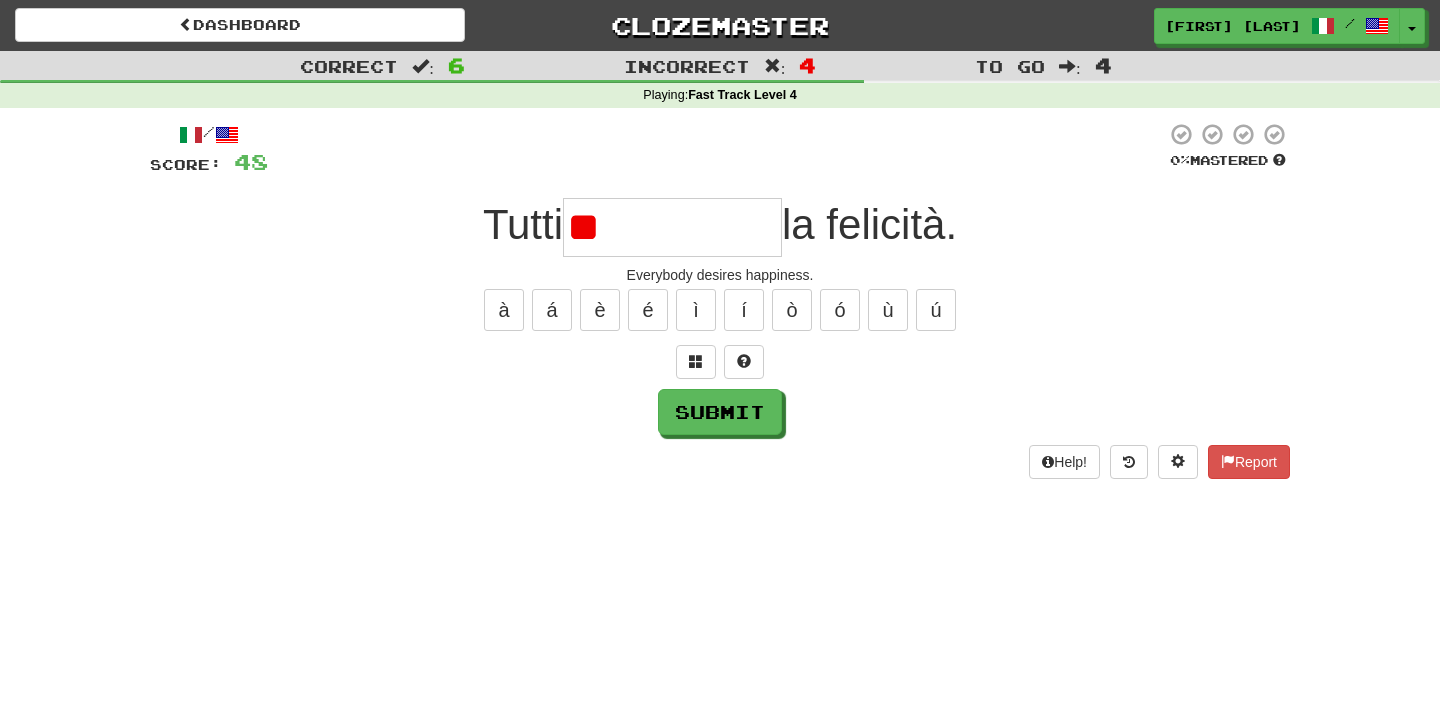 type on "*" 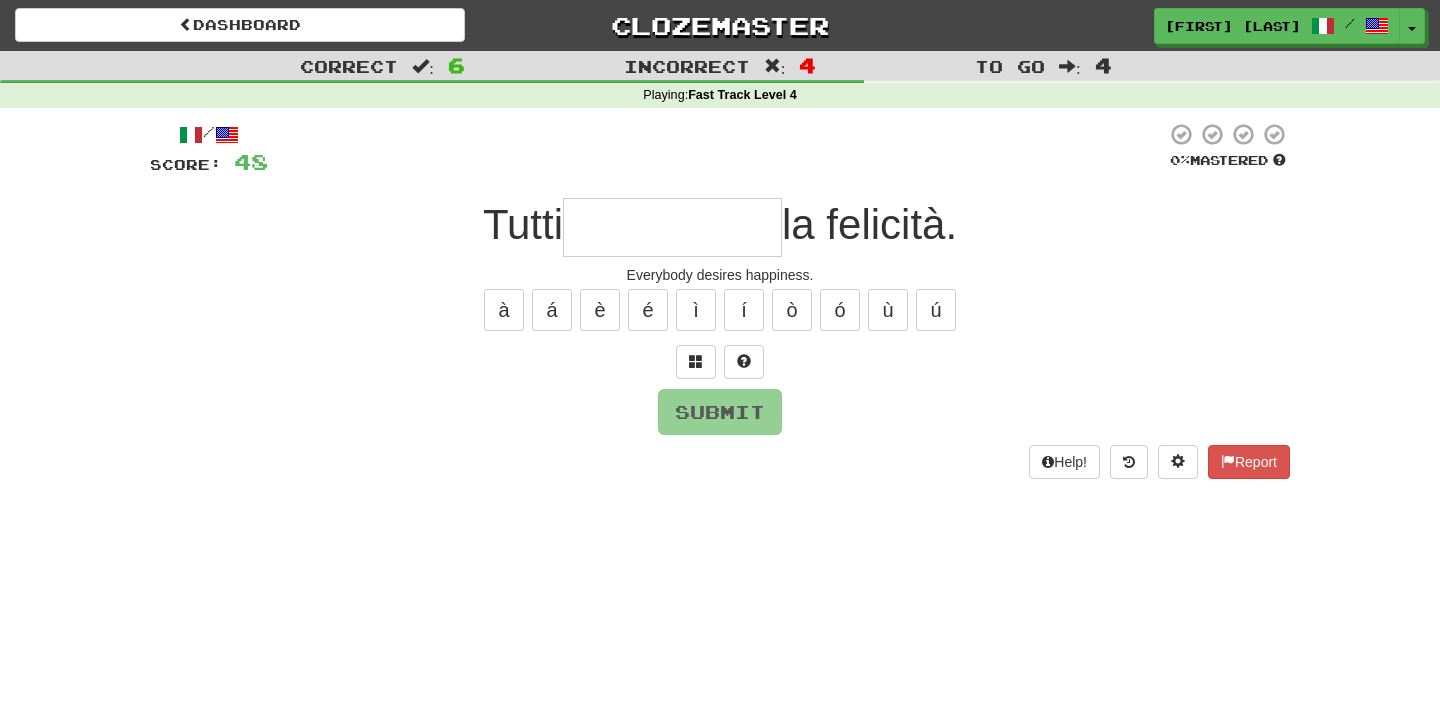 type on "**********" 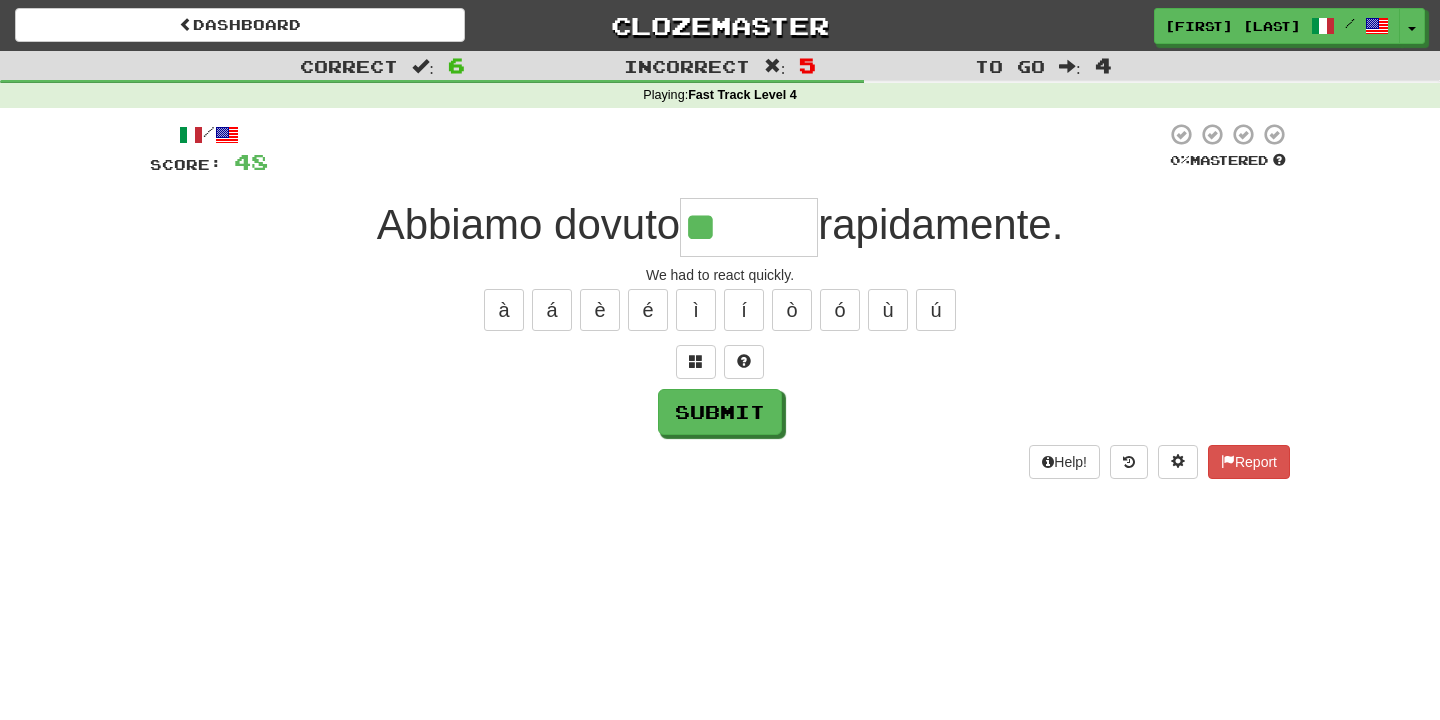 type on "*******" 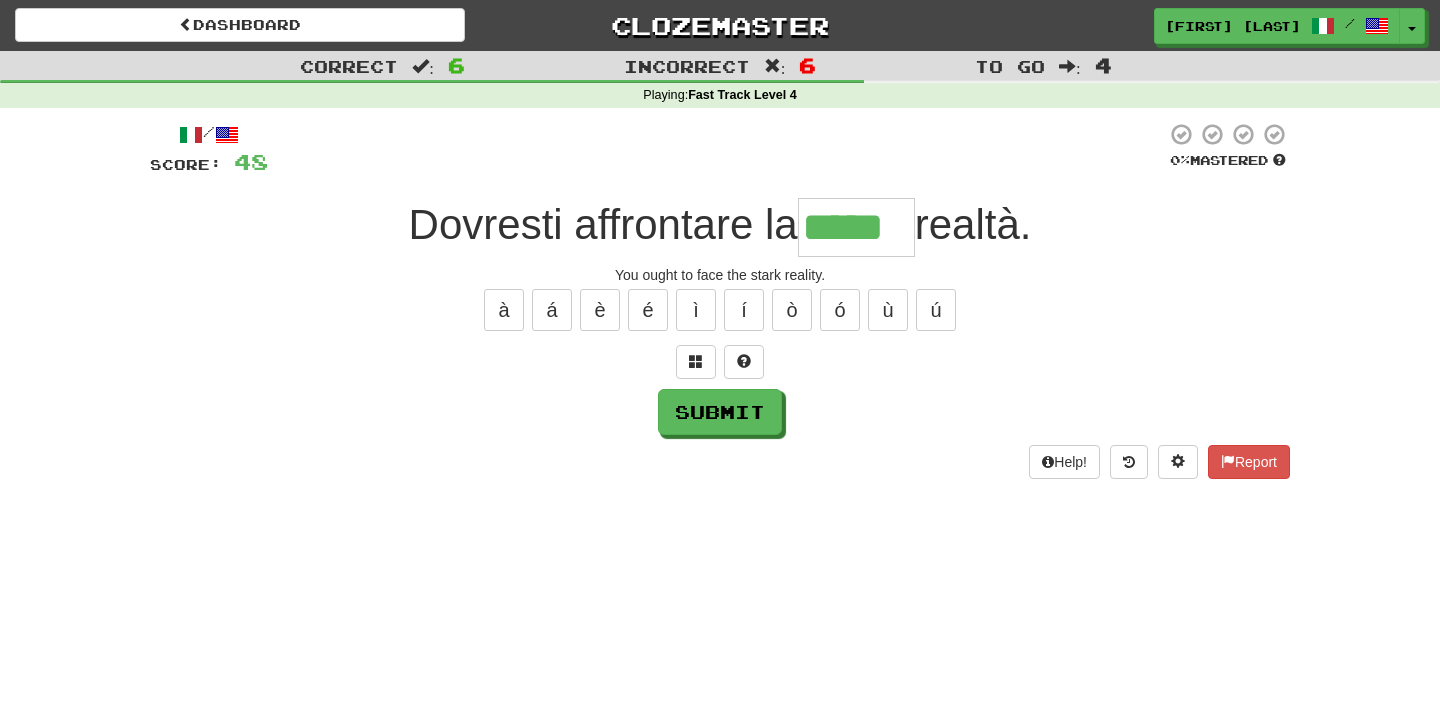 type on "*****" 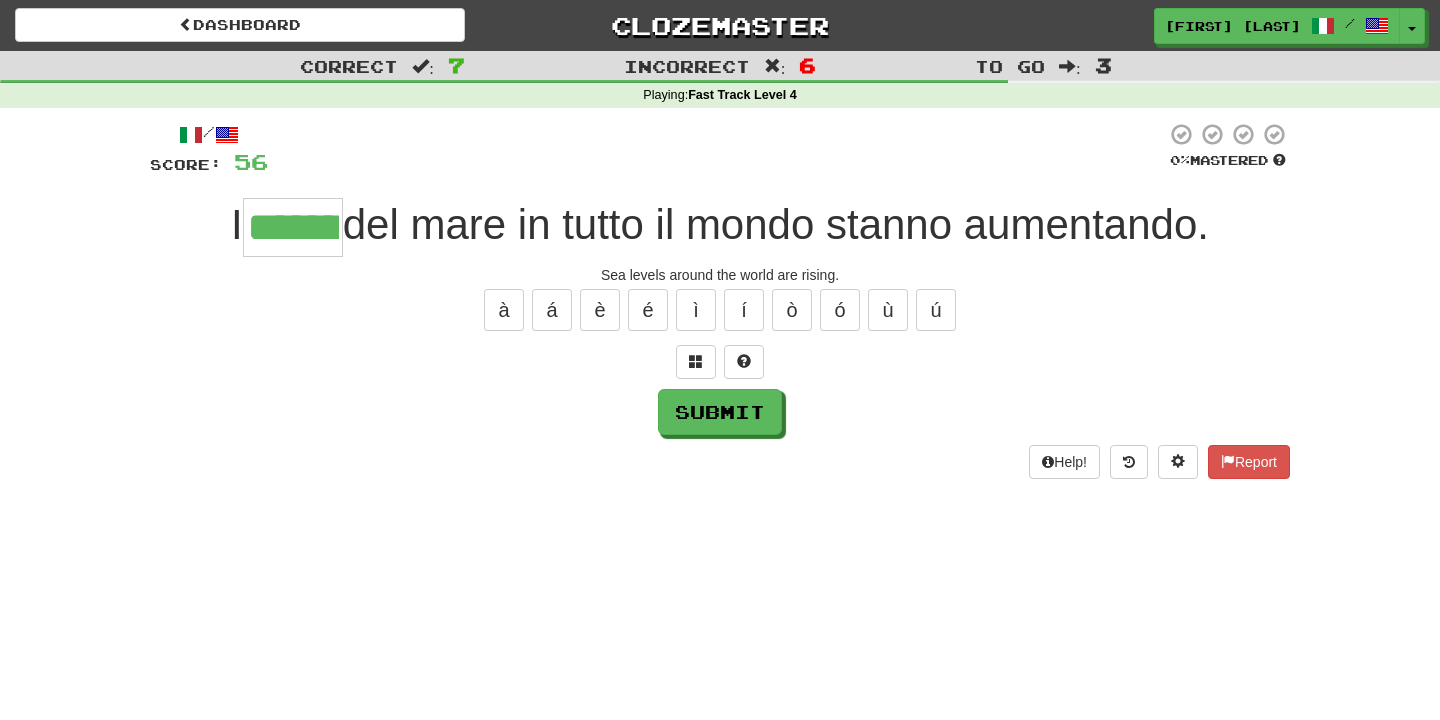 type on "*******" 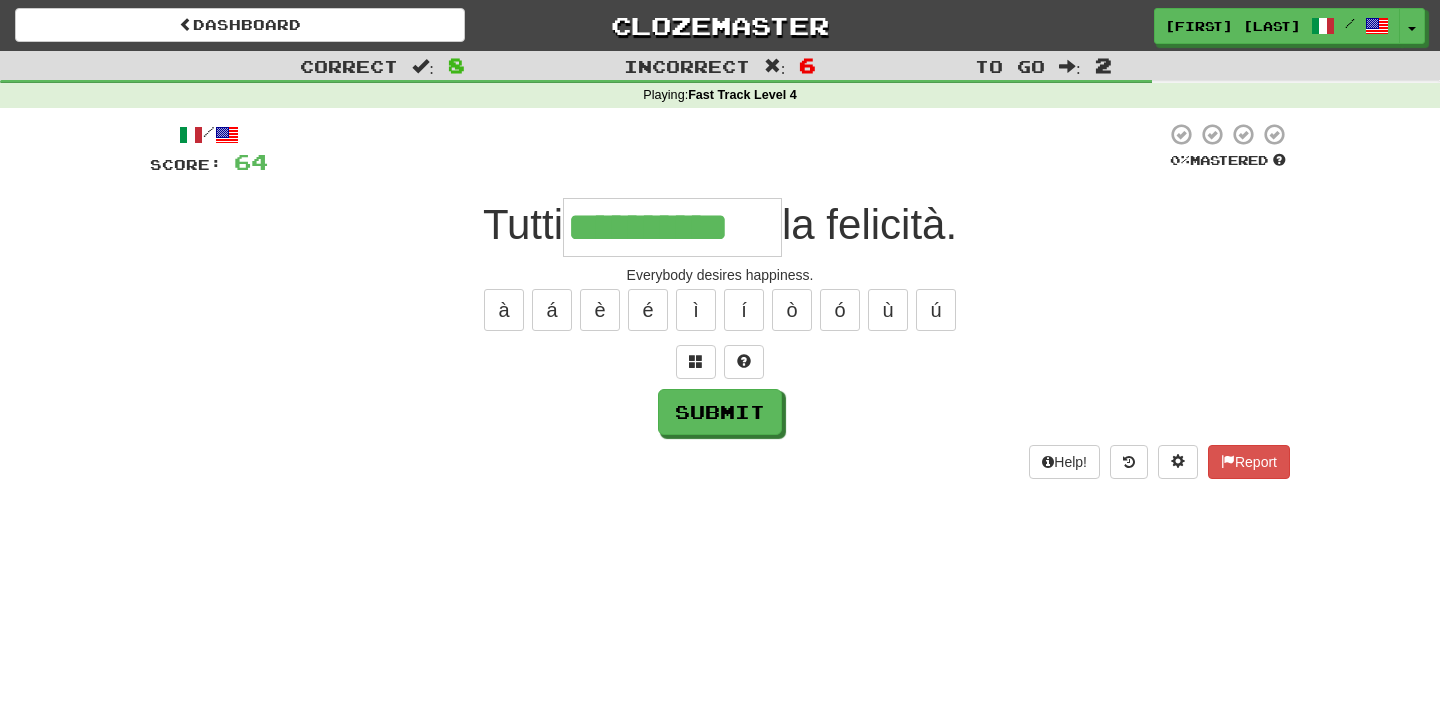 type on "**********" 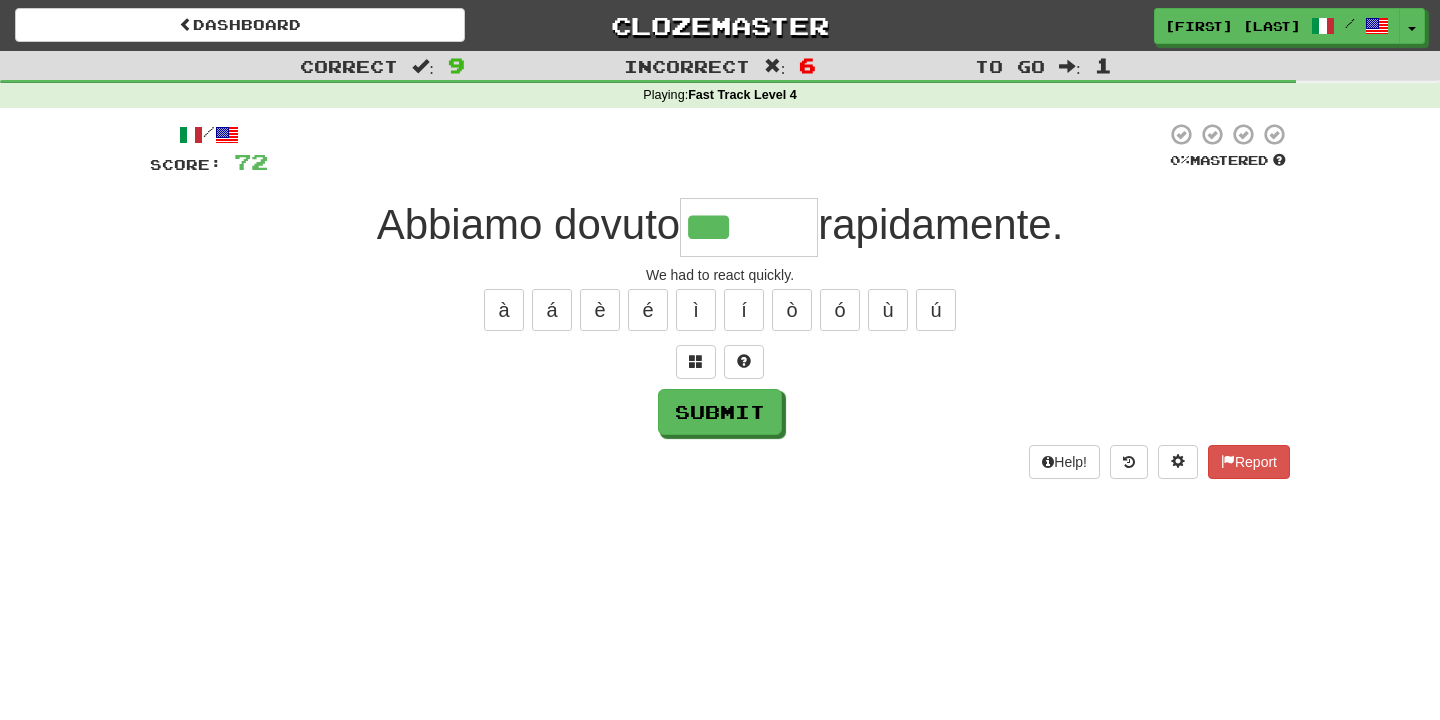 type on "*******" 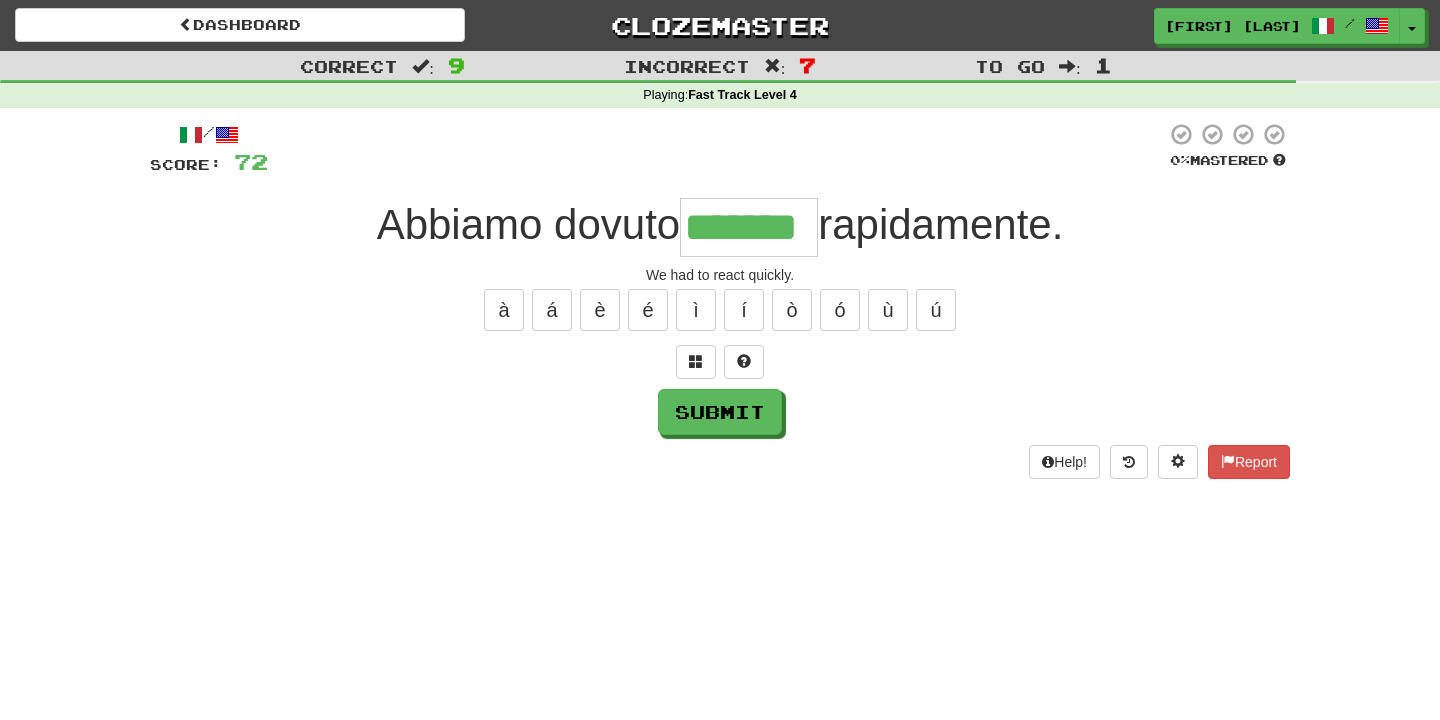 type on "*******" 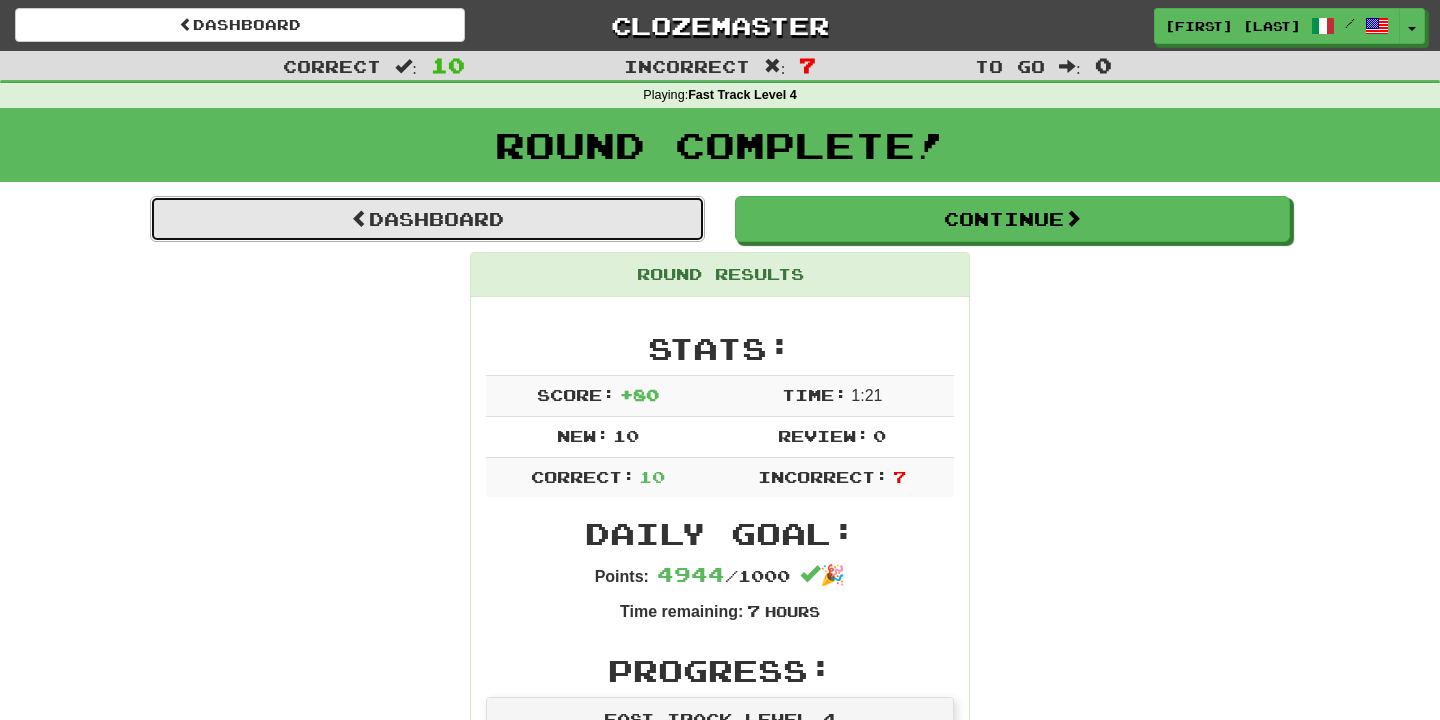 click on "Dashboard" at bounding box center (427, 219) 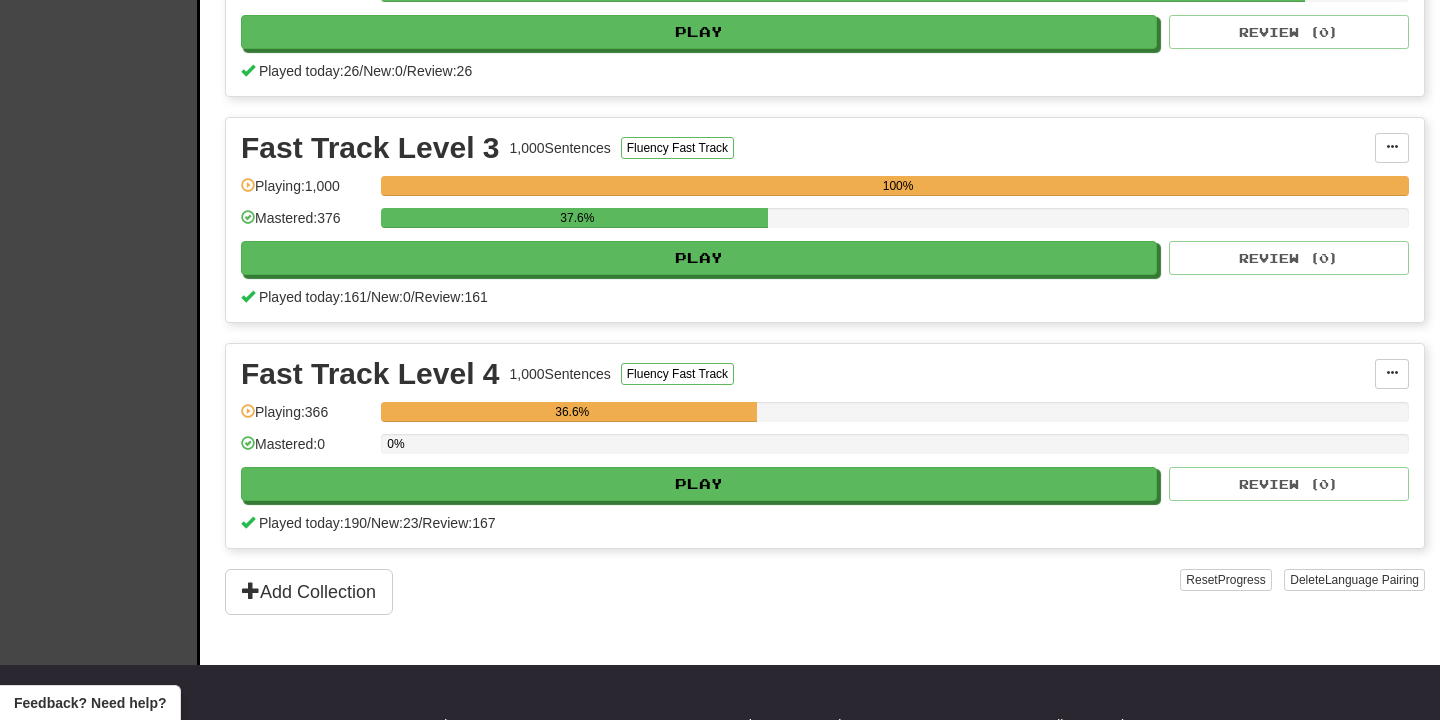 scroll, scrollTop: 797, scrollLeft: 0, axis: vertical 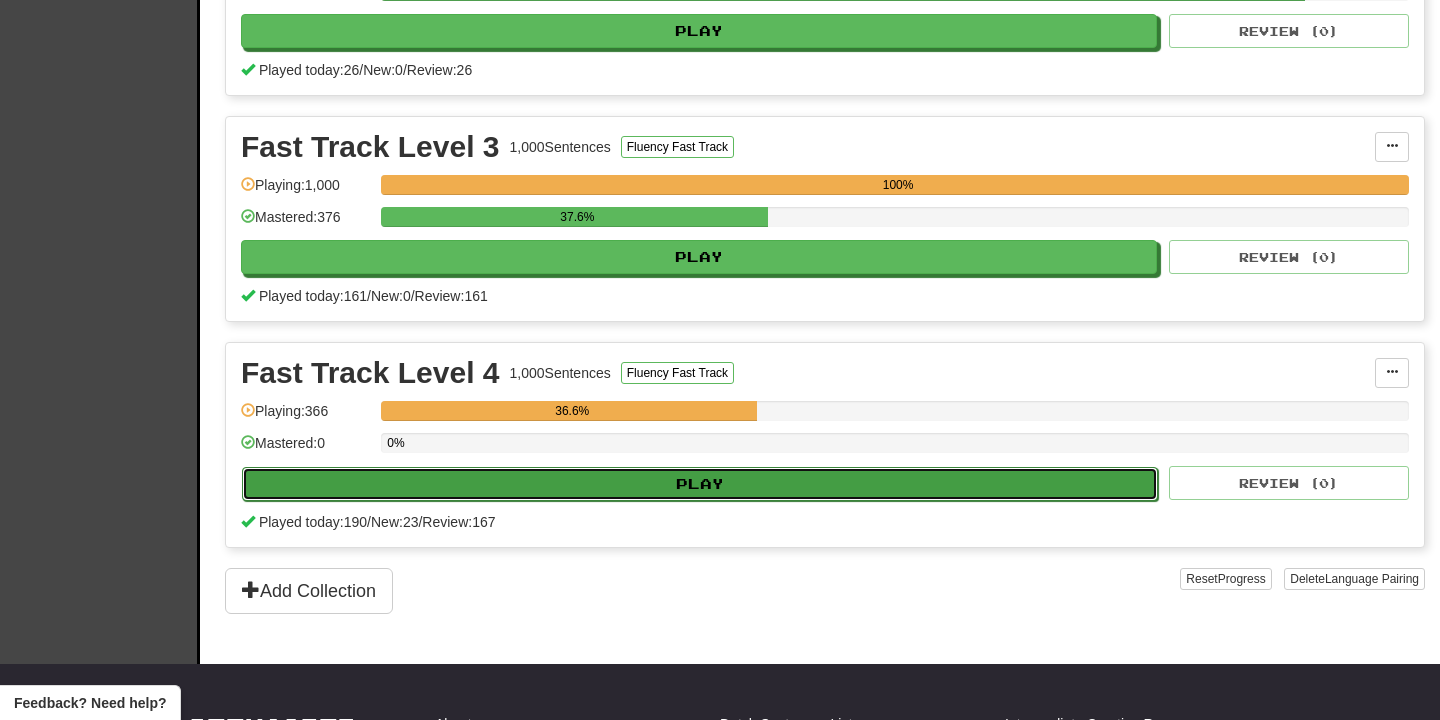 click on "Play" at bounding box center [700, 484] 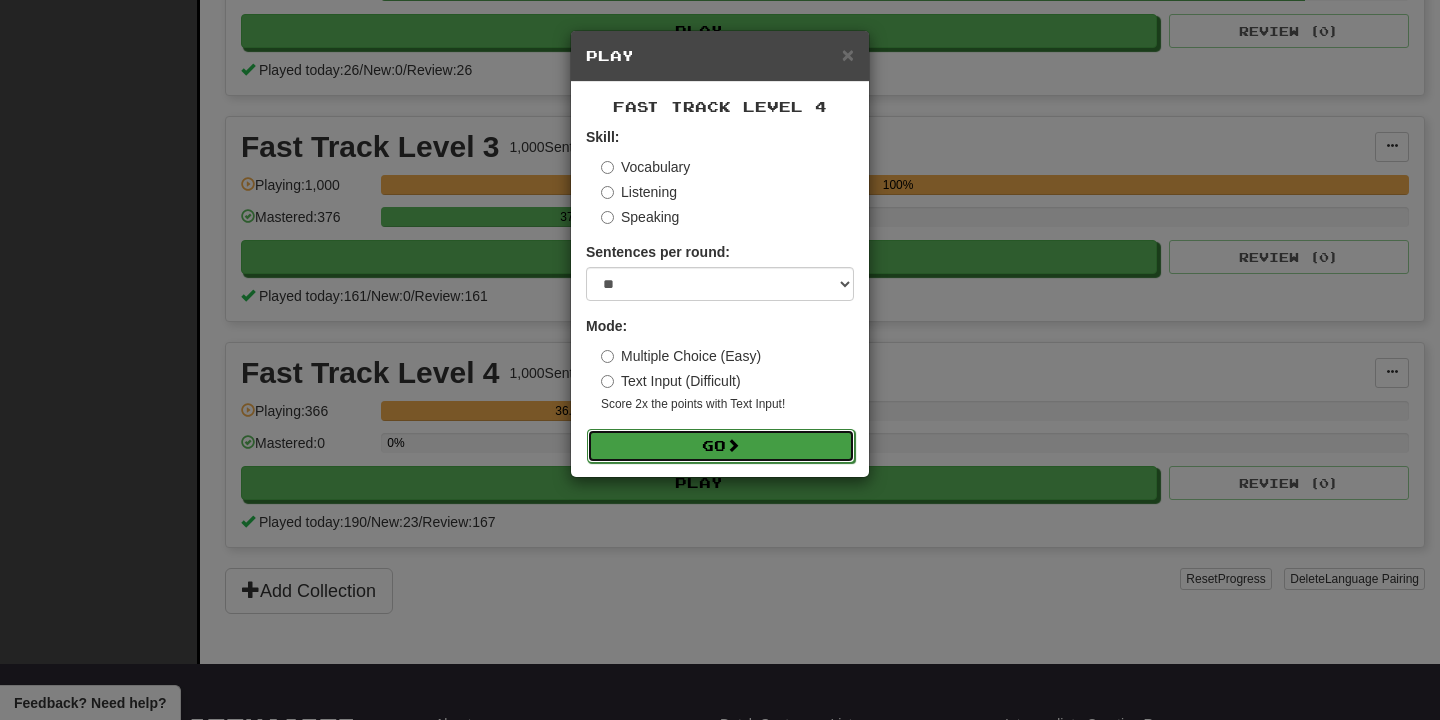 click on "Go" at bounding box center [721, 446] 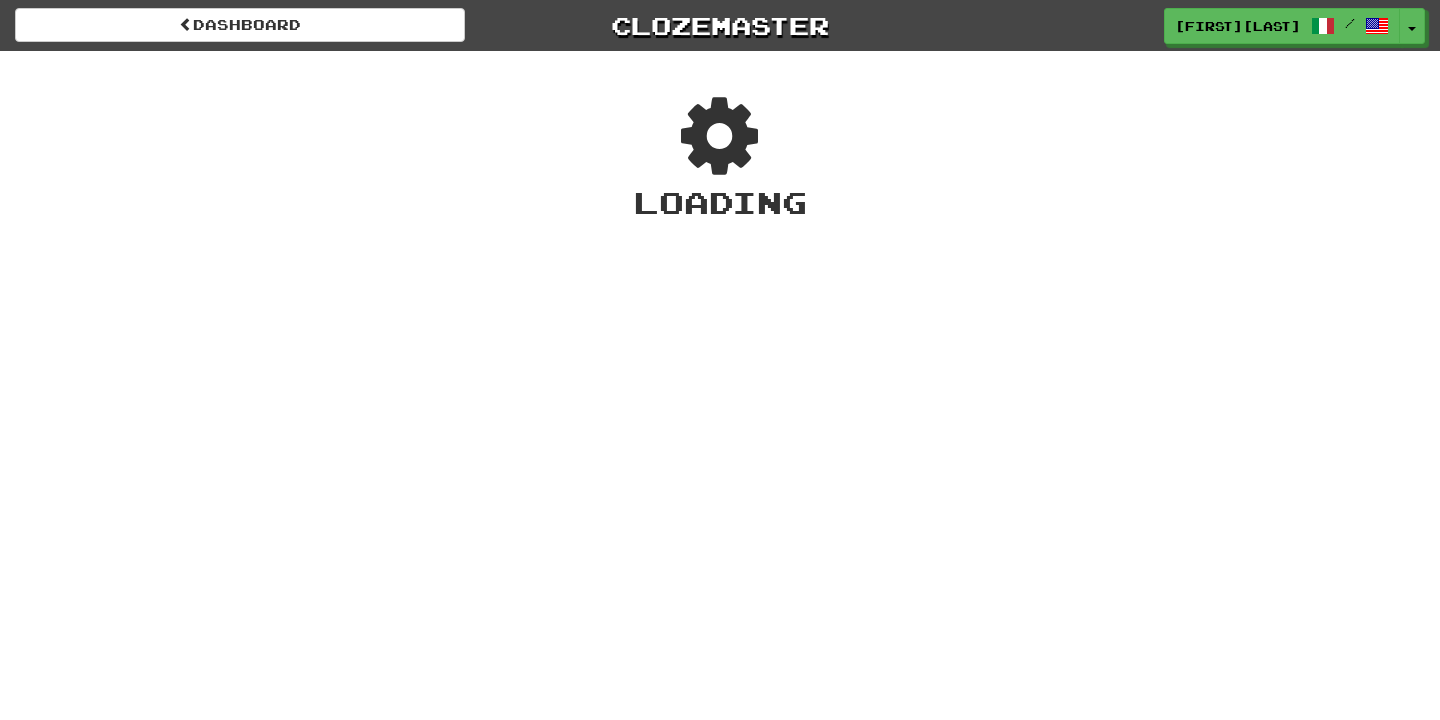scroll, scrollTop: 0, scrollLeft: 0, axis: both 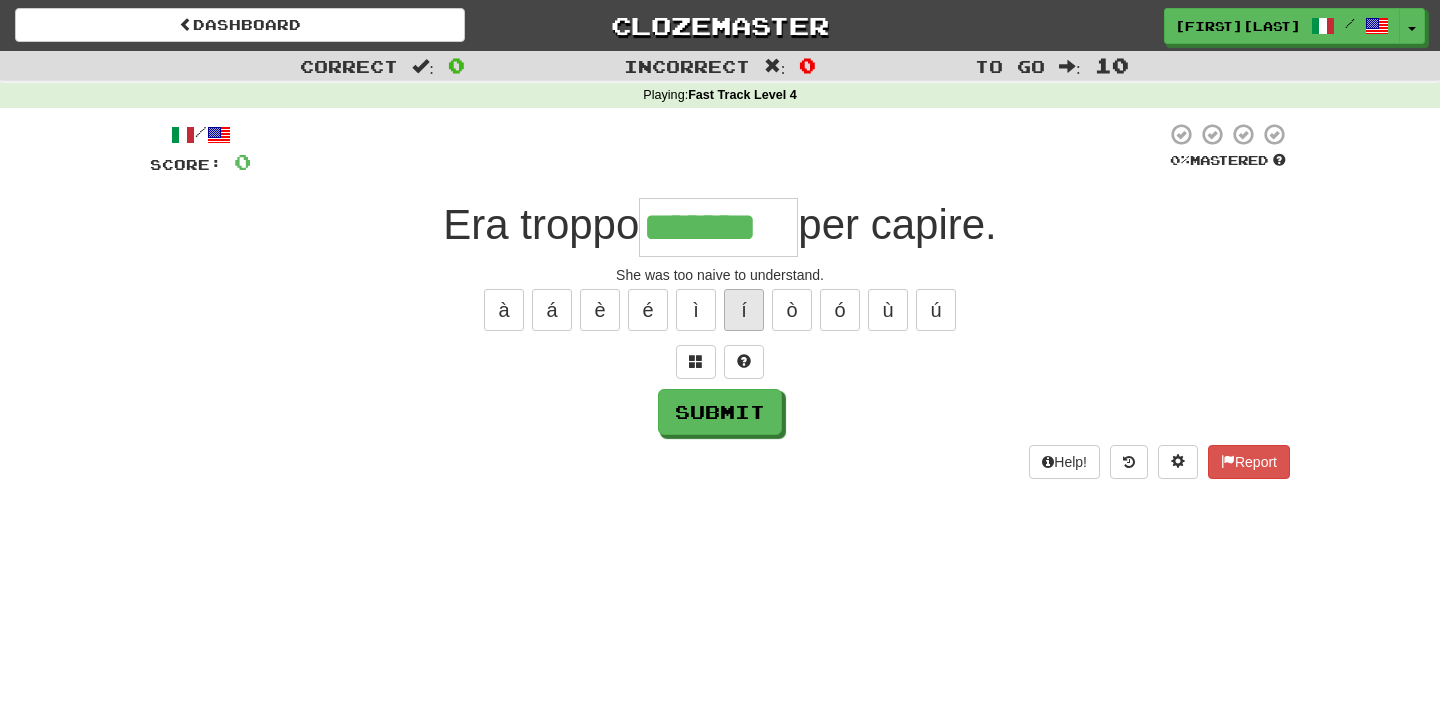 type on "*******" 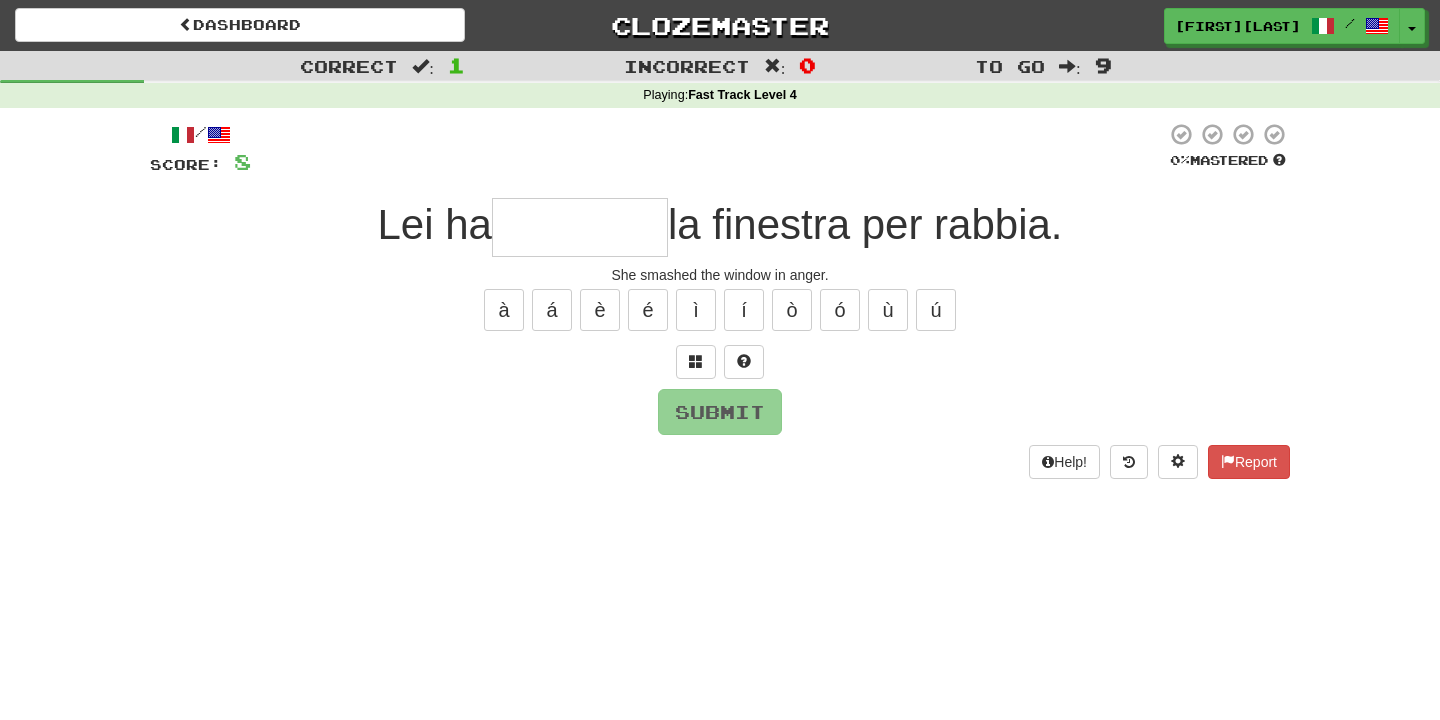 type on "********" 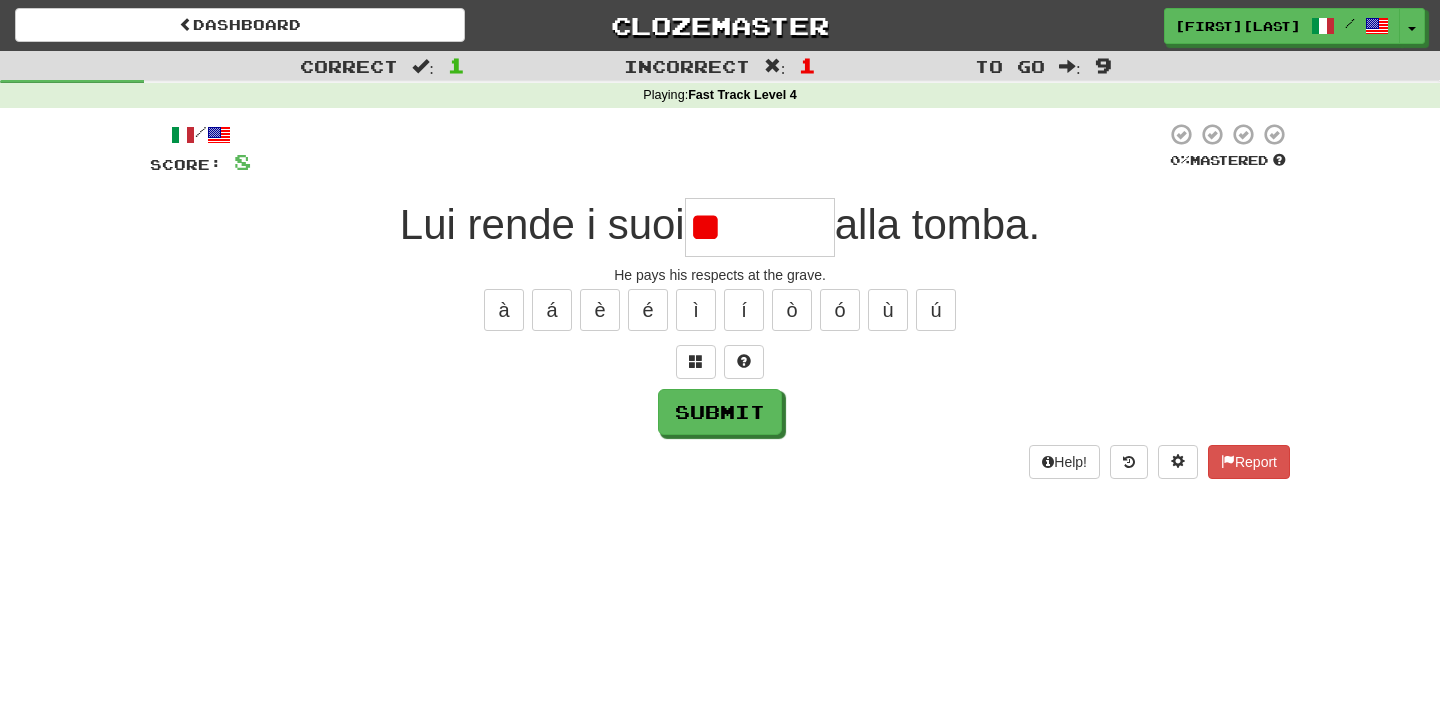 type on "*" 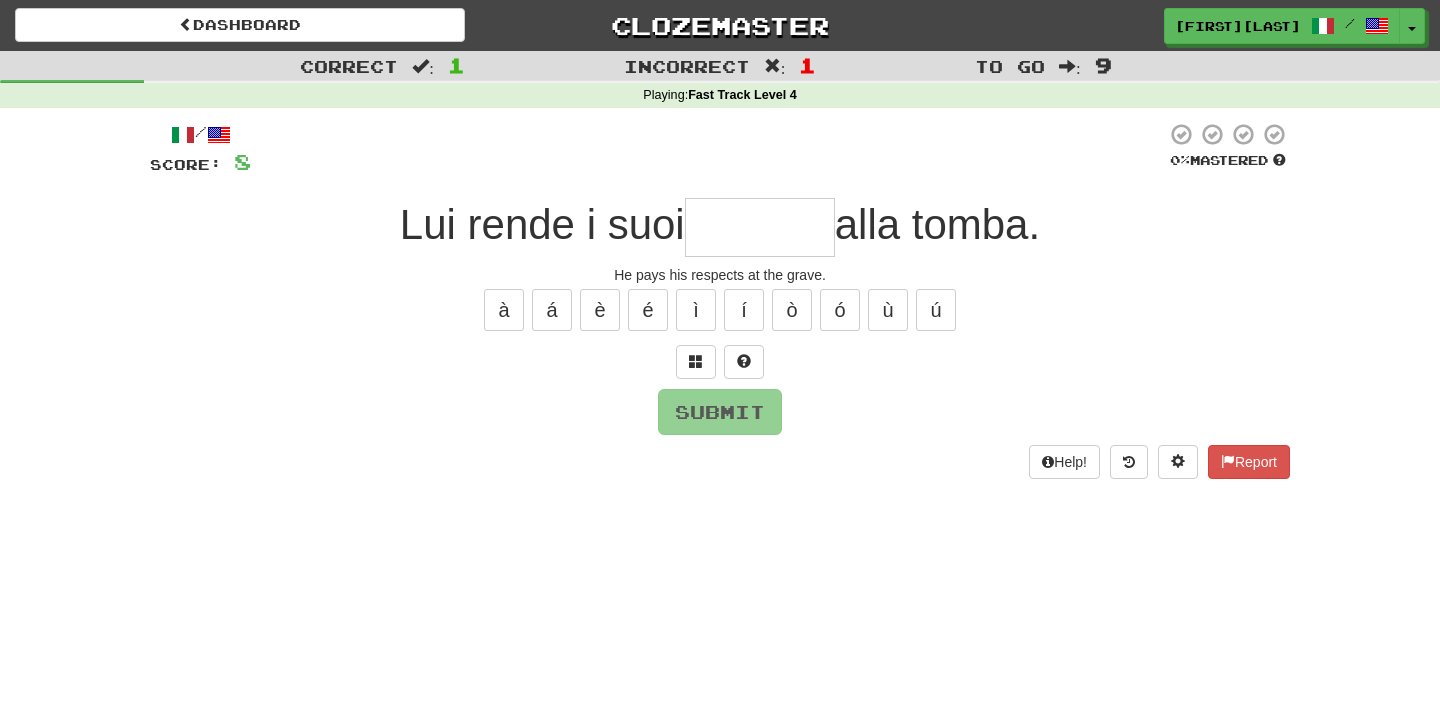 type on "*" 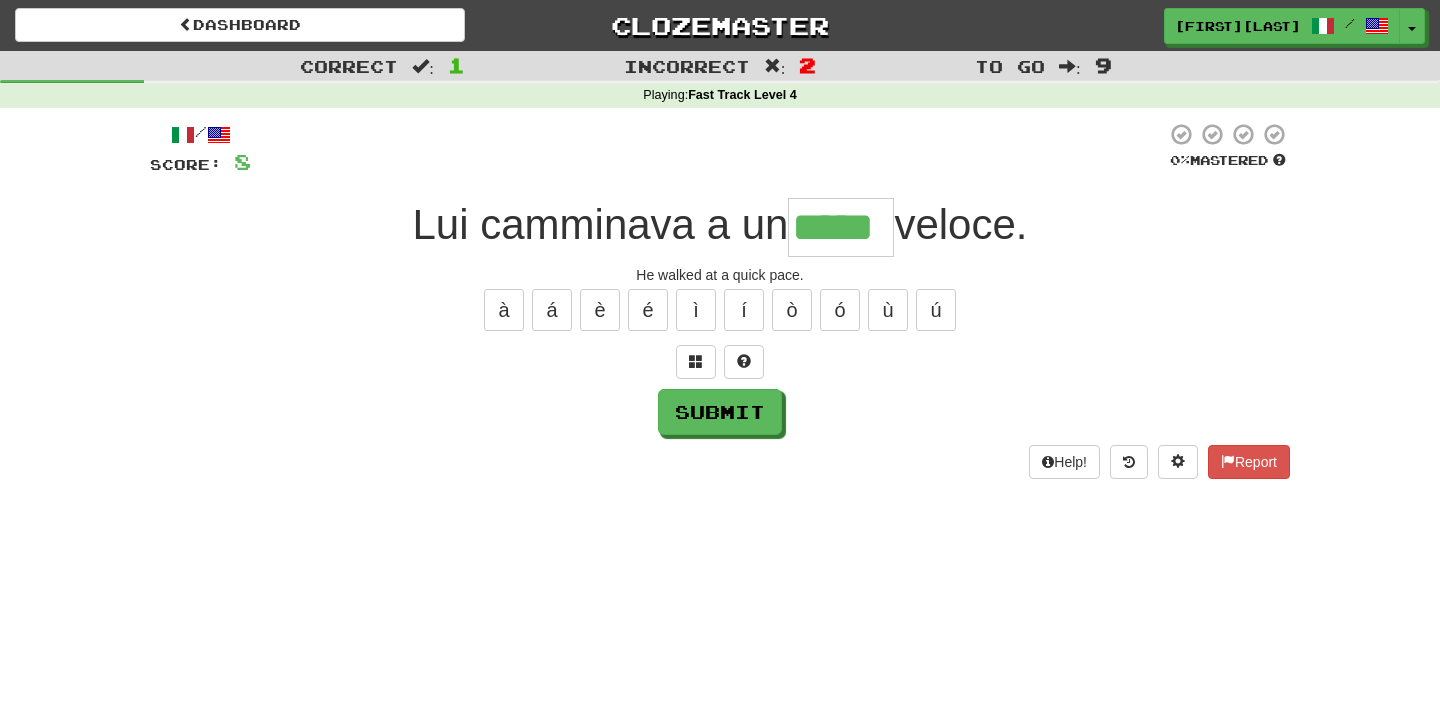 type on "*****" 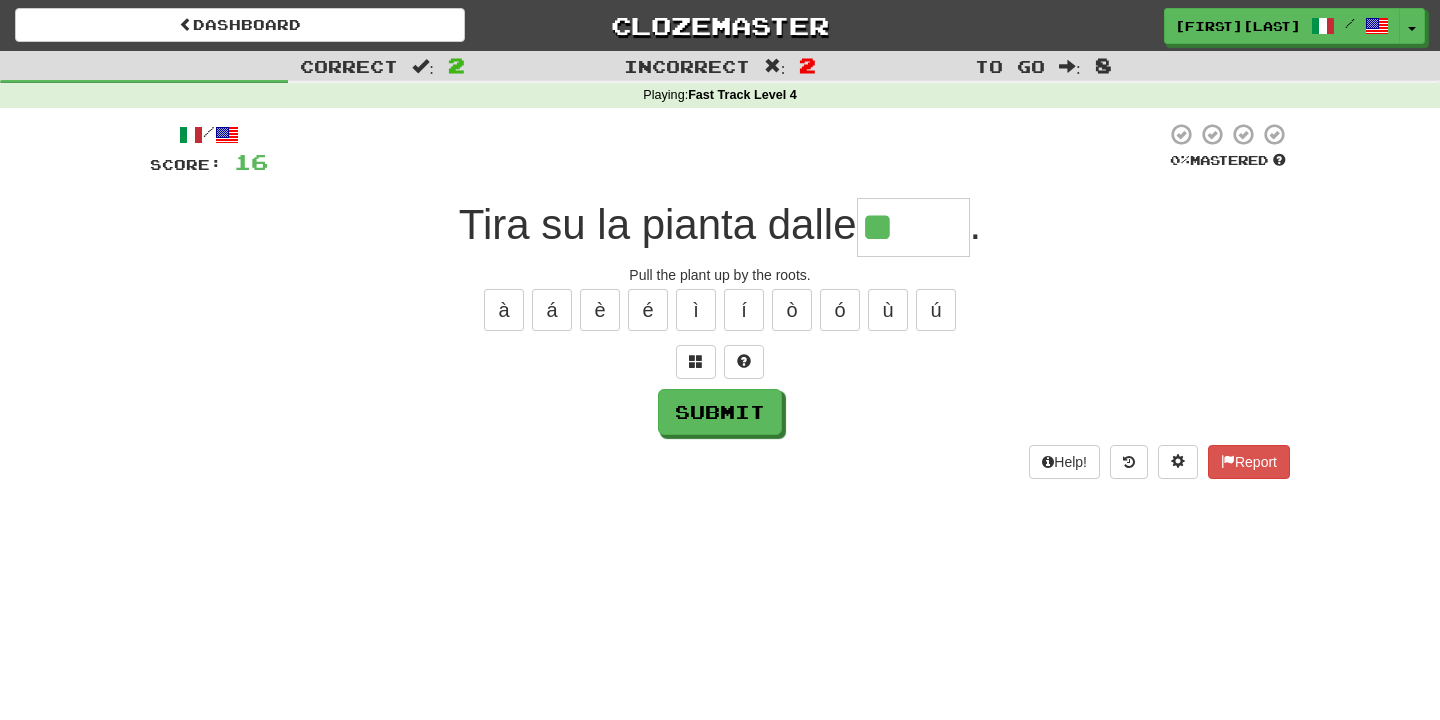 type on "******" 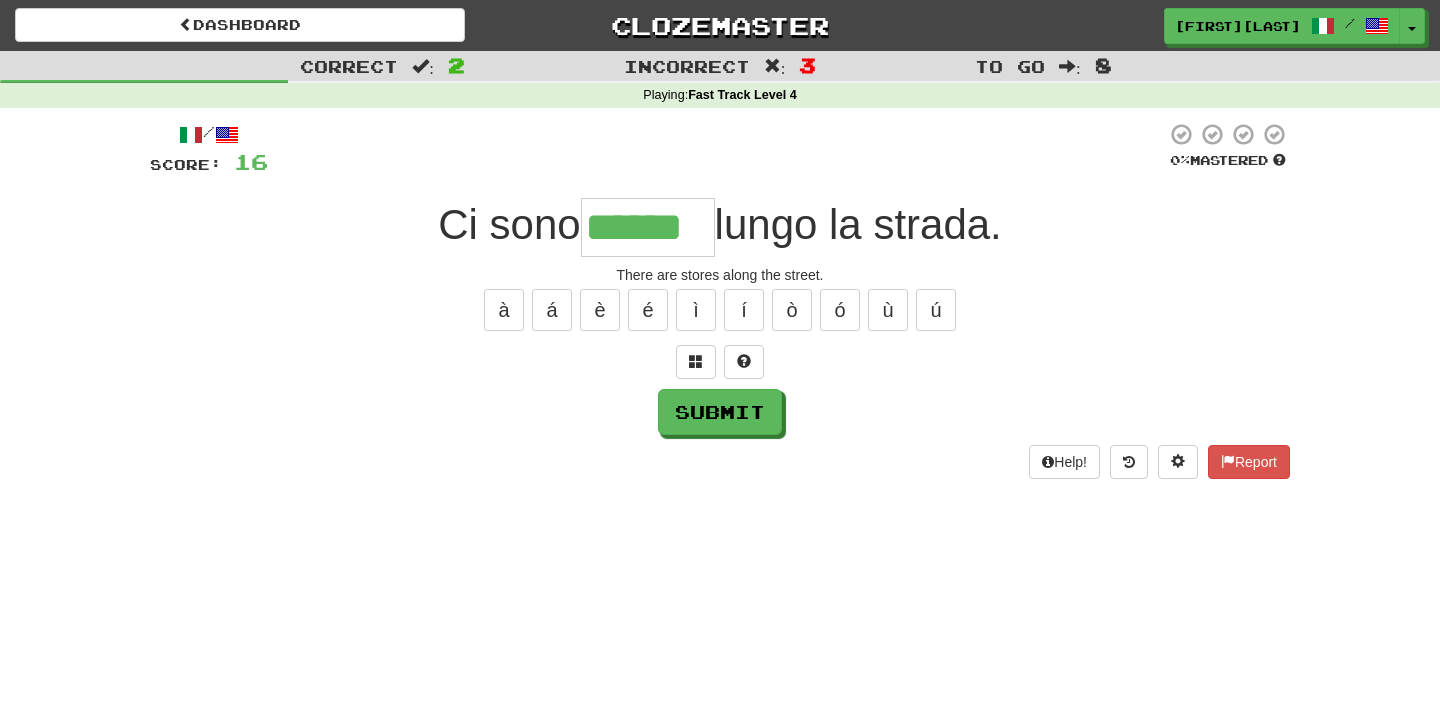 type on "******" 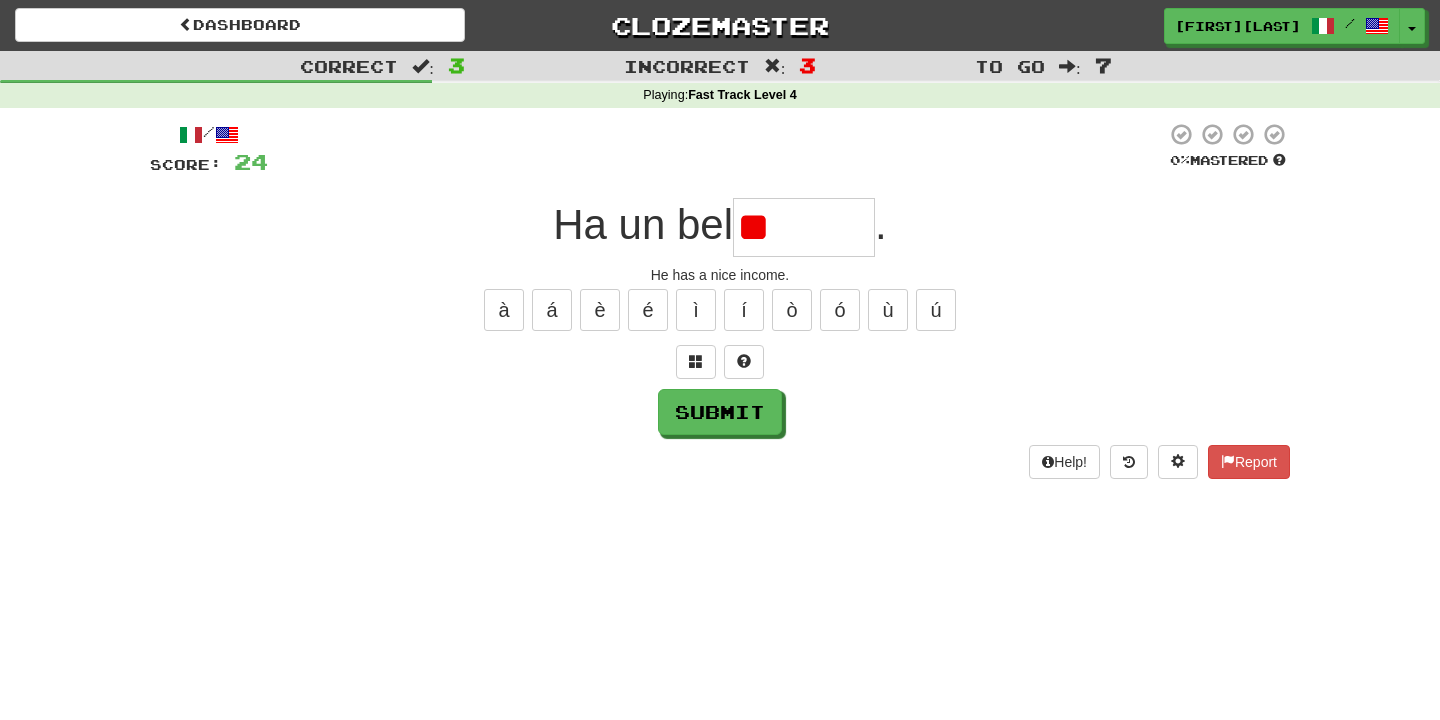 type on "*" 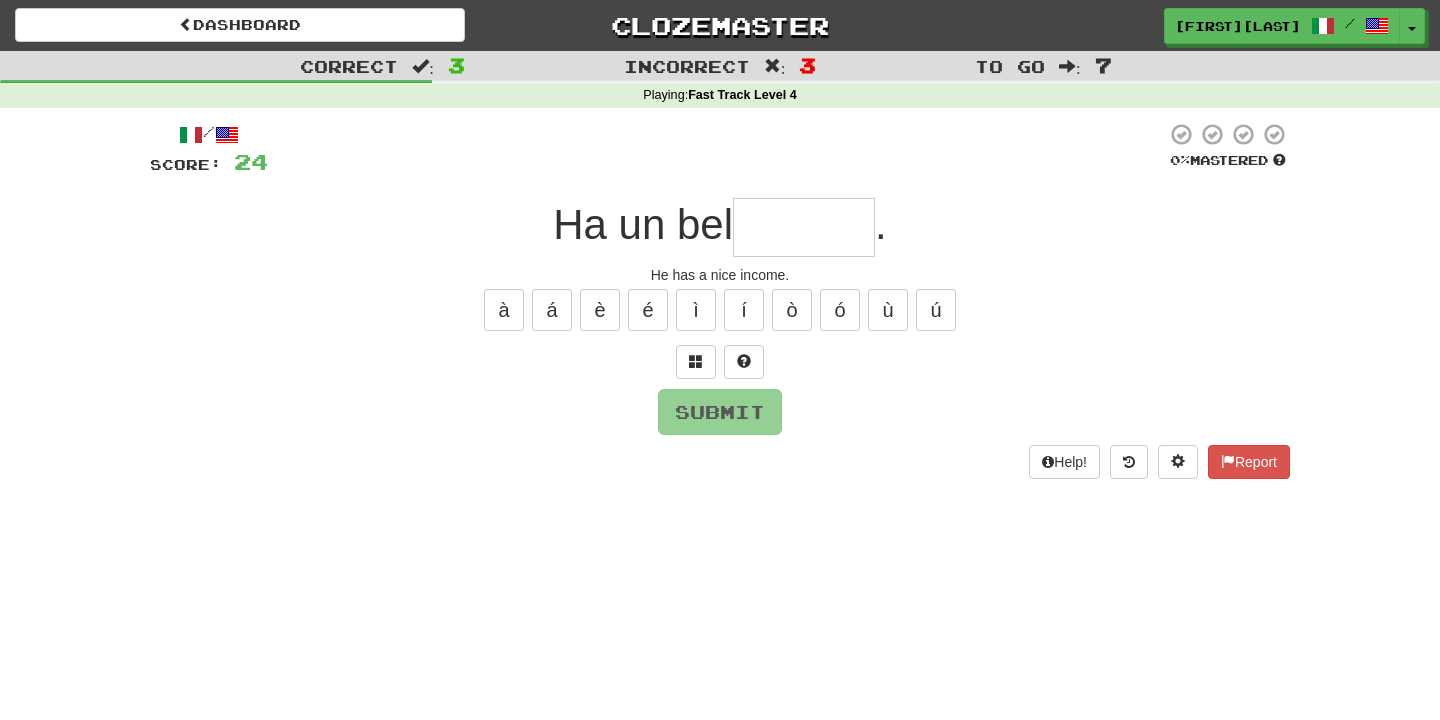 type on "*******" 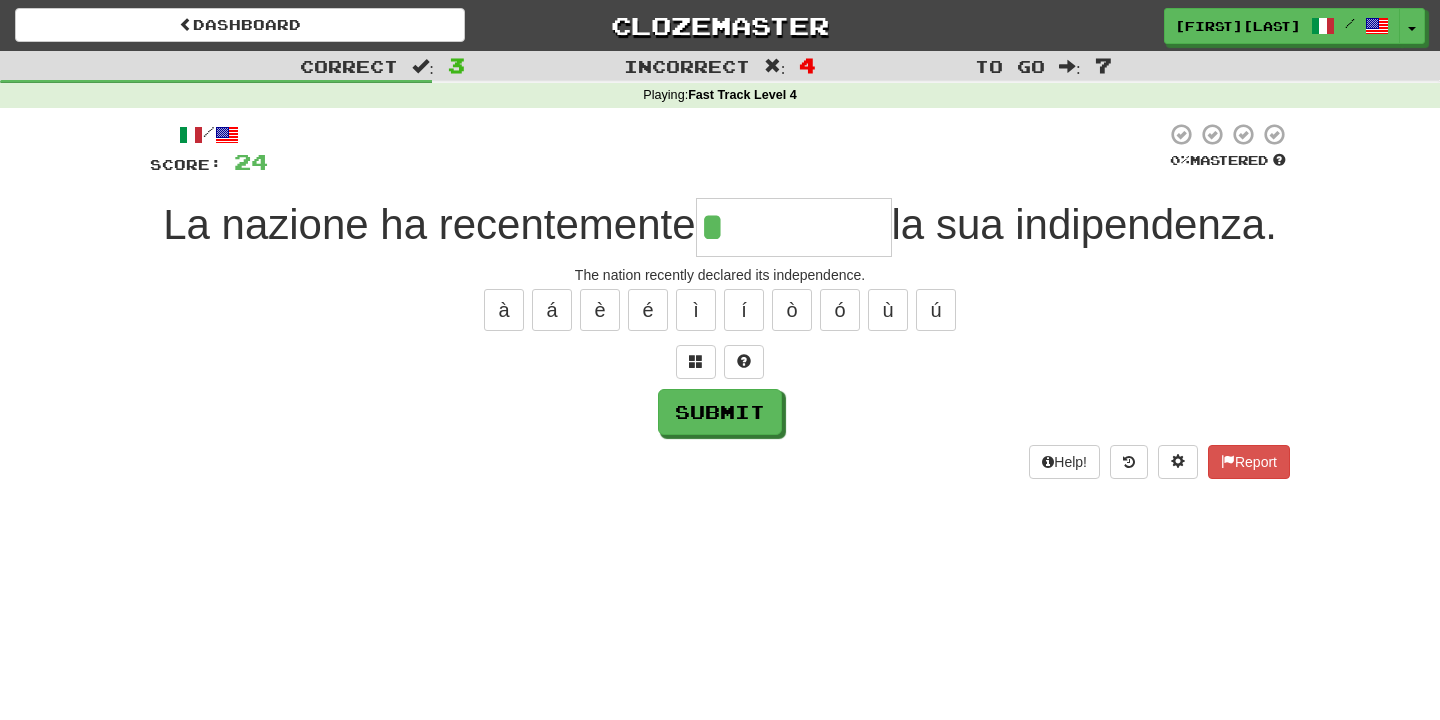 type on "**********" 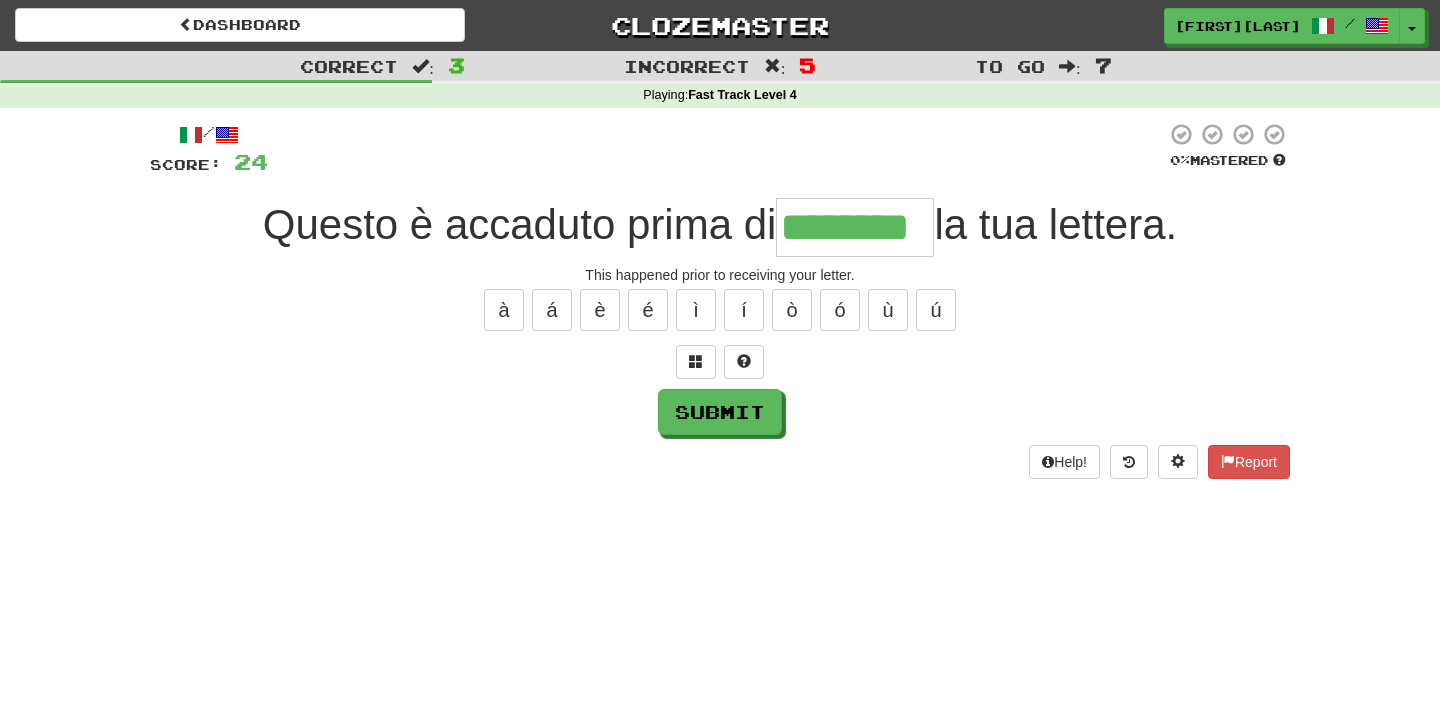 type on "********" 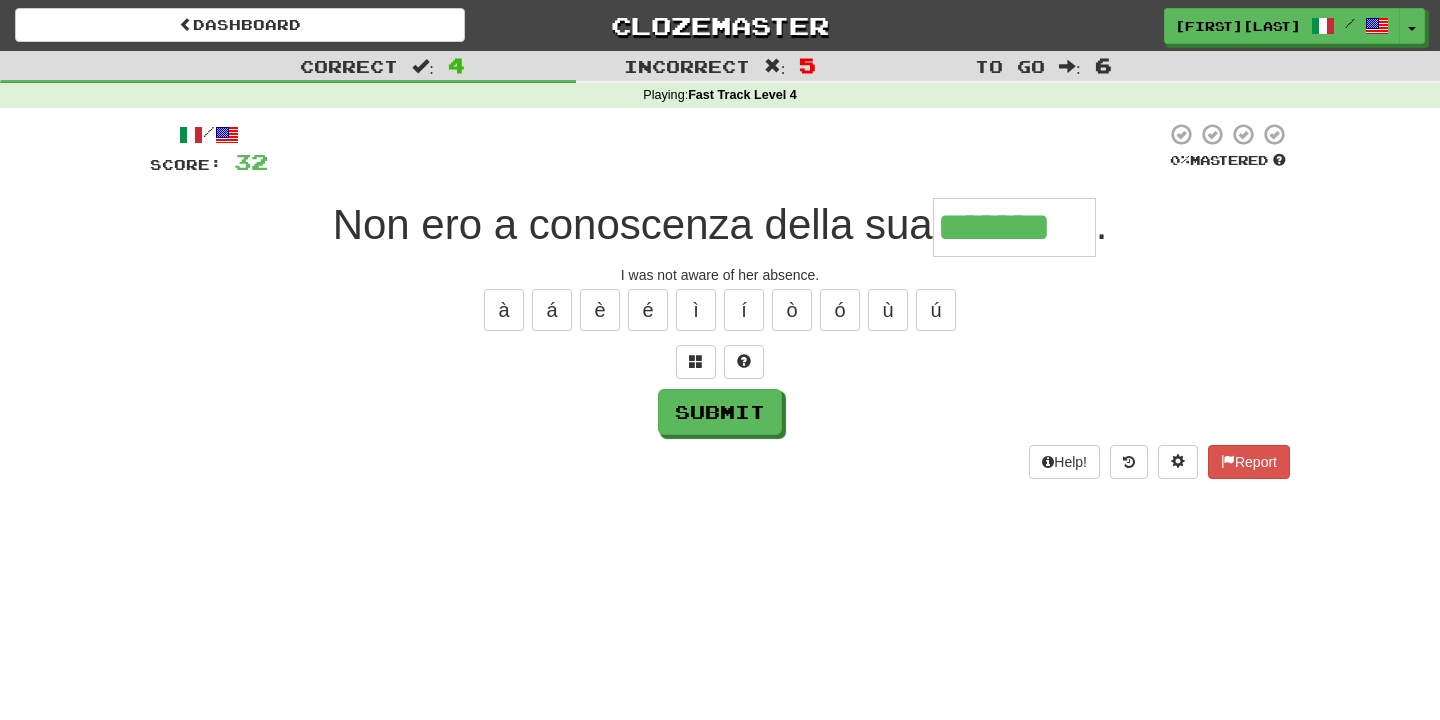 type on "*******" 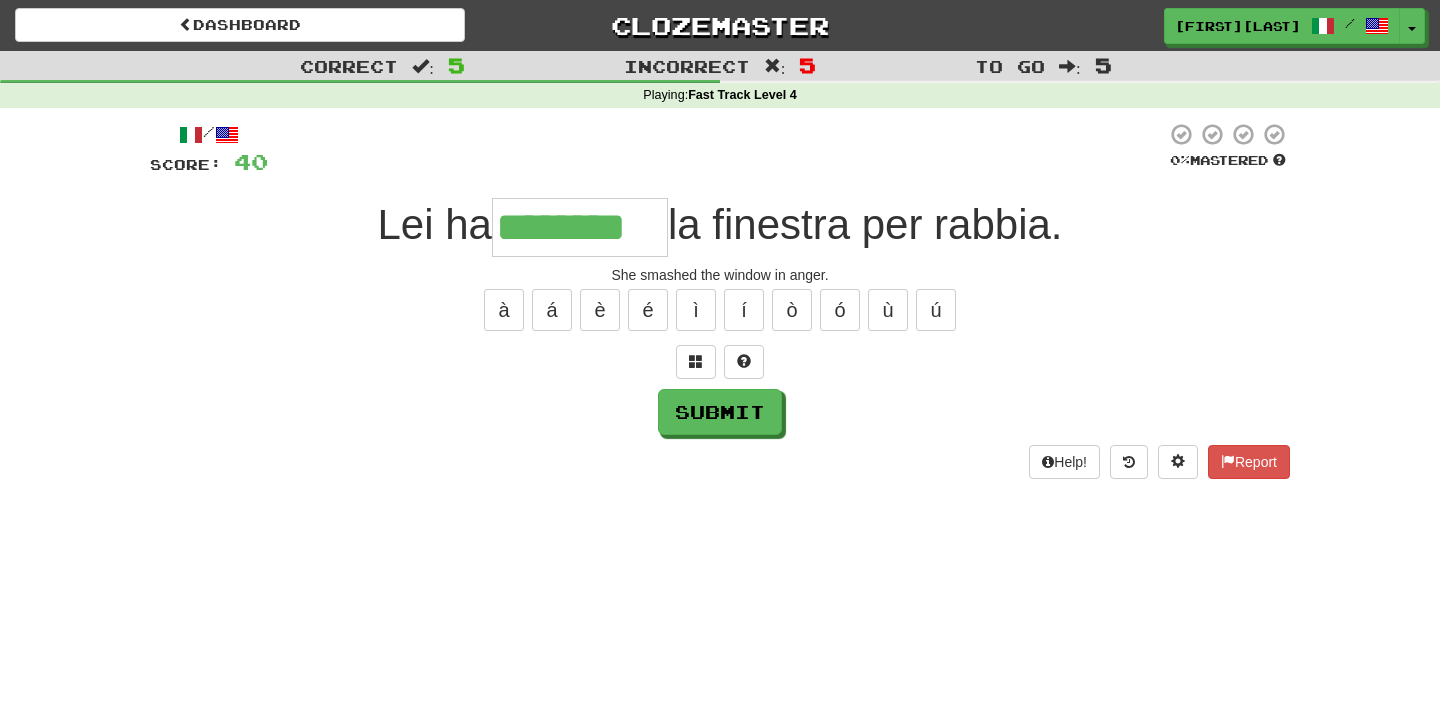 type on "********" 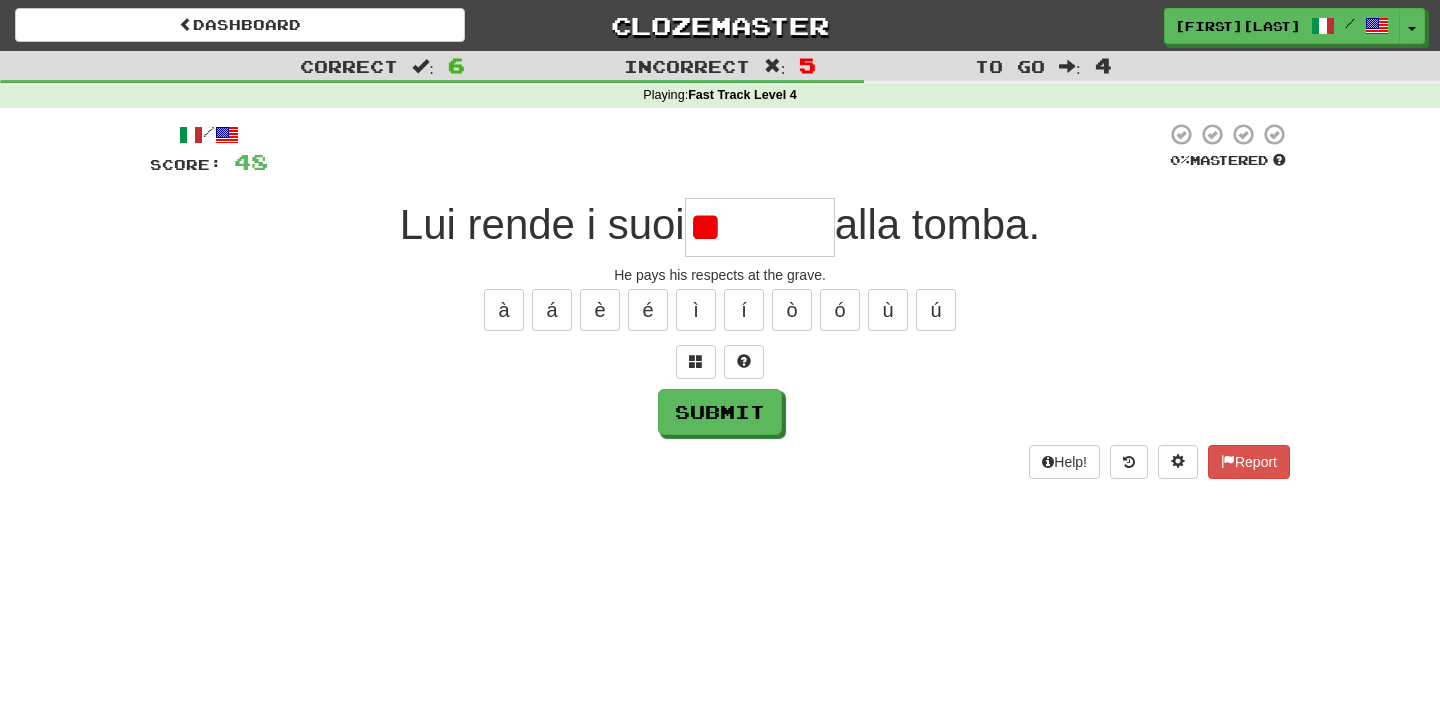 type on "*" 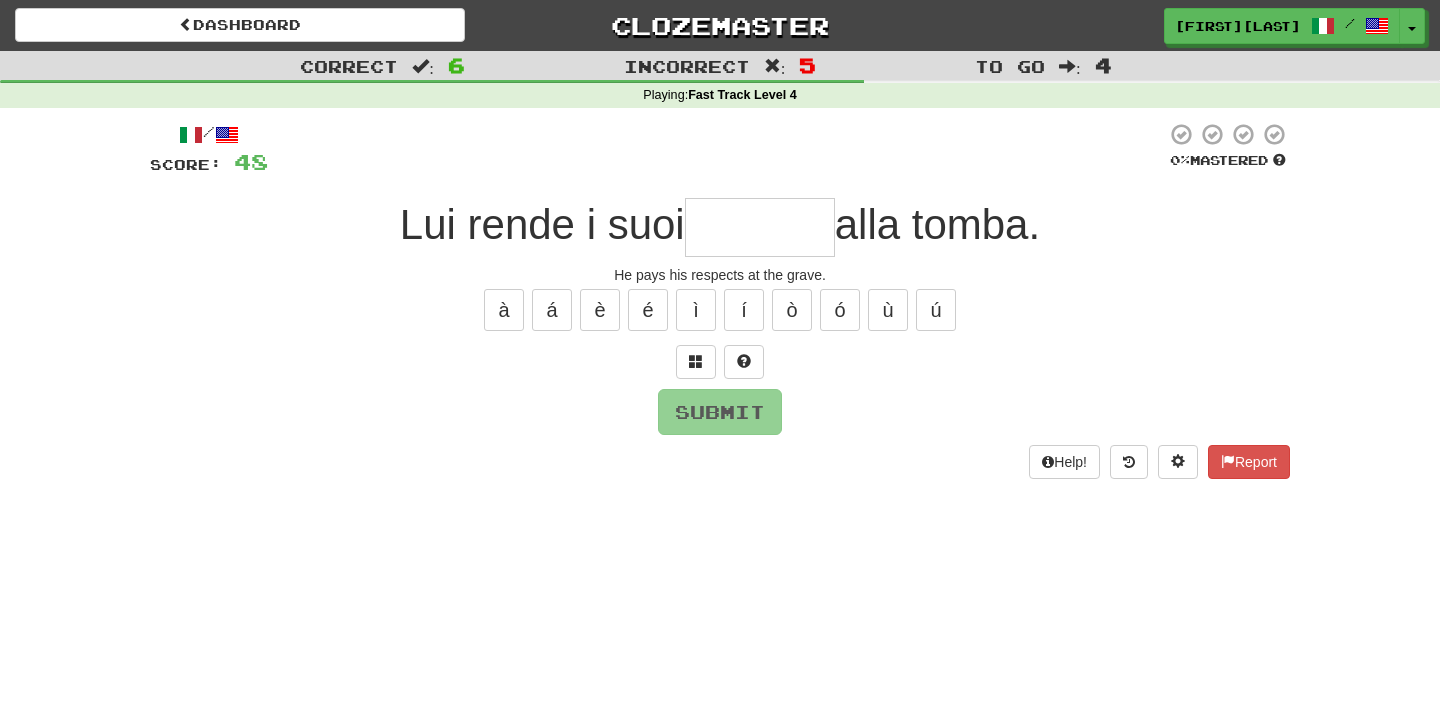 type on "*" 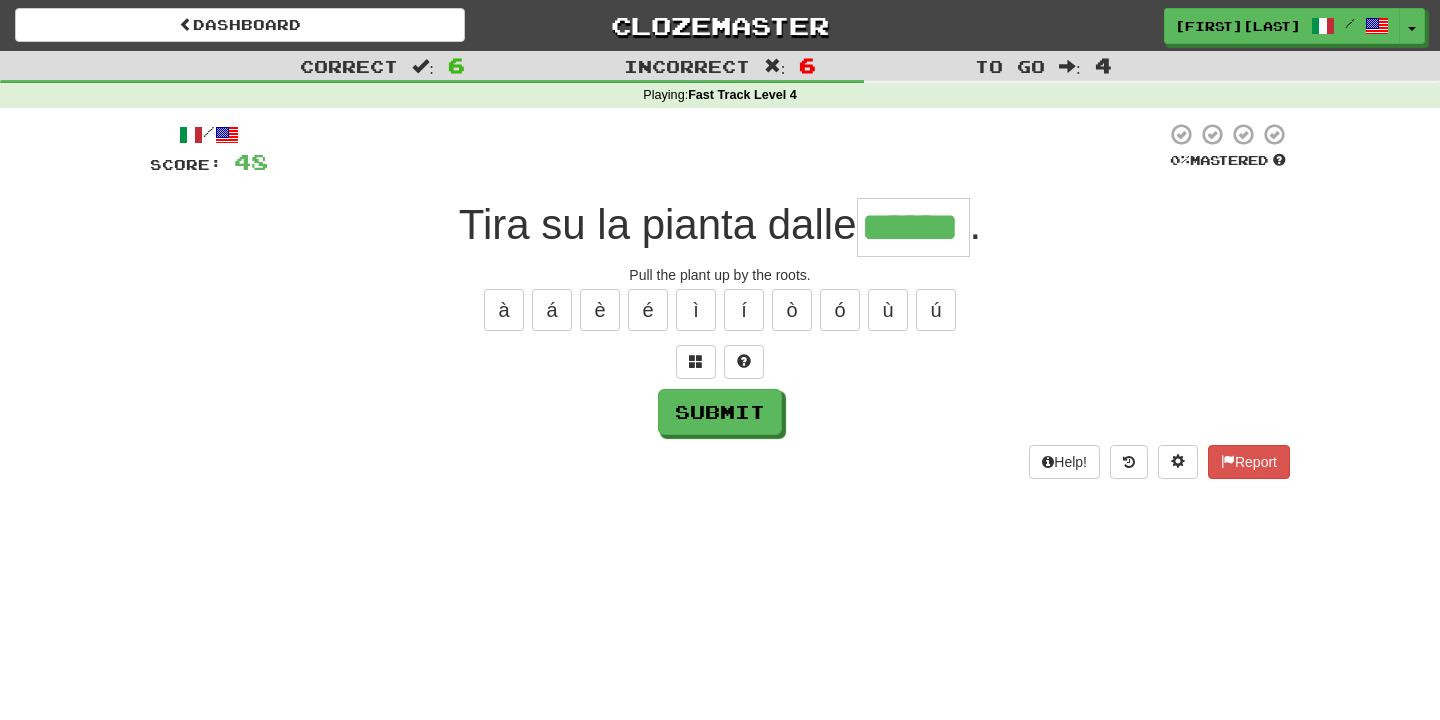type on "******" 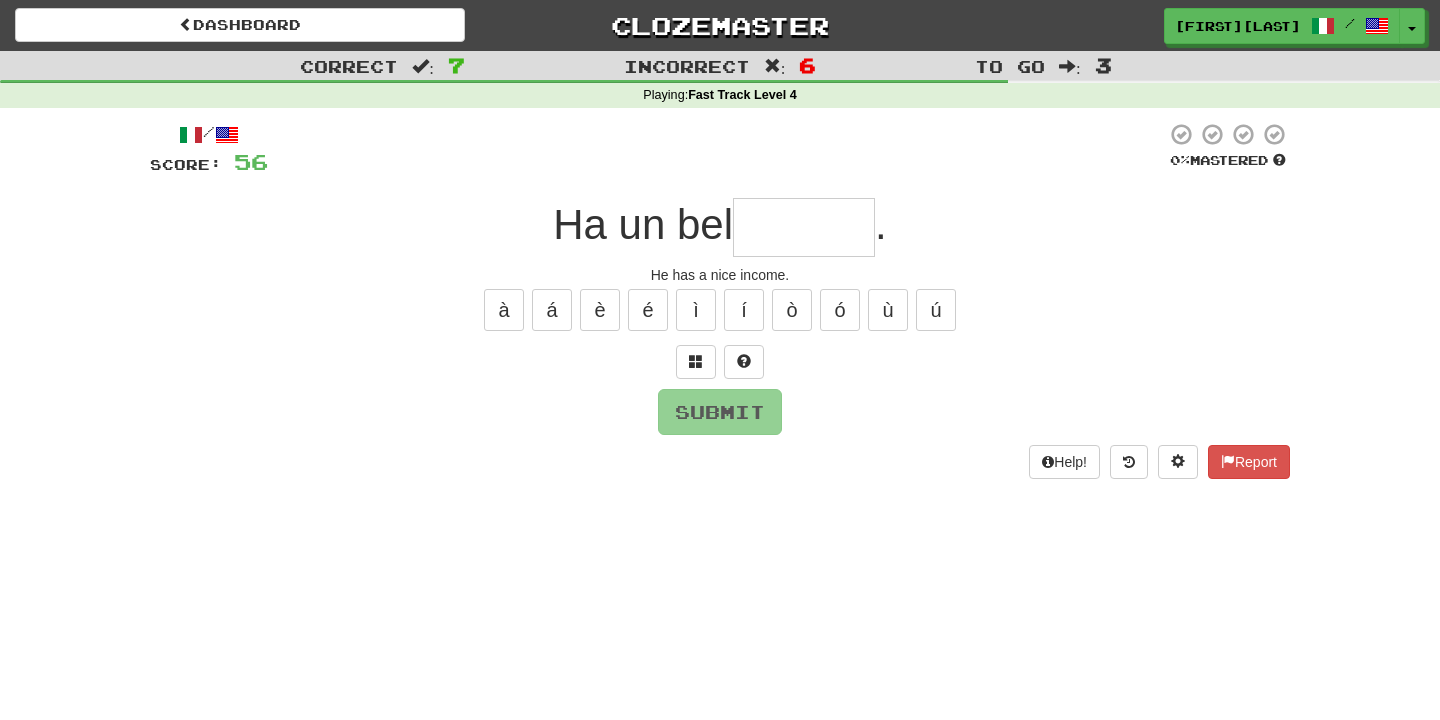 type on "*******" 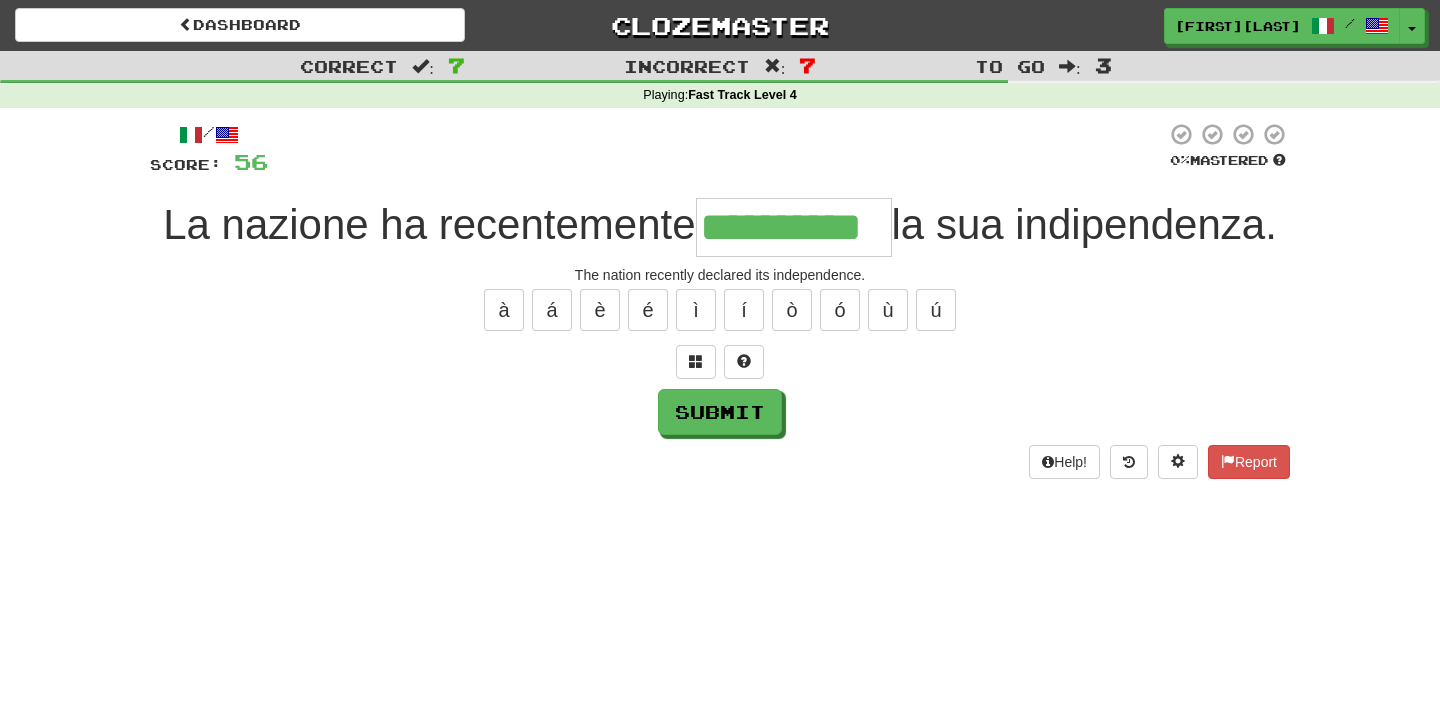 type on "**********" 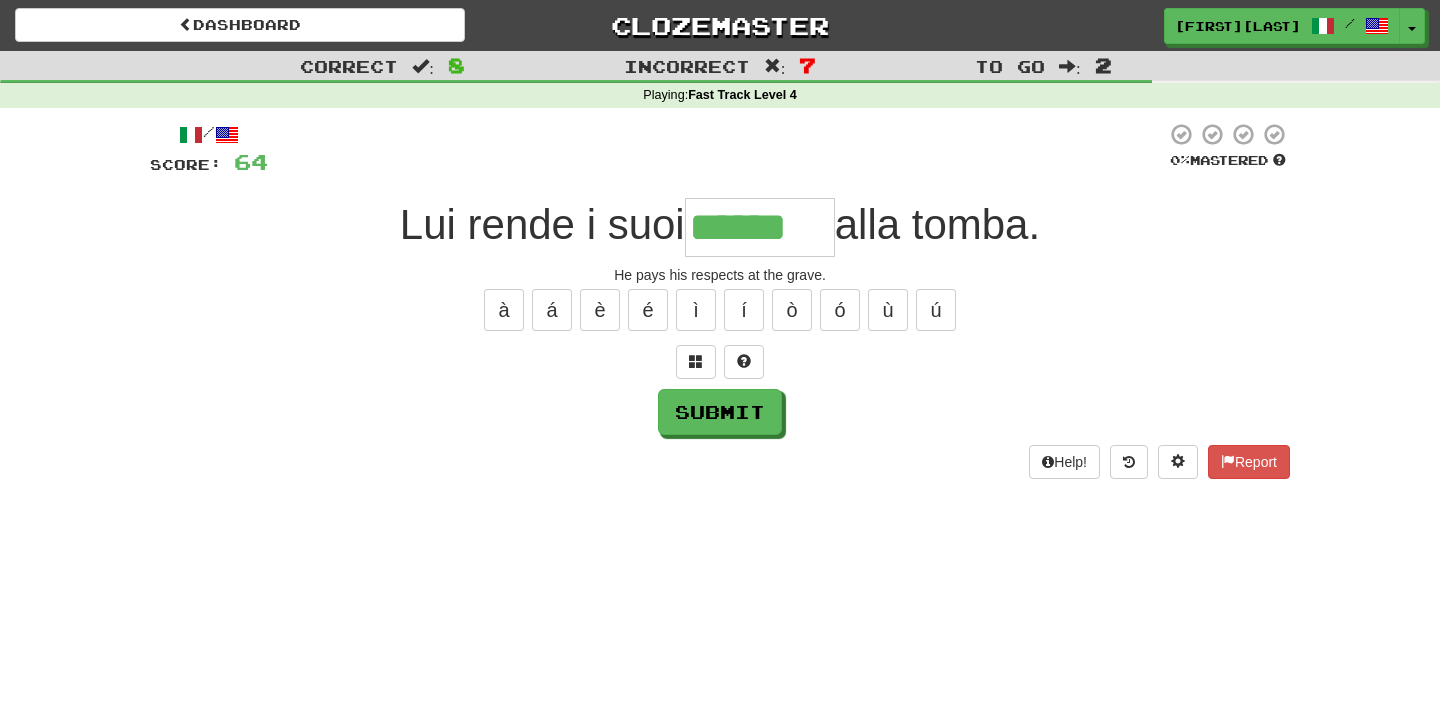 type on "******" 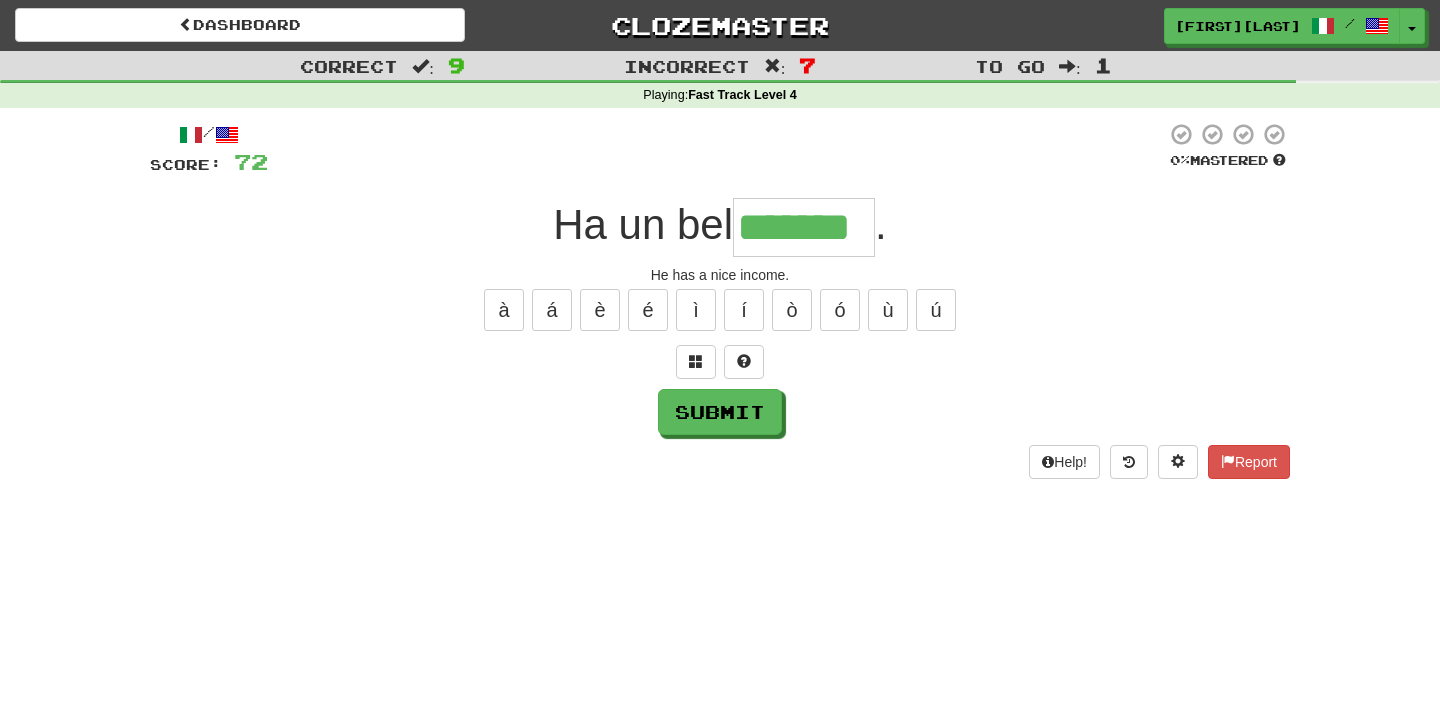 type on "*******" 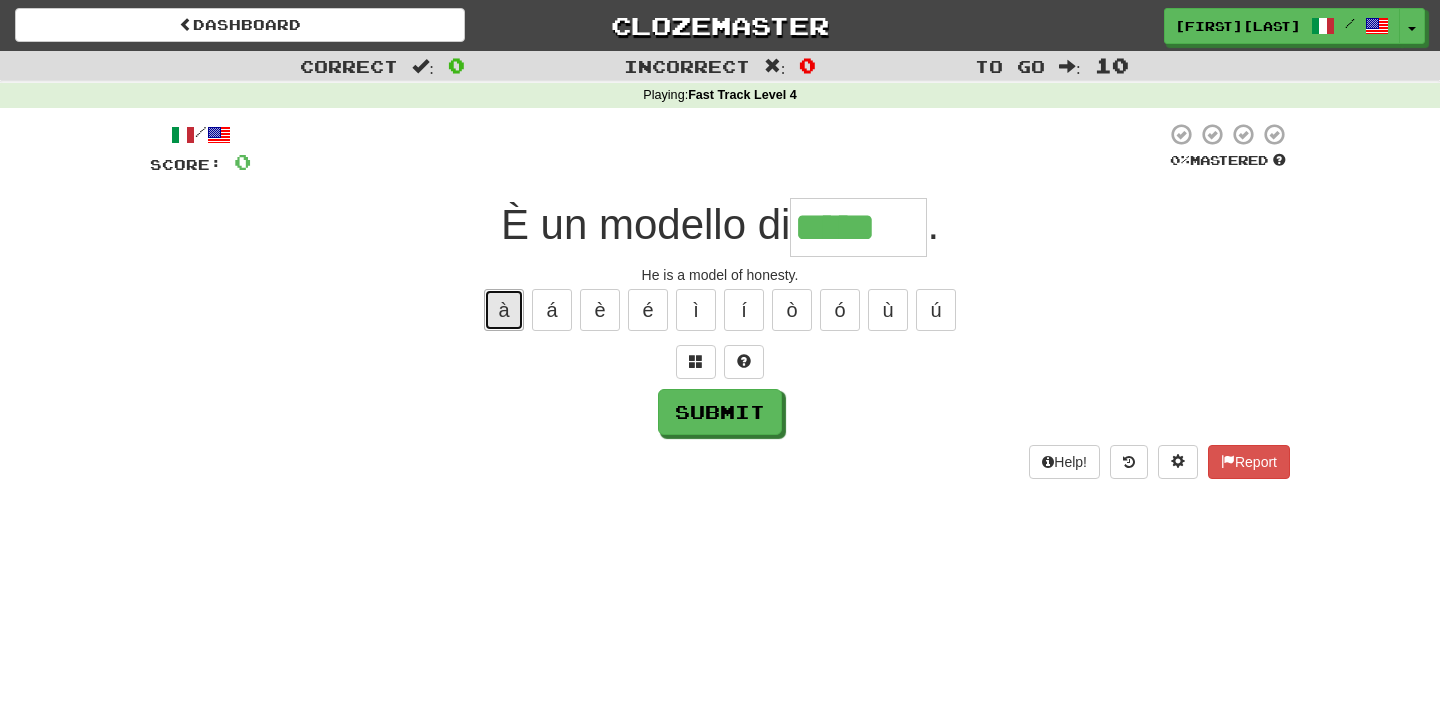 click on "à" at bounding box center (504, 310) 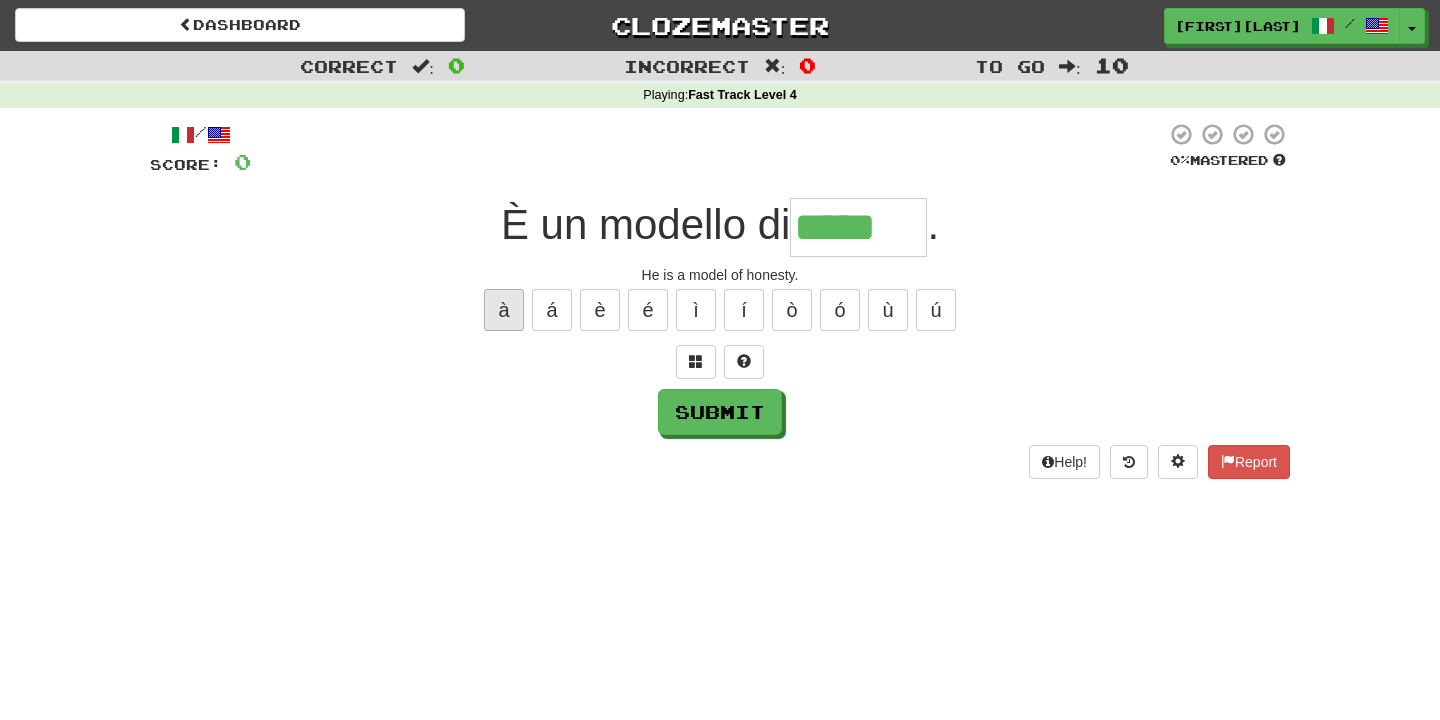 type on "******" 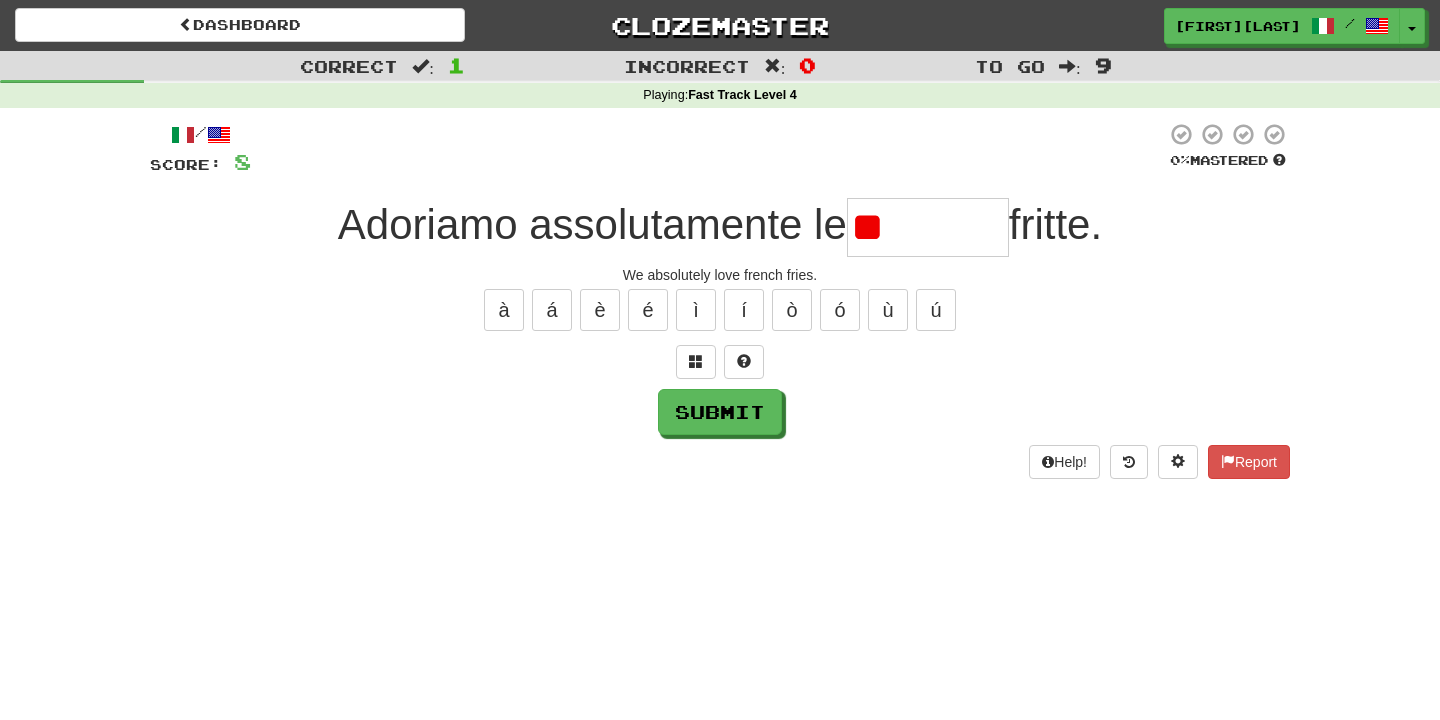 type on "*" 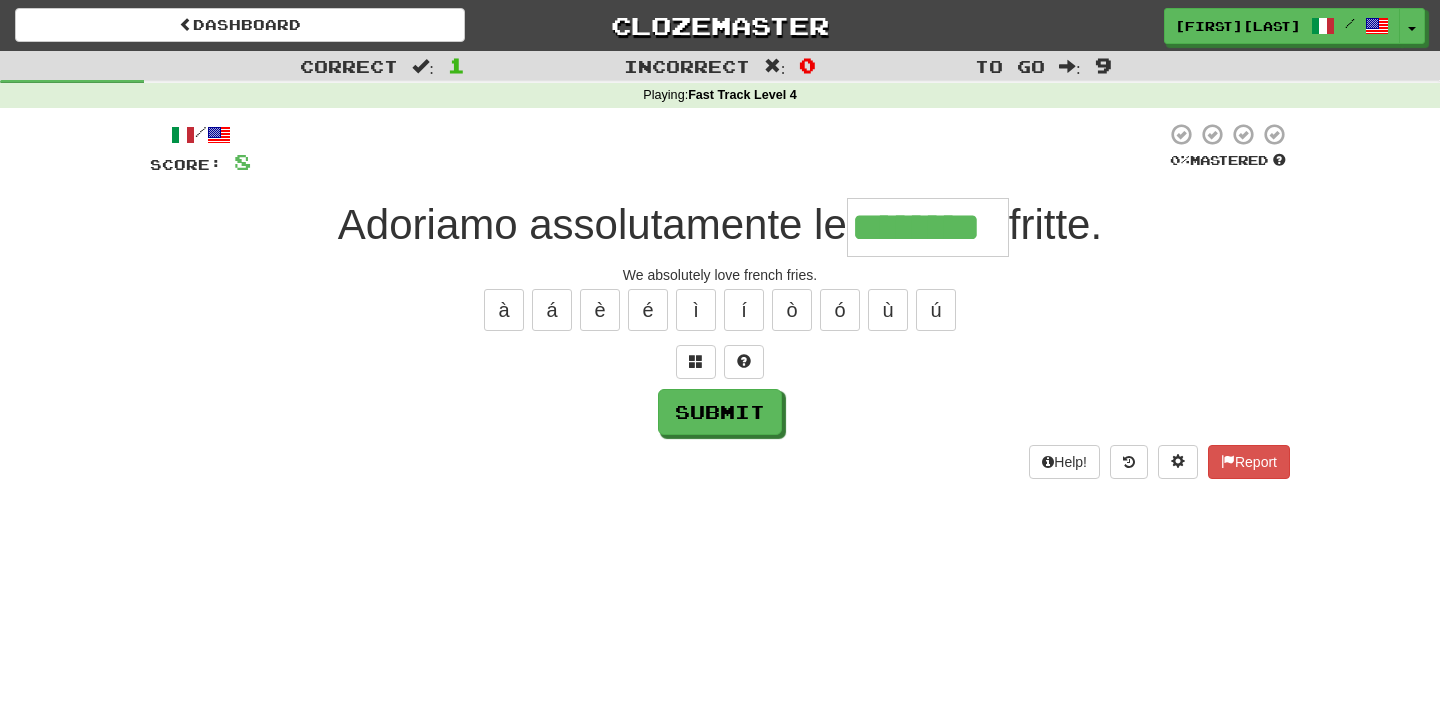 type on "********" 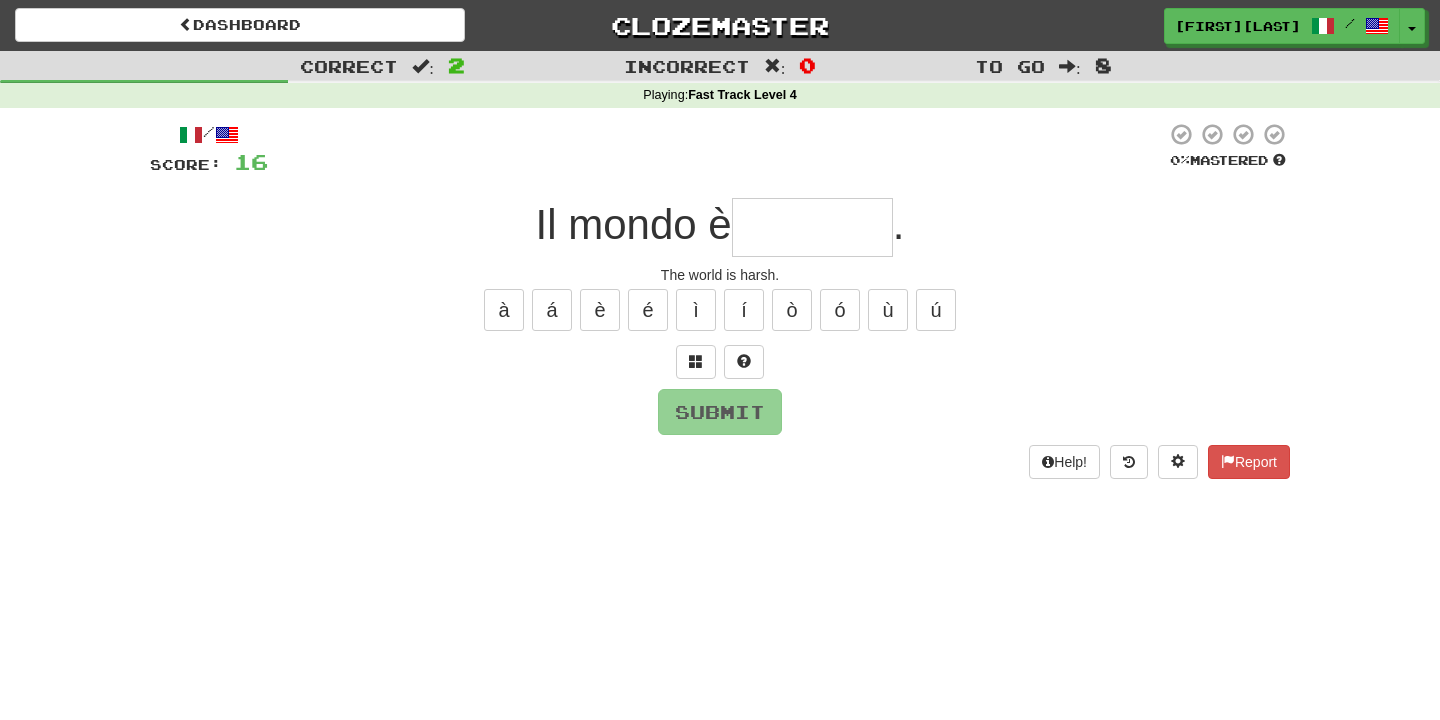 type on "********" 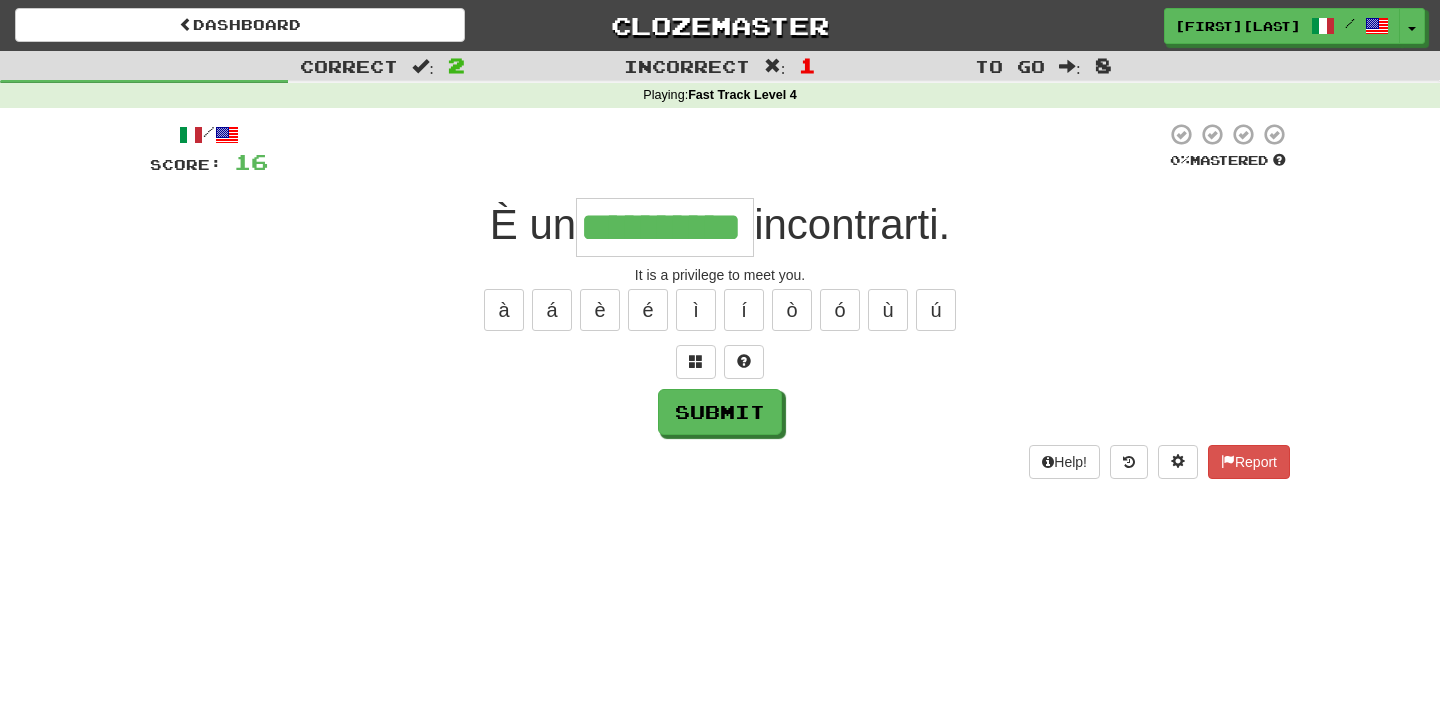 type on "**********" 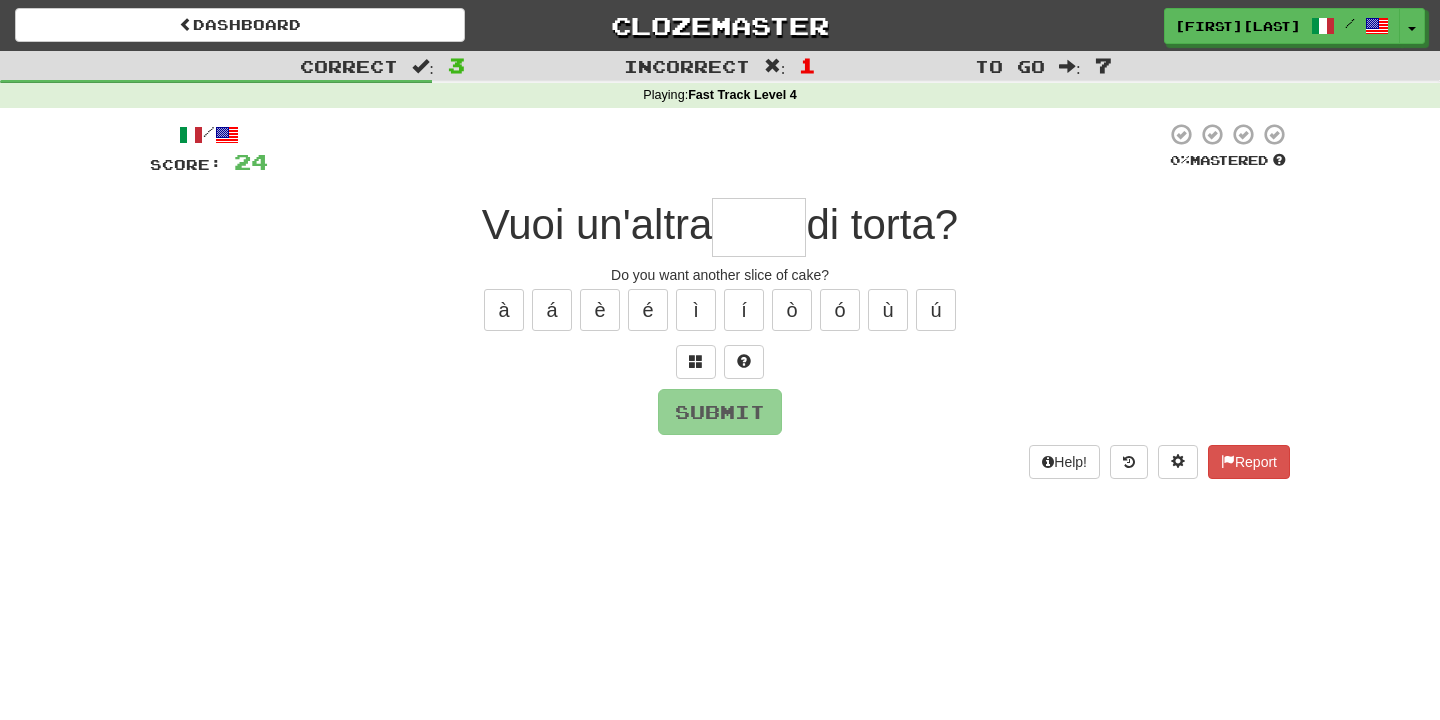 type on "*****" 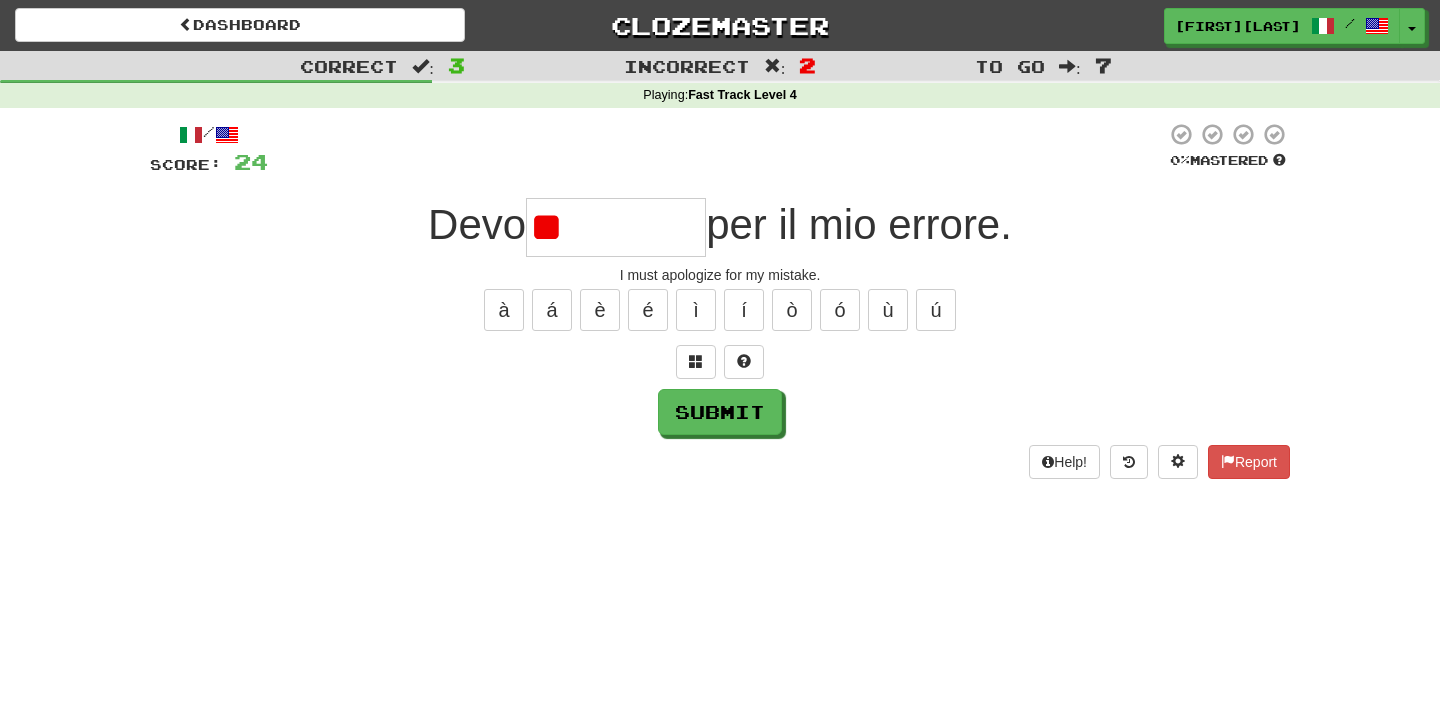 type on "*" 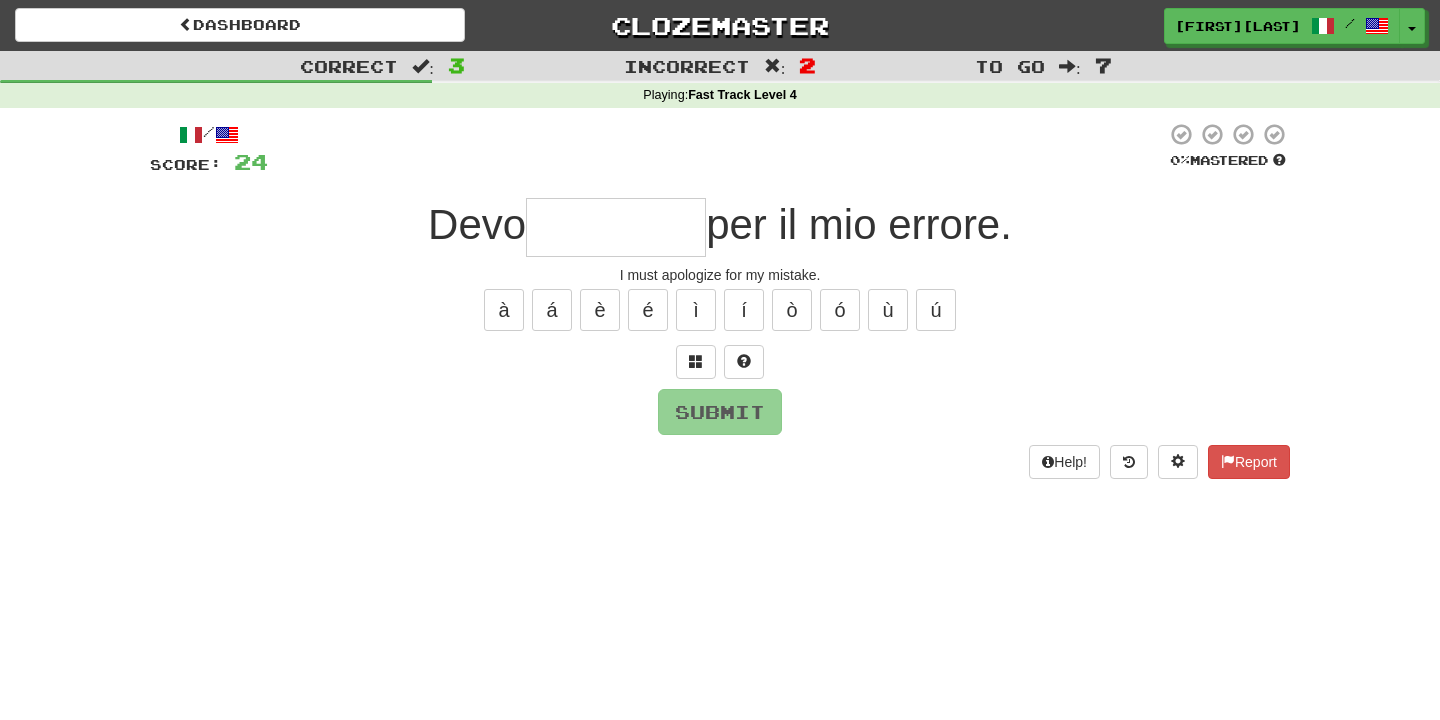 type on "********" 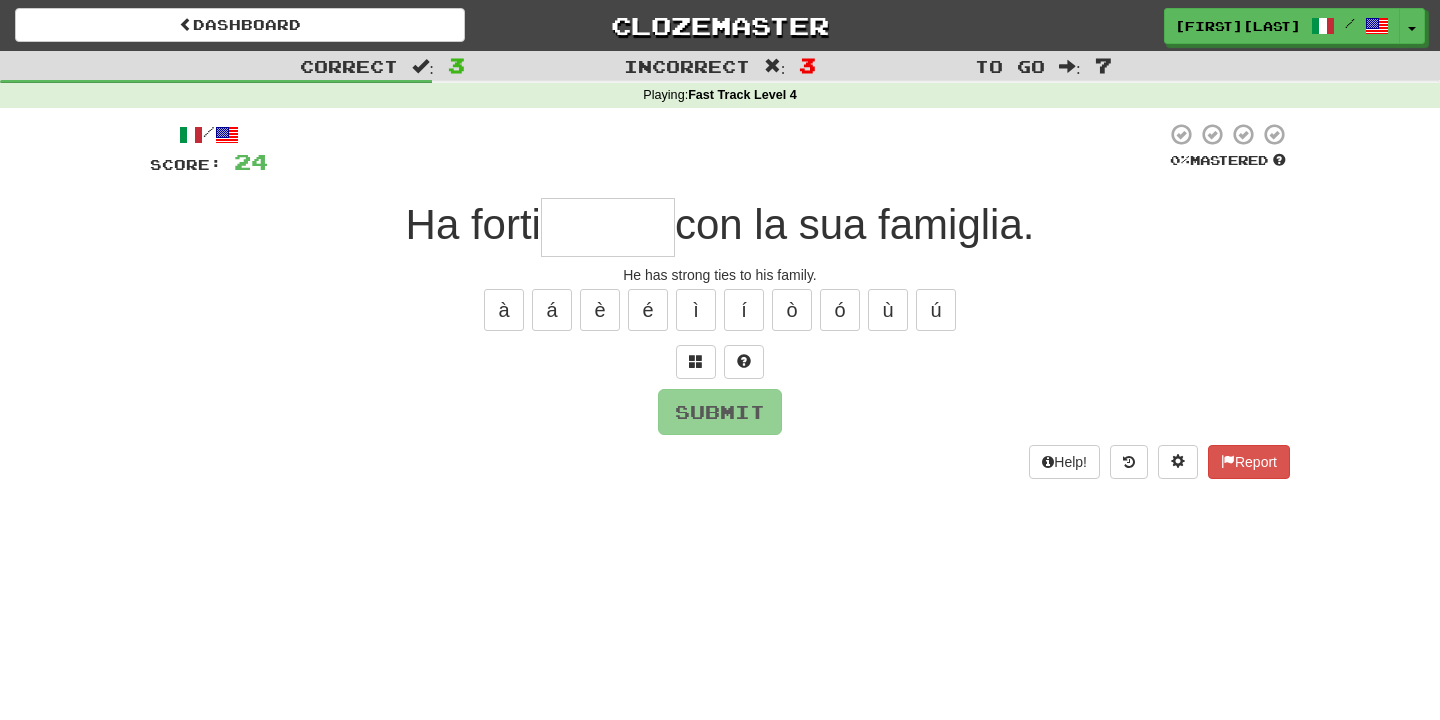 type on "*" 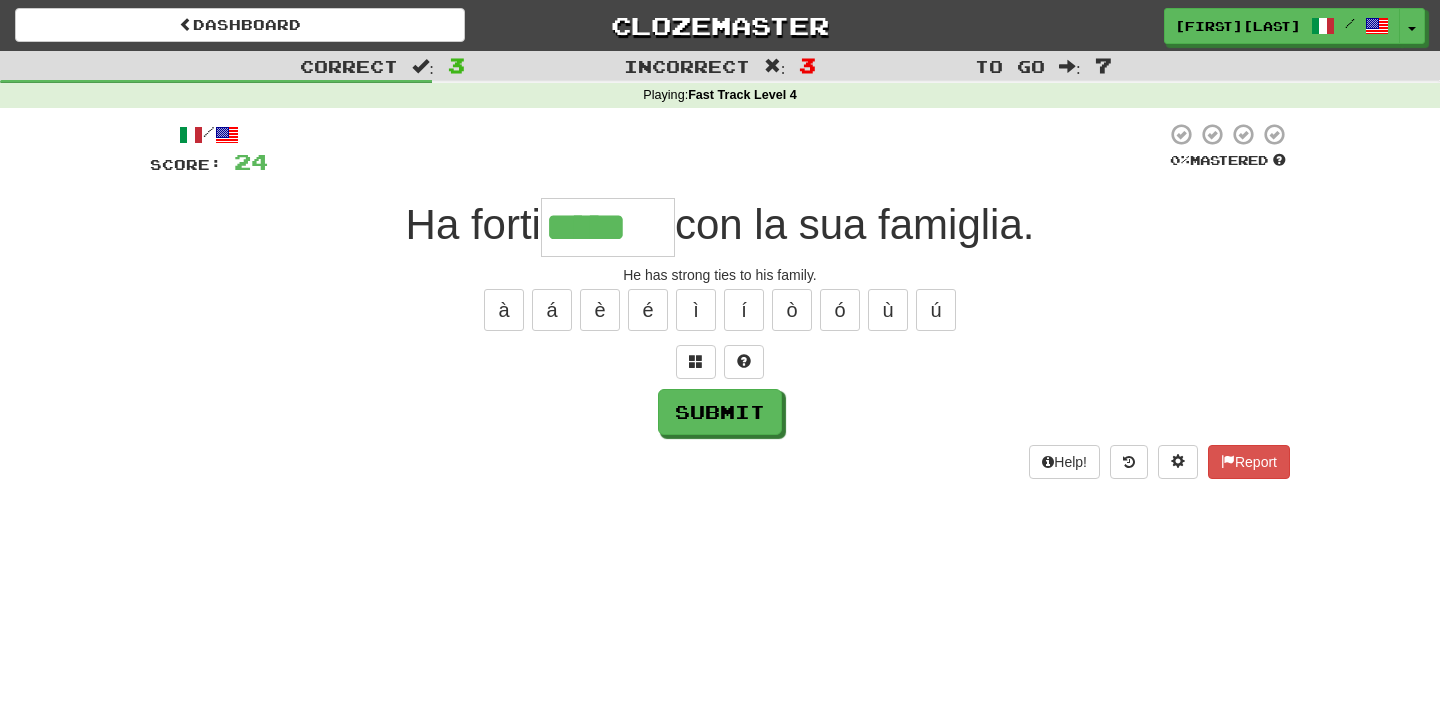 scroll, scrollTop: 0, scrollLeft: 0, axis: both 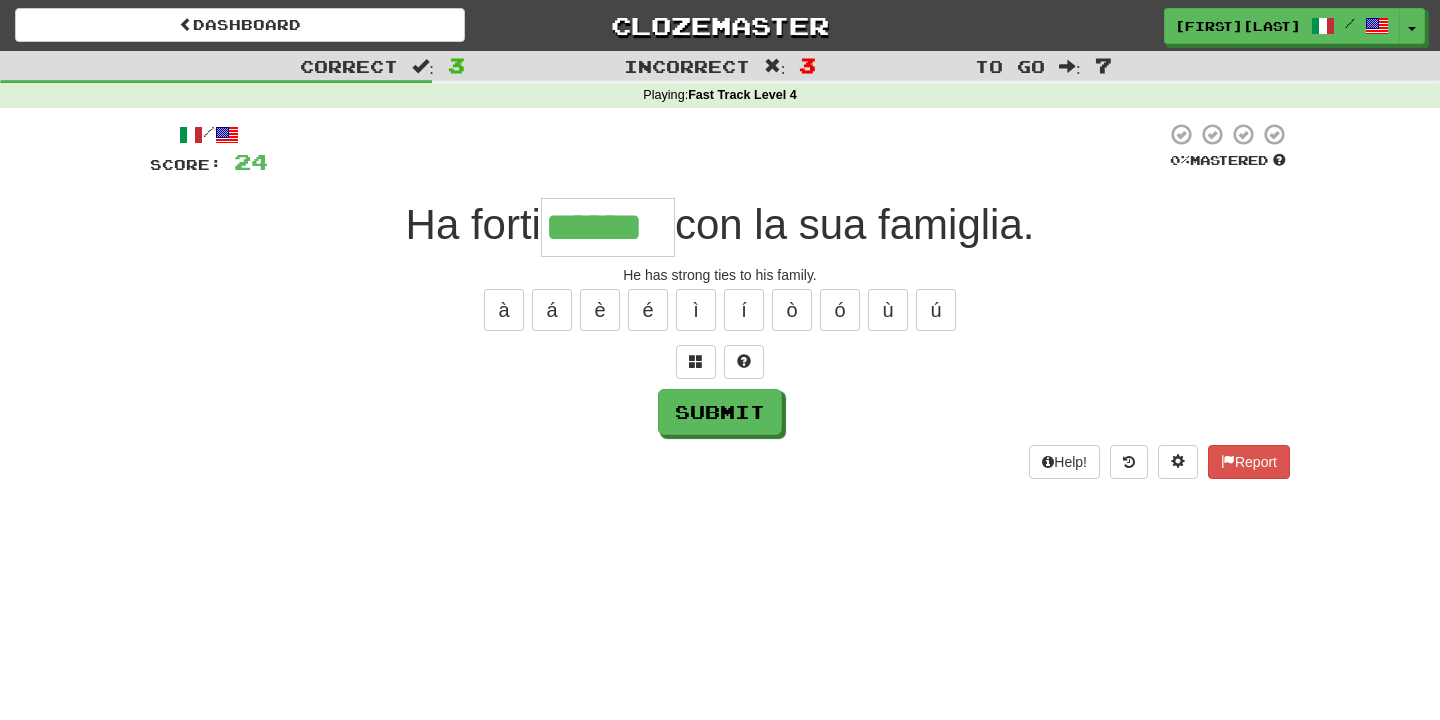 type on "******" 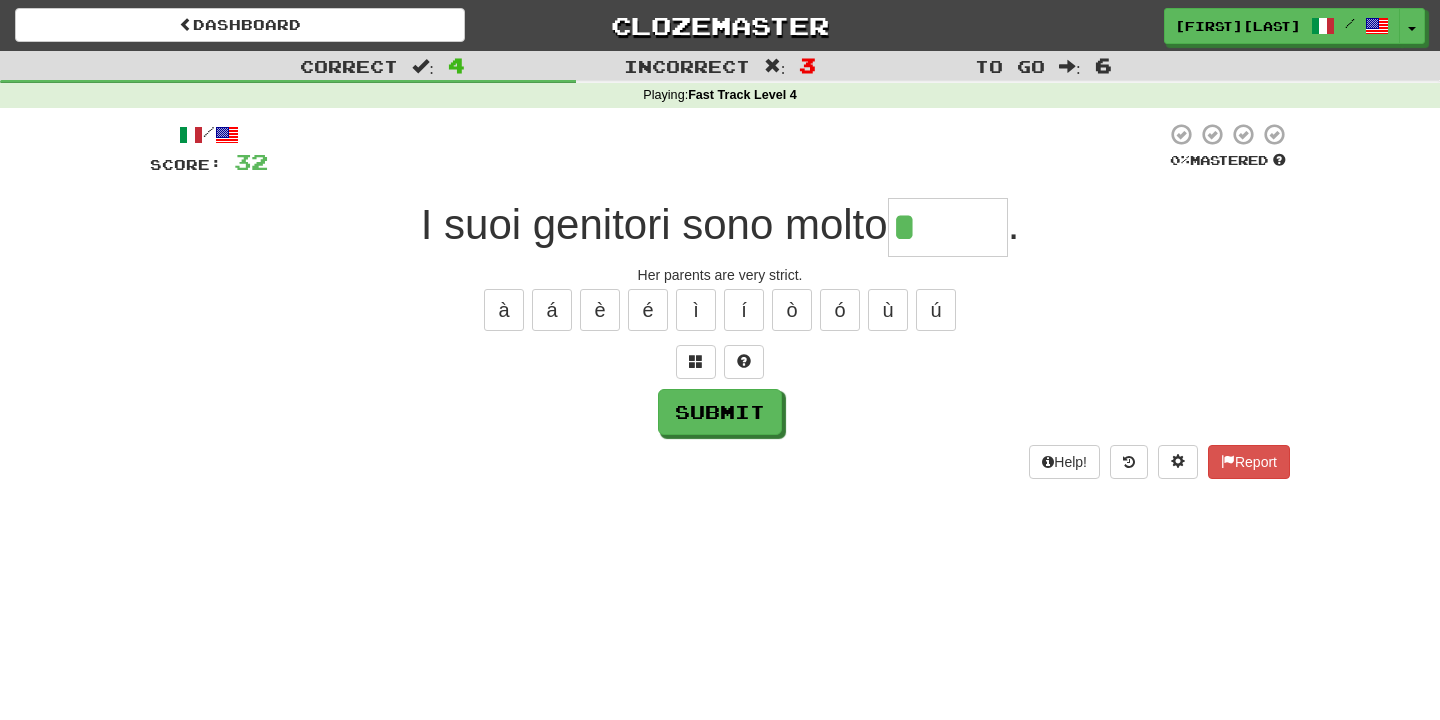 type on "******" 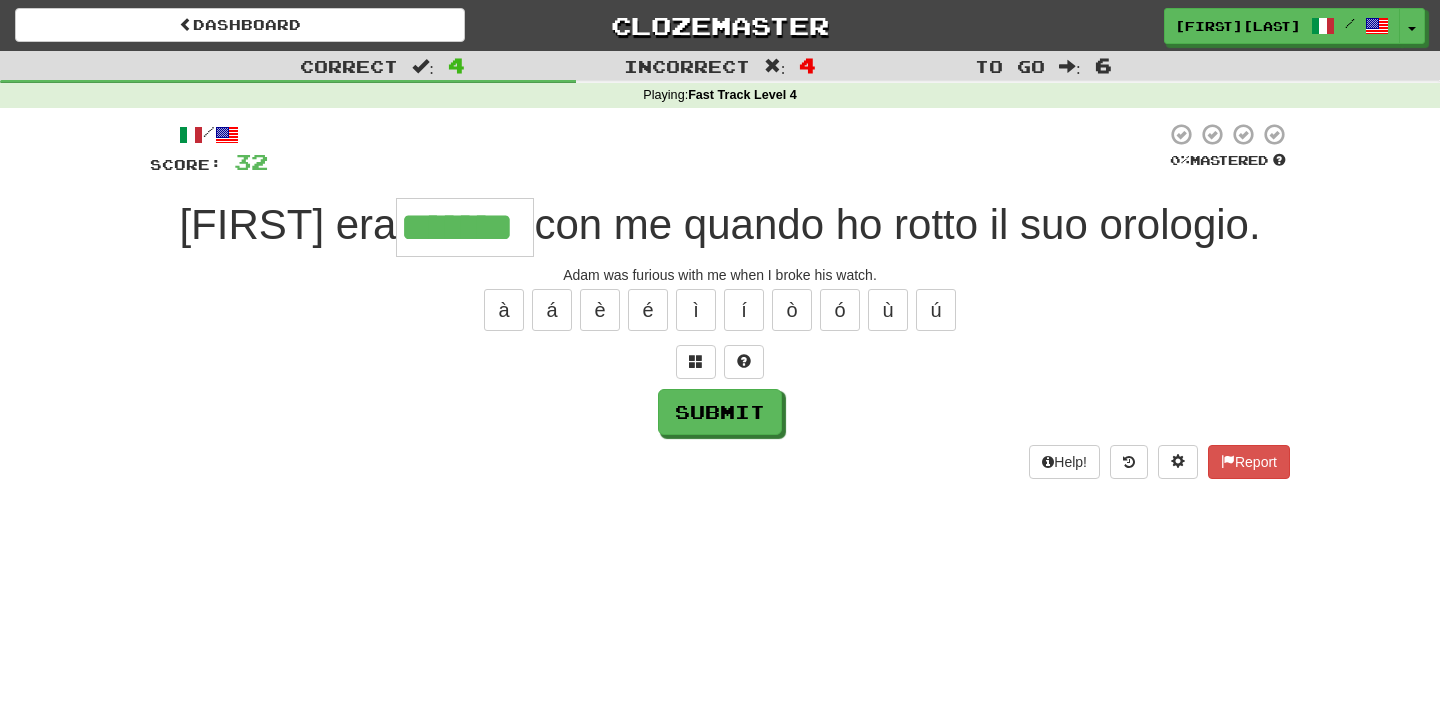 type on "*******" 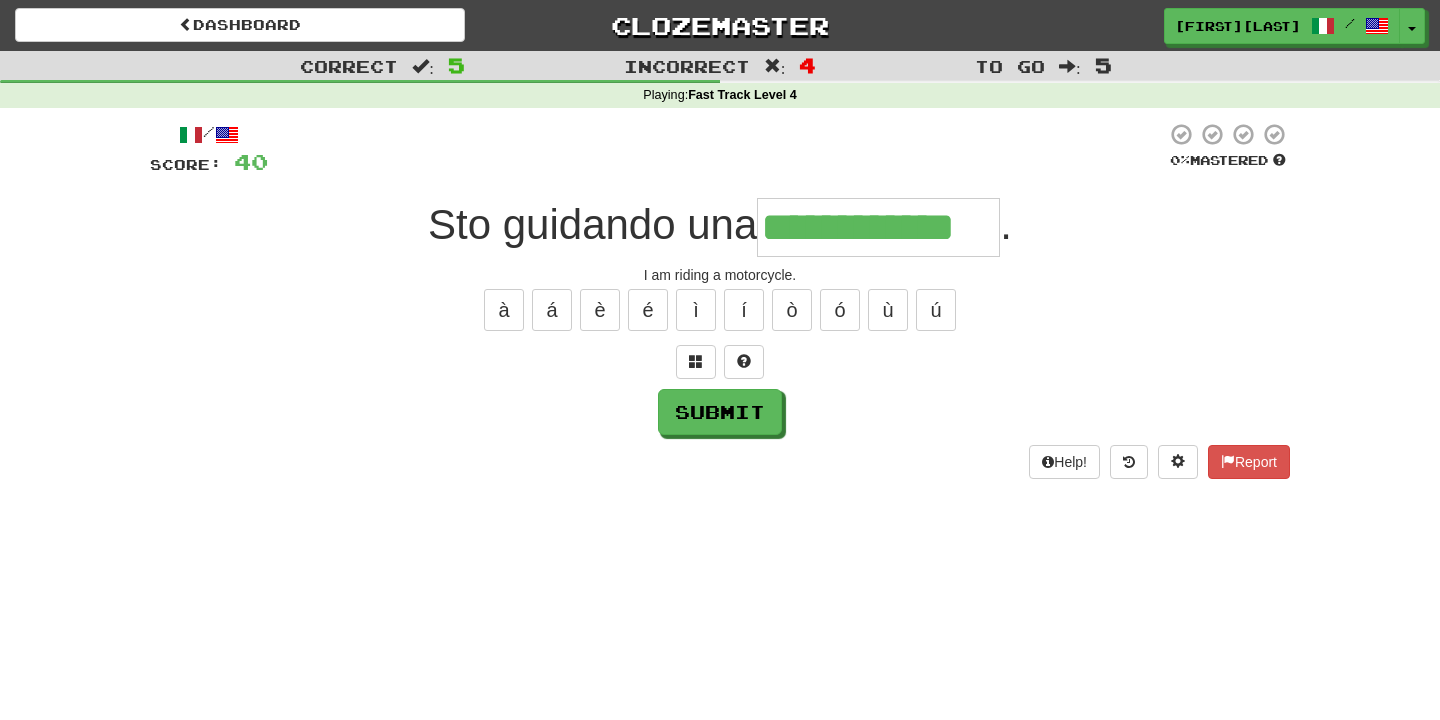 type on "**********" 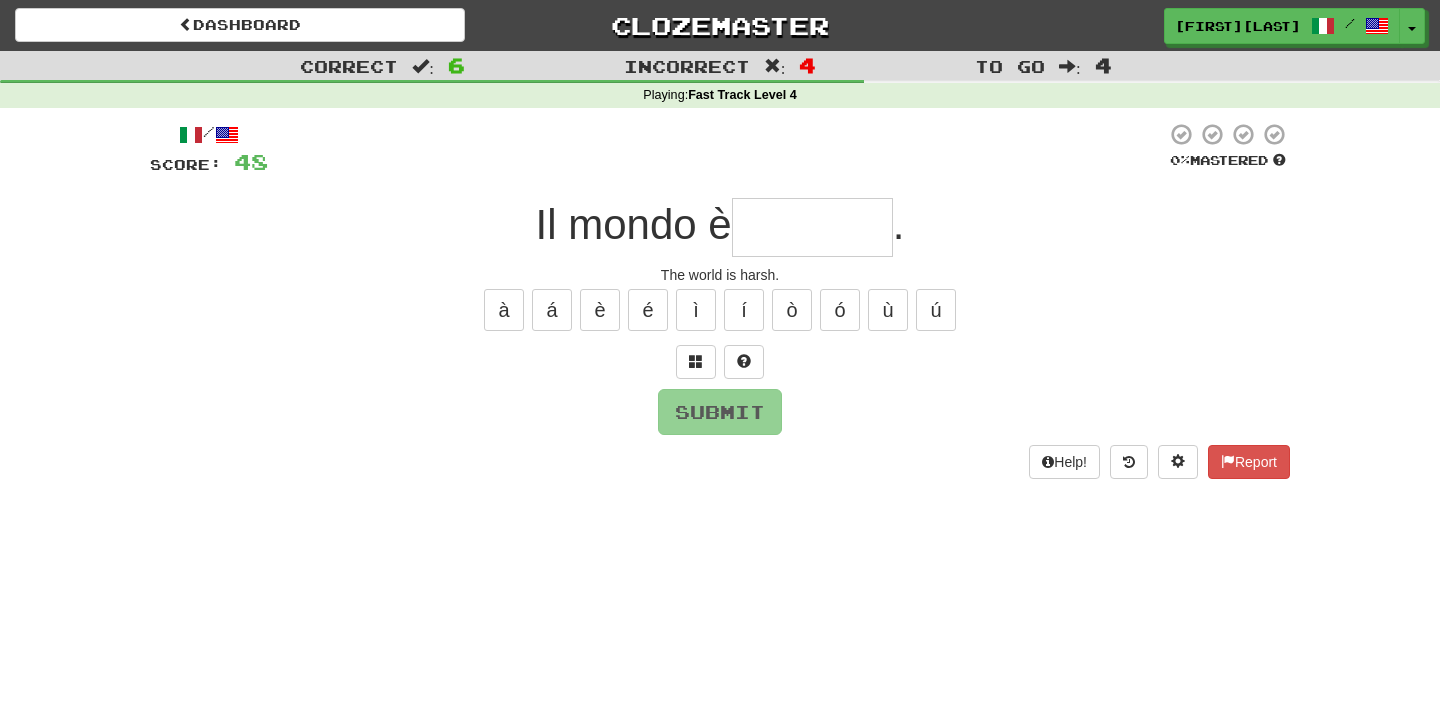type on "*" 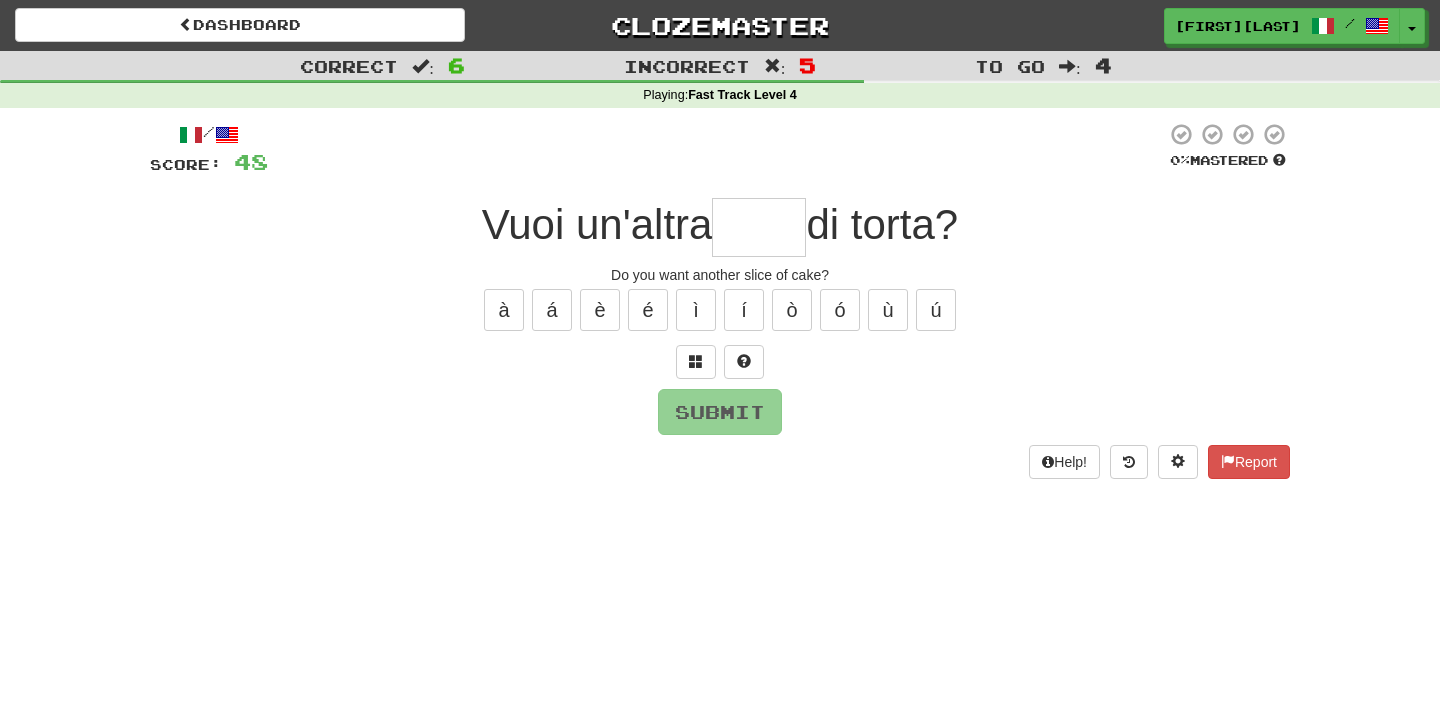 type on "*" 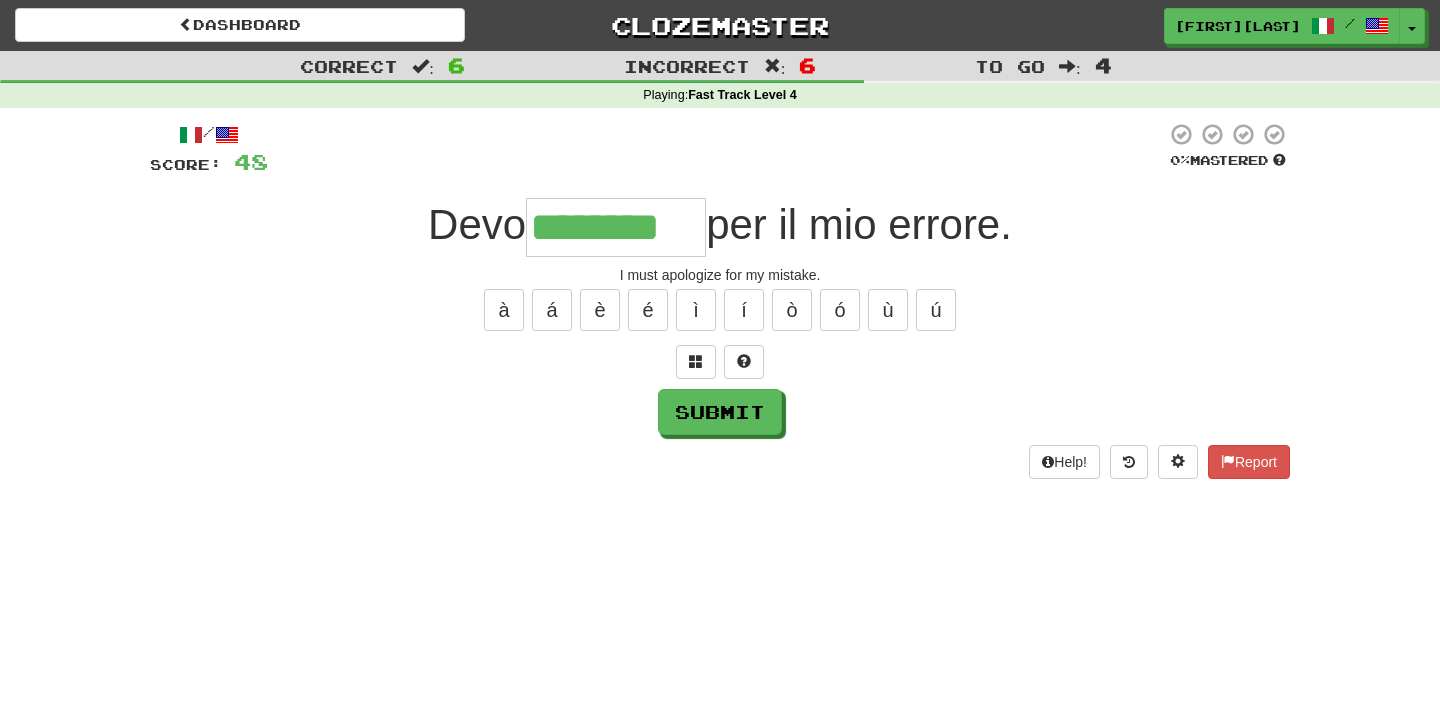 type on "********" 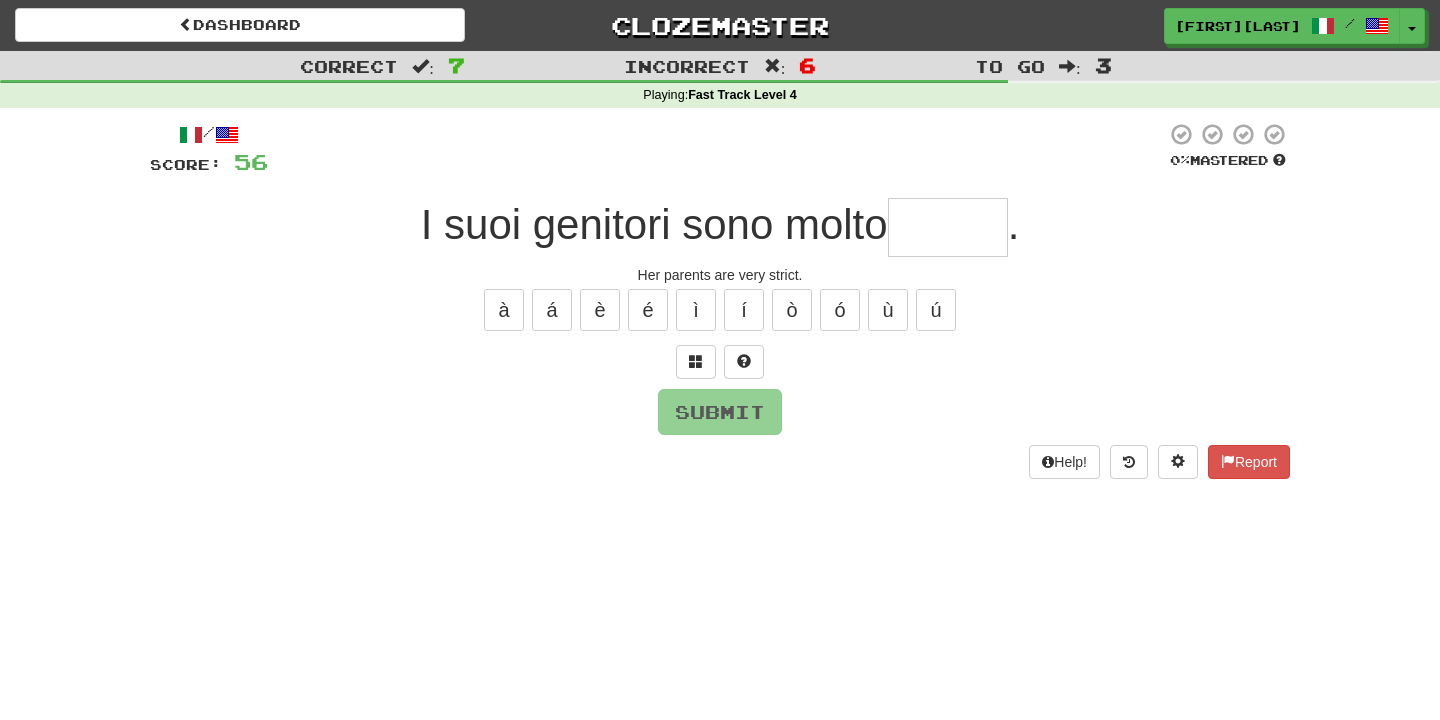 type on "******" 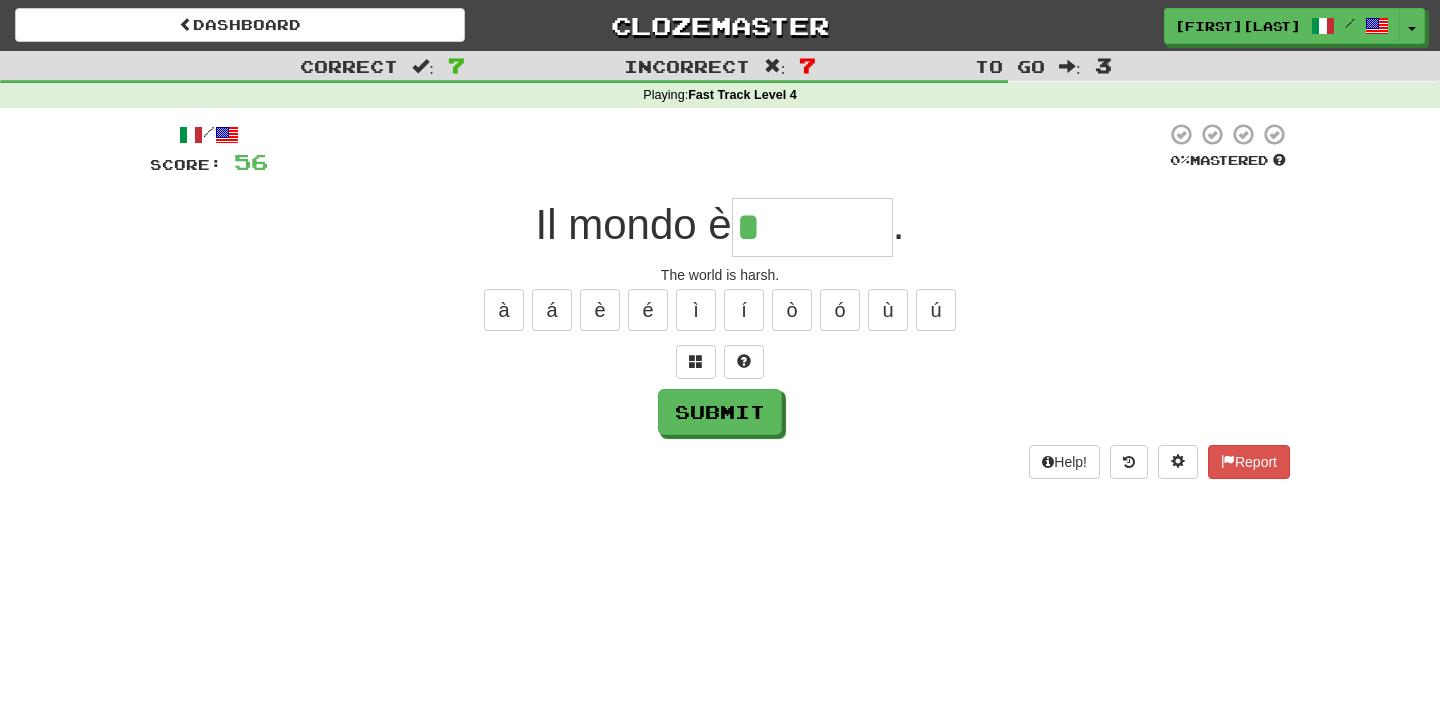 type on "********" 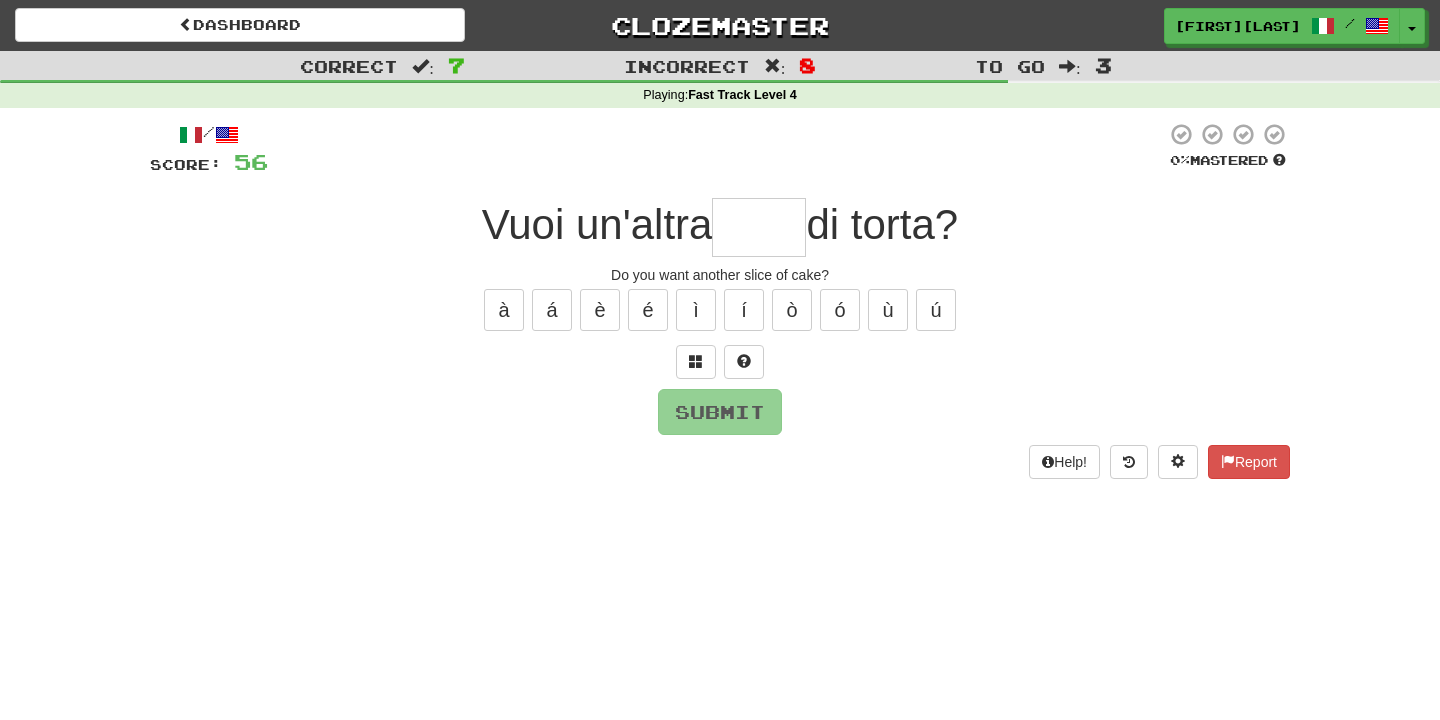 type on "*****" 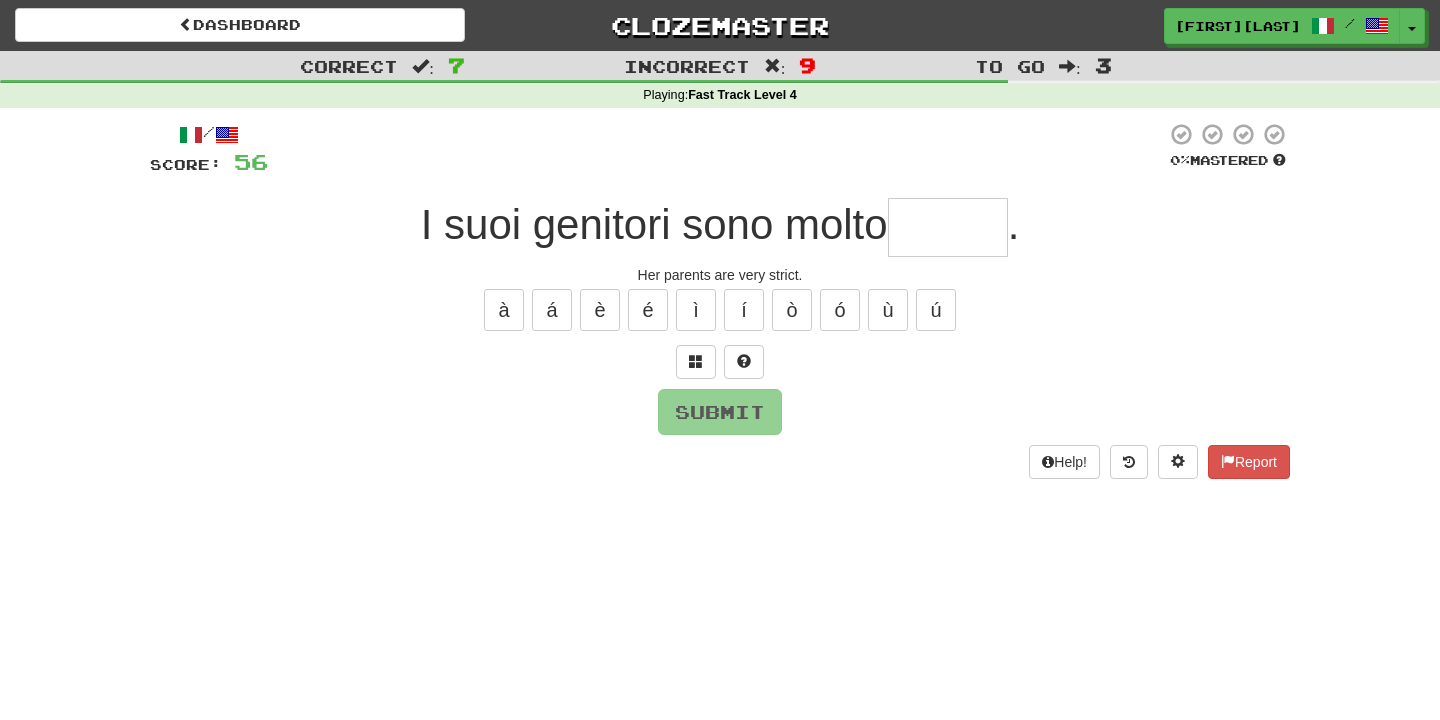 type on "******" 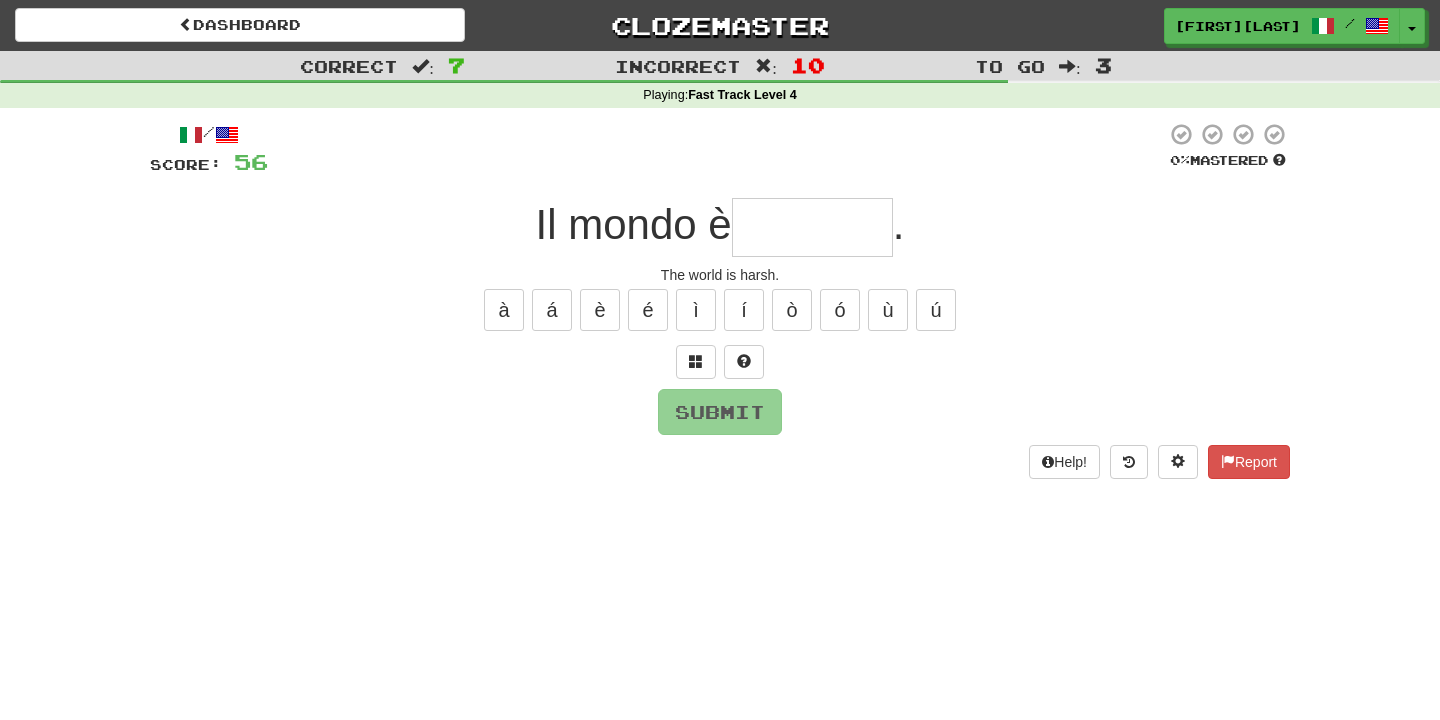type on "********" 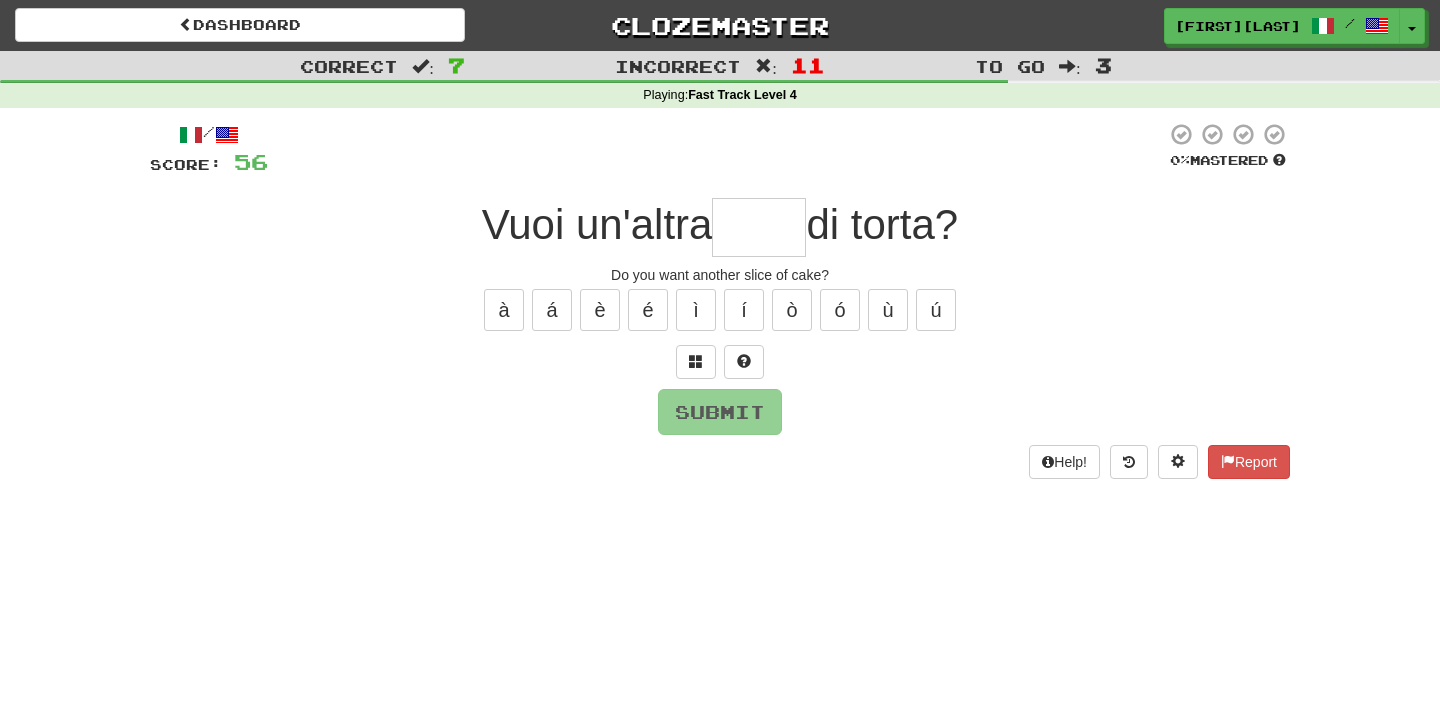 type on "*****" 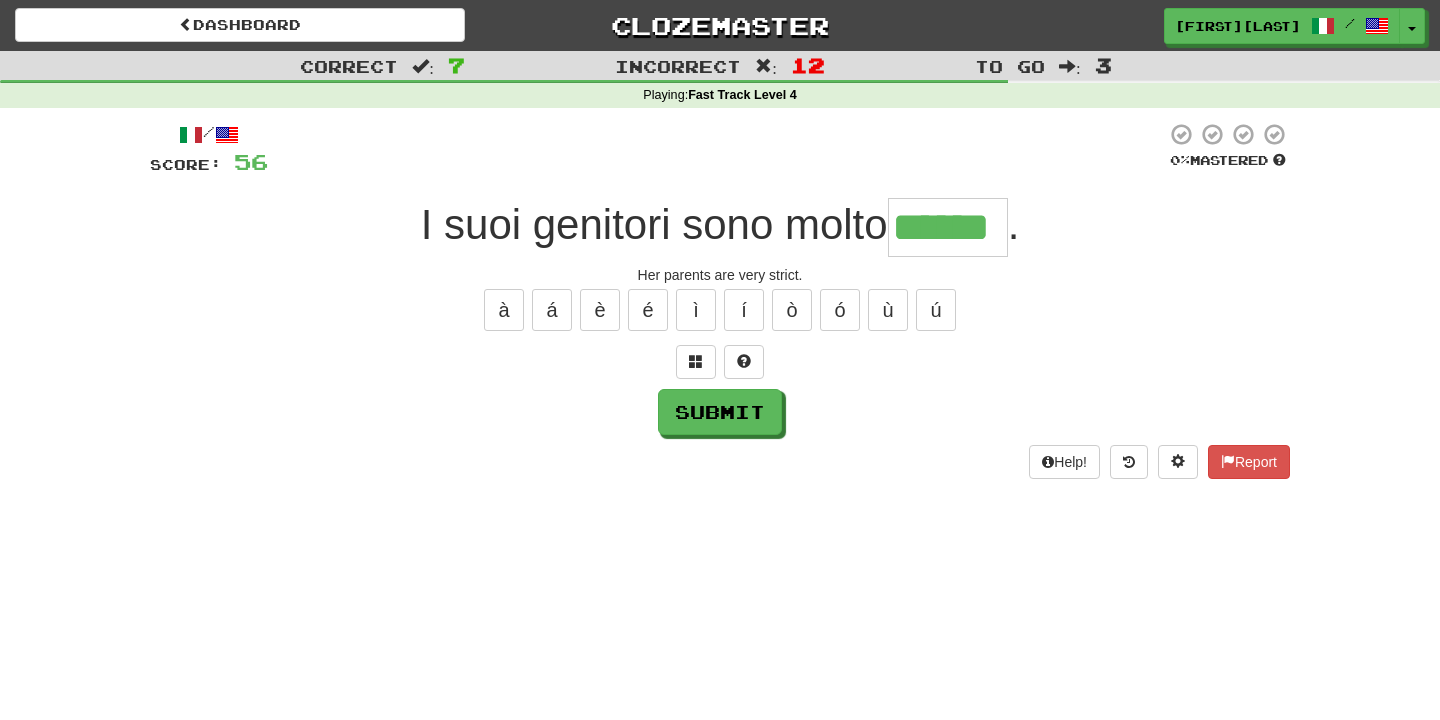 type on "******" 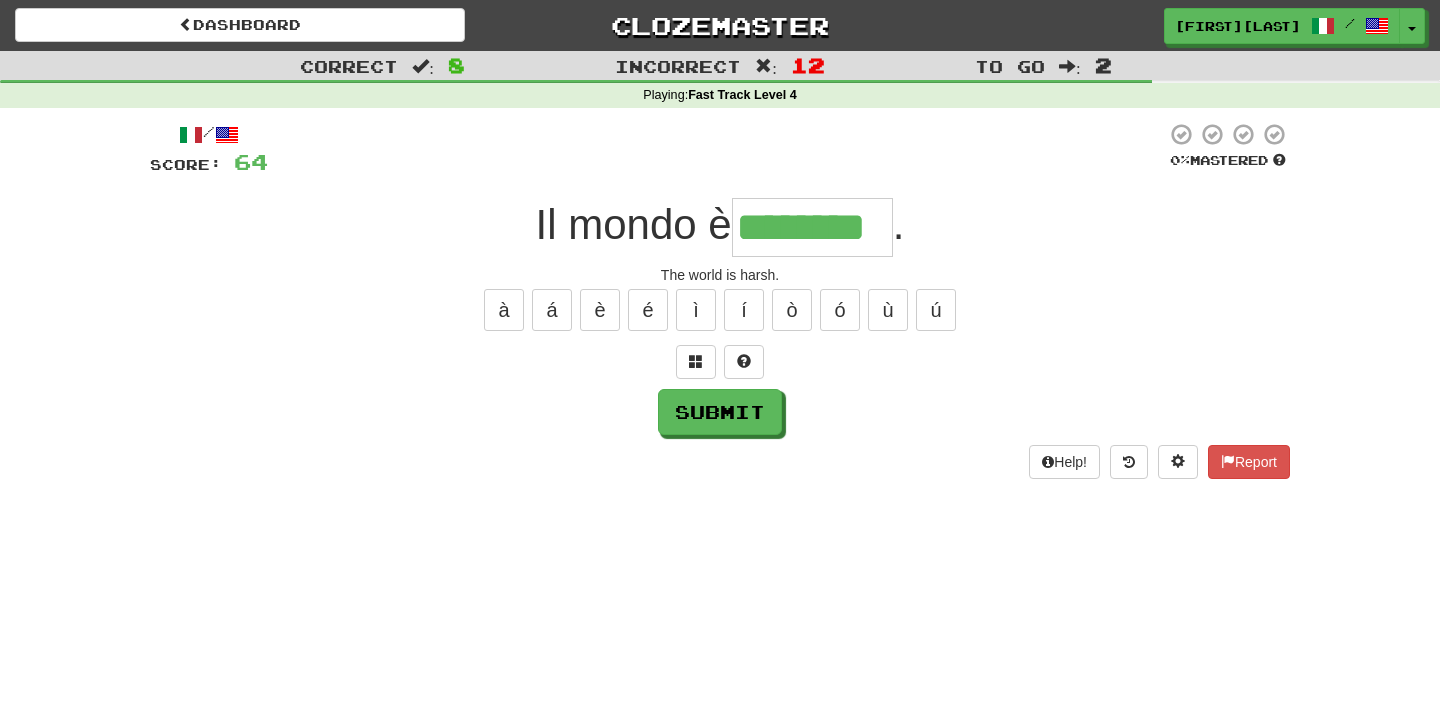 type on "********" 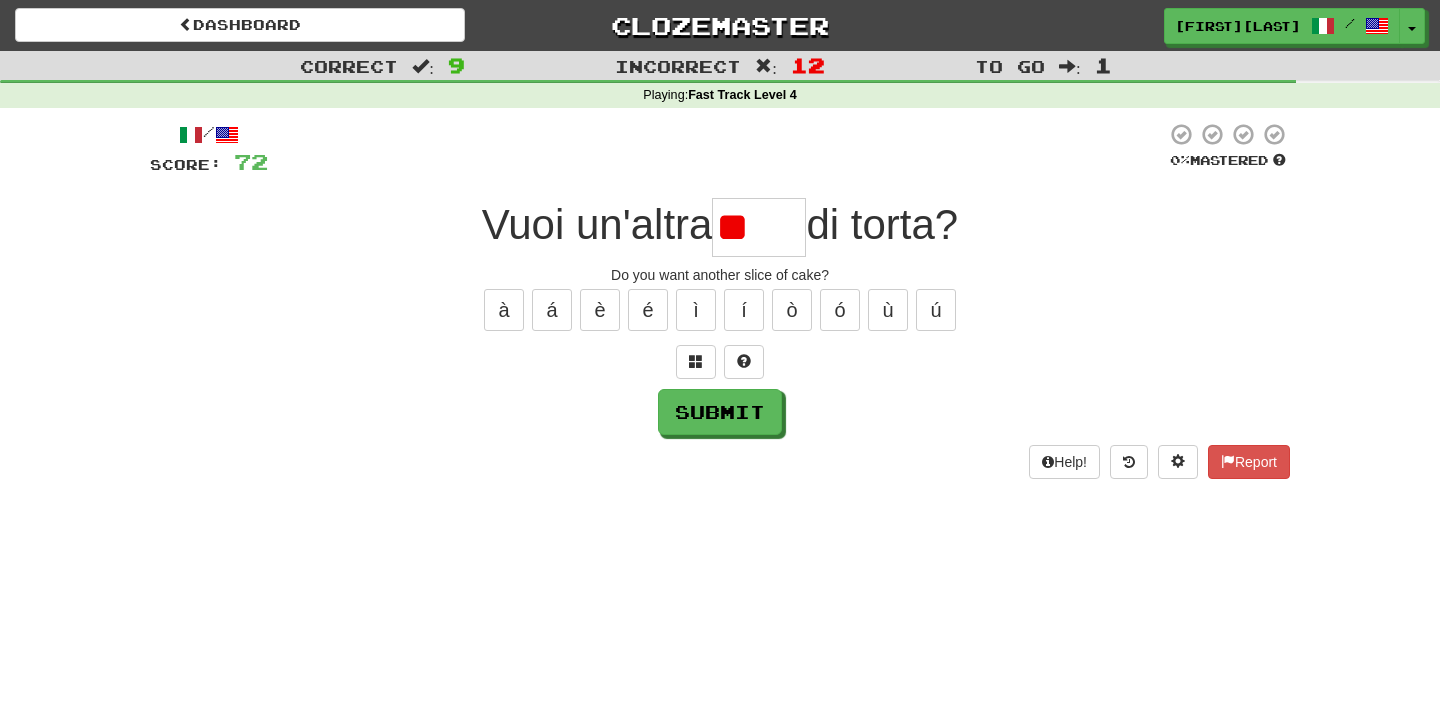 type on "*" 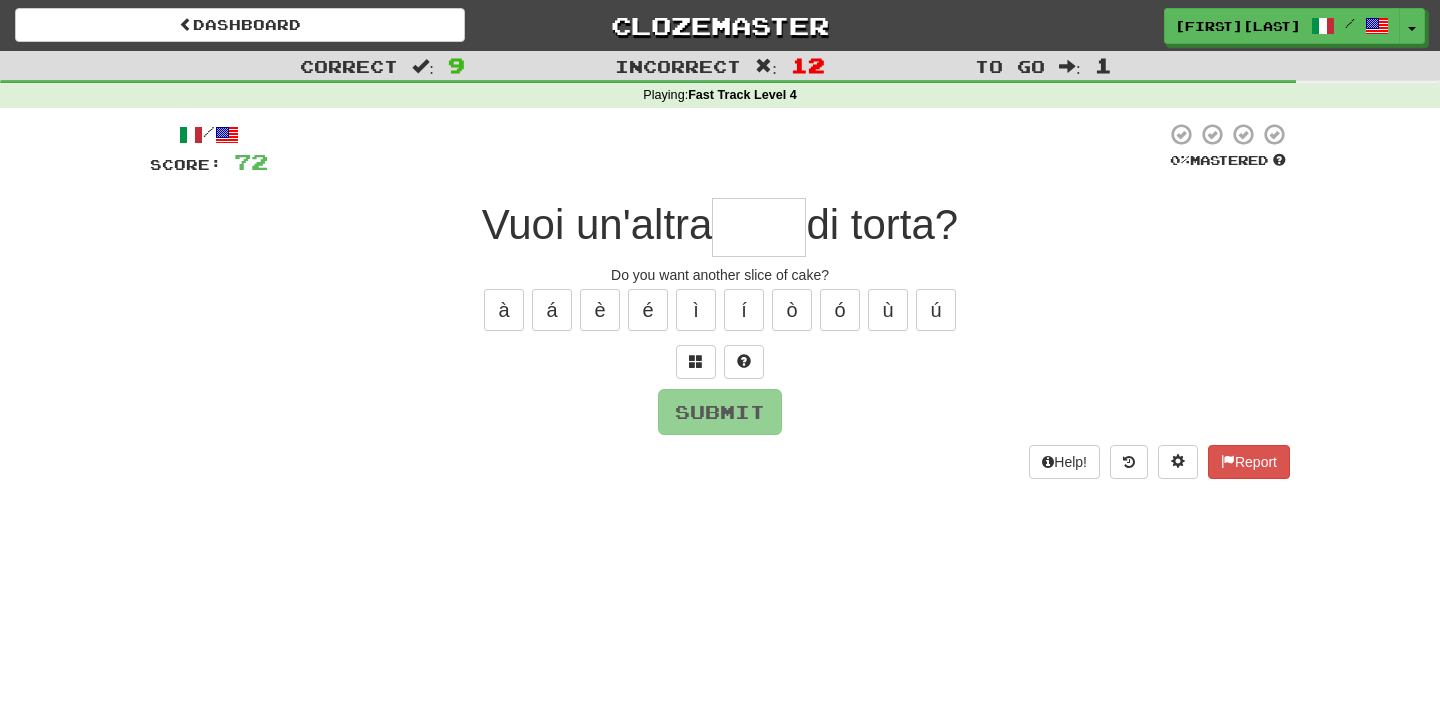 type on "*" 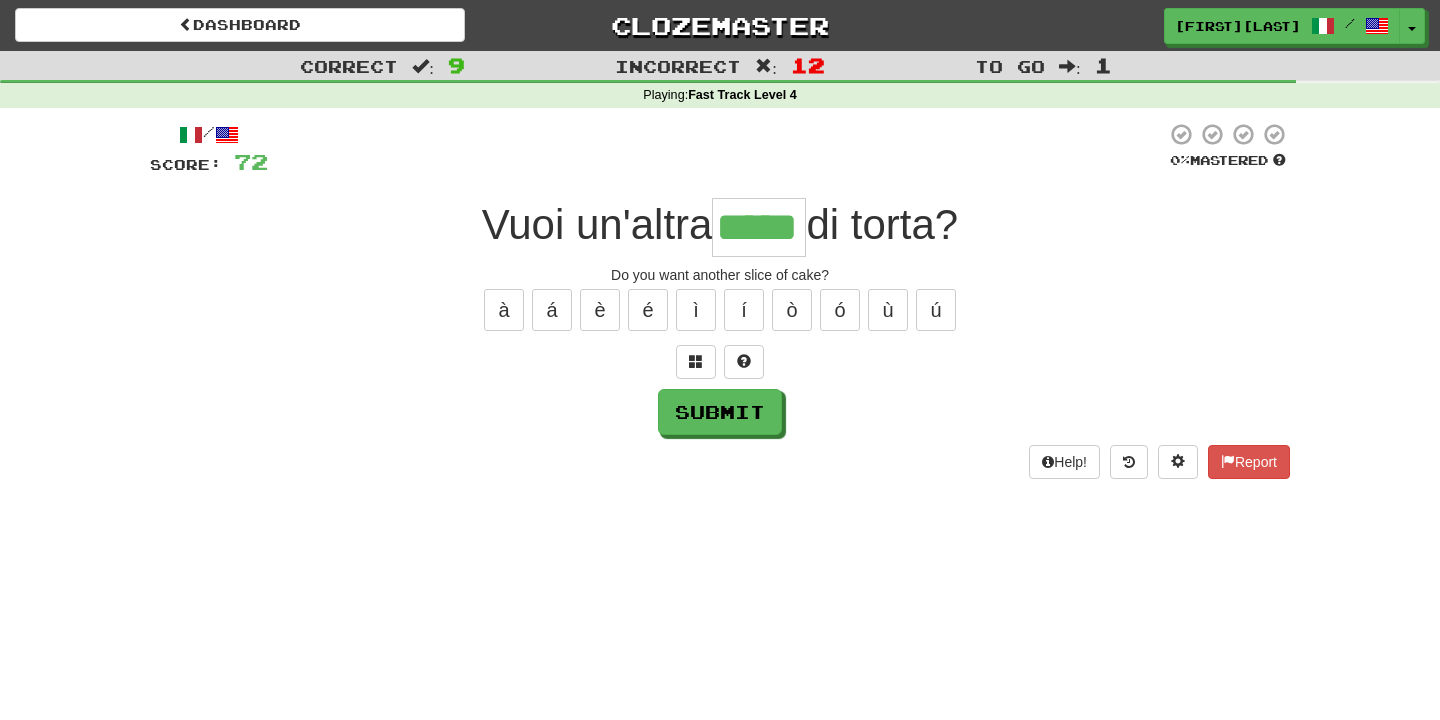 type on "*****" 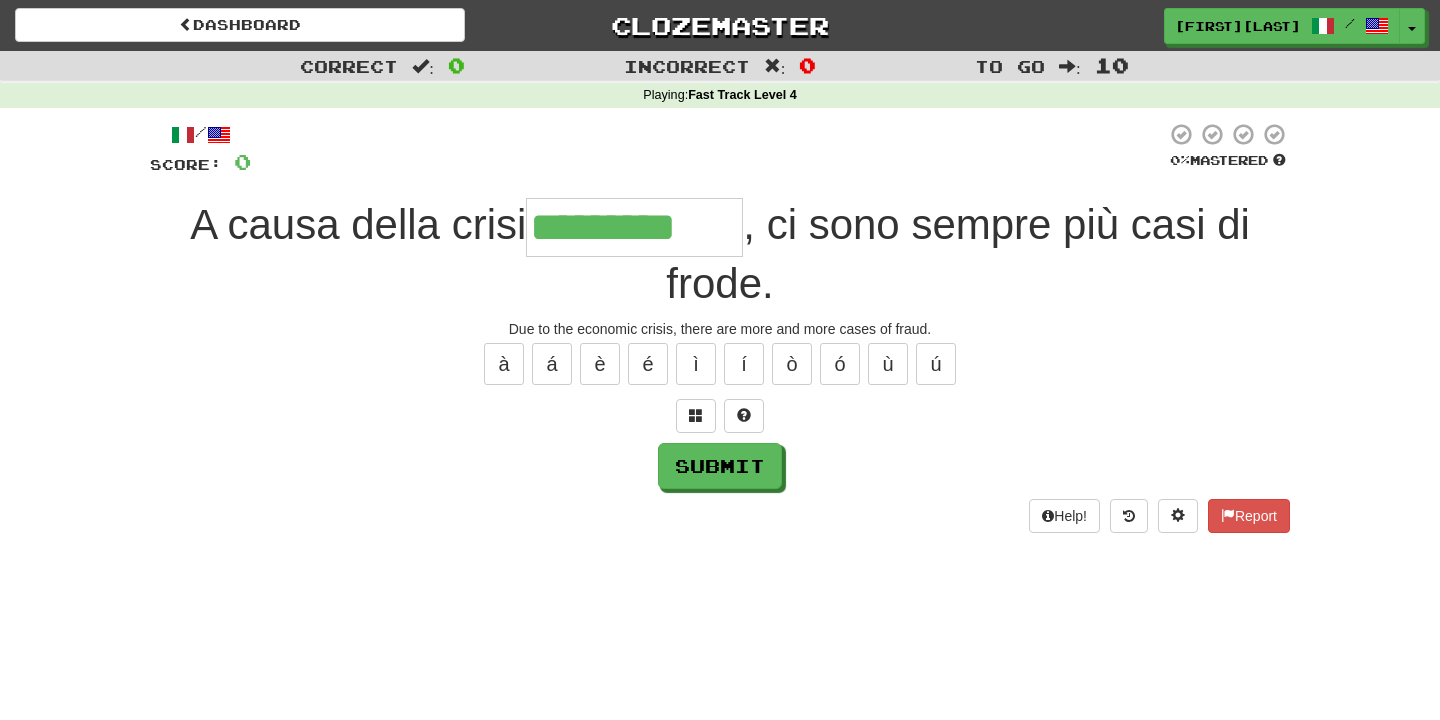type on "*********" 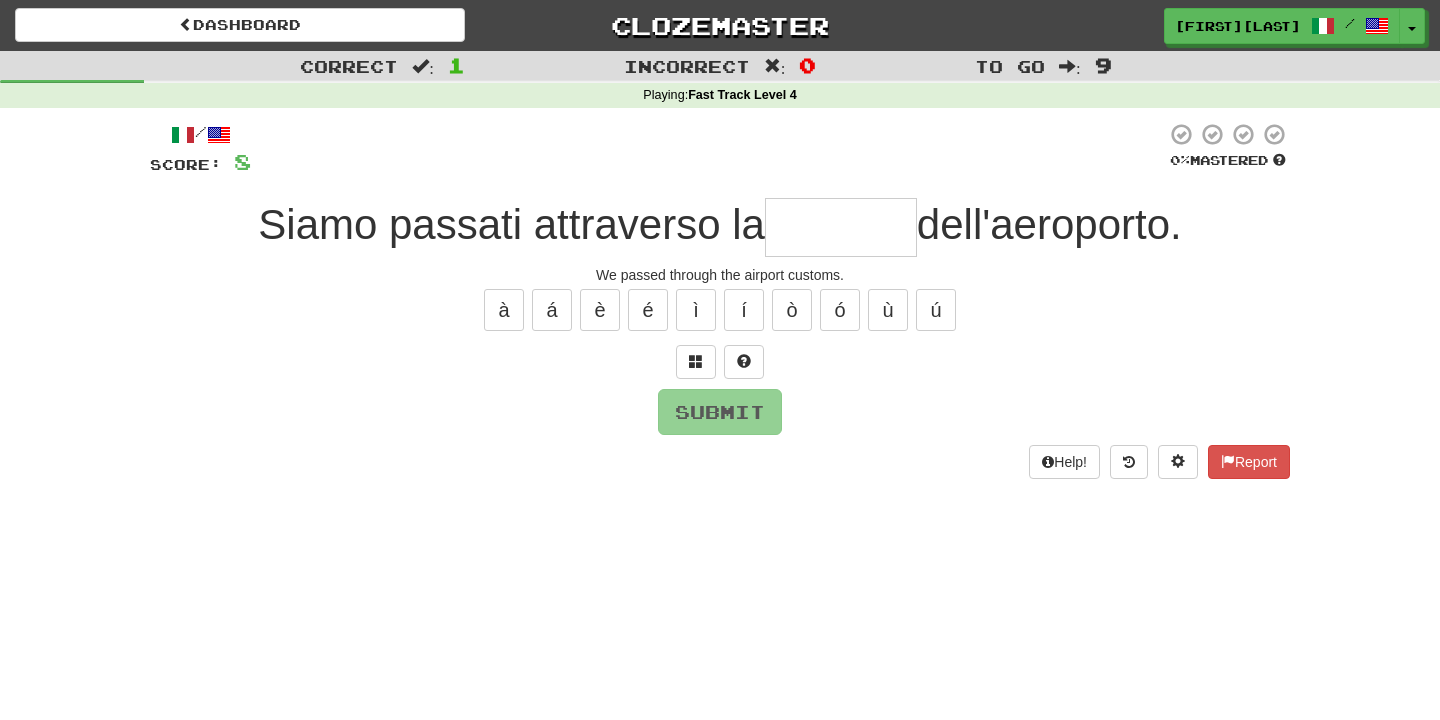 type on "*" 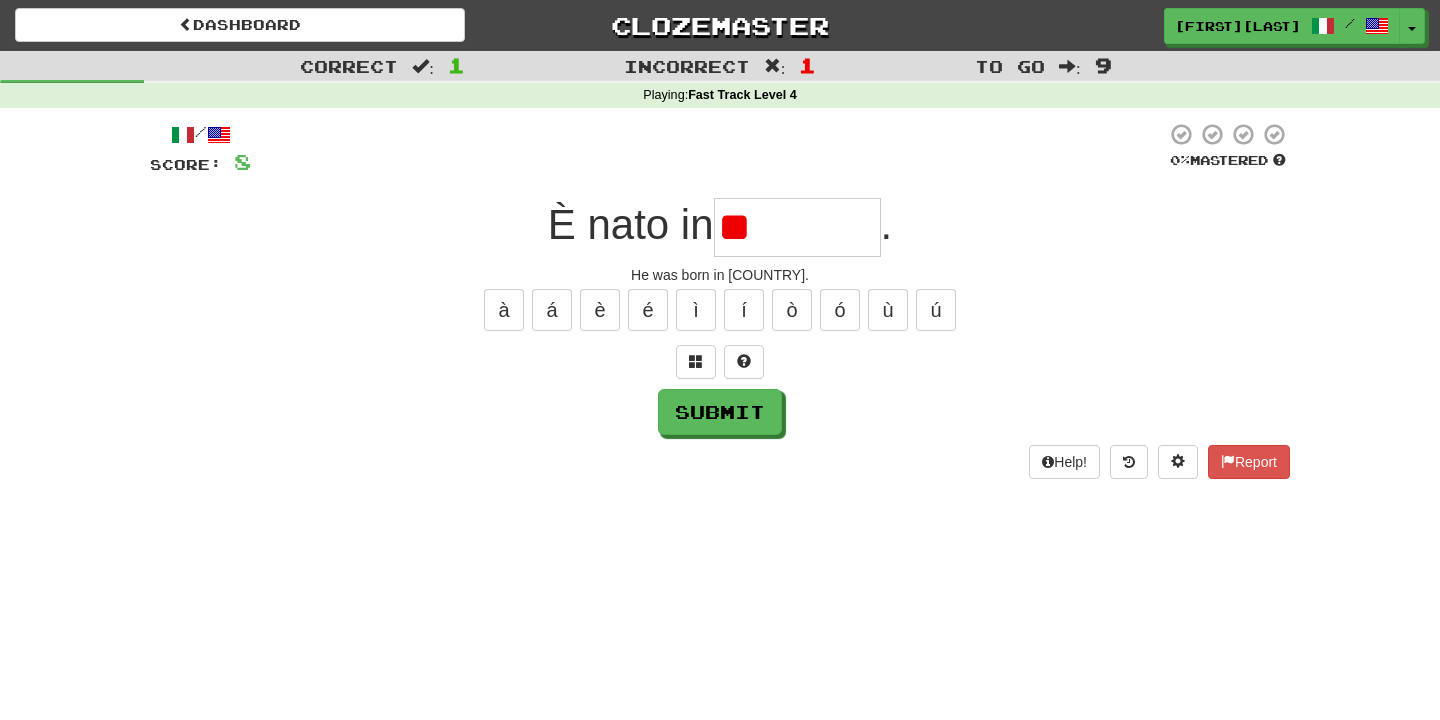 type on "*" 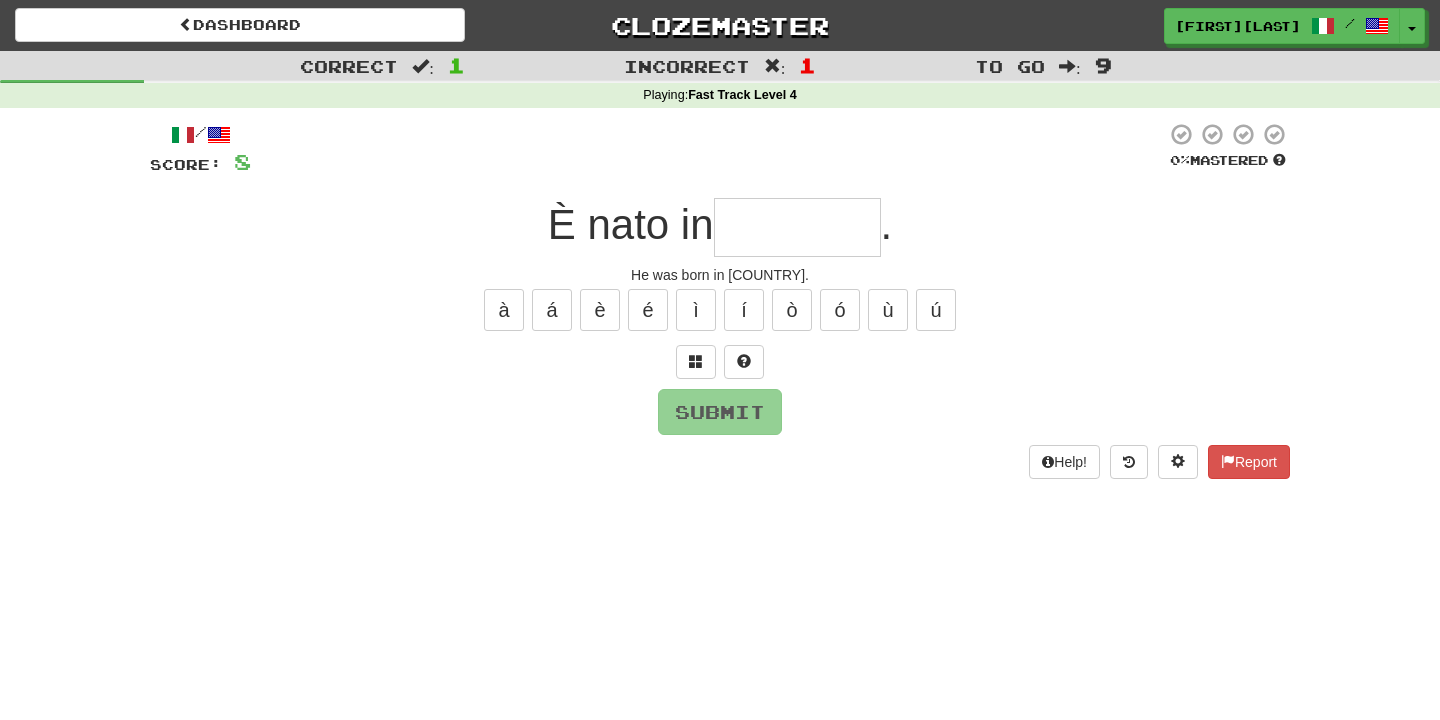 type on "********" 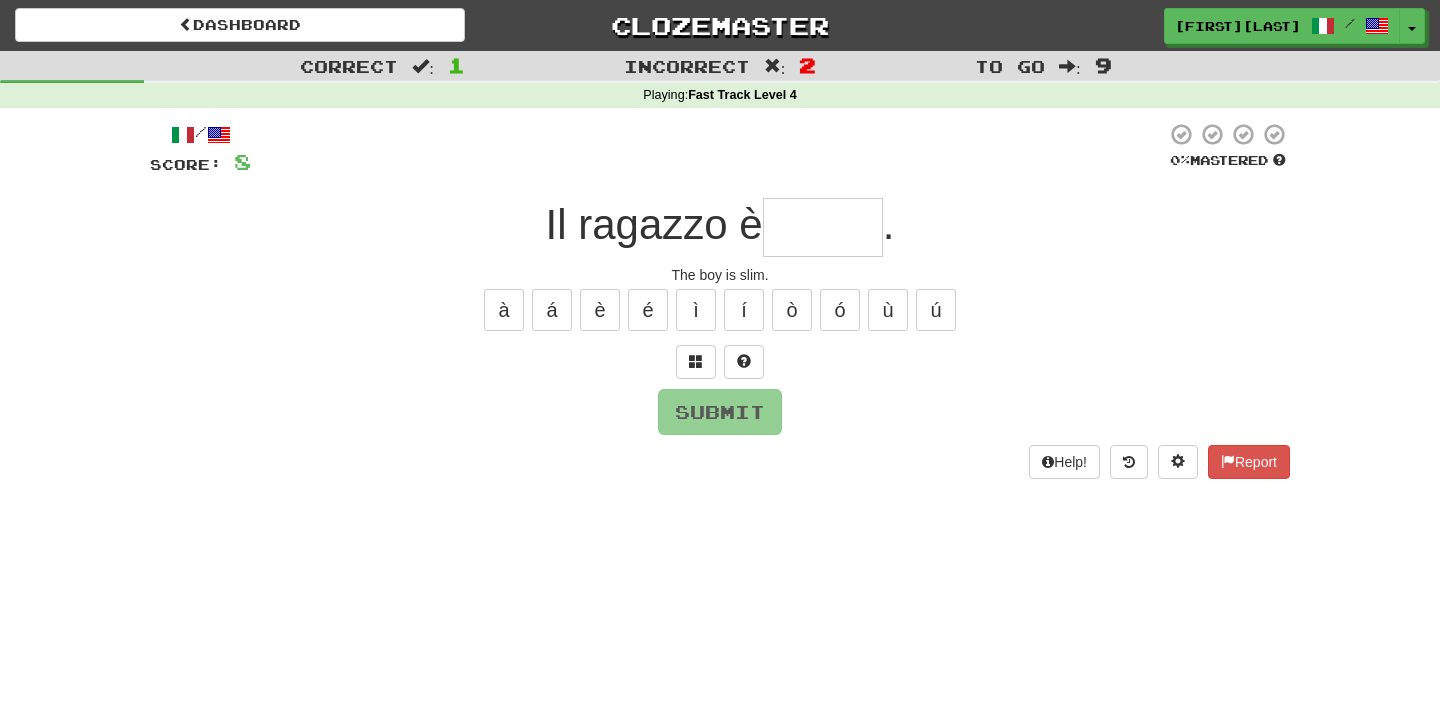 type on "*" 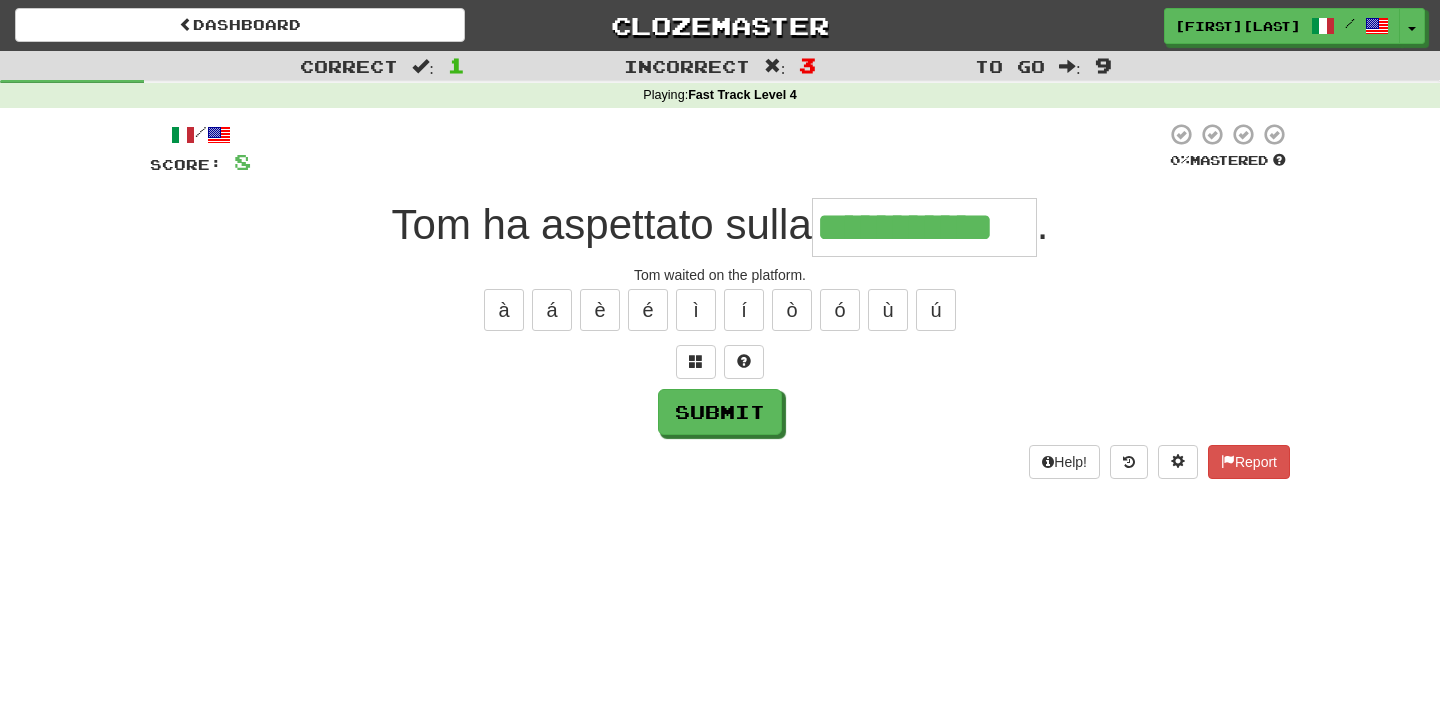 type on "**********" 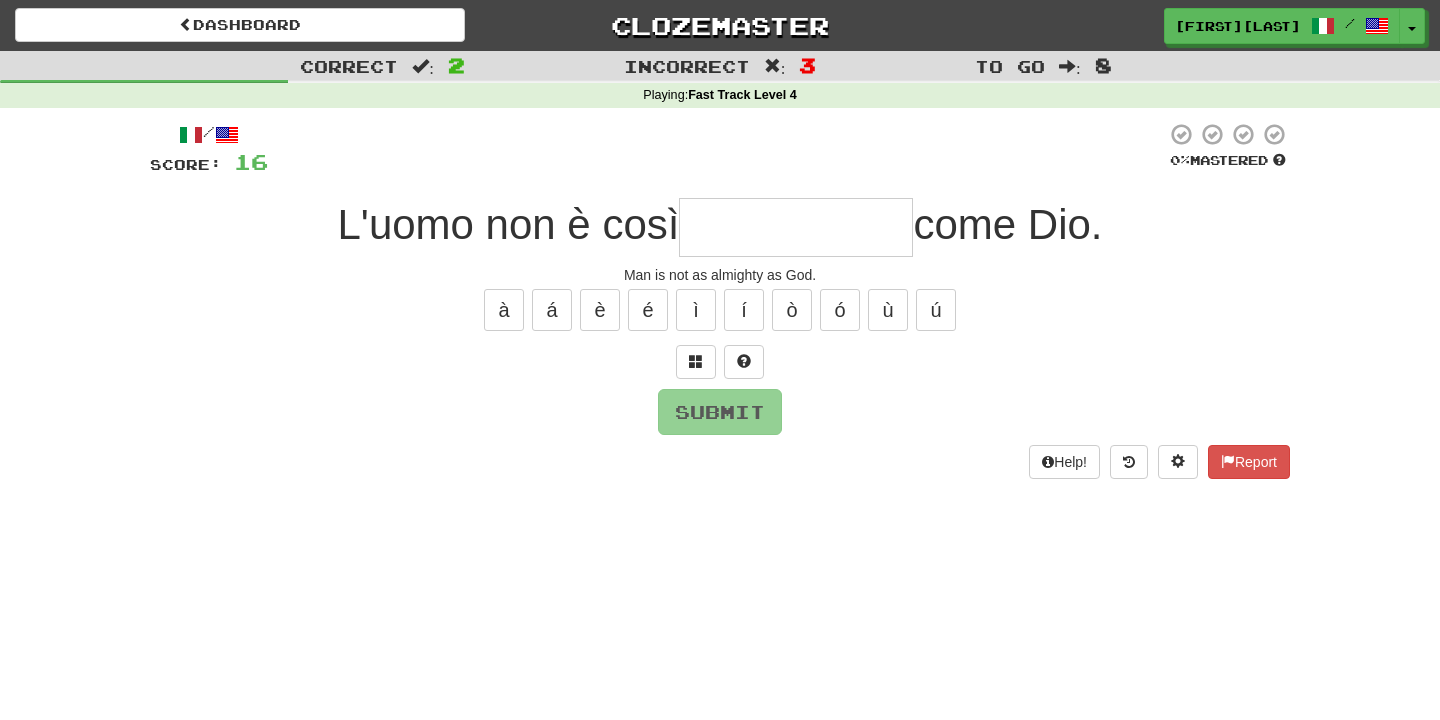 type on "**********" 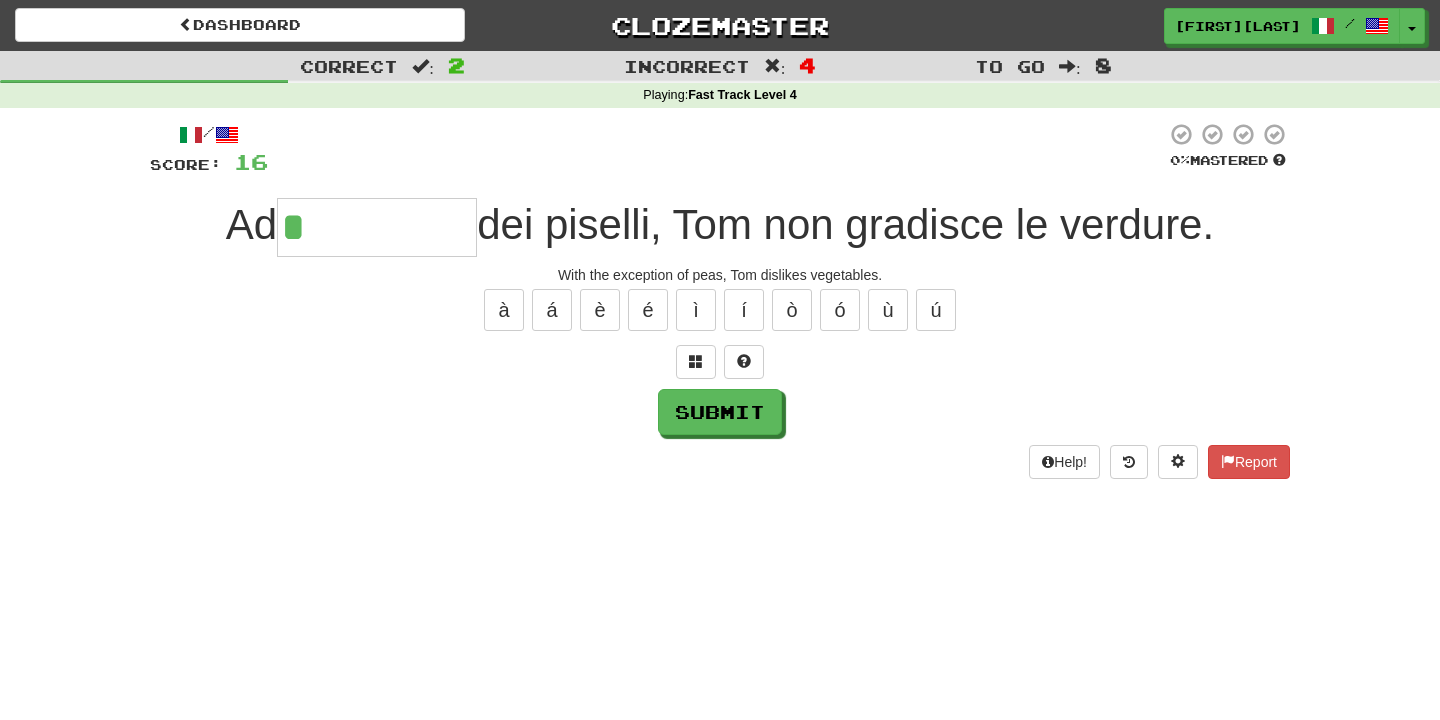 type on "*********" 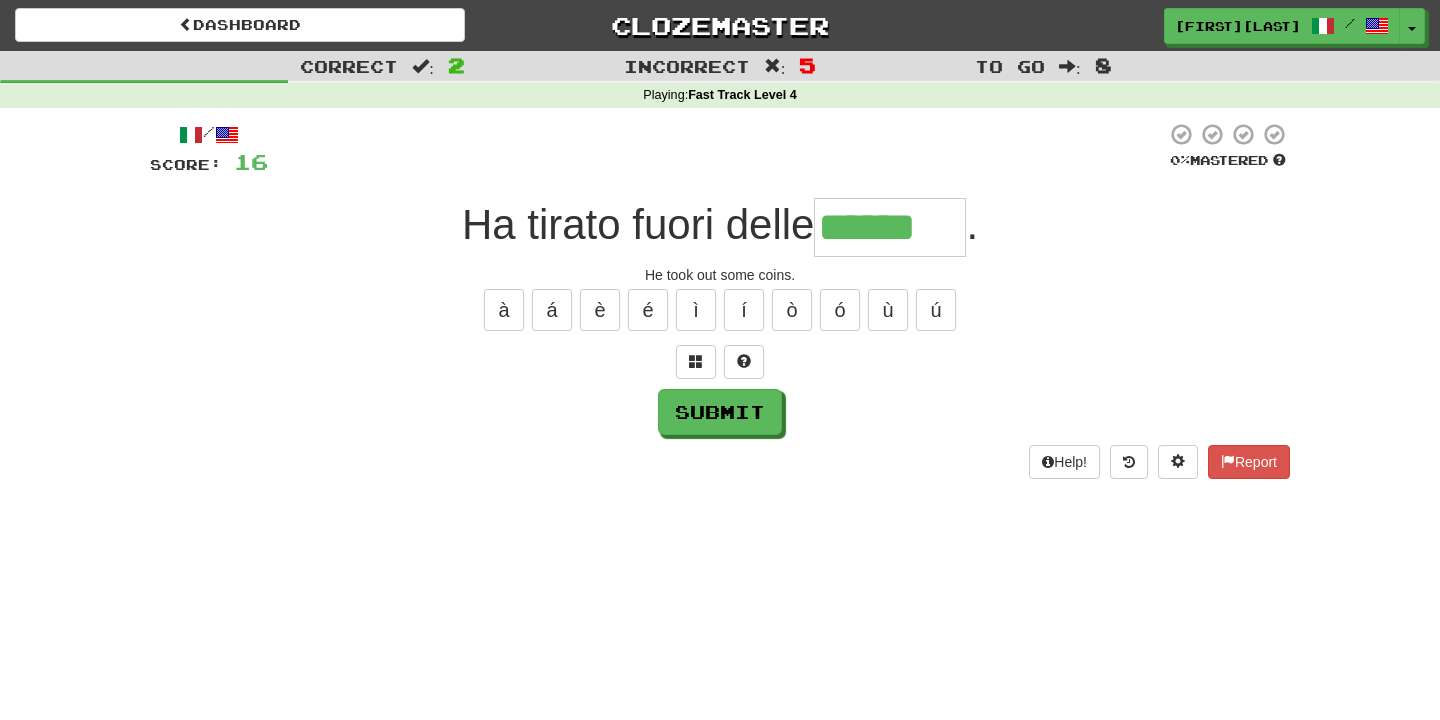 type on "******" 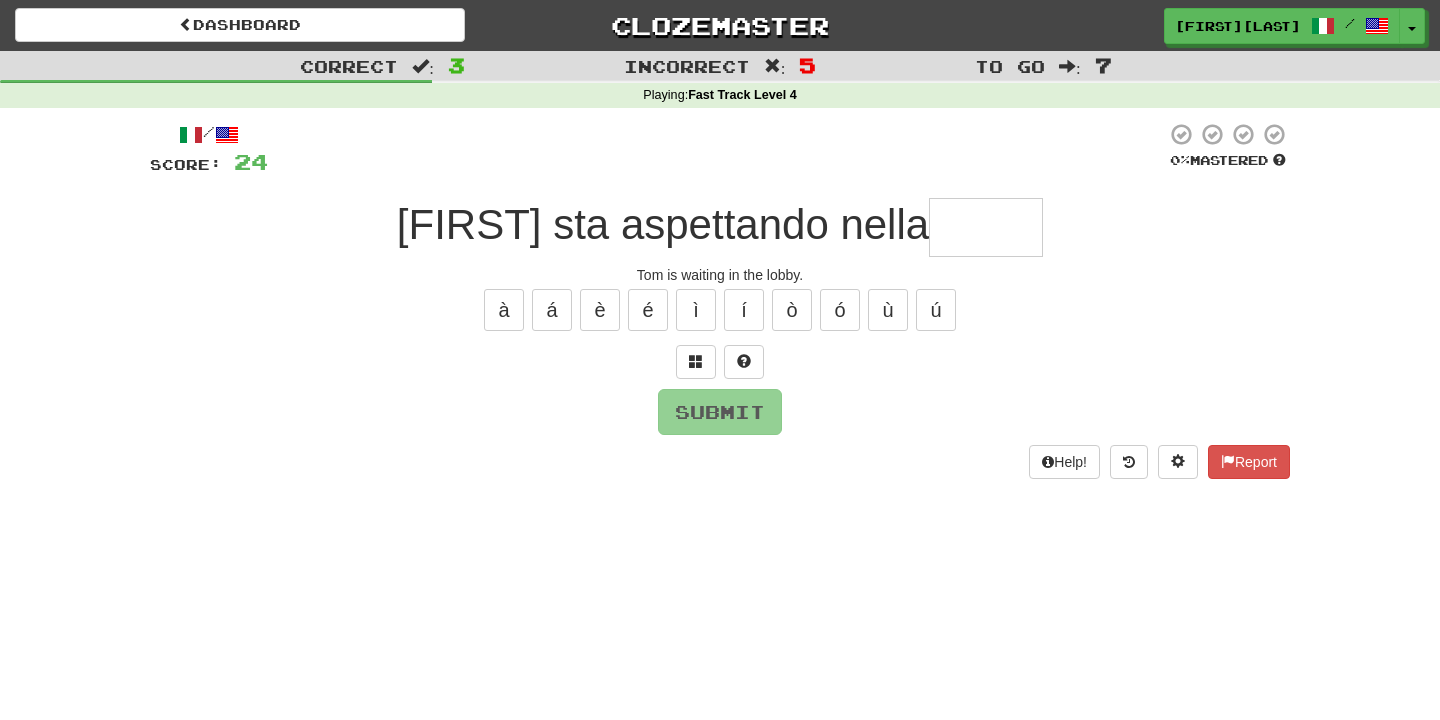 type on "*****" 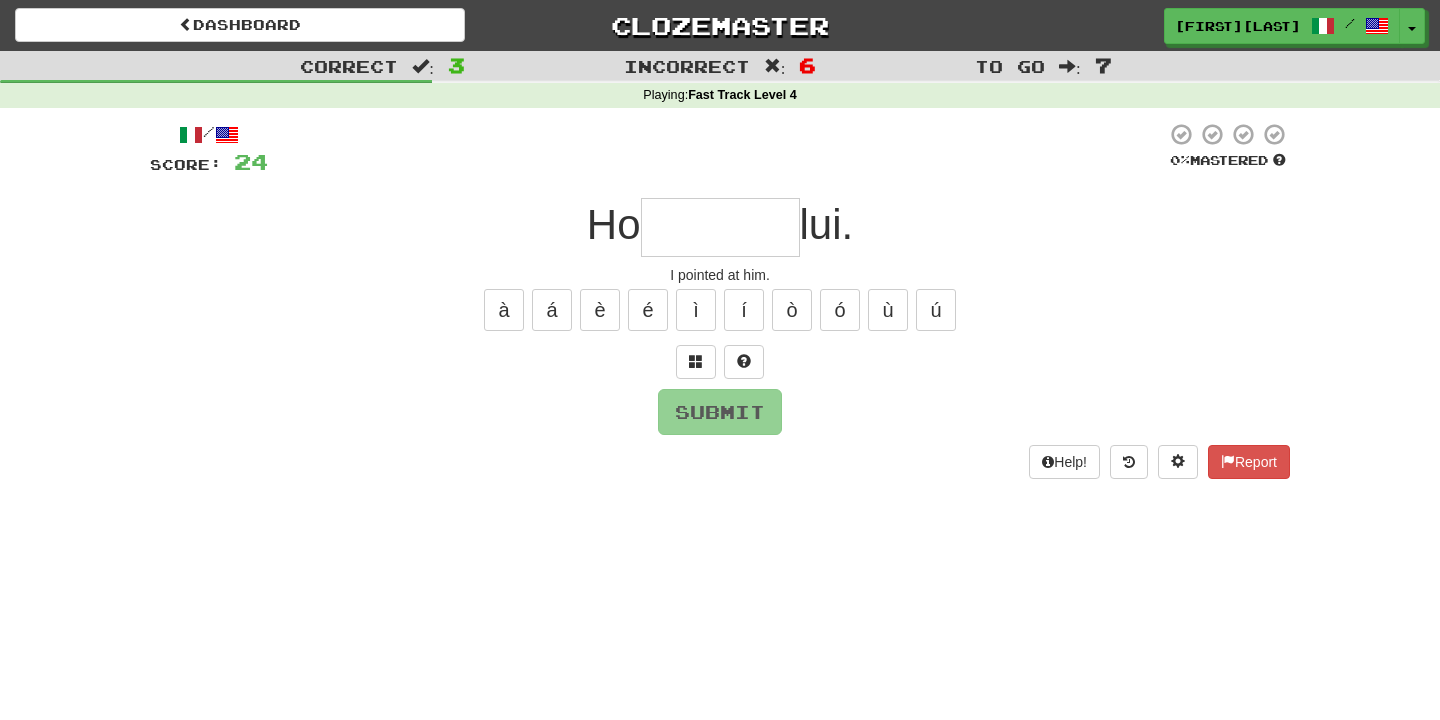 type on "*" 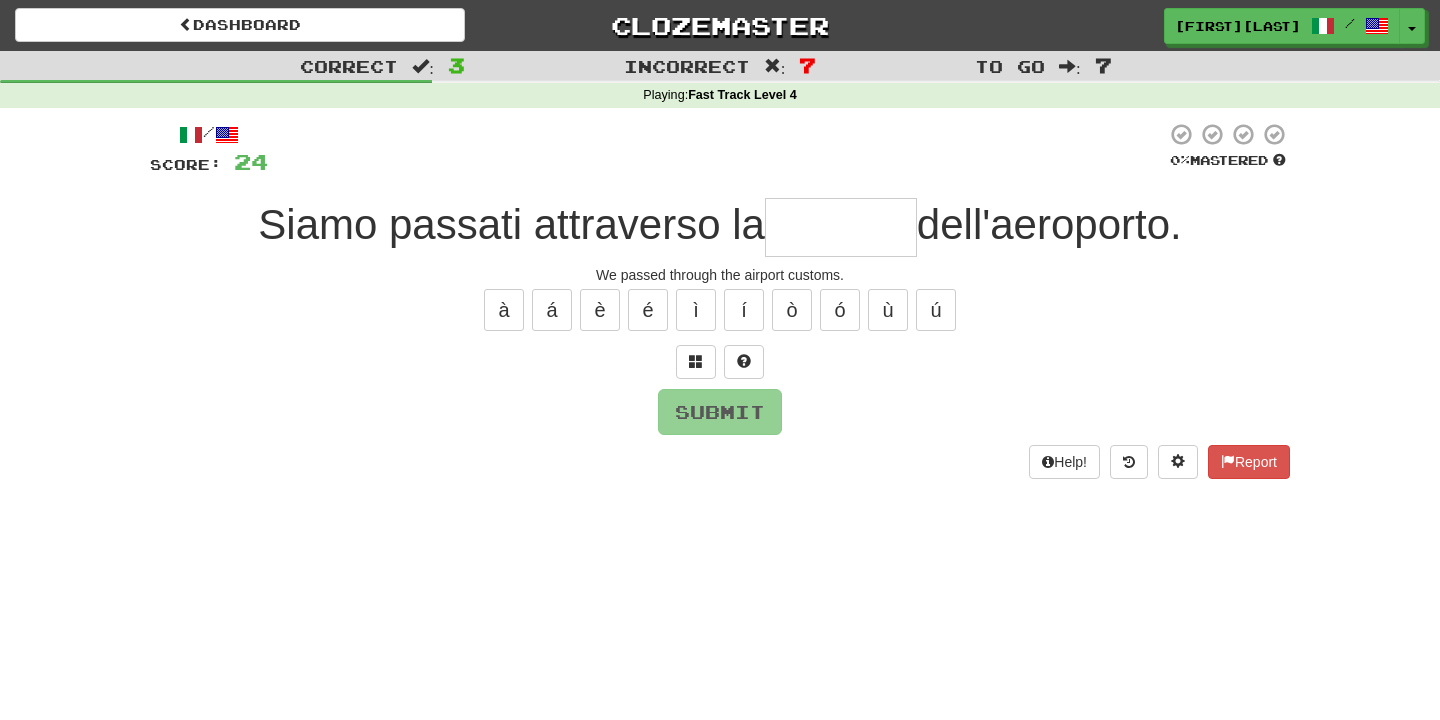 type on "******" 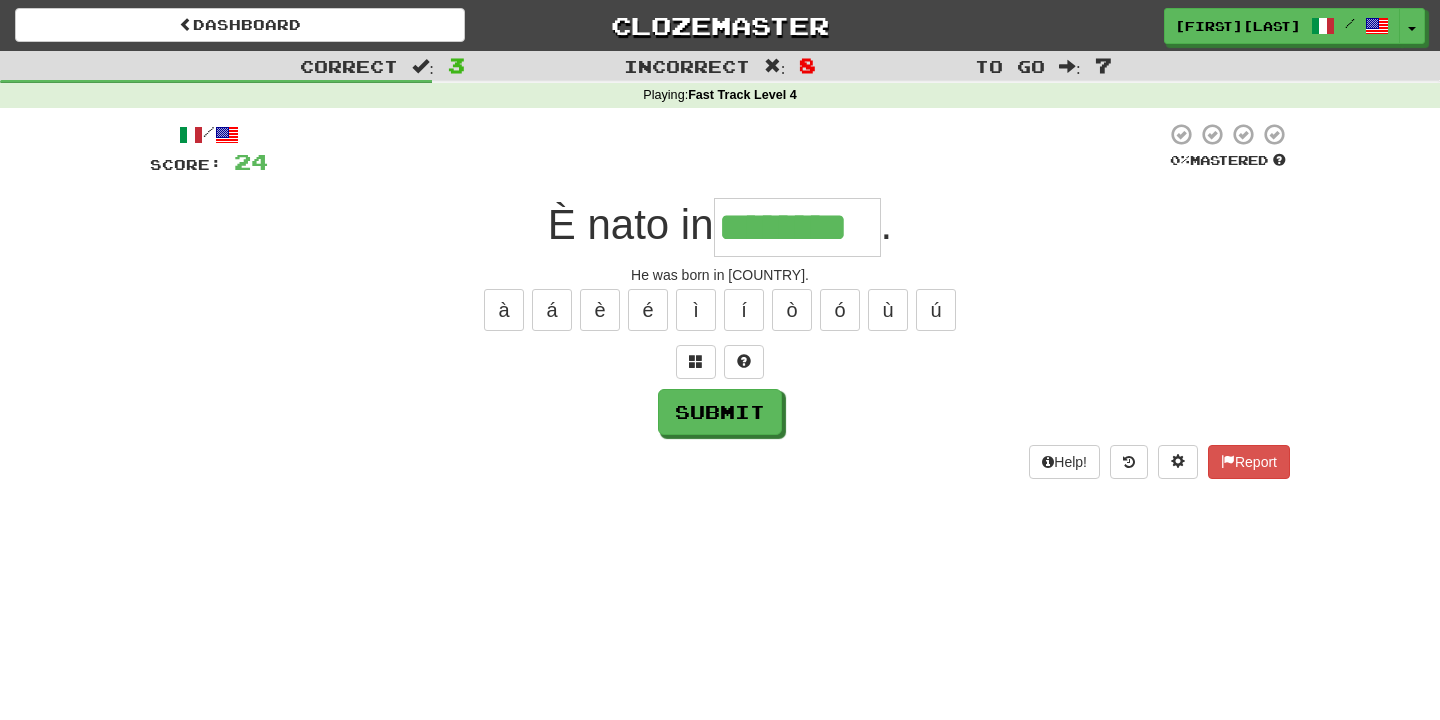 type on "********" 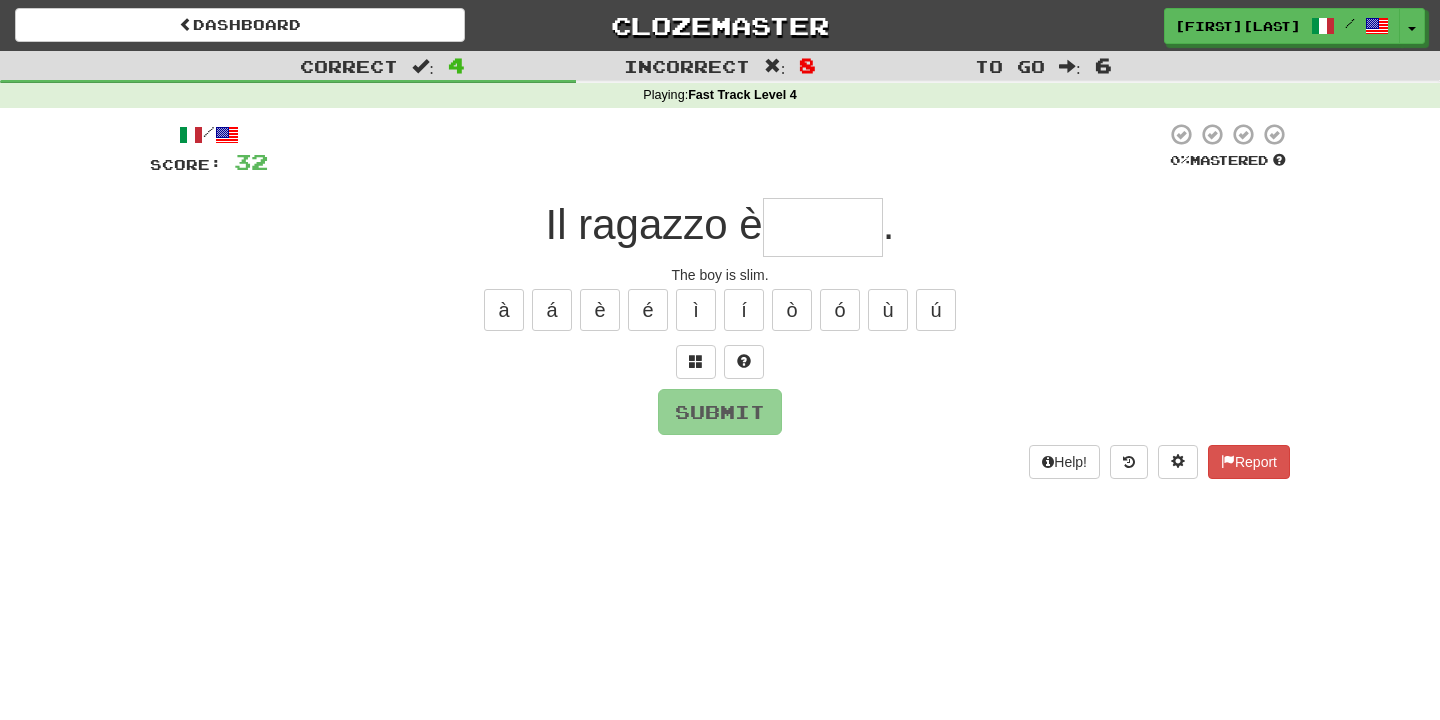 type on "******" 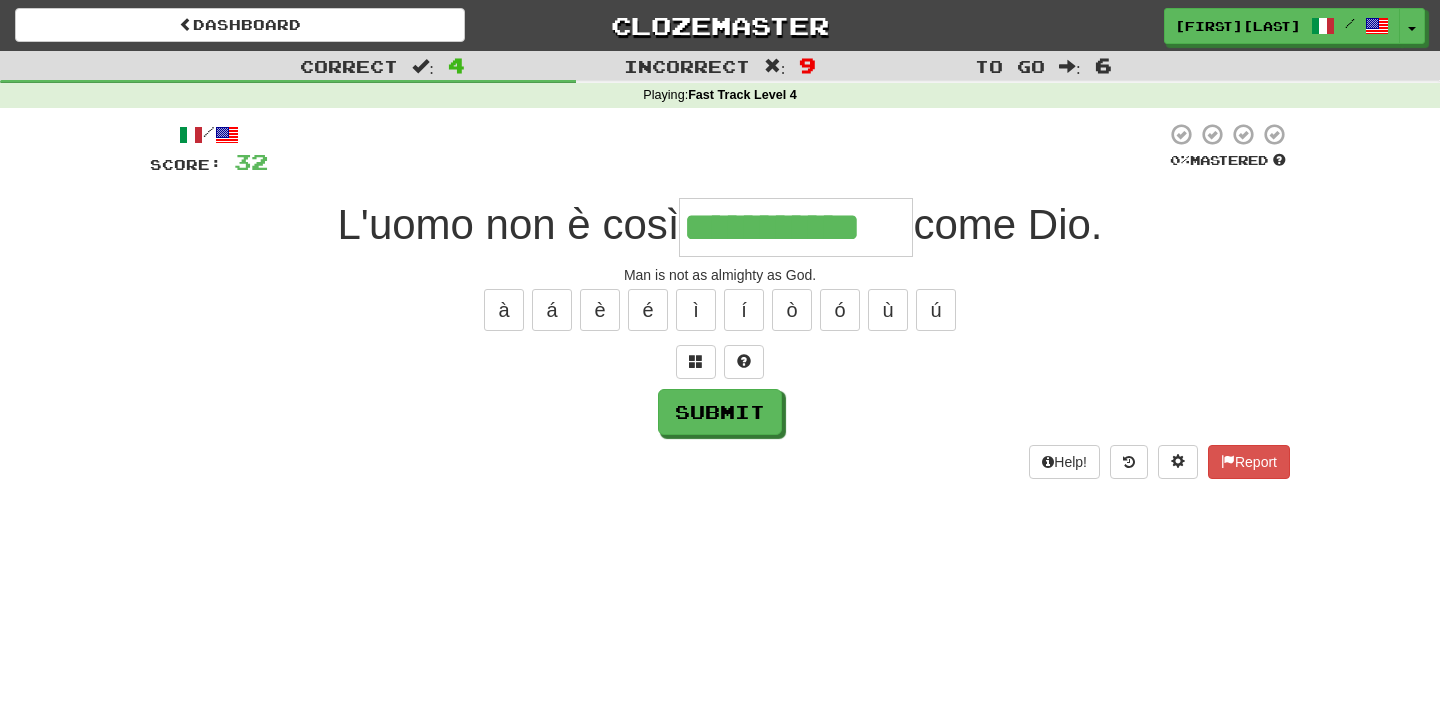 type on "**********" 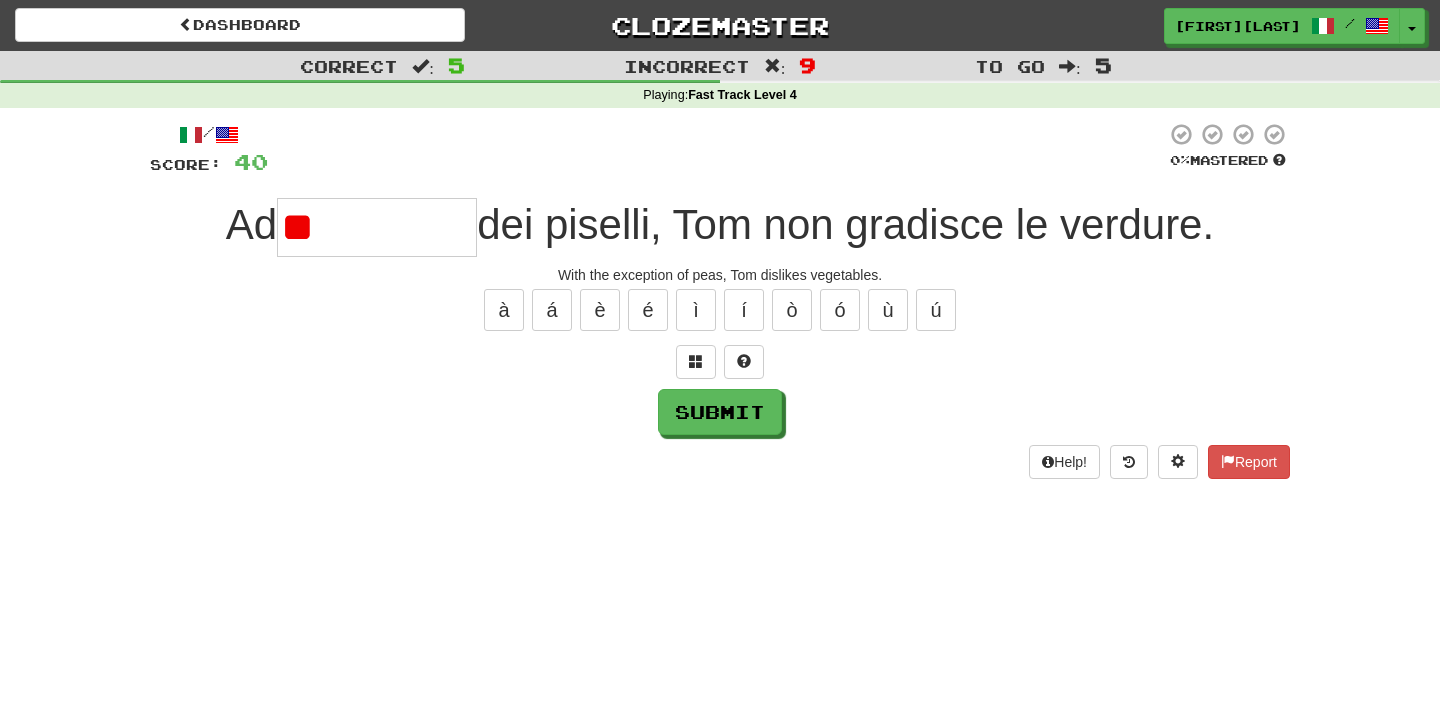 type on "*" 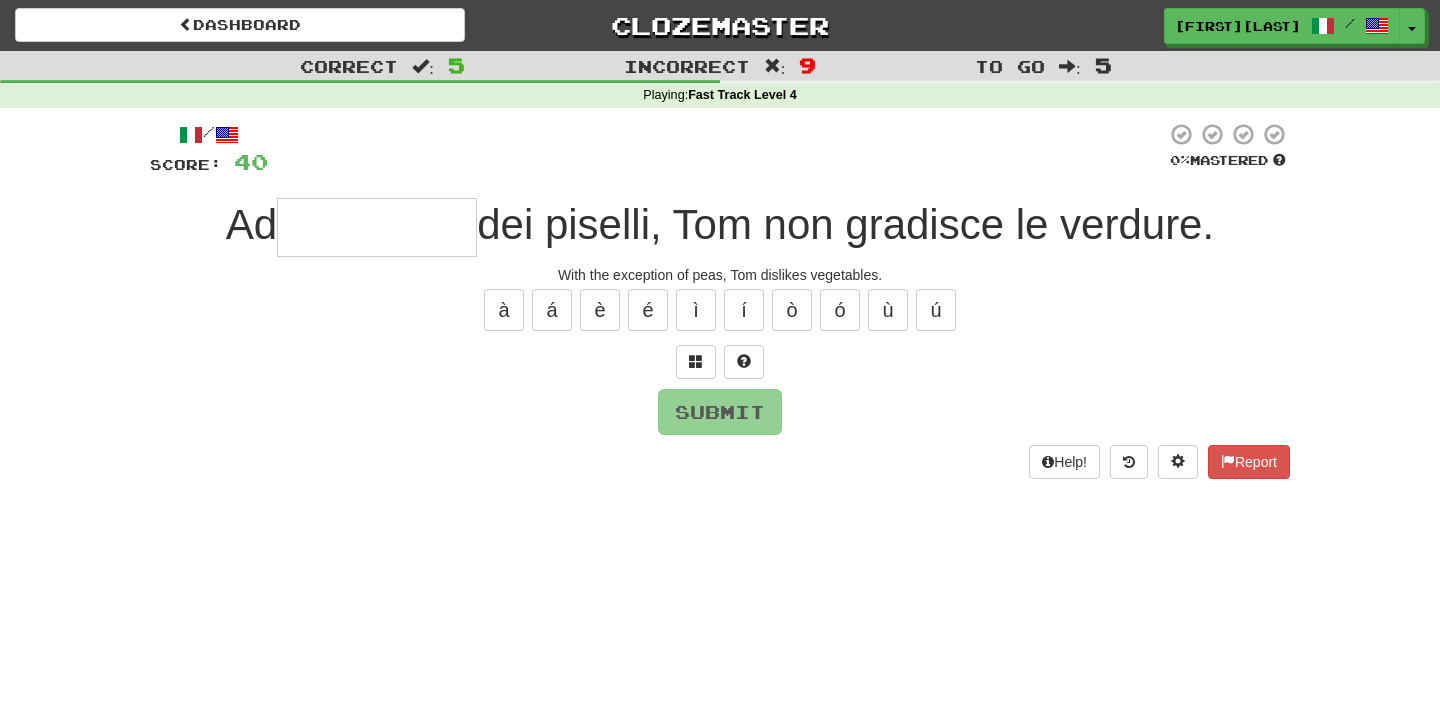 type on "*********" 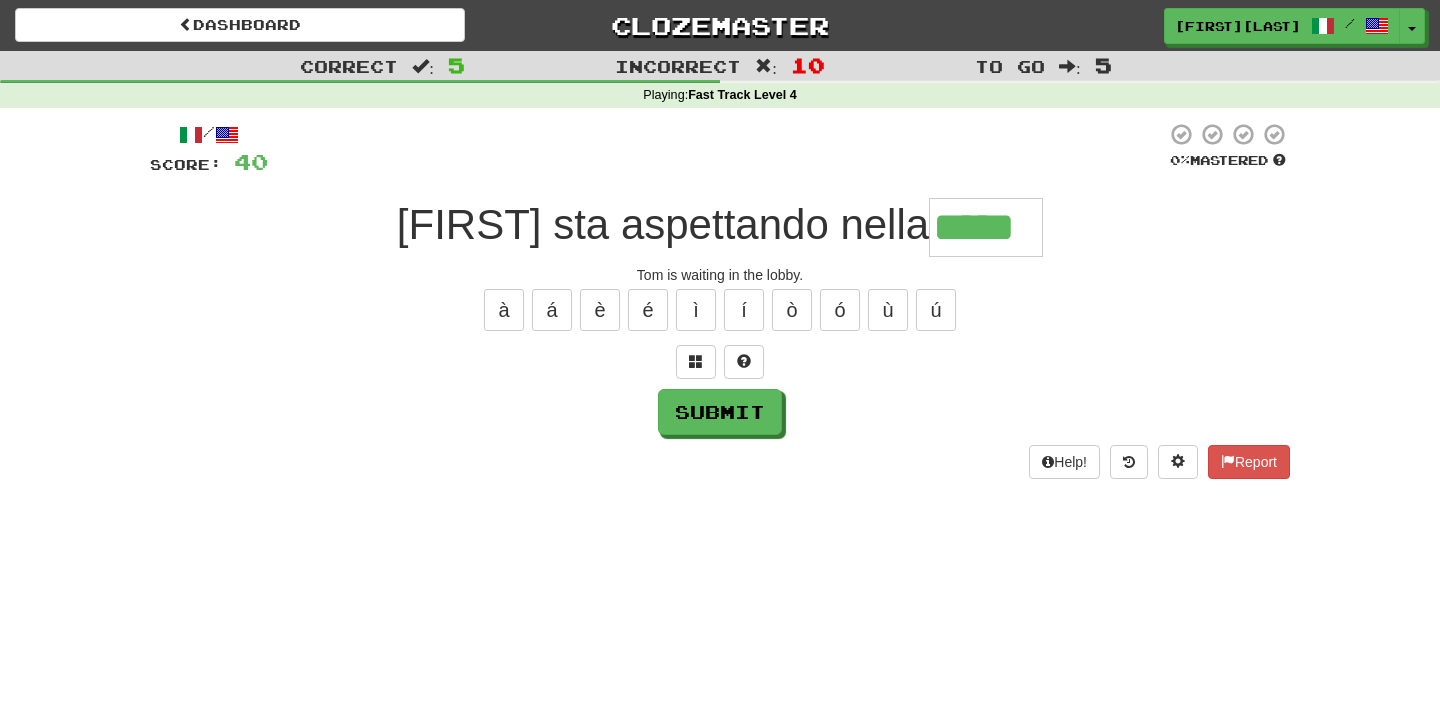 type on "*****" 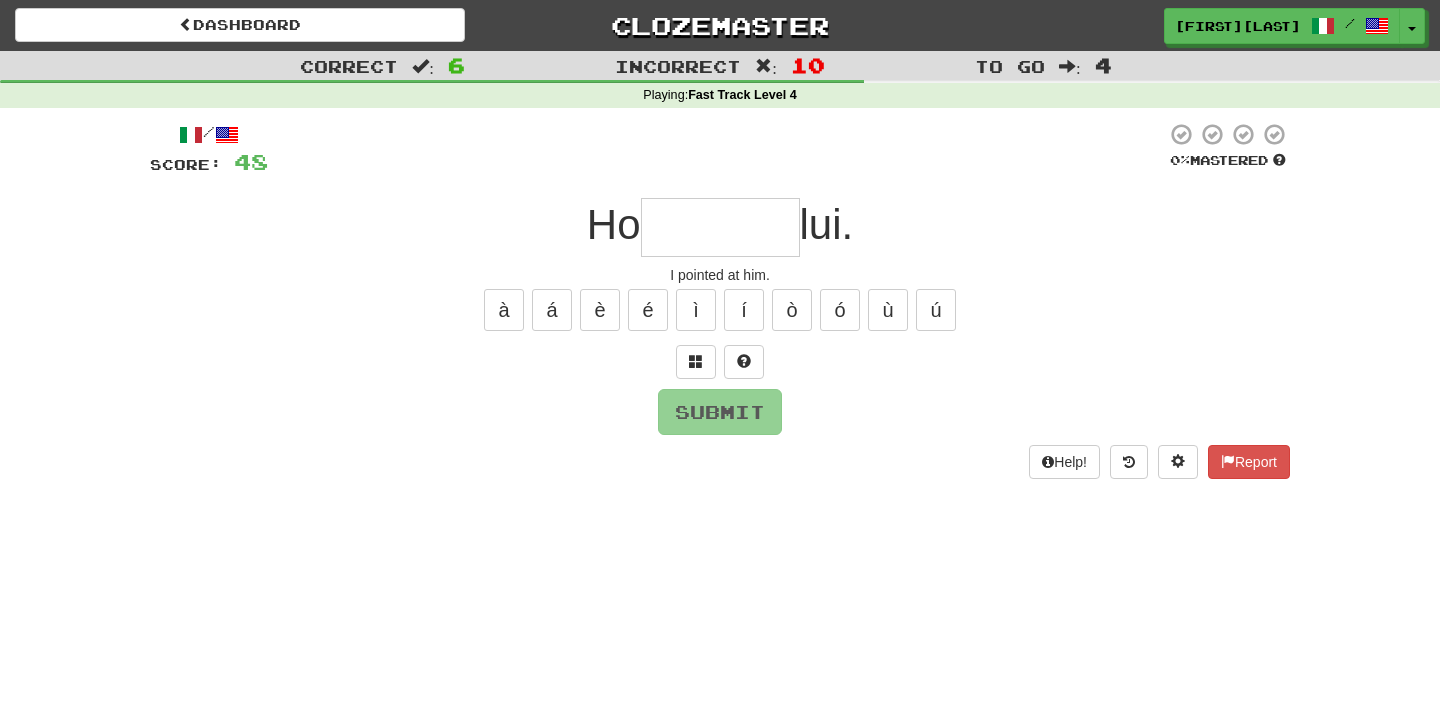 type on "********" 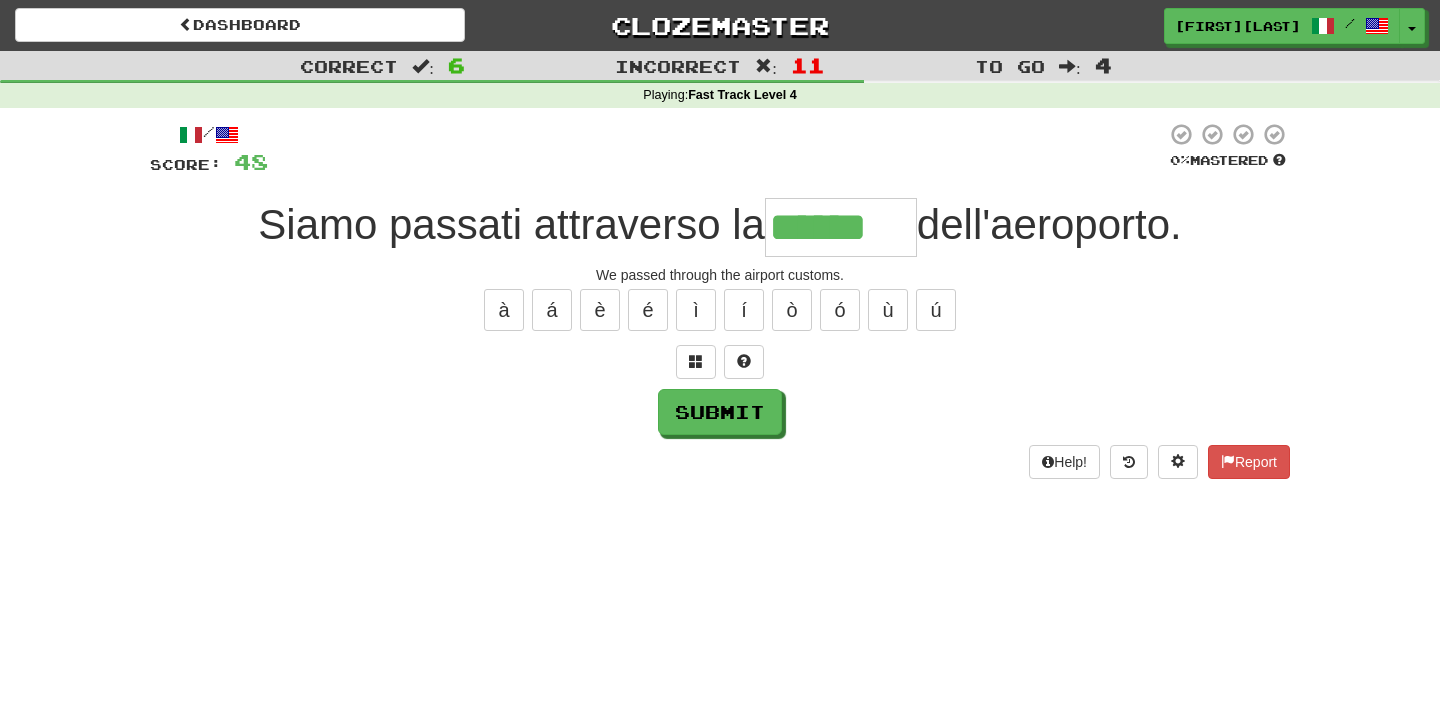 type on "******" 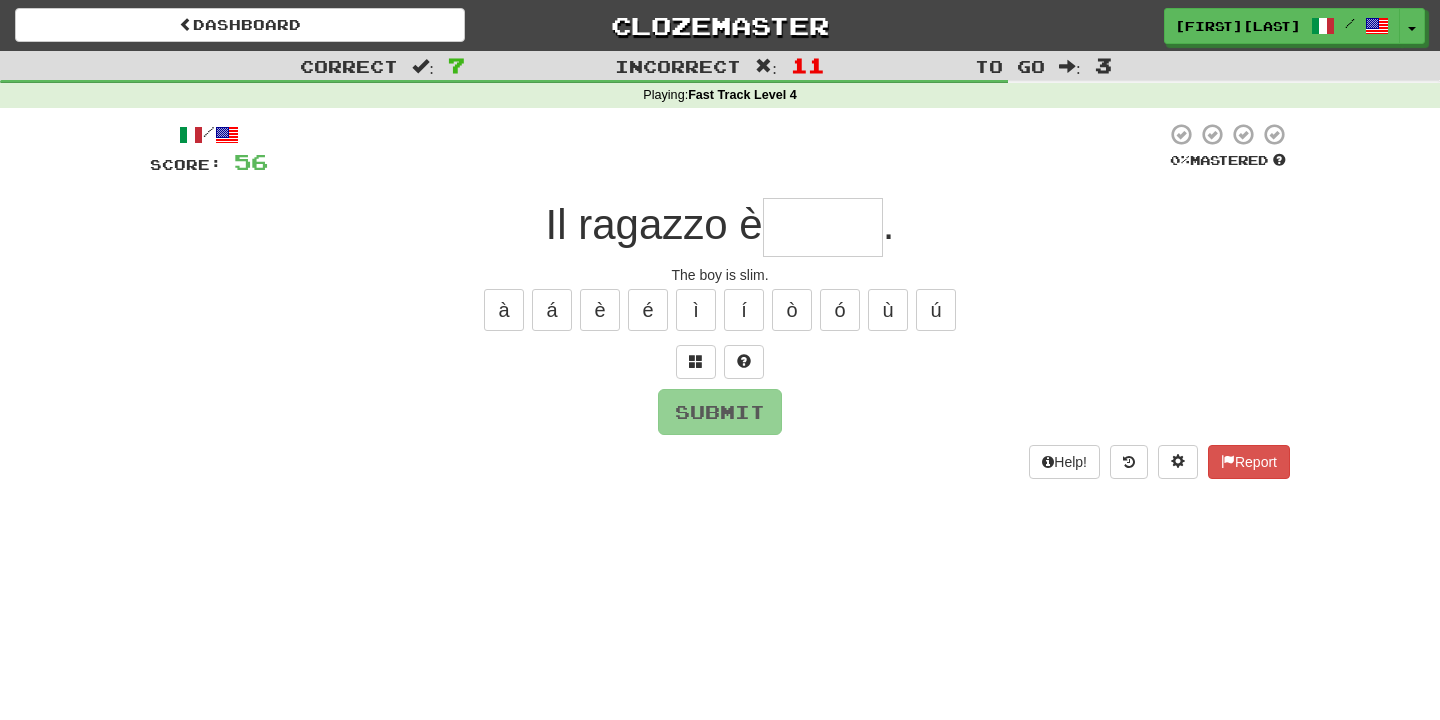 type on "******" 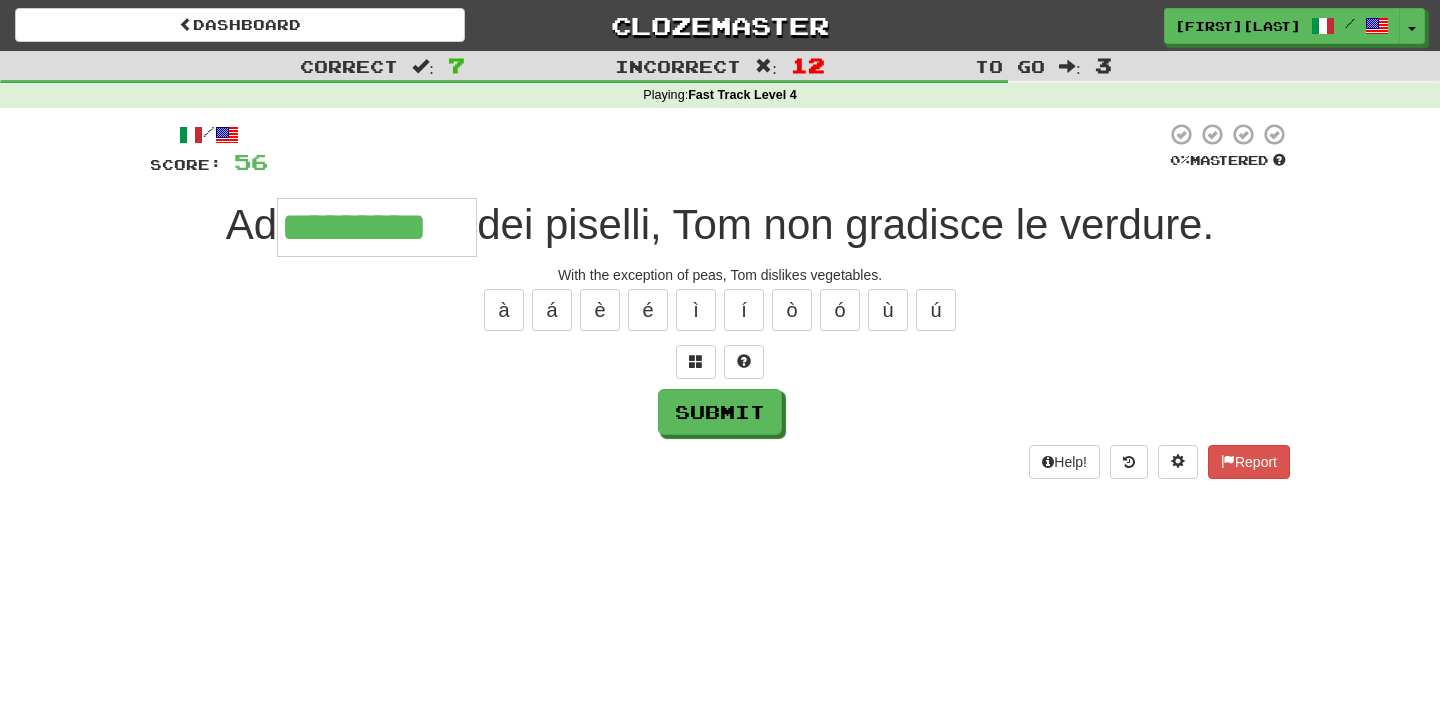 type on "*********" 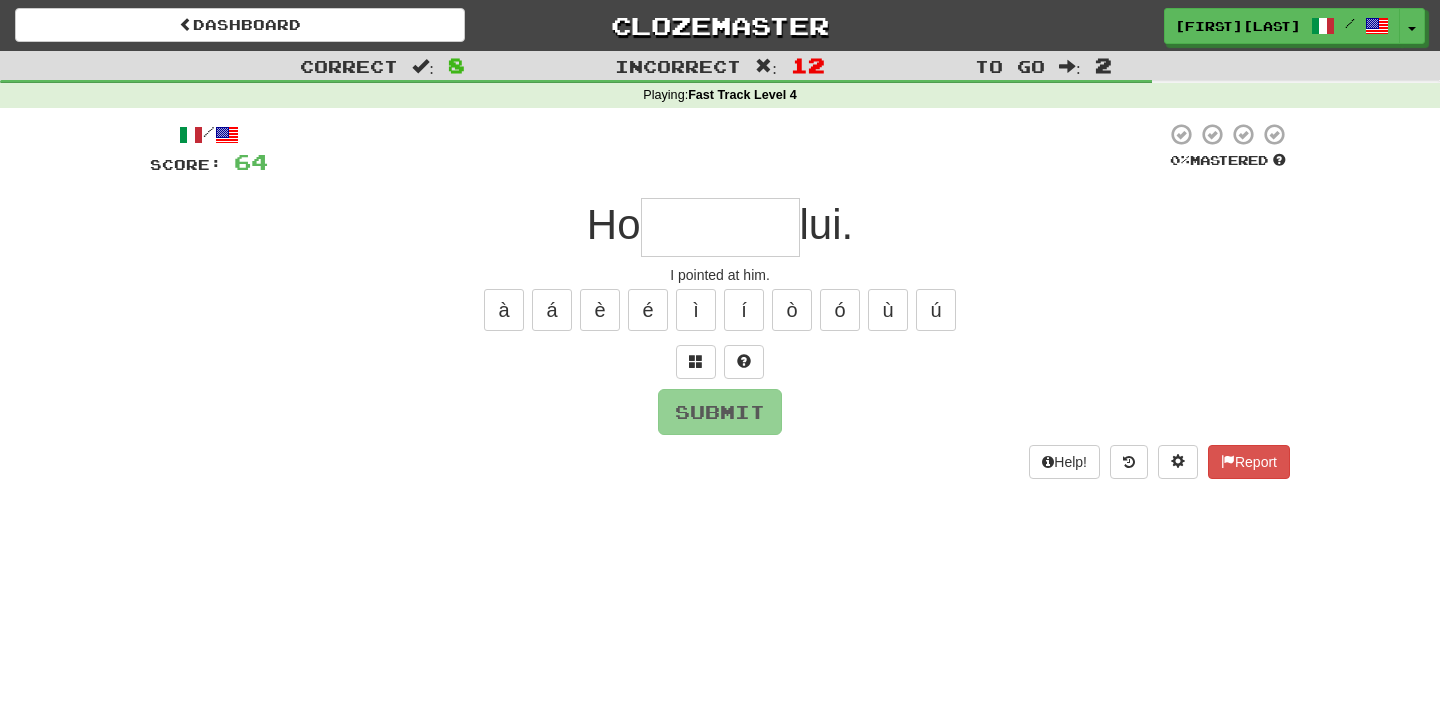 type on "********" 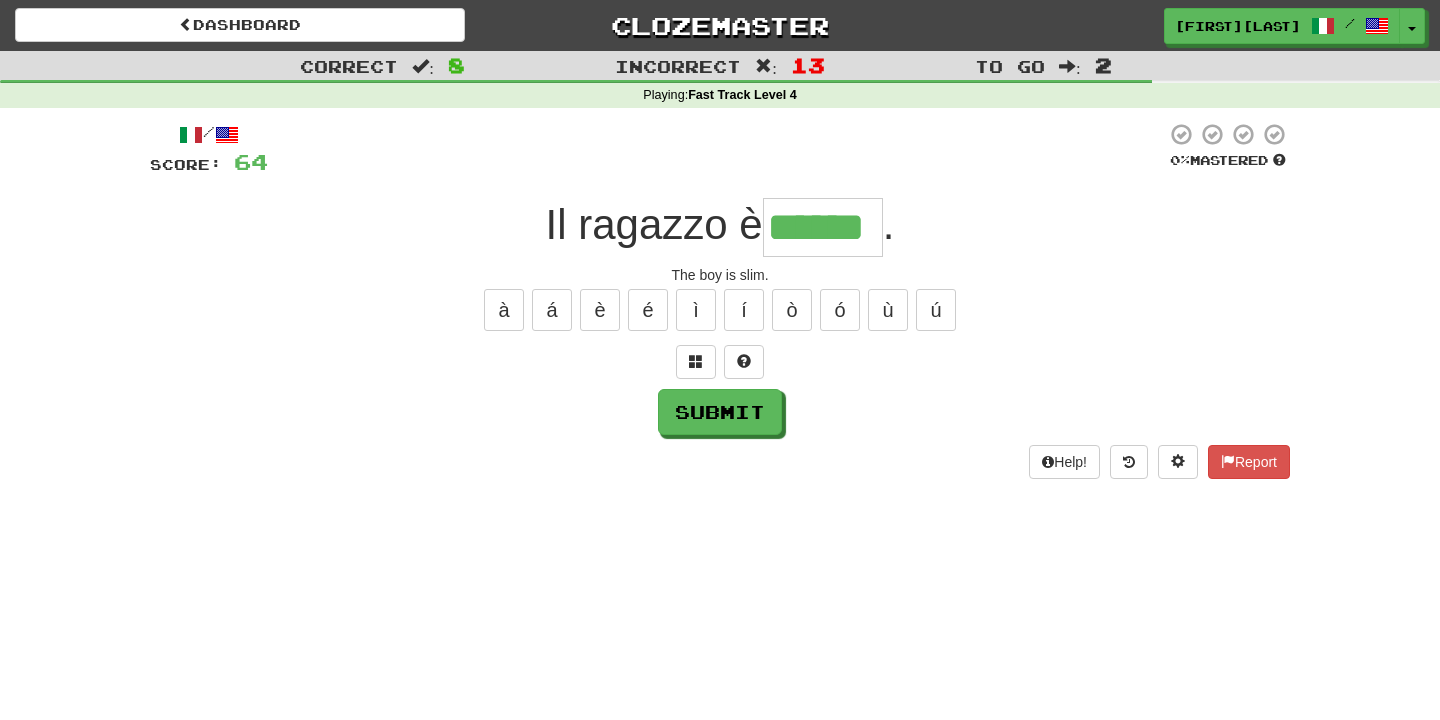 type on "******" 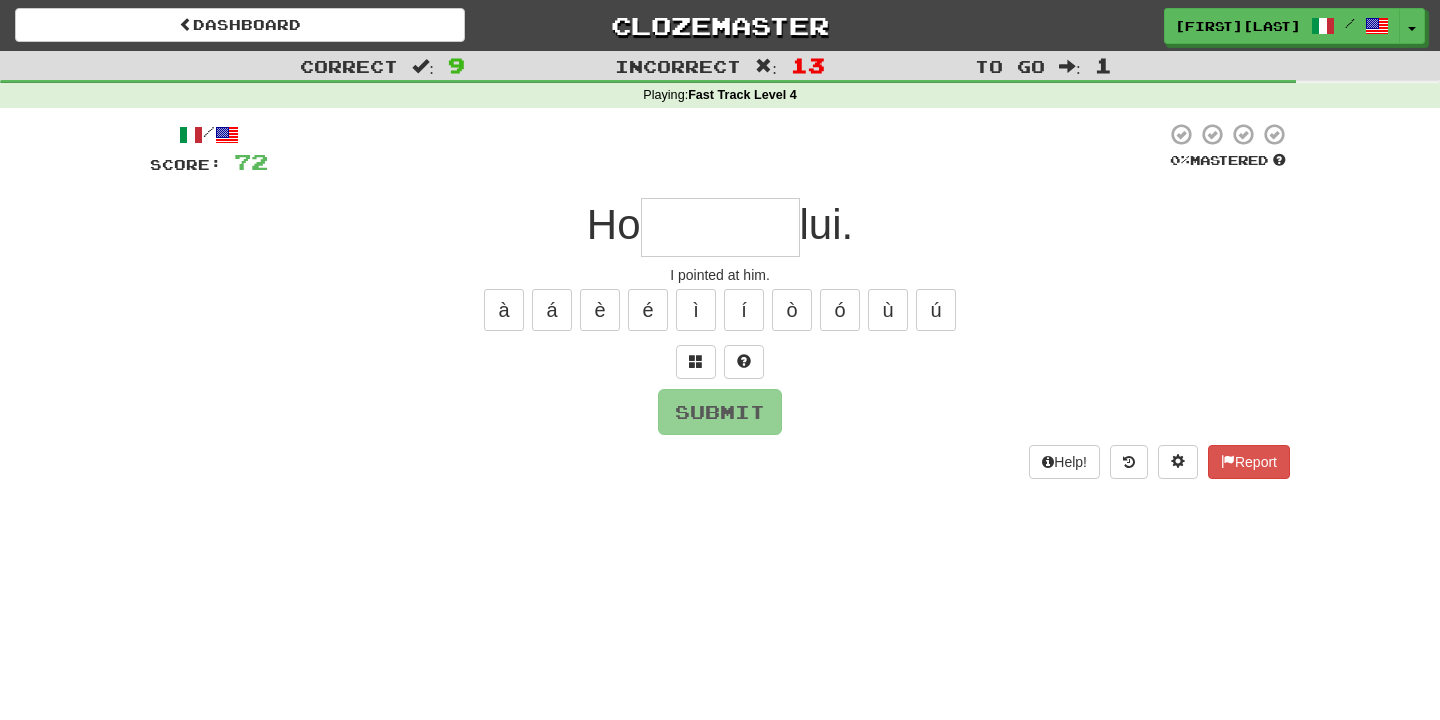 type on "********" 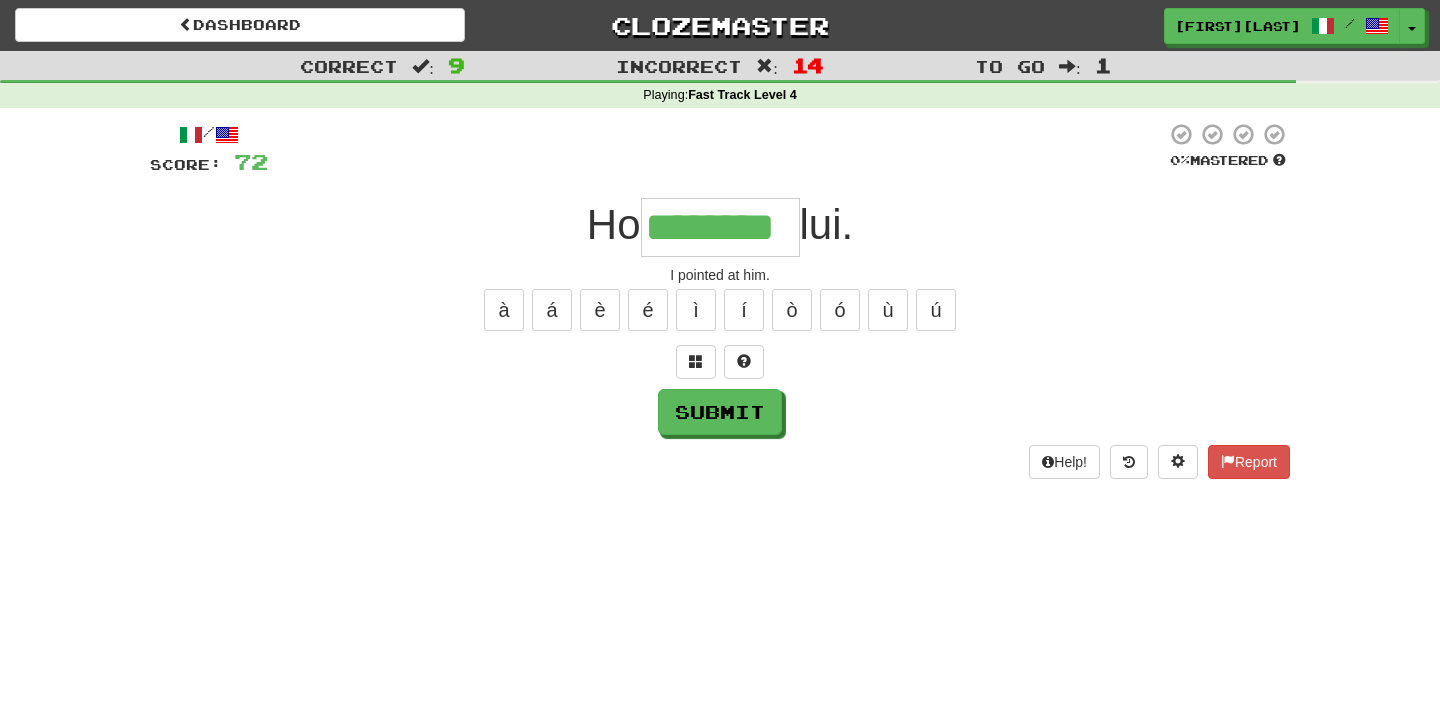 type on "********" 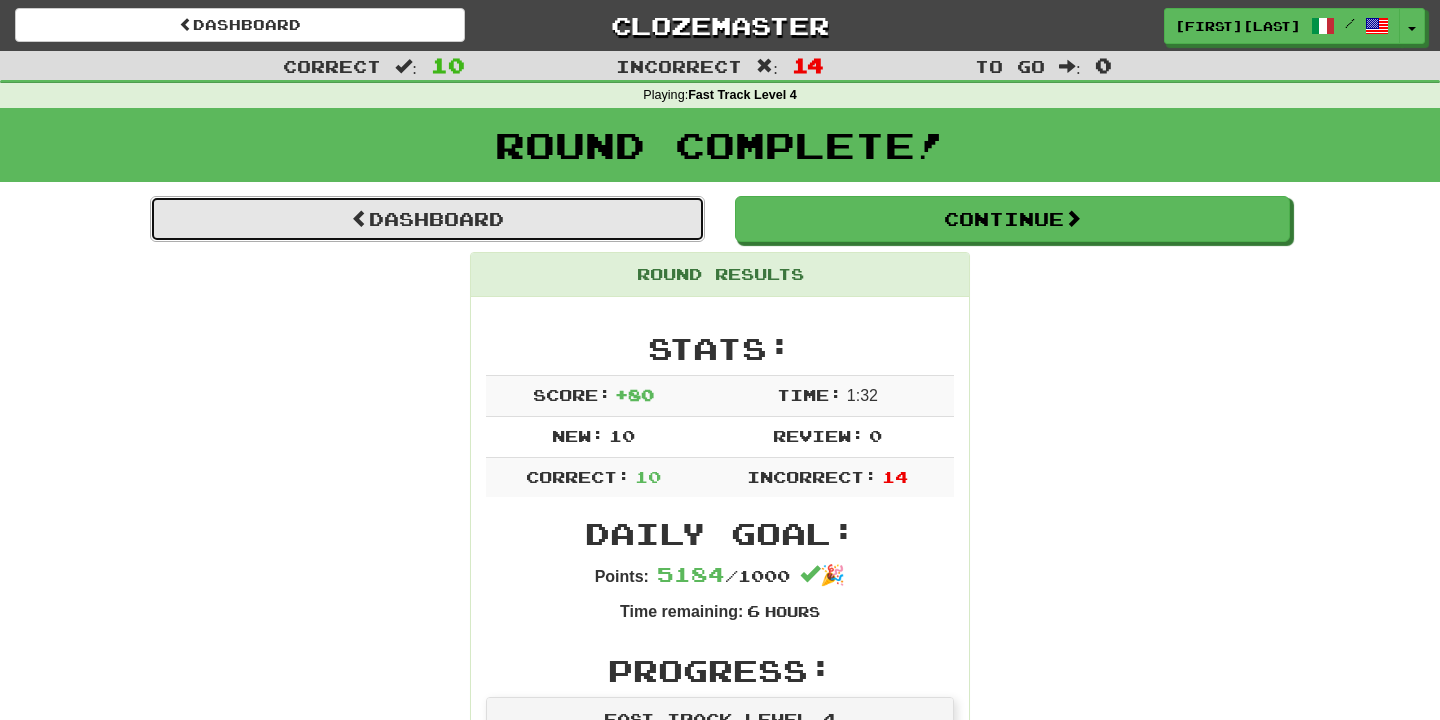 click on "Dashboard" at bounding box center [427, 219] 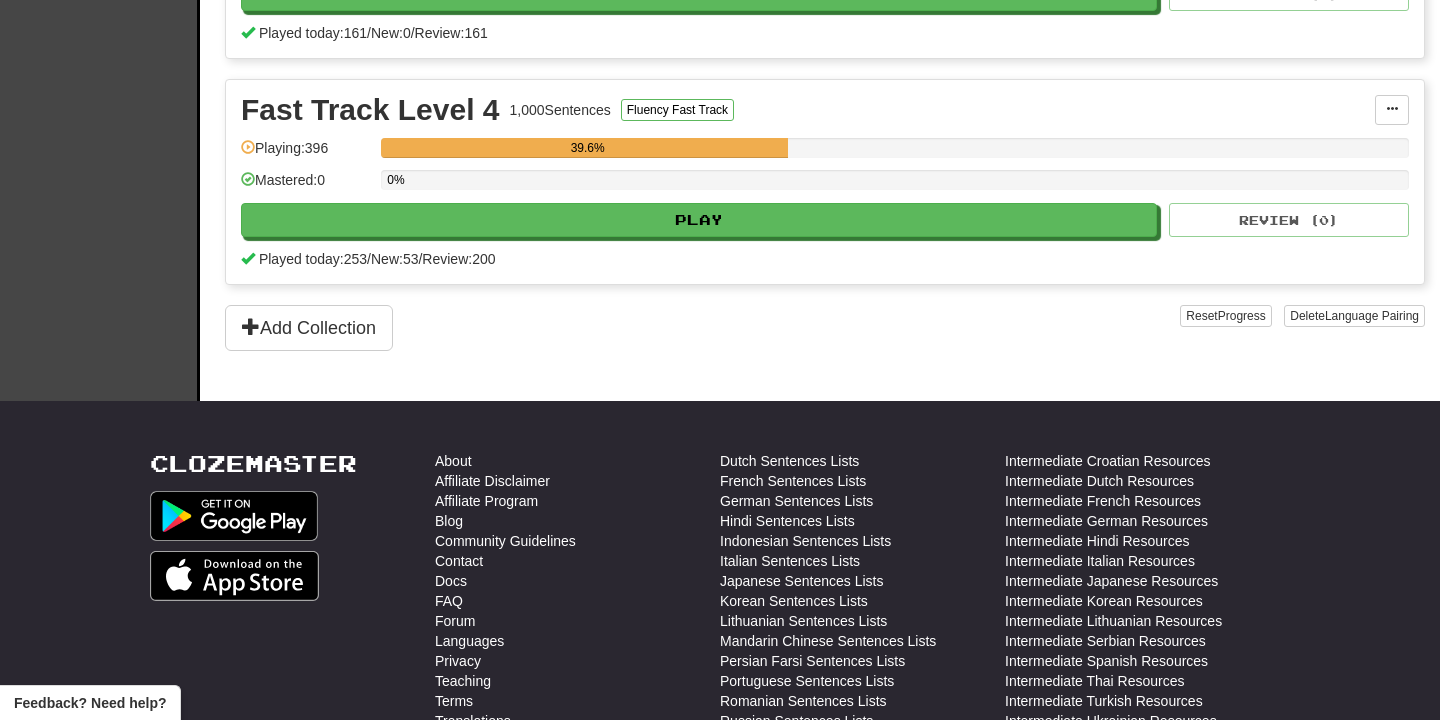 scroll, scrollTop: 1008, scrollLeft: 0, axis: vertical 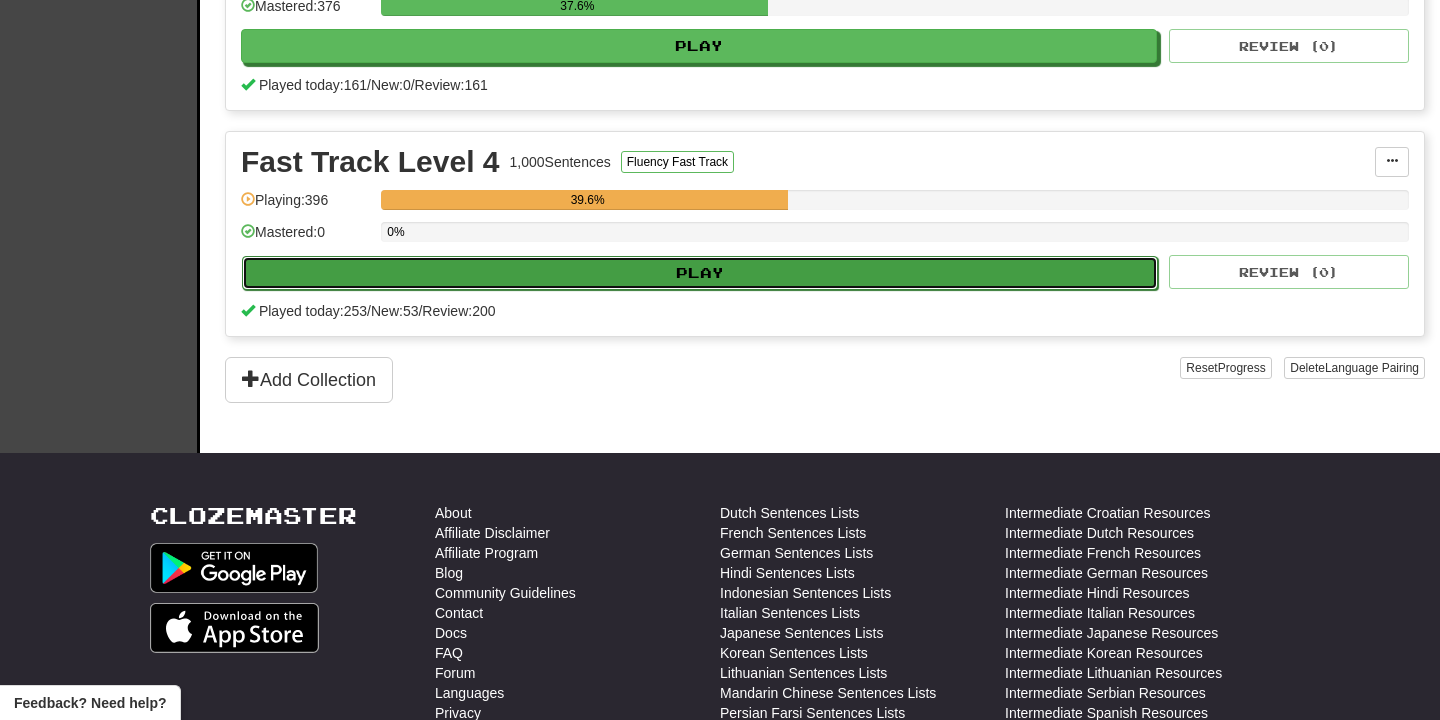 click on "Play" at bounding box center (700, 273) 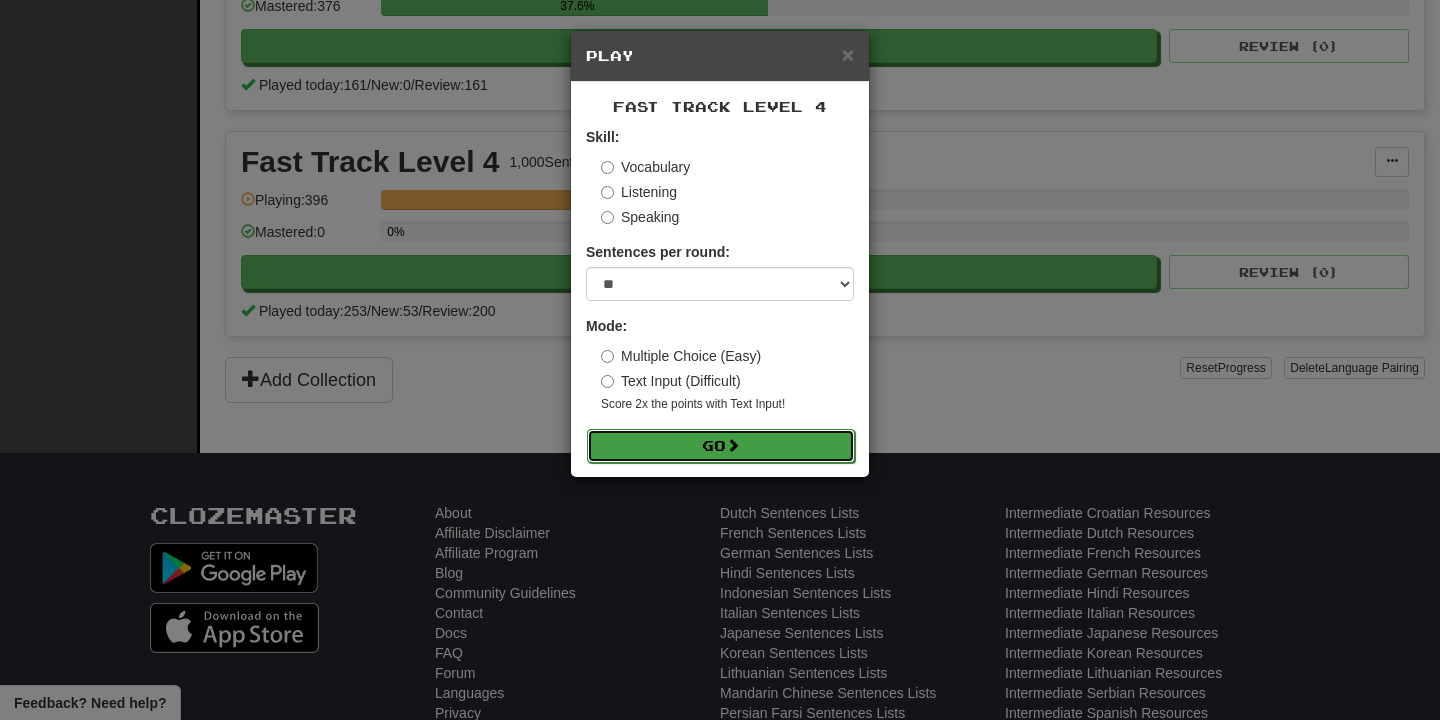click on "Go" at bounding box center (721, 446) 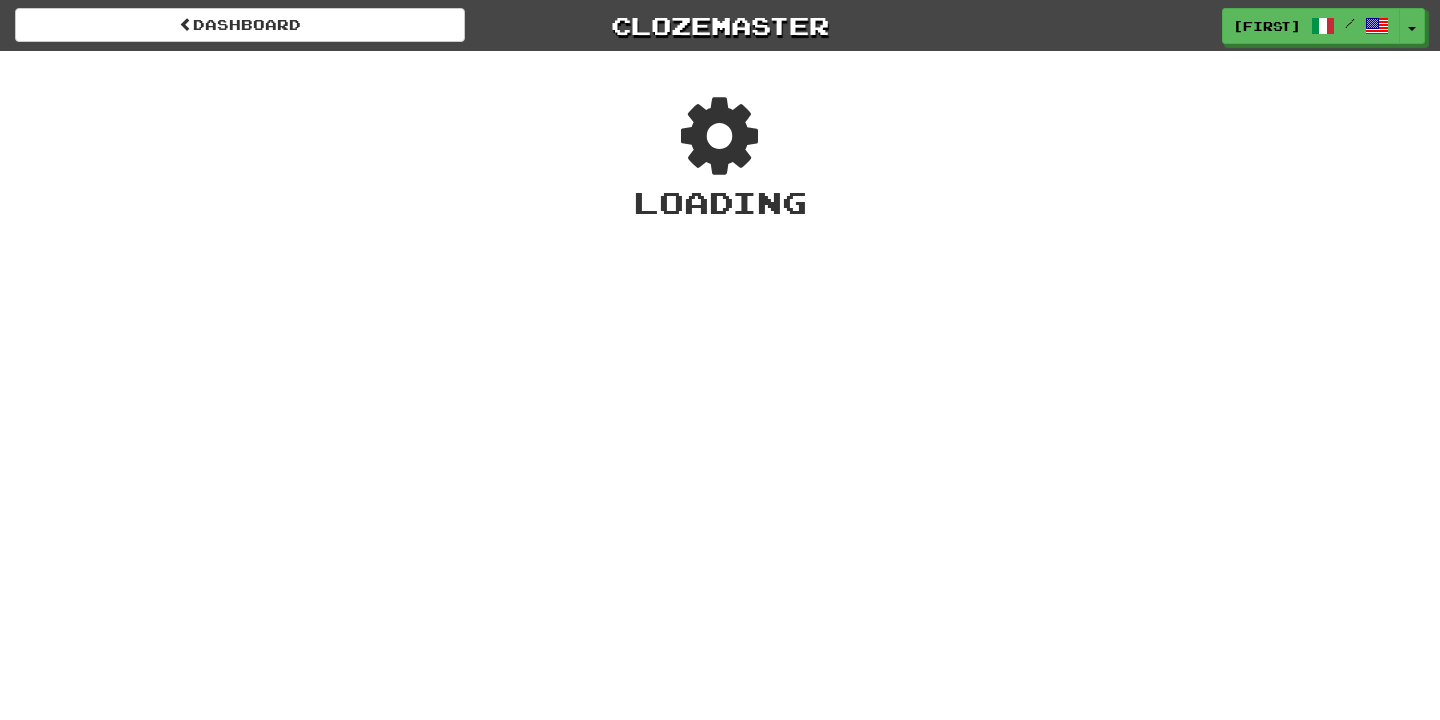 scroll, scrollTop: 0, scrollLeft: 0, axis: both 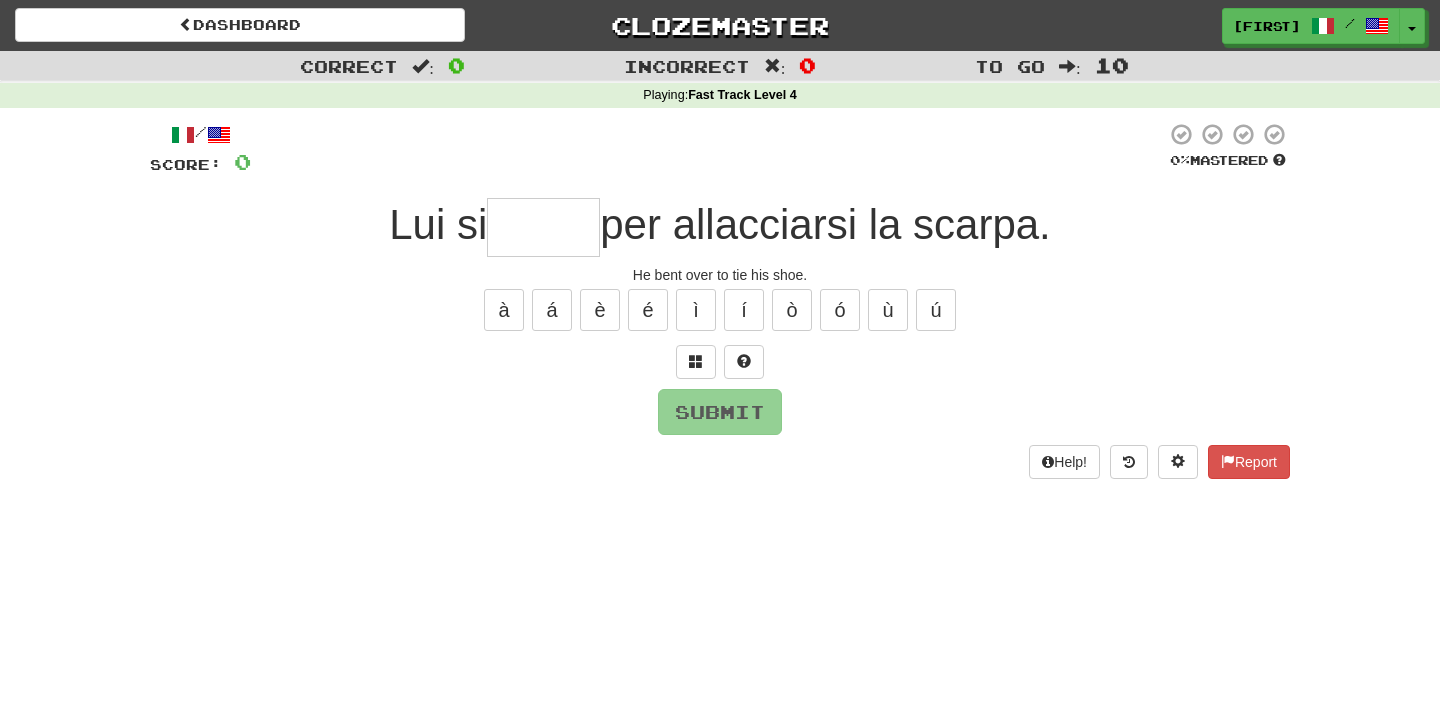 type on "*****" 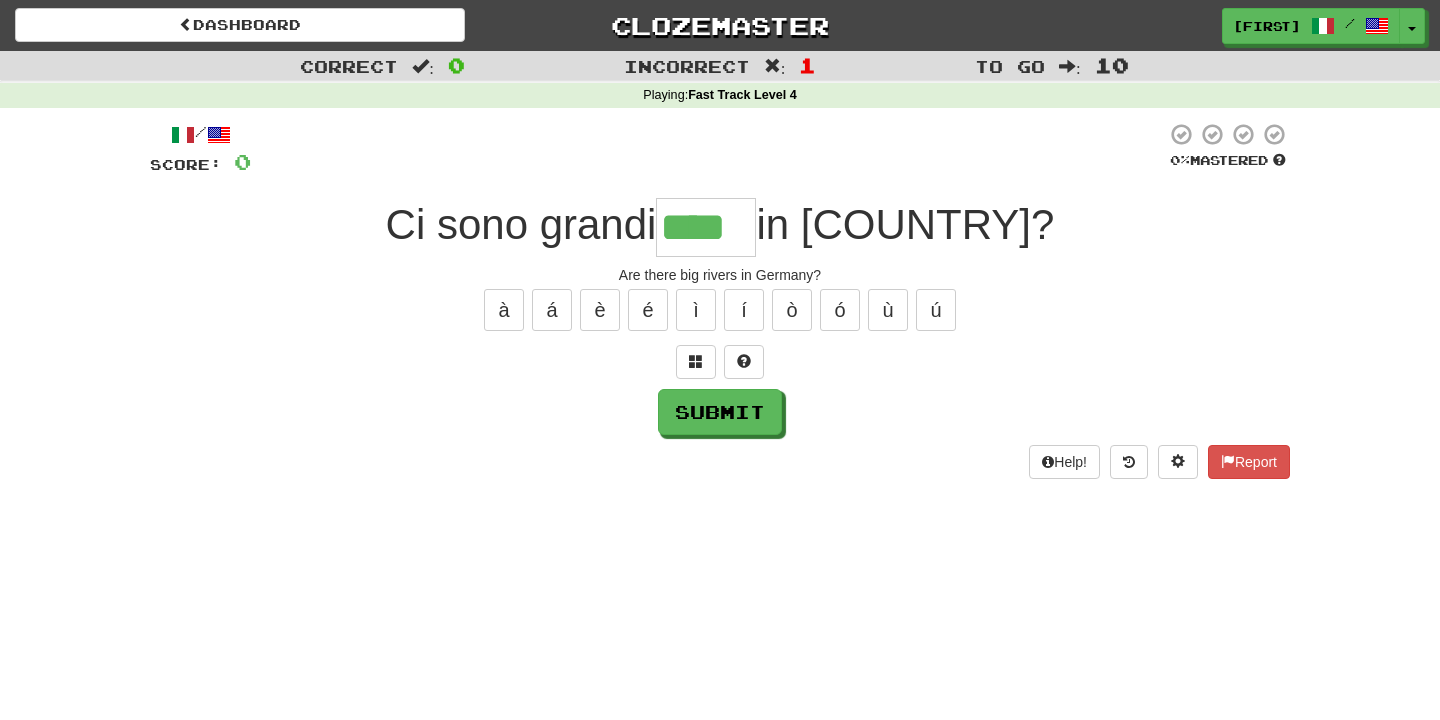 scroll, scrollTop: 0, scrollLeft: 0, axis: both 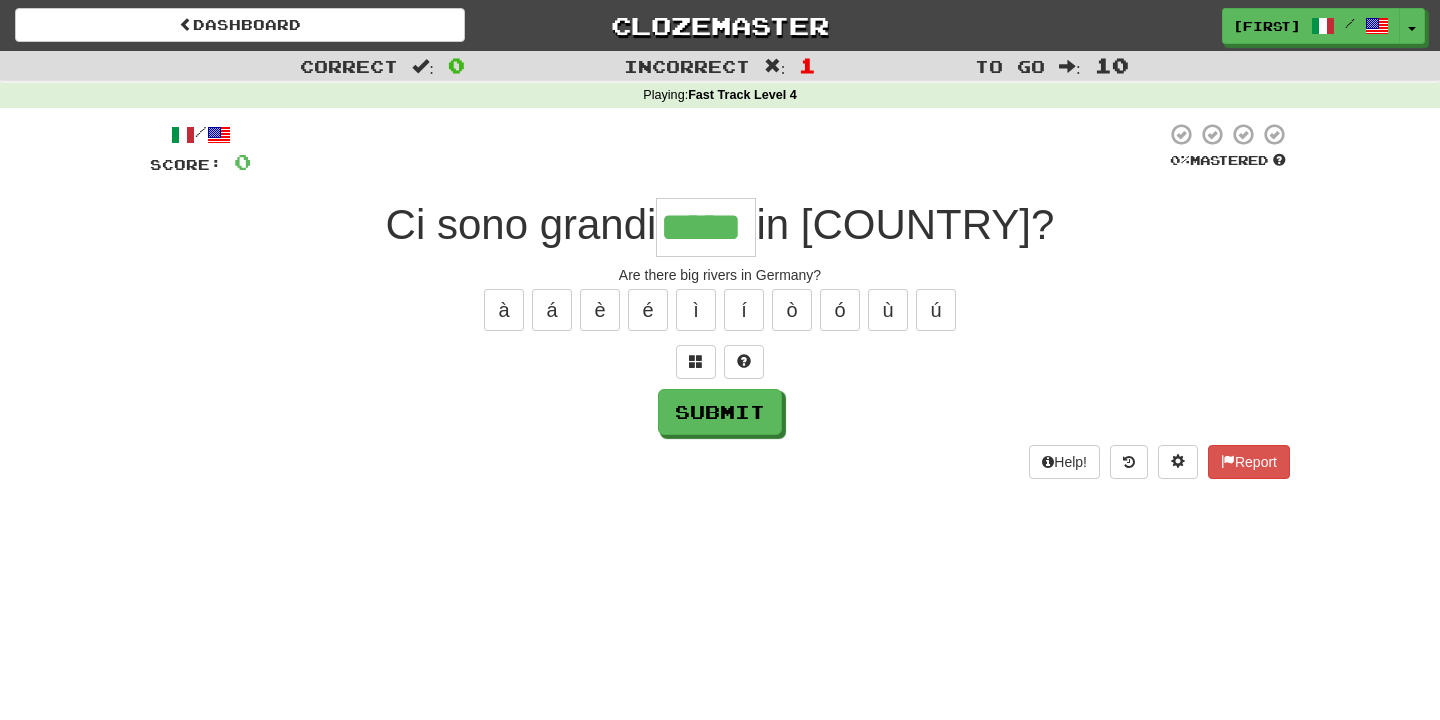 type on "*****" 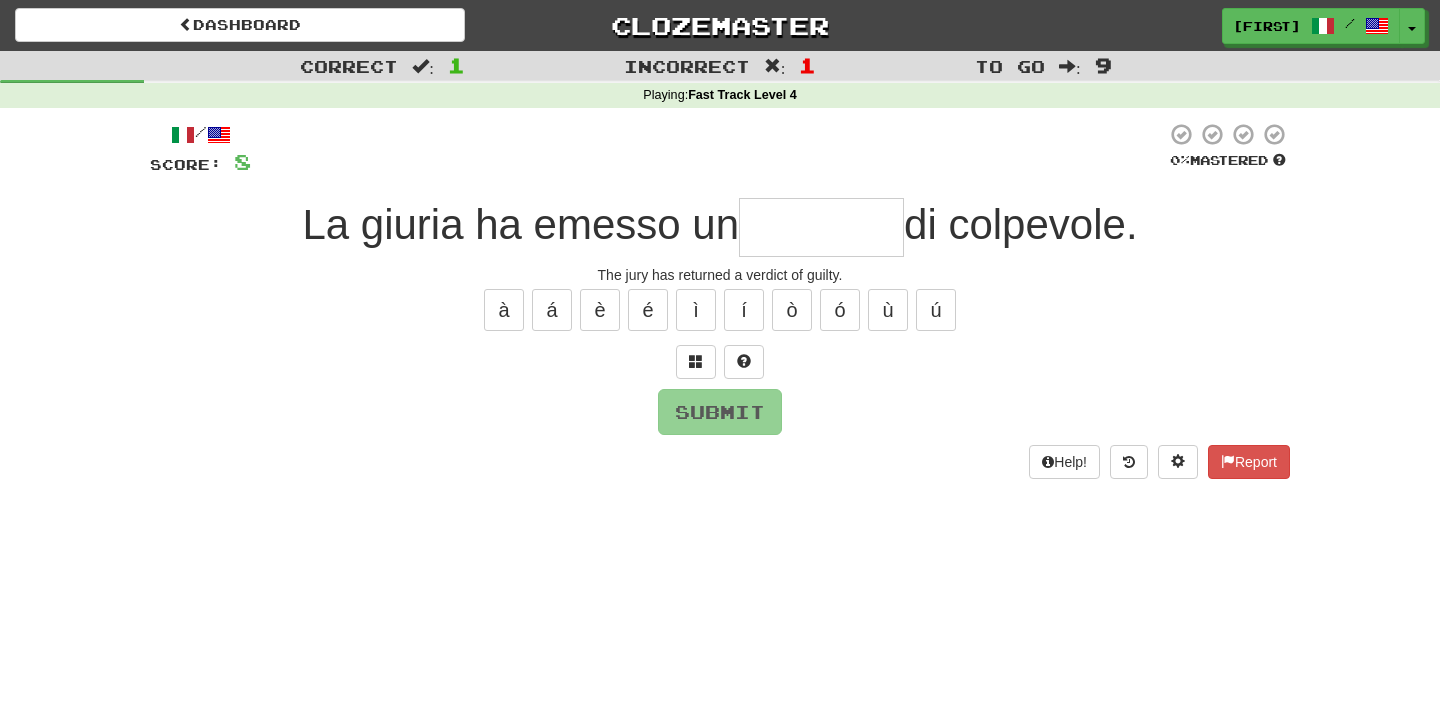 type on "********" 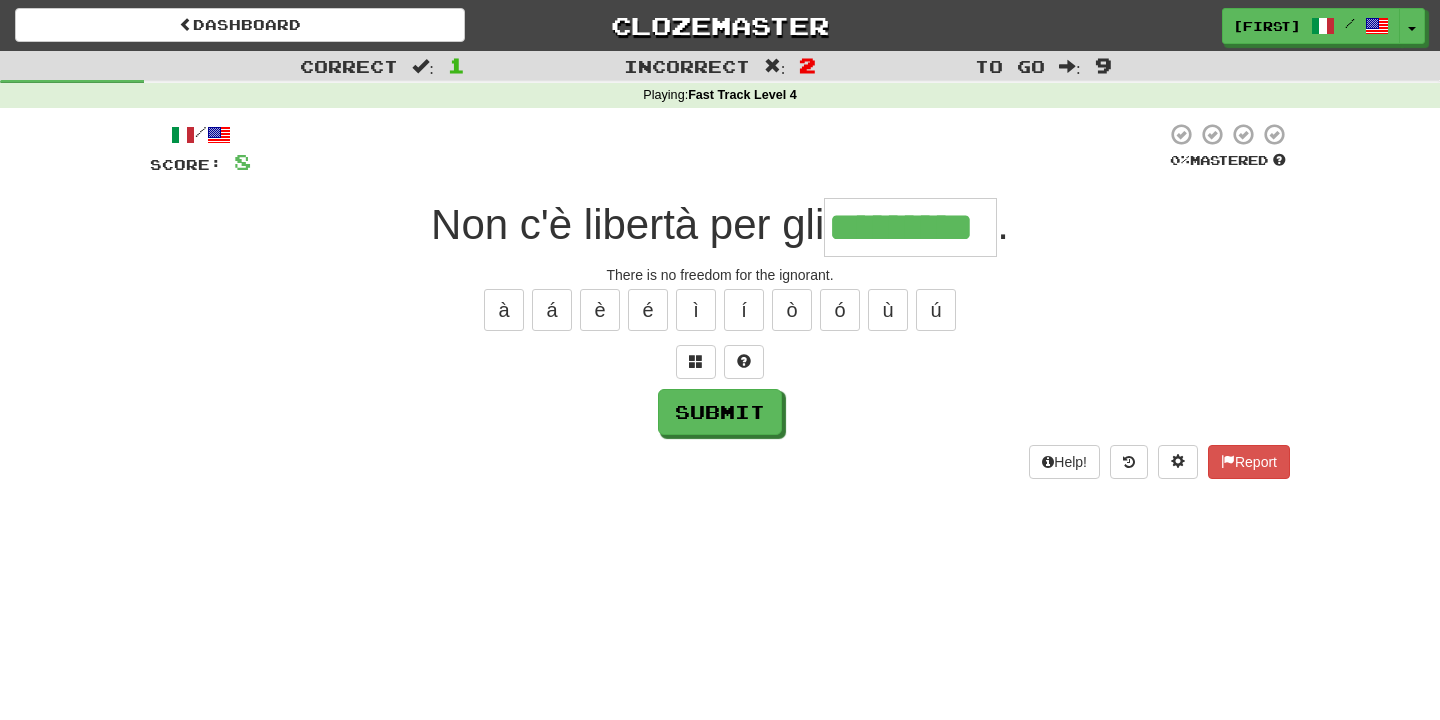 type on "*********" 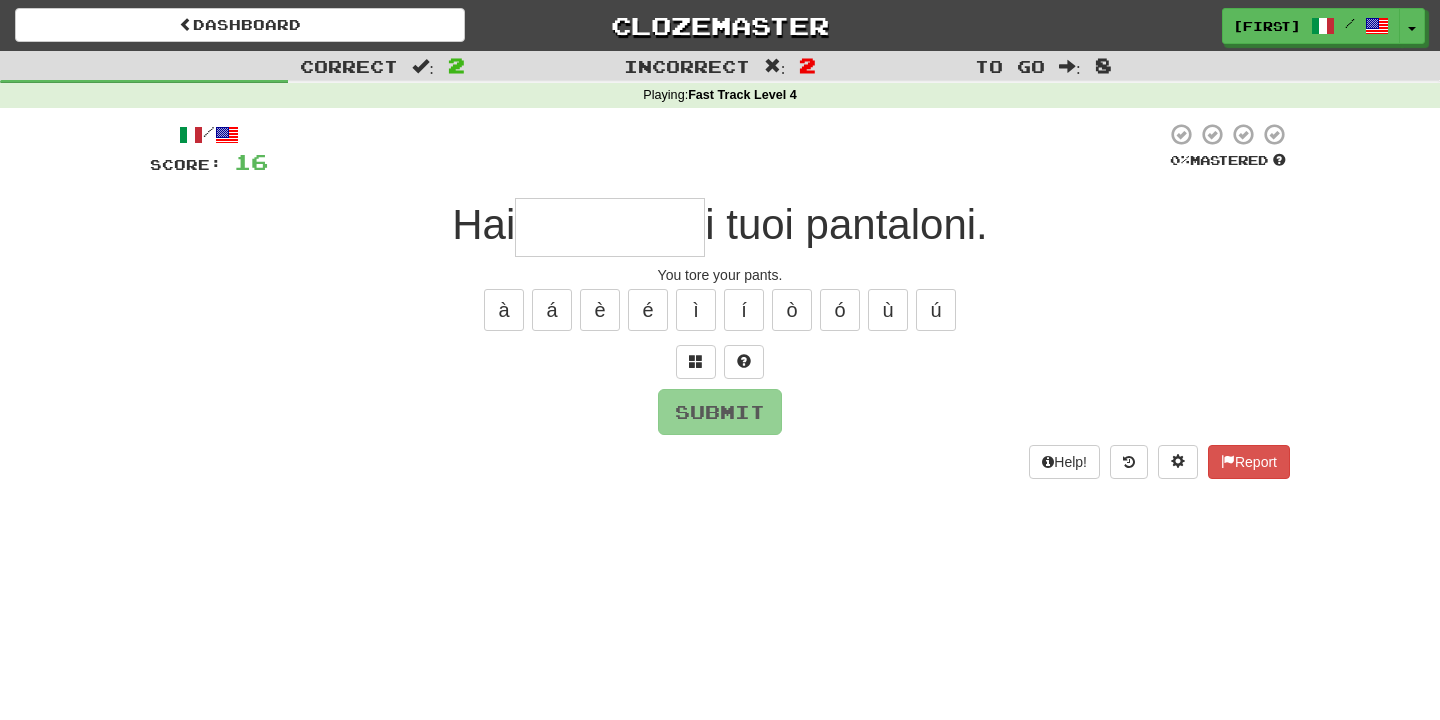 type on "*********" 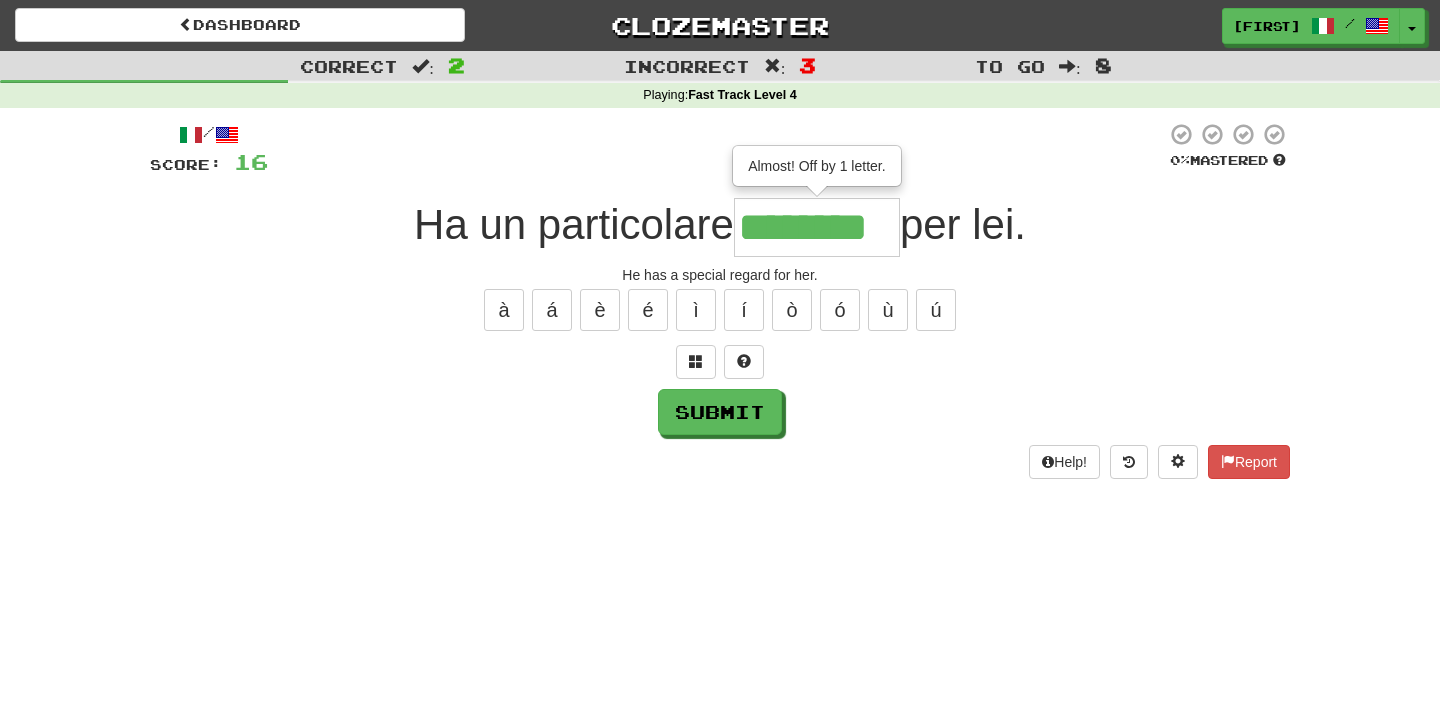 type on "********" 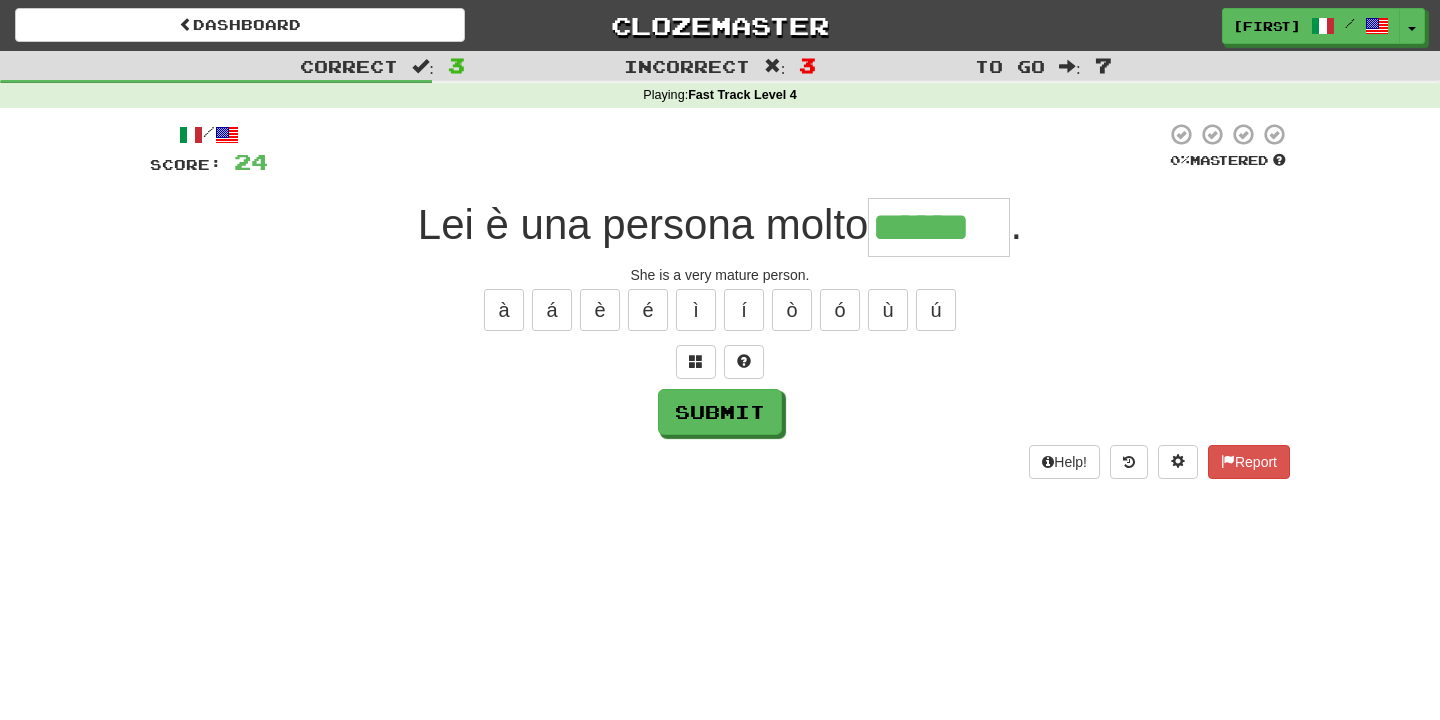 type on "******" 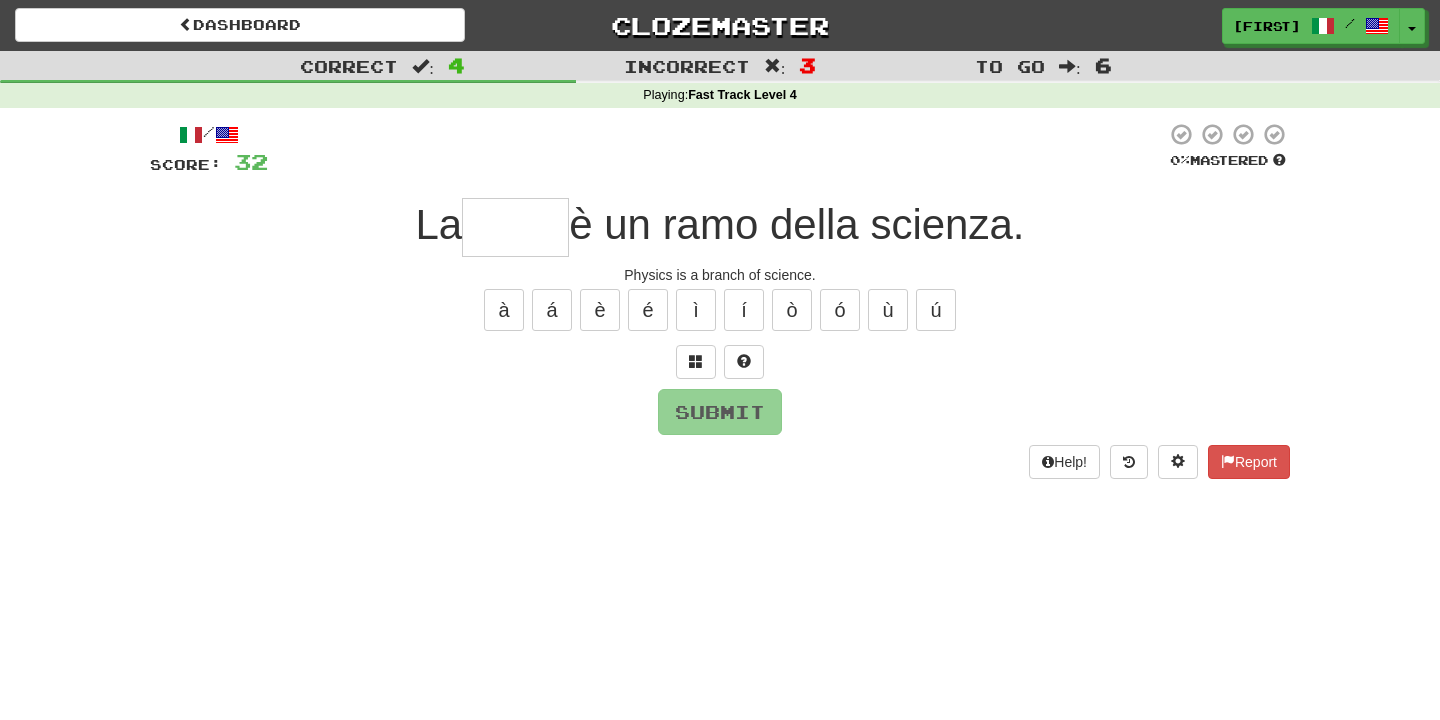 type on "*" 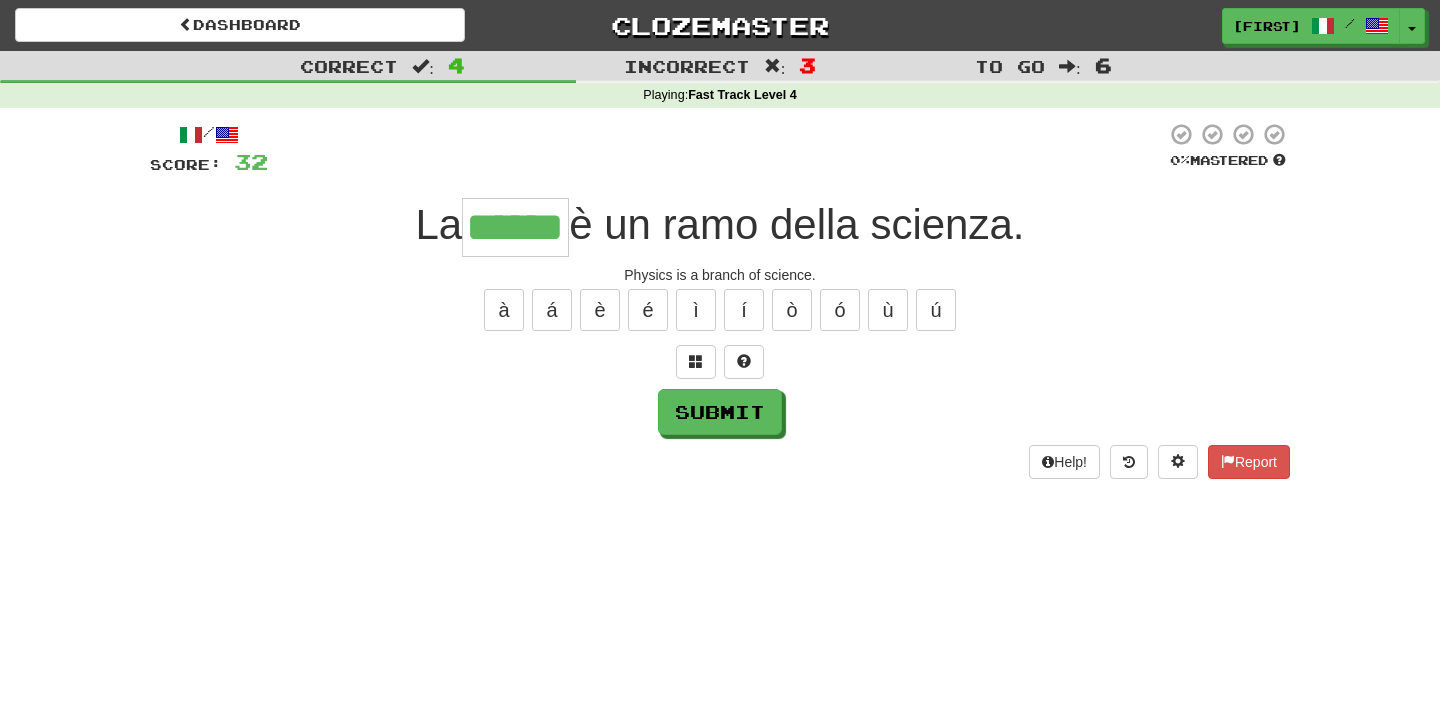 type on "******" 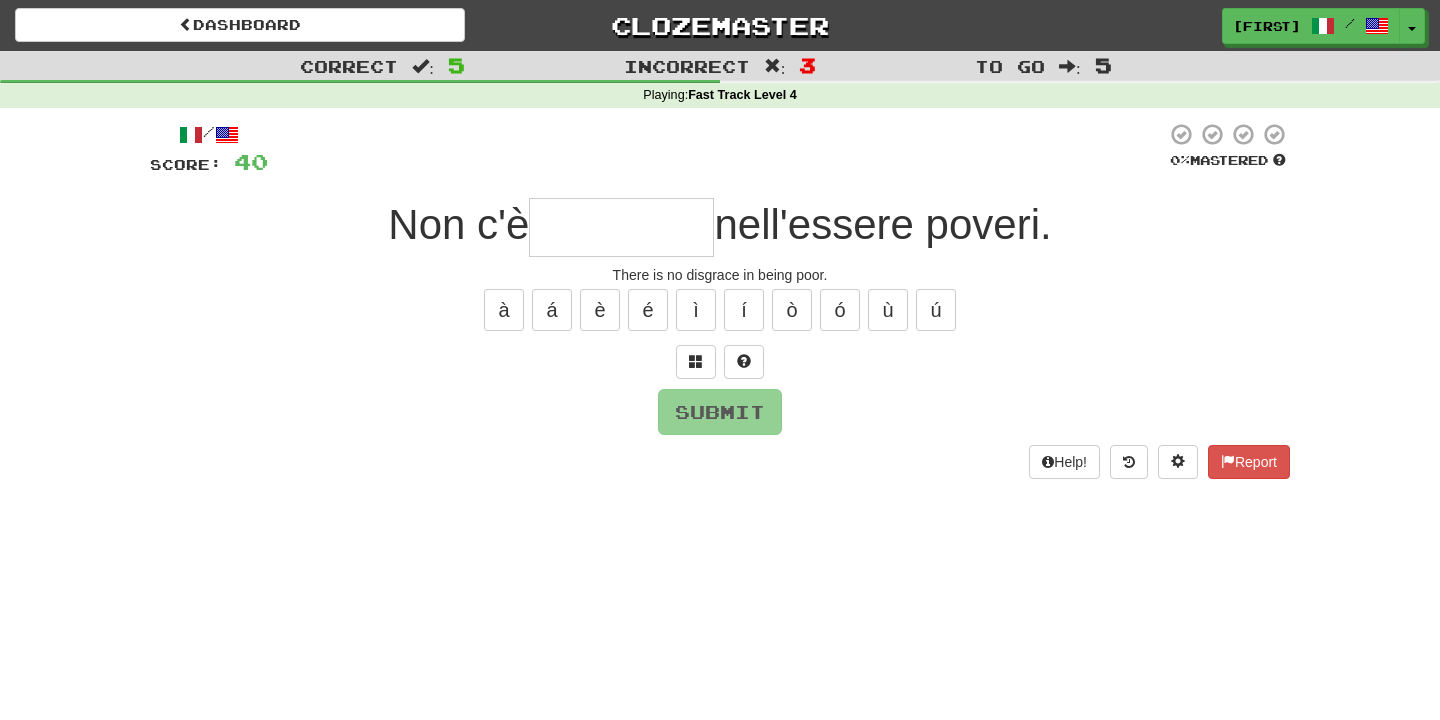 type on "********" 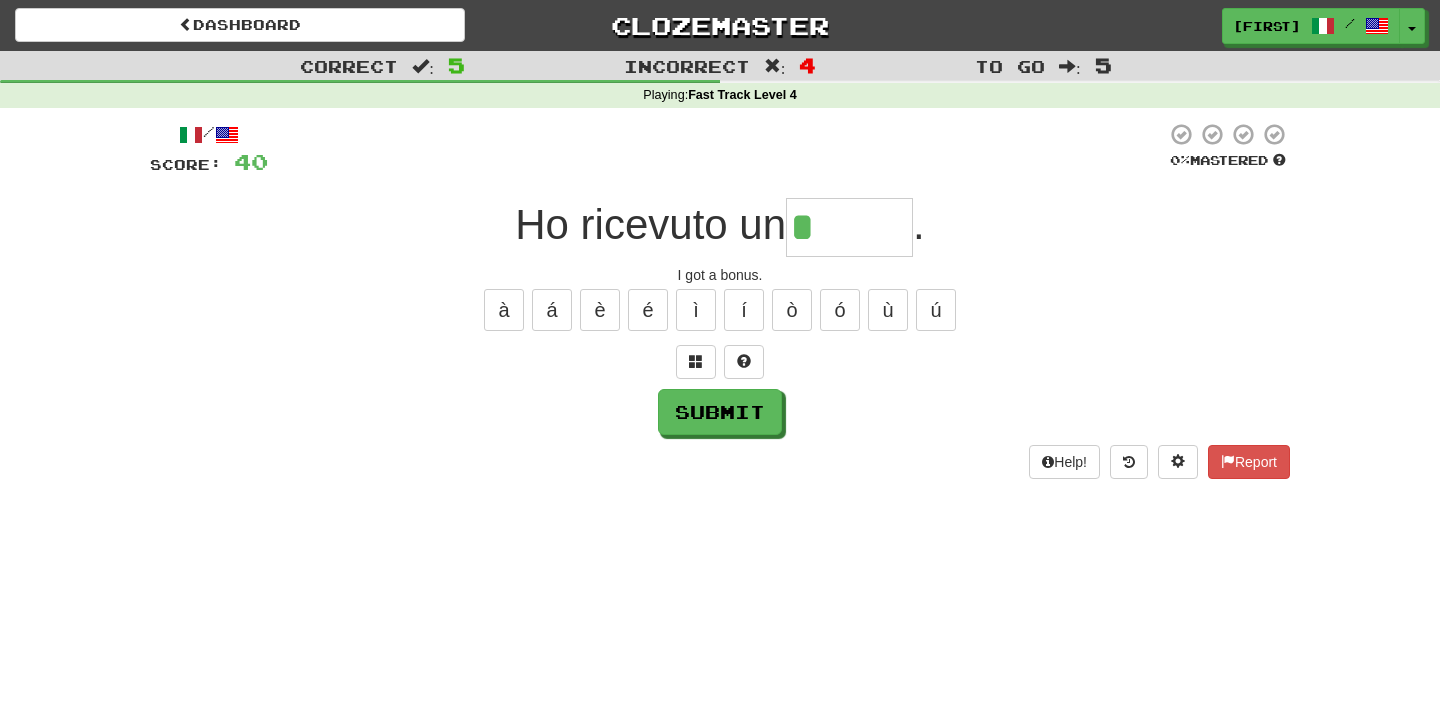 type on "*****" 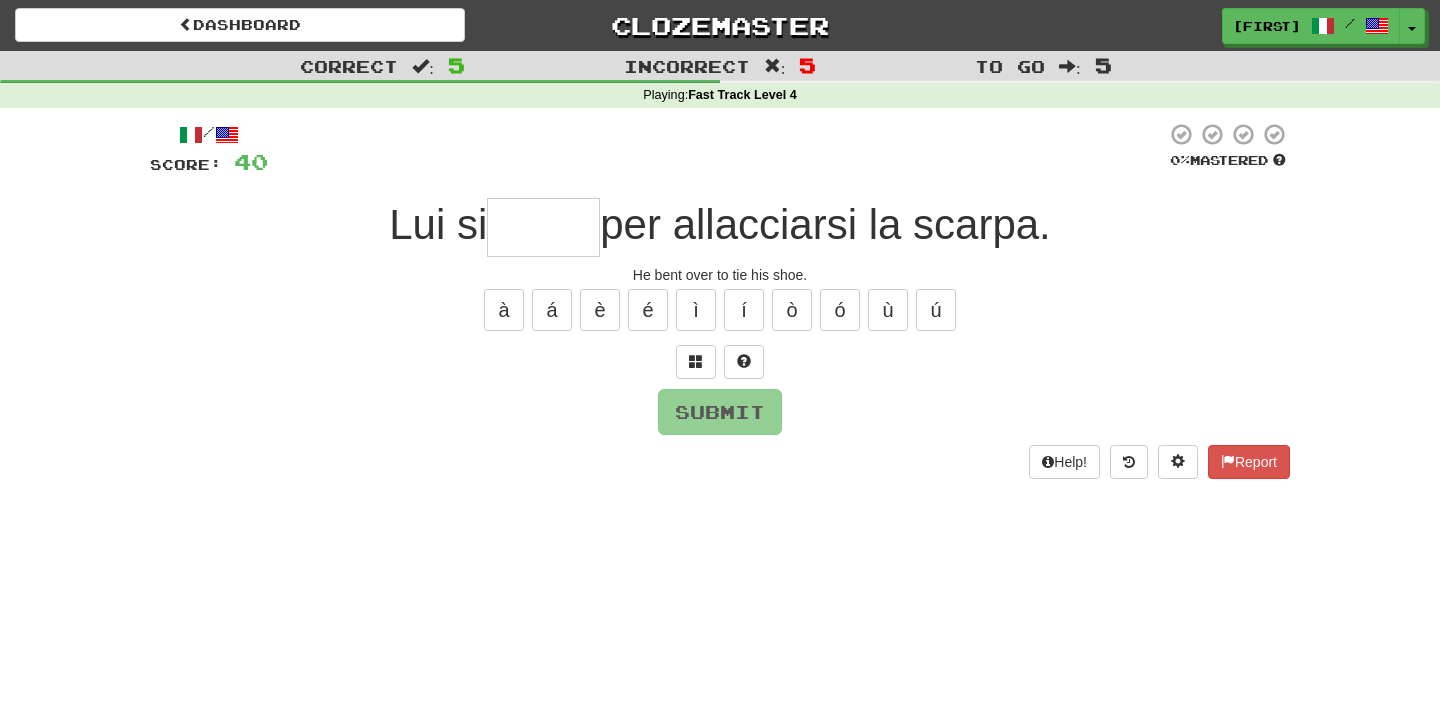 type on "*****" 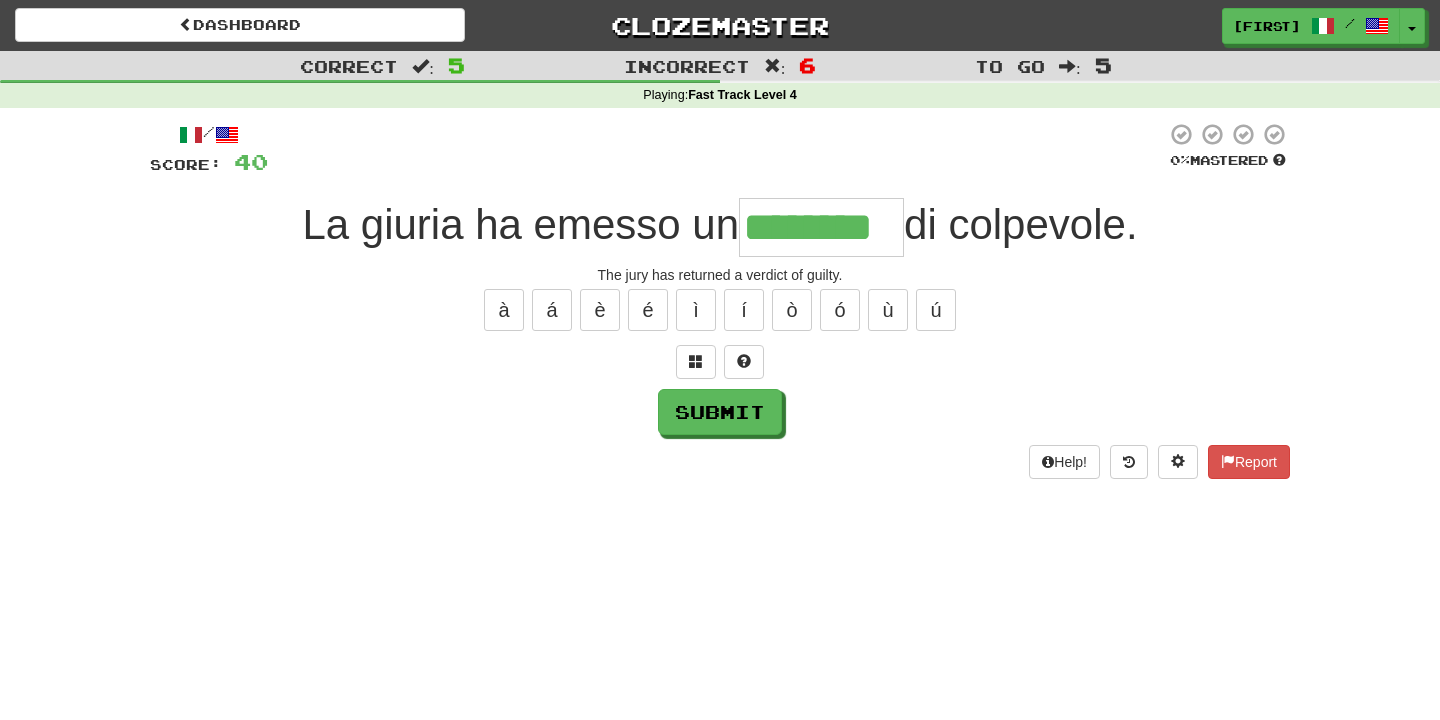 type on "********" 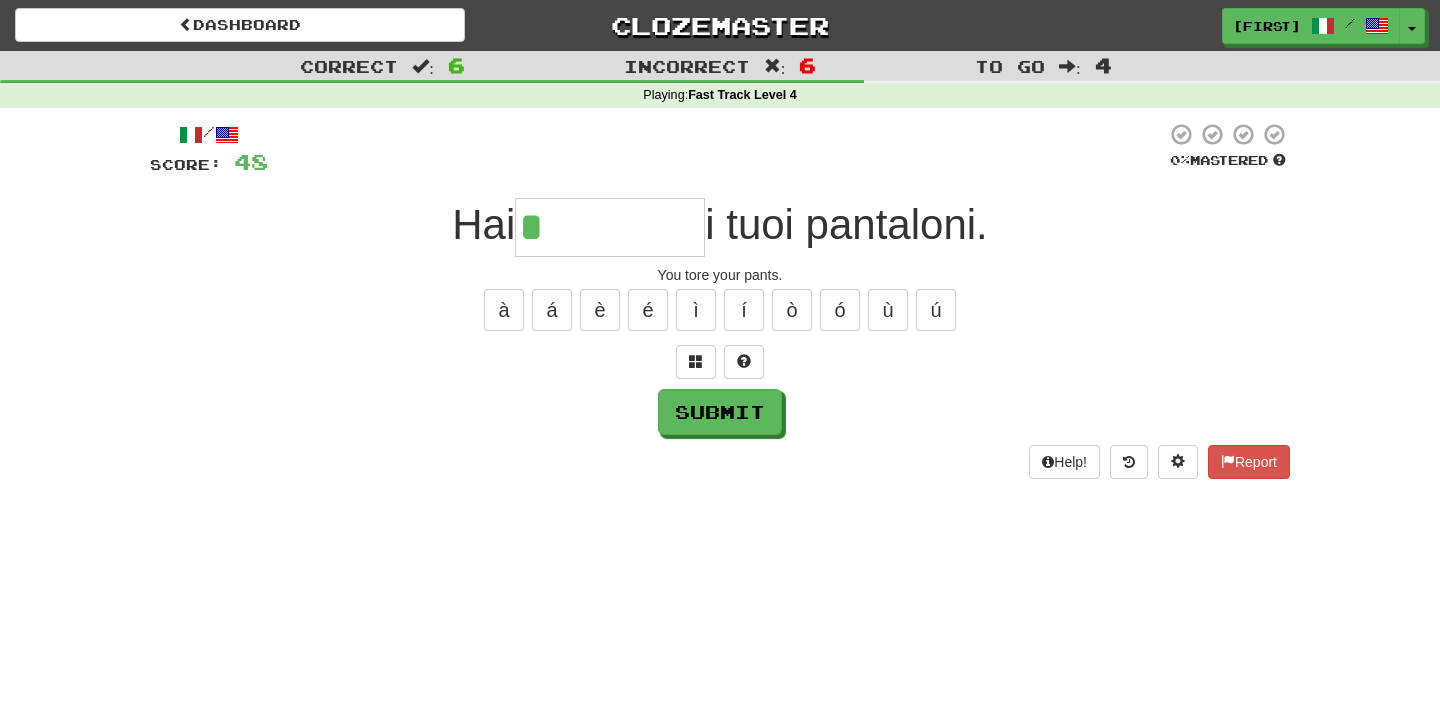 type on "*********" 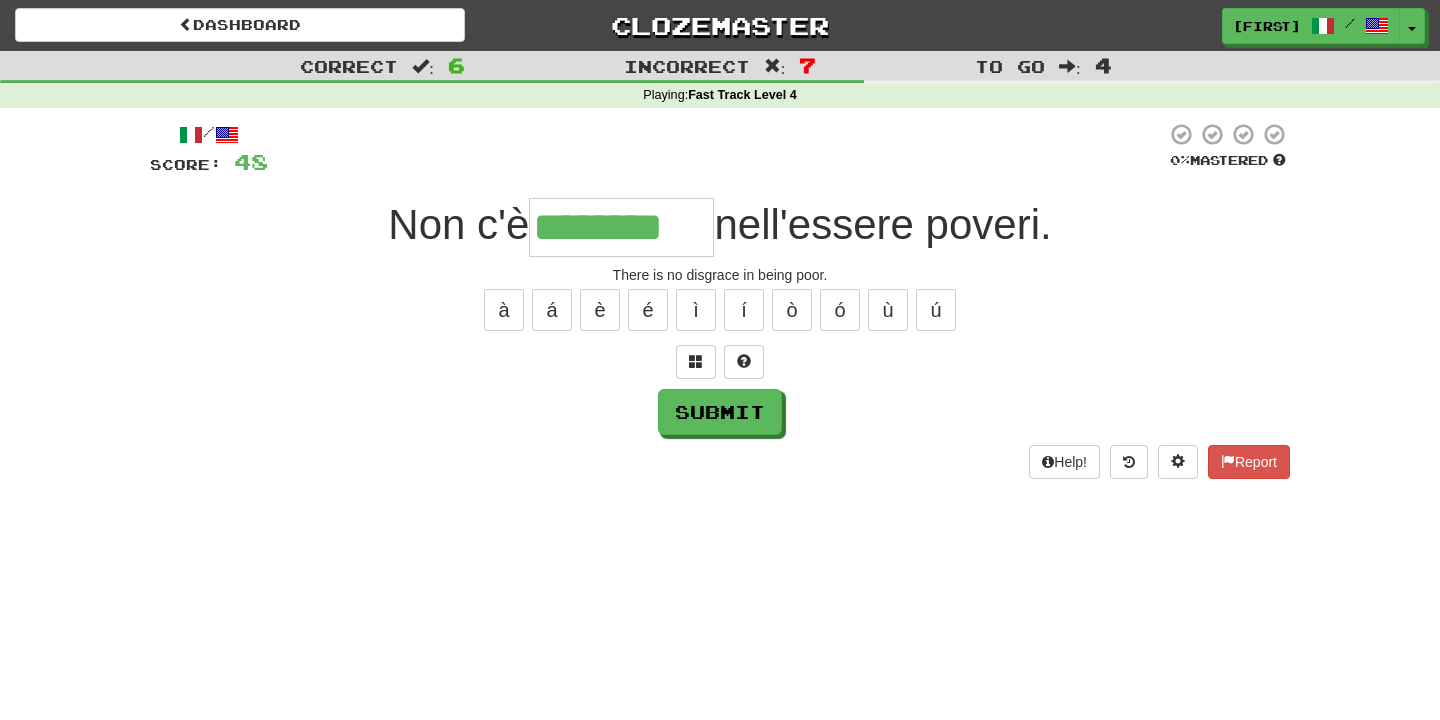 type on "********" 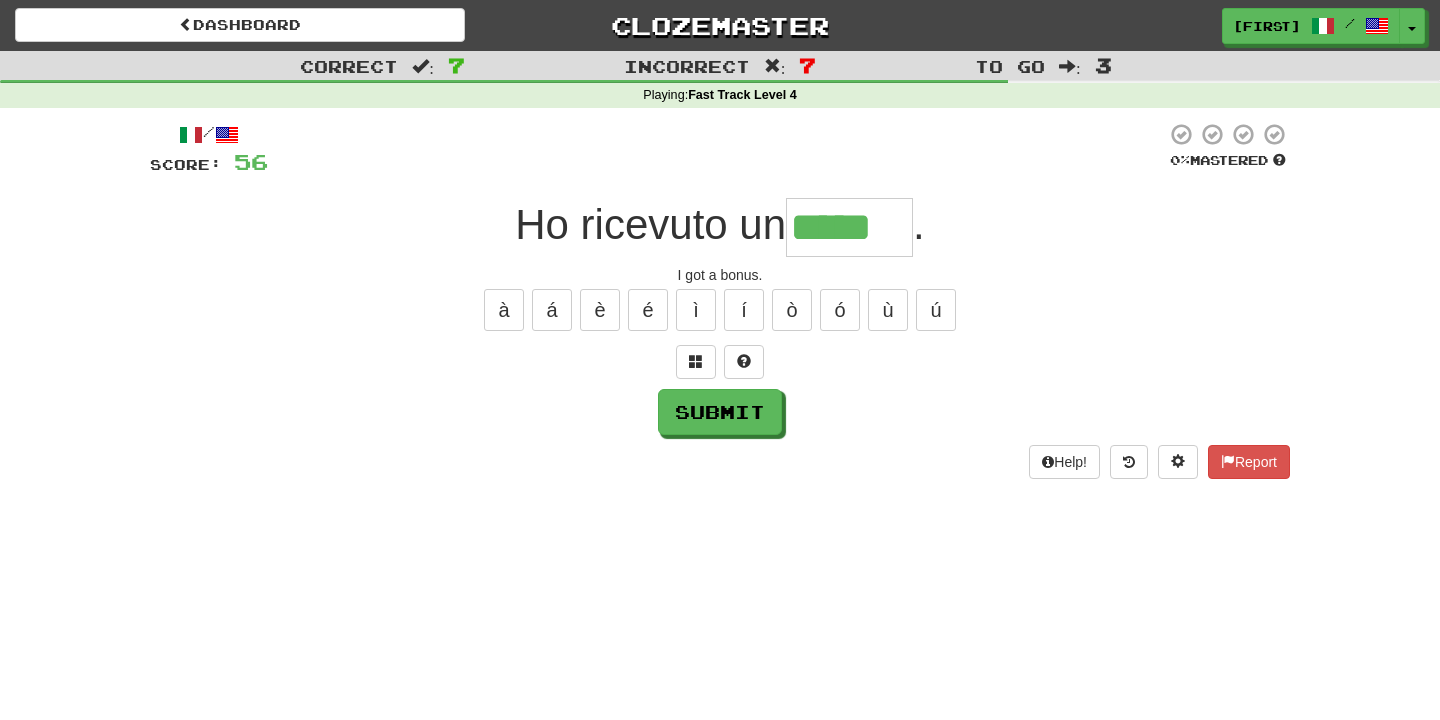 type on "*****" 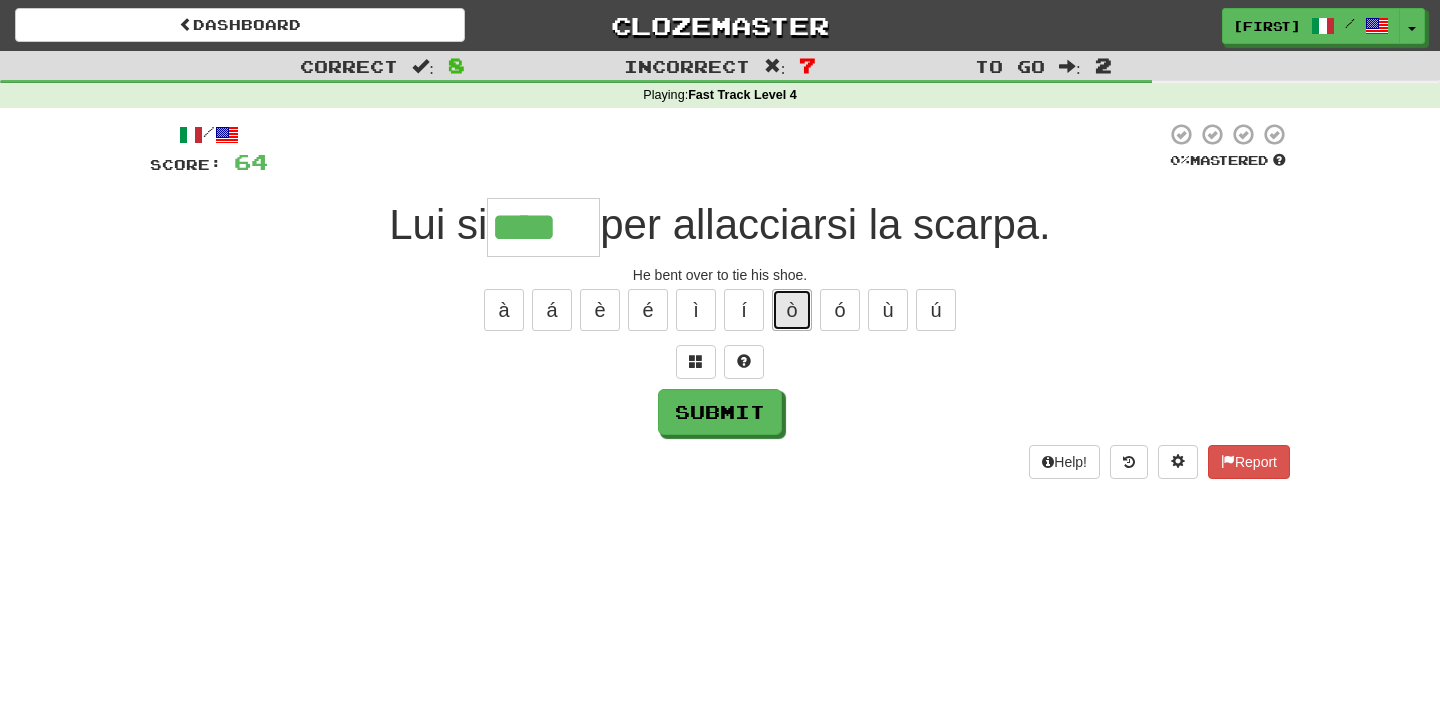 click on "ò" at bounding box center (792, 310) 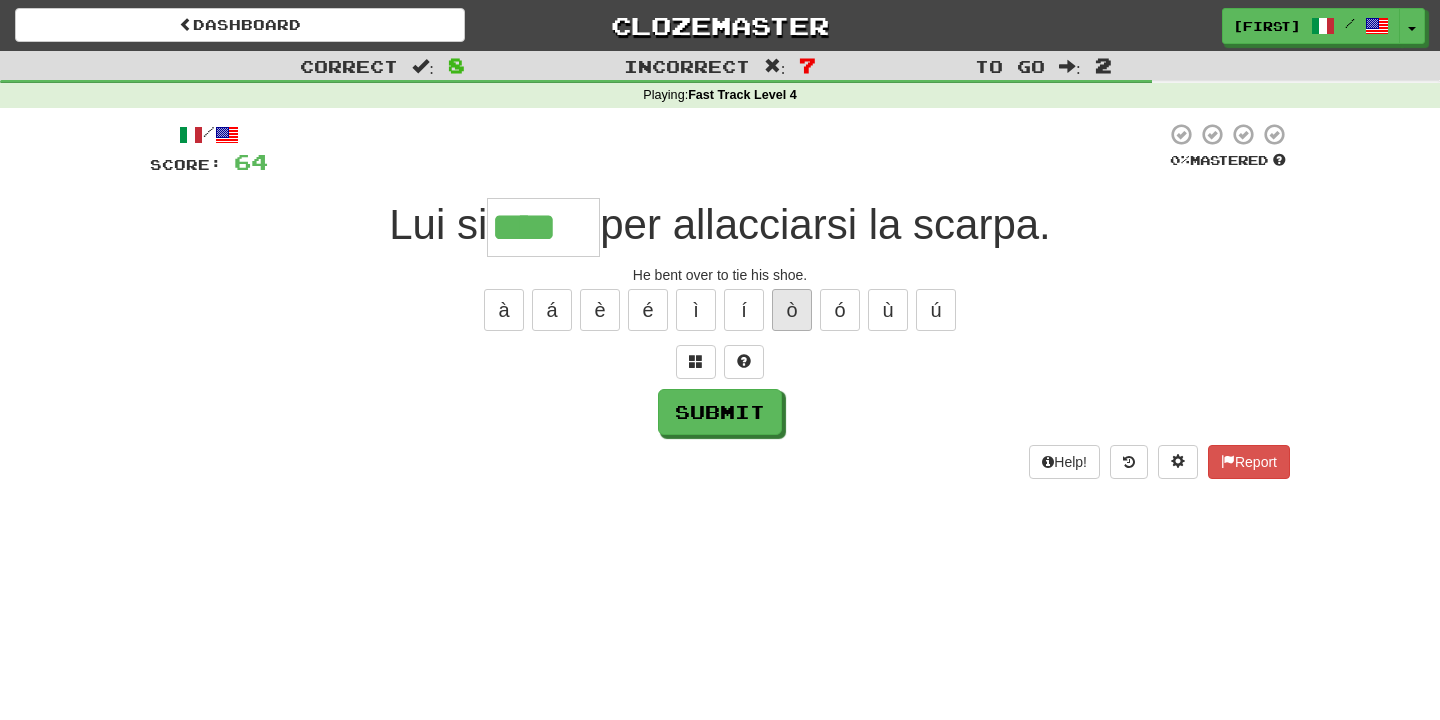 type on "*****" 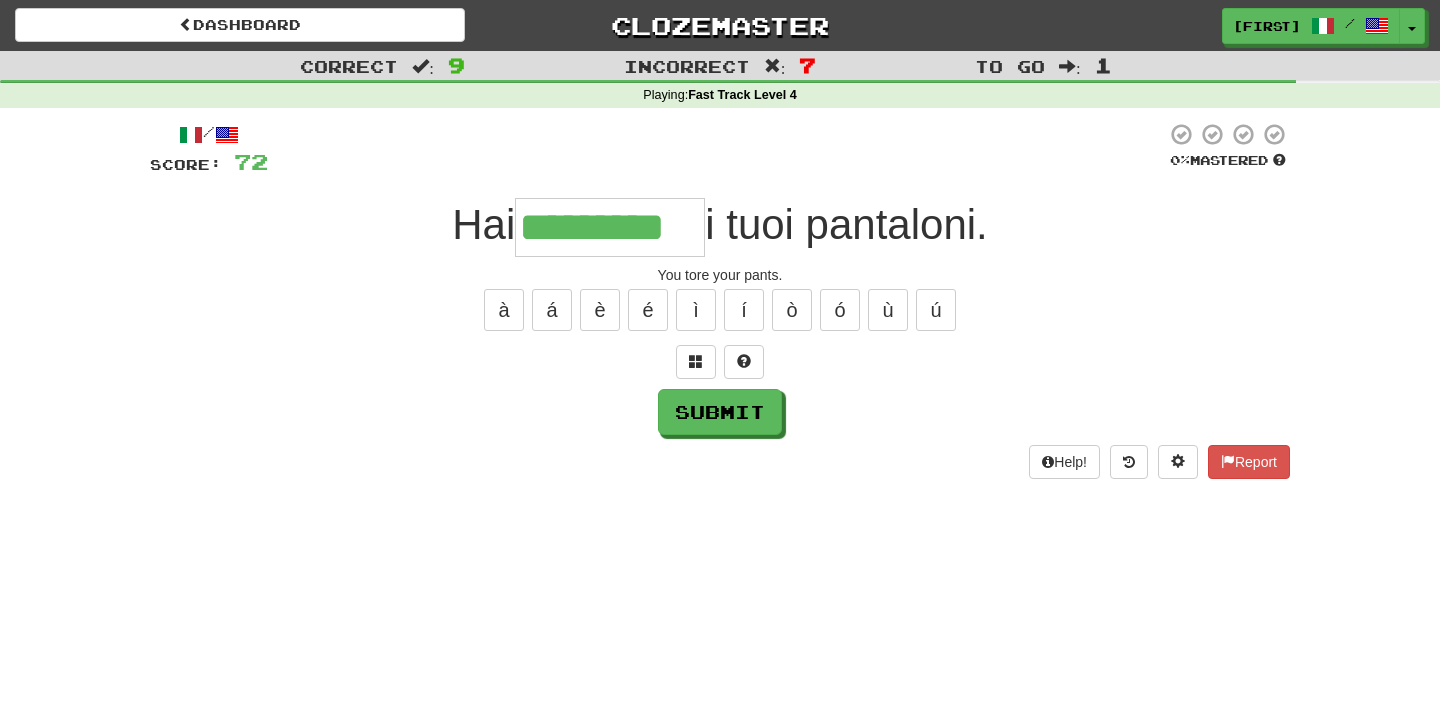 type on "*********" 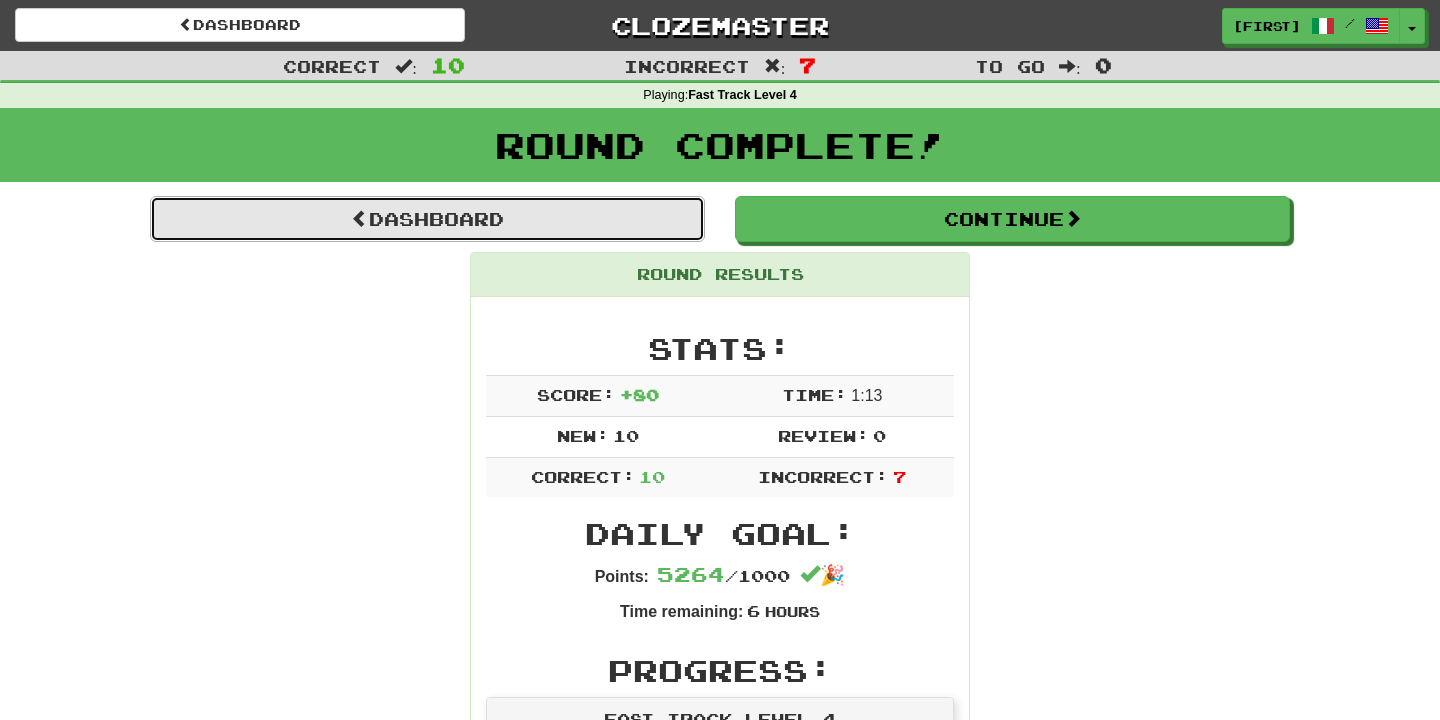click on "Dashboard" at bounding box center [427, 219] 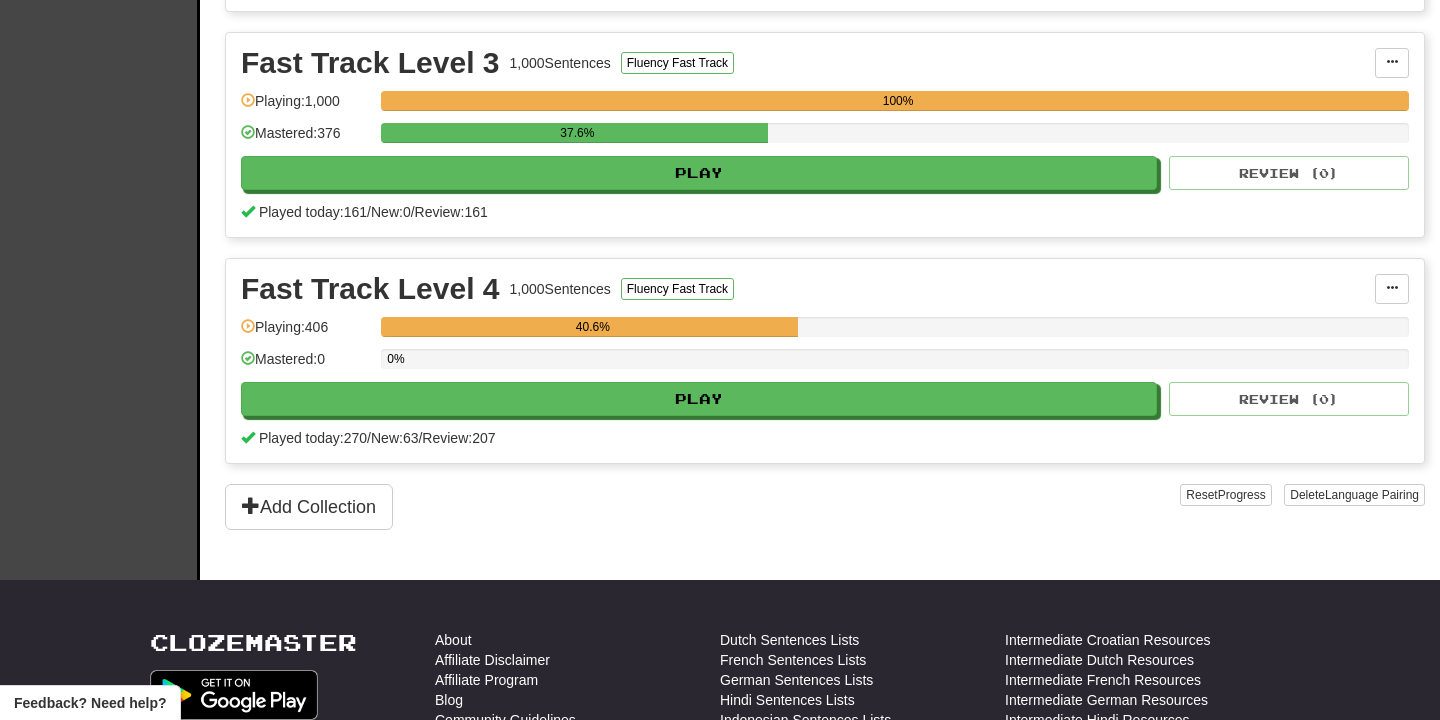 scroll, scrollTop: 889, scrollLeft: 0, axis: vertical 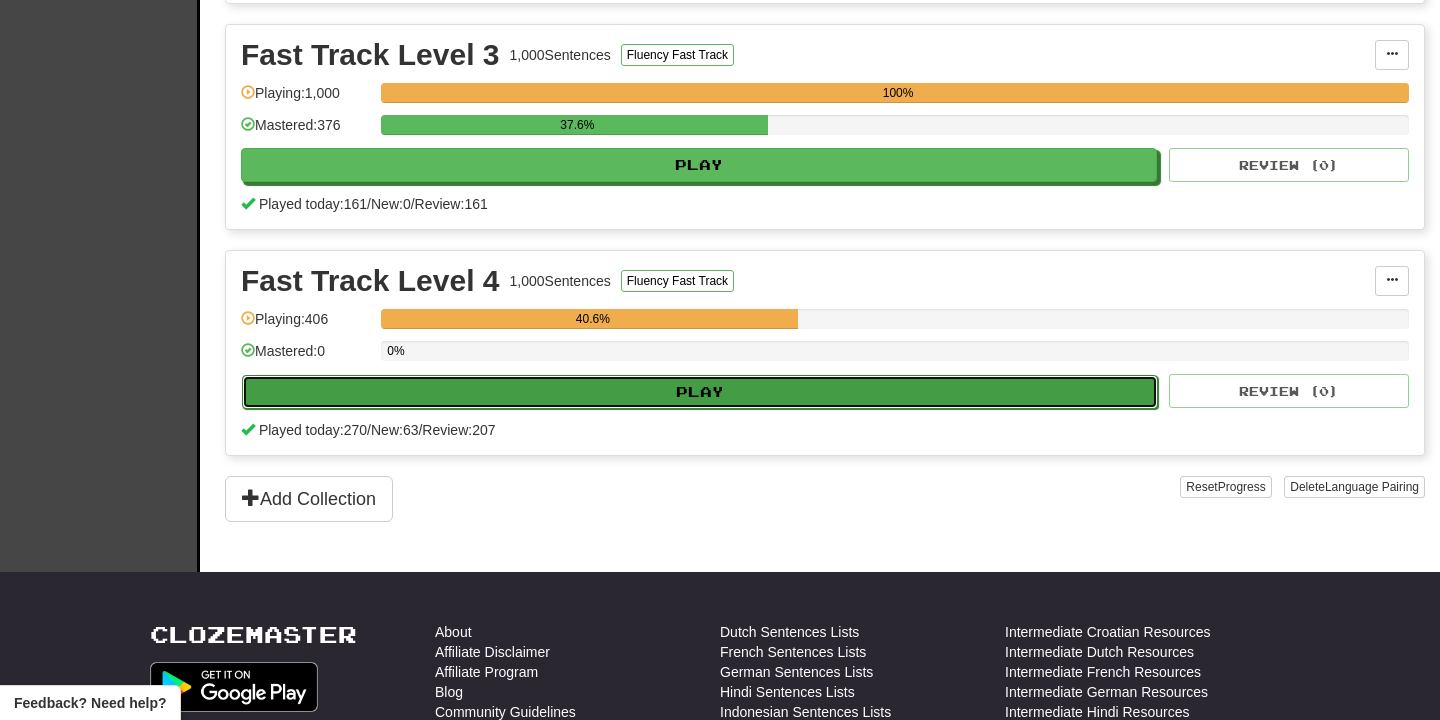 click on "Play" at bounding box center (700, 392) 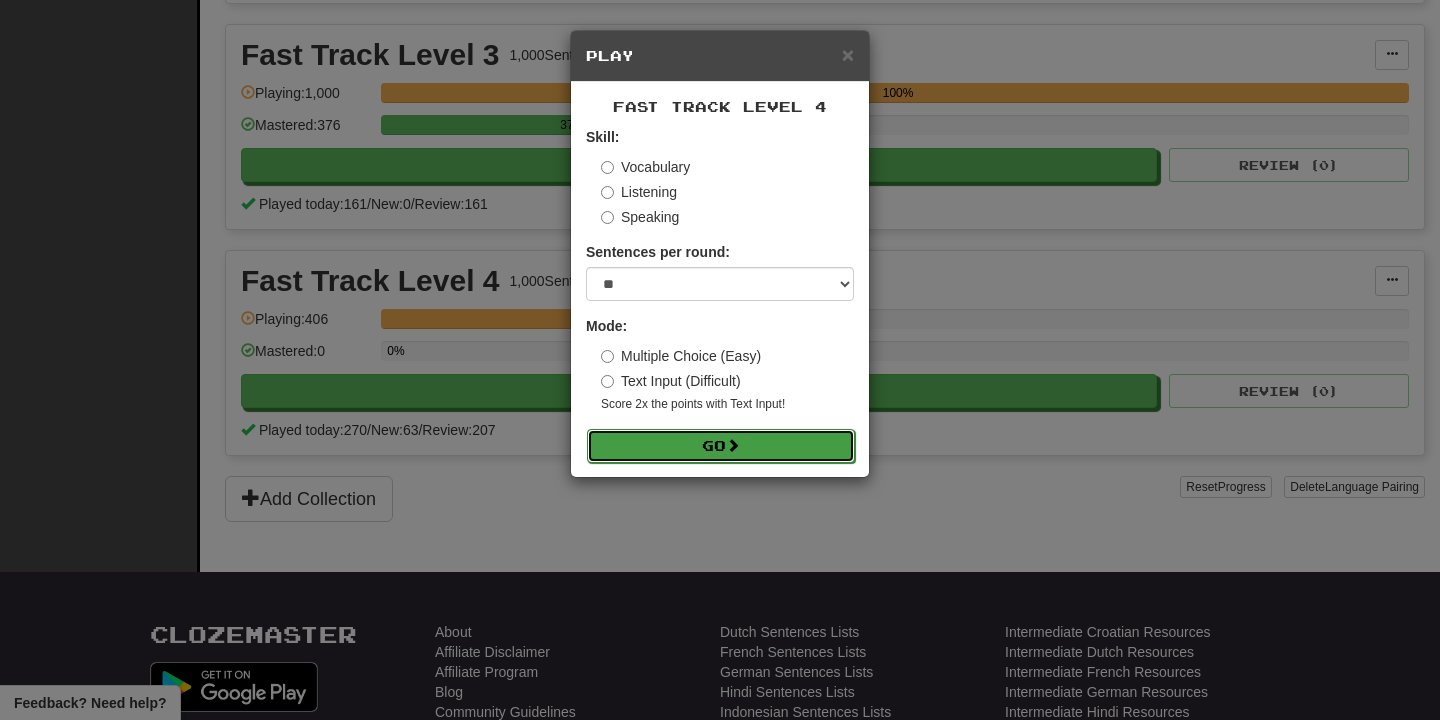 click on "Go" at bounding box center (721, 446) 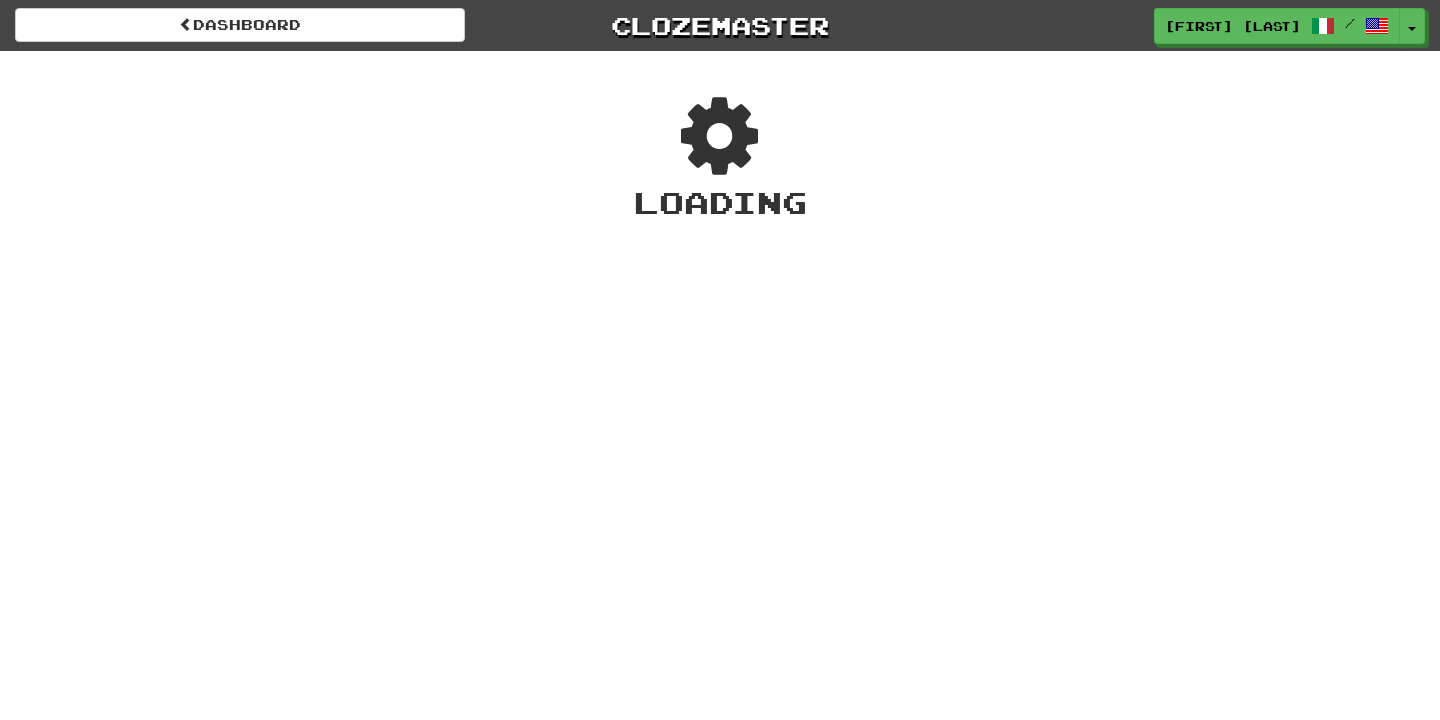 scroll, scrollTop: 0, scrollLeft: 0, axis: both 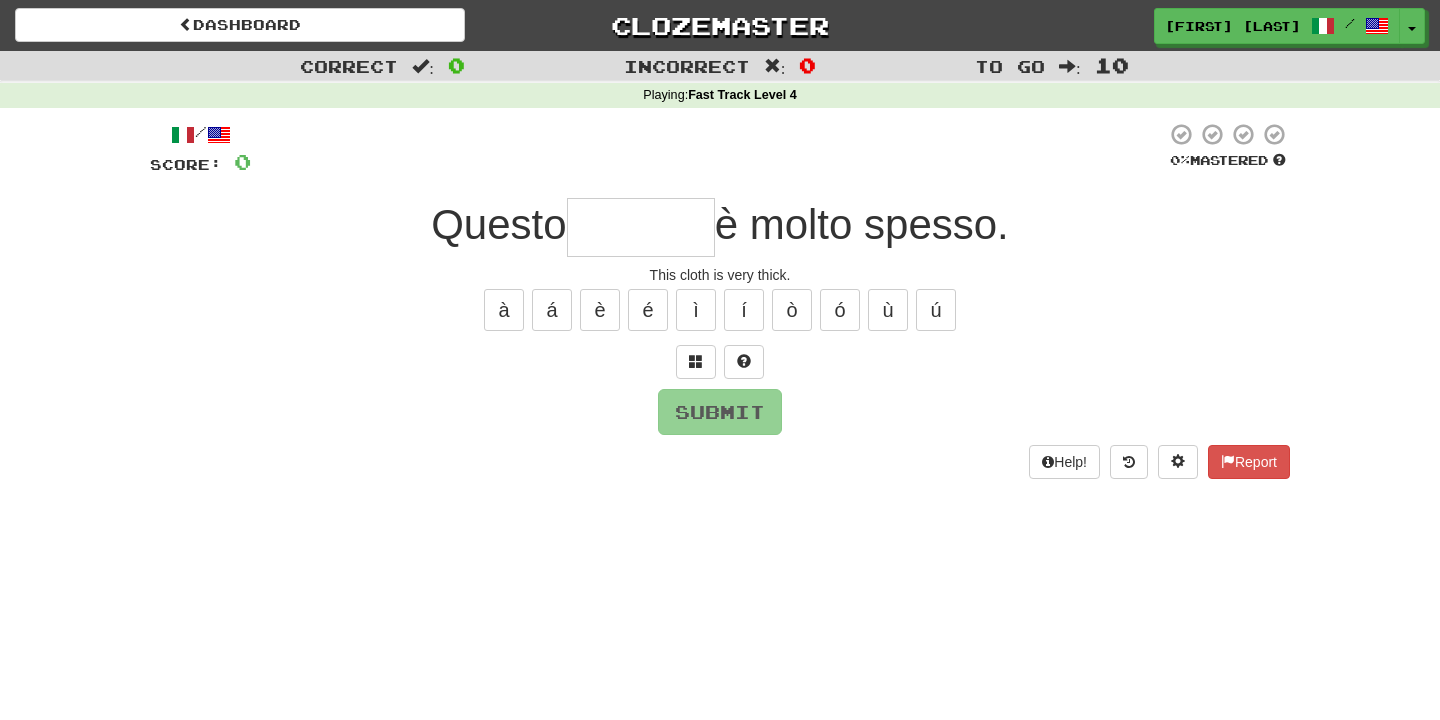 type on "*" 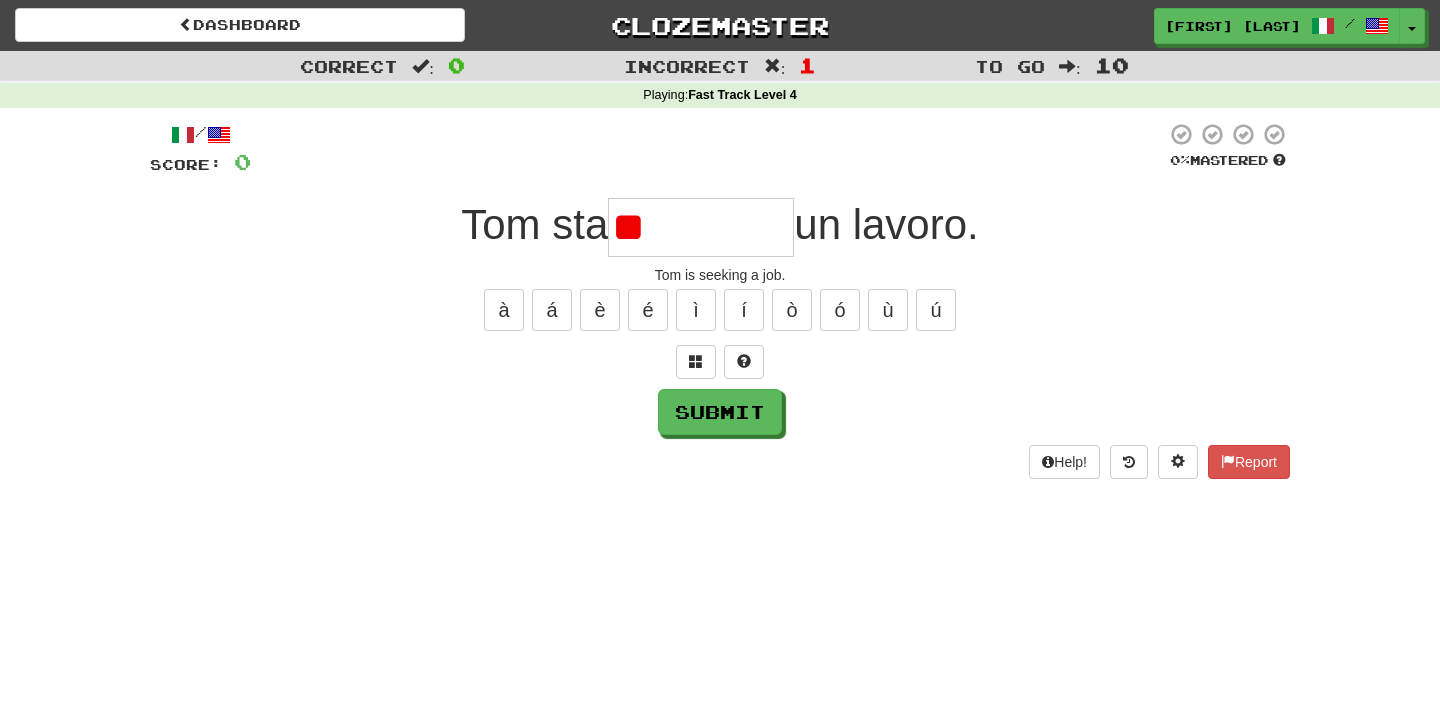 type on "*" 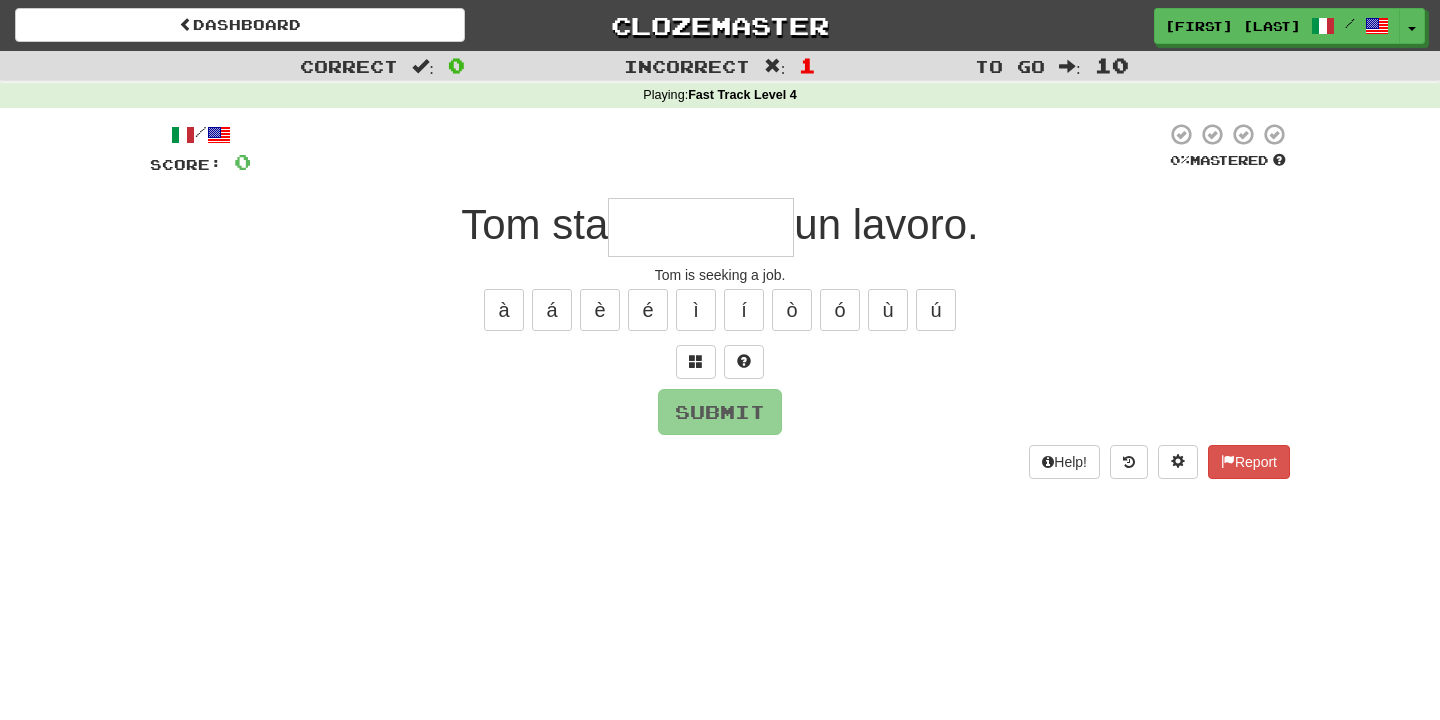 type on "********" 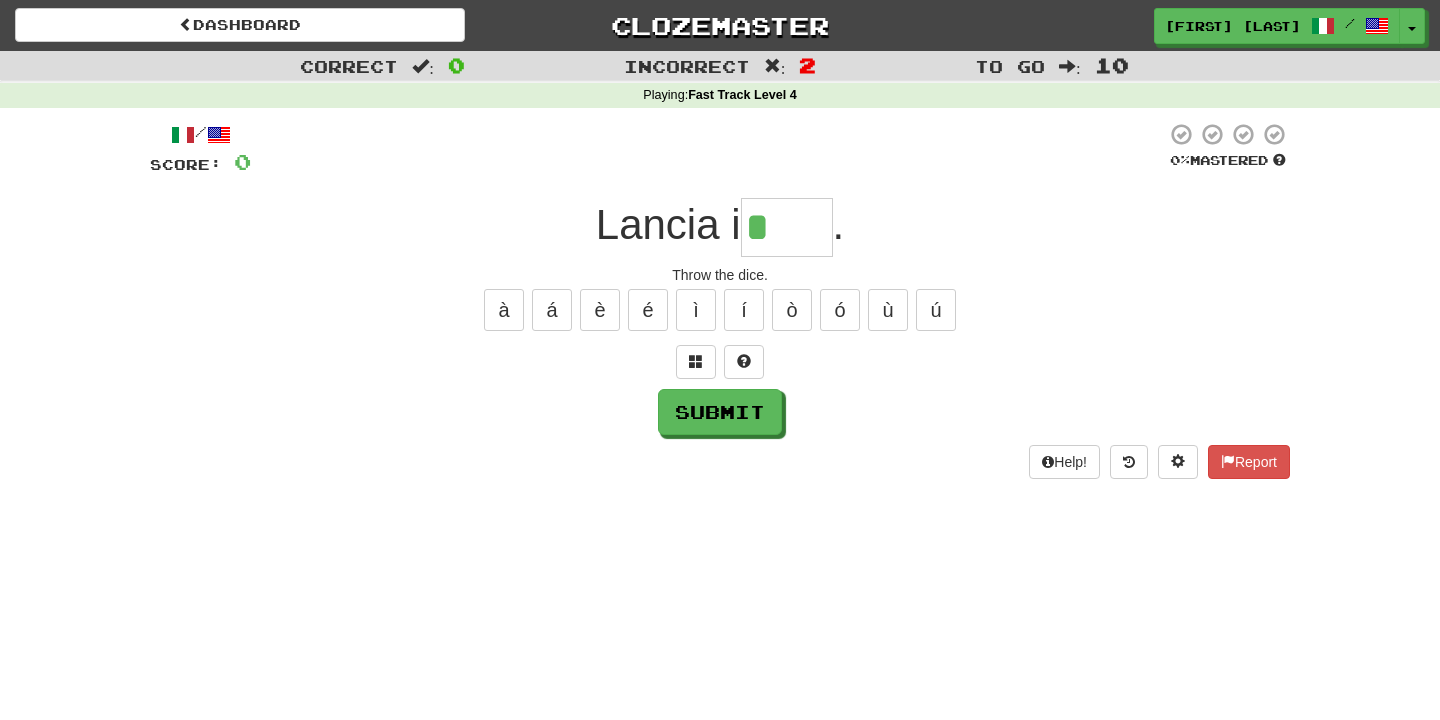 type on "****" 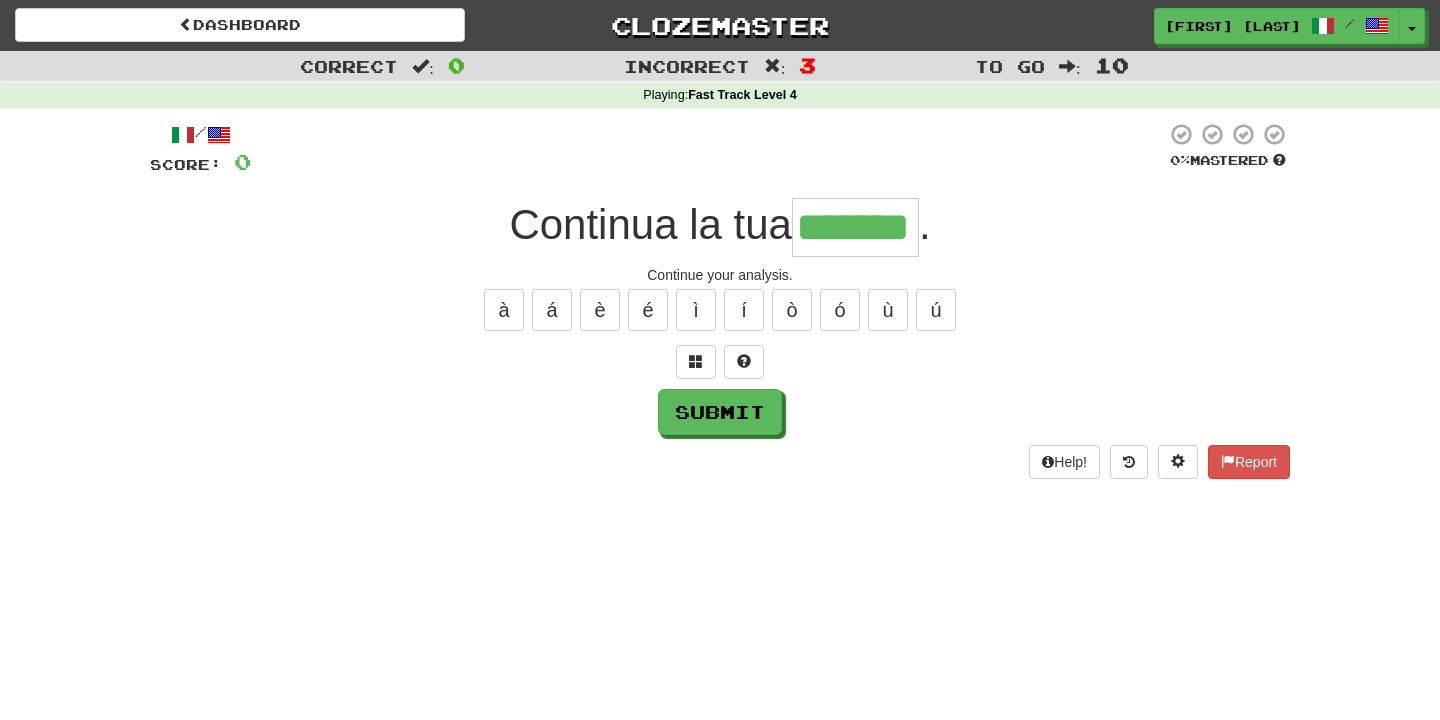 type on "*******" 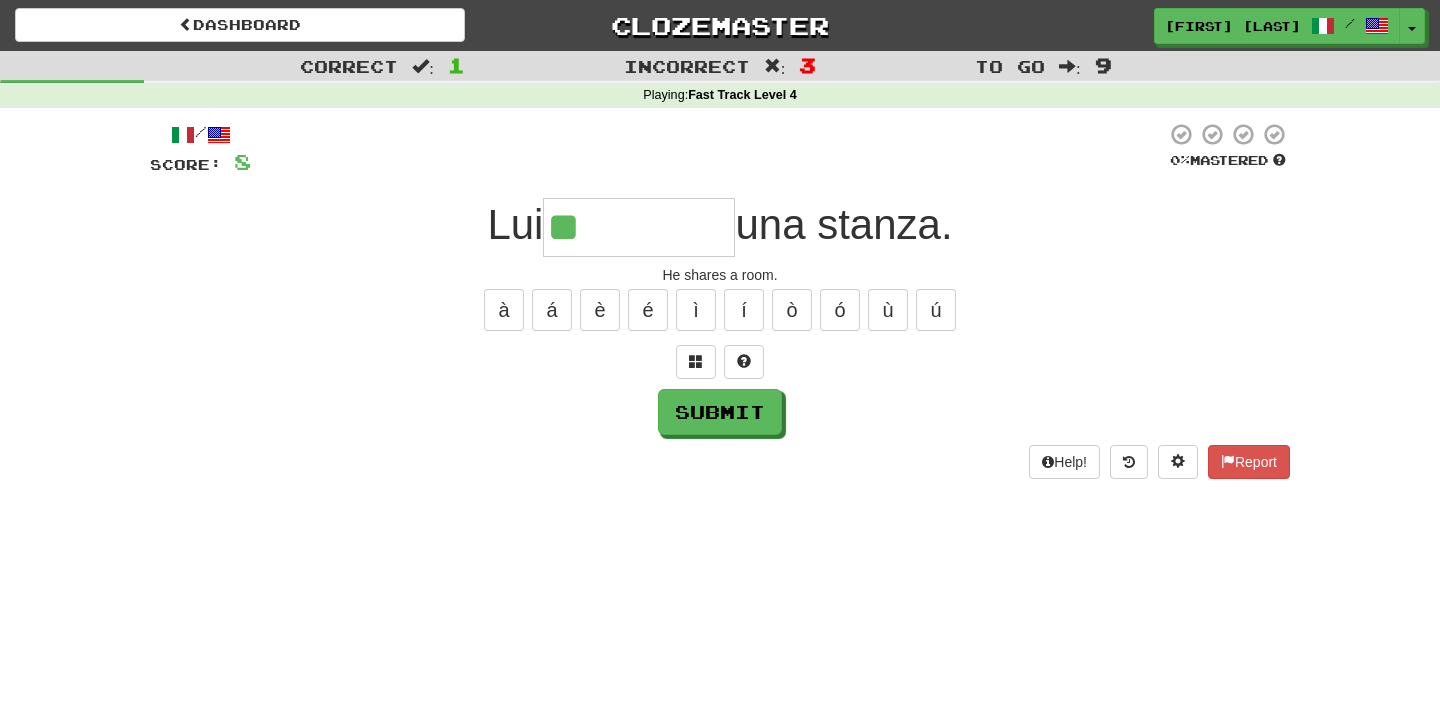 type on "*********" 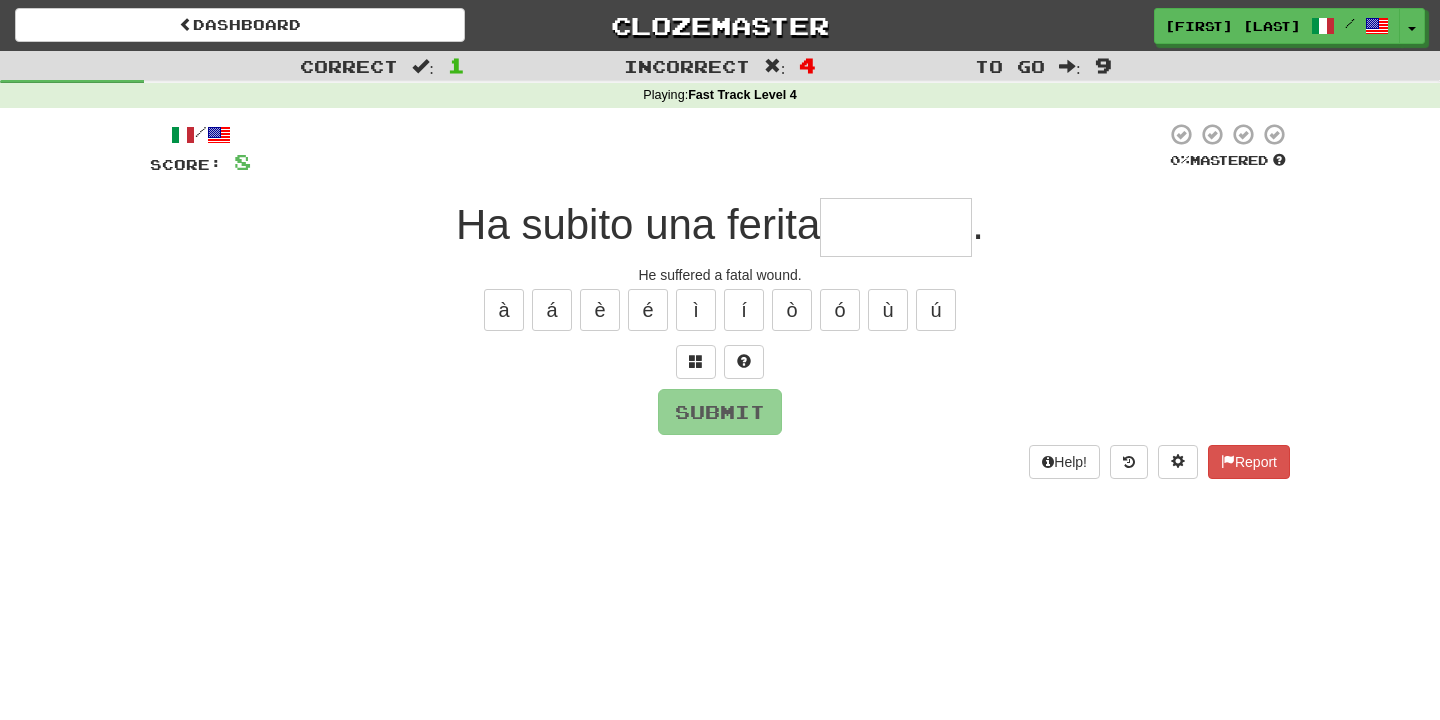 type on "*" 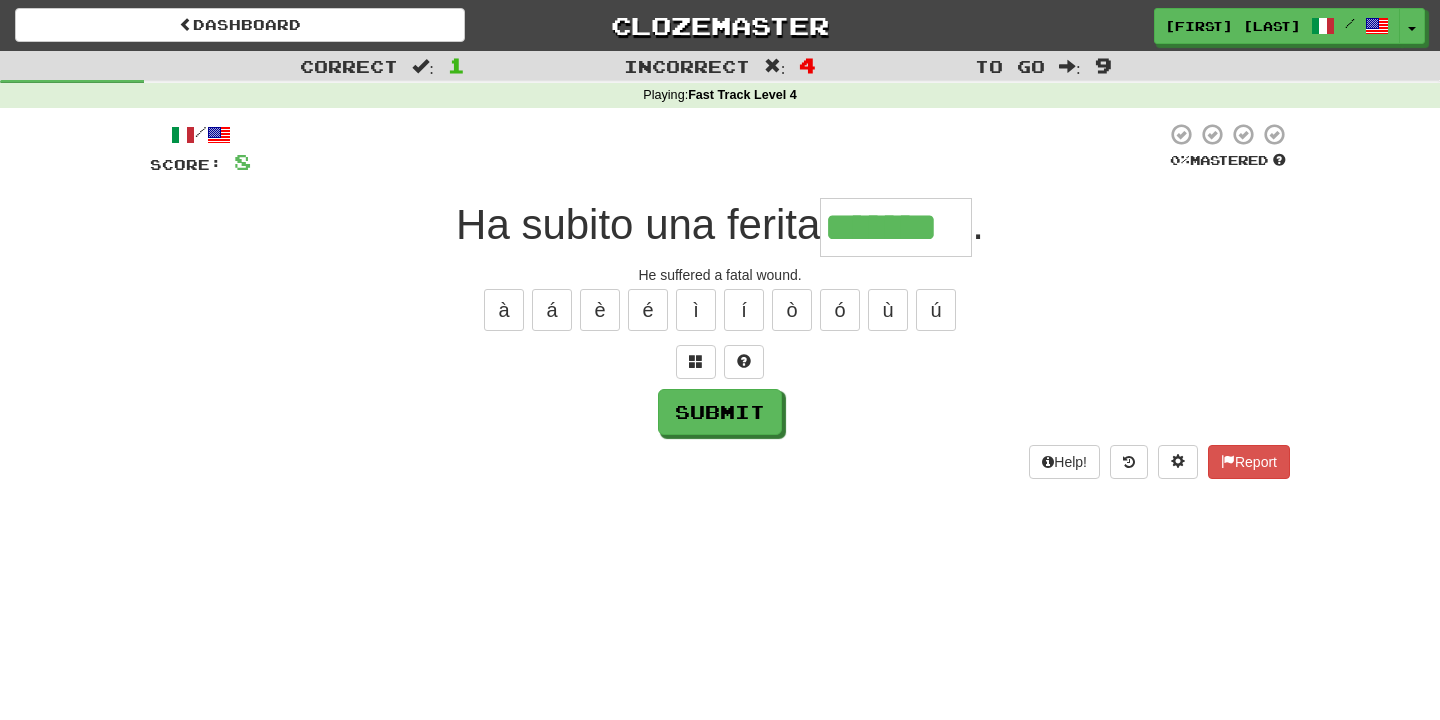 type on "*******" 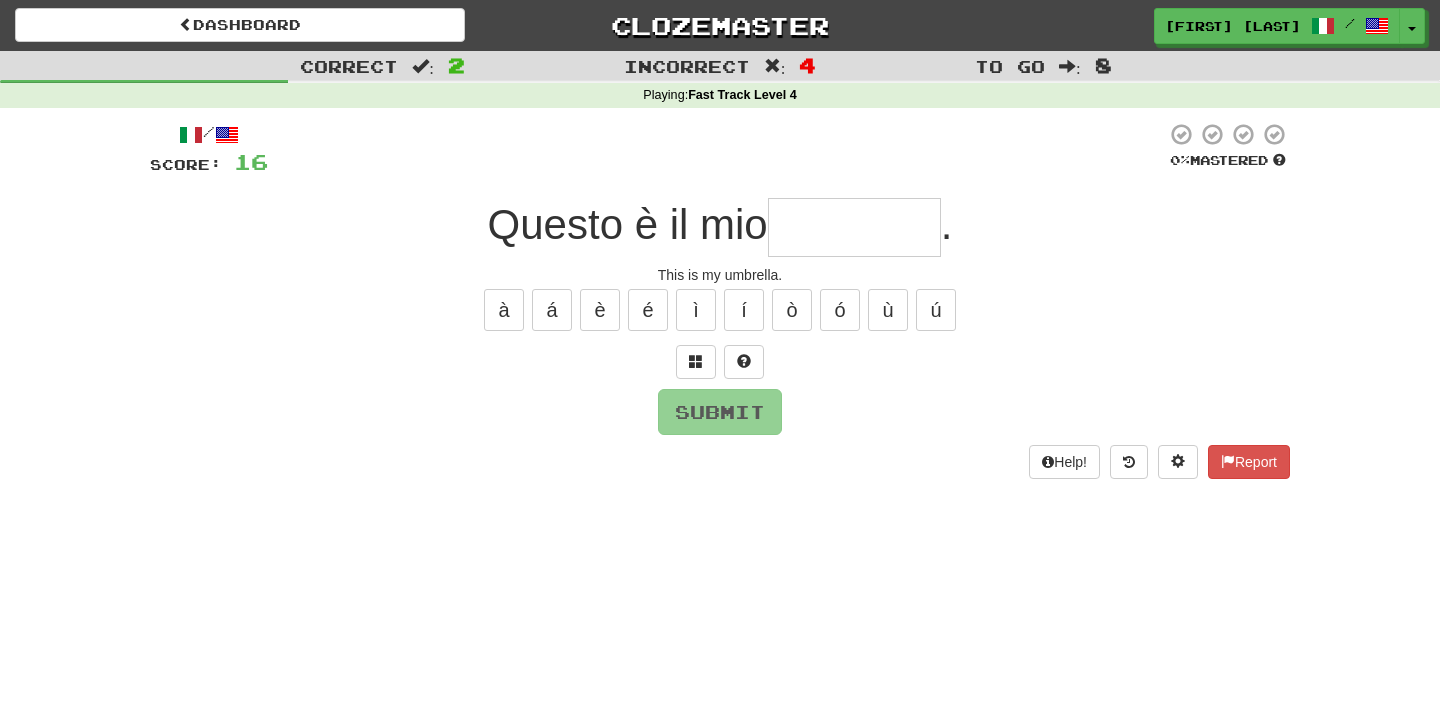 type on "********" 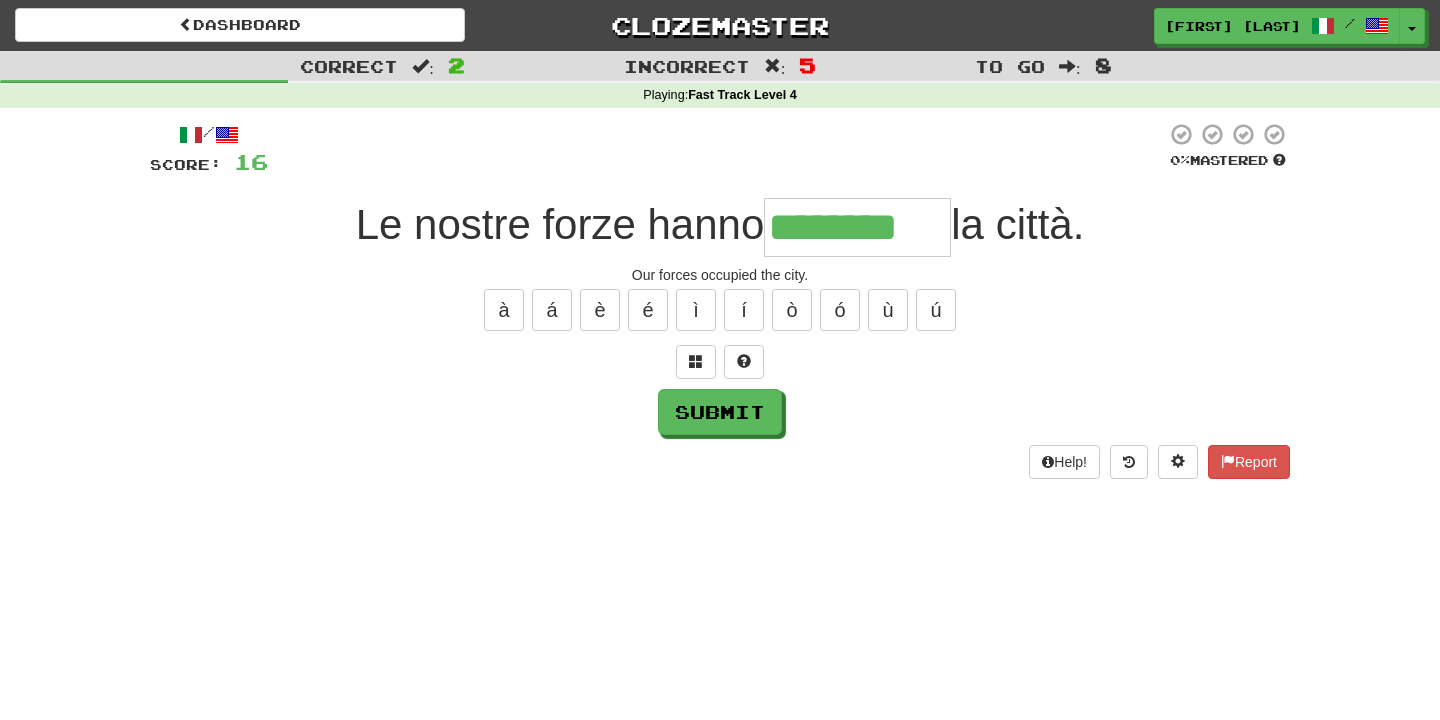 type on "********" 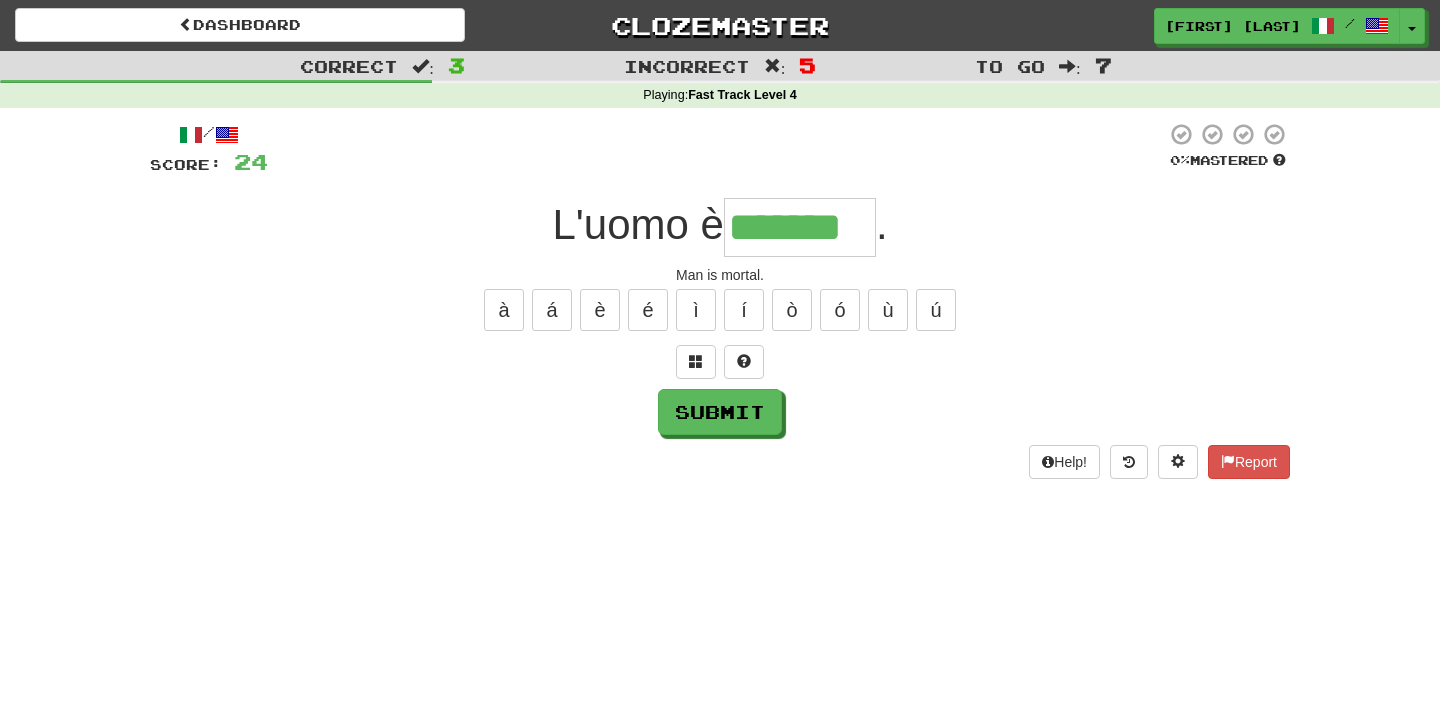 type on "*******" 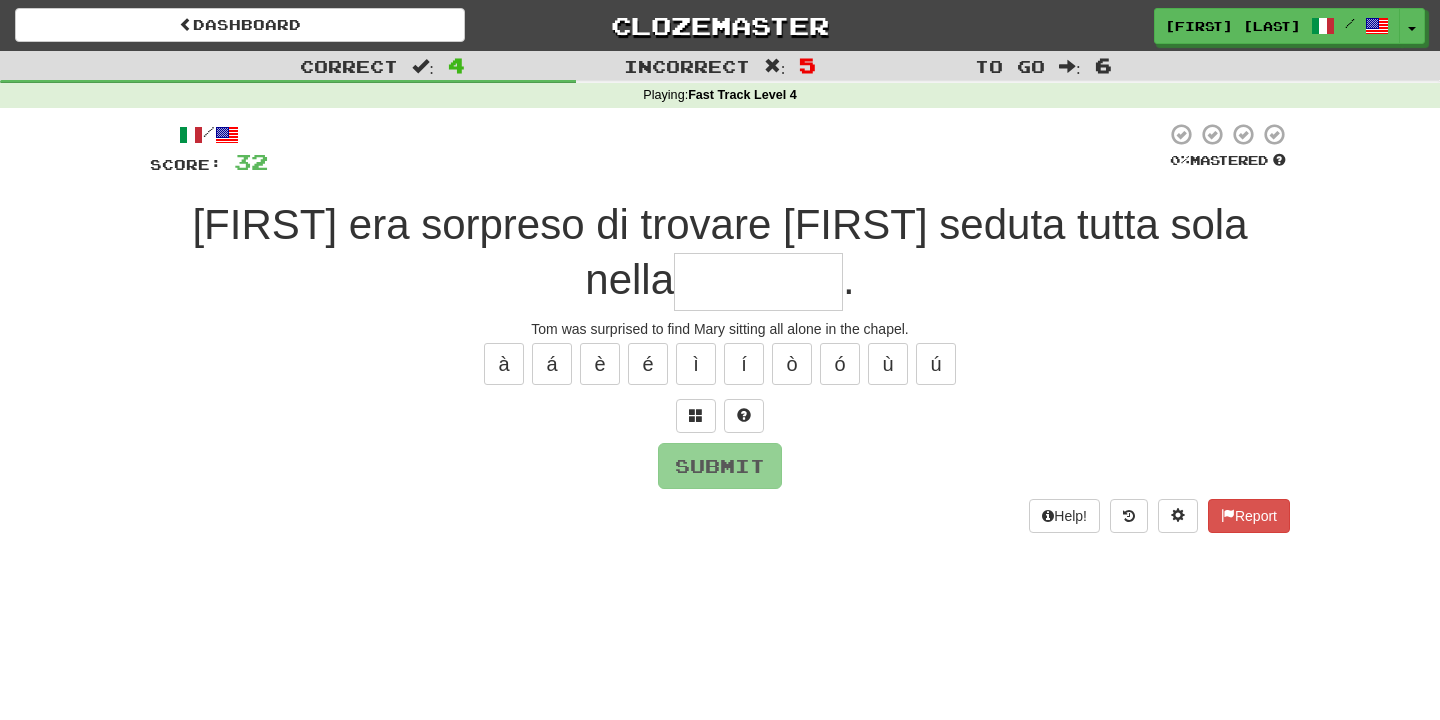 type on "********" 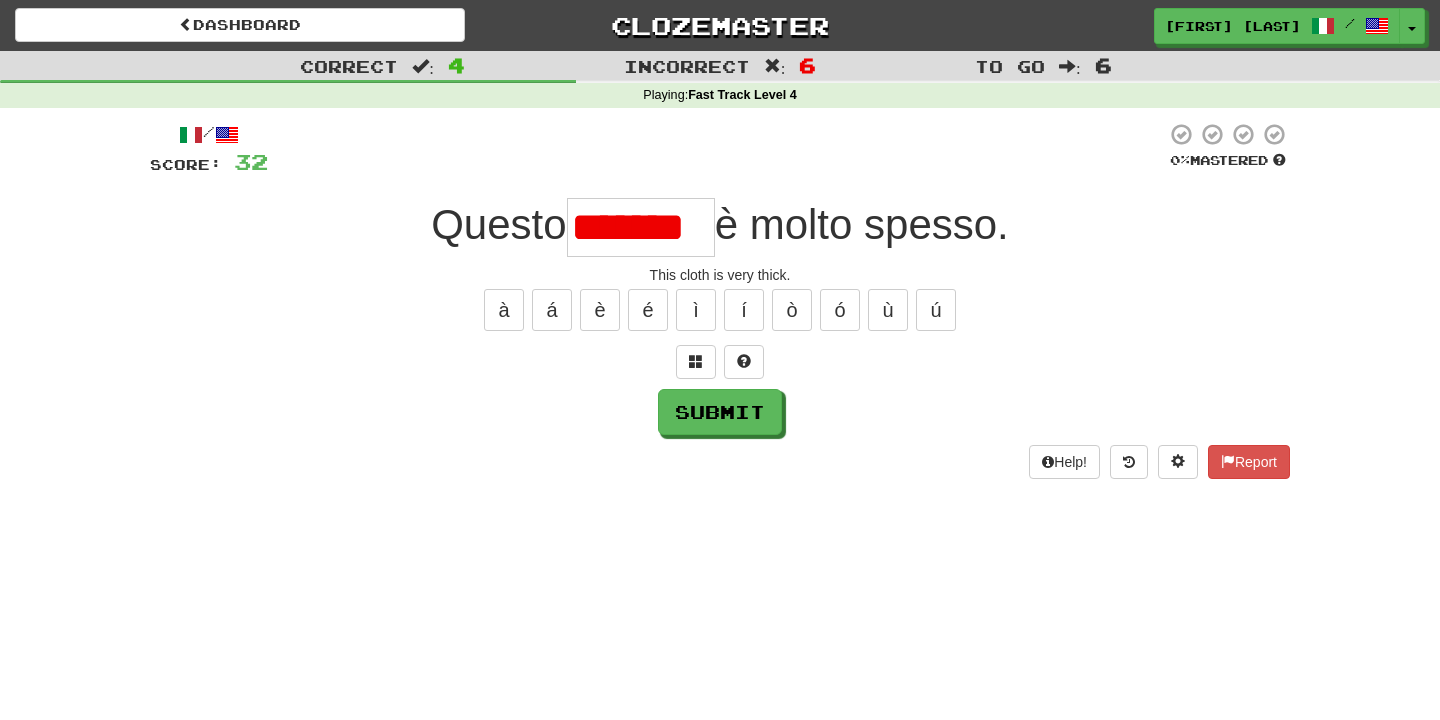 scroll, scrollTop: 0, scrollLeft: 0, axis: both 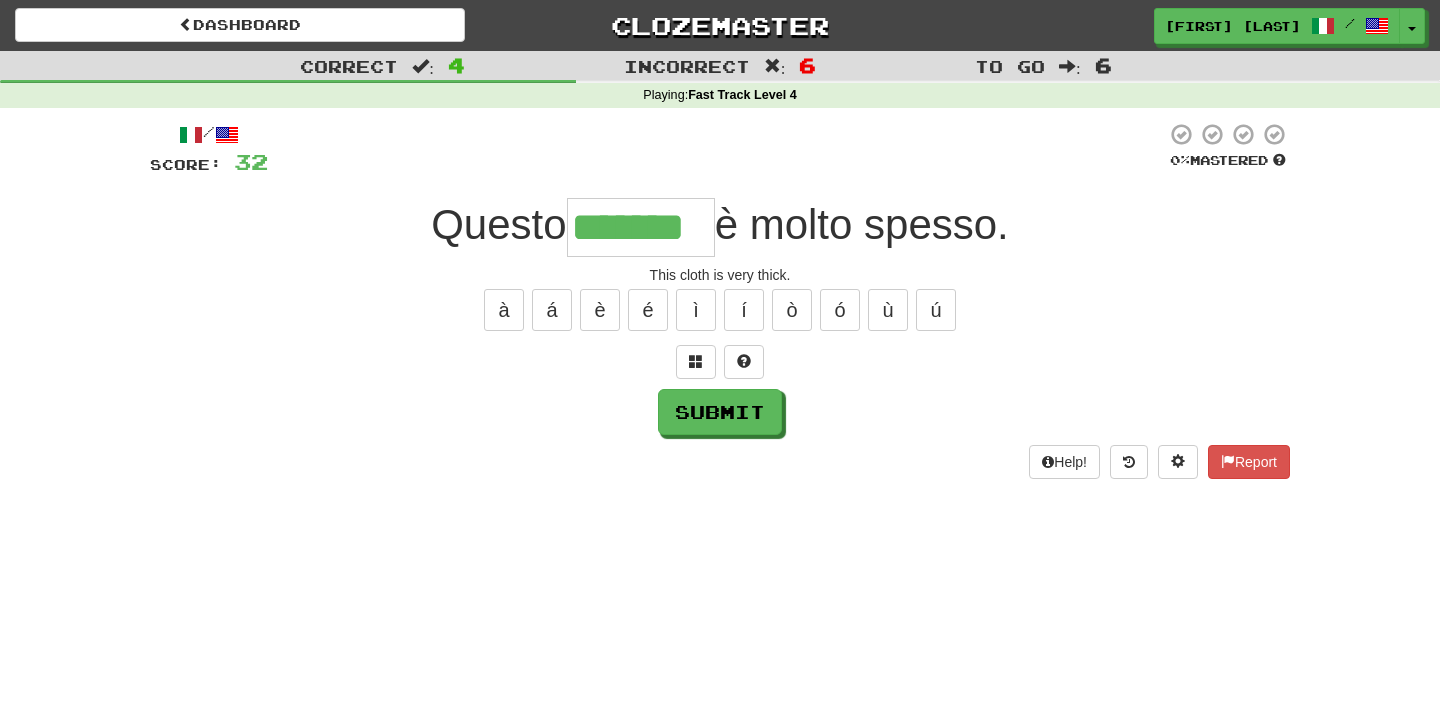 type on "*******" 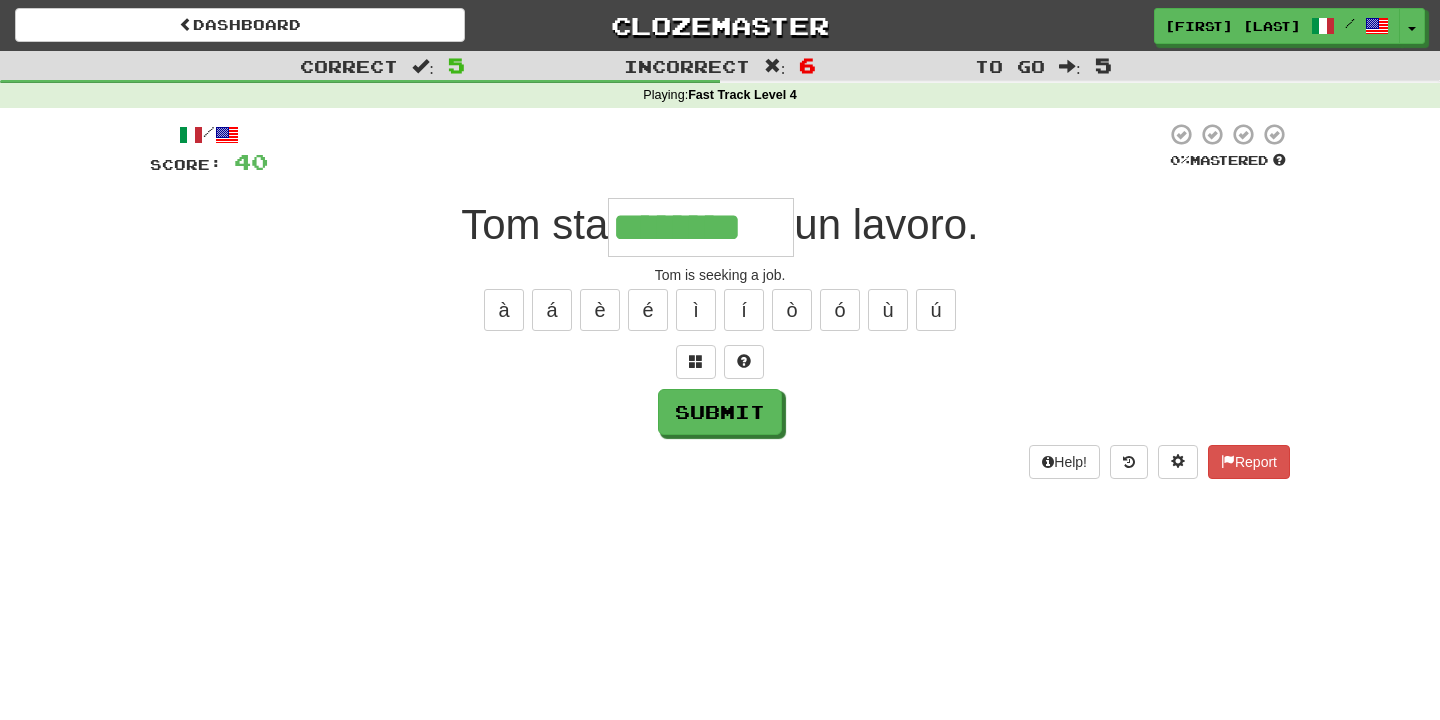 type on "********" 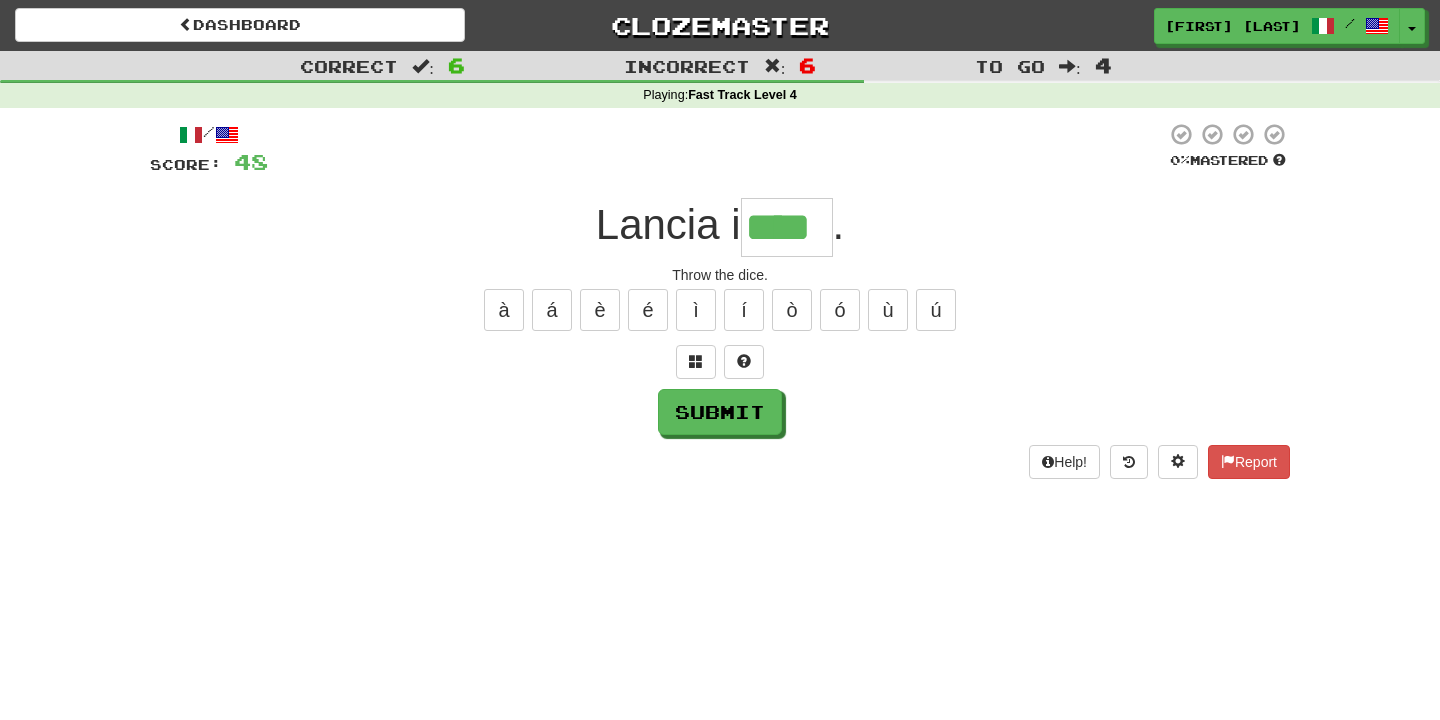 type on "****" 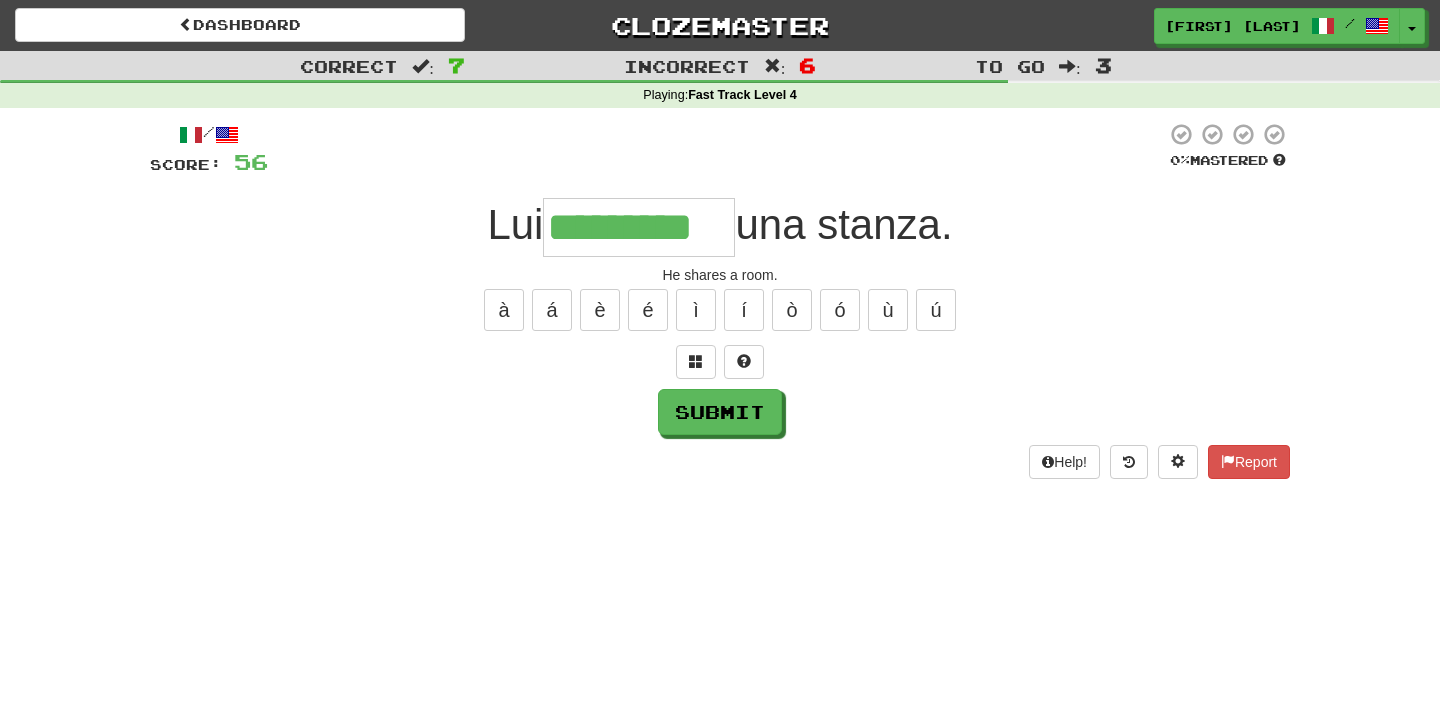 type on "*********" 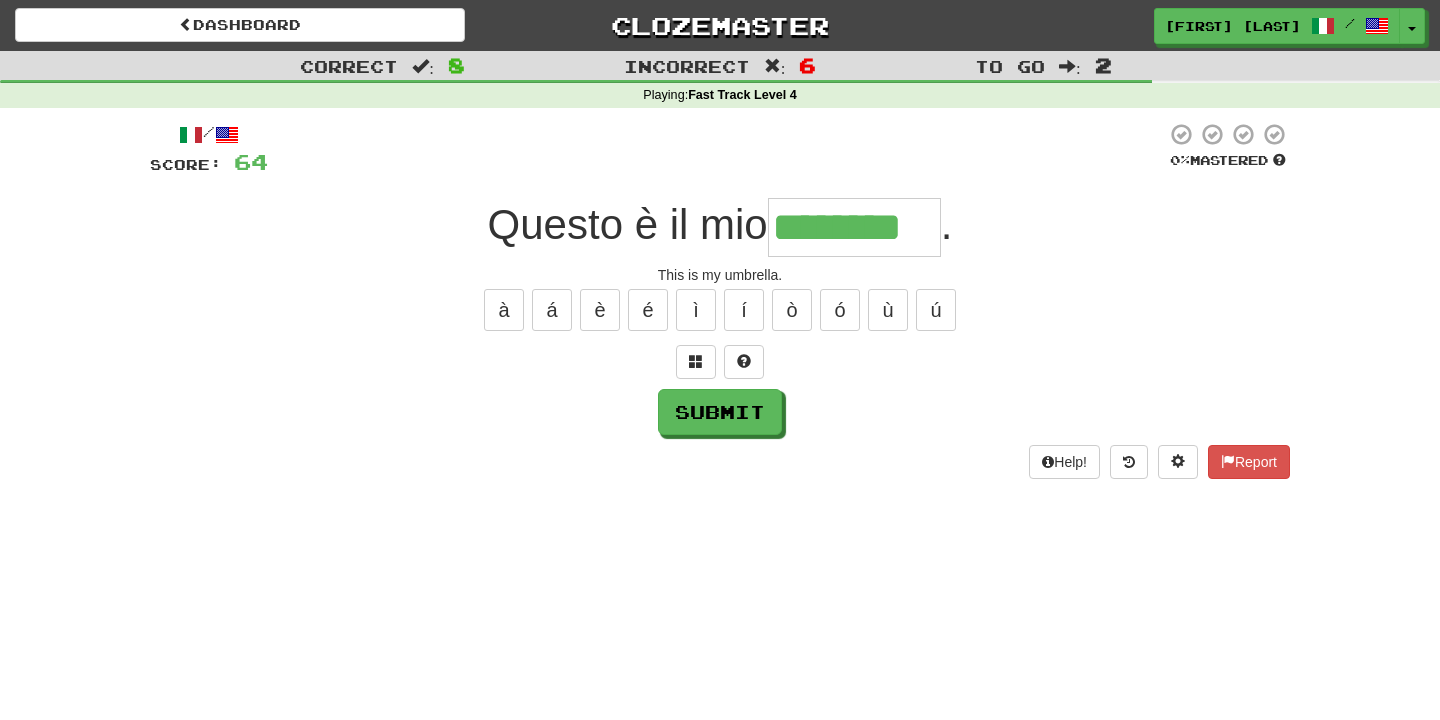 type on "********" 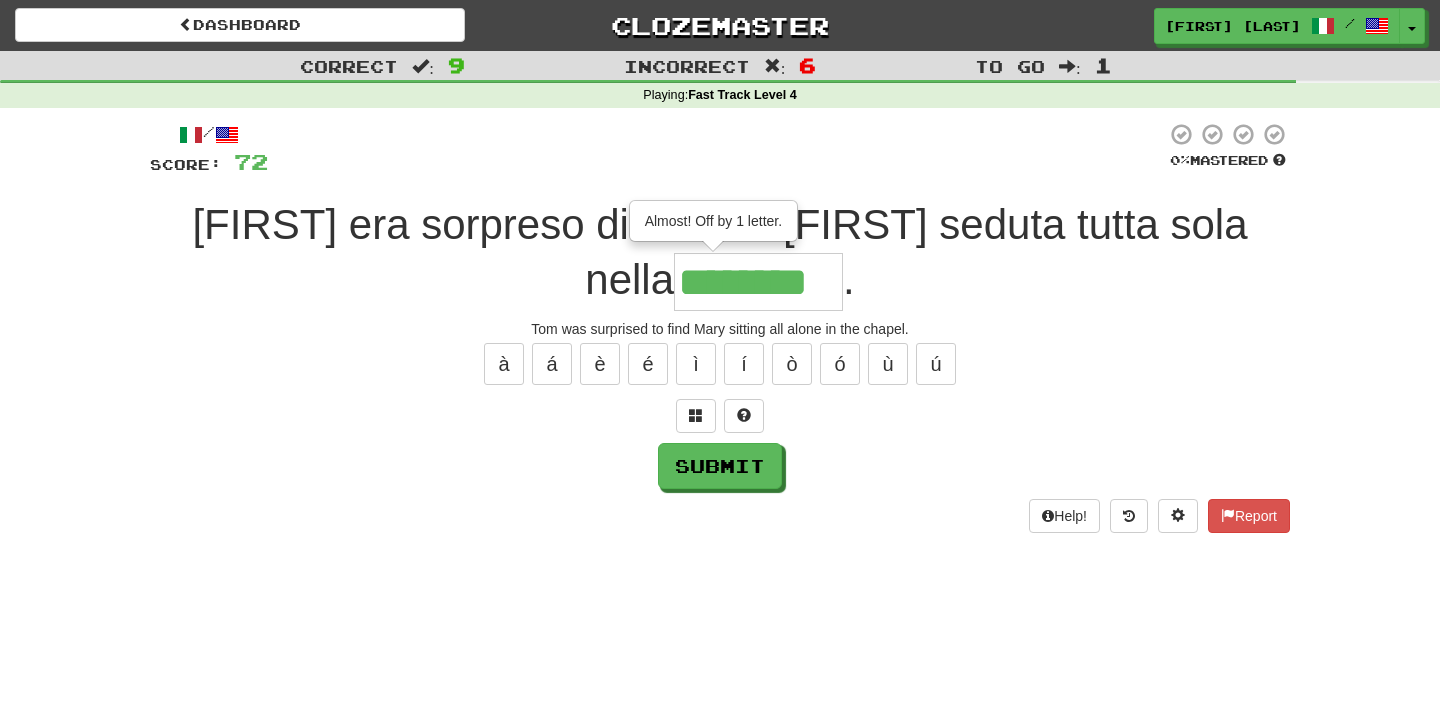 type on "********" 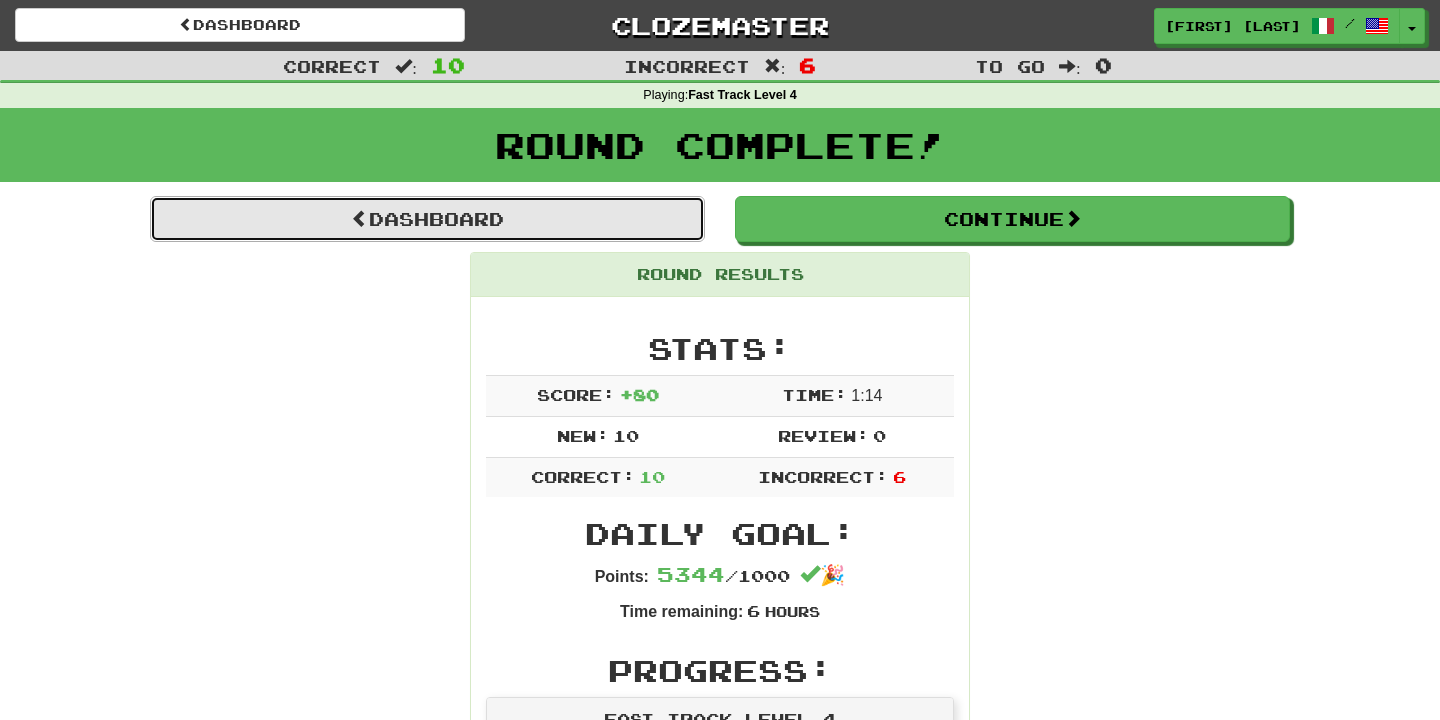click on "Dashboard" at bounding box center (427, 219) 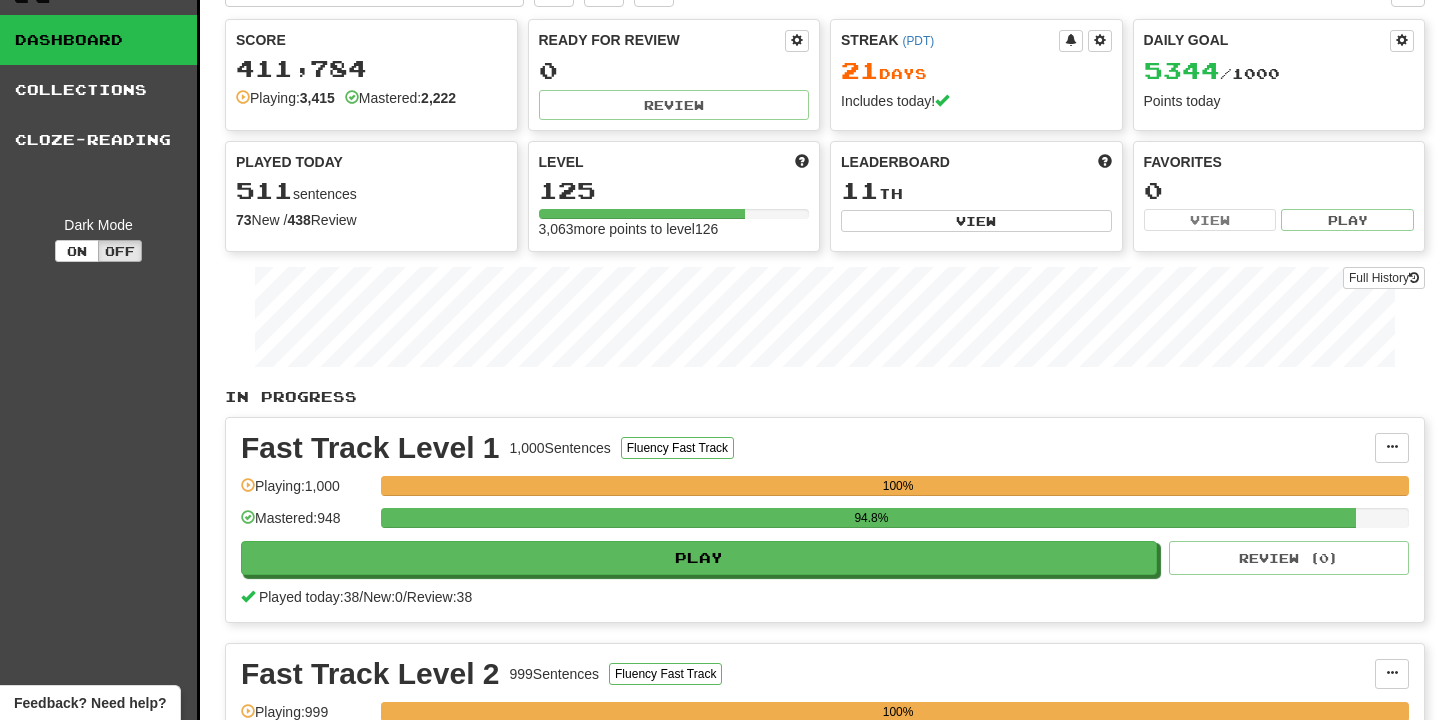 scroll, scrollTop: 0, scrollLeft: 0, axis: both 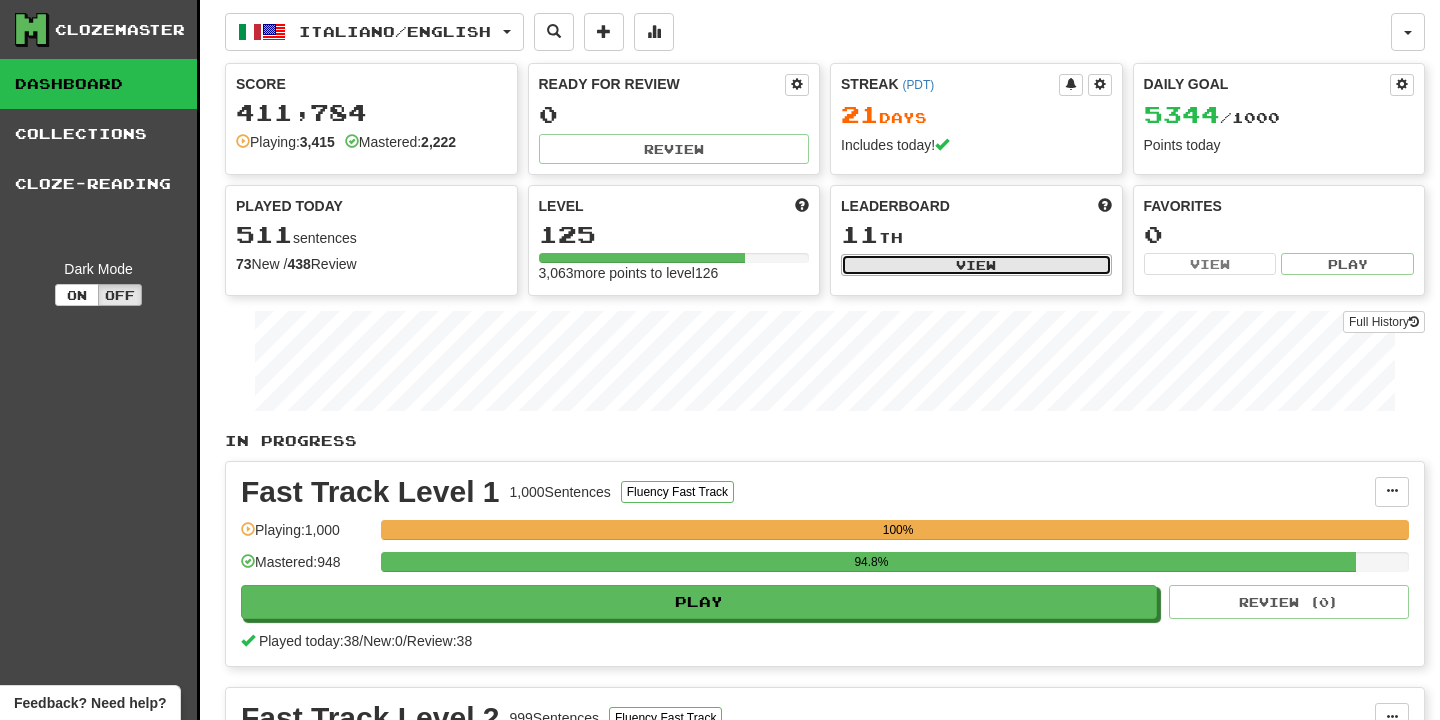 click on "View" at bounding box center [976, 265] 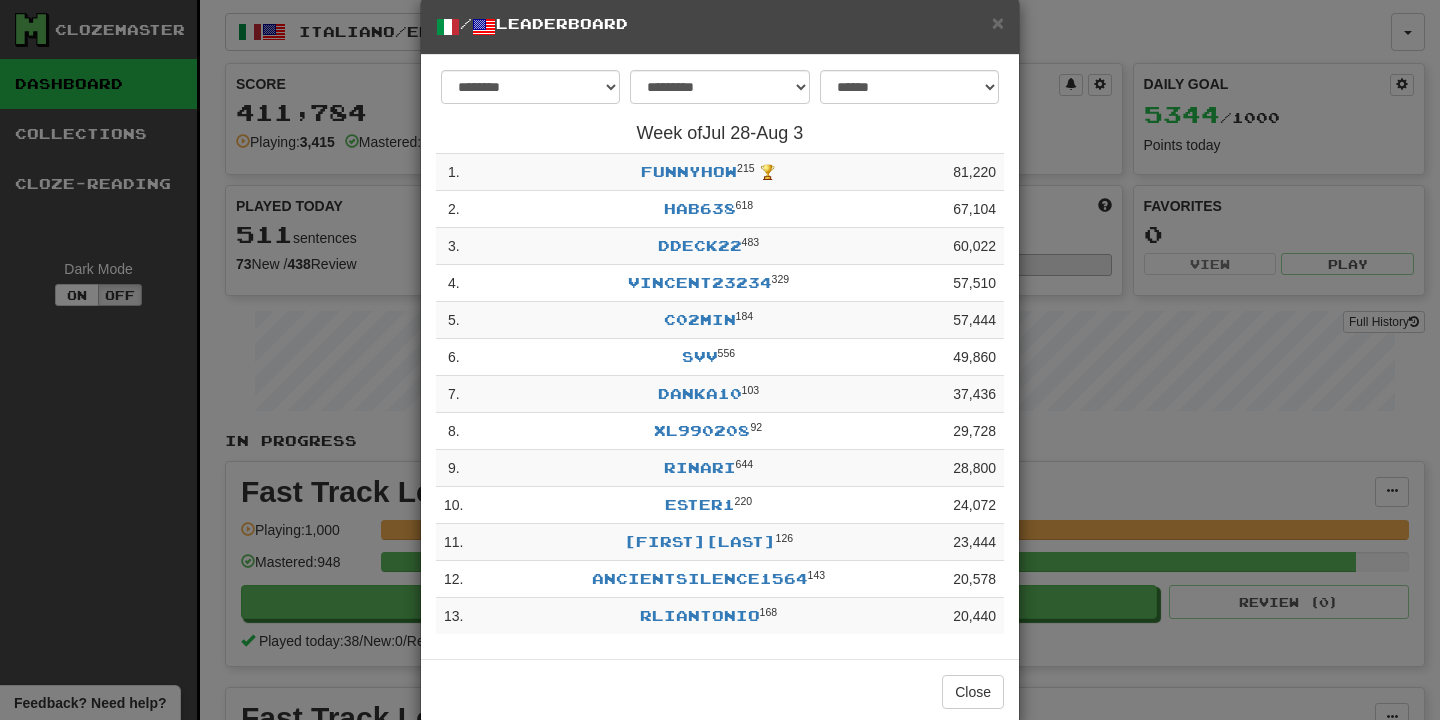scroll, scrollTop: 35, scrollLeft: 0, axis: vertical 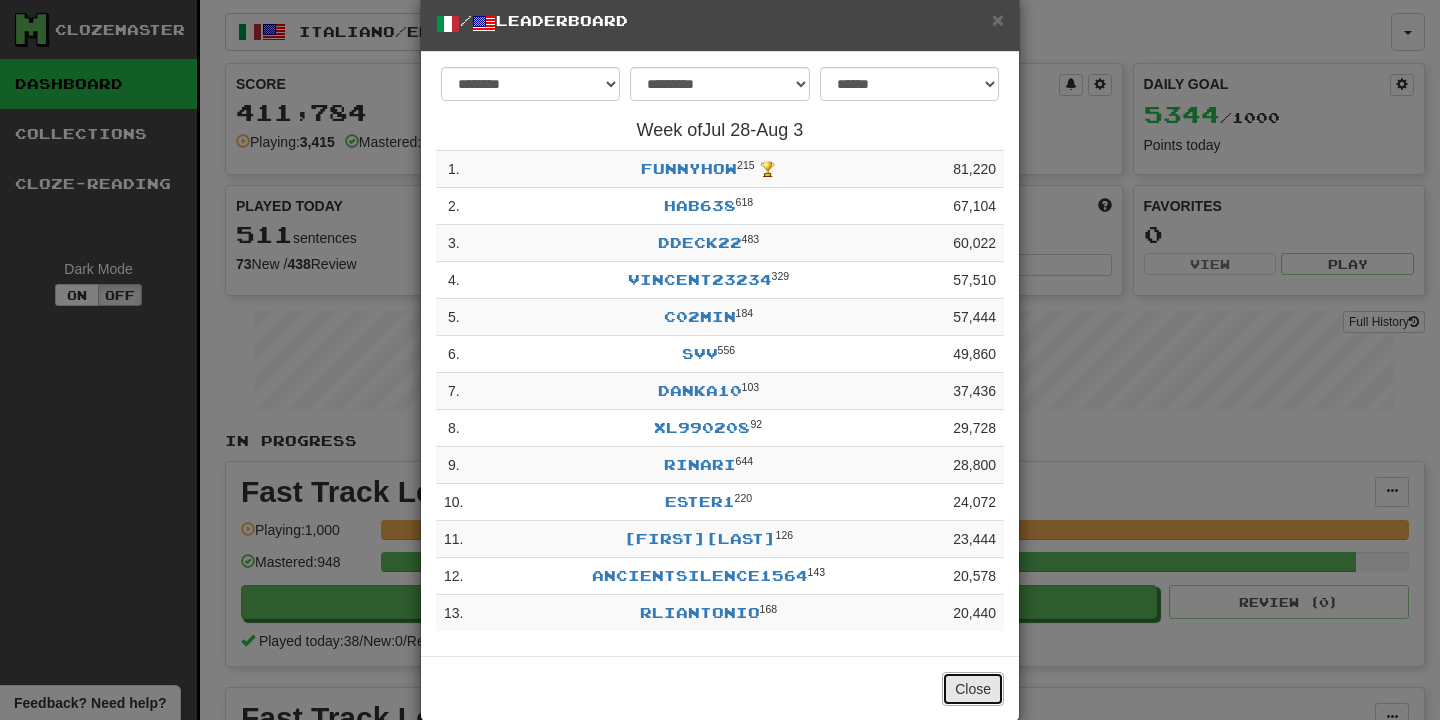 click on "Close" at bounding box center (973, 689) 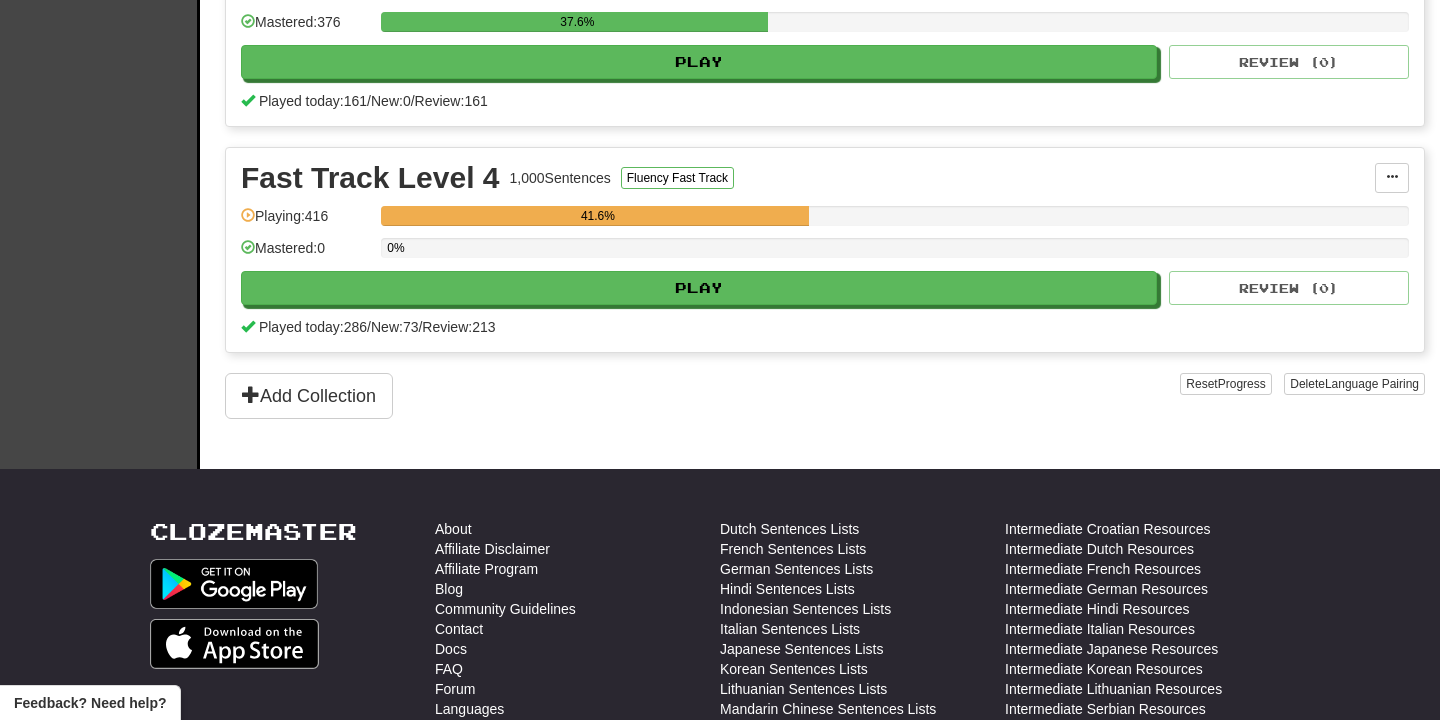 scroll, scrollTop: 1018, scrollLeft: 0, axis: vertical 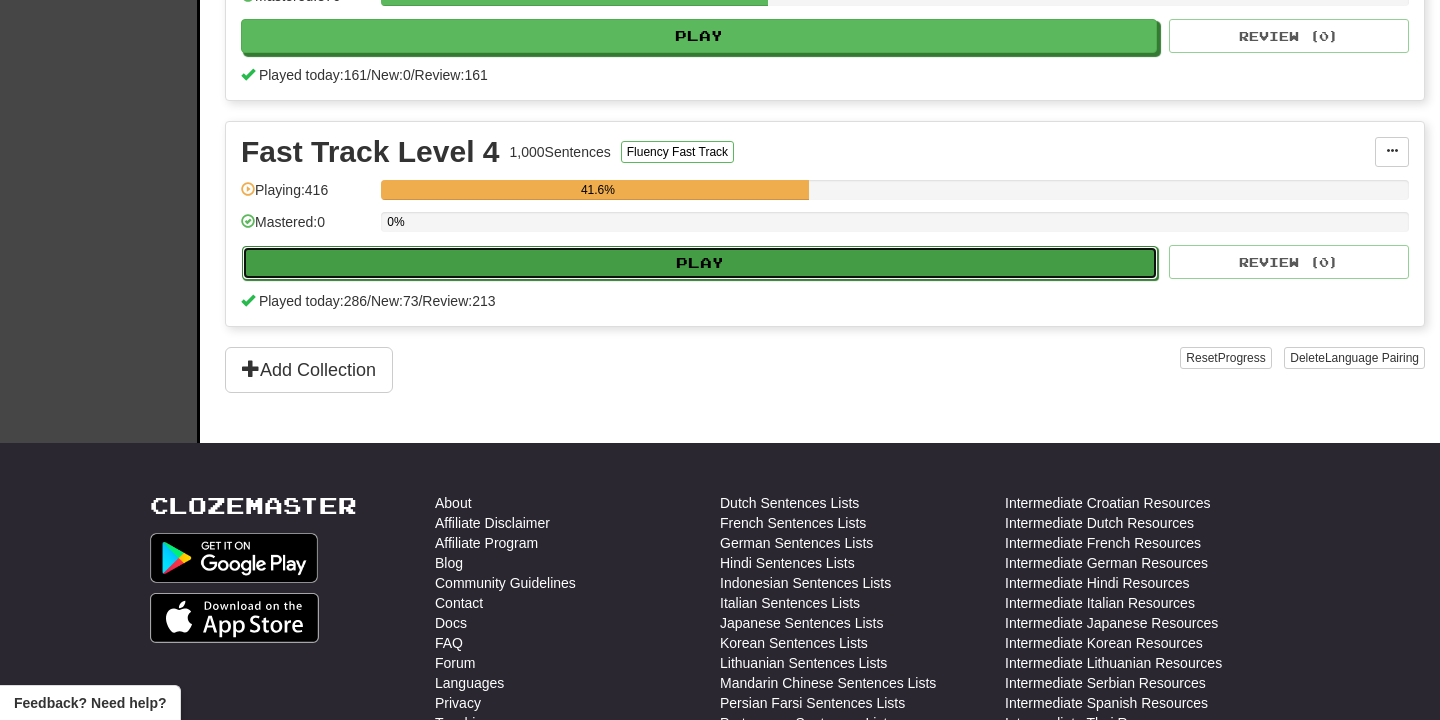 click on "Play" at bounding box center (700, 263) 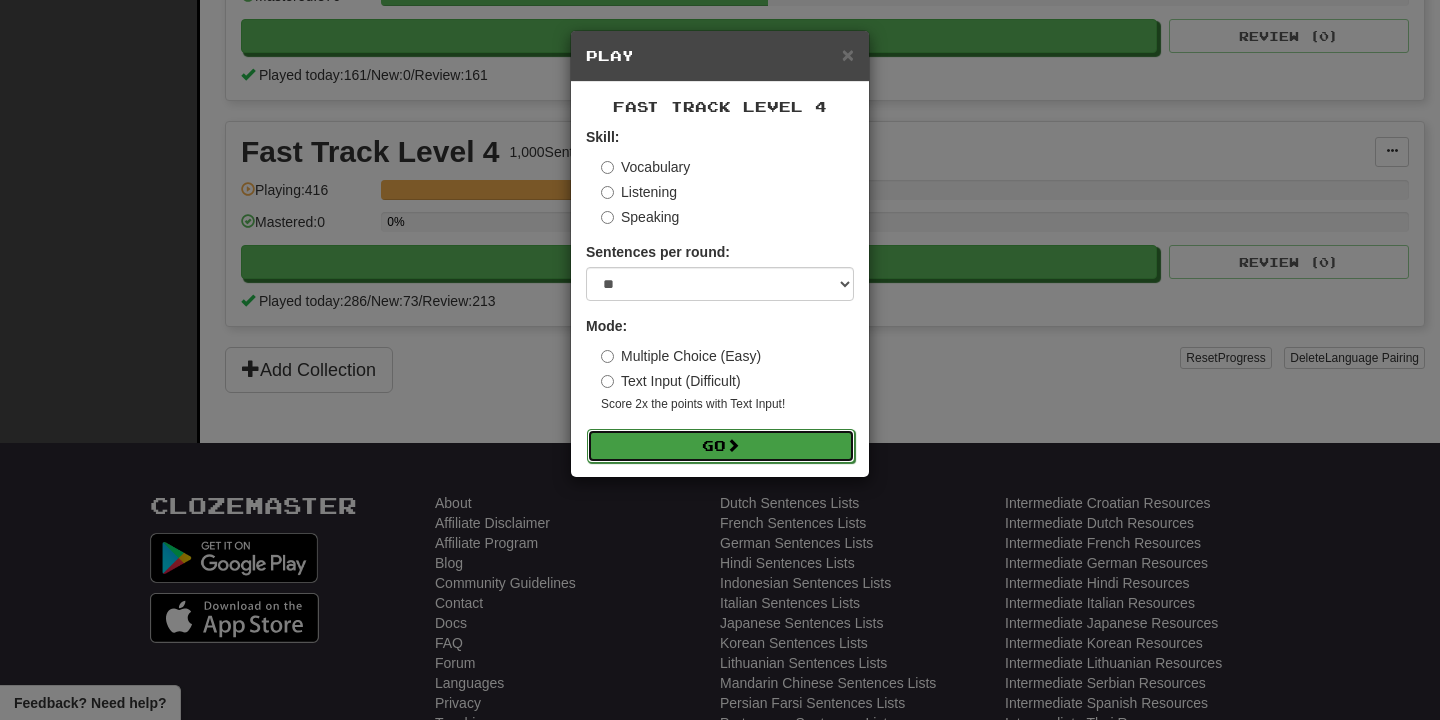 click on "Go" at bounding box center [721, 446] 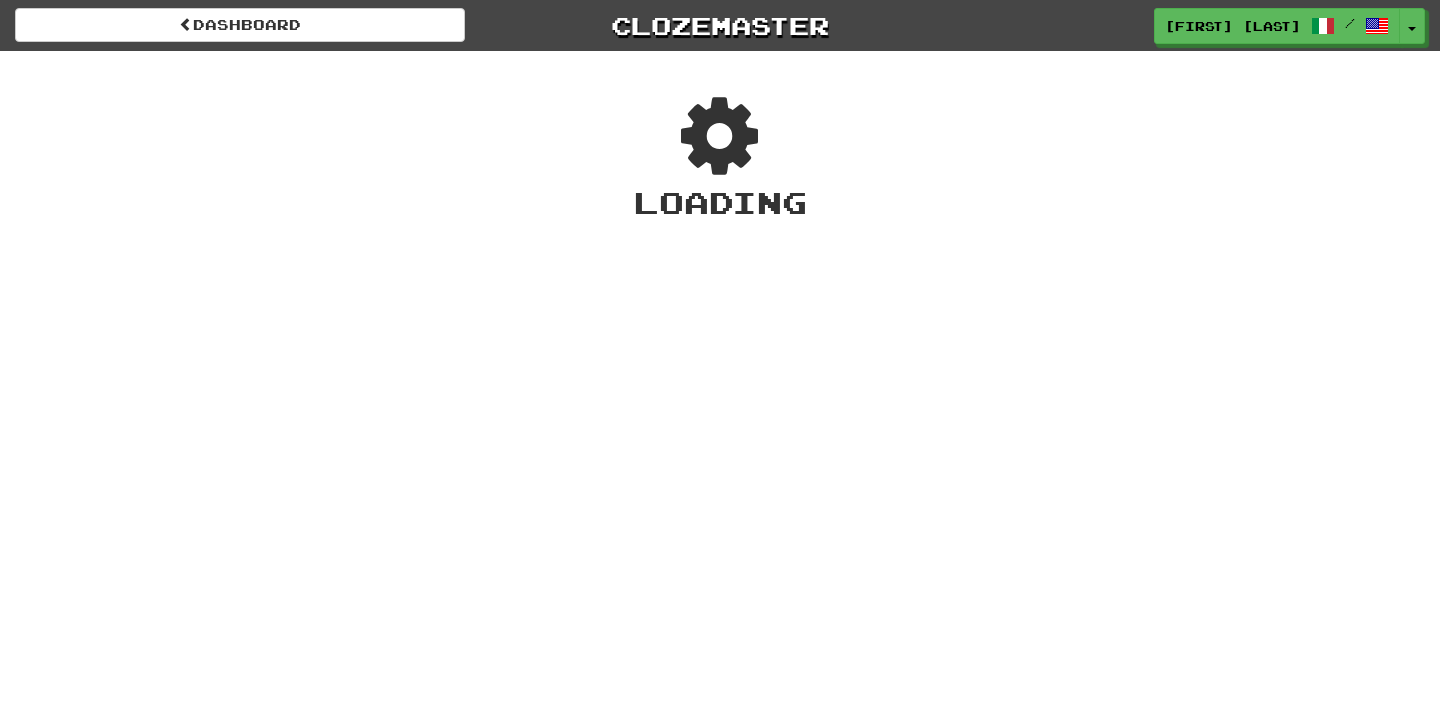 scroll, scrollTop: 0, scrollLeft: 0, axis: both 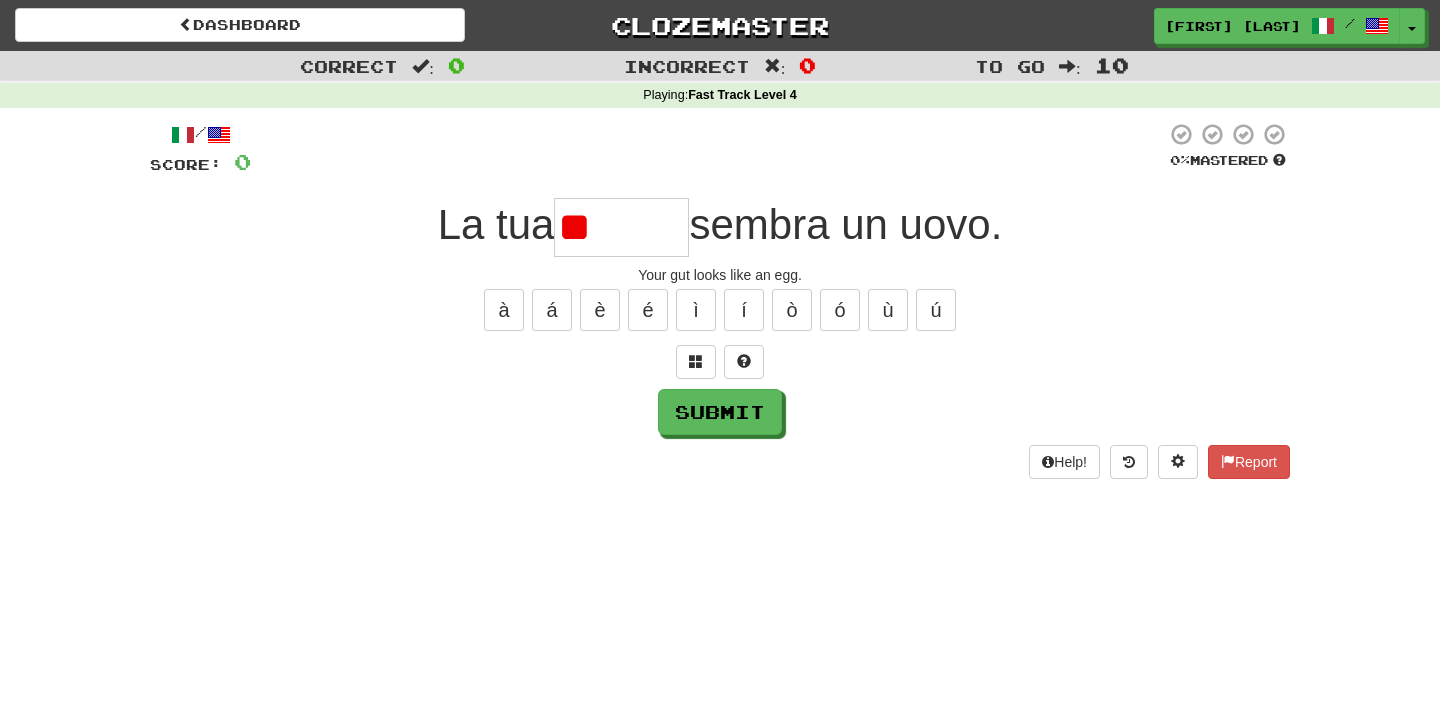 type on "*" 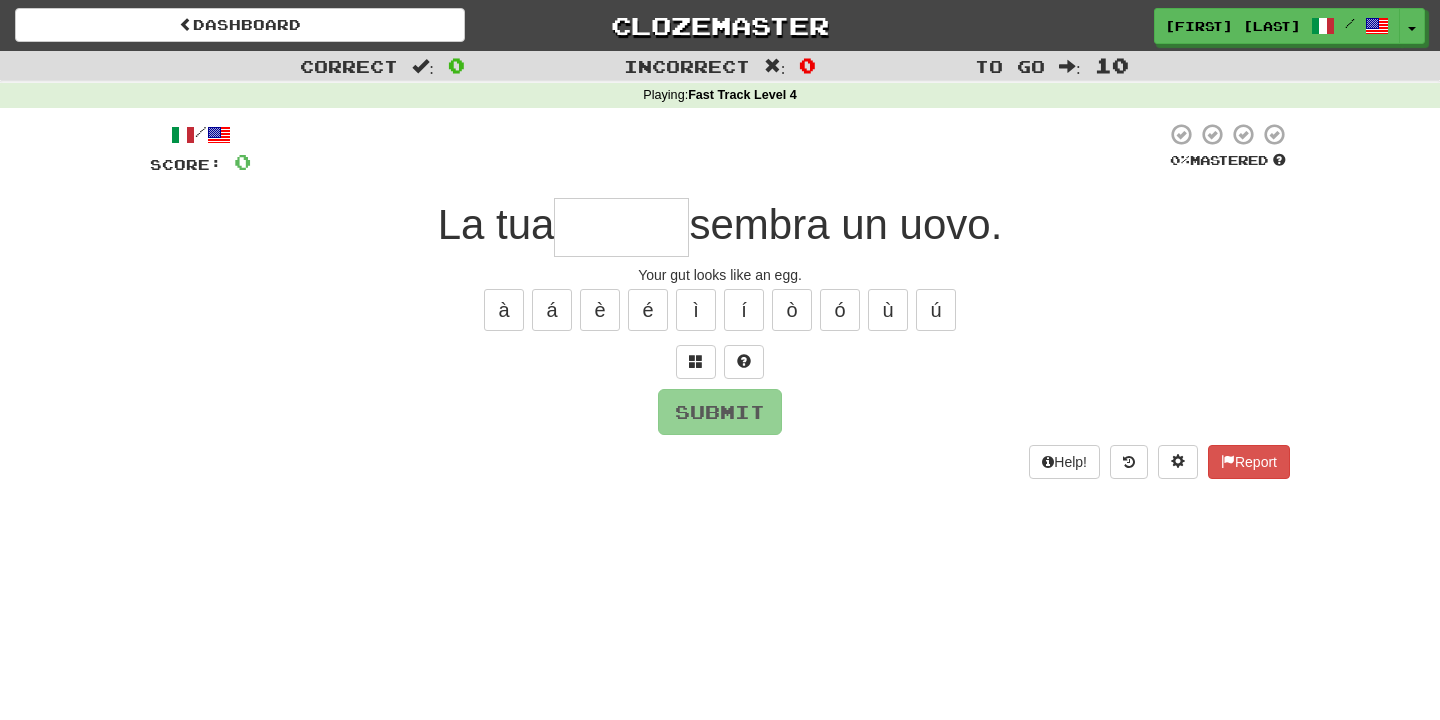 type on "******" 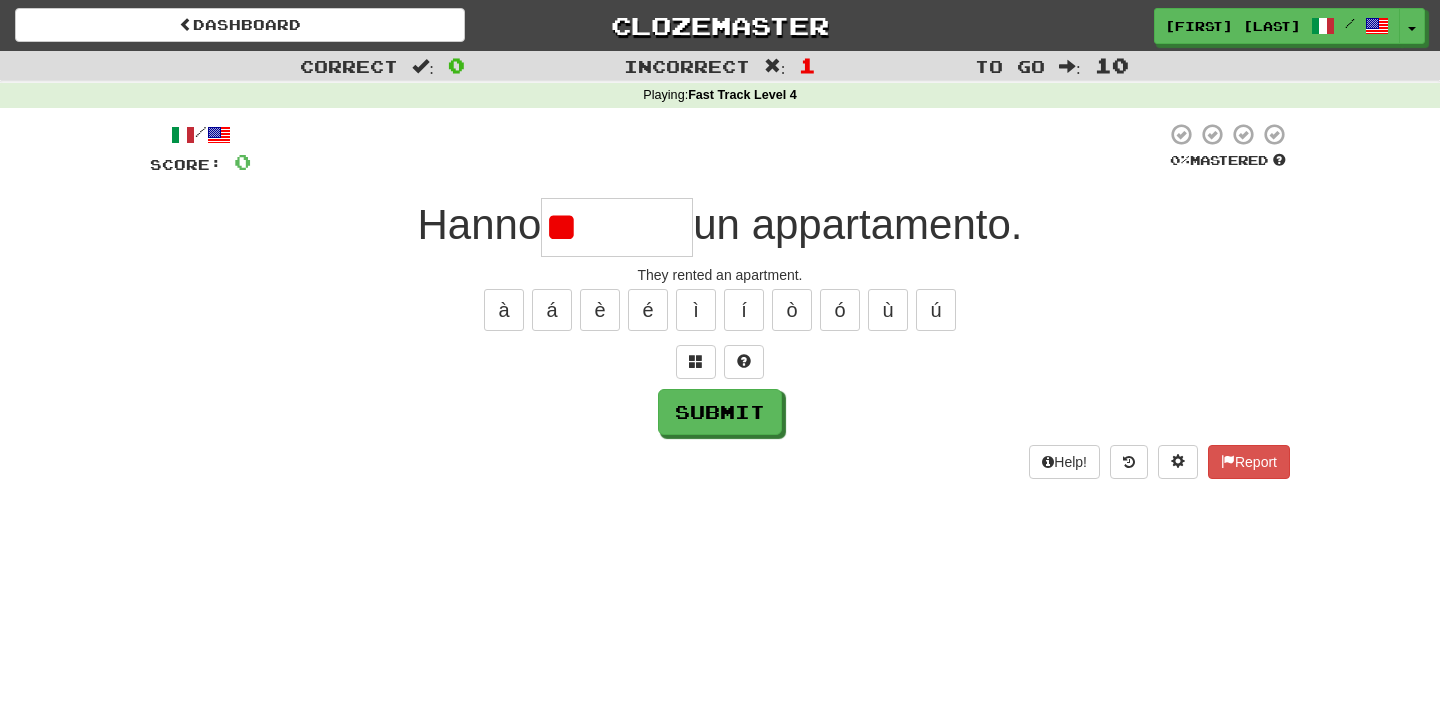 type on "*" 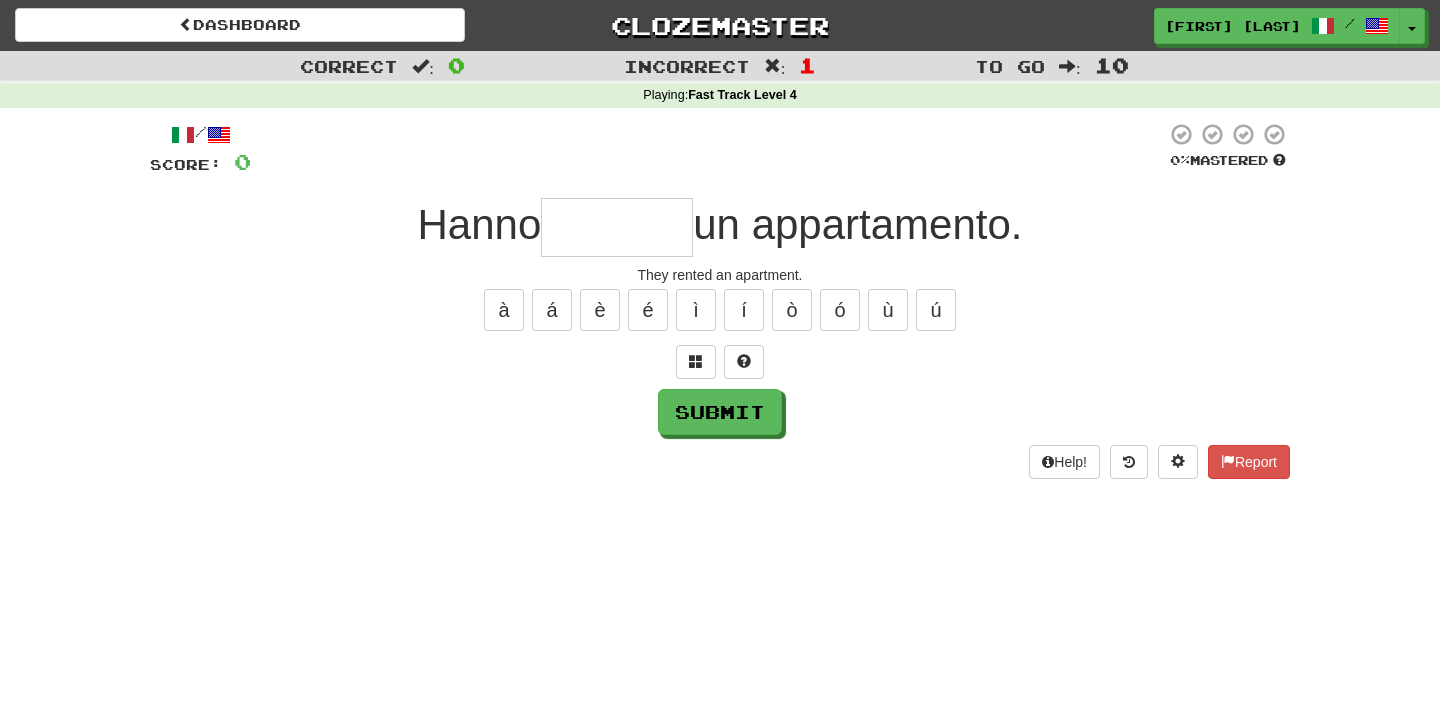 type on "*********" 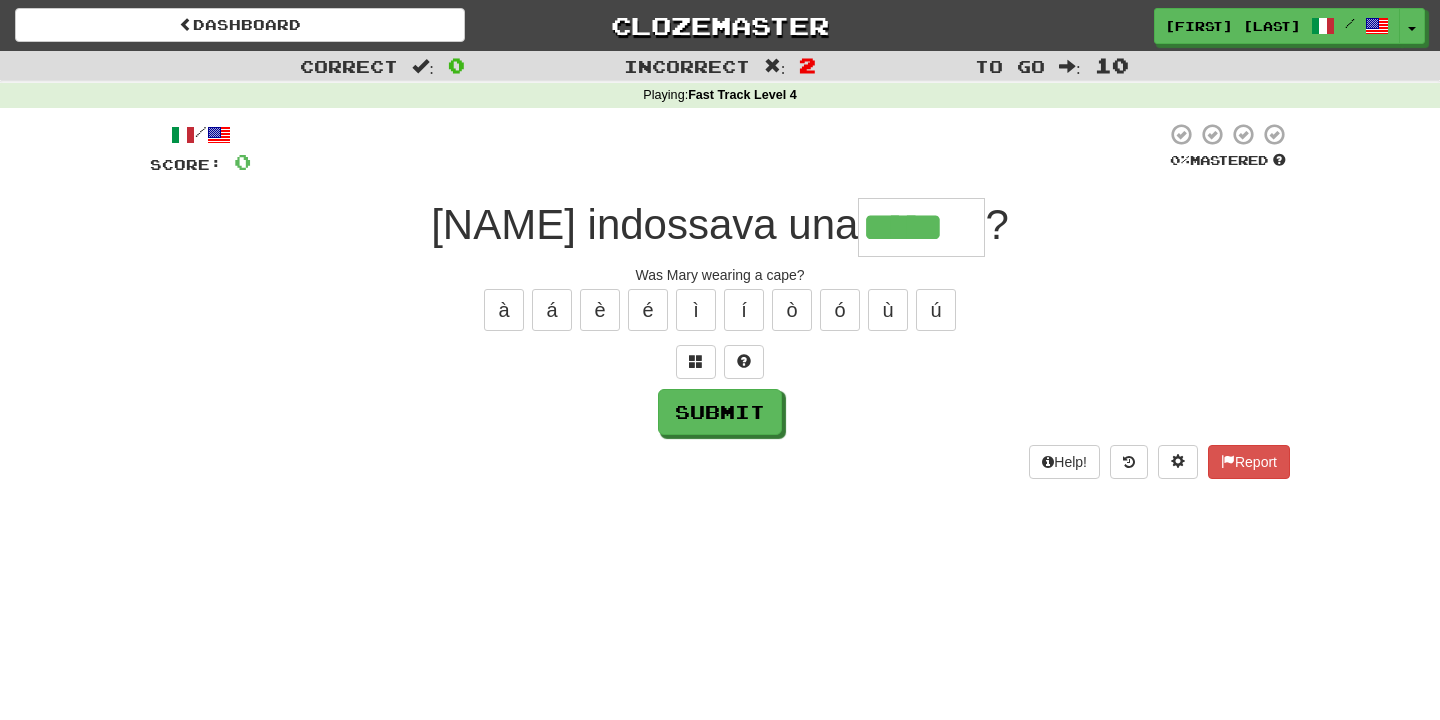 type on "*****" 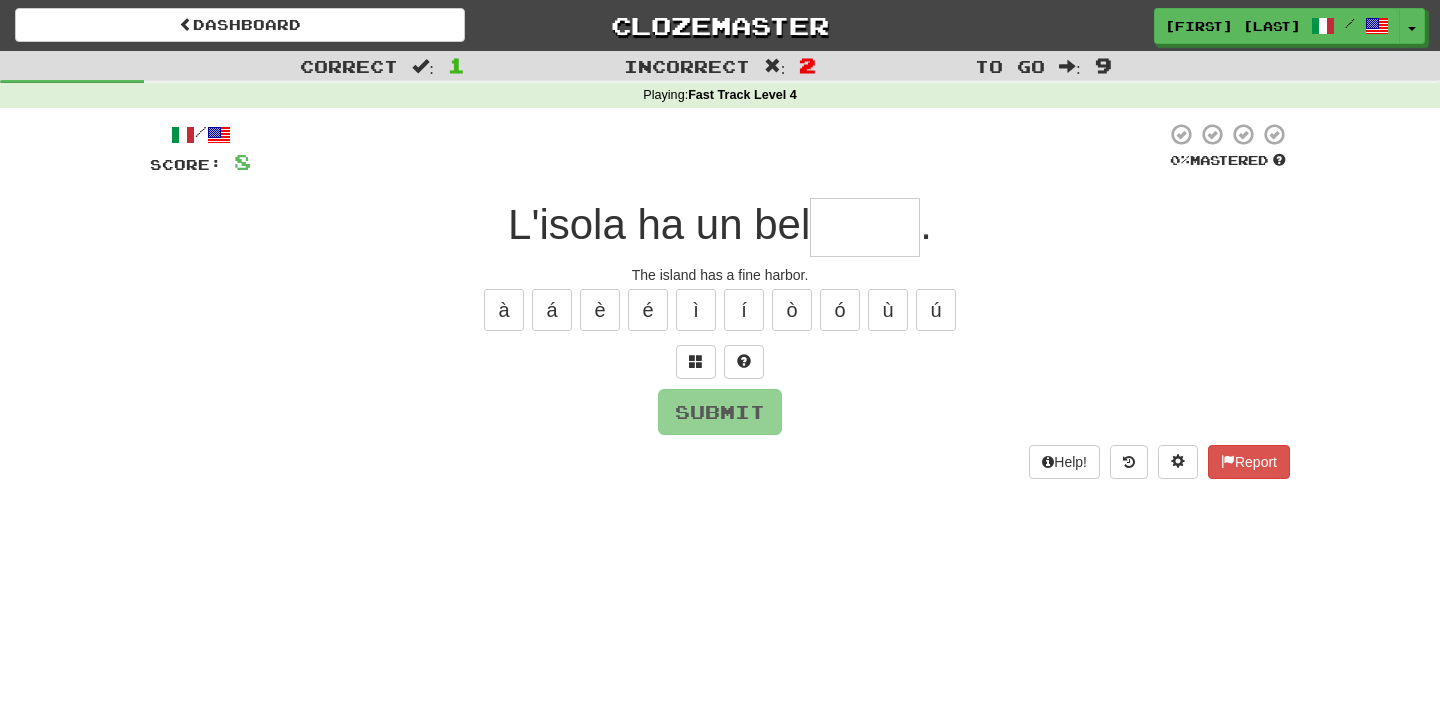 type on "*" 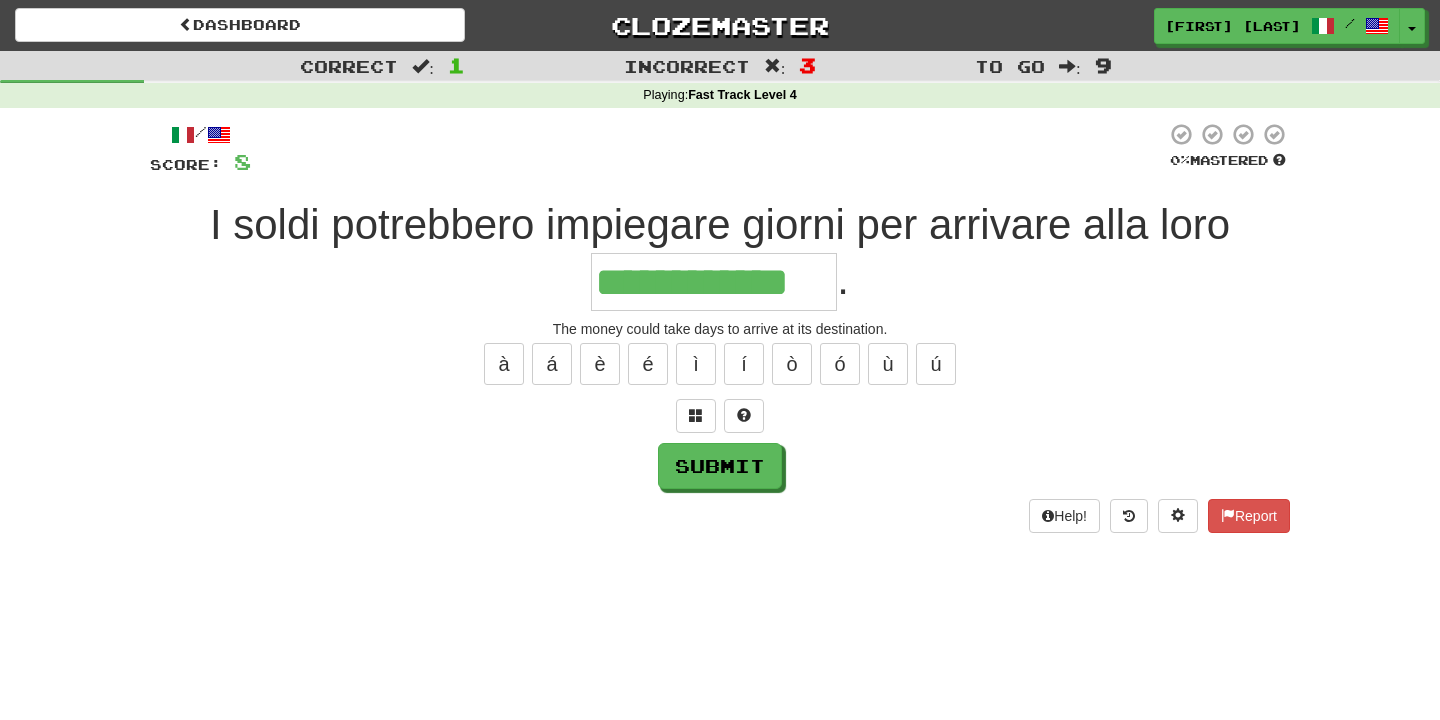 type on "**********" 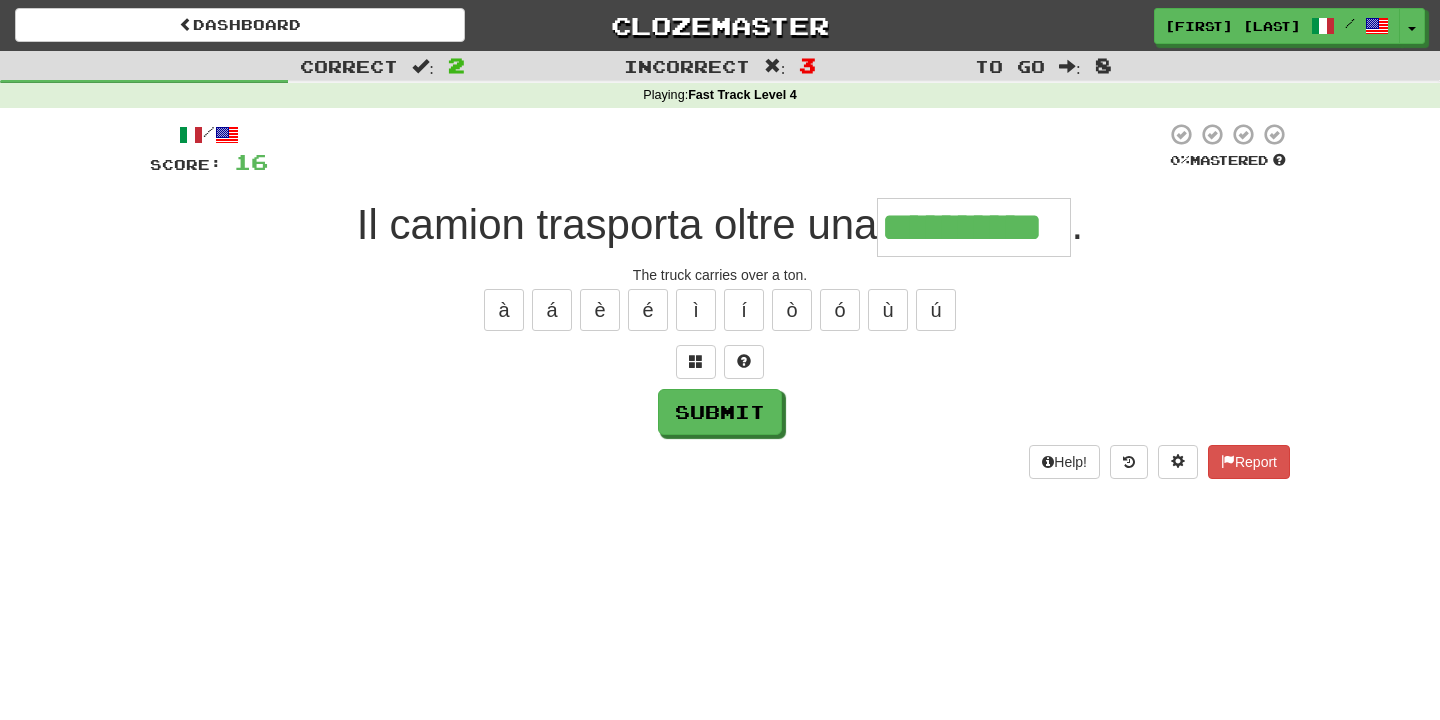 type on "**********" 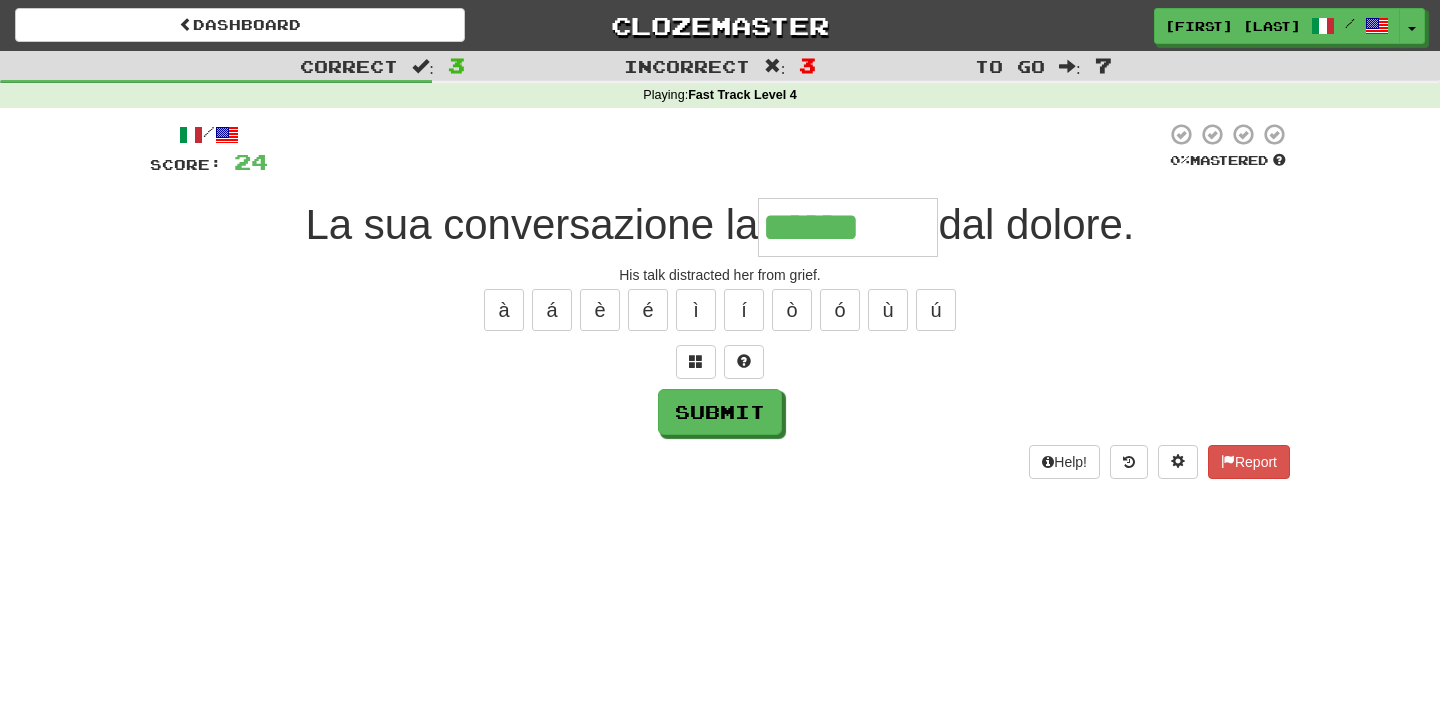 type on "*********" 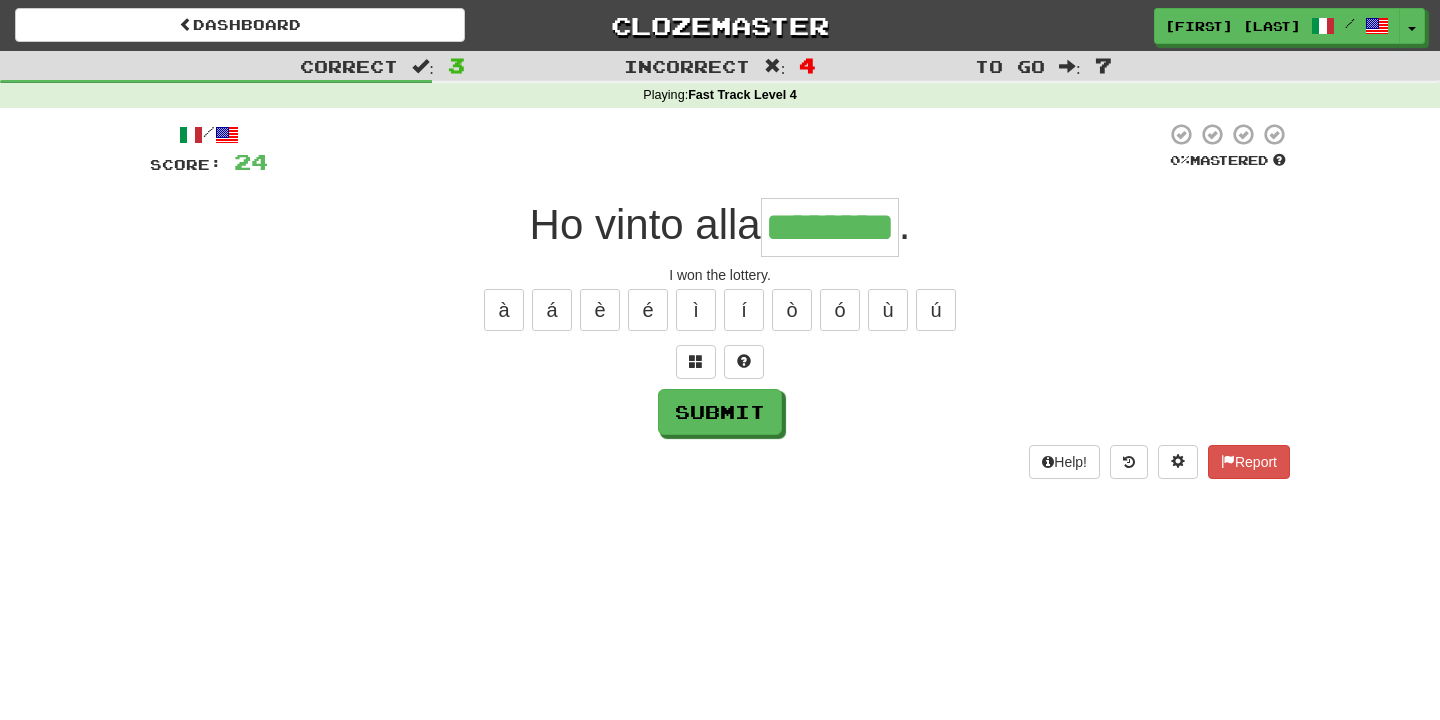 type on "********" 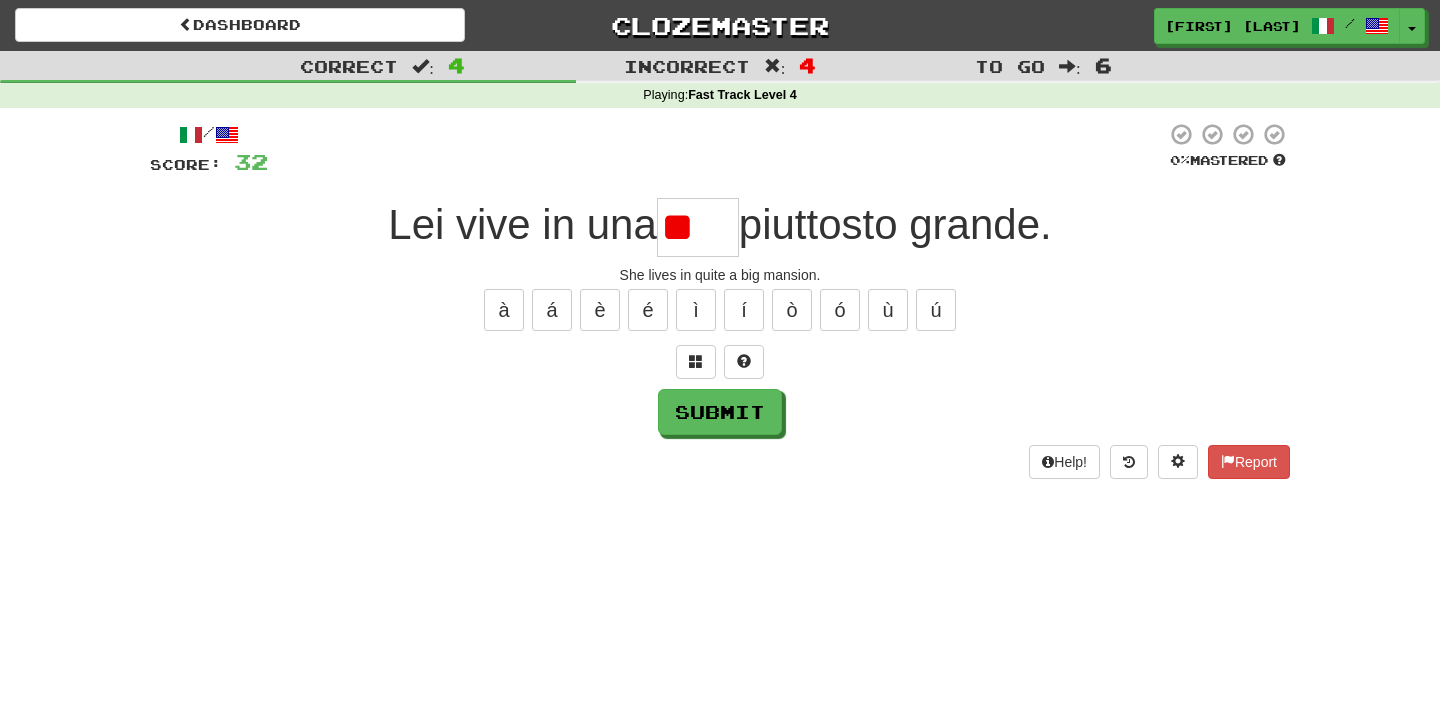 type on "*" 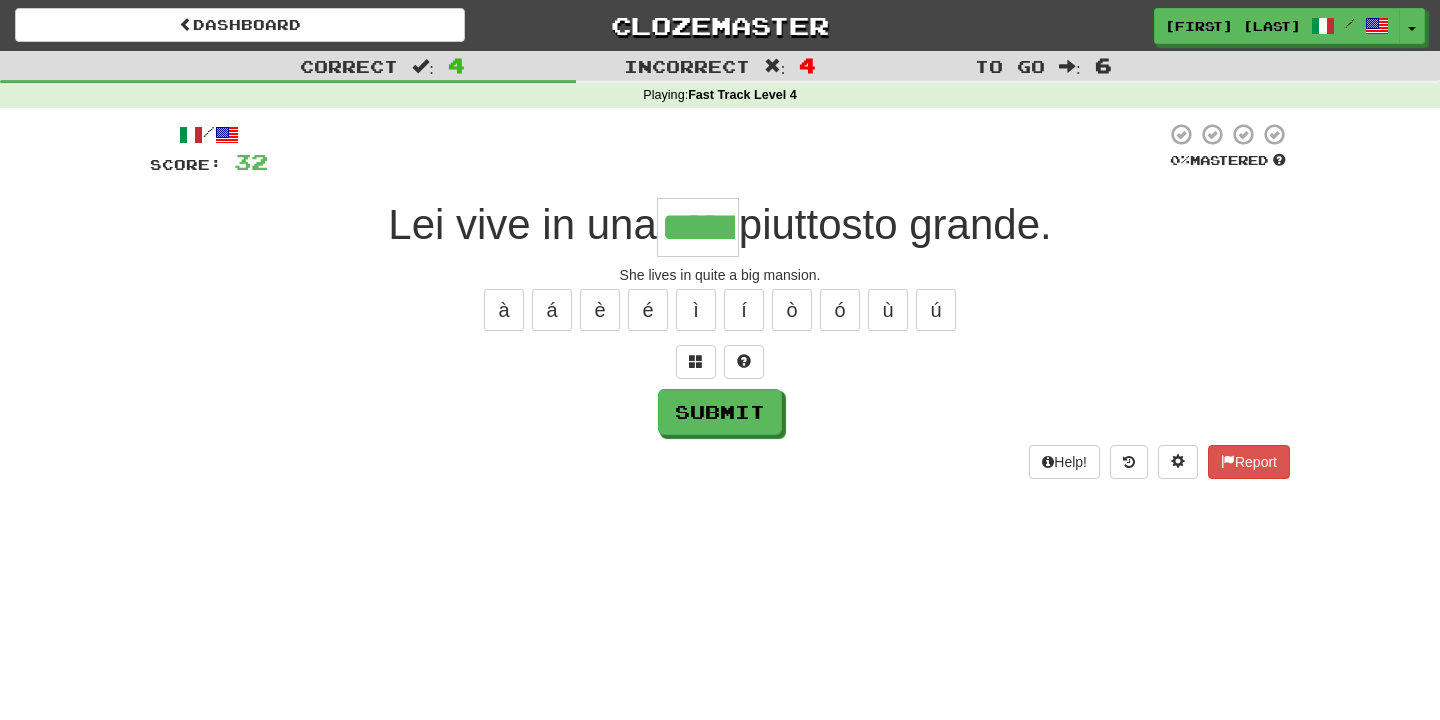 type on "*****" 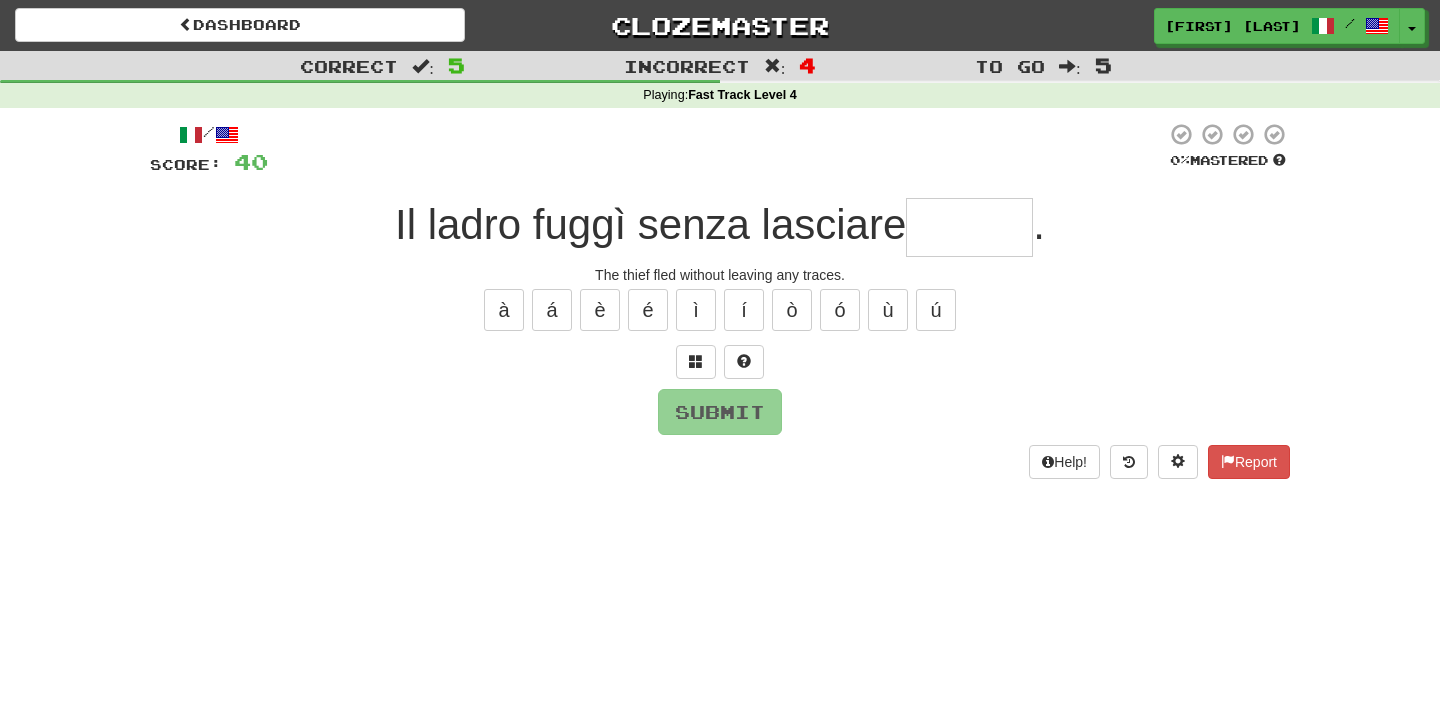 type on "*" 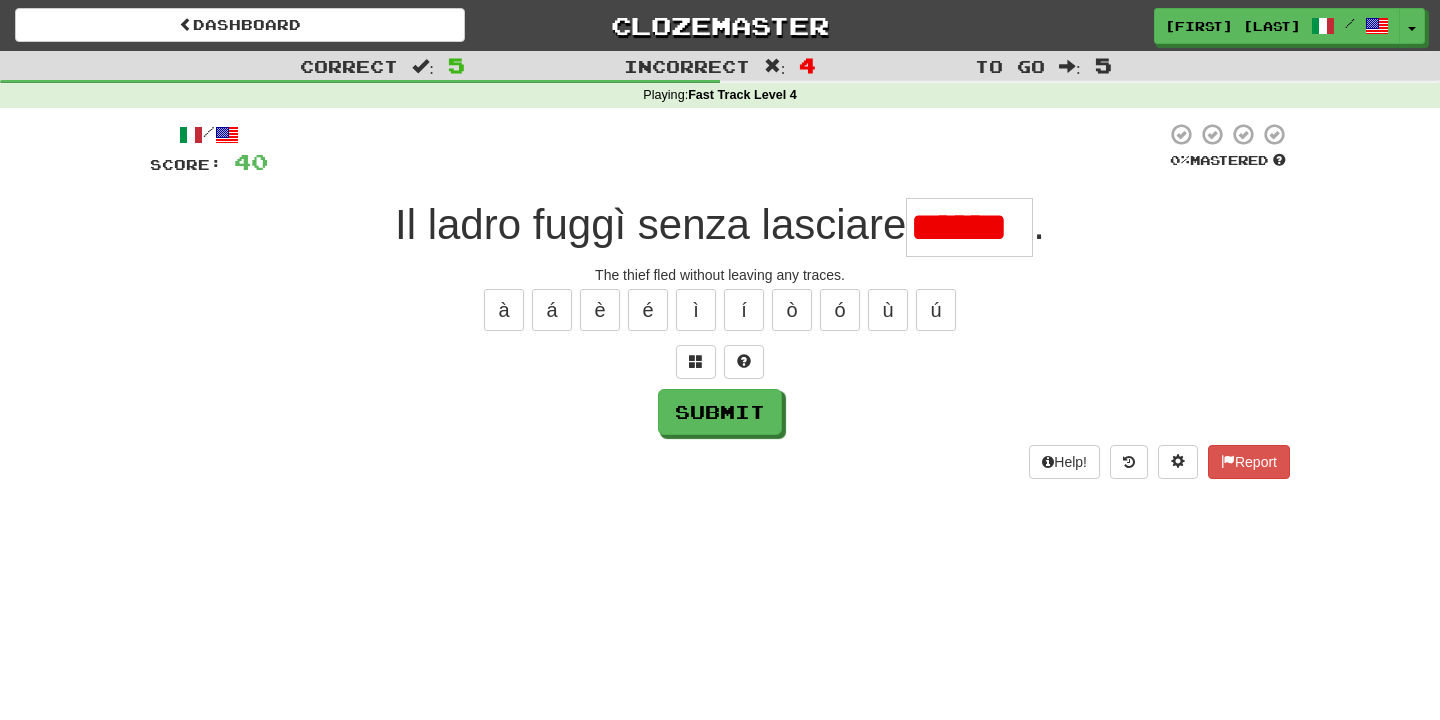 scroll, scrollTop: 0, scrollLeft: 0, axis: both 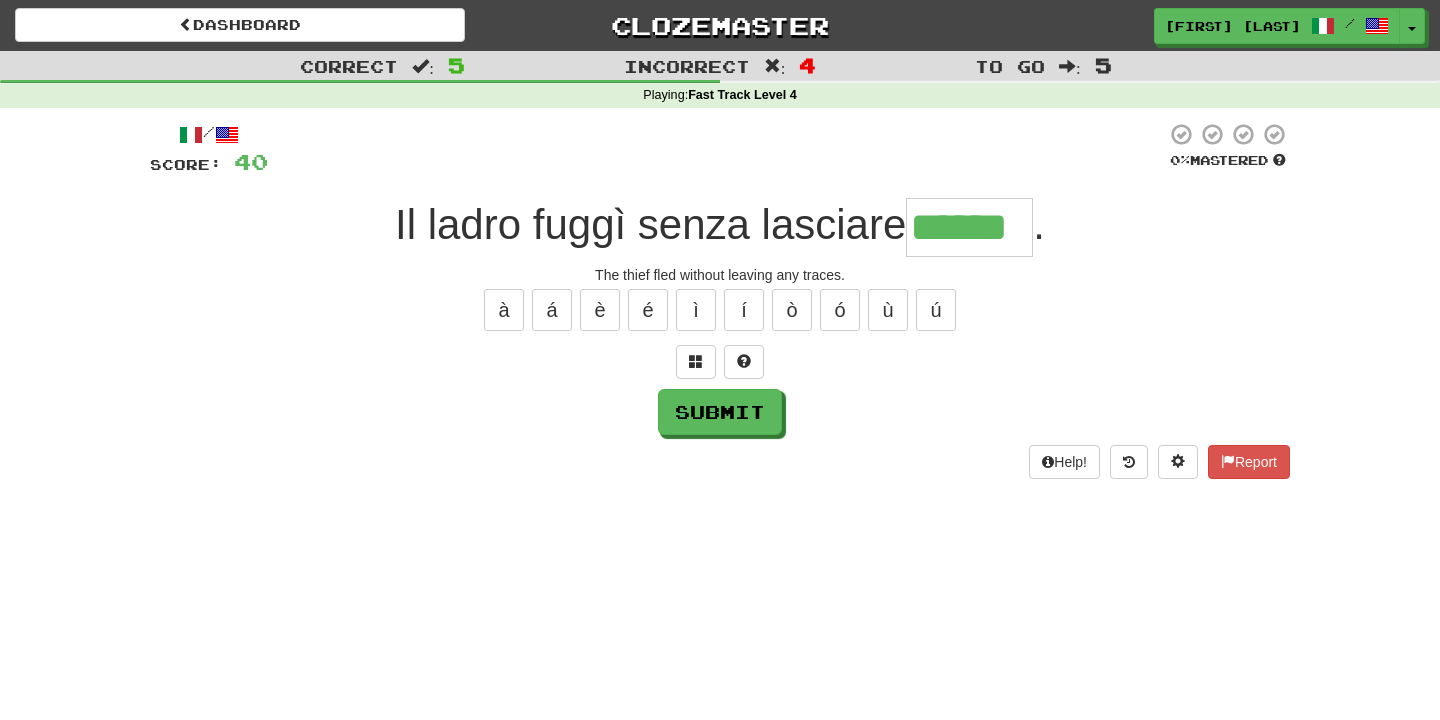 type on "******" 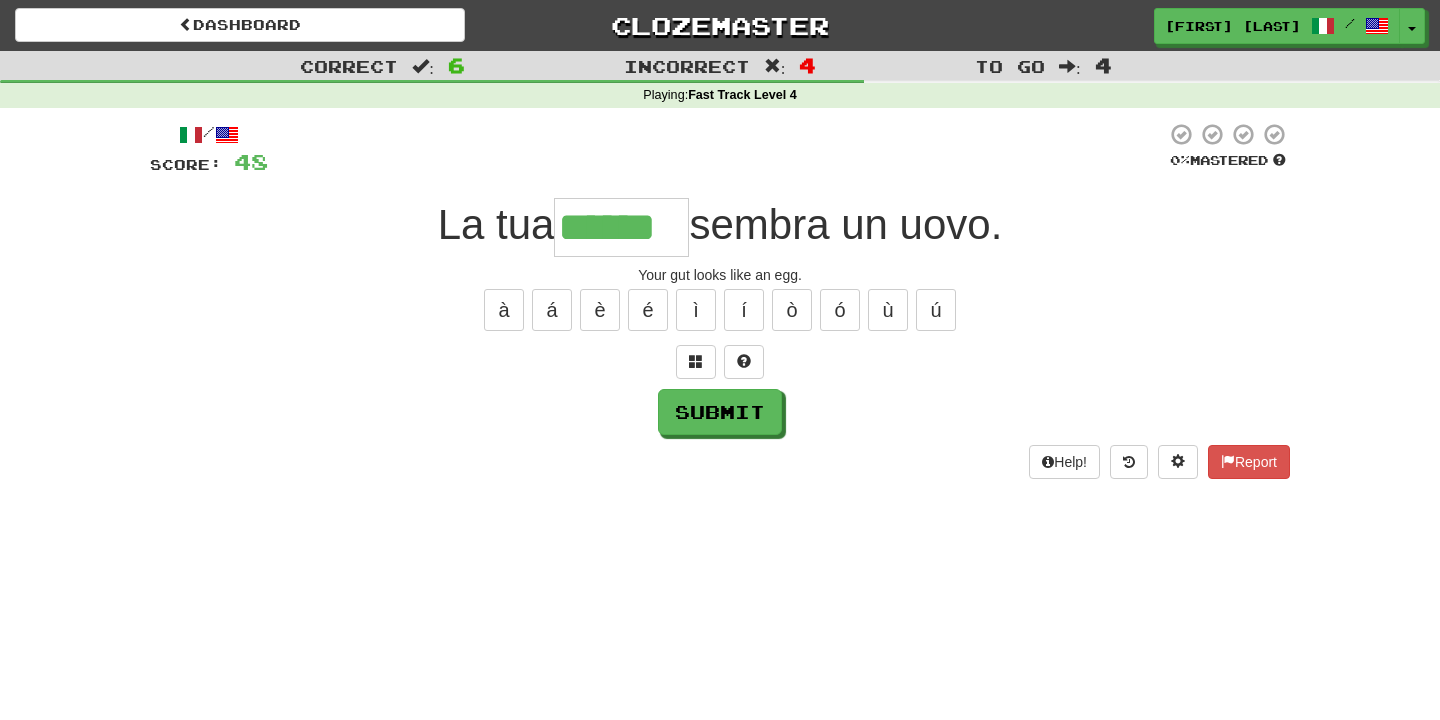 type on "******" 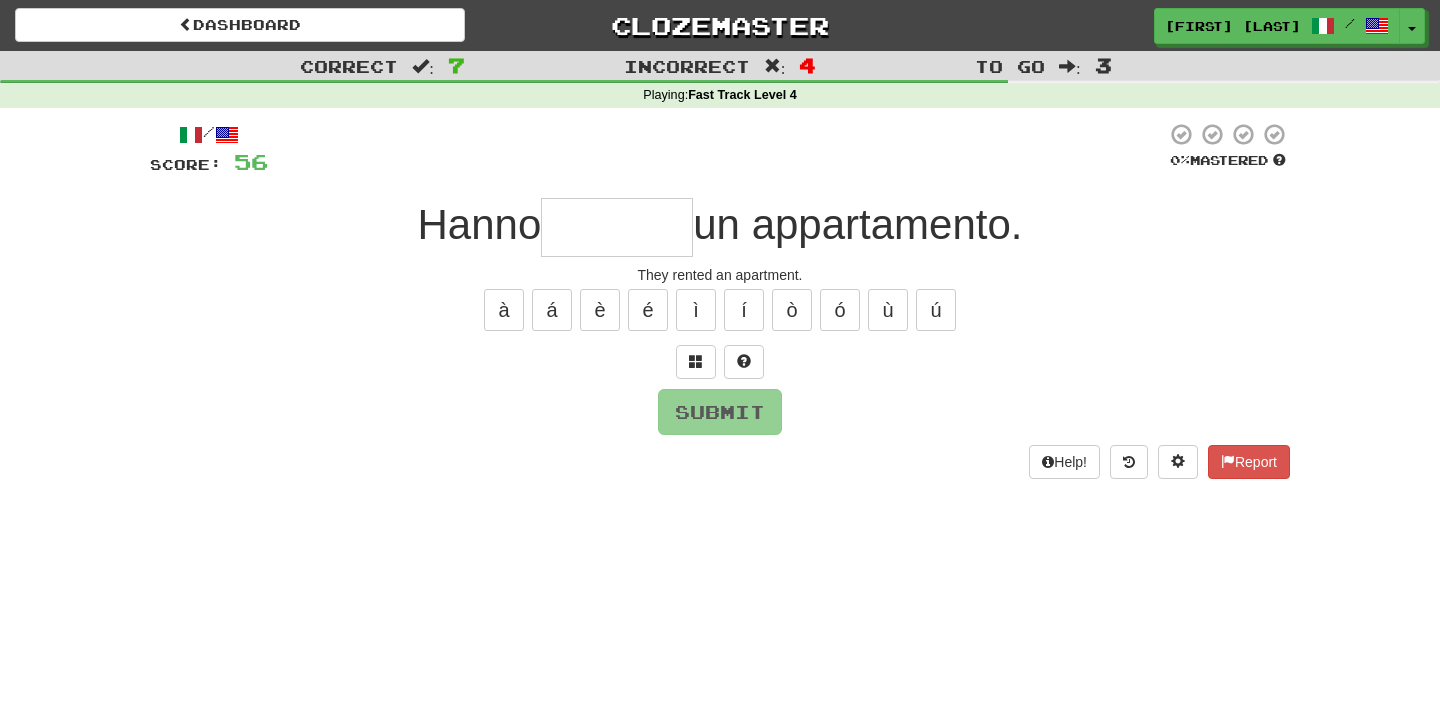 type on "*********" 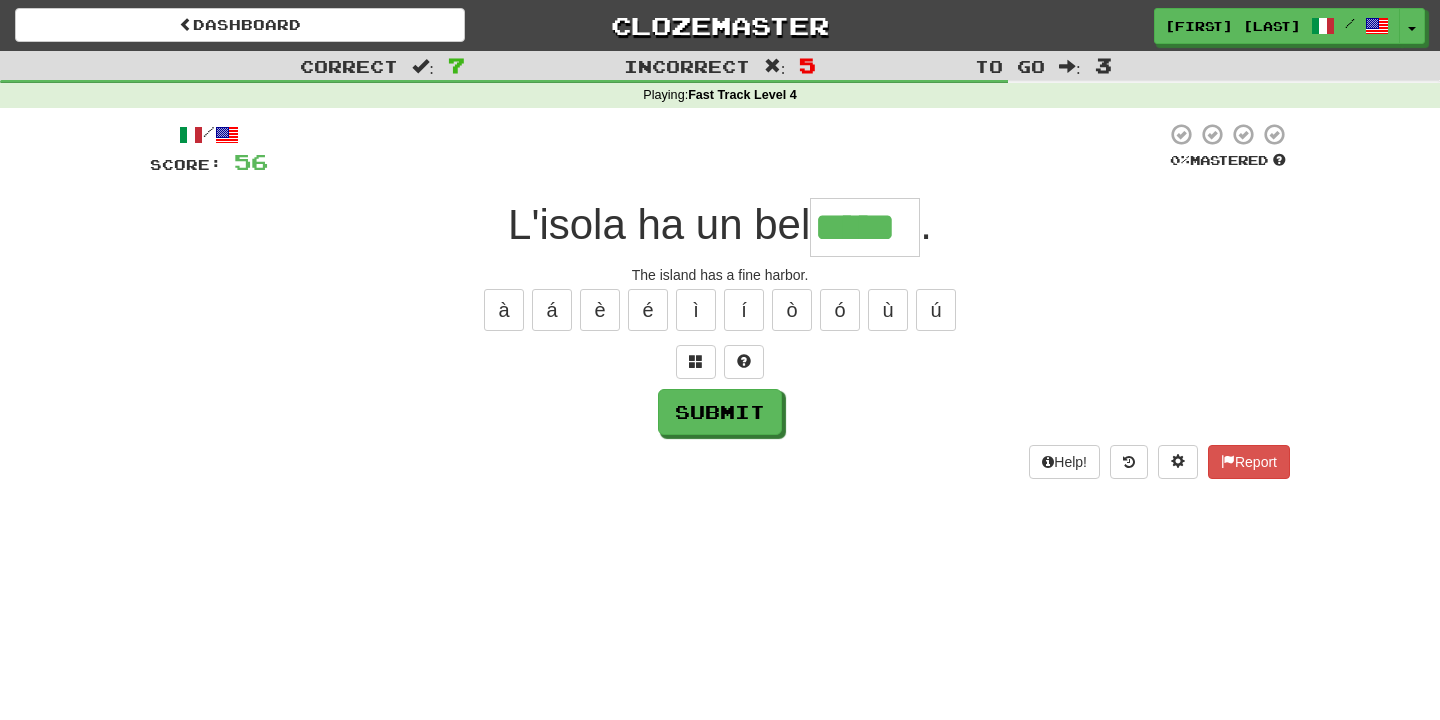 type on "*****" 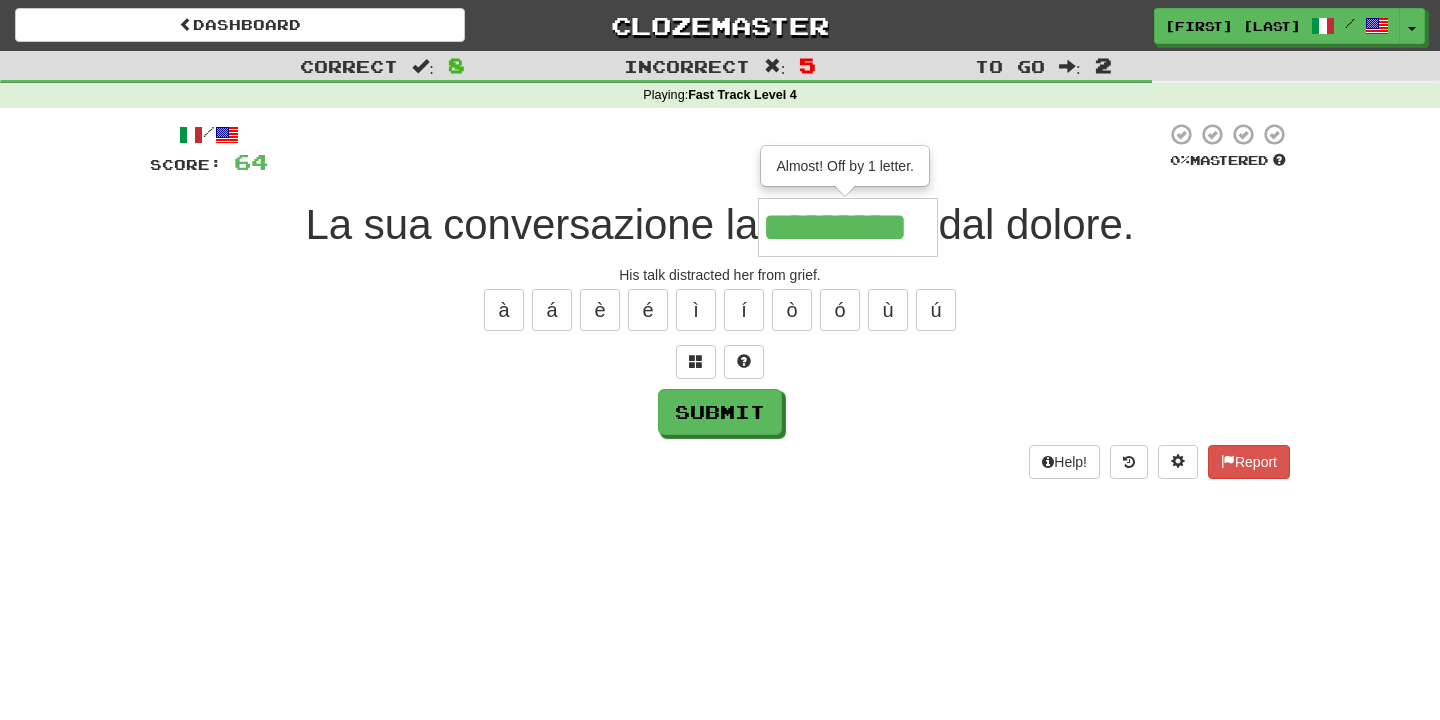 type on "*********" 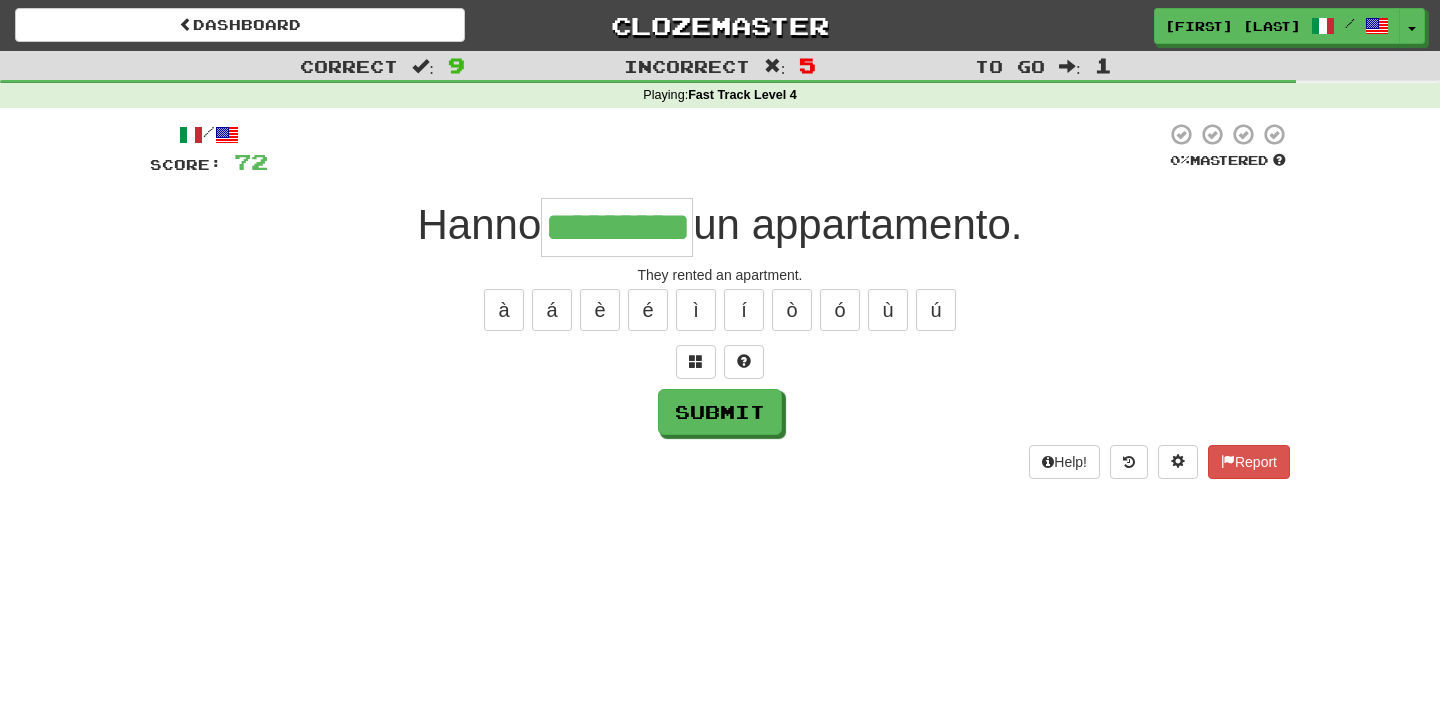 type on "*********" 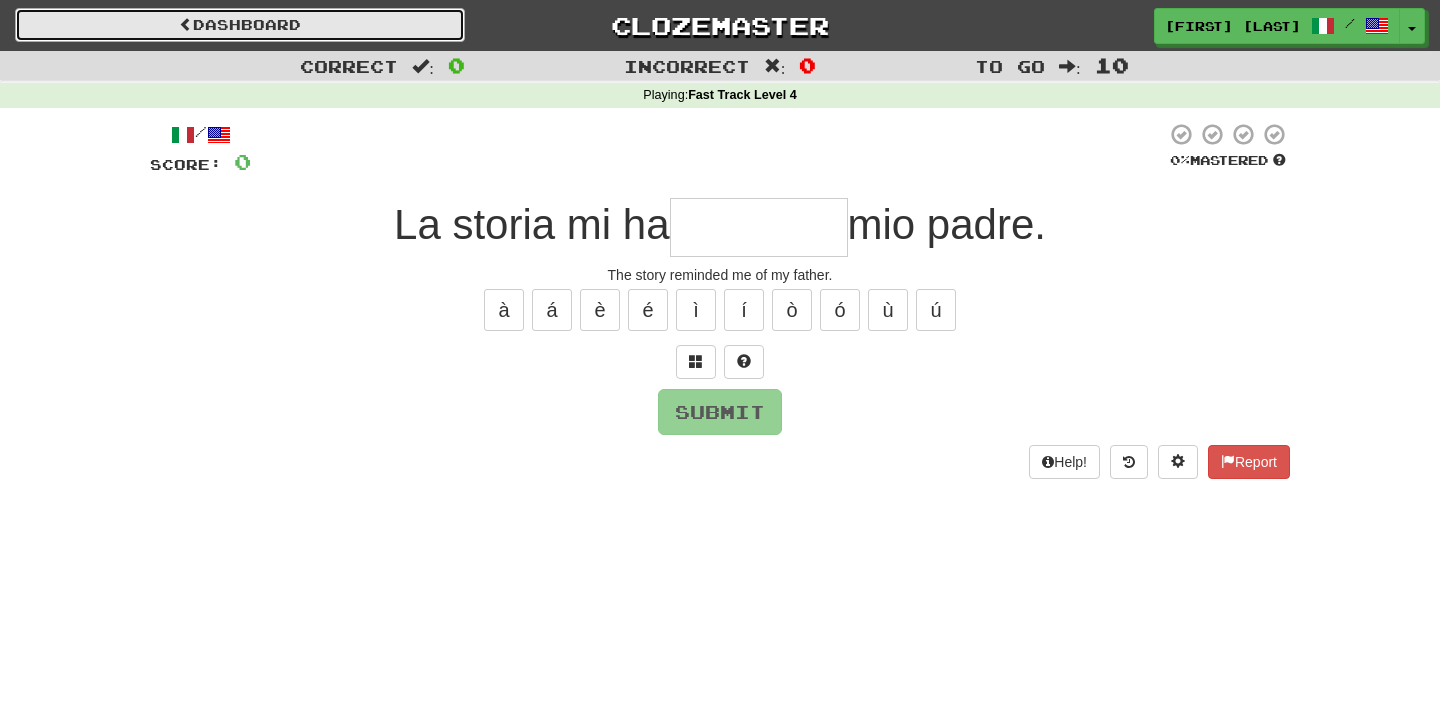 click on "Dashboard" at bounding box center [240, 25] 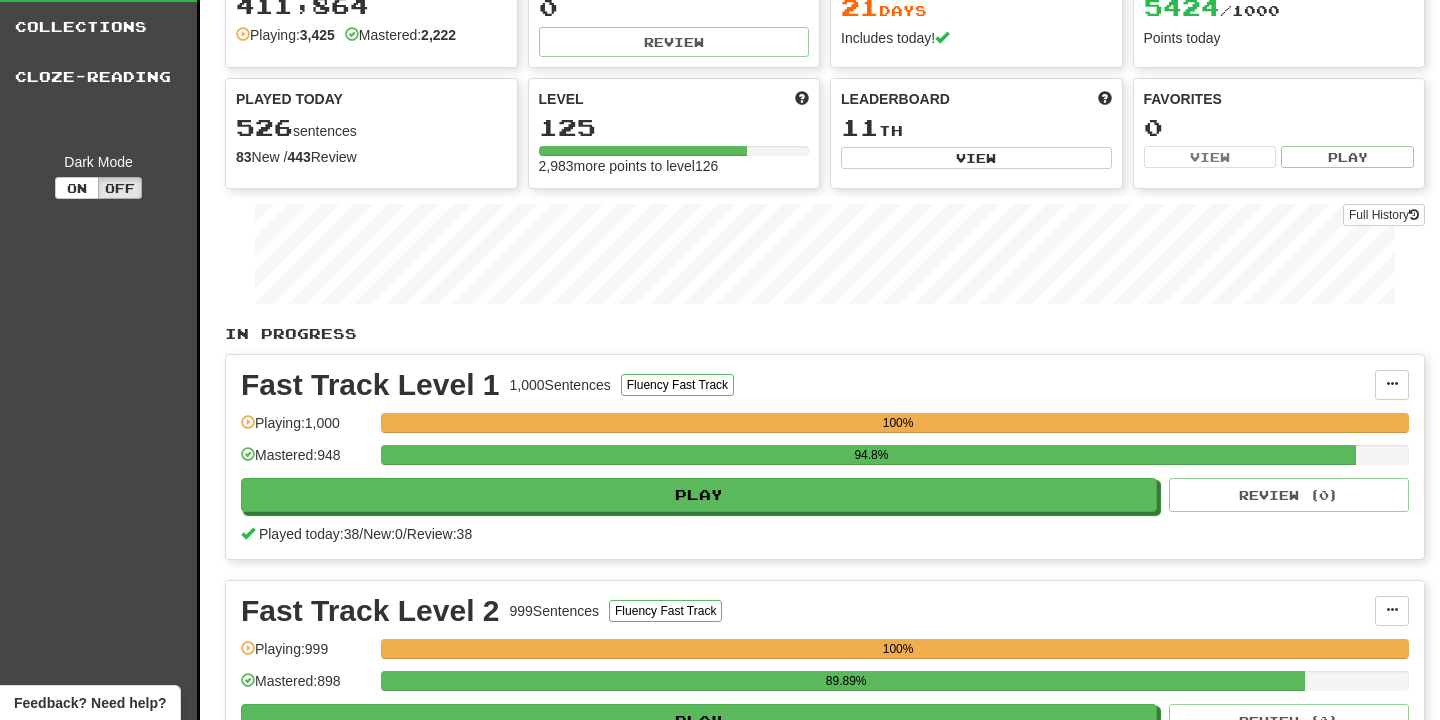 scroll, scrollTop: 99, scrollLeft: 0, axis: vertical 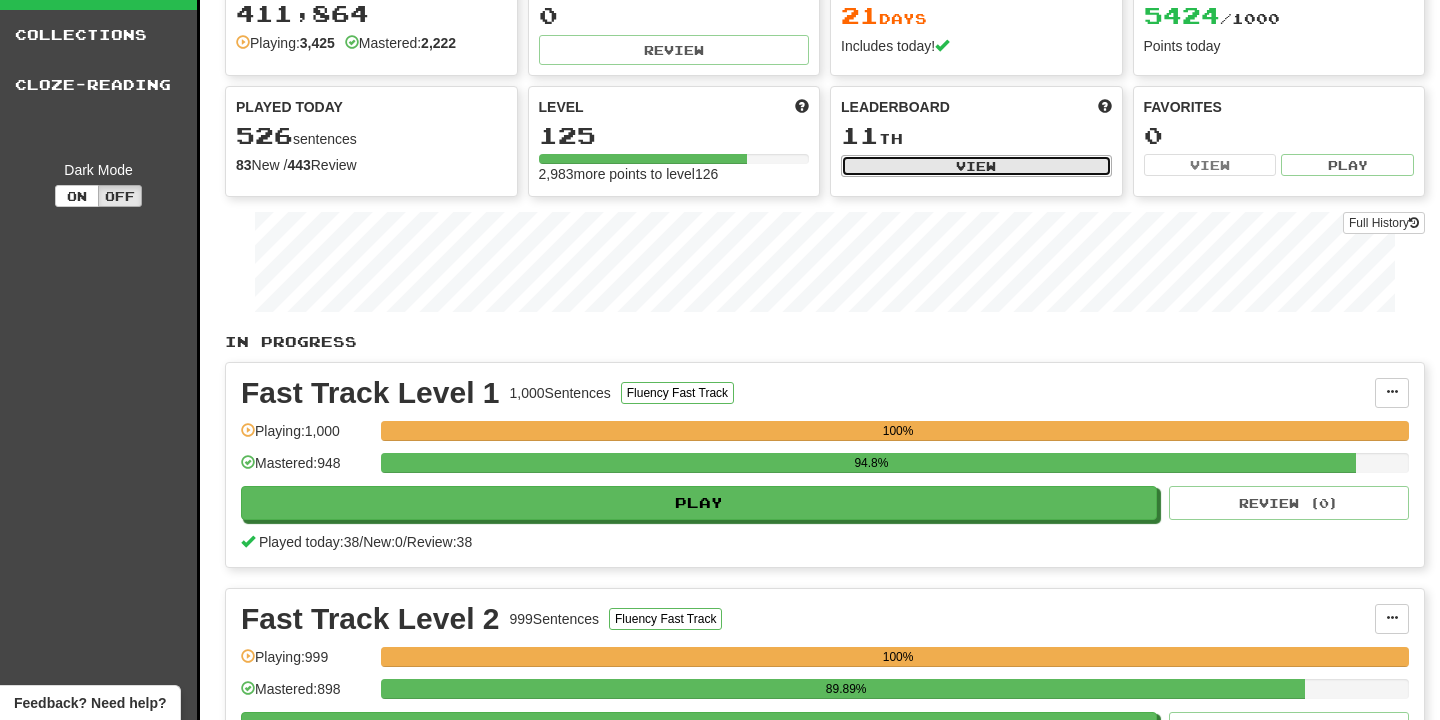 click on "View" at bounding box center (976, 166) 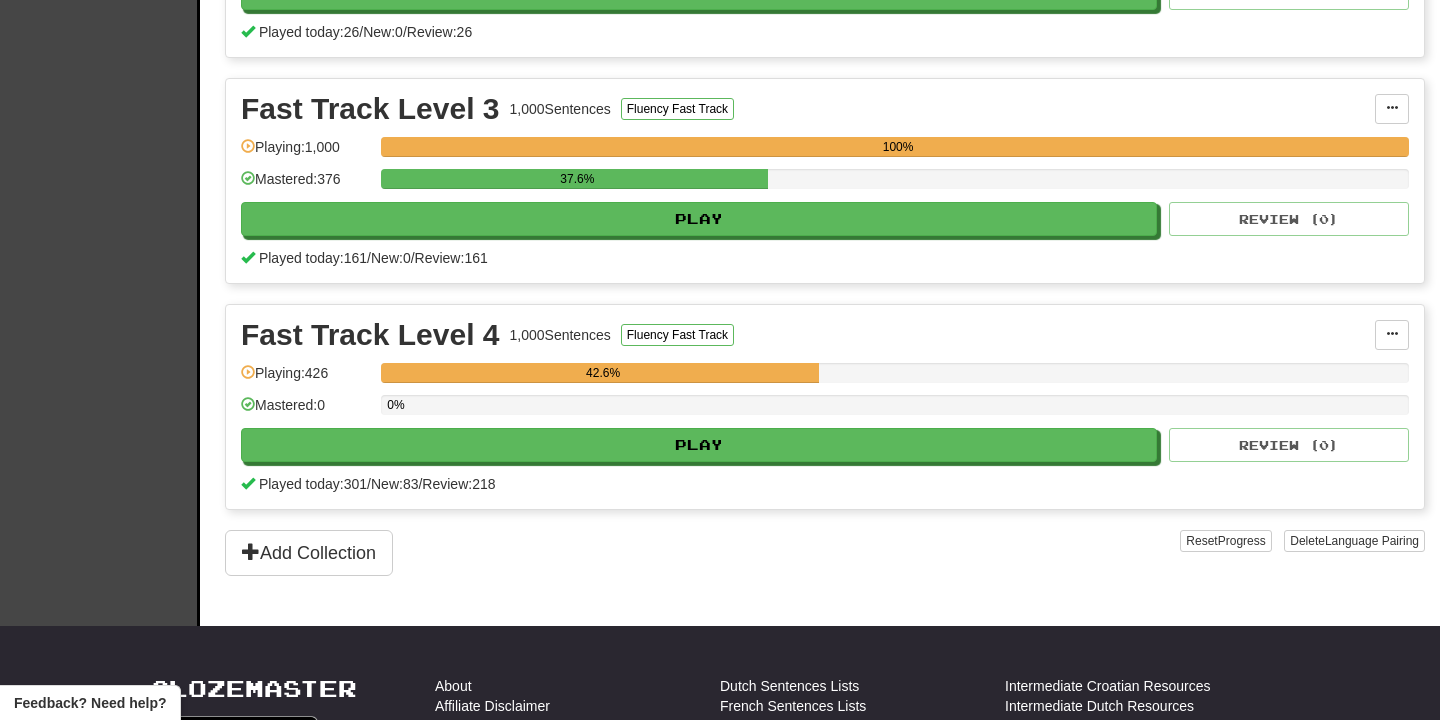 scroll, scrollTop: 849, scrollLeft: 0, axis: vertical 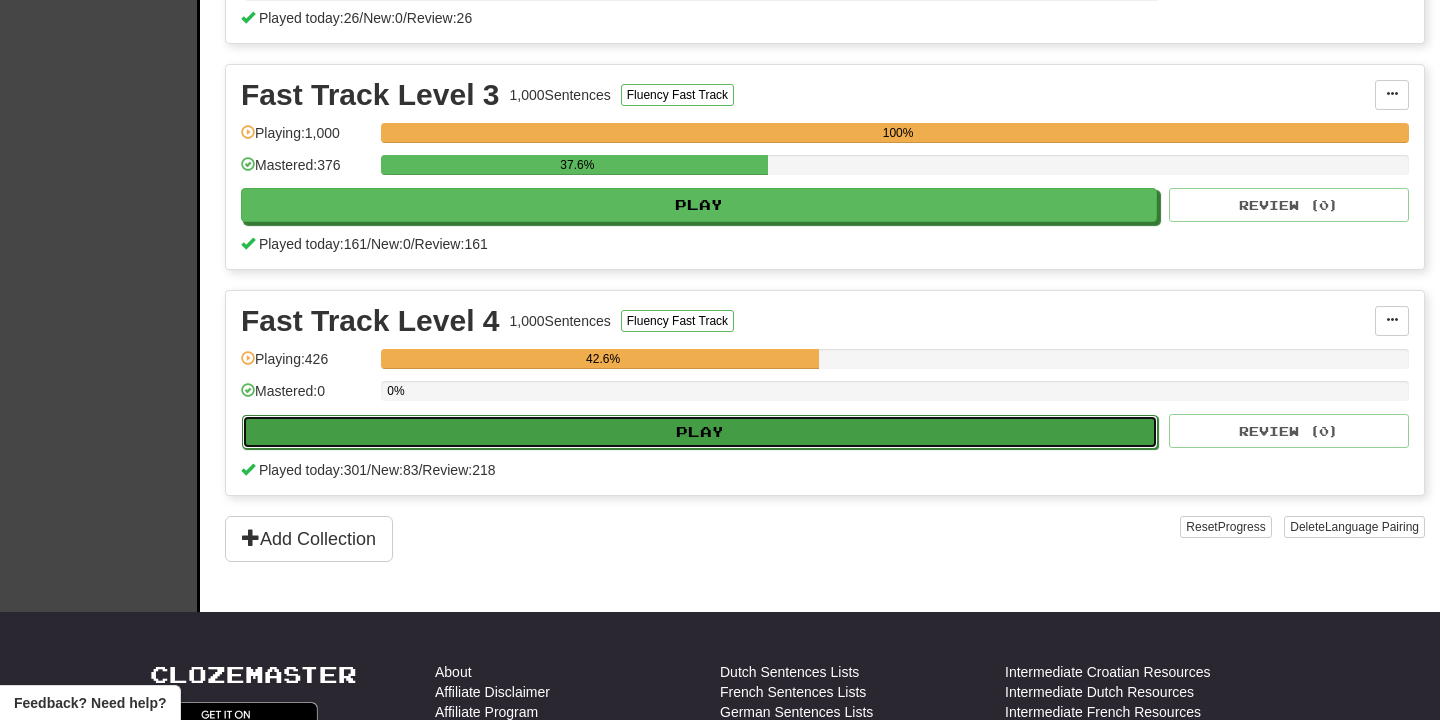 click on "Play" at bounding box center (700, 432) 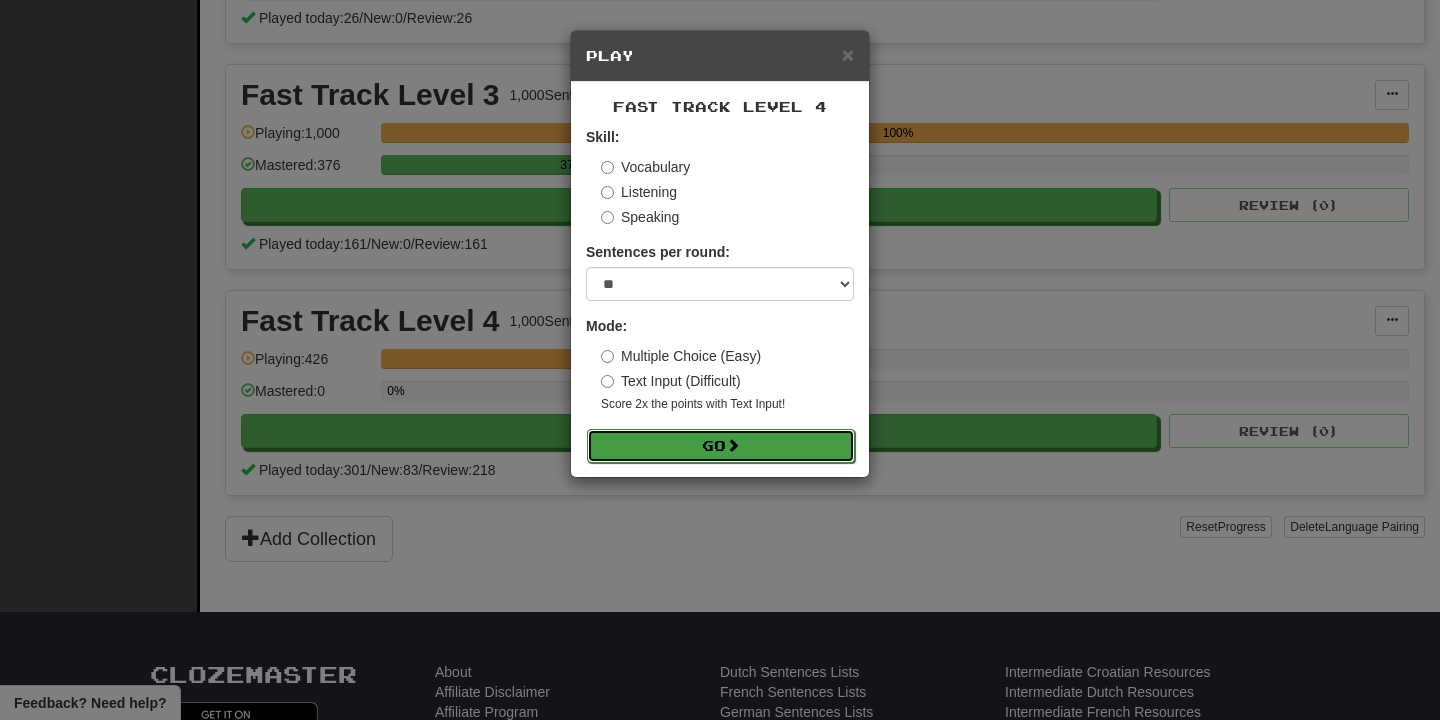 click on "Go" at bounding box center [721, 446] 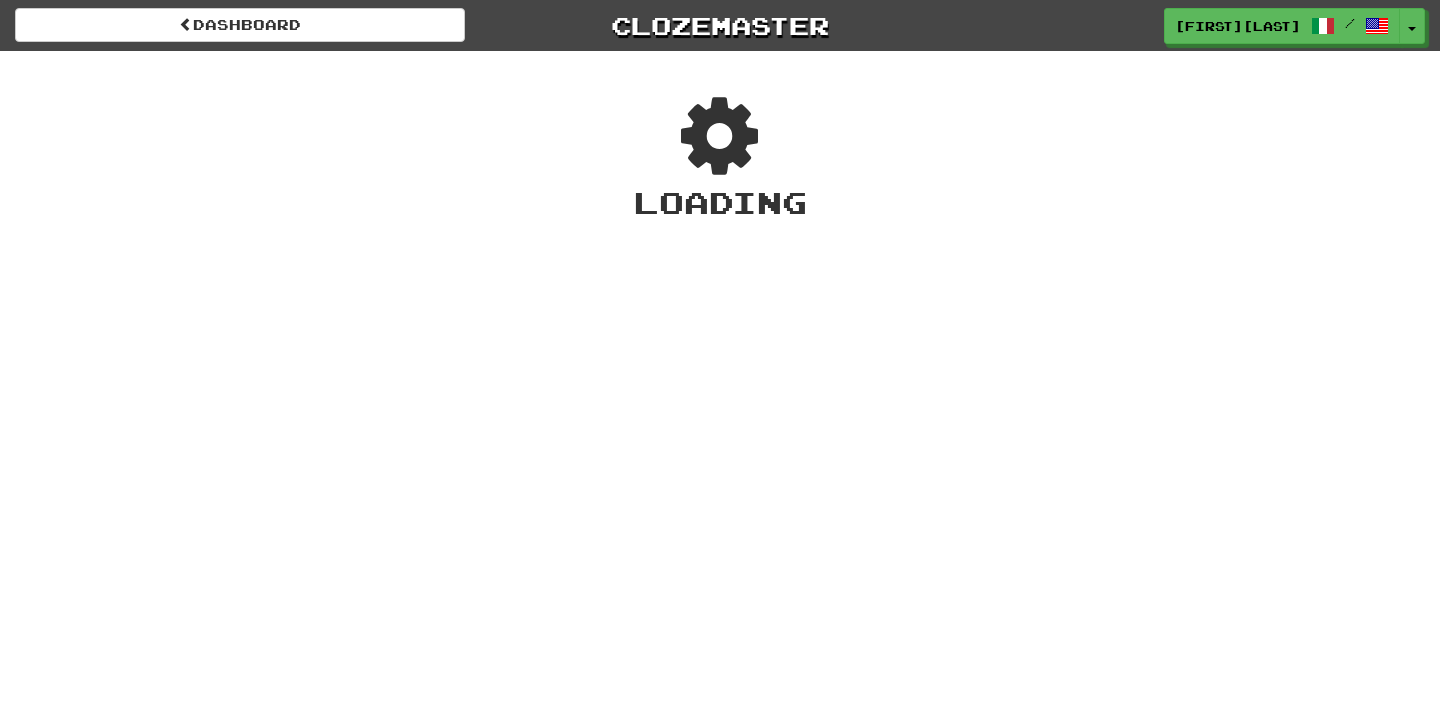 scroll, scrollTop: 0, scrollLeft: 0, axis: both 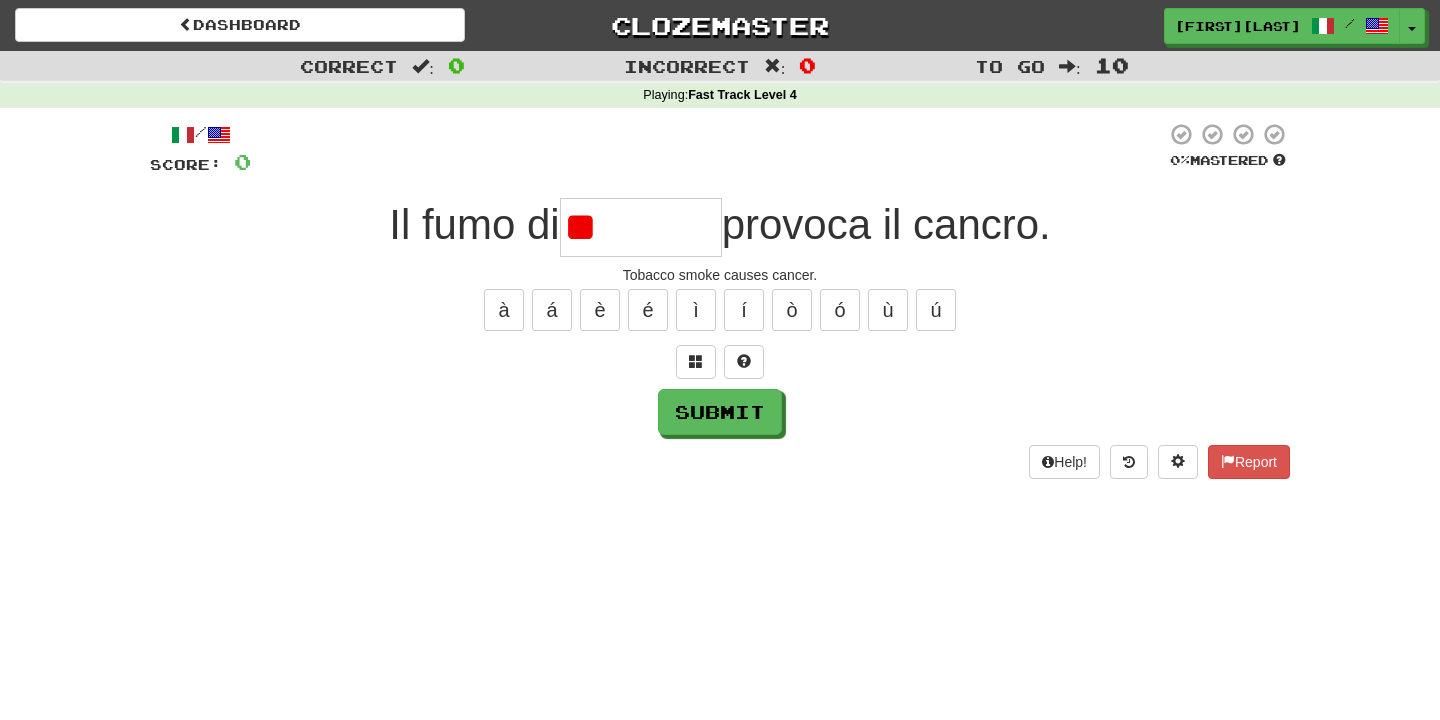 type on "*" 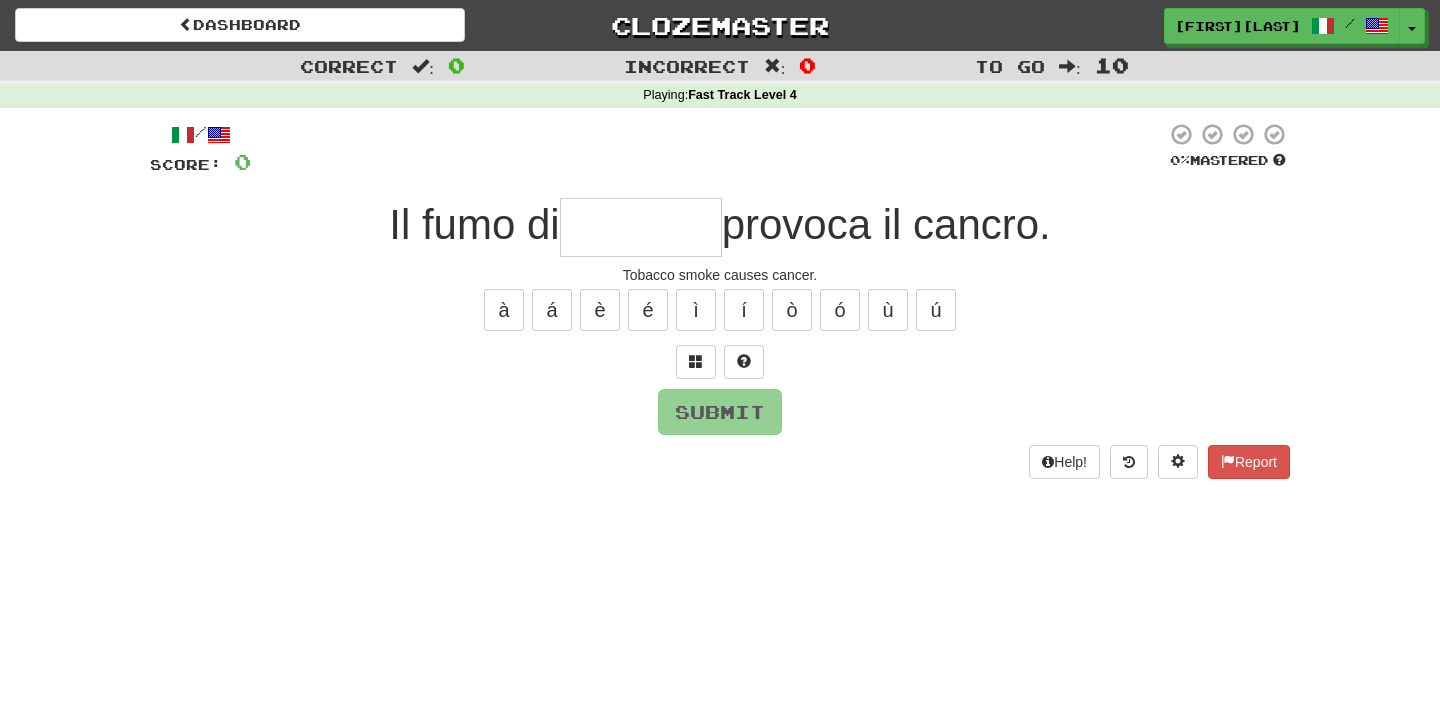 type on "*******" 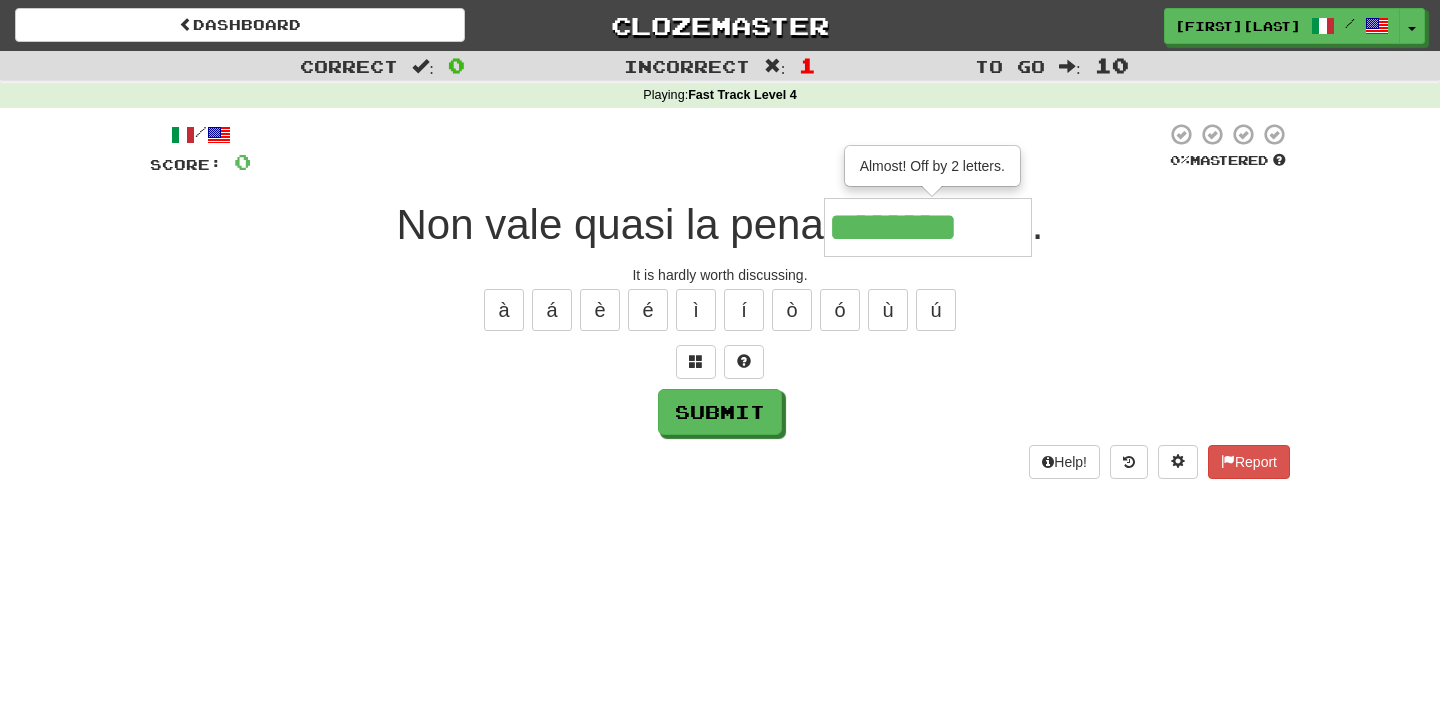 type on "**********" 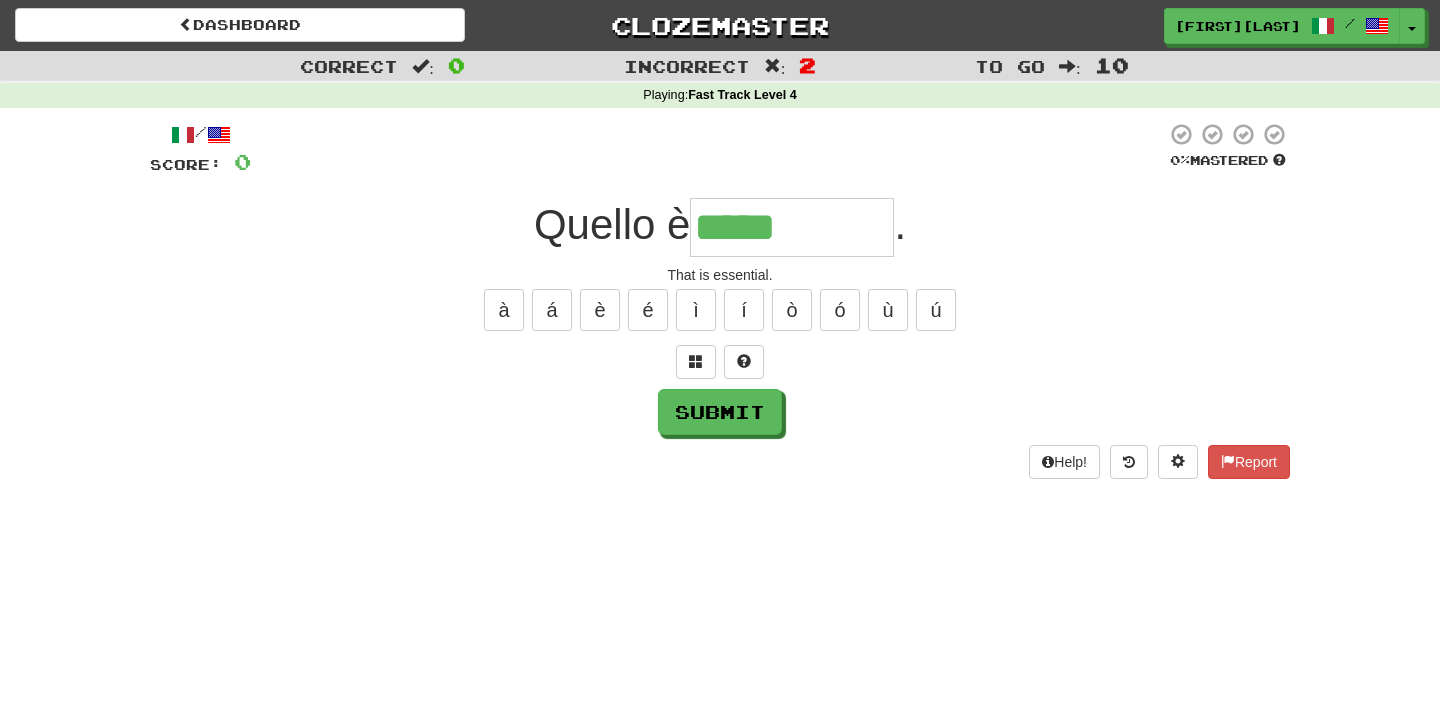 type on "**********" 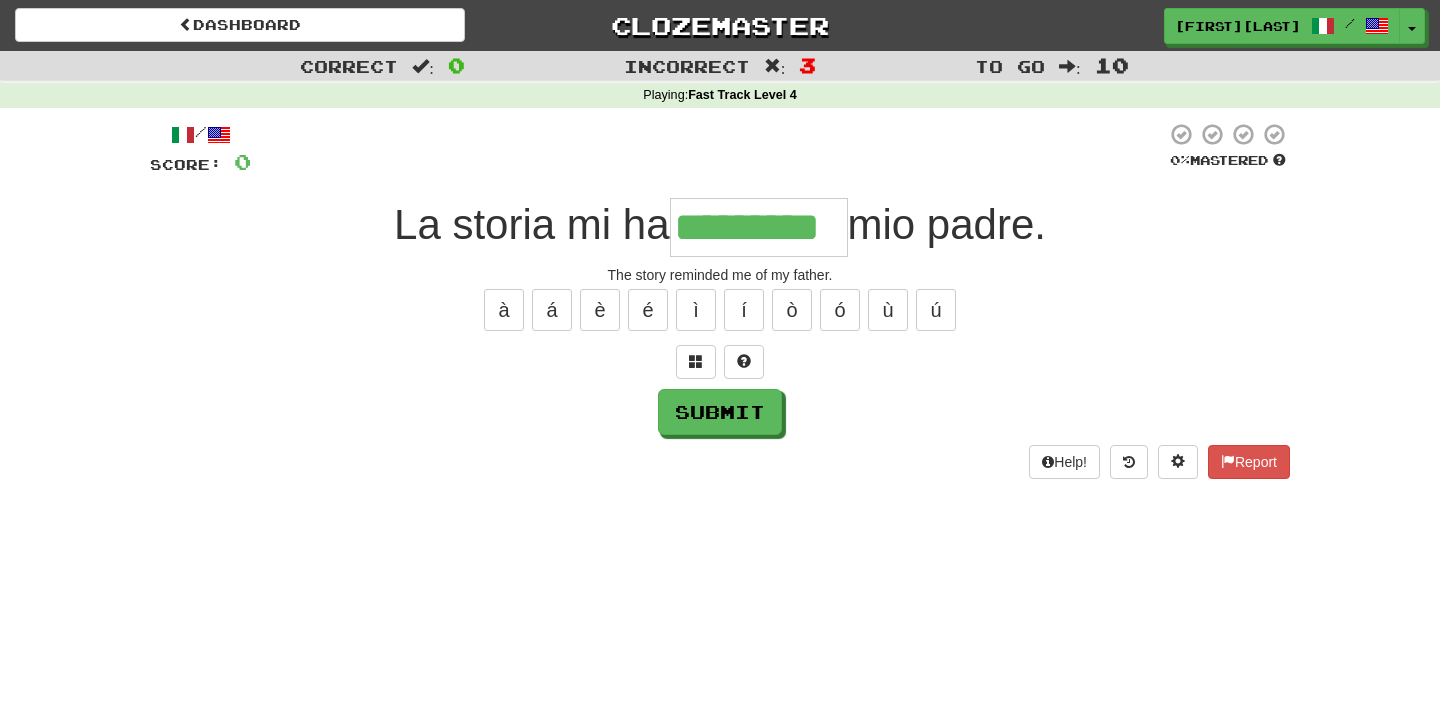 type on "*********" 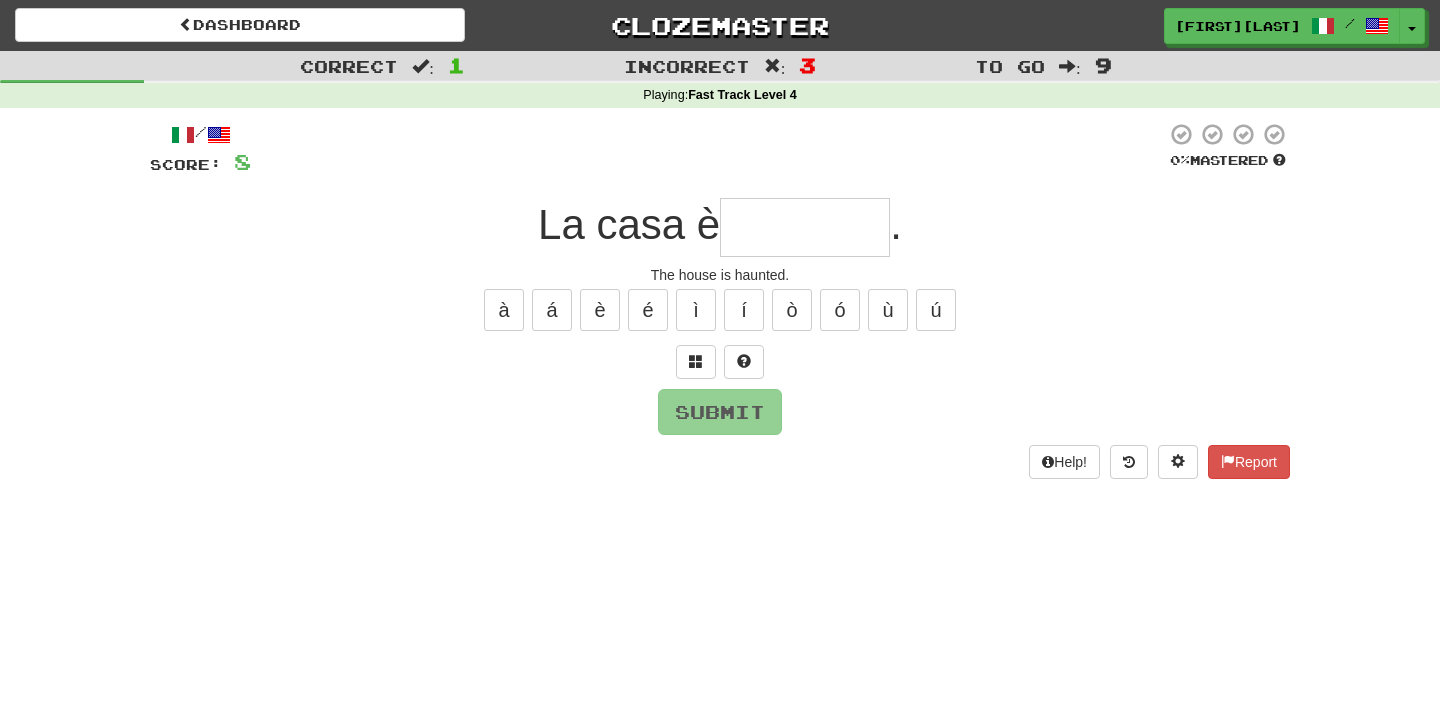 type on "*********" 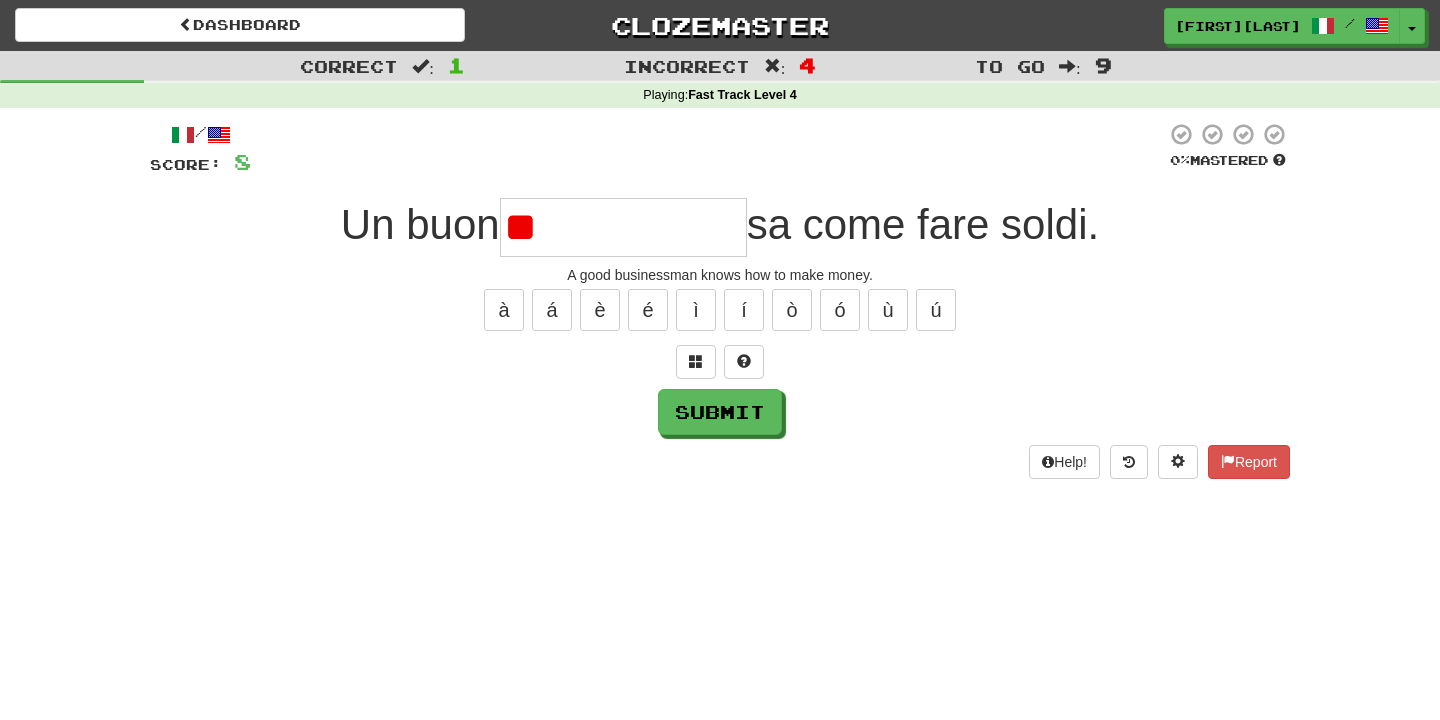 type on "*" 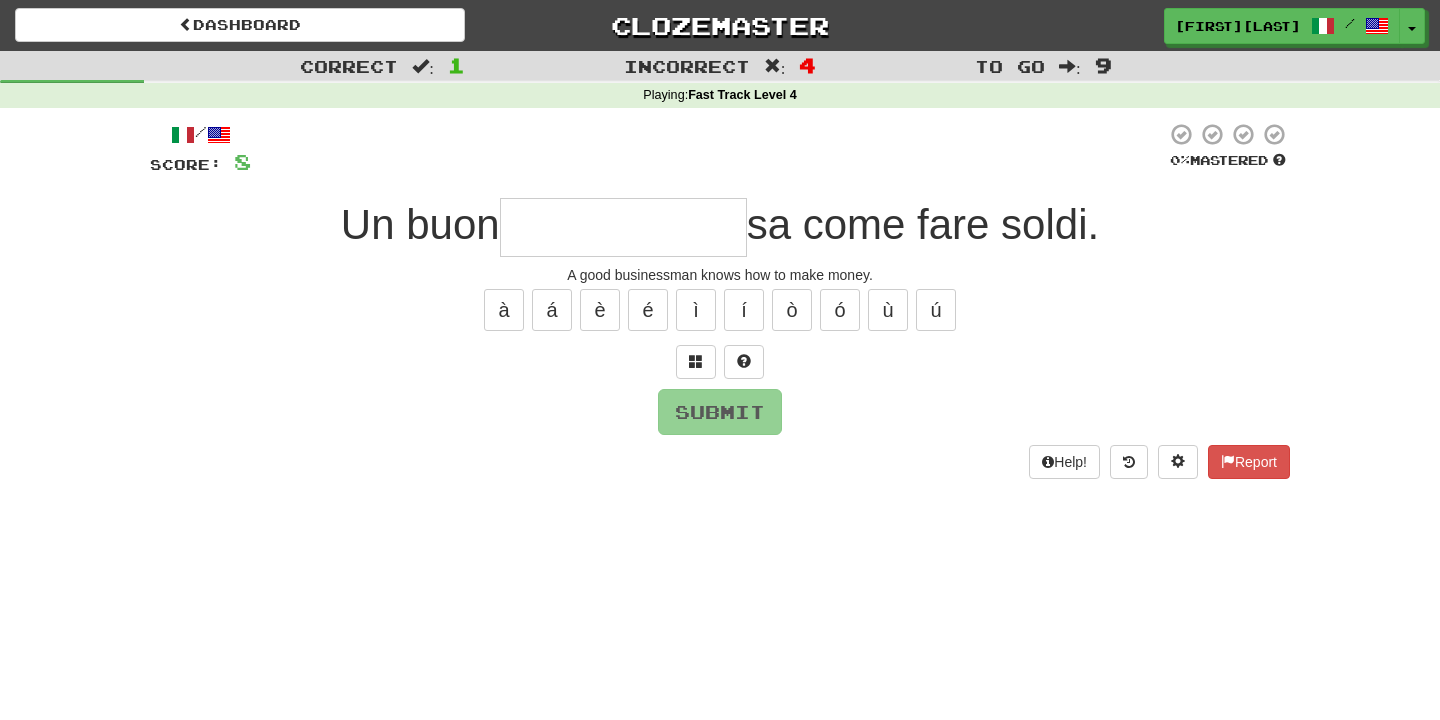 type on "**********" 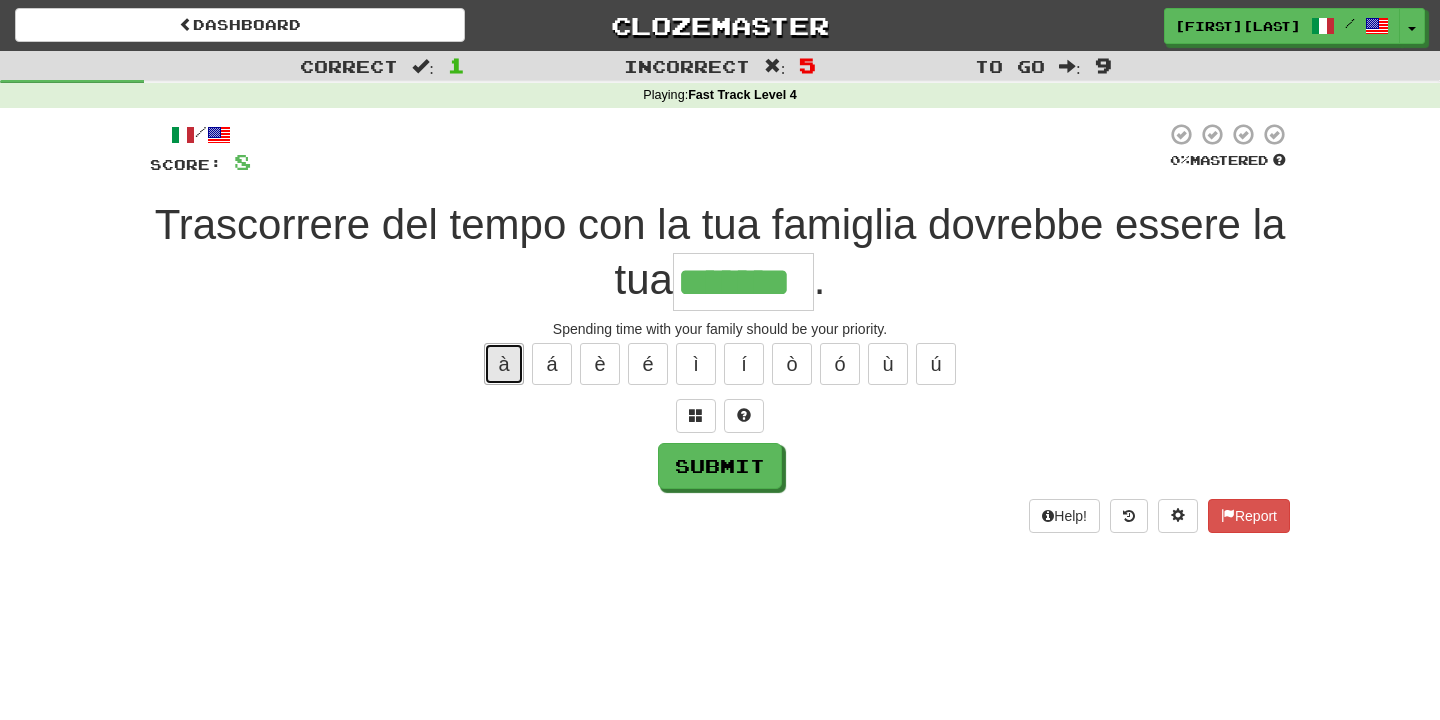 click on "à" at bounding box center (504, 364) 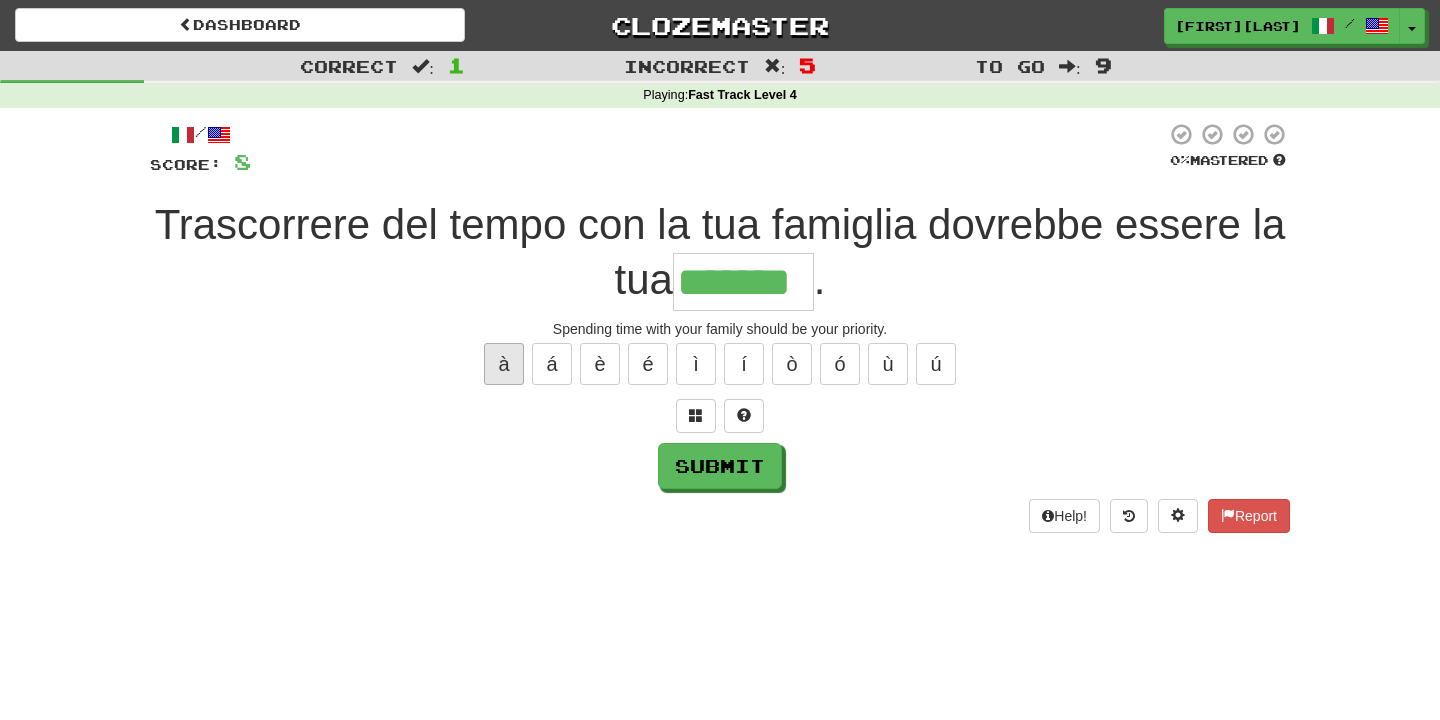 type on "********" 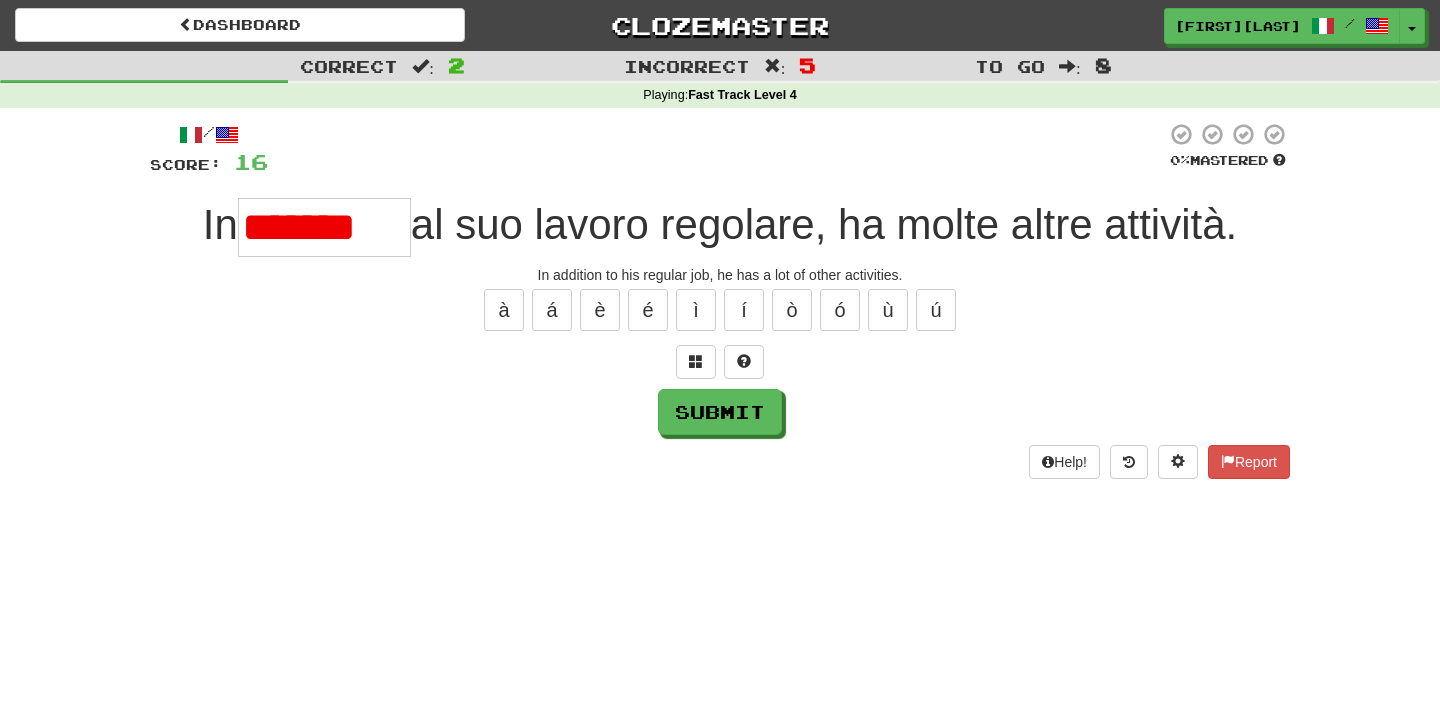 scroll, scrollTop: 0, scrollLeft: 0, axis: both 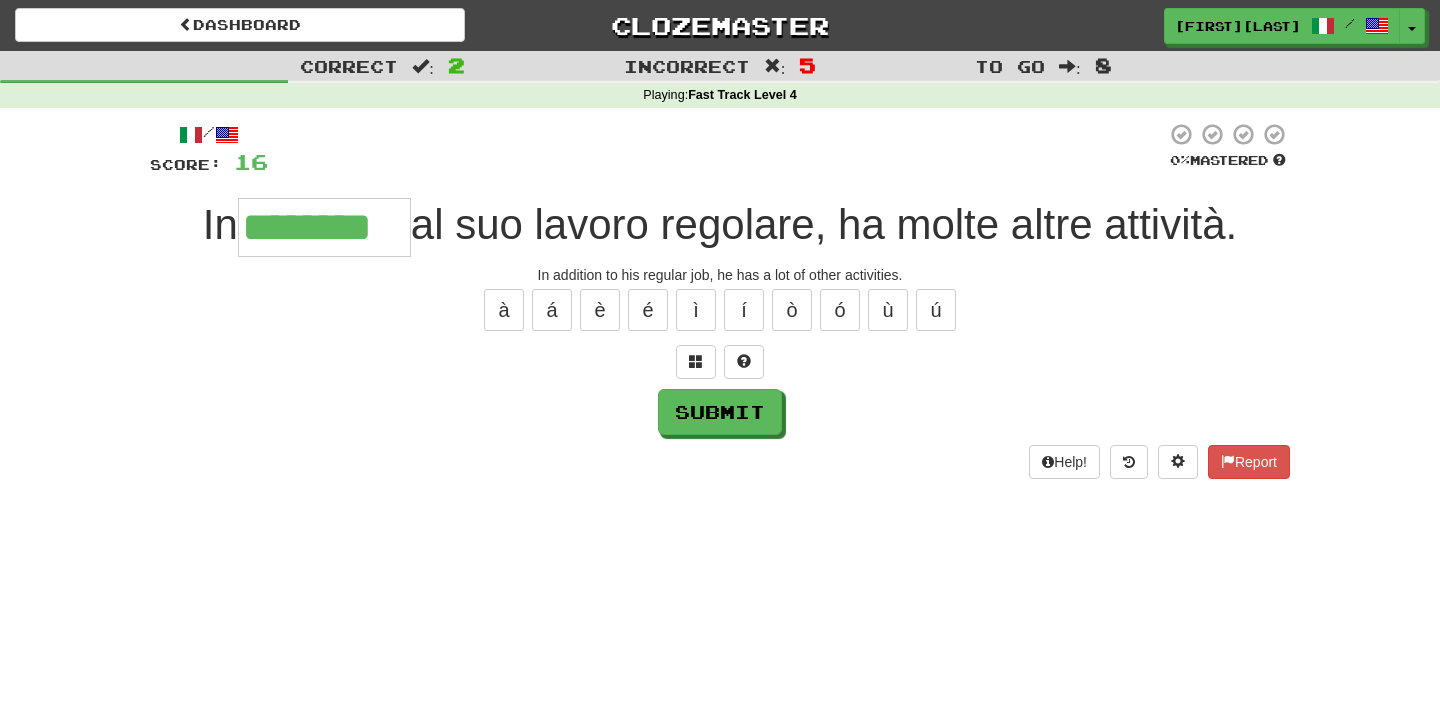 type on "********" 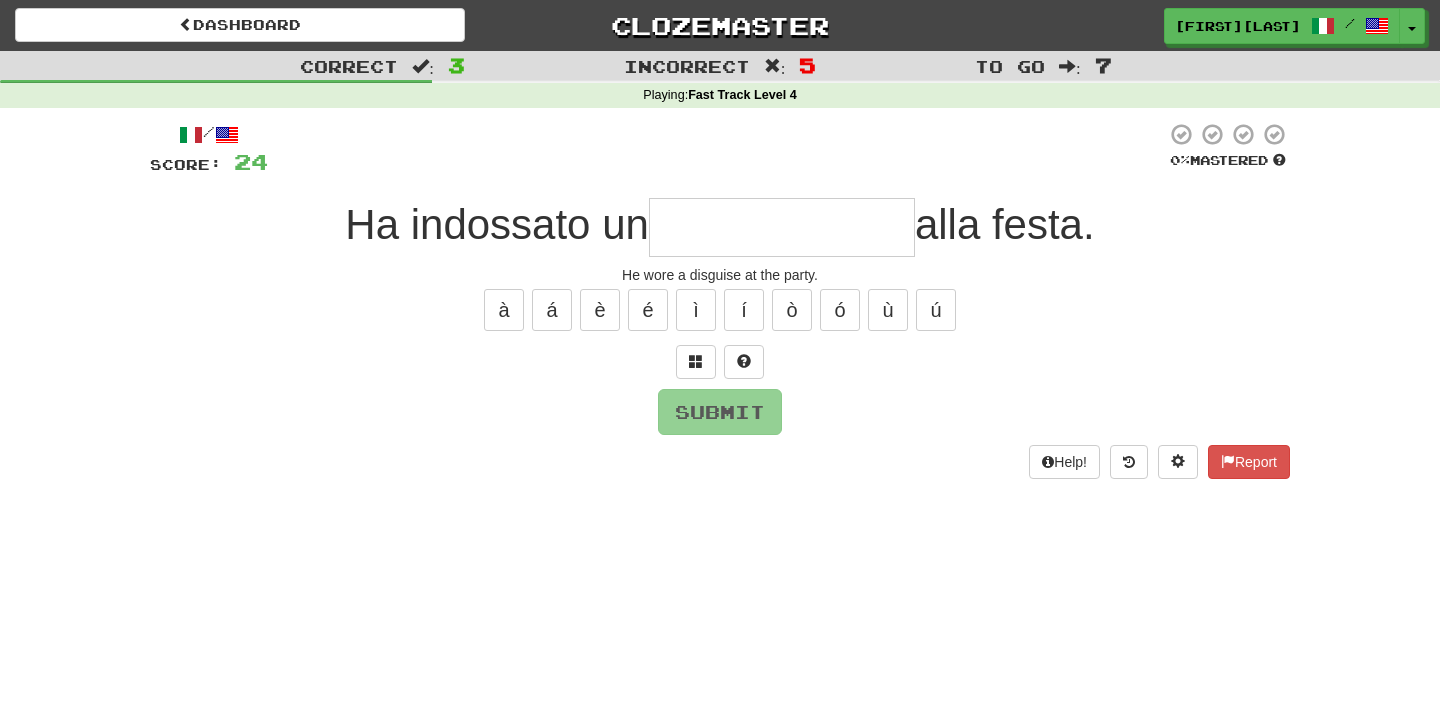 type on "**********" 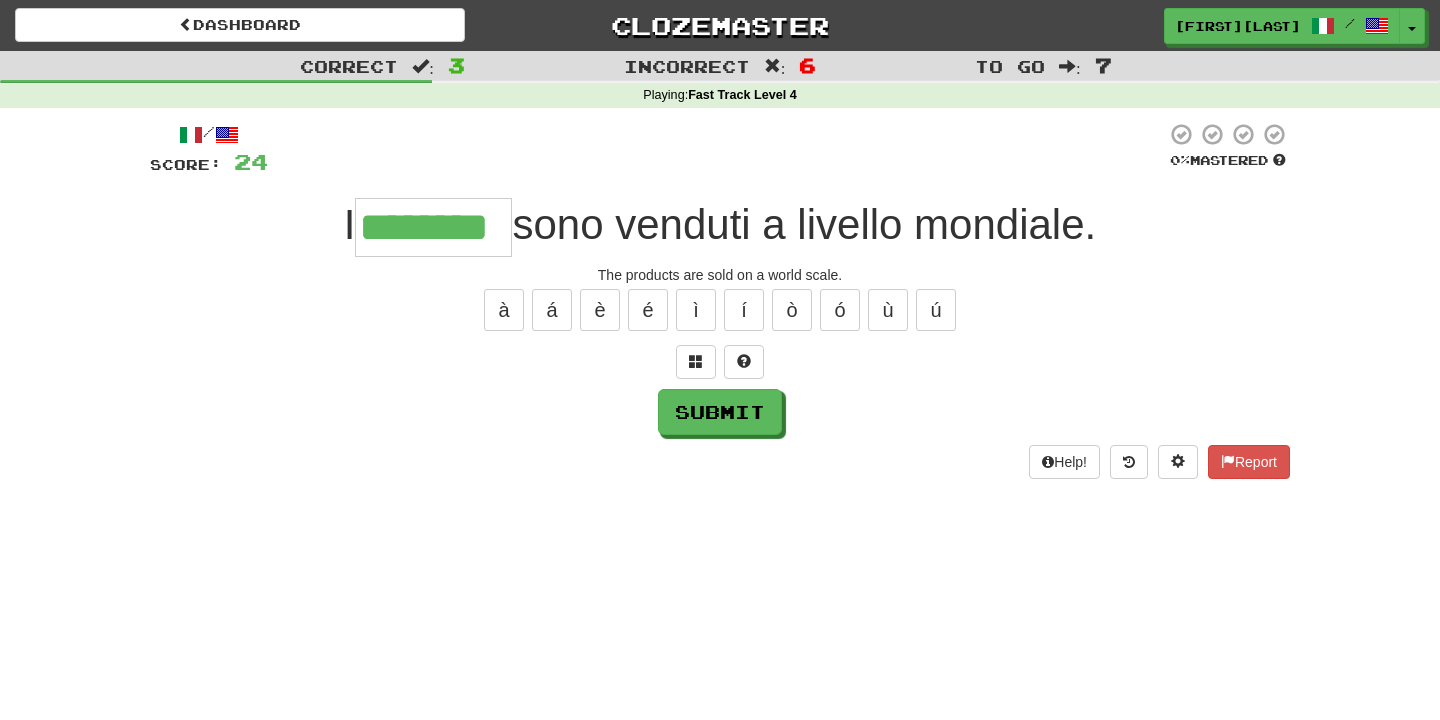 type on "********" 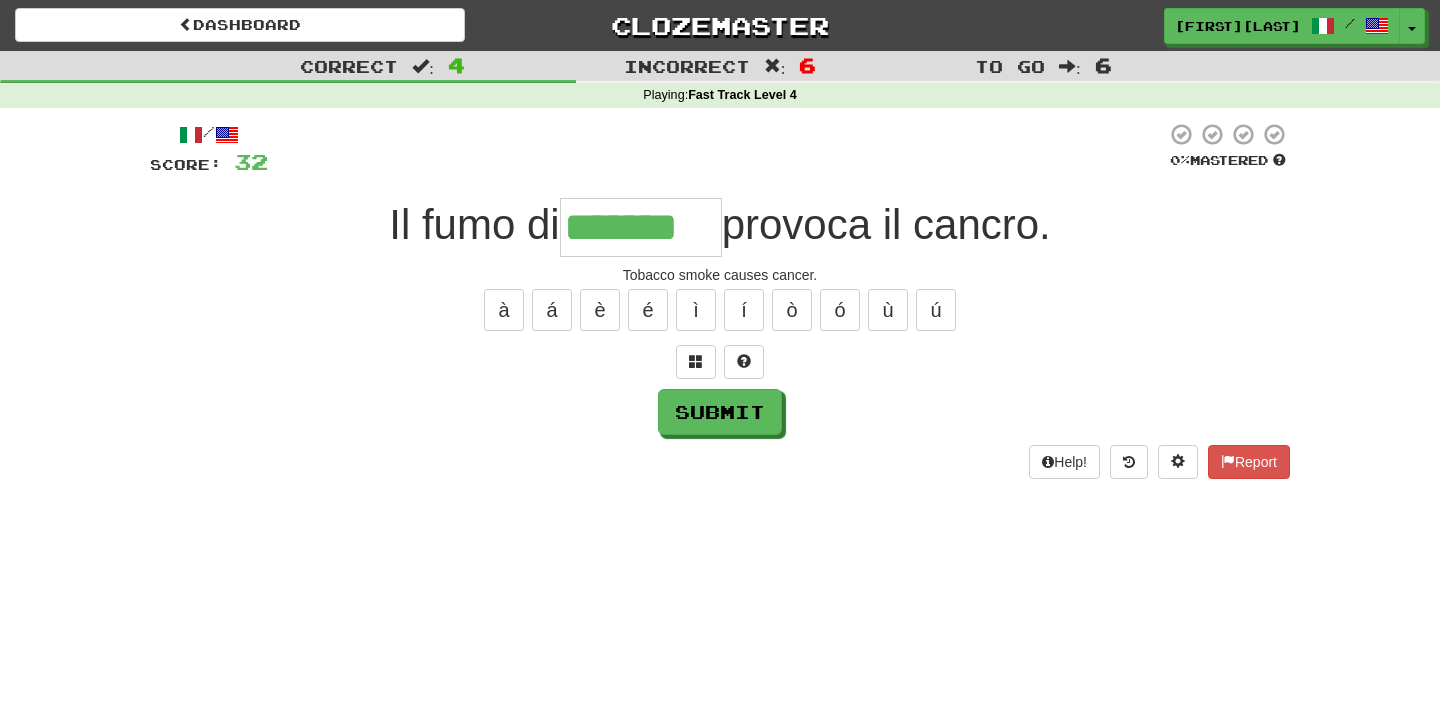 type on "*******" 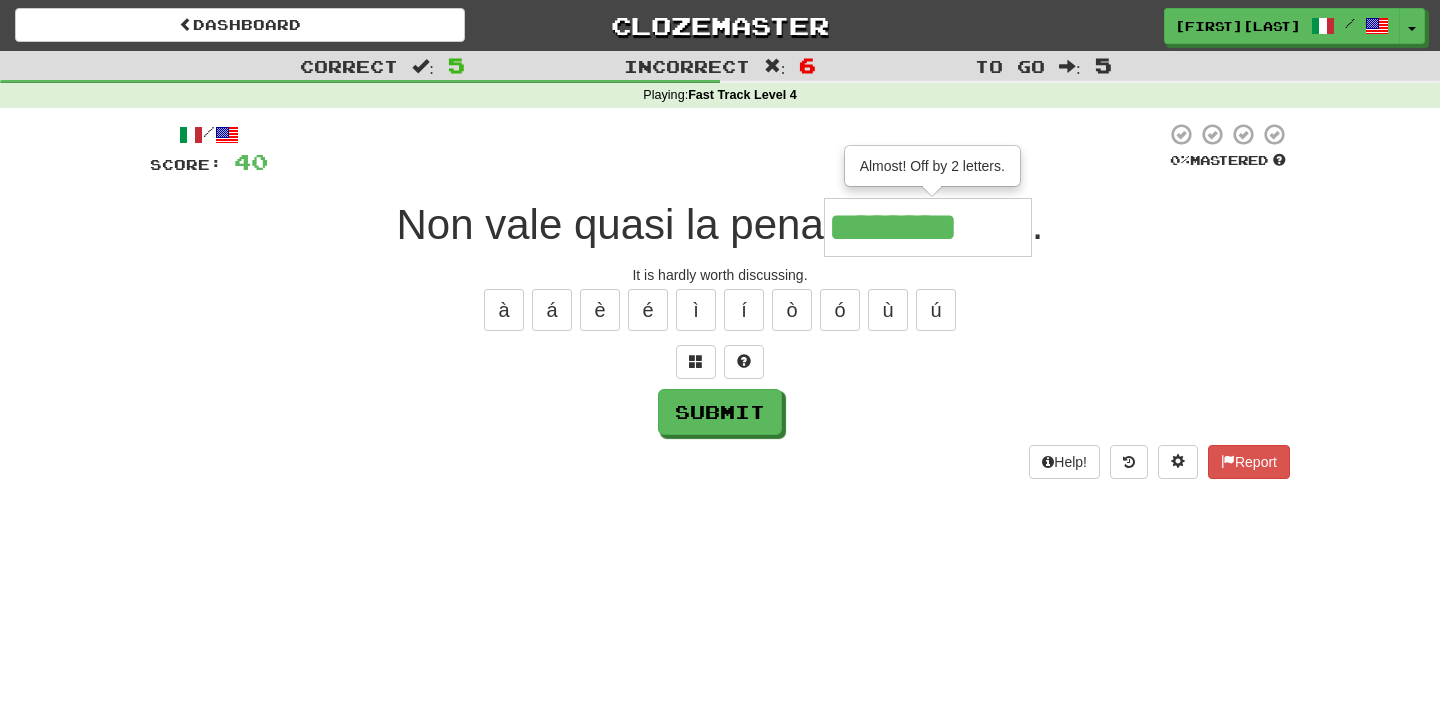 type on "**********" 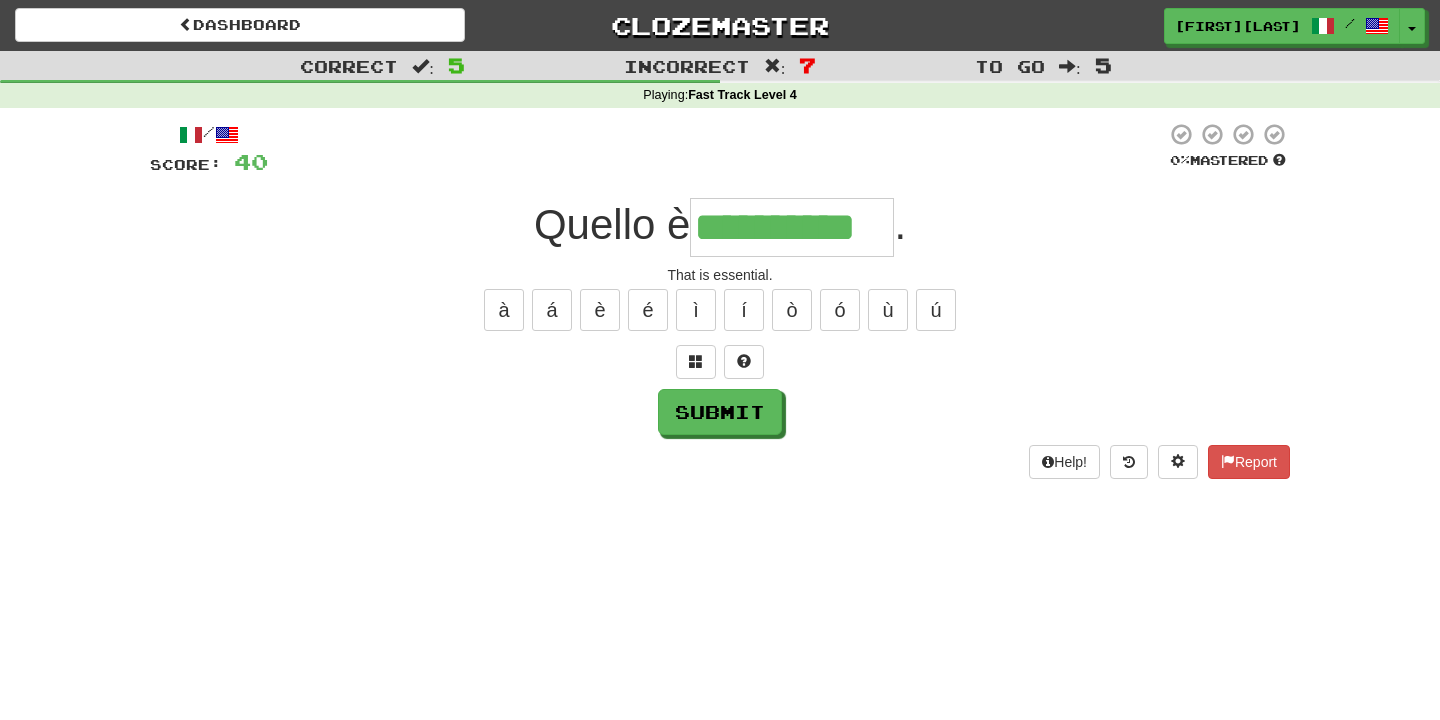 type on "**********" 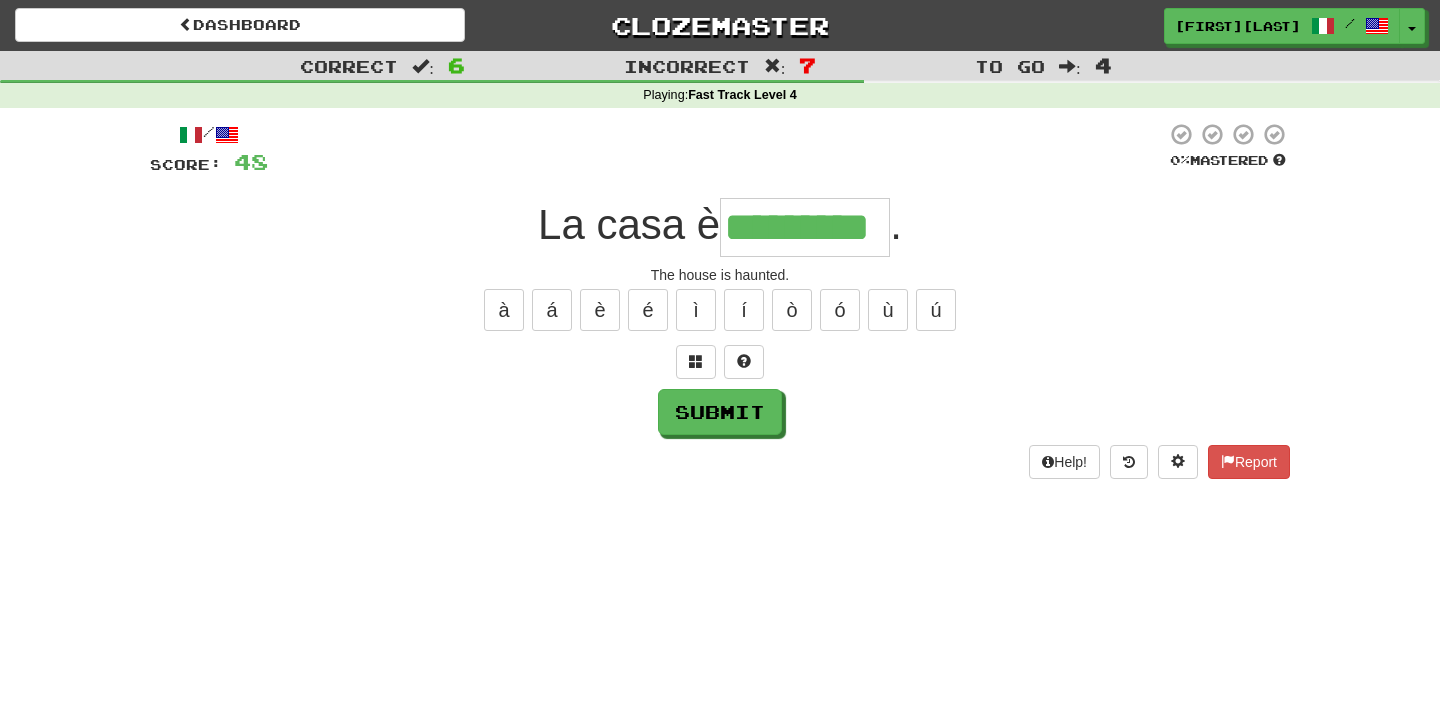type on "*********" 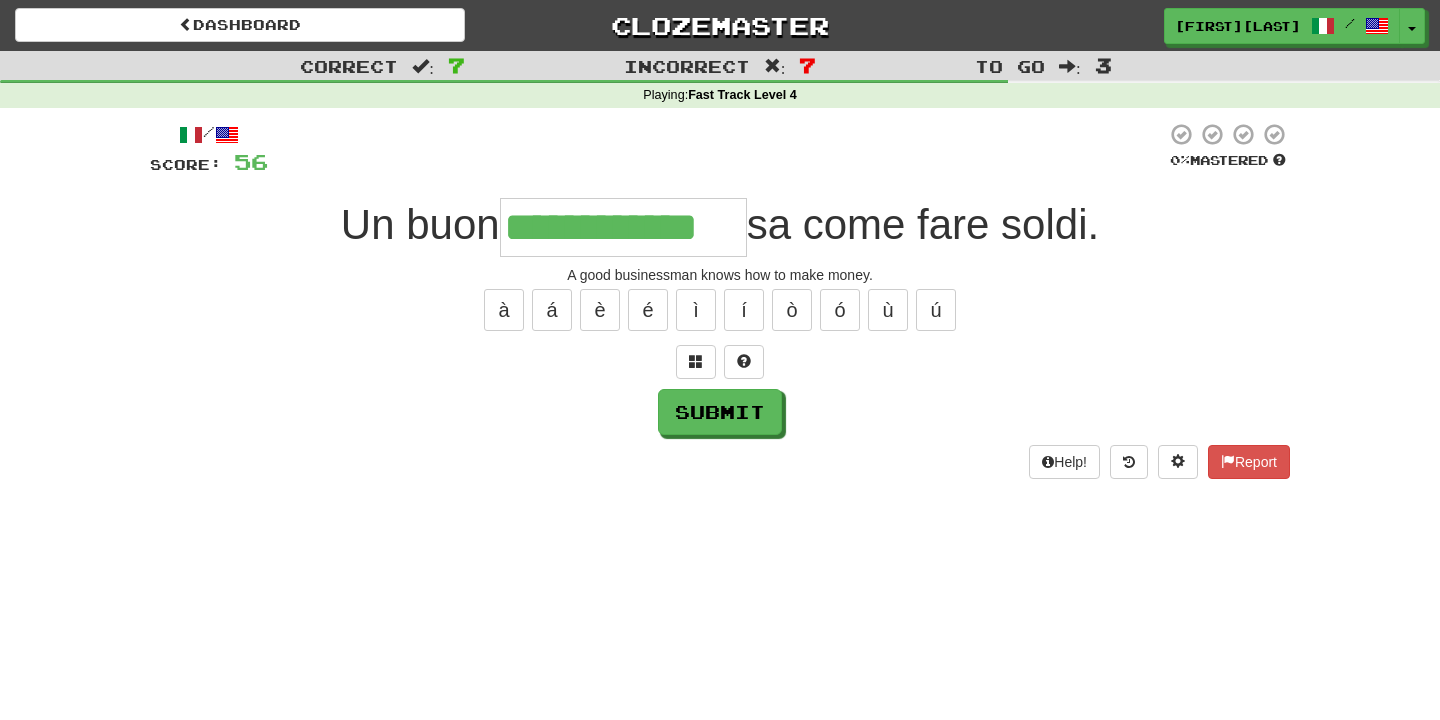 type on "**********" 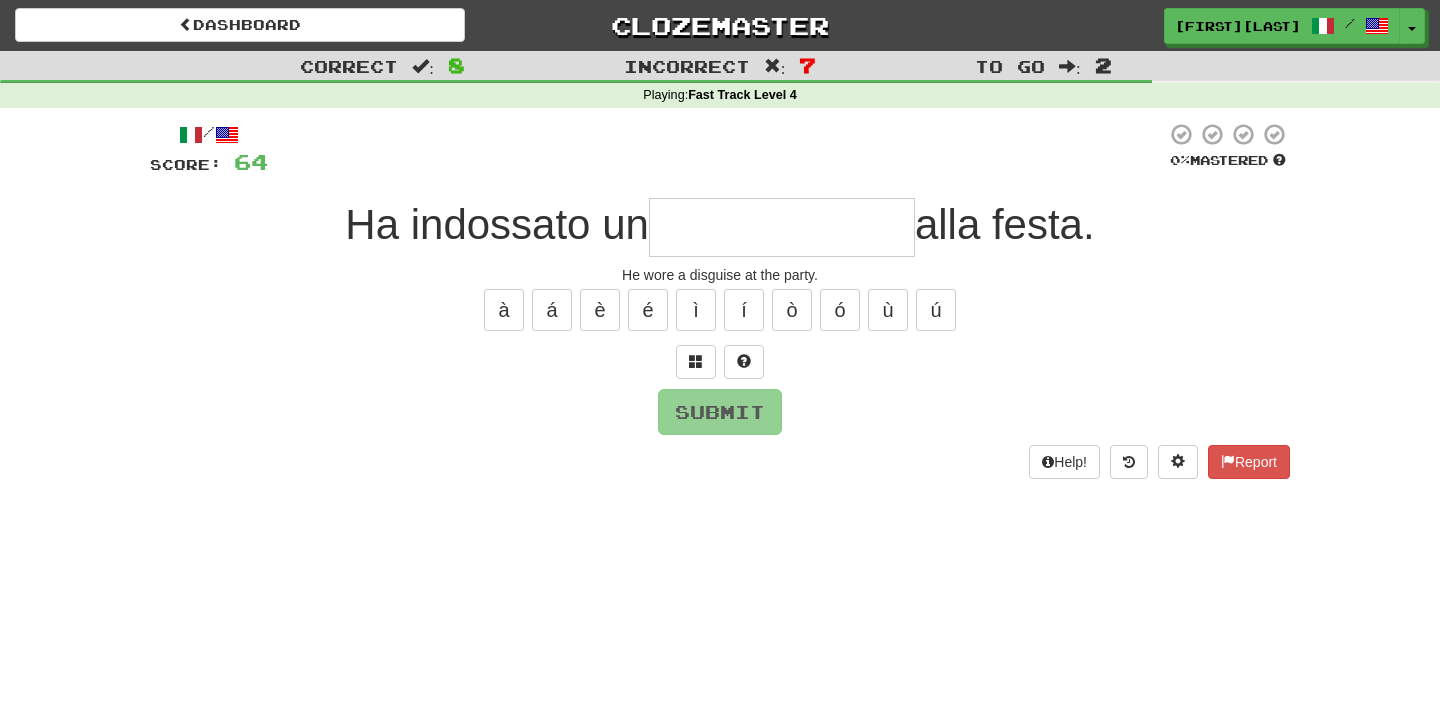 type on "**********" 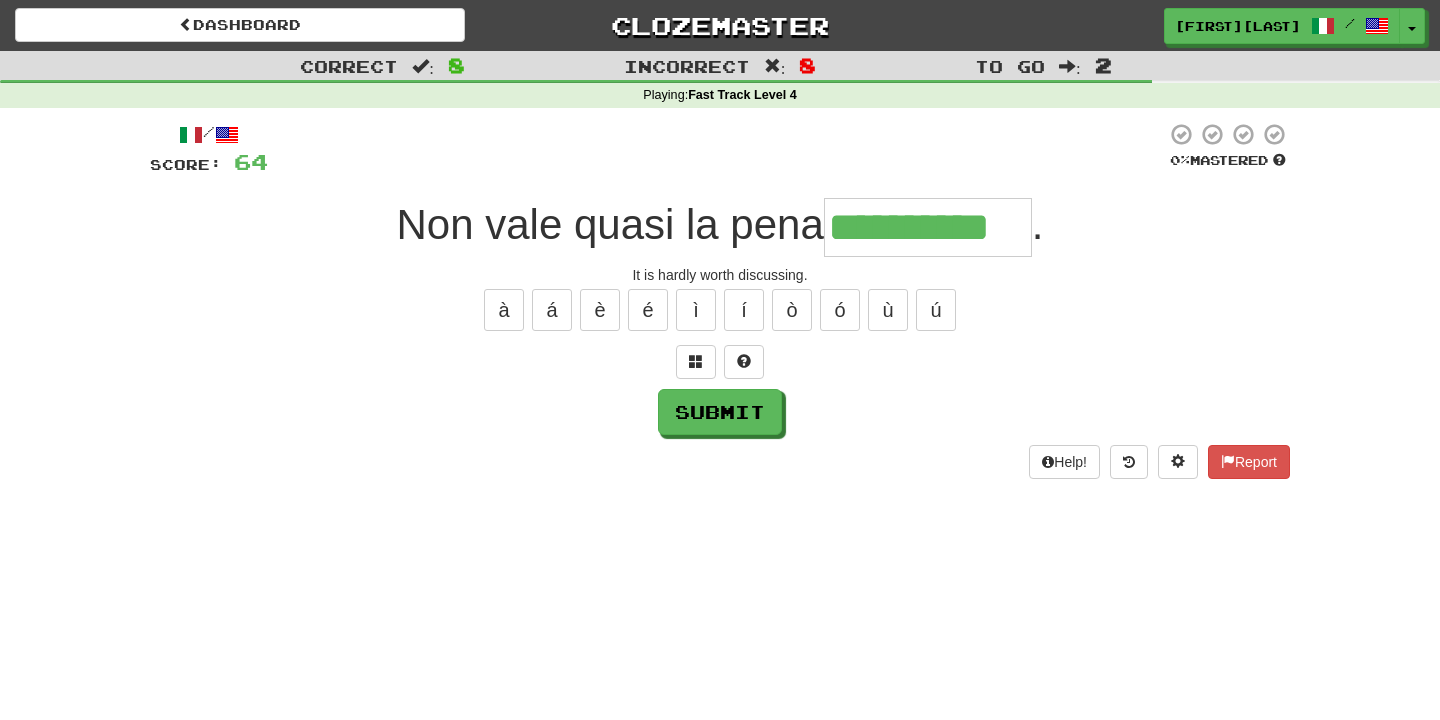 type on "**********" 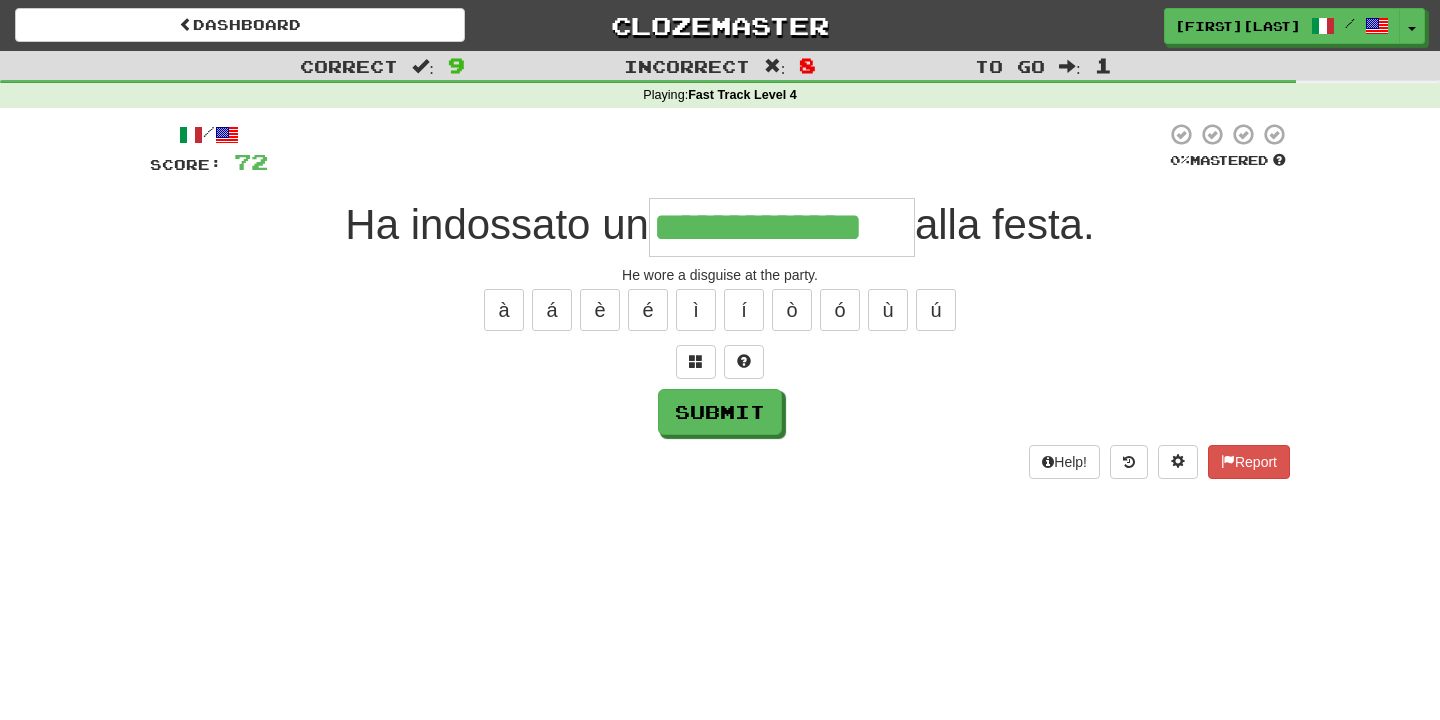 type on "**********" 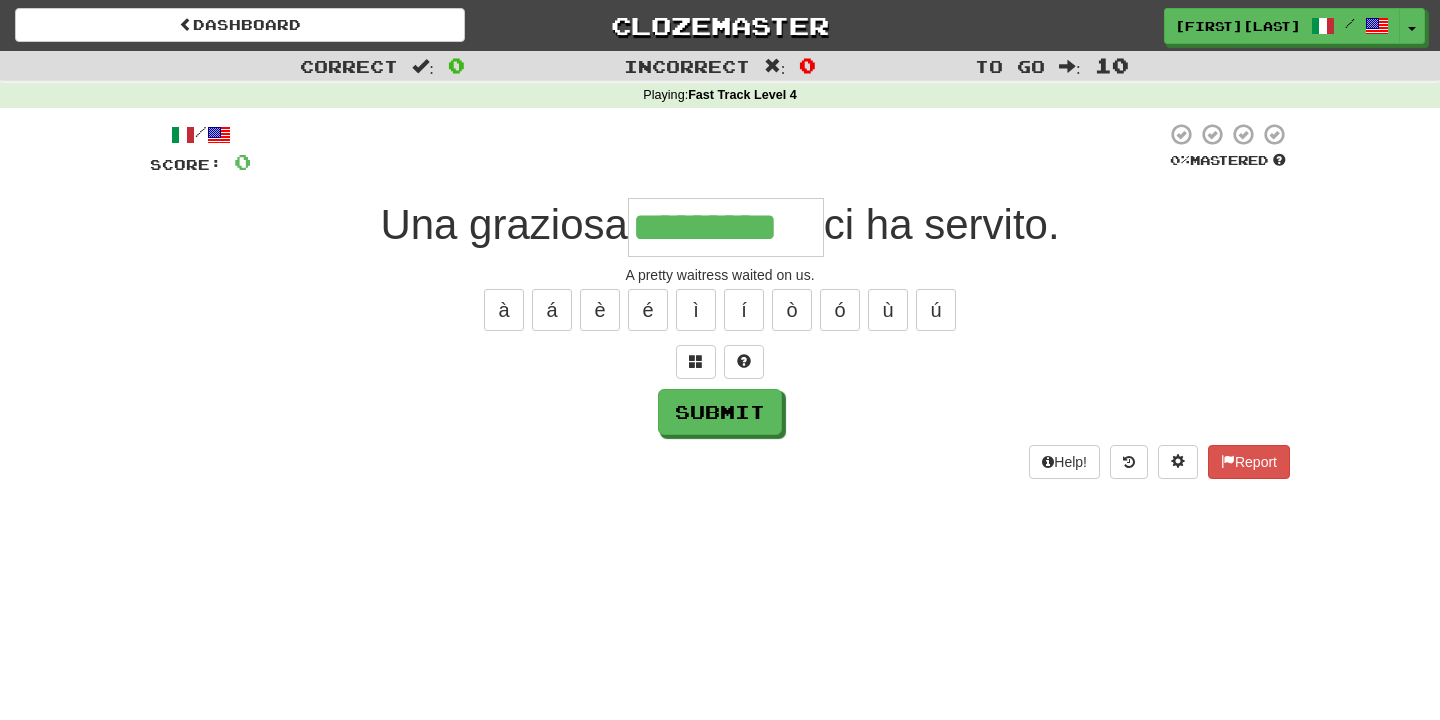 type on "*********" 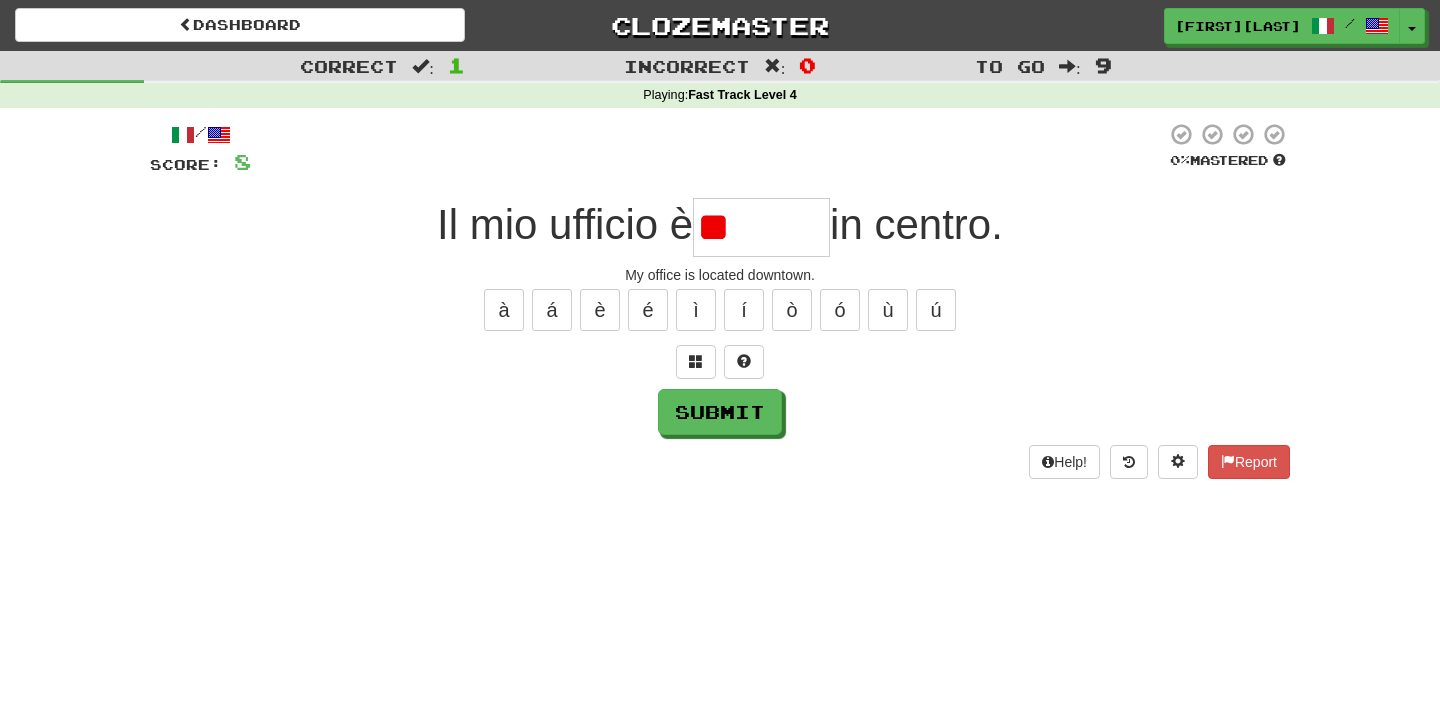 type on "*" 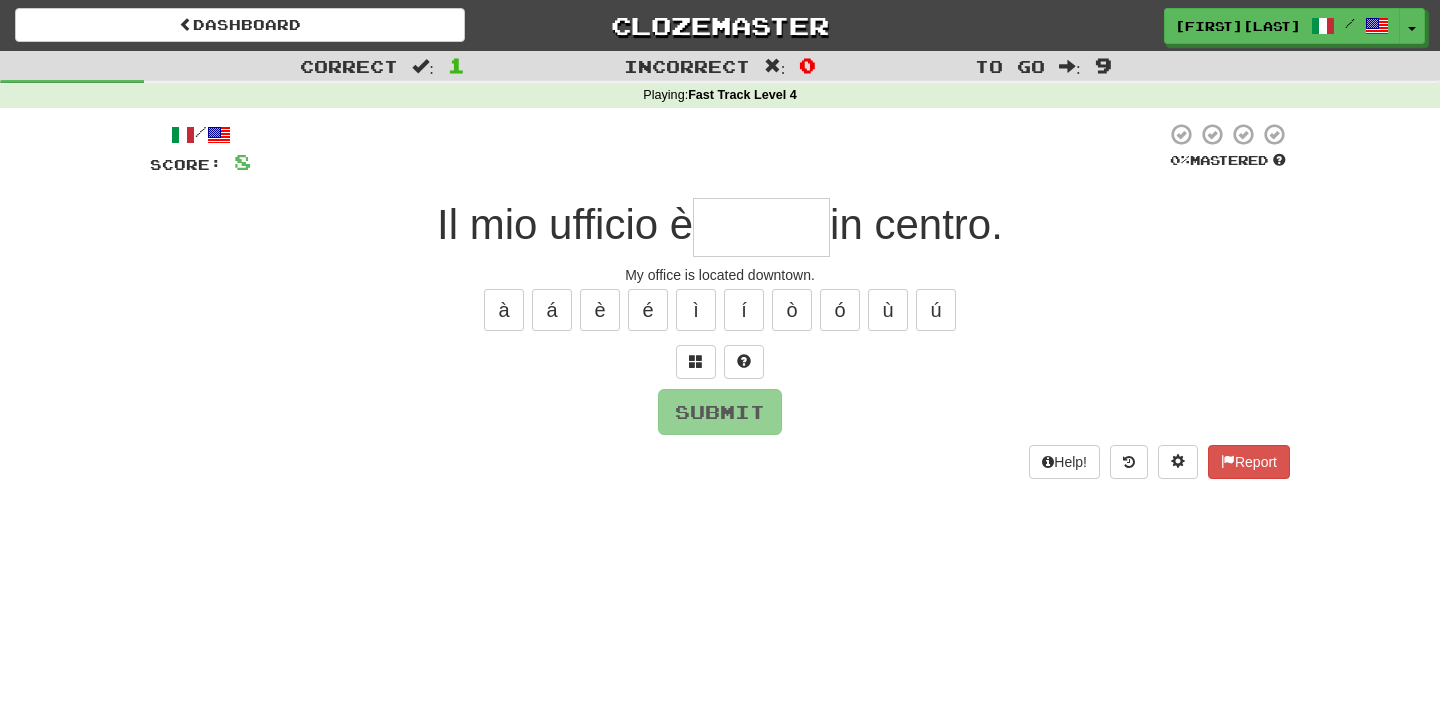 type on "*******" 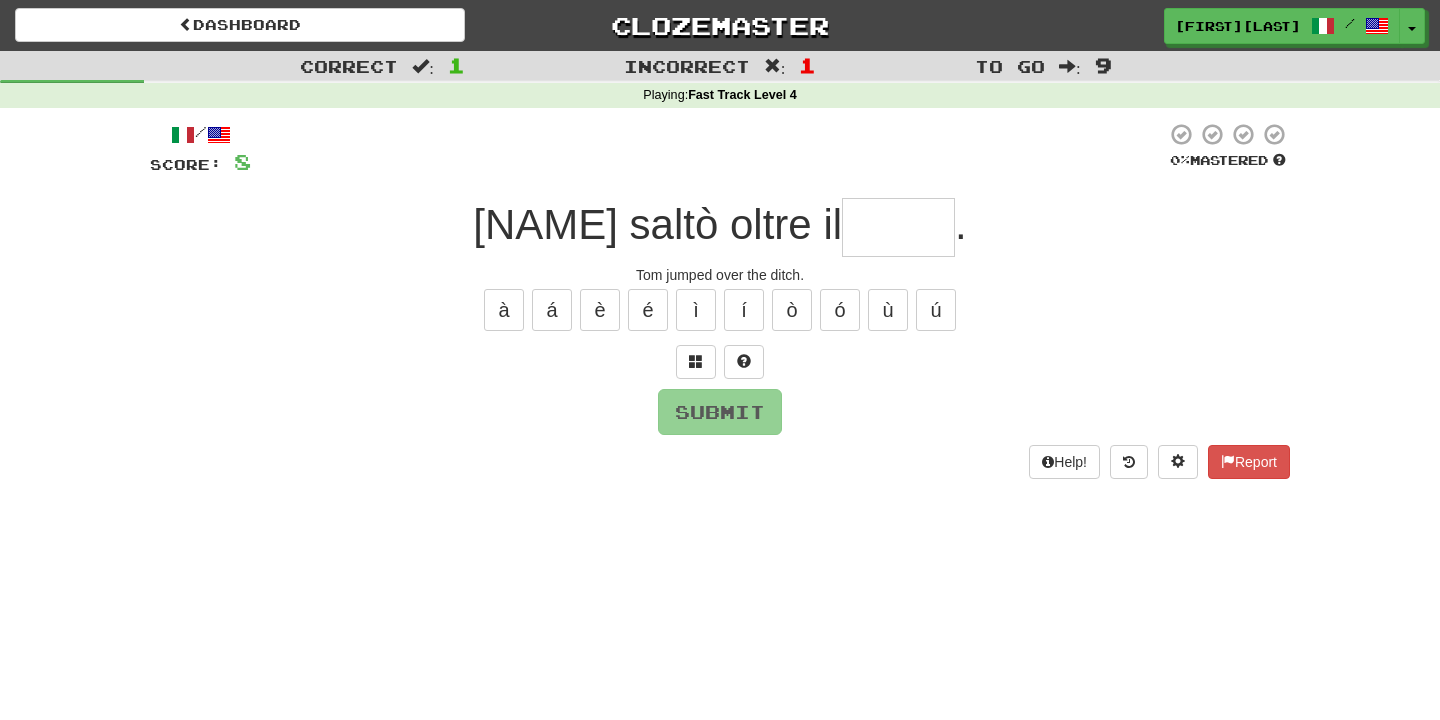 type on "*****" 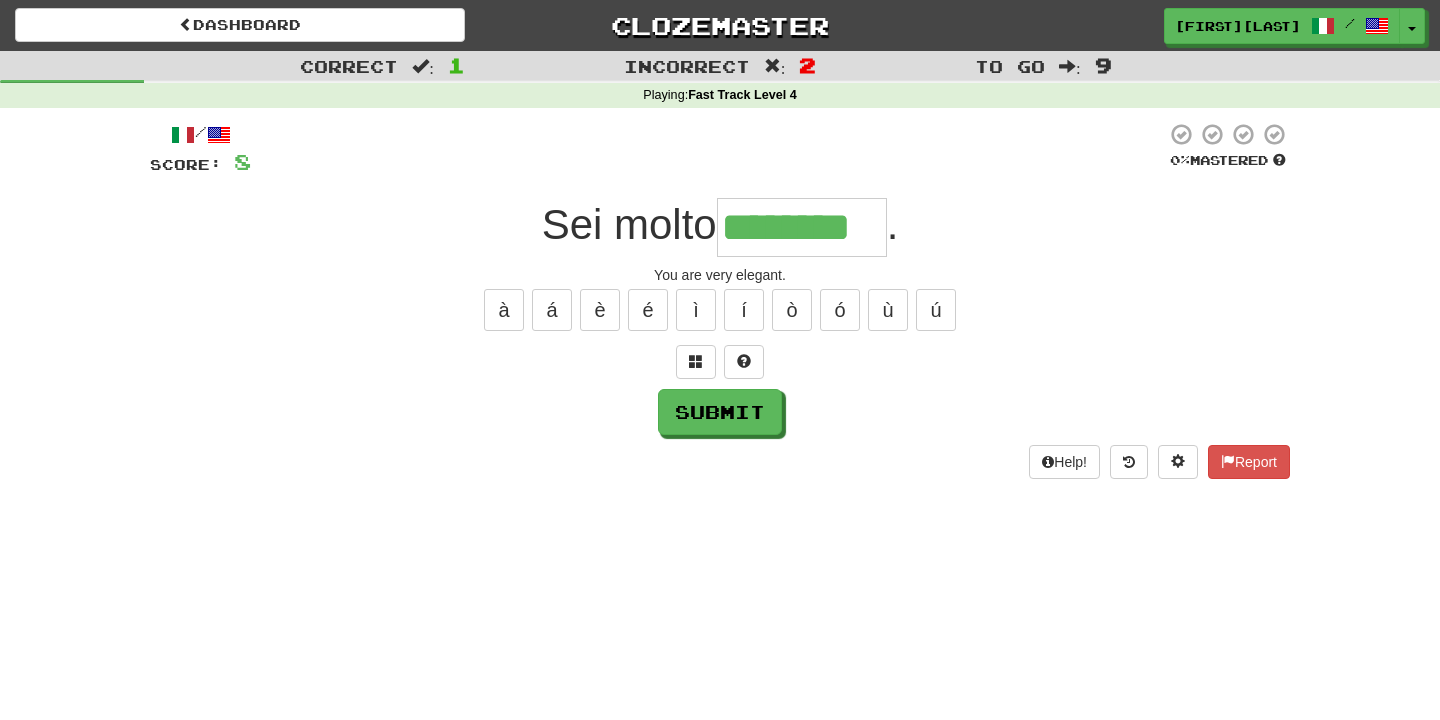 type on "********" 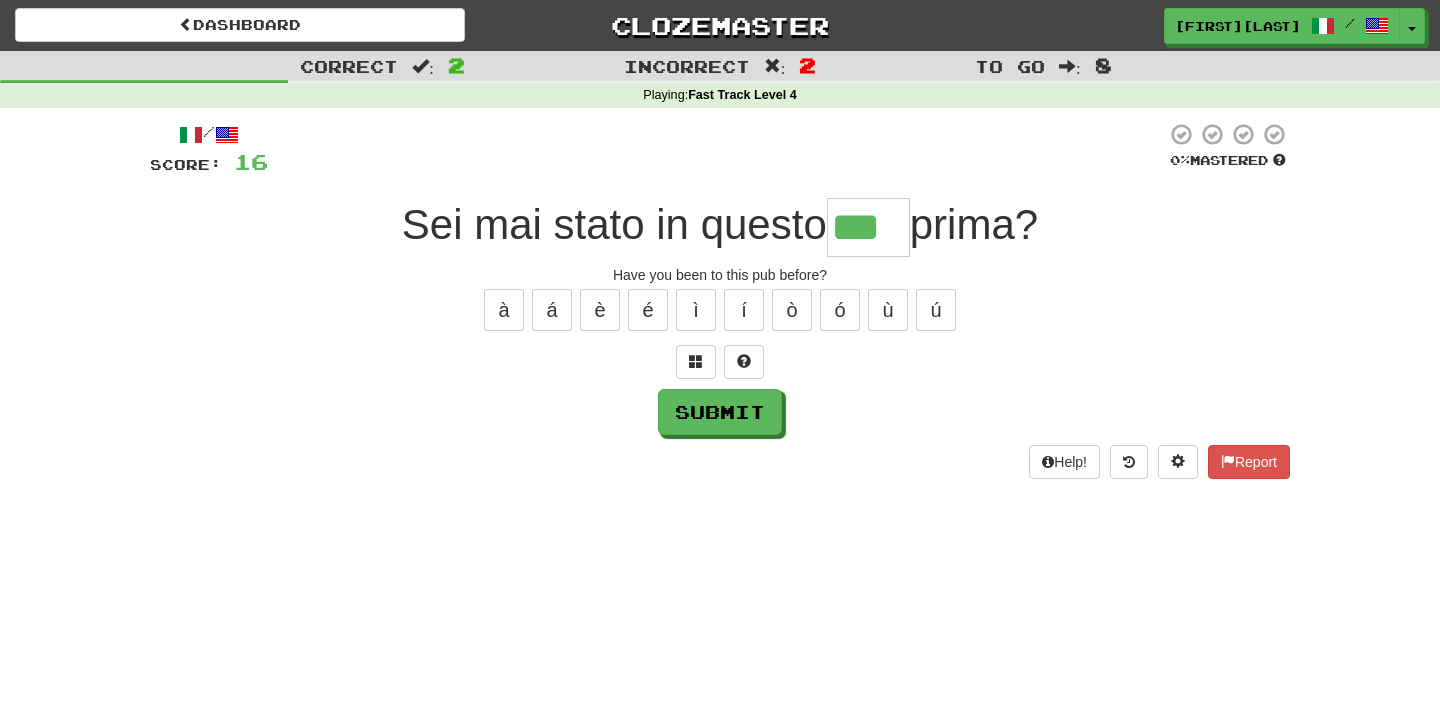 type on "***" 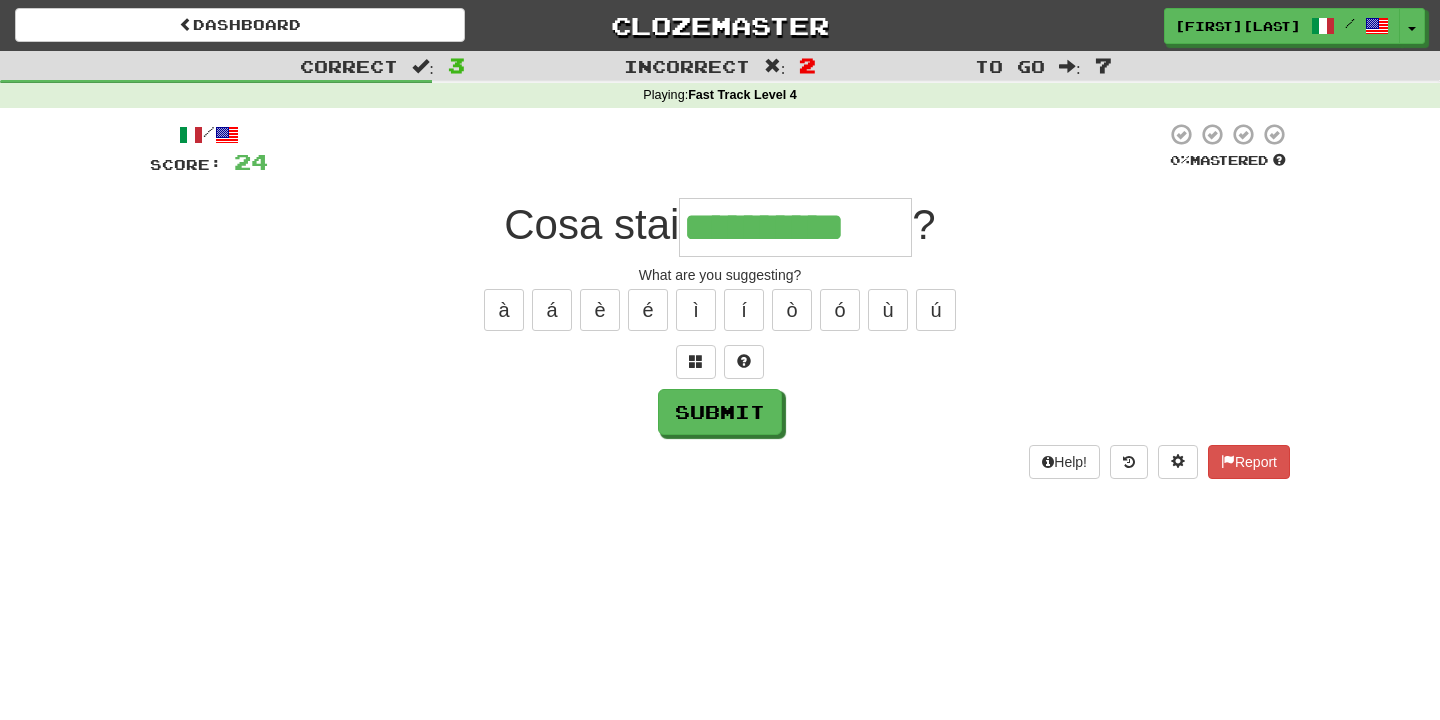 type on "**********" 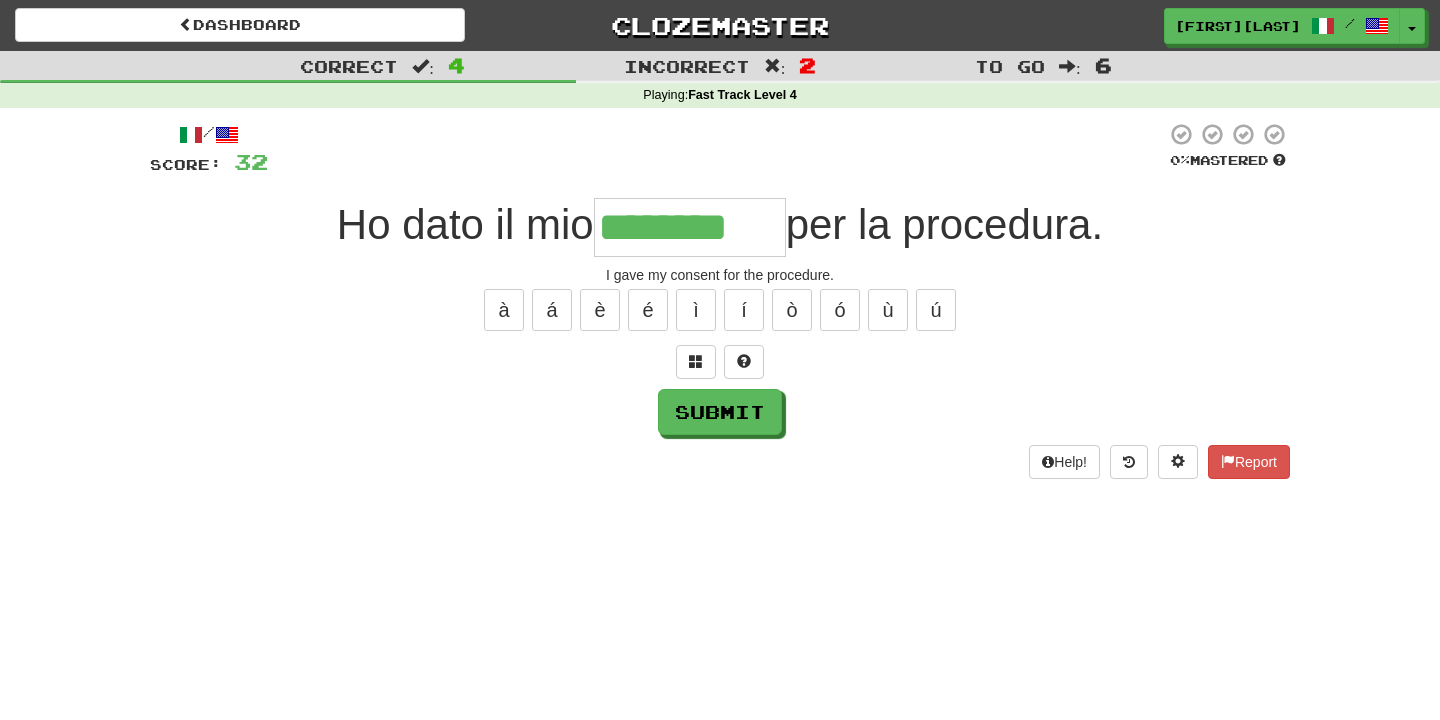 type on "********" 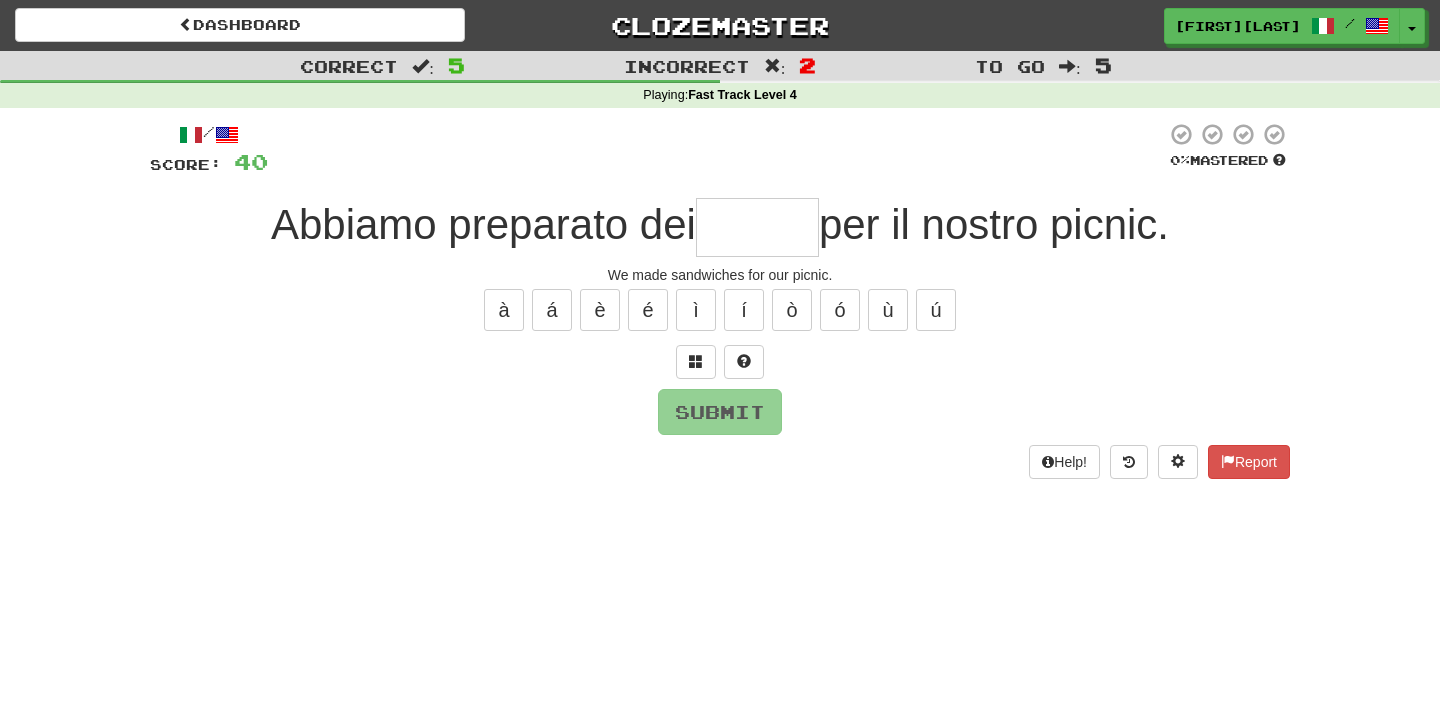 type on "******" 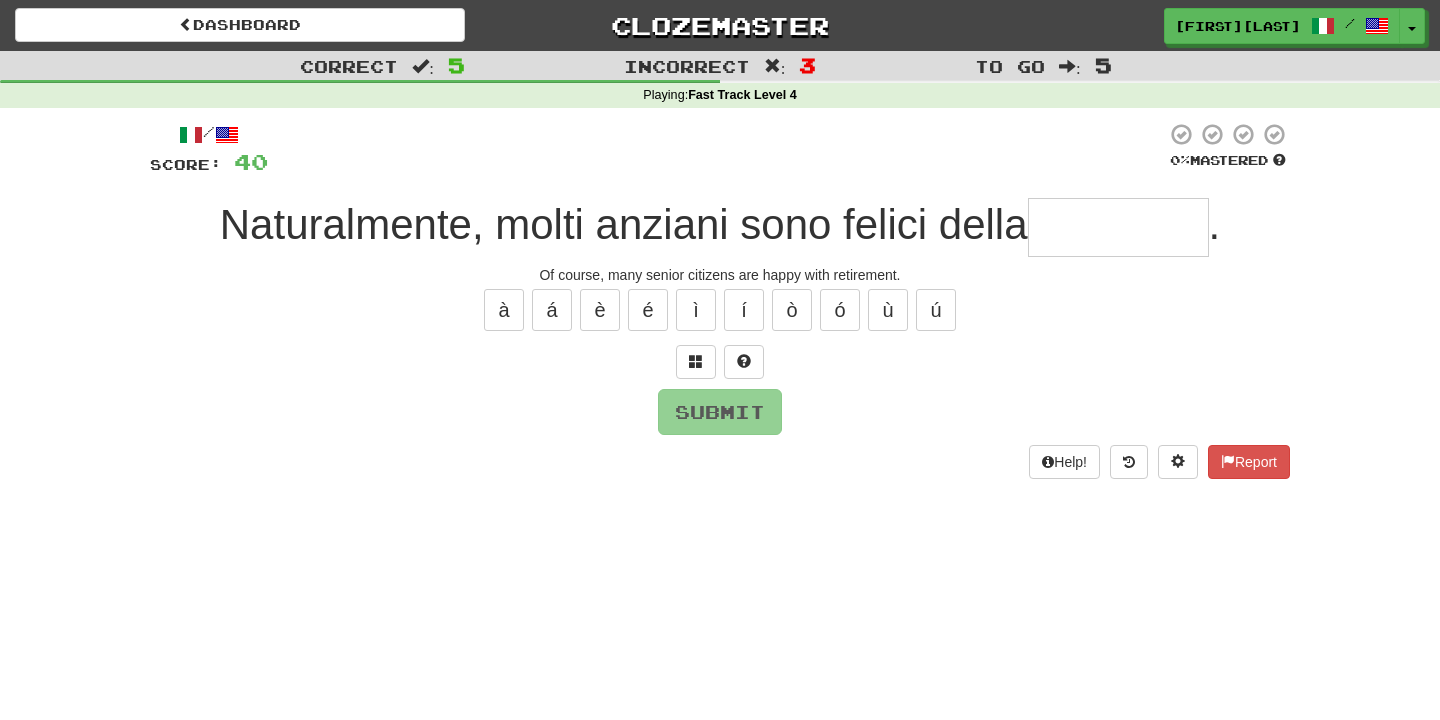 type on "*" 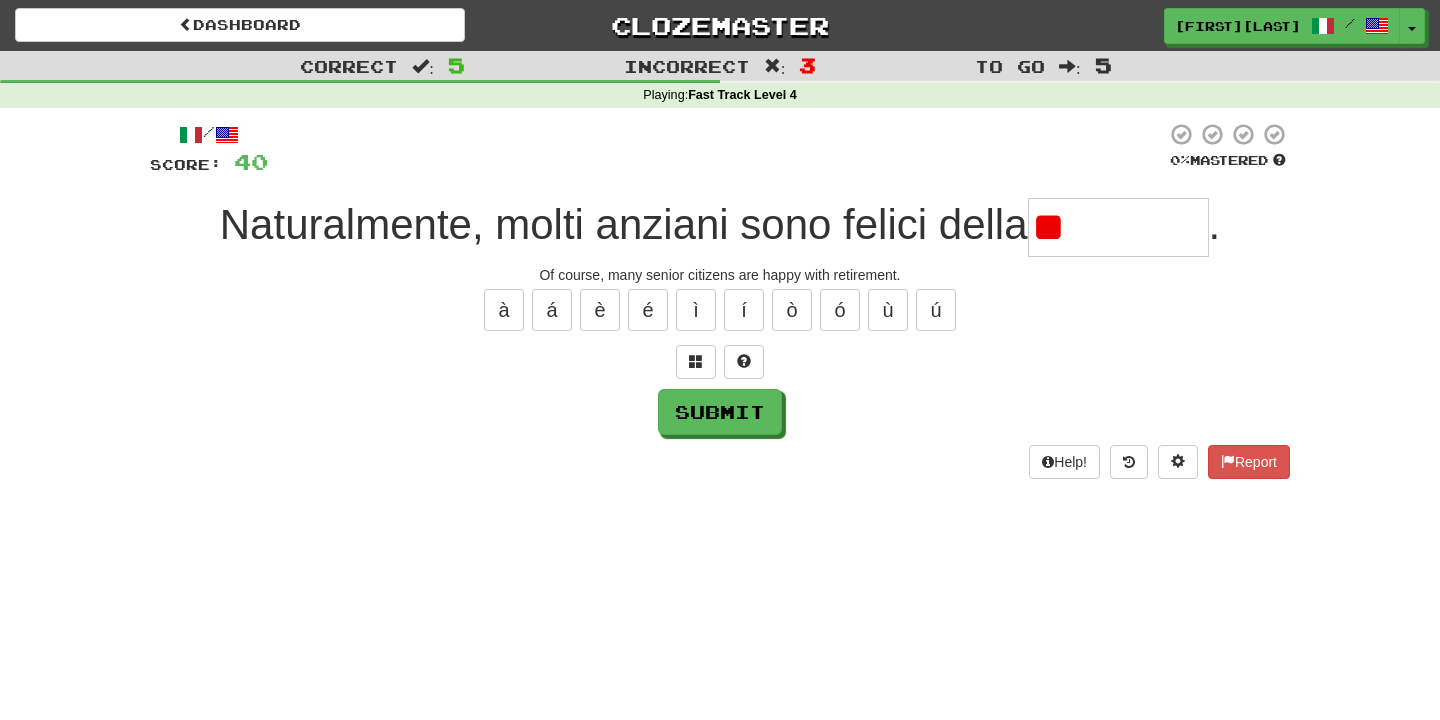 type on "*" 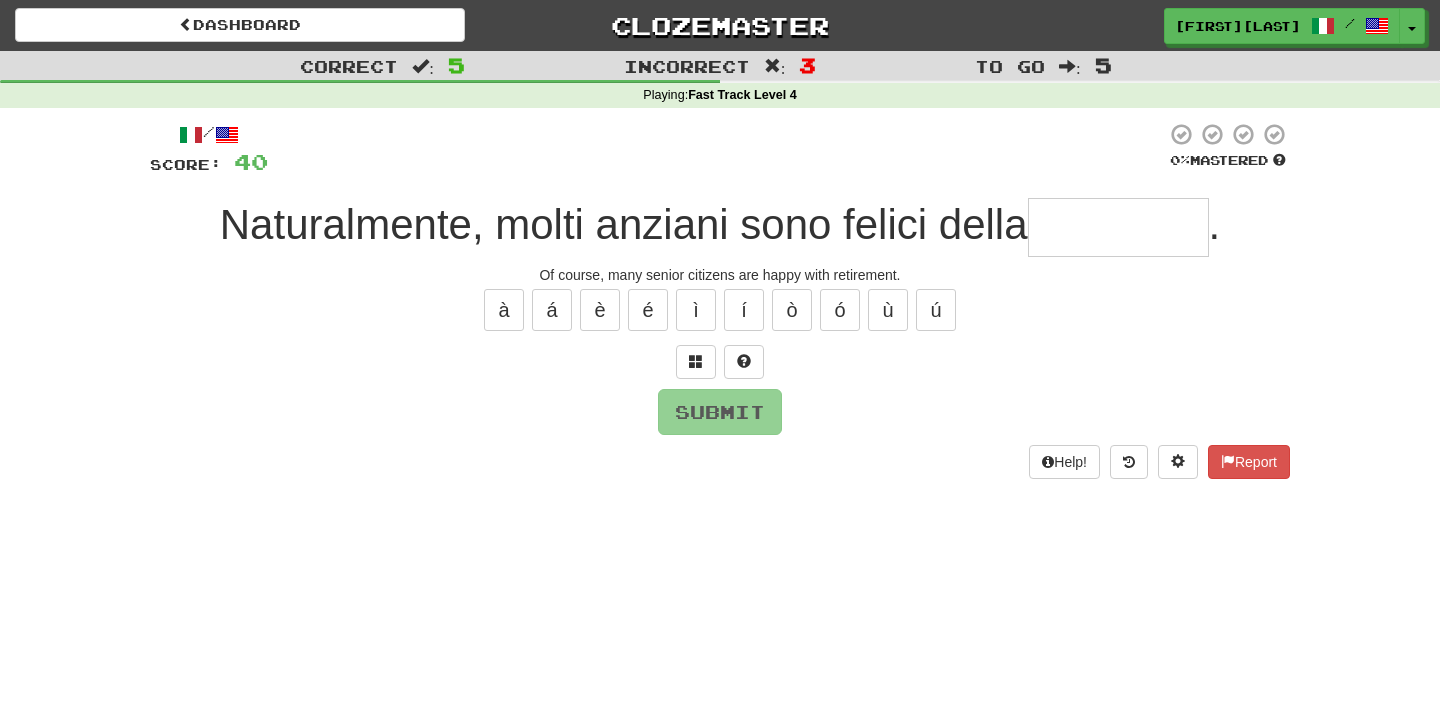 type on "********" 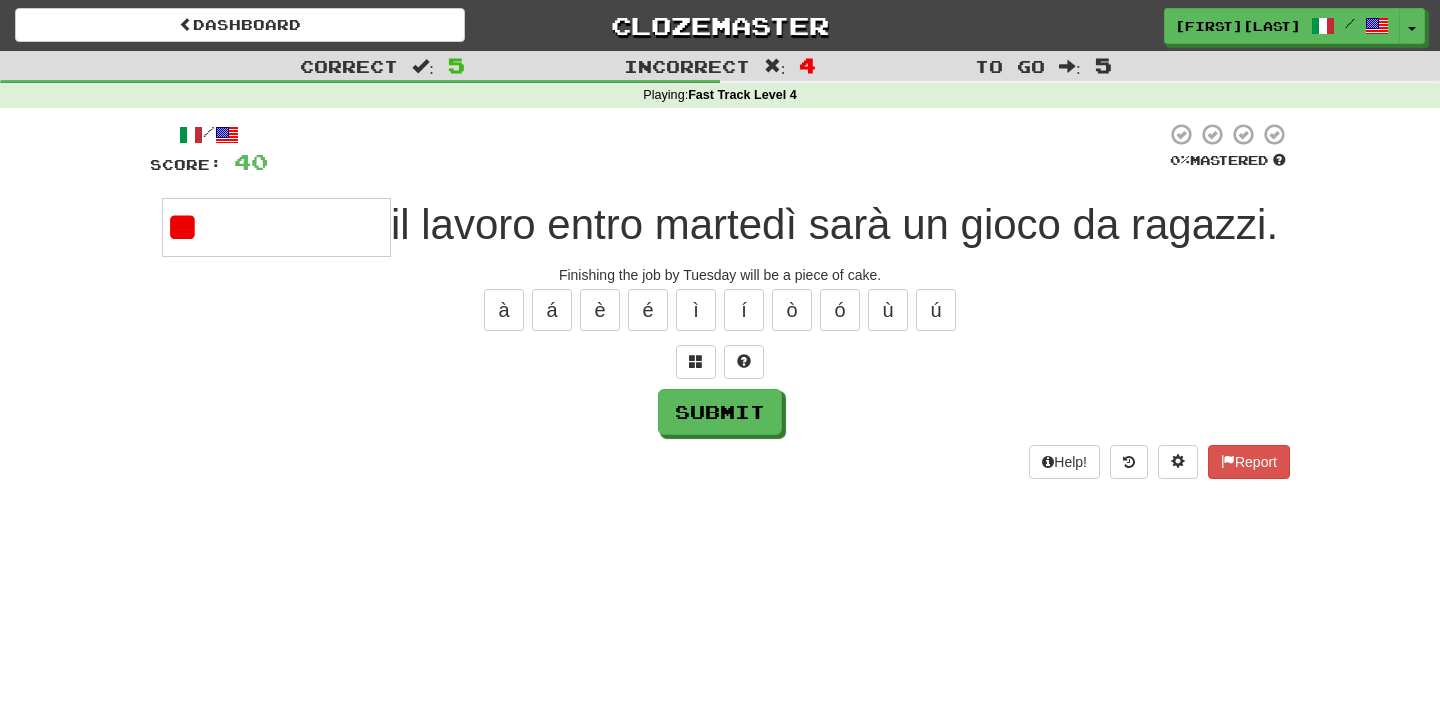 type on "*" 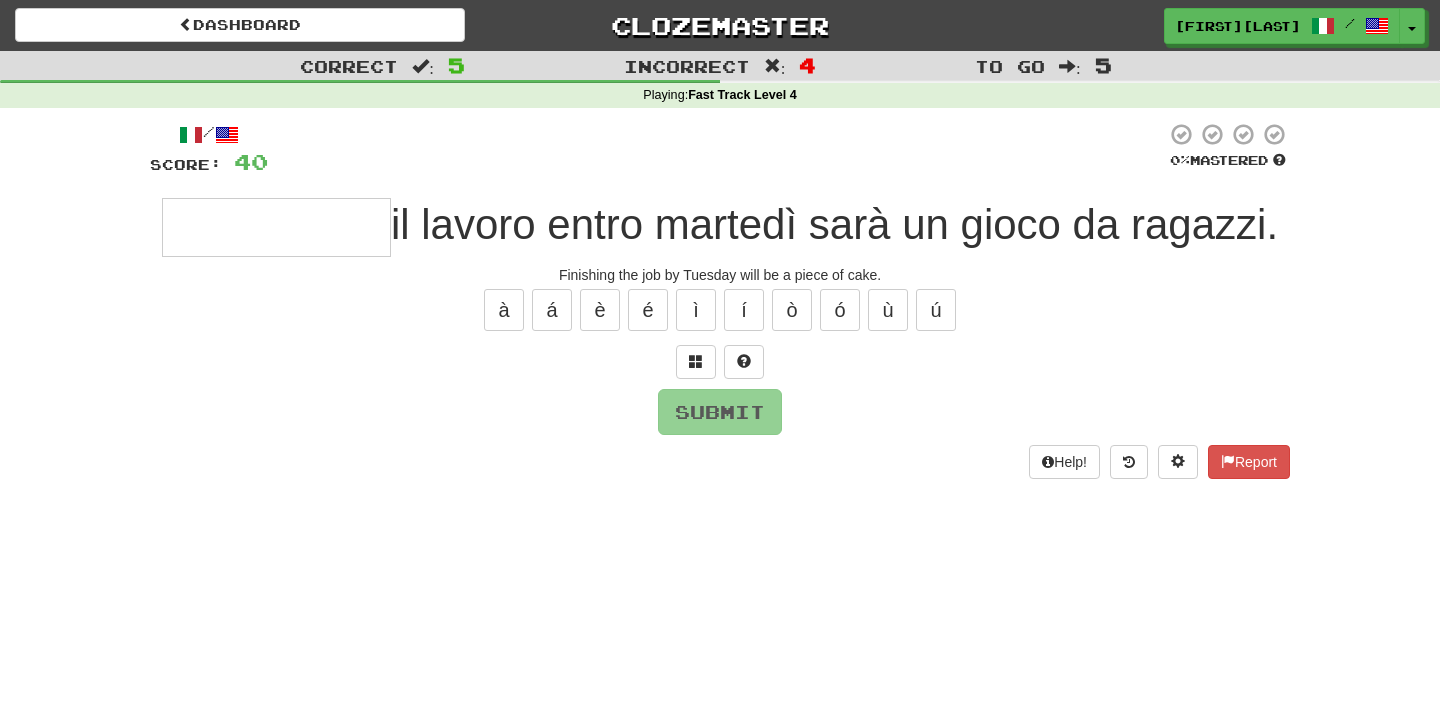 type on "**********" 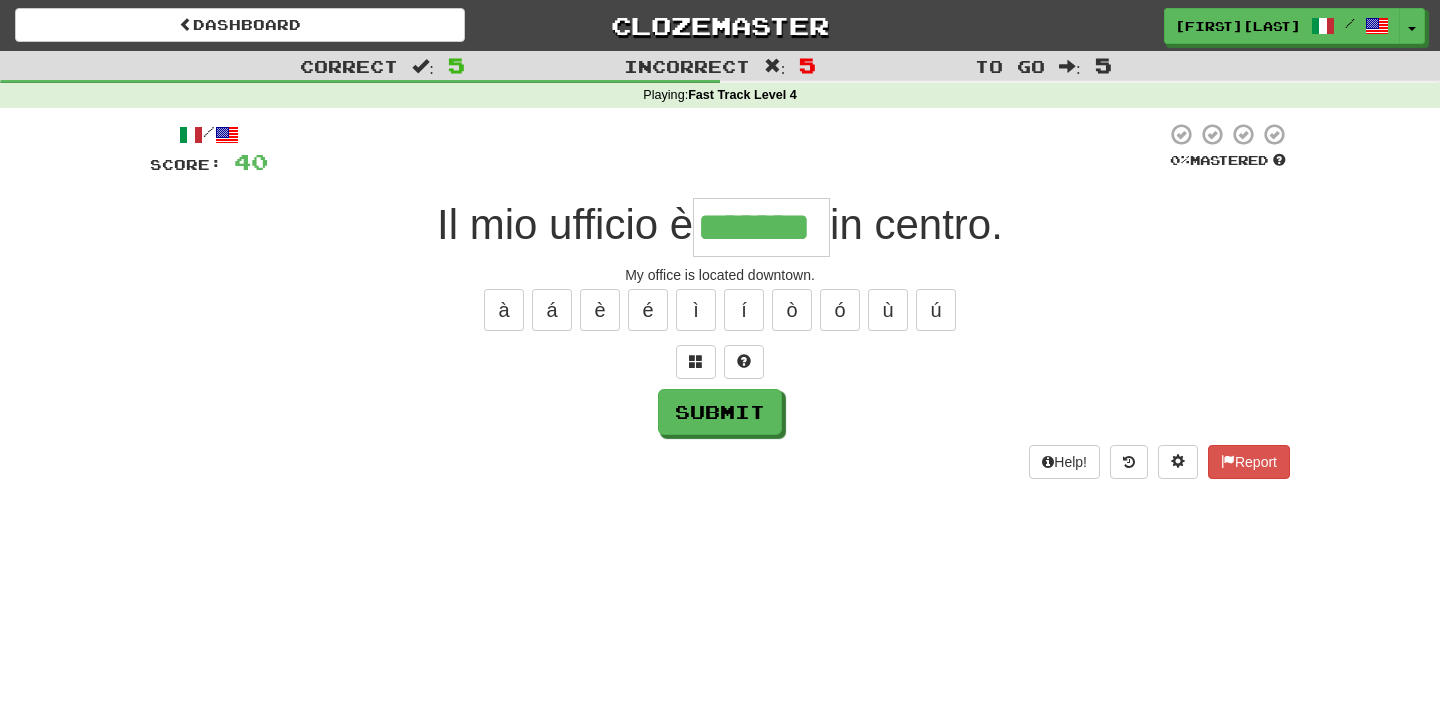 type on "*******" 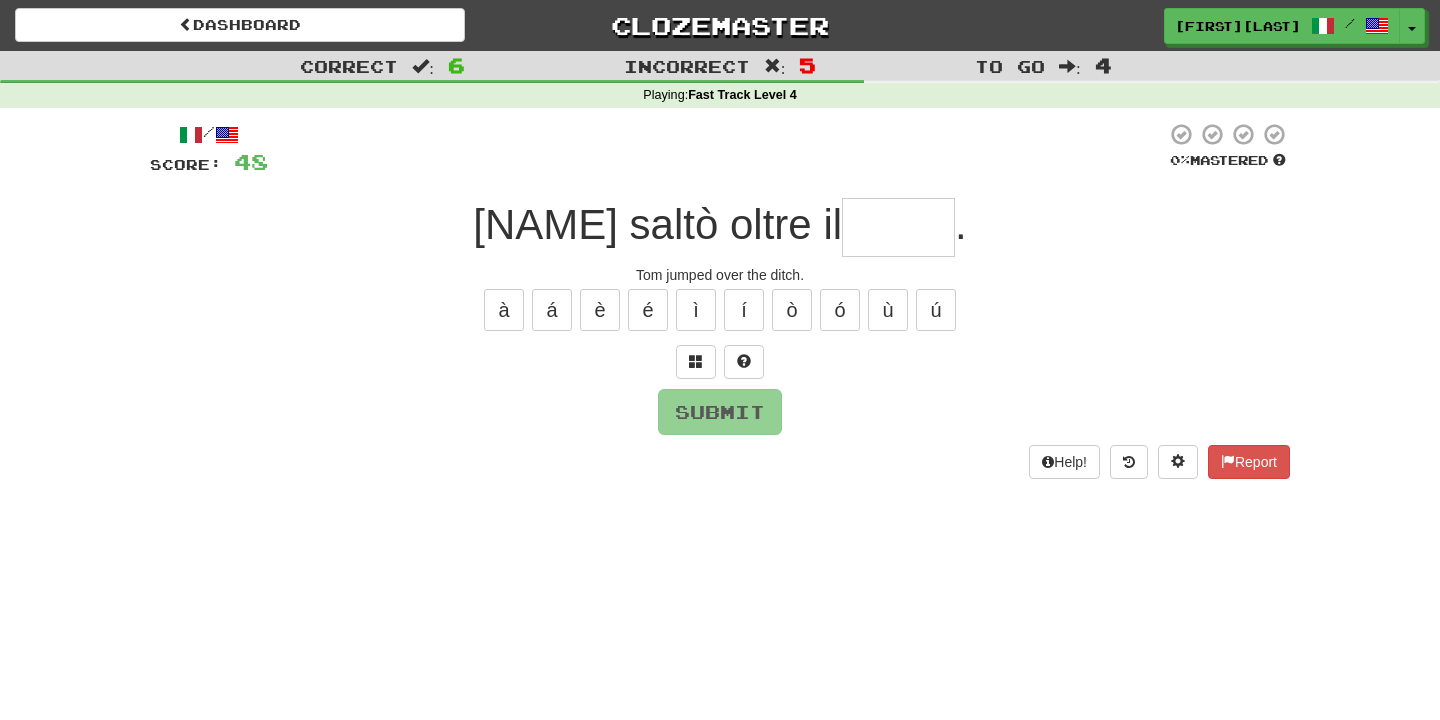 type on "*" 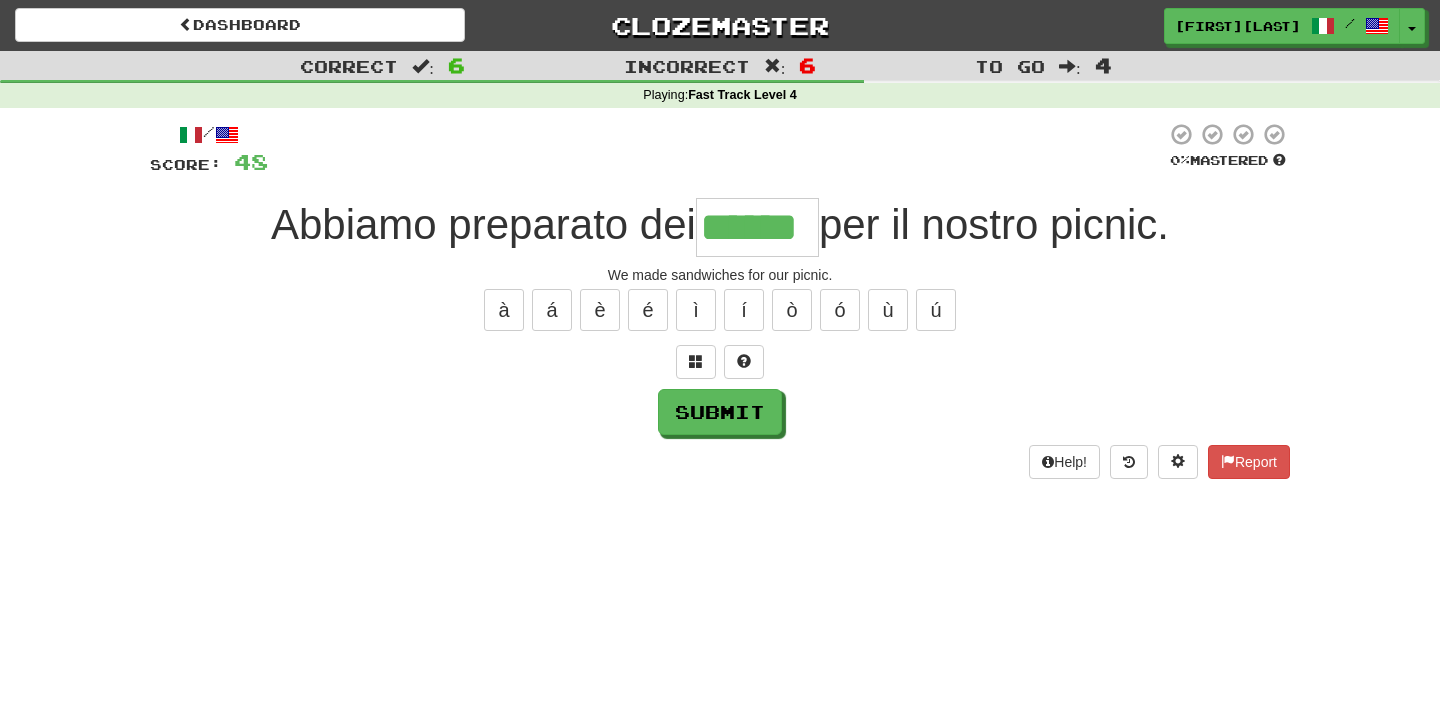 type on "******" 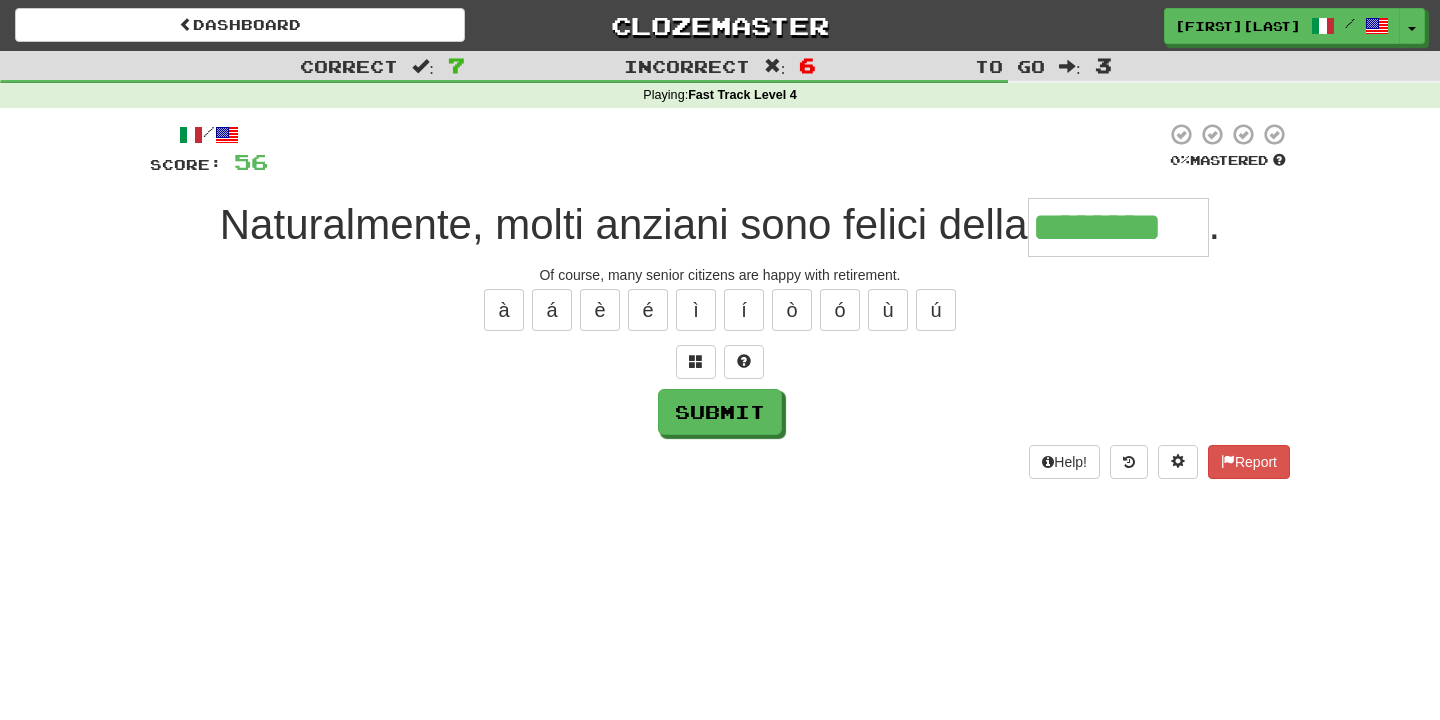 type on "********" 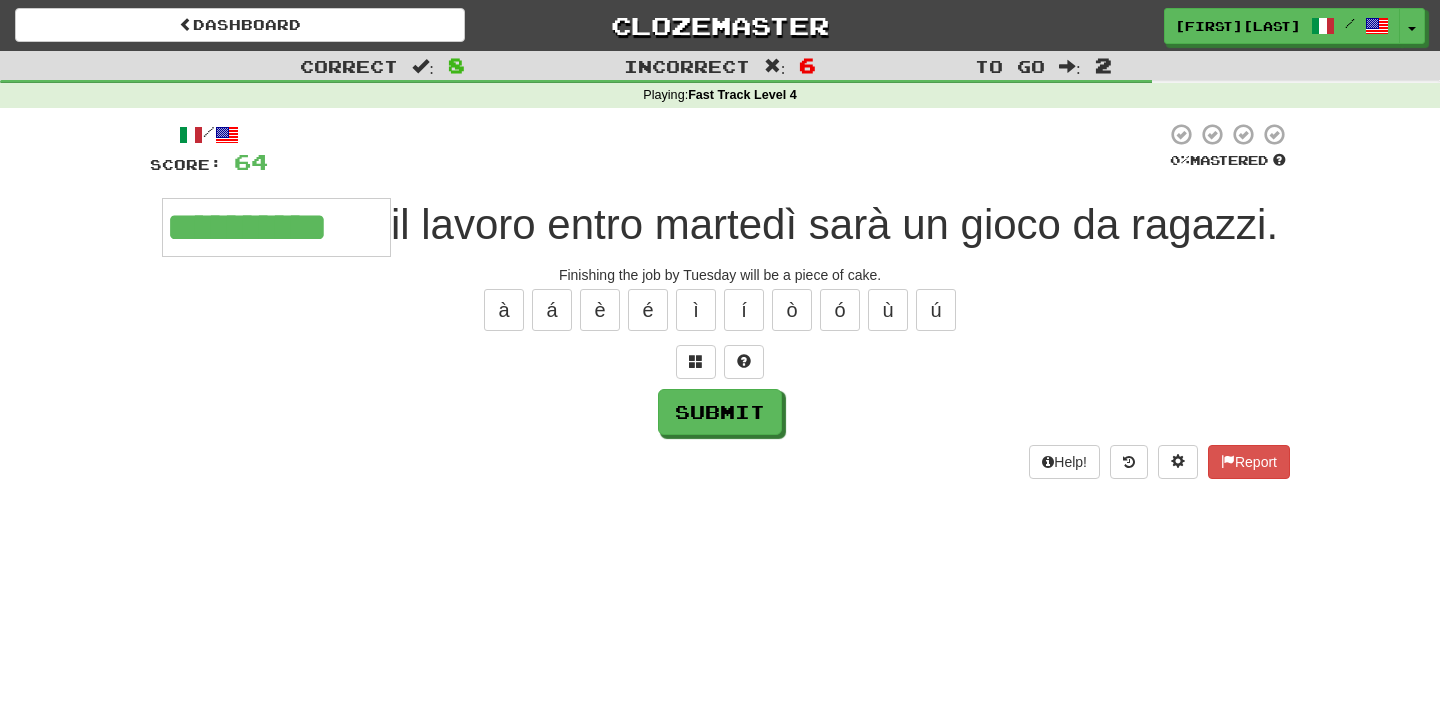 type on "**********" 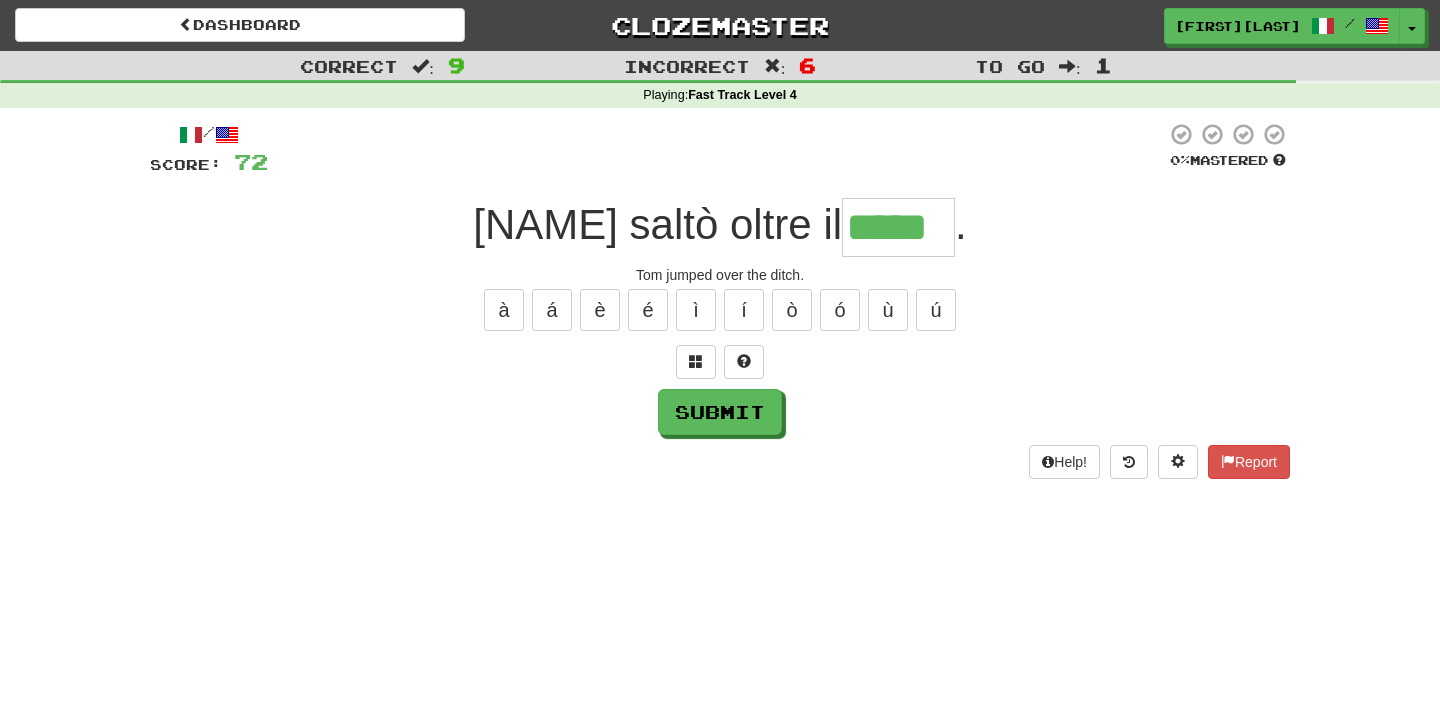 type on "*****" 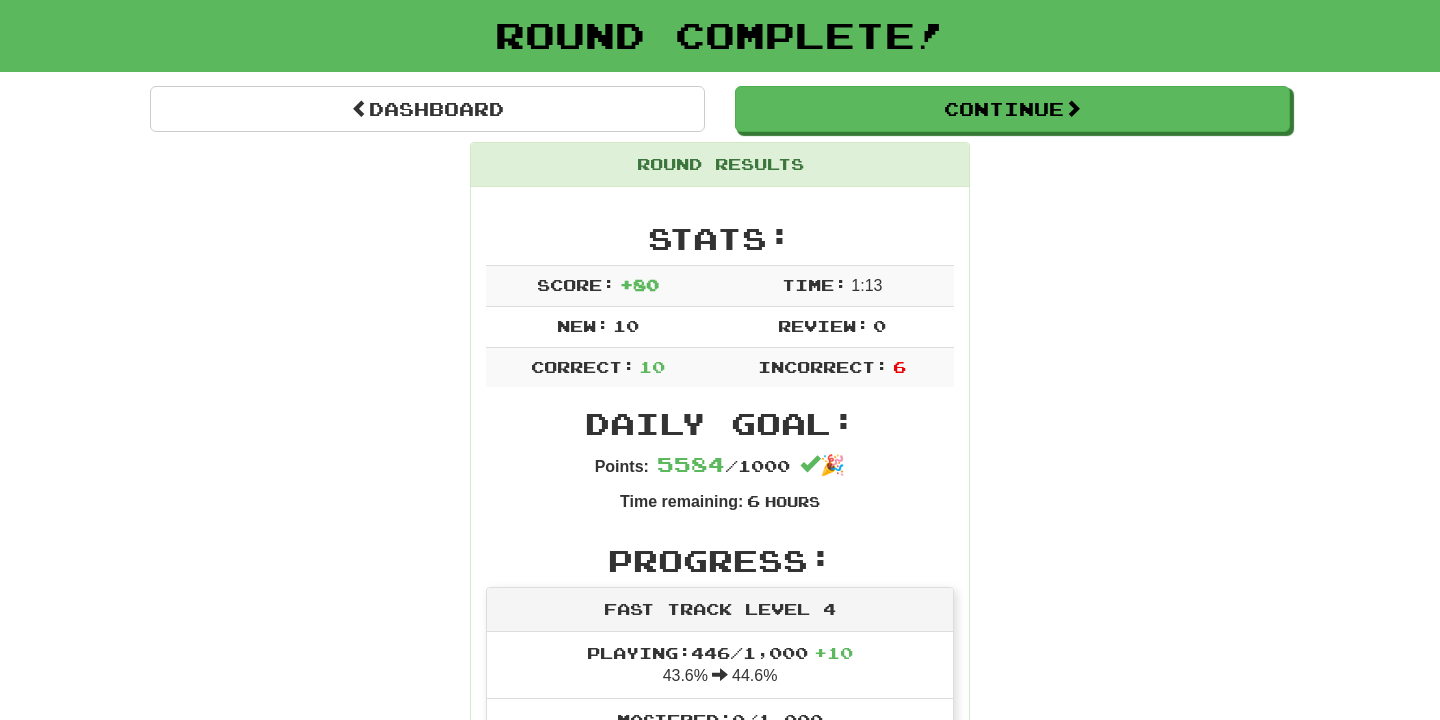 scroll, scrollTop: 167, scrollLeft: 0, axis: vertical 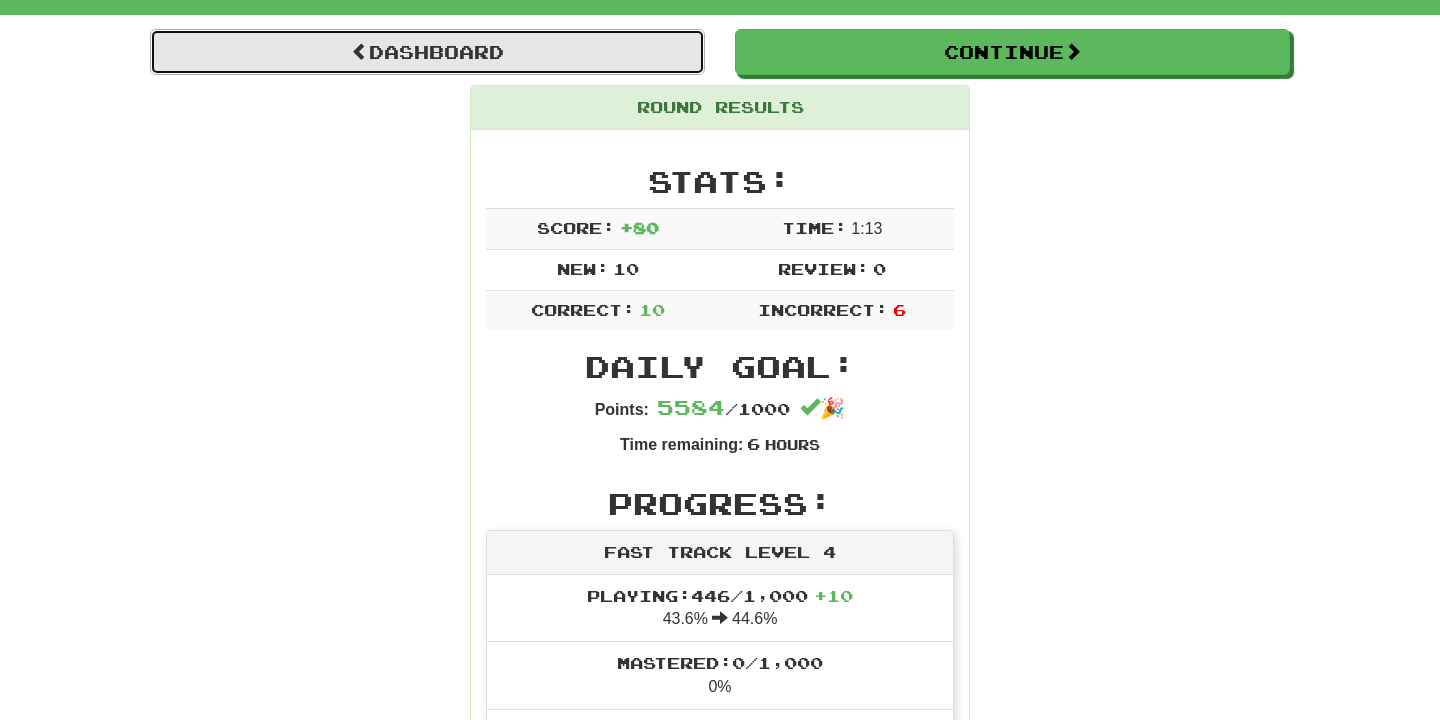 click on "Dashboard" at bounding box center [427, 52] 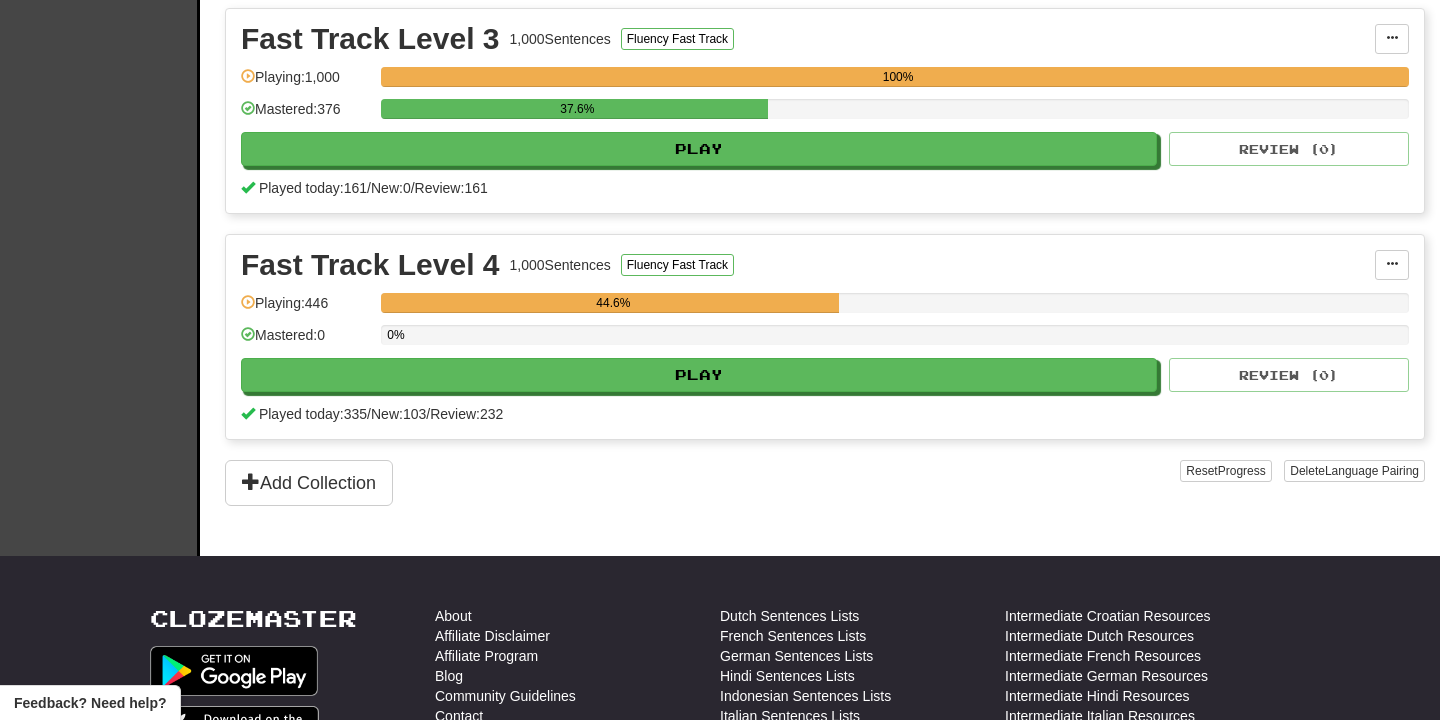 scroll, scrollTop: 758, scrollLeft: 0, axis: vertical 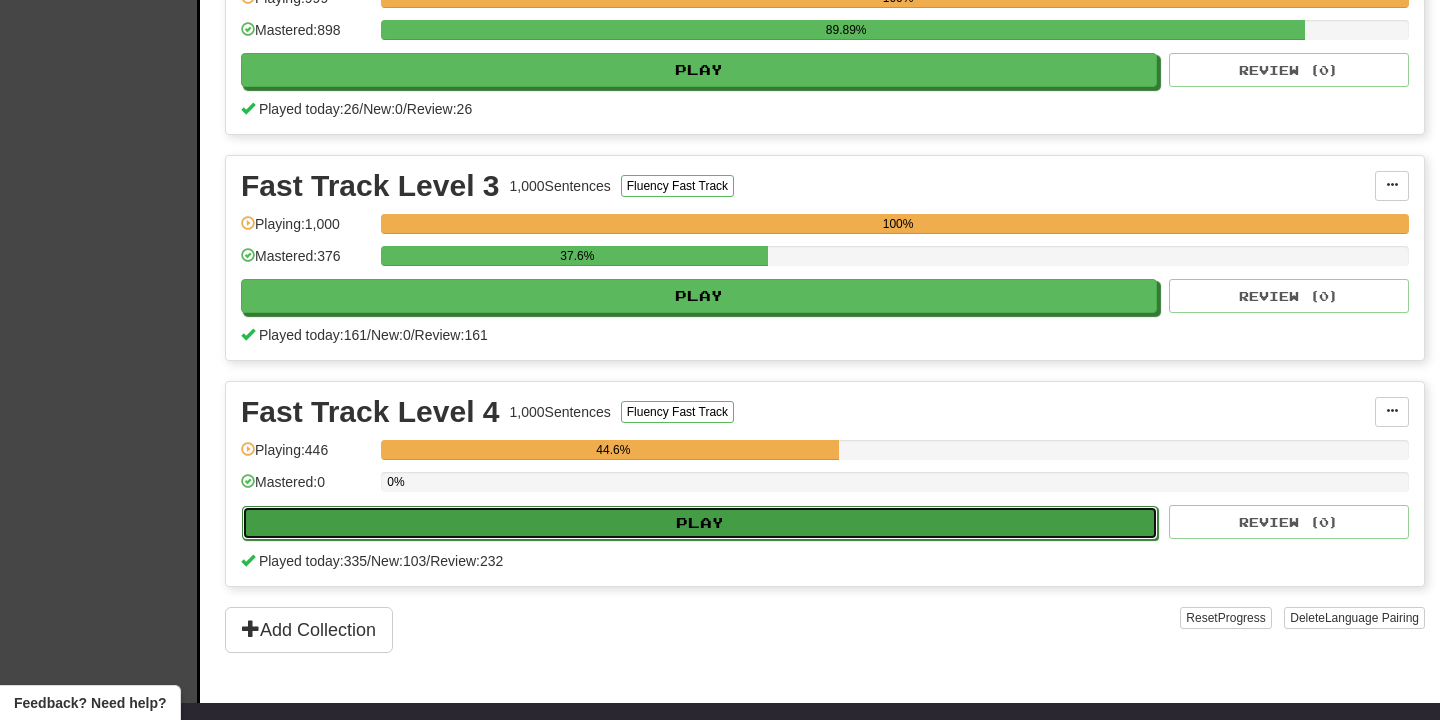 click on "Play" at bounding box center [700, 523] 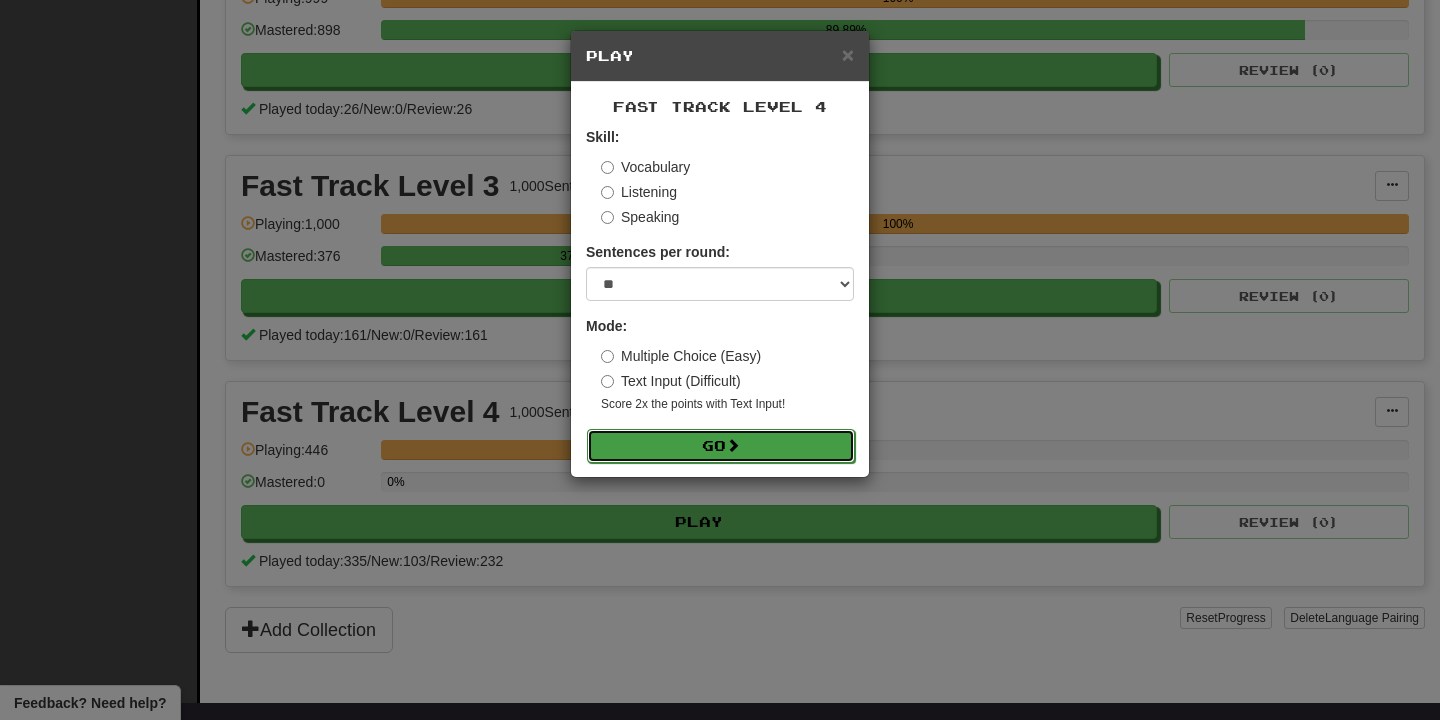 click on "Go" at bounding box center (721, 446) 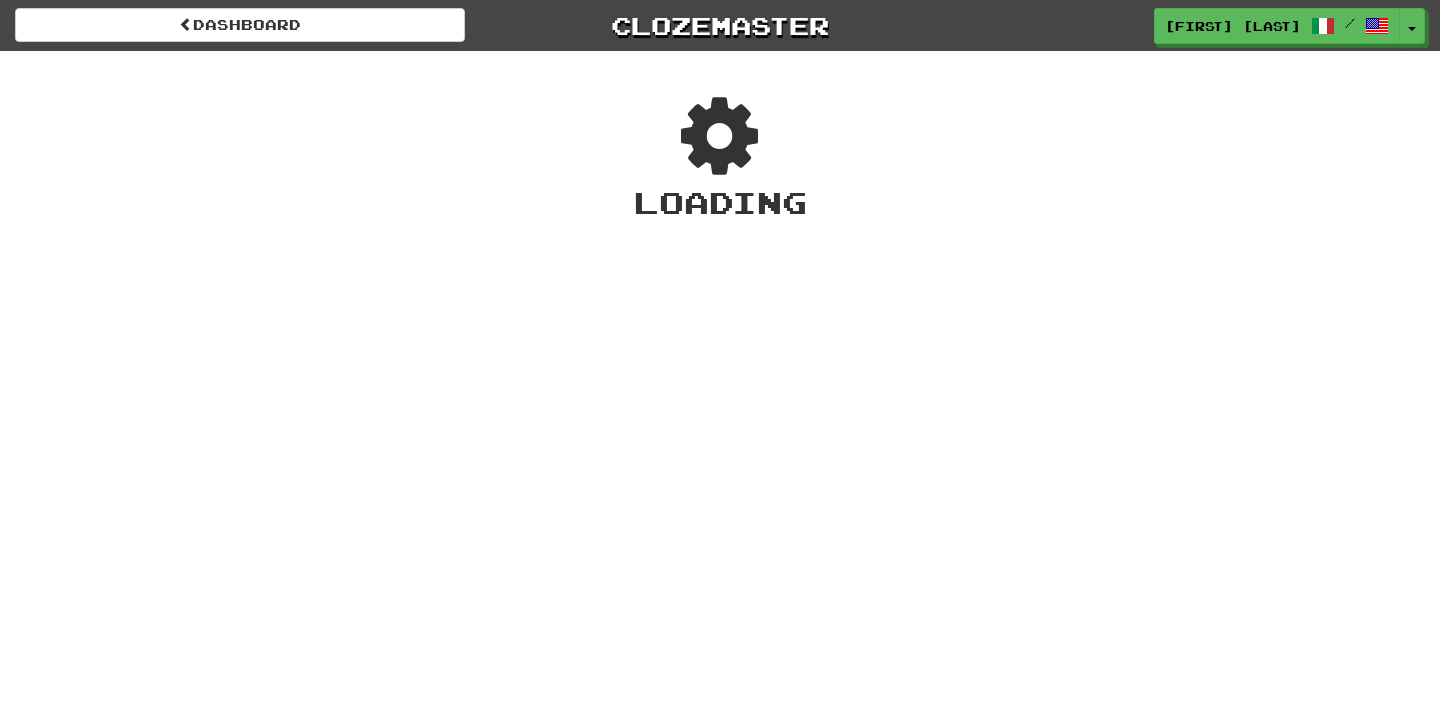 scroll, scrollTop: 0, scrollLeft: 0, axis: both 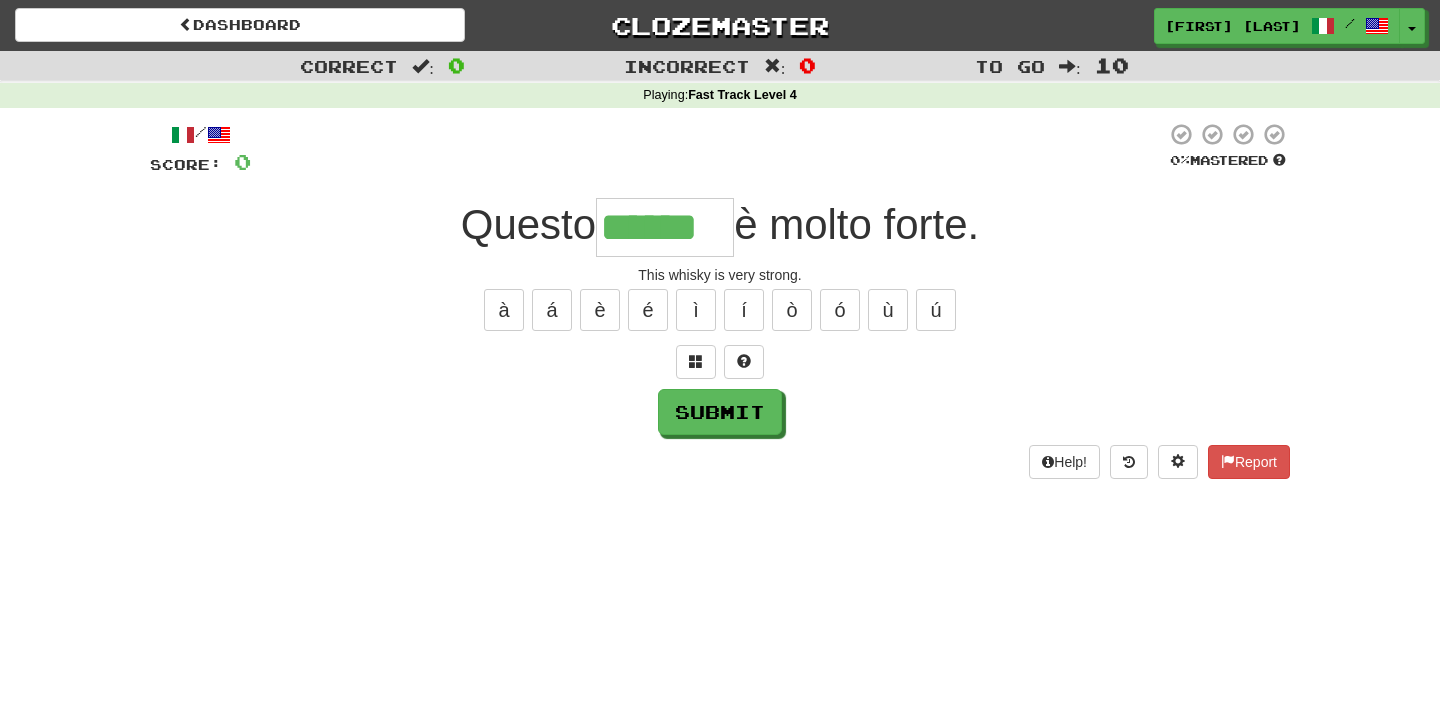 type on "******" 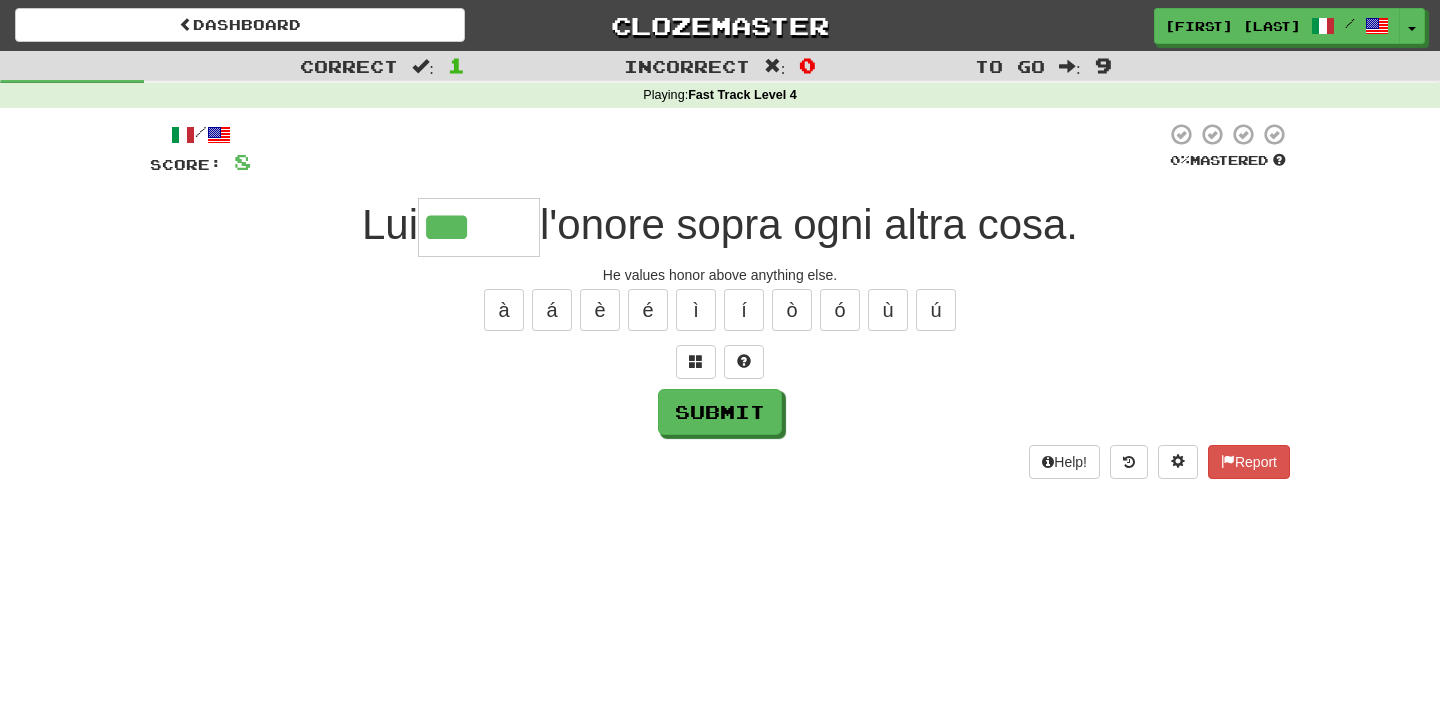 type on "******" 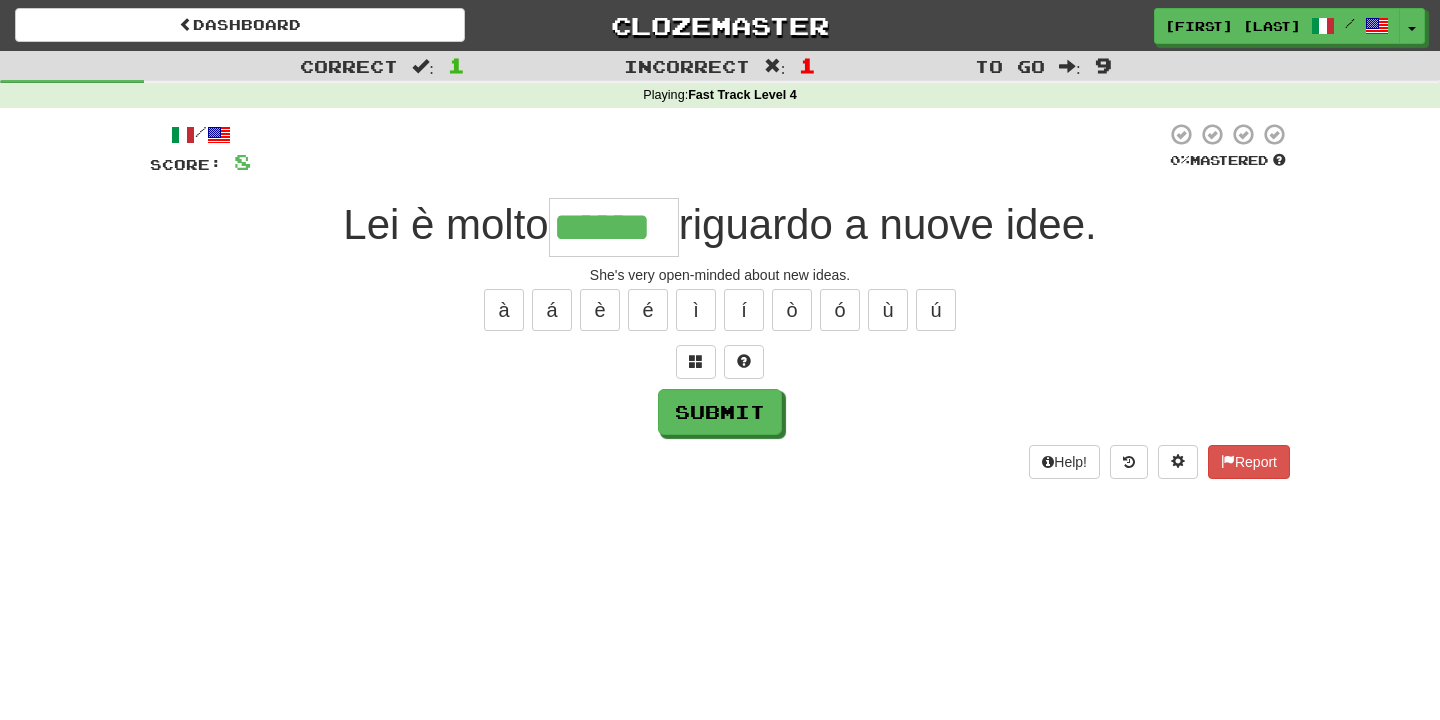type on "******" 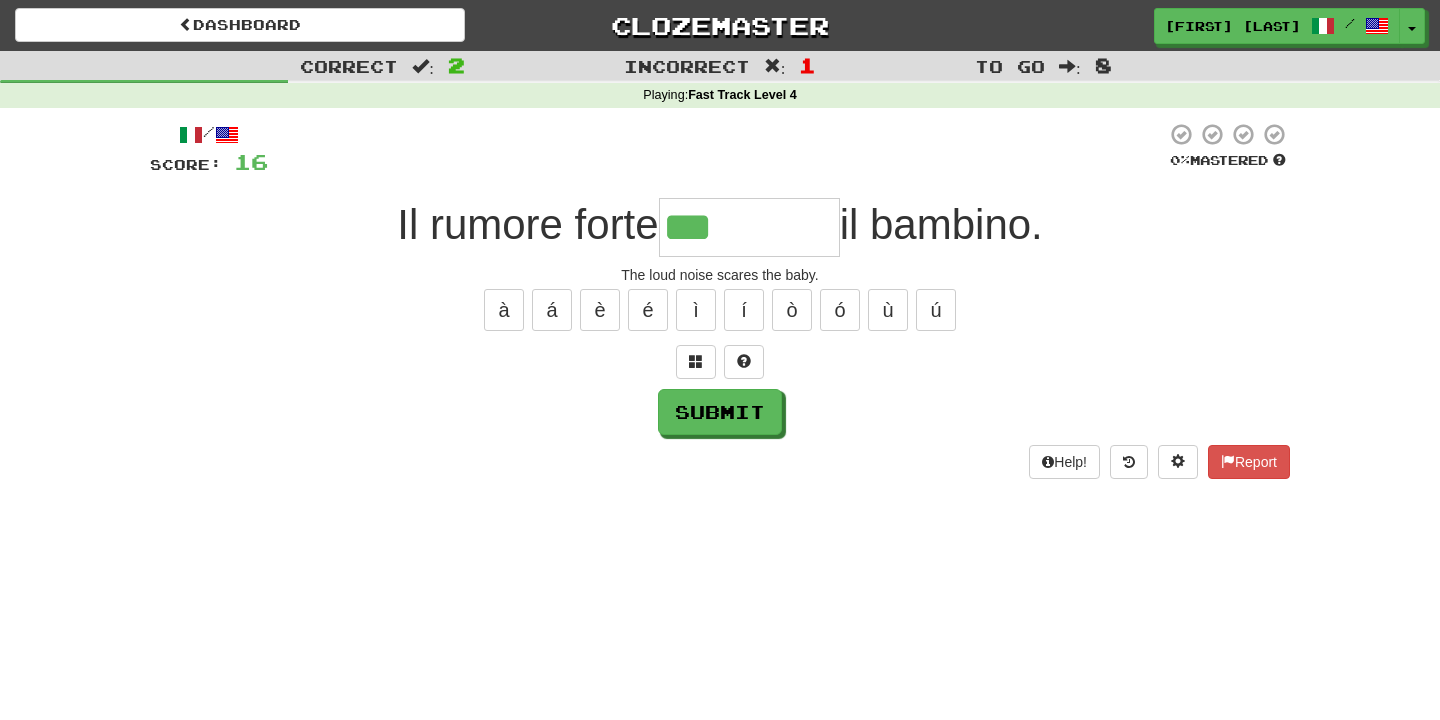 type on "********" 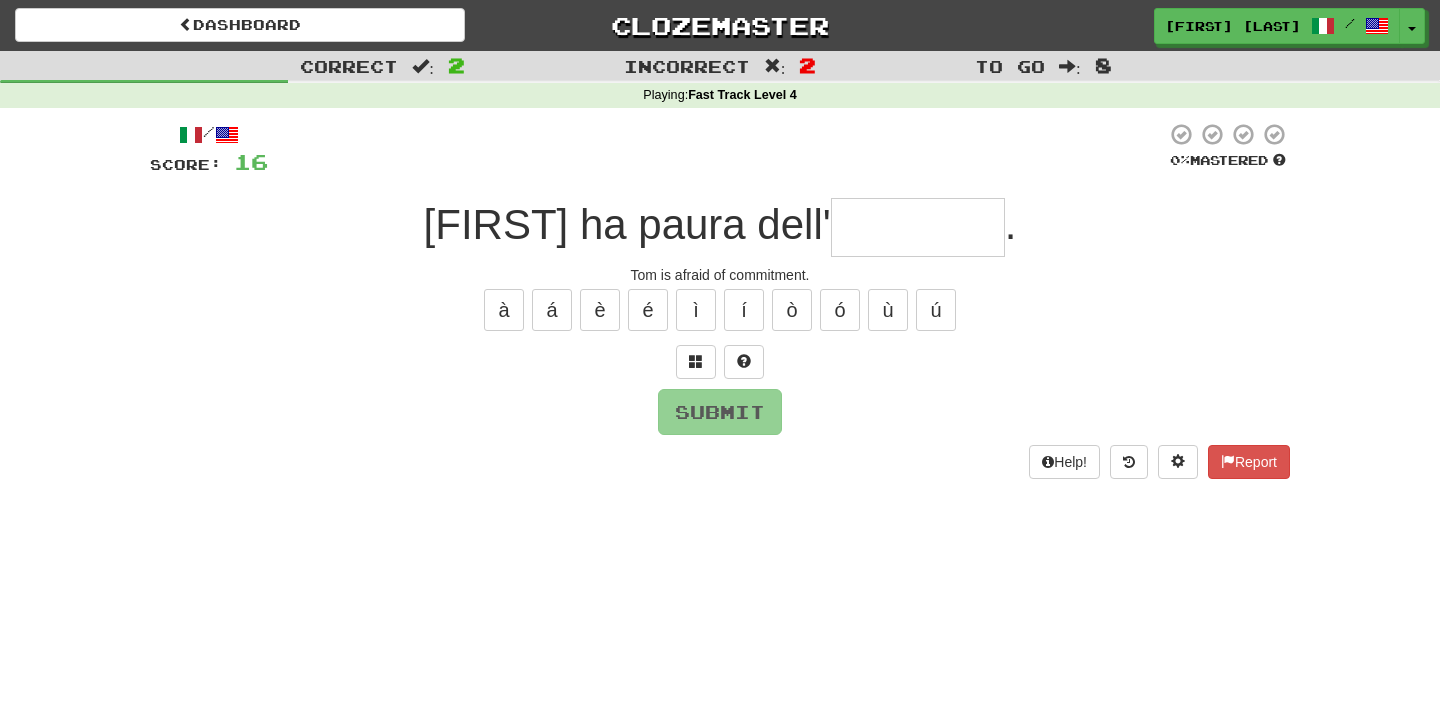 type on "*******" 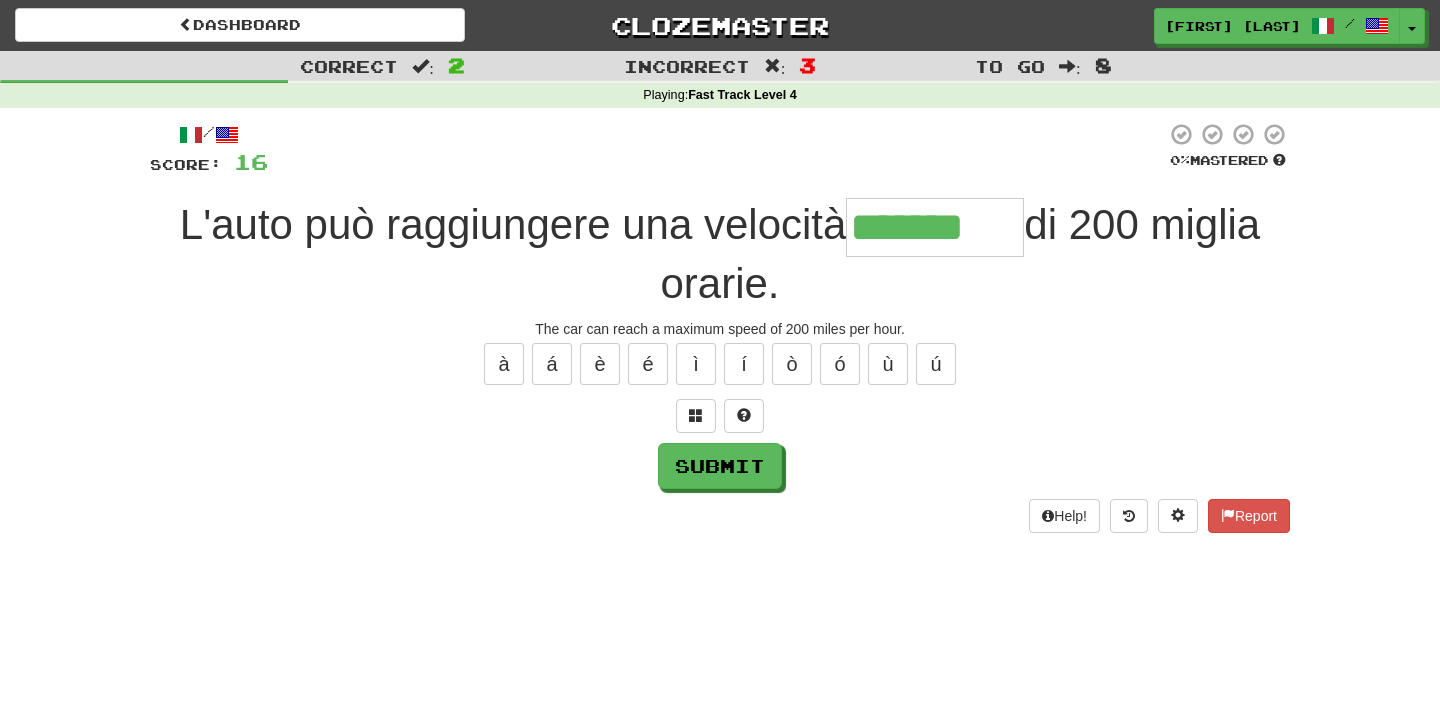 type on "*******" 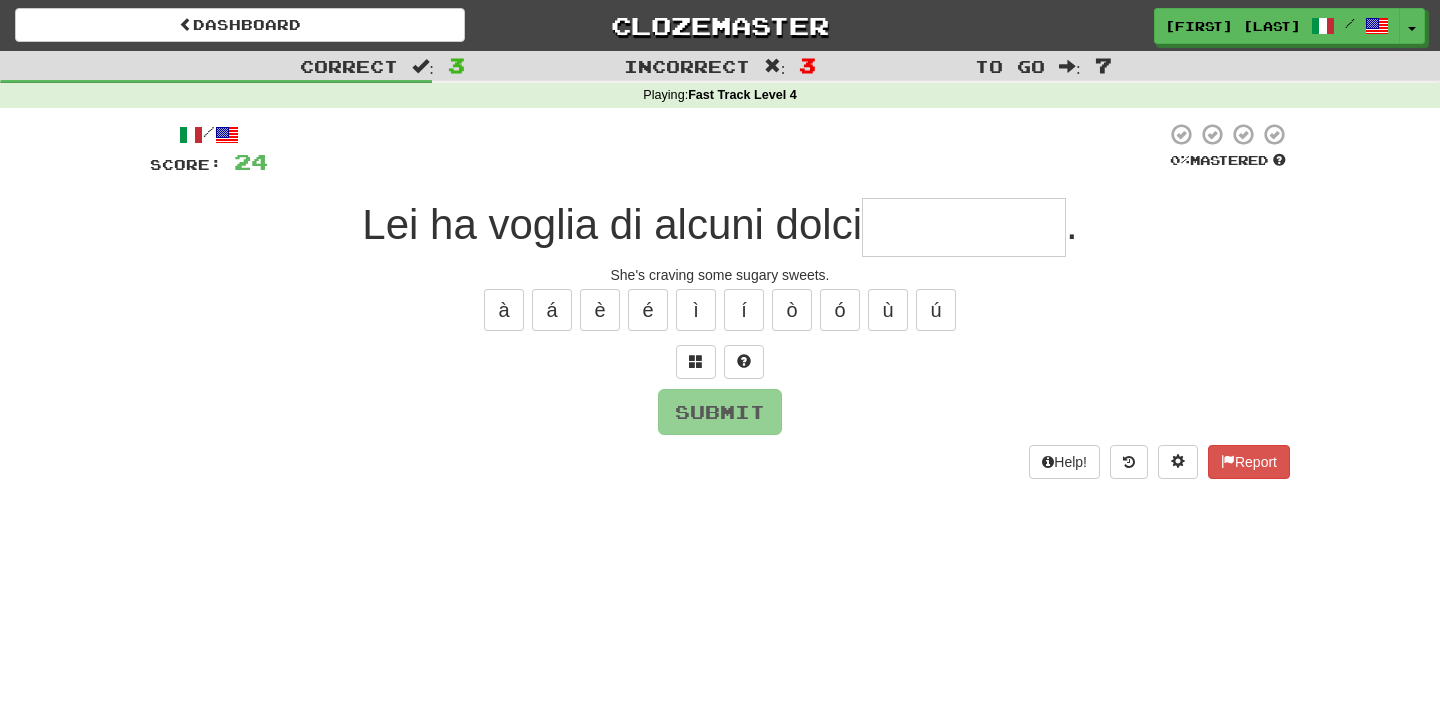 type on "*" 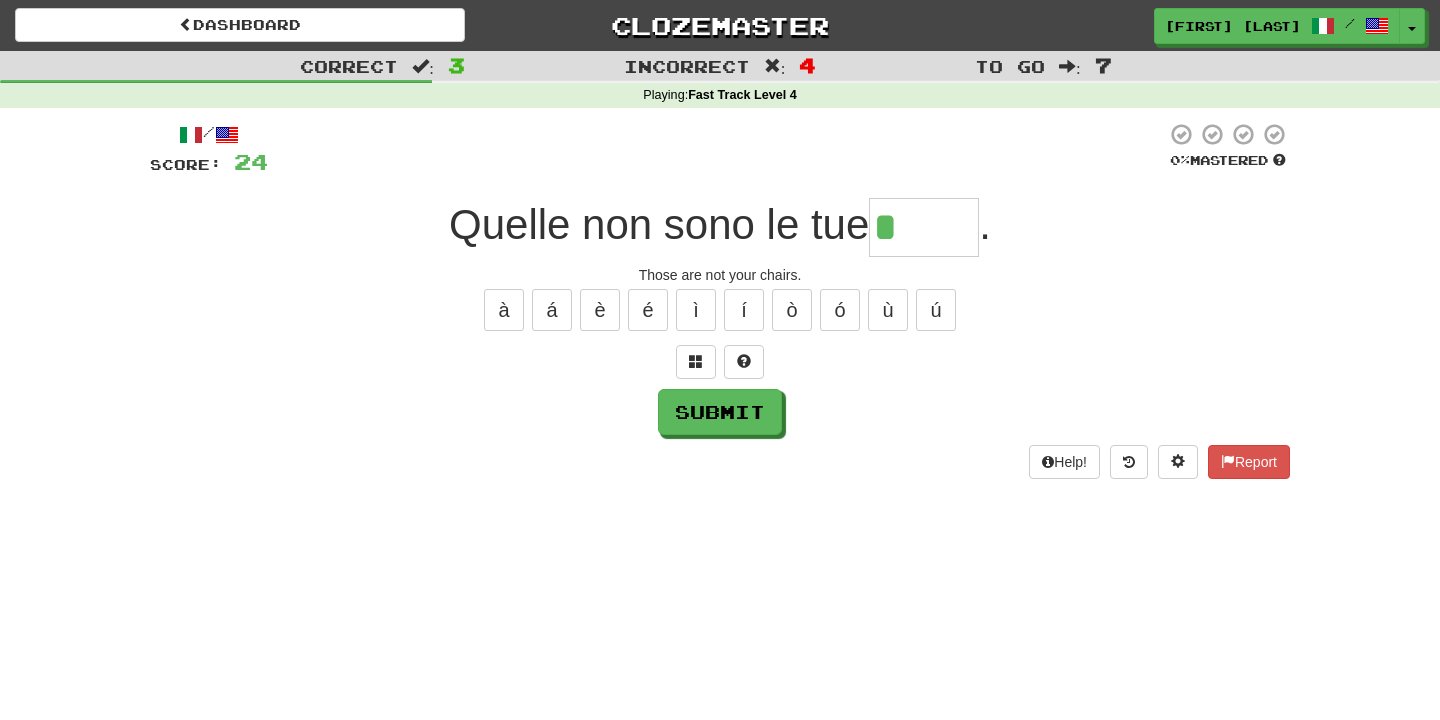 type on "*****" 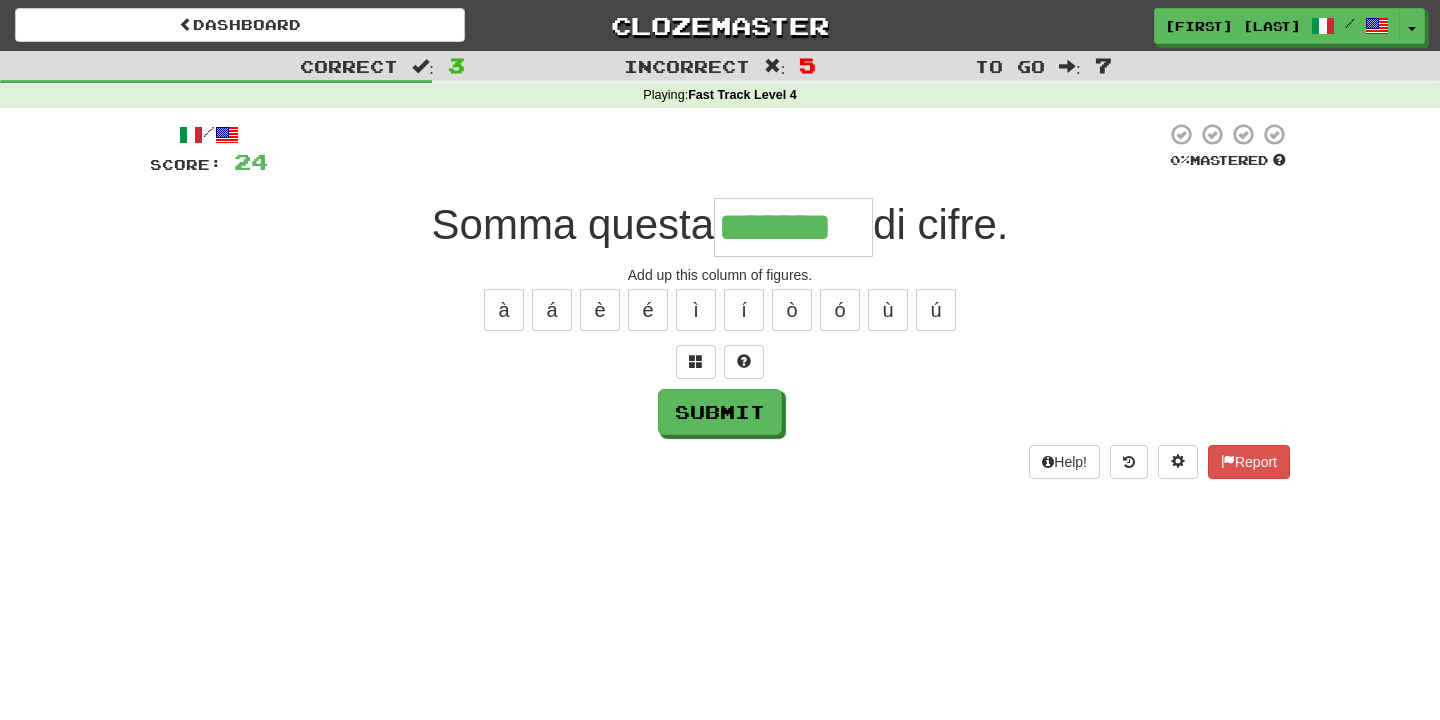 type on "*******" 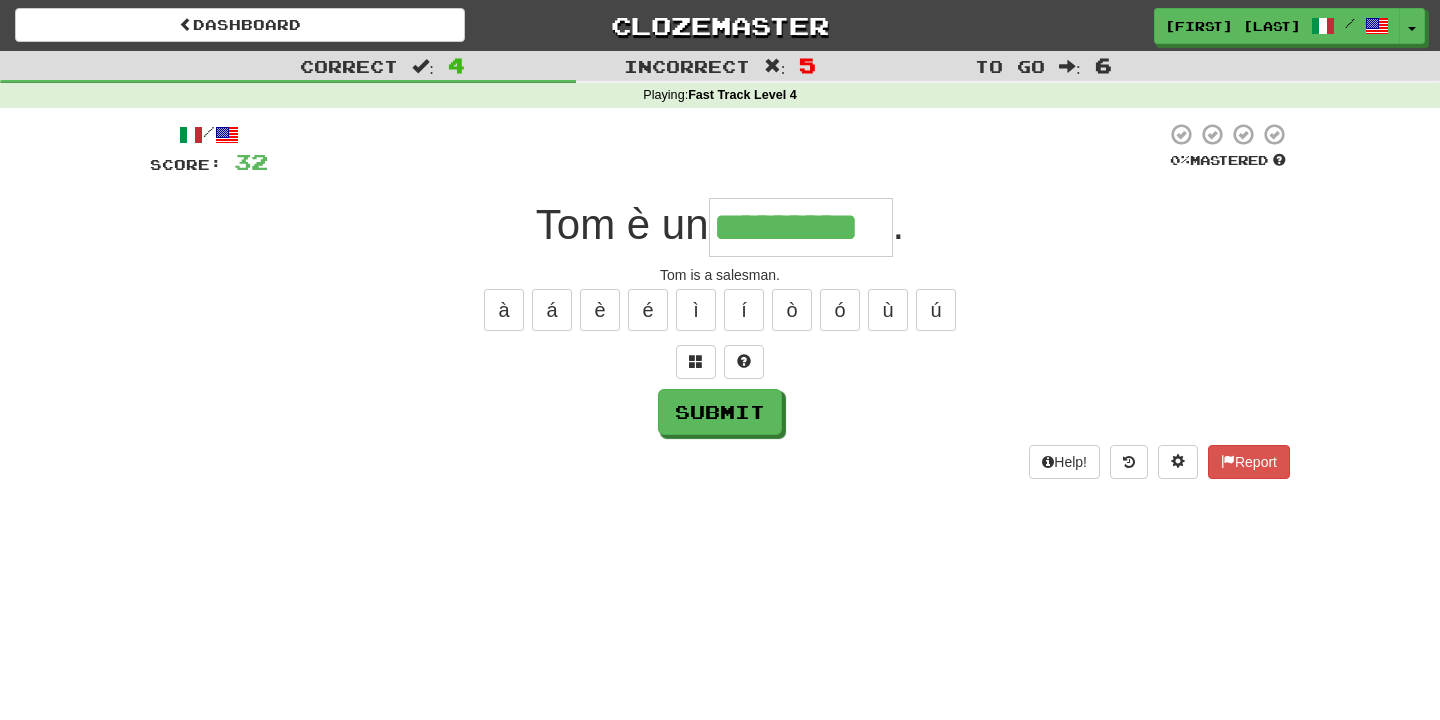 type on "*********" 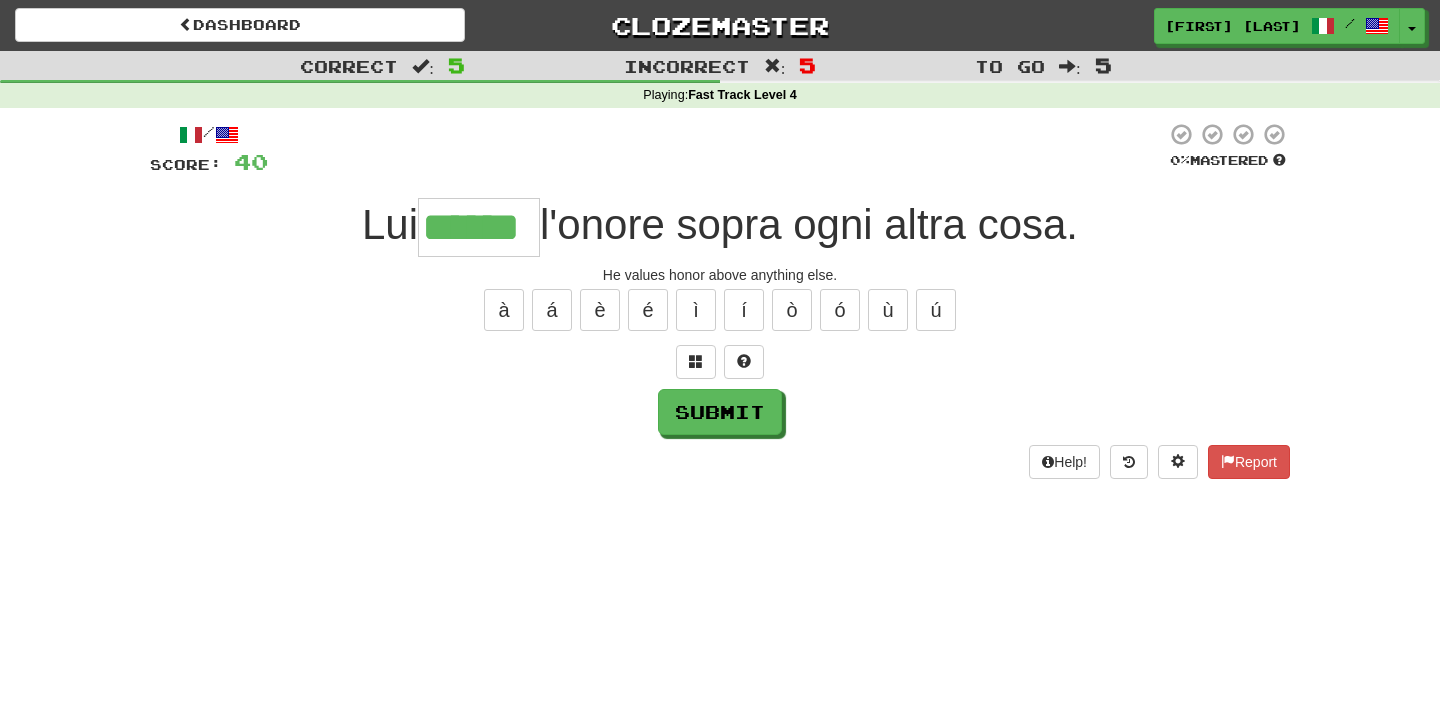 type on "******" 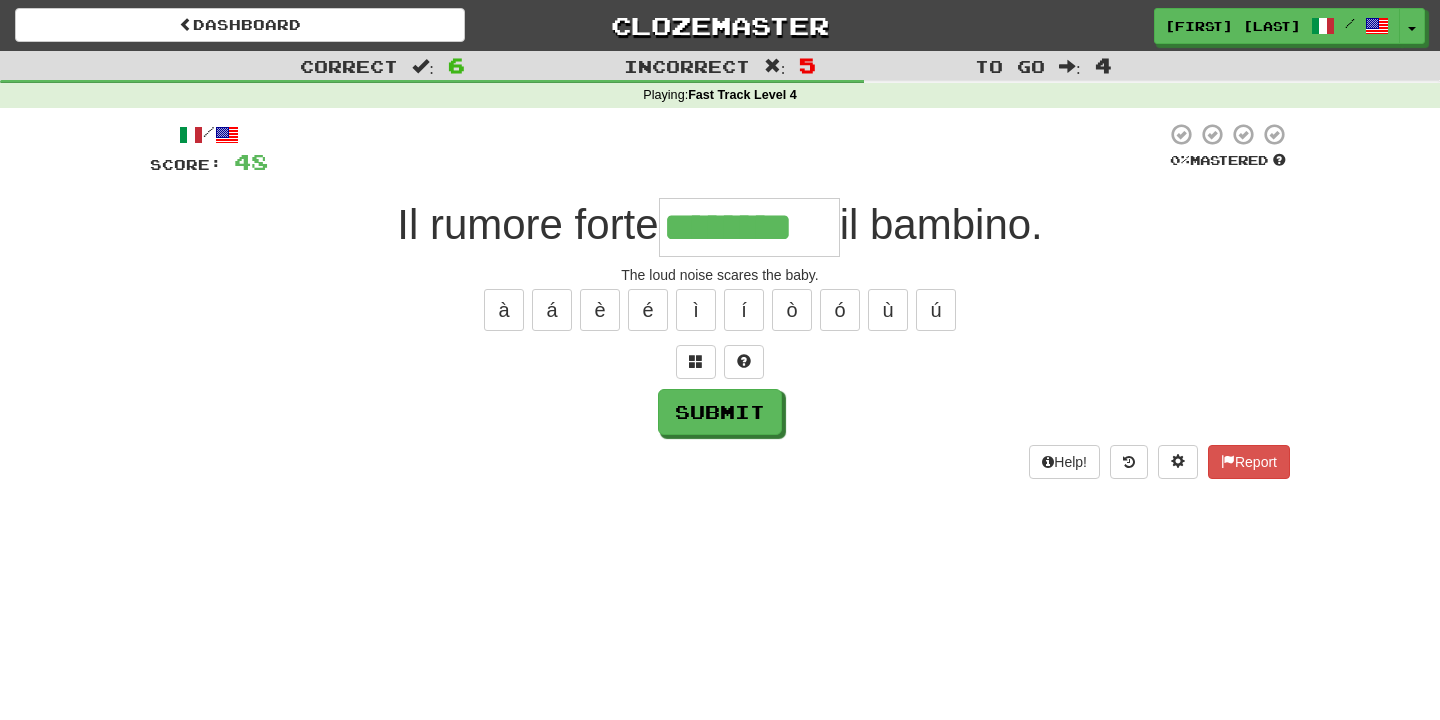 type on "********" 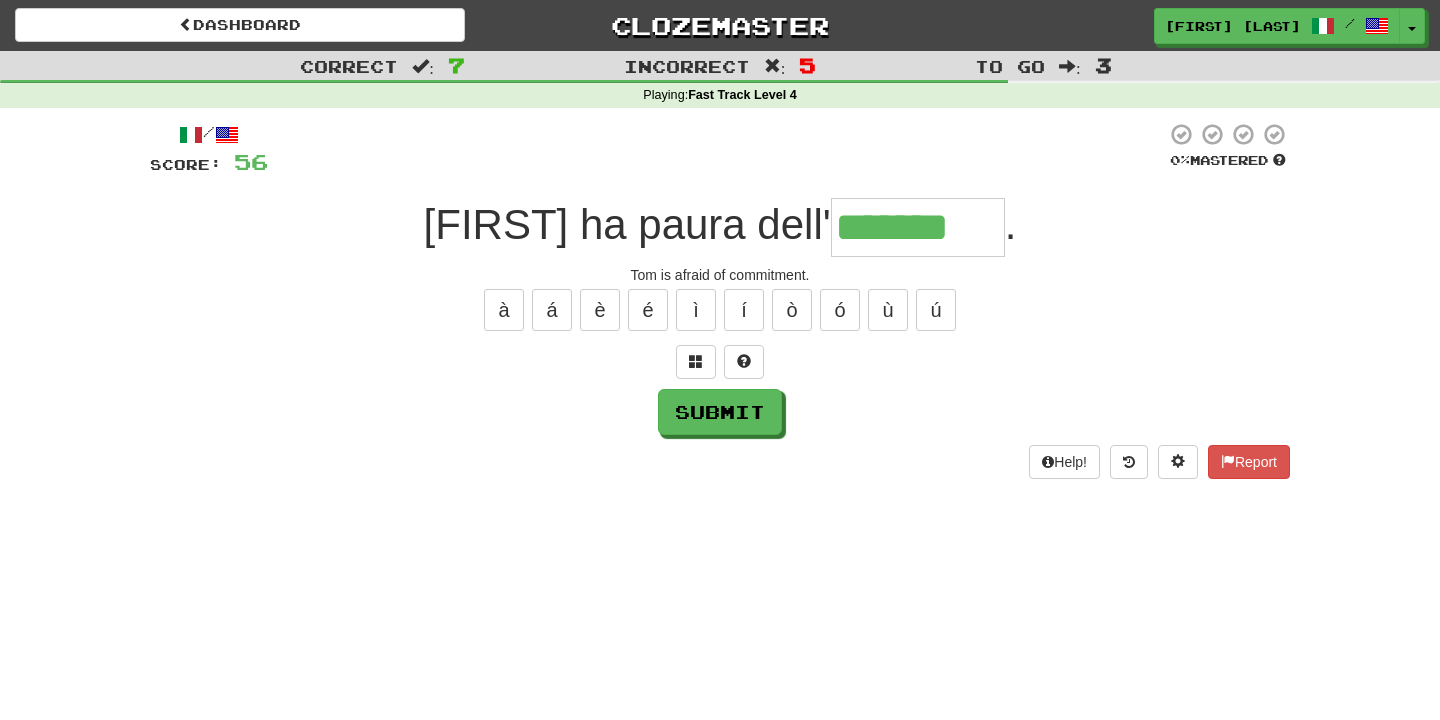 type on "*******" 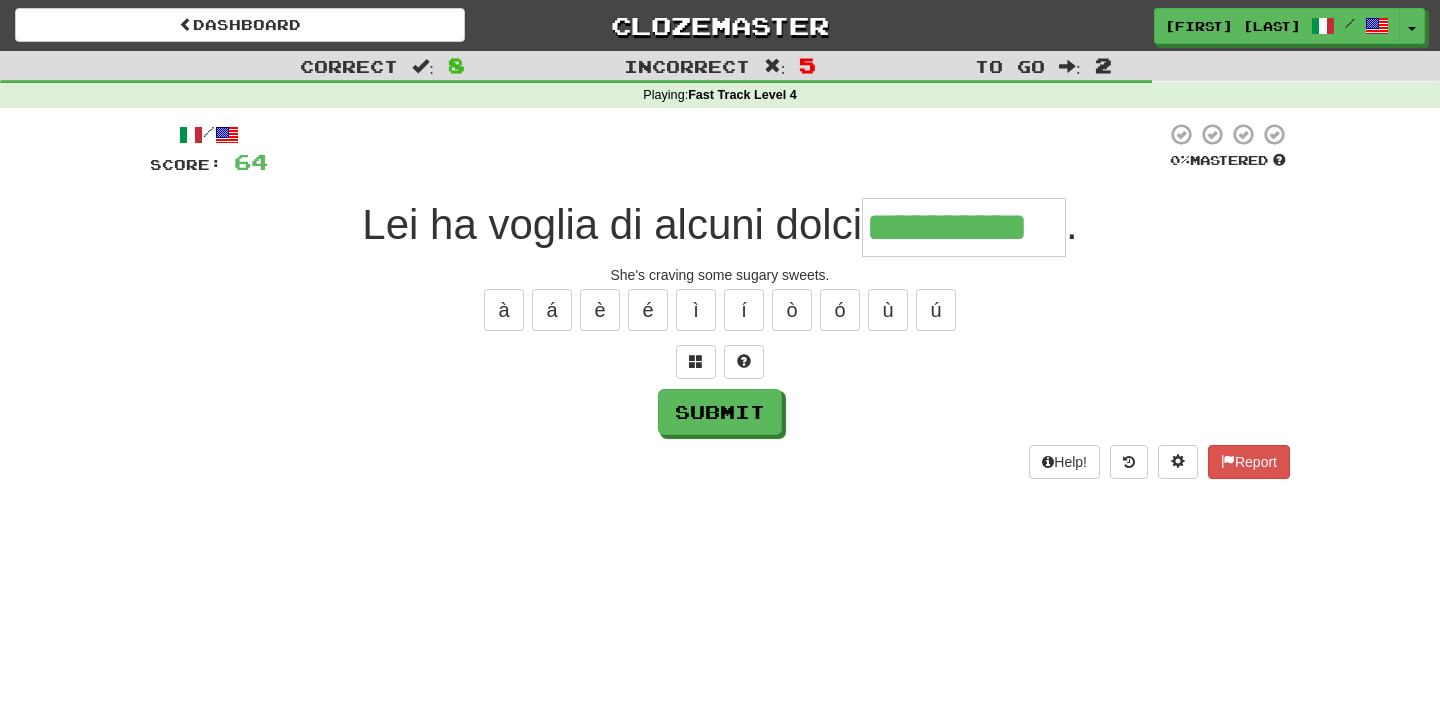 type on "**********" 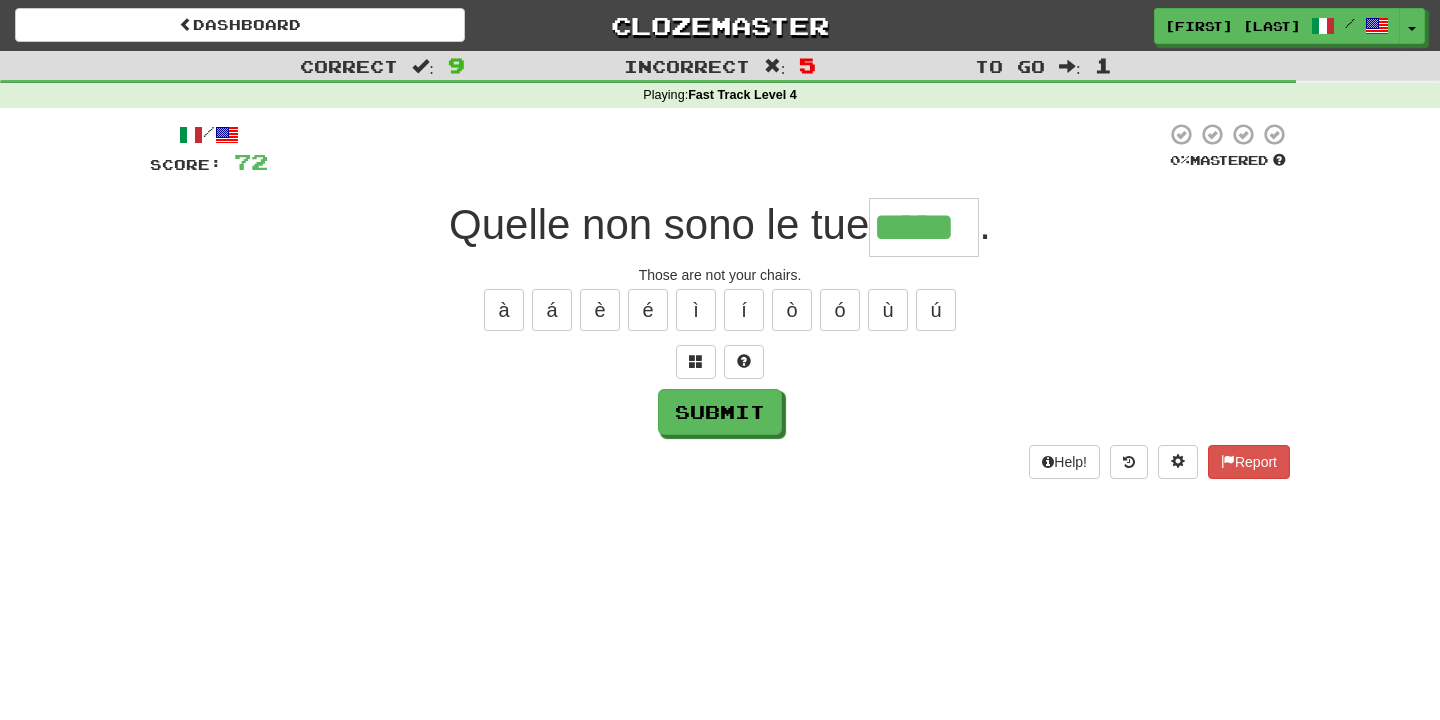 type on "*****" 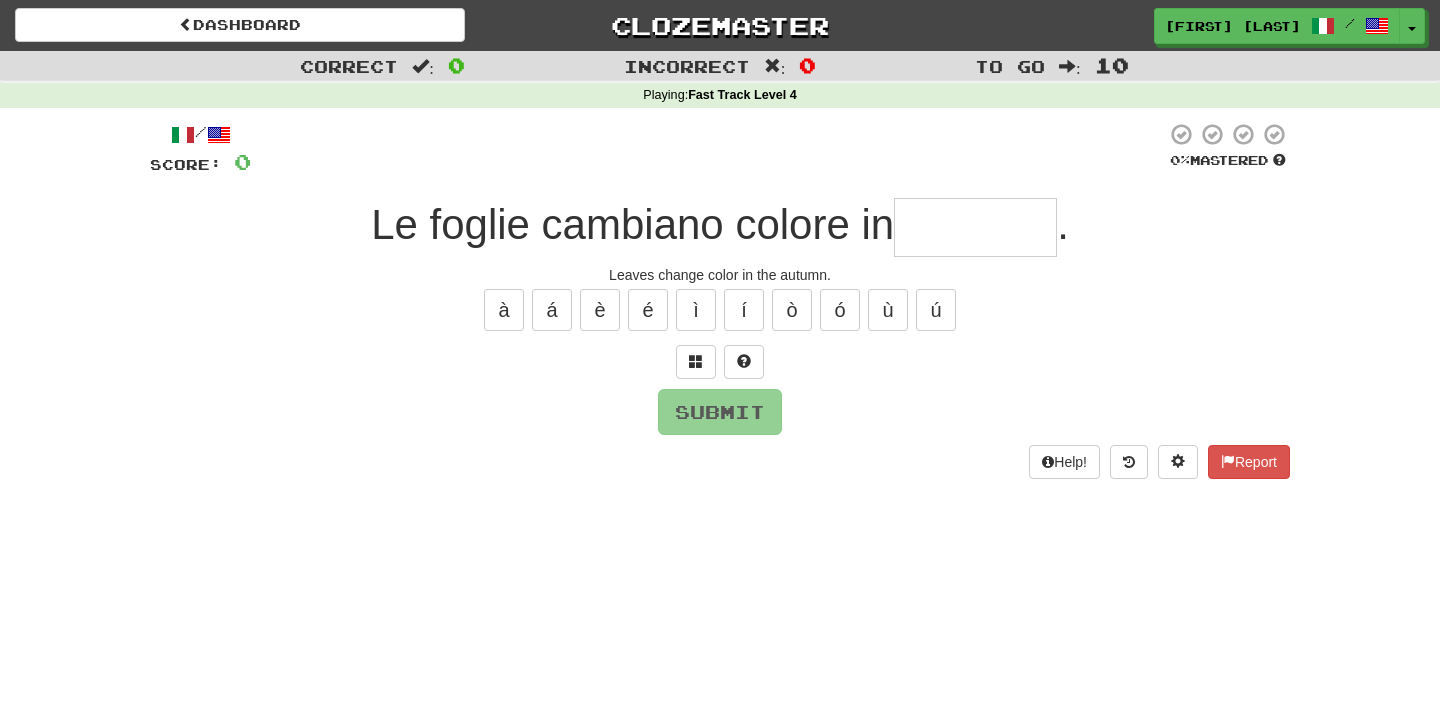 type on "*******" 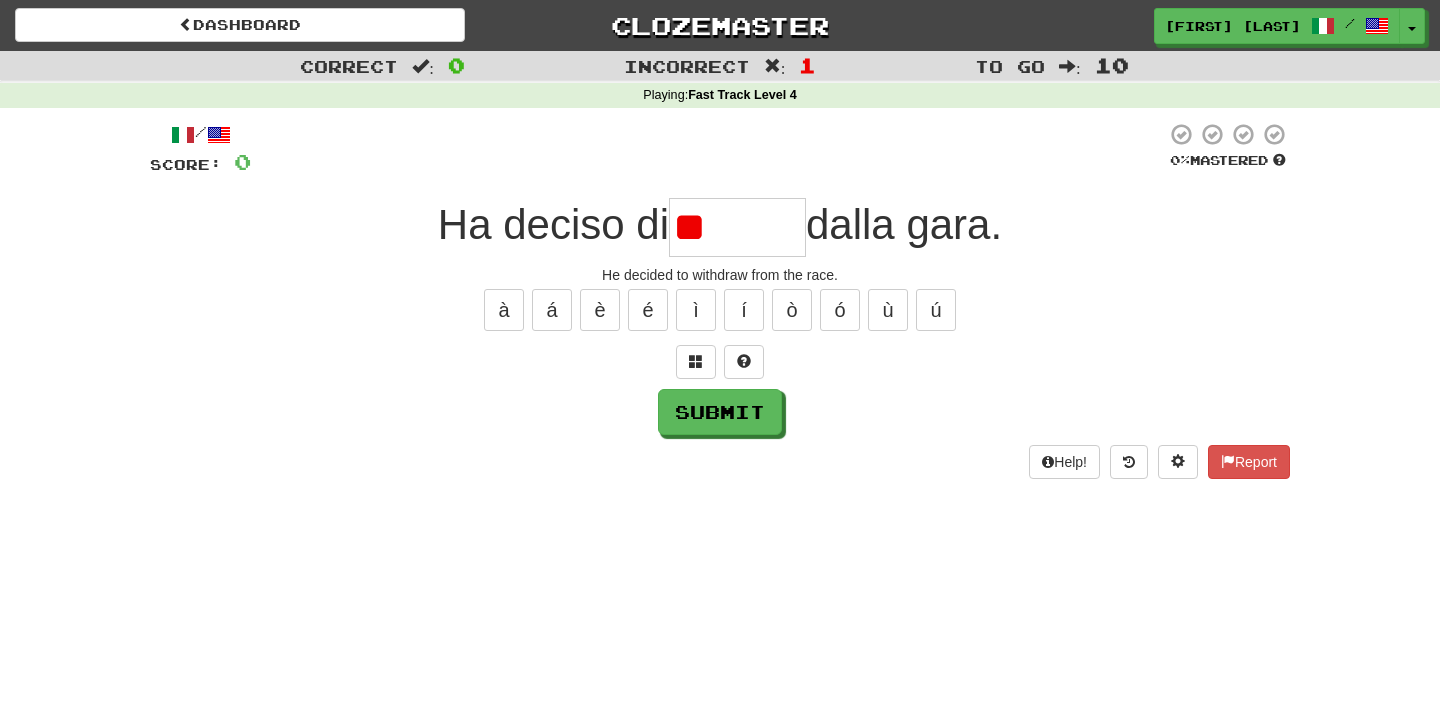 type on "*" 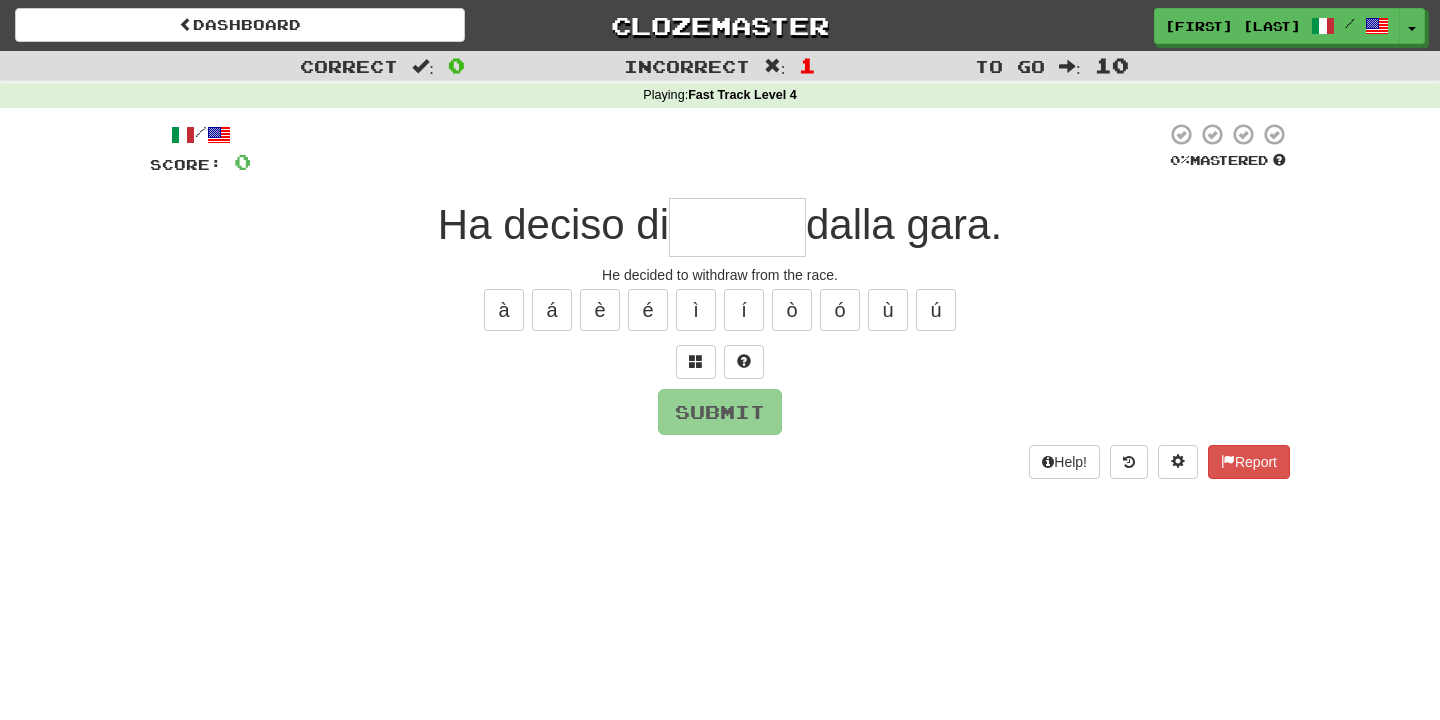 type on "*********" 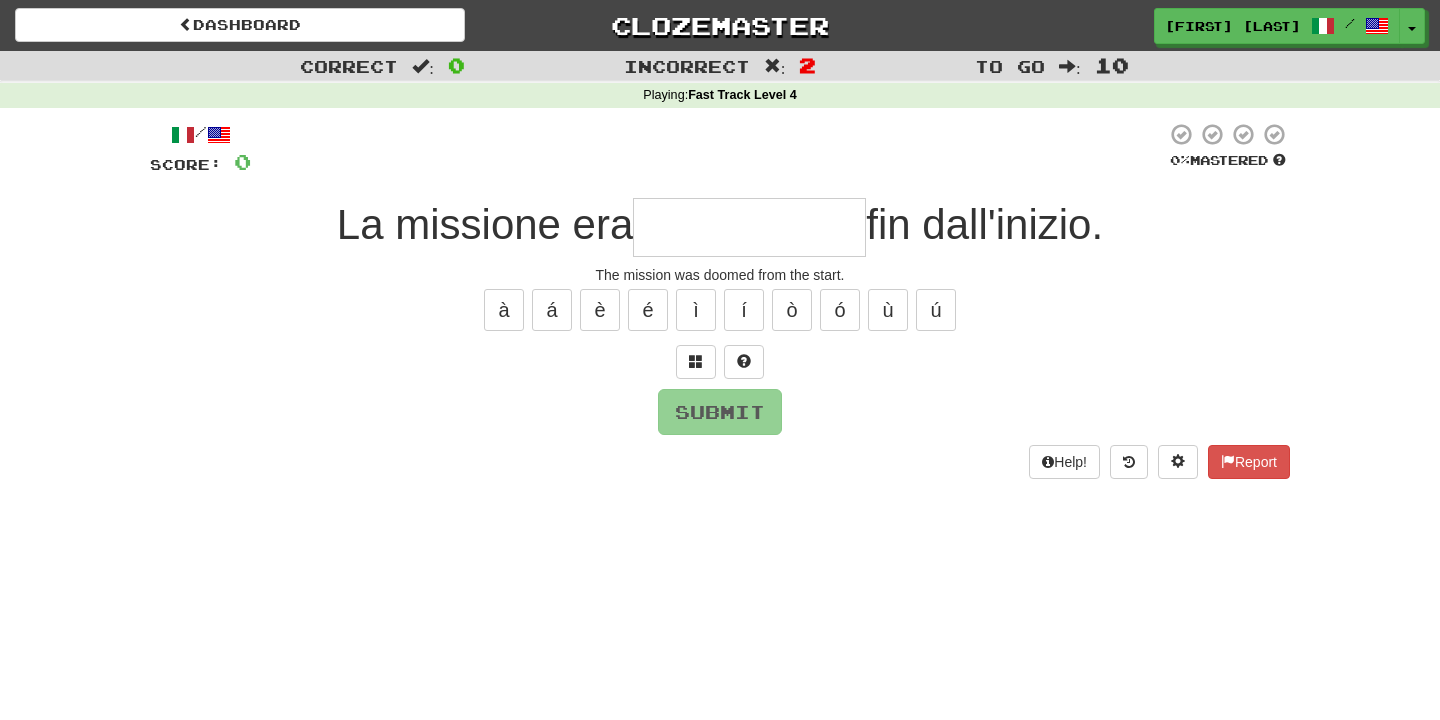 type on "**********" 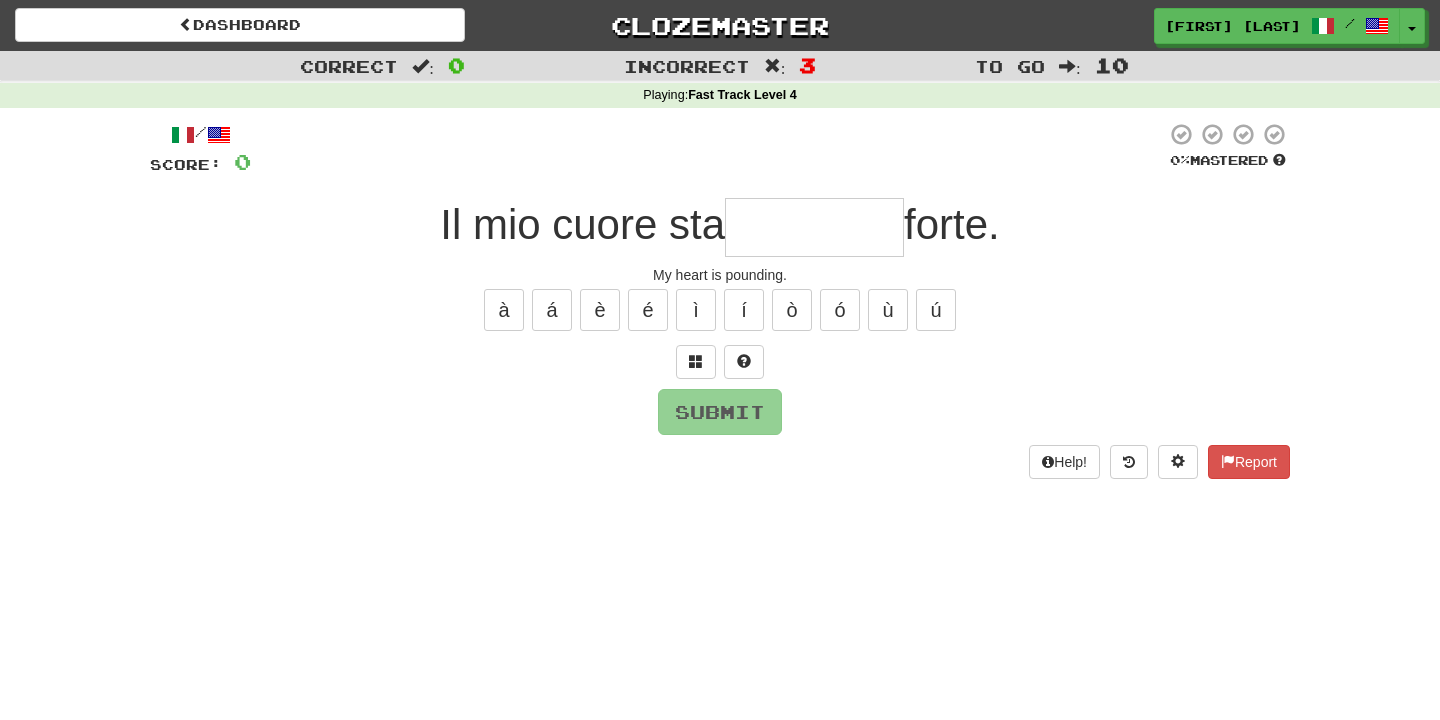 type on "********" 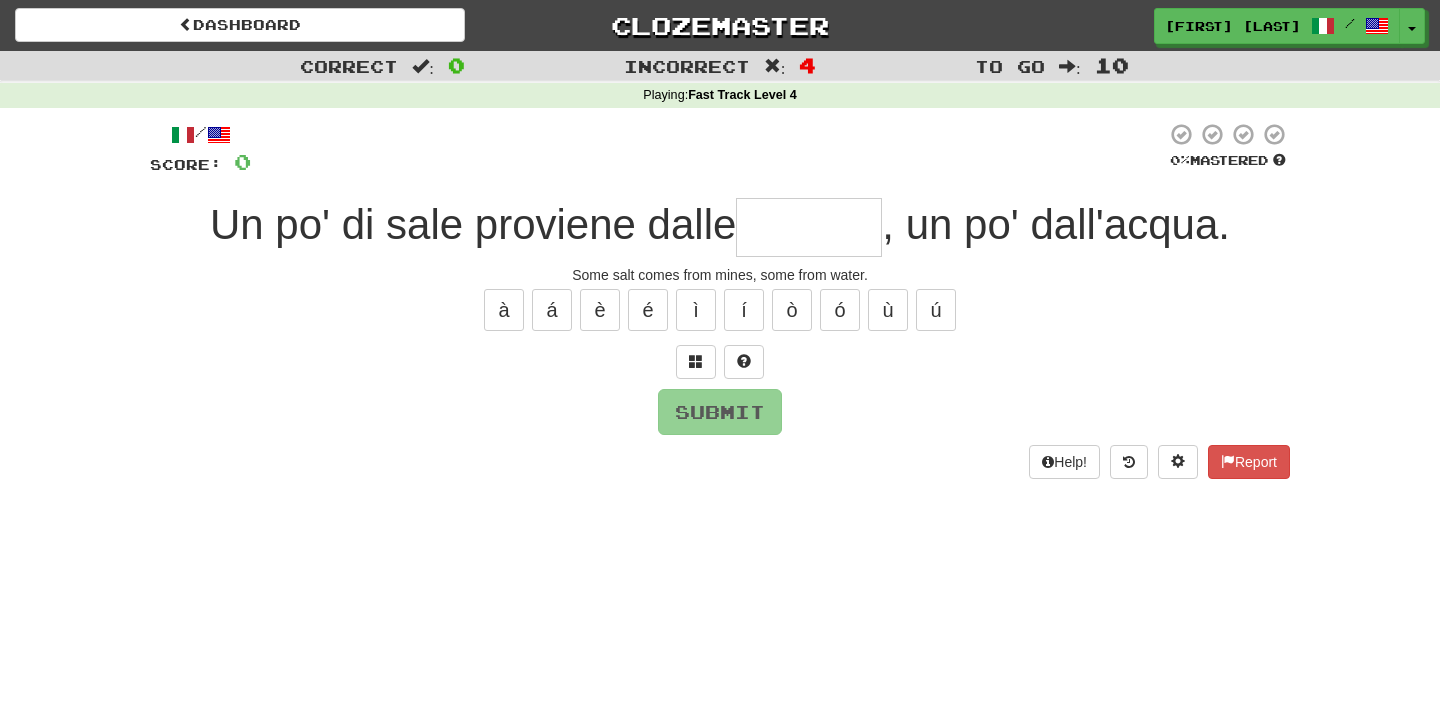 type on "*******" 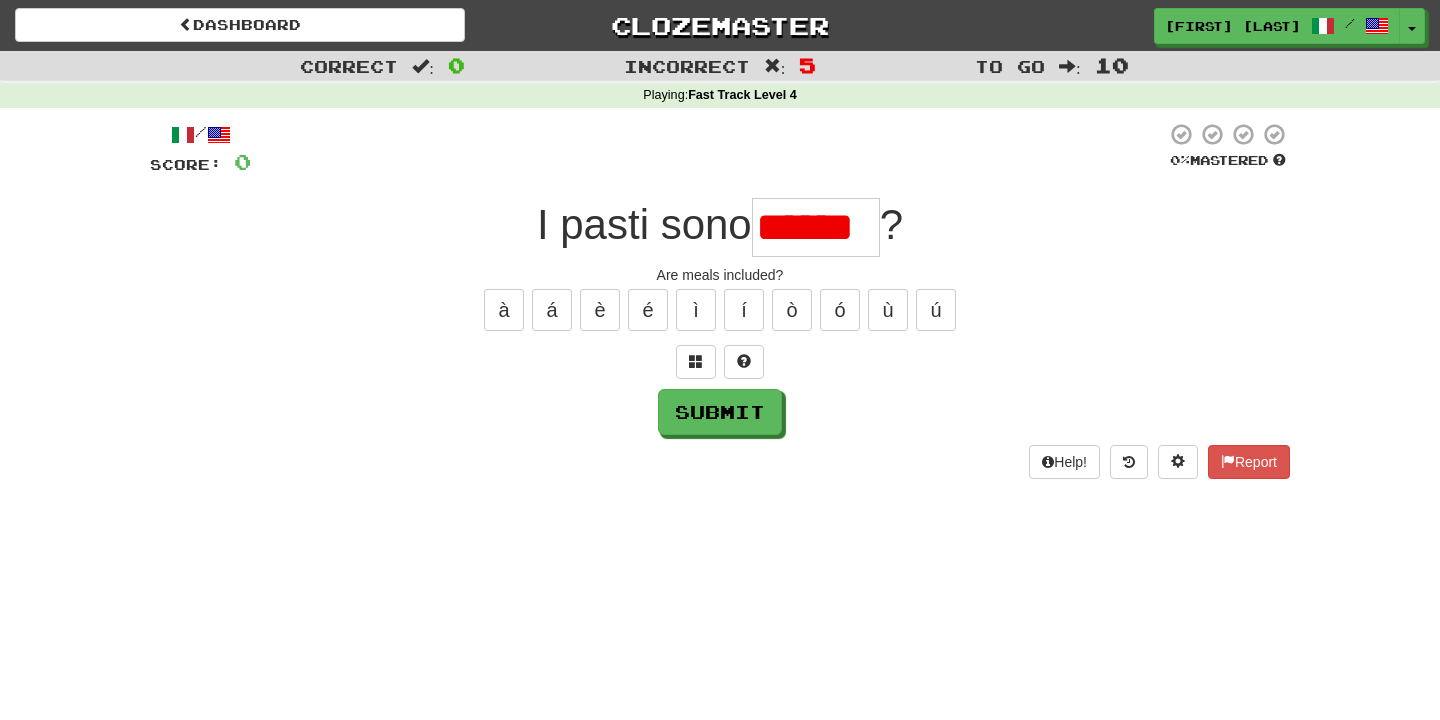 scroll, scrollTop: 0, scrollLeft: 0, axis: both 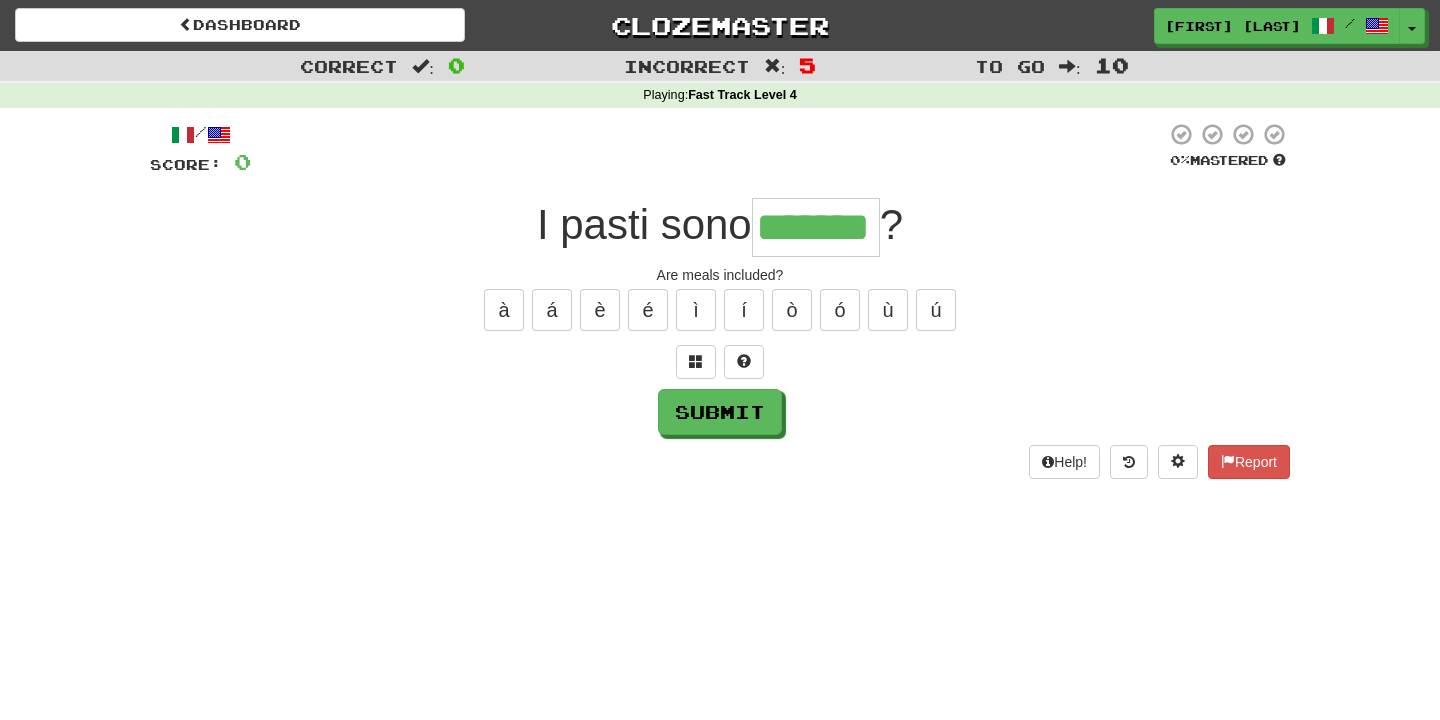 type on "*******" 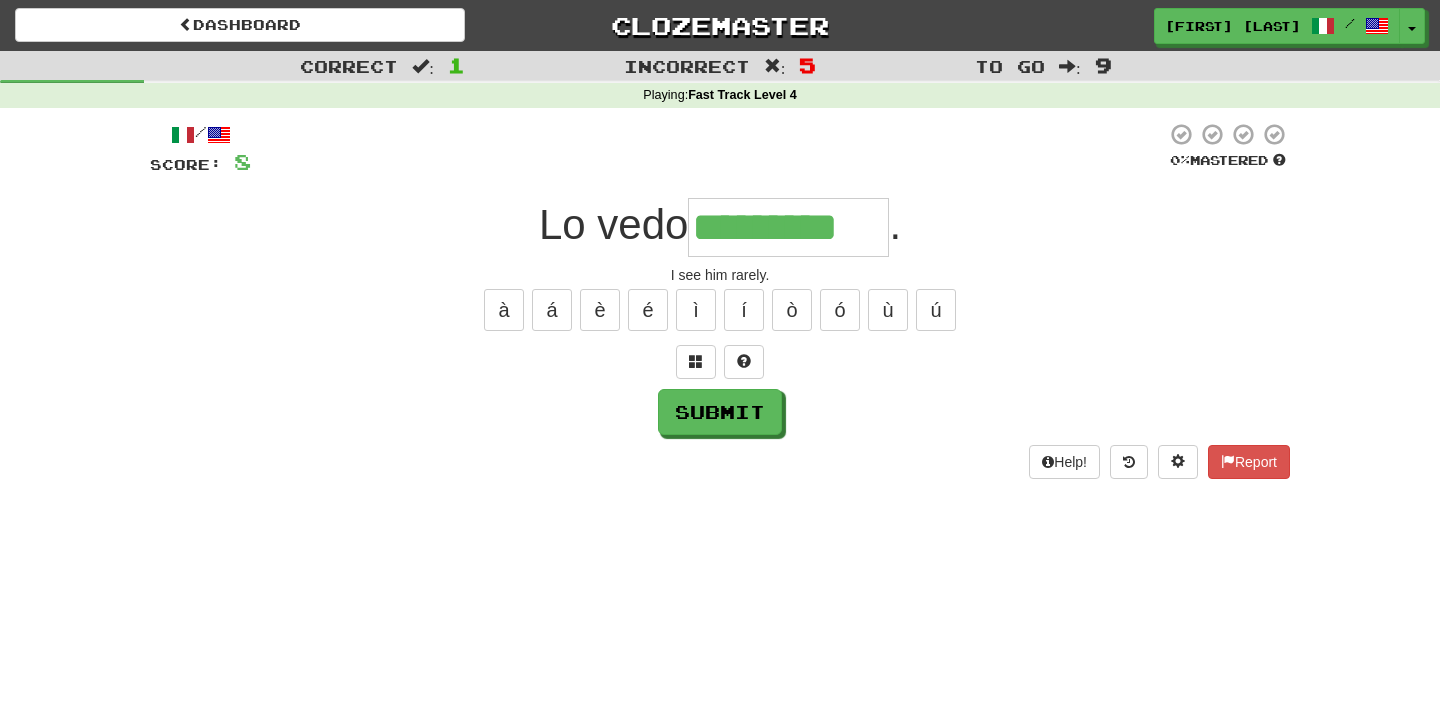 type on "*********" 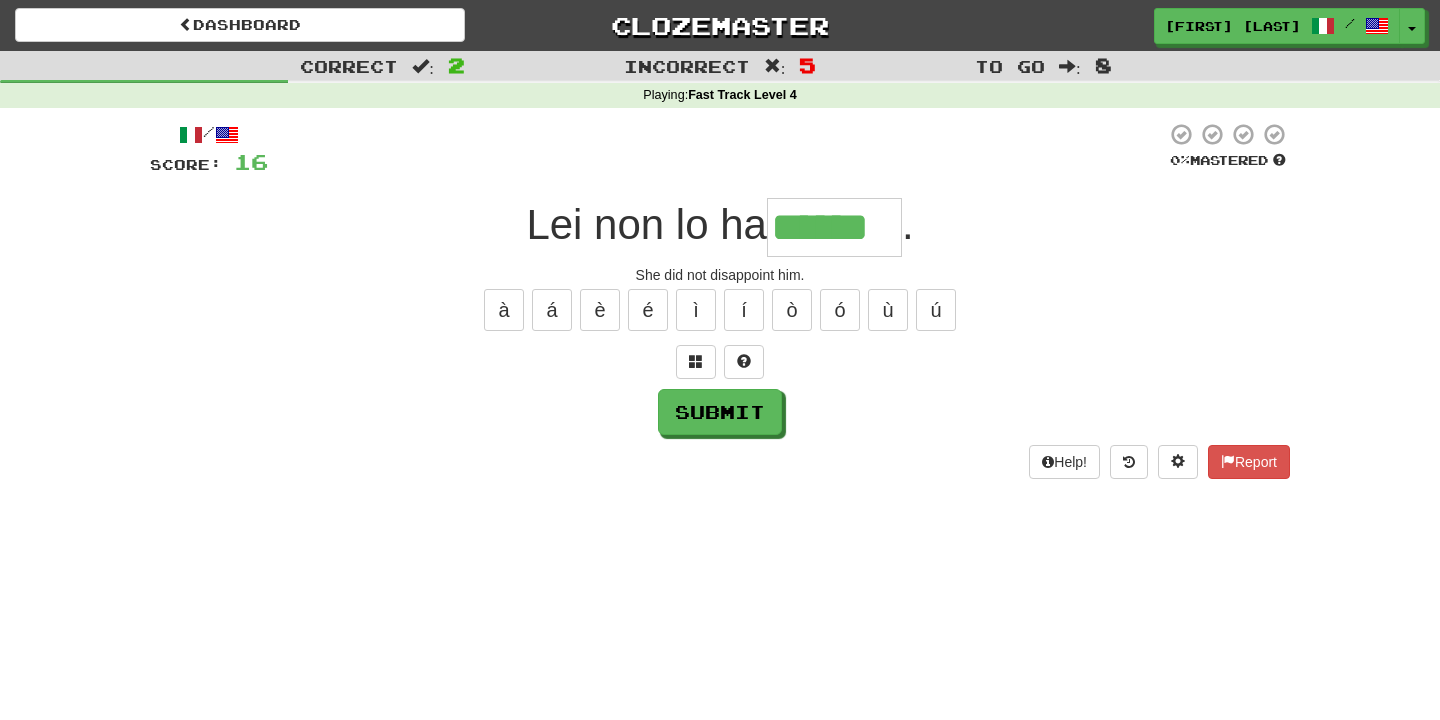 type on "******" 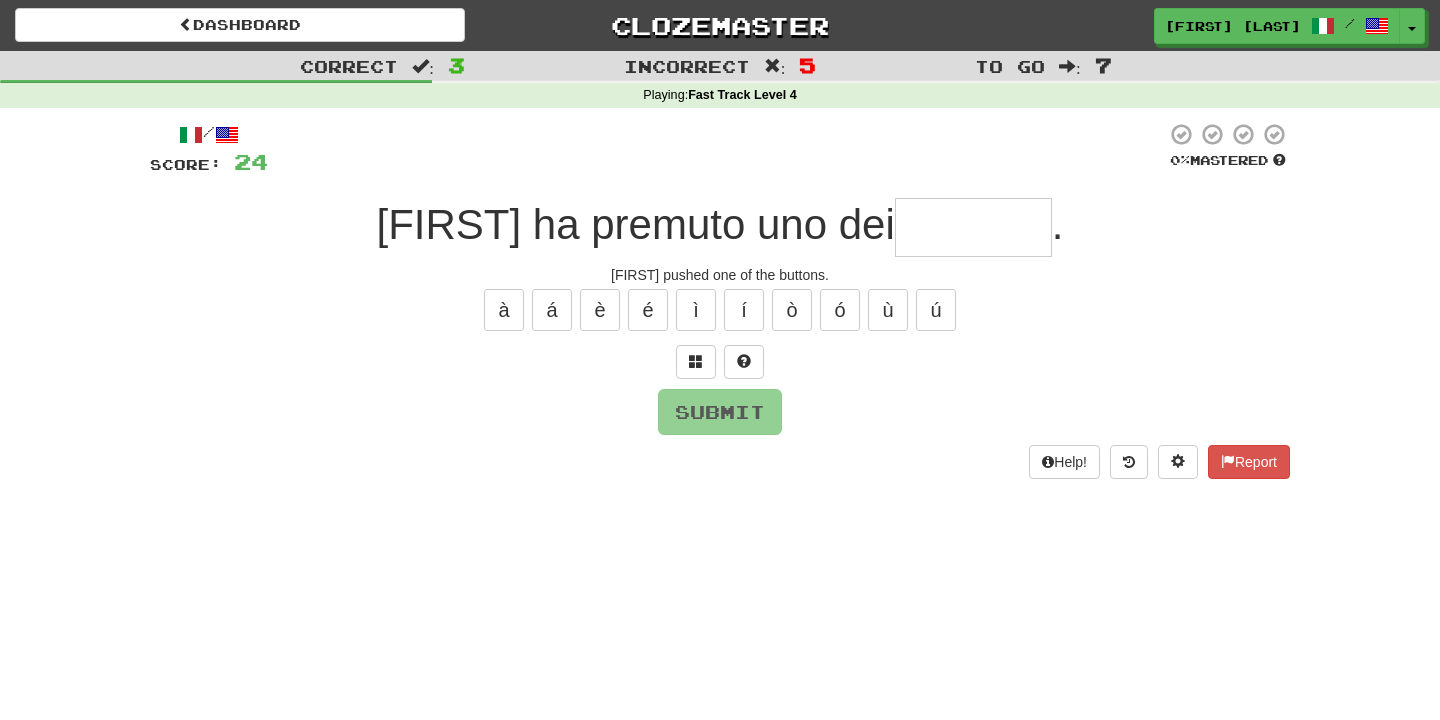 type on "*" 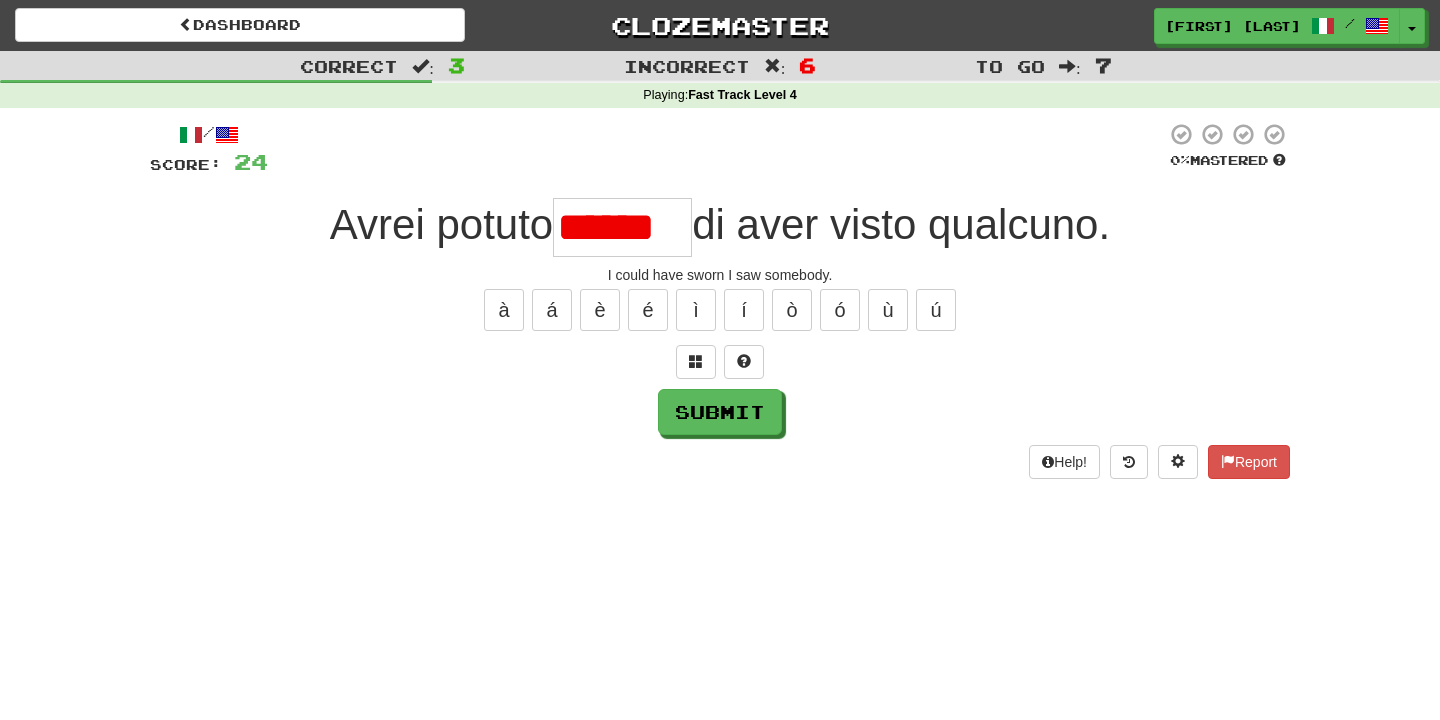 scroll, scrollTop: 0, scrollLeft: 0, axis: both 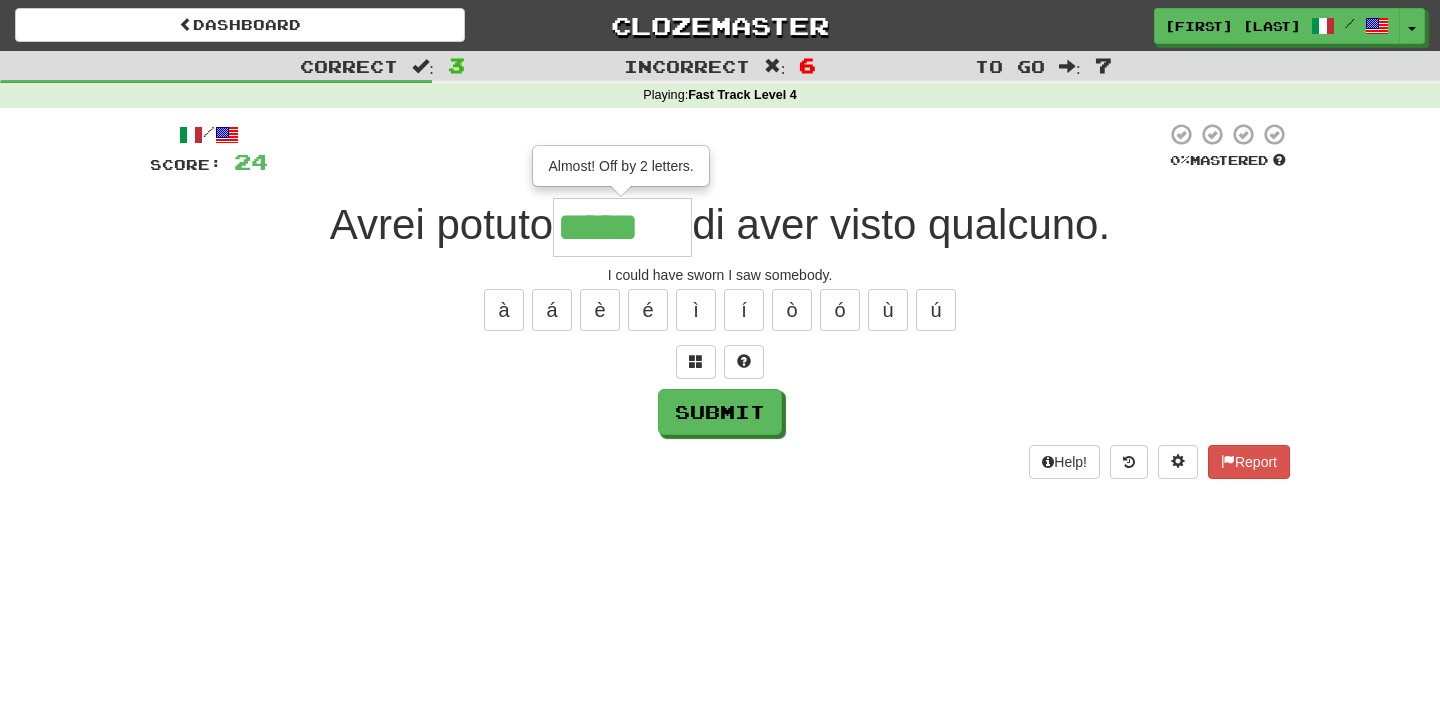 type on "*******" 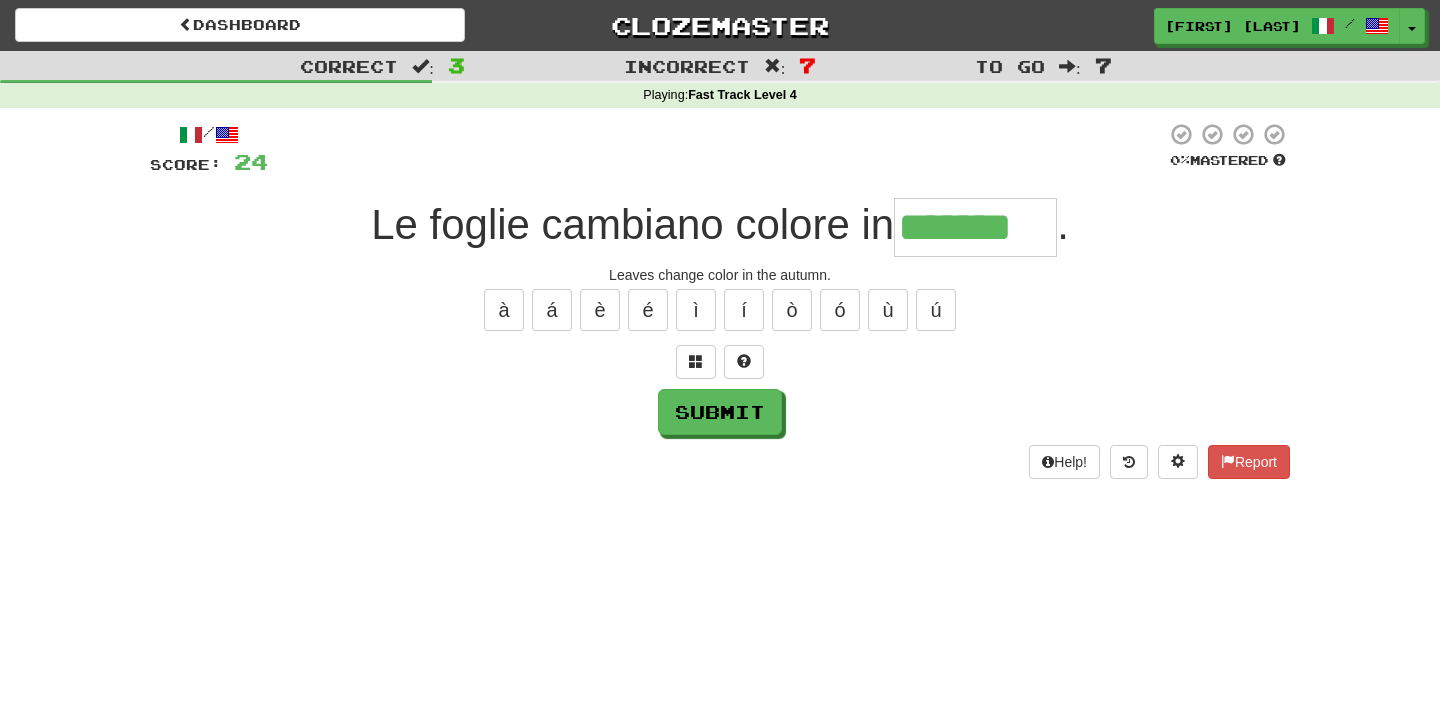 type on "*******" 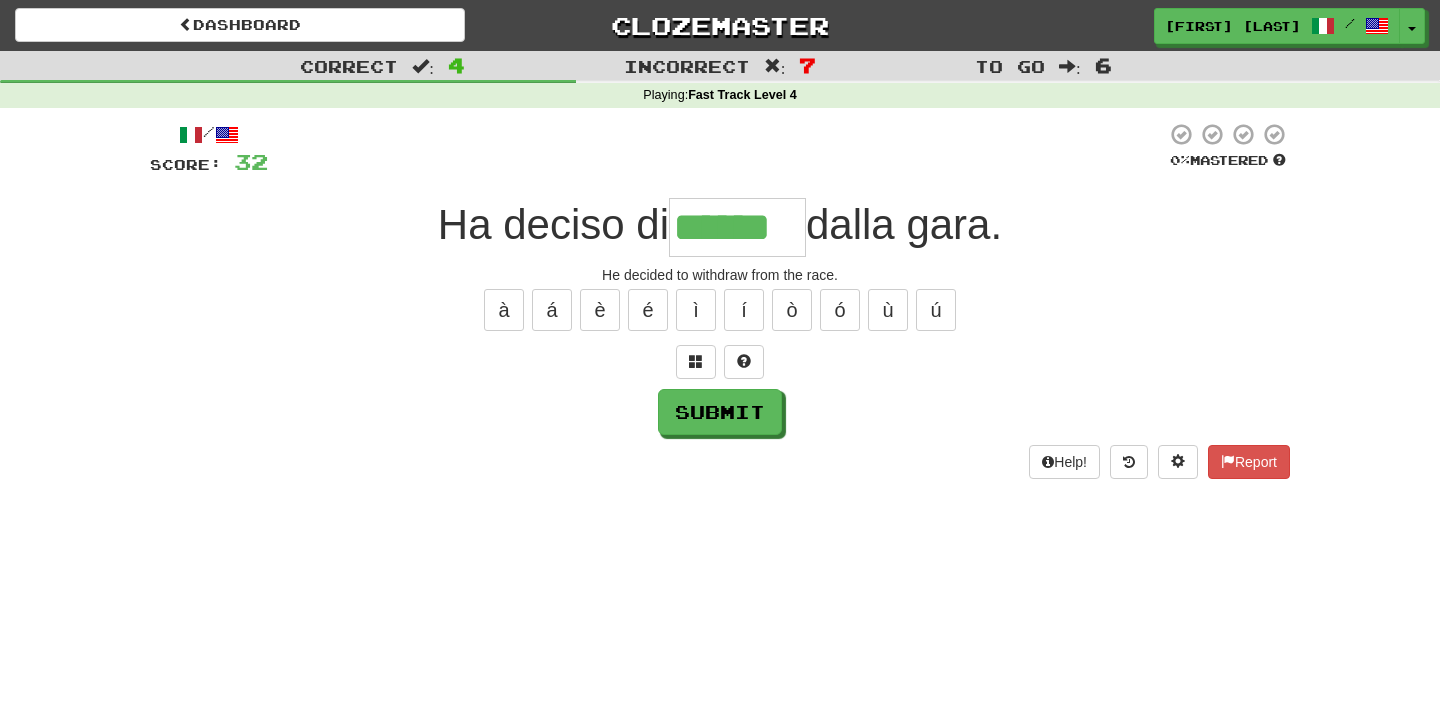 type on "*********" 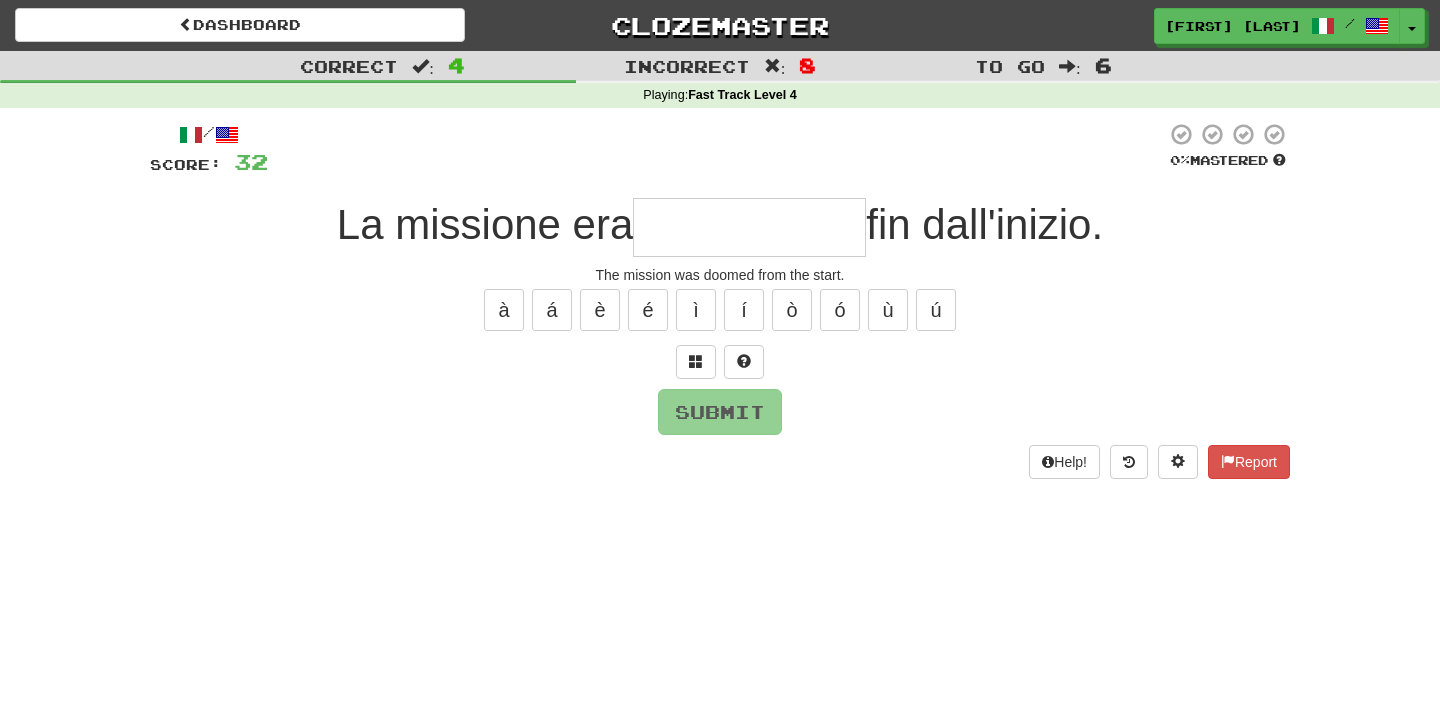 type on "**********" 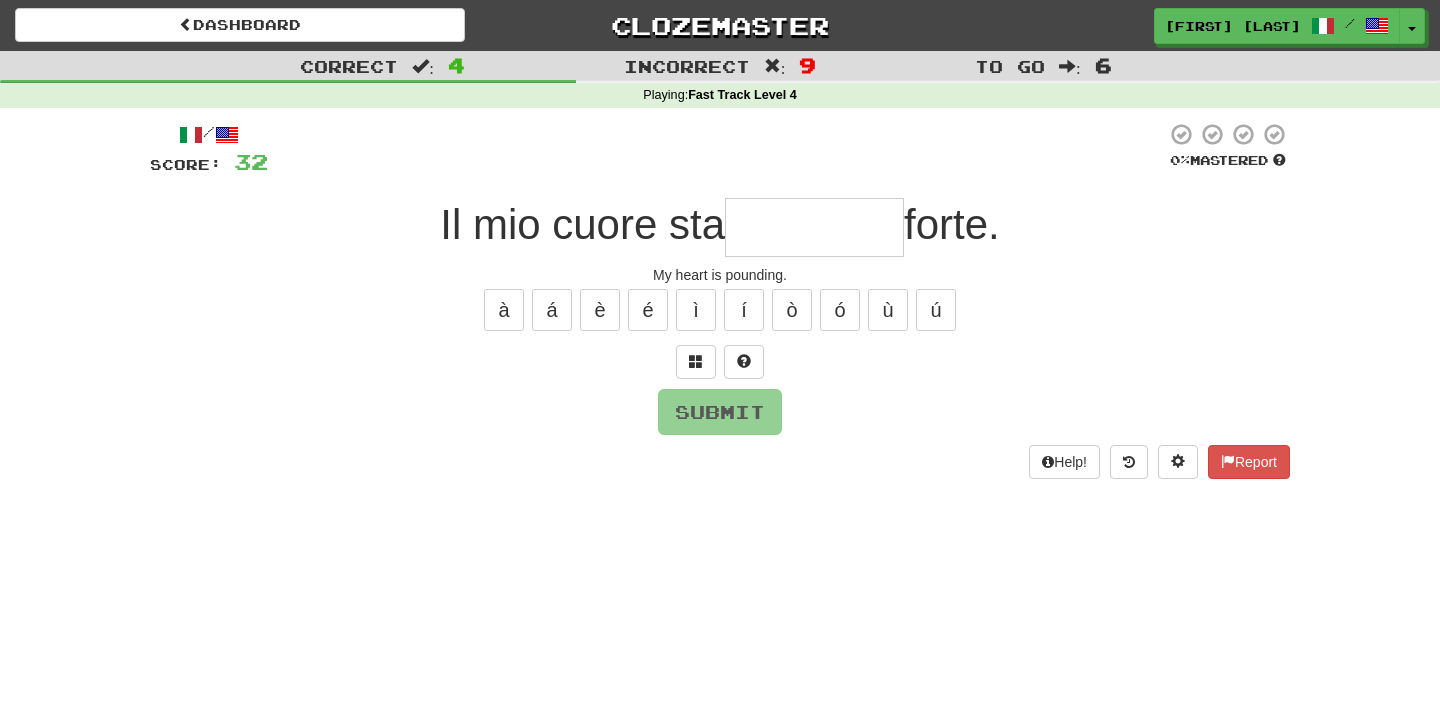 type on "********" 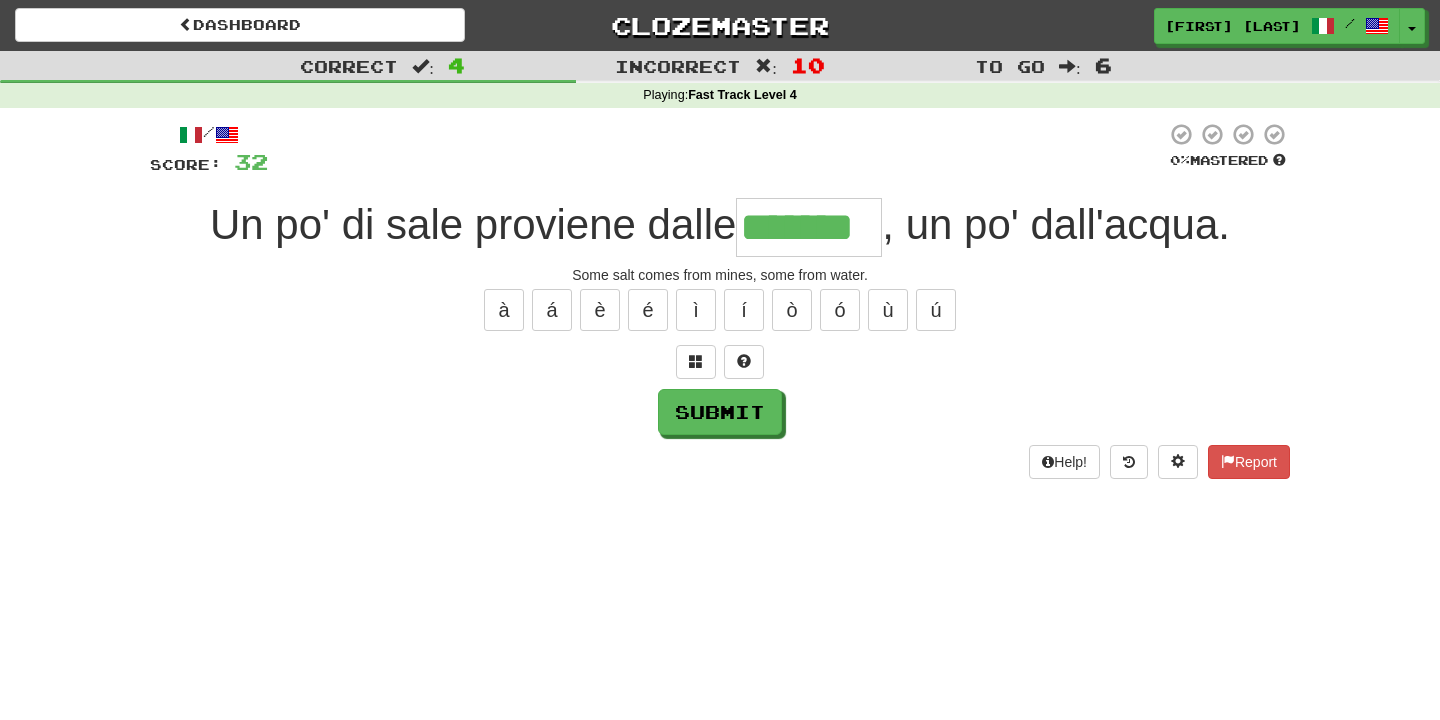 type on "*******" 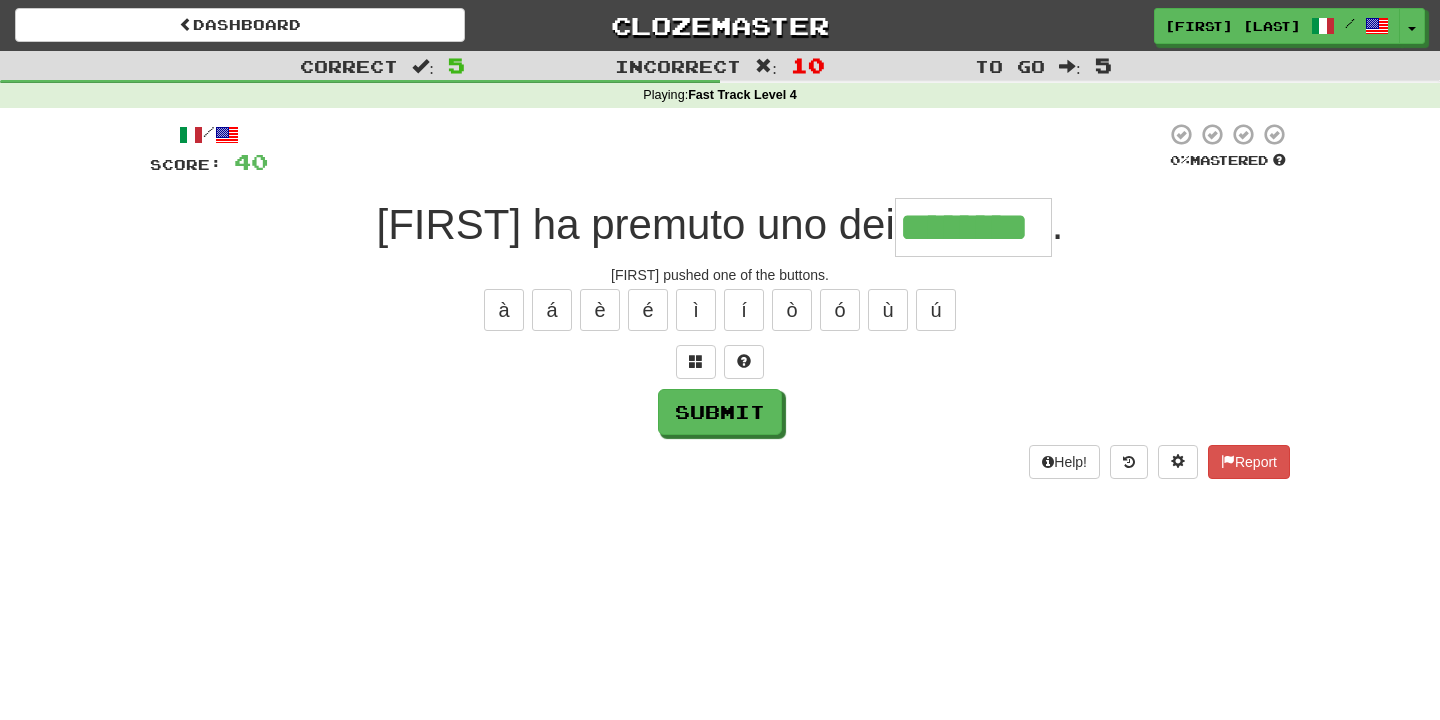 type on "********" 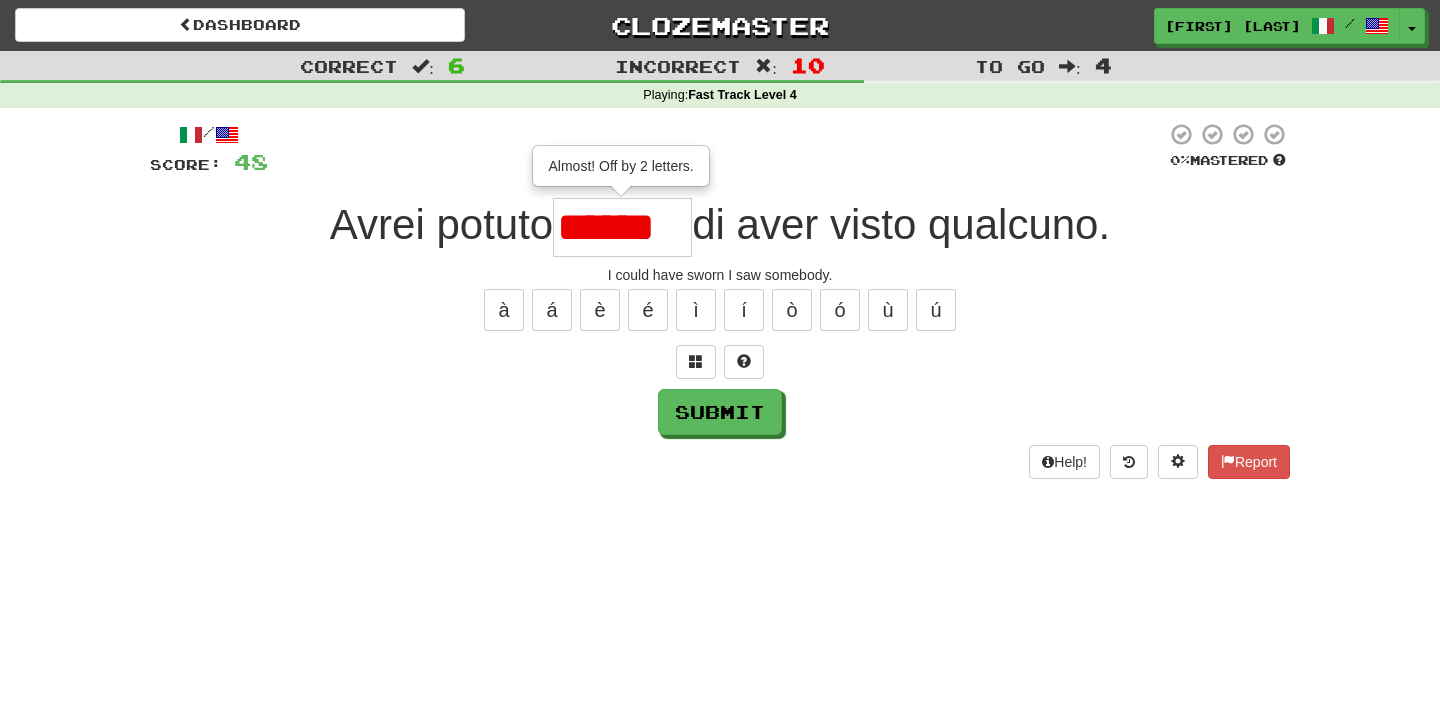 scroll, scrollTop: 0, scrollLeft: 0, axis: both 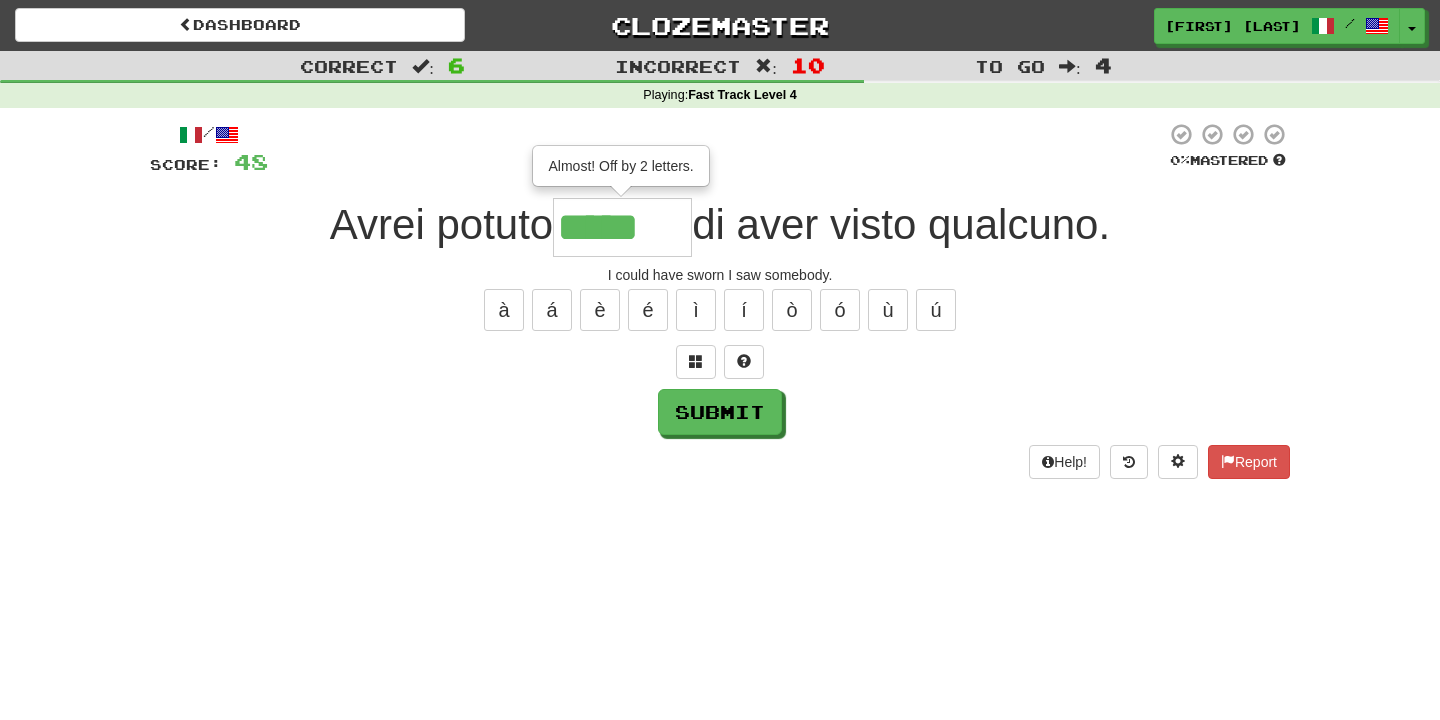 type on "*******" 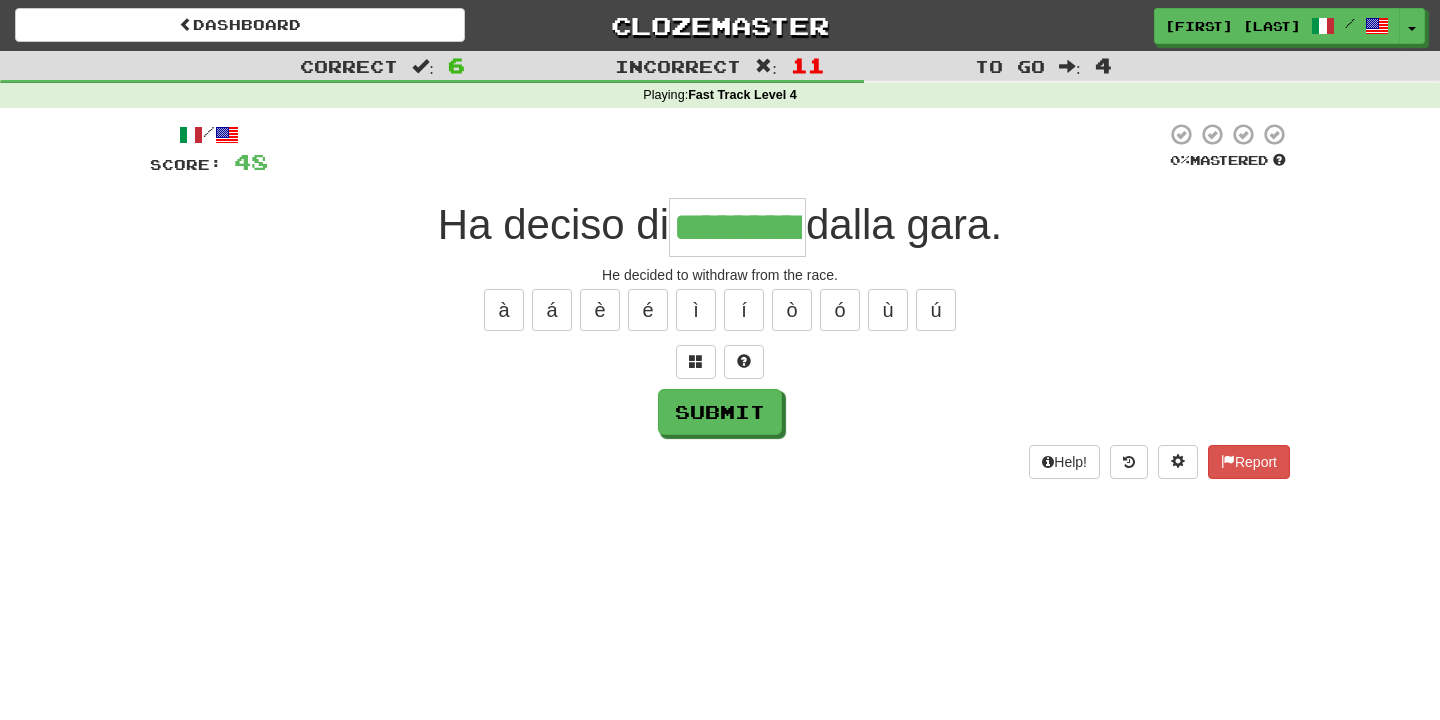 type on "*********" 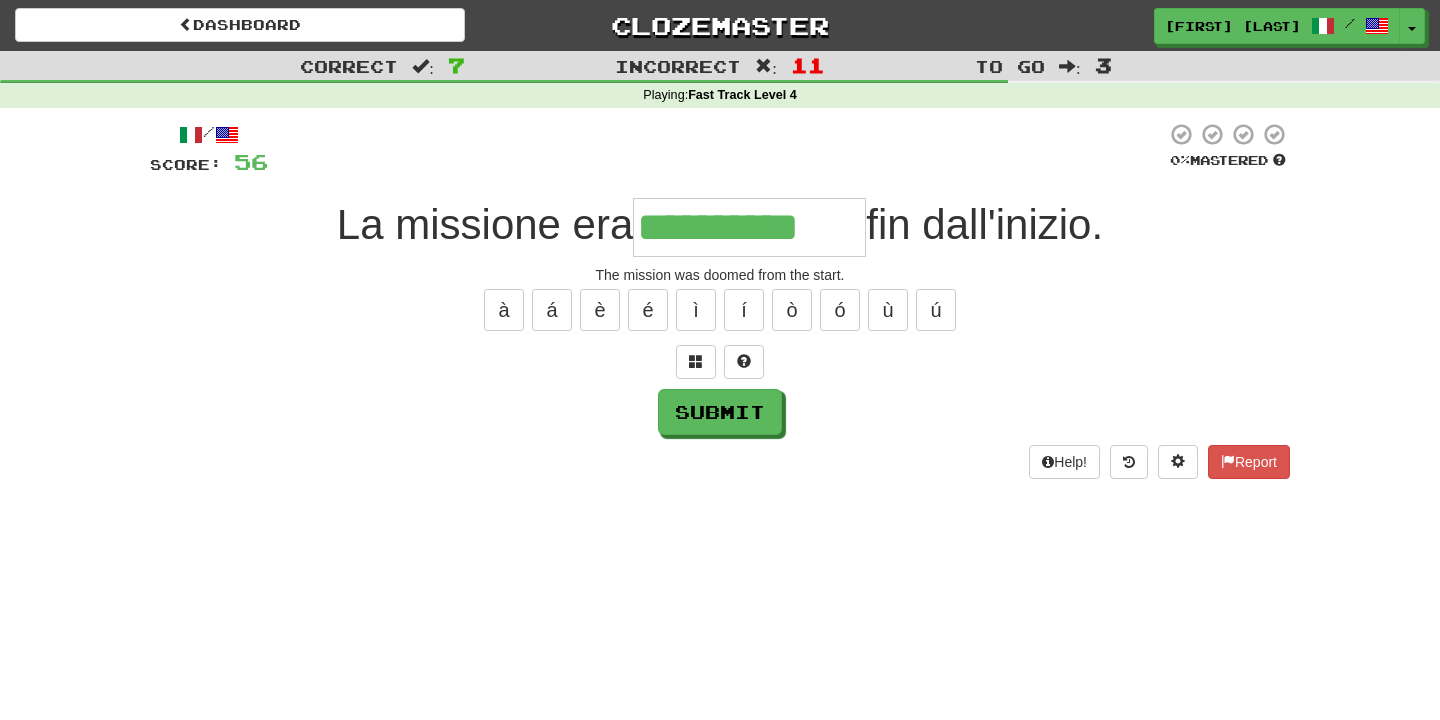 type on "**********" 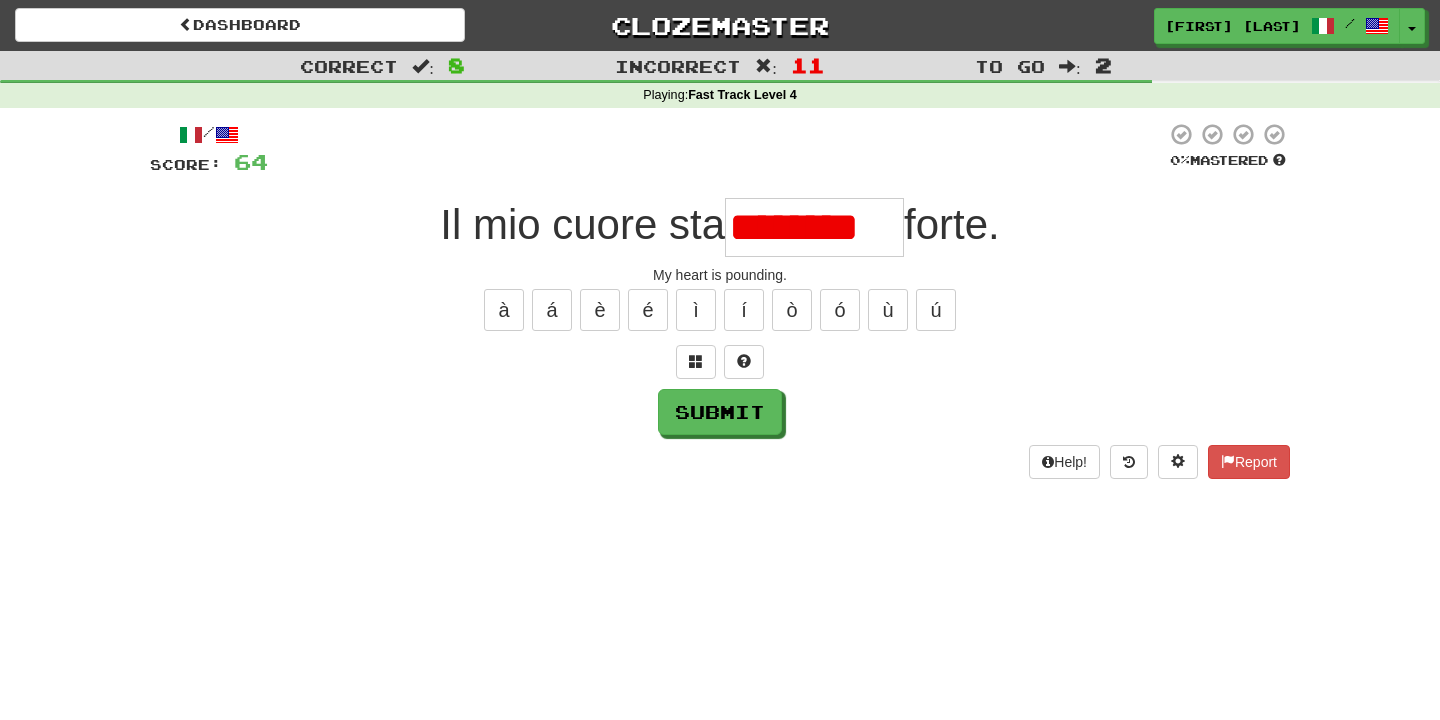 scroll, scrollTop: 0, scrollLeft: 0, axis: both 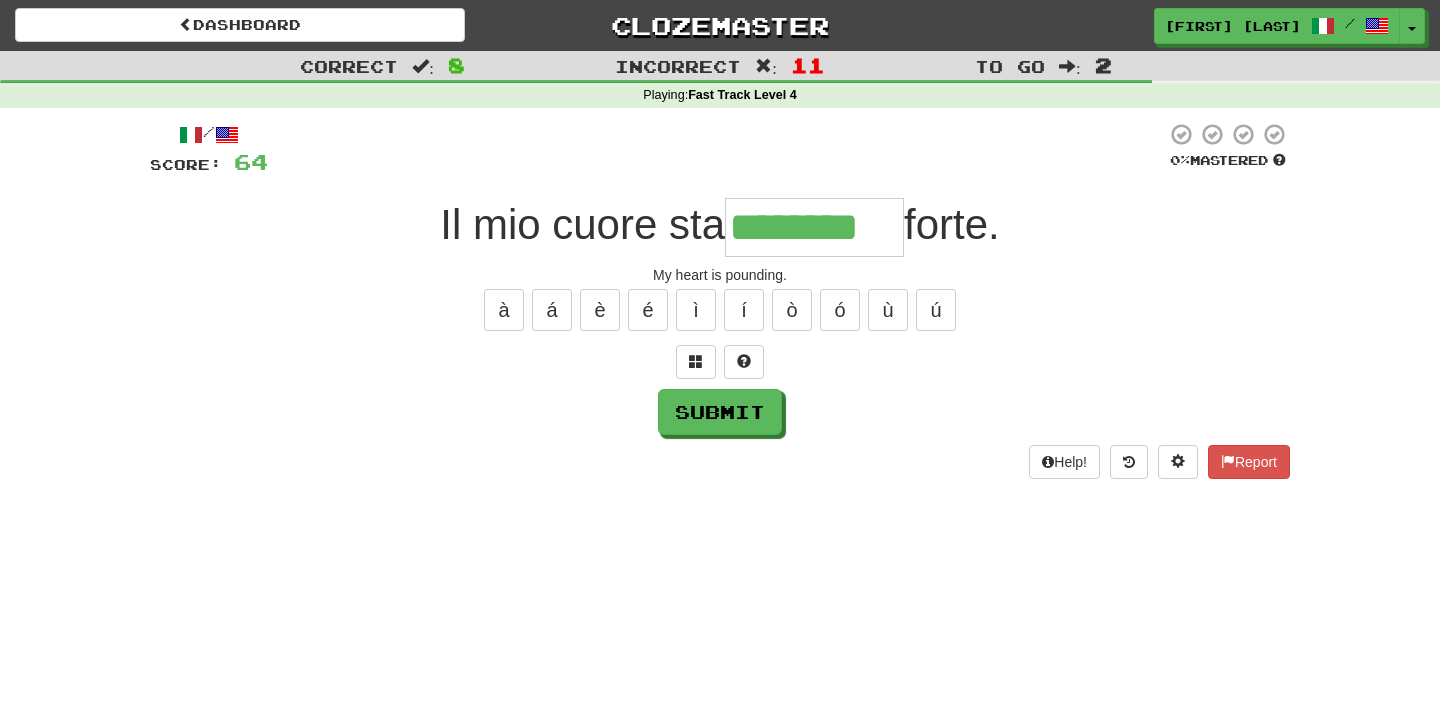 type on "********" 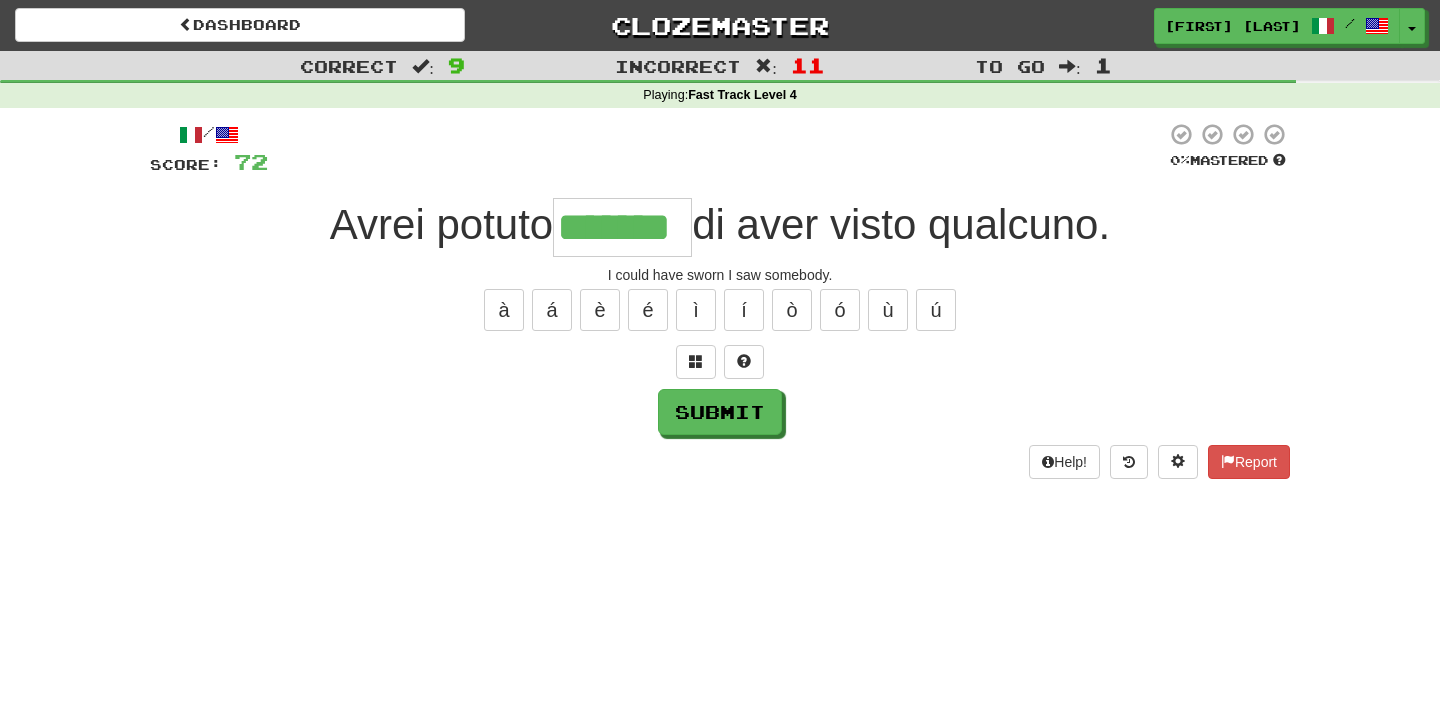 type on "*******" 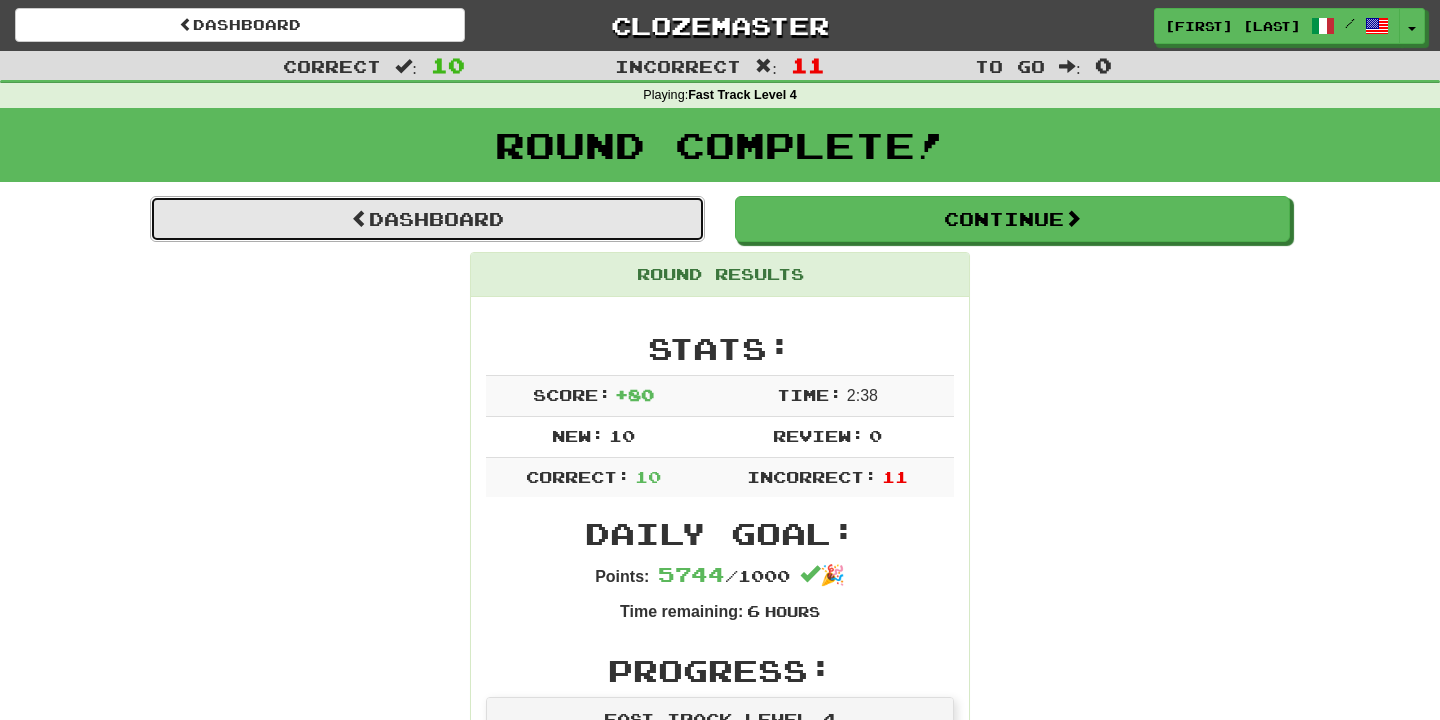 click on "Dashboard" at bounding box center [427, 219] 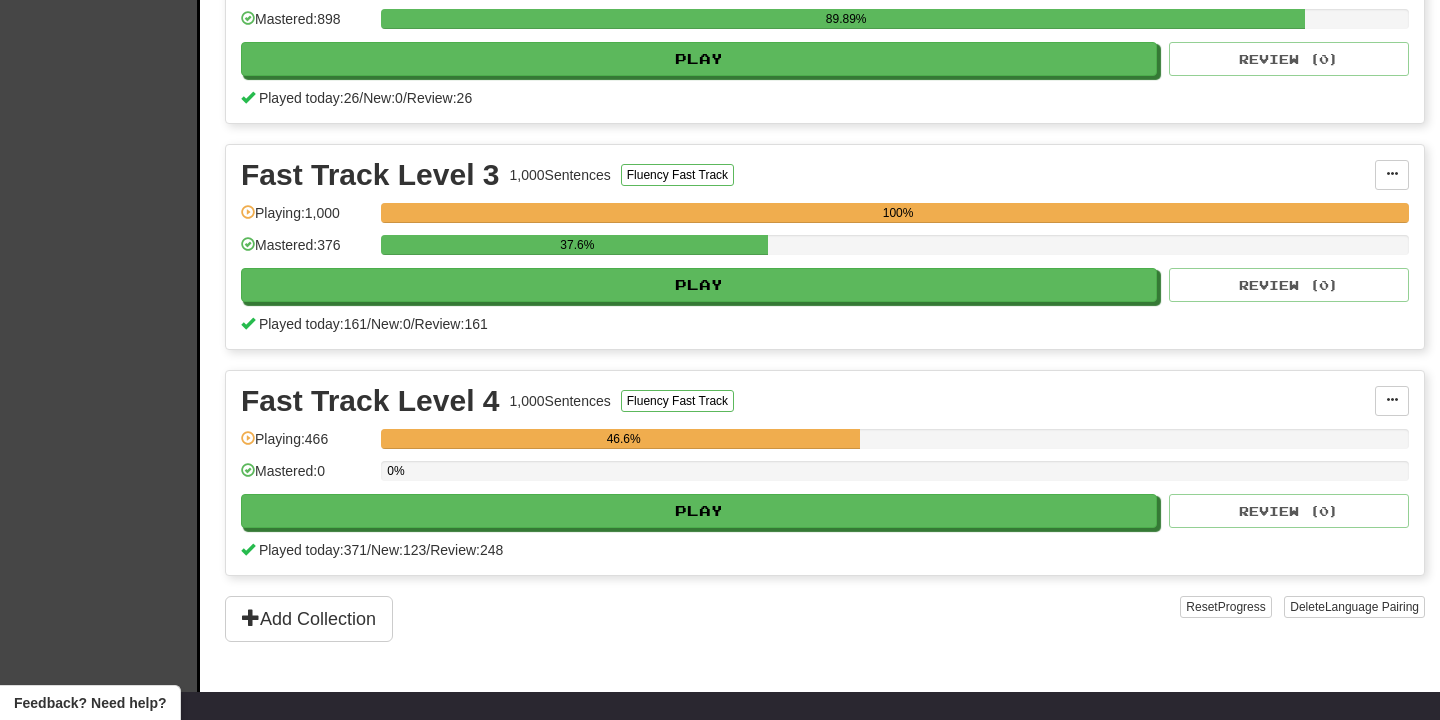 scroll, scrollTop: 770, scrollLeft: 0, axis: vertical 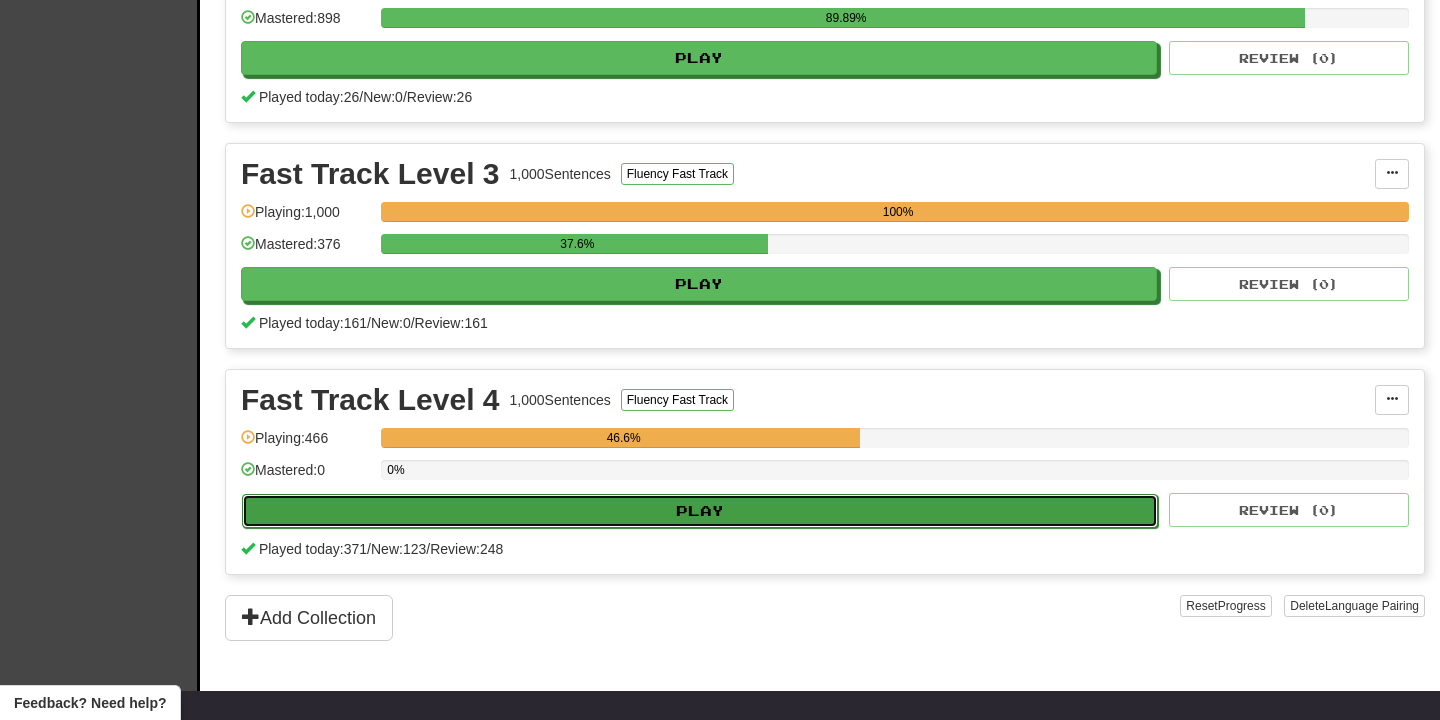 click on "Play" at bounding box center (700, 511) 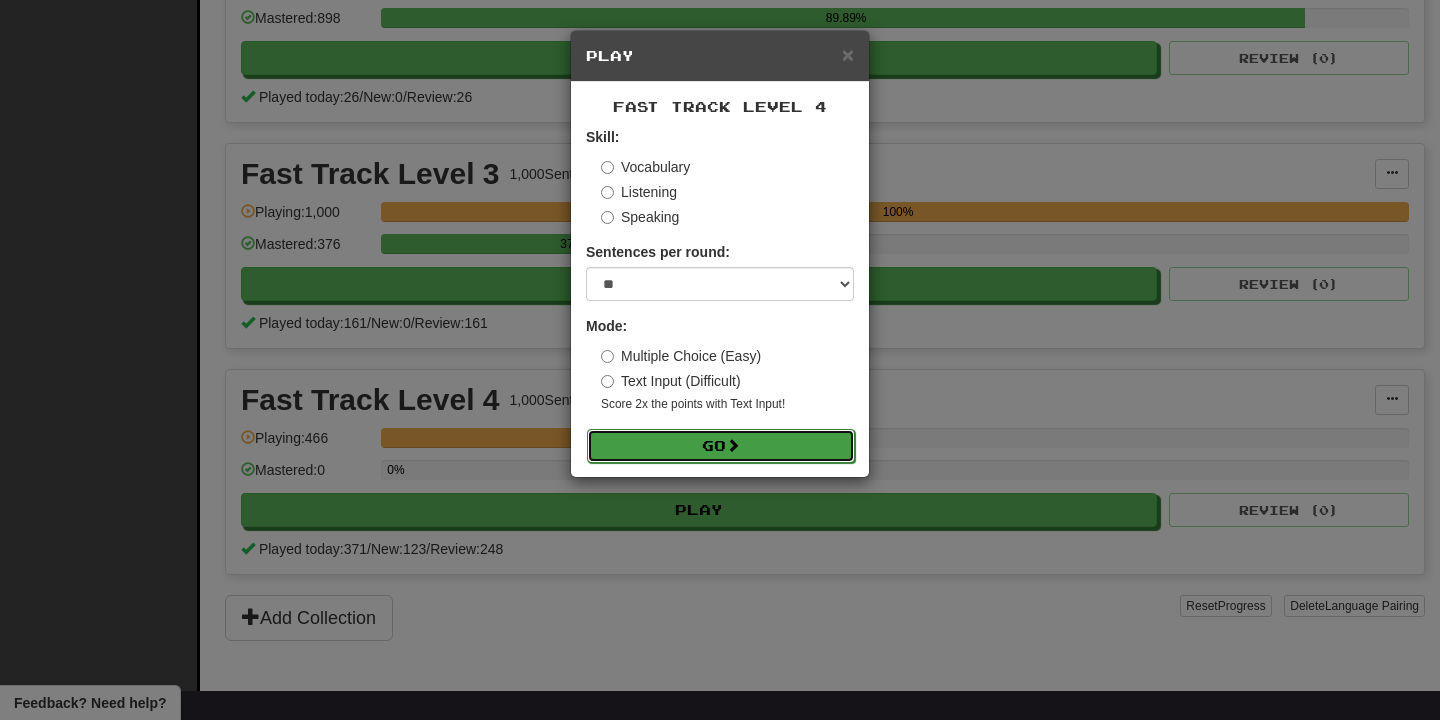 click on "Go" at bounding box center [721, 446] 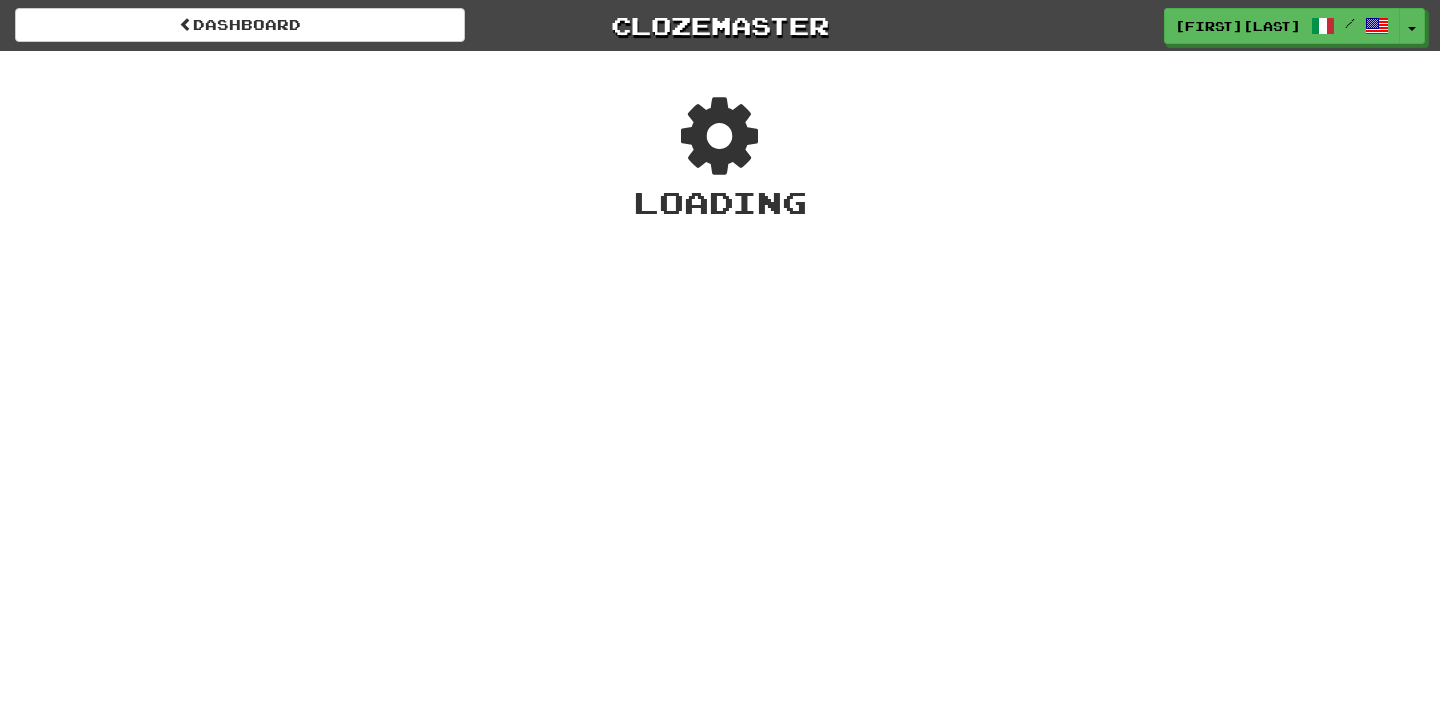scroll, scrollTop: 0, scrollLeft: 0, axis: both 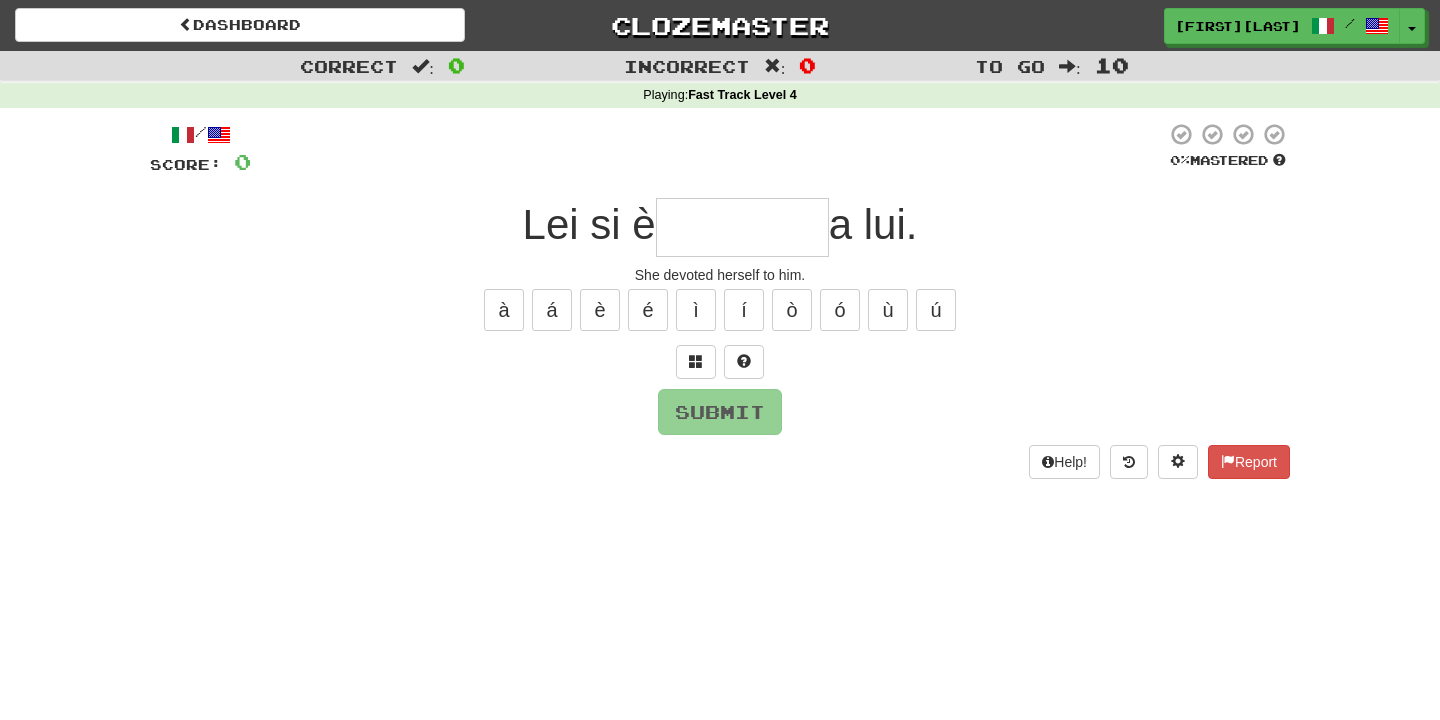 type on "********" 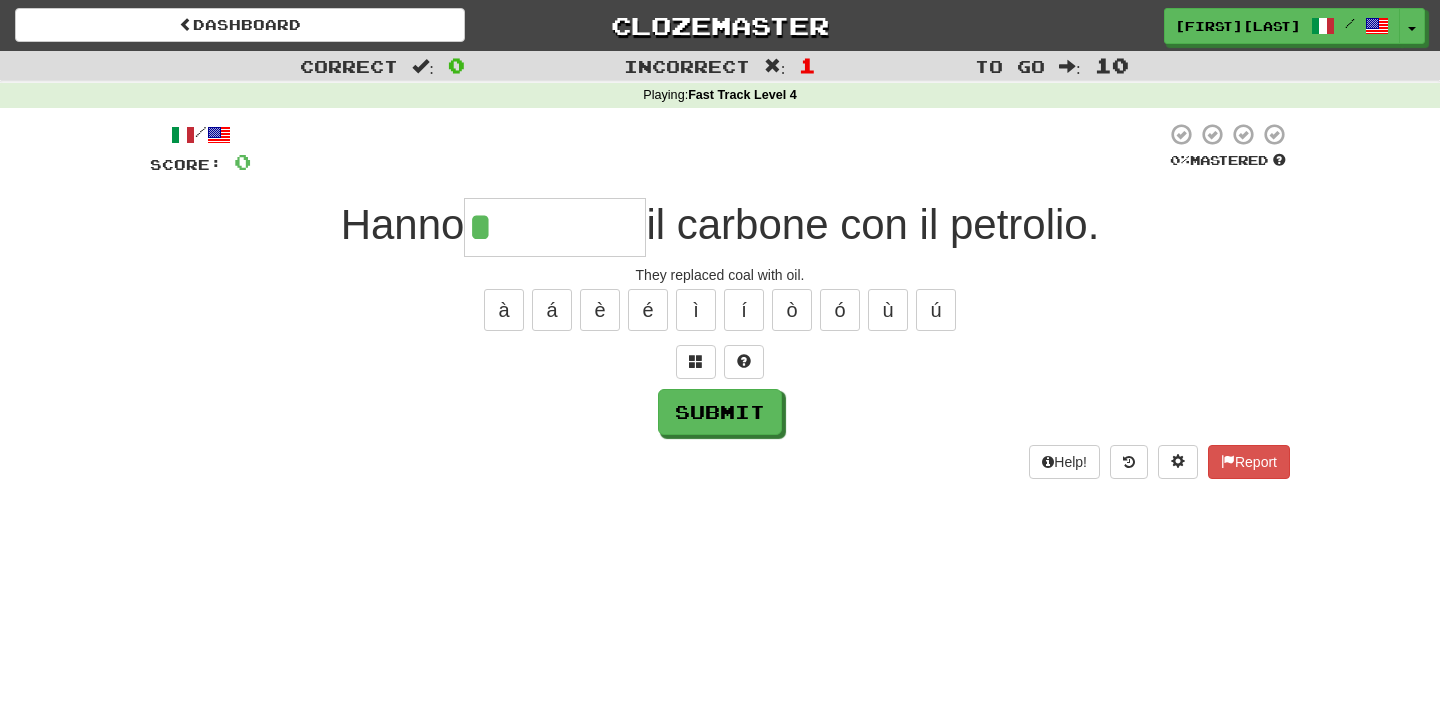 type on "**********" 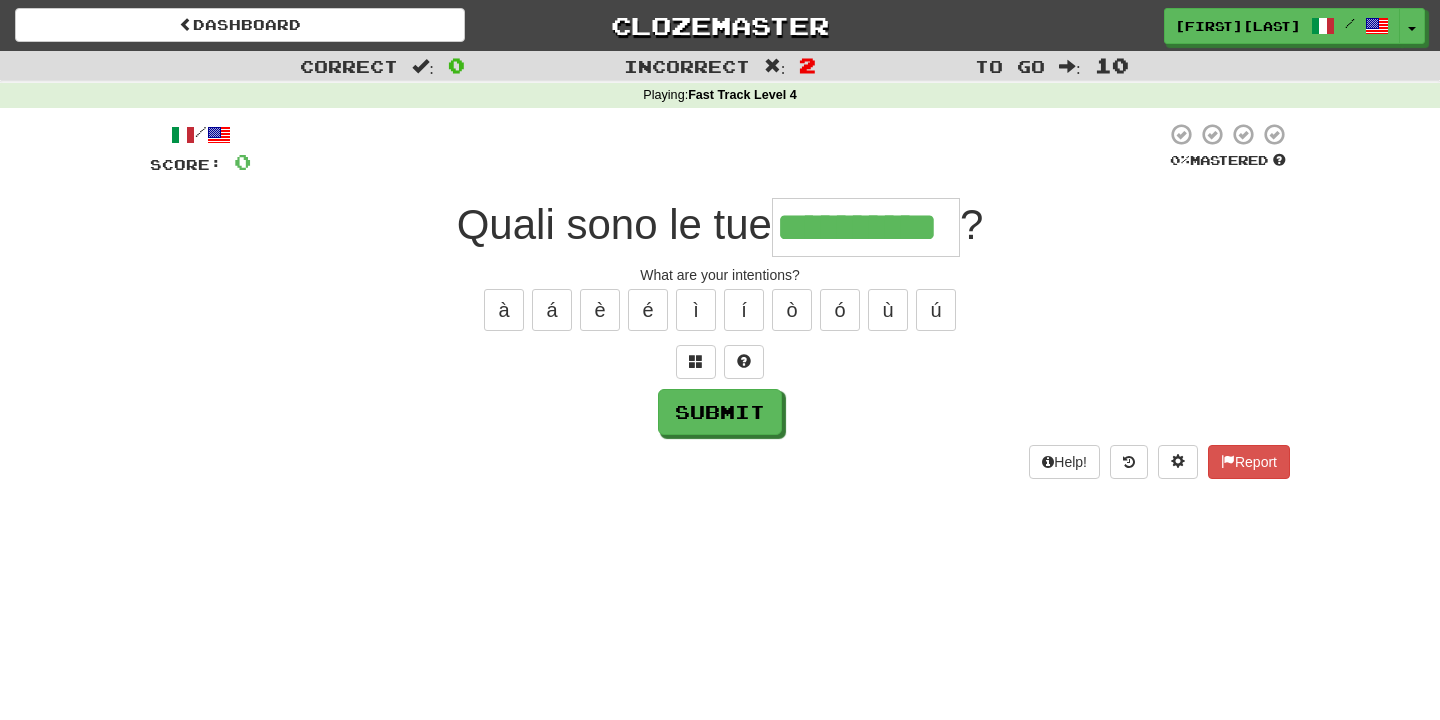 type on "**********" 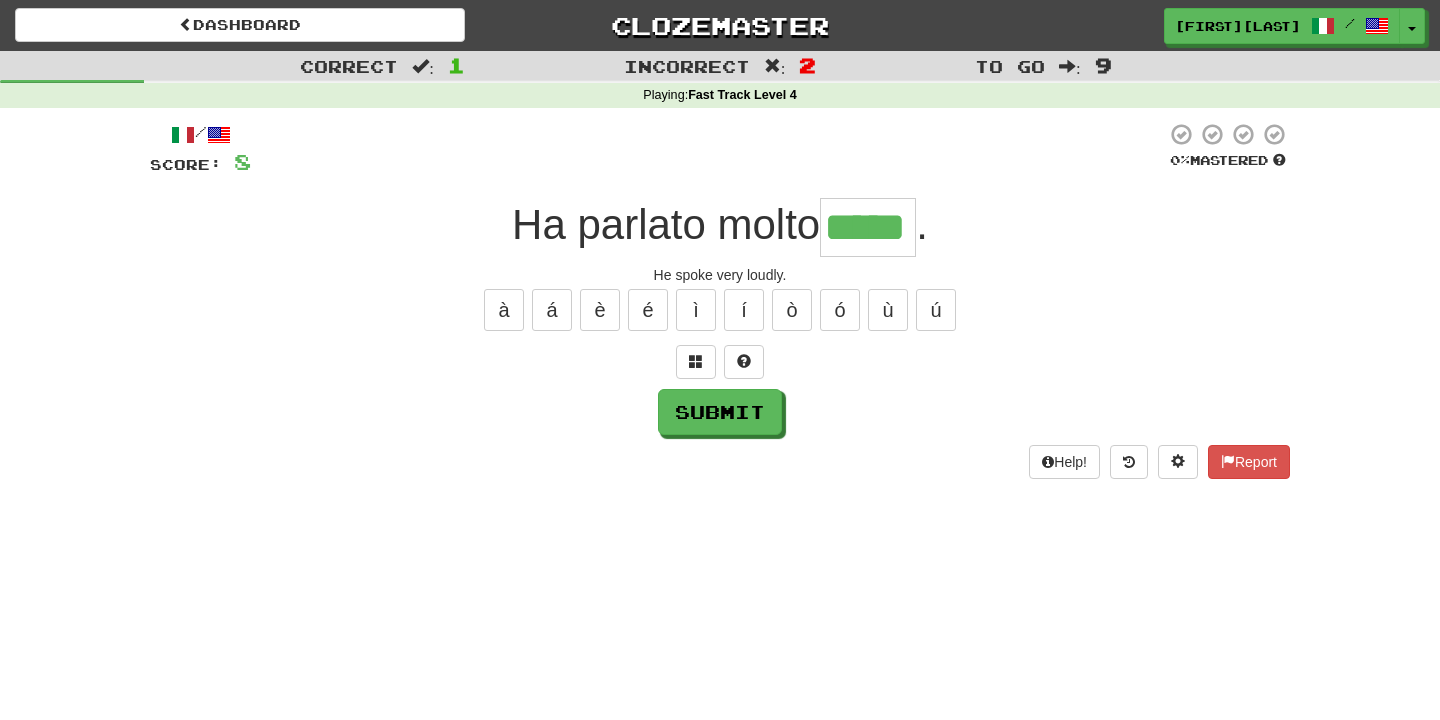 type on "*****" 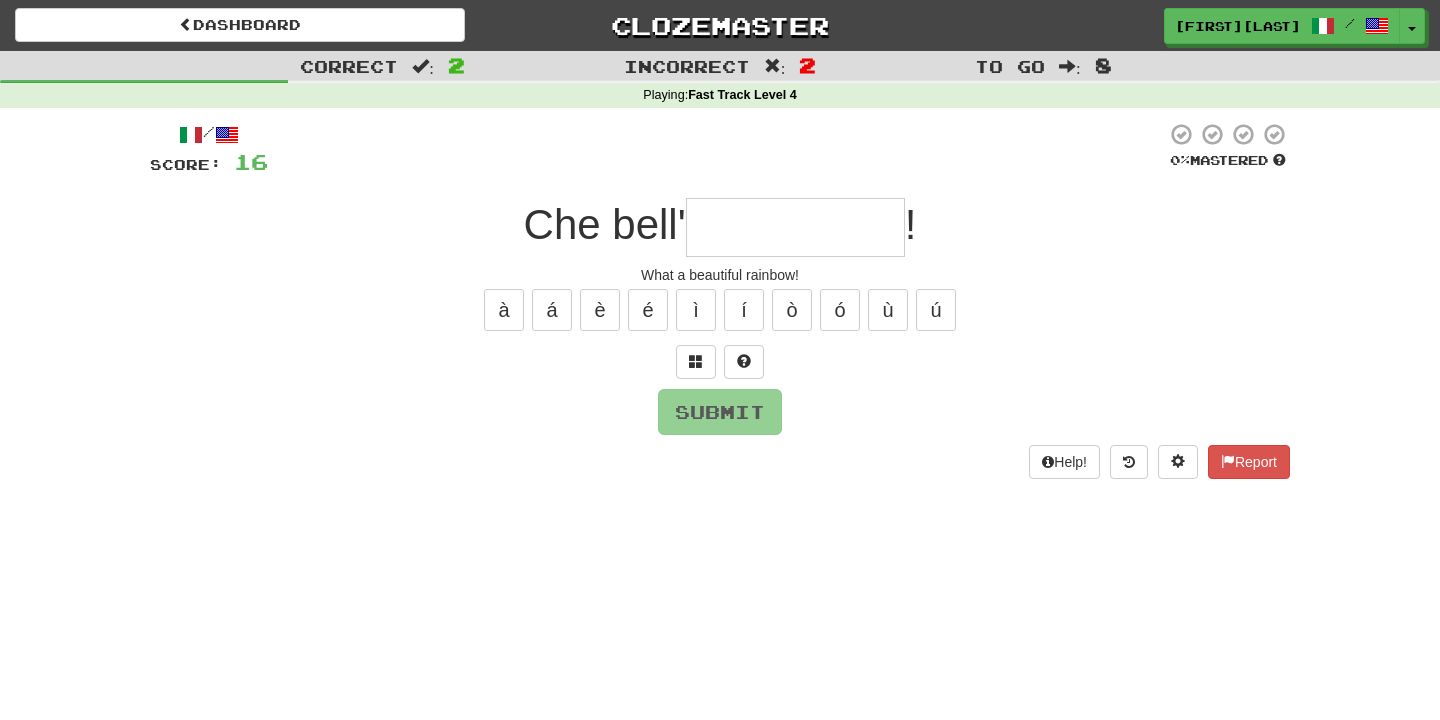 type on "**********" 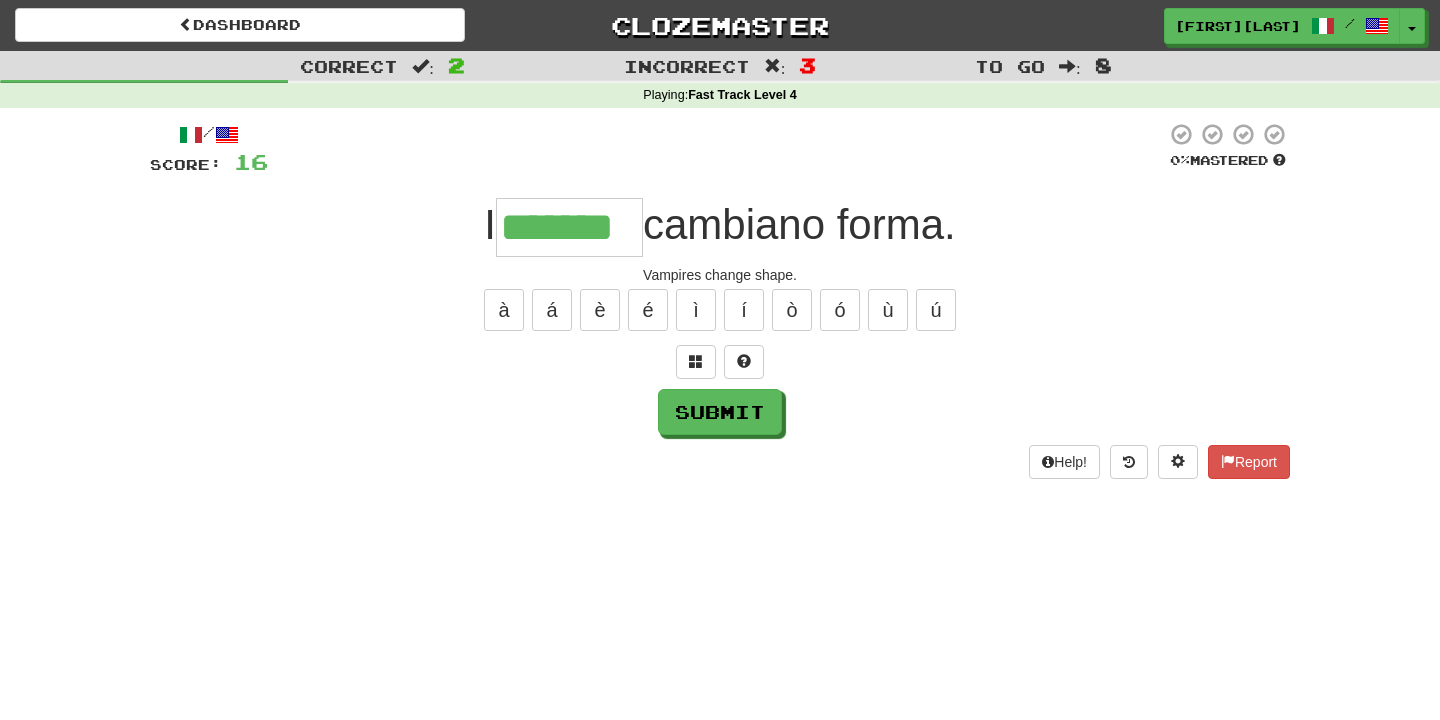 type on "*******" 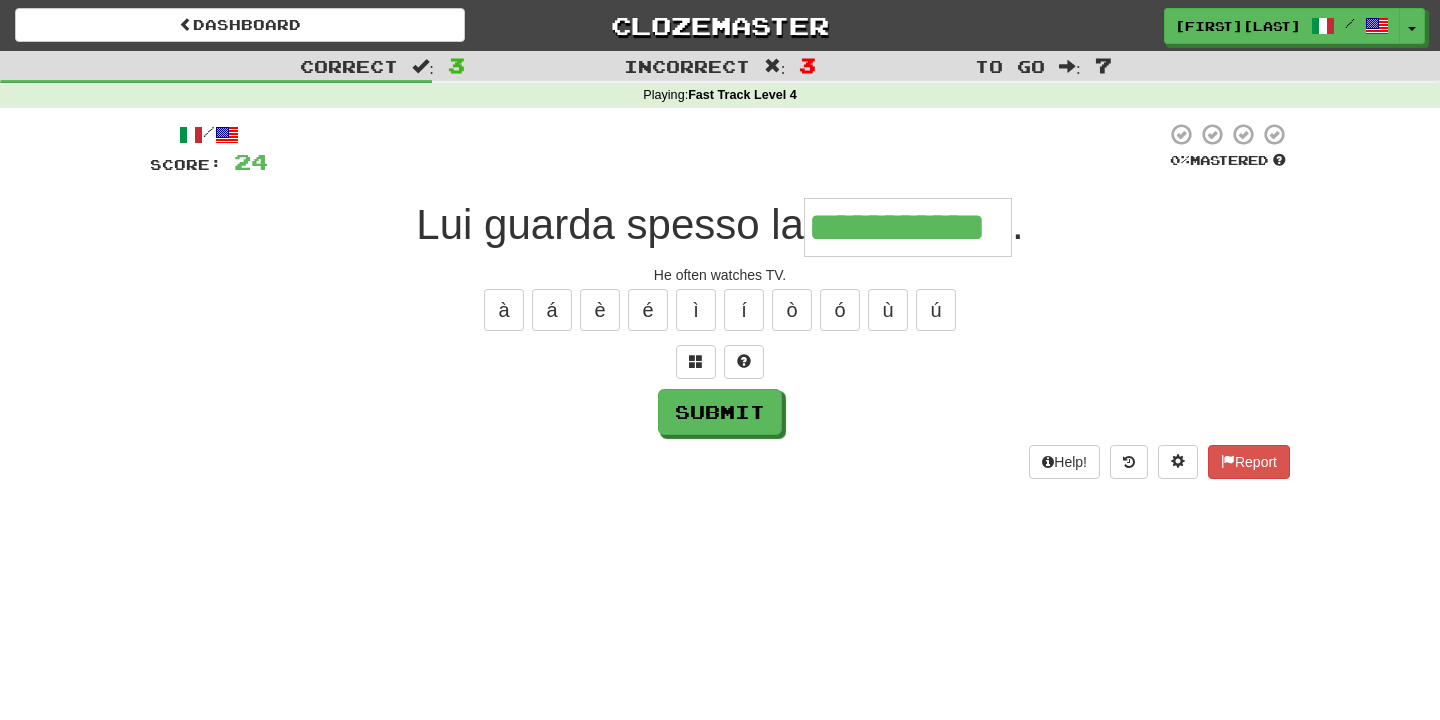 type on "**********" 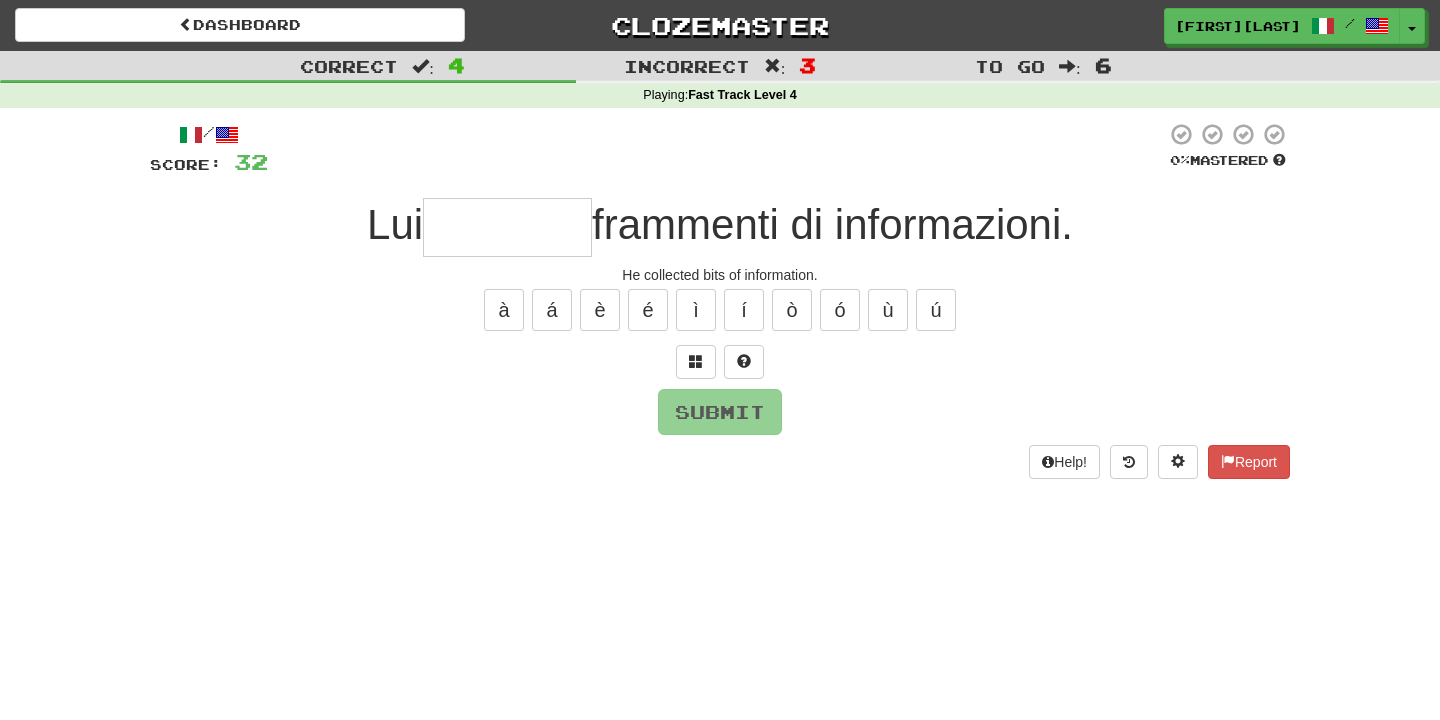 type on "*" 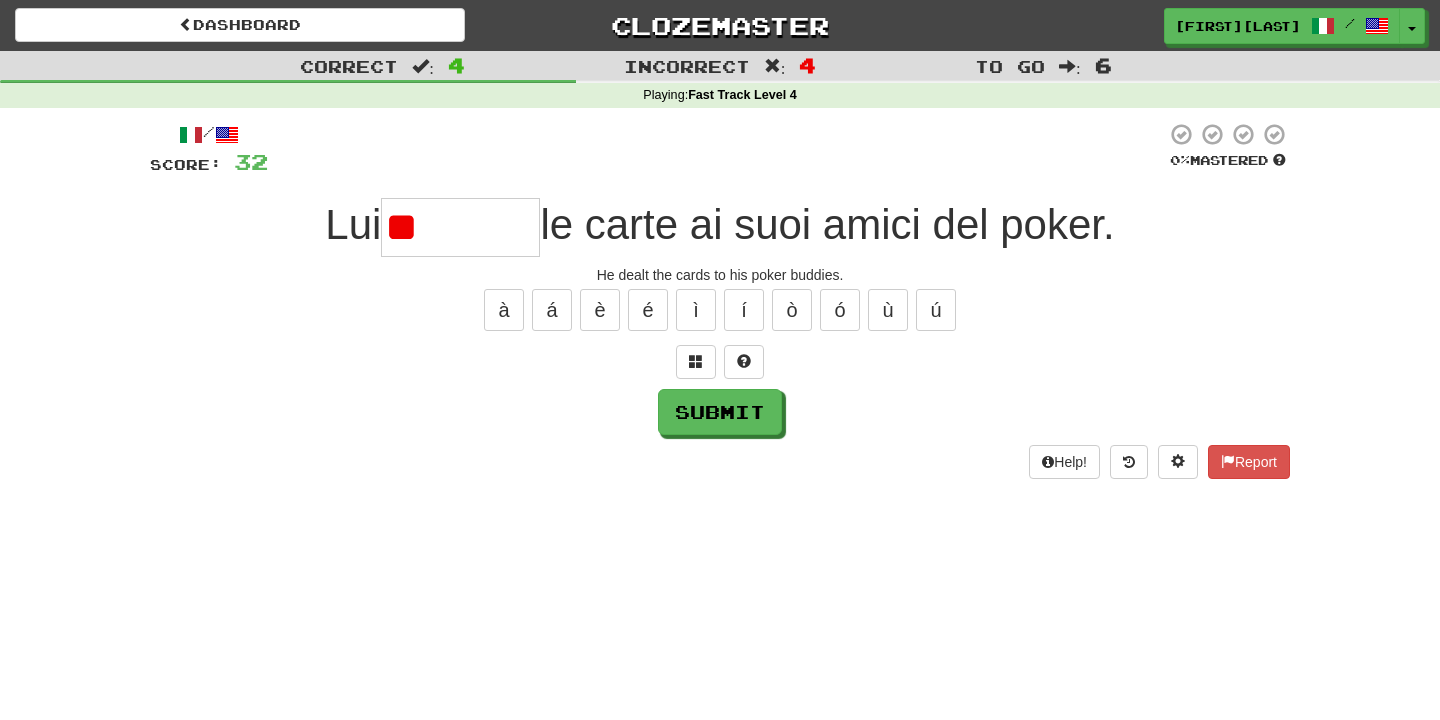 type on "*" 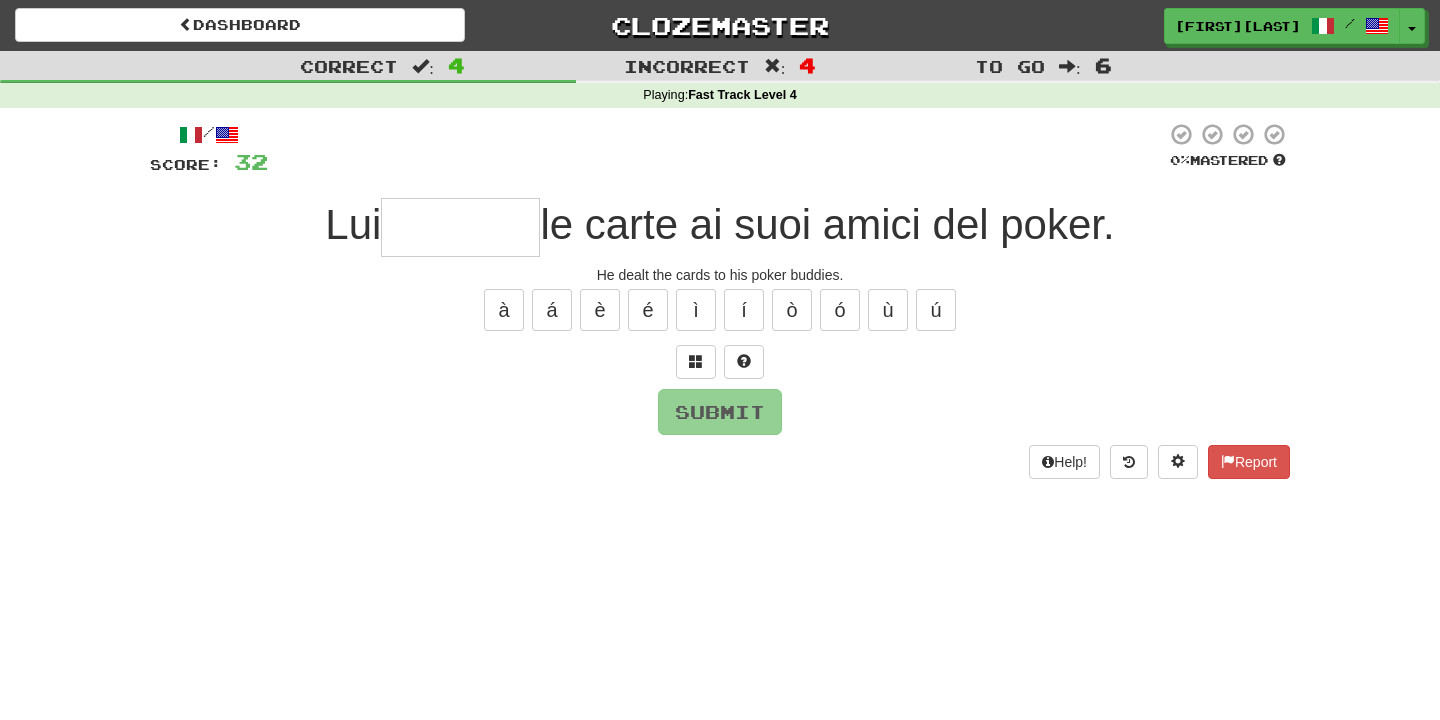 type on "*********" 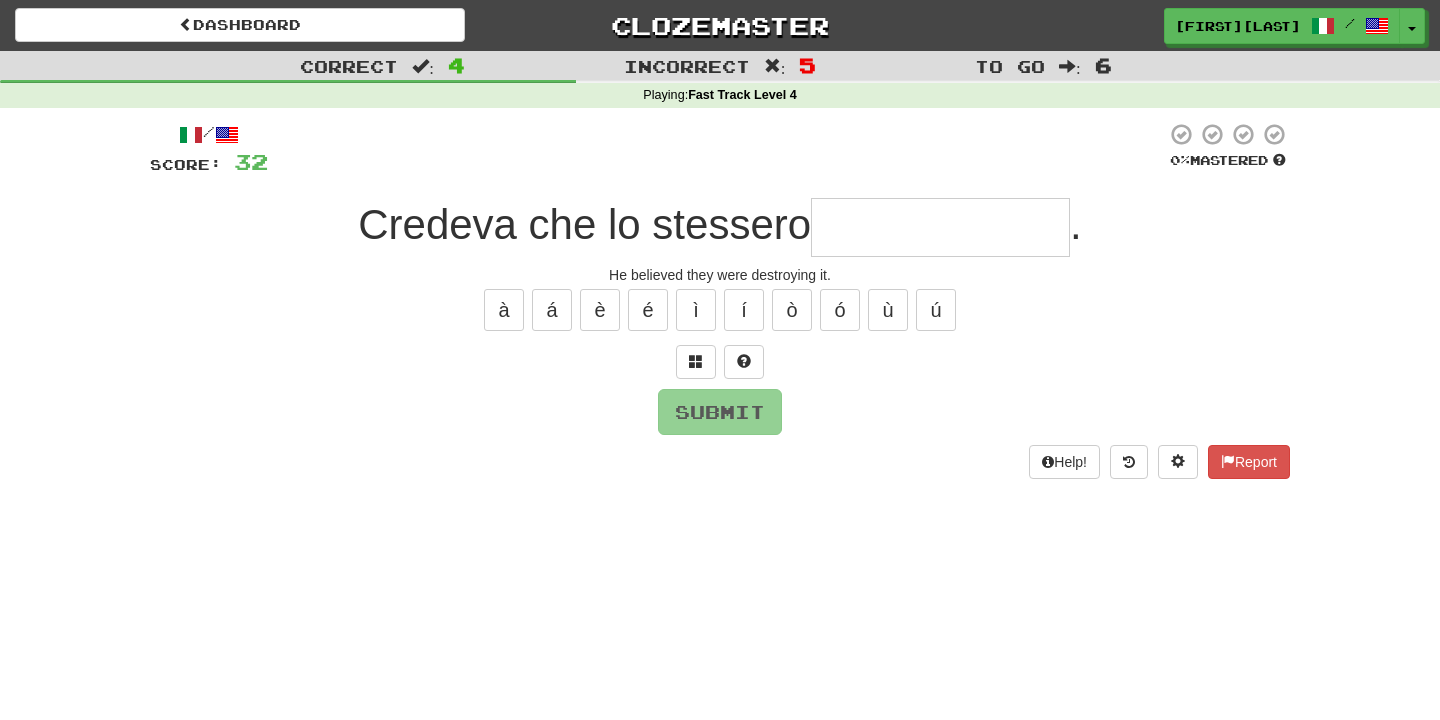 type on "*" 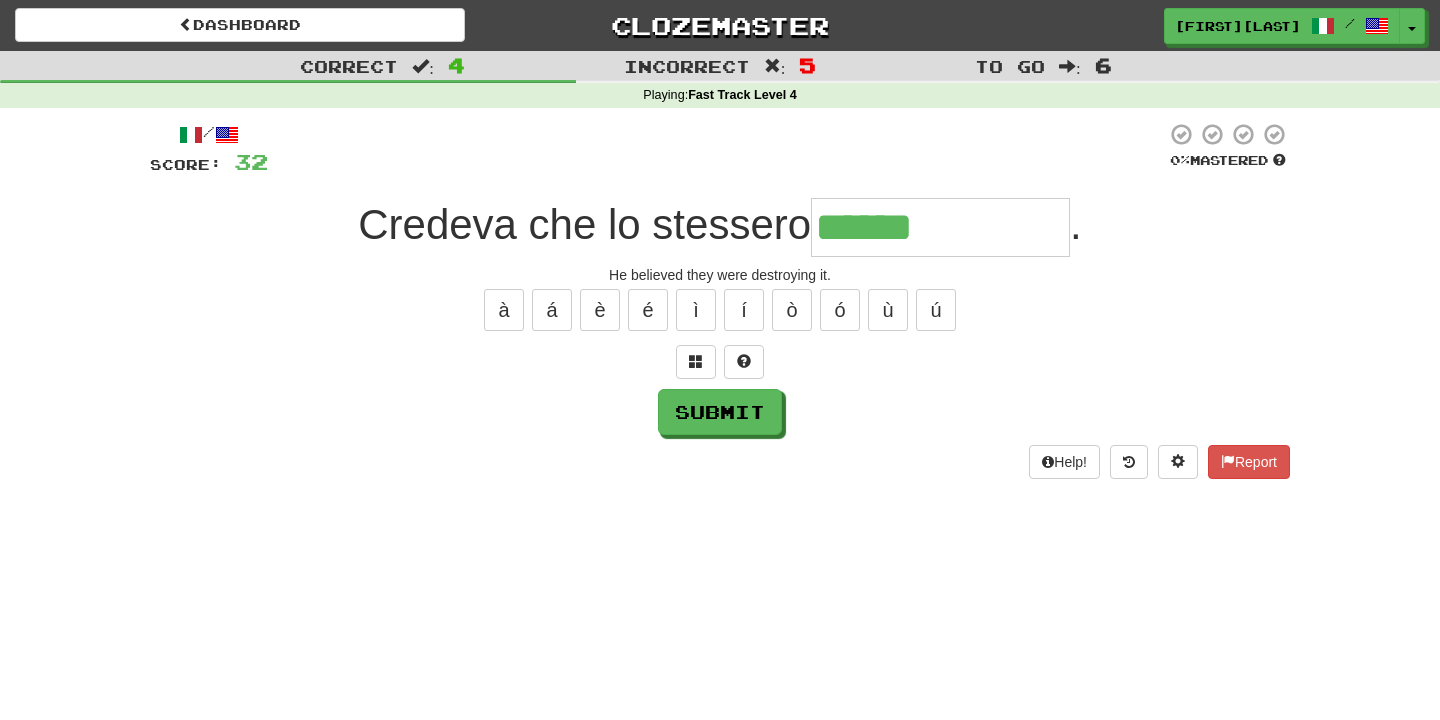 type on "**********" 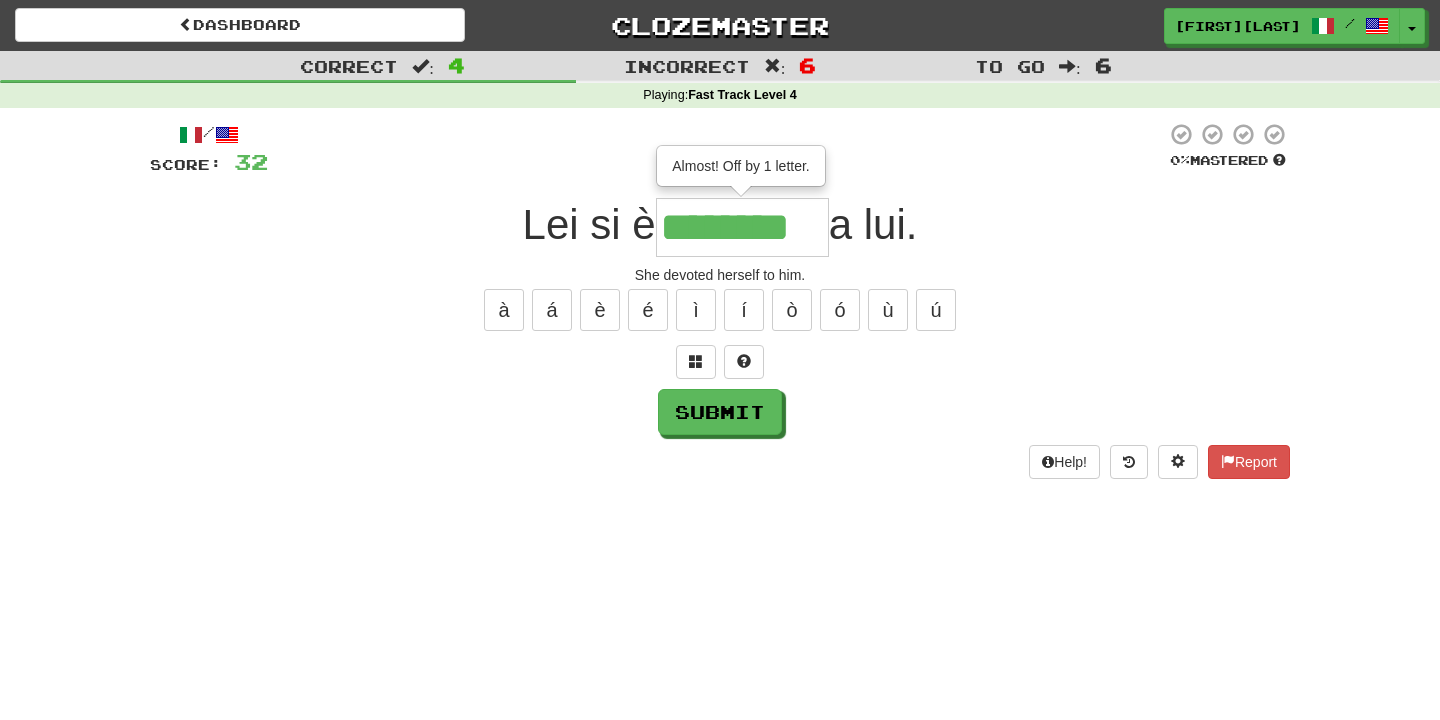 type on "********" 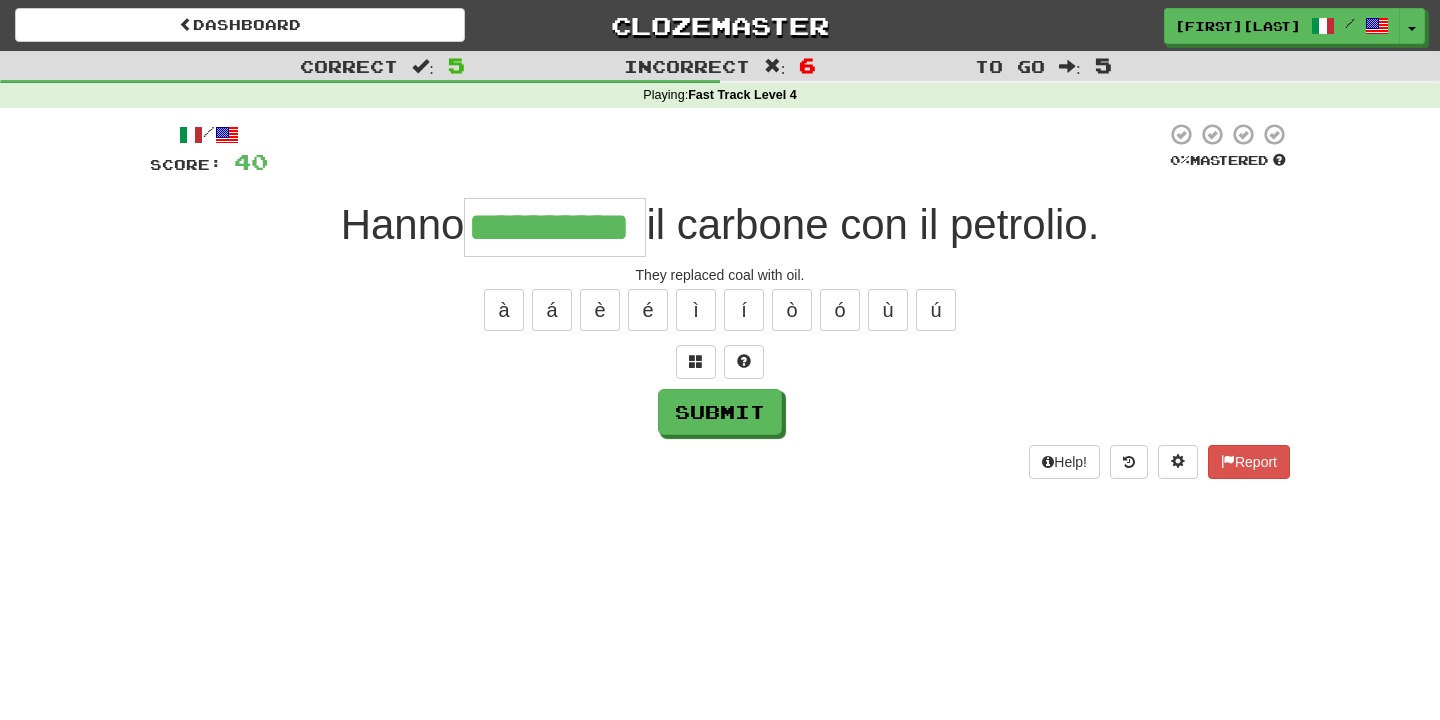 type on "**********" 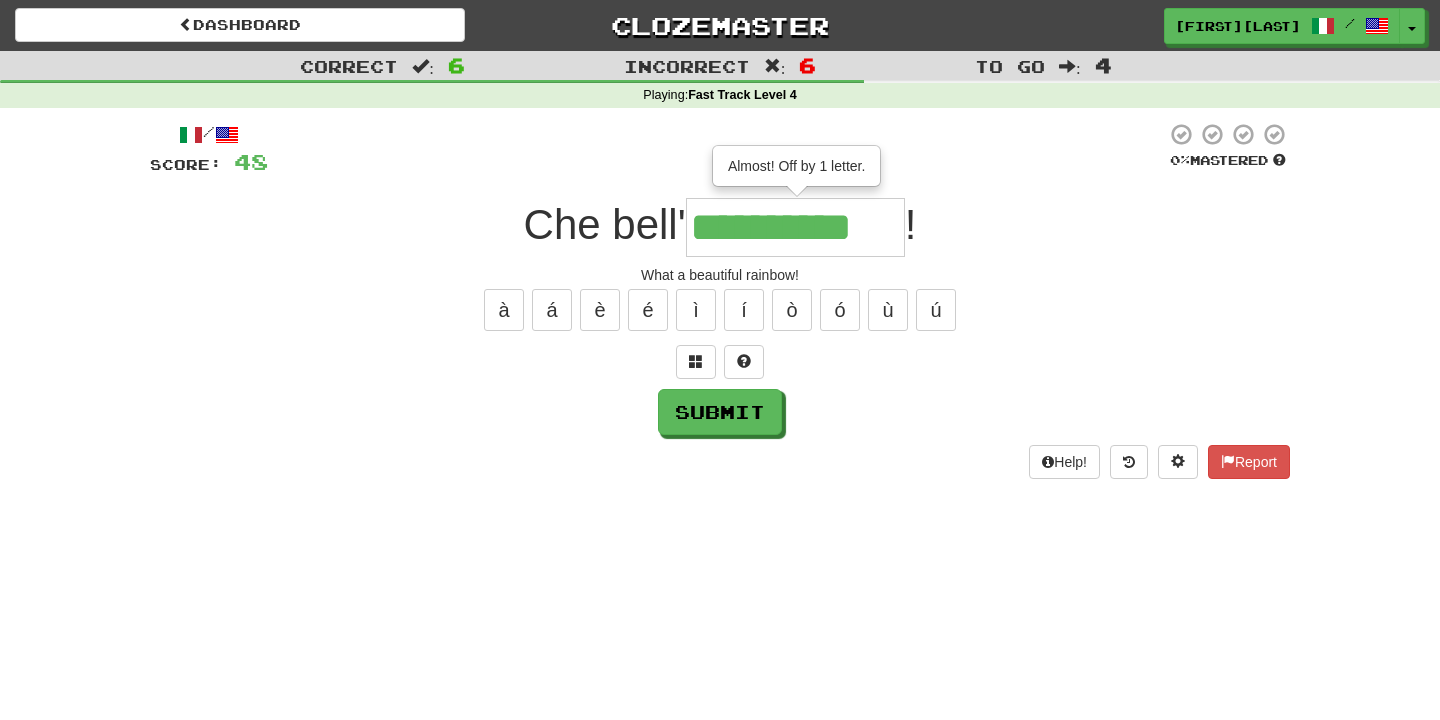 type on "**********" 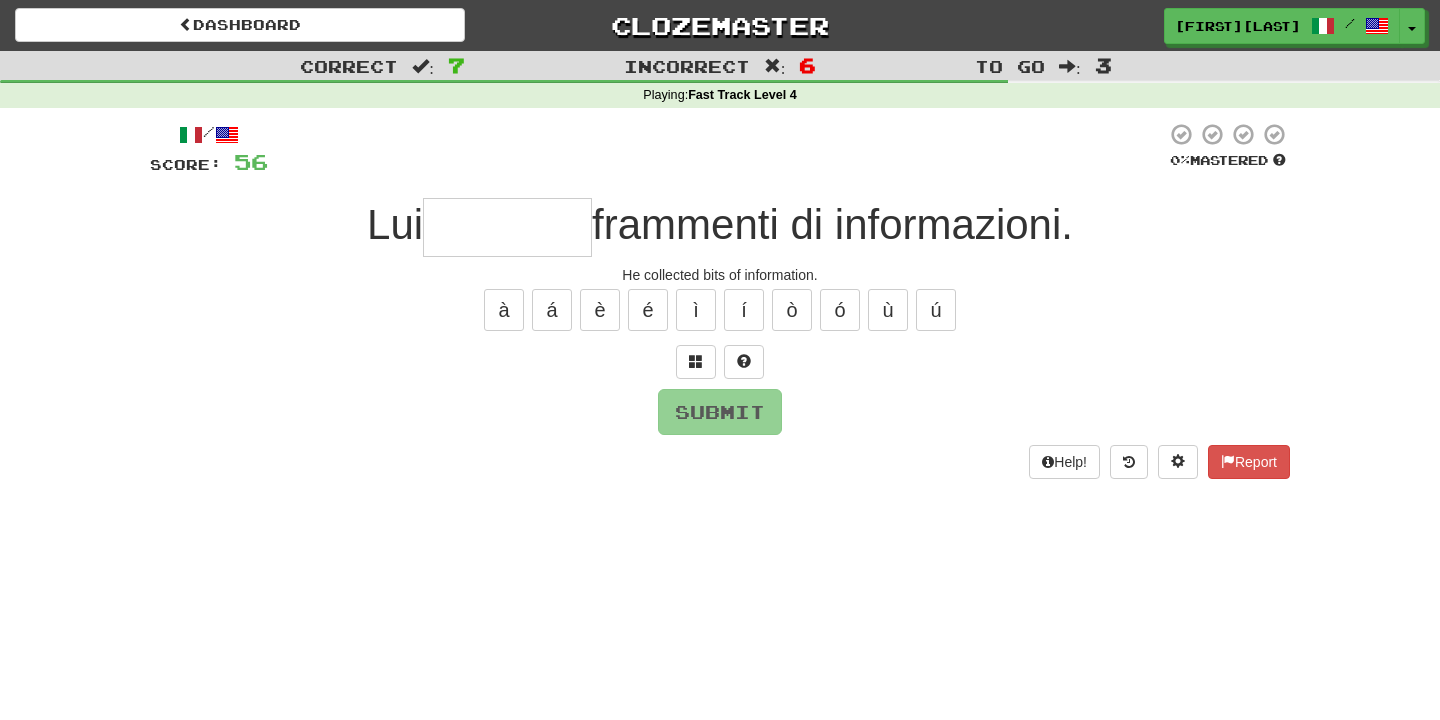 type on "********" 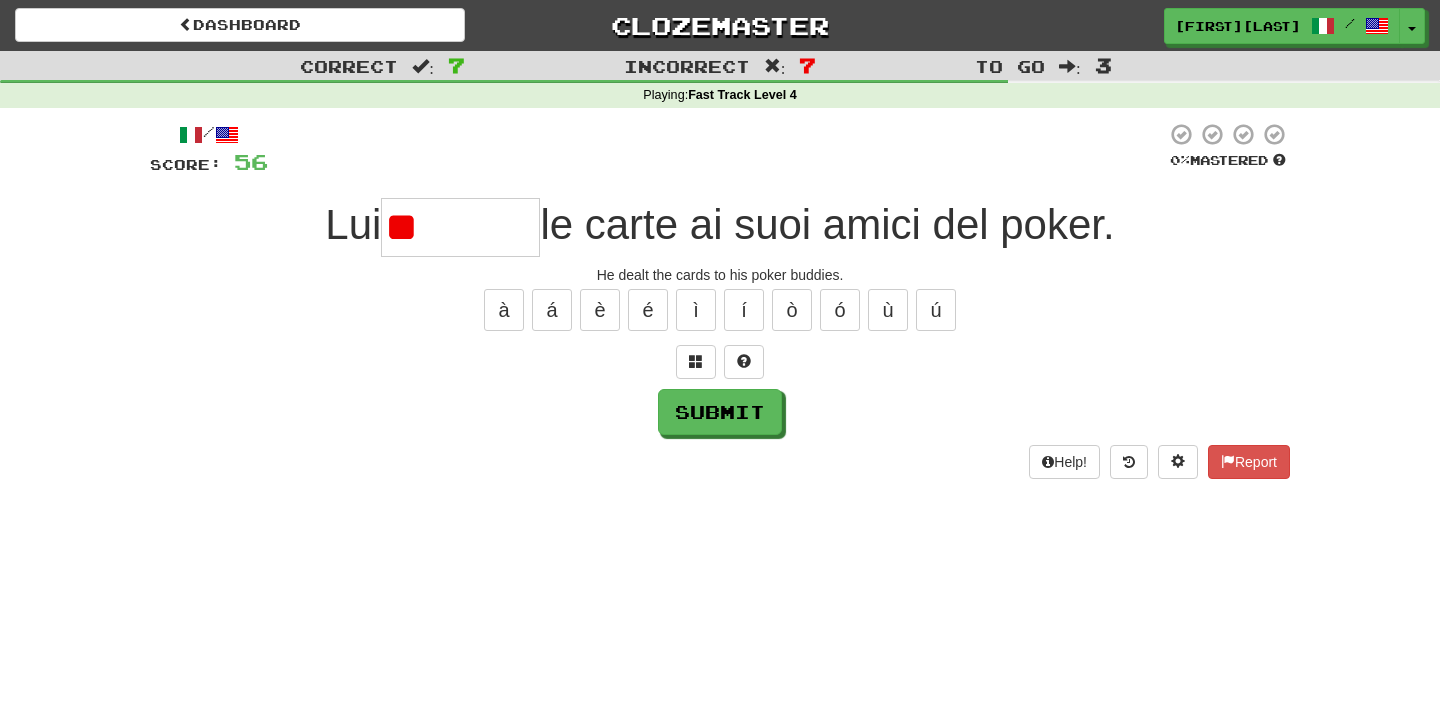 type on "*" 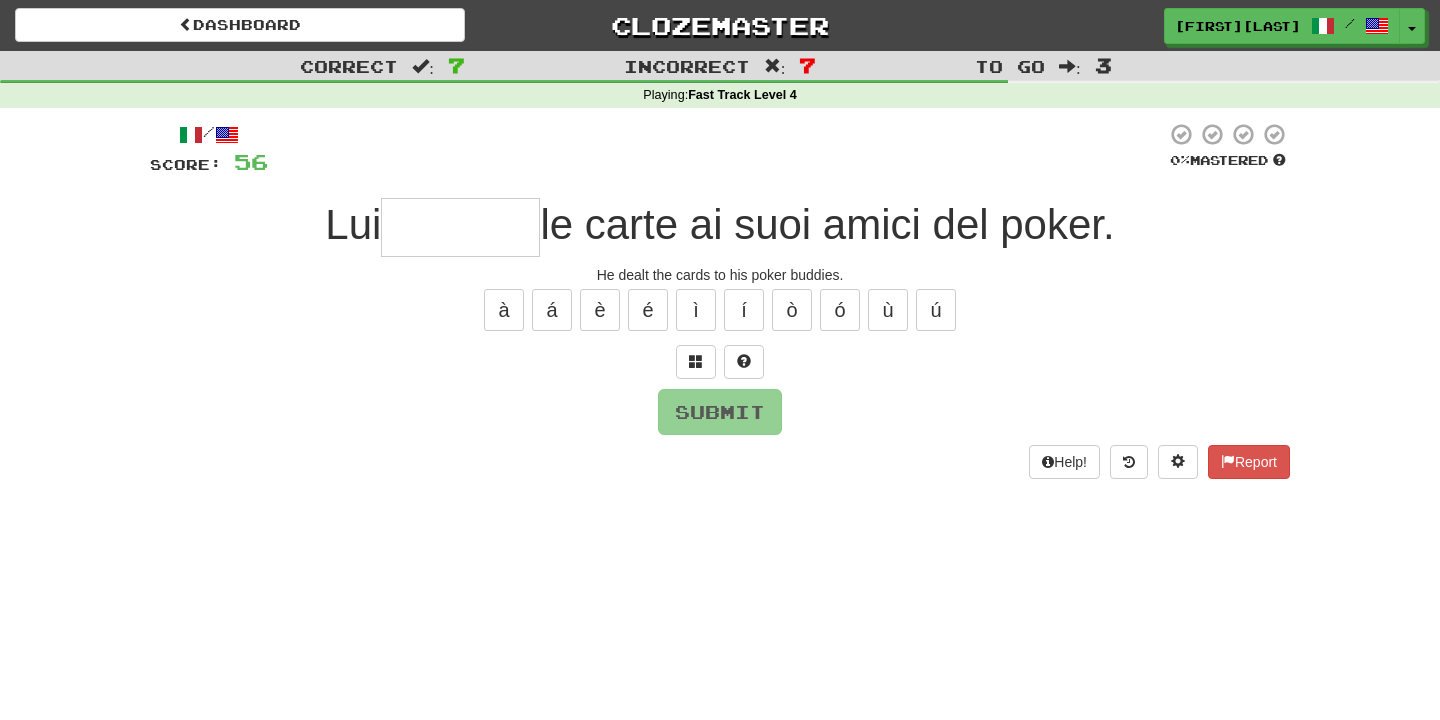 type on "*********" 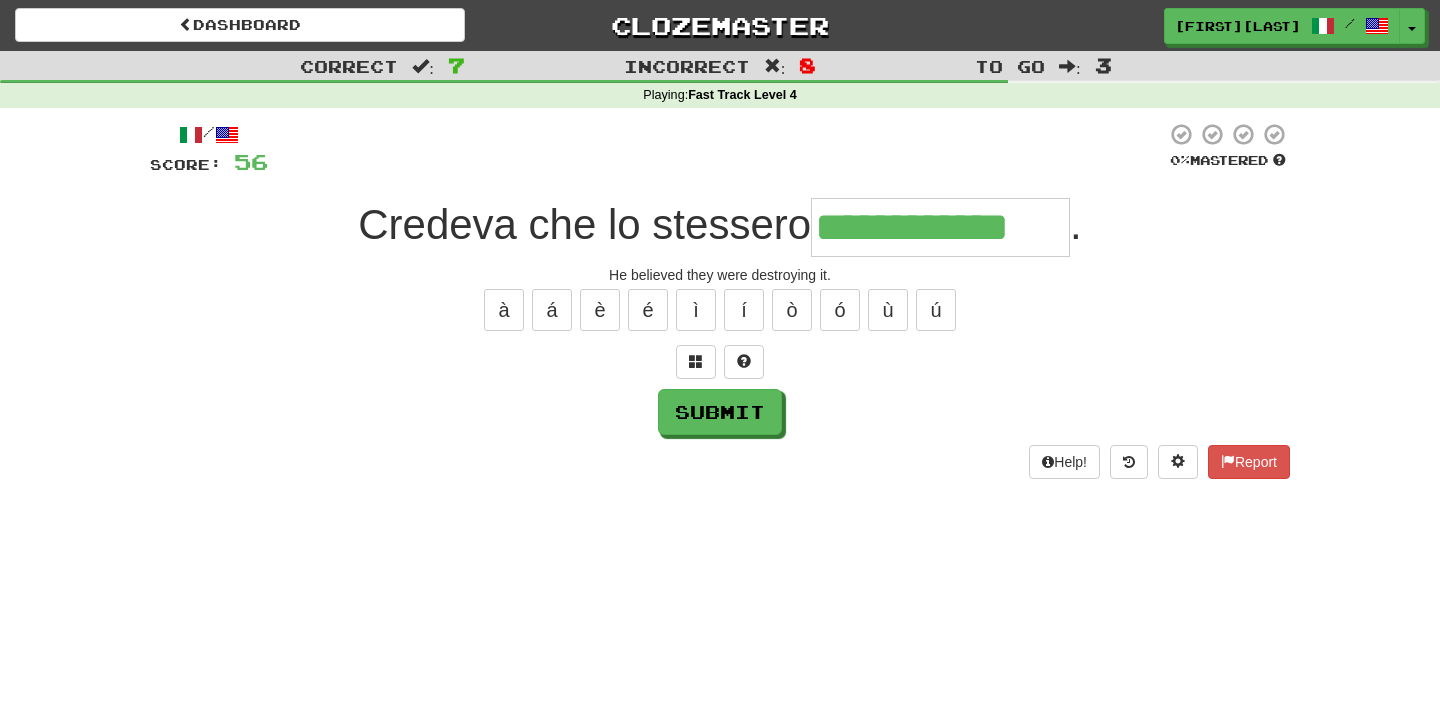 type on "**********" 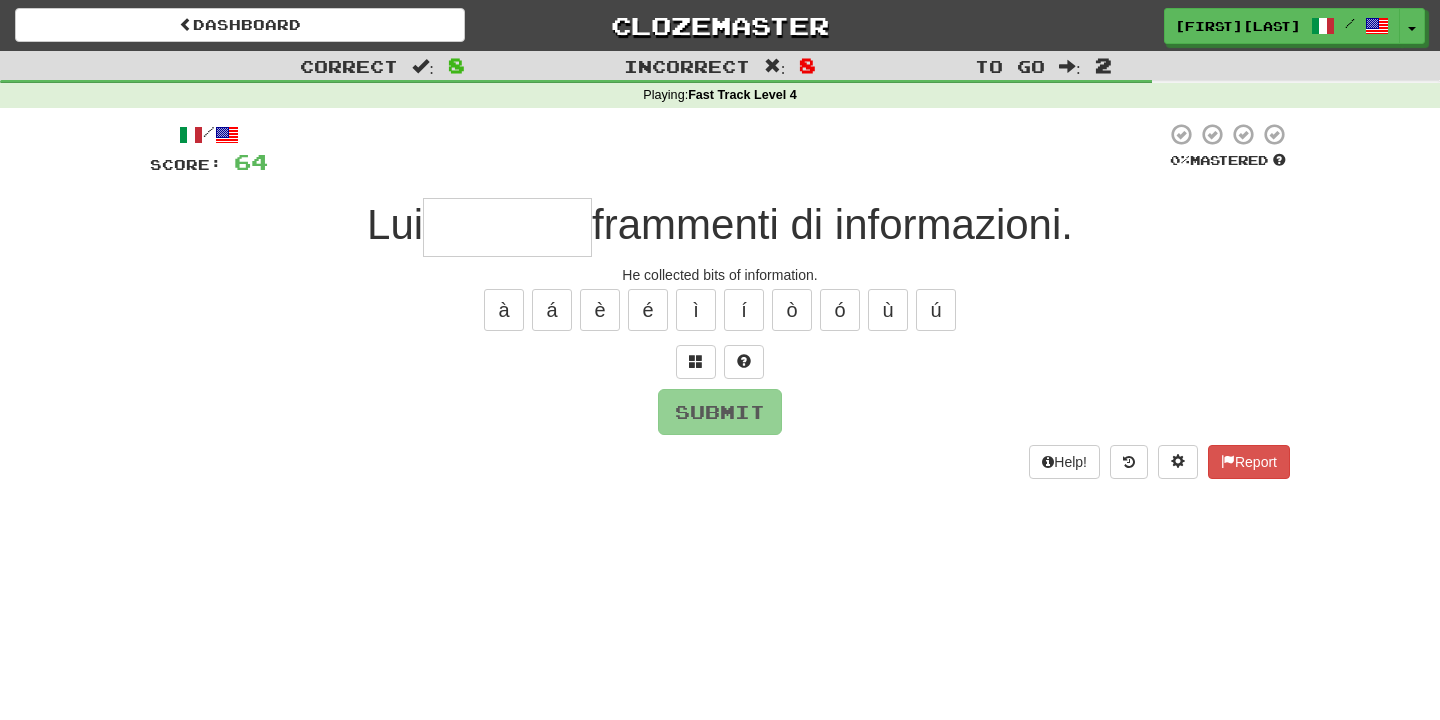 type on "********" 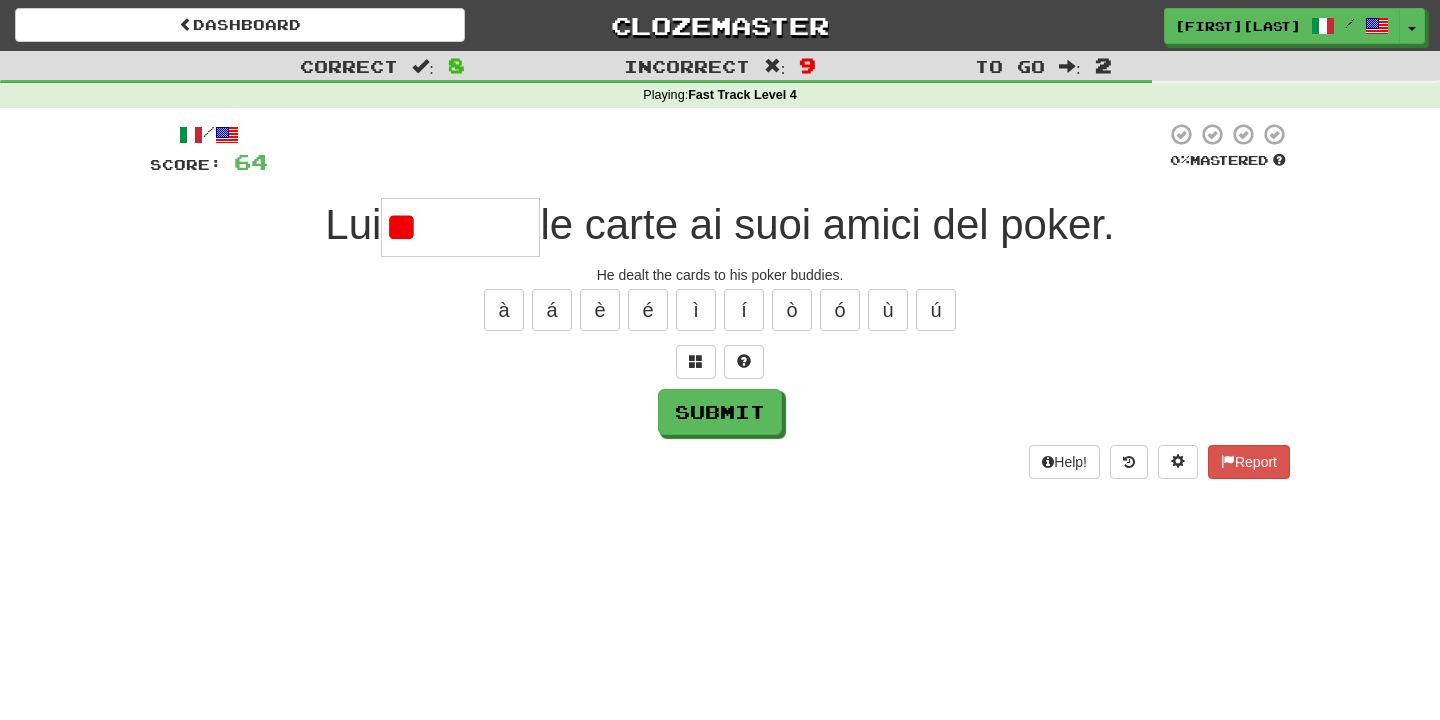 type on "*" 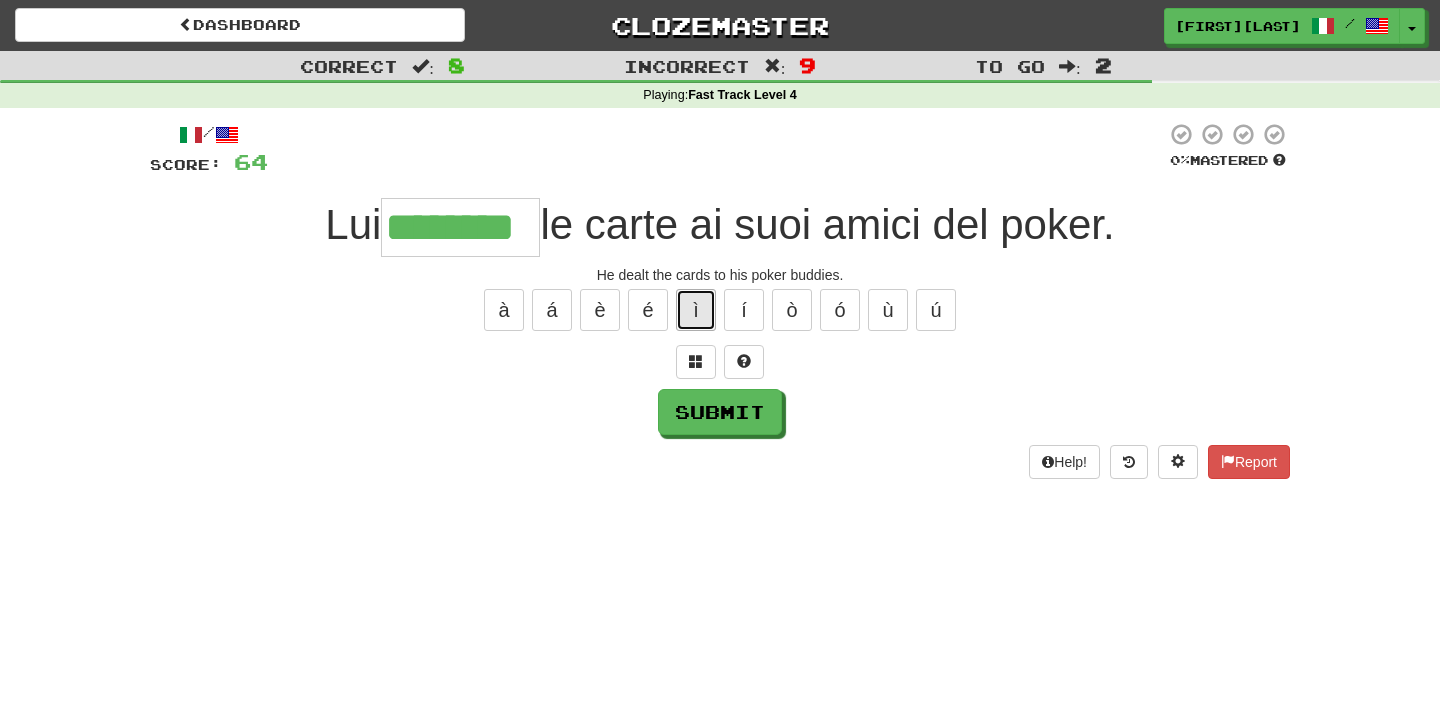 click on "ì" at bounding box center (696, 310) 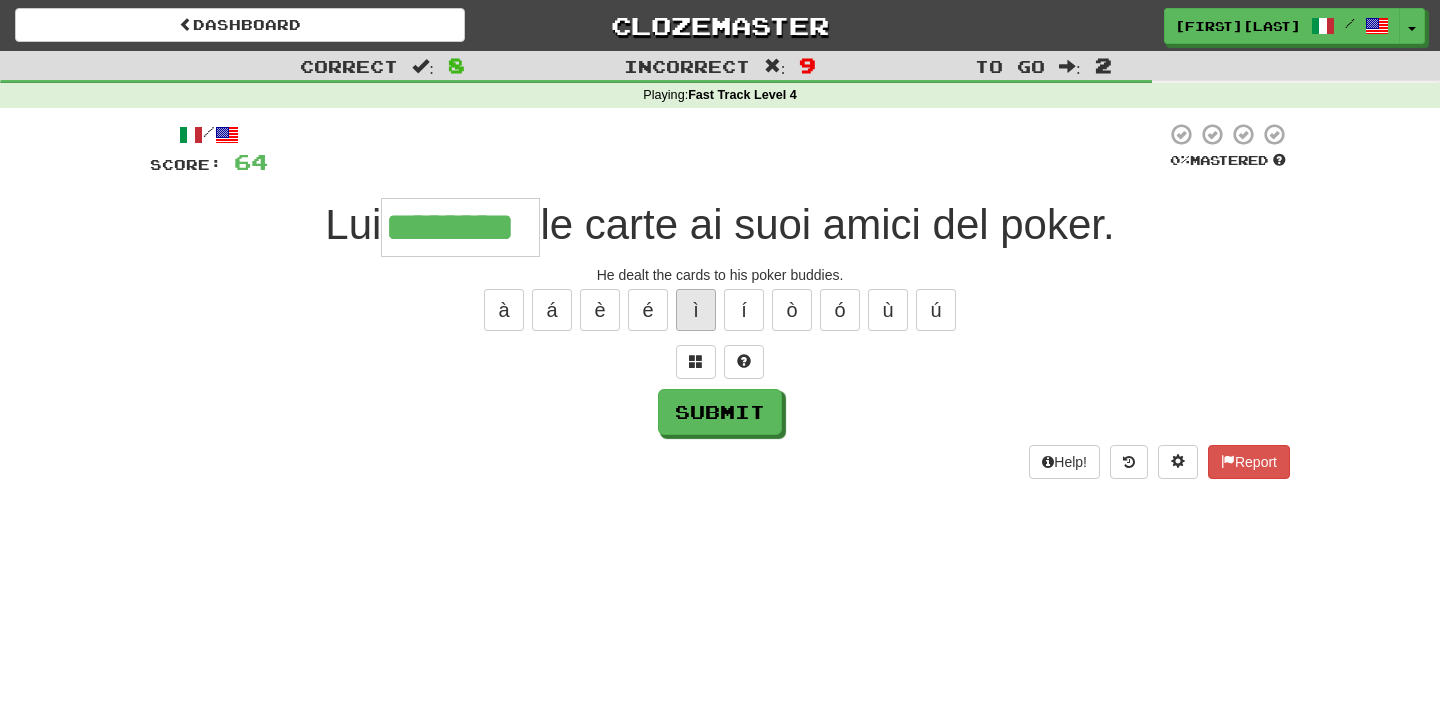 type on "*********" 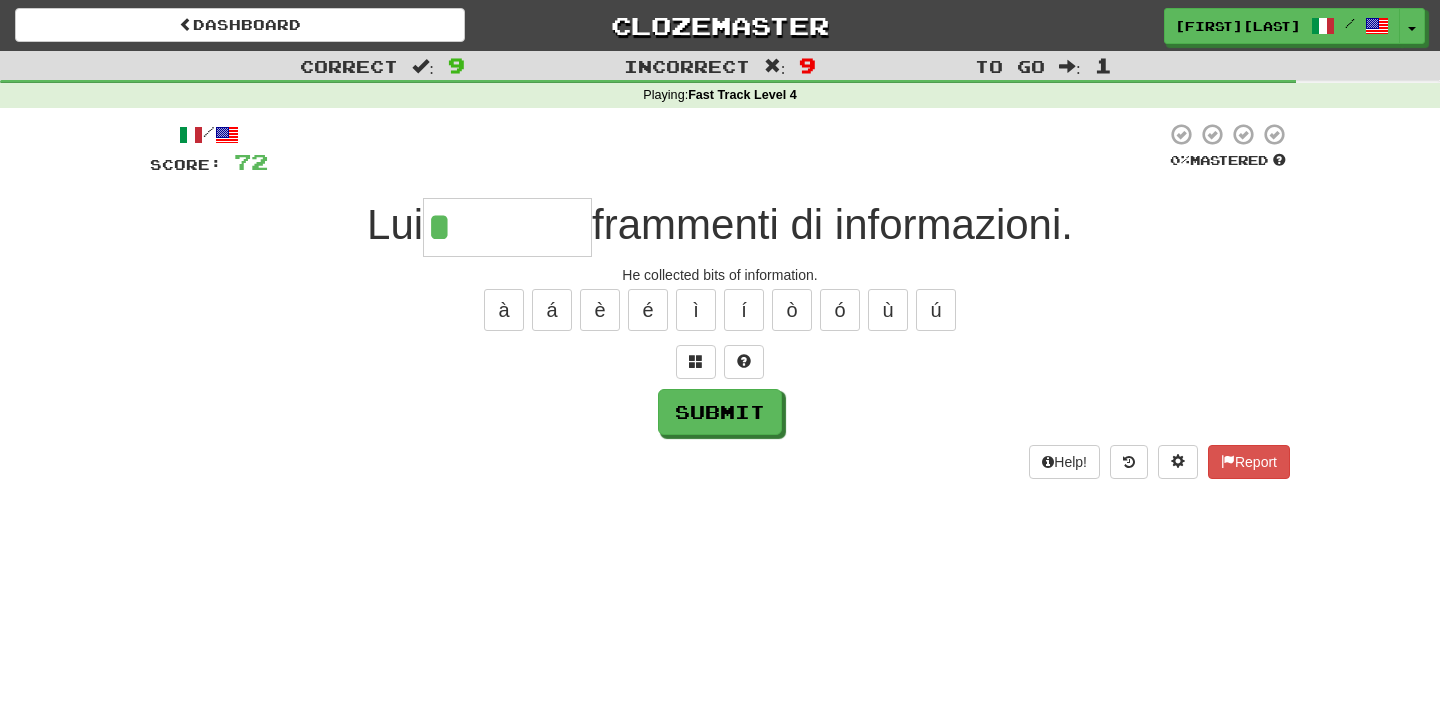 type on "********" 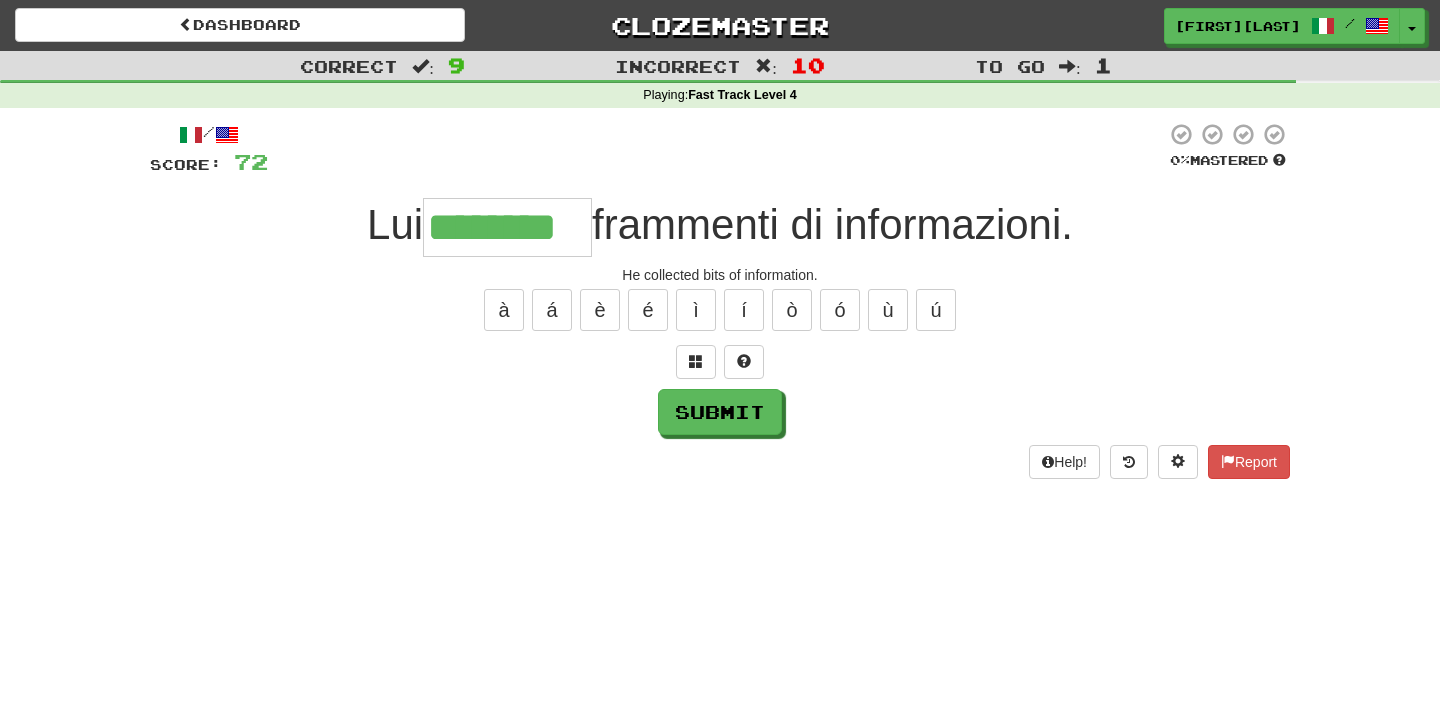 type on "********" 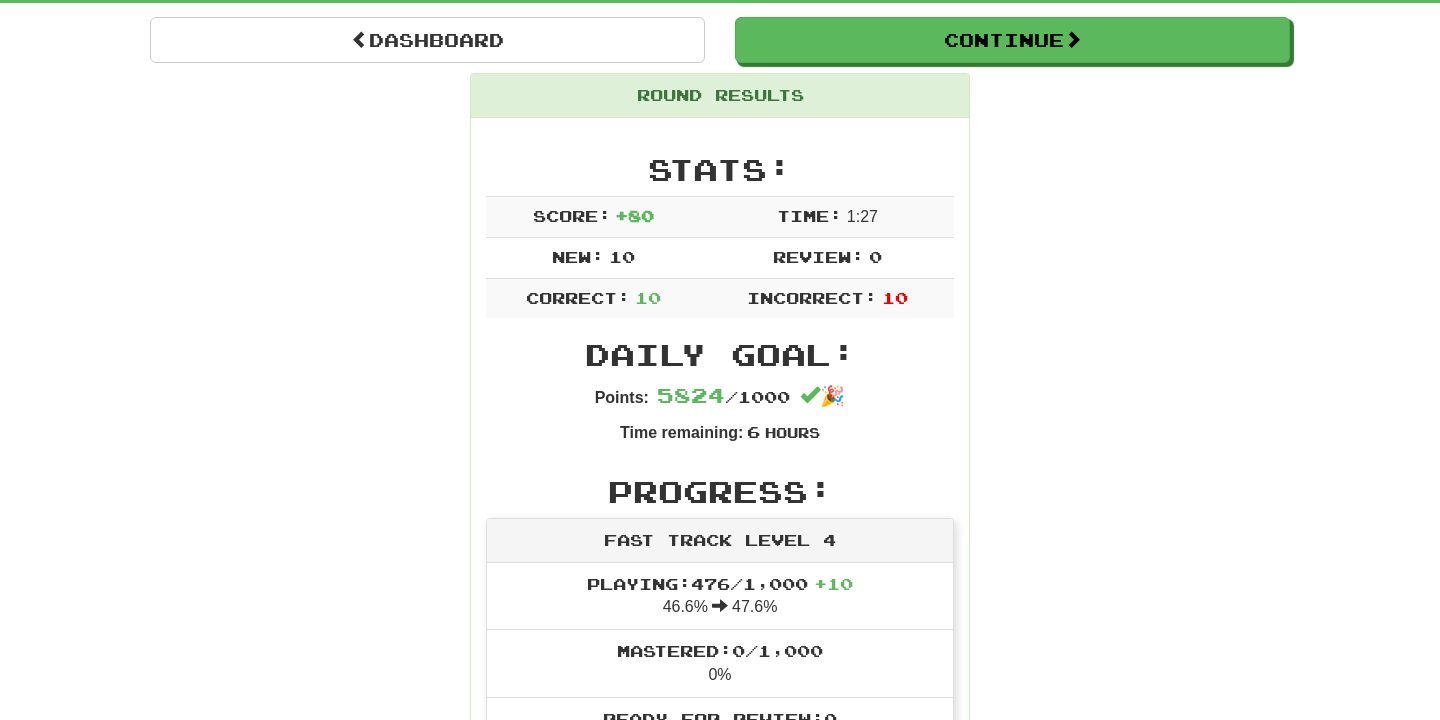scroll, scrollTop: 0, scrollLeft: 0, axis: both 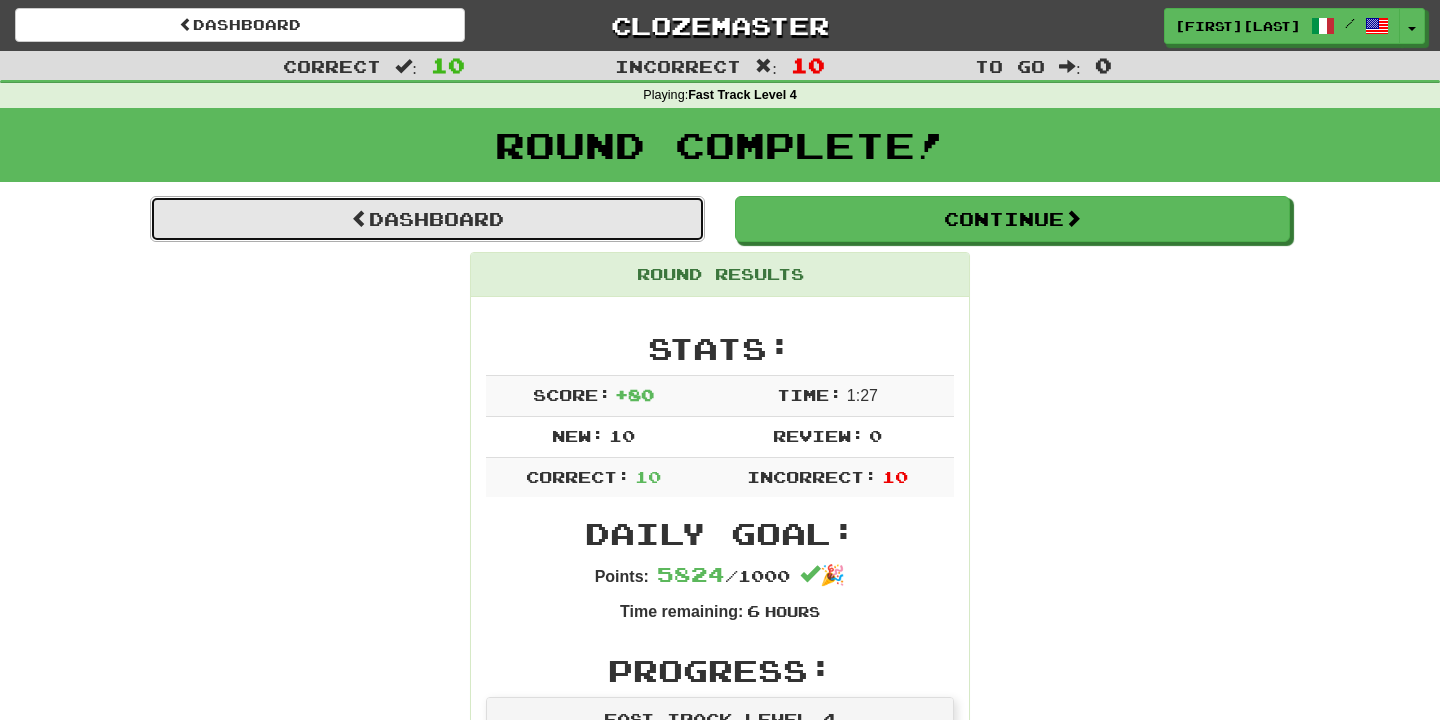 click on "Dashboard" at bounding box center [427, 219] 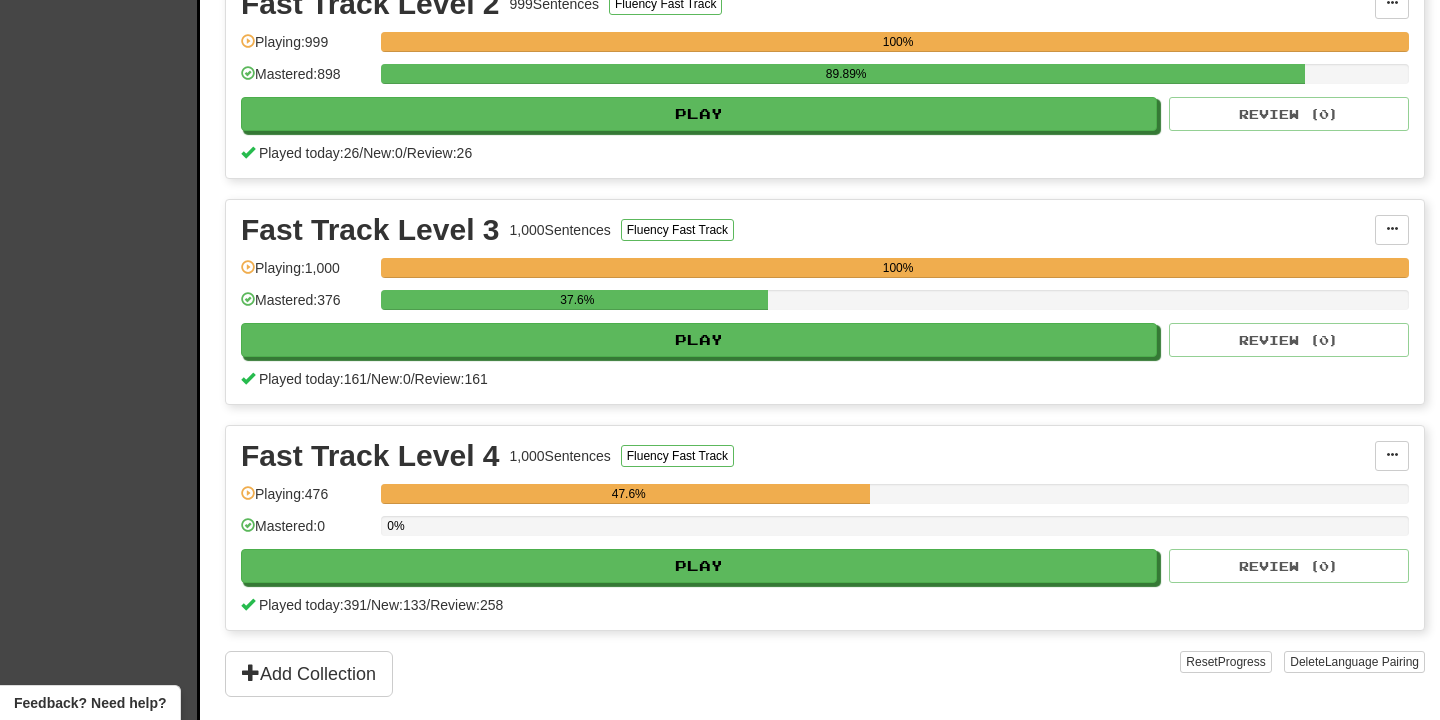 scroll, scrollTop: 806, scrollLeft: 0, axis: vertical 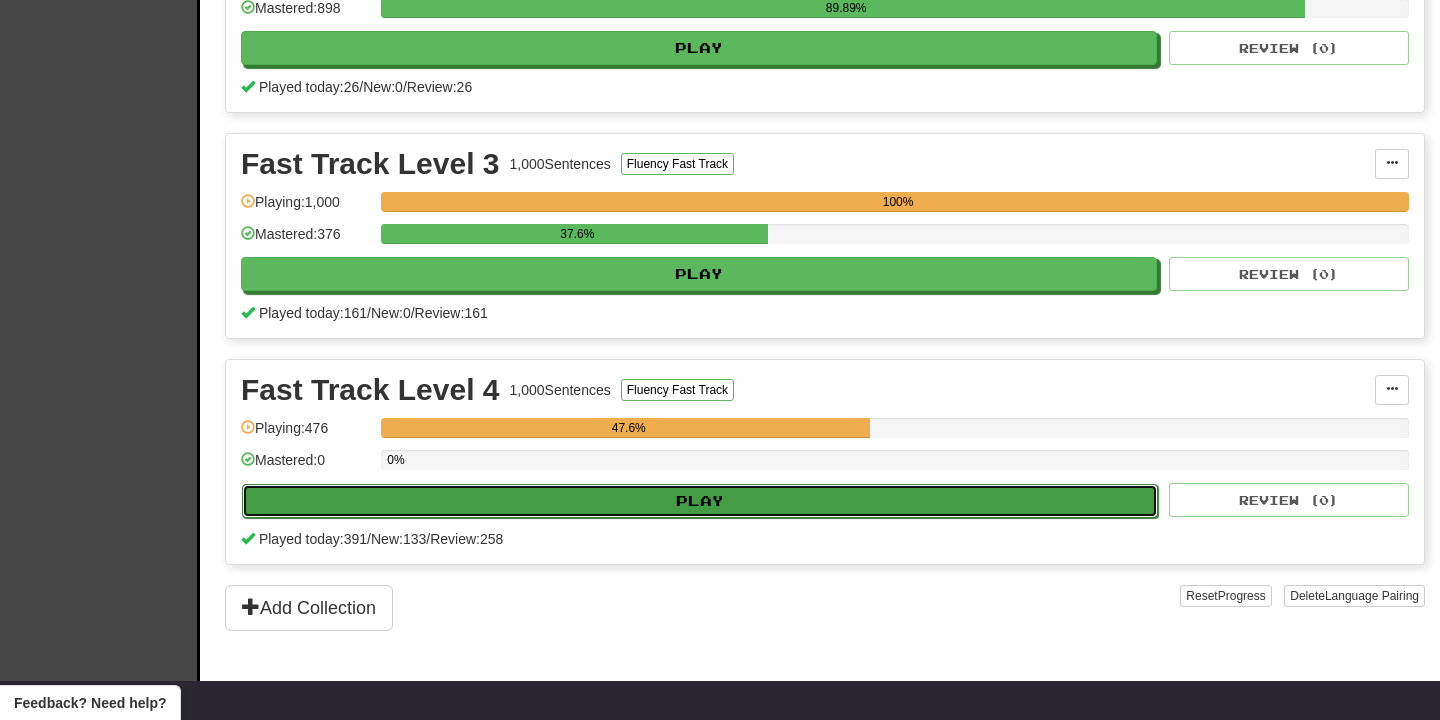 click on "Play" at bounding box center [700, 501] 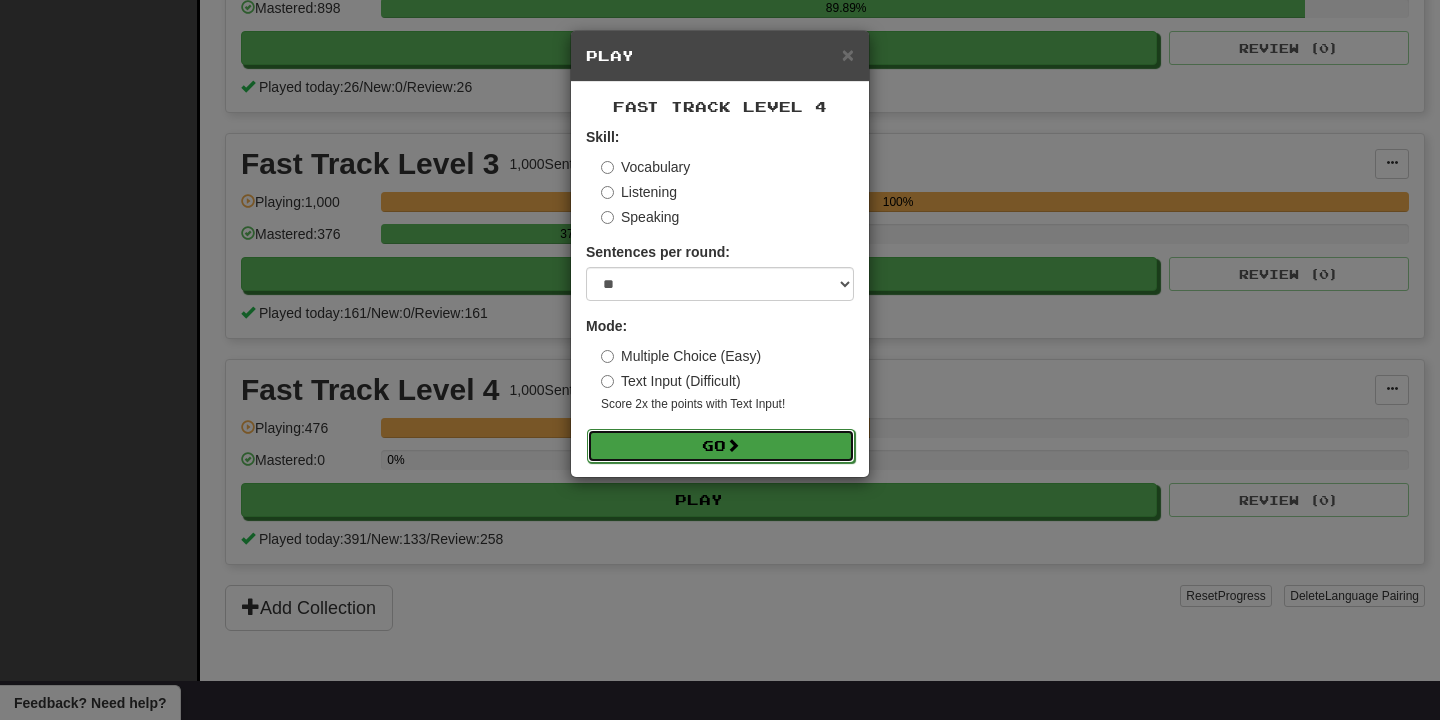 click at bounding box center (733, 445) 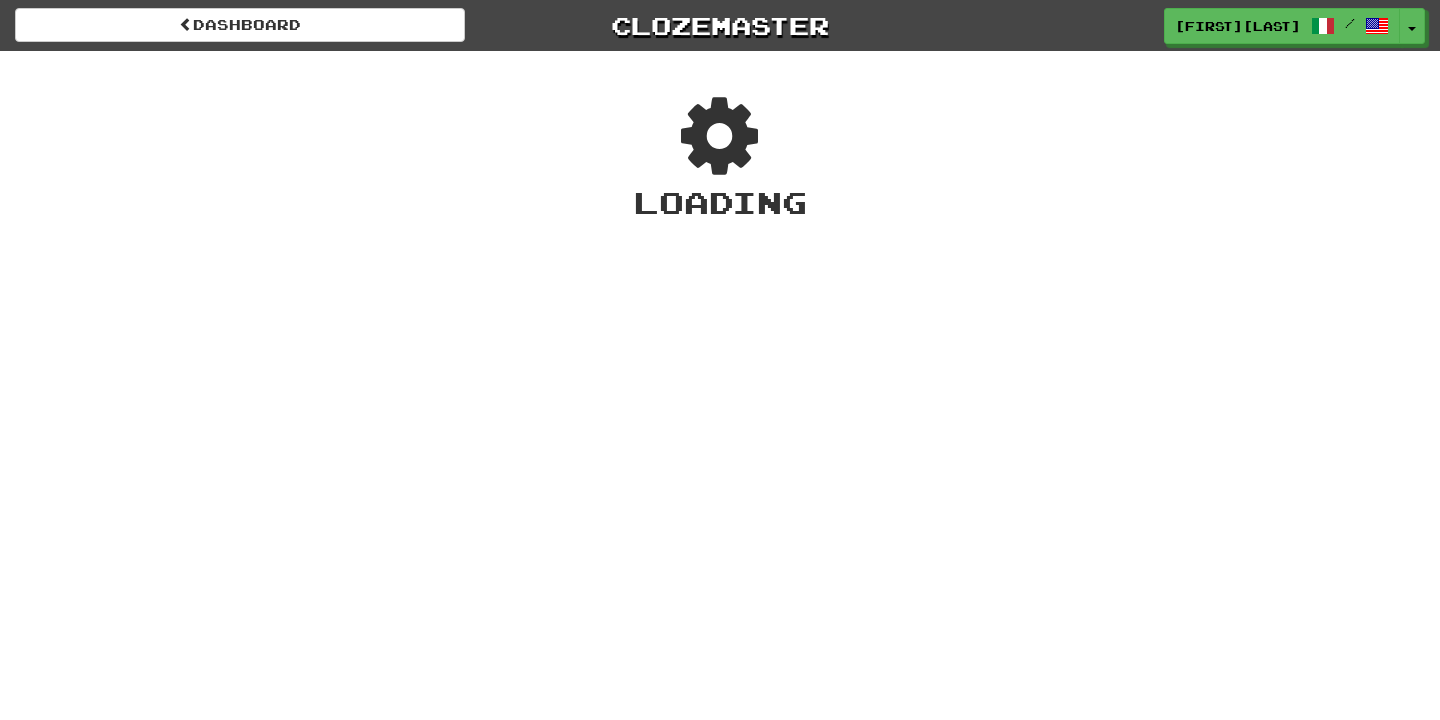 scroll, scrollTop: 0, scrollLeft: 0, axis: both 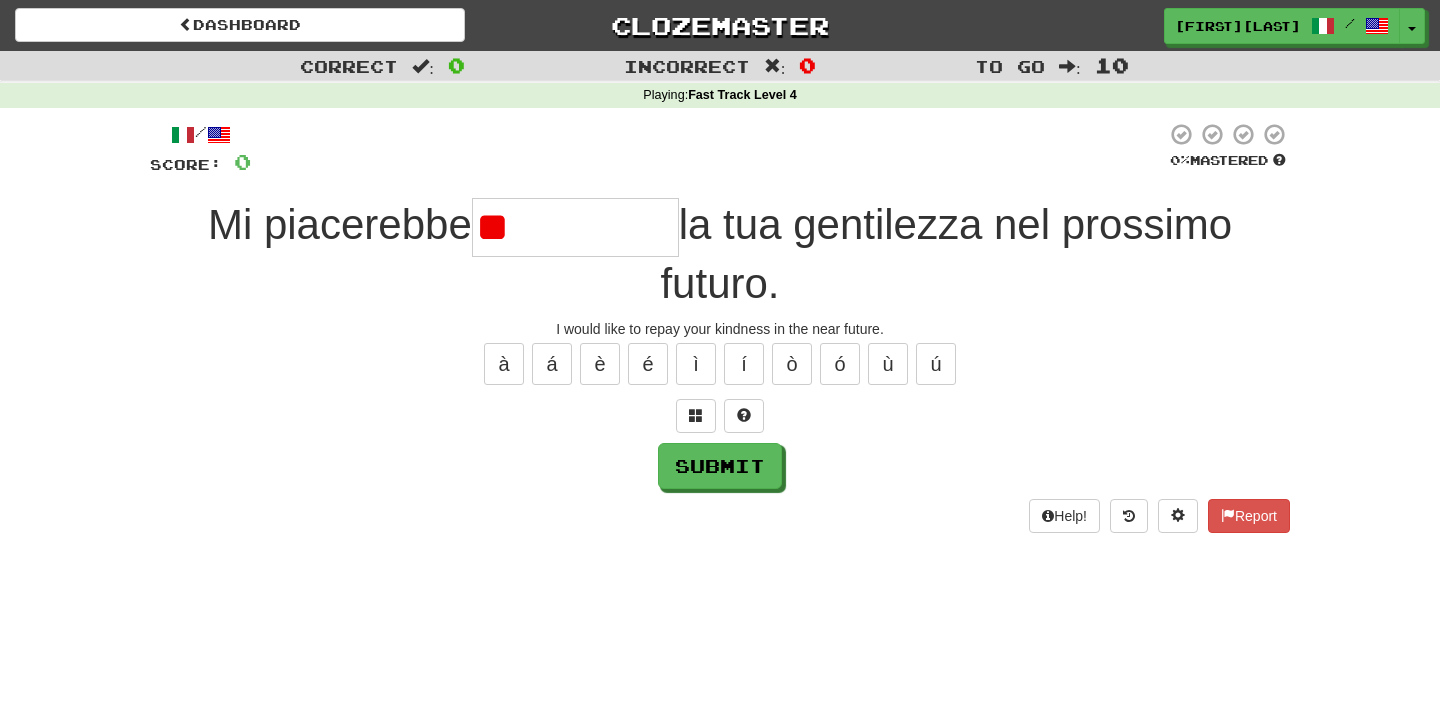 type on "*" 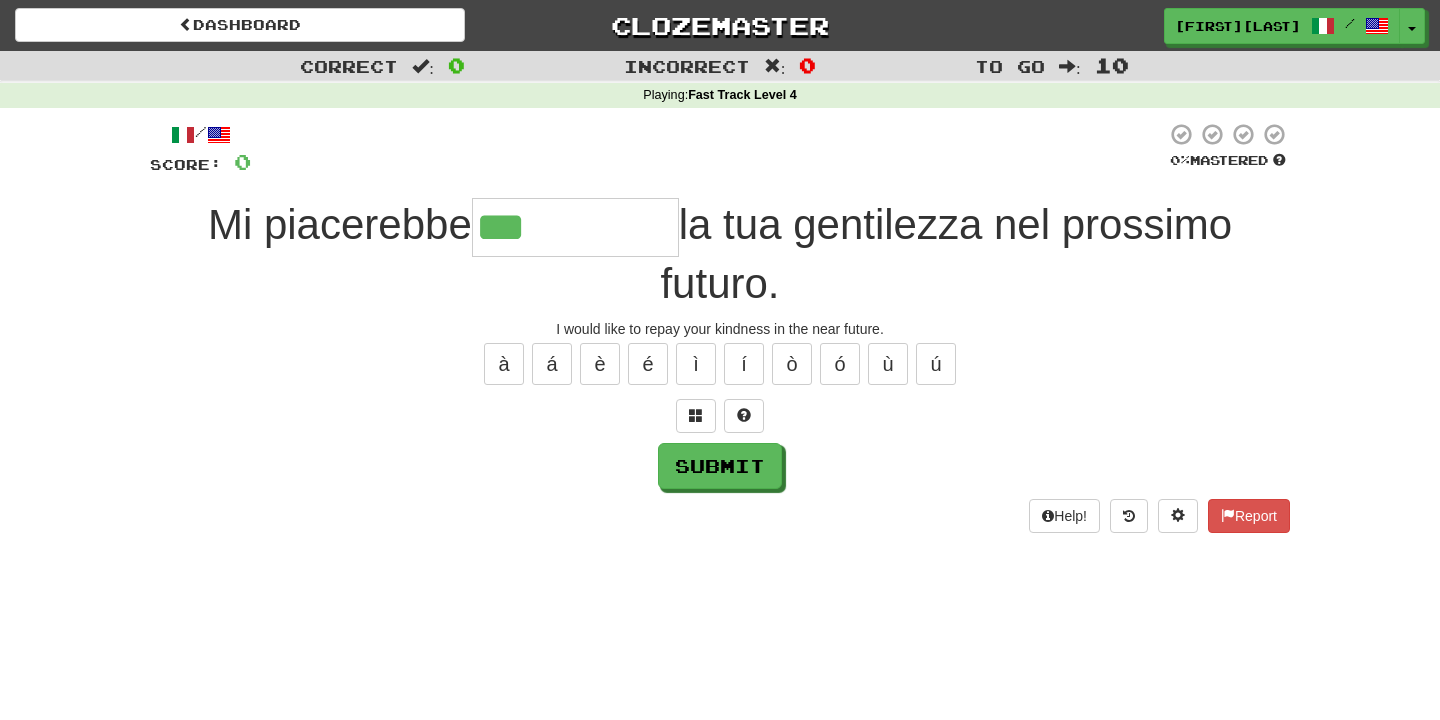 type on "**********" 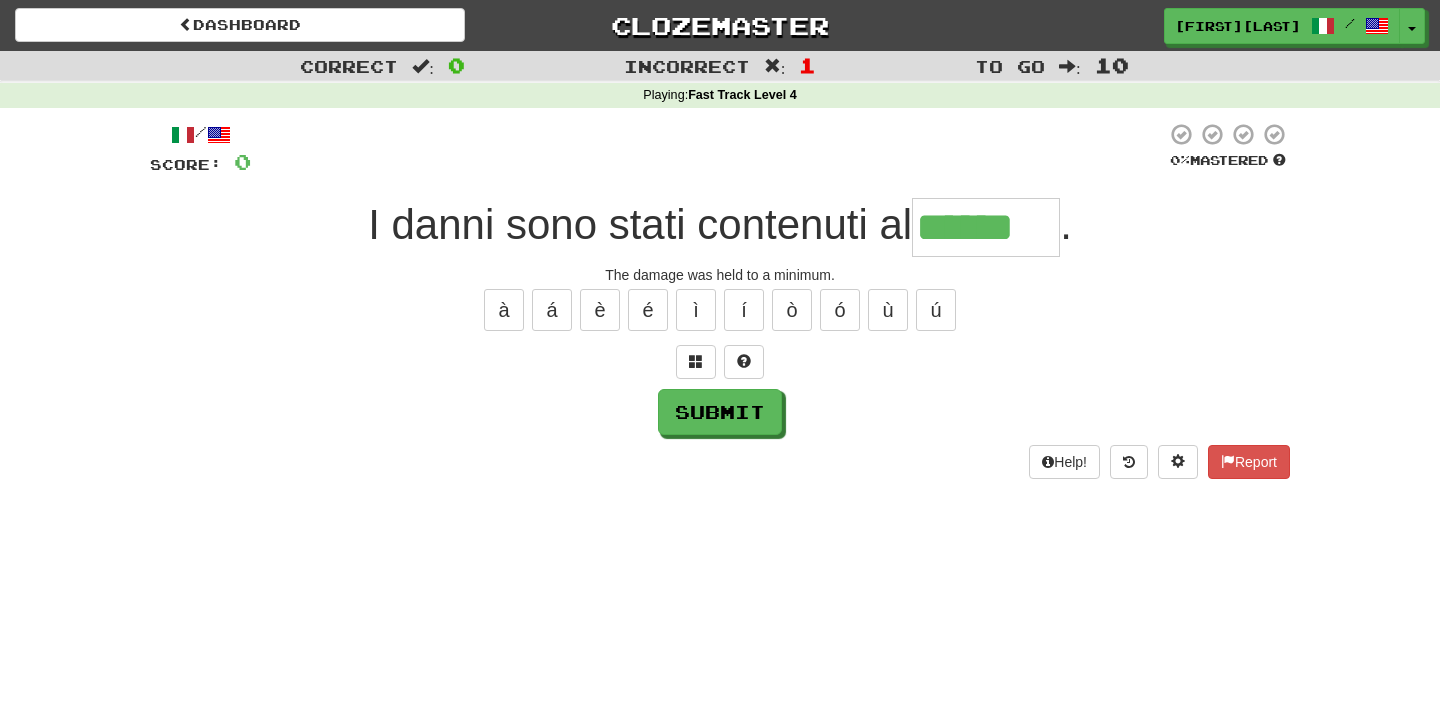 type on "******" 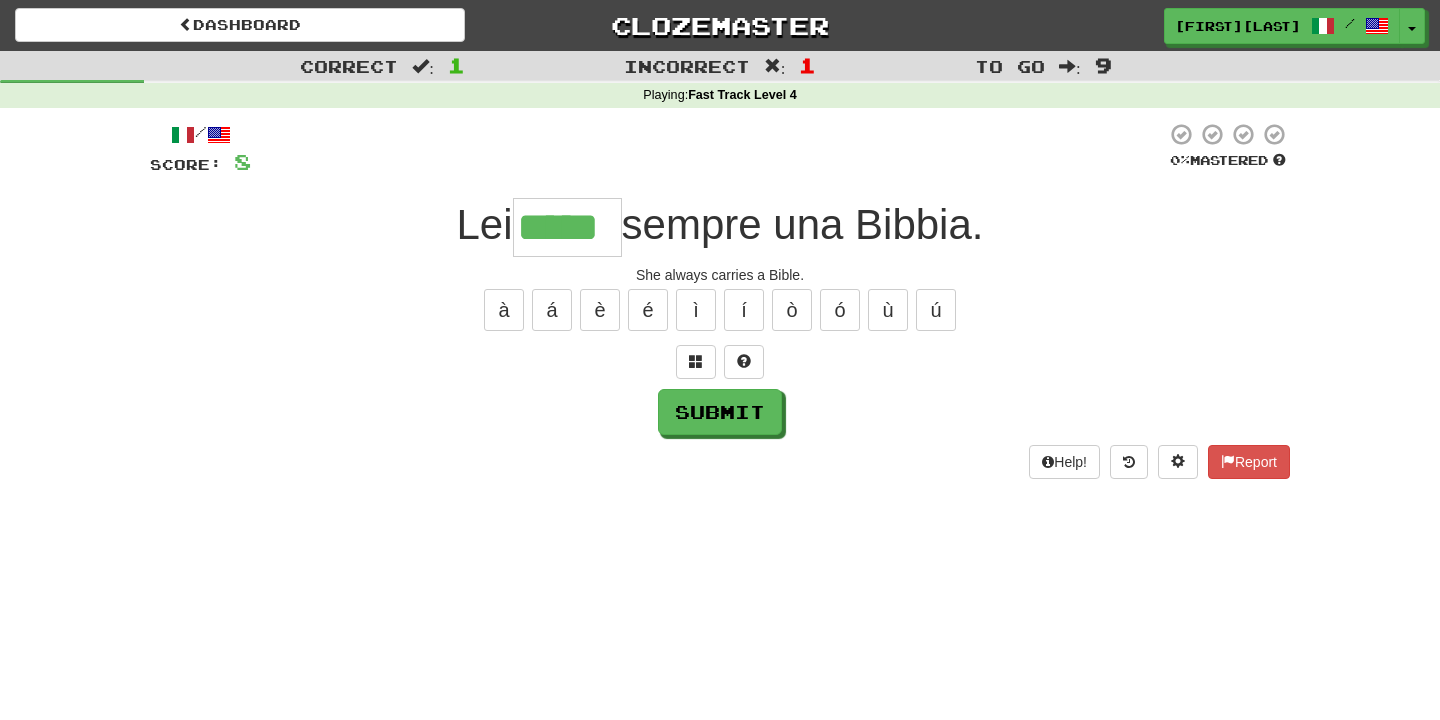 type on "*****" 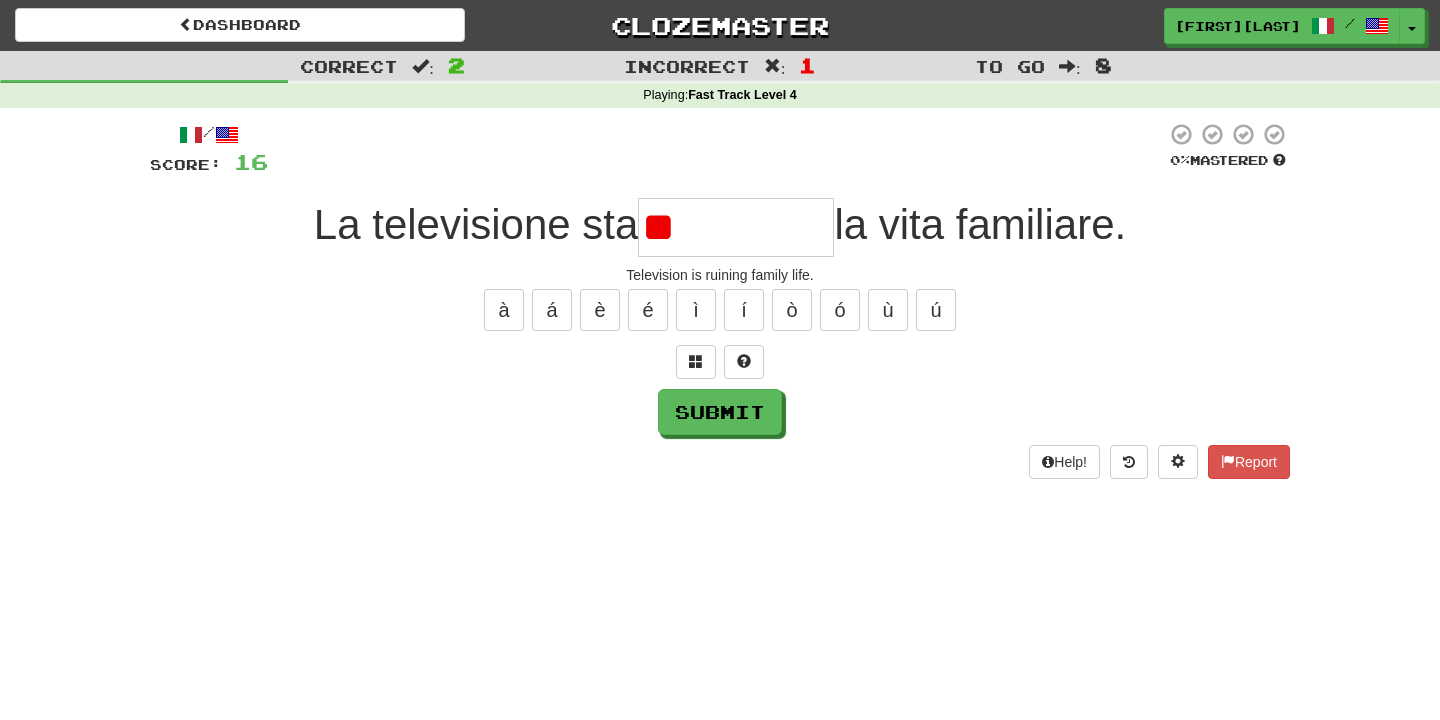 type on "*" 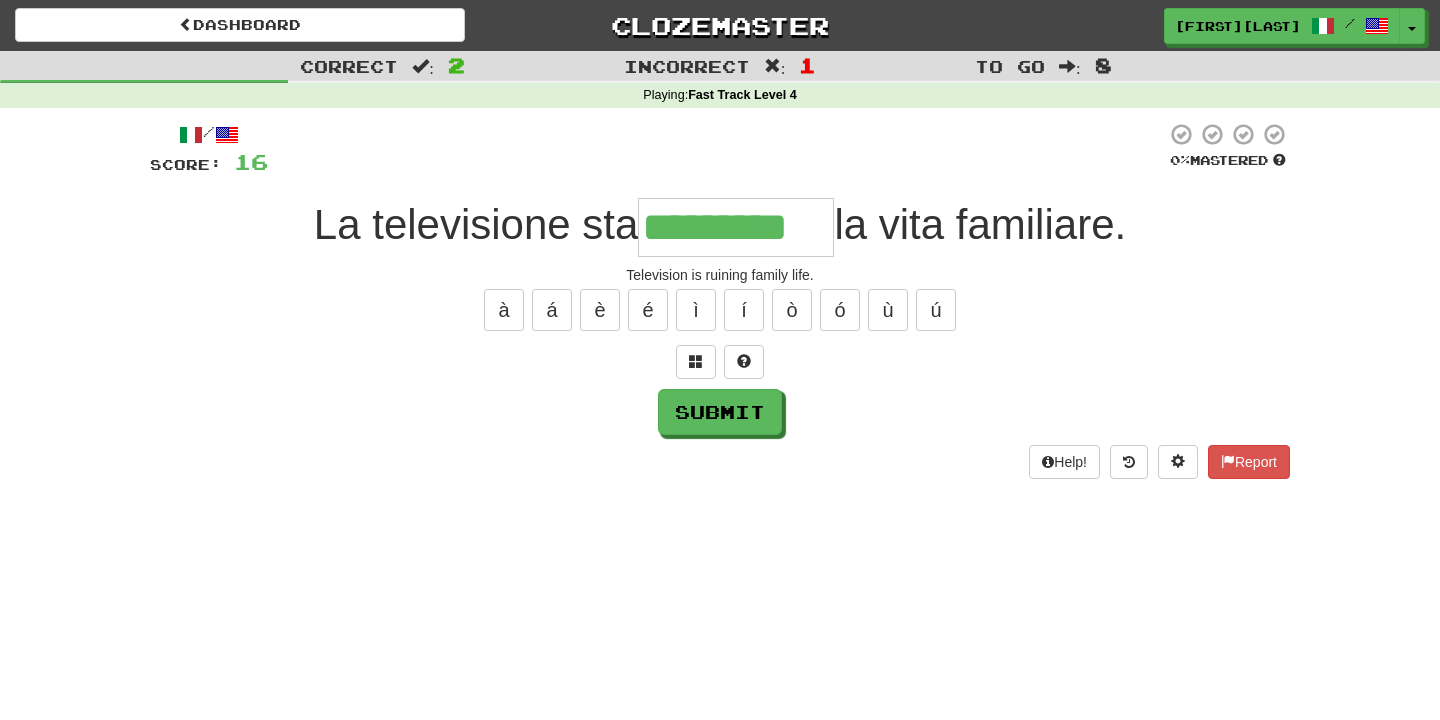 type on "*********" 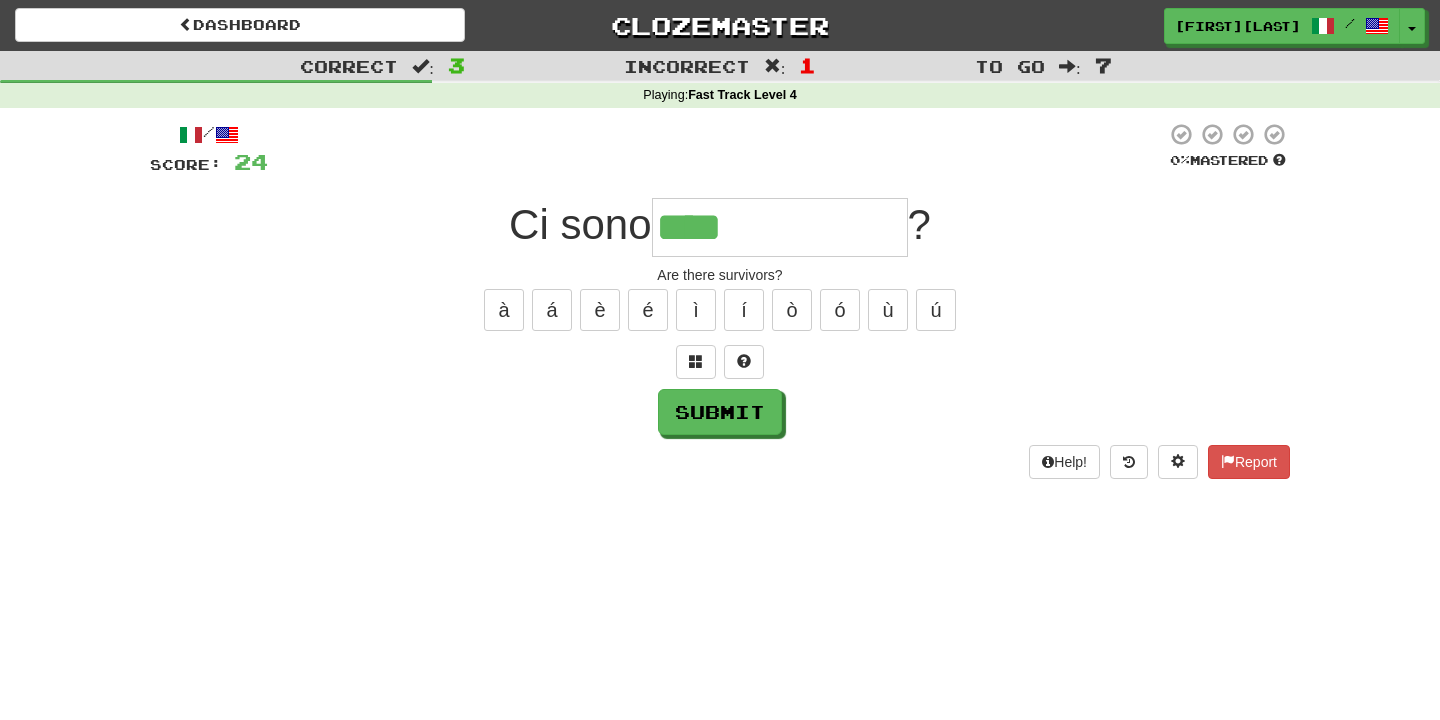 type on "**********" 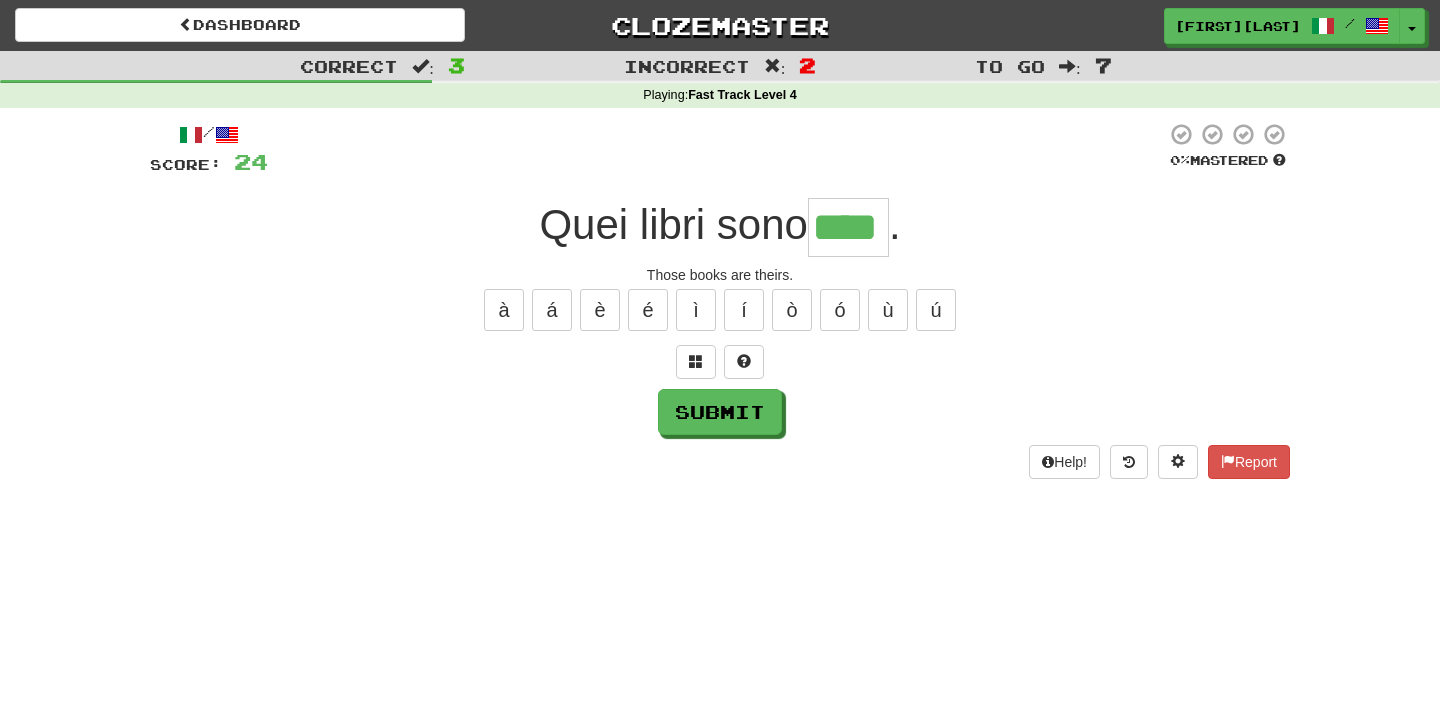 type on "****" 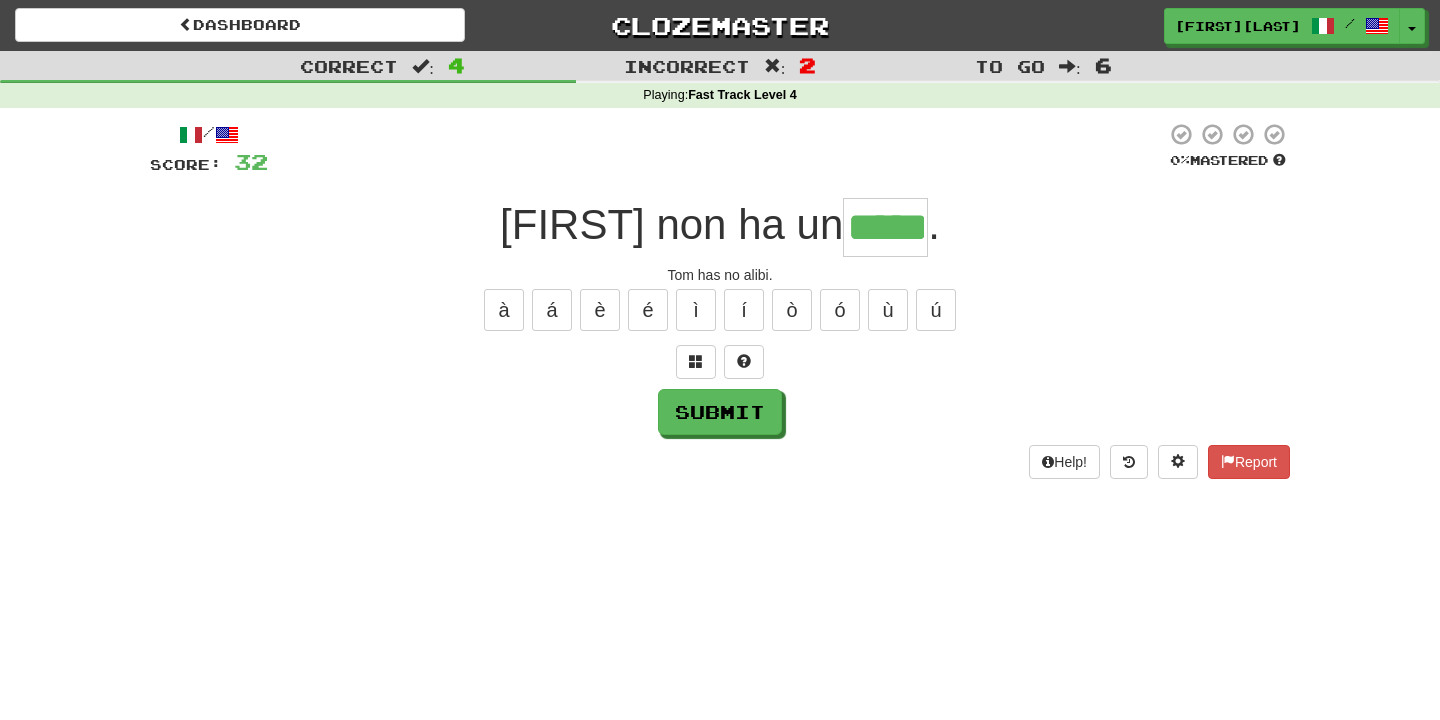 type on "*****" 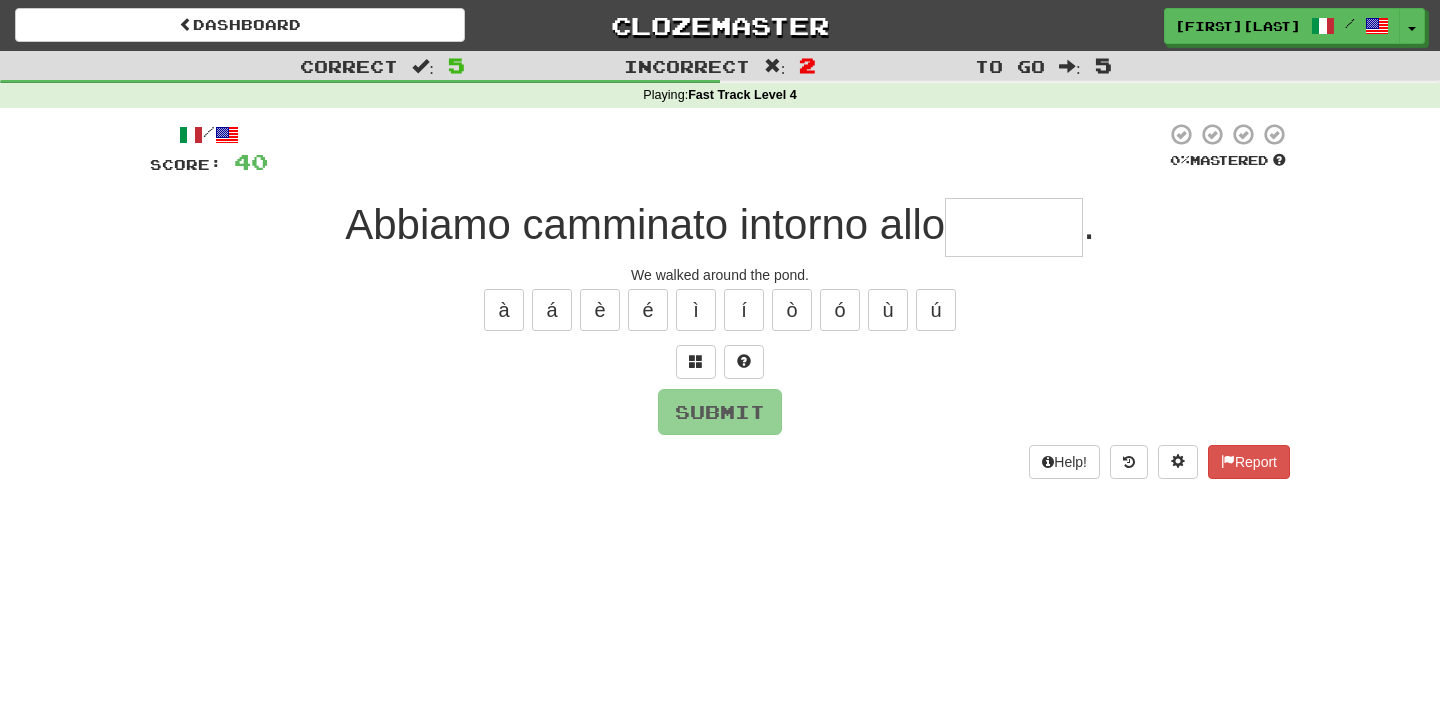 type on "*" 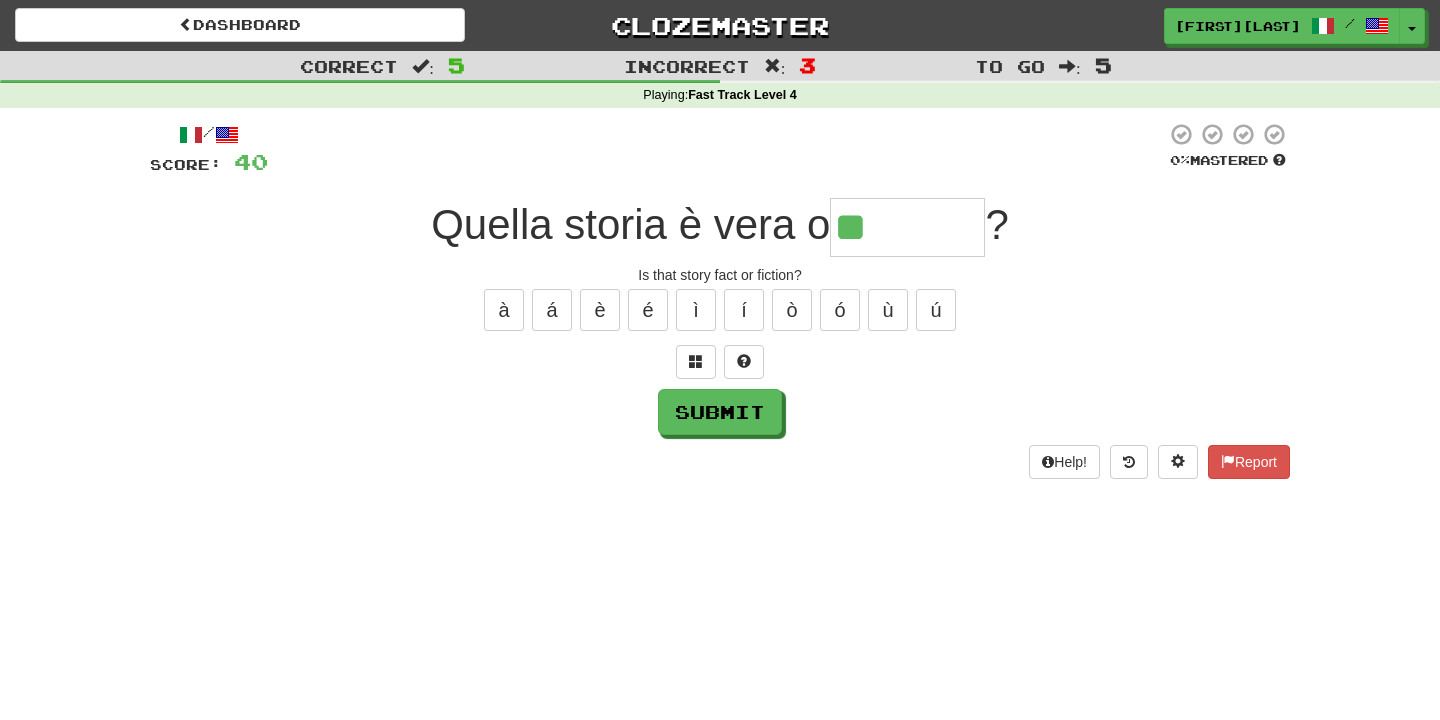 type on "********" 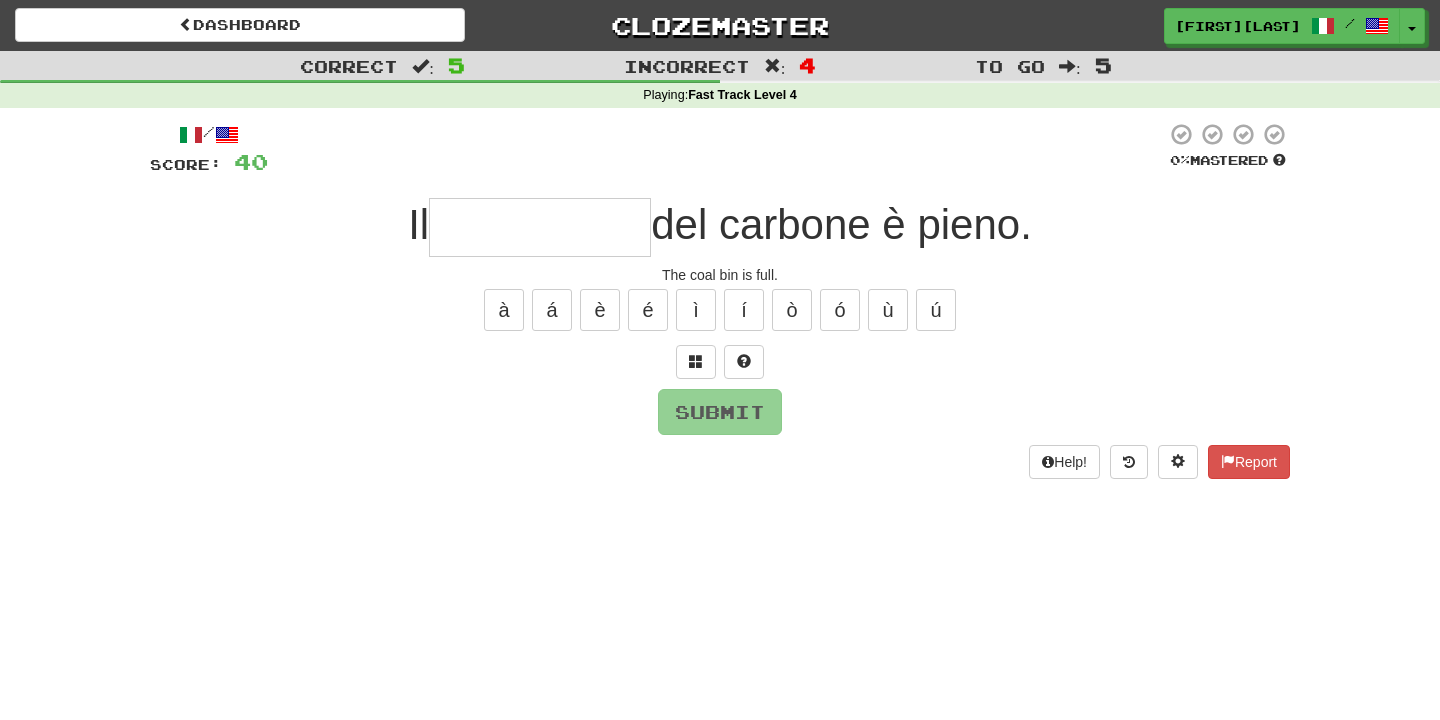 type on "**********" 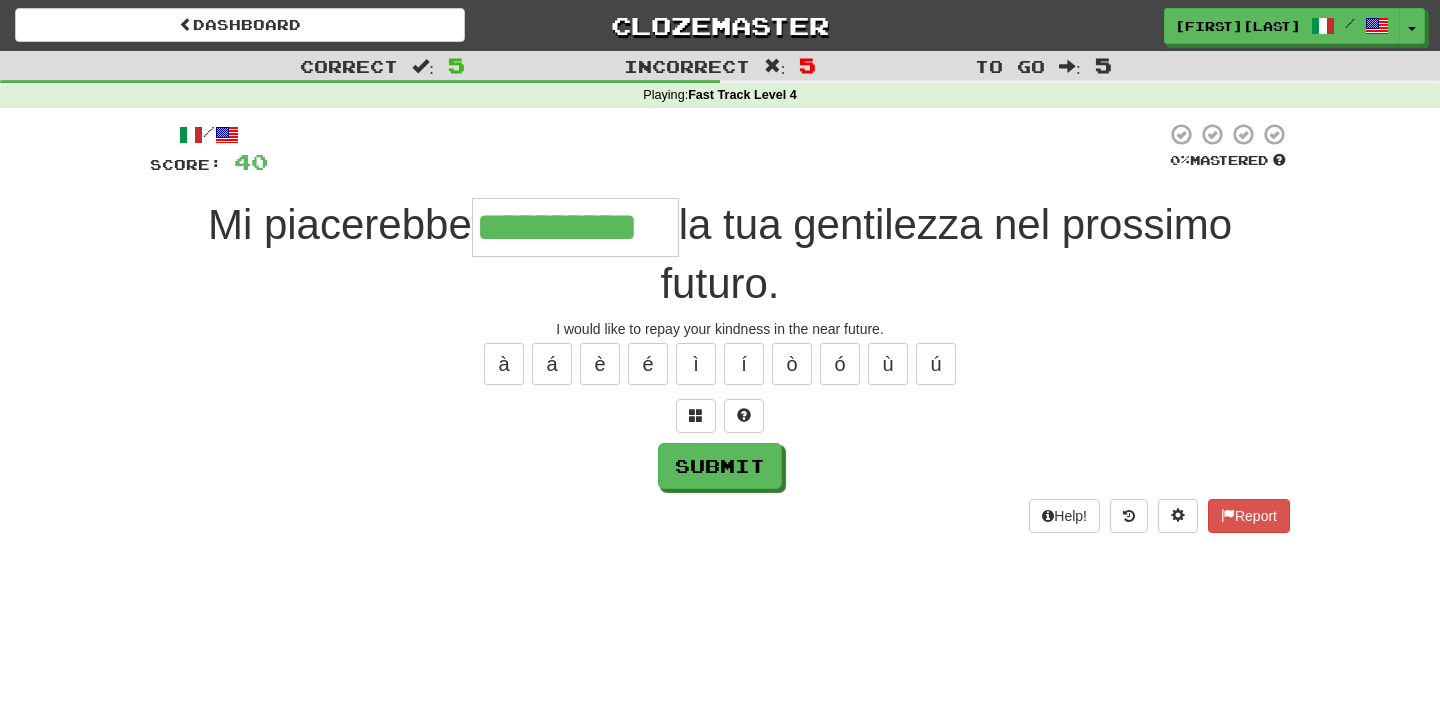 type on "**********" 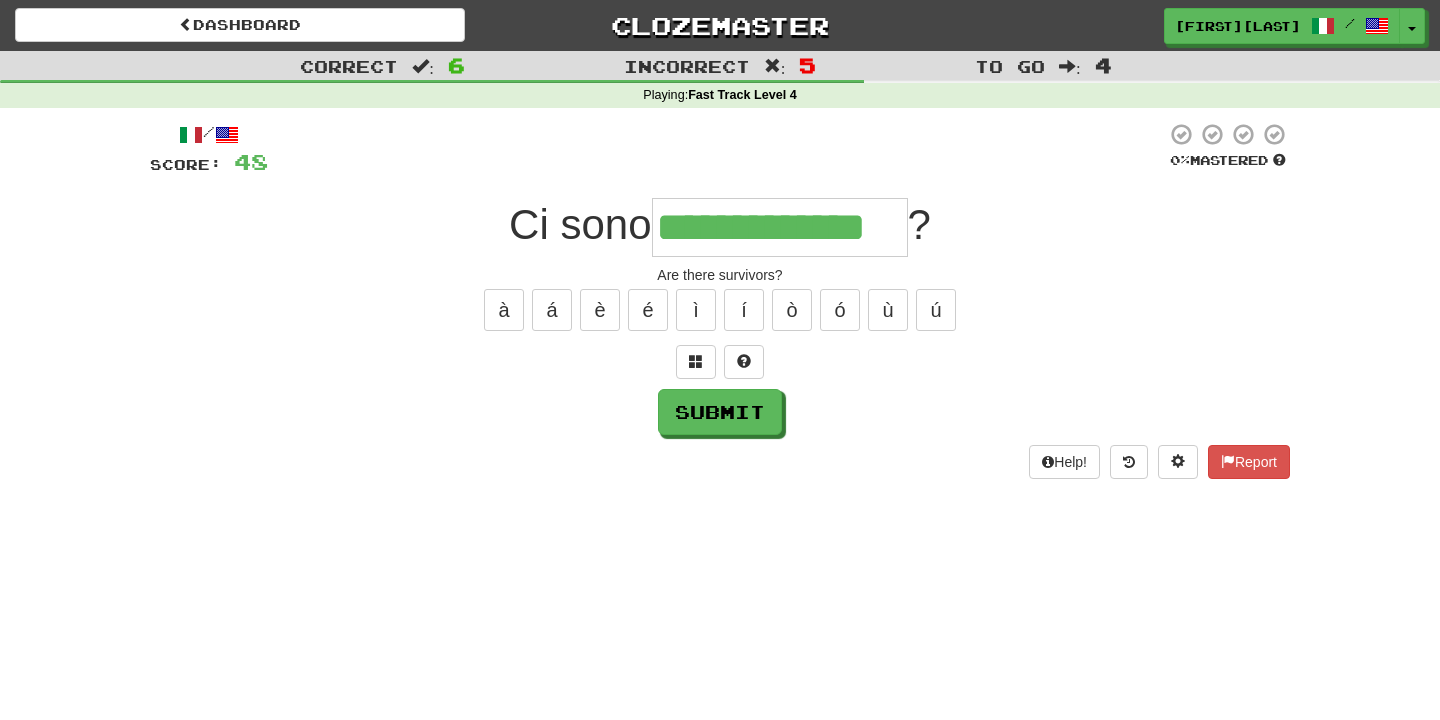 type on "**********" 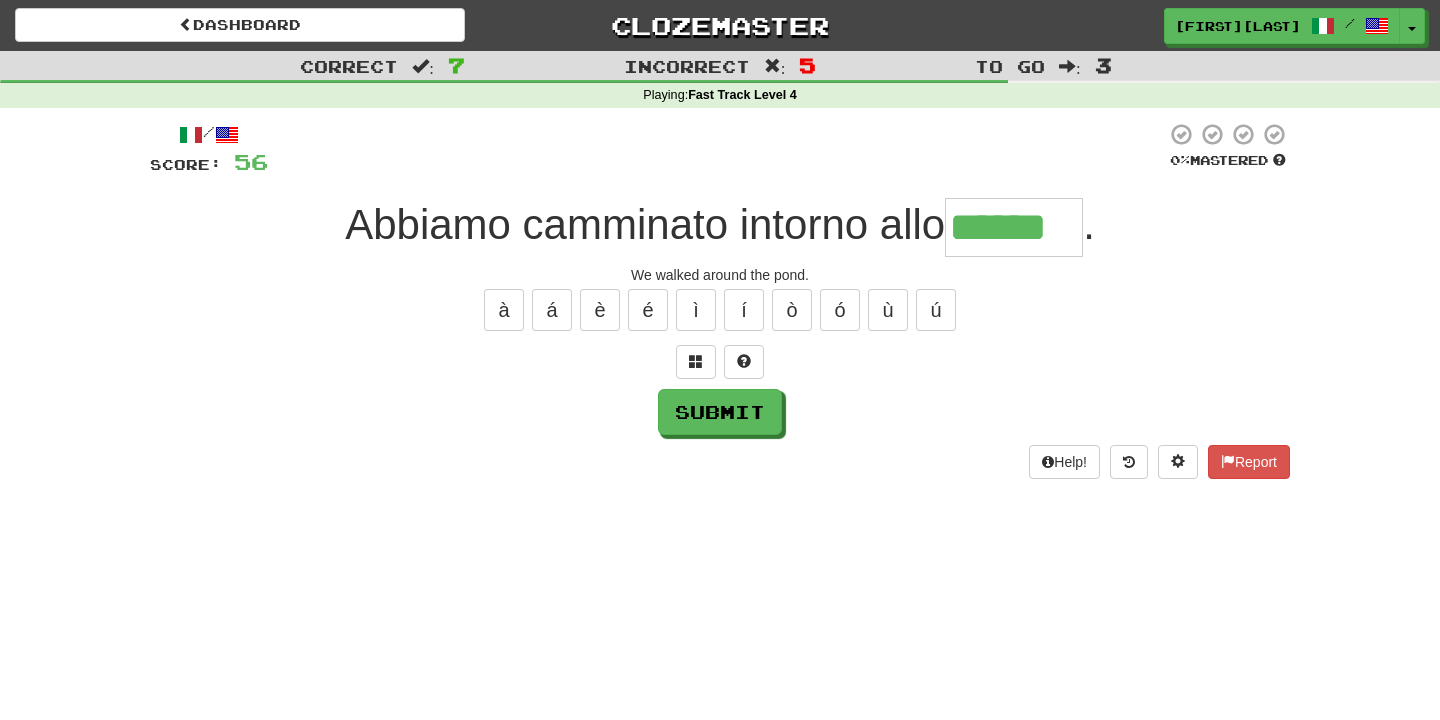 type on "******" 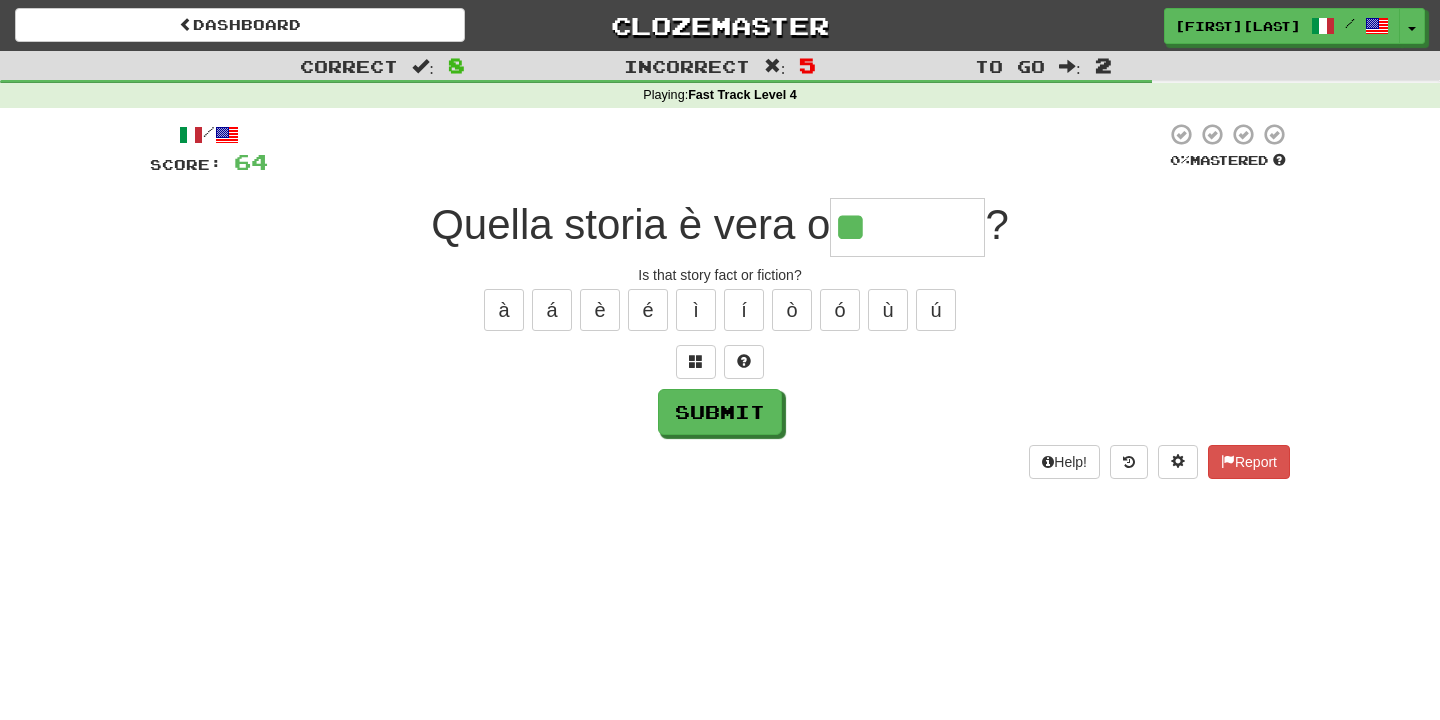 type on "********" 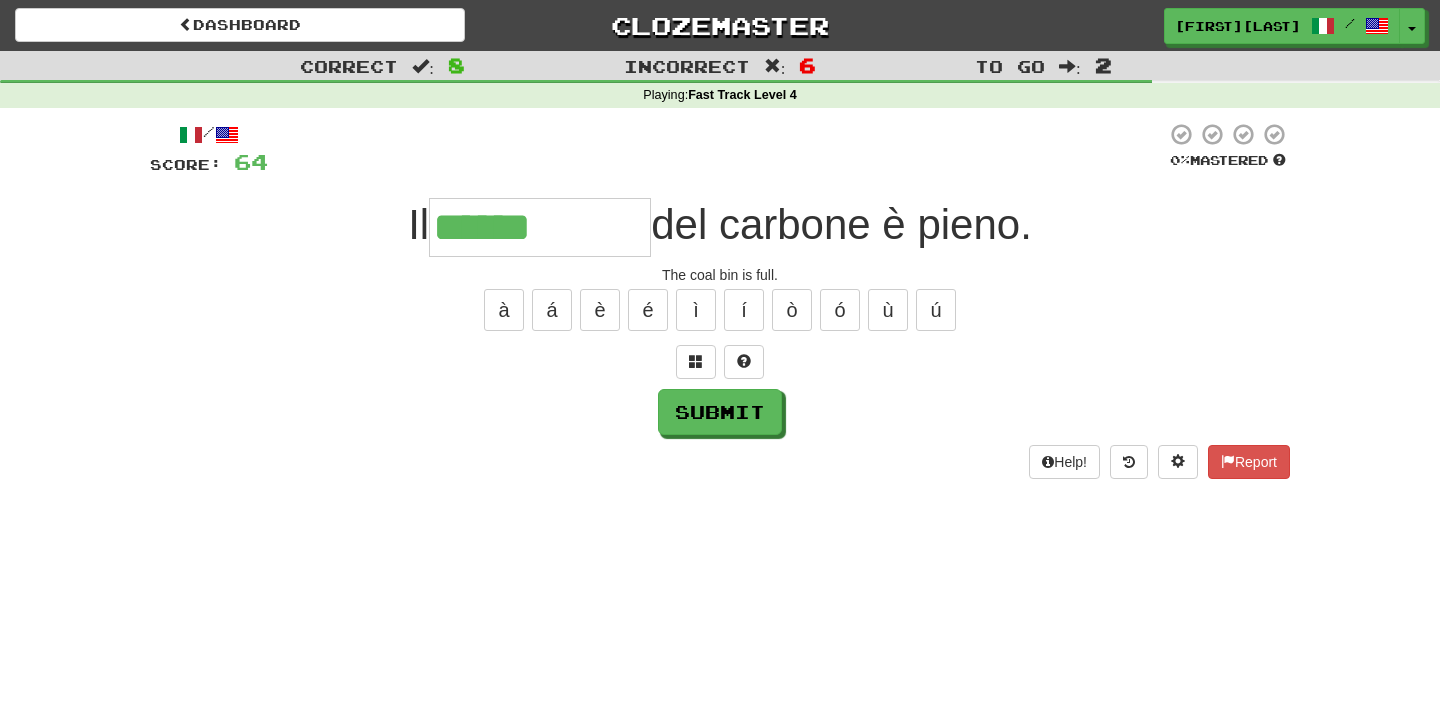 type on "**********" 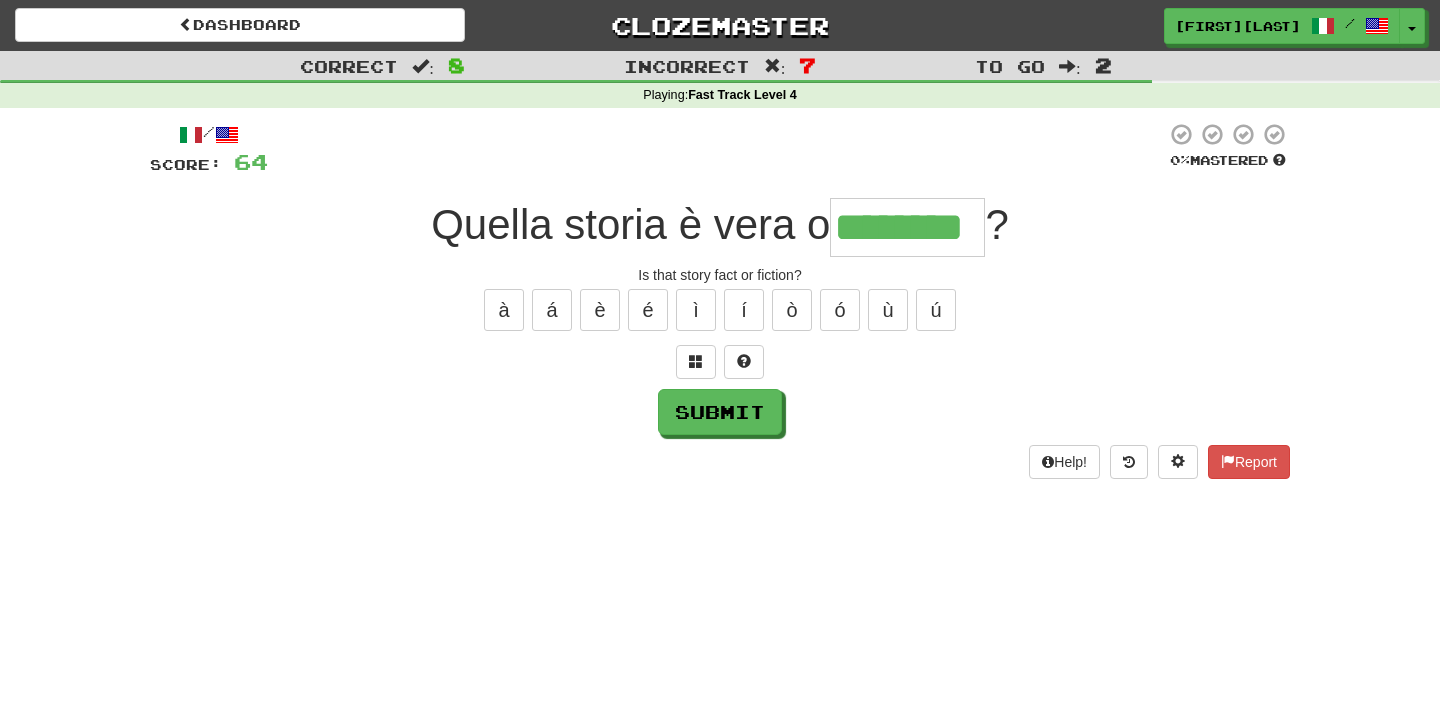 type on "********" 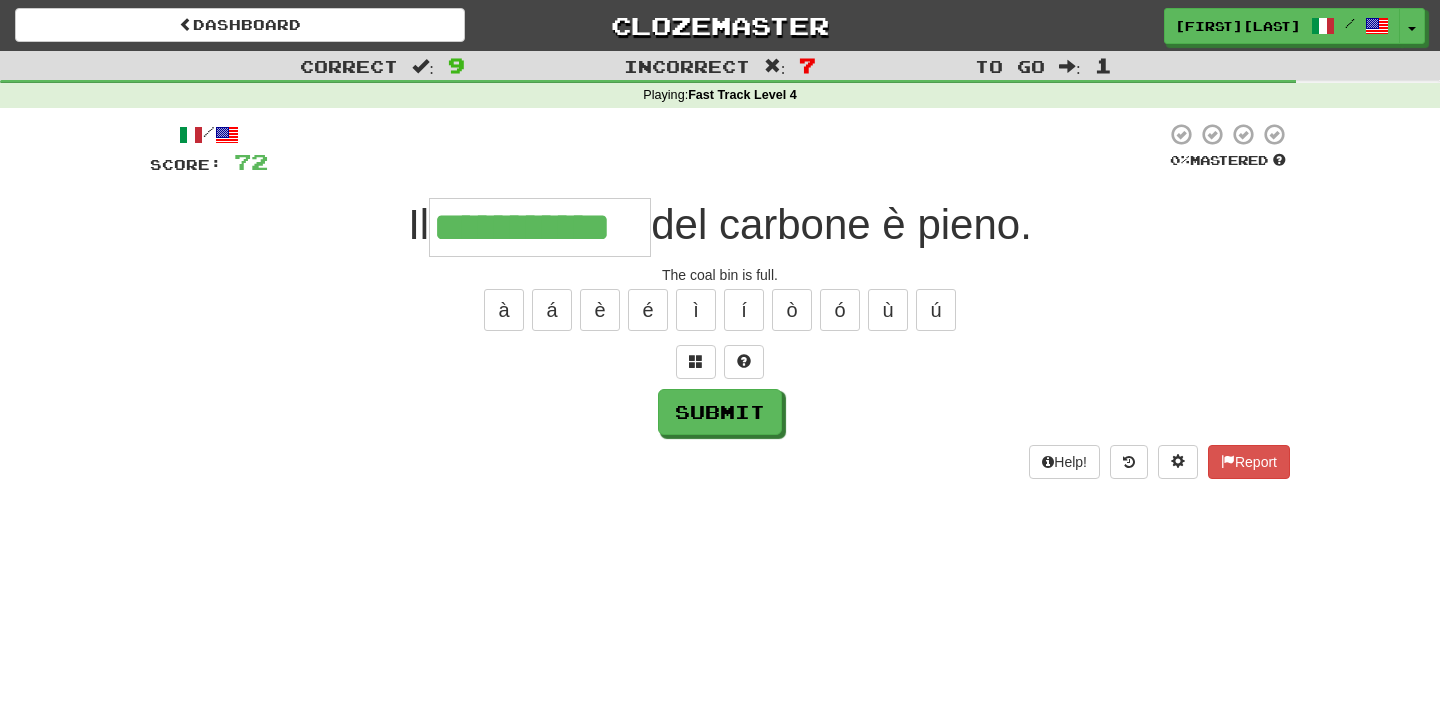 type on "**********" 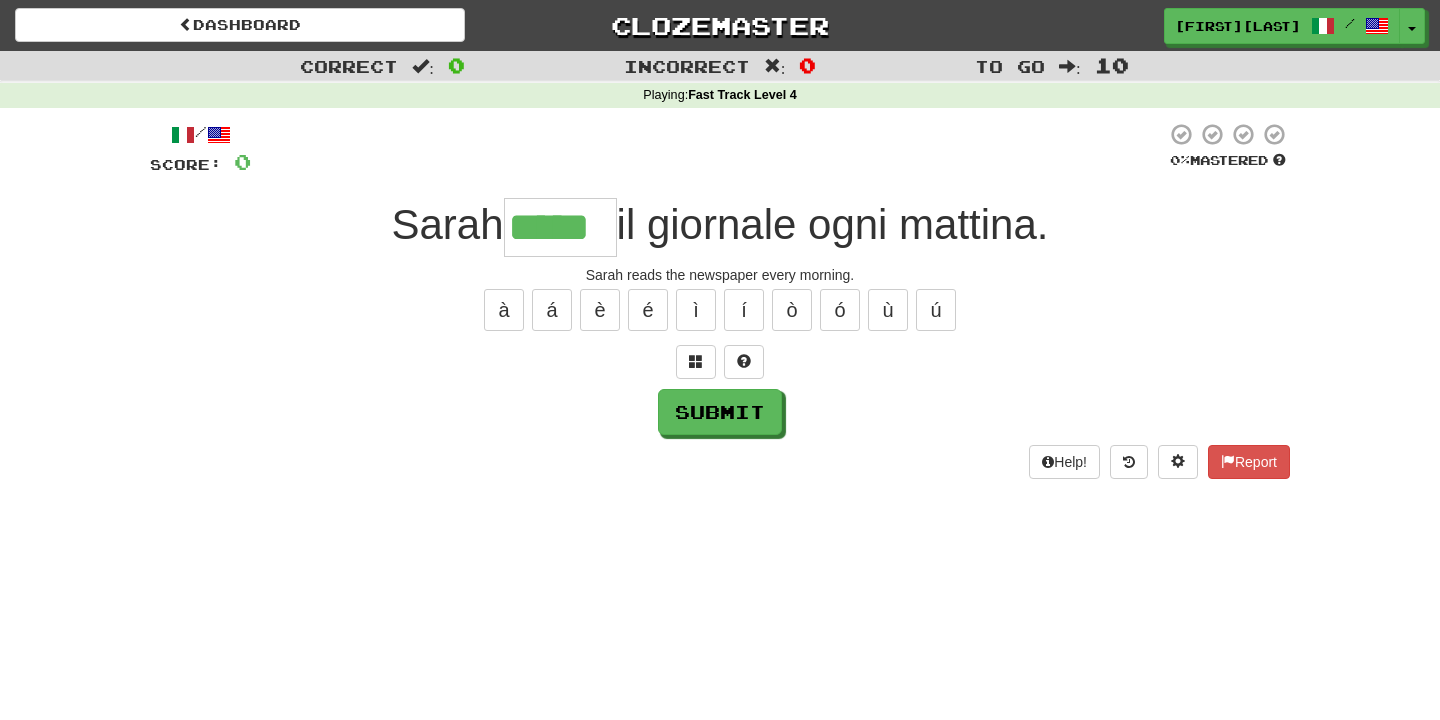 type on "*****" 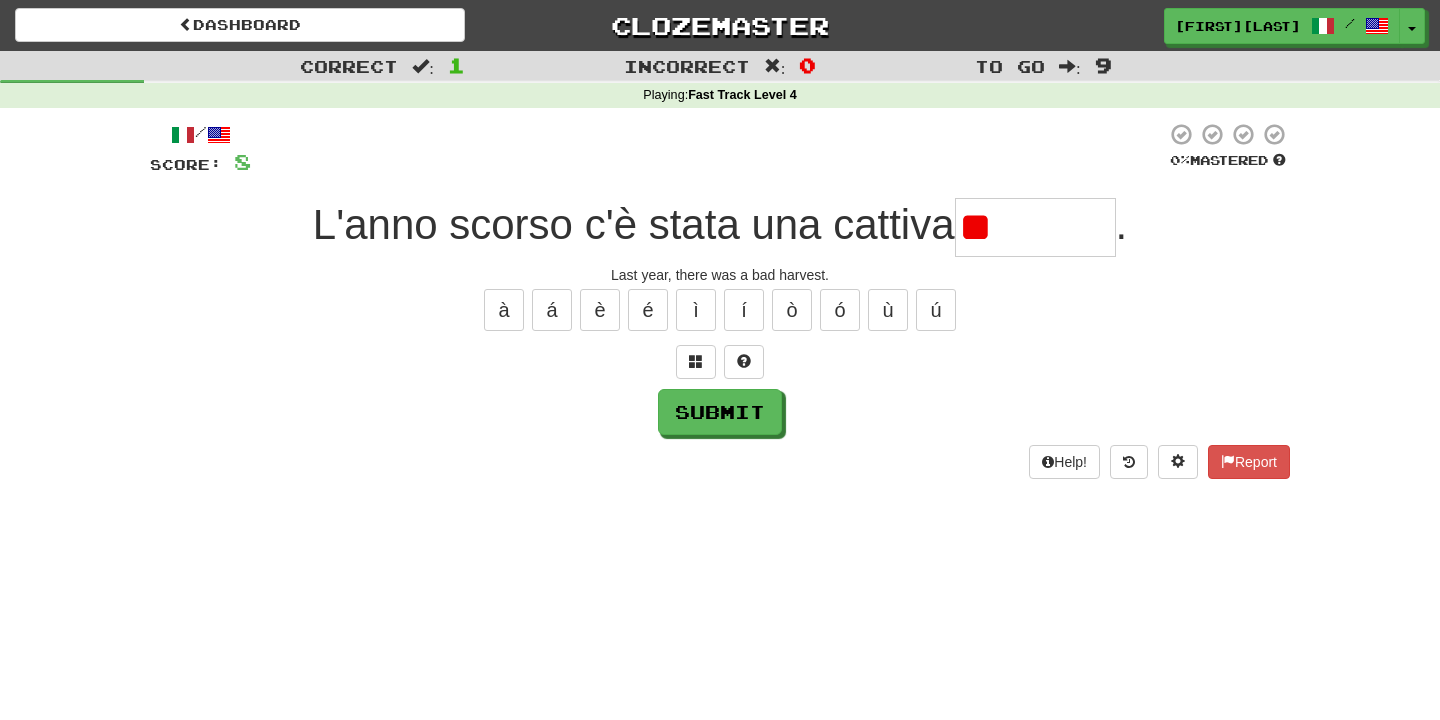 type on "*" 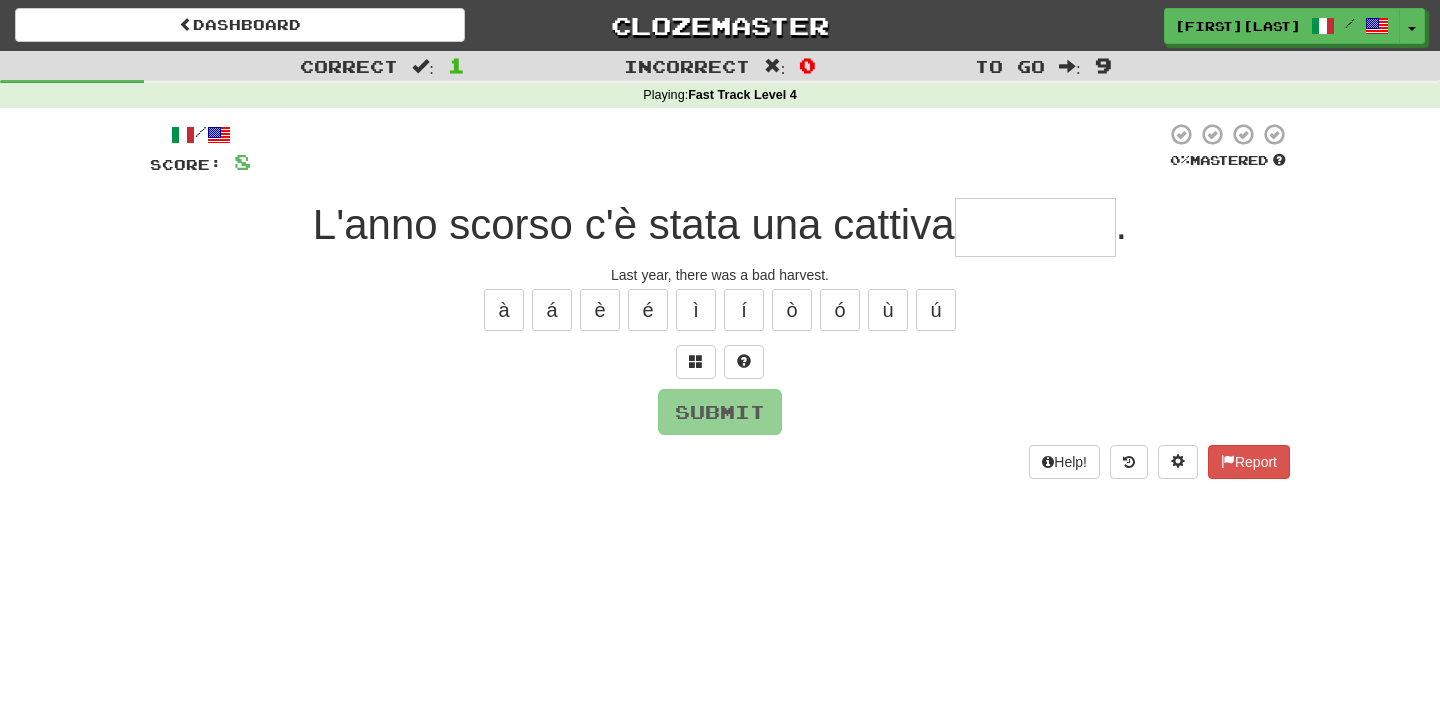 type on "********" 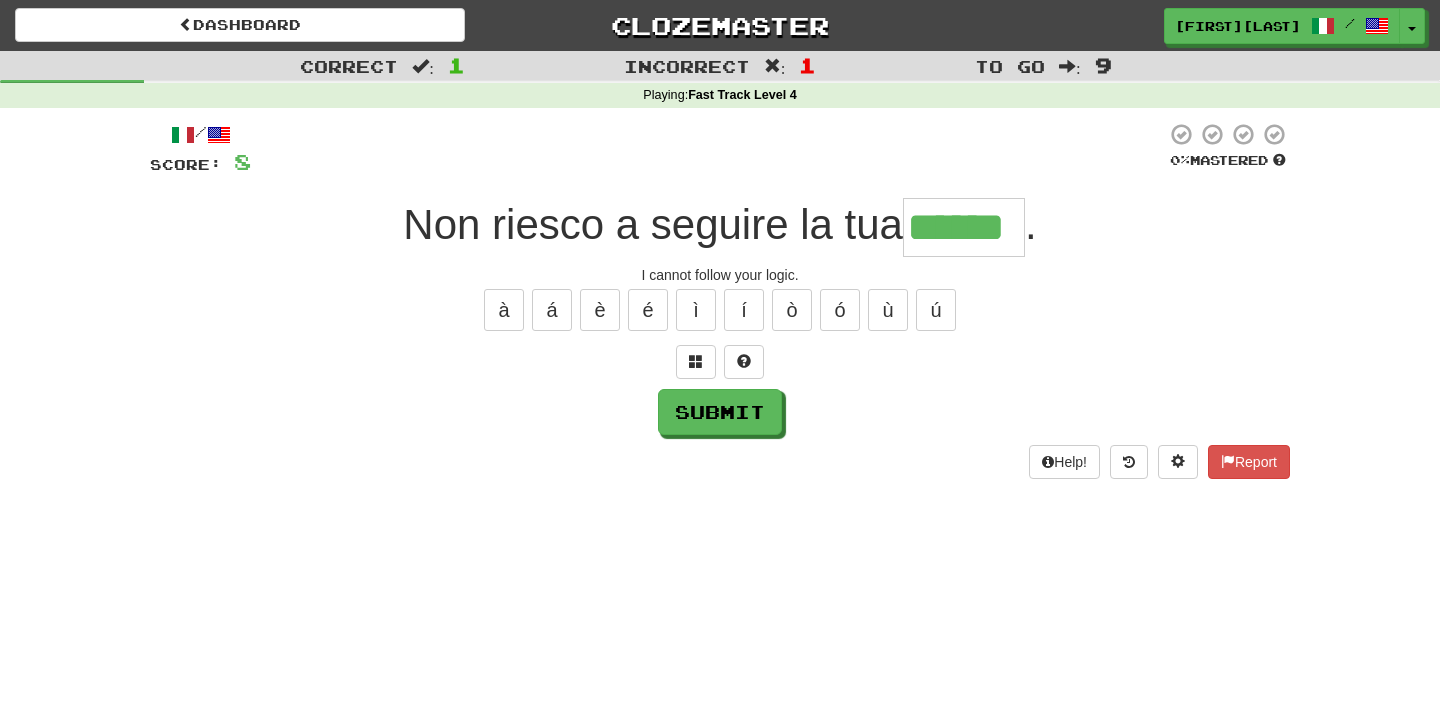 type on "******" 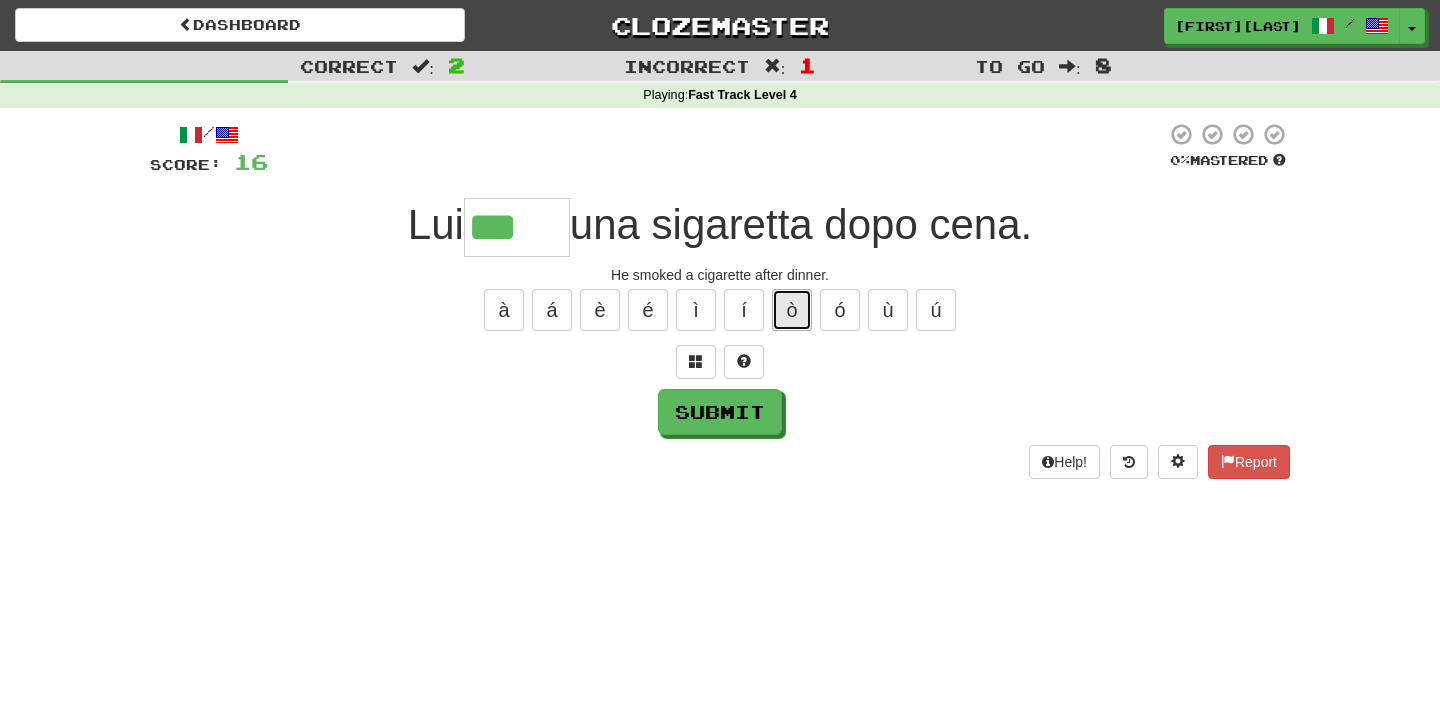 click on "ò" at bounding box center (792, 310) 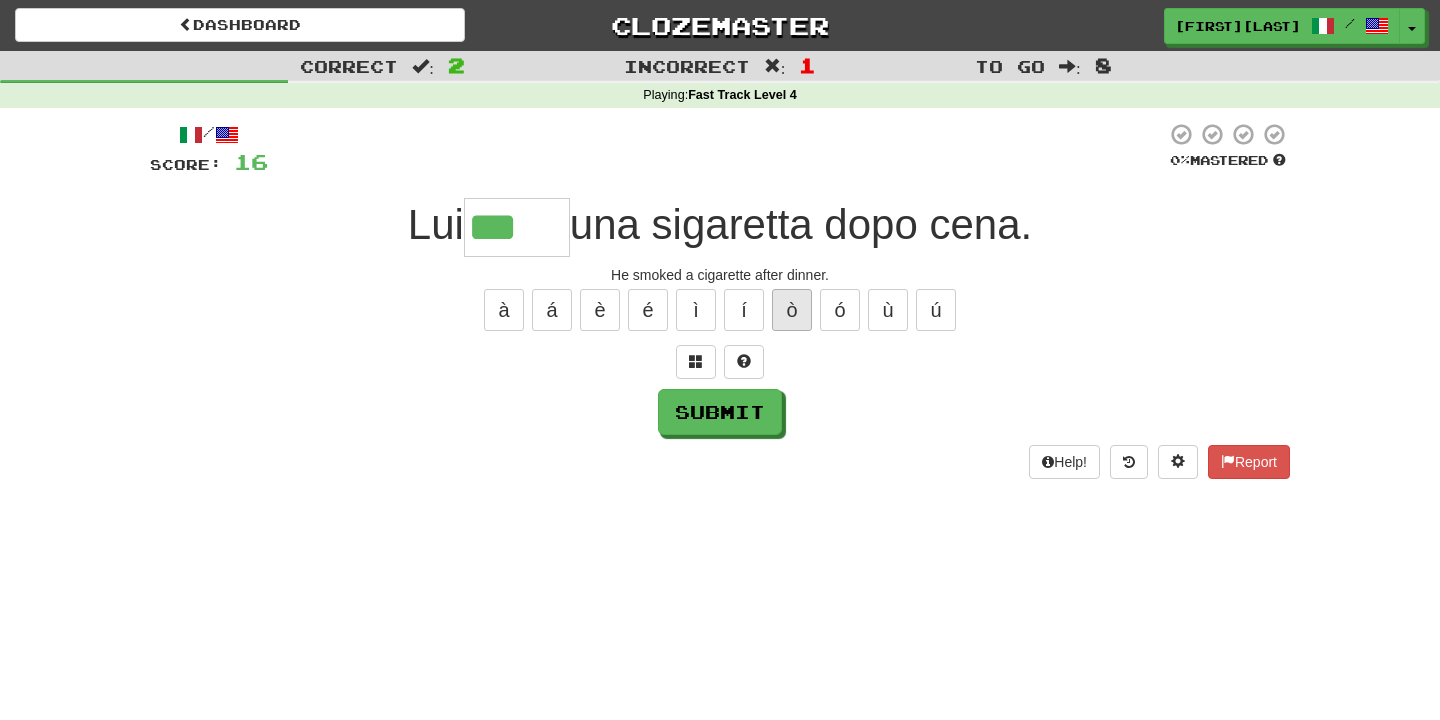 type on "****" 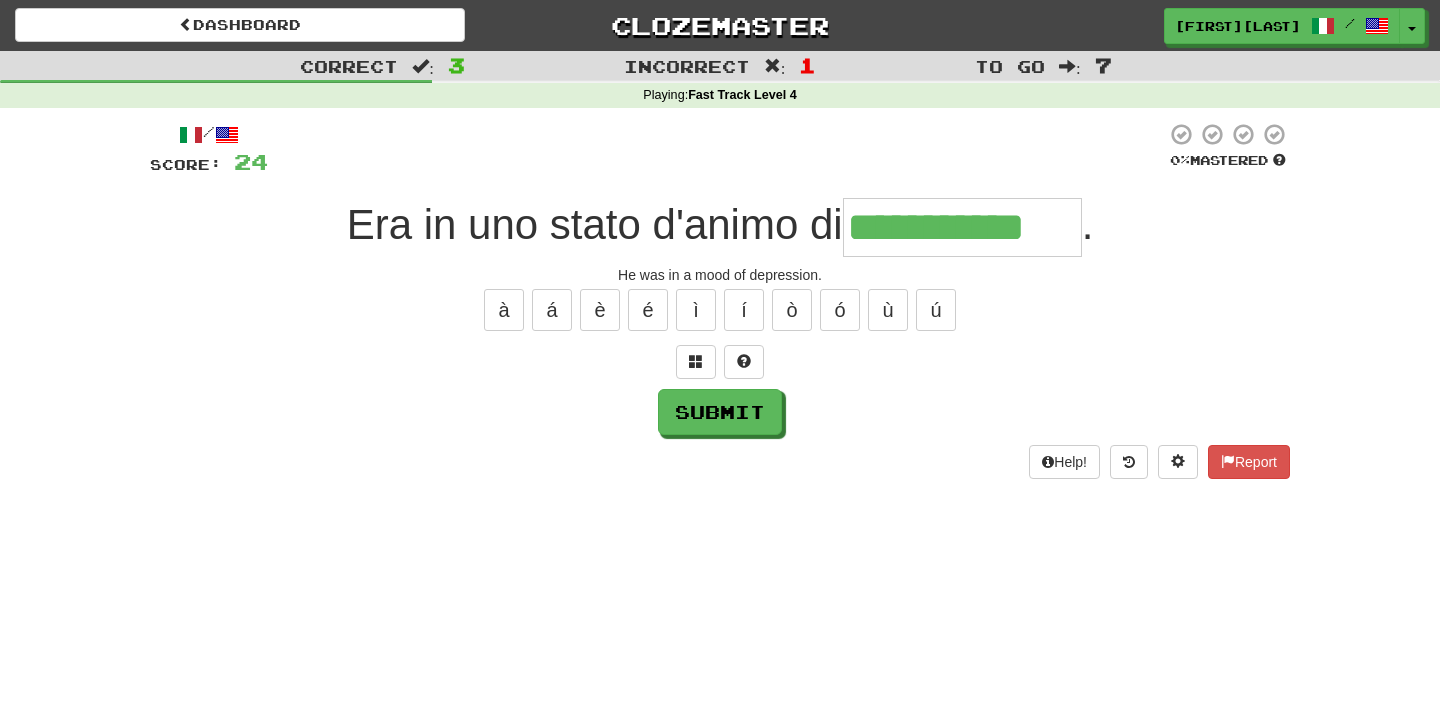 type on "**********" 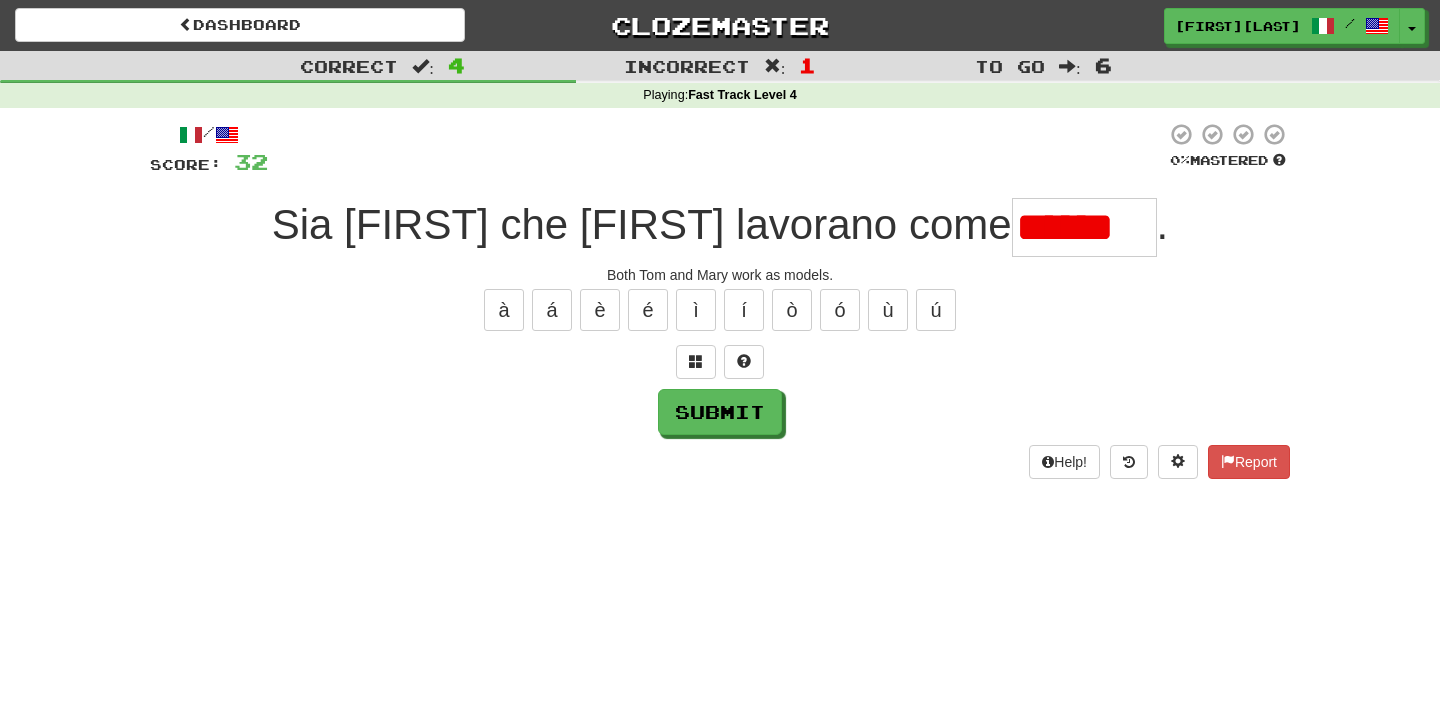 scroll, scrollTop: 0, scrollLeft: 0, axis: both 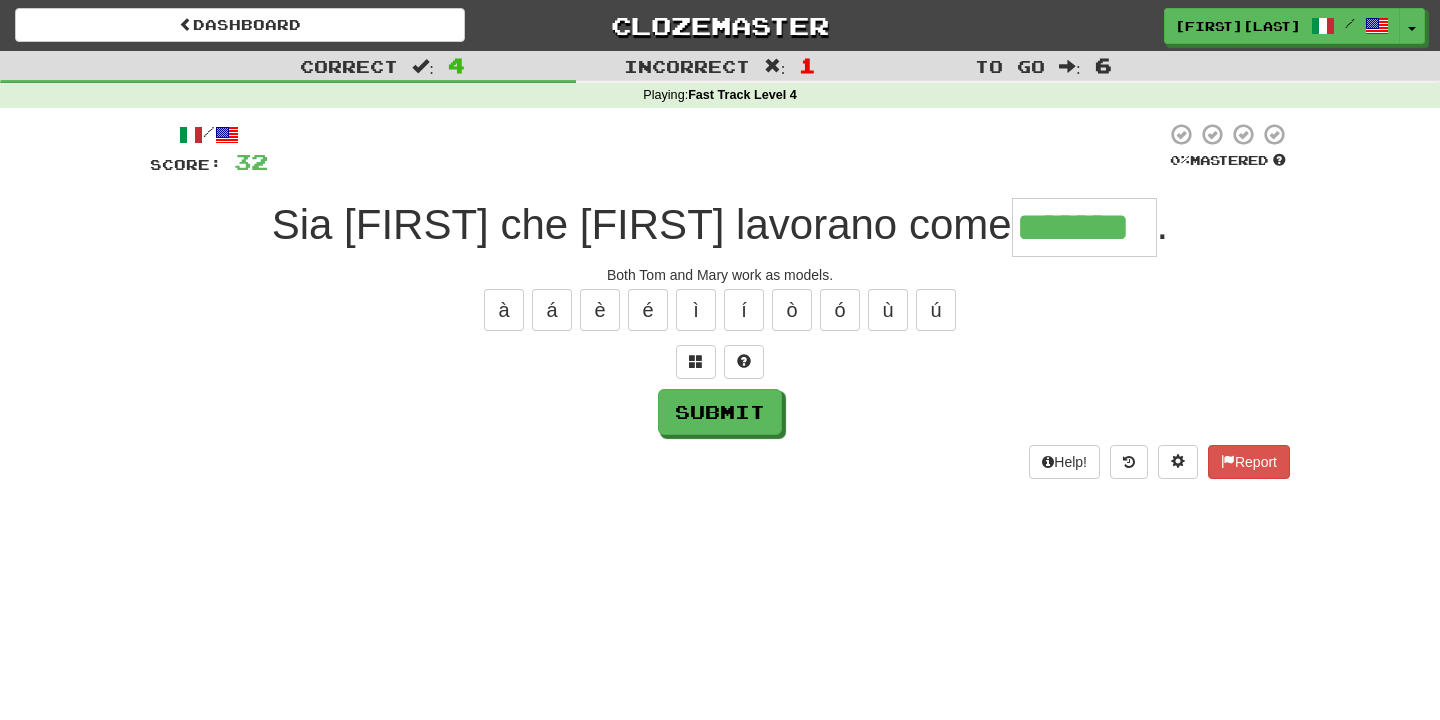 type on "*******" 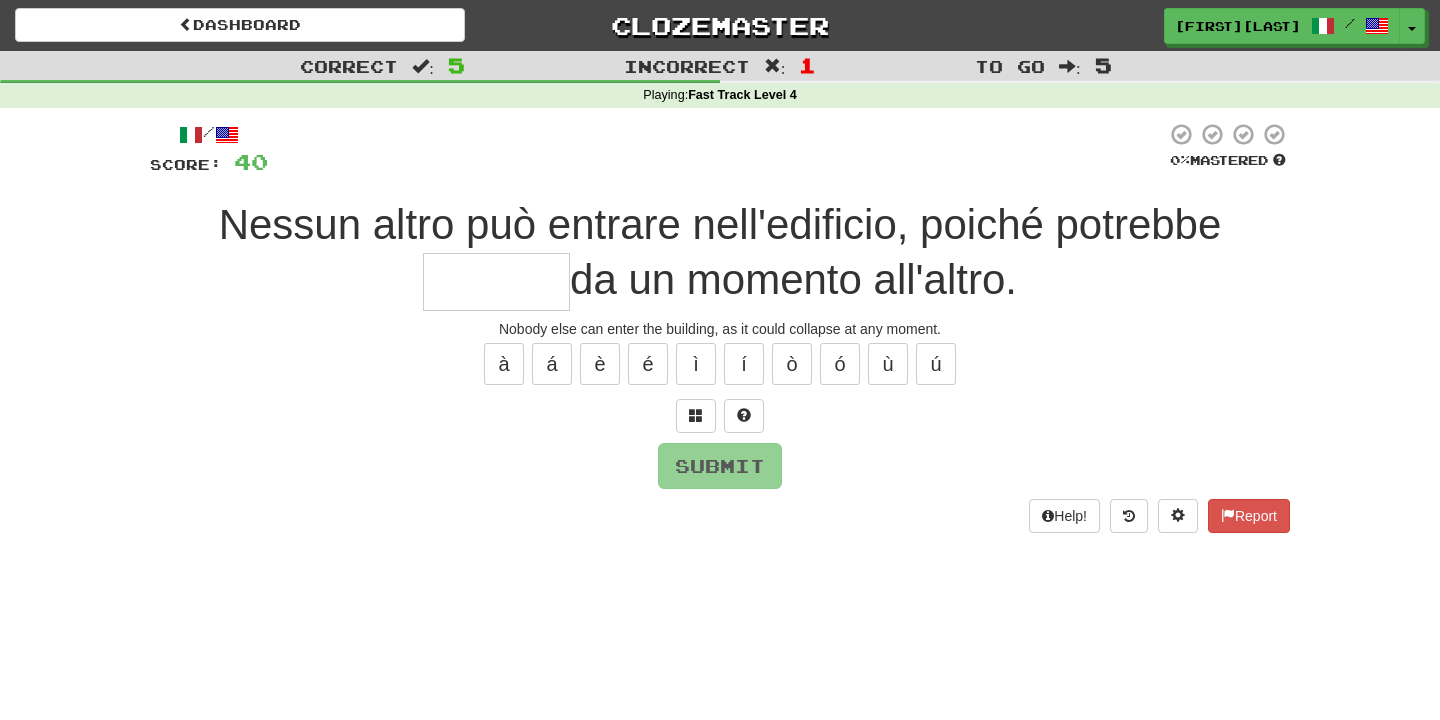 type on "********" 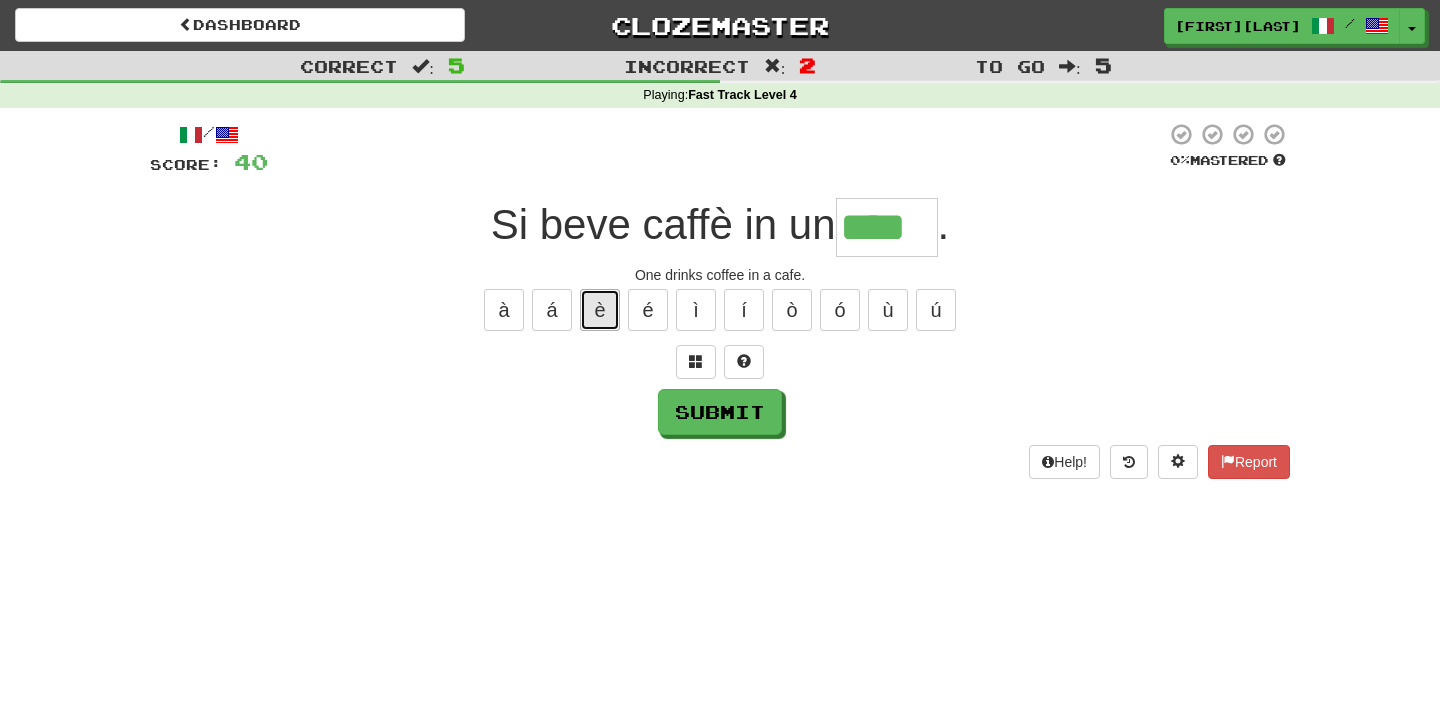 click on "è" at bounding box center [600, 310] 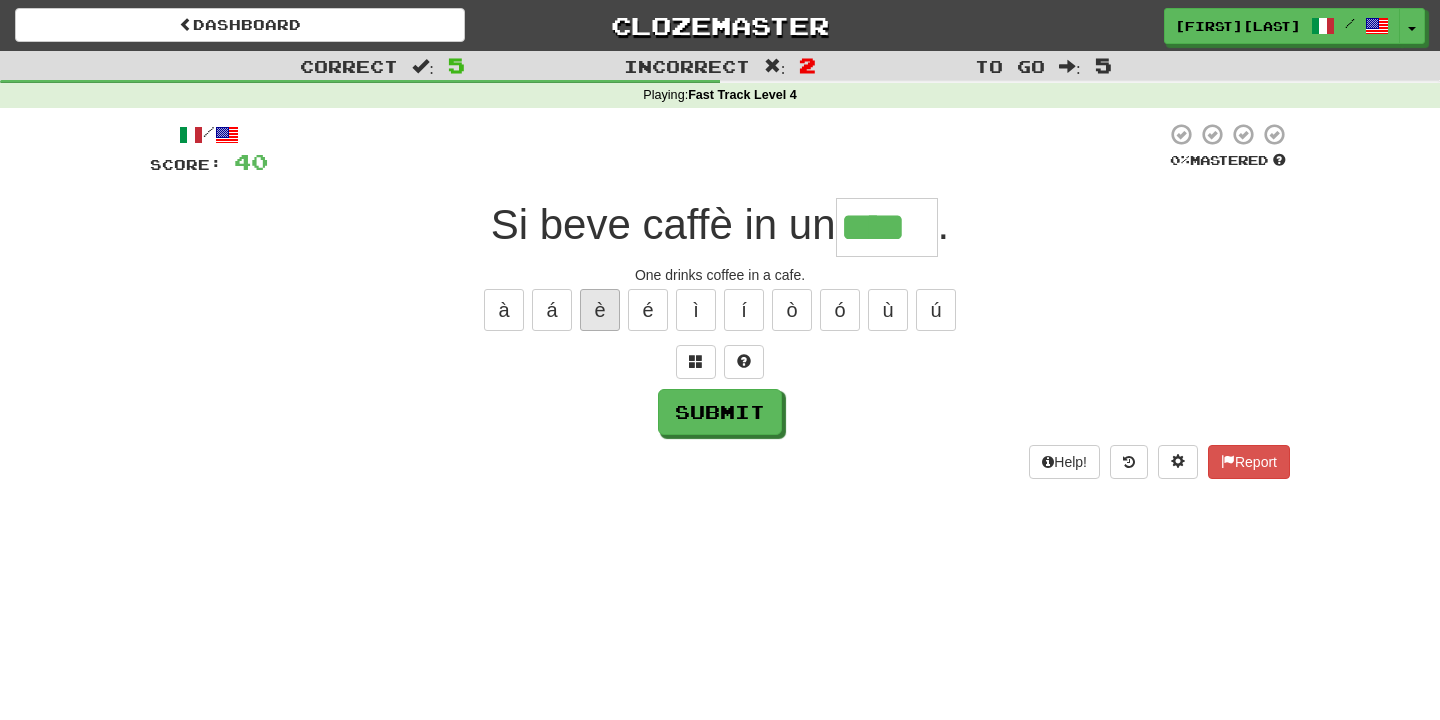 type on "*****" 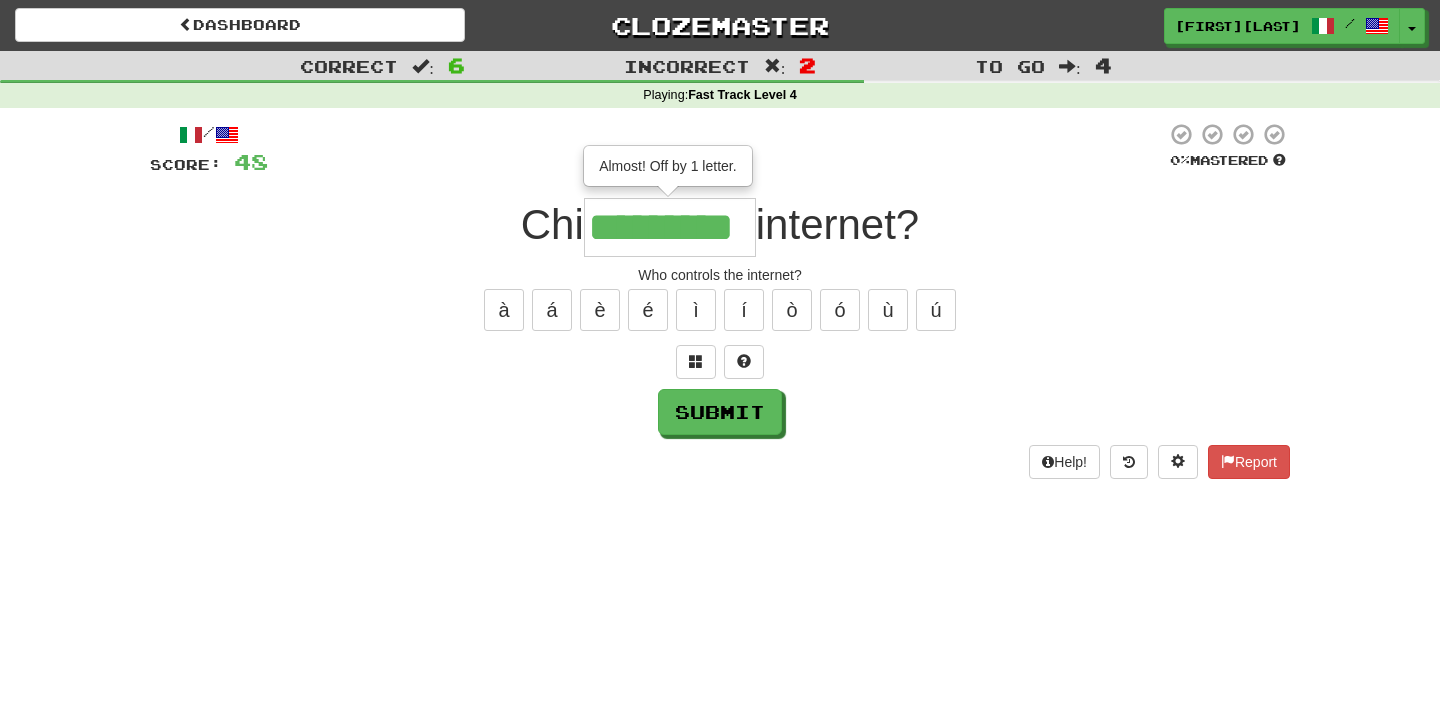 type on "*********" 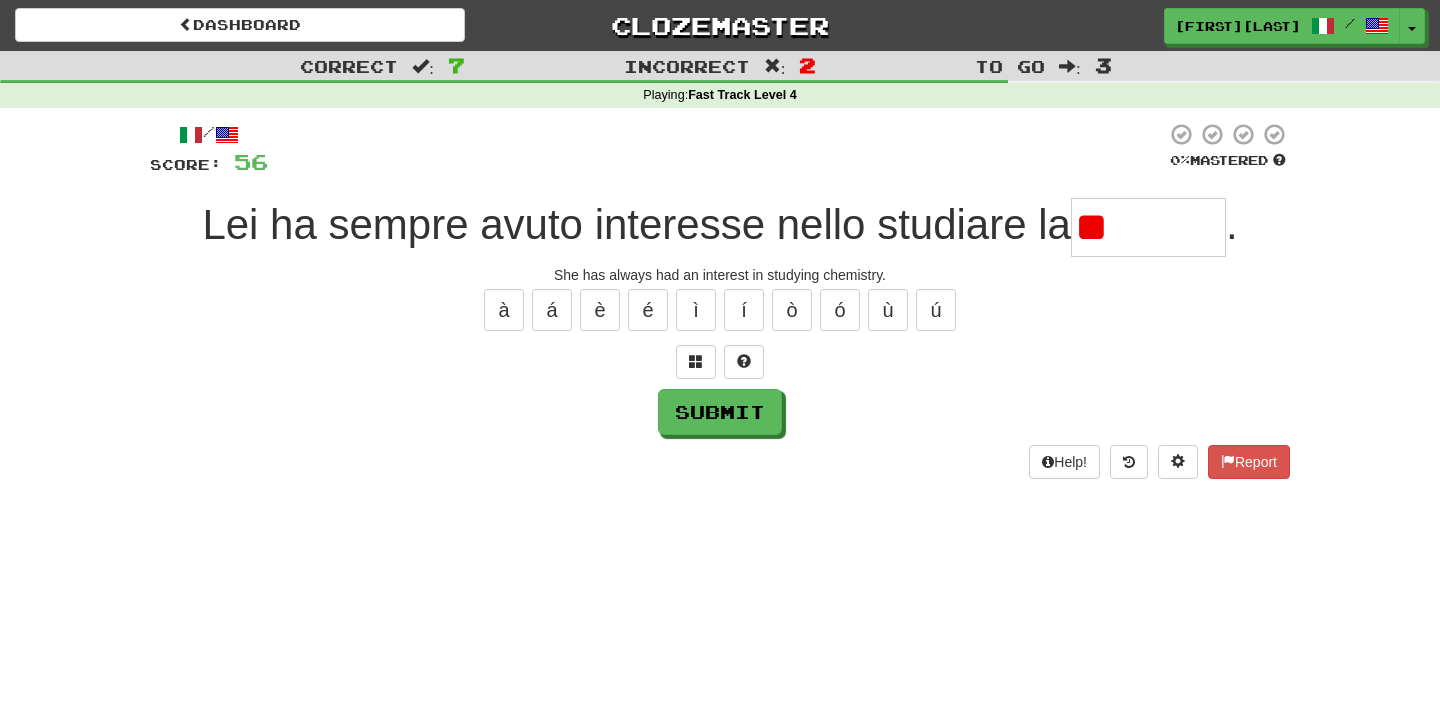 type on "*" 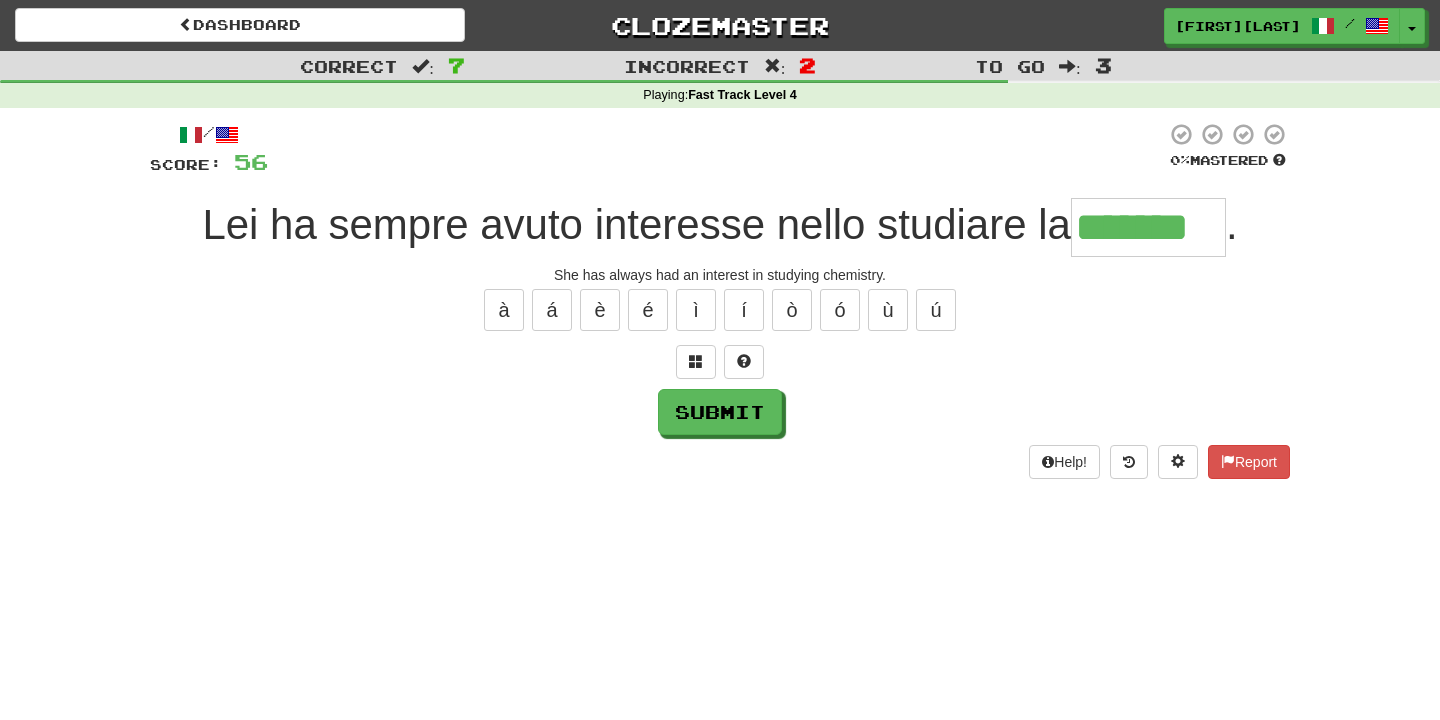 type on "*******" 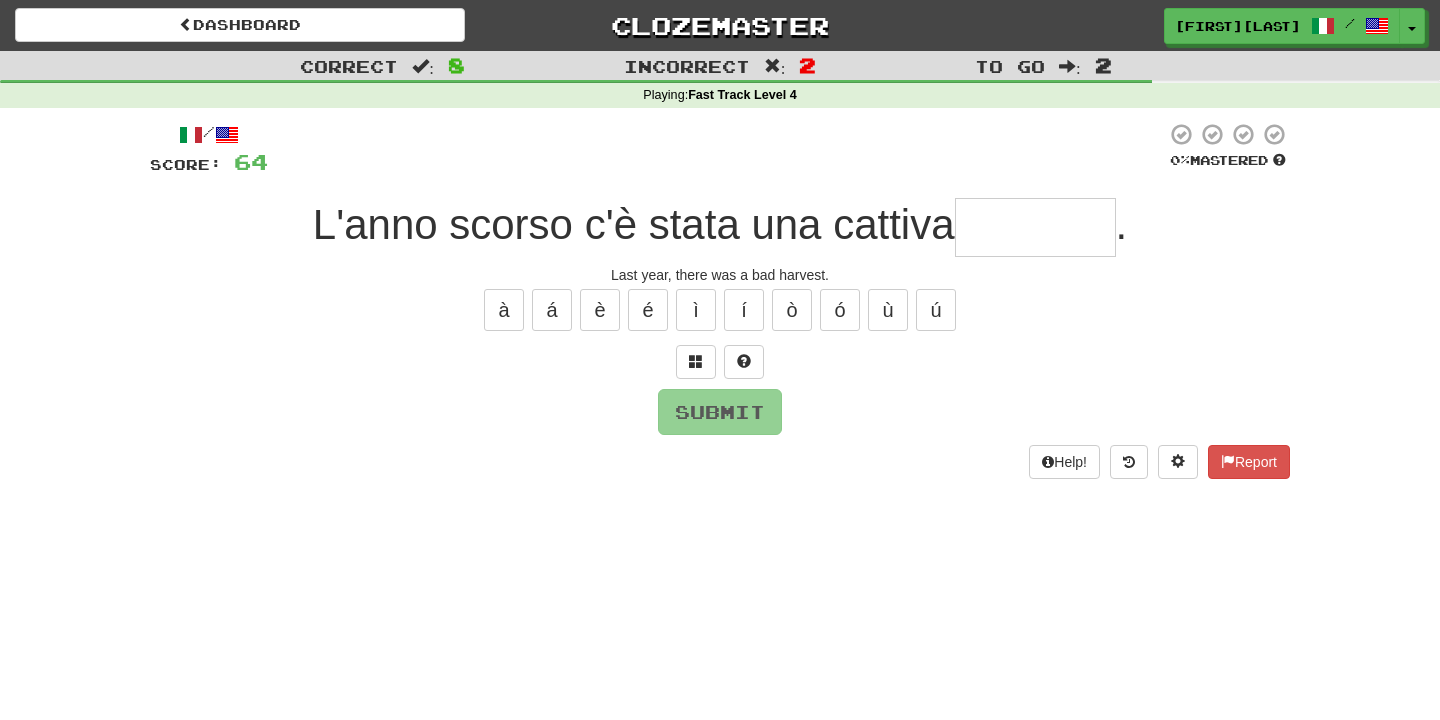 type on "********" 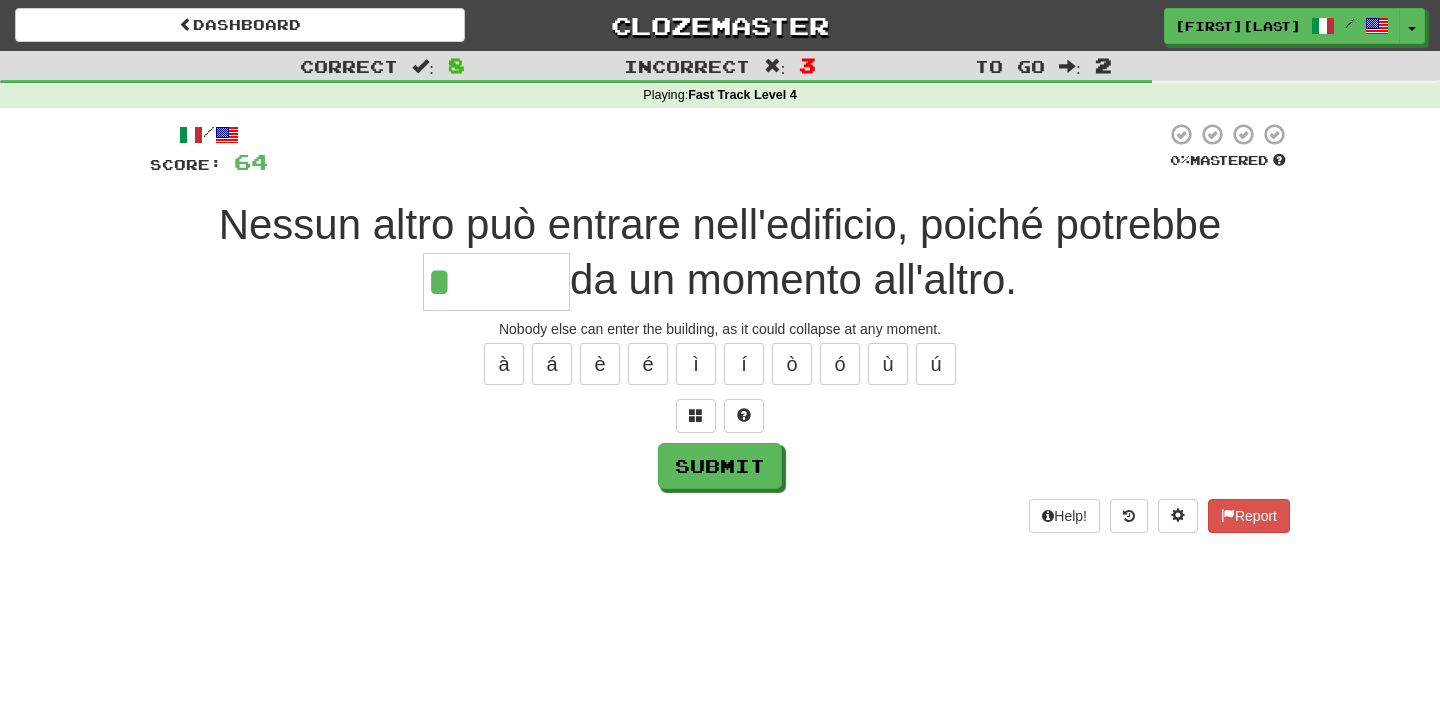 type on "********" 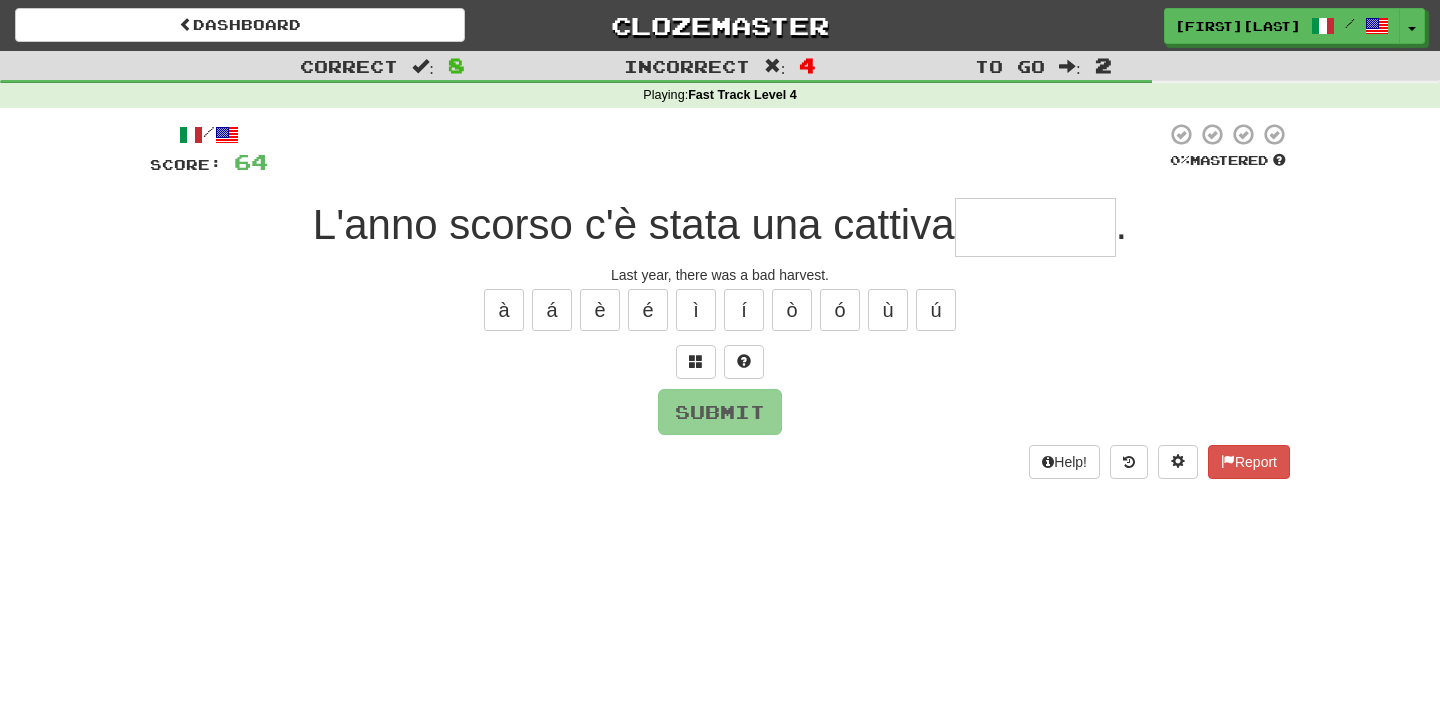 type on "********" 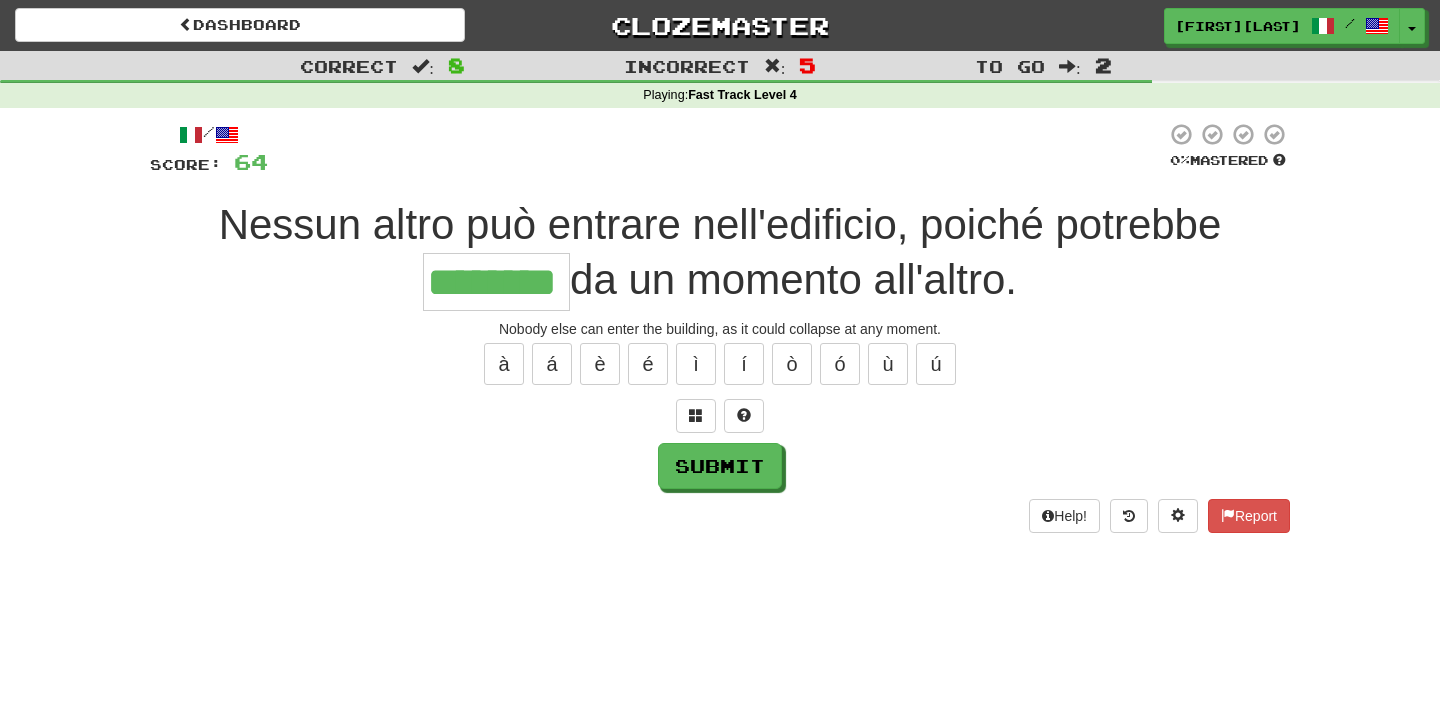 type on "********" 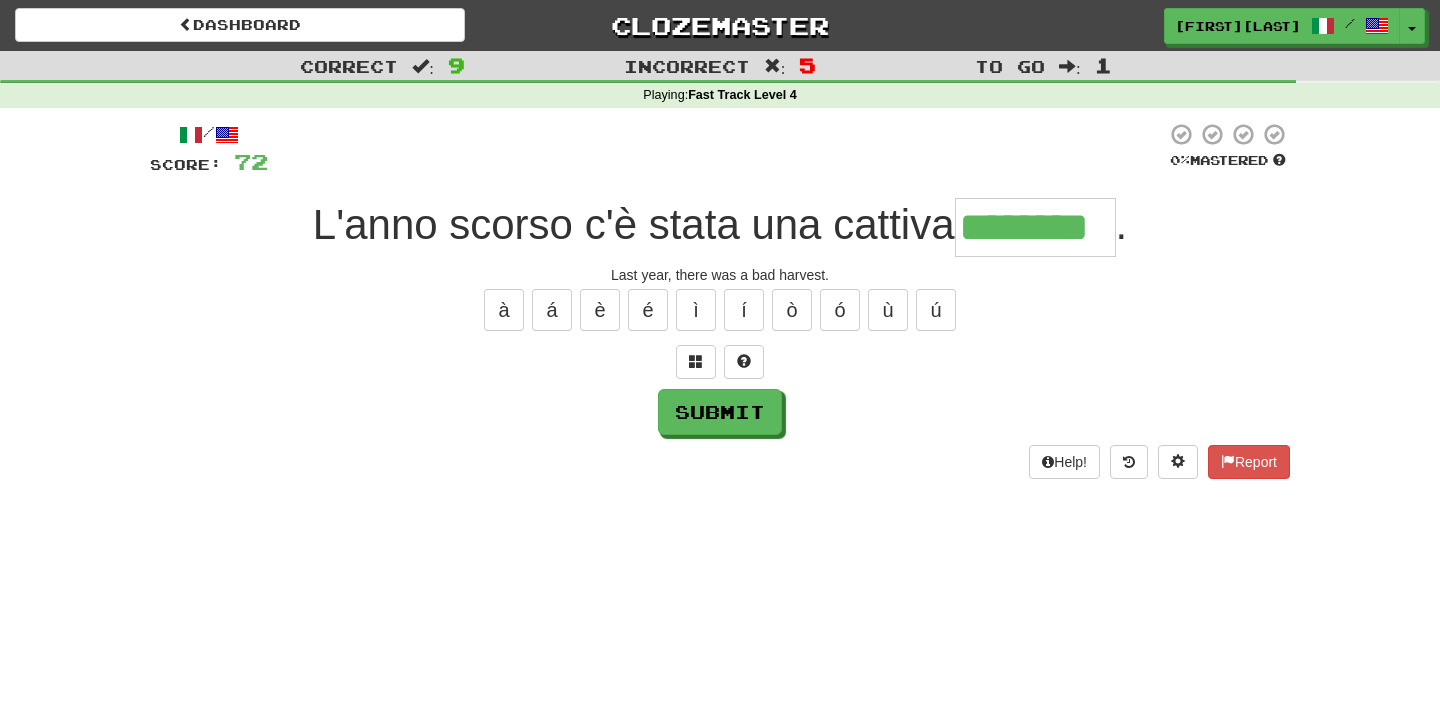 type on "********" 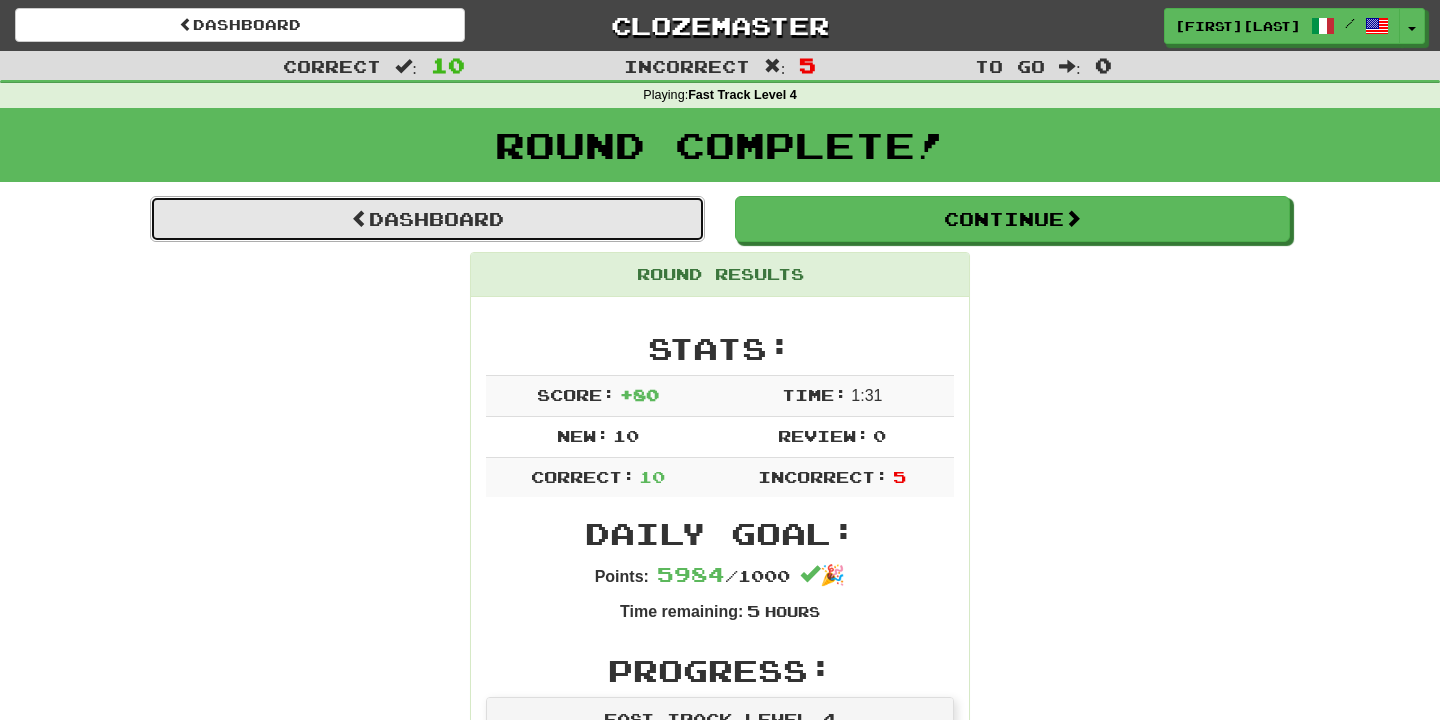 click on "Dashboard" at bounding box center [427, 219] 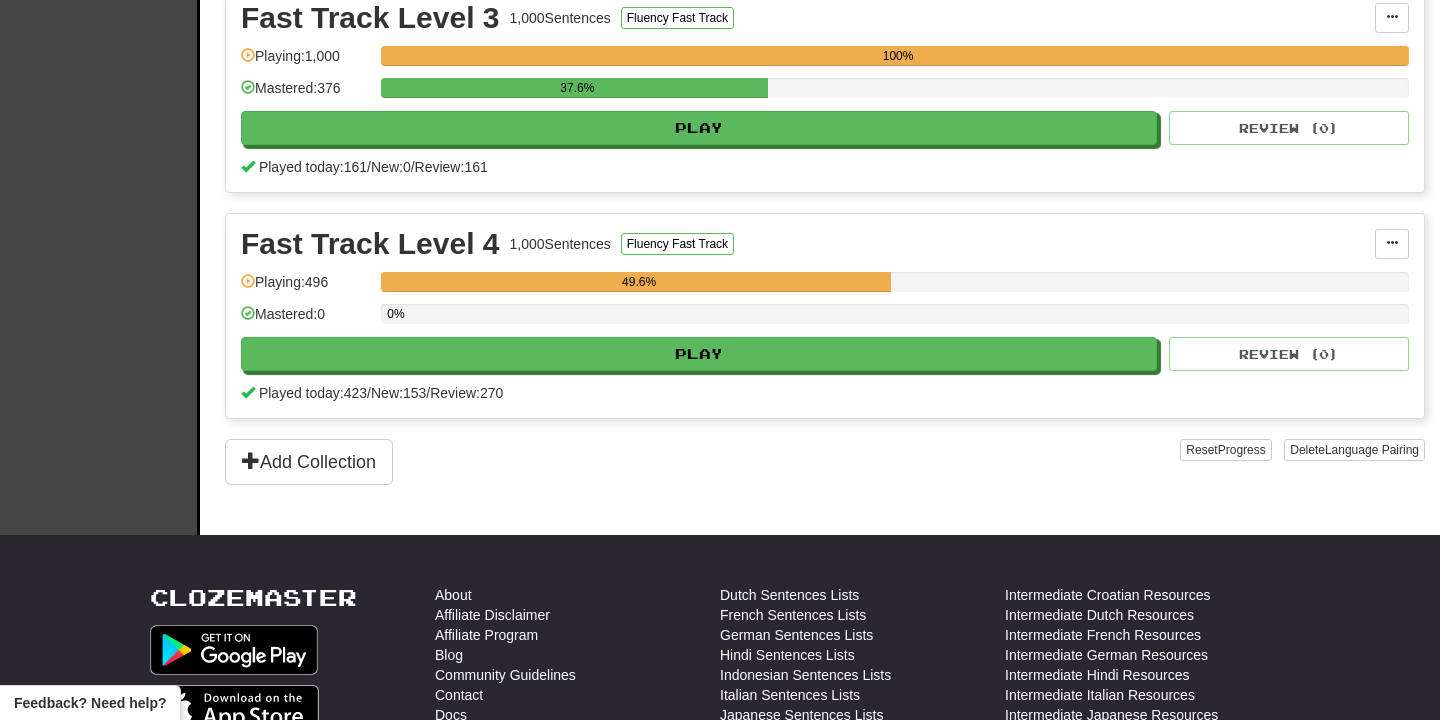scroll, scrollTop: 928, scrollLeft: 0, axis: vertical 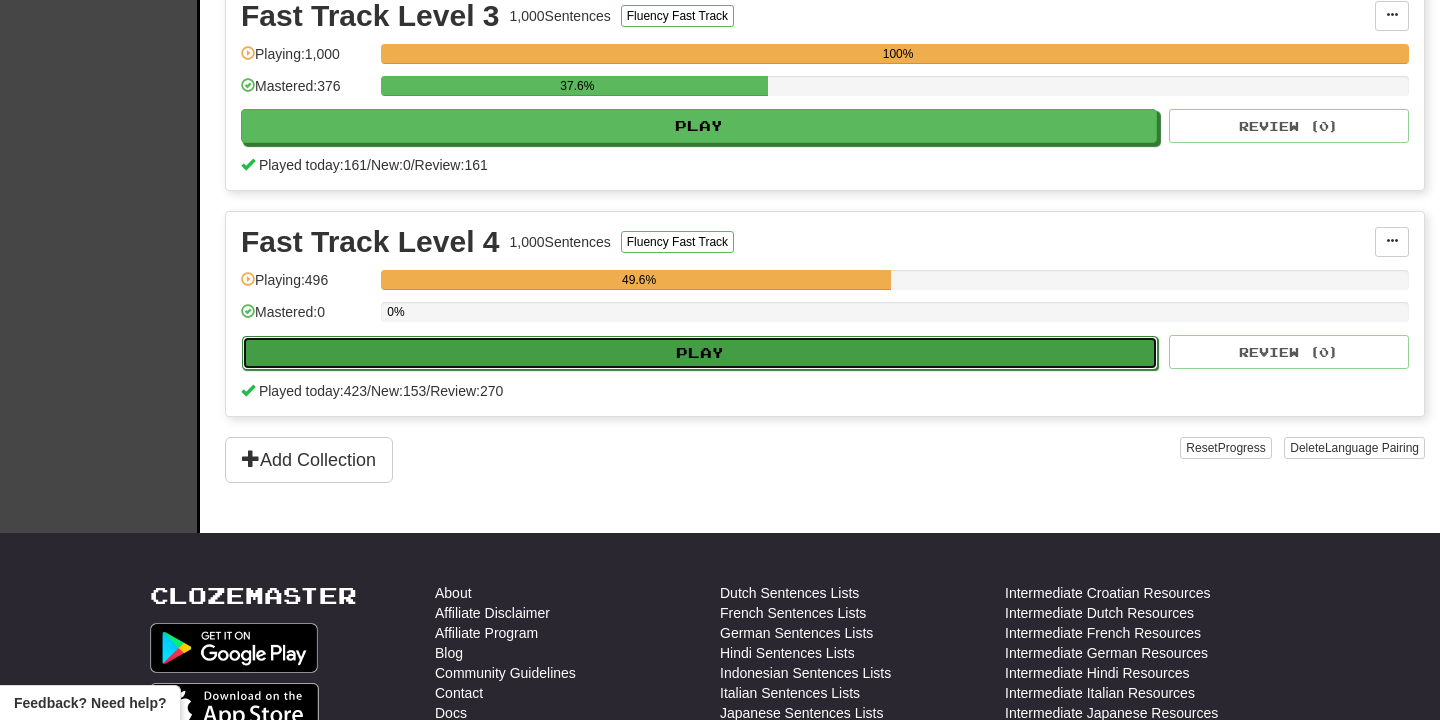 click on "Play" at bounding box center (700, 353) 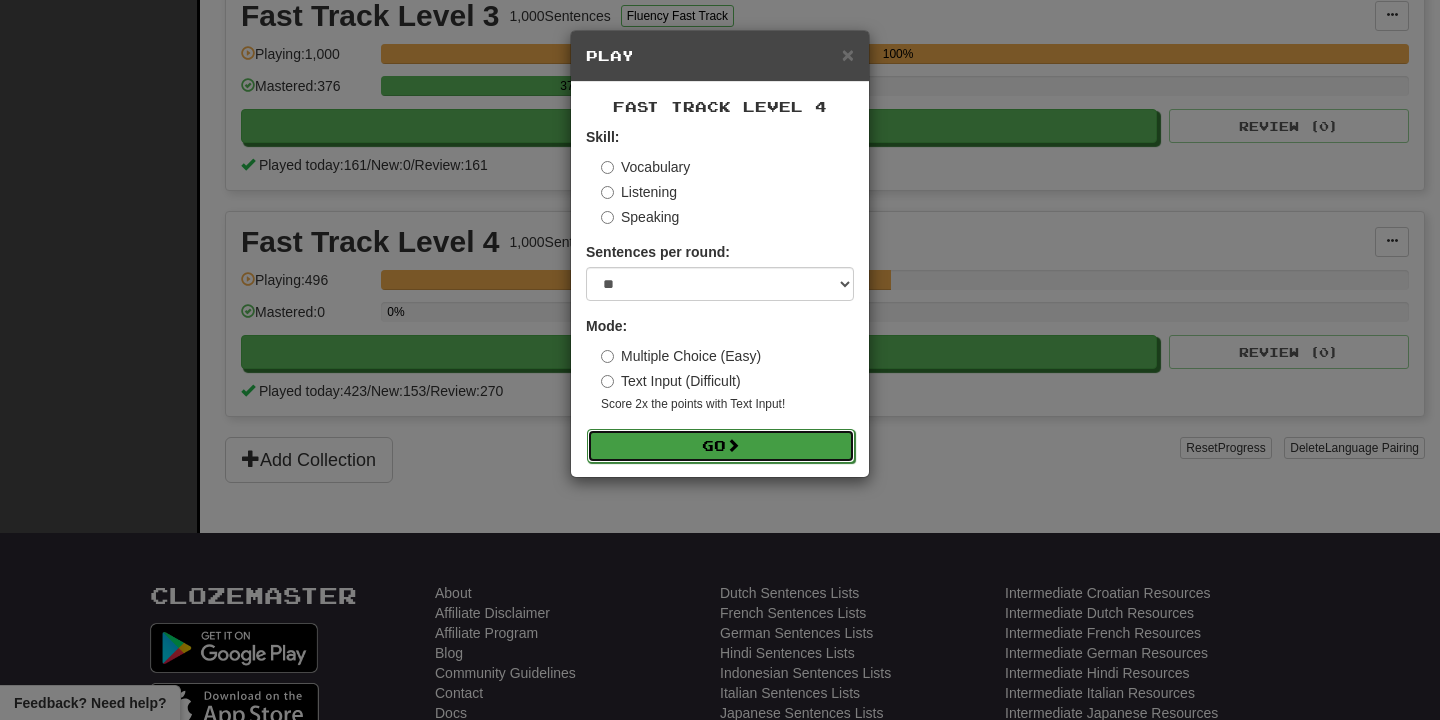 click on "Go" at bounding box center (721, 446) 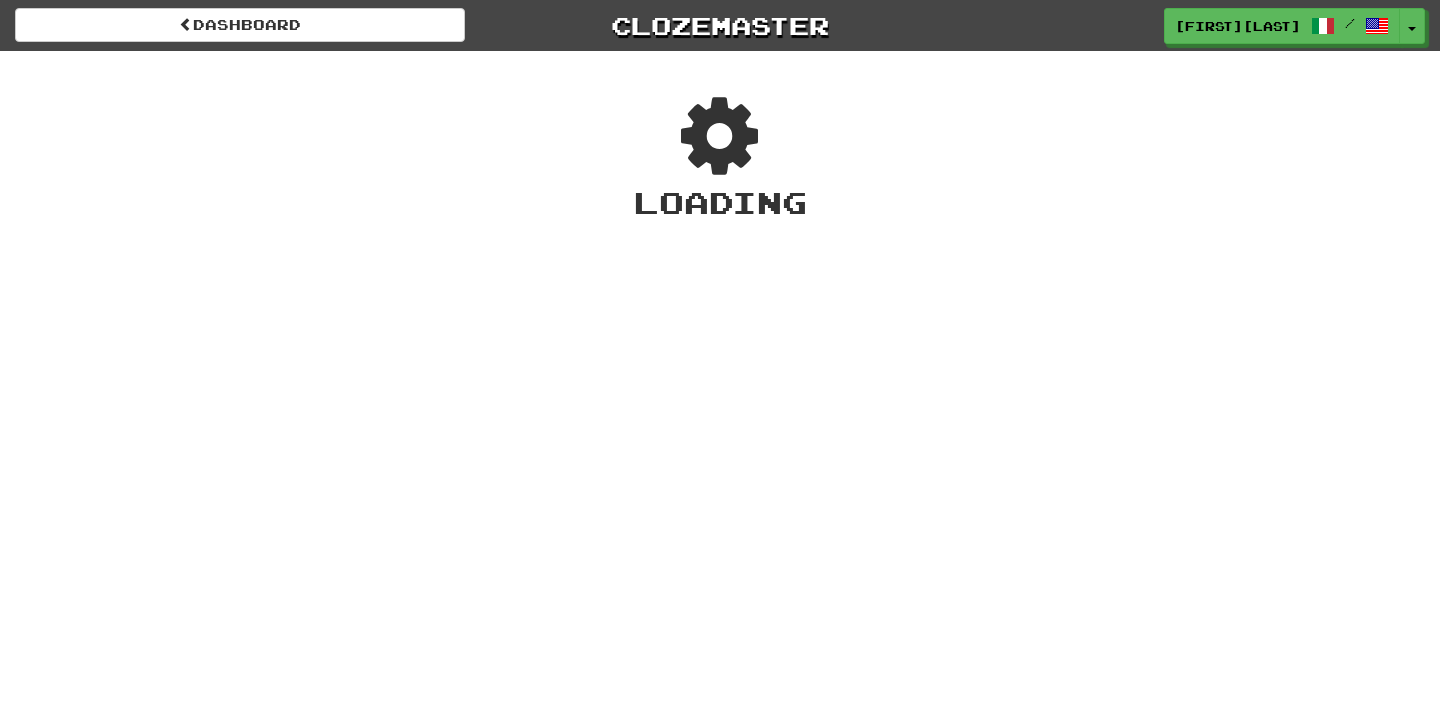 scroll, scrollTop: 0, scrollLeft: 0, axis: both 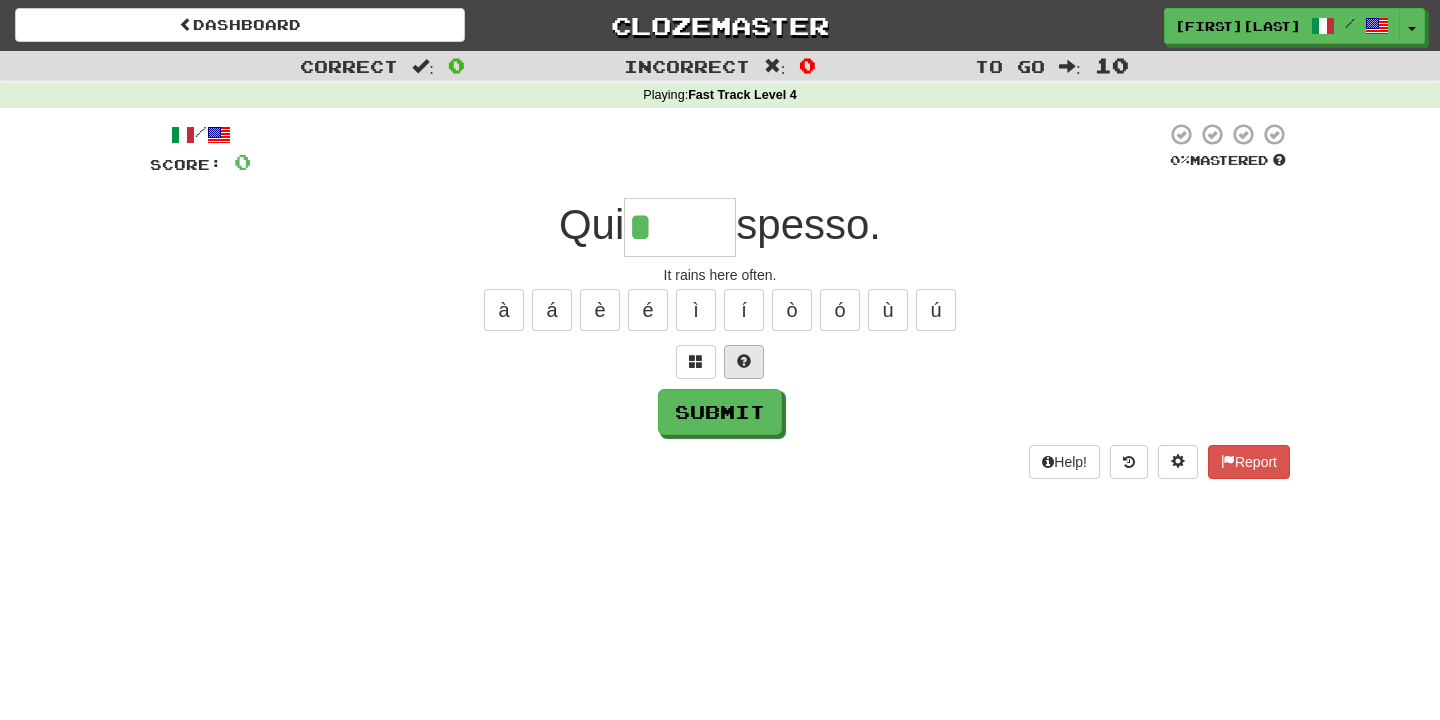 type on "*****" 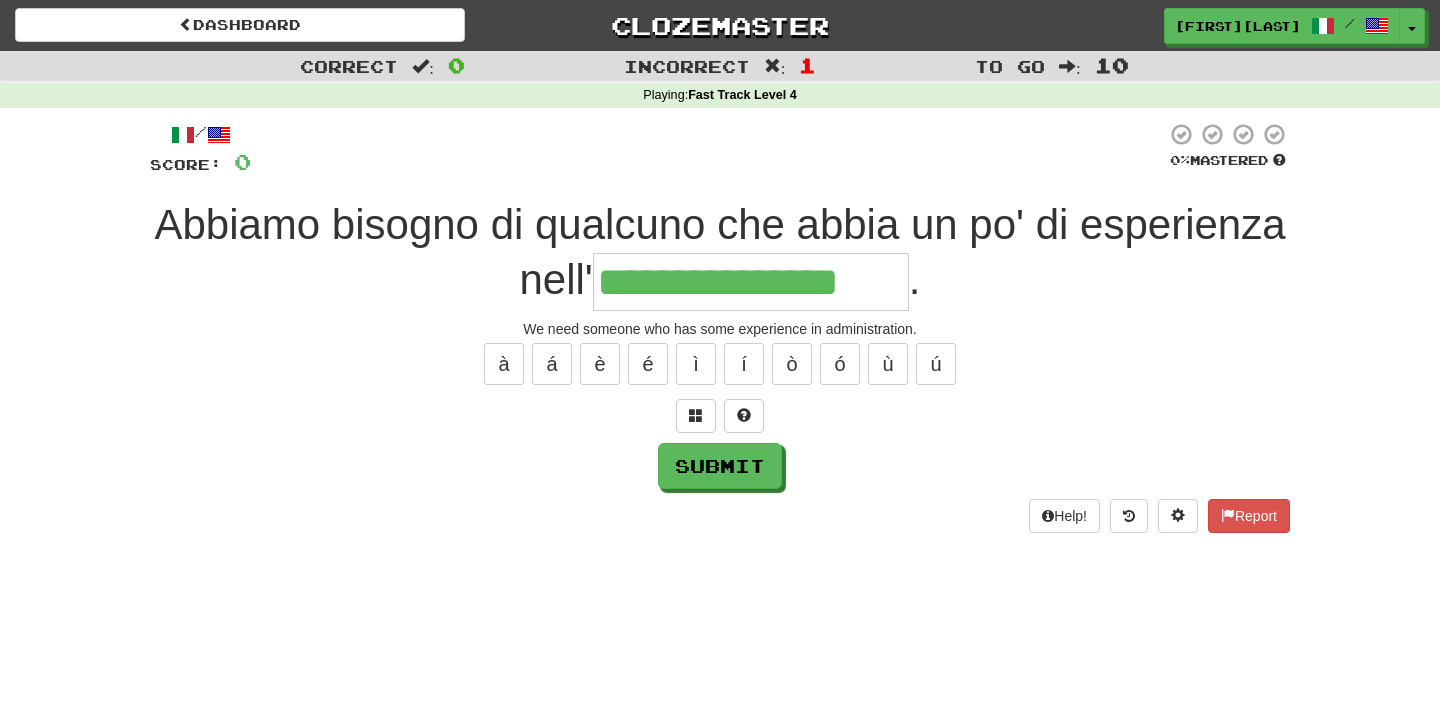 type on "**********" 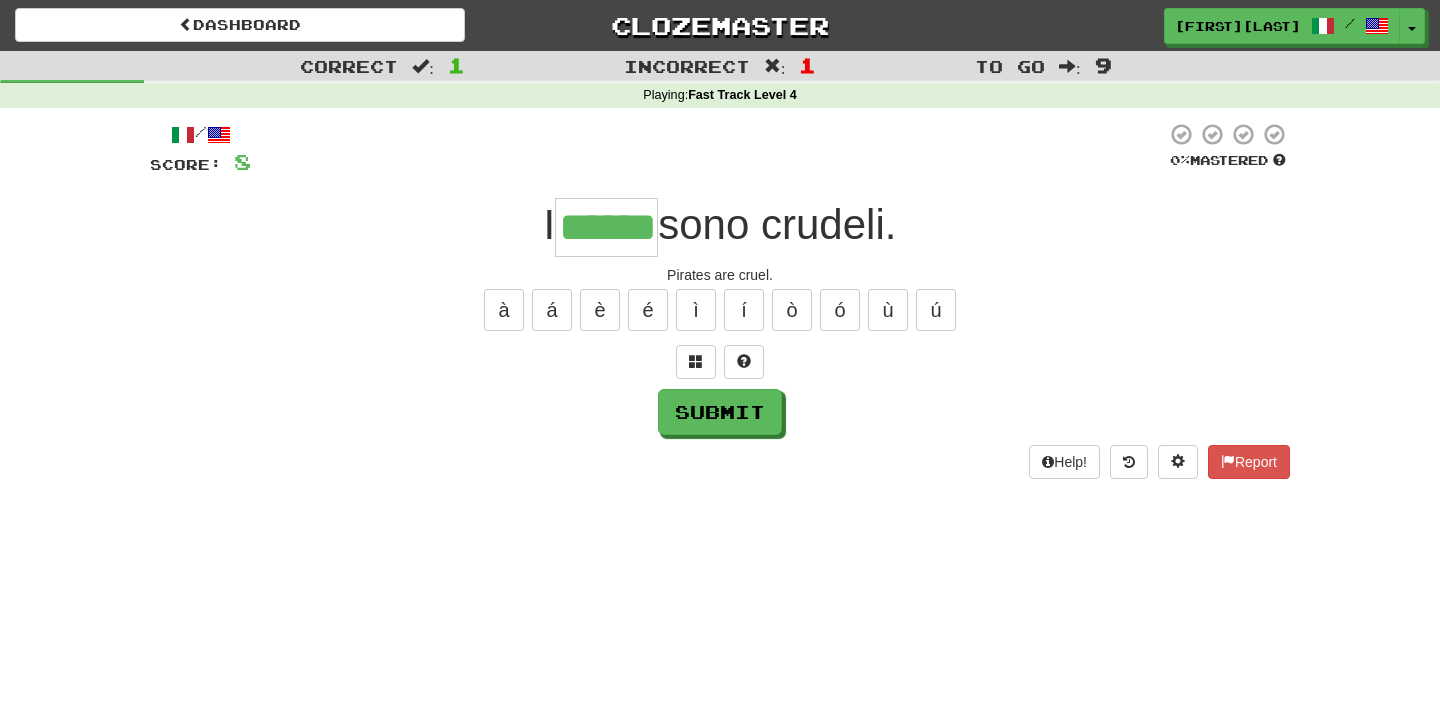 type on "******" 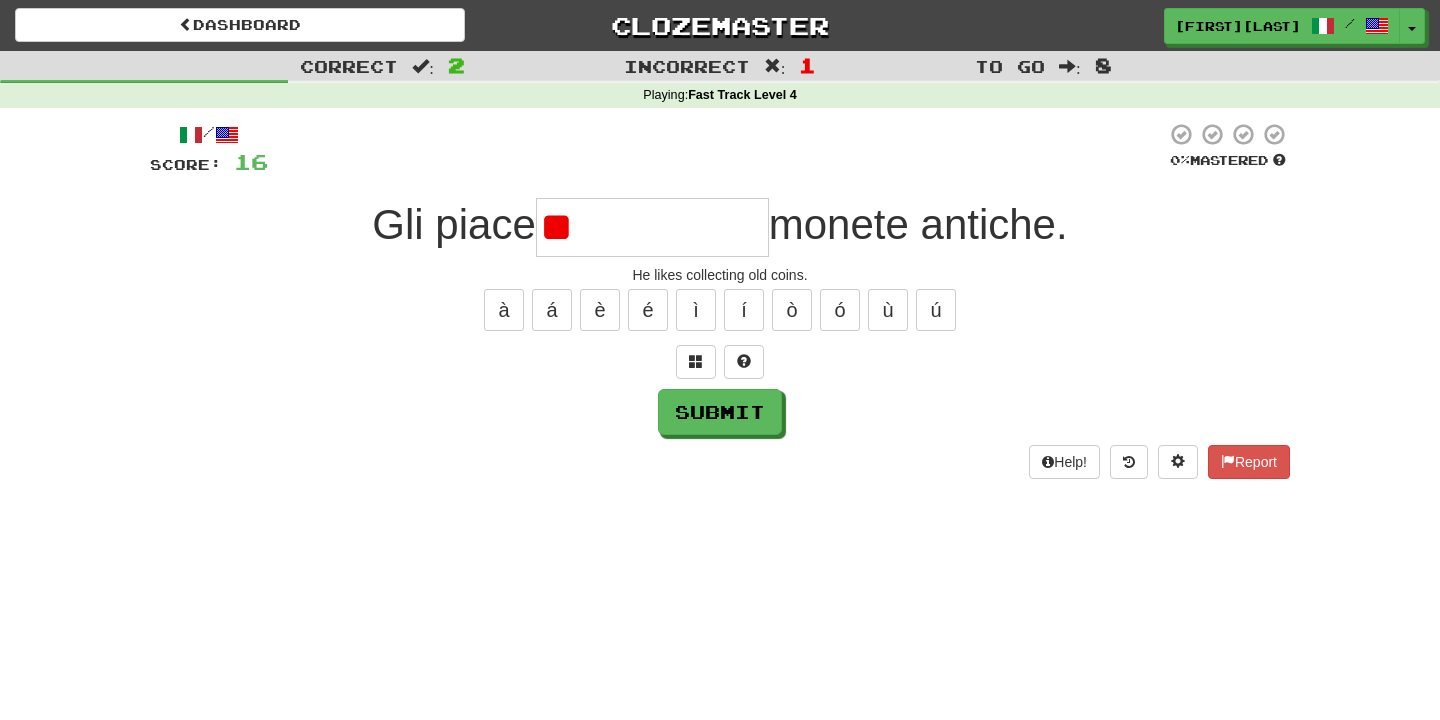 type on "*" 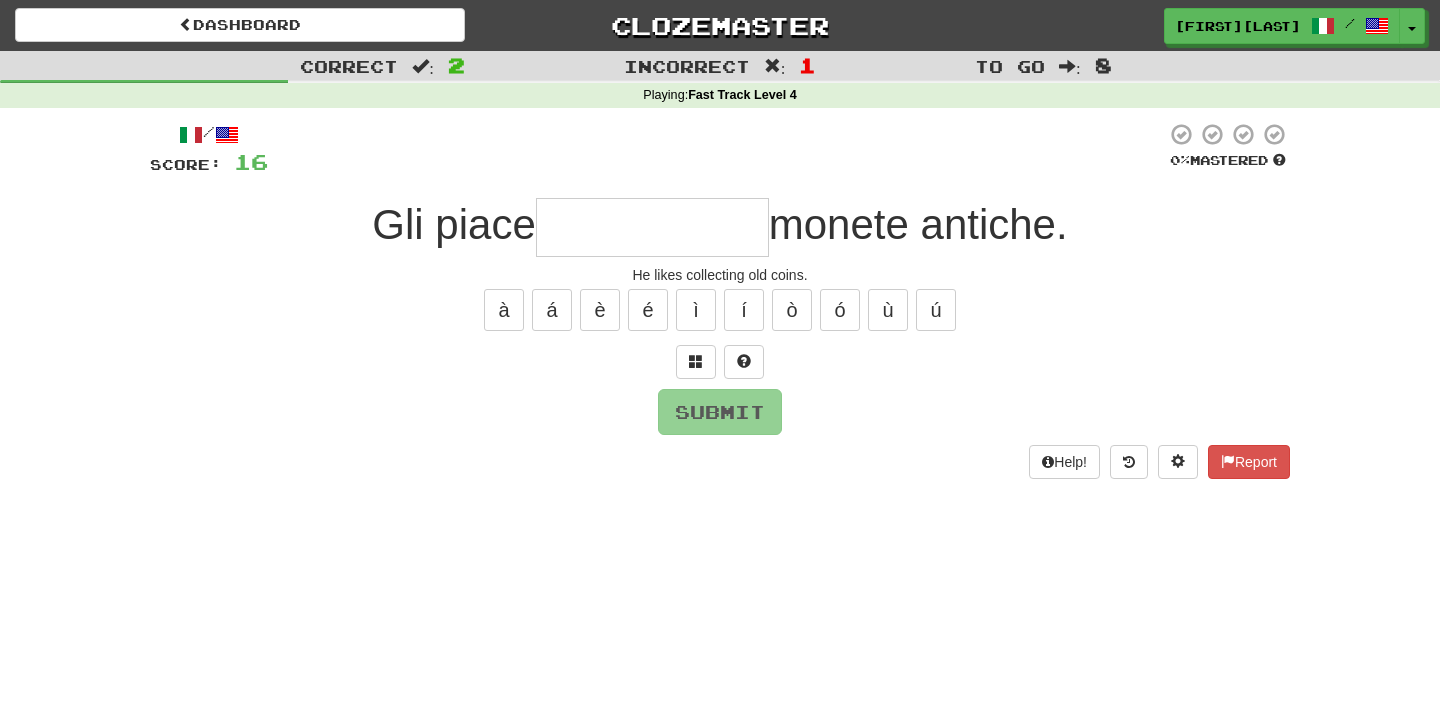 type on "**********" 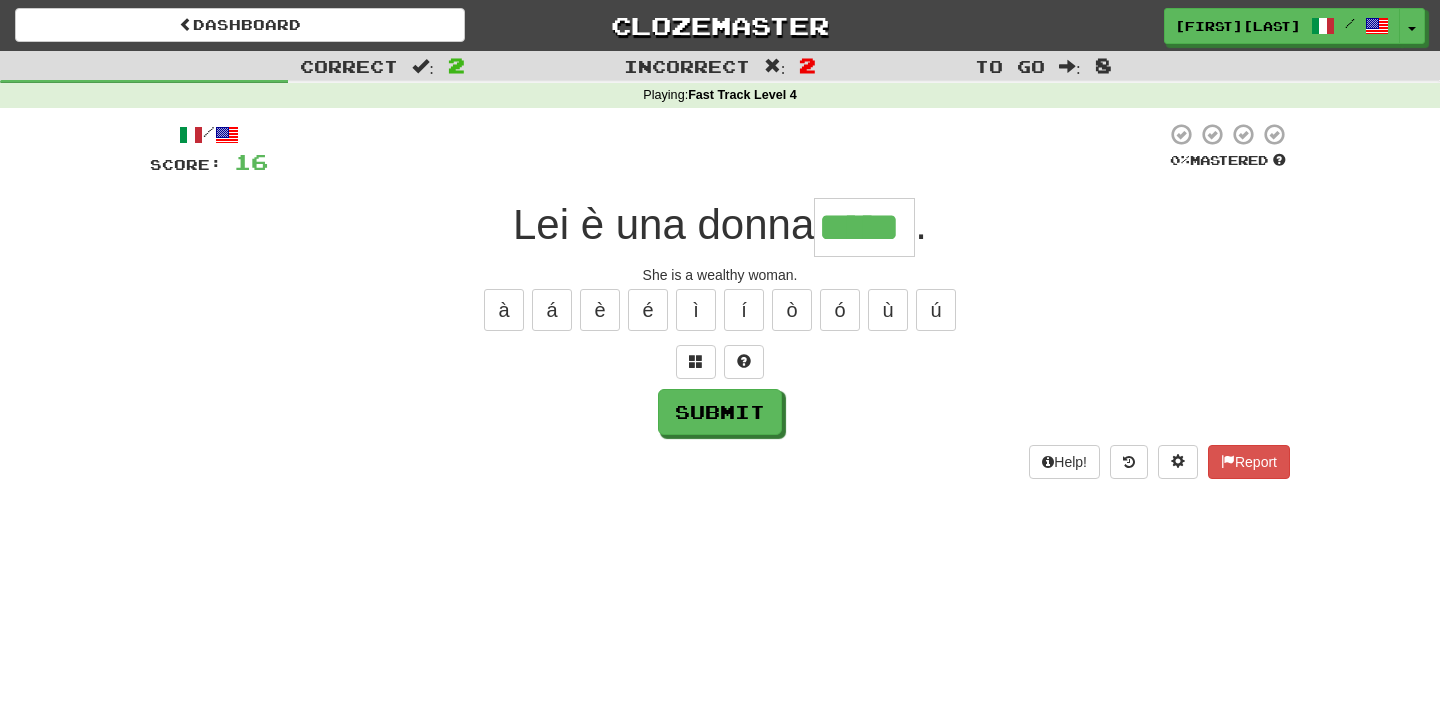 type on "*****" 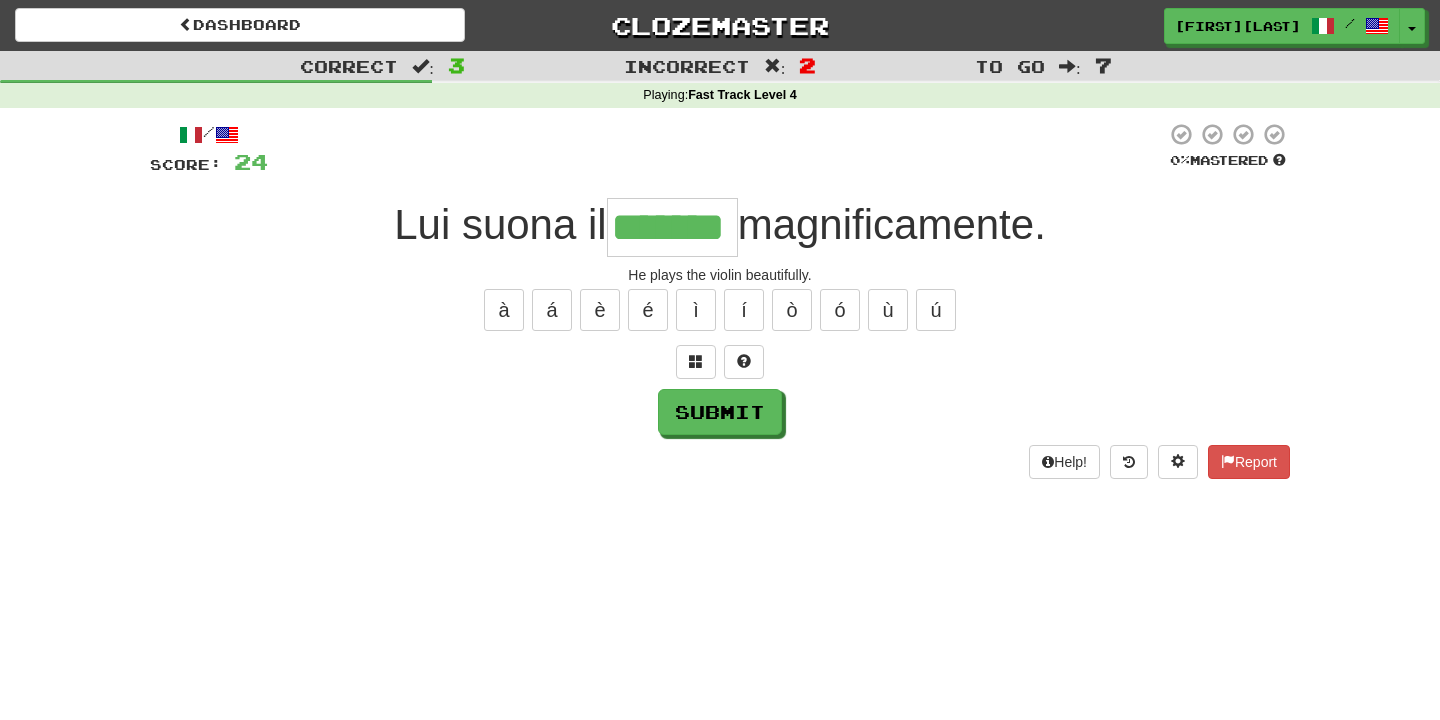 type on "*******" 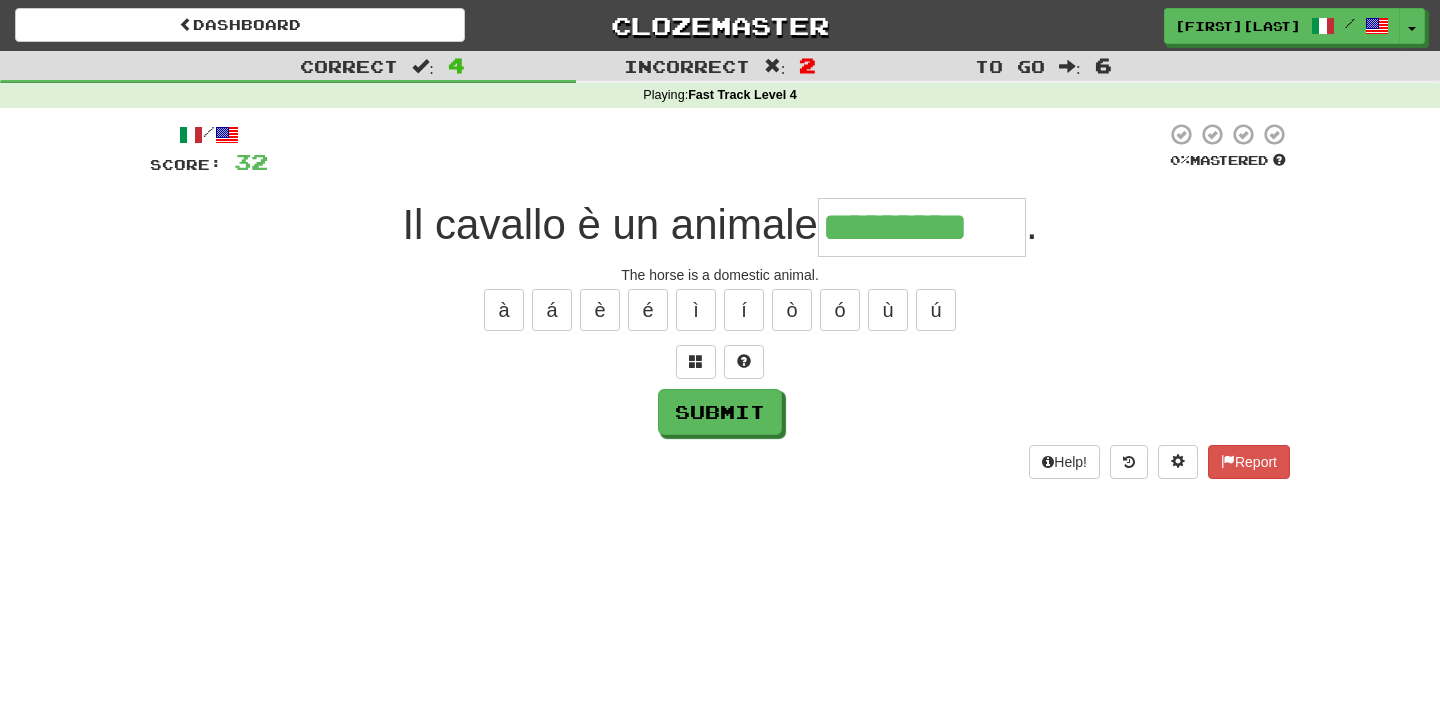 type on "*********" 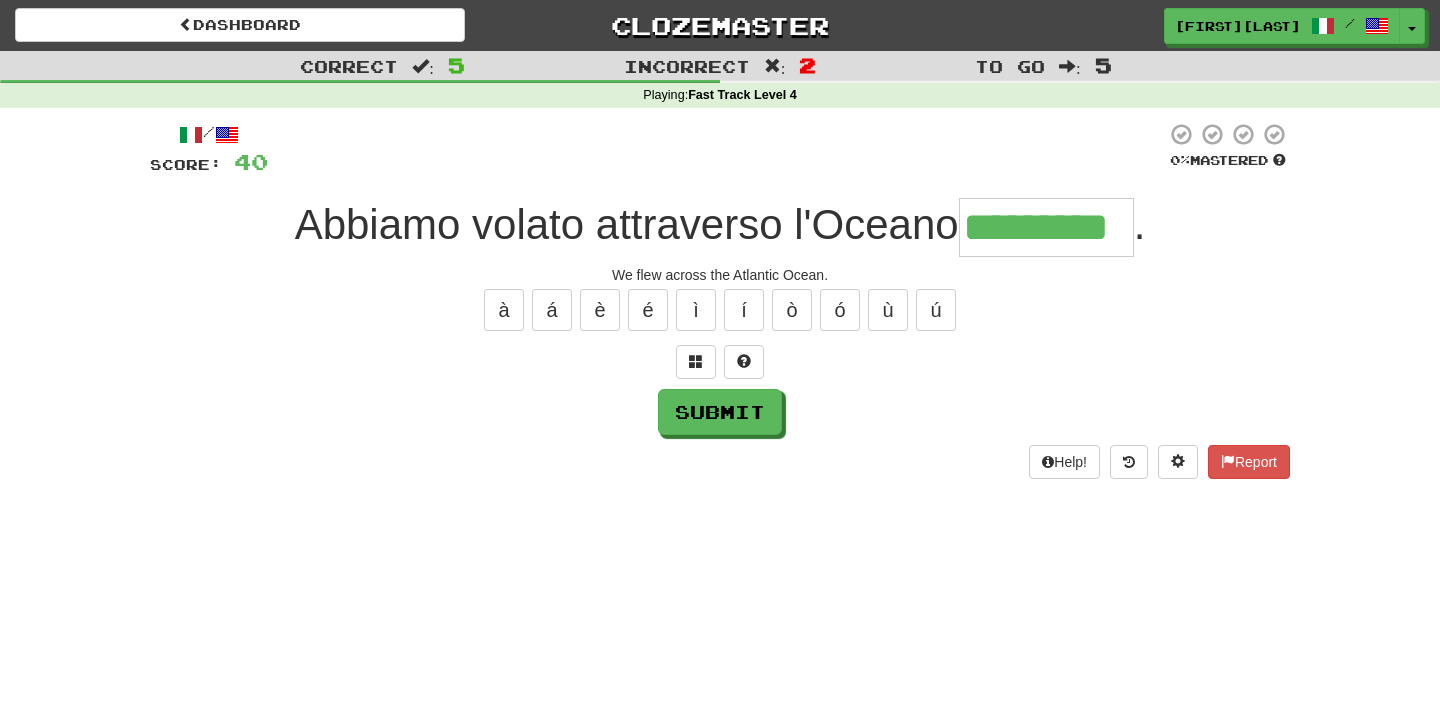 type on "*********" 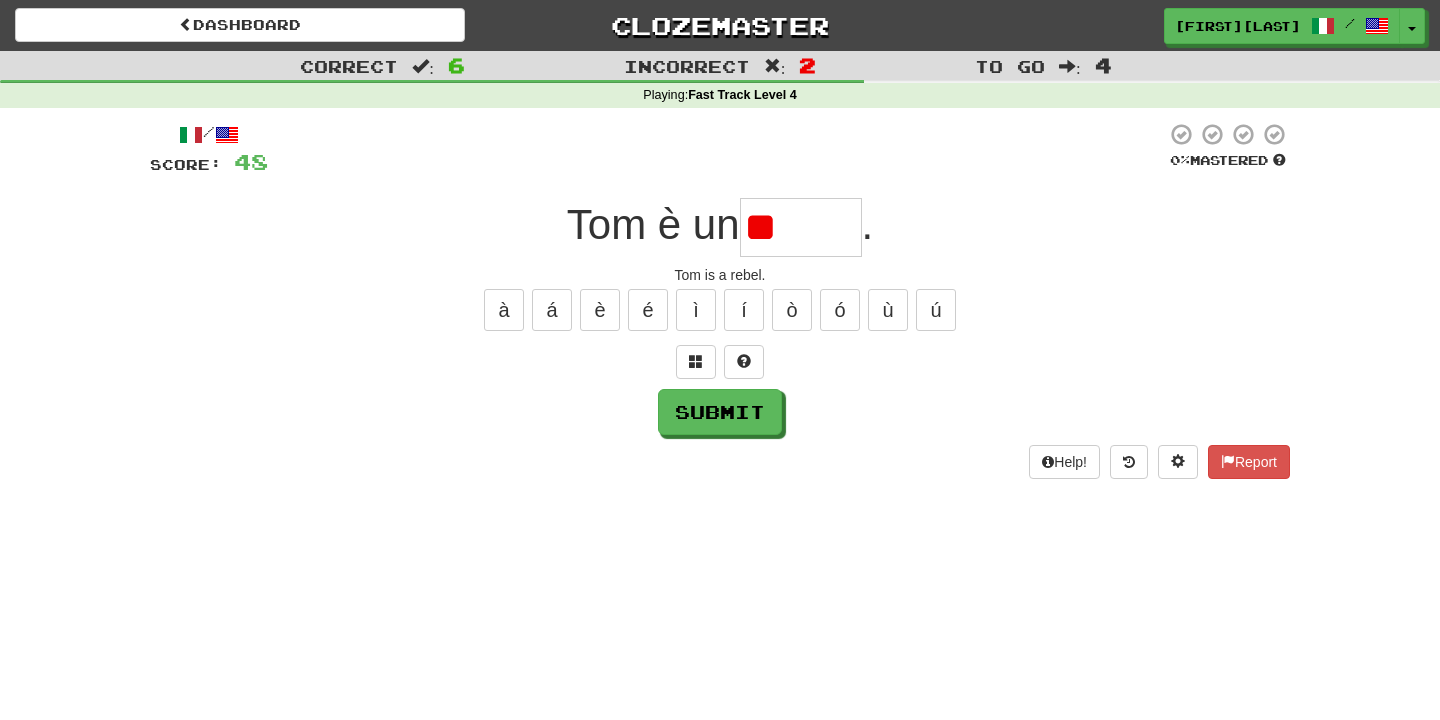 type on "*" 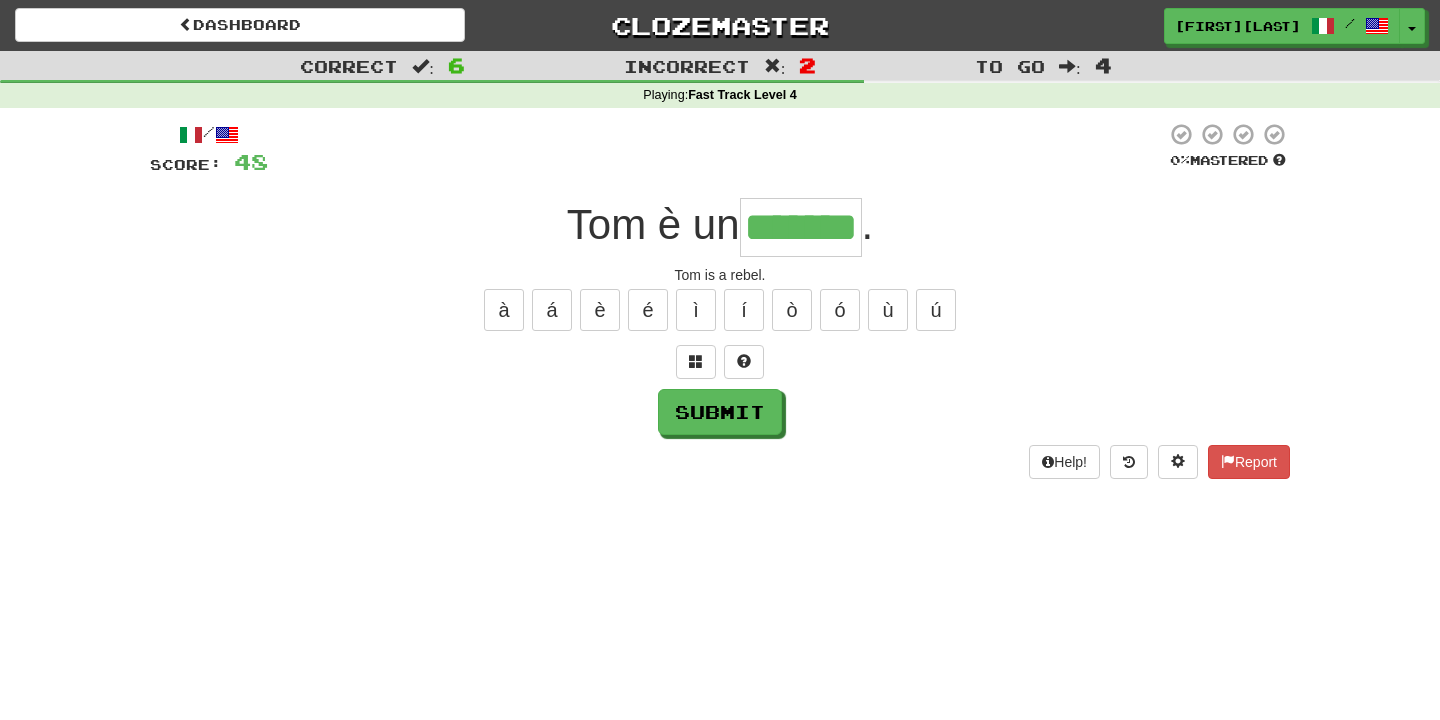type on "*******" 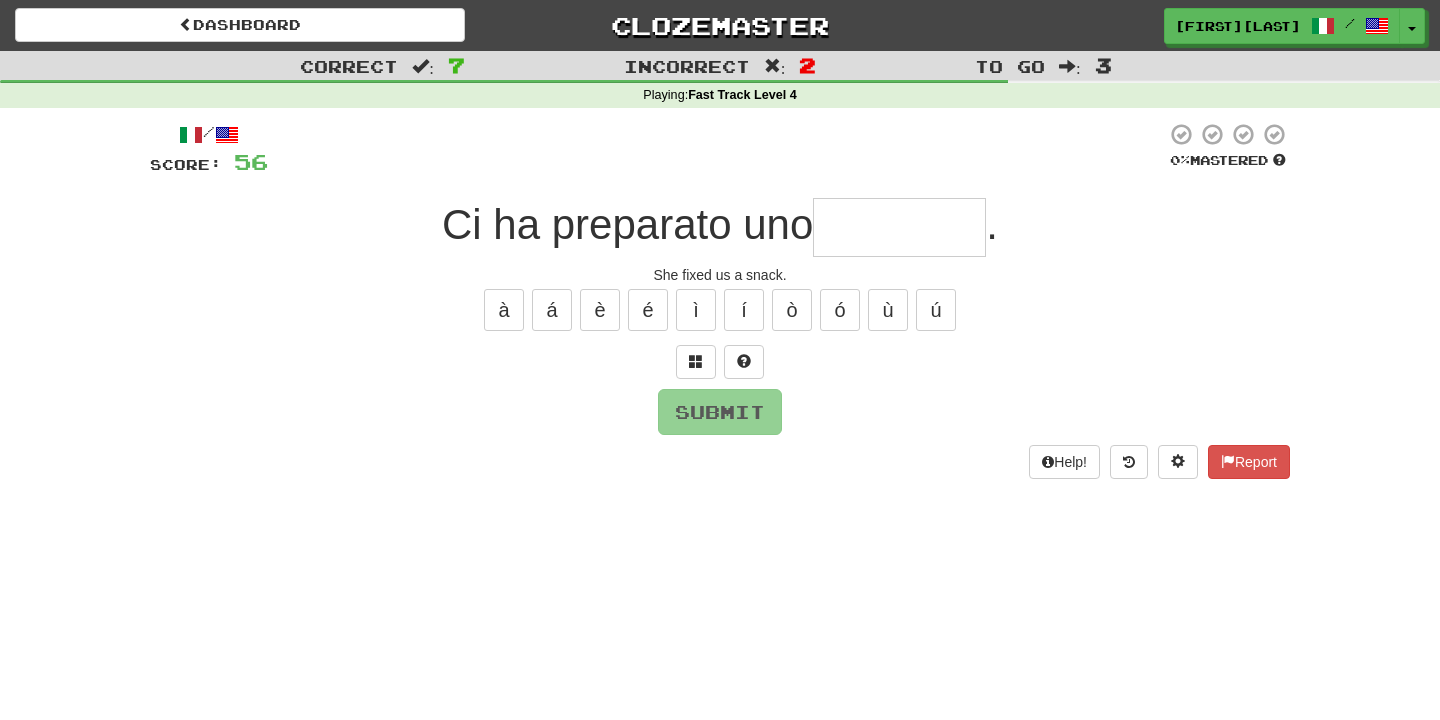 type on "********" 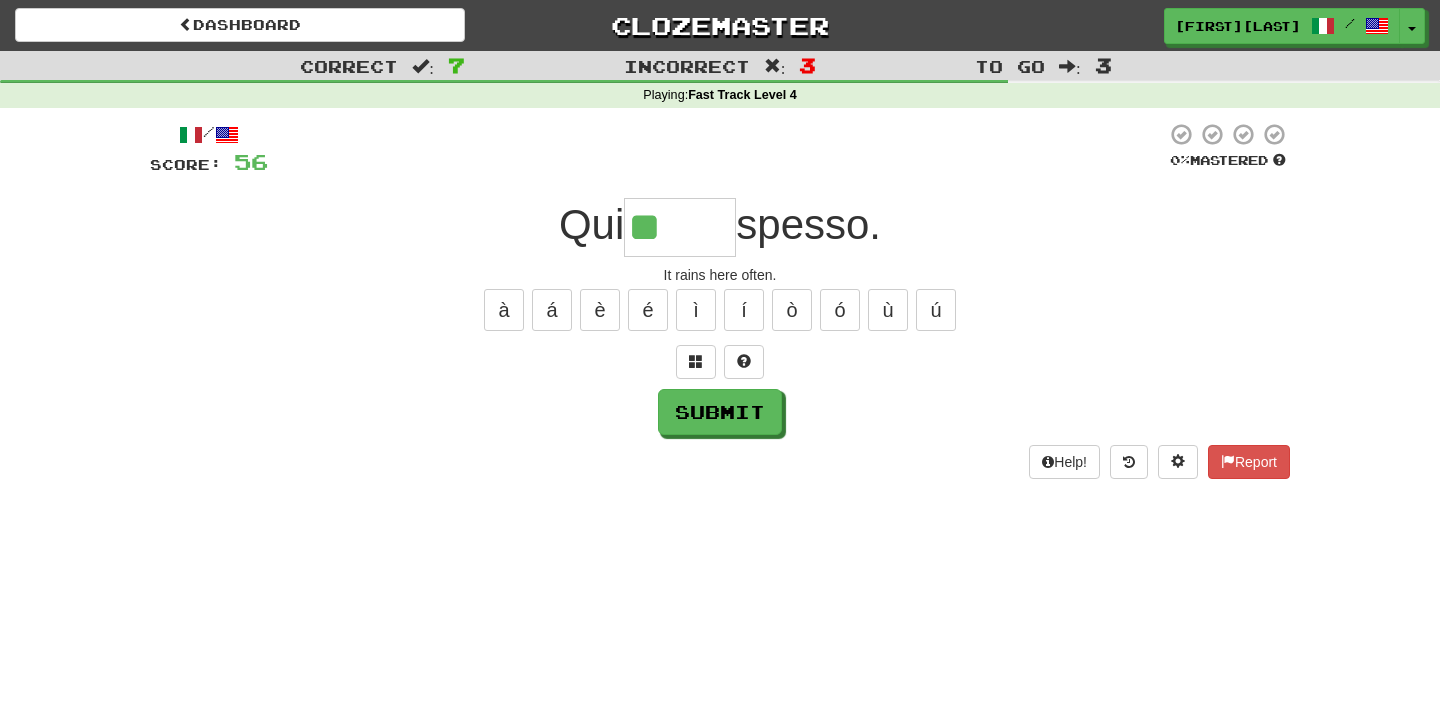 type on "*****" 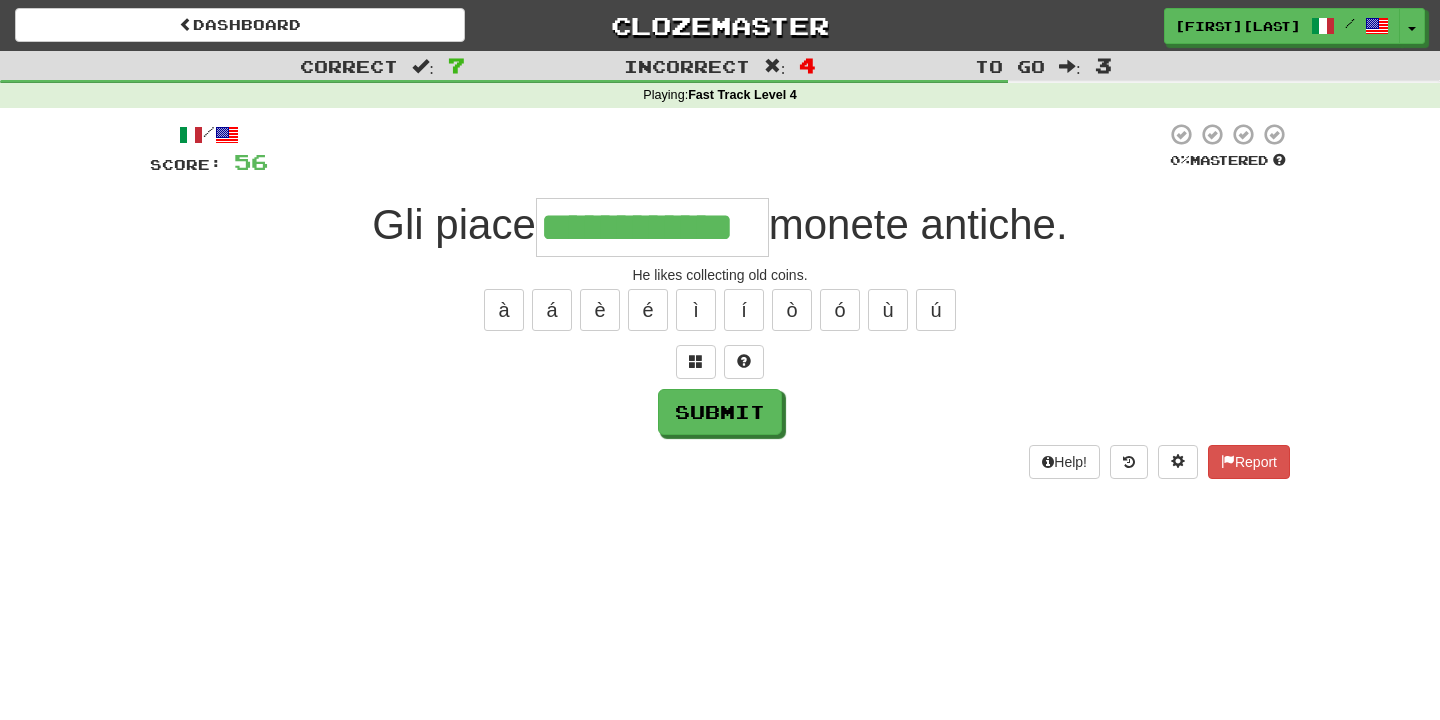 type on "**********" 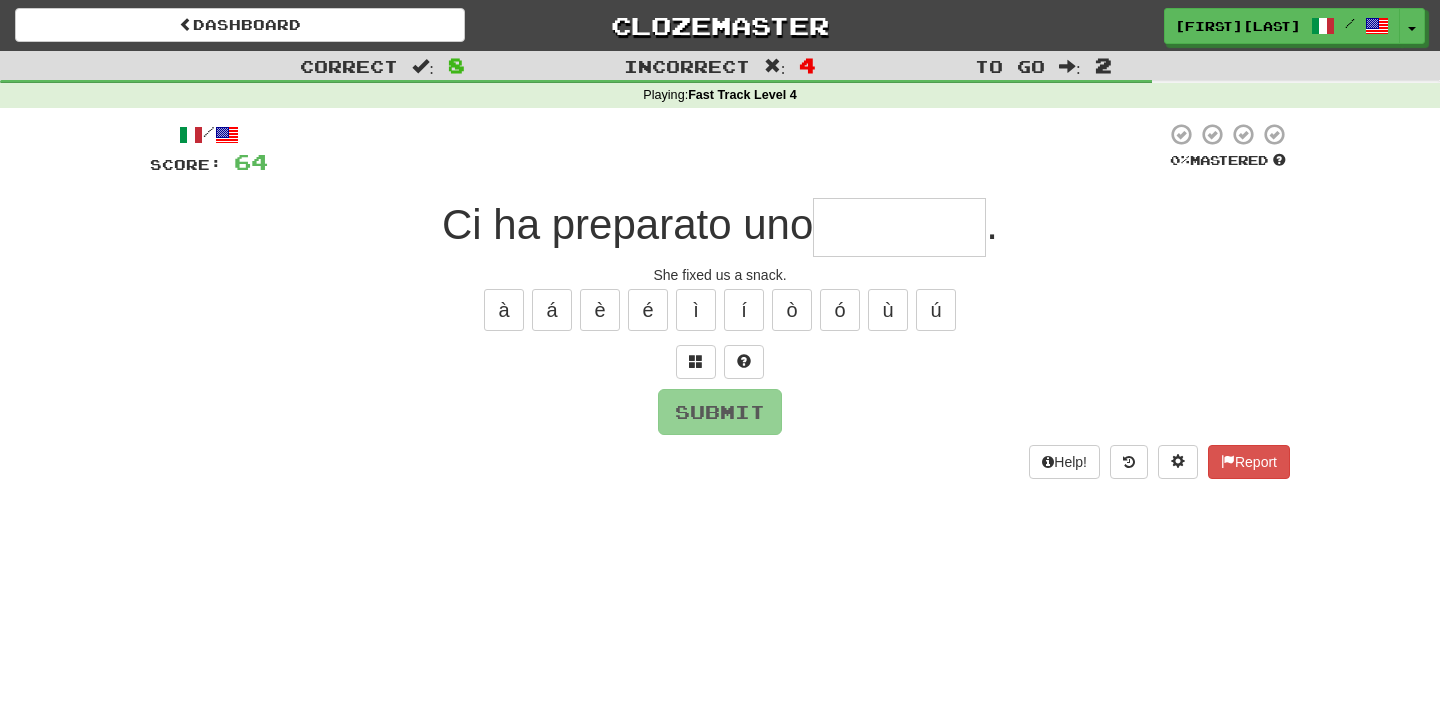 type on "********" 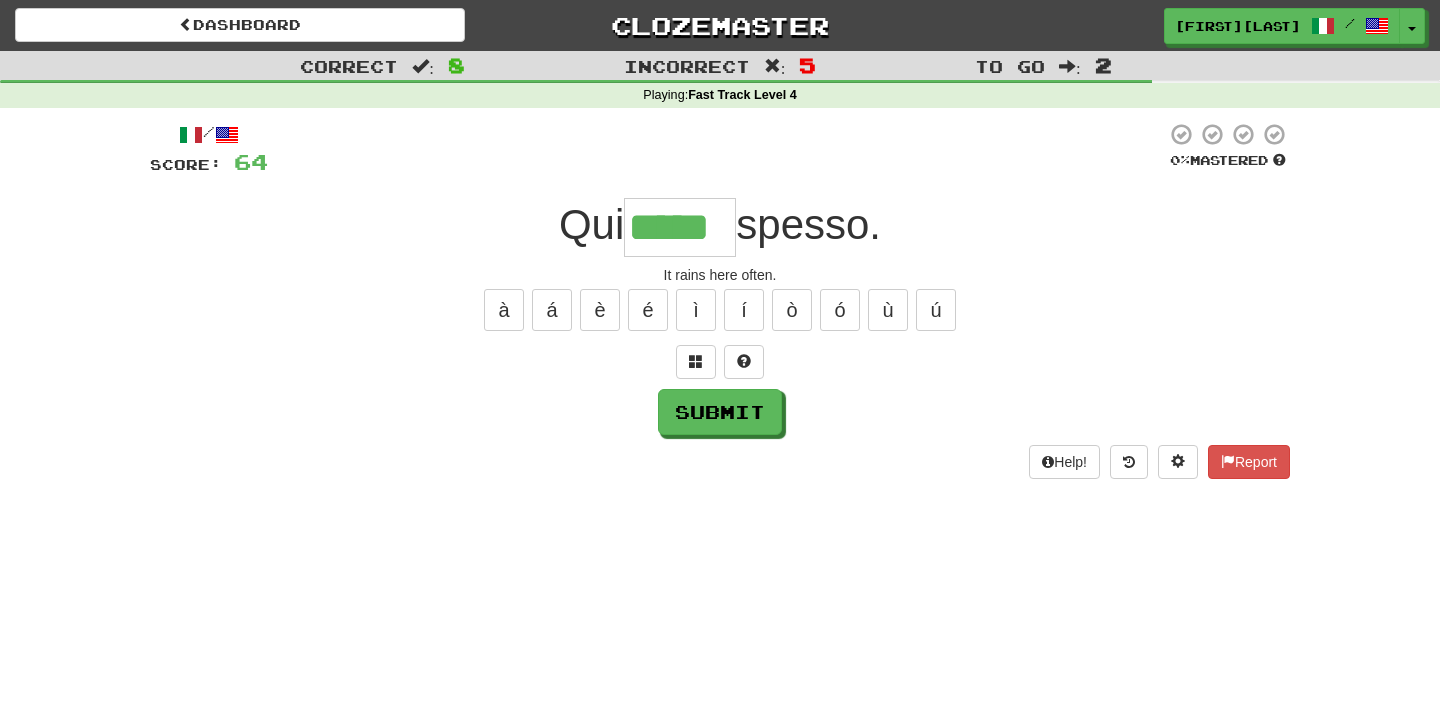 type on "*****" 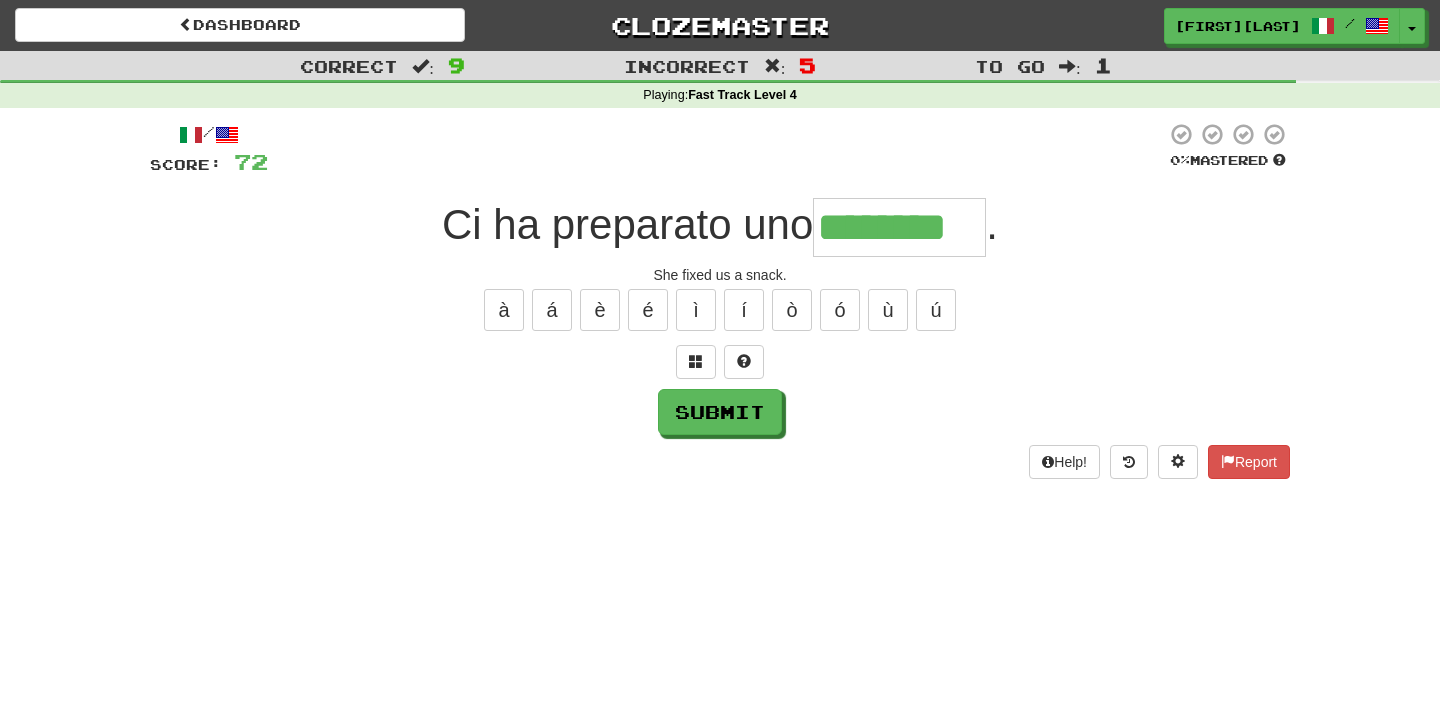 type on "********" 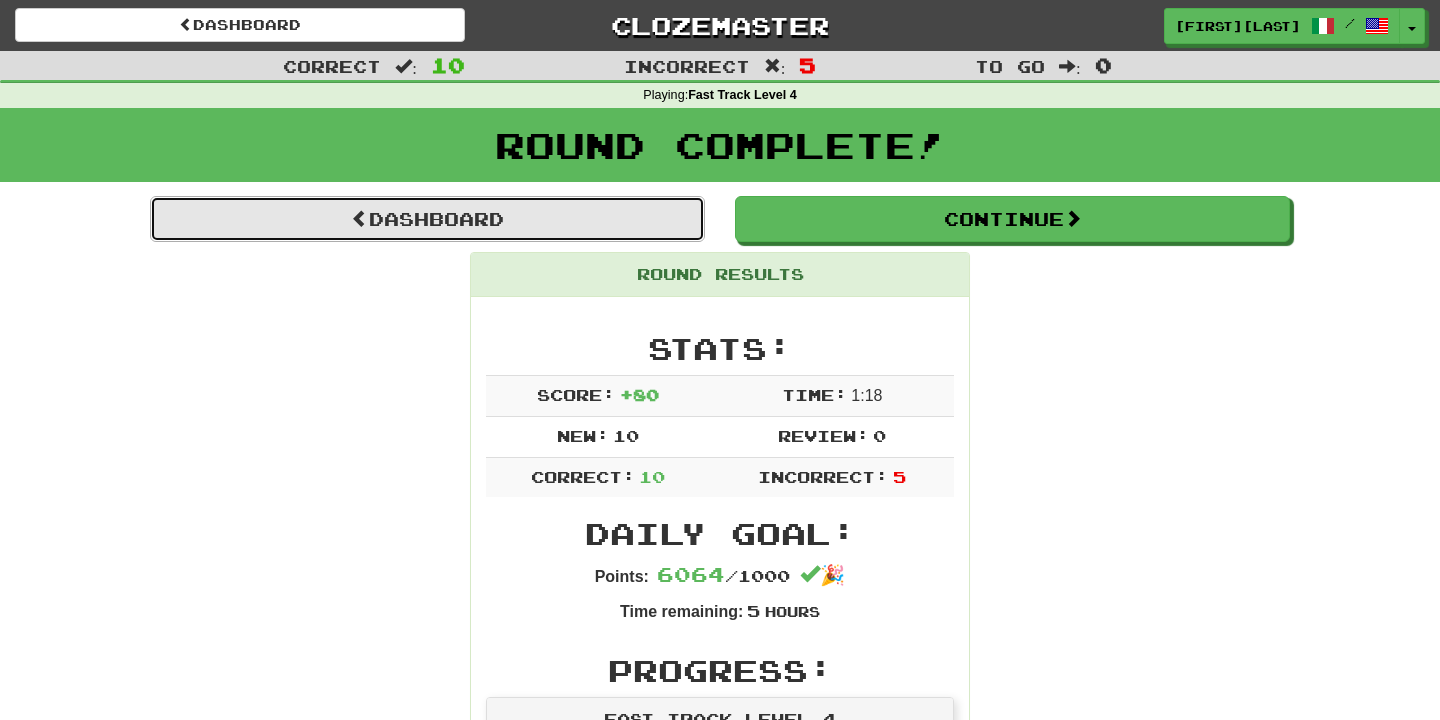 click on "Dashboard" at bounding box center [427, 219] 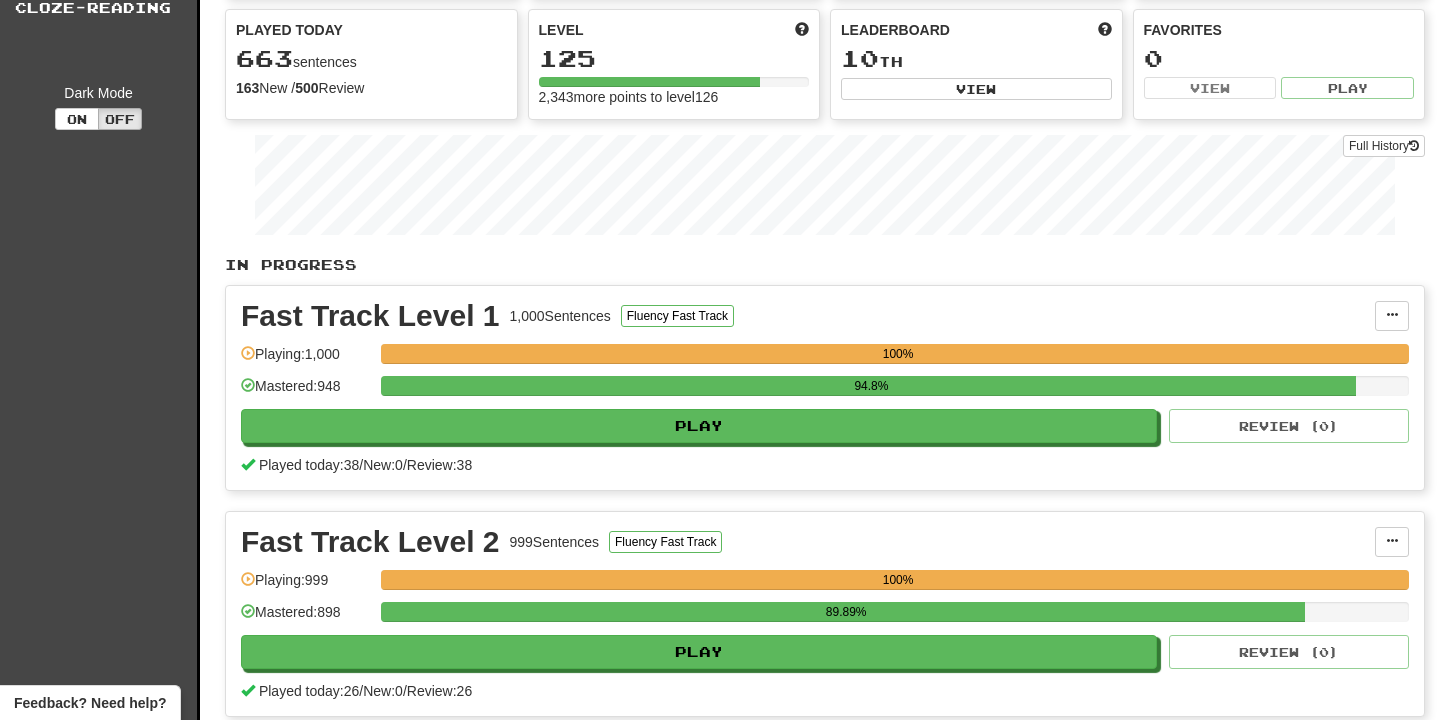 scroll, scrollTop: 0, scrollLeft: 0, axis: both 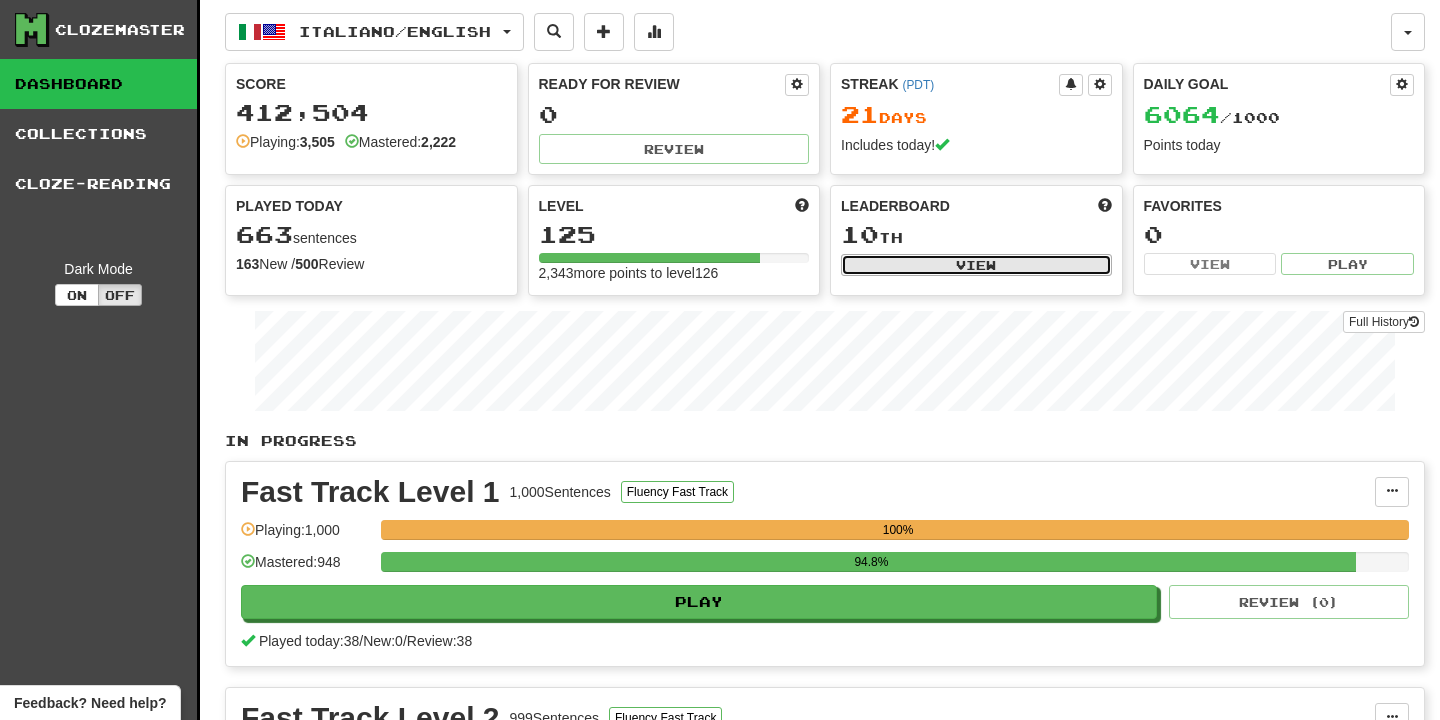 click on "View" at bounding box center [976, 265] 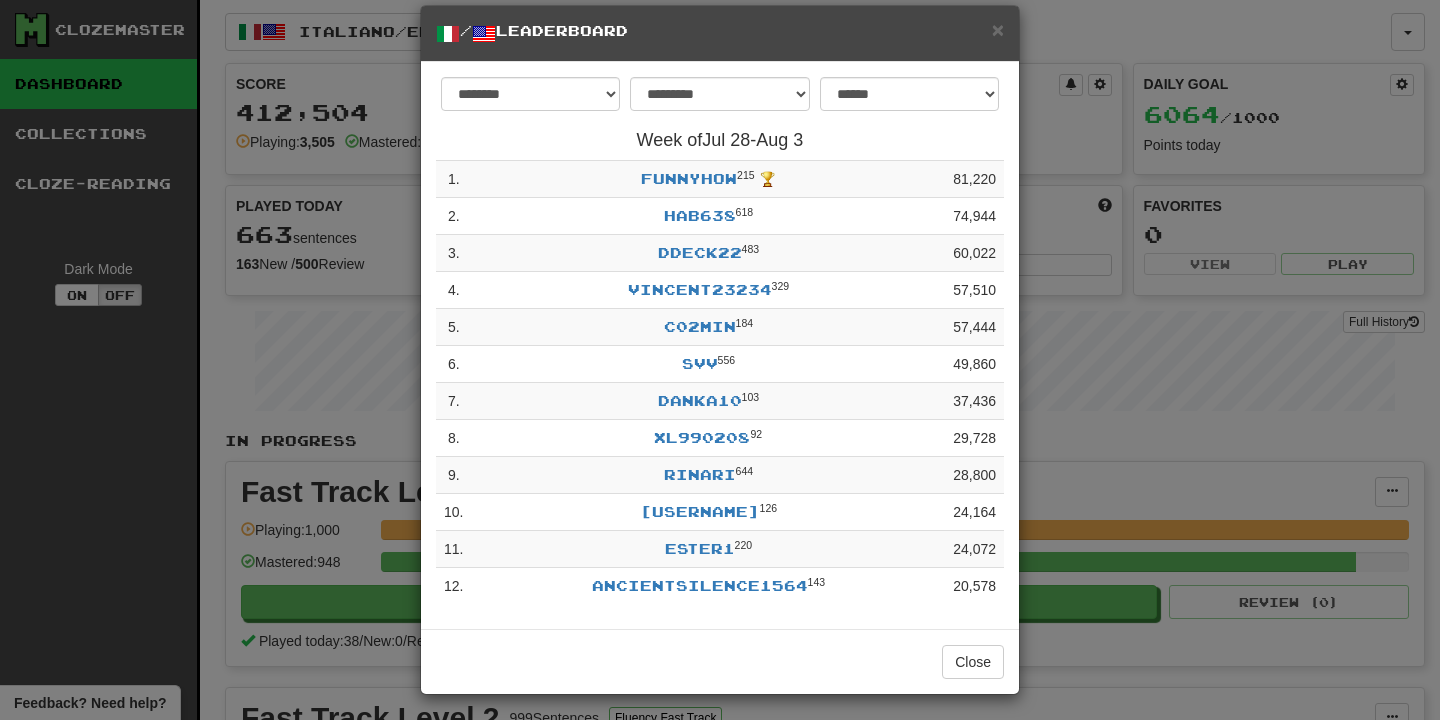 scroll, scrollTop: 36, scrollLeft: 0, axis: vertical 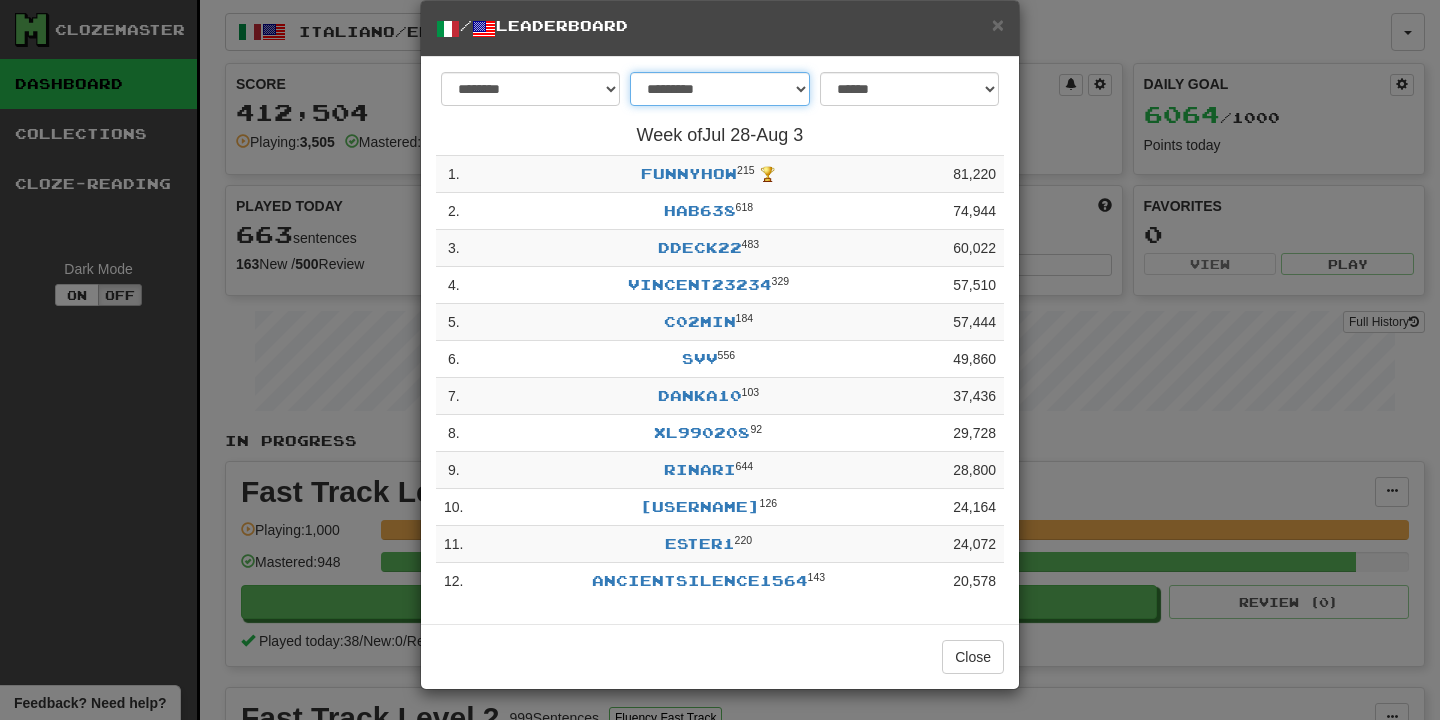 click on "**********" at bounding box center [719, 89] 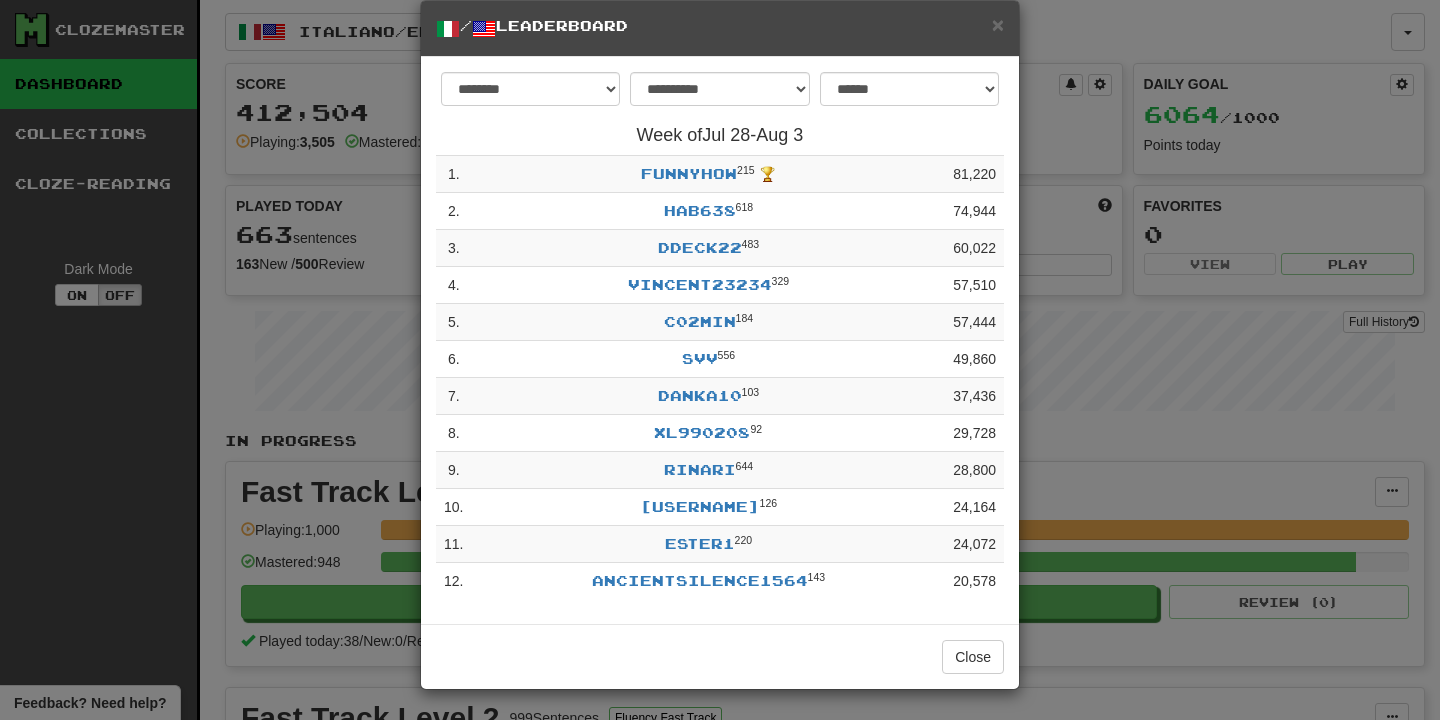 scroll, scrollTop: 0, scrollLeft: 0, axis: both 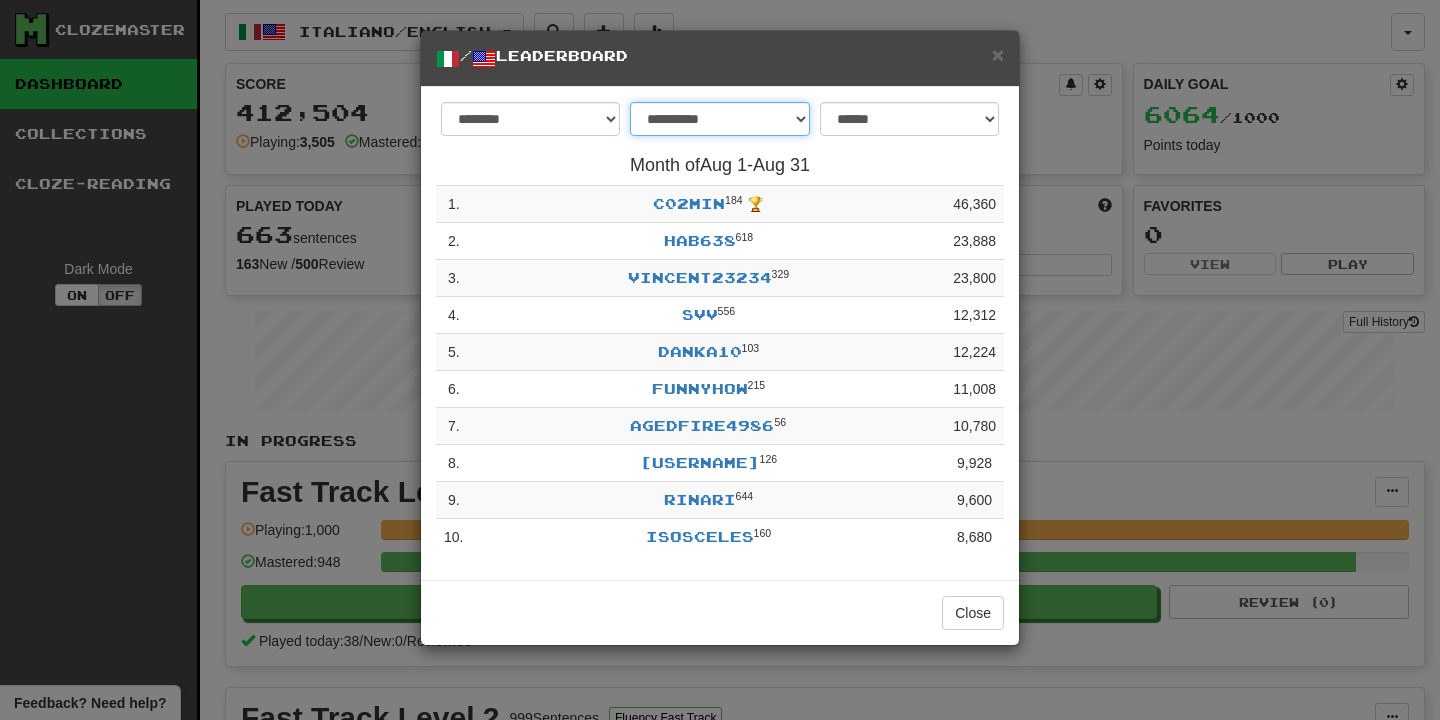 click on "**********" at bounding box center [719, 119] 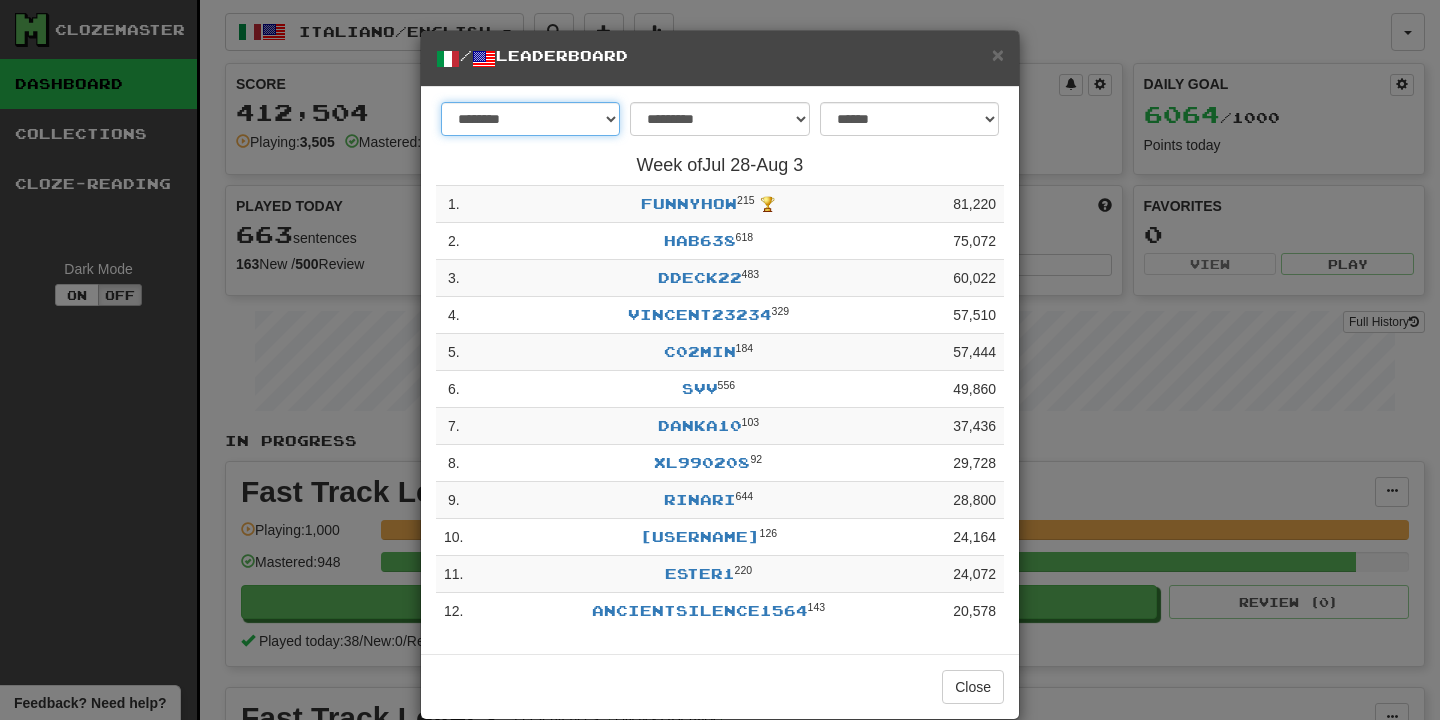 click on "******** *********" at bounding box center (530, 119) 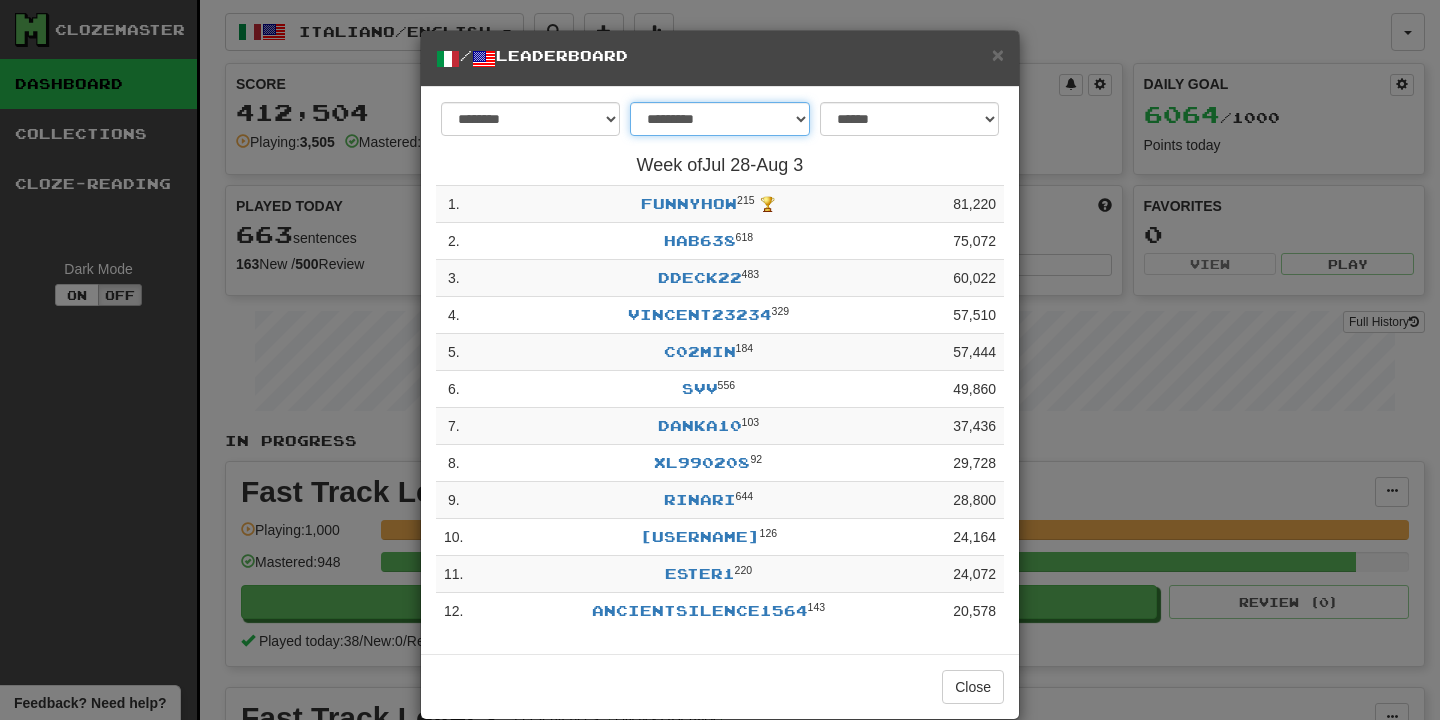 click on "**********" at bounding box center [719, 119] 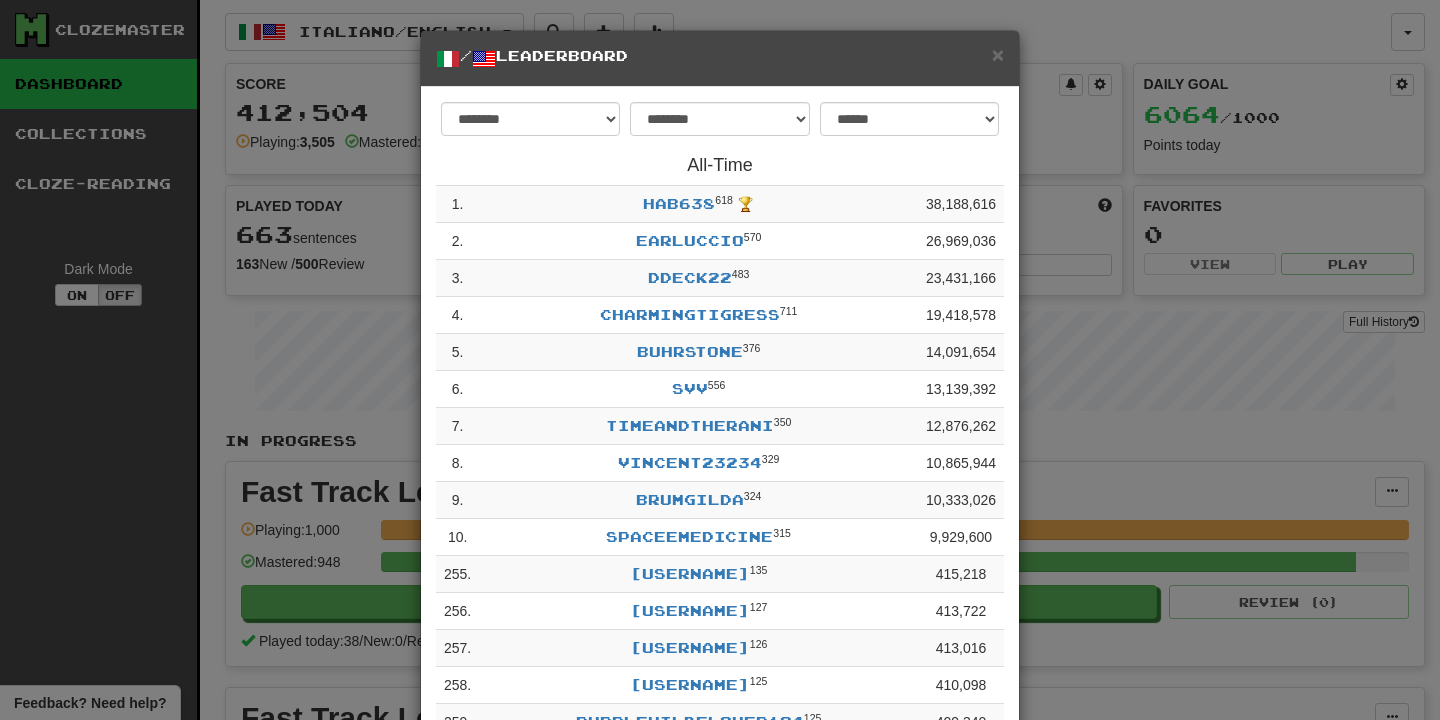 scroll, scrollTop: 148, scrollLeft: 0, axis: vertical 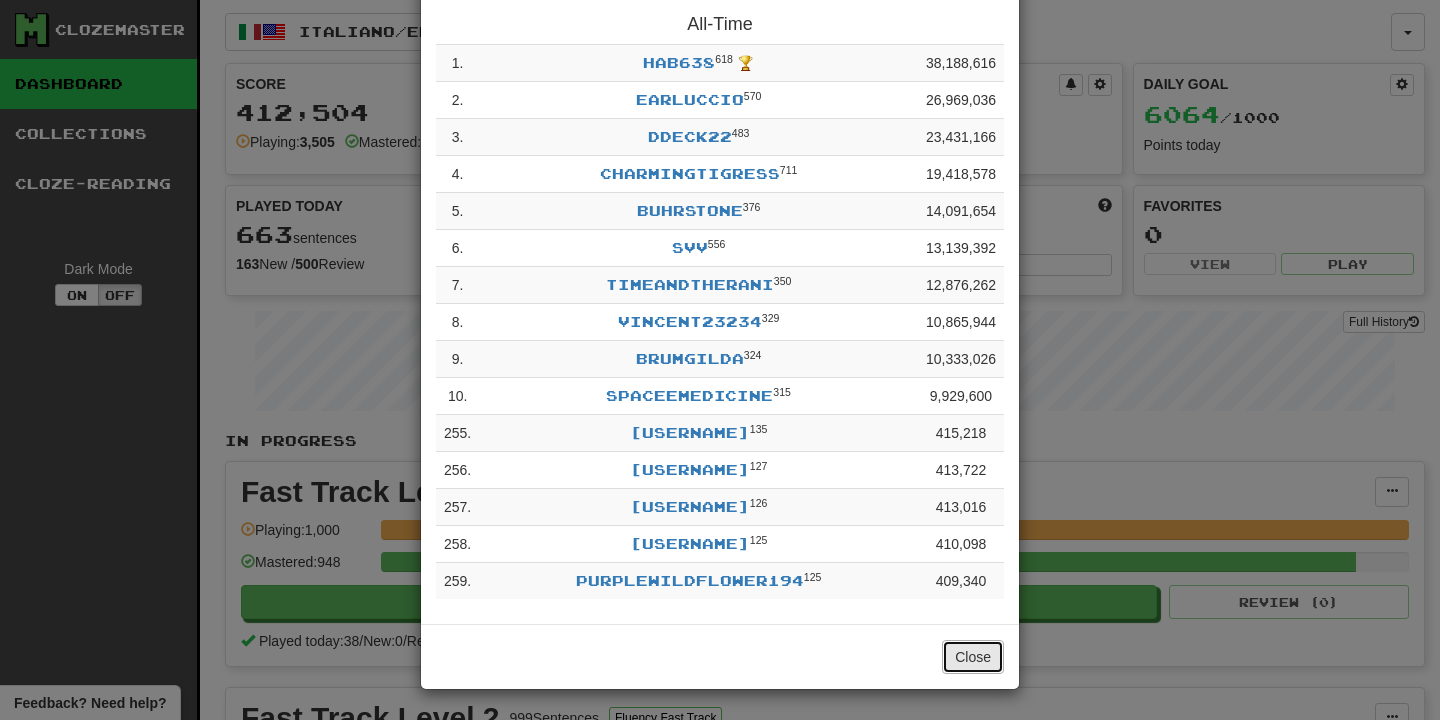 click on "Close" at bounding box center [973, 657] 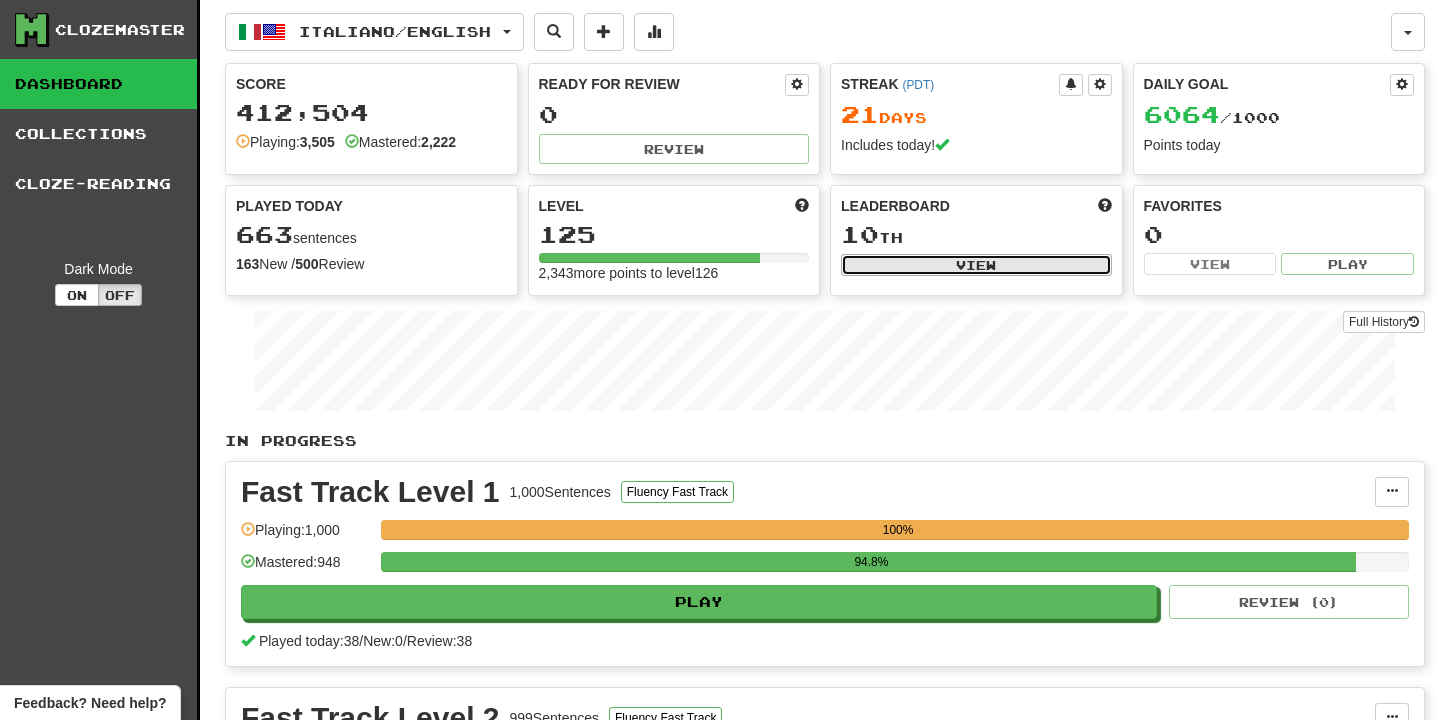 click on "View" at bounding box center [976, 265] 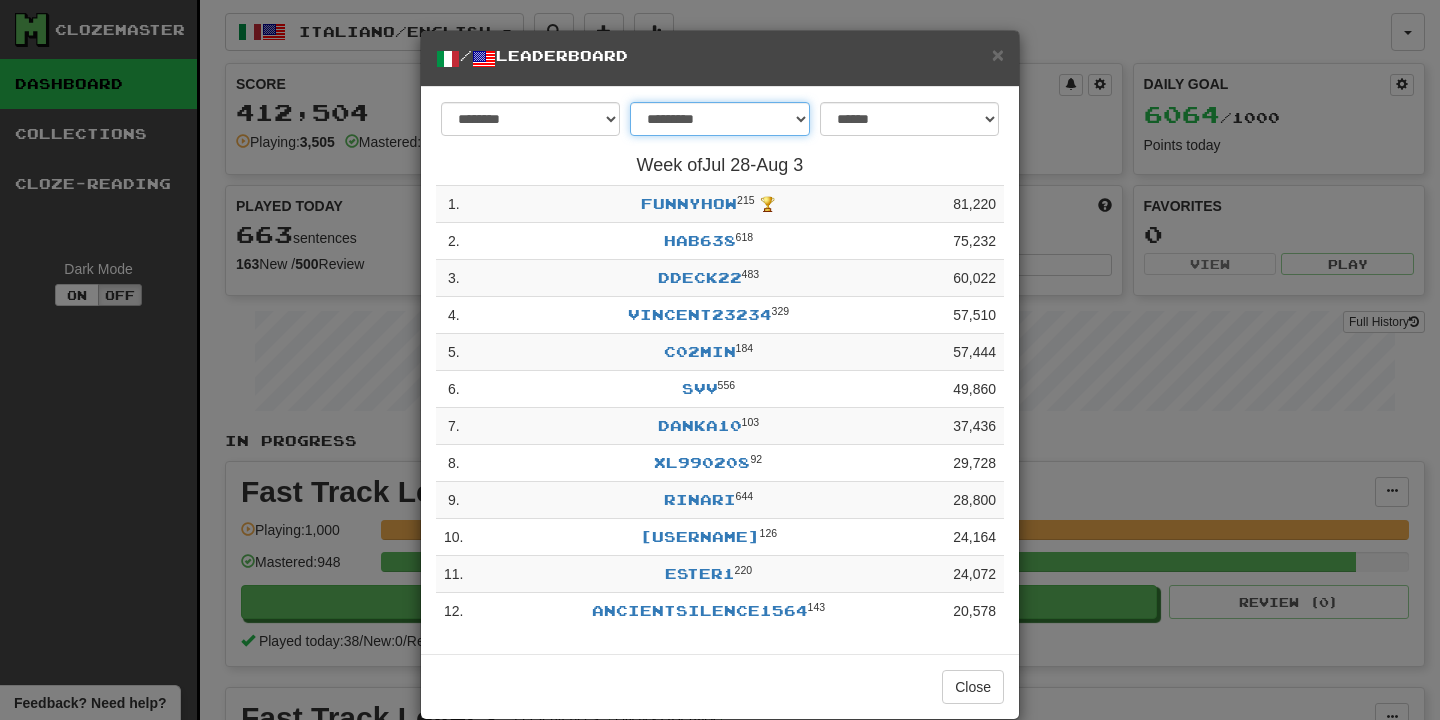 click on "**********" at bounding box center (719, 119) 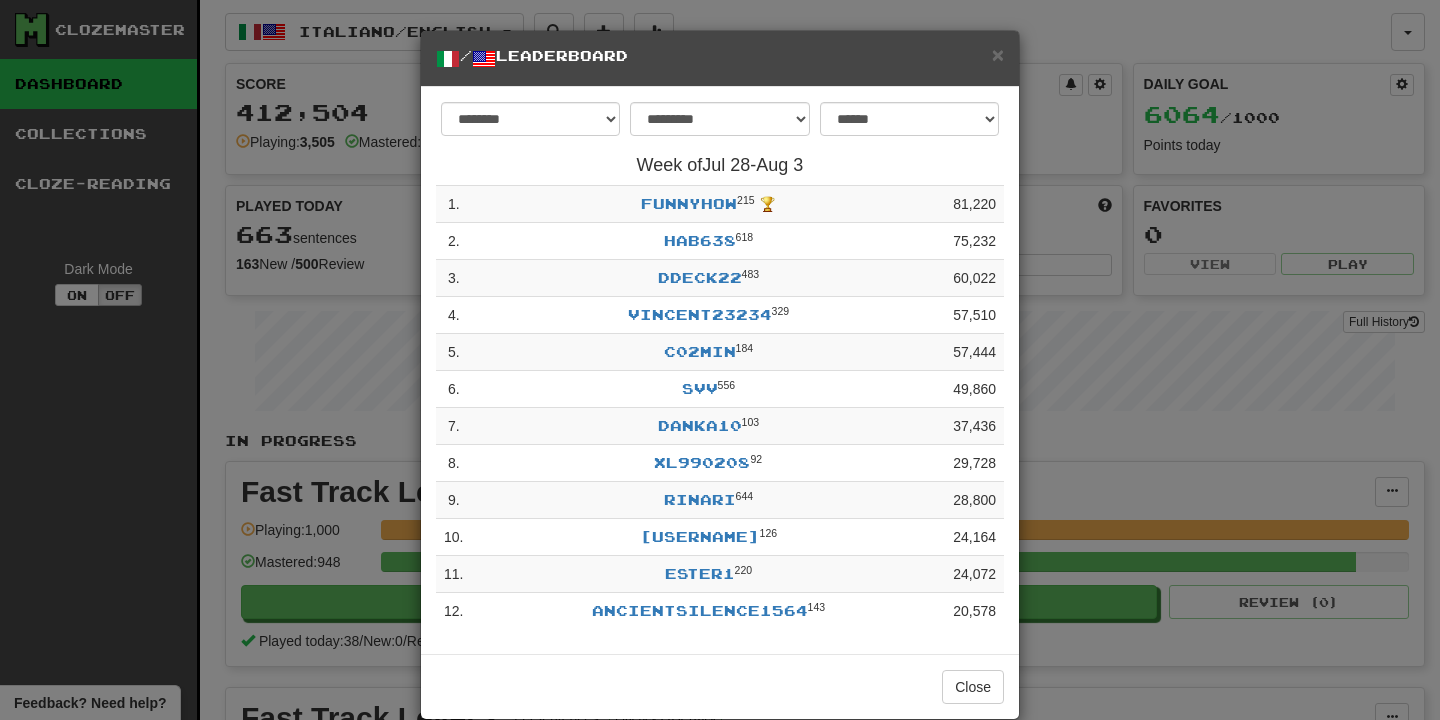 click on "**********" at bounding box center (720, 360) 